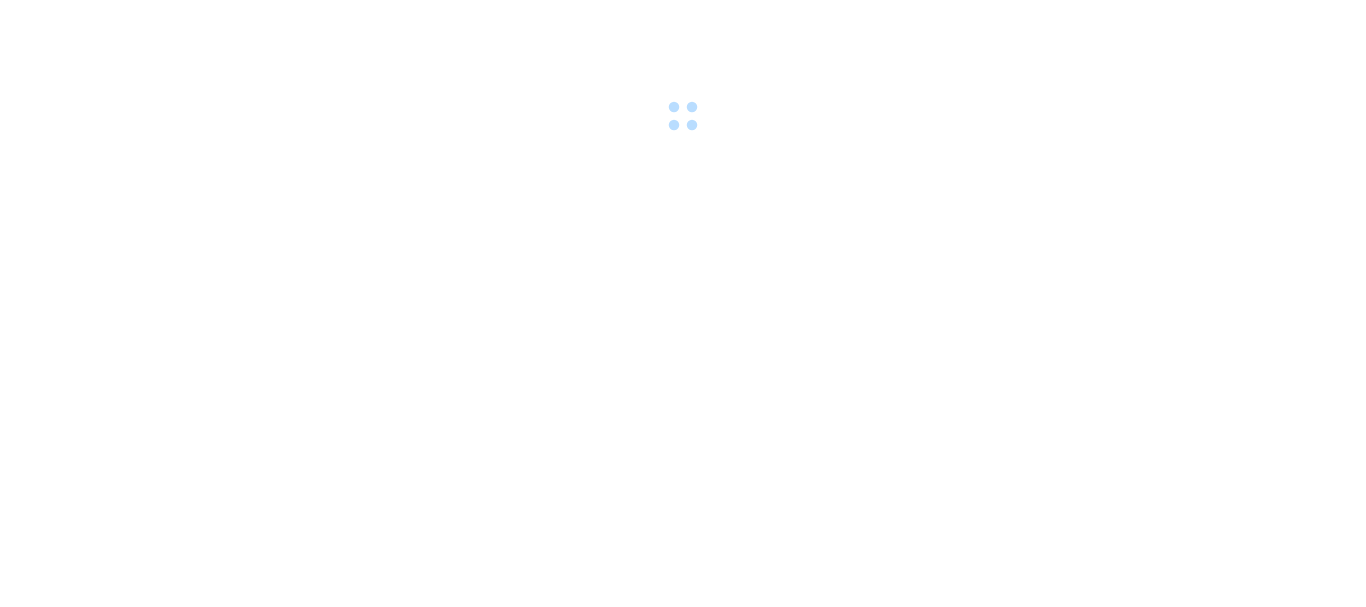 scroll, scrollTop: 0, scrollLeft: 0, axis: both 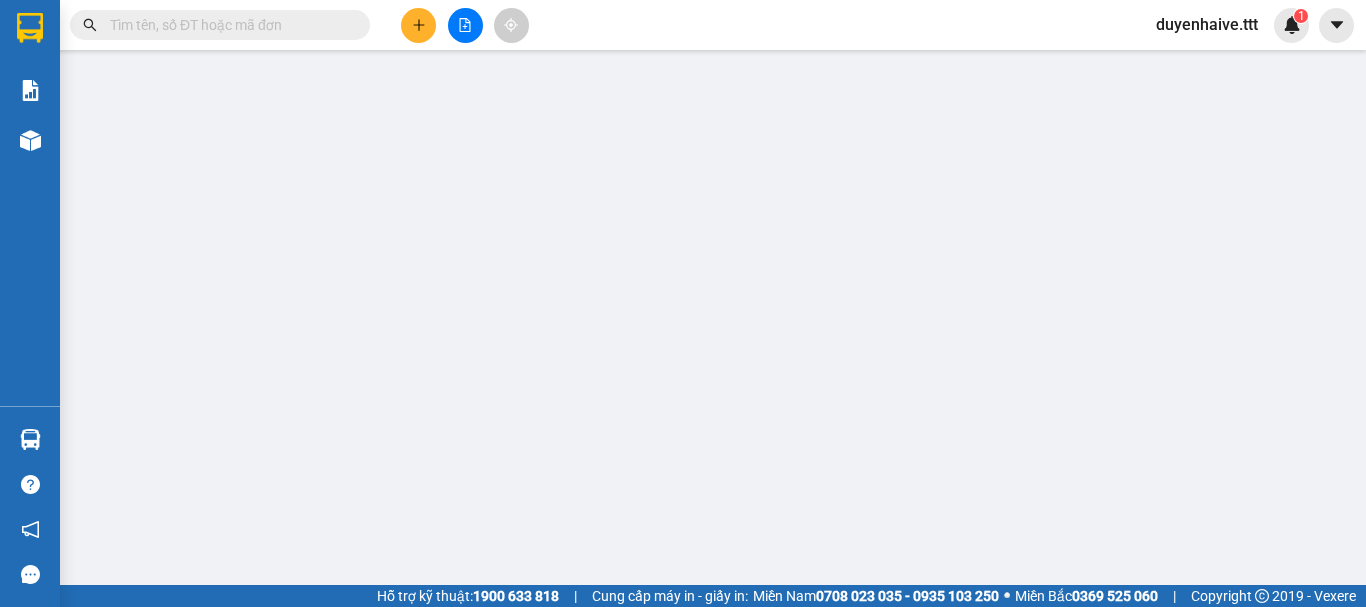 click at bounding box center (228, 25) 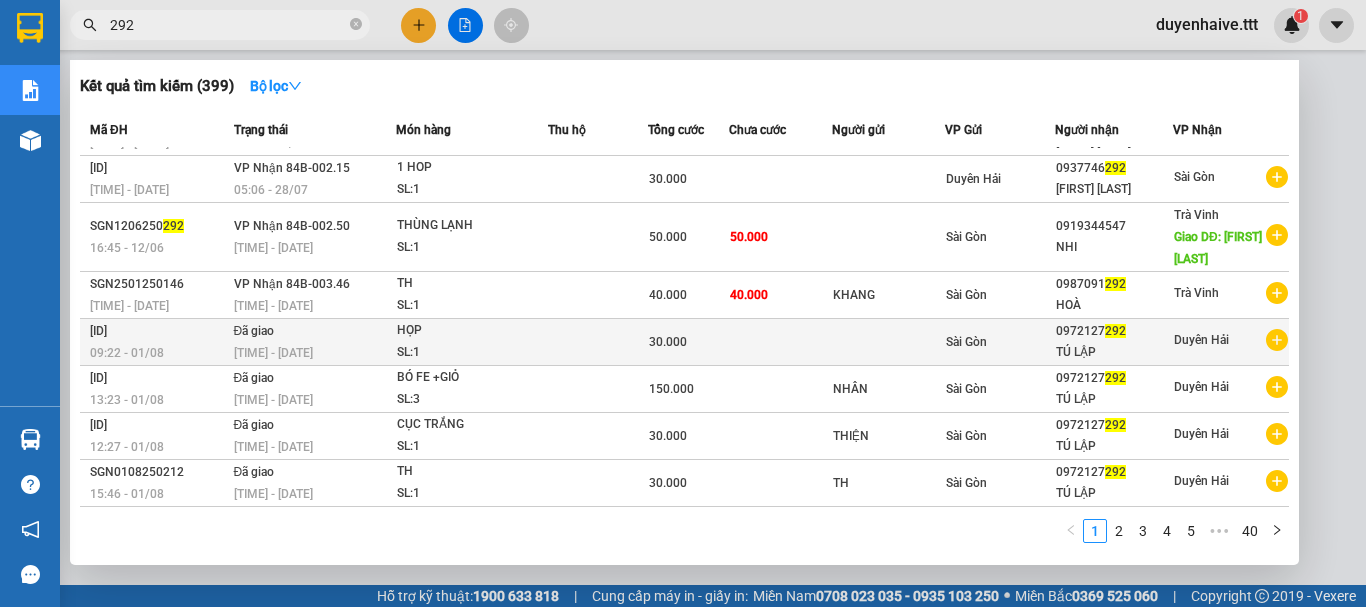 scroll, scrollTop: 0, scrollLeft: 0, axis: both 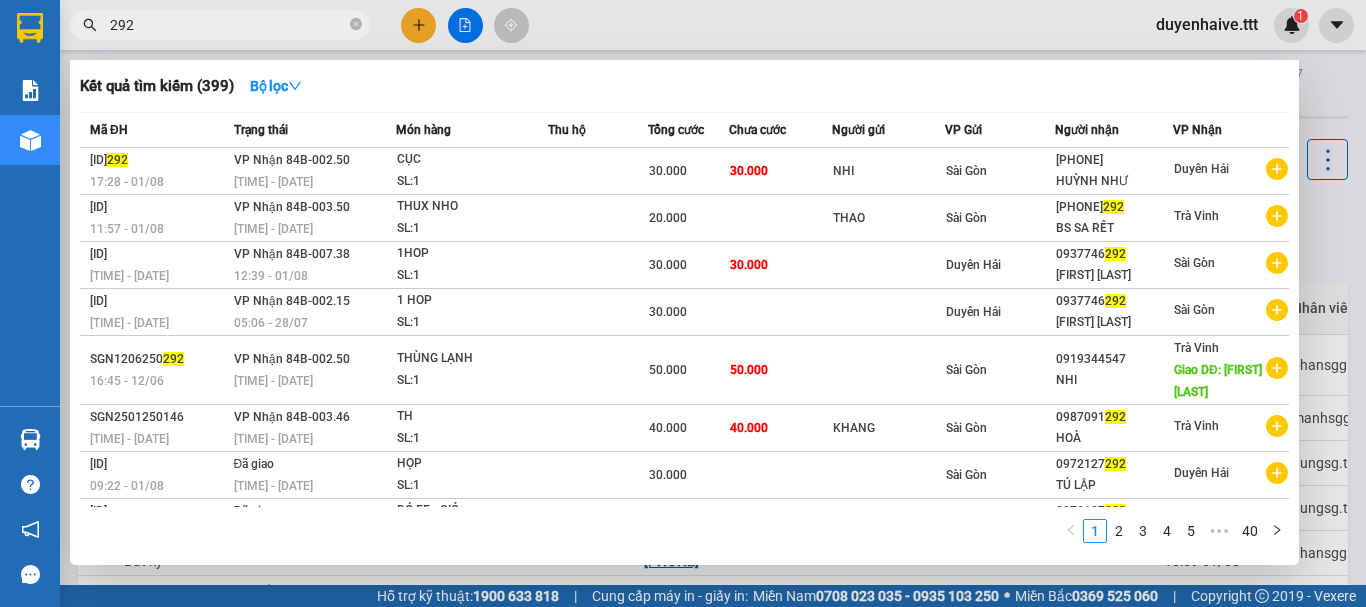 type on "292" 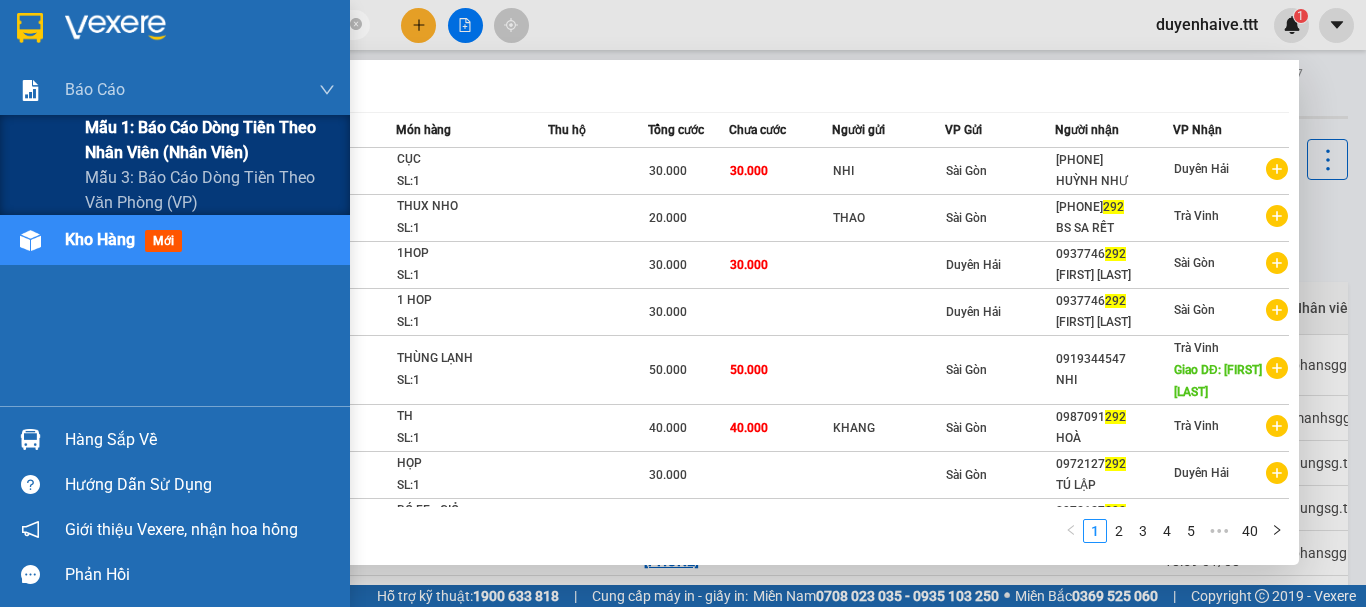 click on "Mẫu 1: Báo cáo dòng tiền theo nhân viên (nhân viên)" at bounding box center (210, 140) 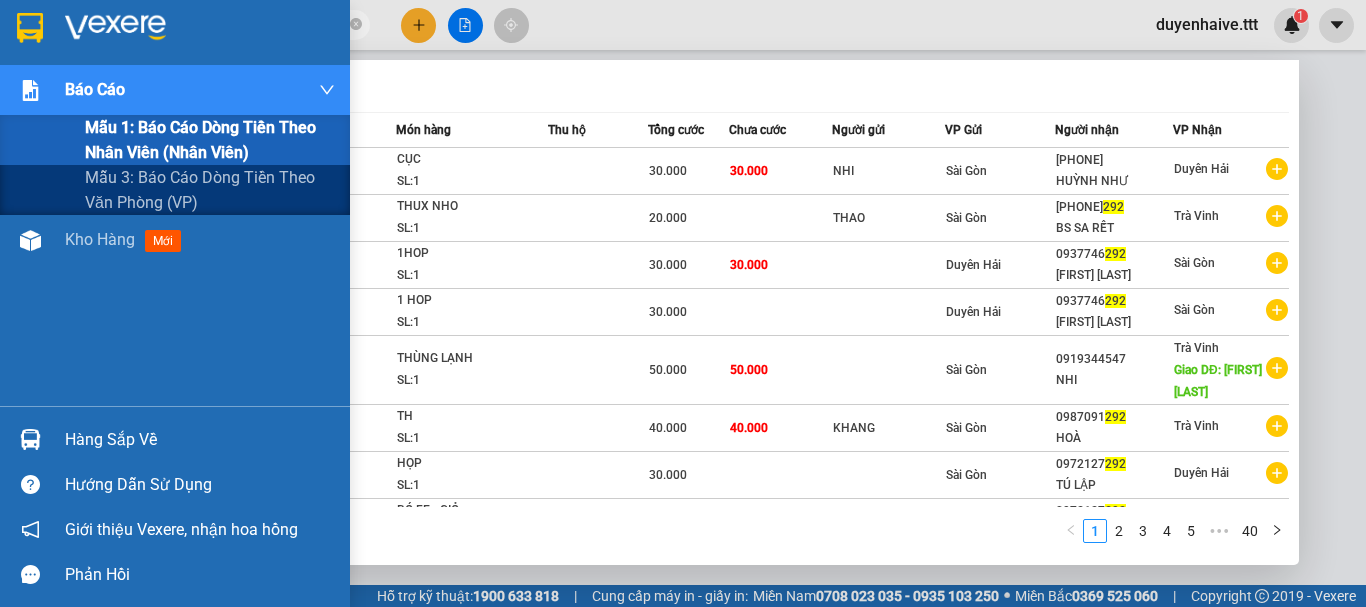 click on "Mẫu 1: Báo cáo dòng tiền theo nhân viên (nhân viên)" at bounding box center [210, 140] 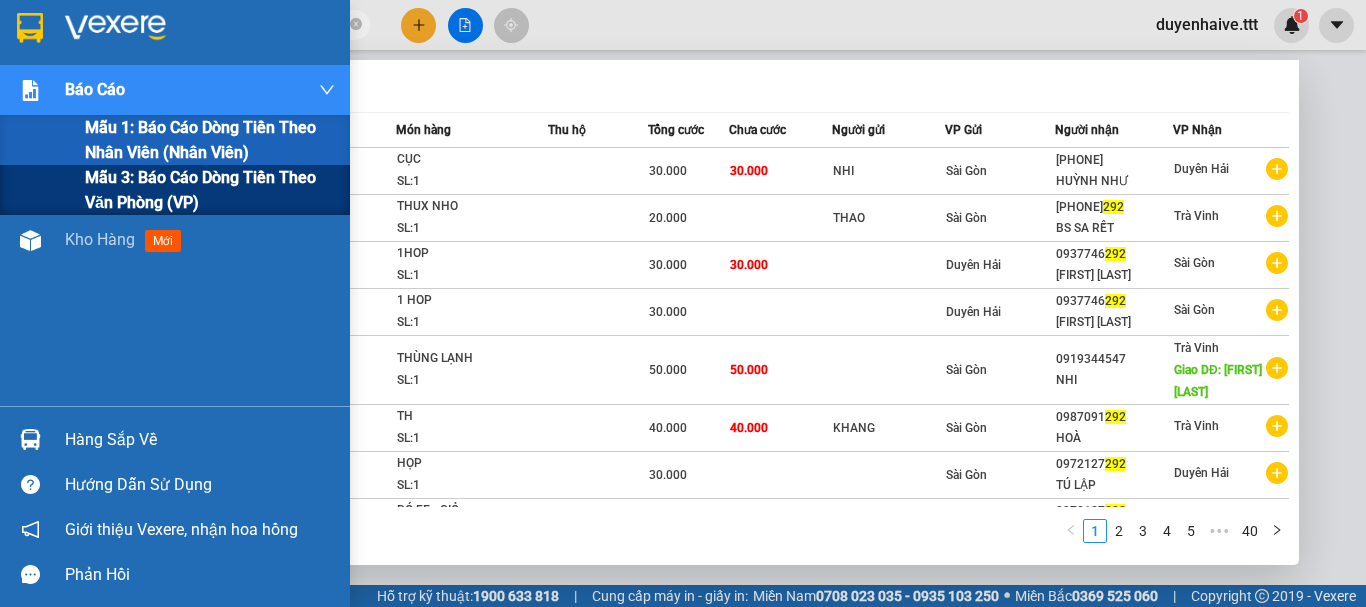 click on "Mẫu 3: Báo cáo dòng tiền theo văn phòng (VP)" at bounding box center [210, 190] 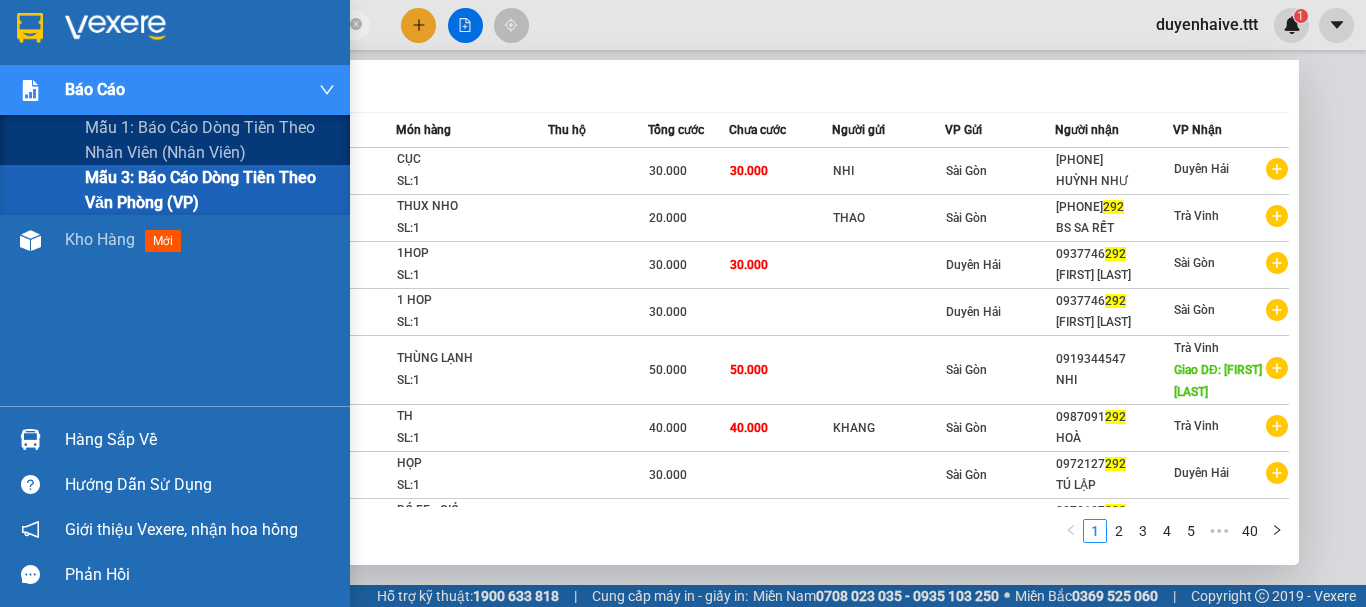 click on "Mẫu 3: Báo cáo dòng tiền theo văn phòng (VP)" at bounding box center [210, 190] 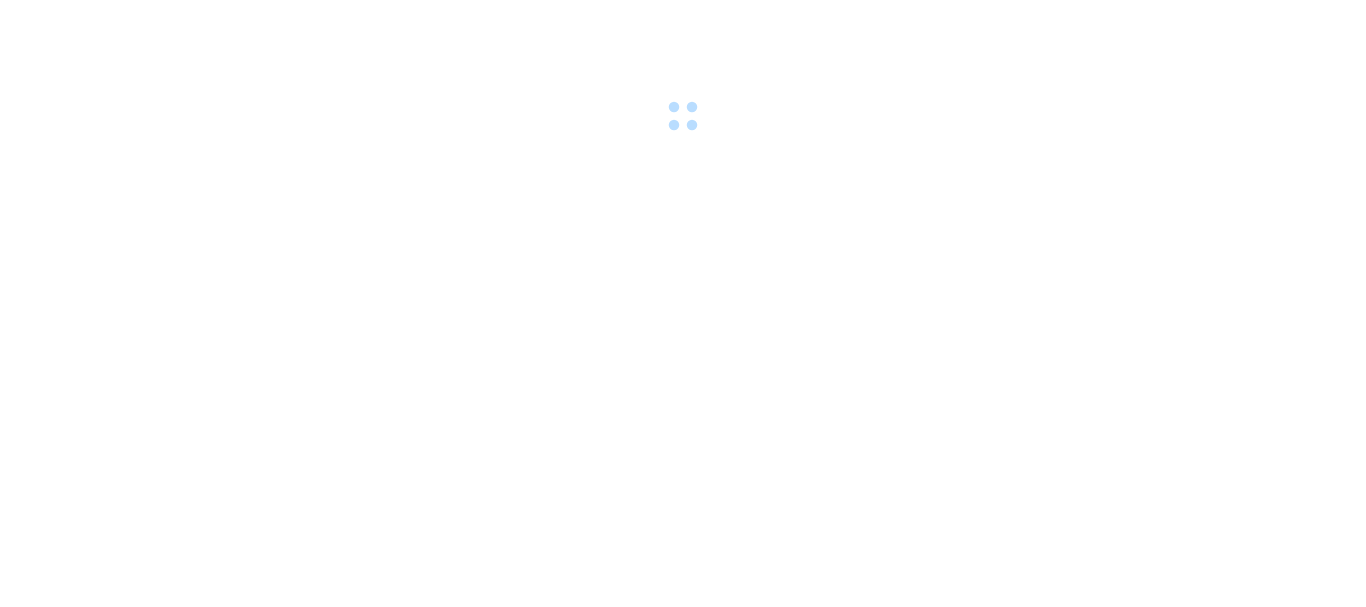 scroll, scrollTop: 0, scrollLeft: 0, axis: both 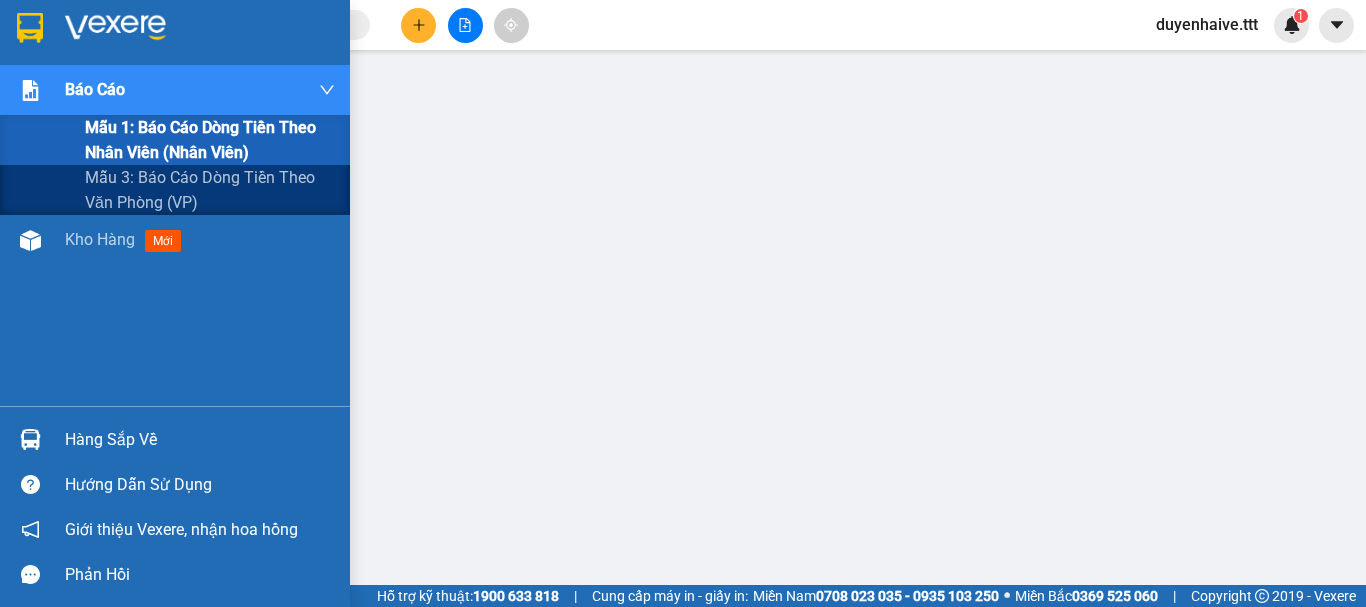 click on "Mẫu 1: Báo cáo dòng tiền theo nhân viên (nhân viên)" at bounding box center [210, 140] 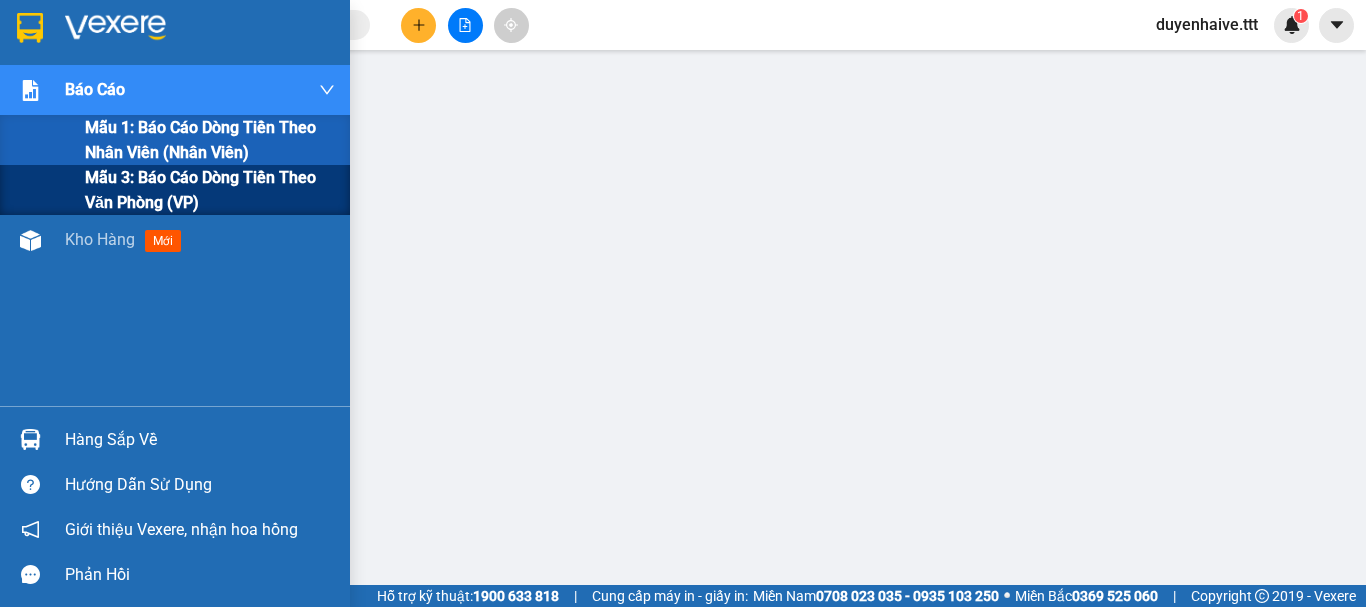 click on "Mẫu 3: Báo cáo dòng tiền theo văn phòng (VP)" at bounding box center [210, 190] 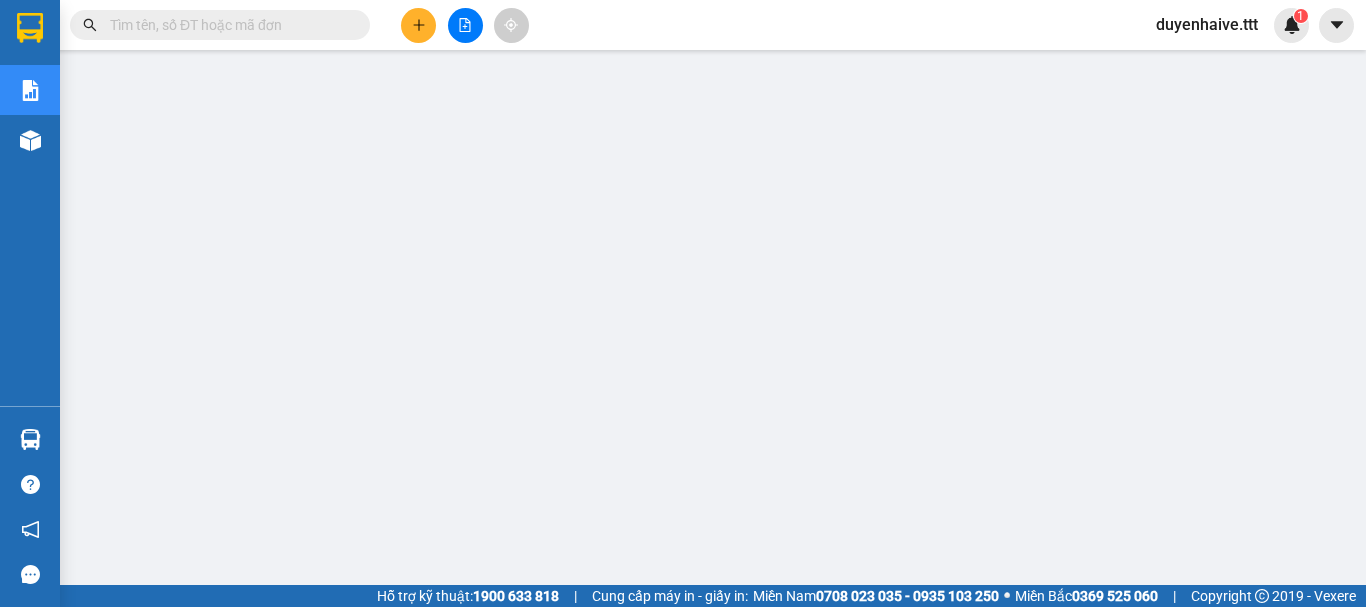 click at bounding box center [228, 25] 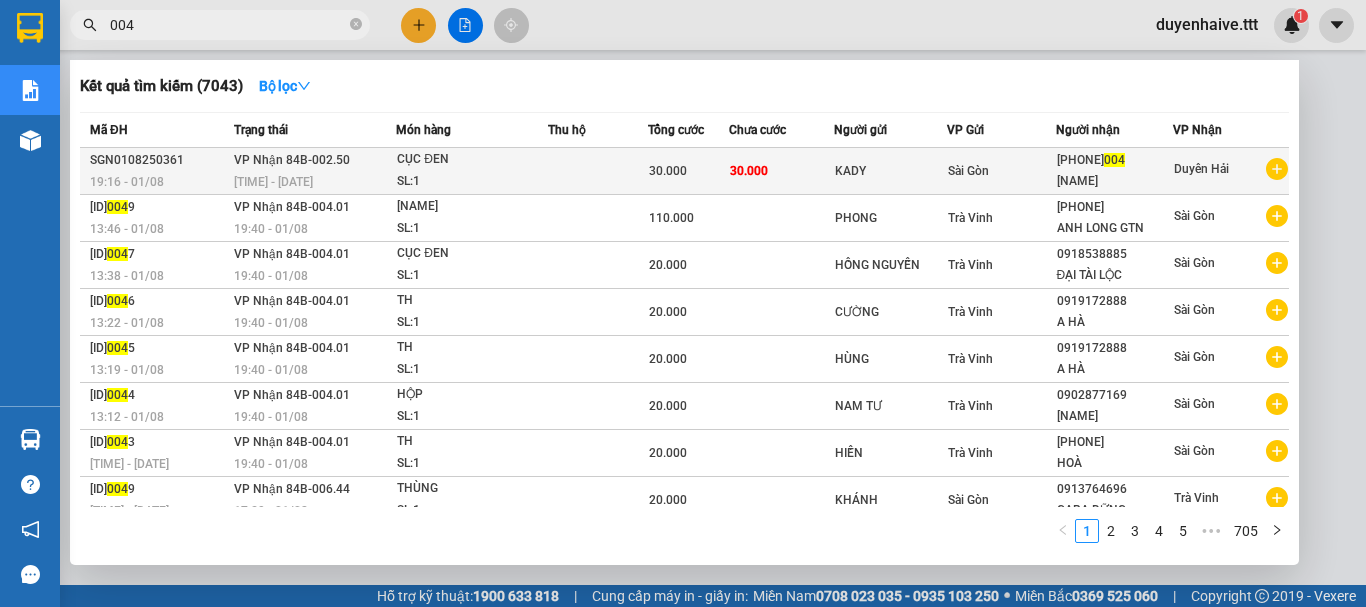 type on "004" 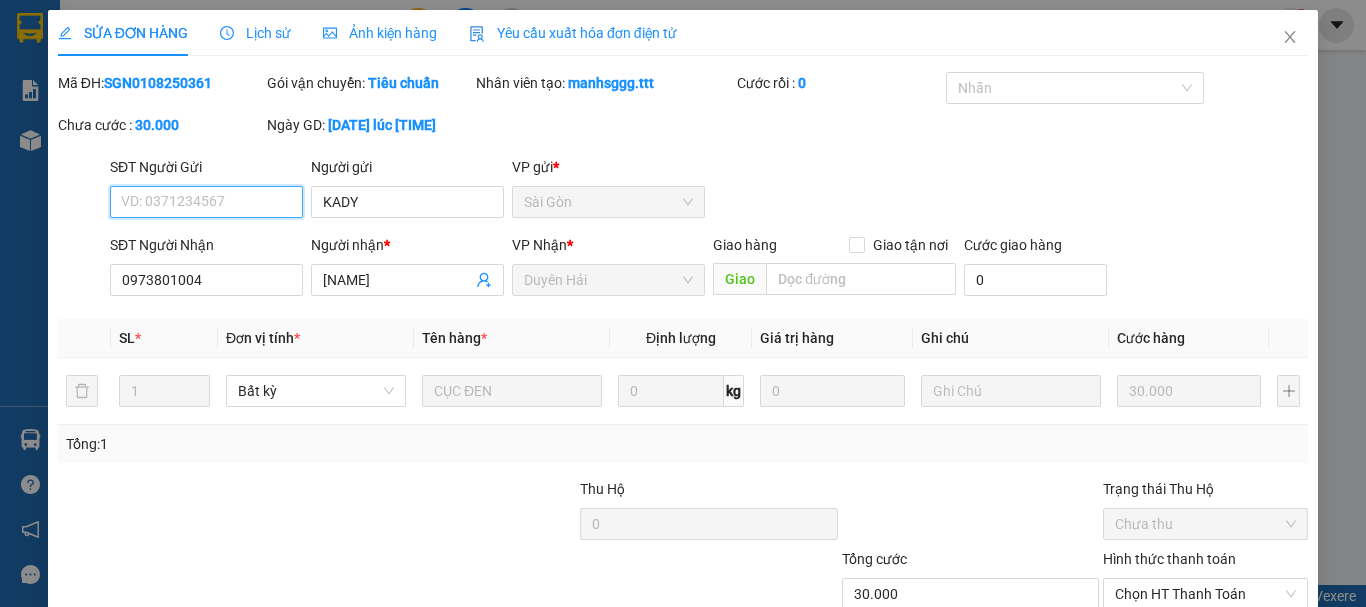 type on "KADY" 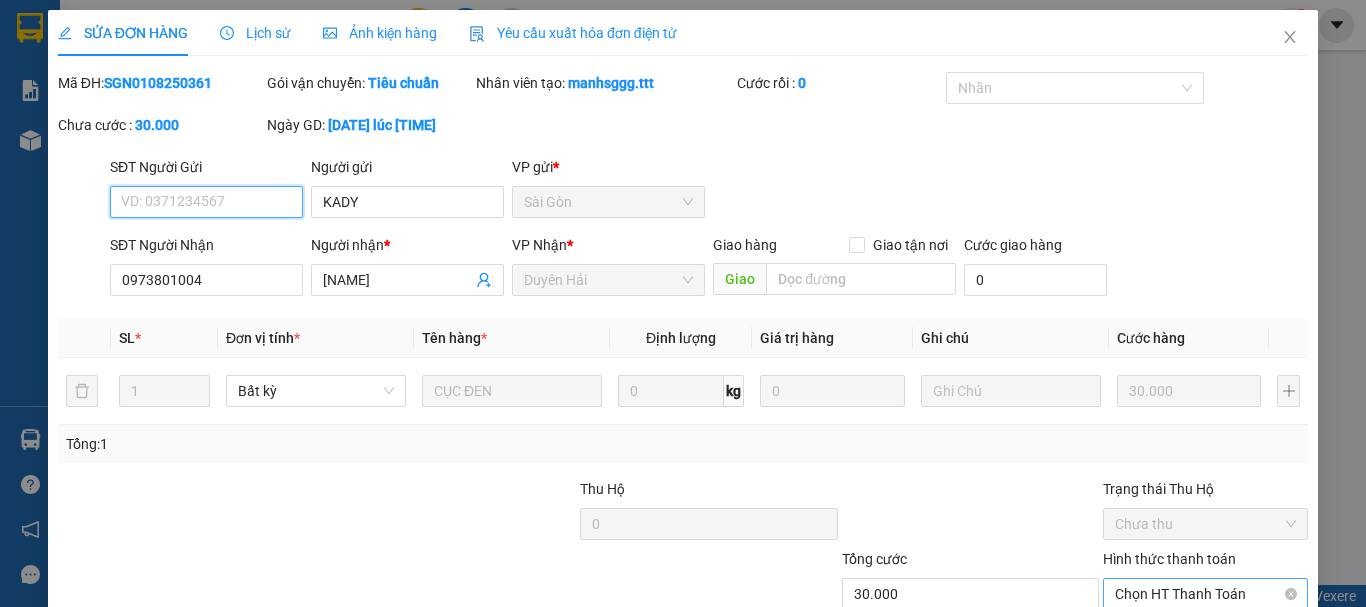 scroll, scrollTop: 137, scrollLeft: 0, axis: vertical 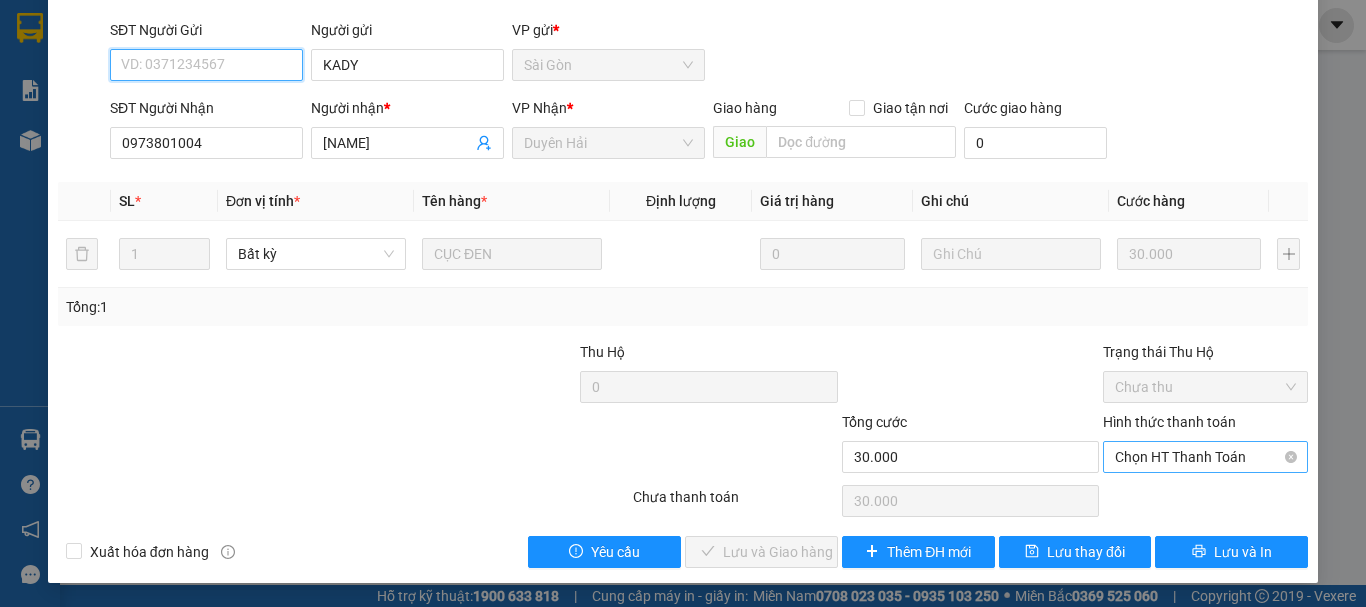 click on "Chọn HT Thanh Toán" at bounding box center [1205, 457] 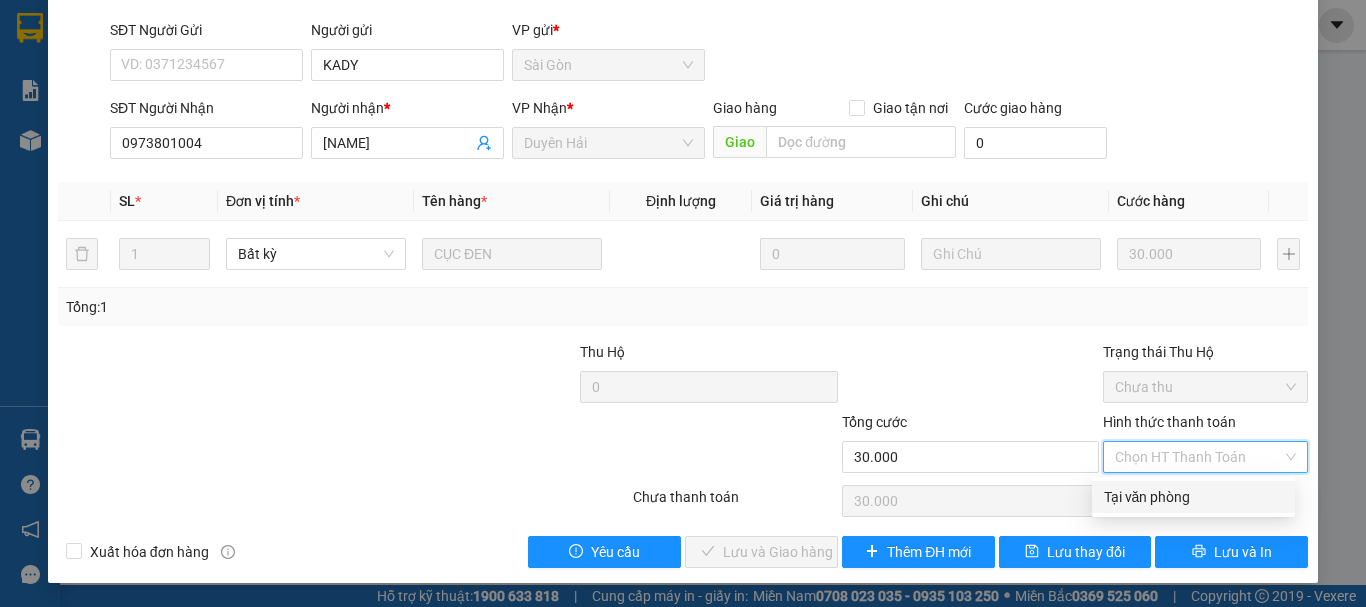 click on "Tại văn phòng" at bounding box center [1193, 497] 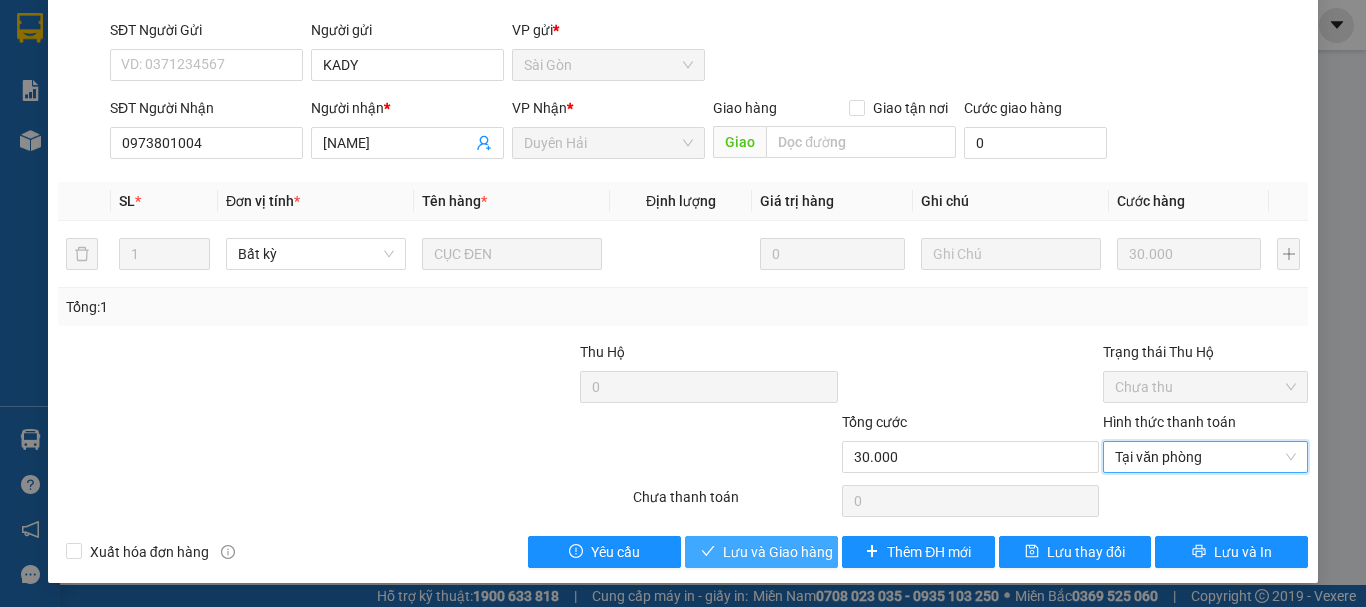 click on "Lưu và Giao hàng" at bounding box center (778, 552) 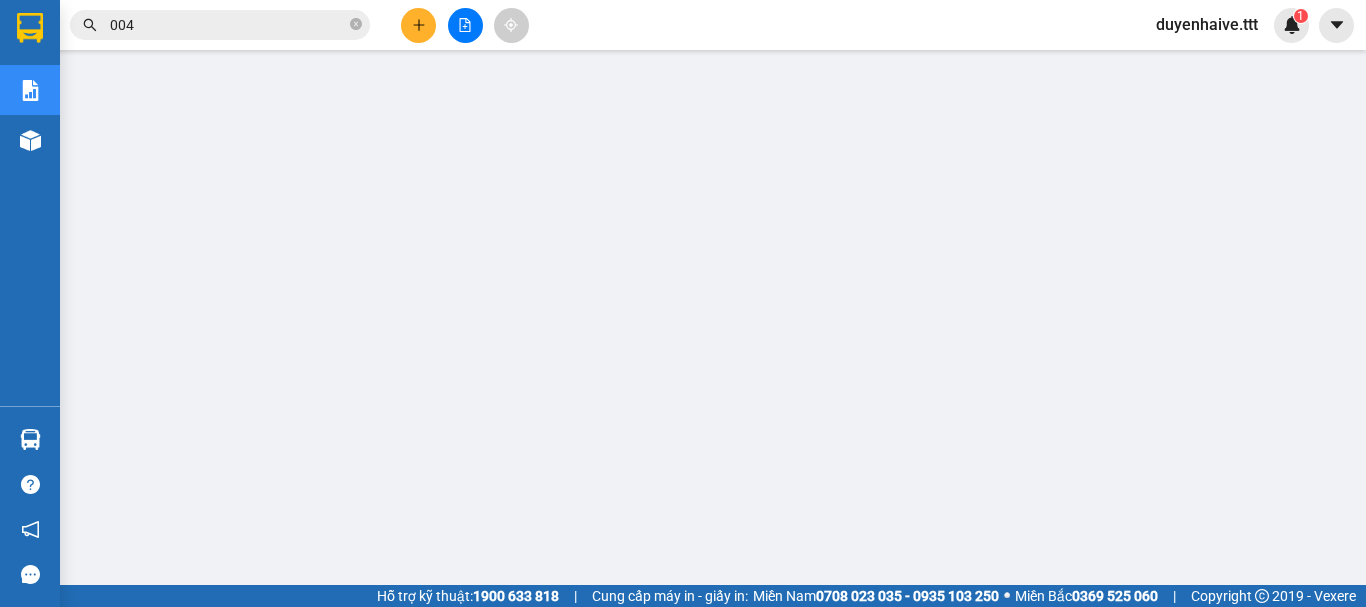 click on "004" at bounding box center (228, 25) 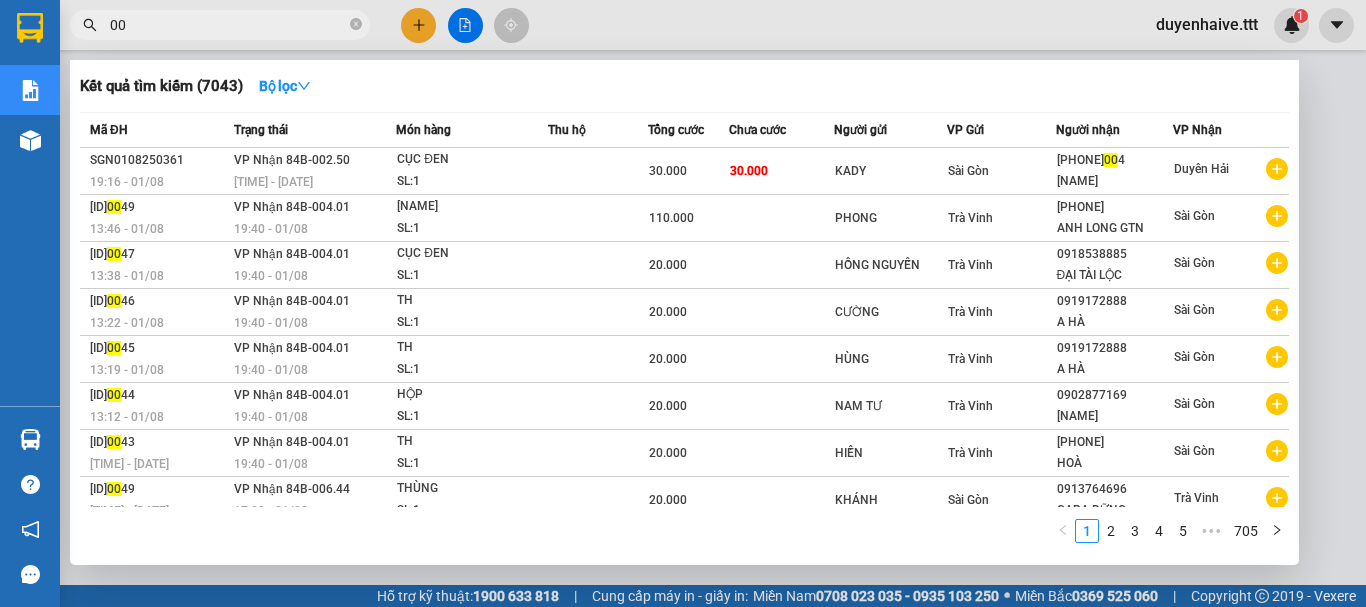 type on "0" 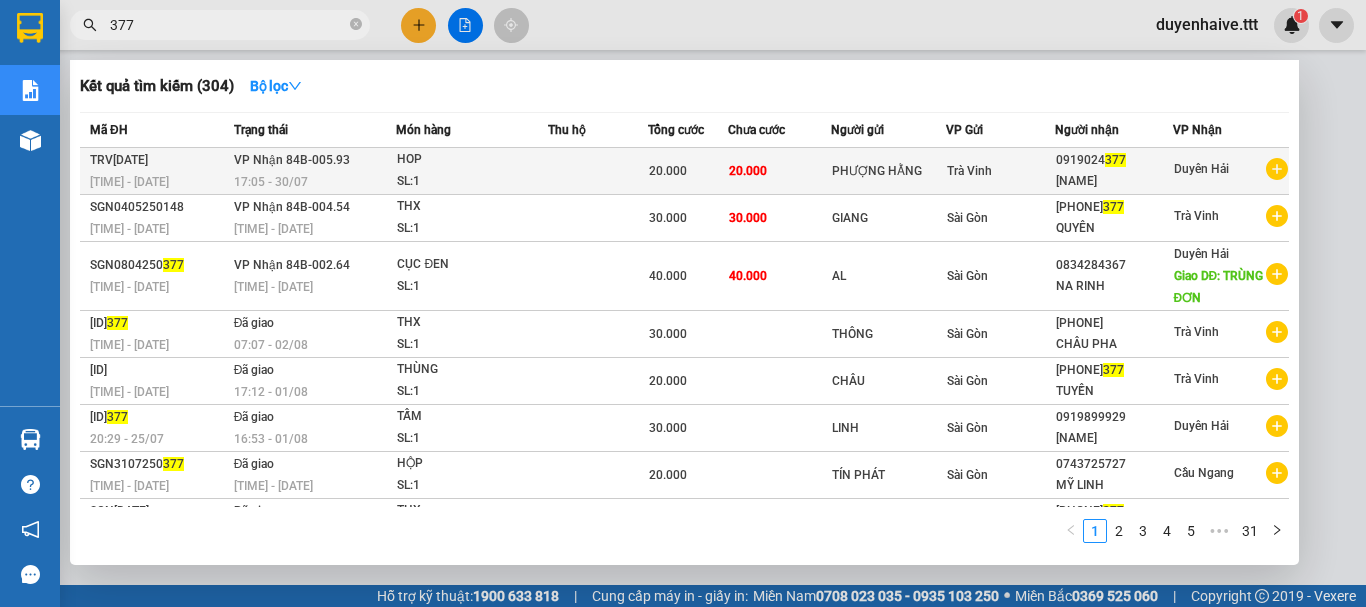 type on "377" 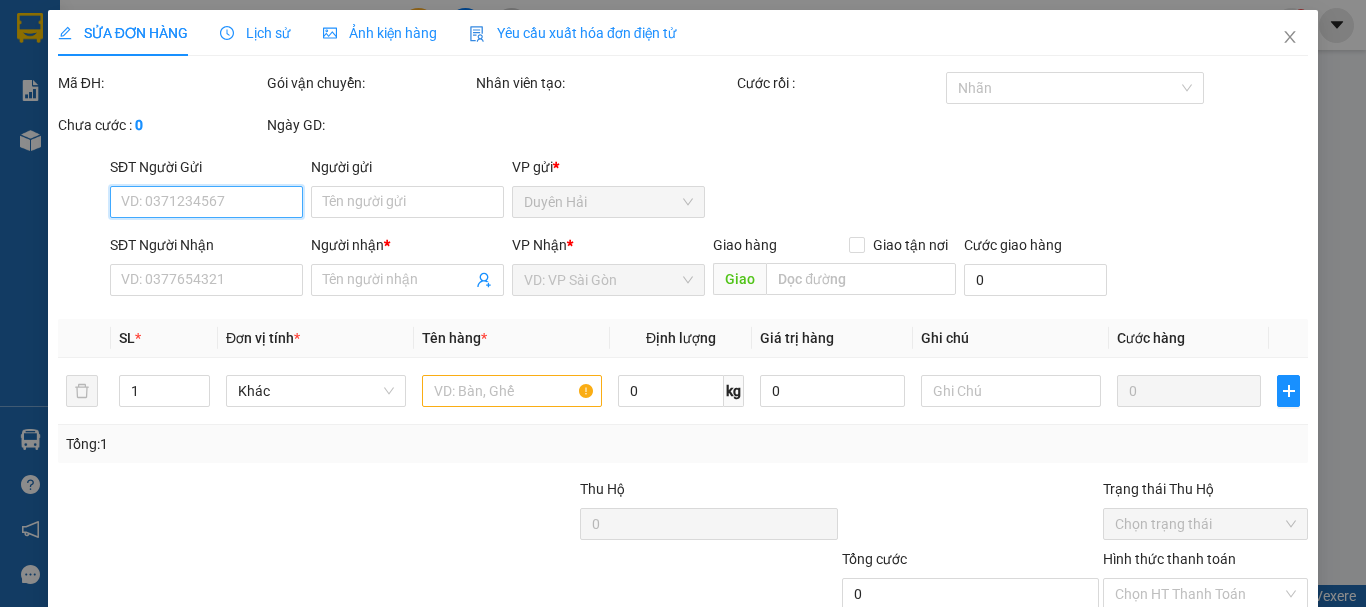 type on "PHƯỢNG HẰNG" 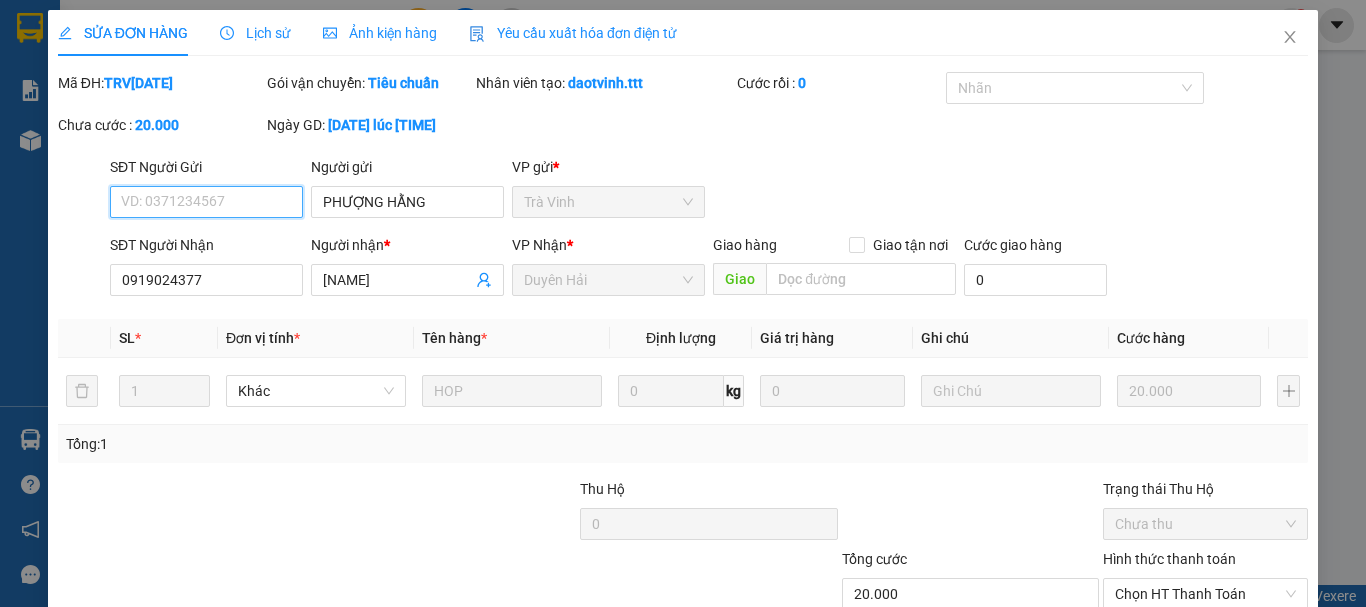 scroll, scrollTop: 137, scrollLeft: 0, axis: vertical 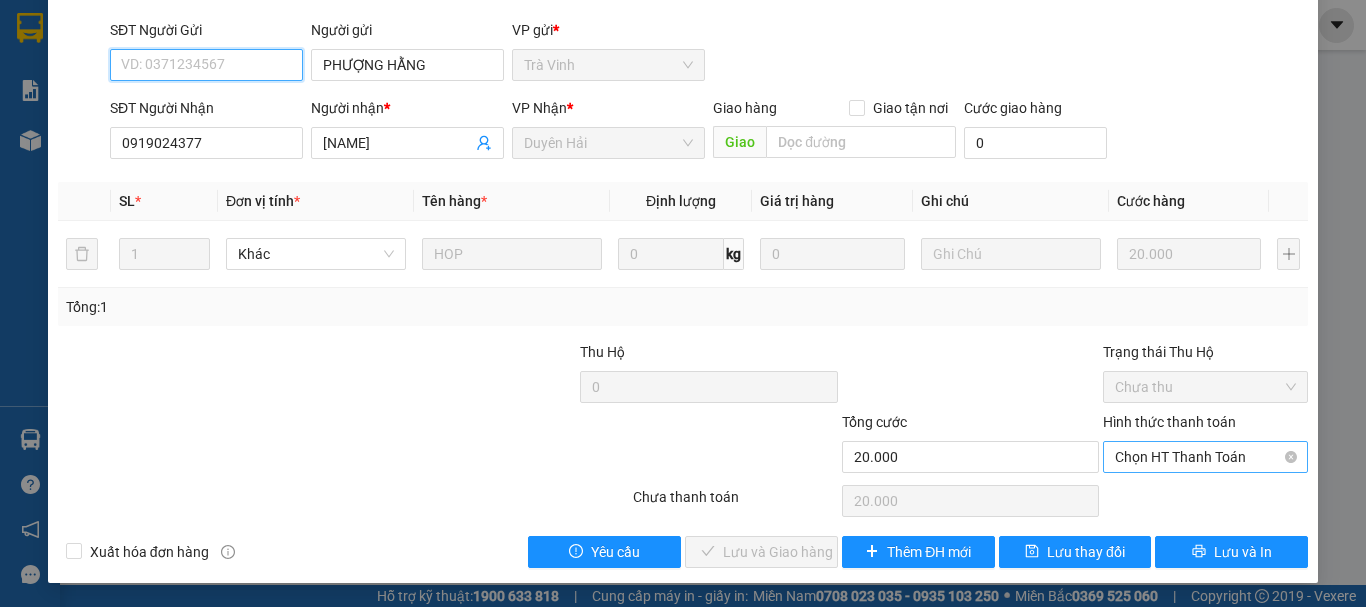 click on "Chọn HT Thanh Toán" at bounding box center (1205, 457) 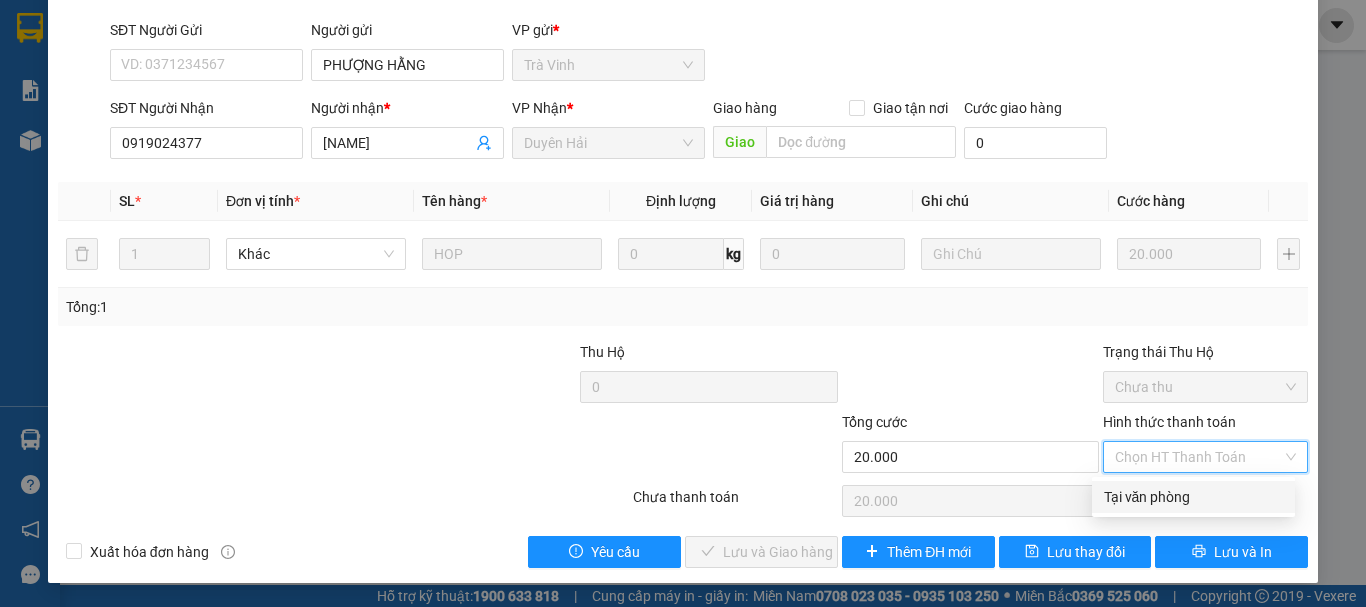 drag, startPoint x: 1122, startPoint y: 502, endPoint x: 1023, endPoint y: 517, distance: 100.12991 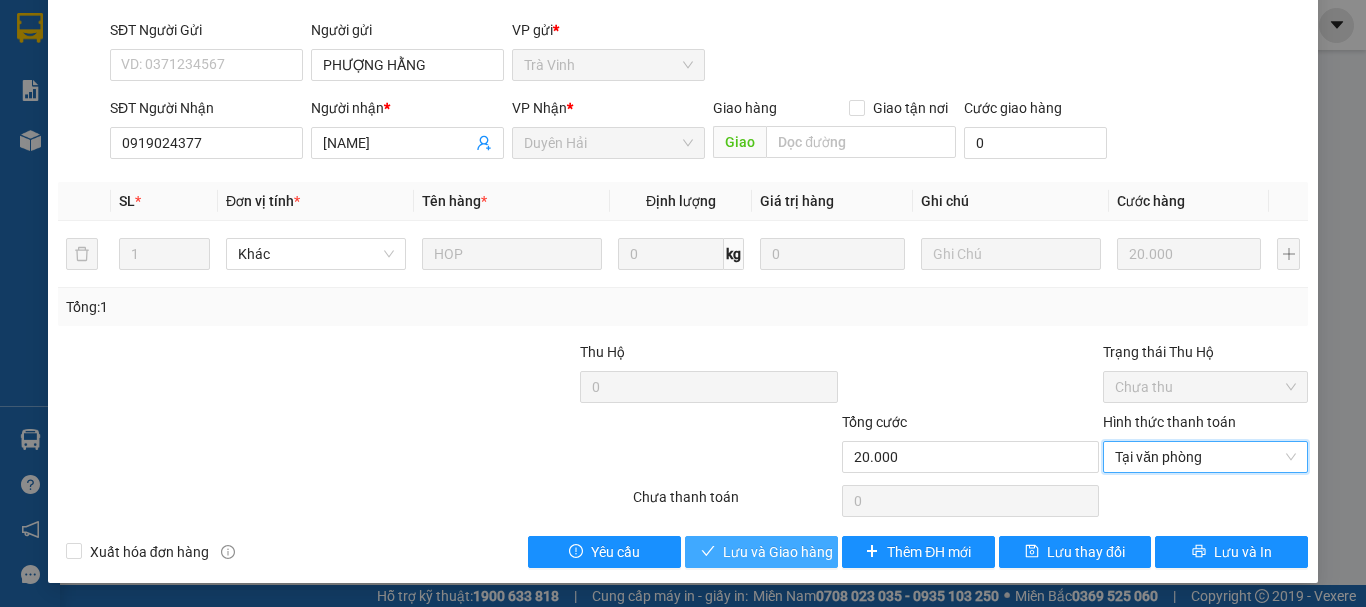 click on "Lưu và Giao hàng" at bounding box center (778, 552) 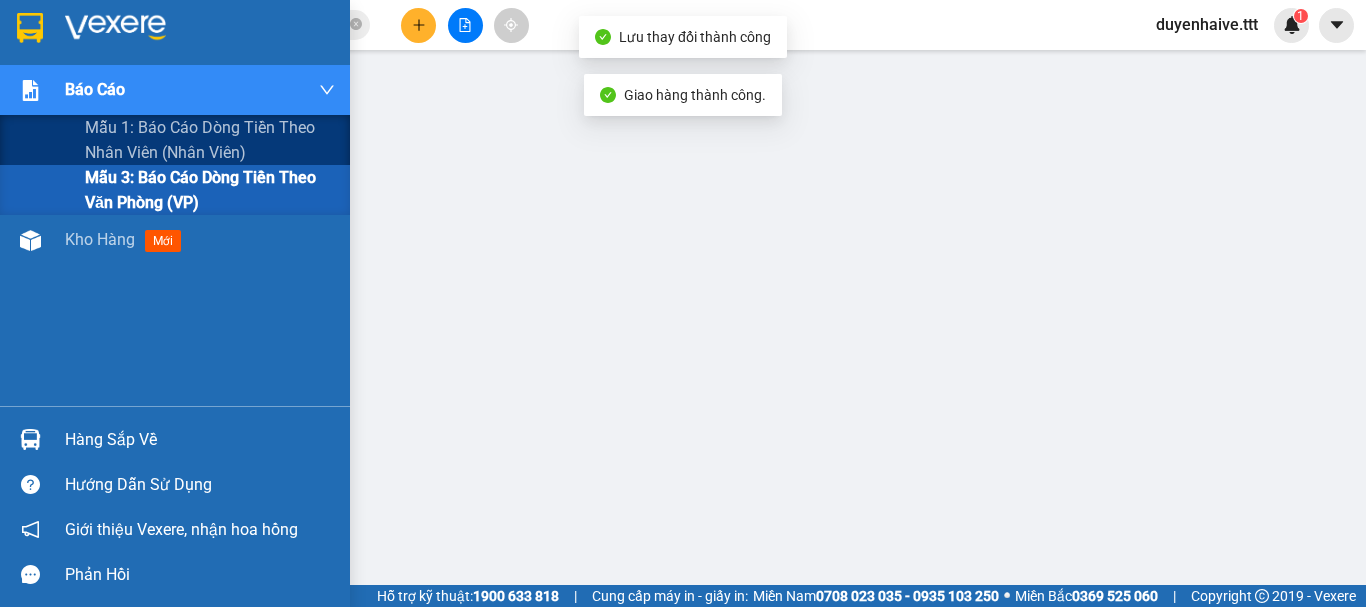 click on "Mẫu 3: Báo cáo dòng tiền theo văn phòng (VP)" at bounding box center [210, 190] 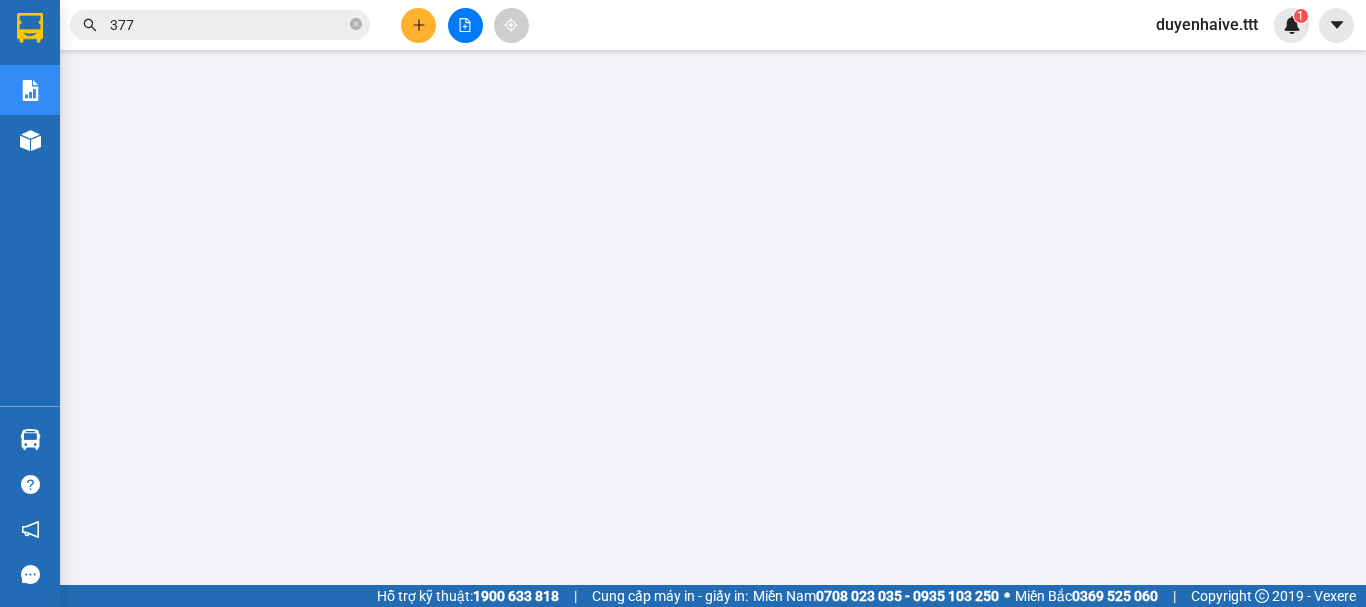 click on "377" at bounding box center (228, 25) 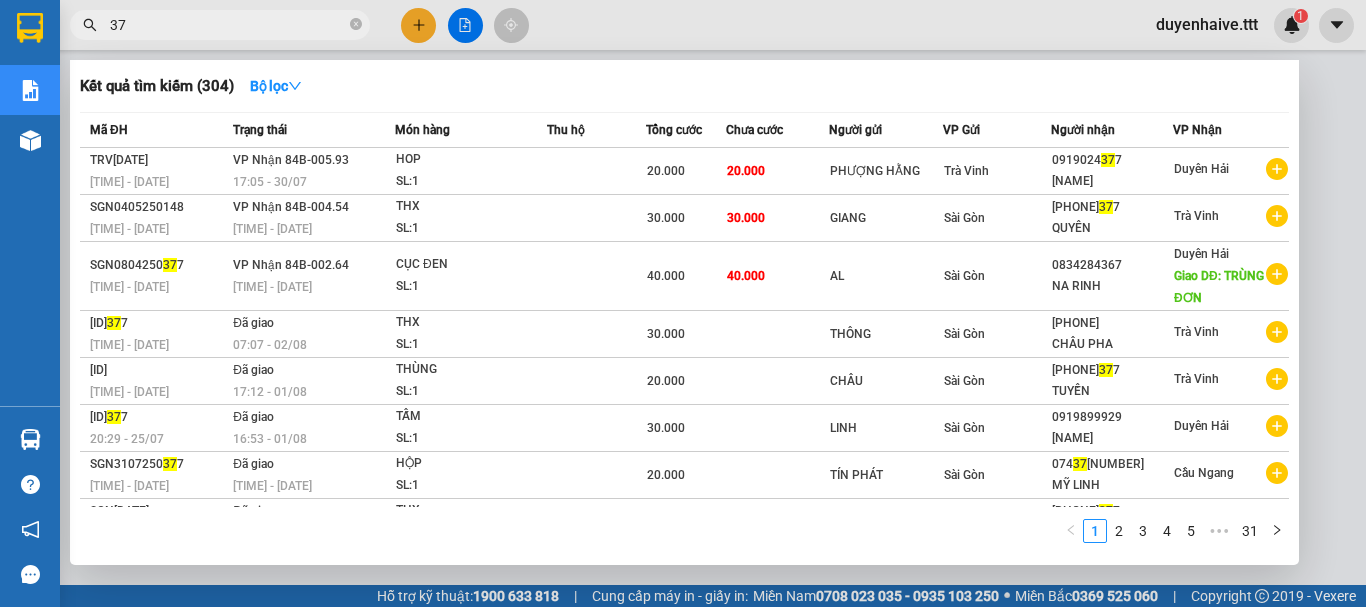 type on "3" 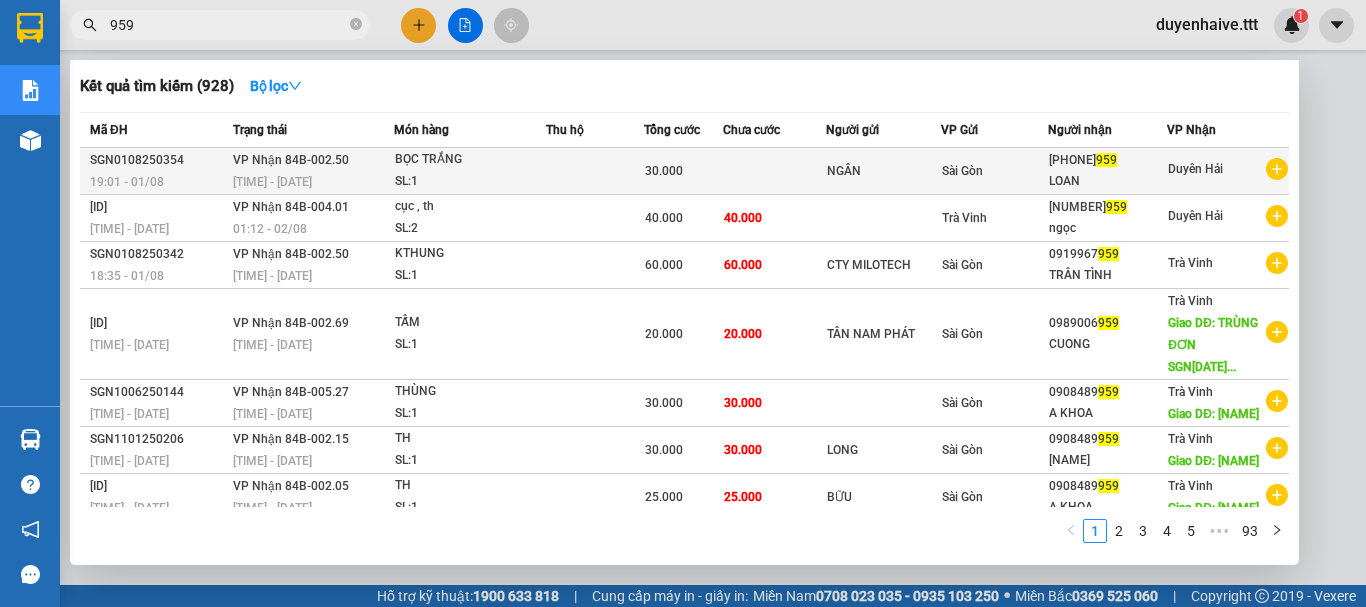 type on "959" 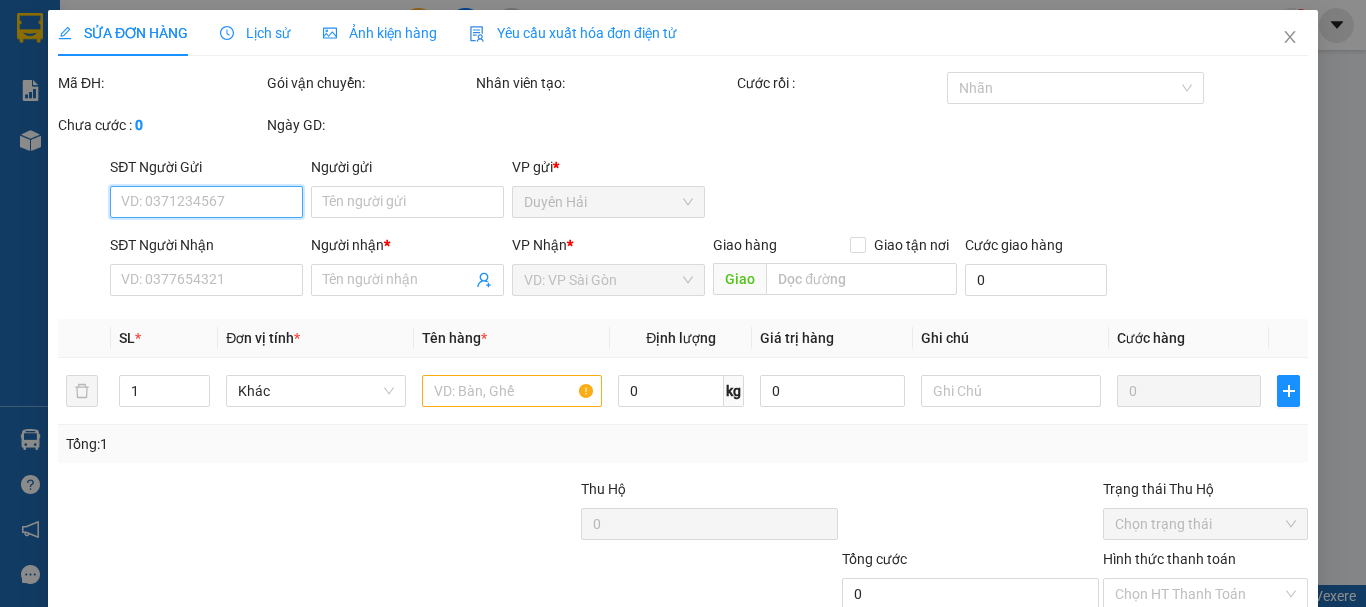 type on "NGÂN" 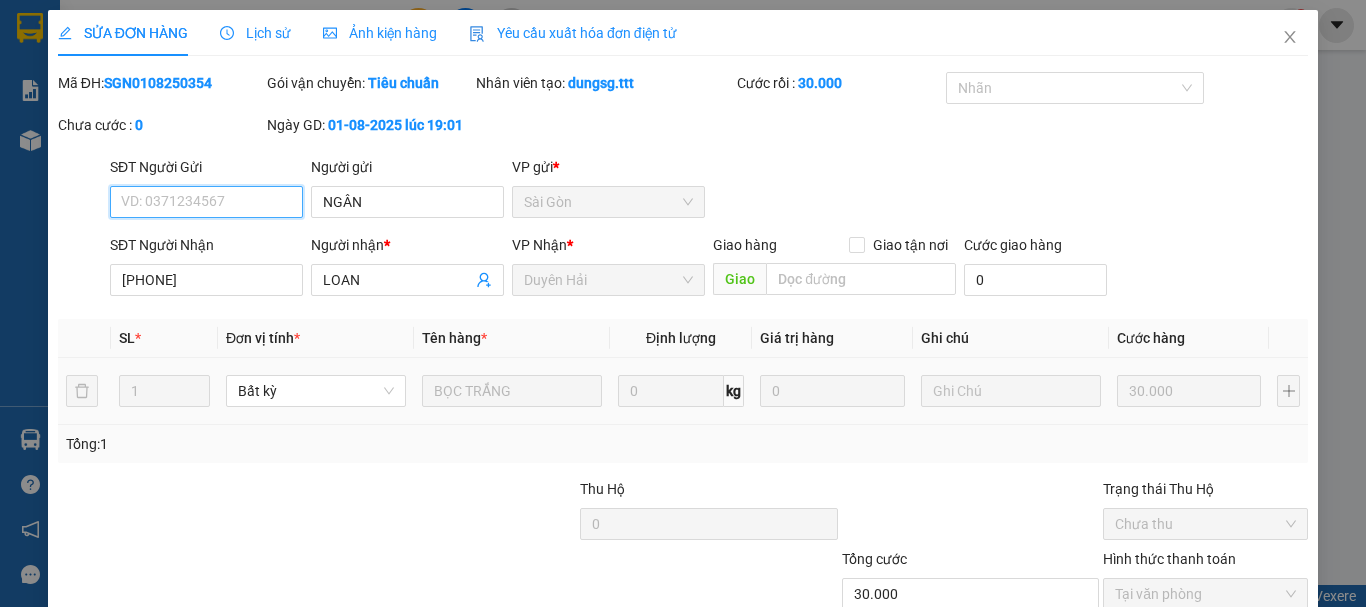 scroll, scrollTop: 137, scrollLeft: 0, axis: vertical 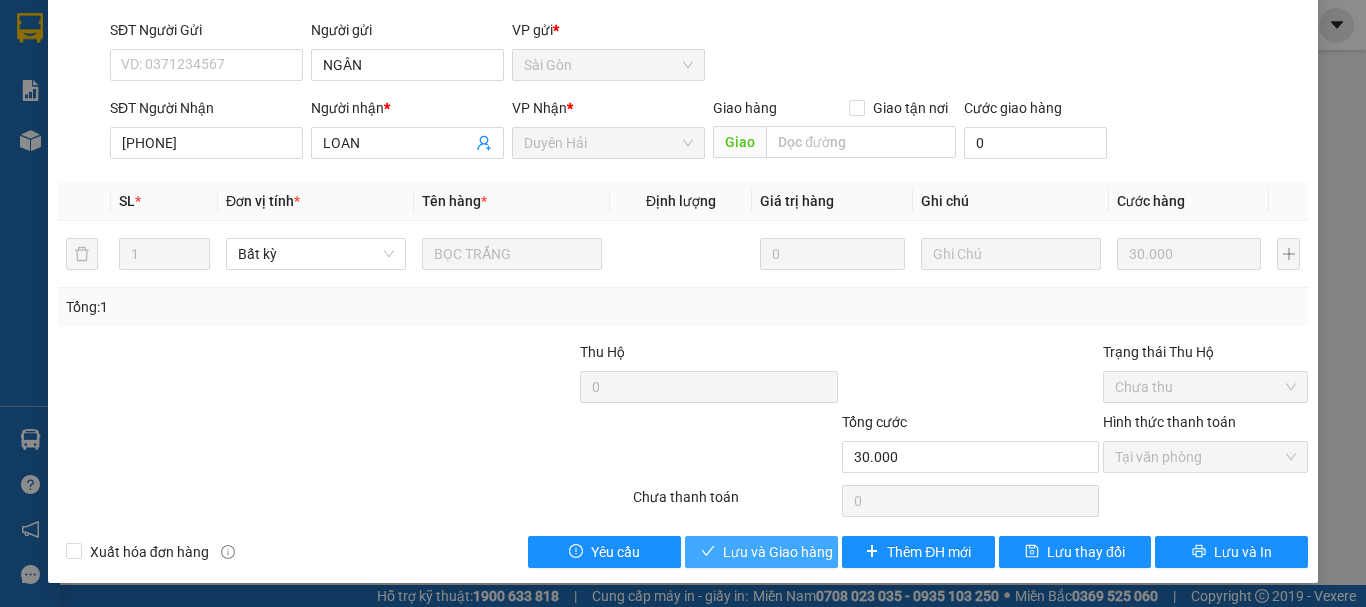 click on "Lưu và Giao hàng" at bounding box center (778, 552) 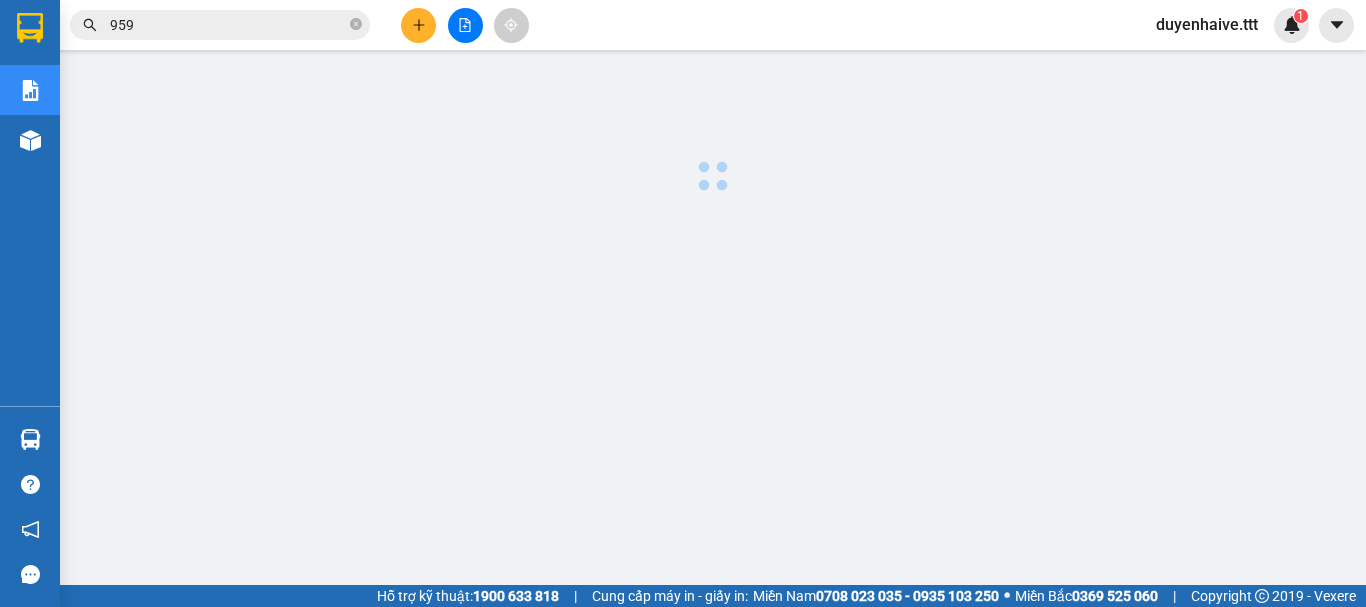 click on "959" at bounding box center (228, 25) 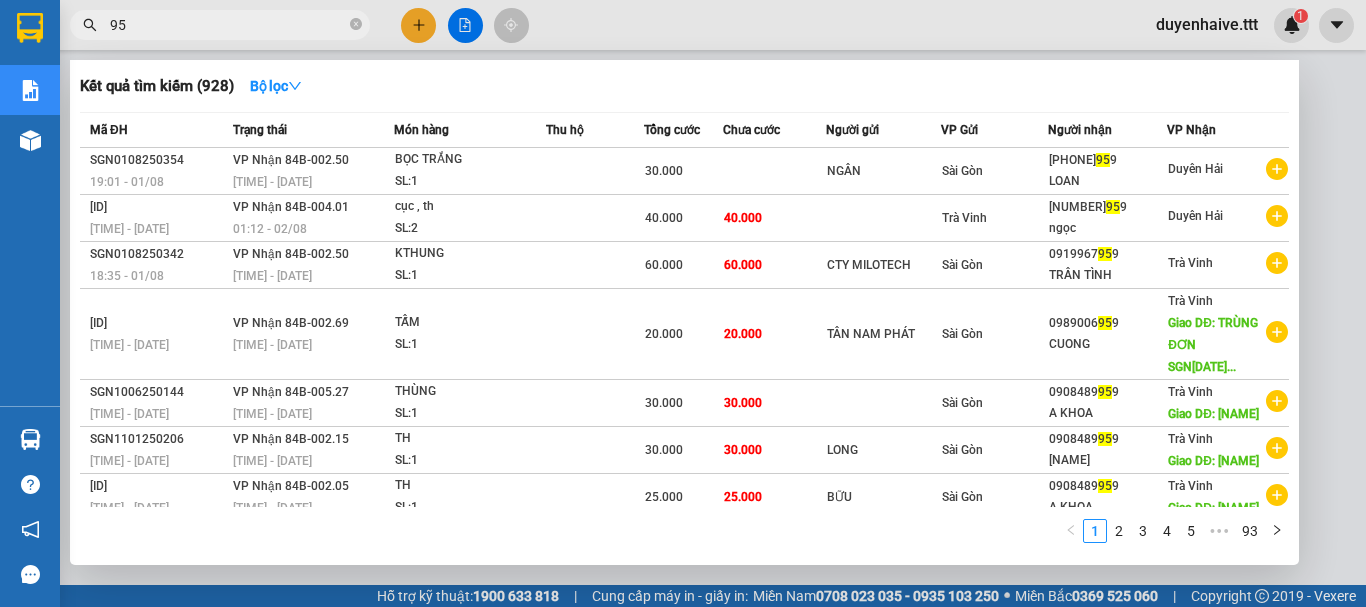 type on "9" 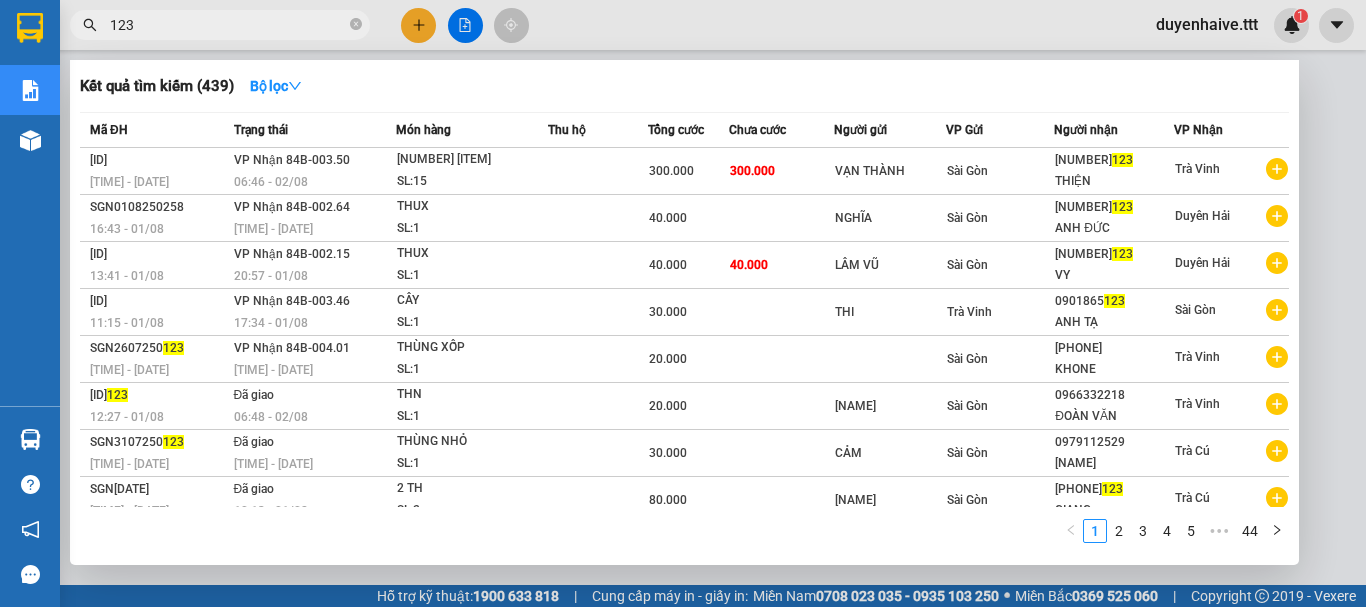 type on "123" 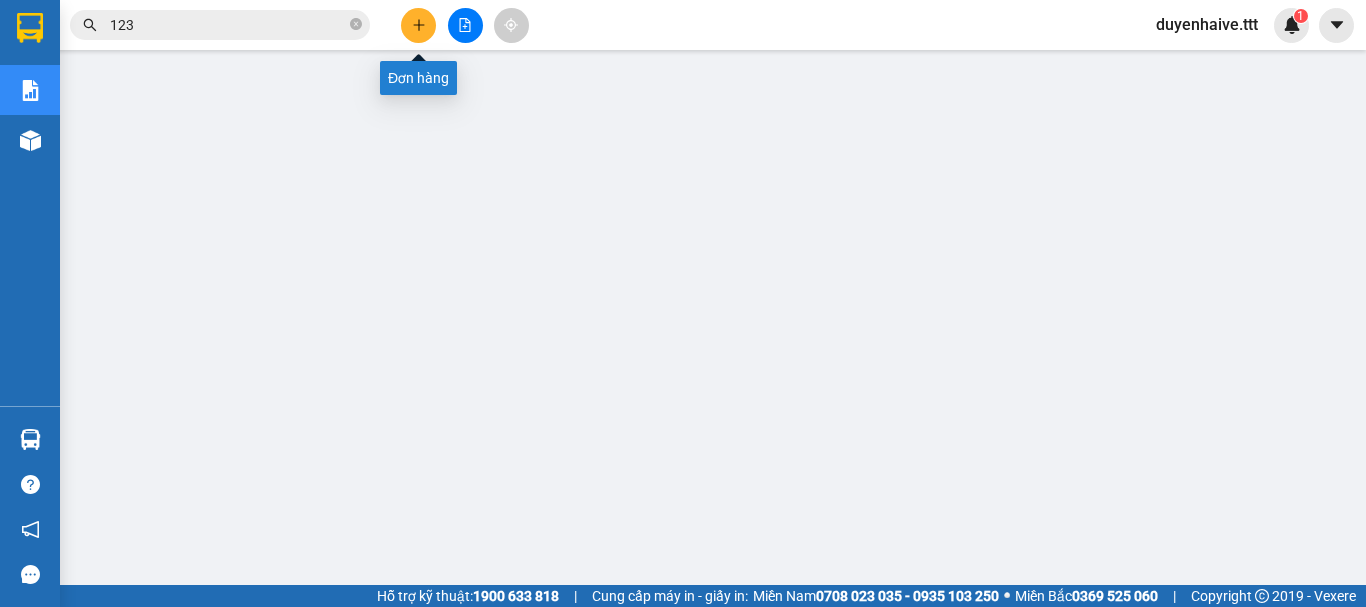 click 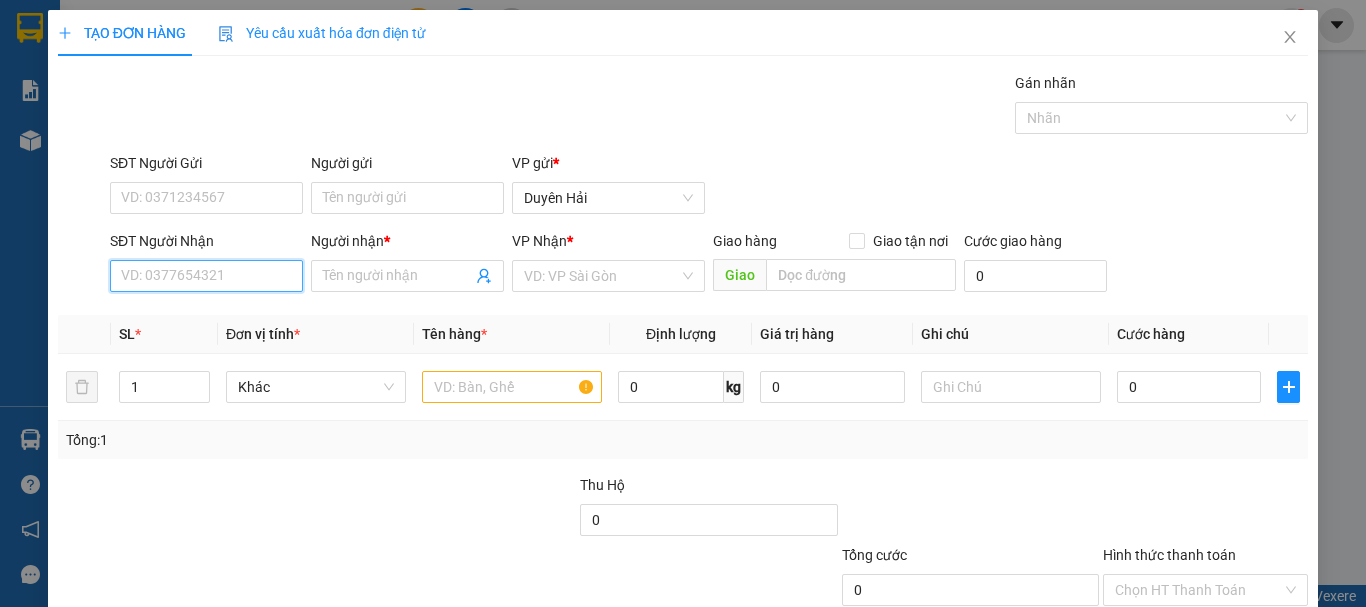 click on "SĐT Người Nhận" at bounding box center (206, 276) 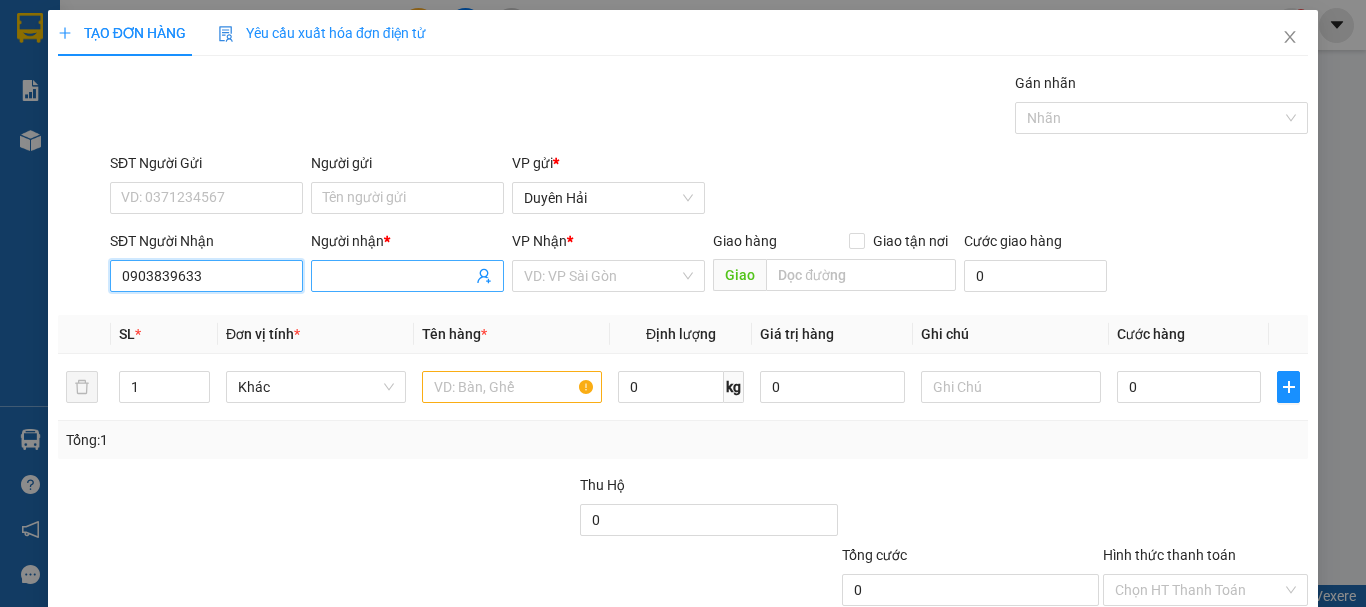 type on "0903839633" 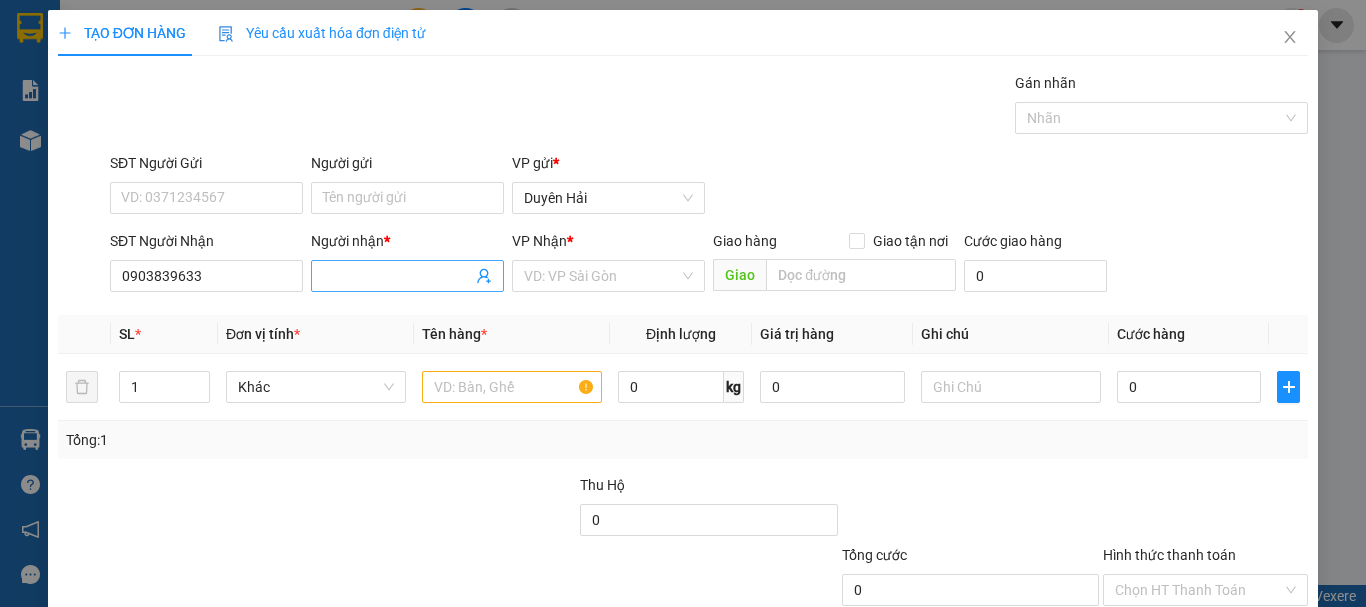 click on "Người nhận  *" at bounding box center (397, 276) 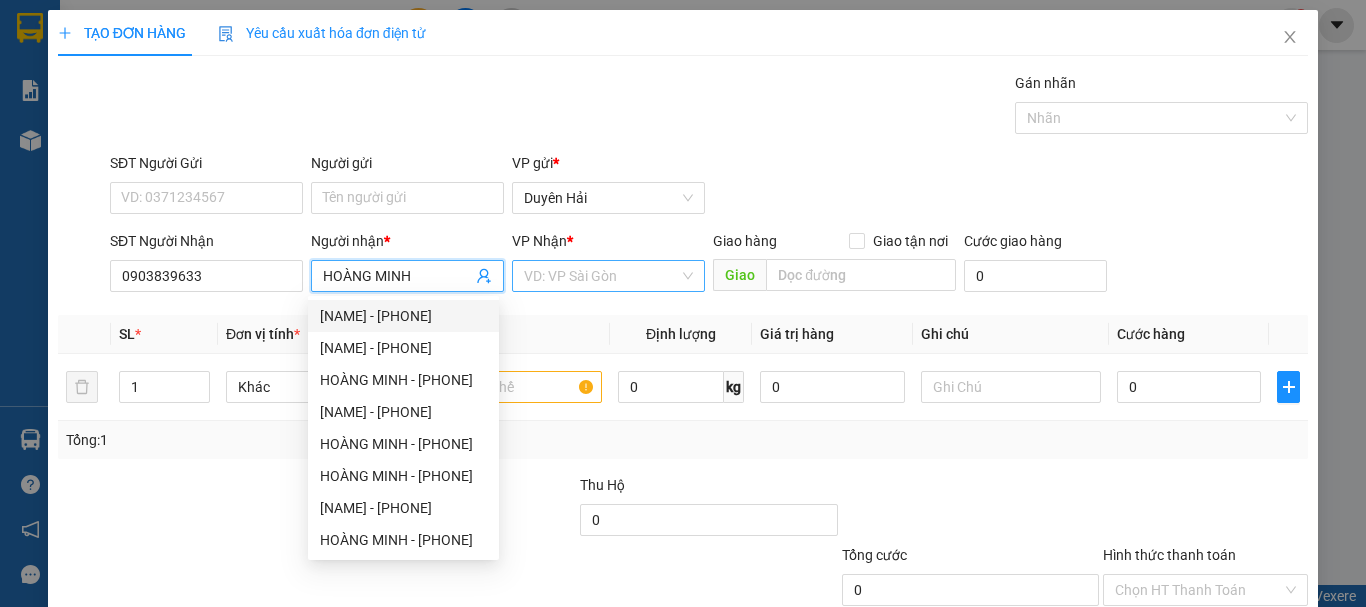 type on "HOÀNG MINH" 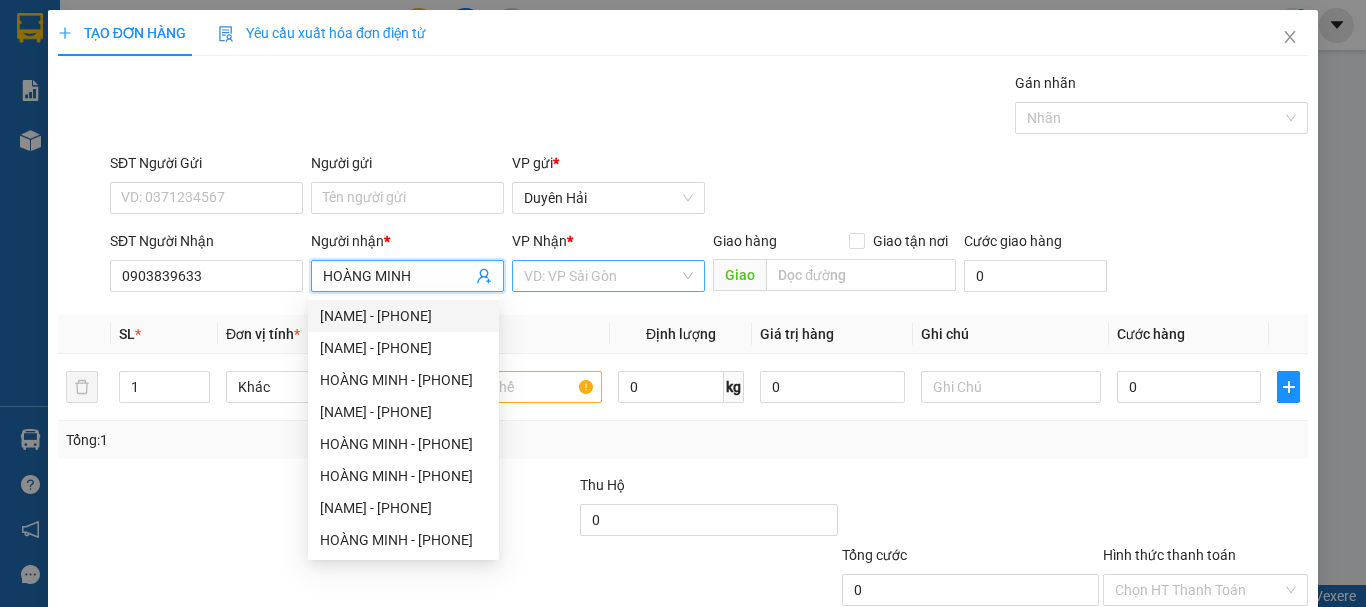 click at bounding box center [601, 276] 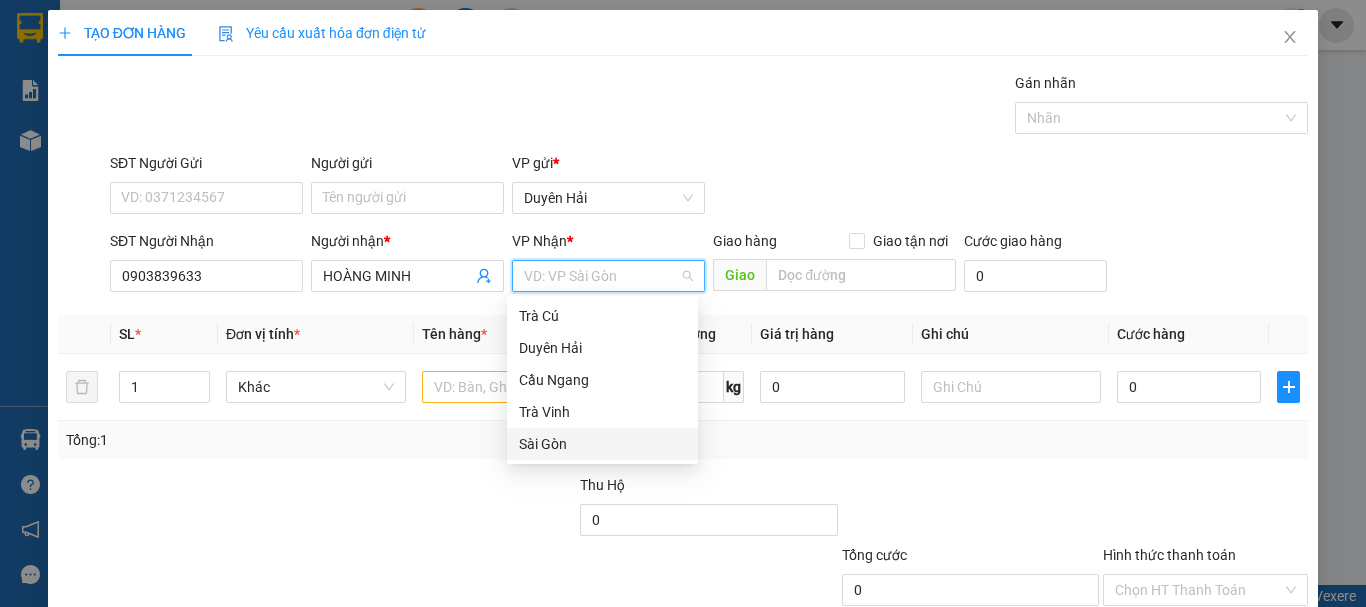 click on "Sài Gòn" at bounding box center (602, 444) 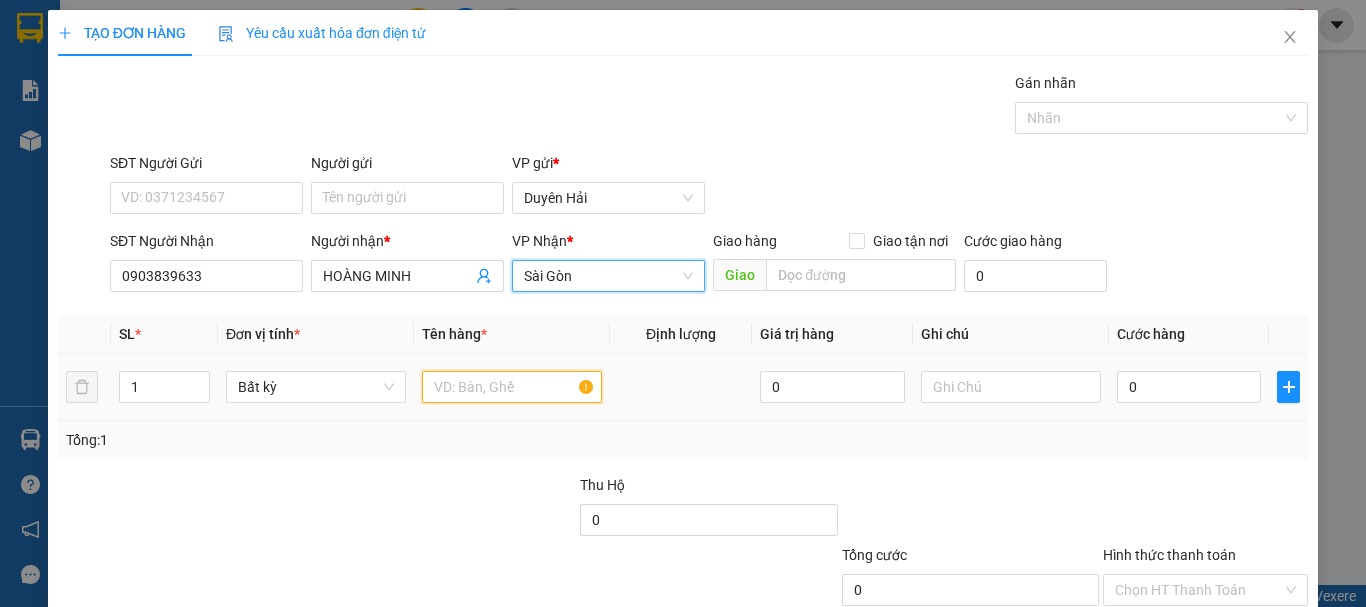 click at bounding box center (512, 387) 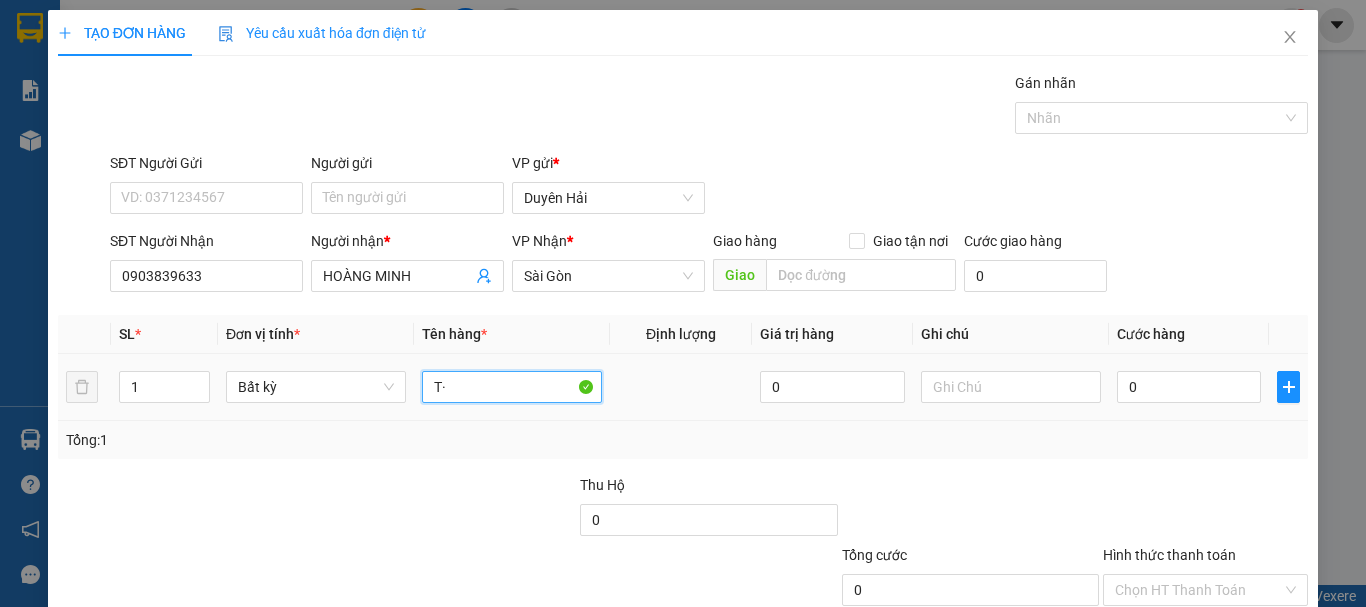 type on "T" 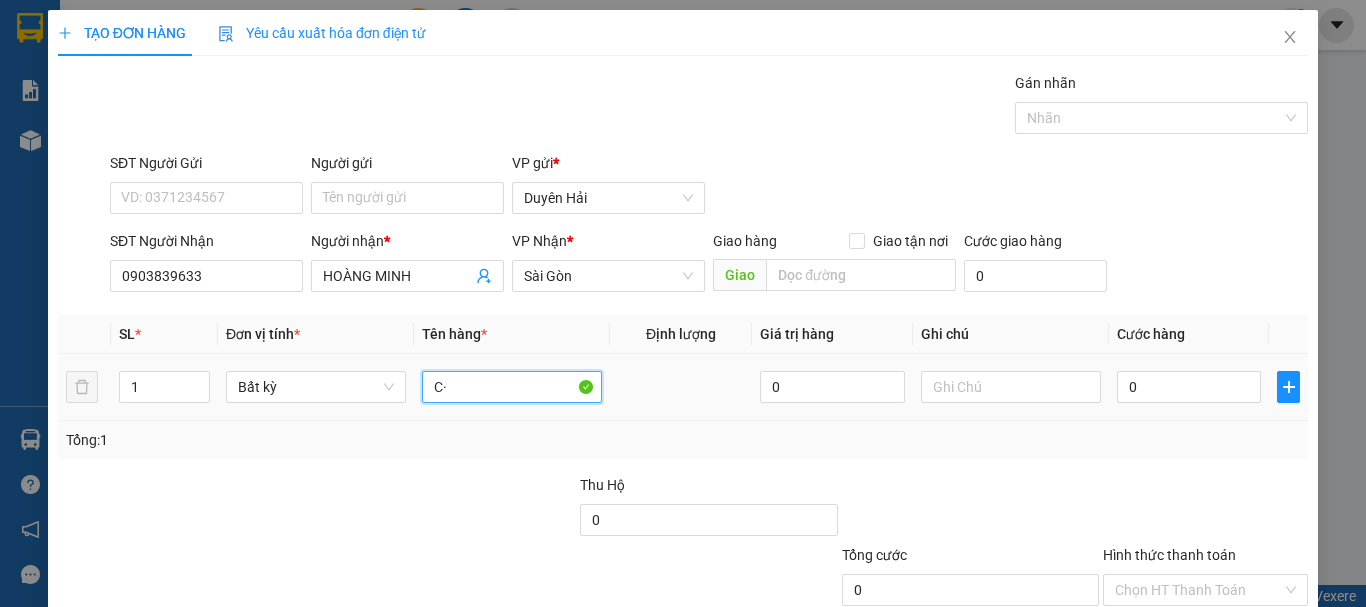 type on "C" 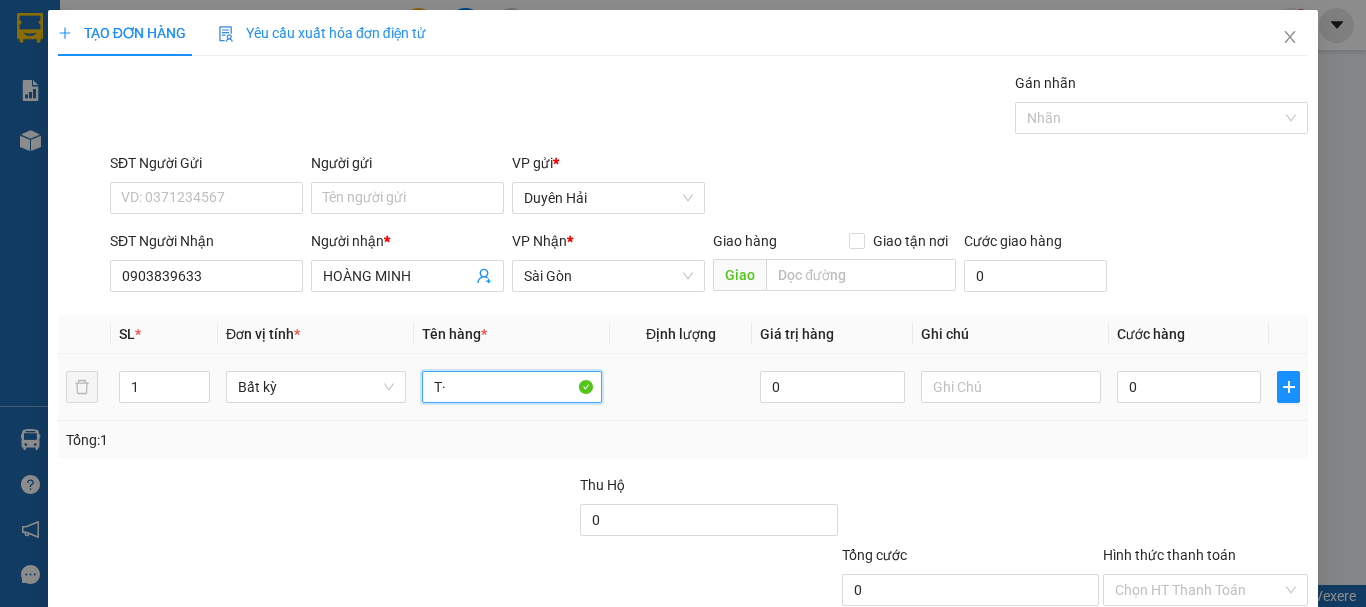 type on "T" 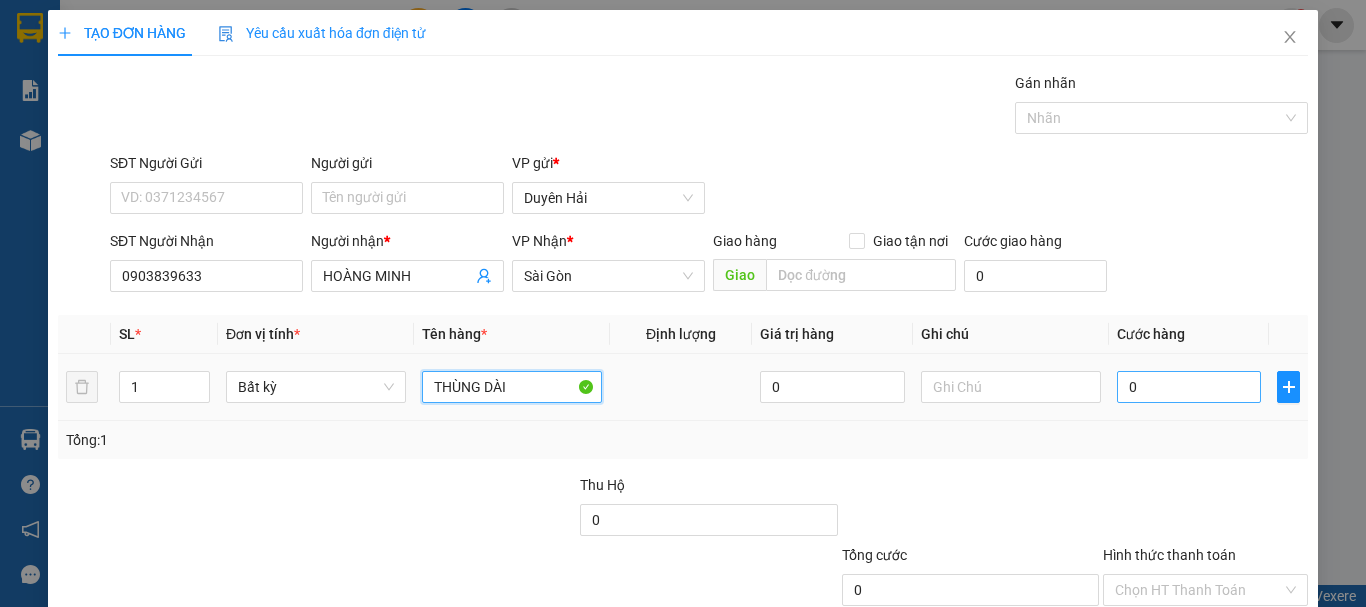 type on "THÙNG DÀI" 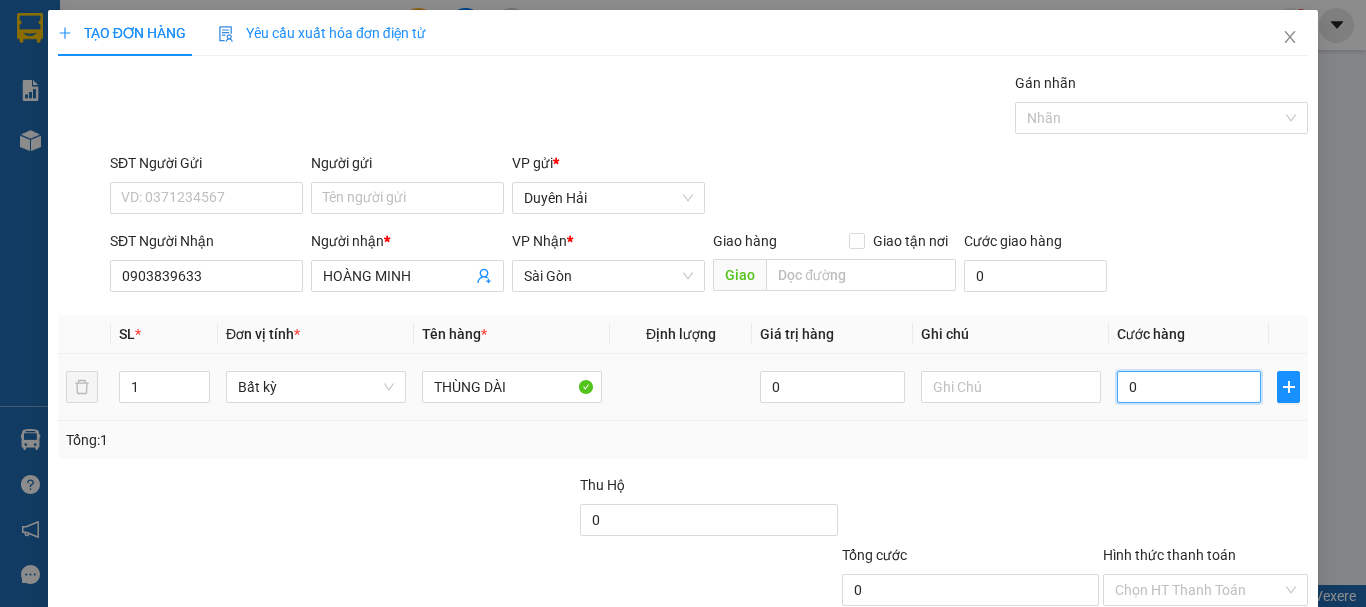 click on "0" at bounding box center [1189, 387] 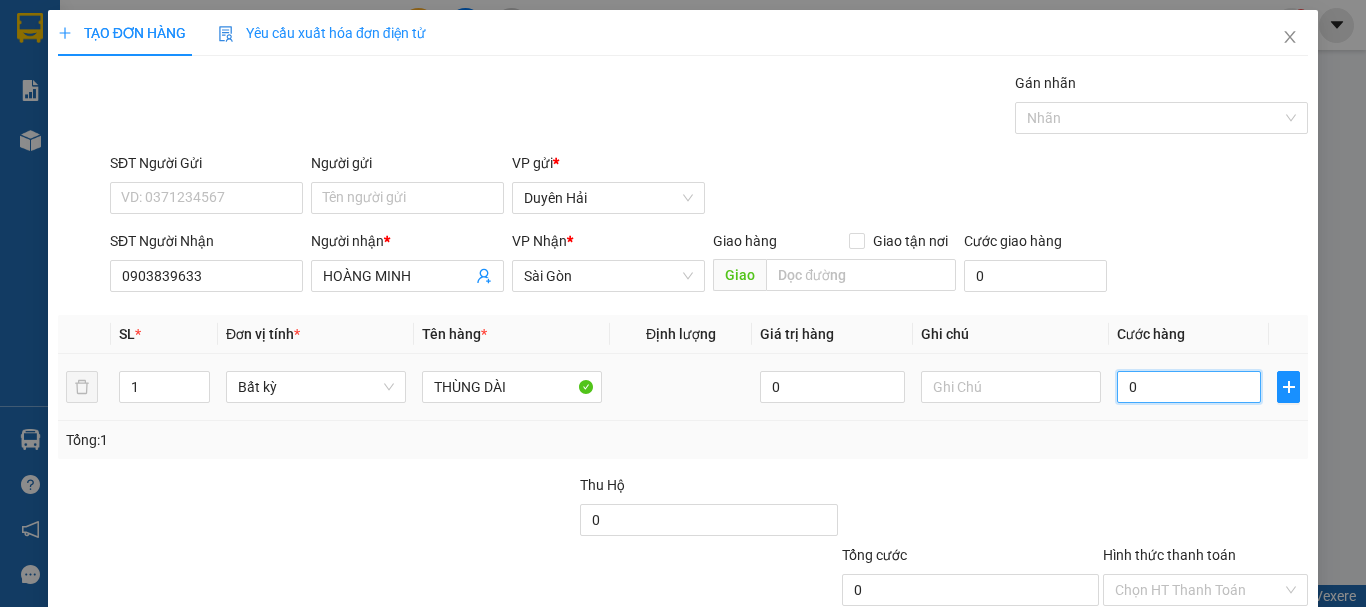 type on "7" 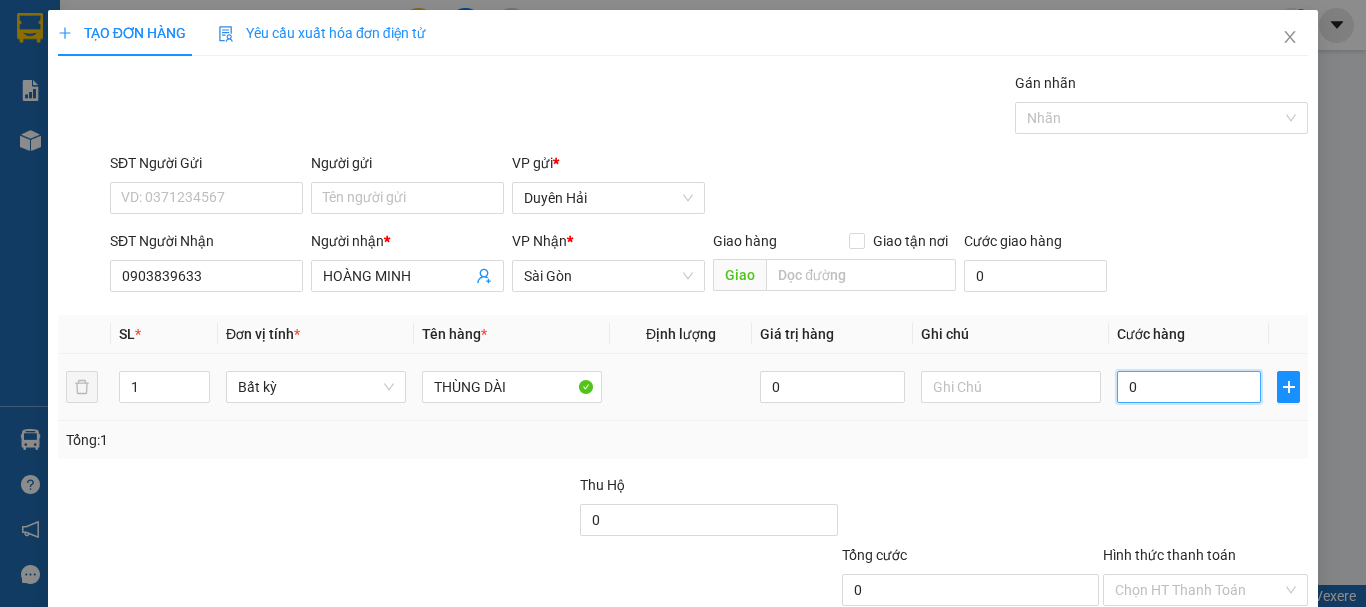 type on "7" 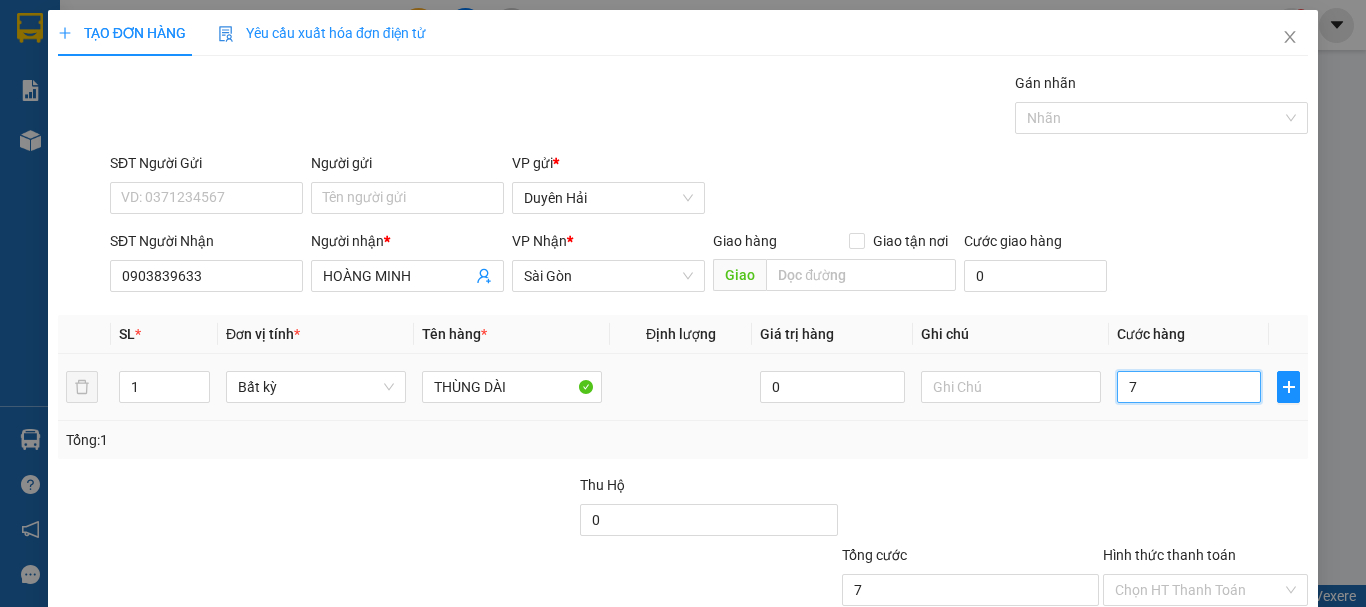 type on "70" 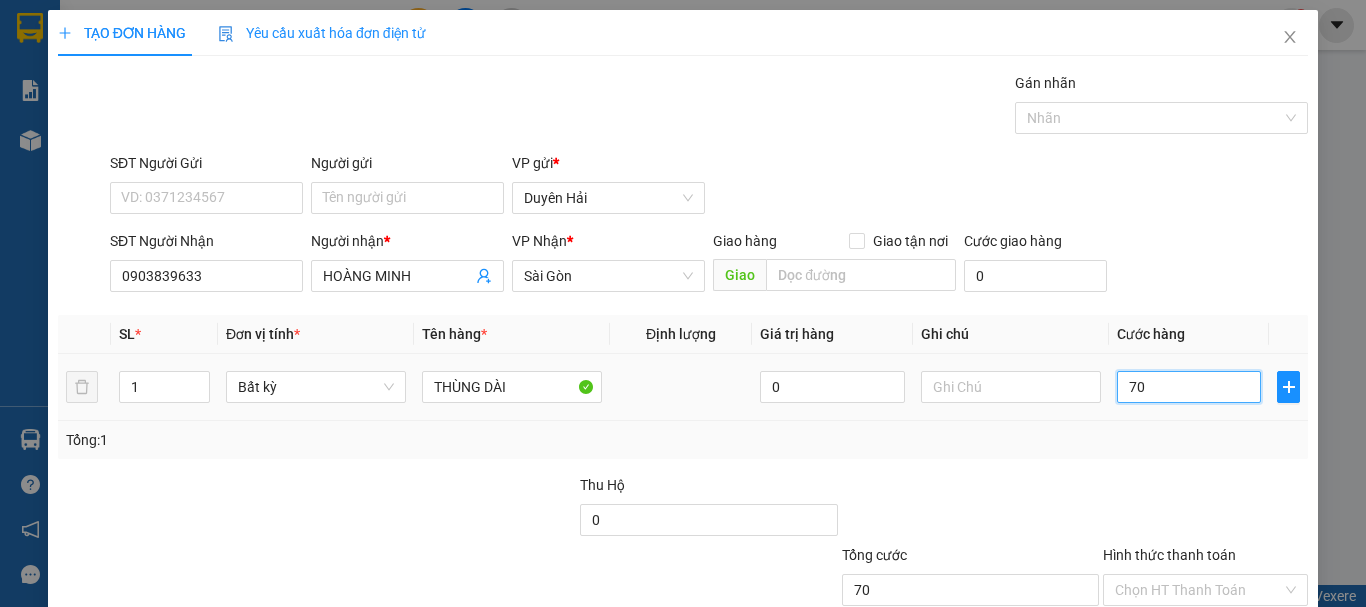 type on "700" 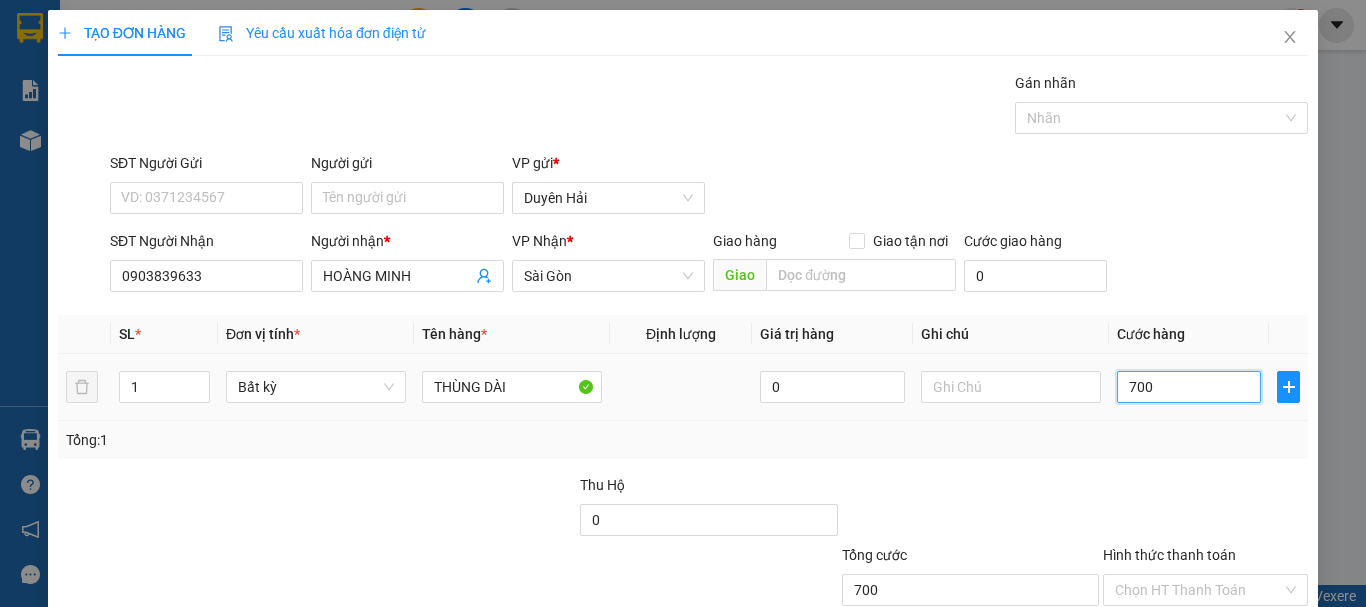 type on "7.000" 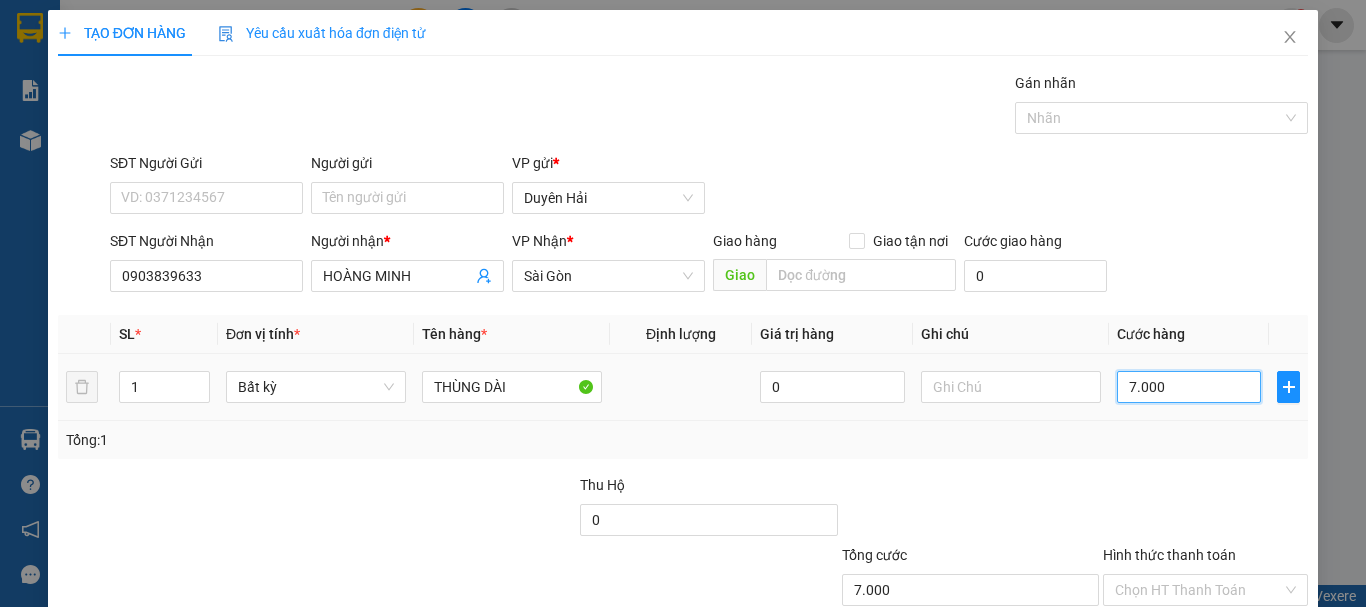 type on "70.000" 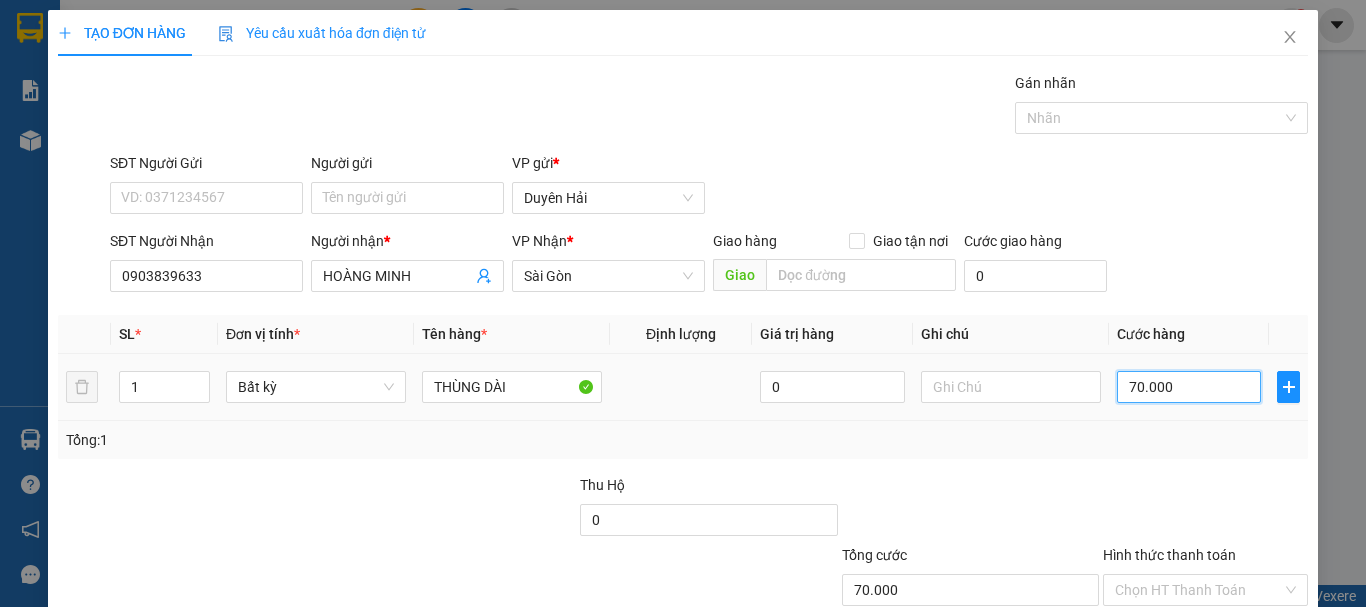 type on "70.000" 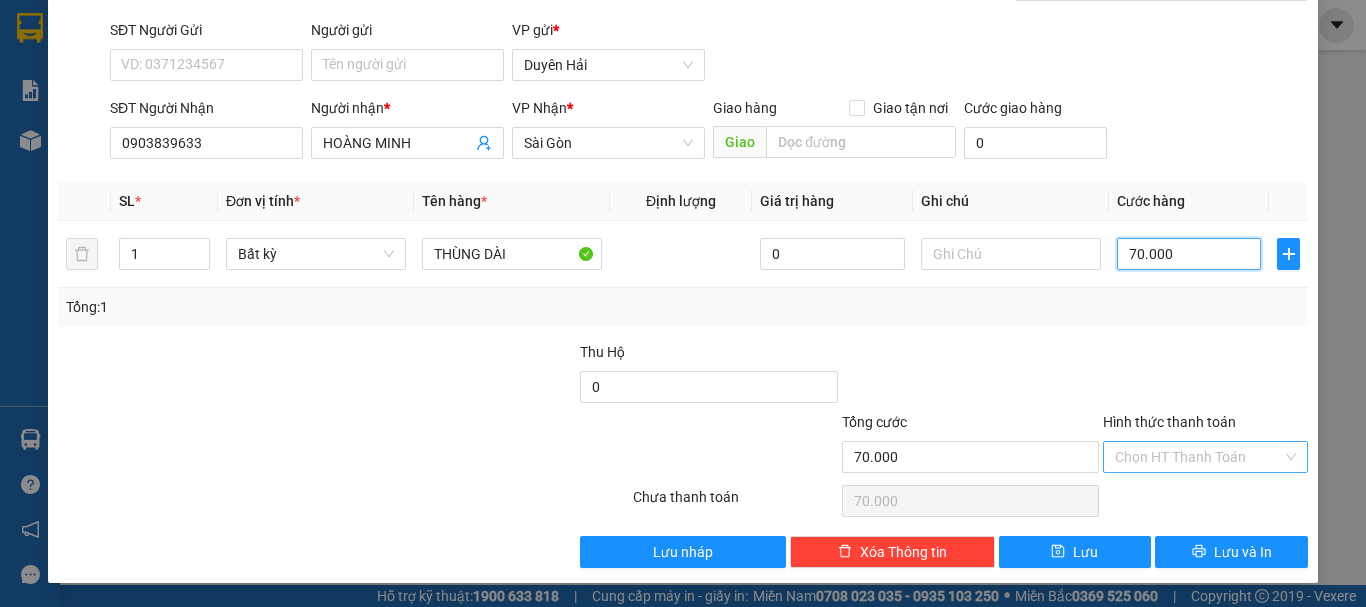 type on "70.000" 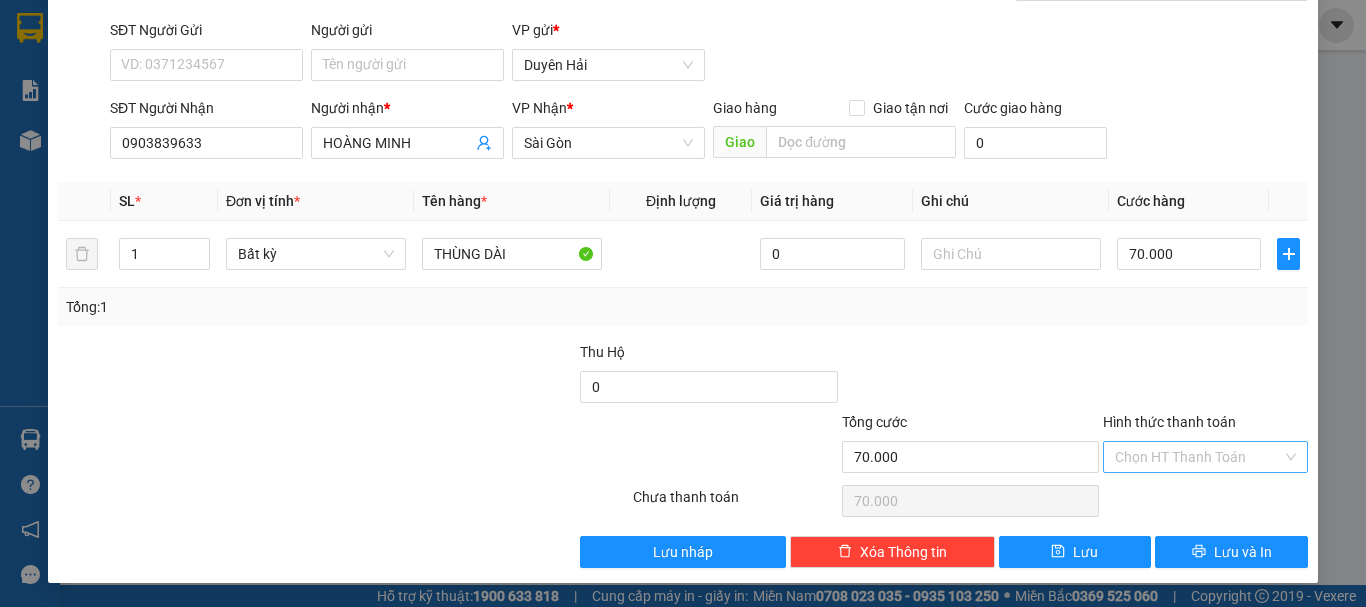 click on "Hình thức thanh toán" at bounding box center [1198, 457] 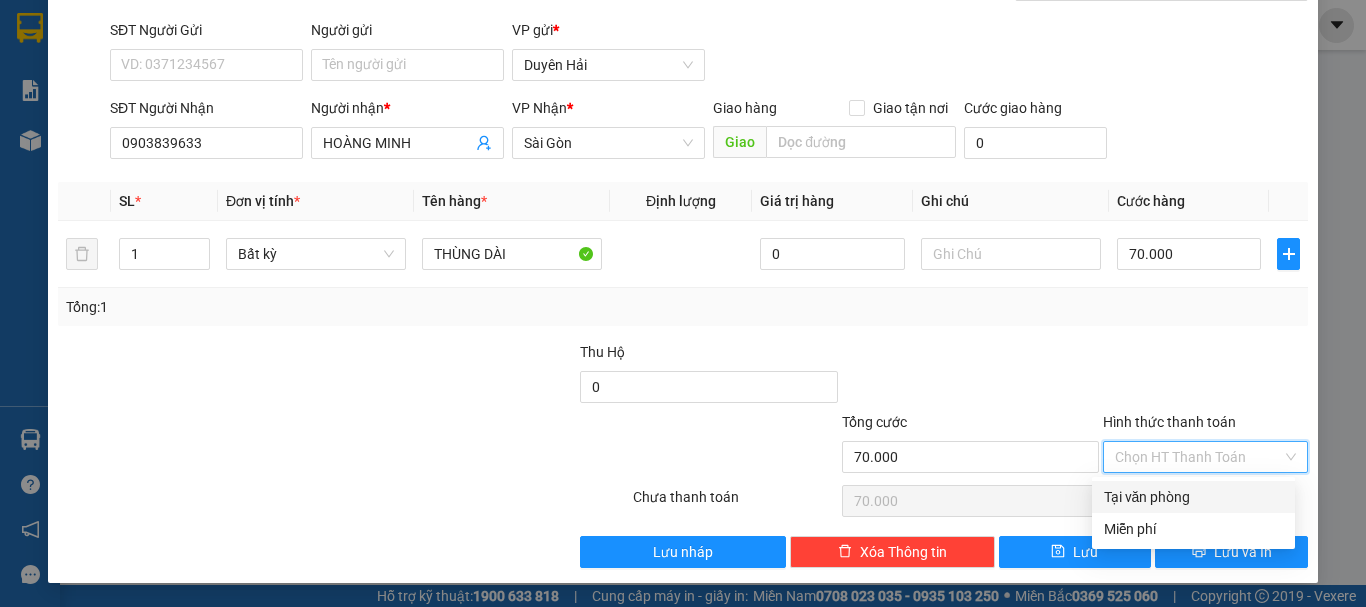 click on "Tại văn phòng" at bounding box center (1193, 497) 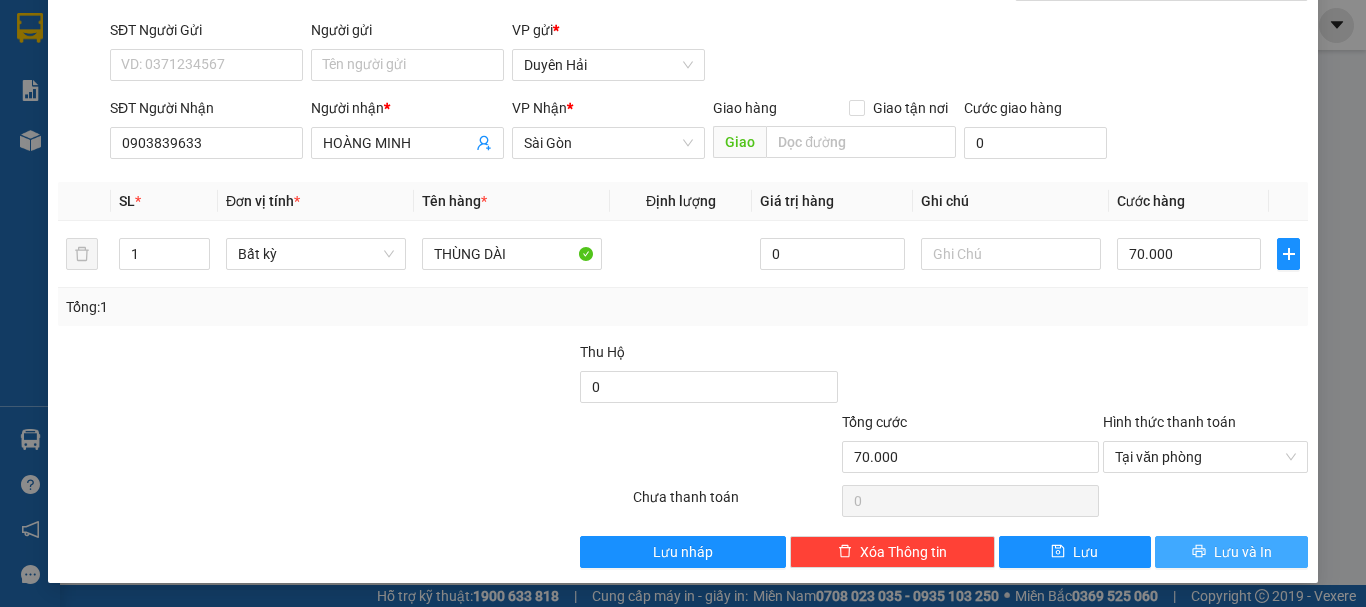 click on "Lưu và In" at bounding box center [1231, 552] 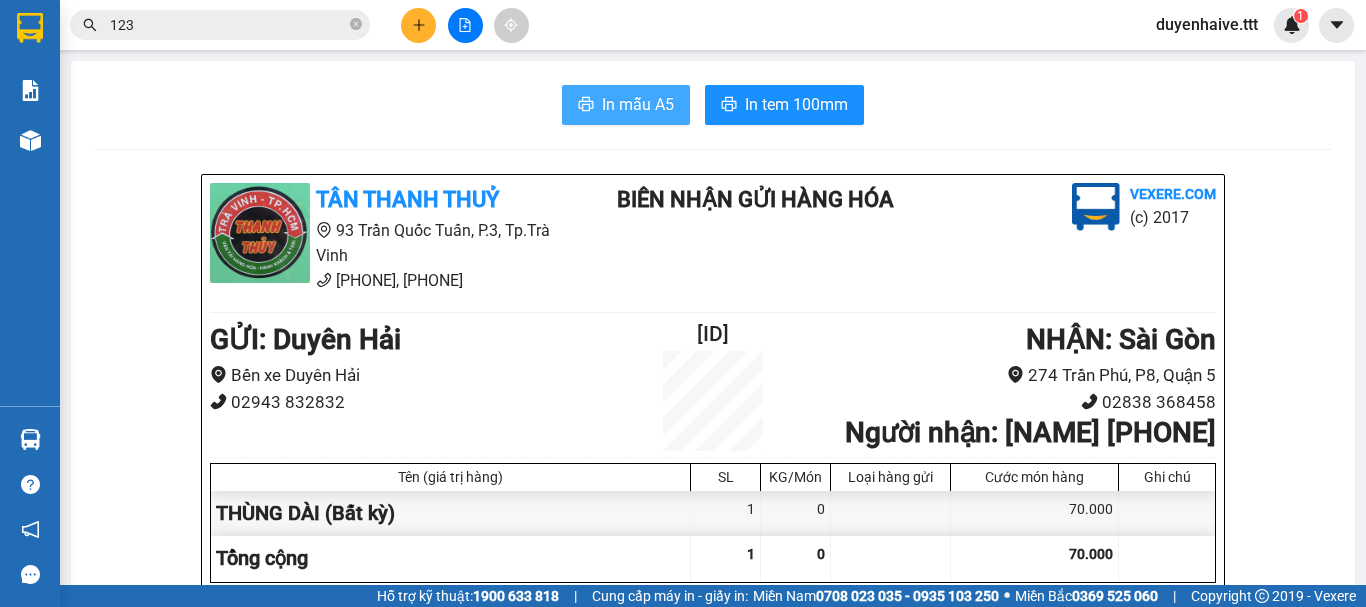 click on "In mẫu A5" at bounding box center (638, 104) 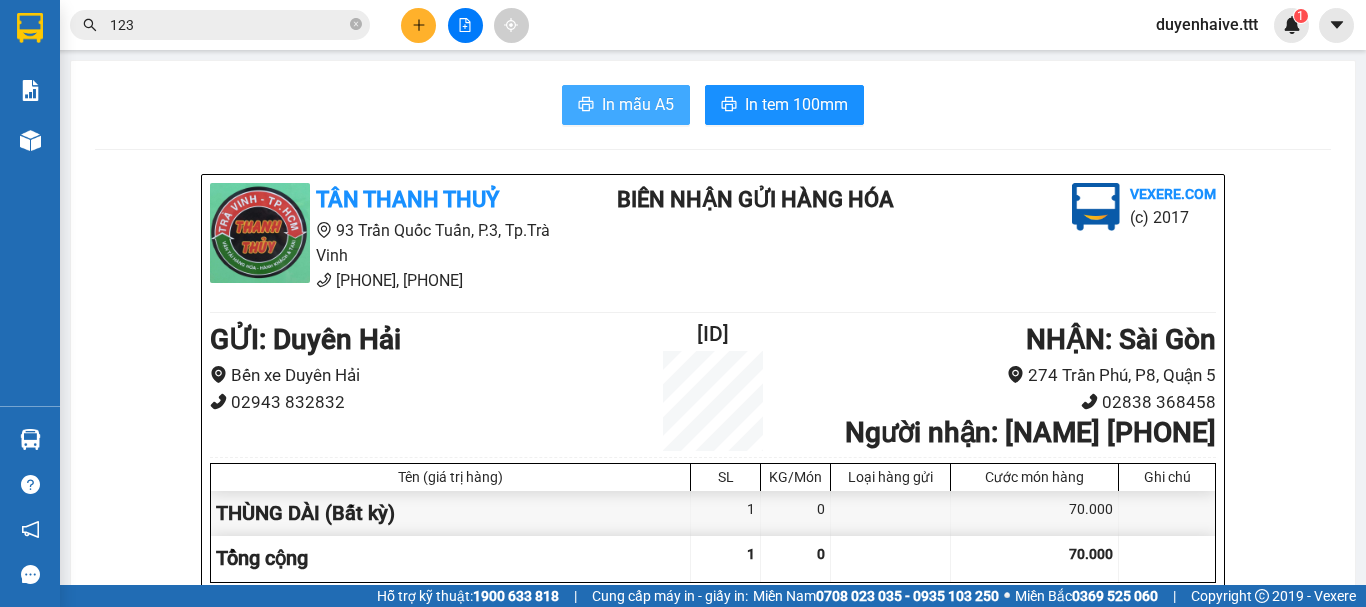 scroll, scrollTop: 0, scrollLeft: 0, axis: both 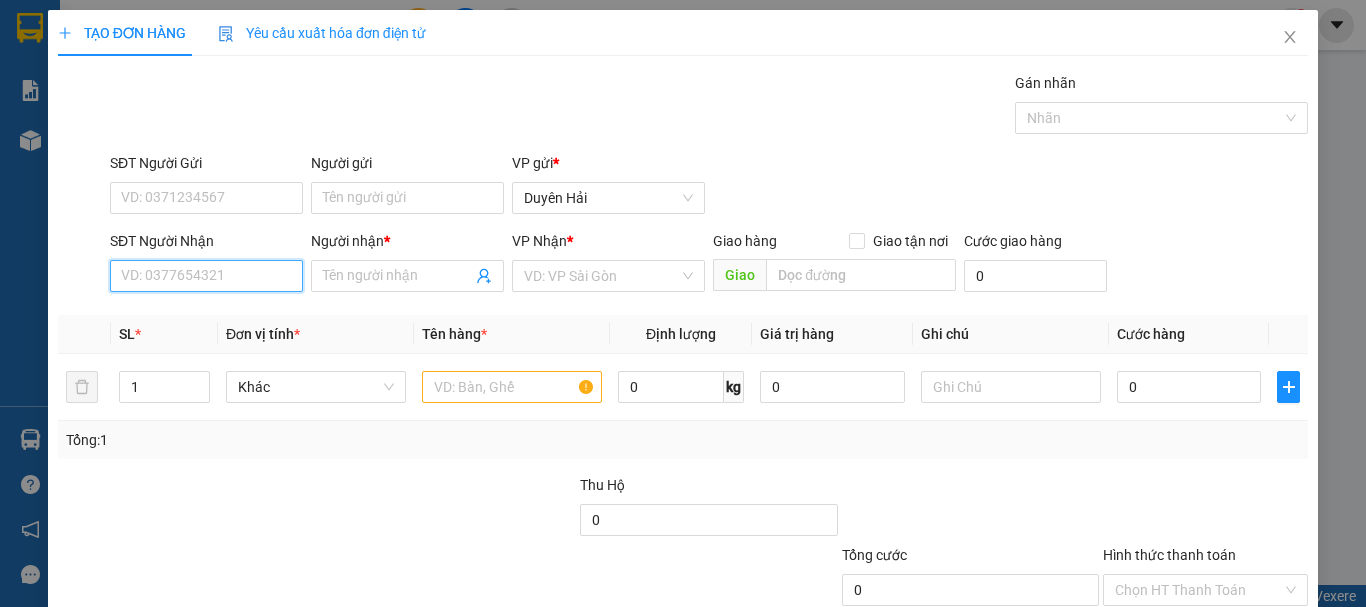 click on "SĐT Người Nhận" at bounding box center [206, 276] 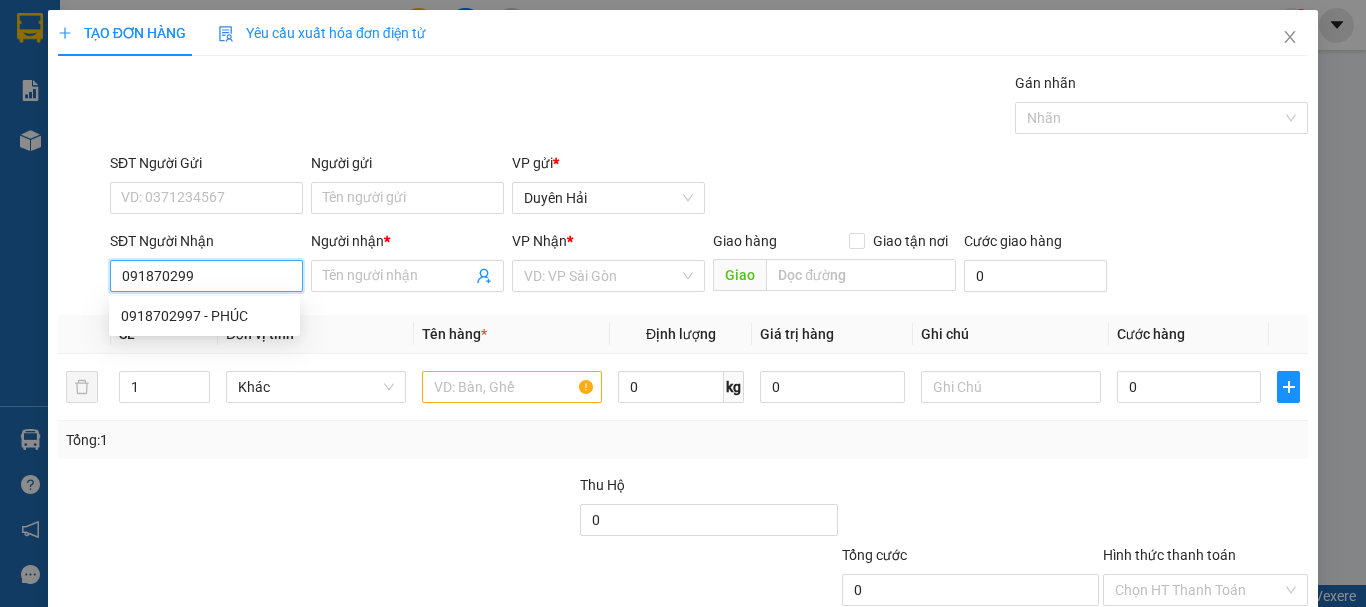 type on "0918702997" 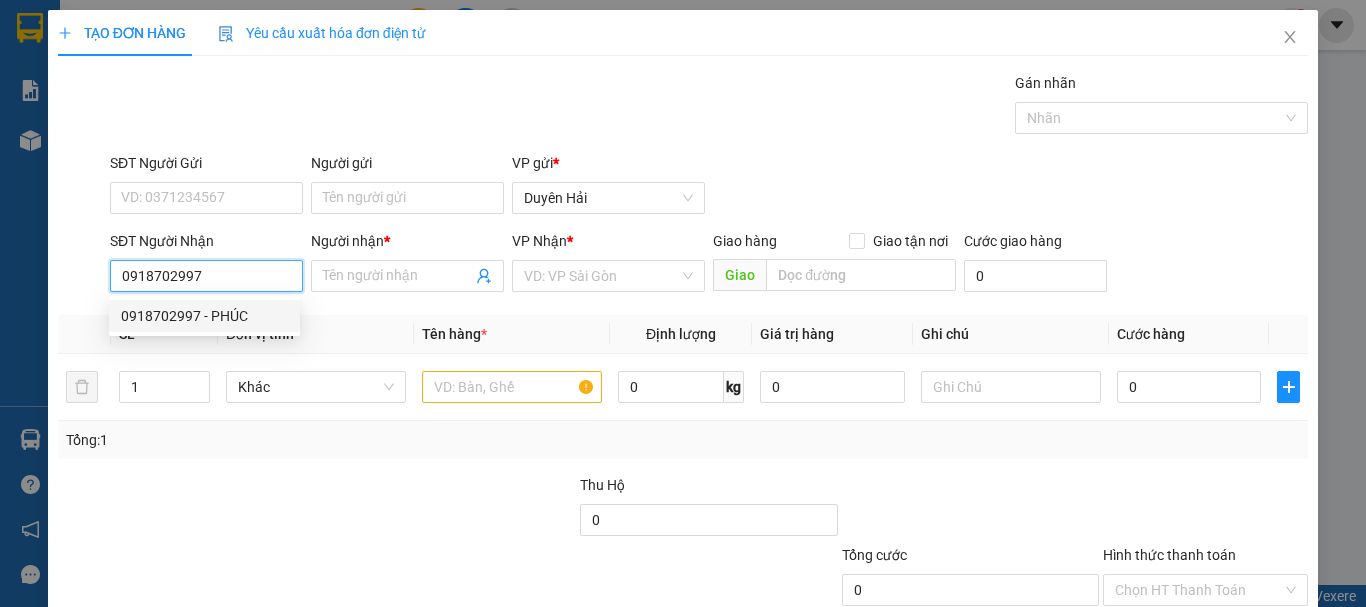 click on "0918702997 - PHÚC" at bounding box center [204, 316] 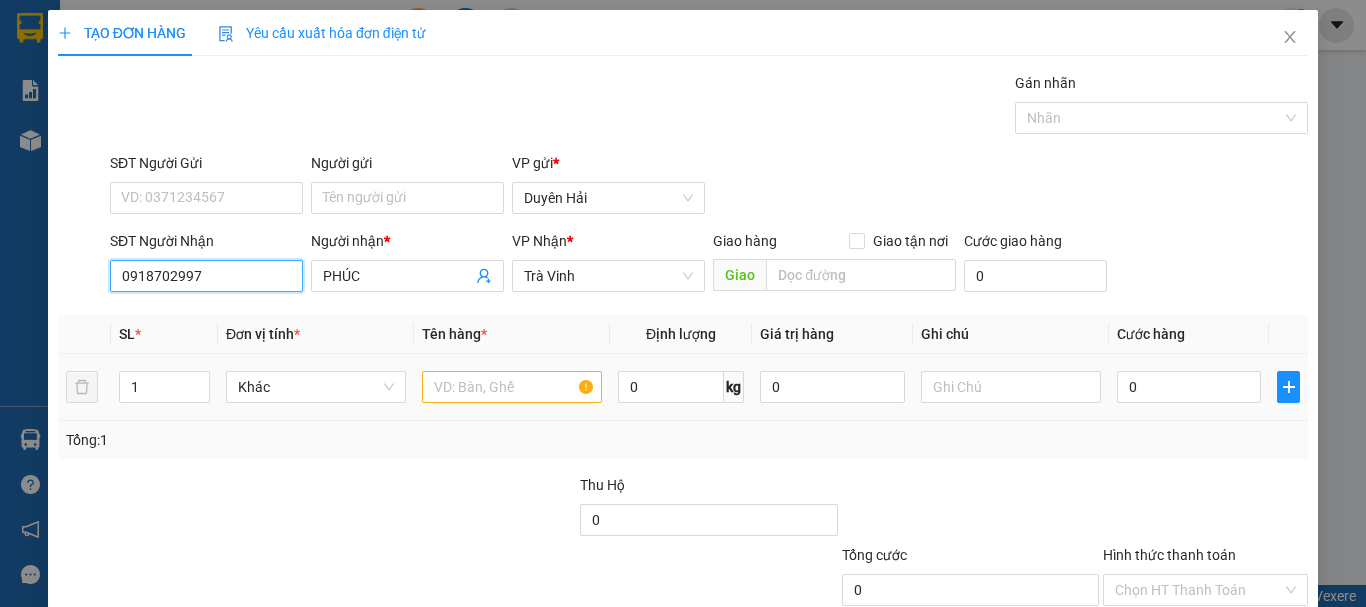 type on "0918702997" 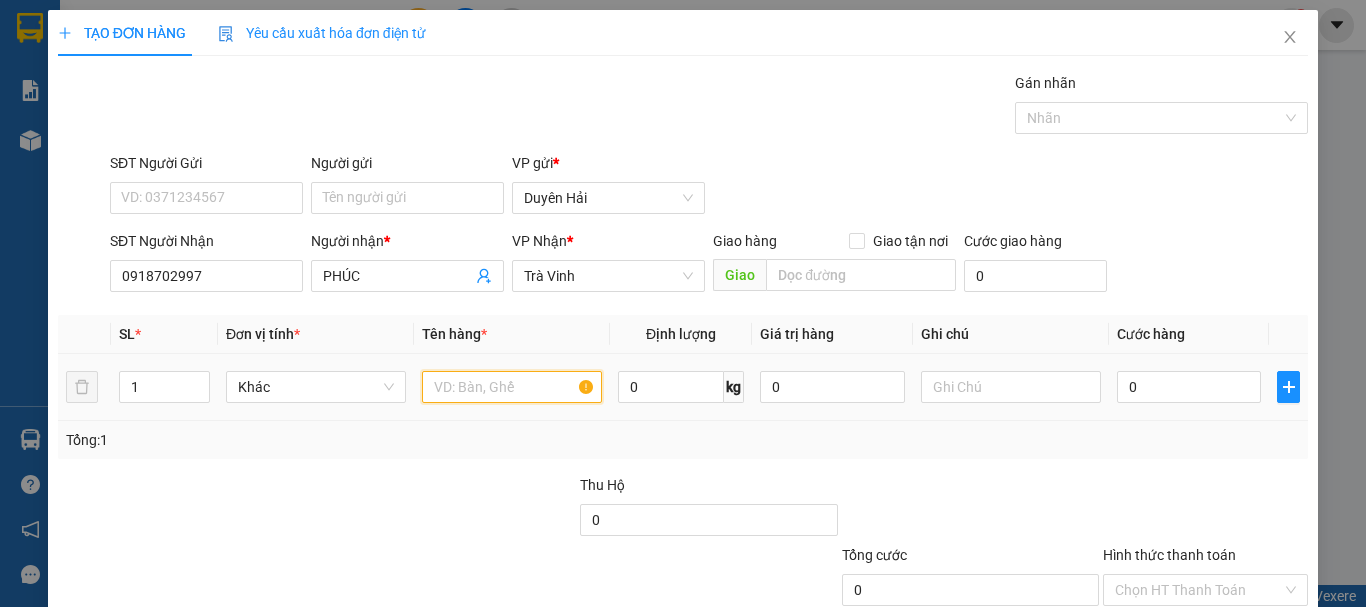 click at bounding box center (512, 387) 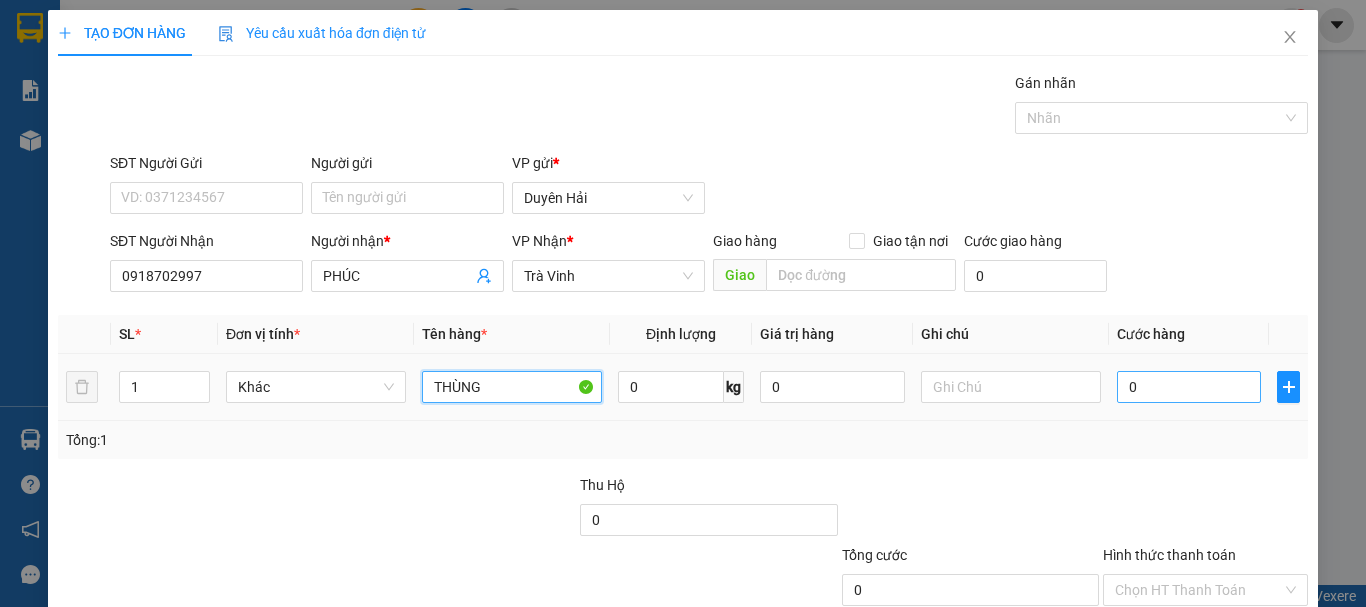 type on "THÙNG" 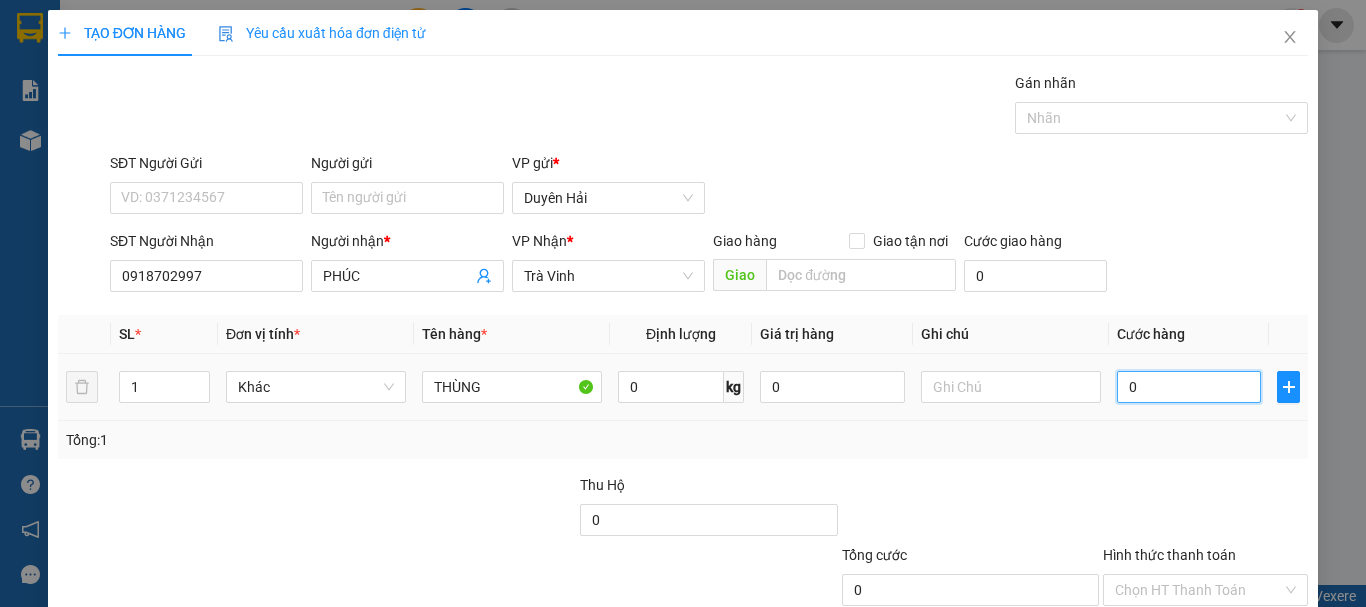 click on "0" at bounding box center [1189, 387] 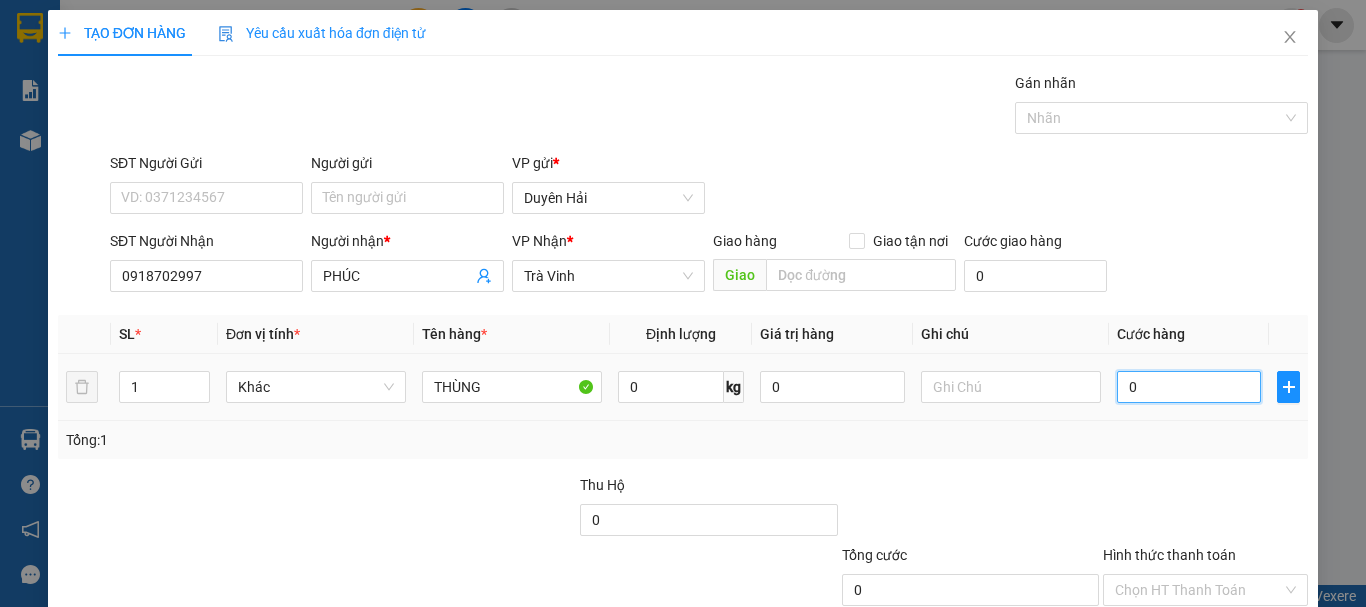 type on "3" 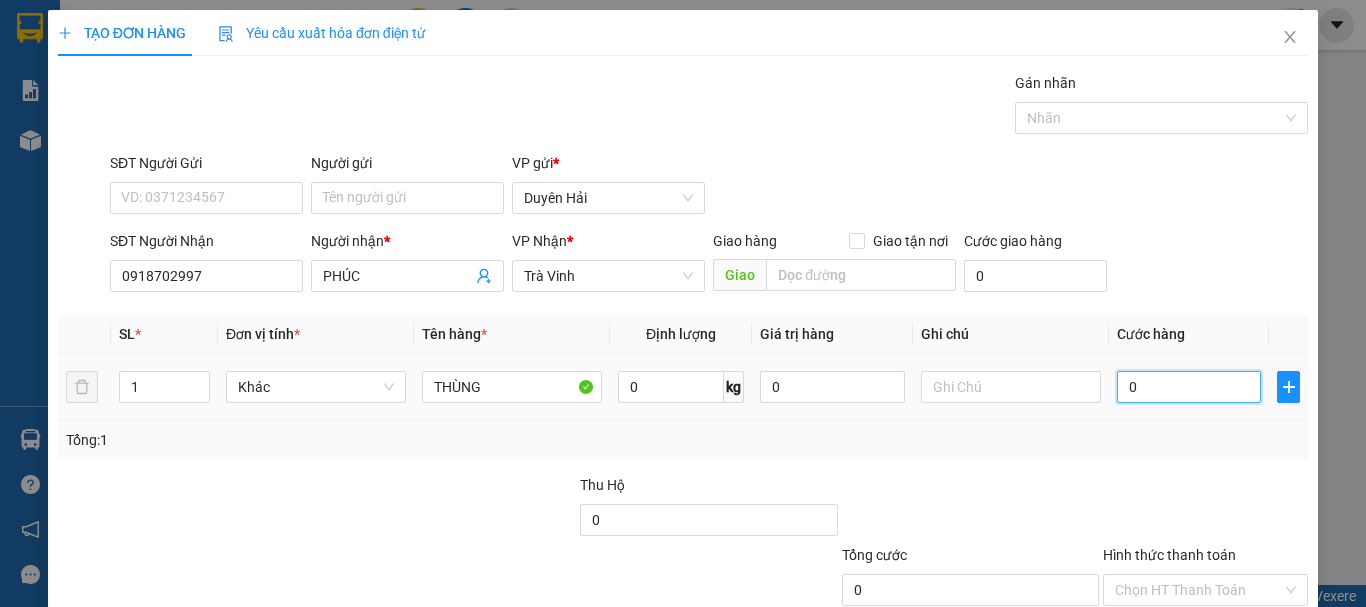 type on "3" 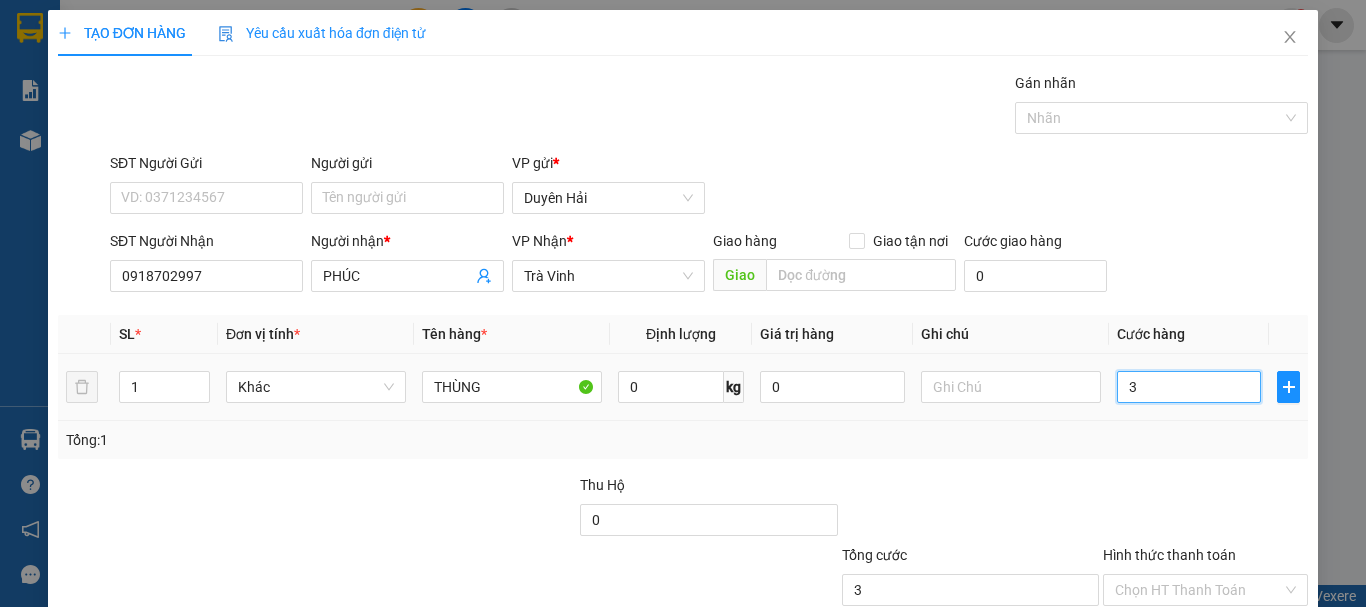 type on "30" 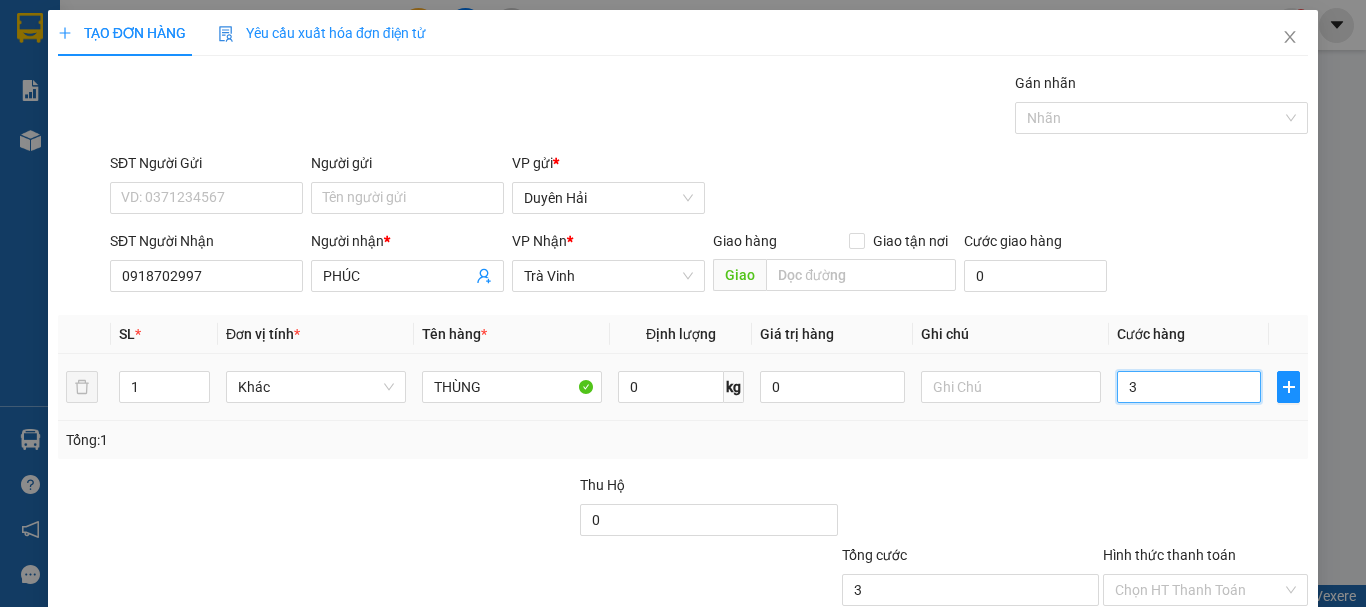 type on "30" 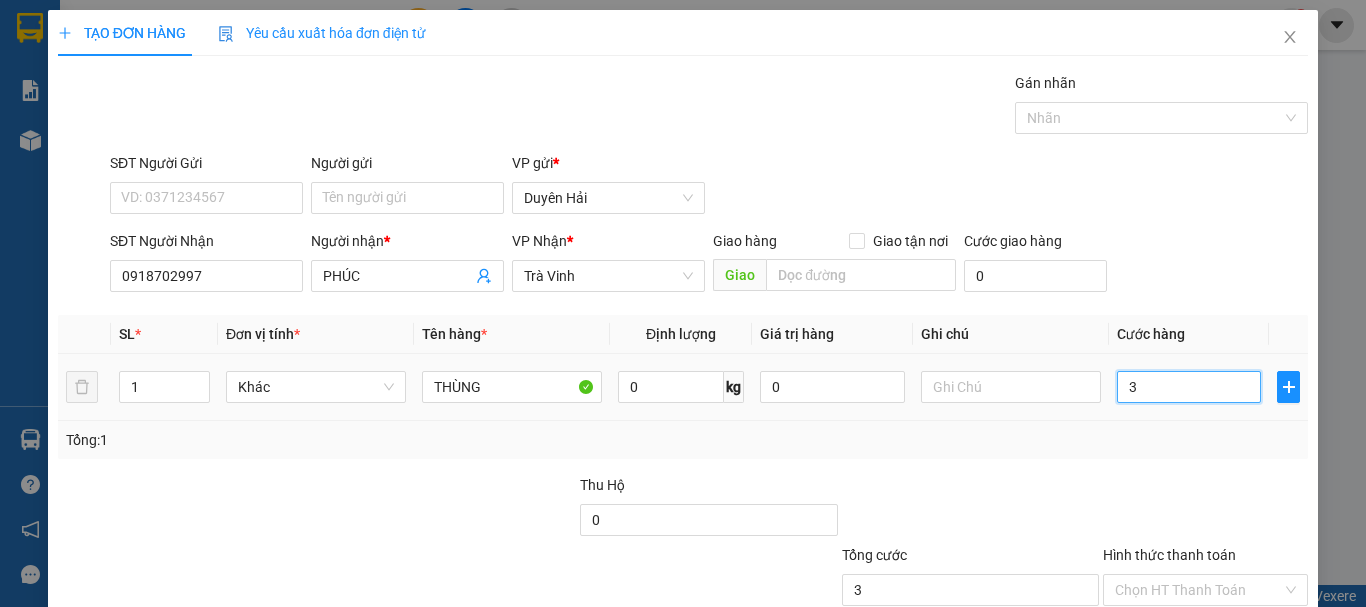 type on "30" 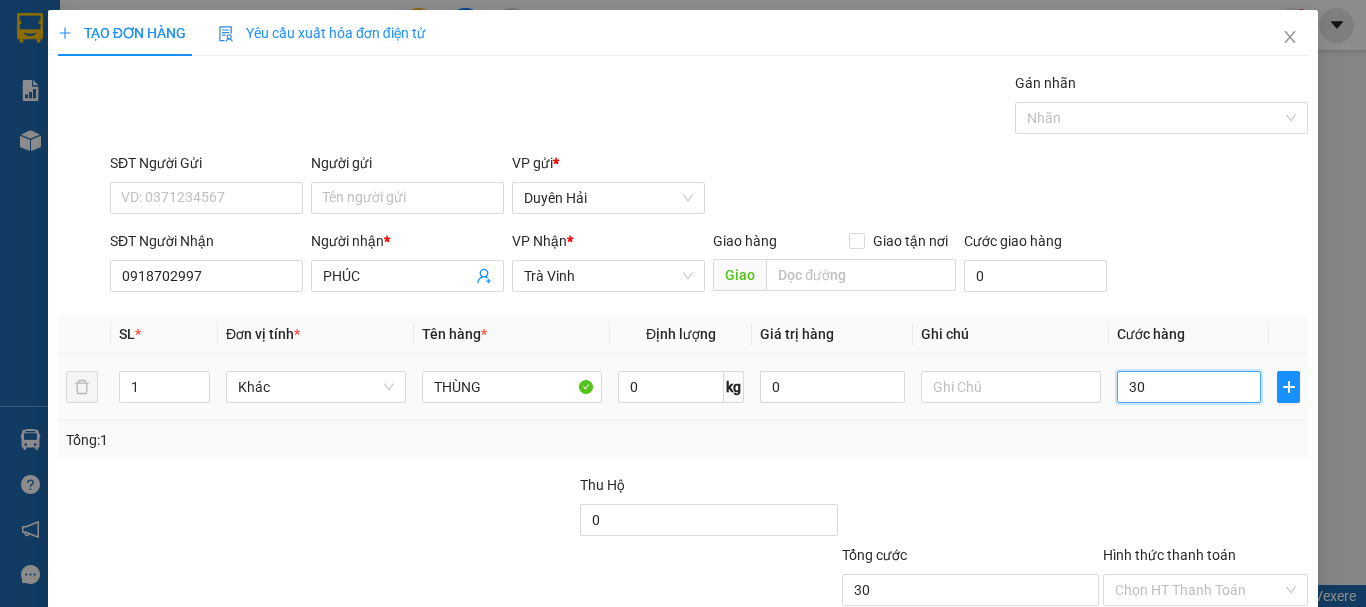 type on "300" 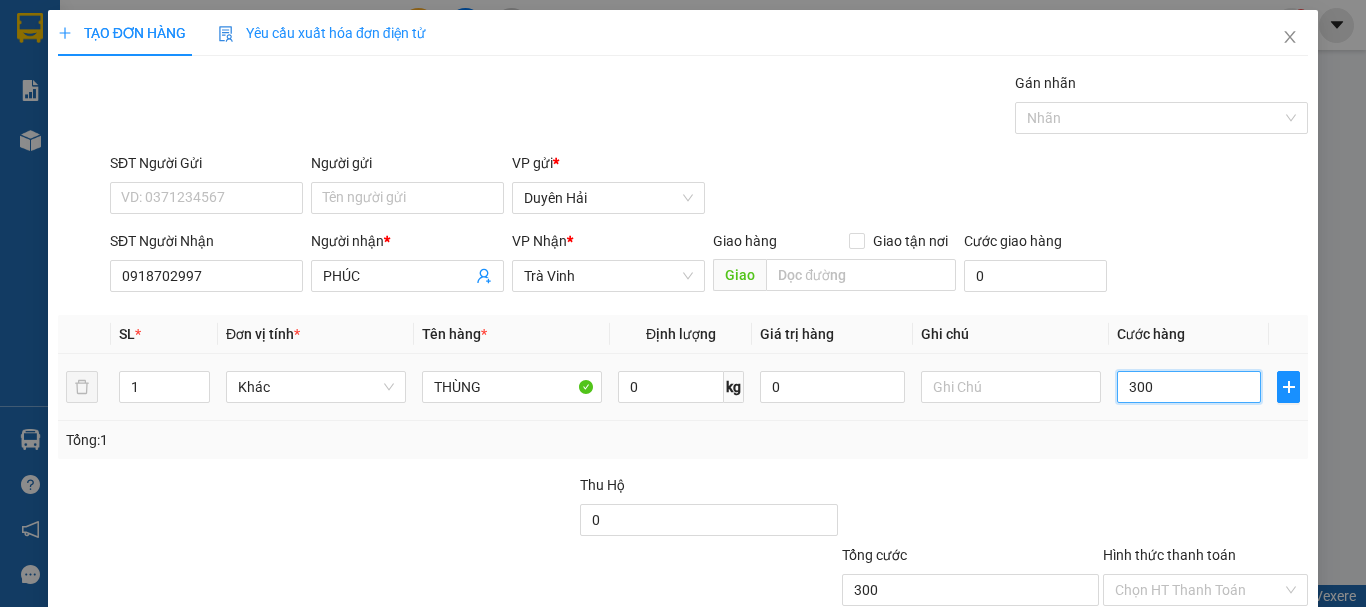 type on "3.000" 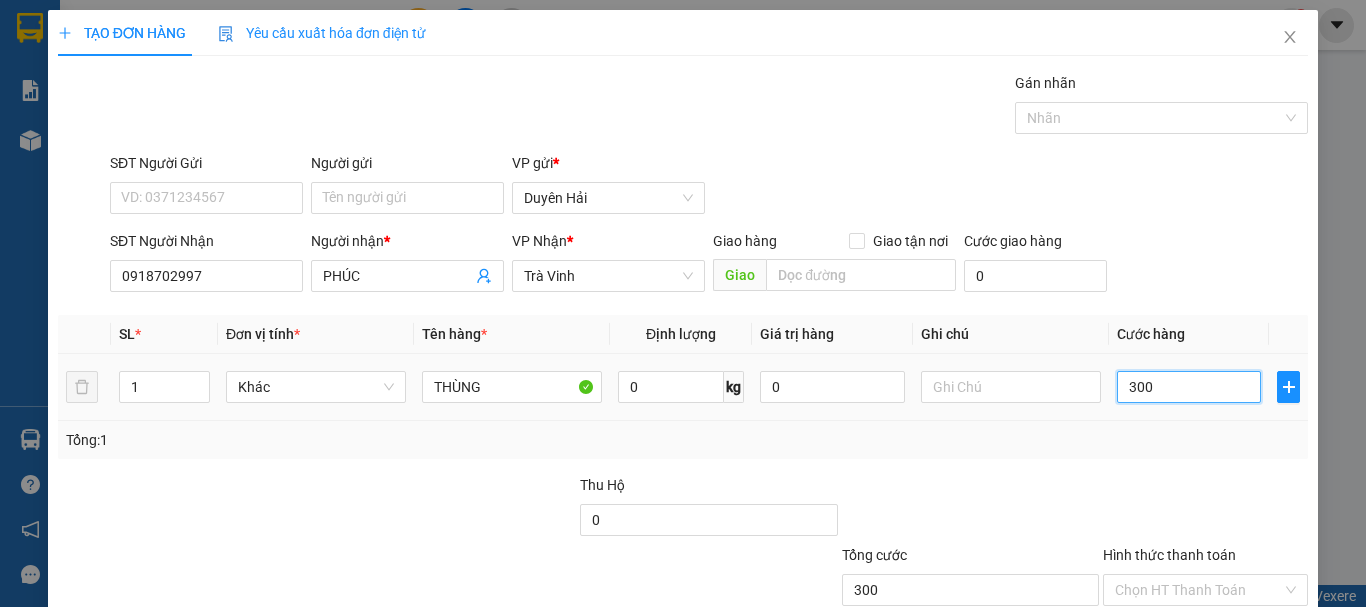 type on "3.000" 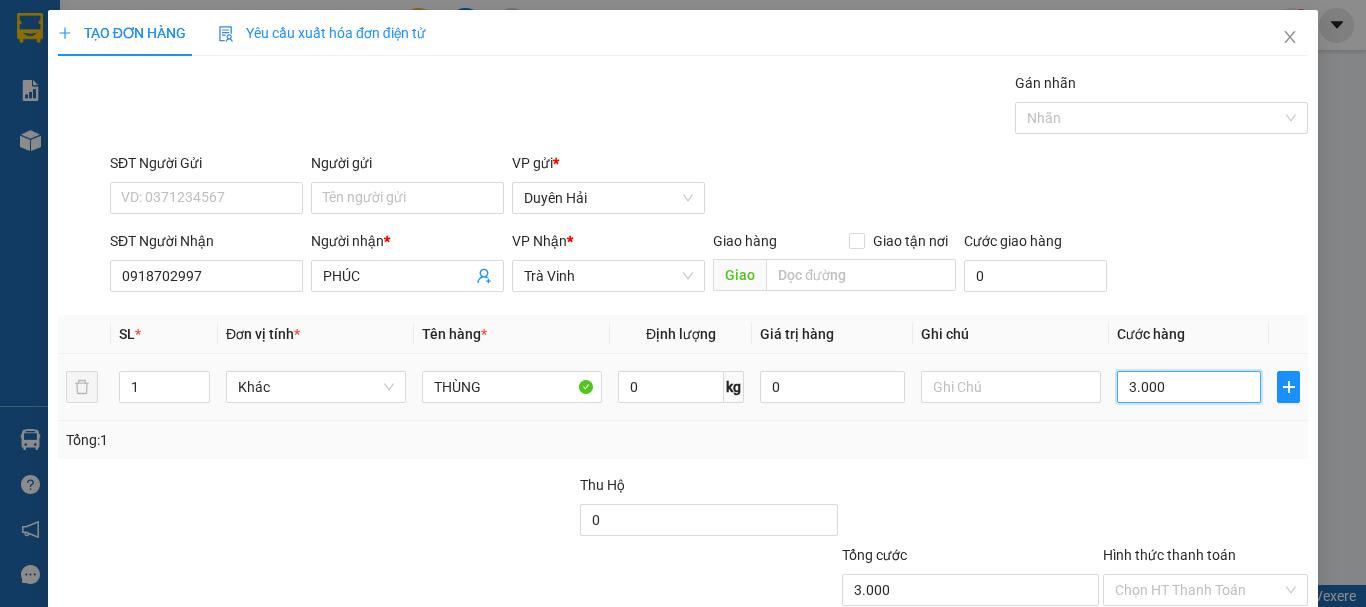 type on "30.000" 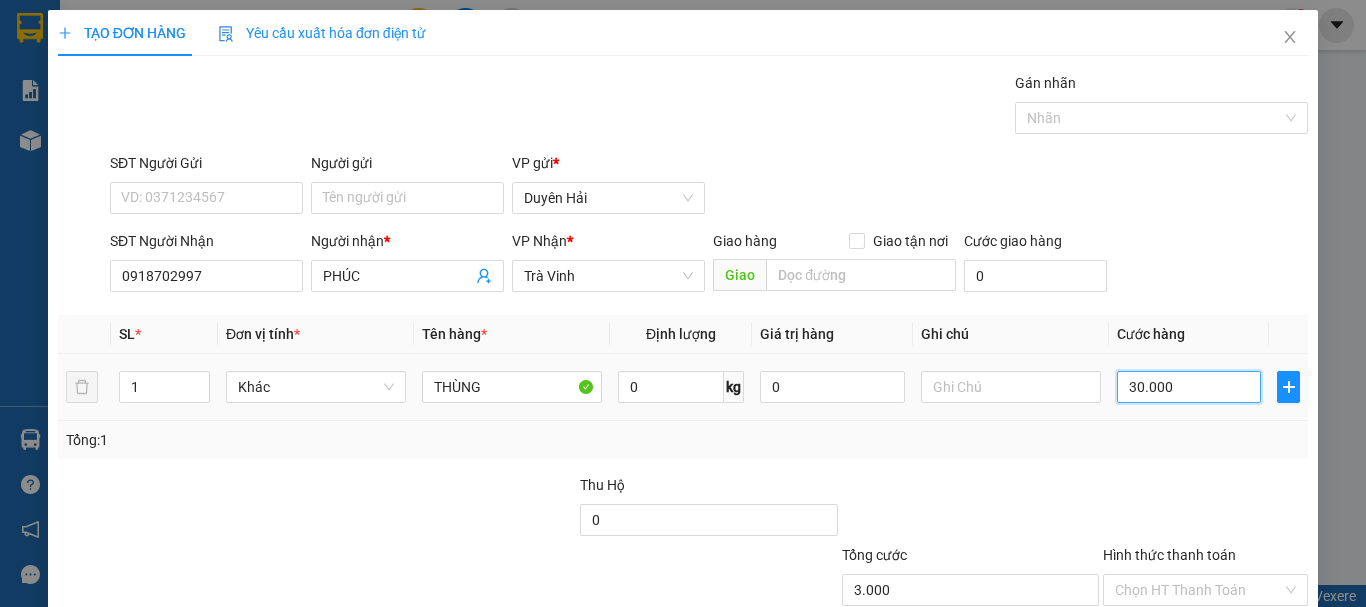 type on "30.000" 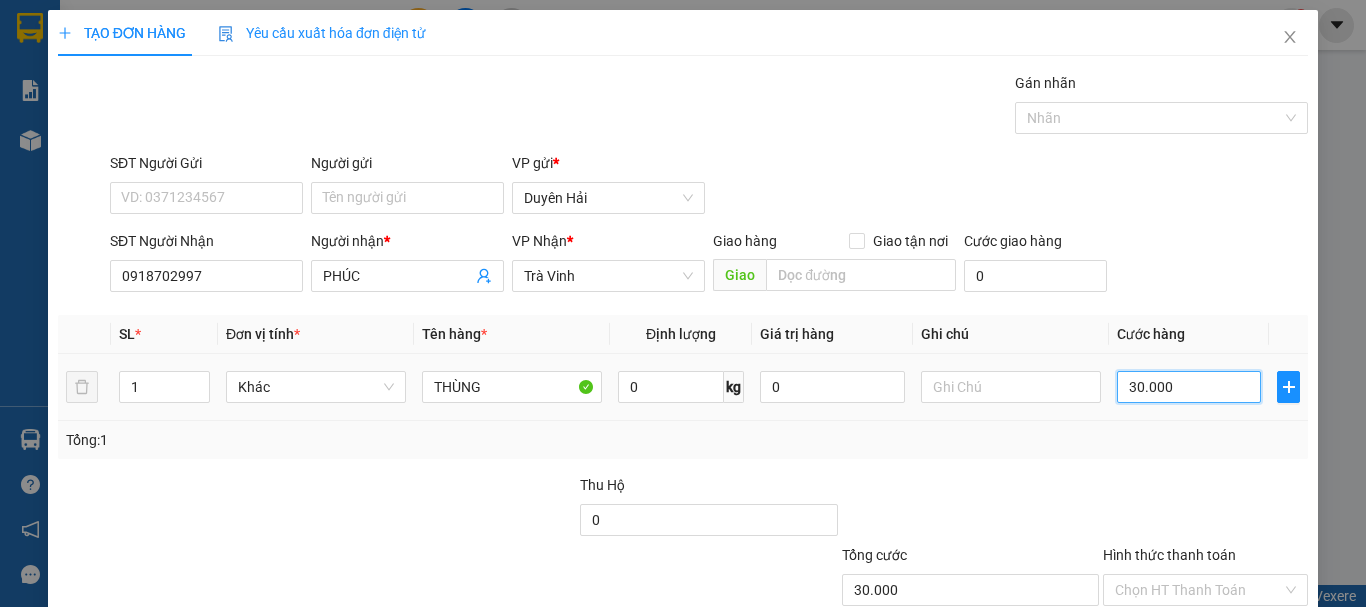 scroll, scrollTop: 133, scrollLeft: 0, axis: vertical 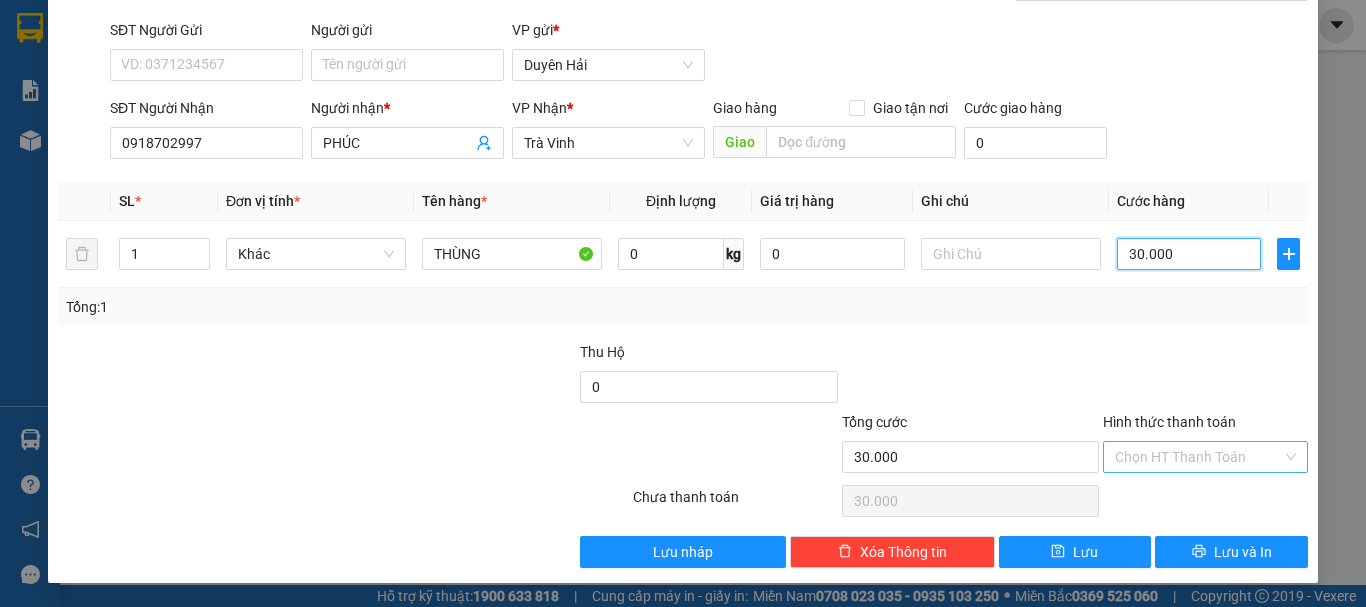 type on "30.000" 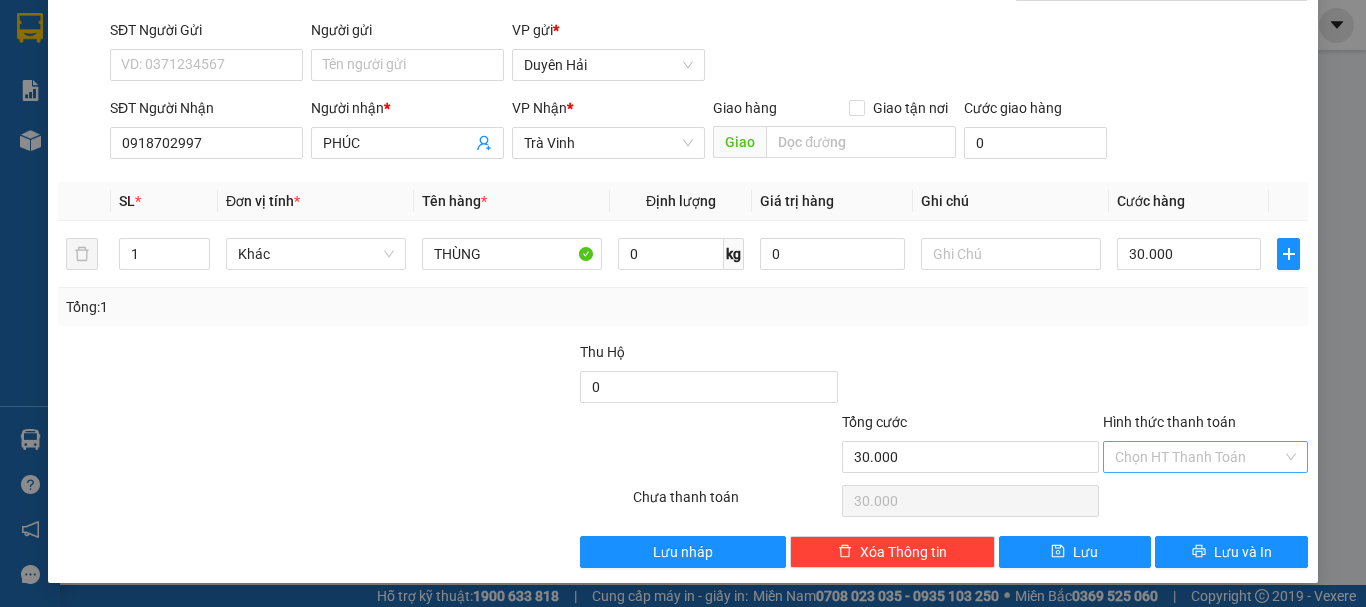 click on "Hình thức thanh toán" at bounding box center (1198, 457) 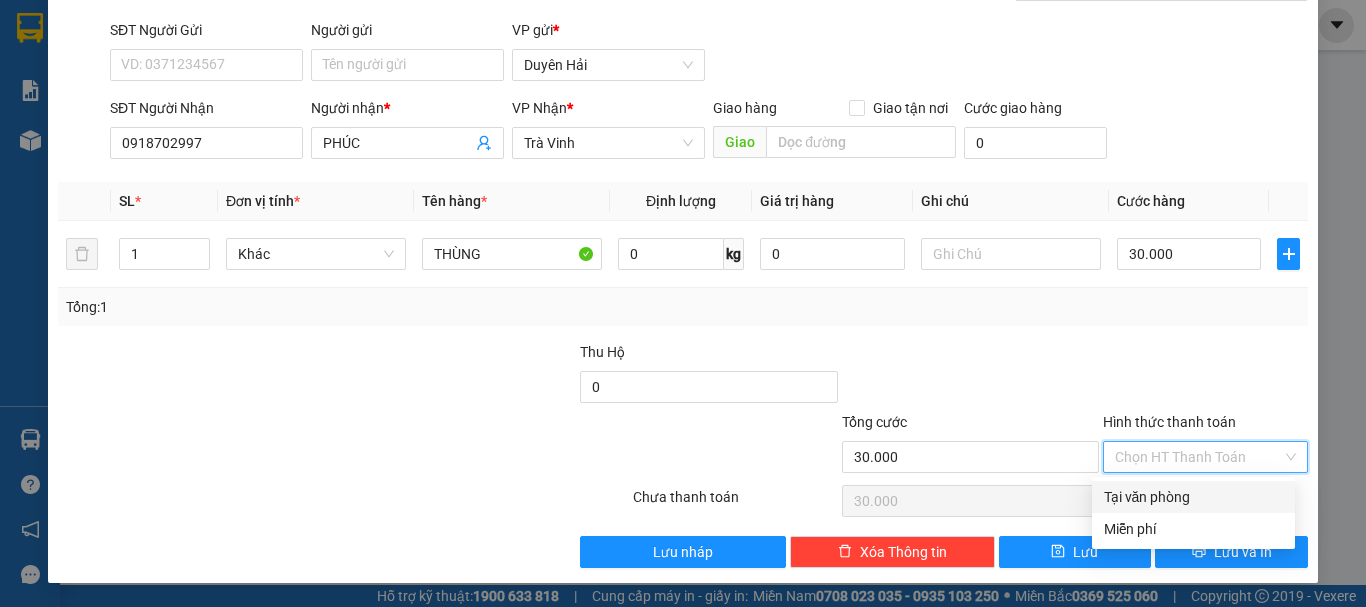 click on "Tại văn phòng" at bounding box center [1193, 497] 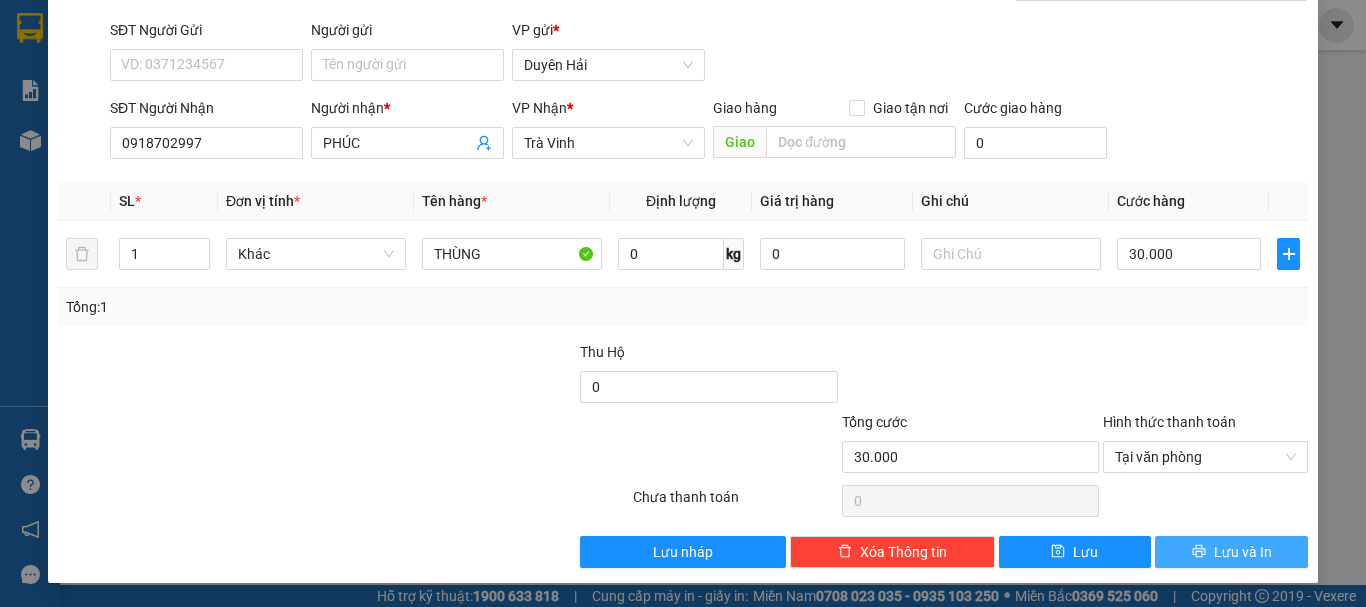 click on "Lưu và In" at bounding box center (1243, 552) 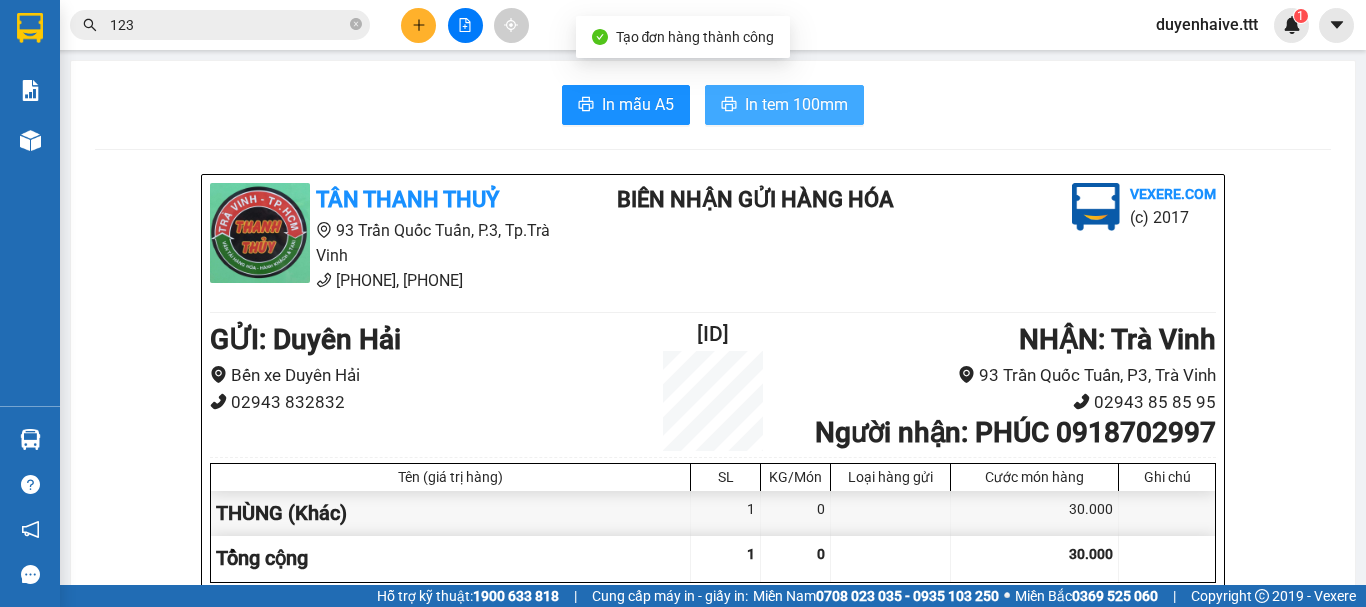 click on "In tem 100mm" at bounding box center (796, 104) 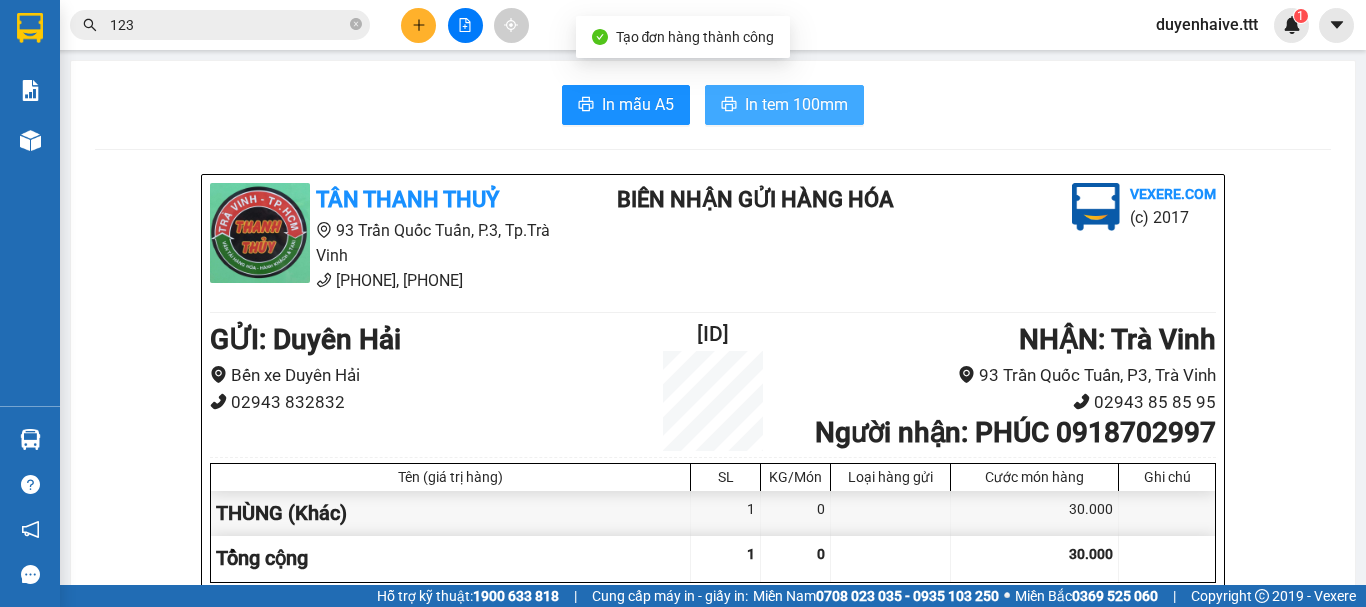 scroll, scrollTop: 0, scrollLeft: 0, axis: both 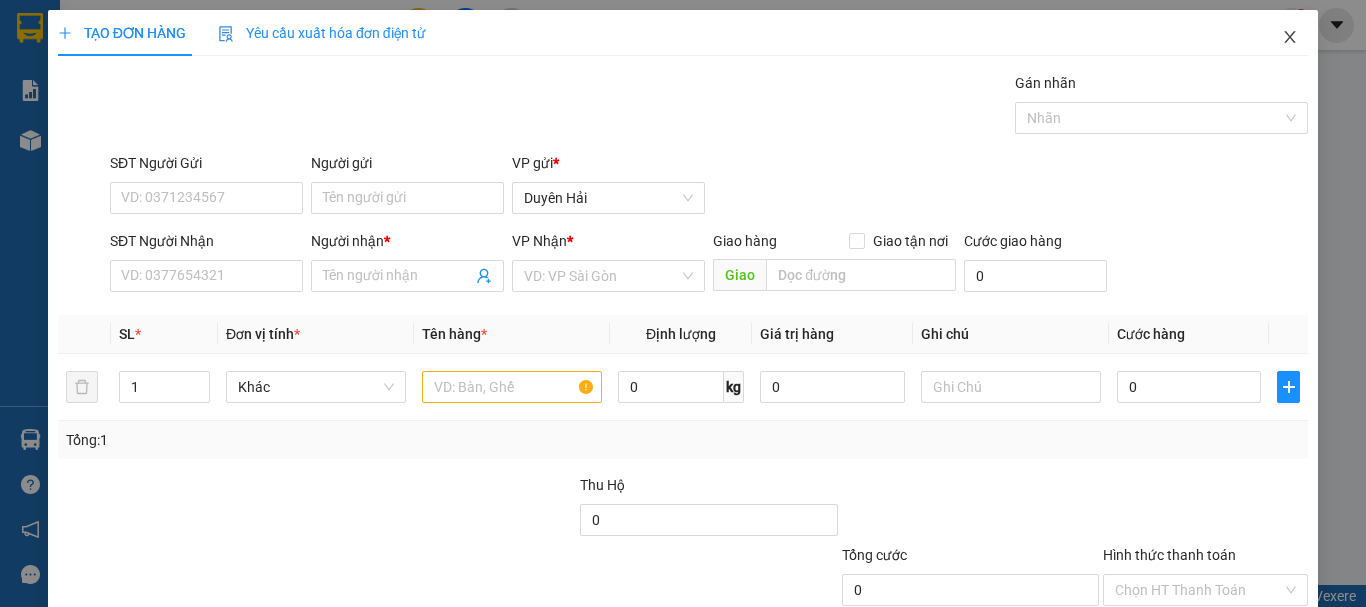 click 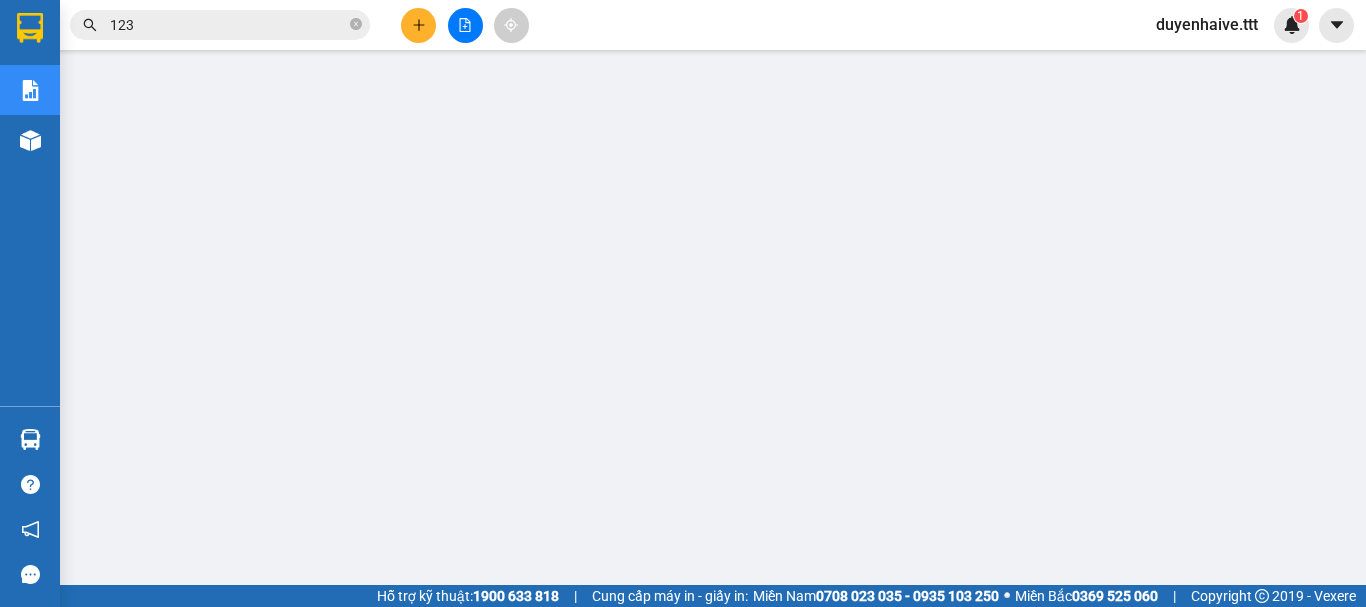 click on "123" at bounding box center (228, 25) 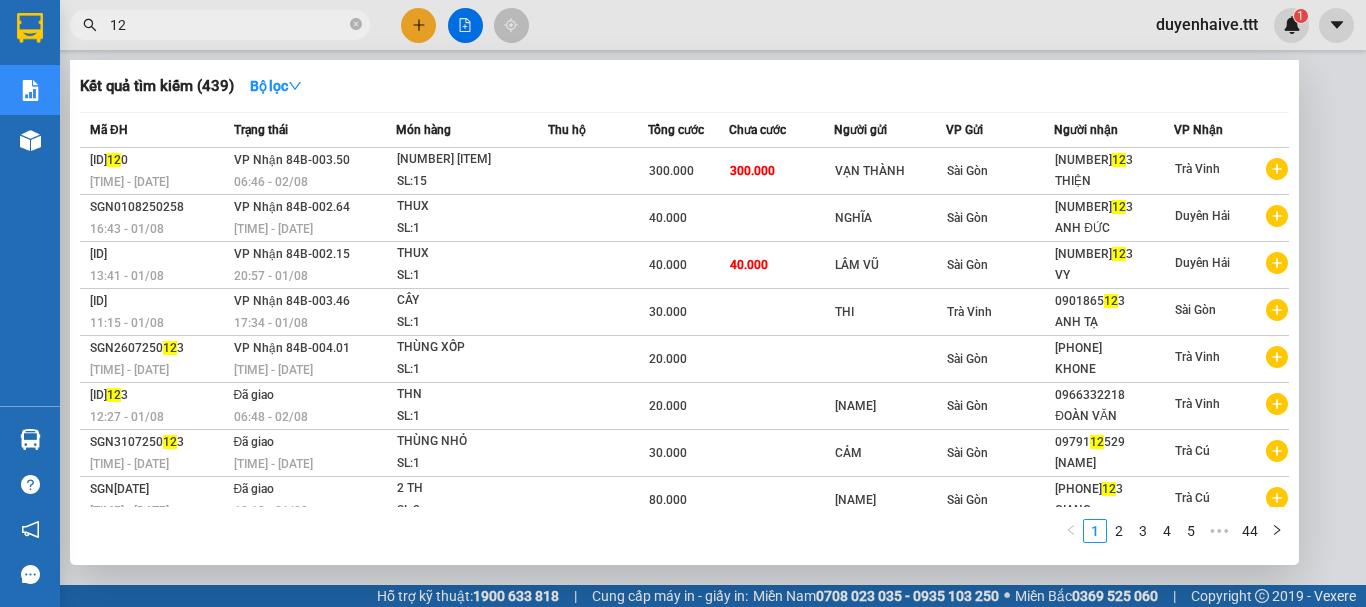 type on "1" 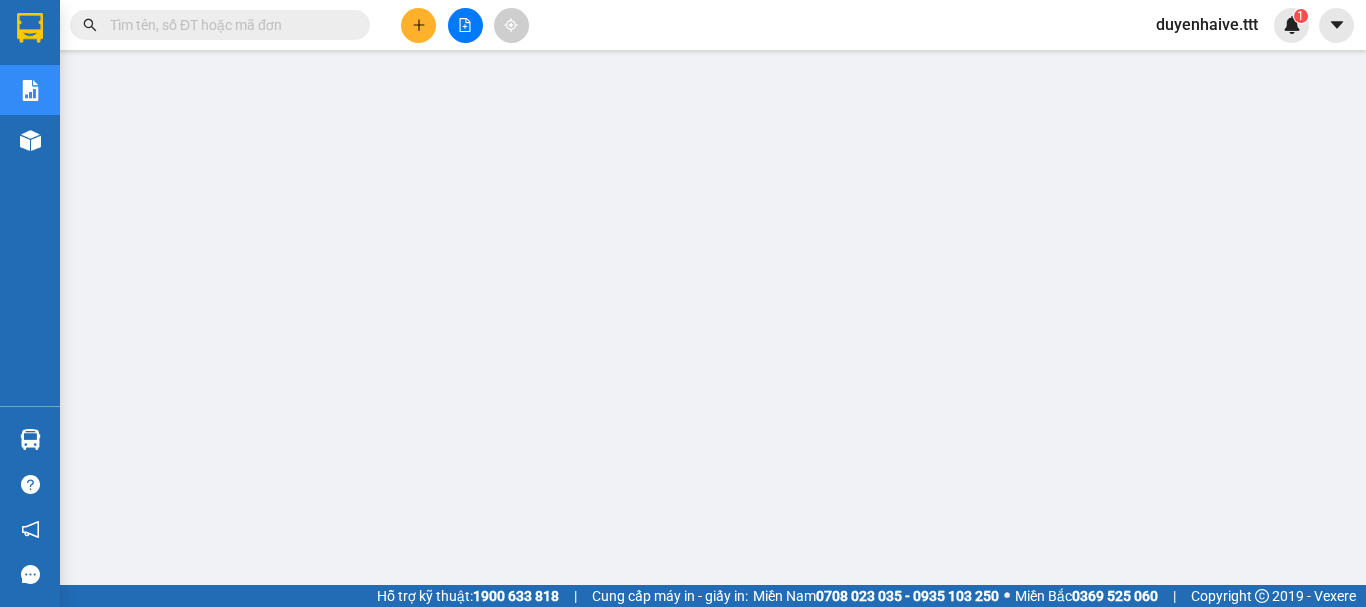 click at bounding box center (228, 25) 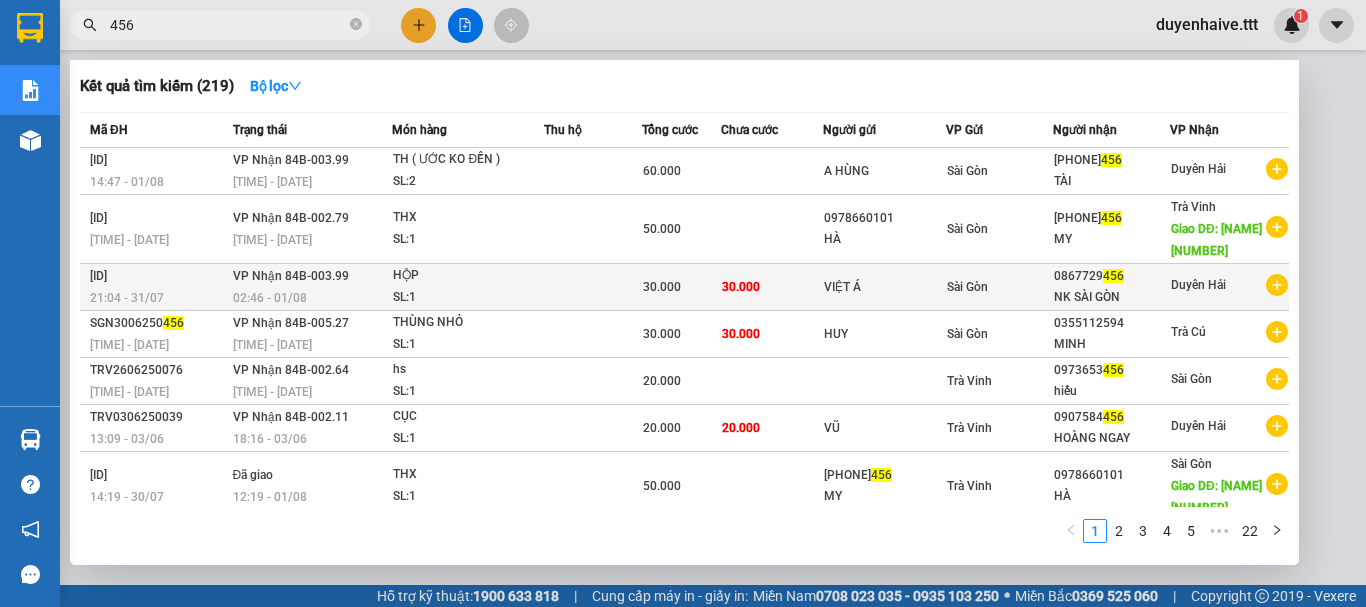 type on "456" 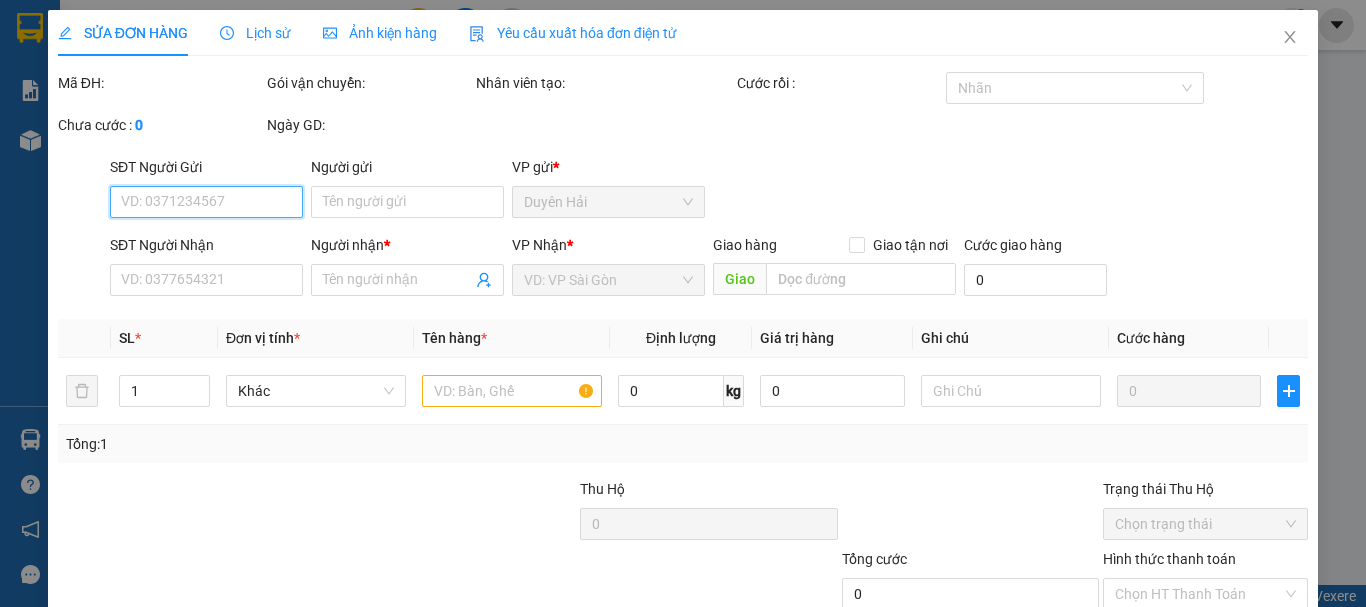 scroll, scrollTop: 137, scrollLeft: 0, axis: vertical 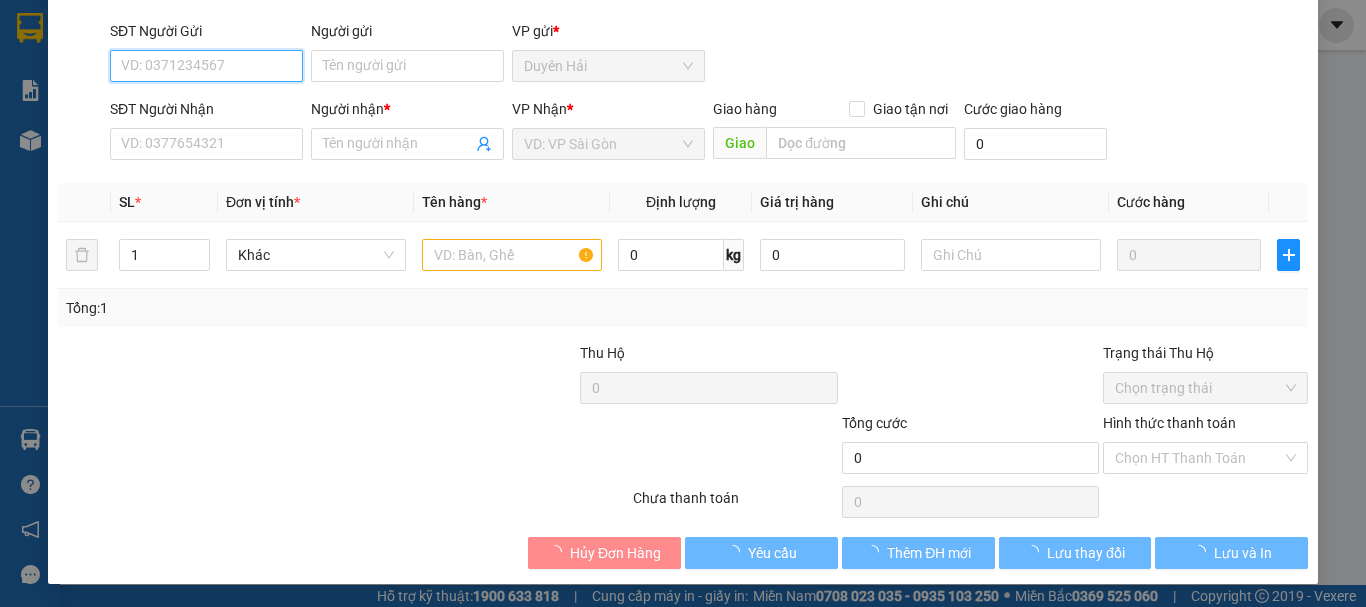 type on "VIỆT Á" 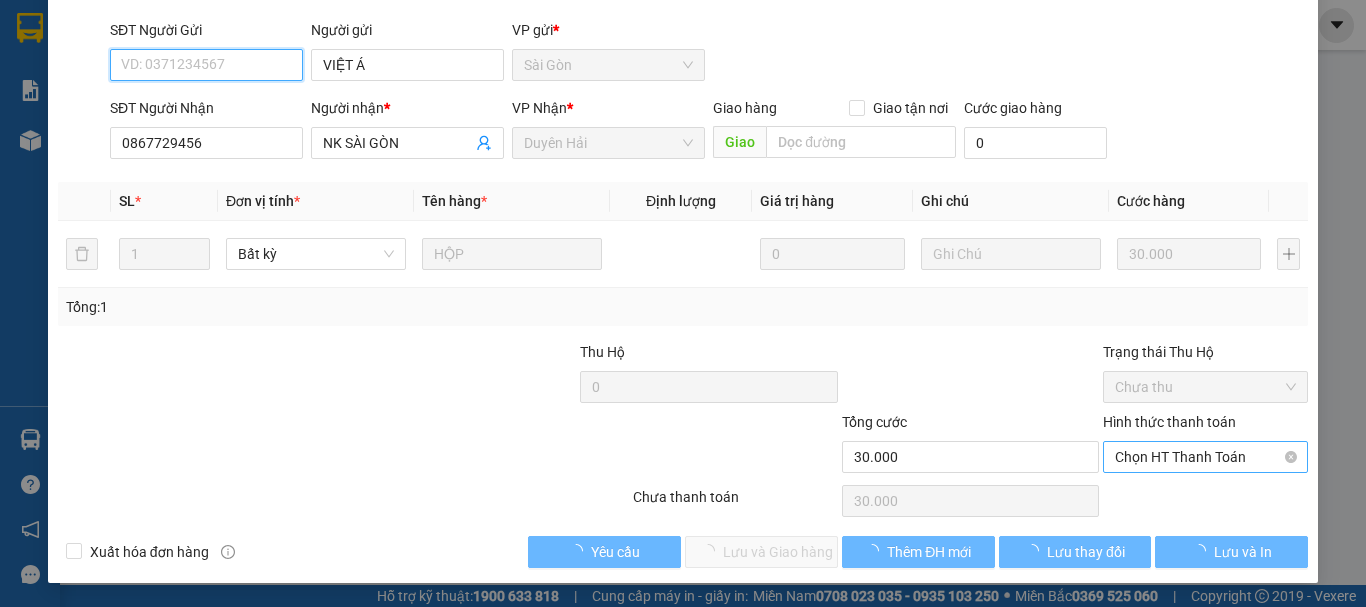 click on "Chọn HT Thanh Toán" at bounding box center (1205, 457) 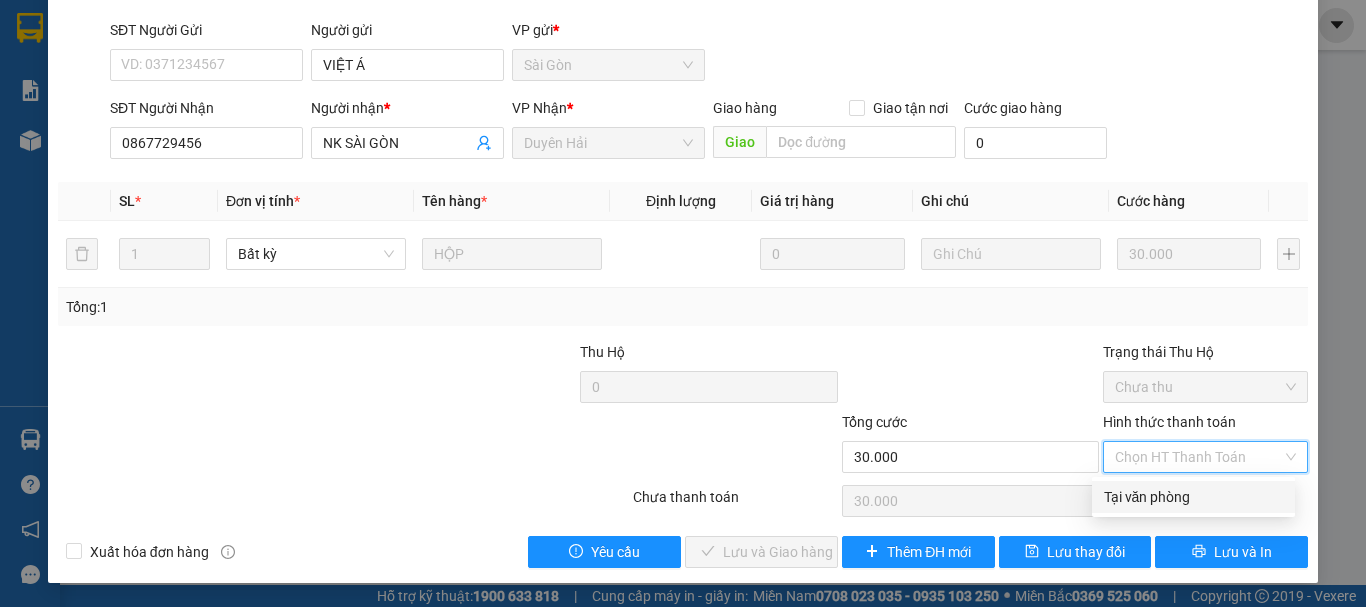 click on "Tại văn phòng" at bounding box center [1193, 497] 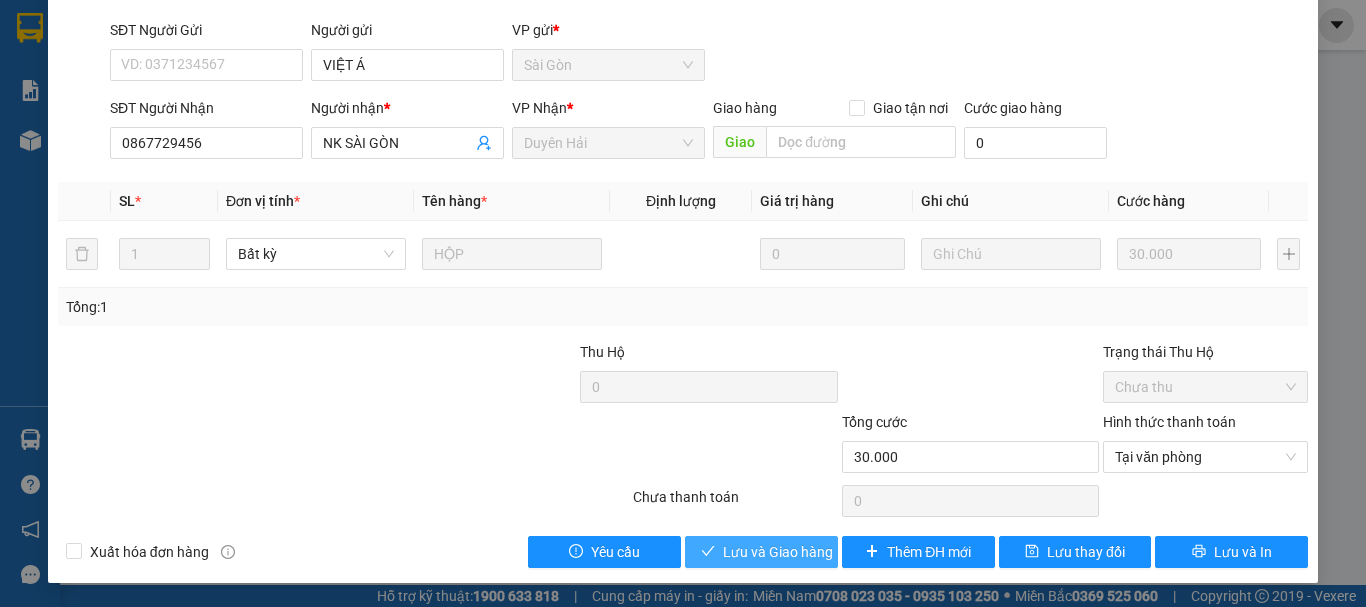 click on "Lưu và Giao hàng" at bounding box center [778, 552] 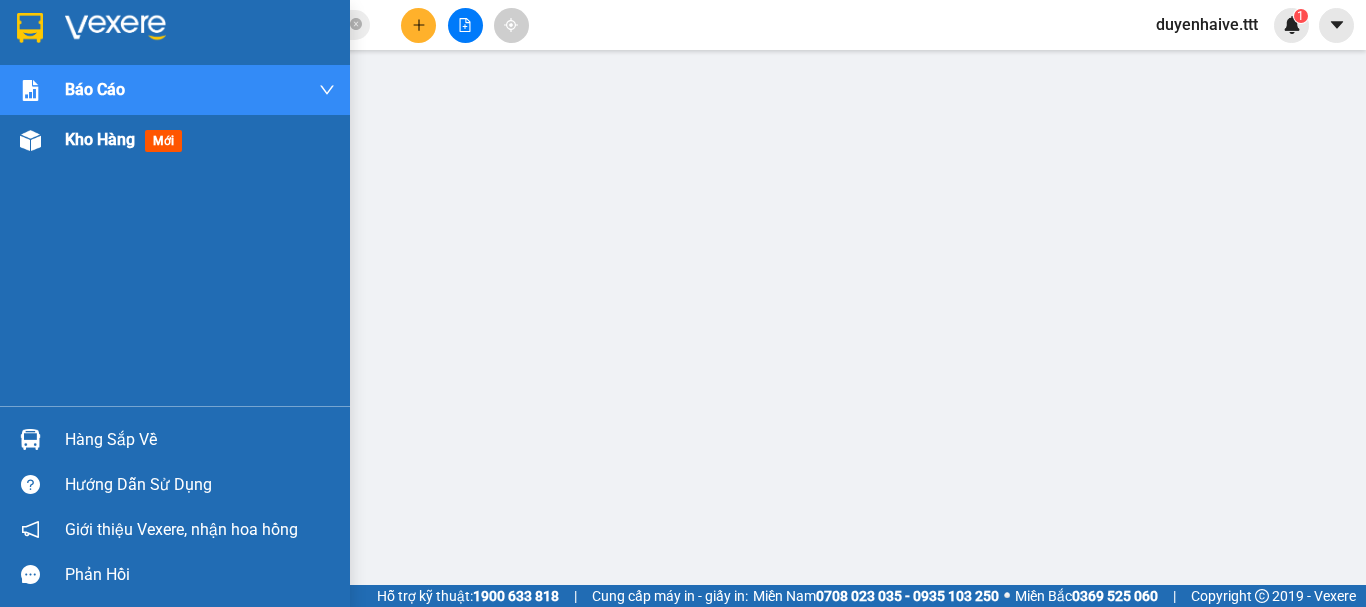 click on "Kho hàng" at bounding box center [100, 139] 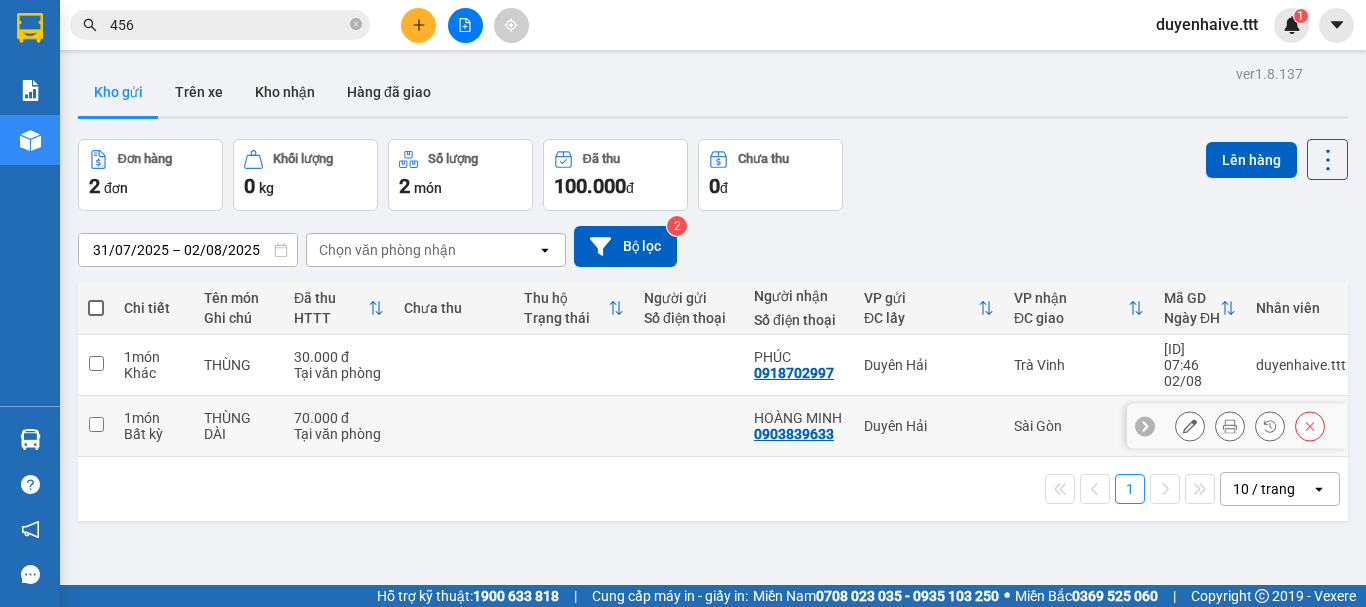 click at bounding box center [574, 426] 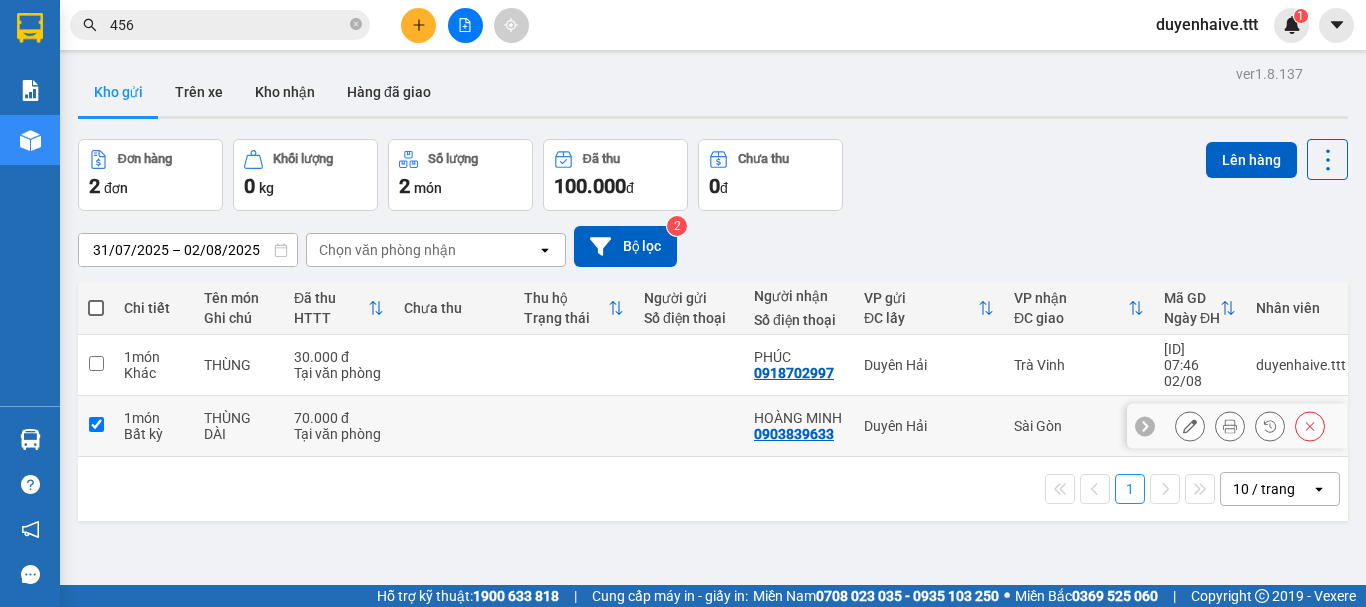 checkbox on "true" 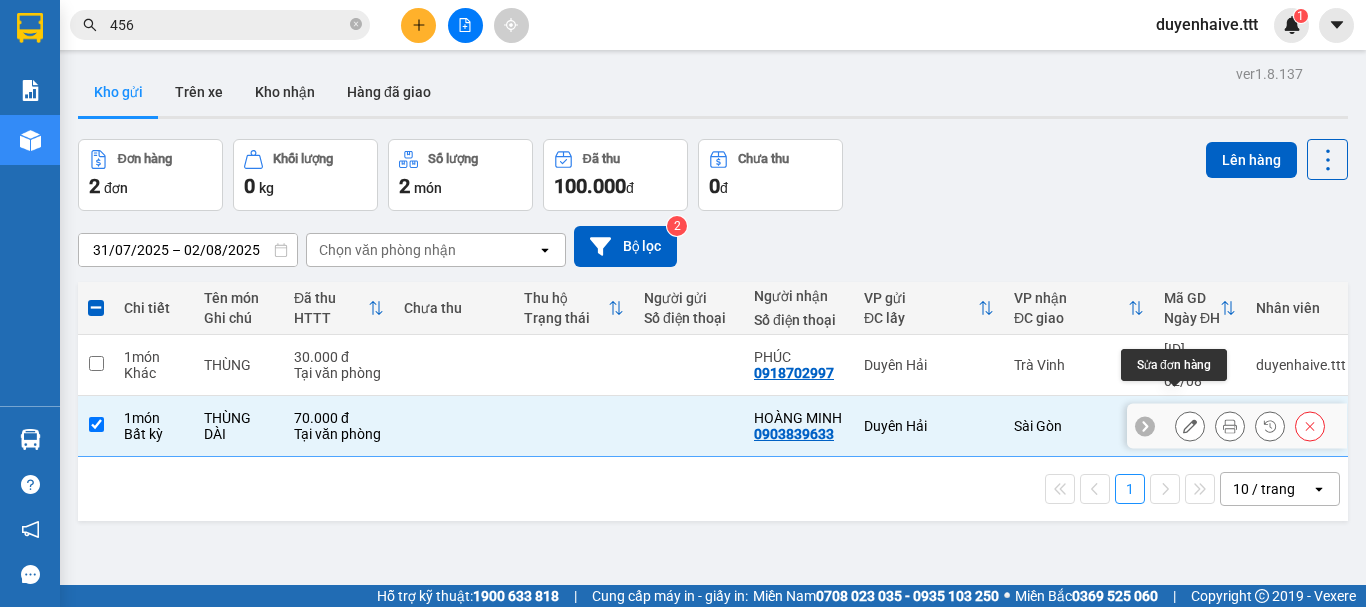 click 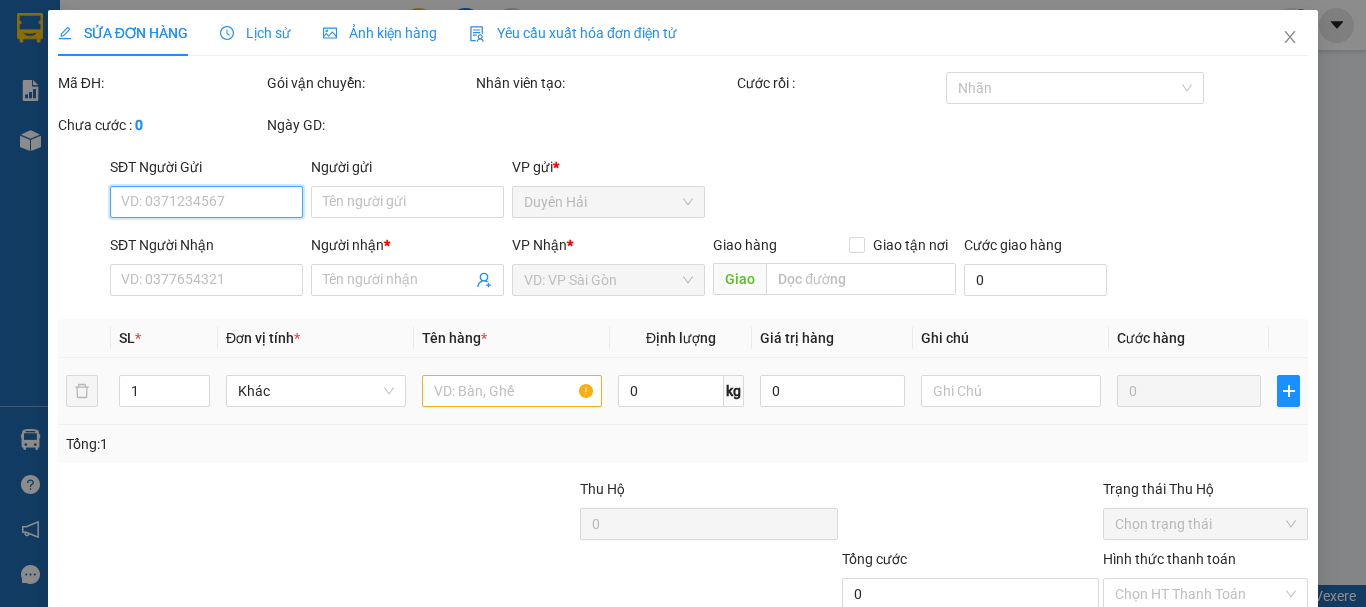 type on "0903839633" 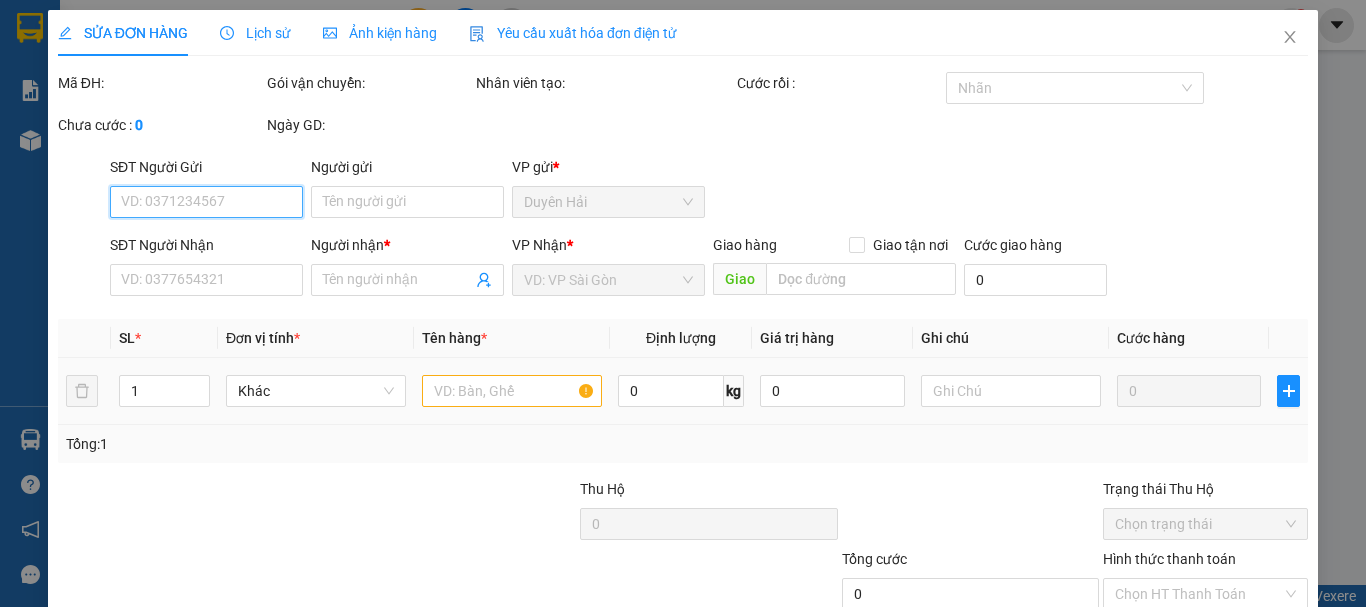 type on "HOÀNG MINH" 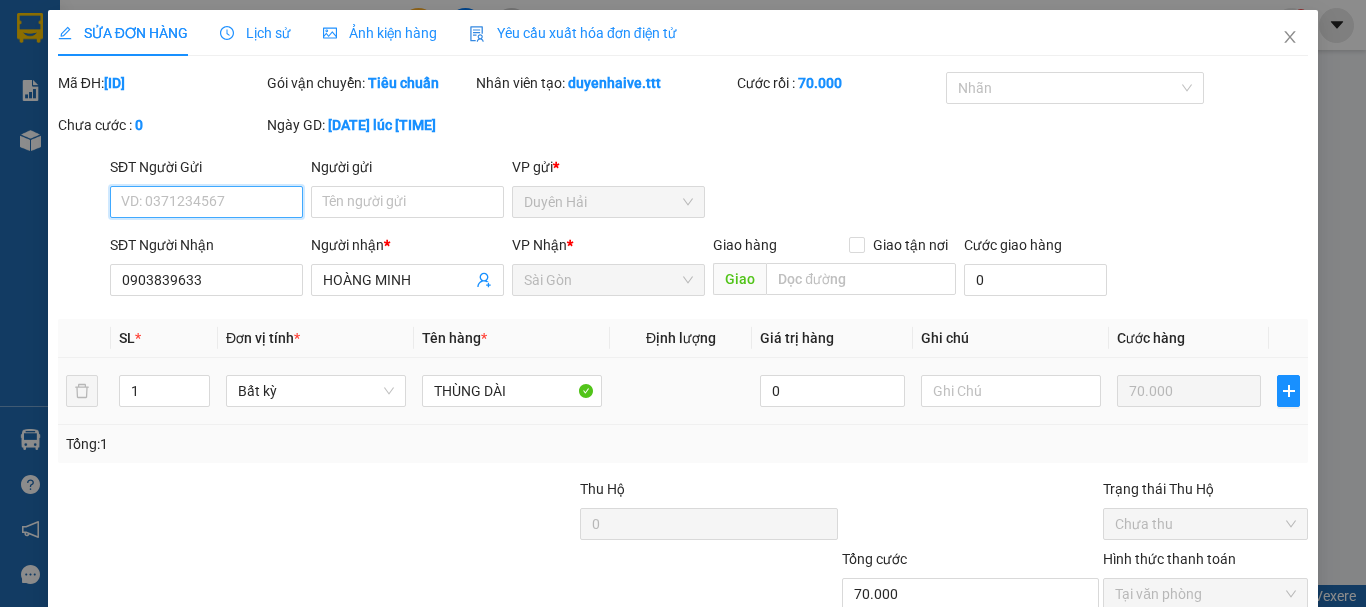 scroll, scrollTop: 137, scrollLeft: 0, axis: vertical 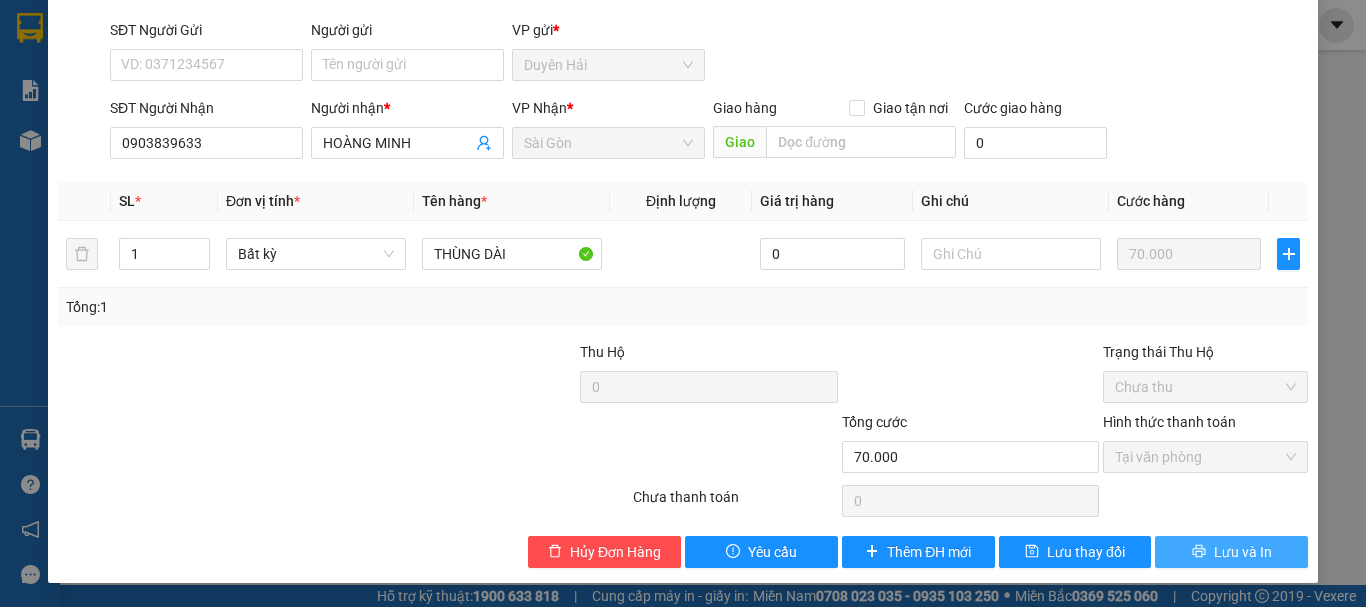 click on "Lưu và In" at bounding box center (1231, 552) 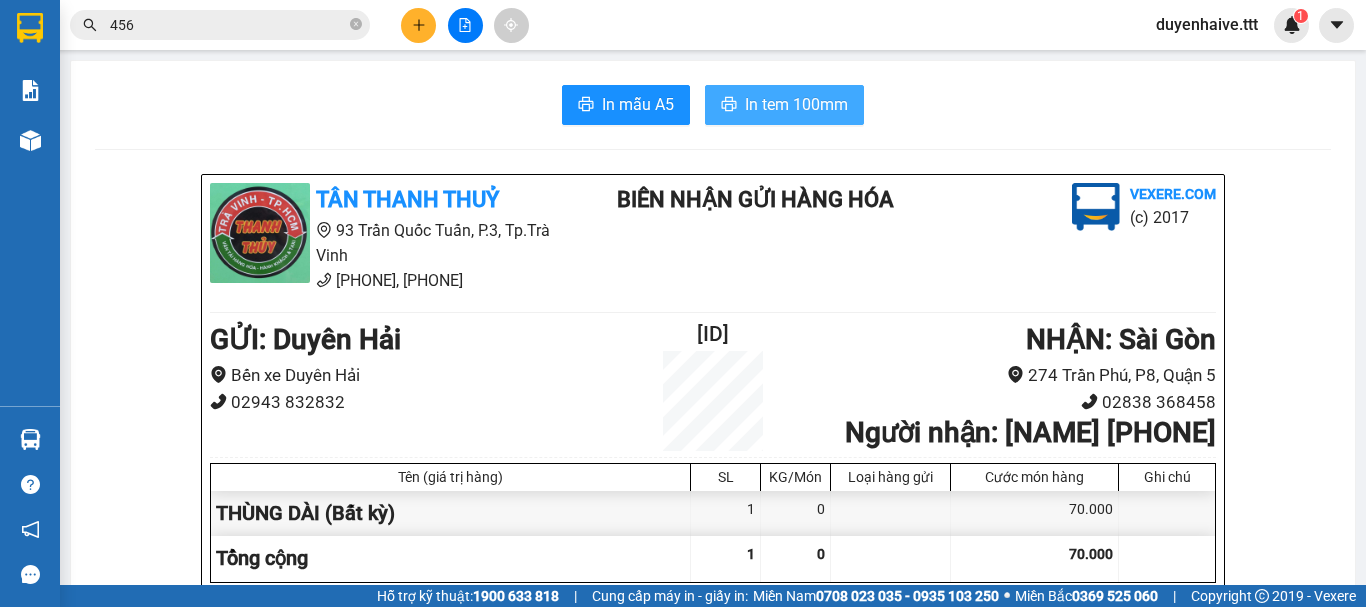 click on "In tem 100mm" at bounding box center [796, 104] 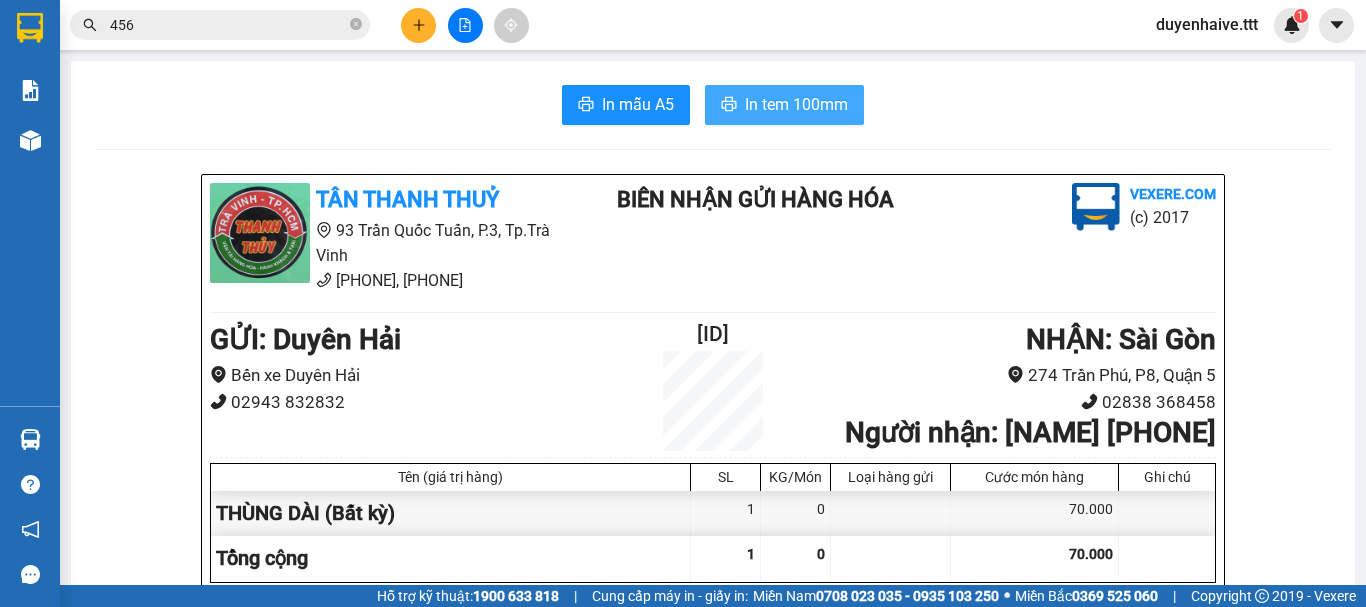 scroll, scrollTop: 0, scrollLeft: 0, axis: both 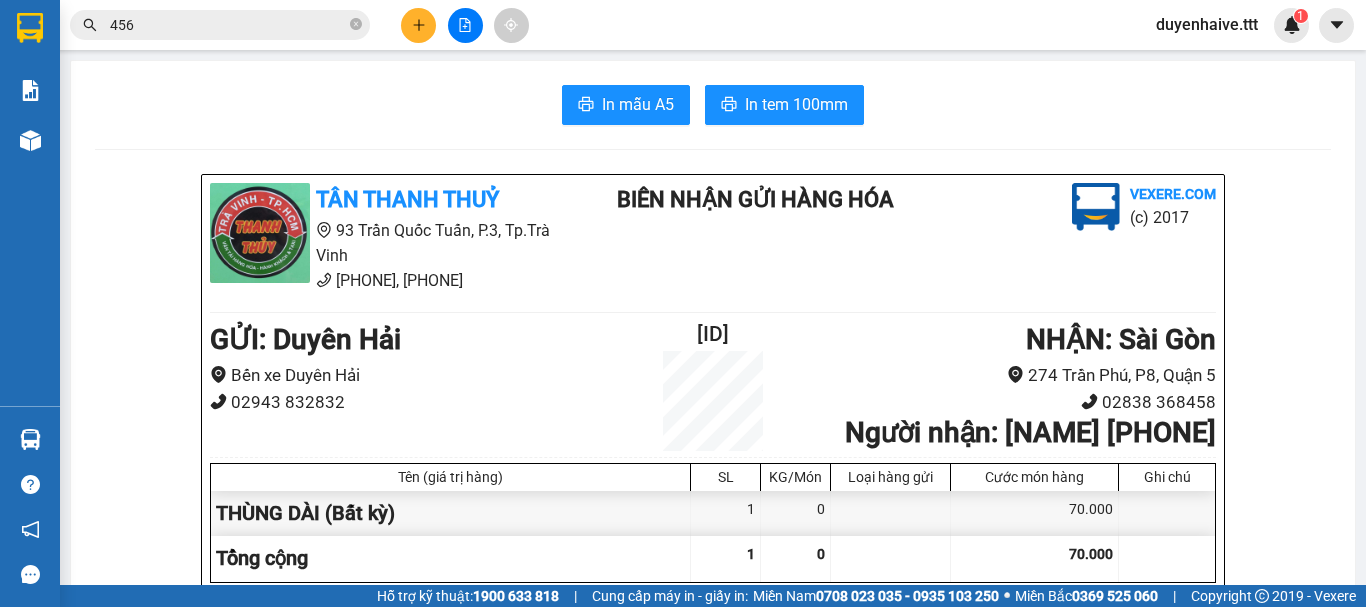 click on "456" at bounding box center (228, 25) 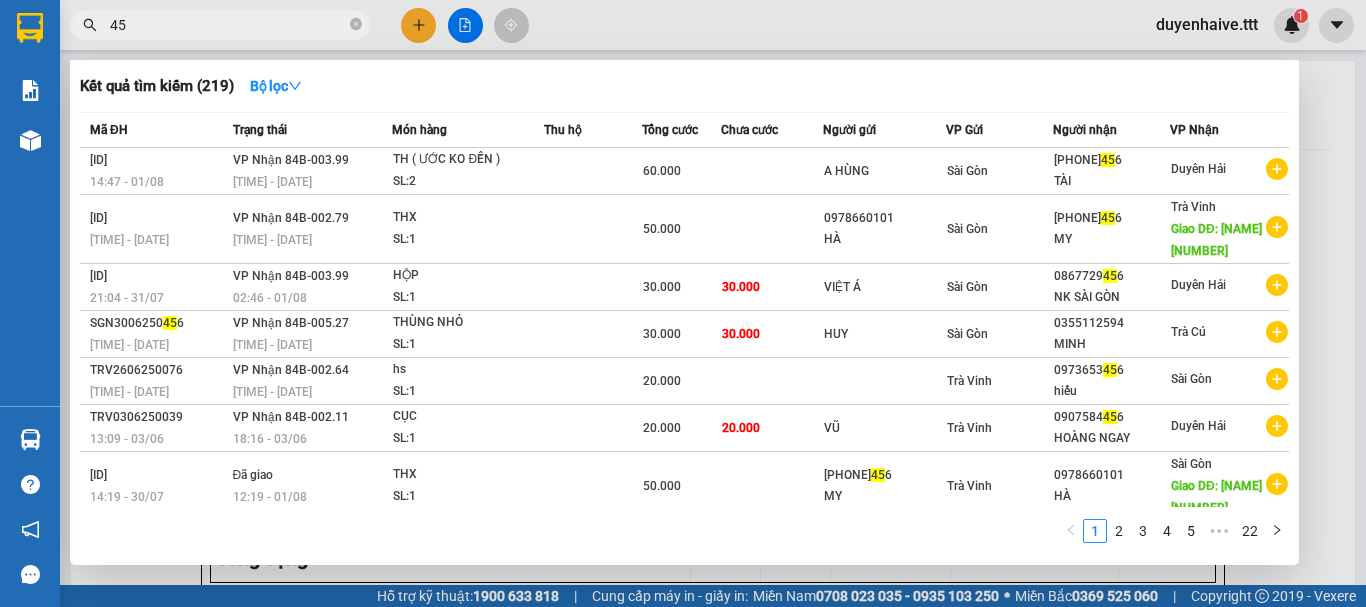 type on "4" 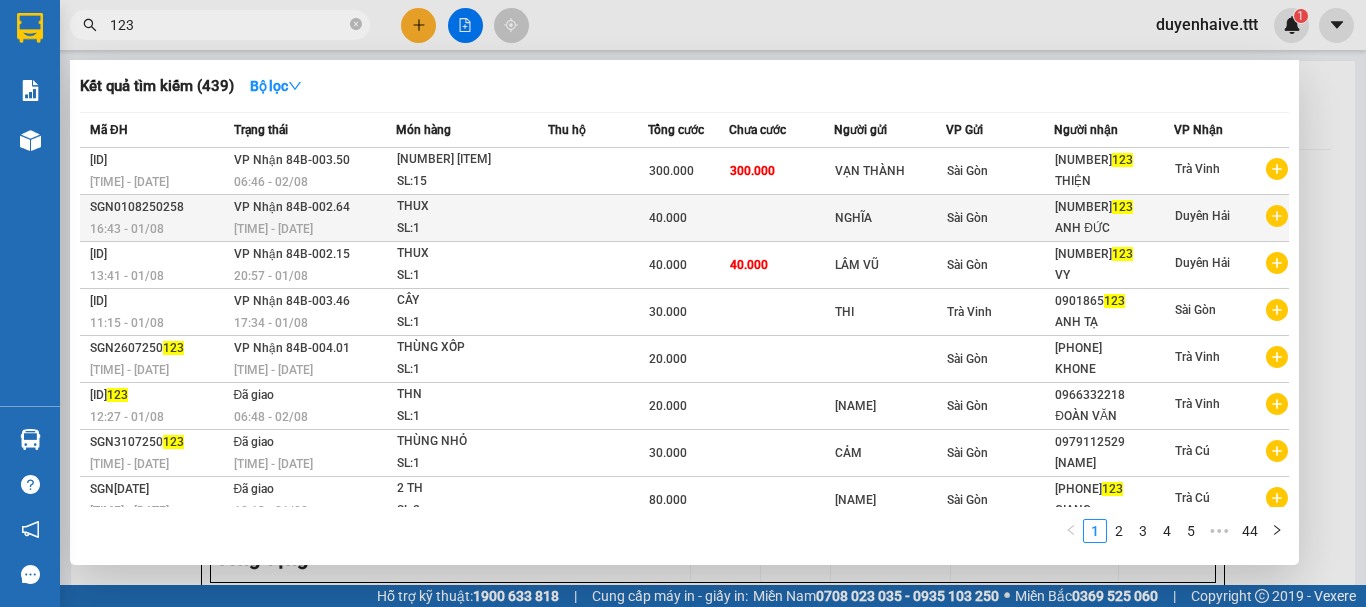 type on "123" 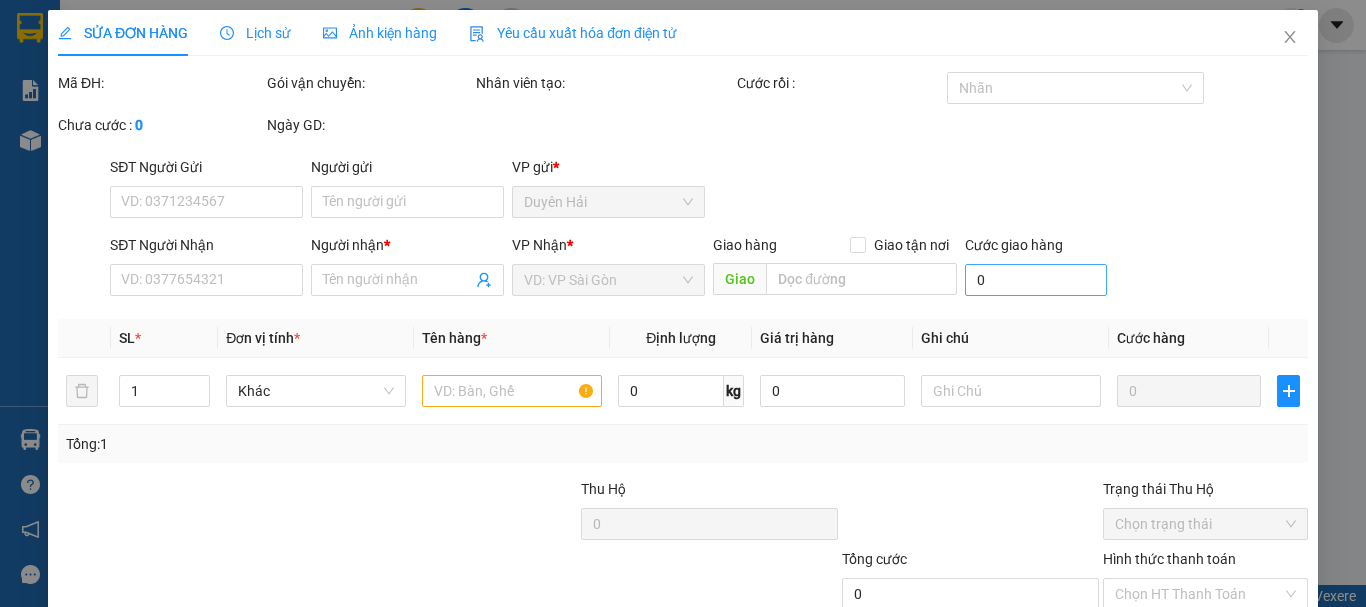 type on "NGHĨA" 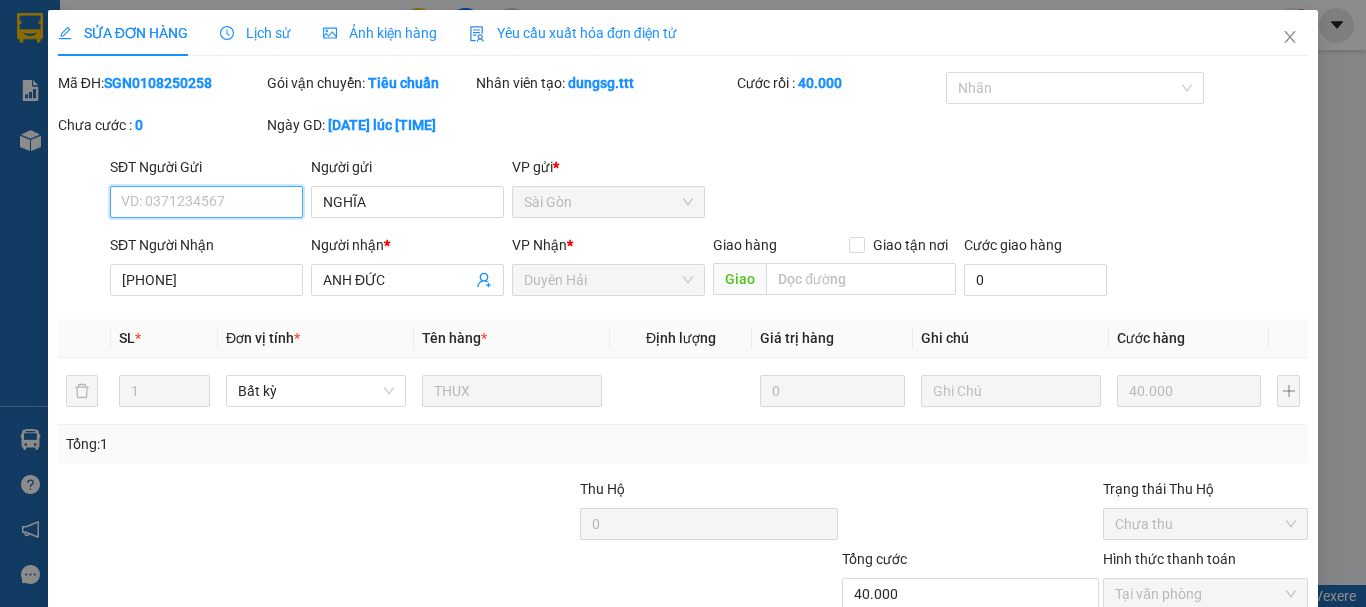 scroll, scrollTop: 137, scrollLeft: 0, axis: vertical 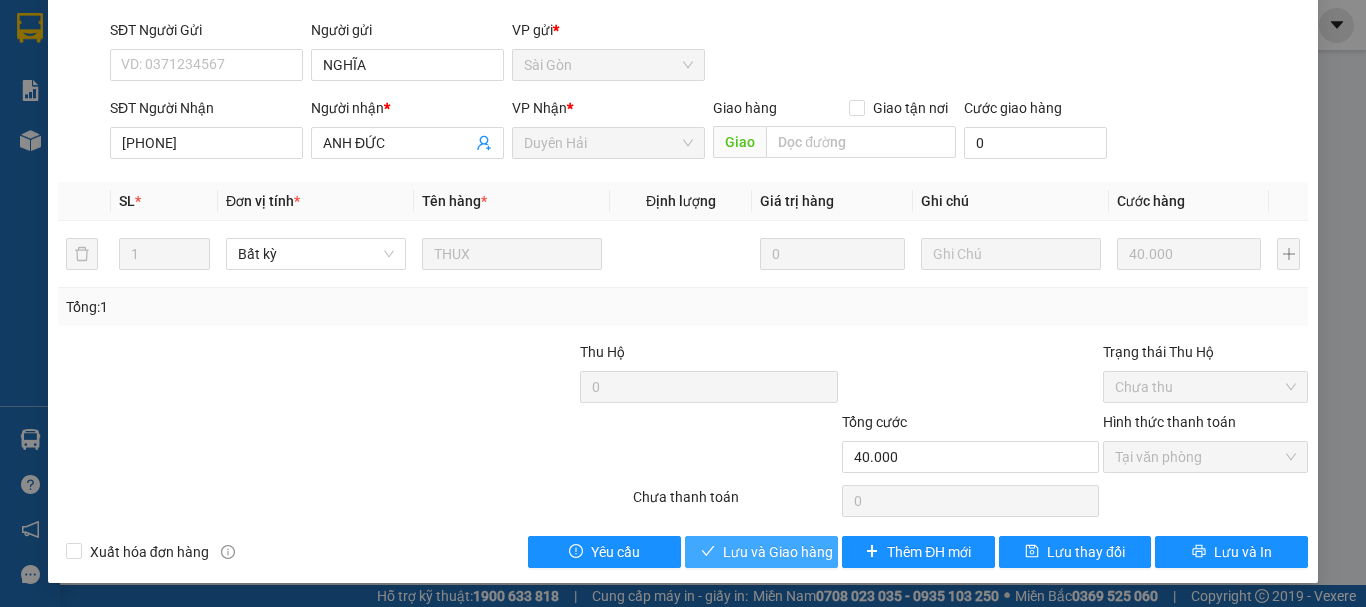 click on "Lưu và Giao hàng" at bounding box center [778, 552] 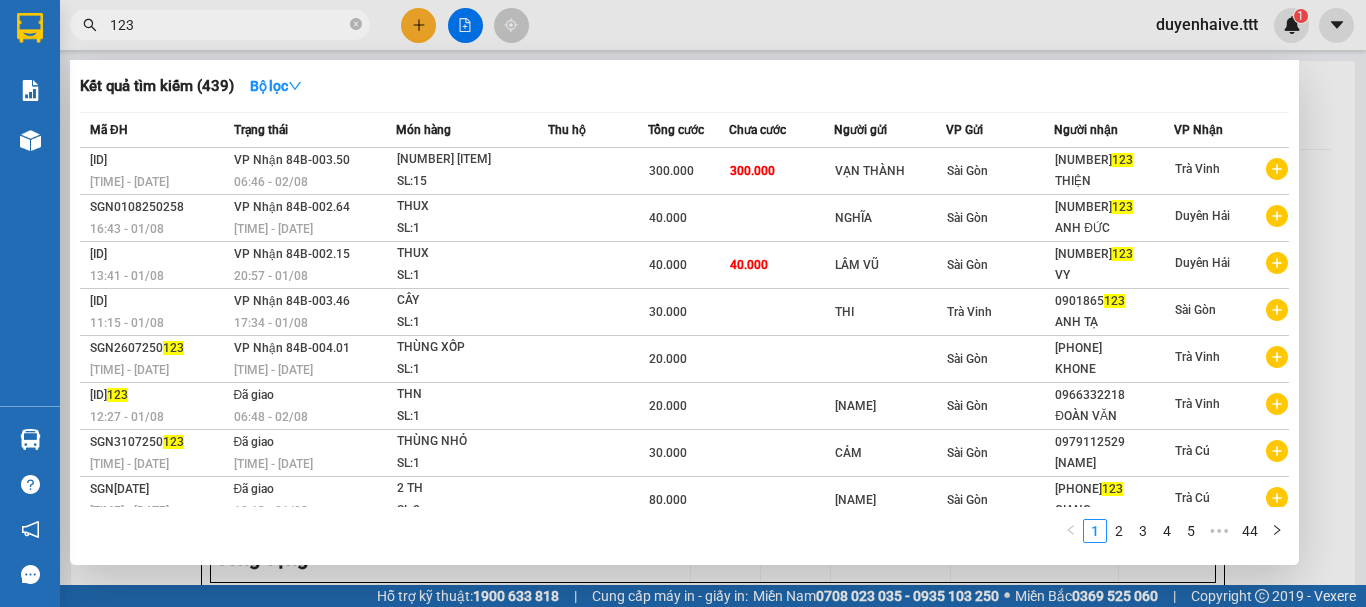click on "123" at bounding box center [228, 25] 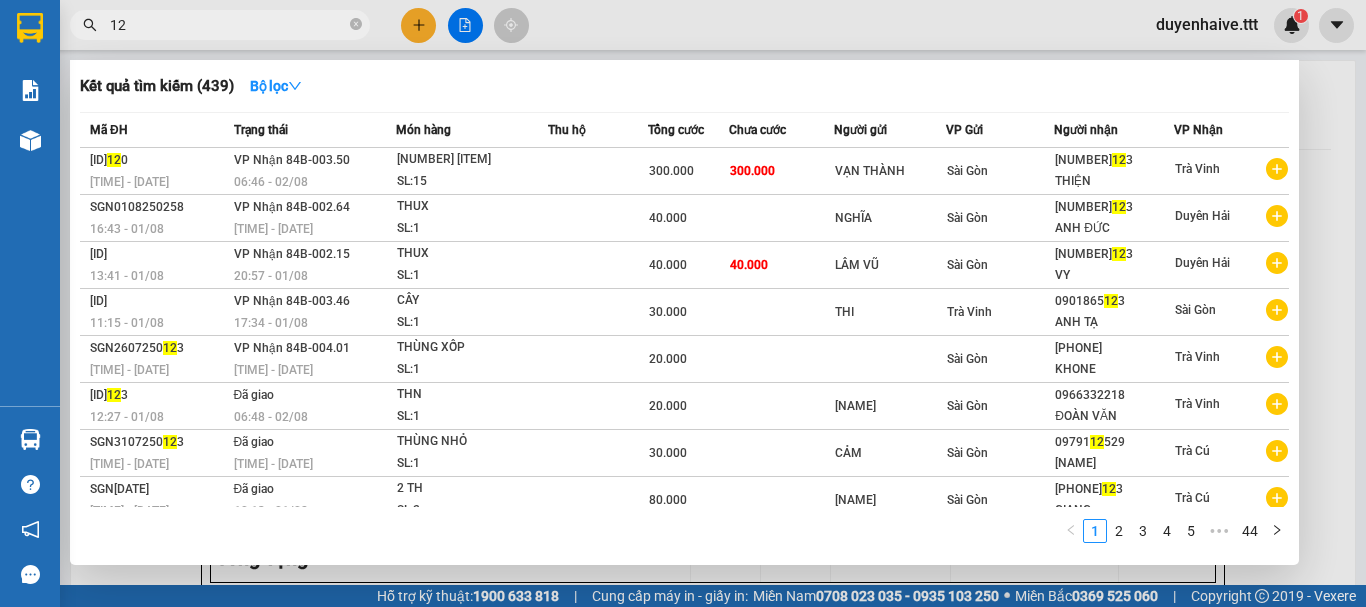 type on "1" 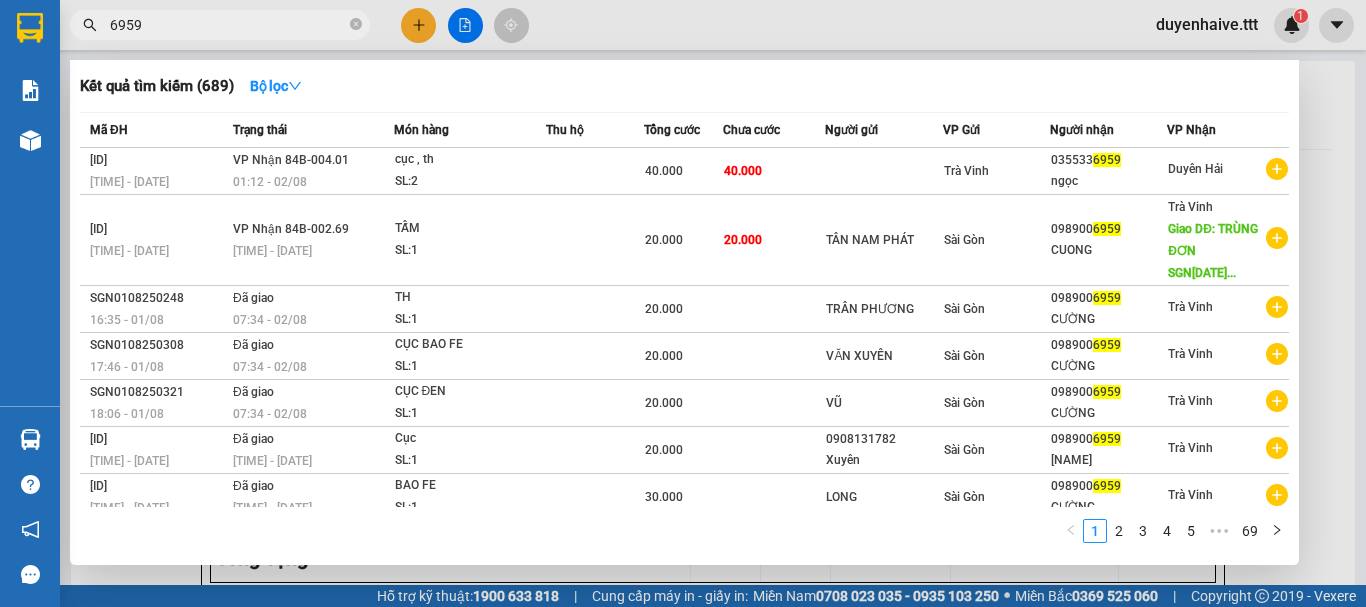 click on "6959" at bounding box center (228, 25) 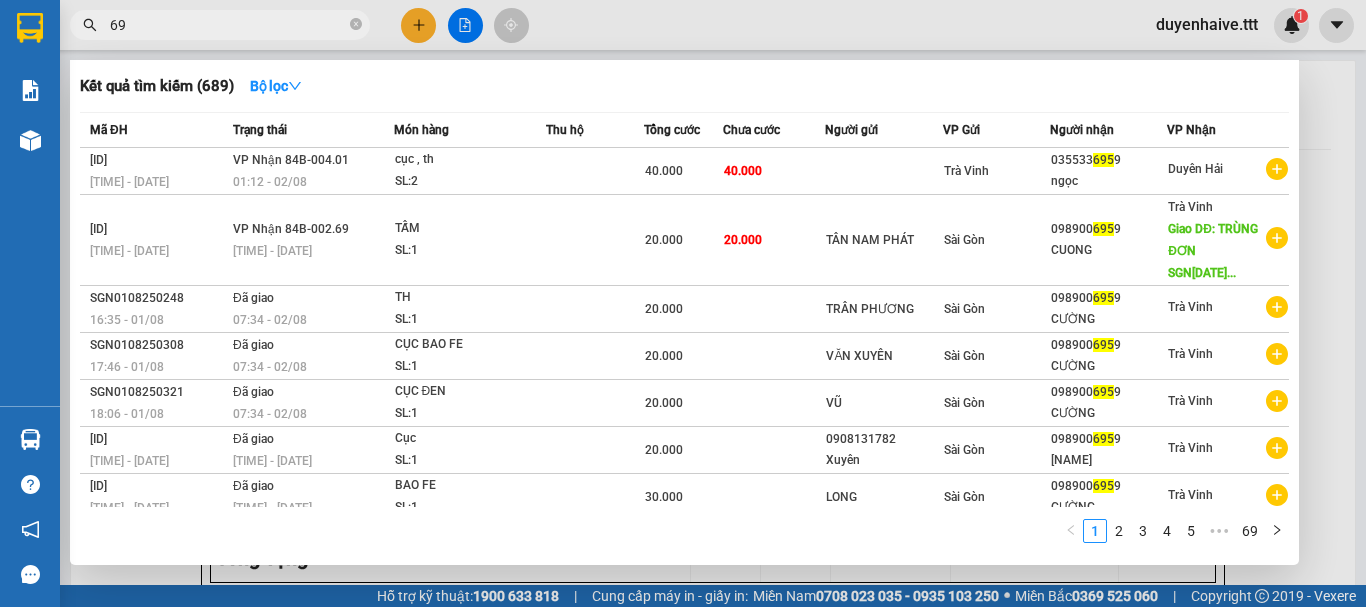 type on "6" 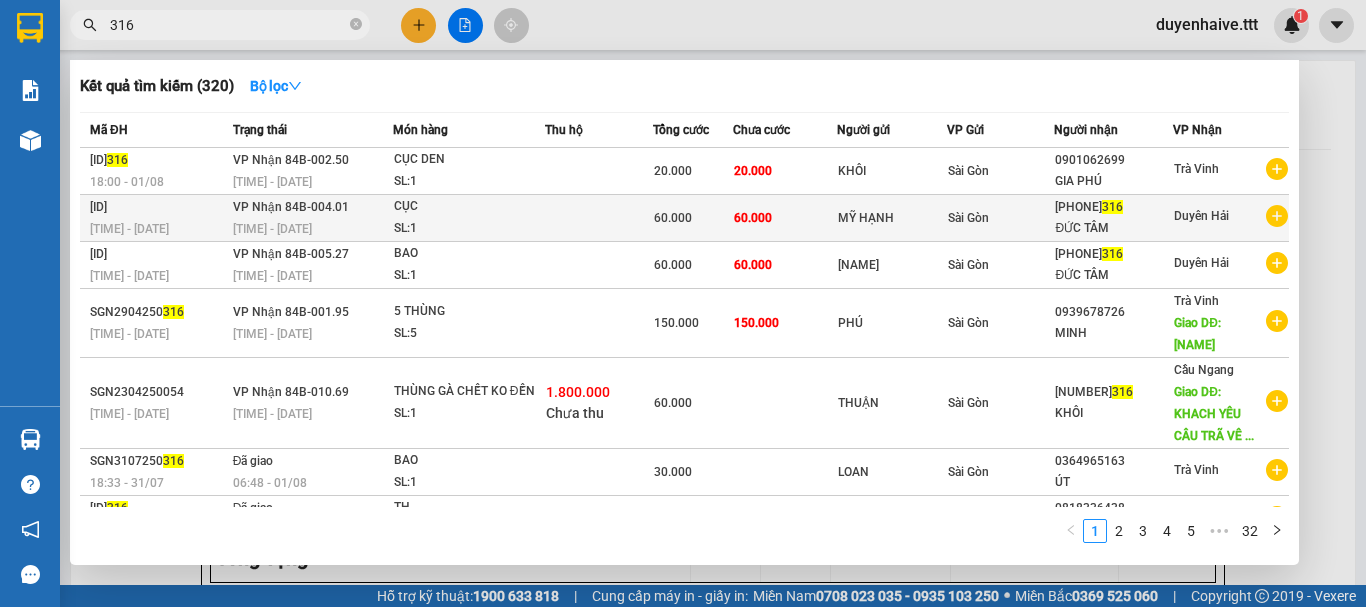 type on "316" 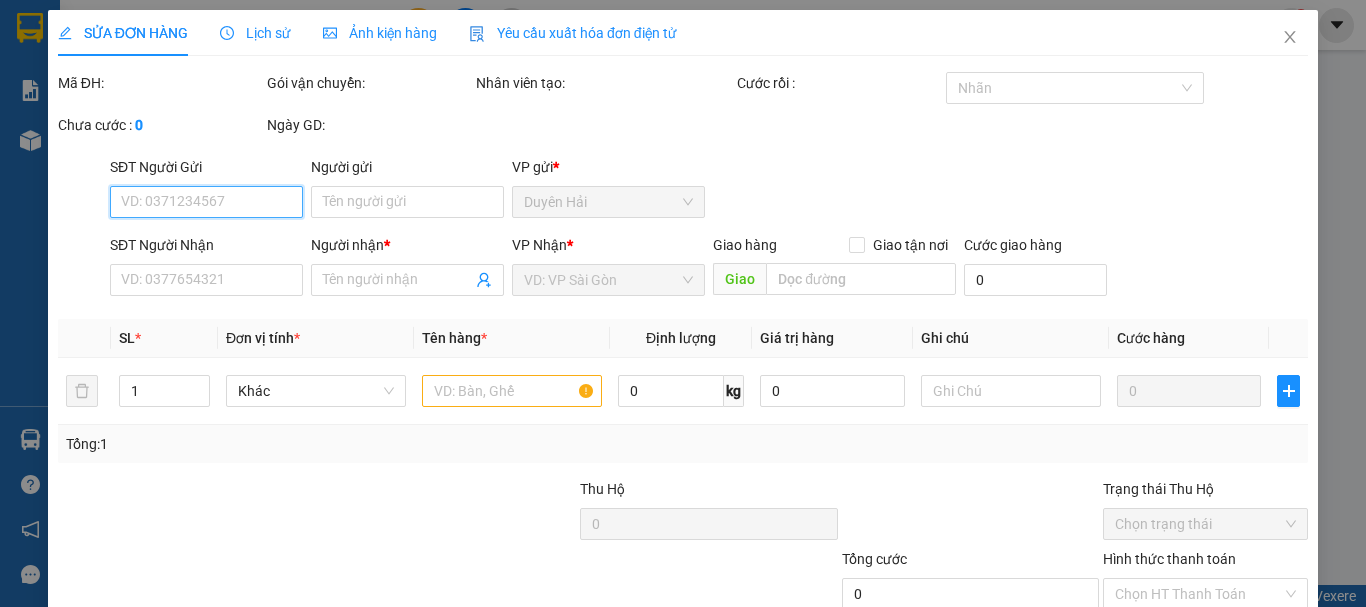 type on "MỸ HẠNH" 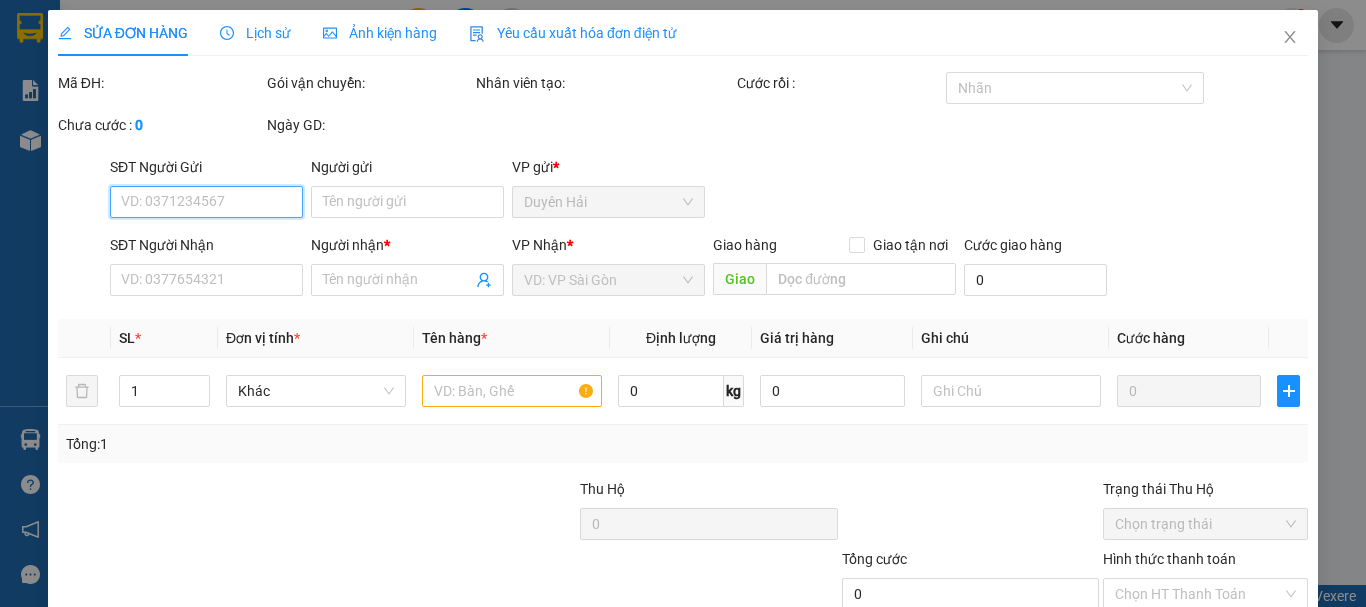 type on "0949575316" 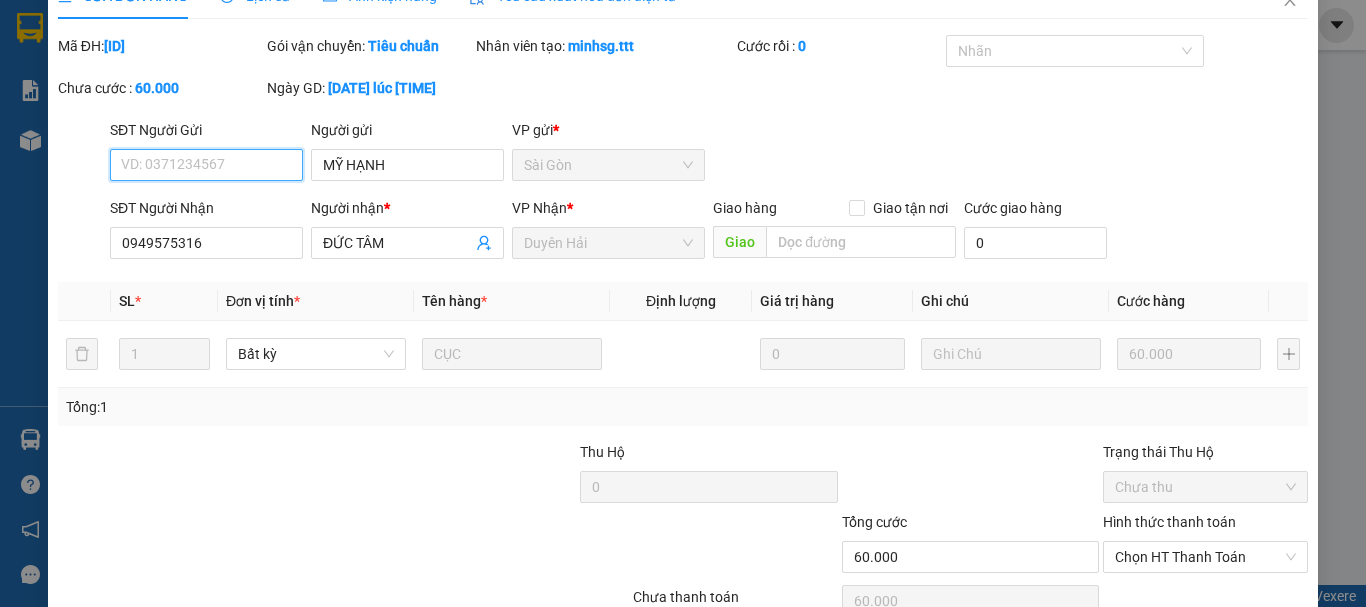 scroll, scrollTop: 137, scrollLeft: 0, axis: vertical 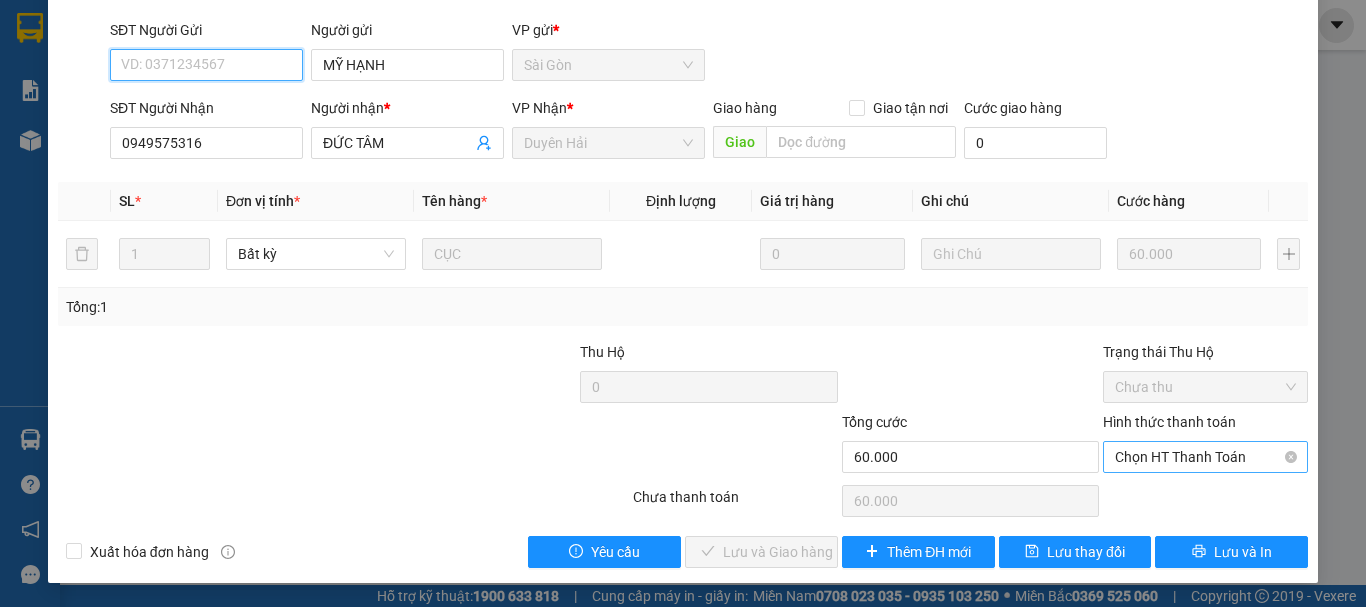 click on "Chọn HT Thanh Toán" at bounding box center (1205, 457) 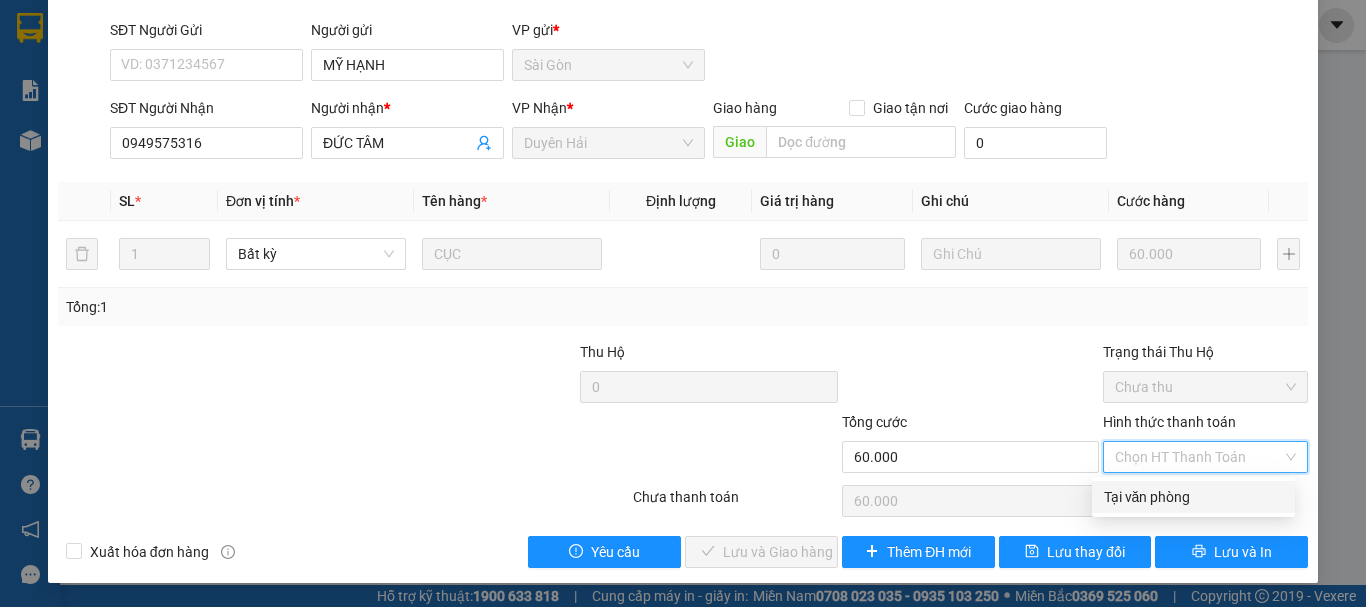click on "Tại văn phòng" at bounding box center [1193, 497] 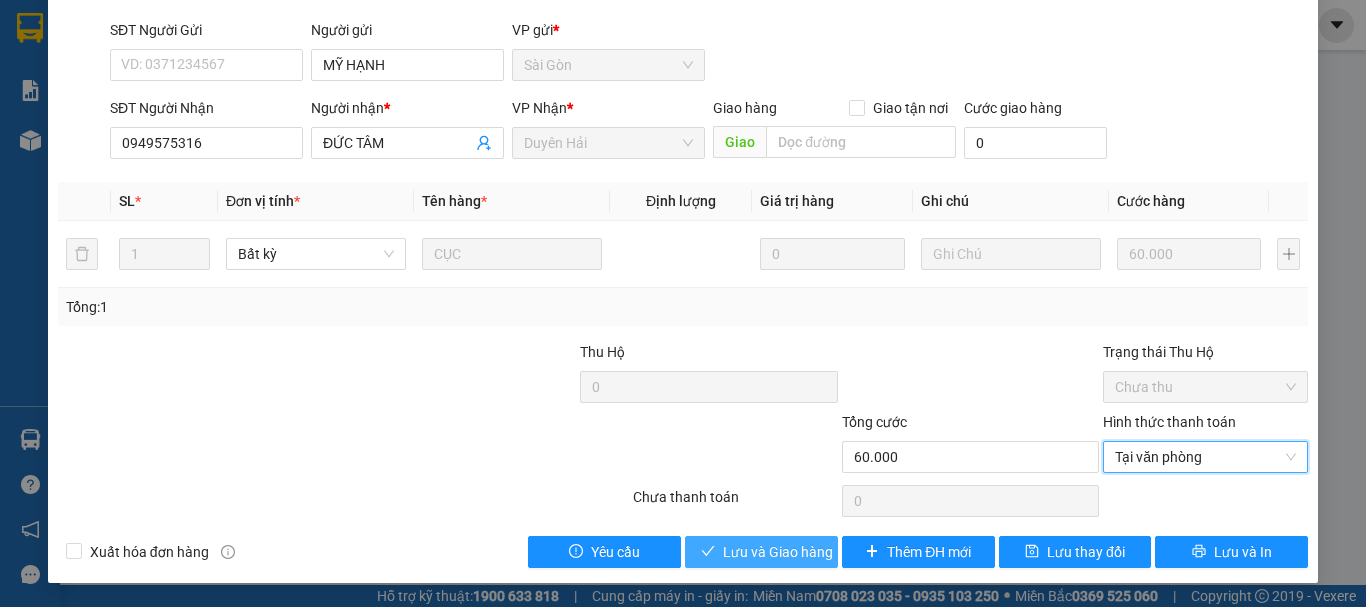 click on "Lưu và Giao hàng" at bounding box center [778, 552] 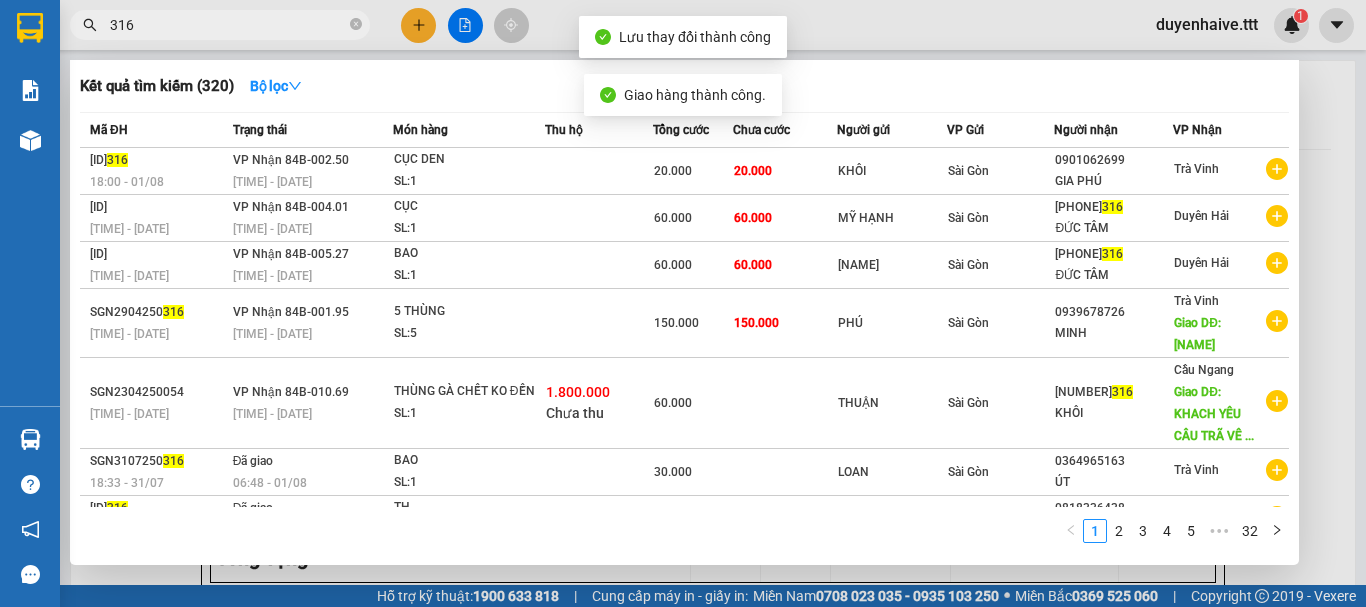 click on "316" at bounding box center (228, 25) 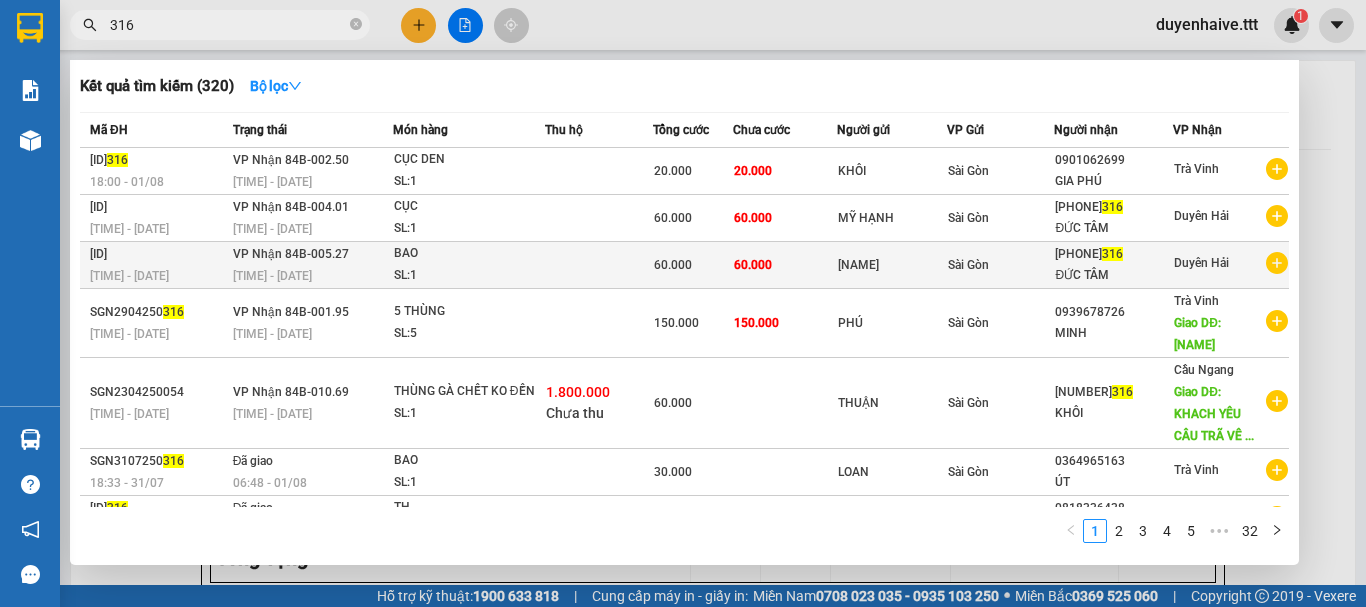 click on "TỨ PHÁT" at bounding box center (892, 265) 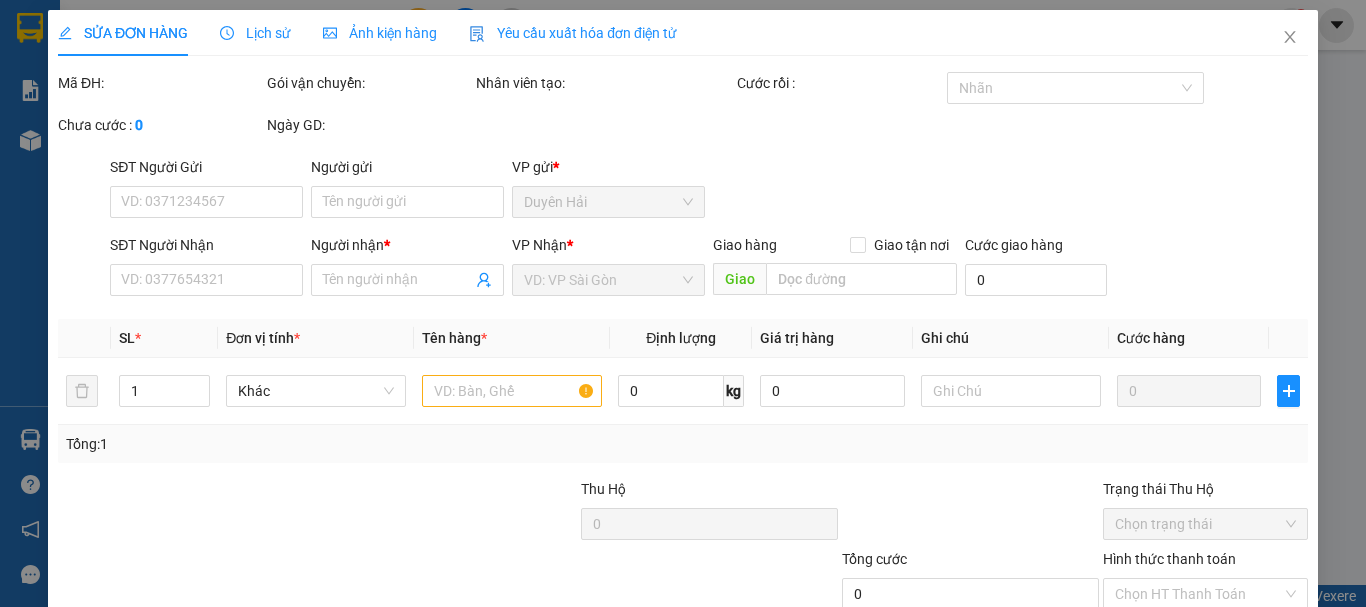 type on "TỨ PHÁT" 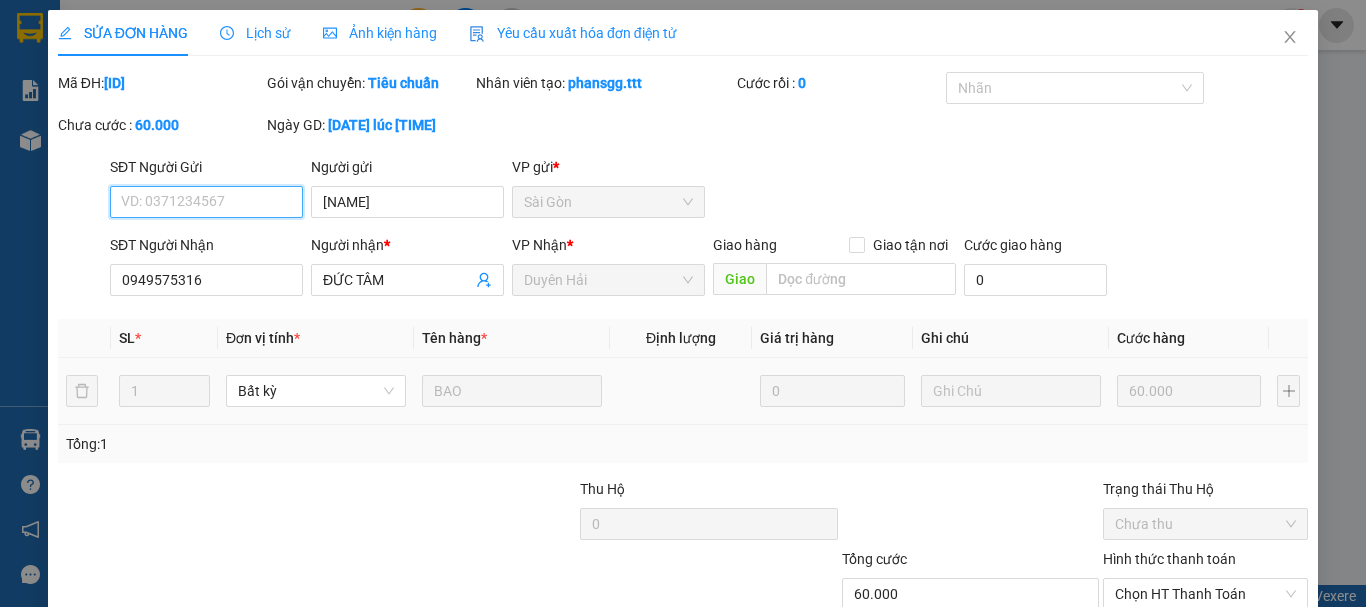 scroll, scrollTop: 137, scrollLeft: 0, axis: vertical 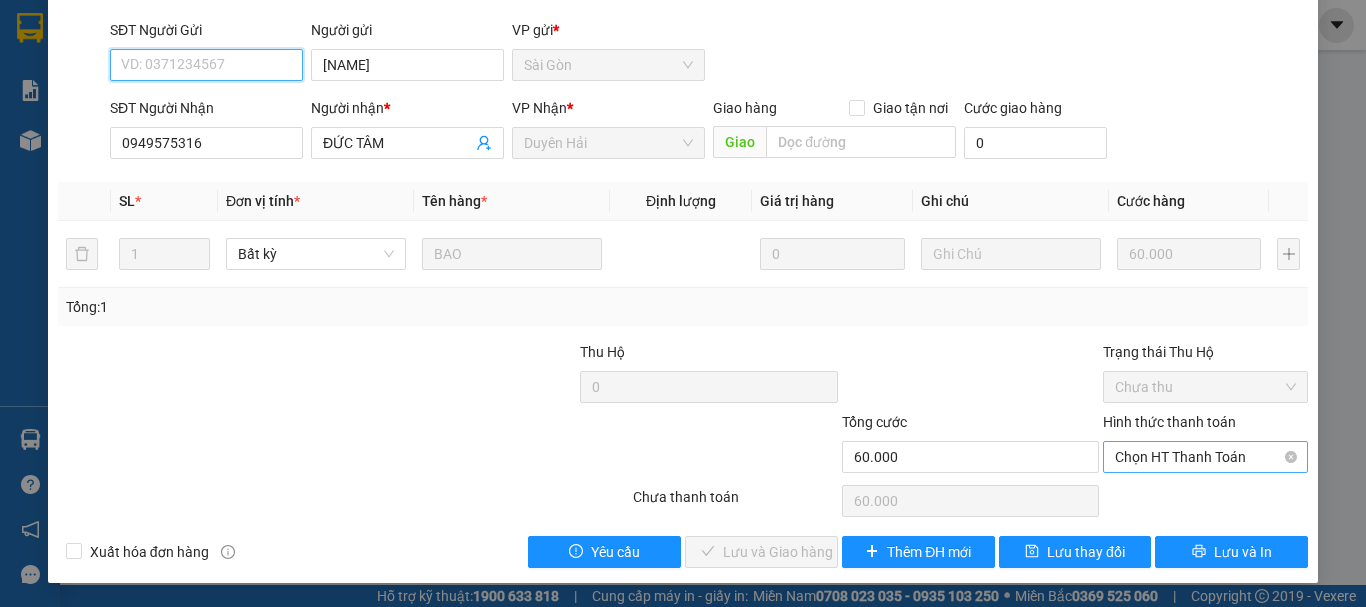 click on "Chọn HT Thanh Toán" at bounding box center [1205, 457] 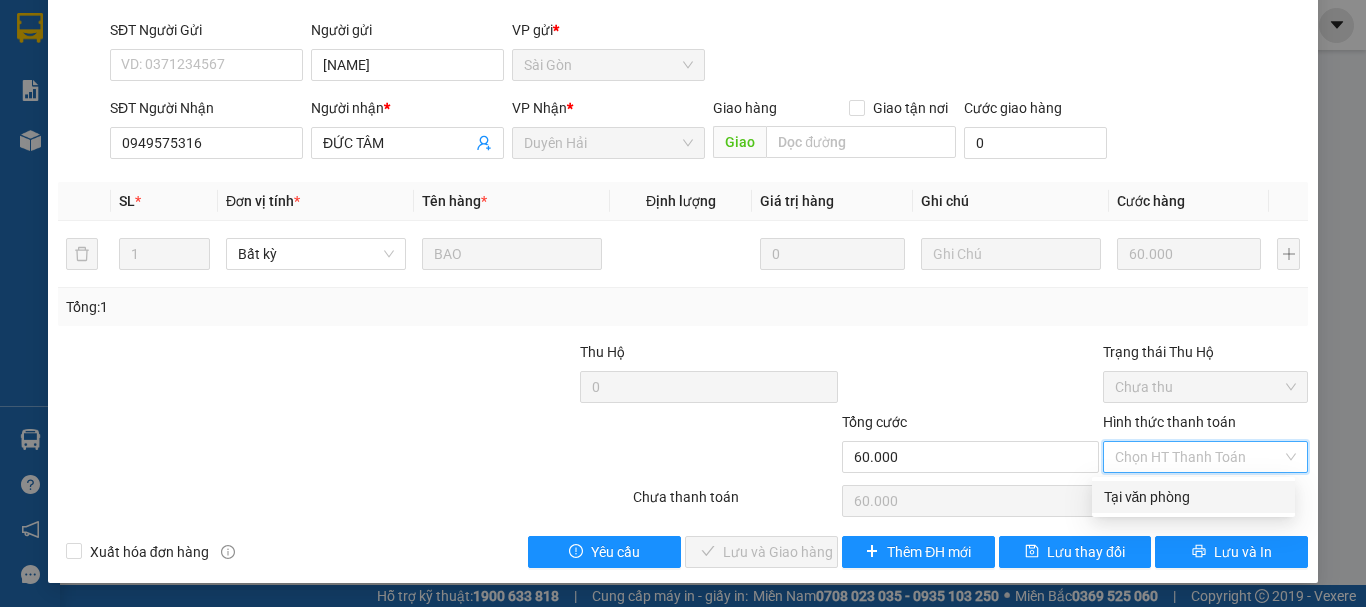 click on "Tại văn phòng" at bounding box center [1193, 497] 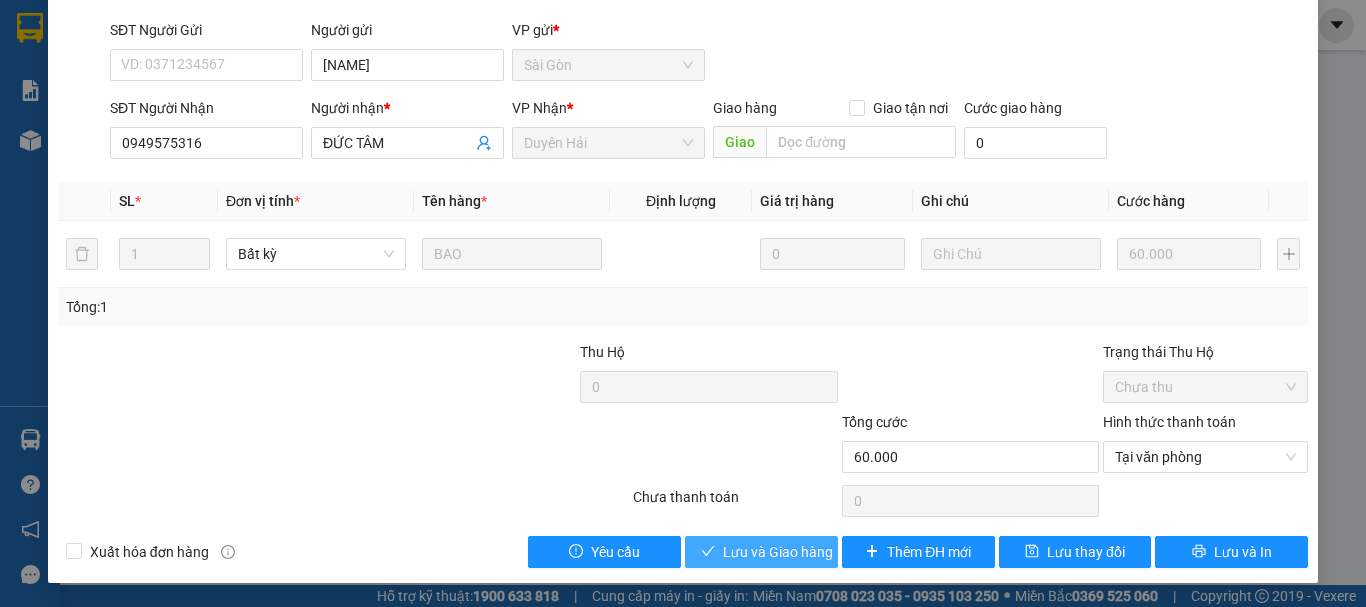 click on "Lưu và Giao hàng" at bounding box center (778, 552) 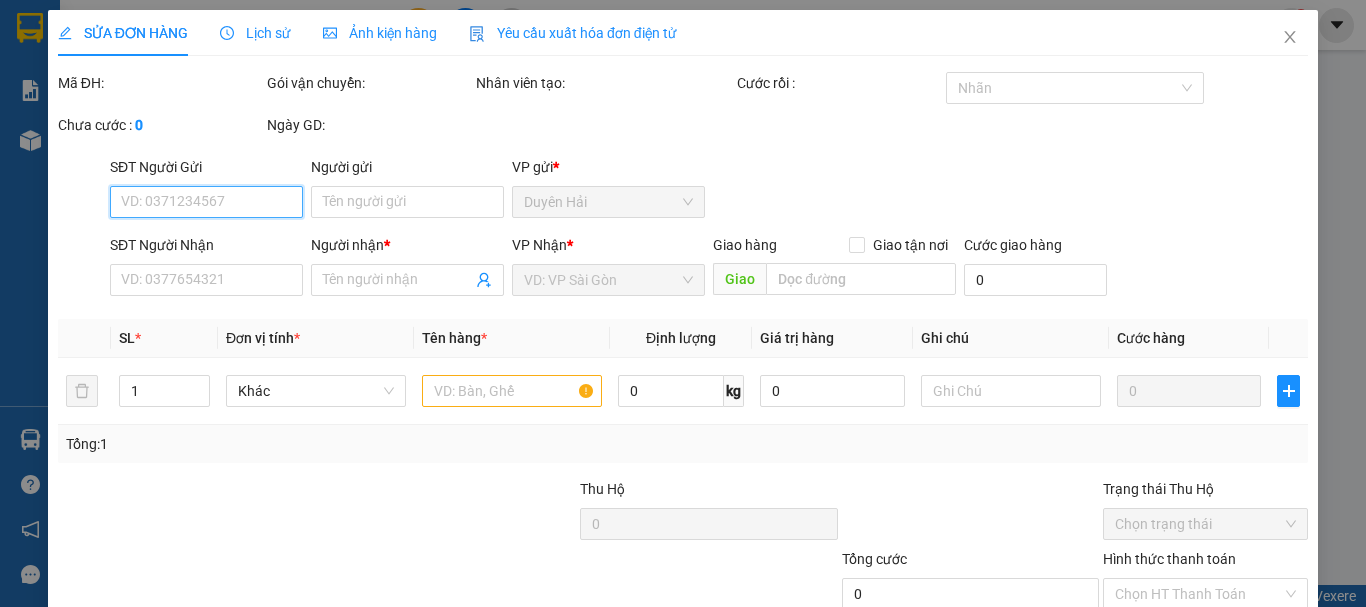 type on "0903839633" 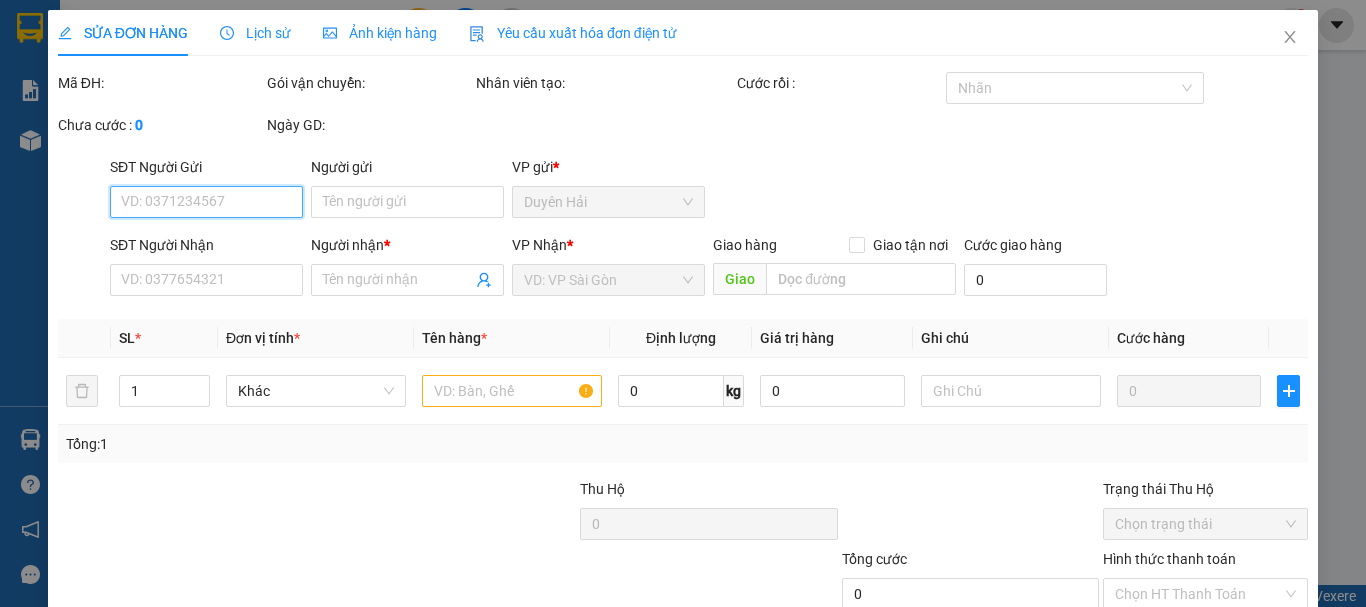 type on "HOÀNG MINH" 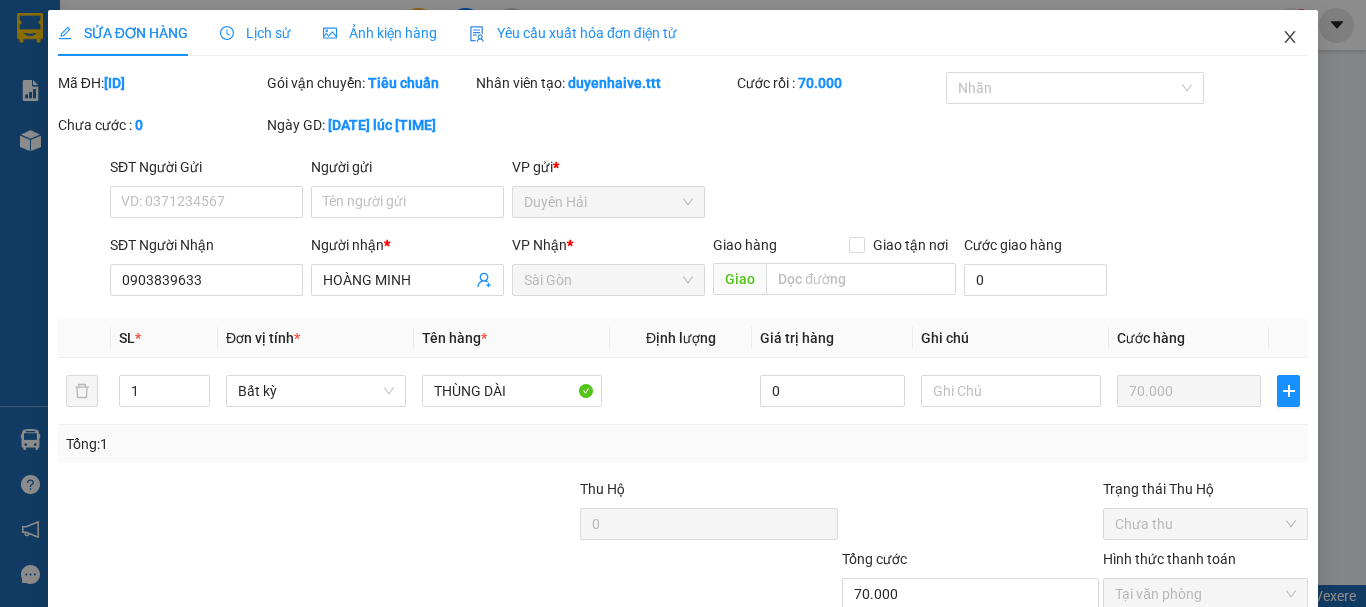 click 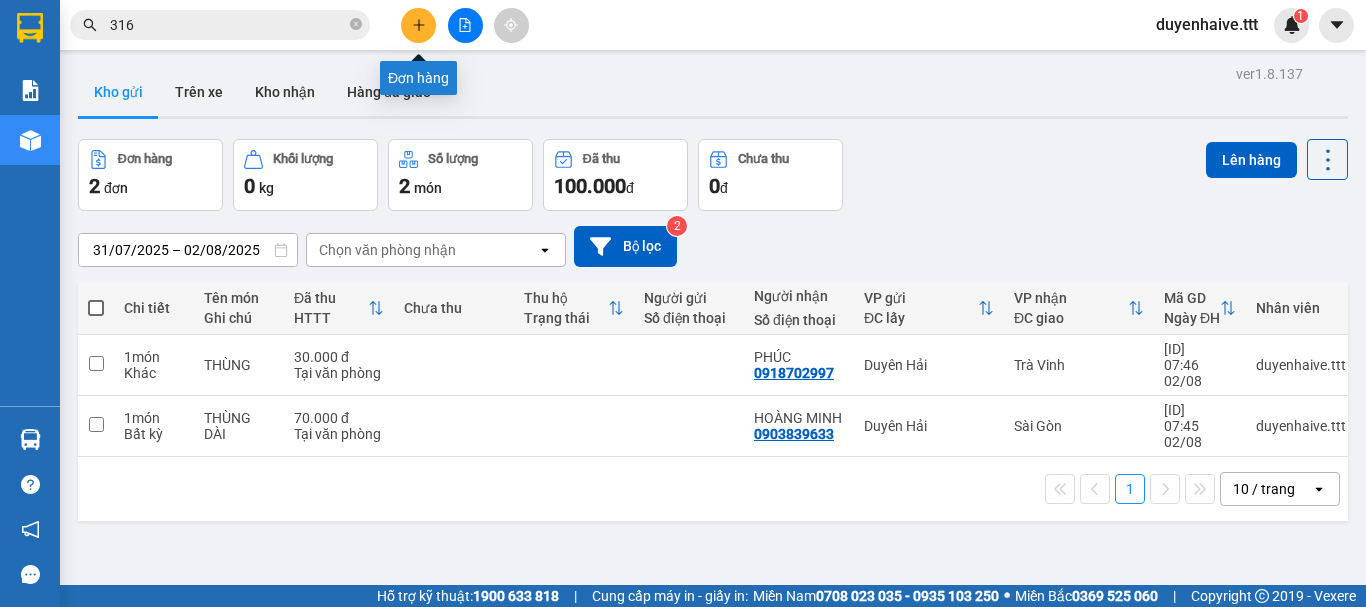 click 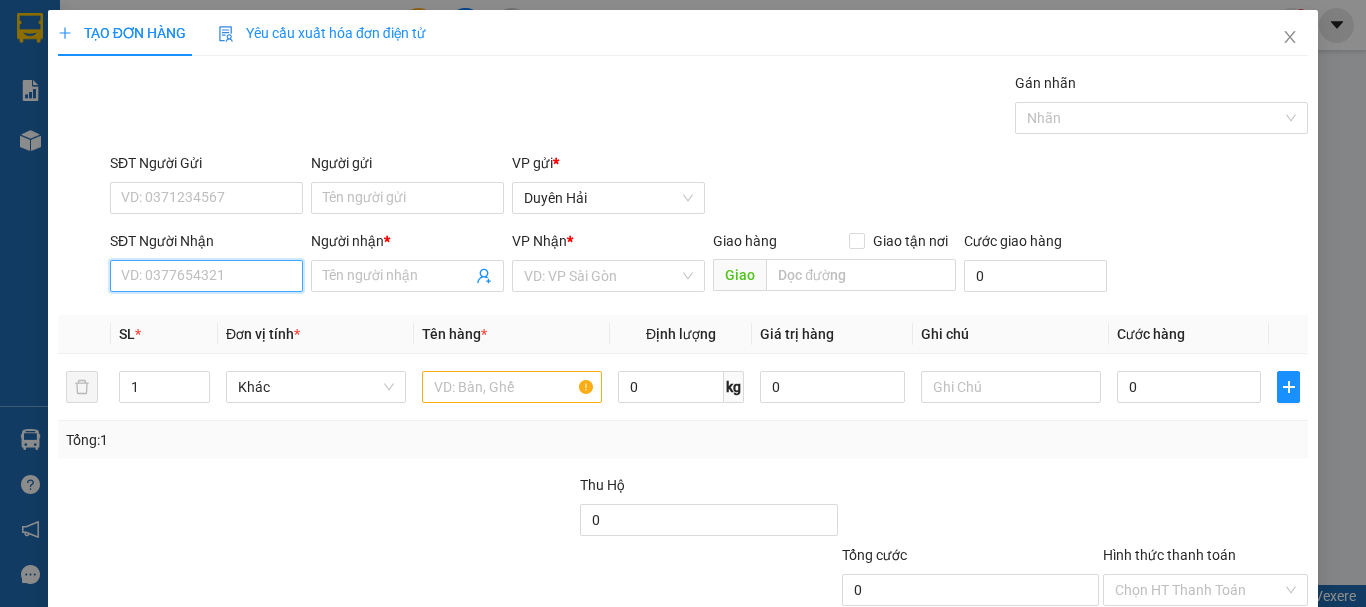 click on "SĐT Người Nhận" at bounding box center (206, 276) 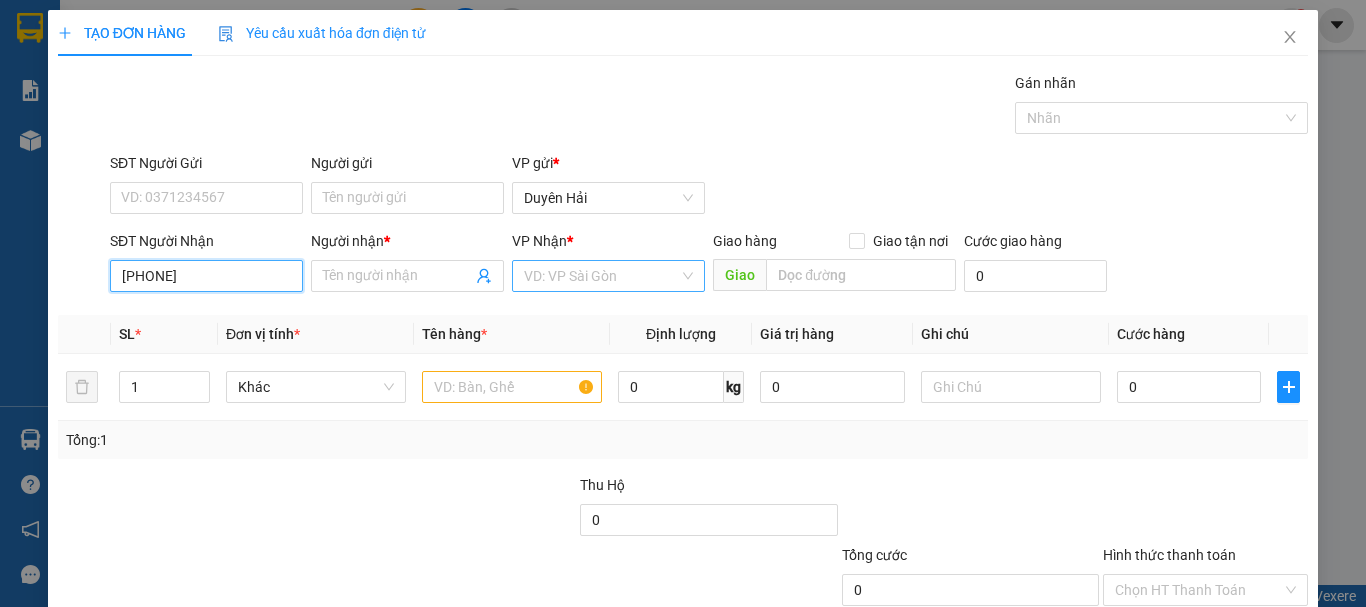 type on "[PHONE]" 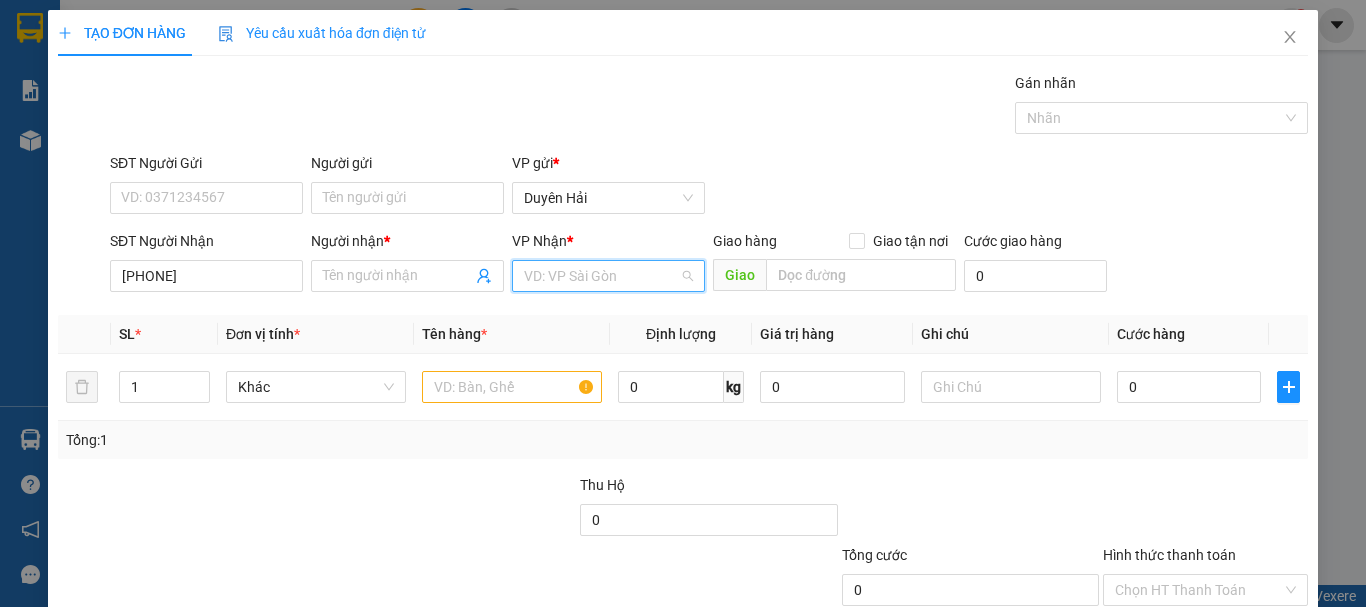 click at bounding box center (601, 276) 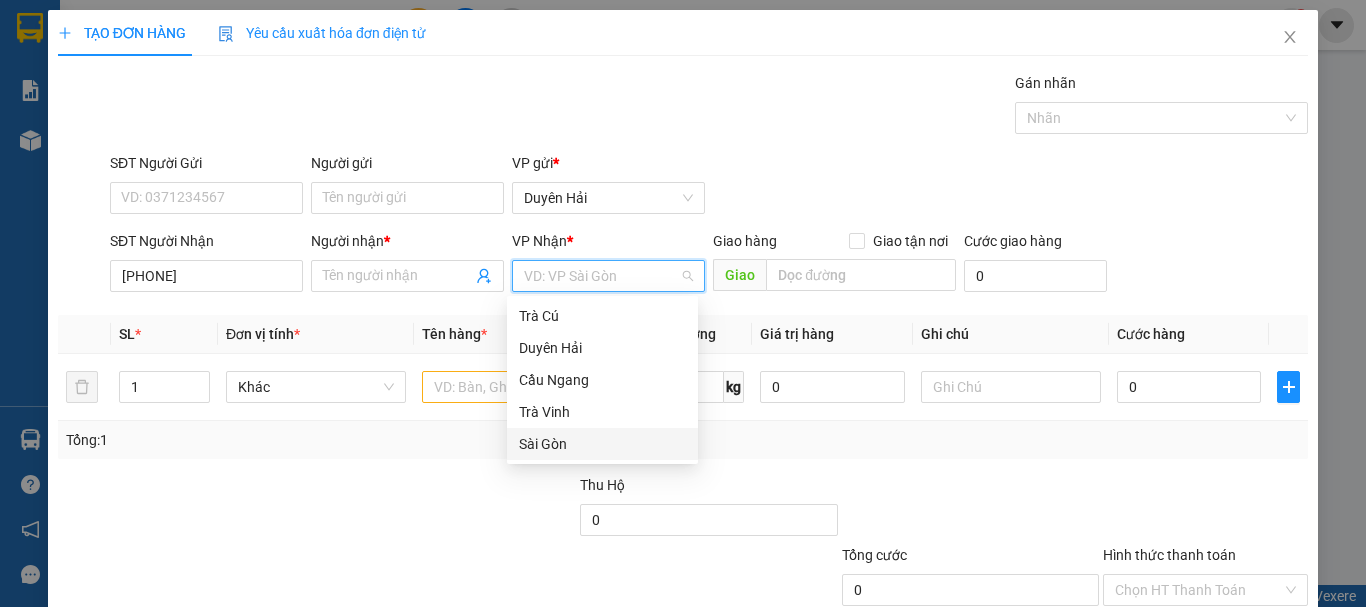 click on "Sài Gòn" at bounding box center [602, 444] 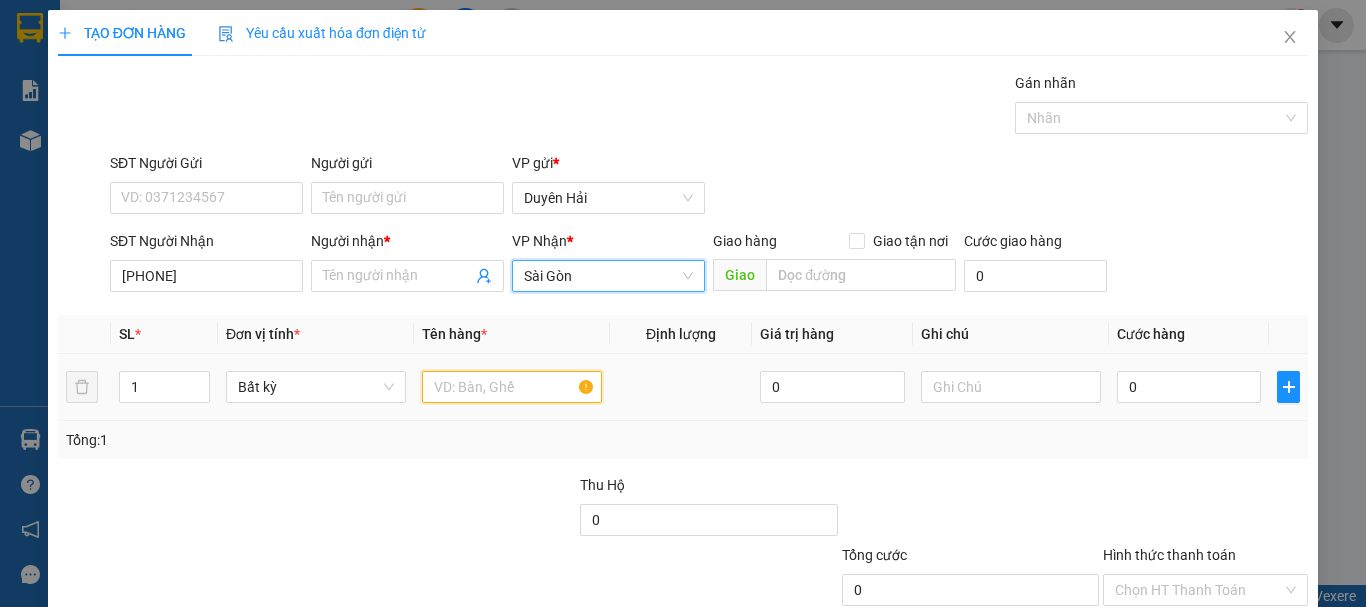 click at bounding box center [512, 387] 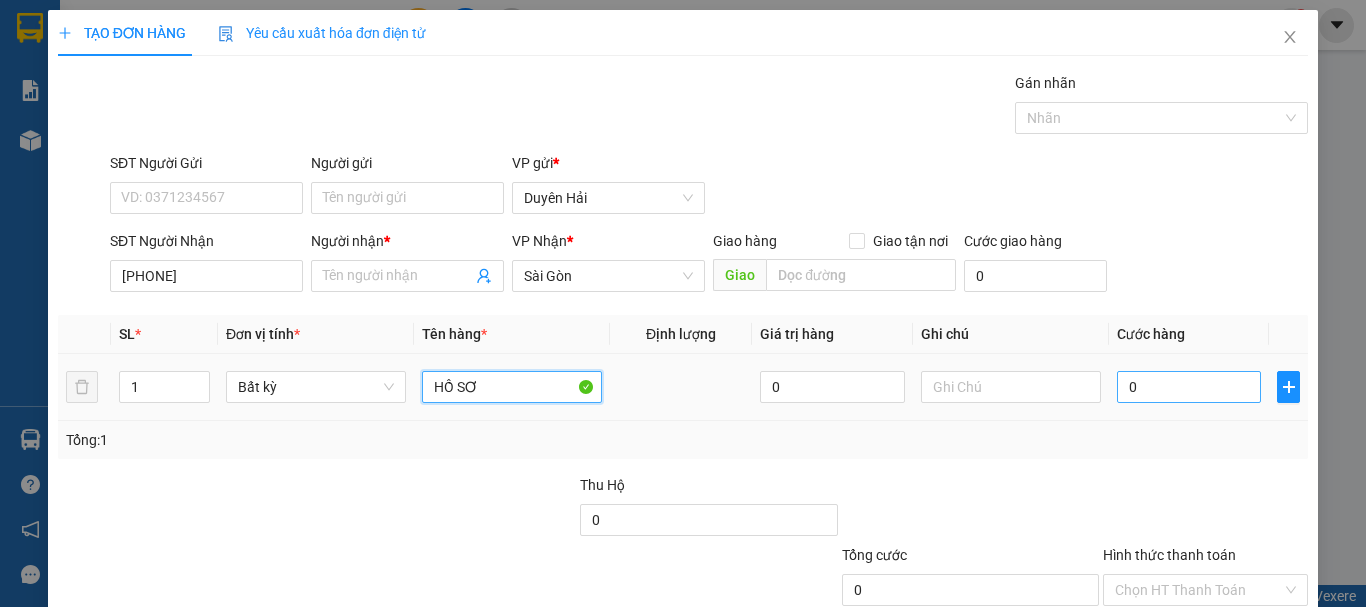 type on "HỒ SƠ" 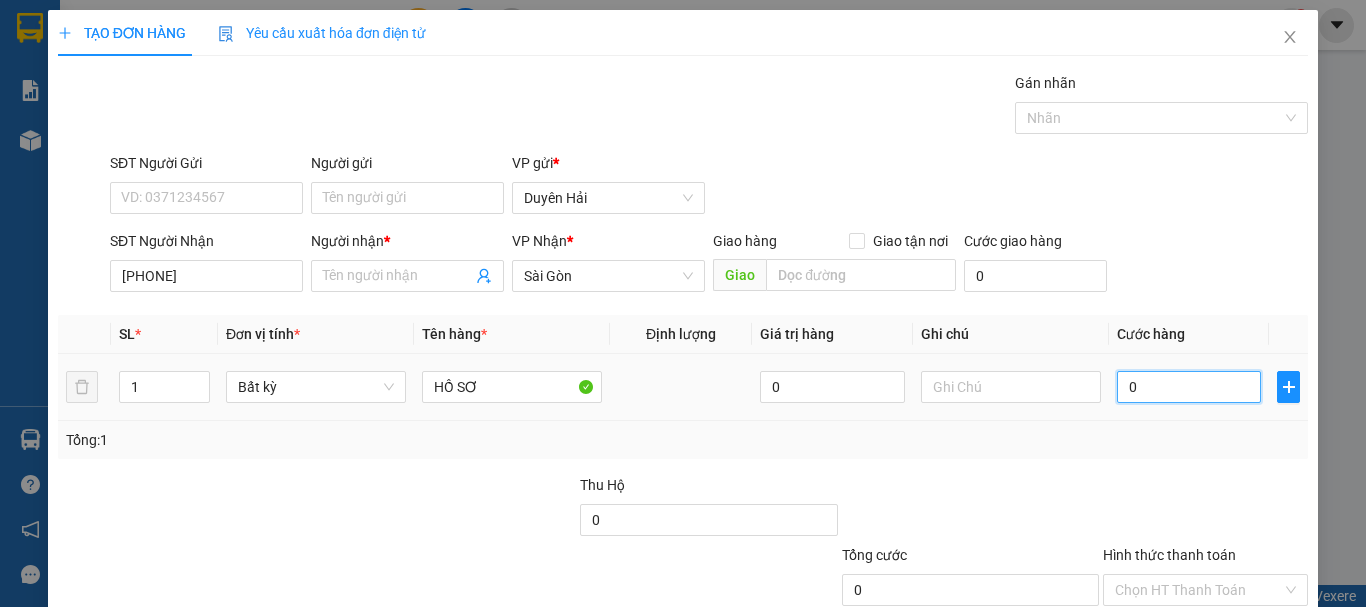 click on "0" at bounding box center (1189, 387) 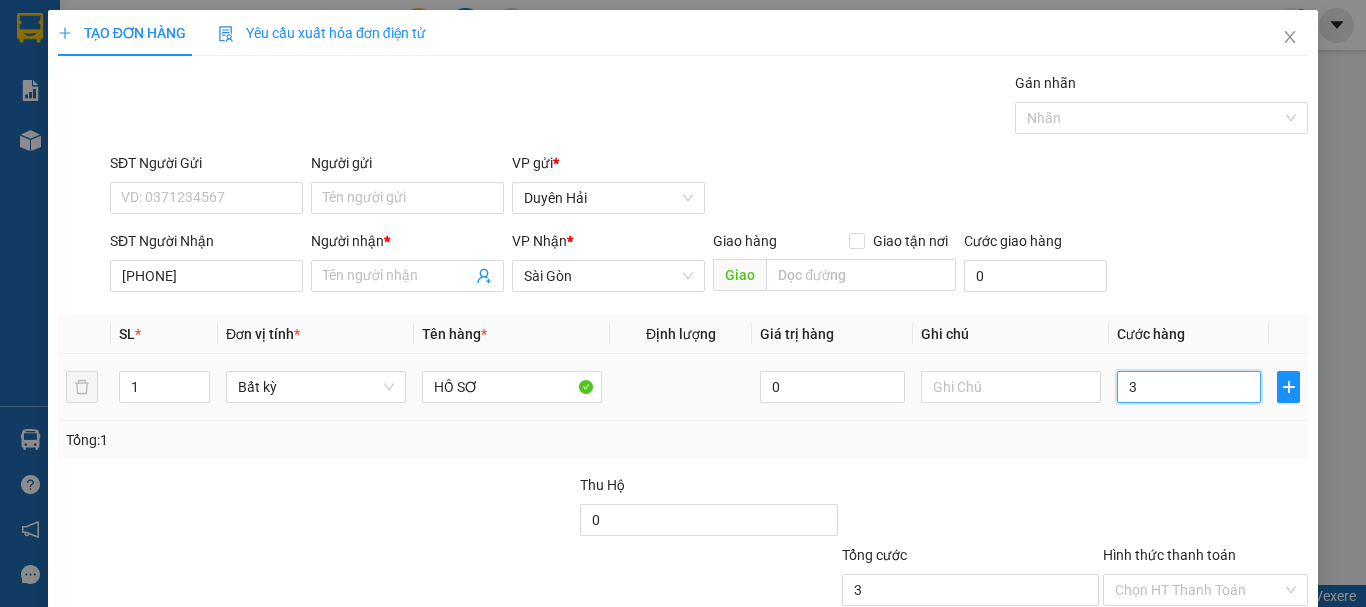 type on "30" 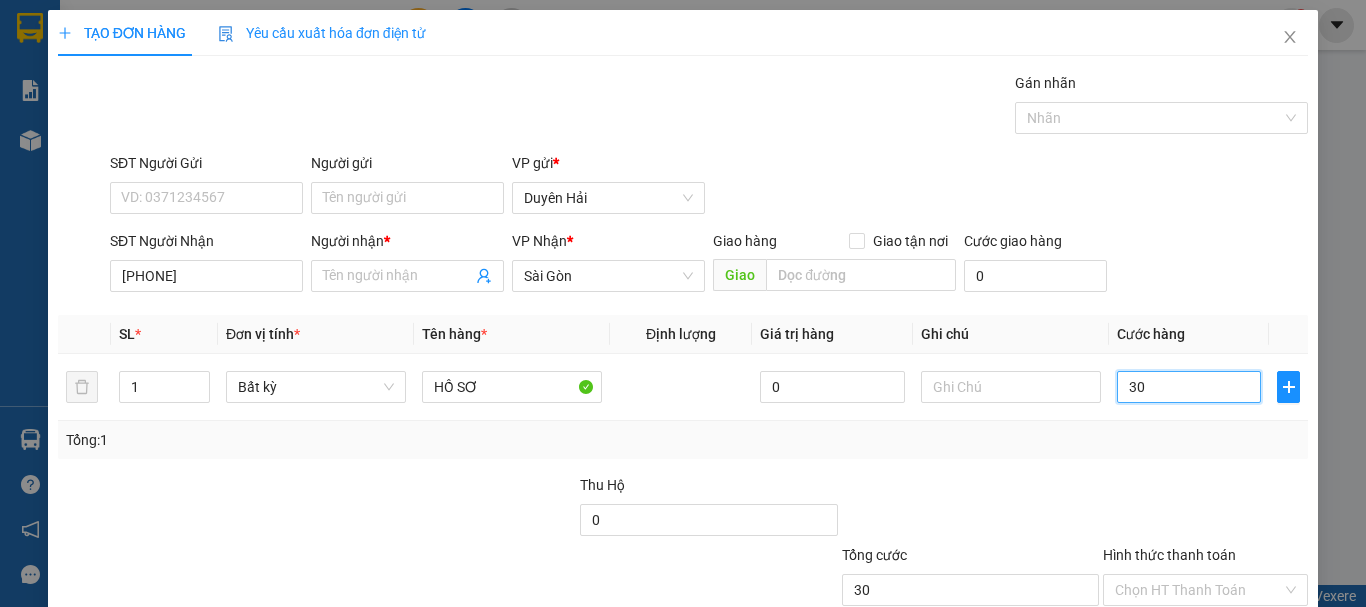 scroll, scrollTop: 133, scrollLeft: 0, axis: vertical 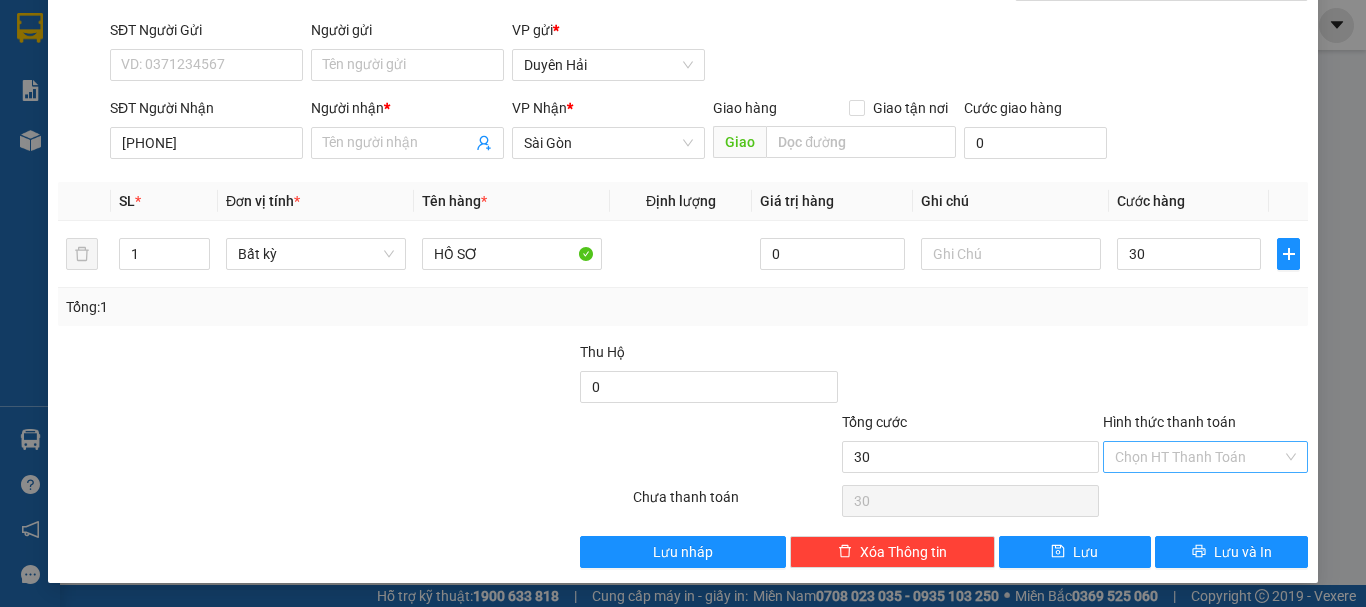 click on "Hình thức thanh toán" at bounding box center [1198, 457] 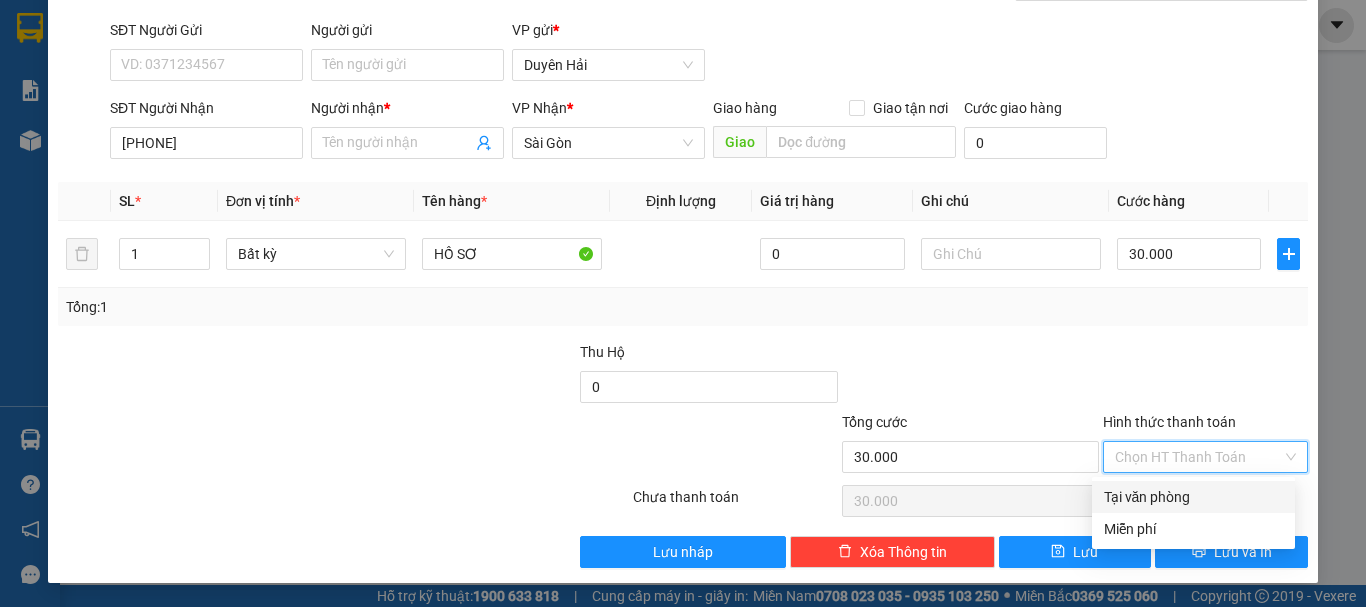 click on "Tại văn phòng" at bounding box center (1193, 497) 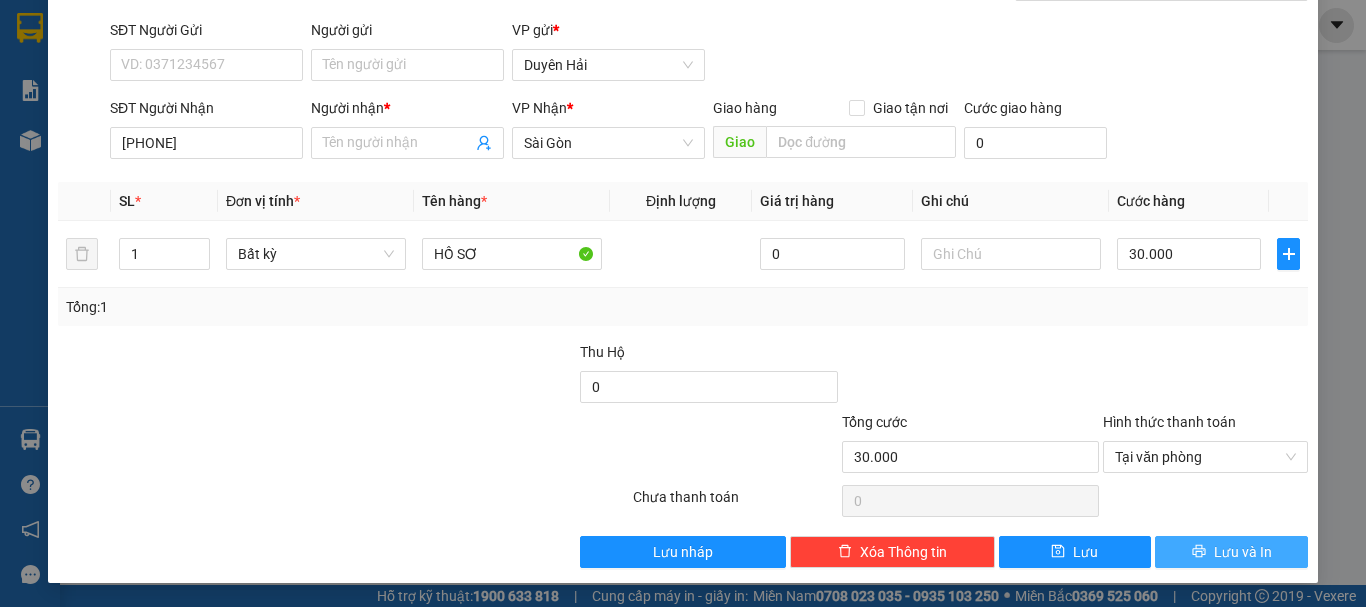 click on "Lưu và In" at bounding box center (1243, 552) 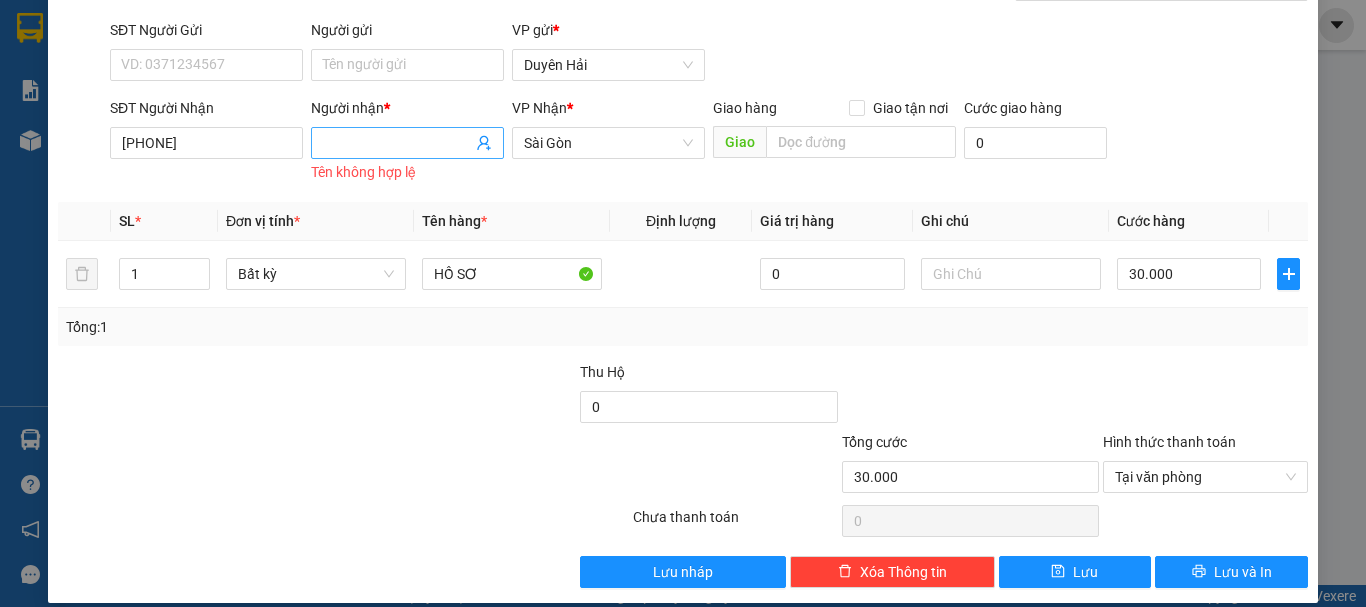 click on "Người nhận  *" at bounding box center (397, 143) 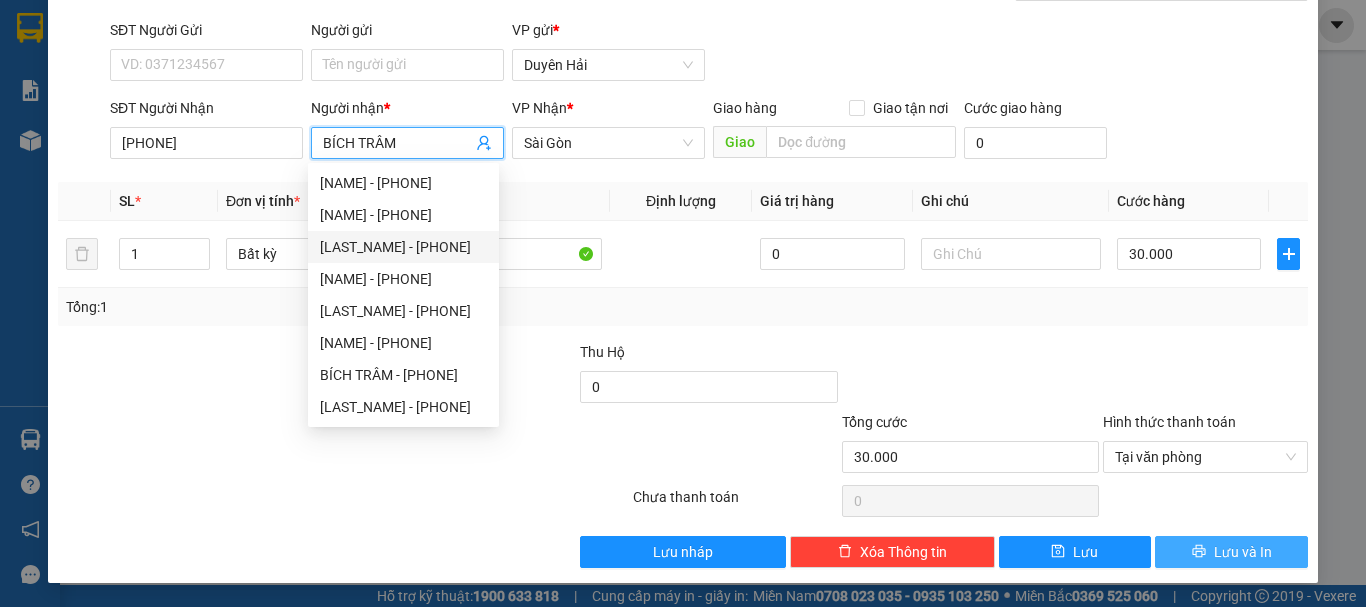 type on "BÍCH TRÂM" 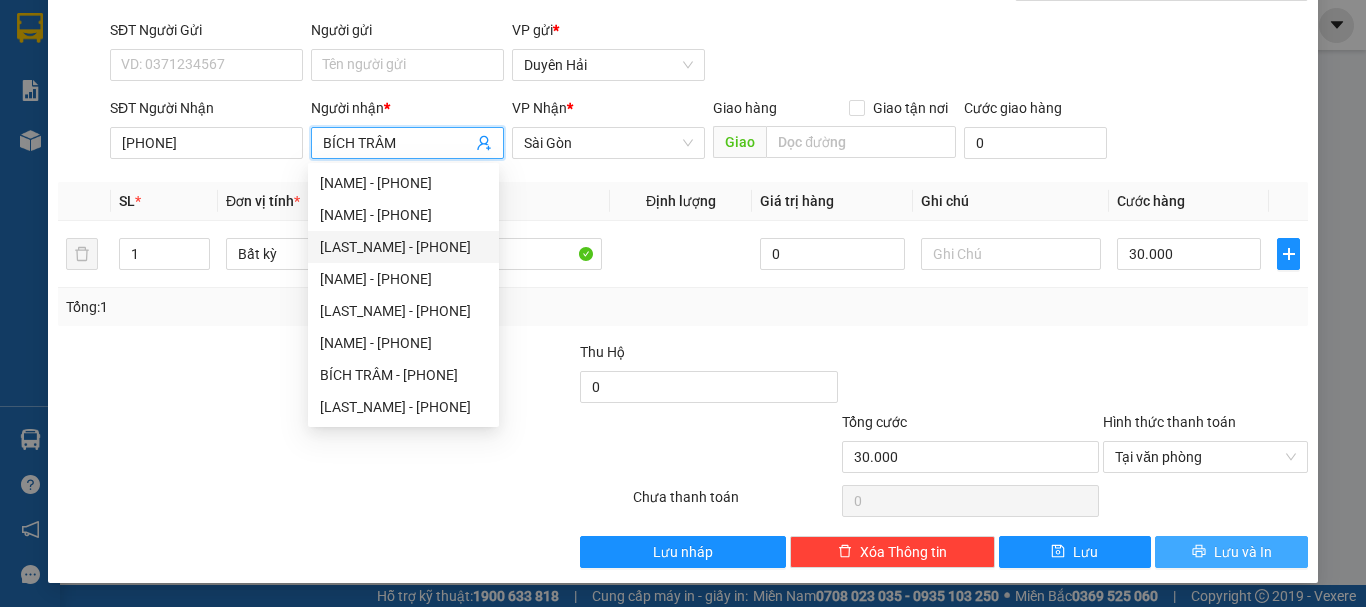 click on "Lưu và In" at bounding box center [1243, 552] 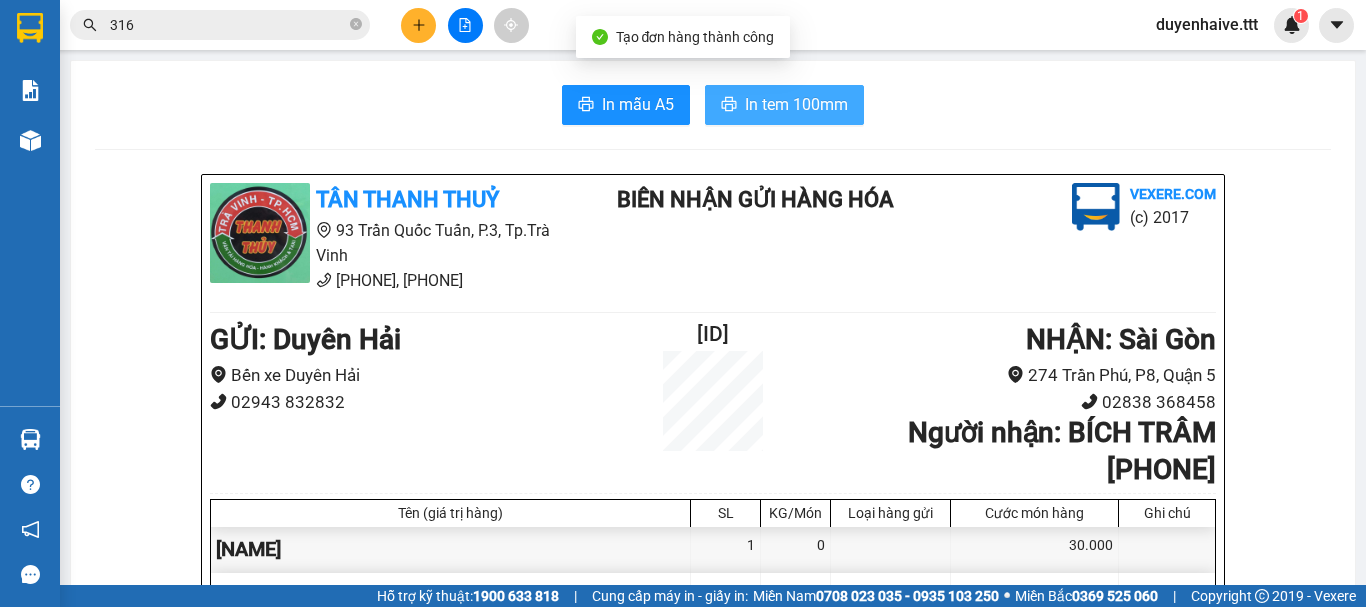 click on "In tem 100mm" at bounding box center (796, 104) 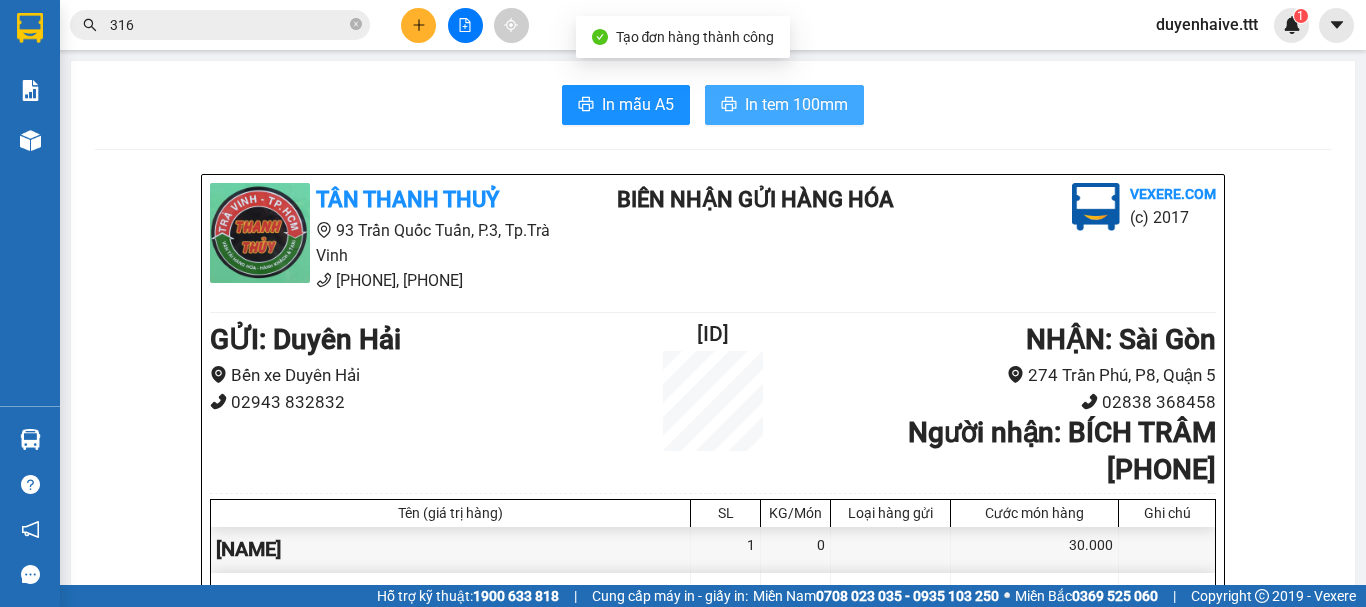 scroll, scrollTop: 0, scrollLeft: 0, axis: both 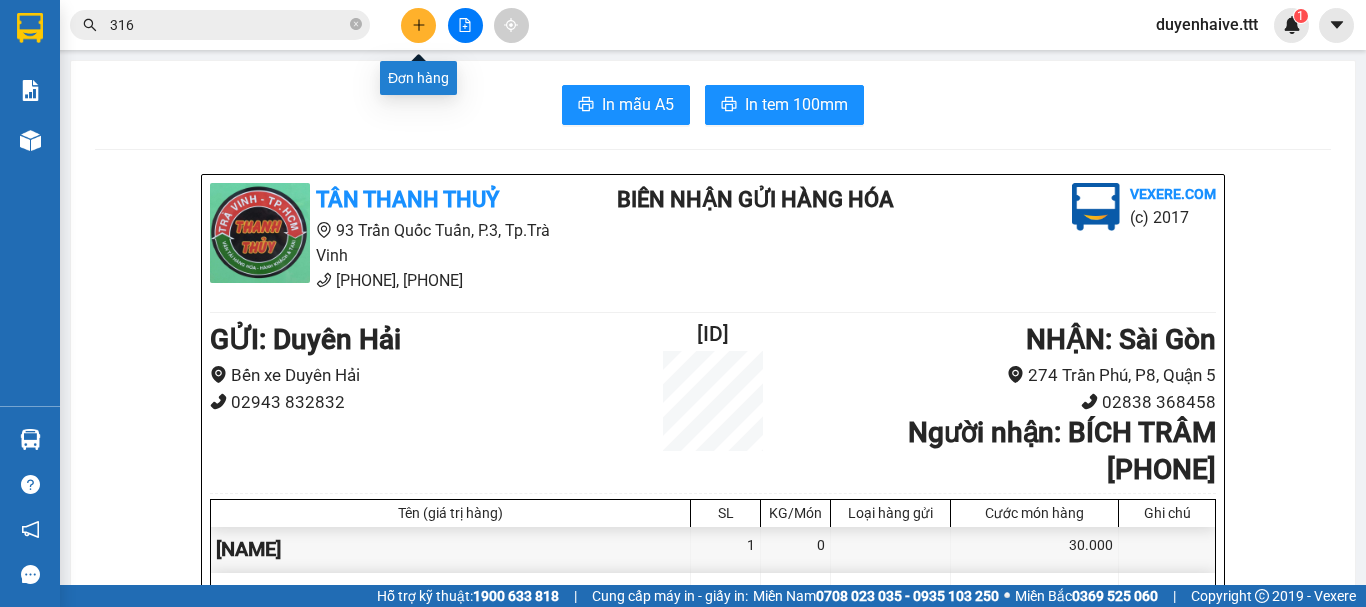 click 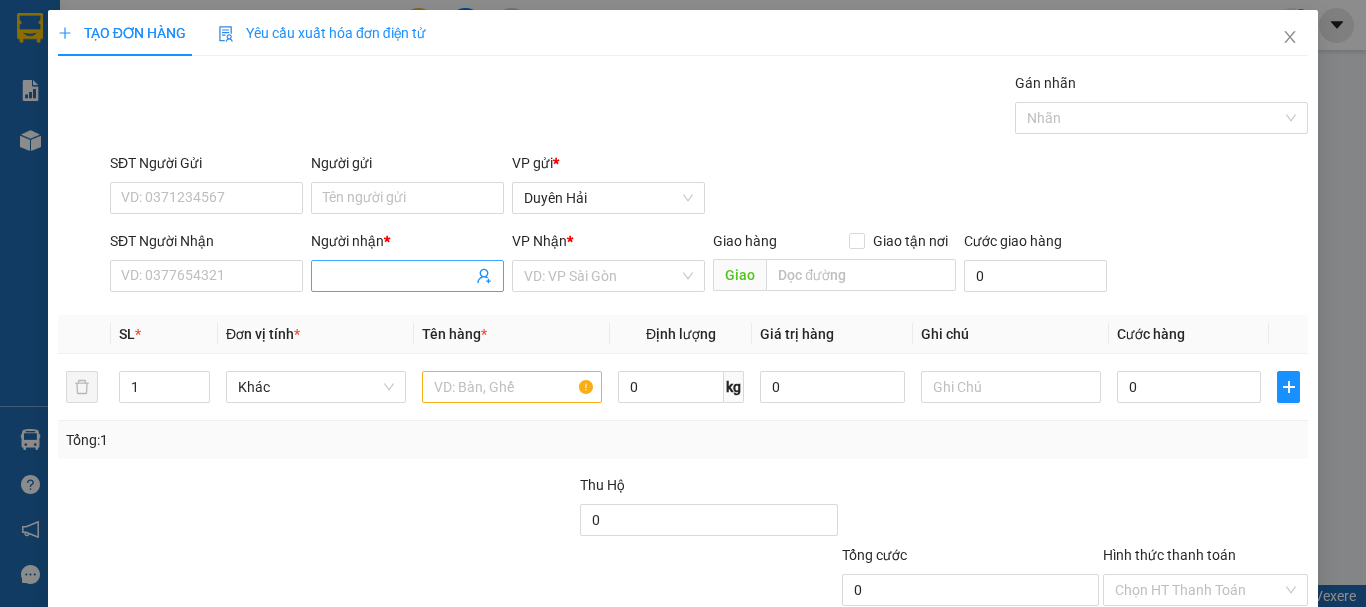 click on "Người nhận  *" at bounding box center (397, 276) 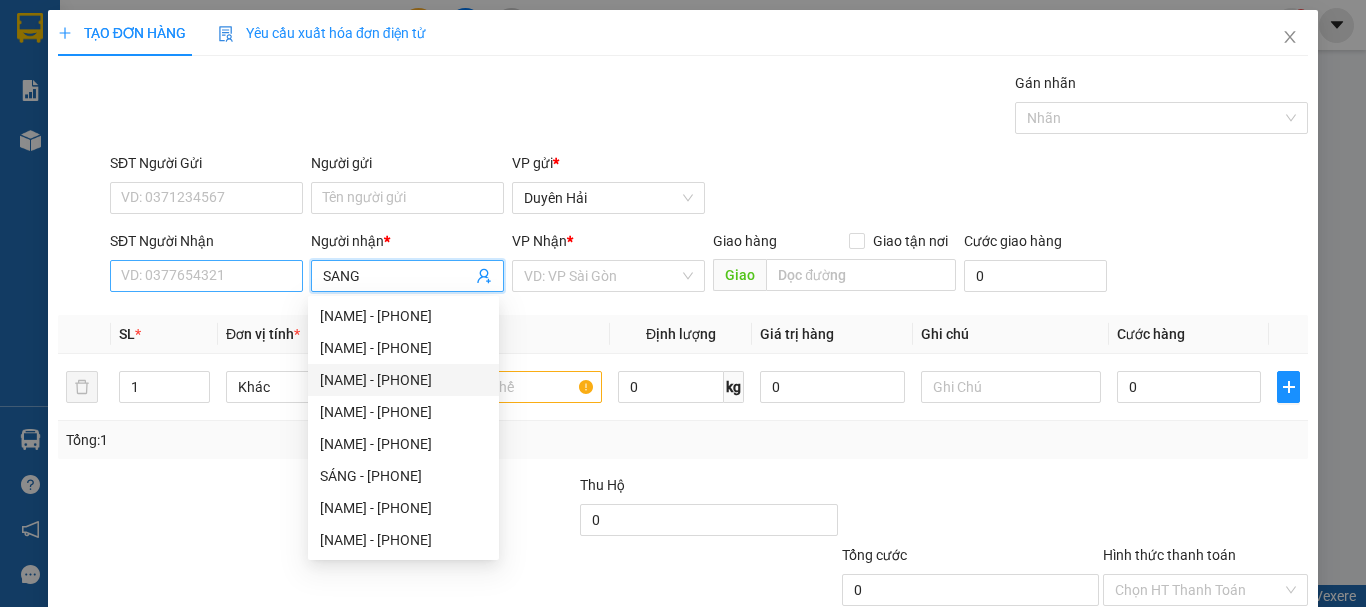 type on "SANG" 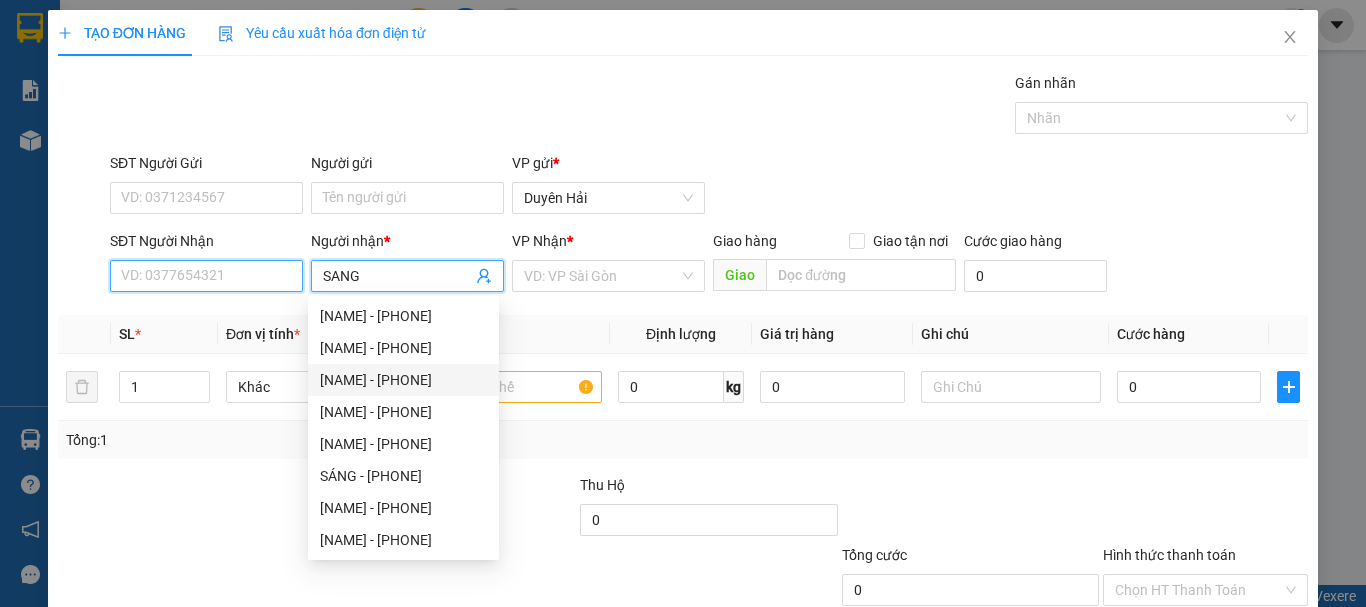 click on "SĐT Người Nhận" at bounding box center (206, 276) 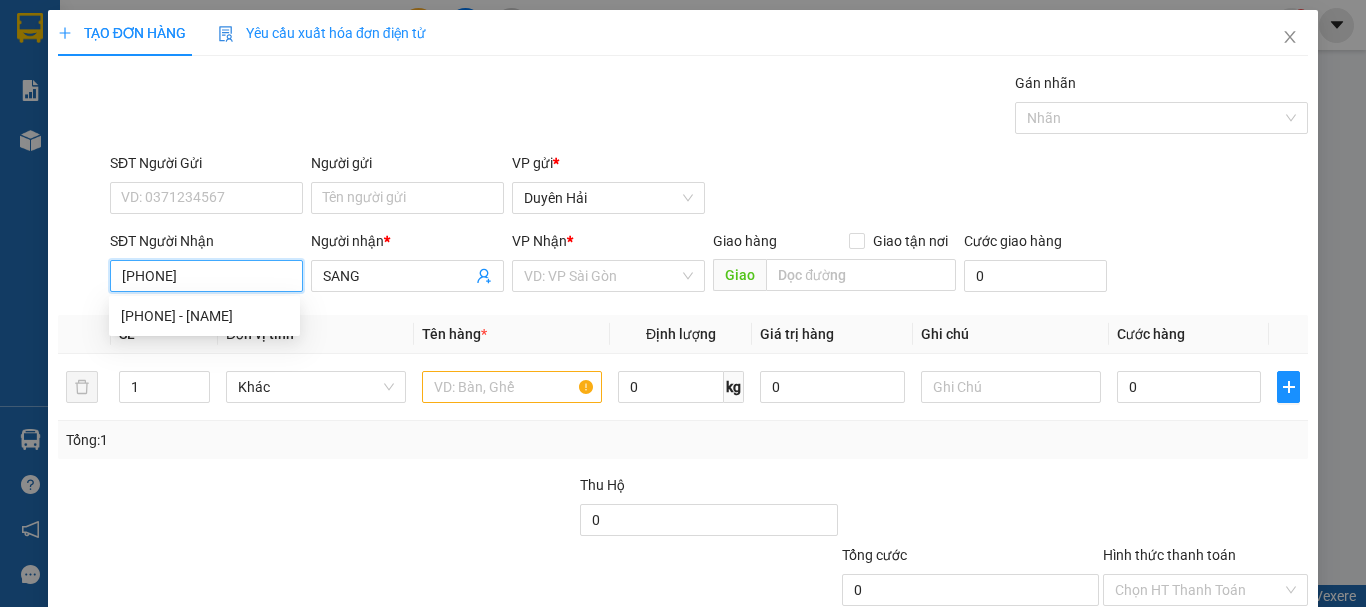 type on "0903971091" 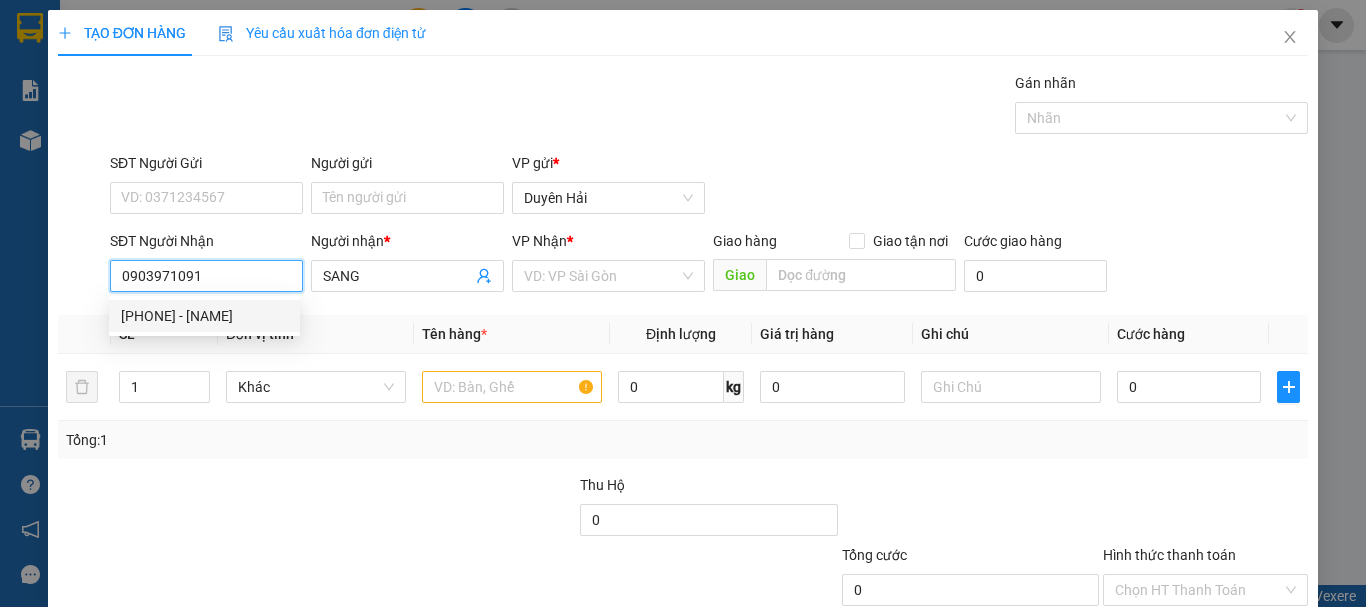click on "0903971091 - sang" at bounding box center [204, 316] 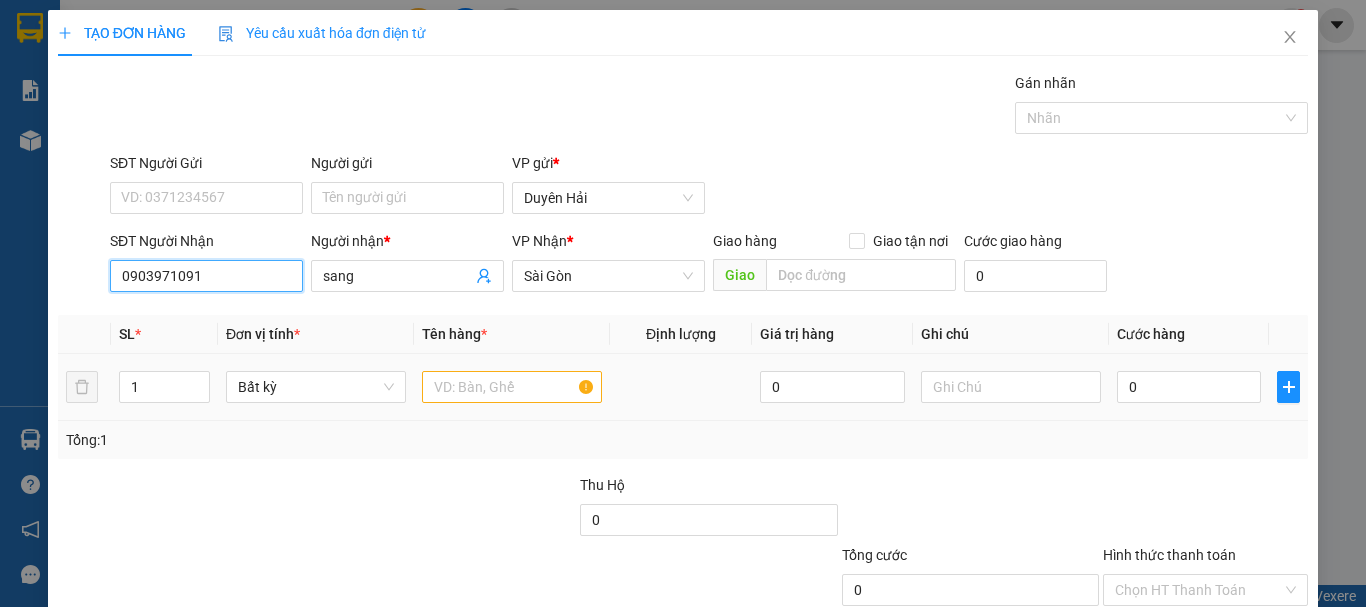type on "0903971091" 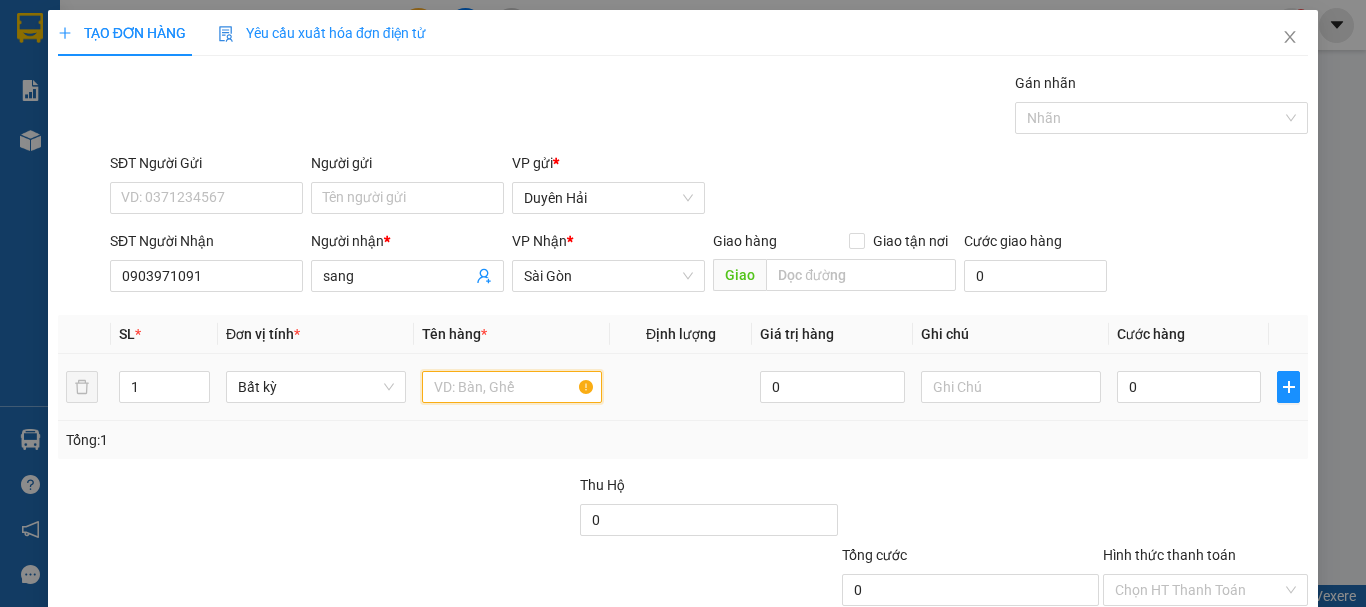 click at bounding box center (512, 387) 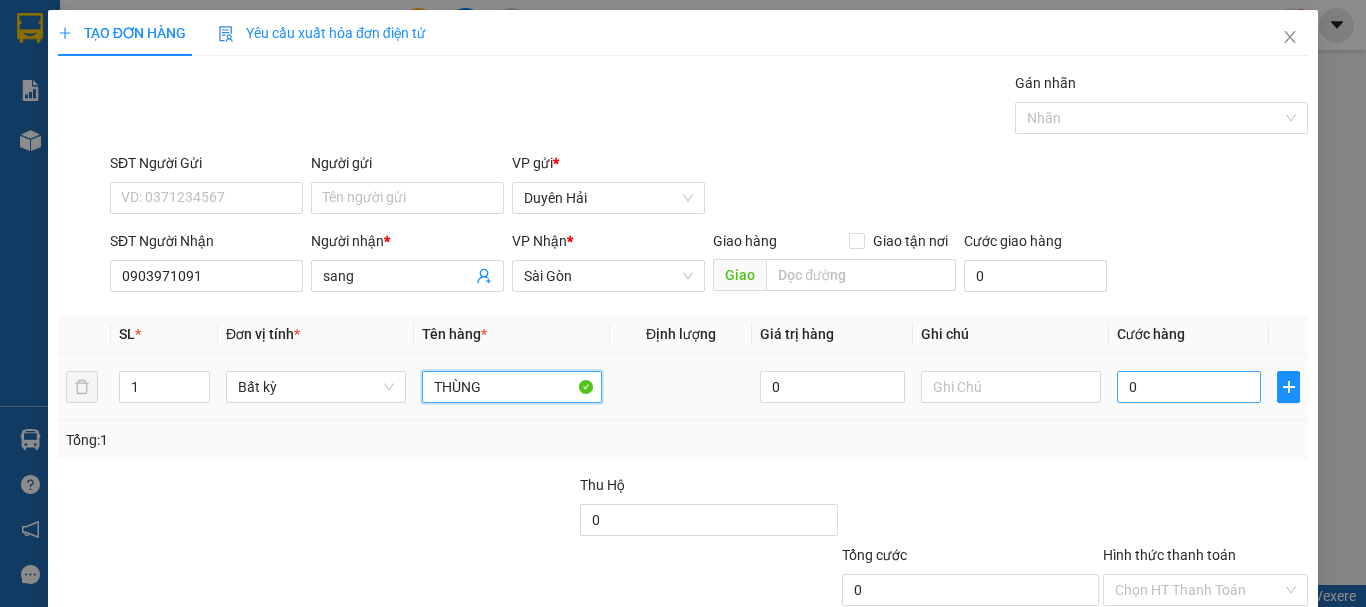 type on "THÙNG" 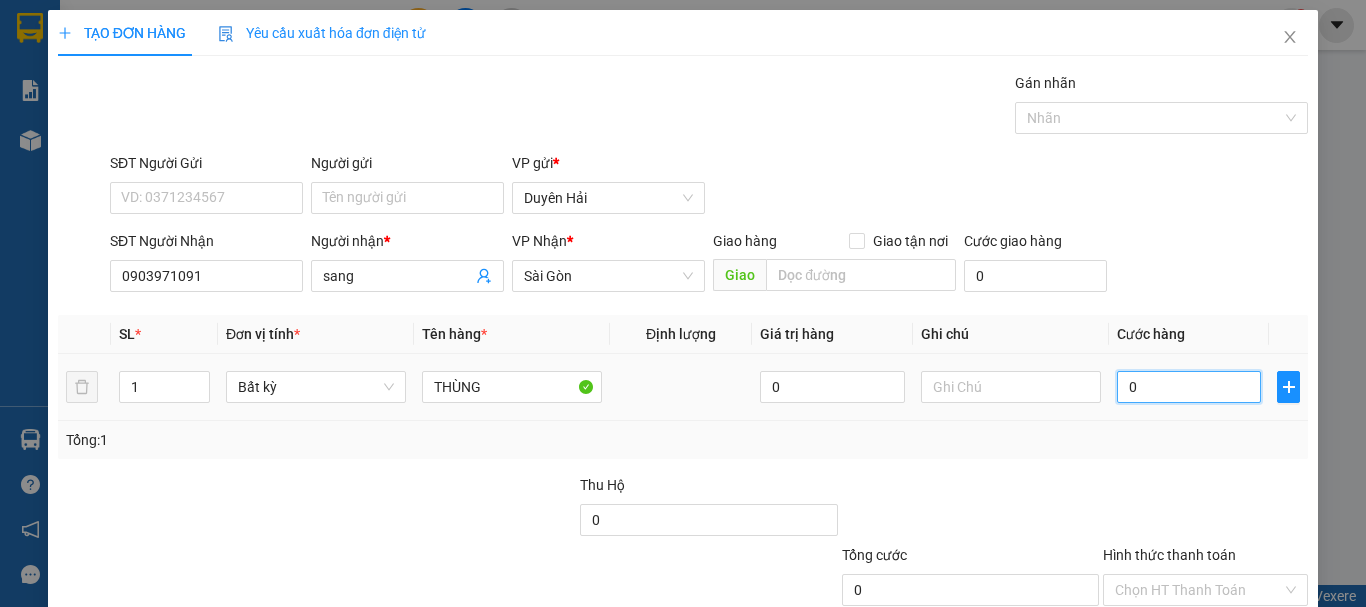 click on "0" at bounding box center (1189, 387) 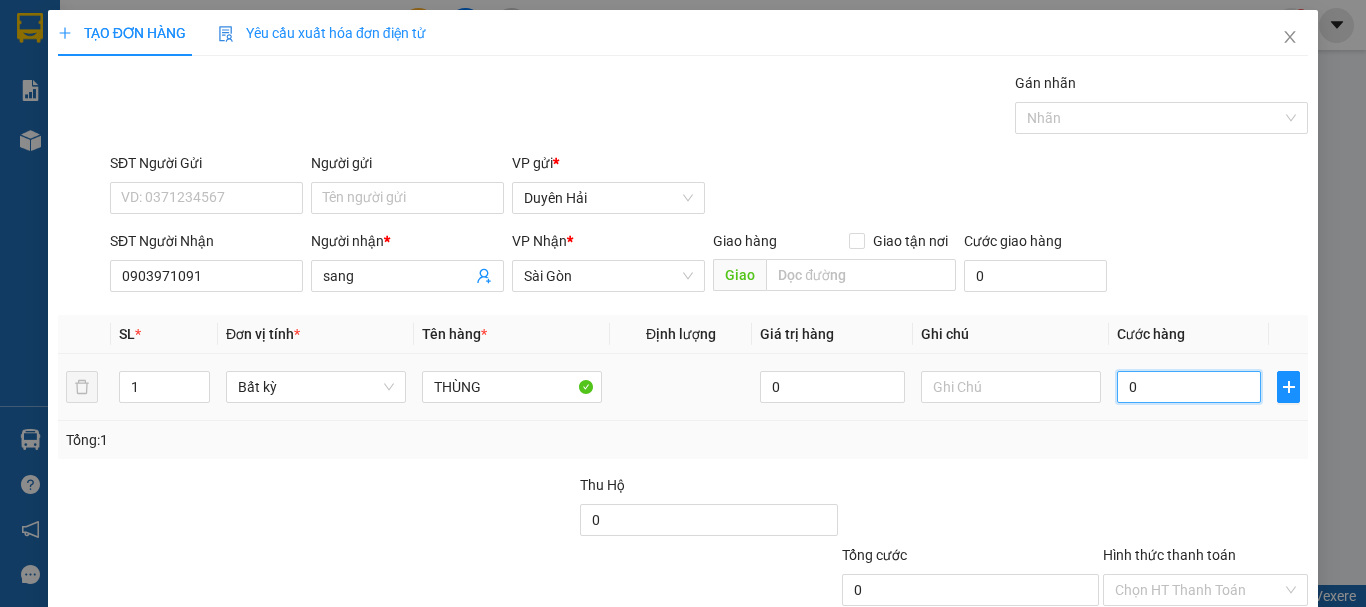 type on "3" 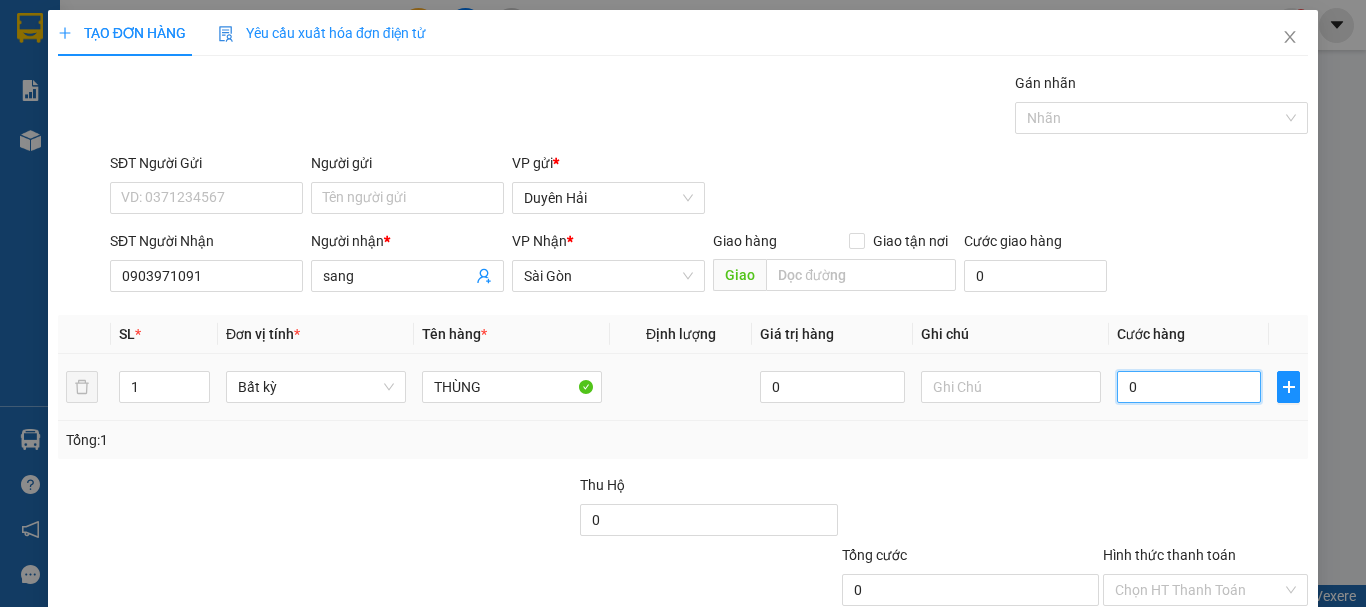 type on "3" 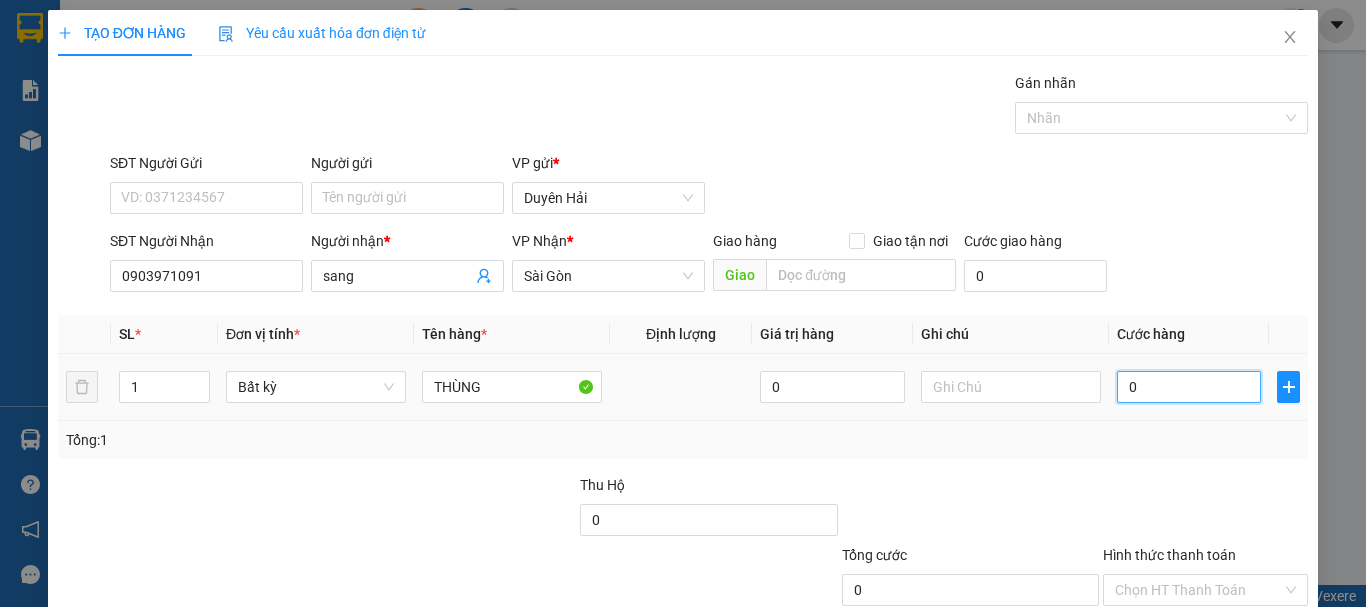 type on "3" 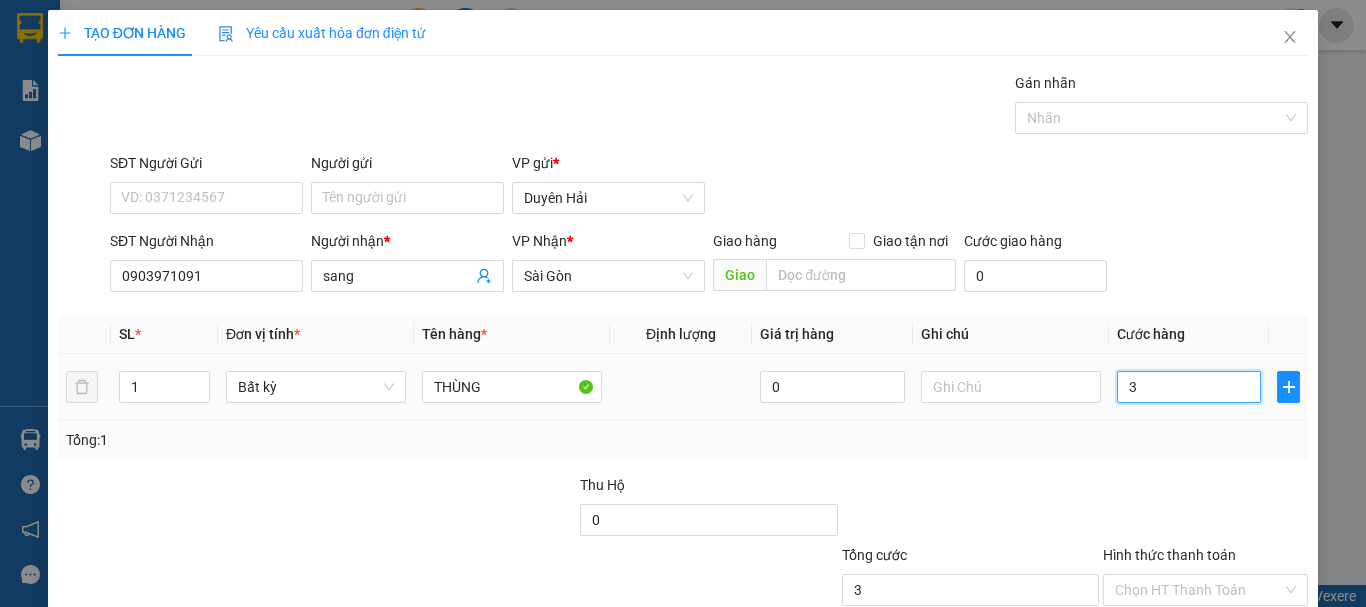 type on "30" 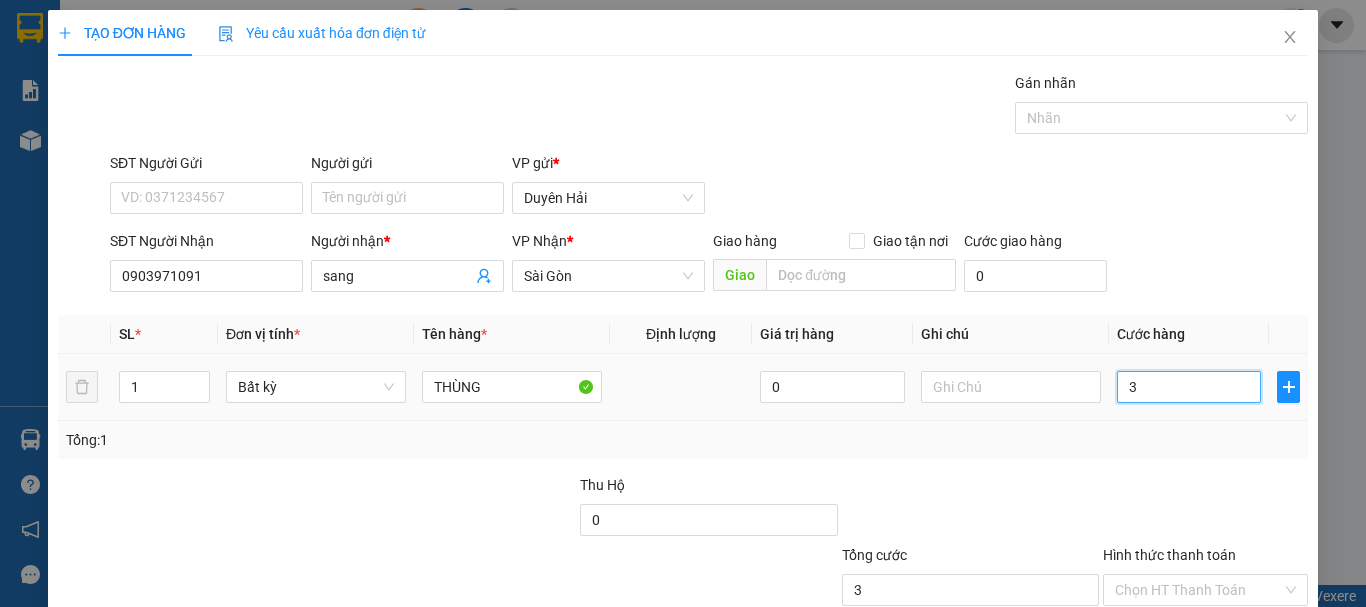 type on "30" 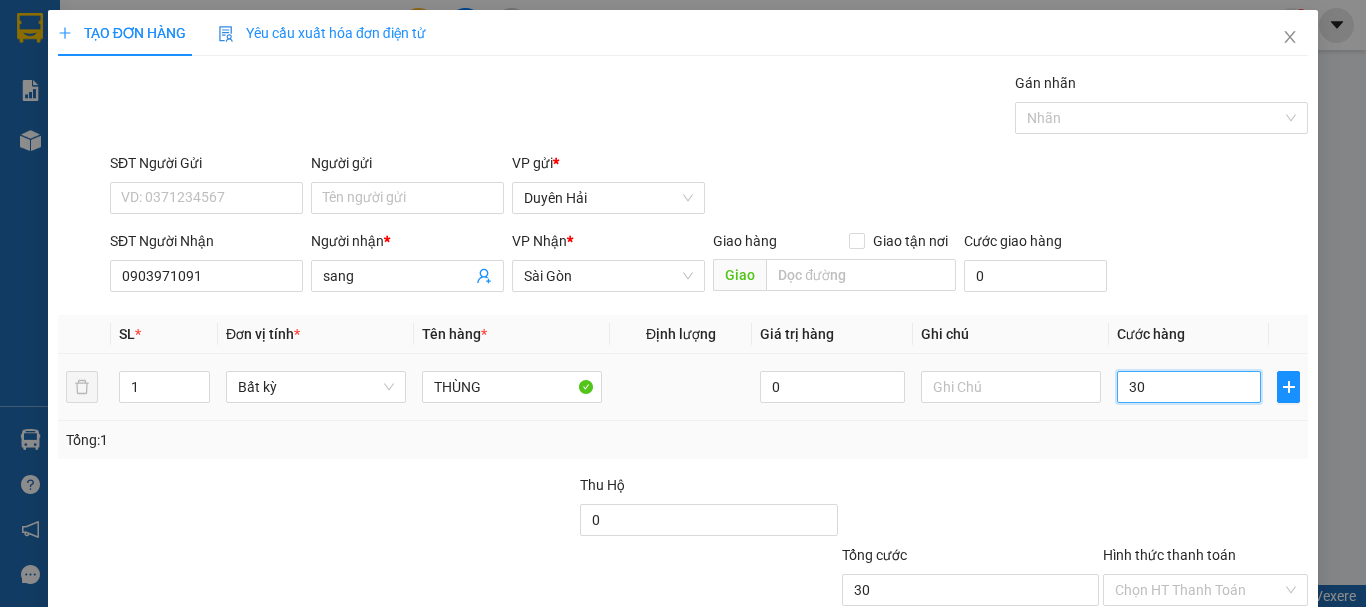 type on "300" 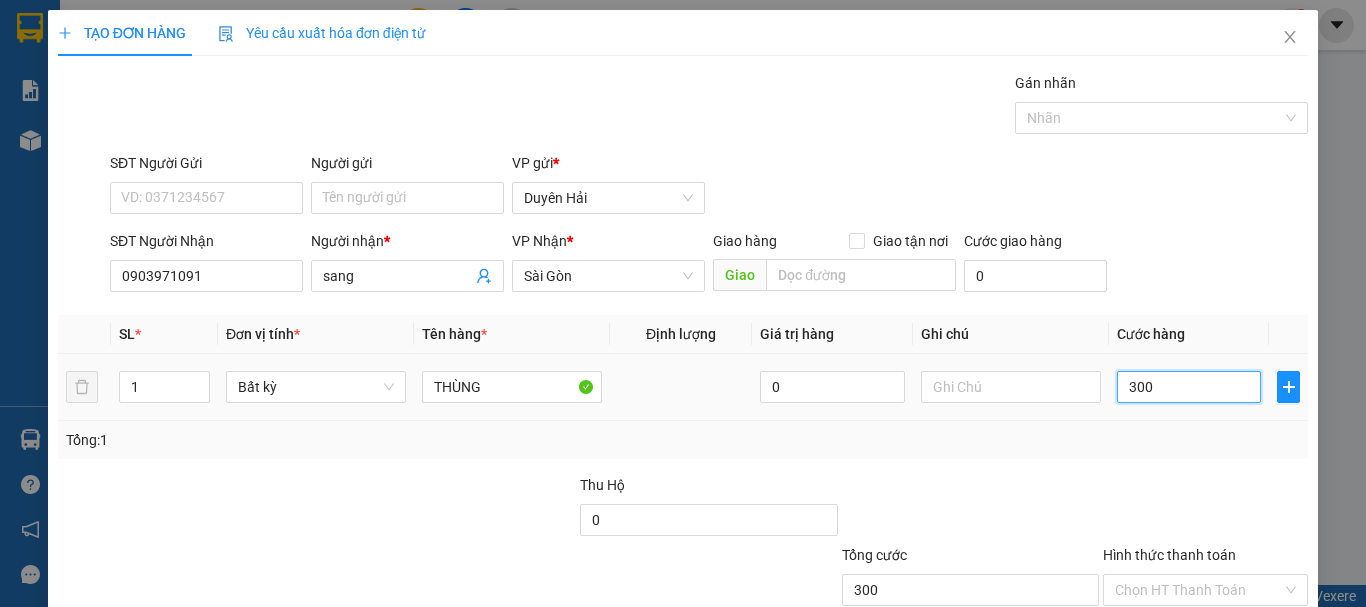 type on "3.000" 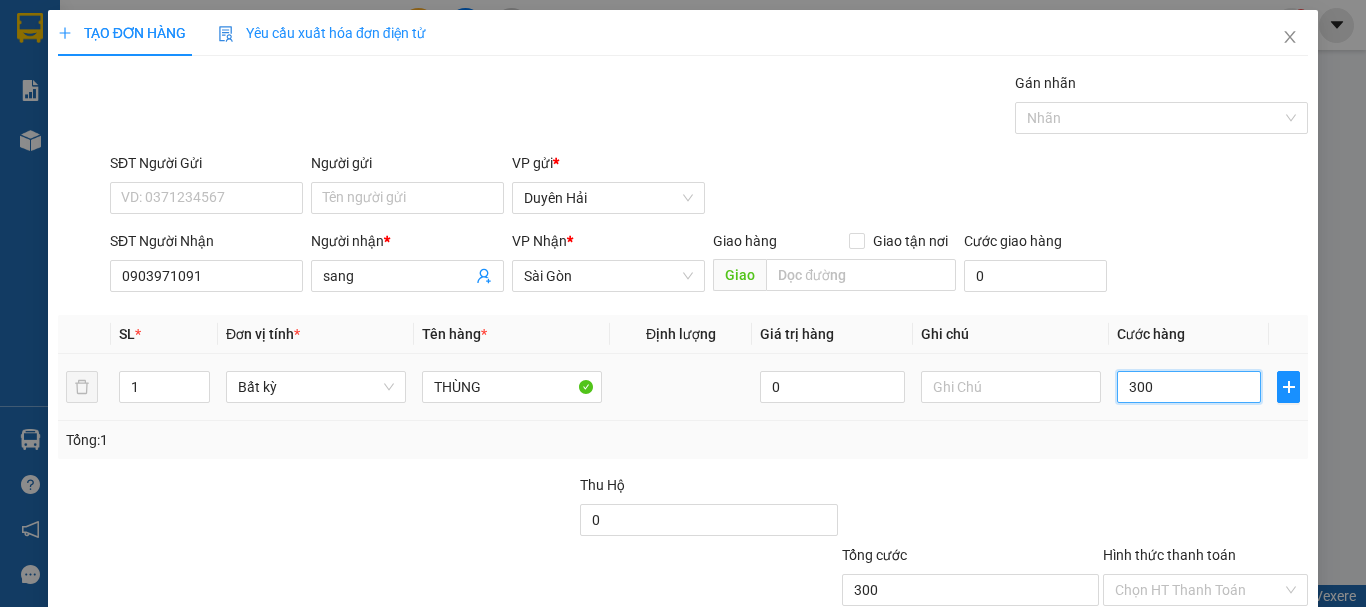 type on "3.000" 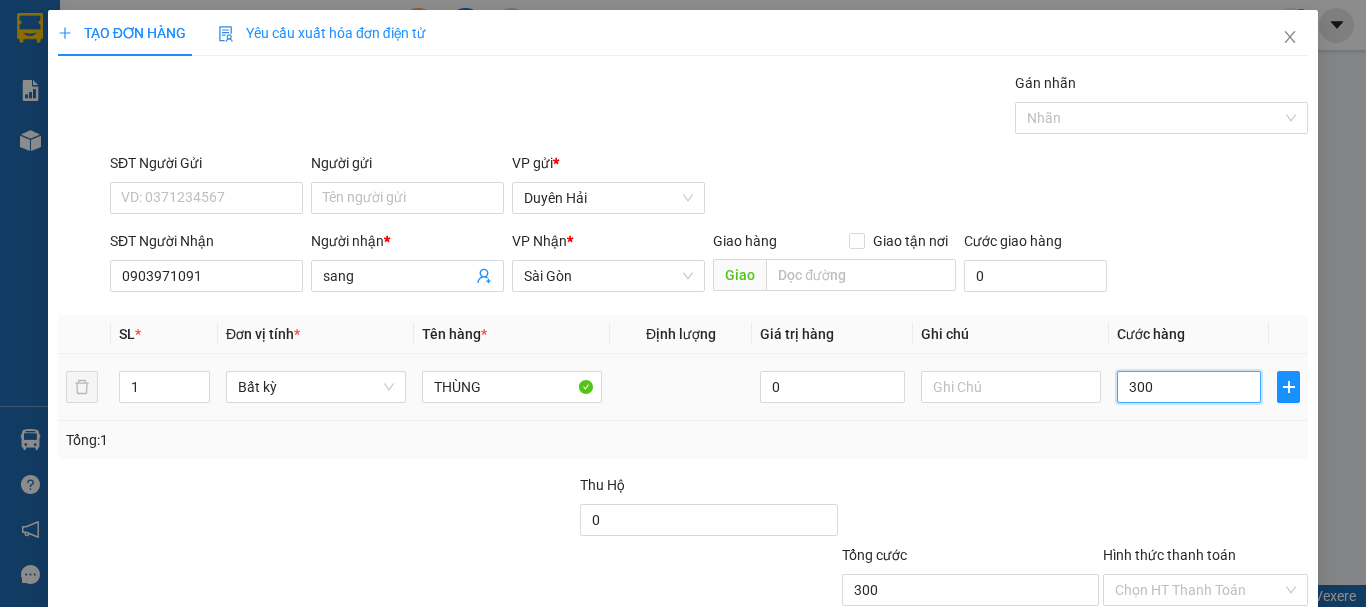 type on "3.000" 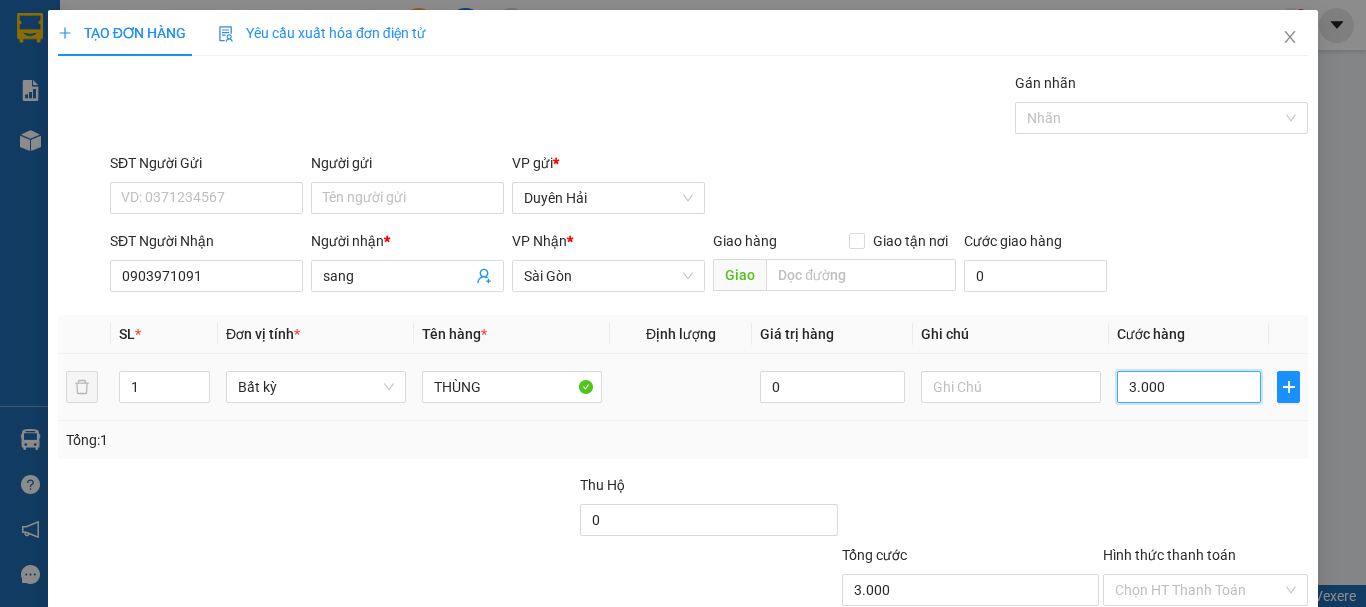 type on "30.000" 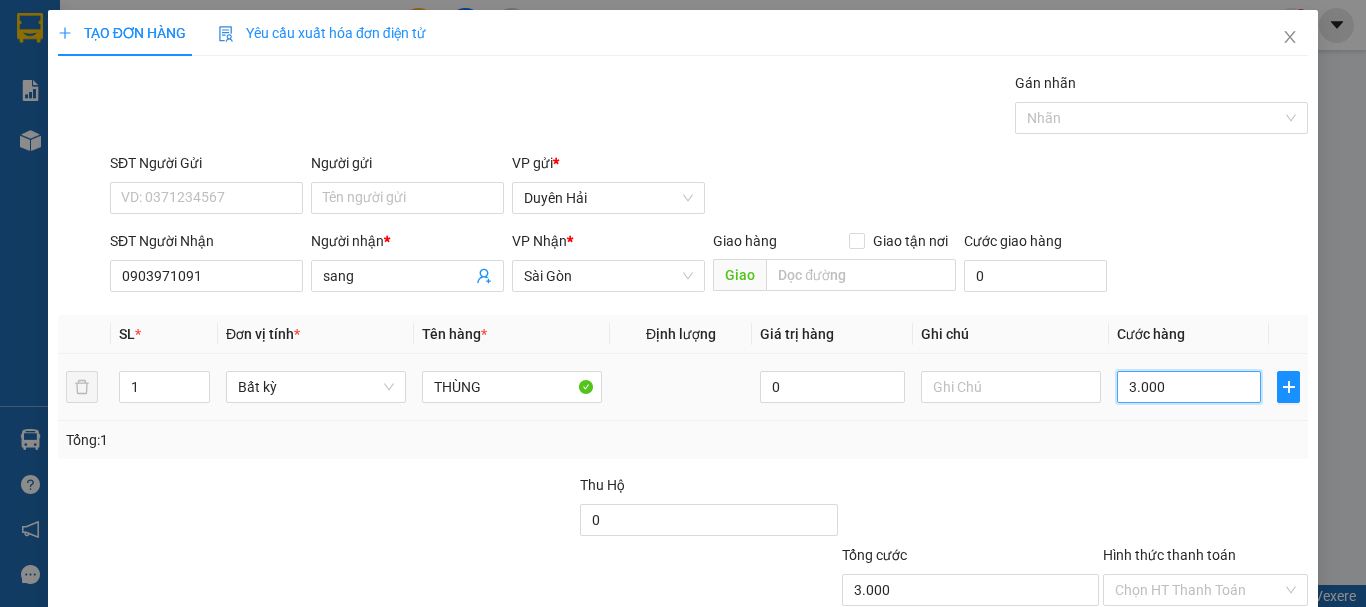 type on "30.000" 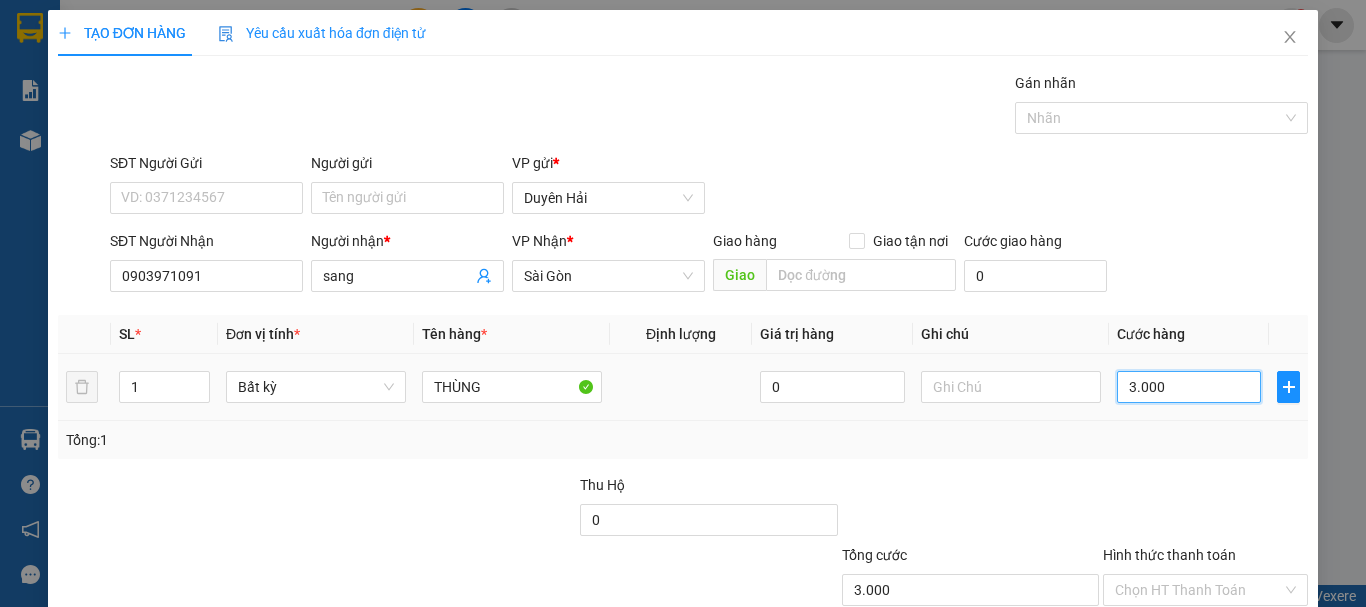 type on "30.000" 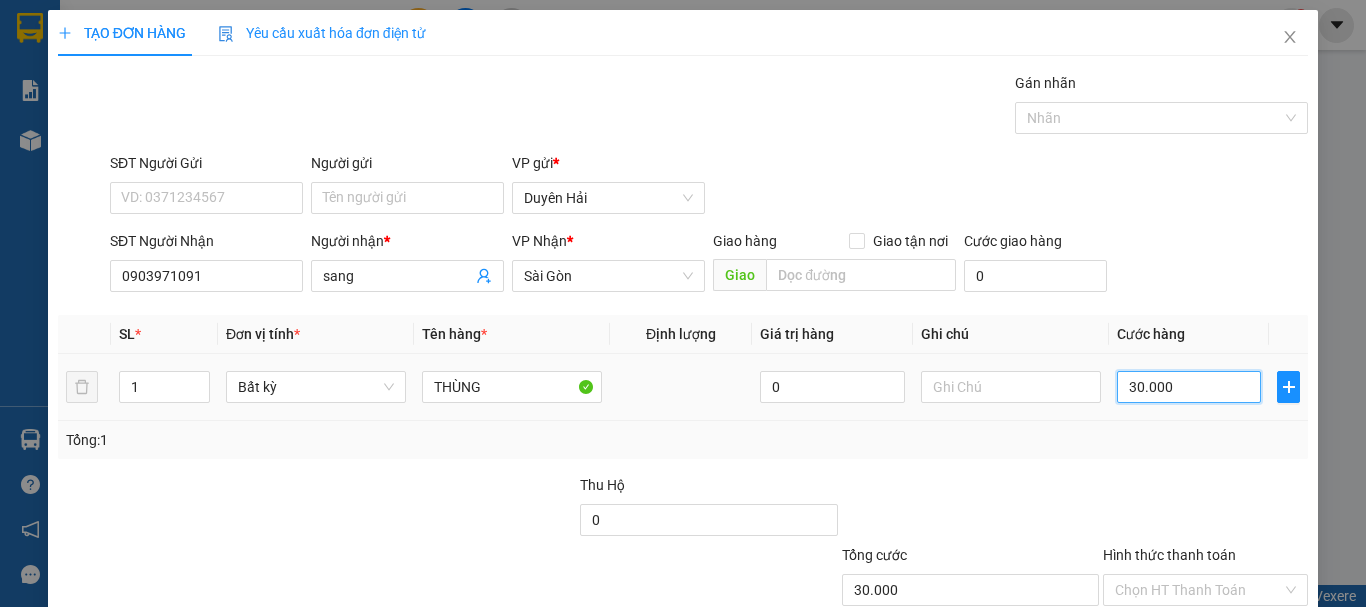 scroll, scrollTop: 133, scrollLeft: 0, axis: vertical 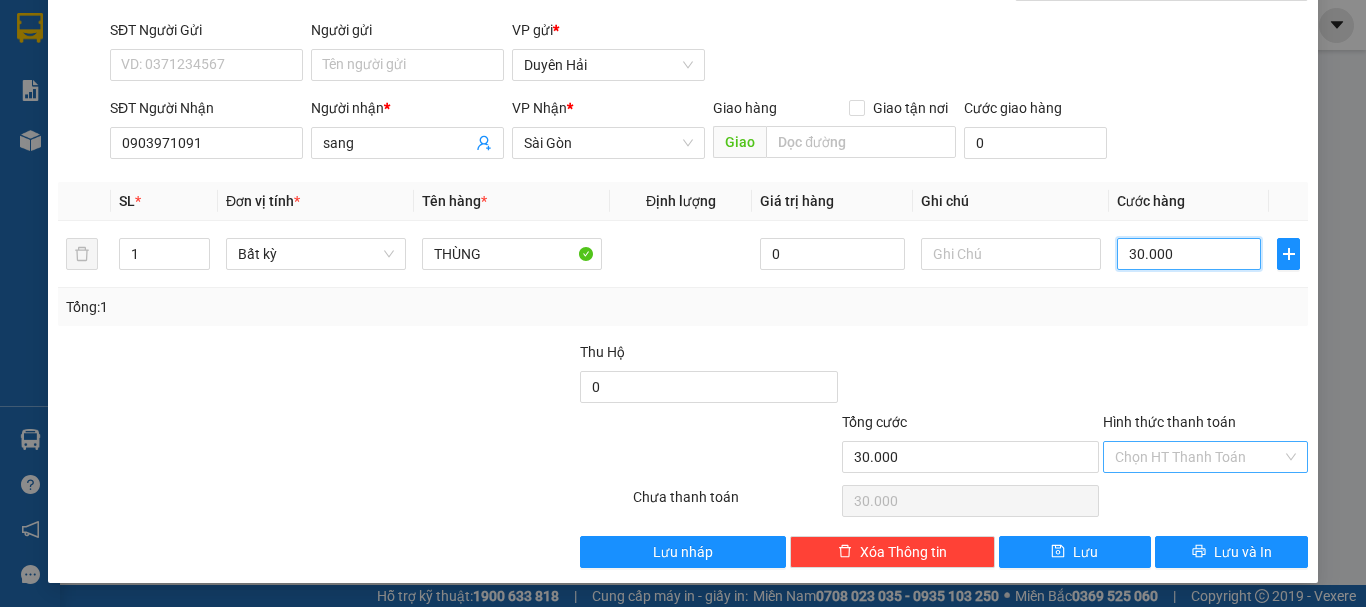 type on "30.000" 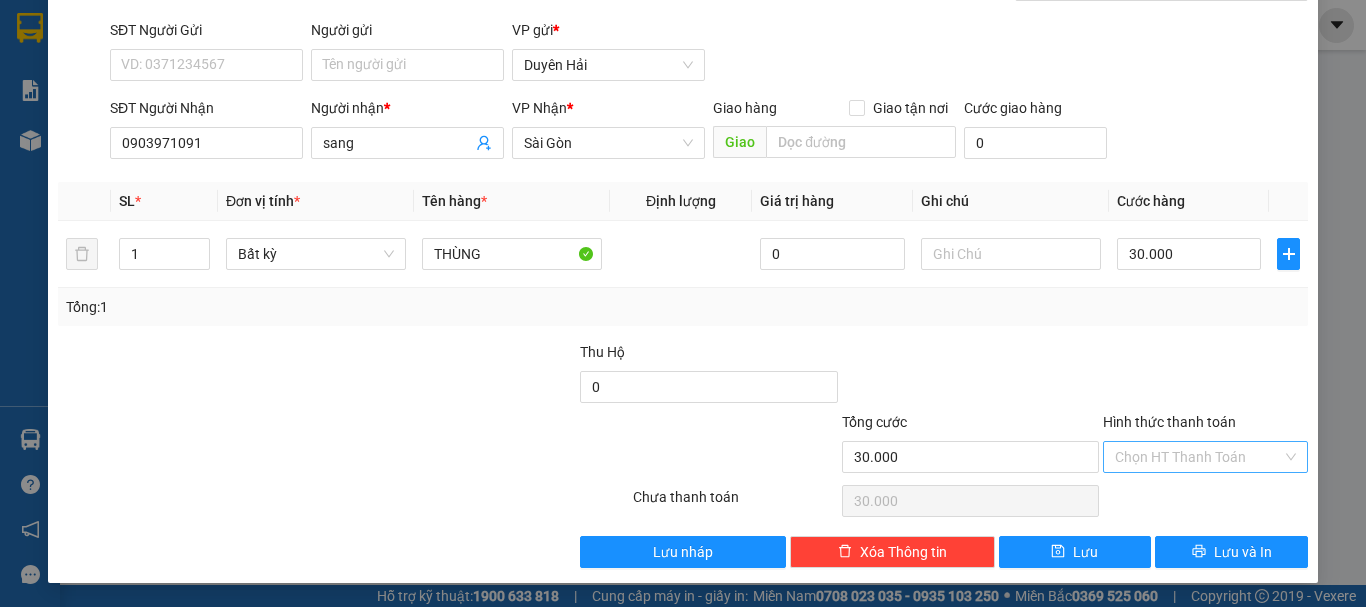 click on "Hình thức thanh toán" at bounding box center [1198, 457] 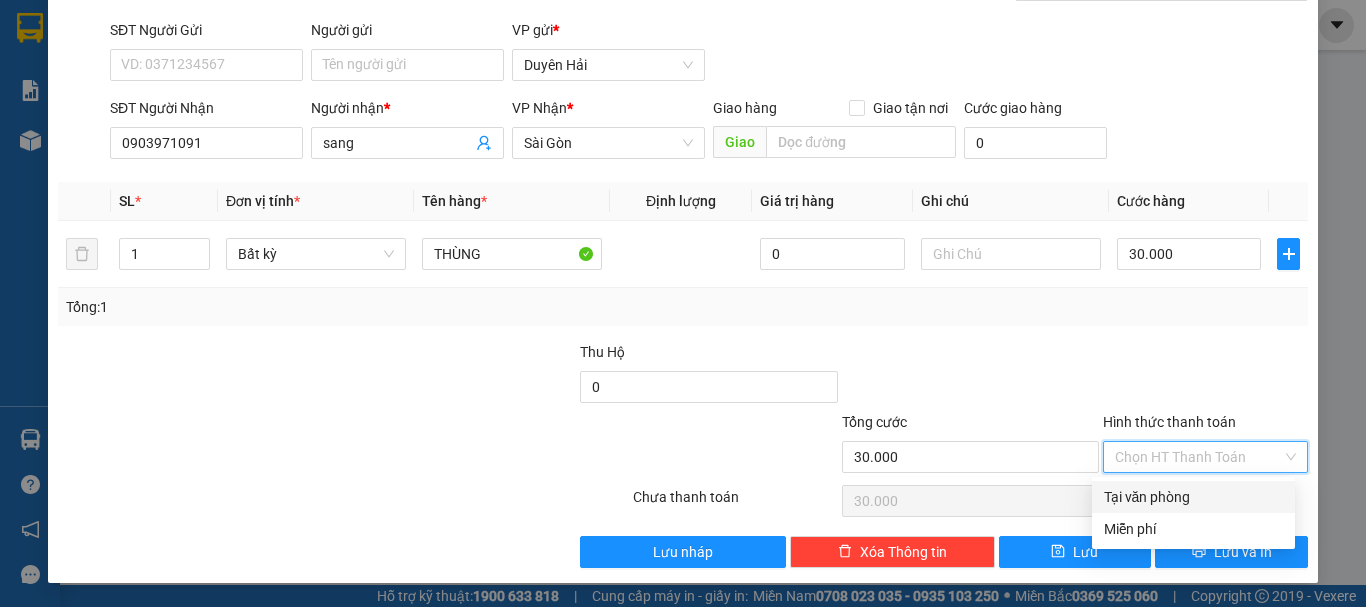 click on "Tại văn phòng" at bounding box center [1193, 497] 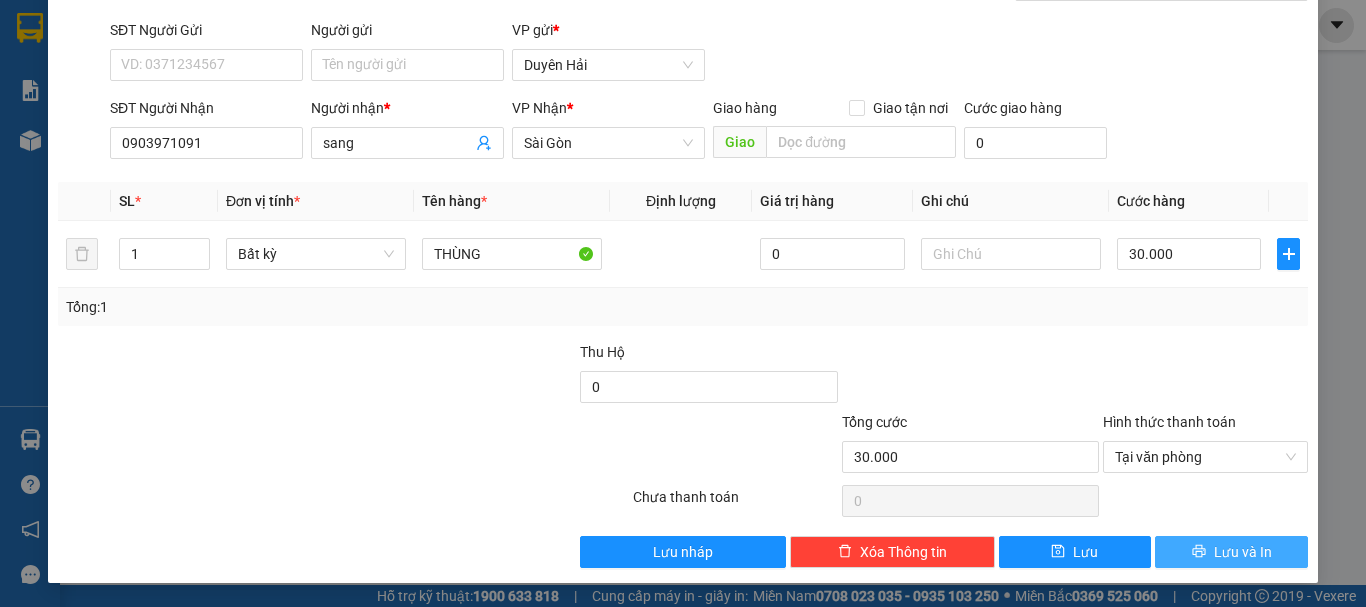 click on "Lưu và In" at bounding box center (1231, 552) 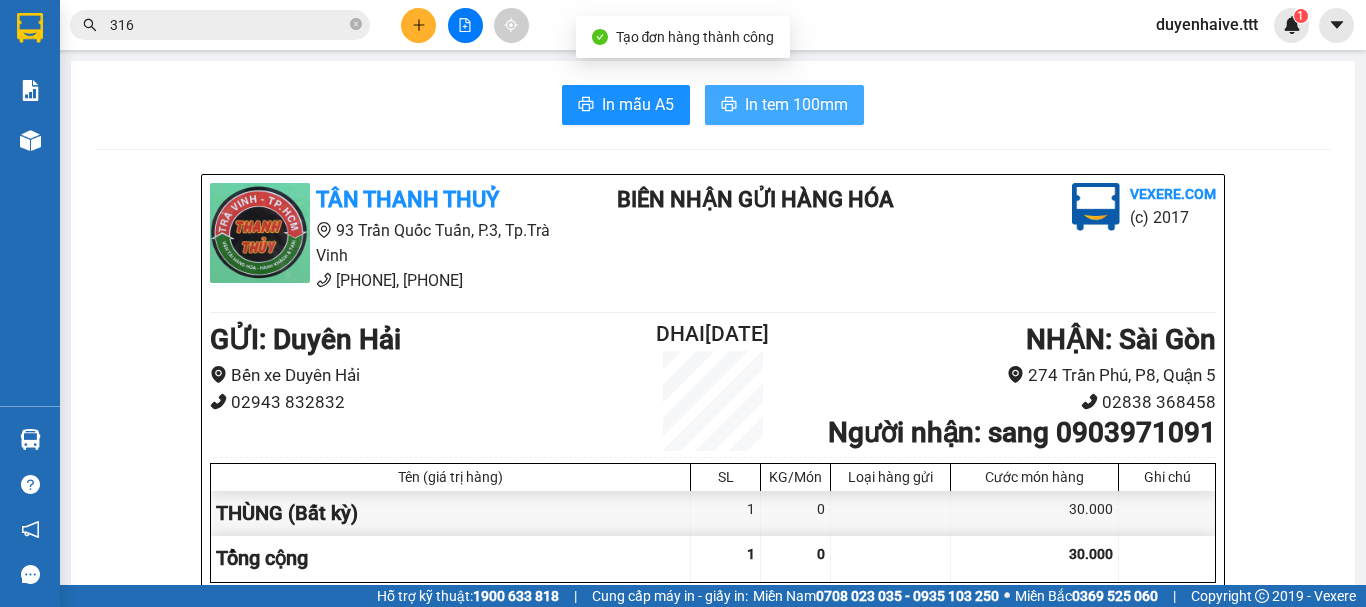 click on "In tem 100mm" at bounding box center (796, 104) 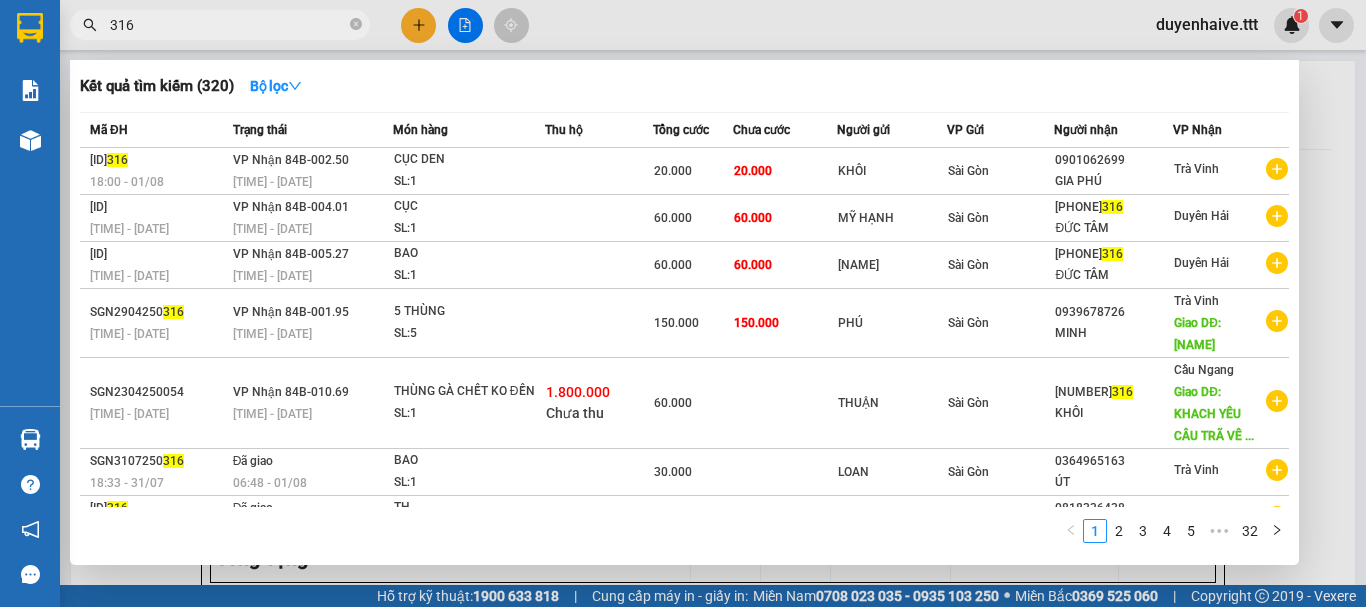 click on "316" at bounding box center (228, 25) 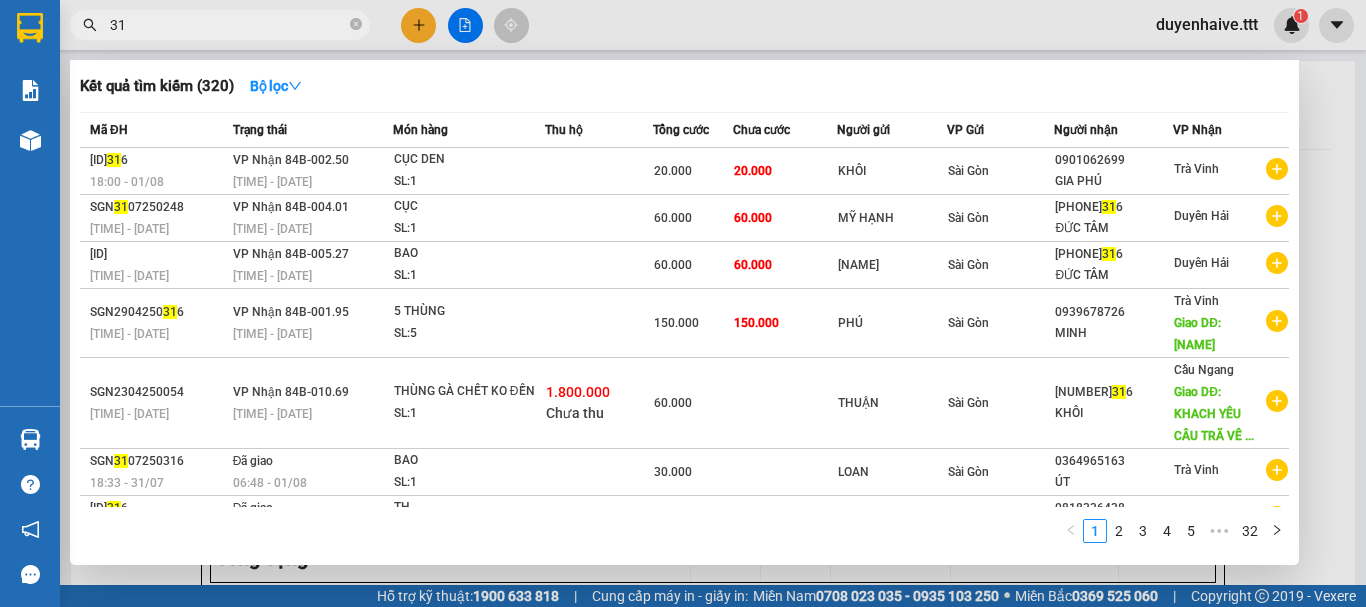 type on "3" 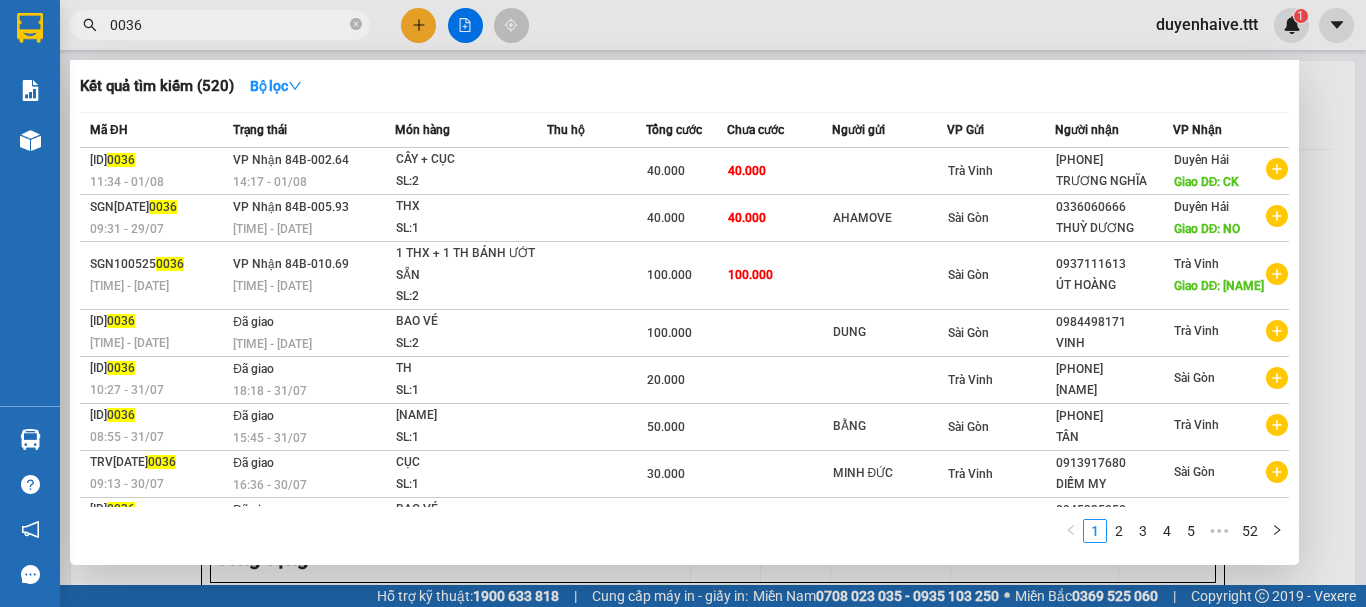 click on "0036" at bounding box center [228, 25] 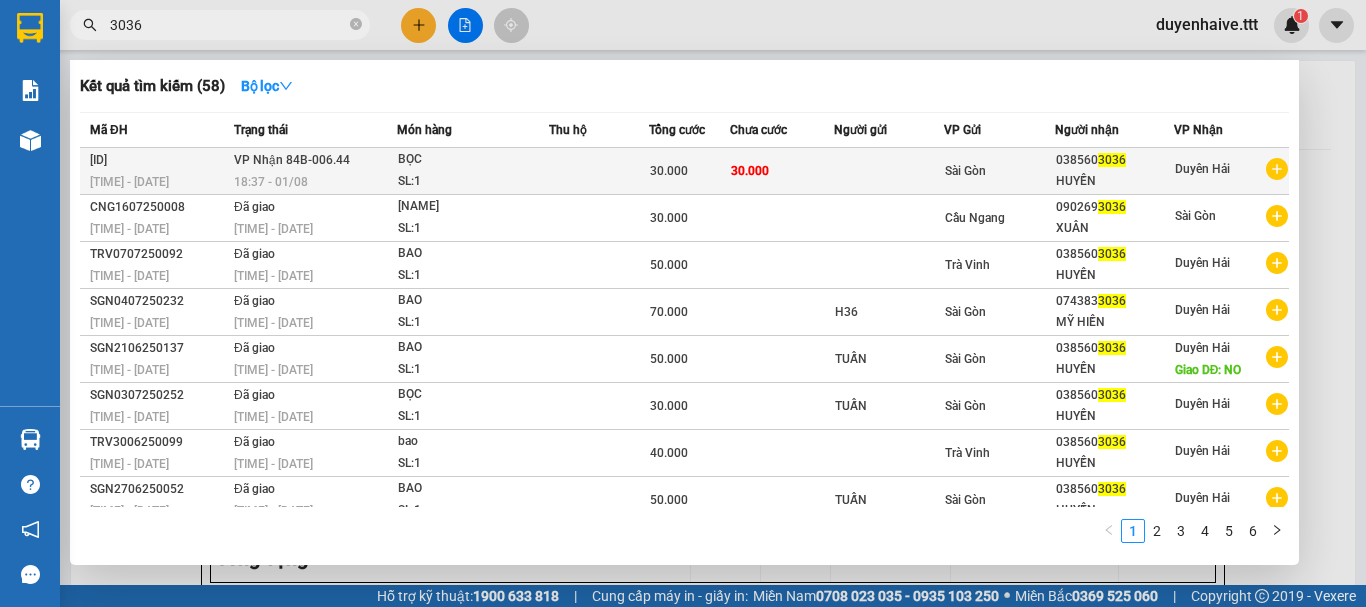 type on "3036" 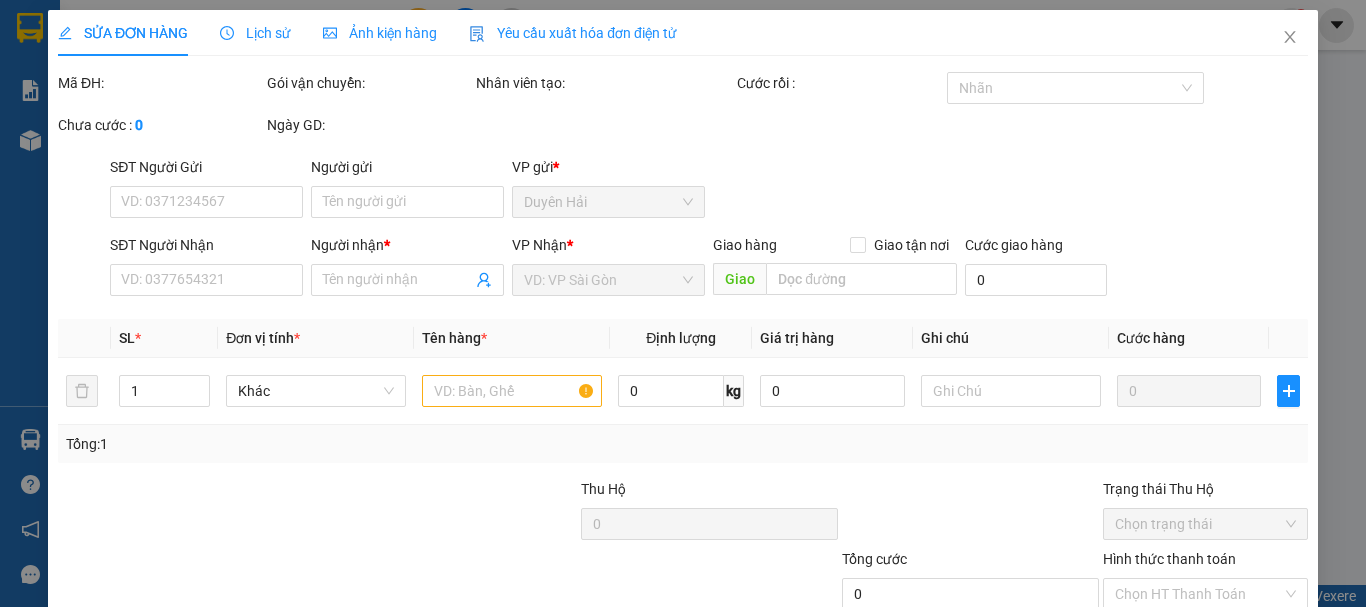 type on "0385603036" 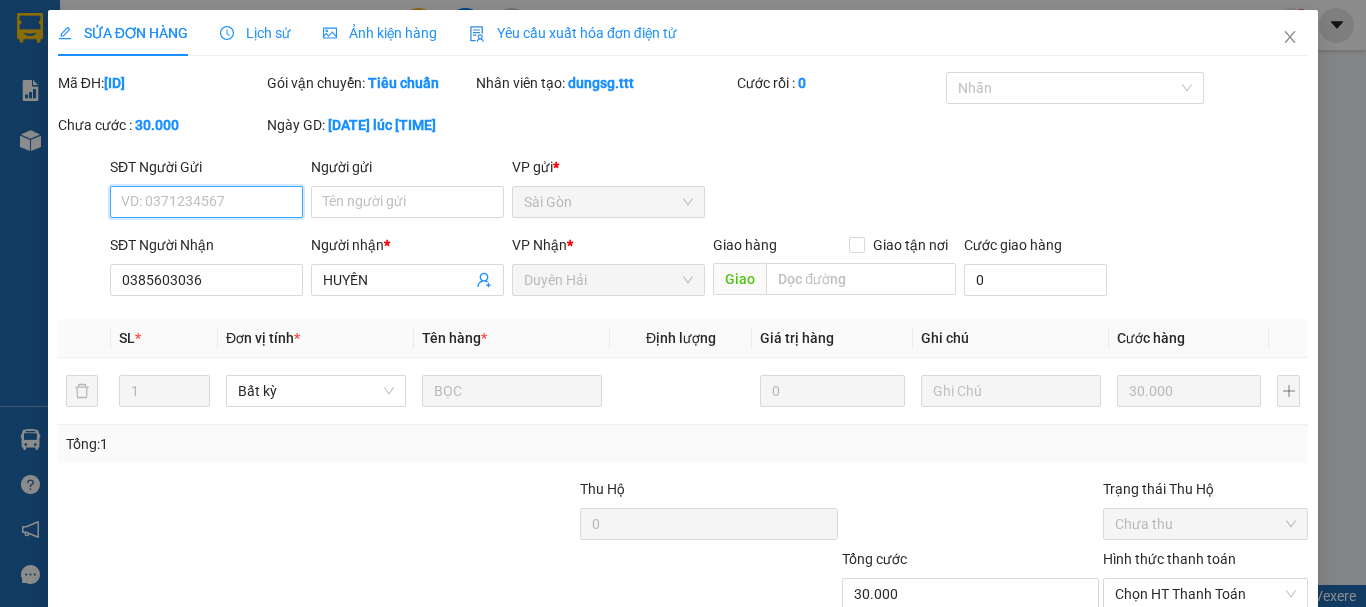 scroll, scrollTop: 137, scrollLeft: 0, axis: vertical 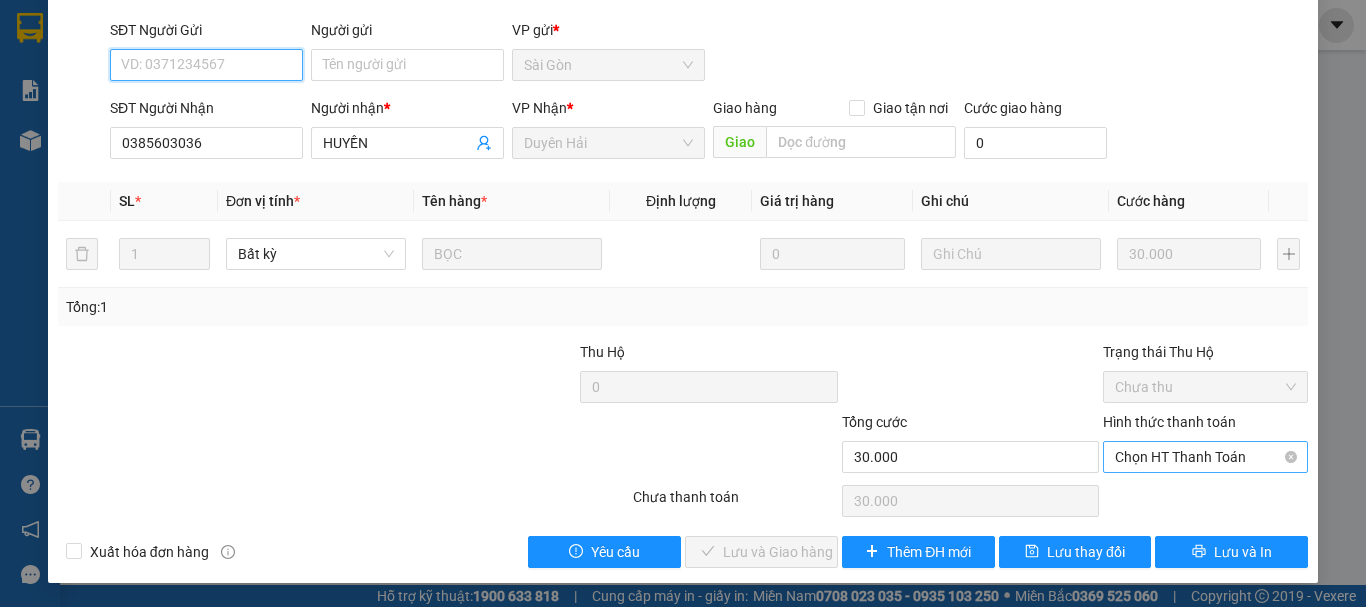 click on "Chọn HT Thanh Toán" at bounding box center (1205, 457) 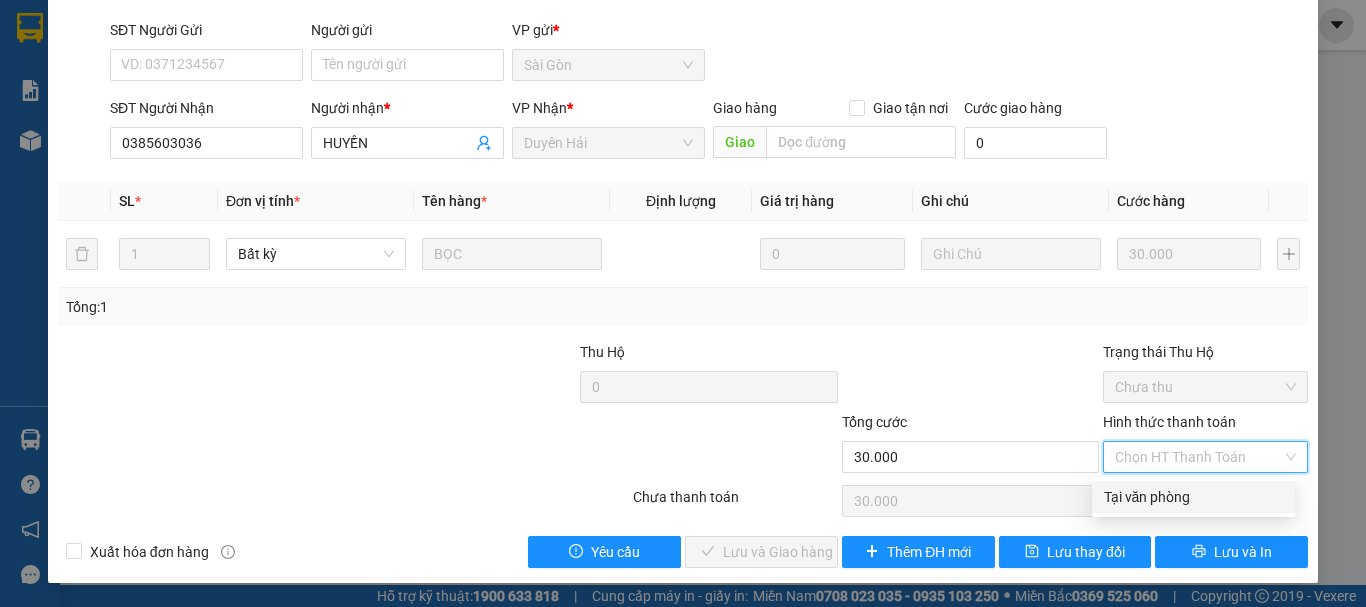 click on "Tại văn phòng" at bounding box center (1193, 497) 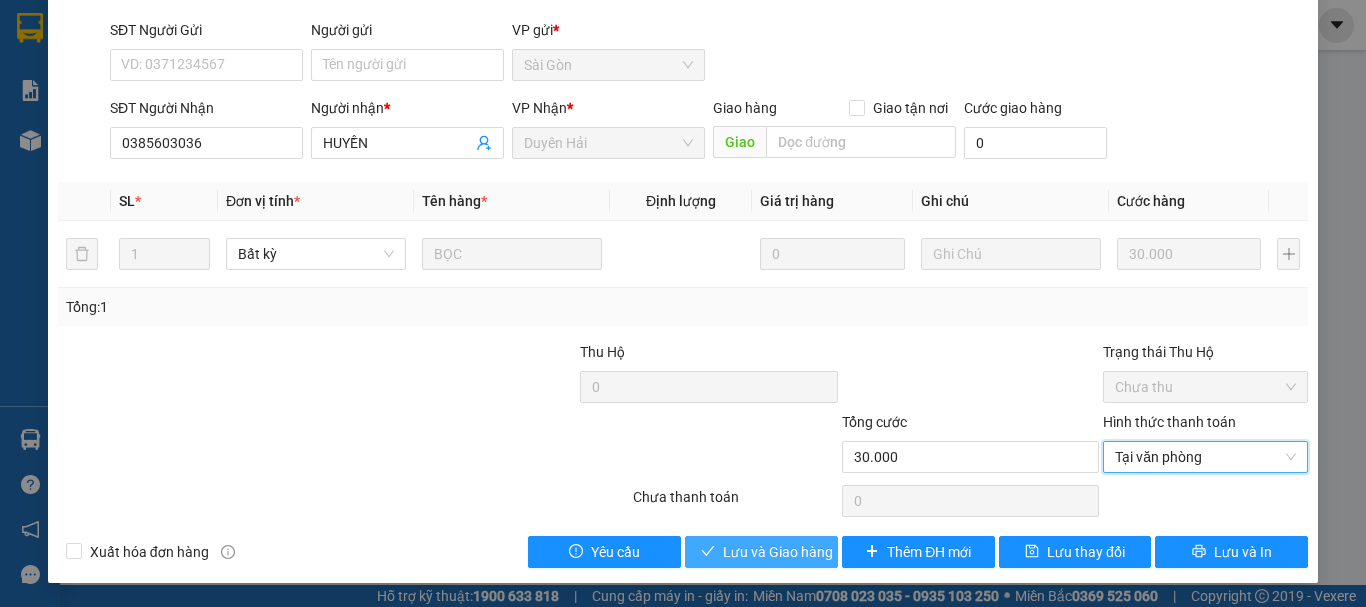 click on "Lưu và Giao hàng" at bounding box center (778, 552) 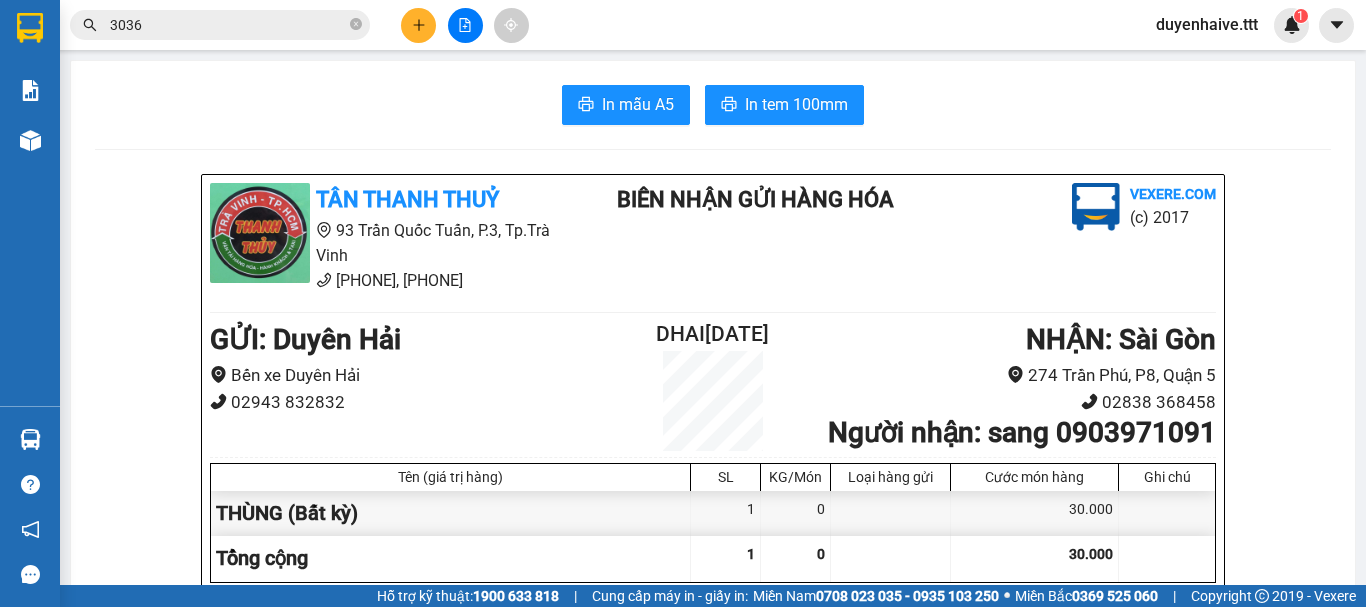 click on "3036" at bounding box center (228, 25) 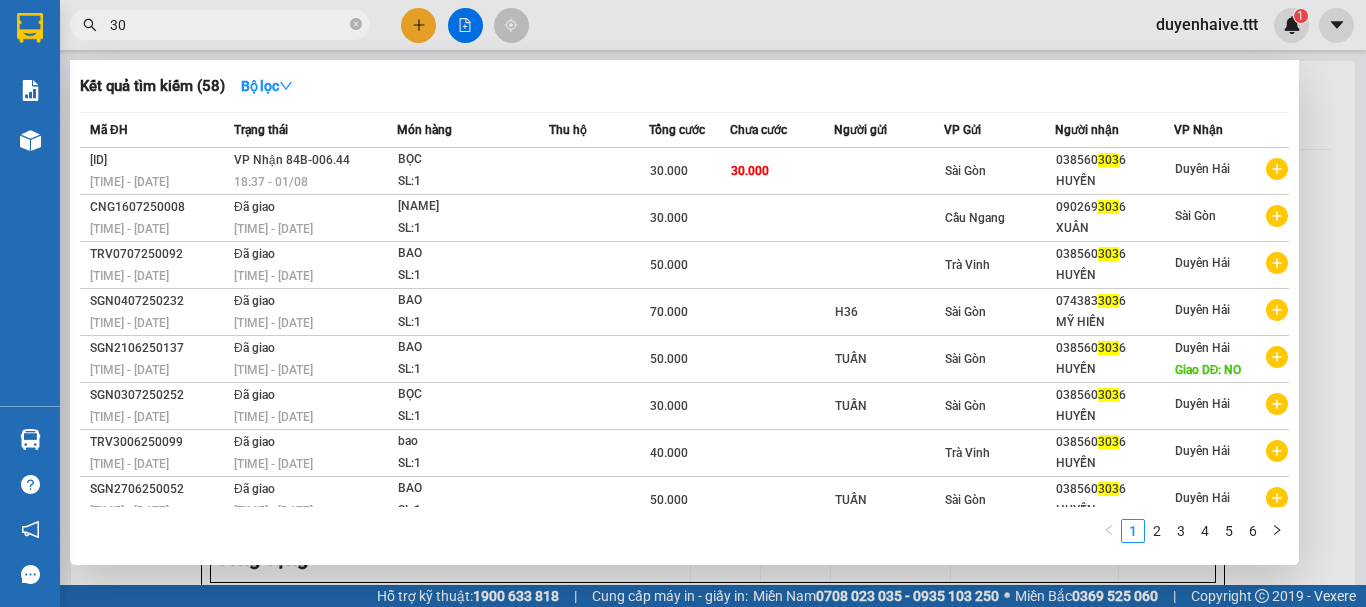 type on "3" 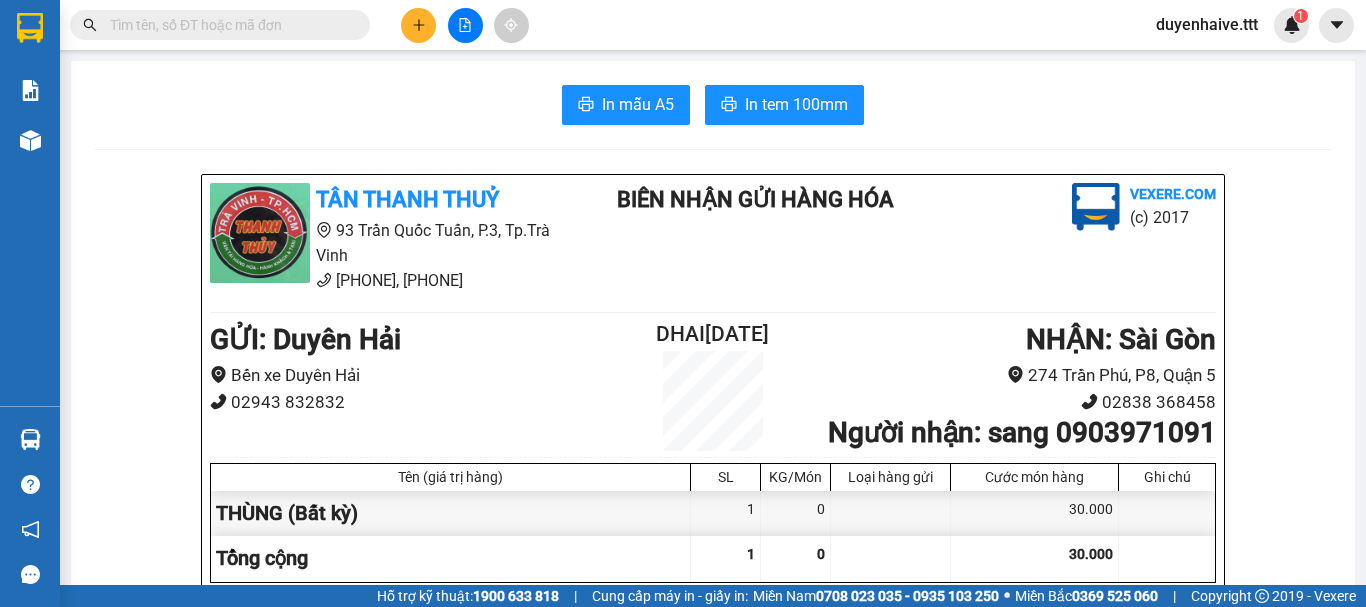 click at bounding box center [228, 25] 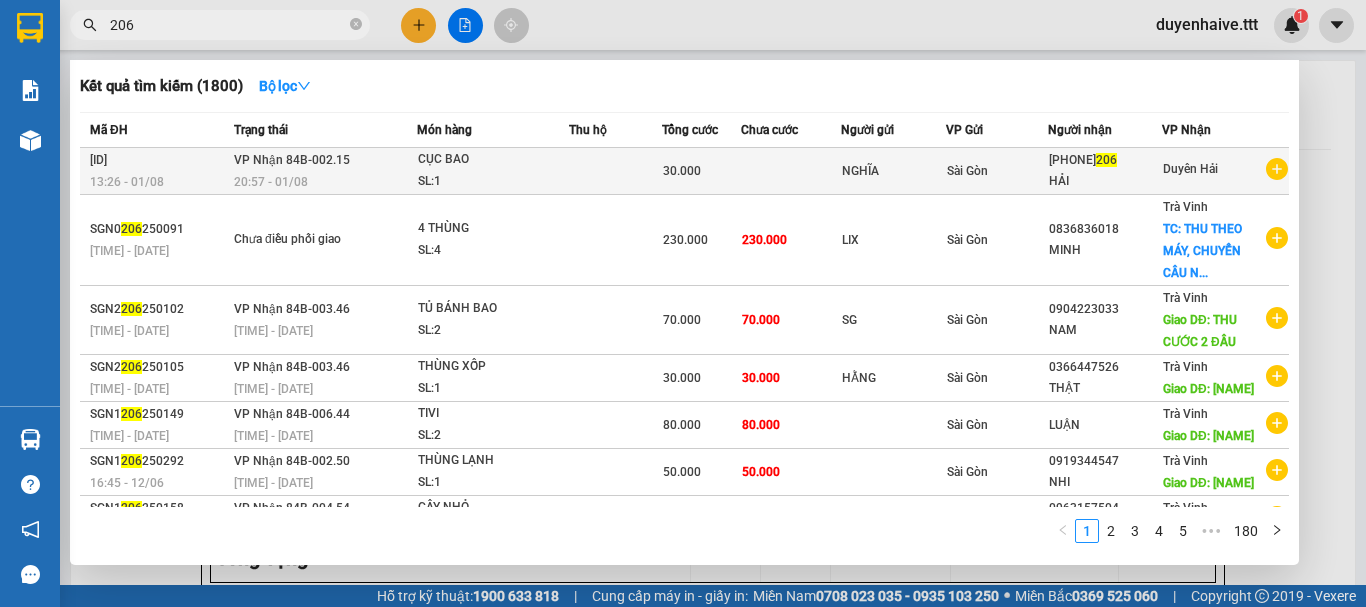 type on "206" 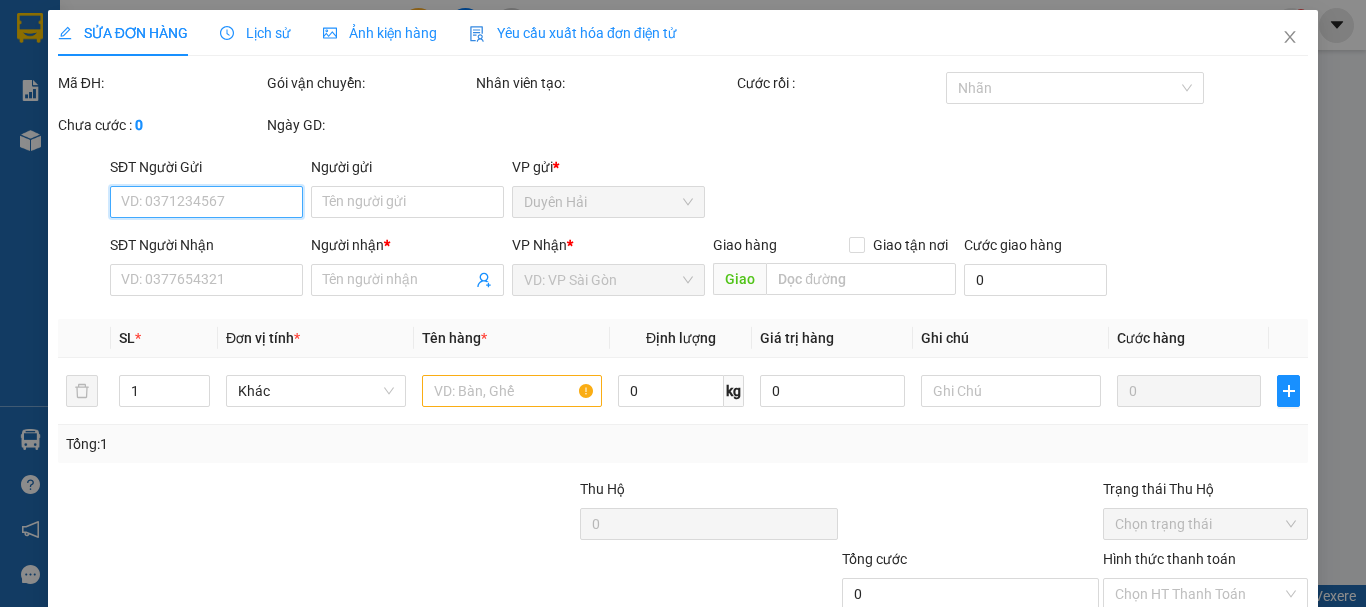scroll, scrollTop: 137, scrollLeft: 0, axis: vertical 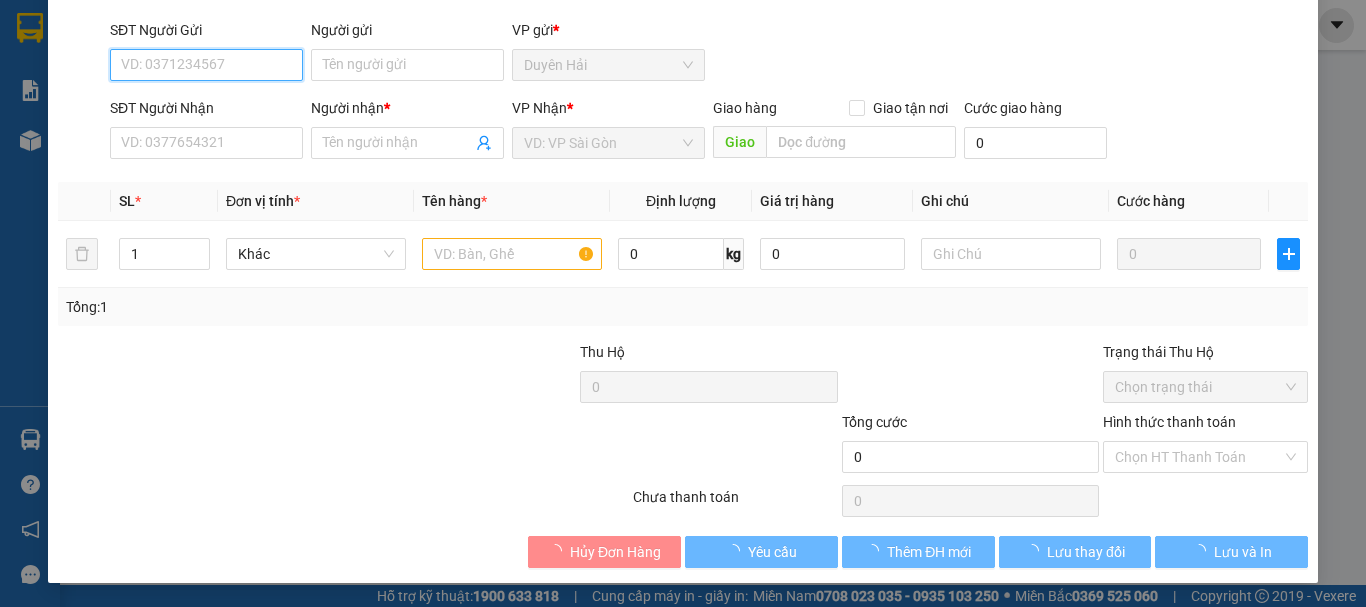 type on "NGHĨA" 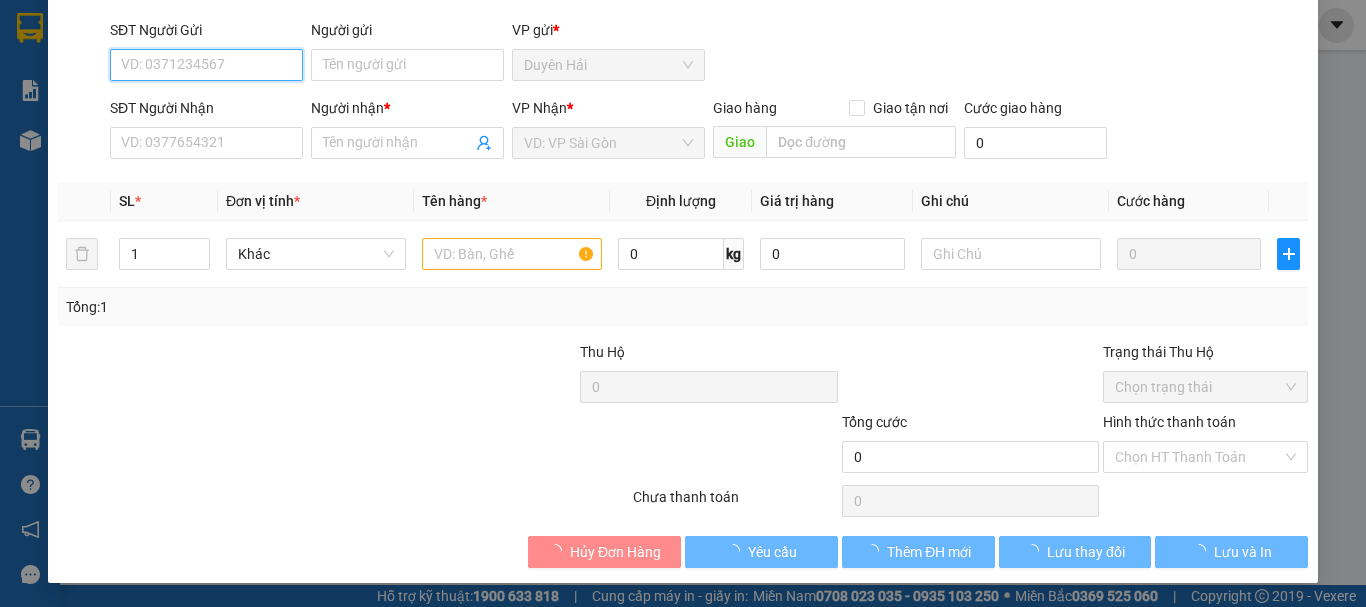 type on "HẢI" 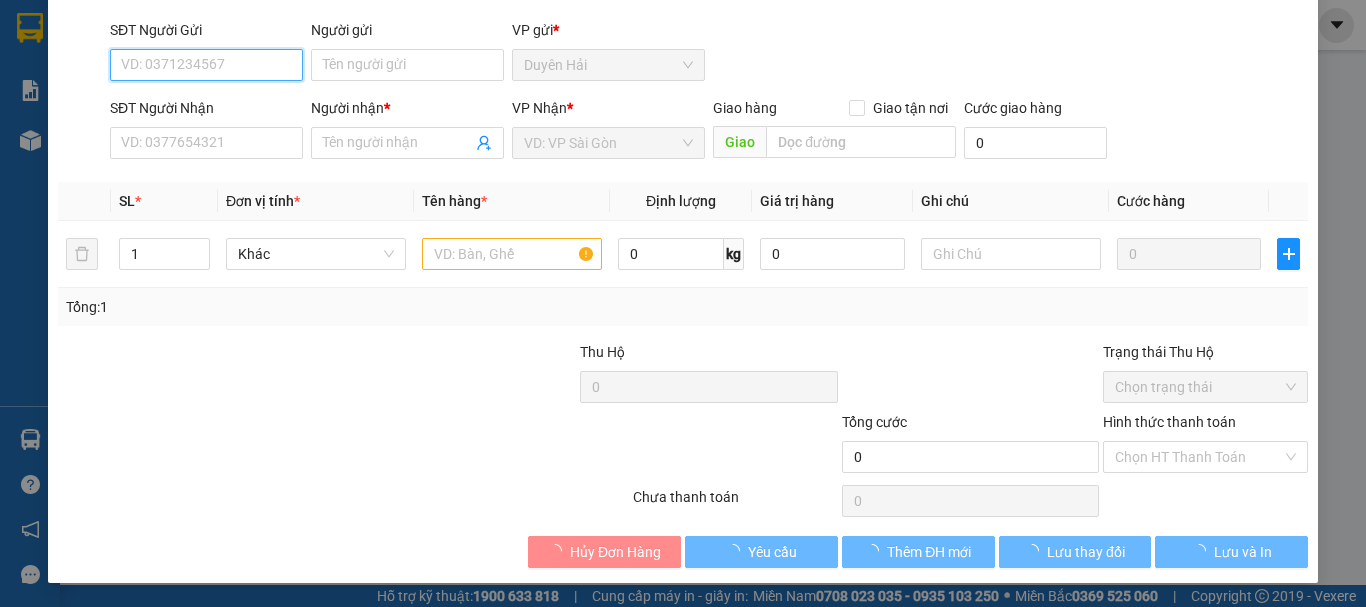 type on "30.000" 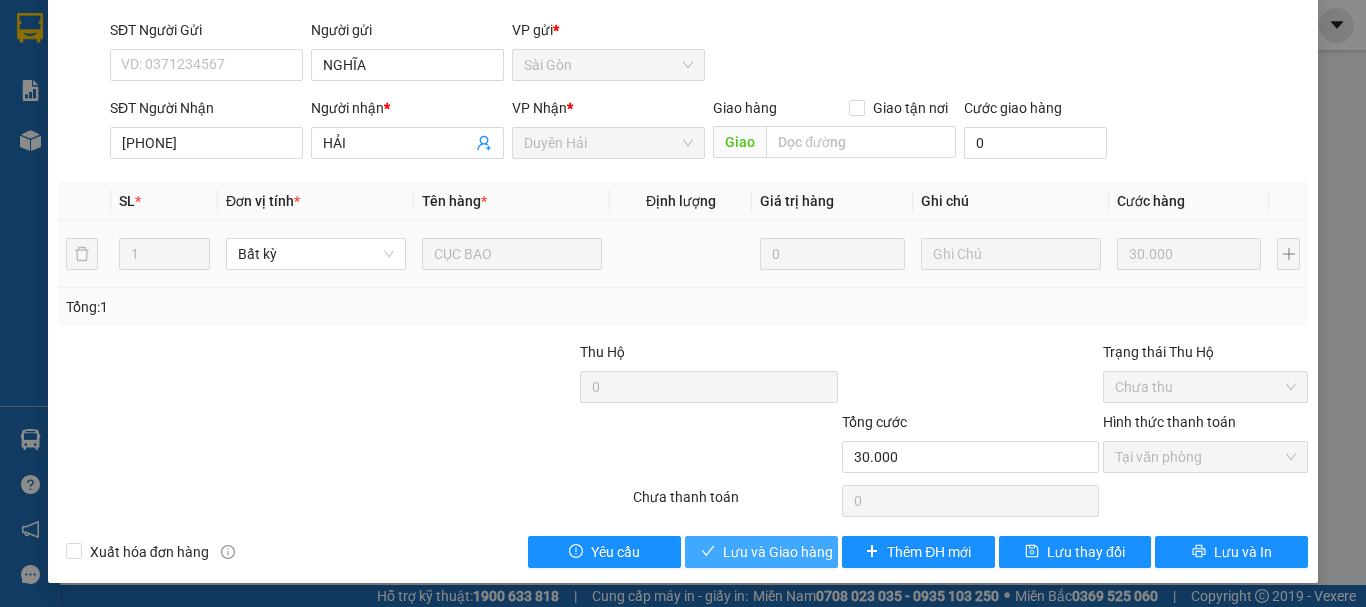 click on "Lưu và Giao hàng" at bounding box center [778, 552] 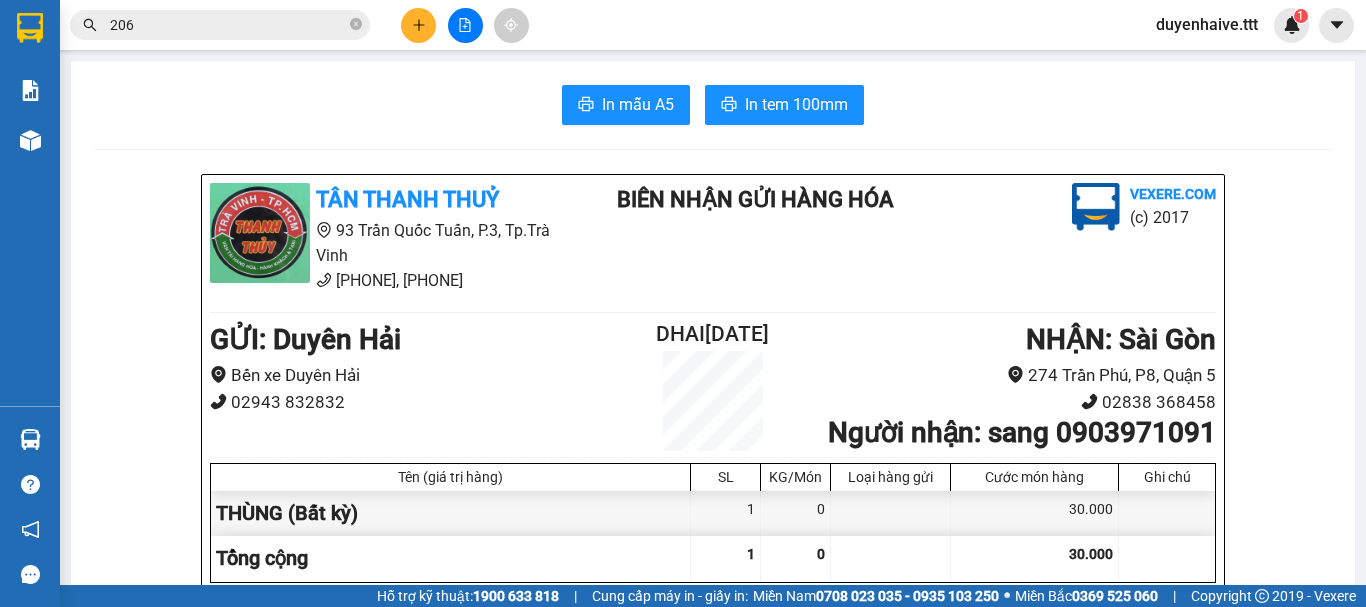 click on "206" at bounding box center [228, 25] 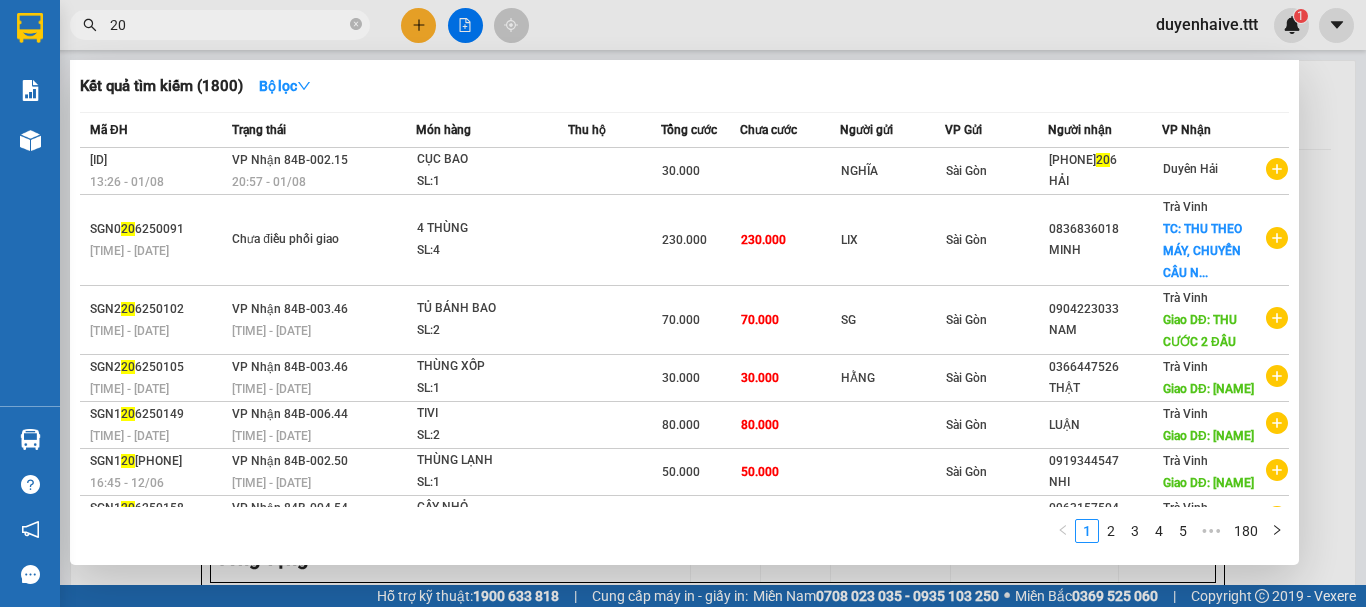 type on "2" 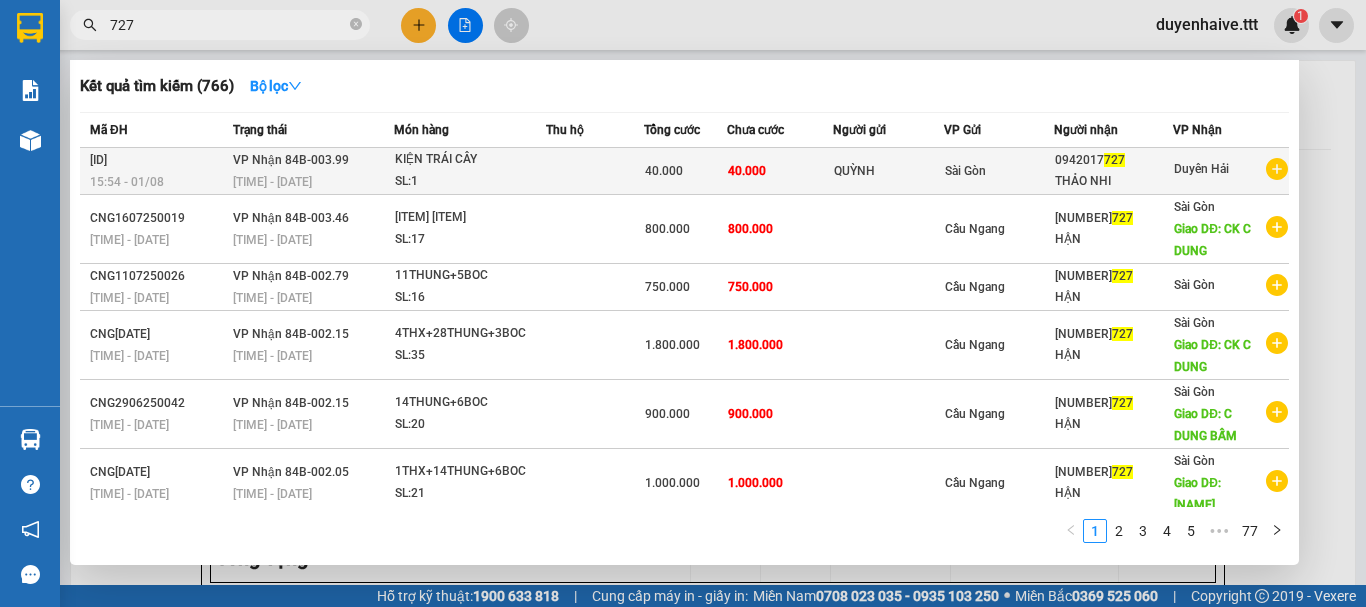 type on "727" 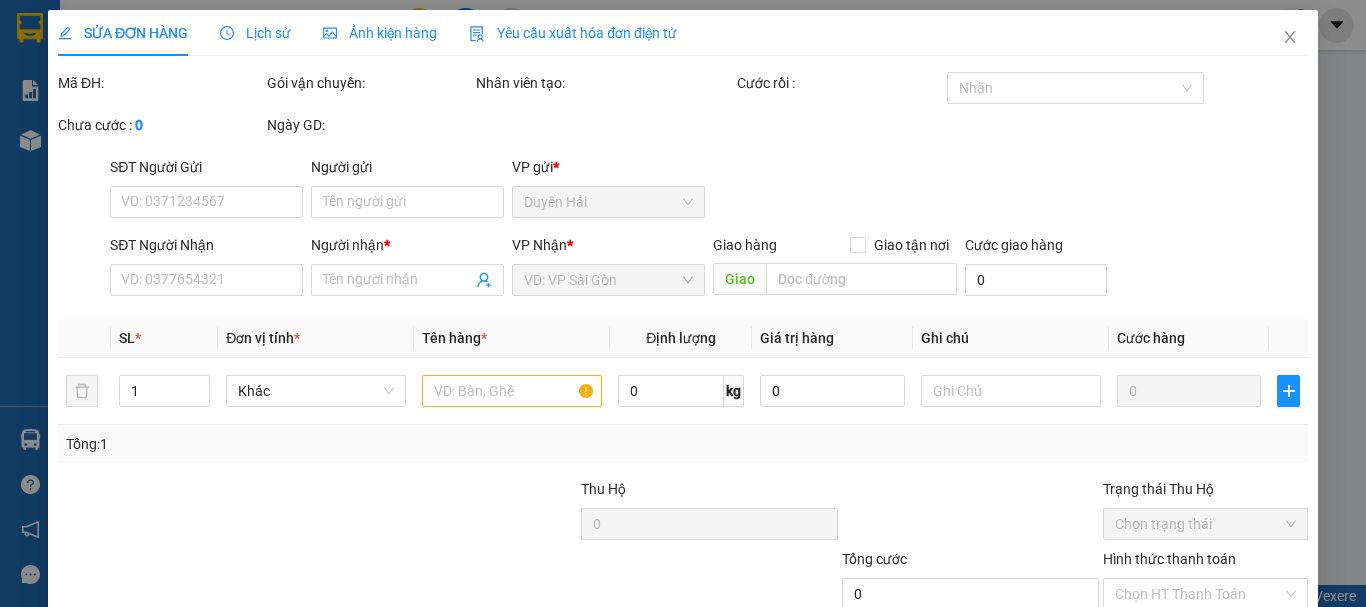 type on "QUỲNH" 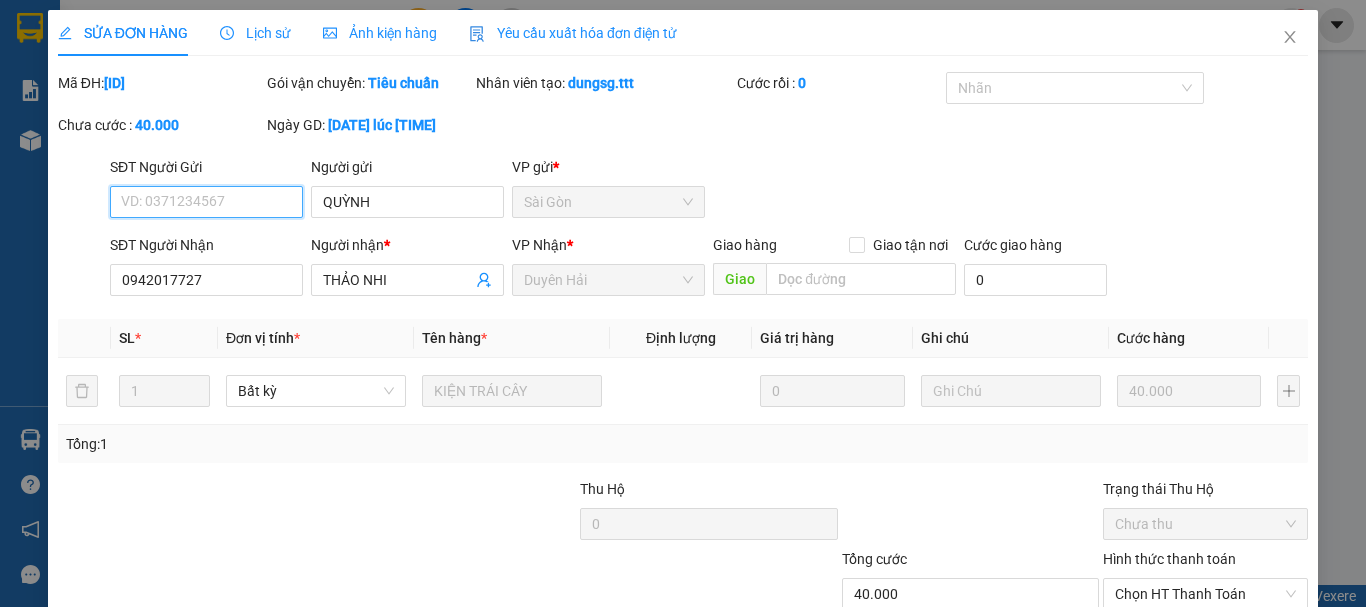 scroll, scrollTop: 137, scrollLeft: 0, axis: vertical 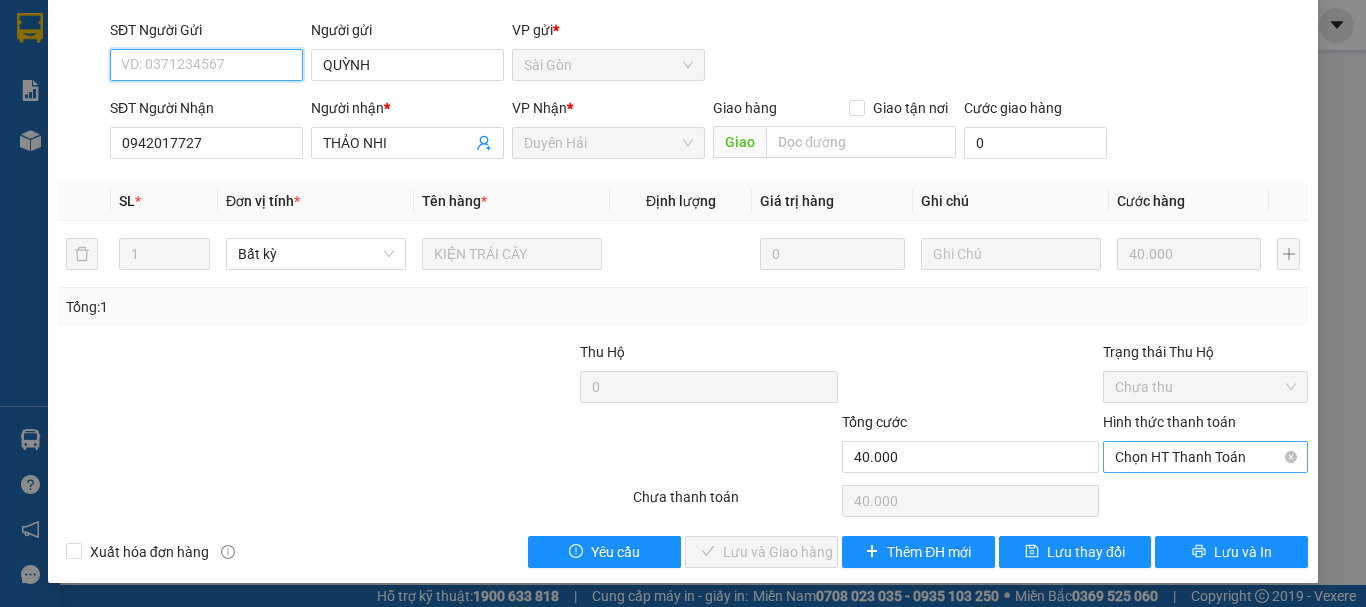 click on "Chọn HT Thanh Toán" at bounding box center (1205, 457) 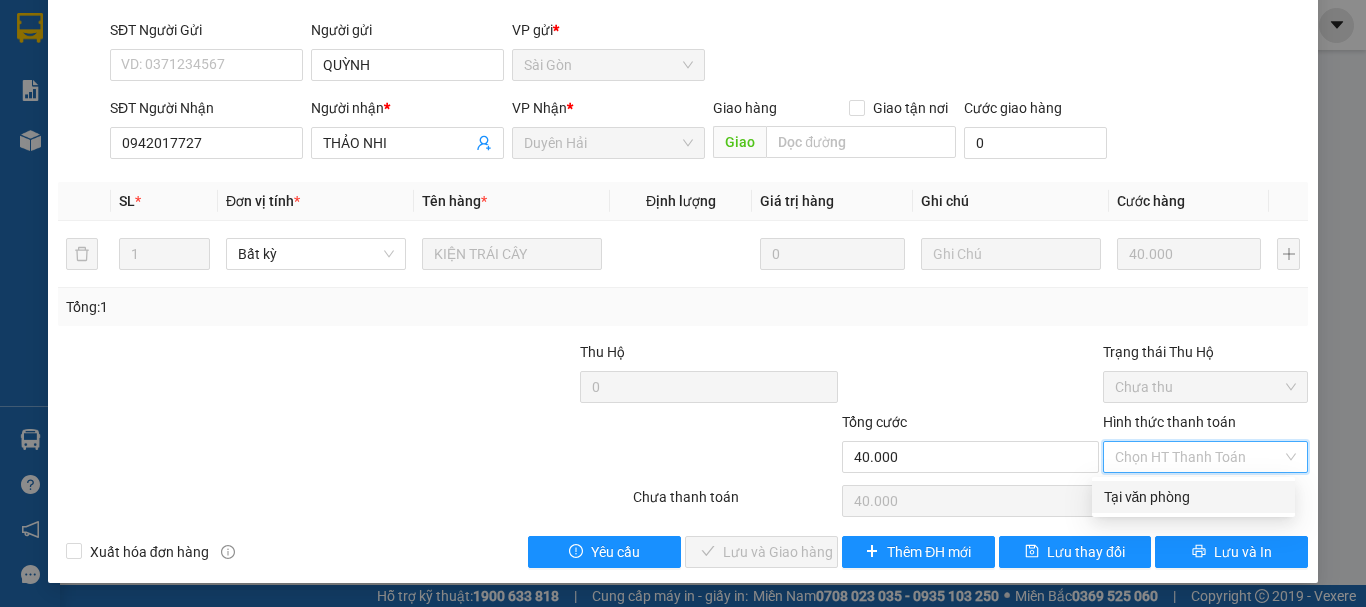 click on "Tại văn phòng" at bounding box center [1193, 497] 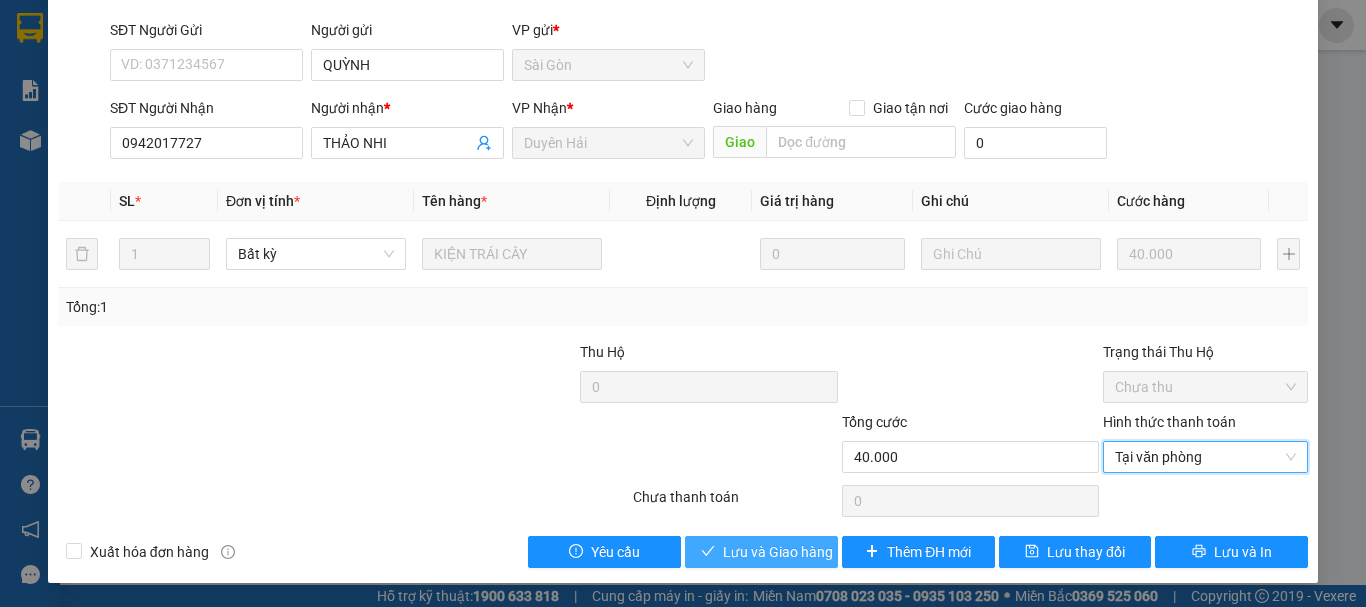 click on "Lưu và Giao hàng" at bounding box center (778, 552) 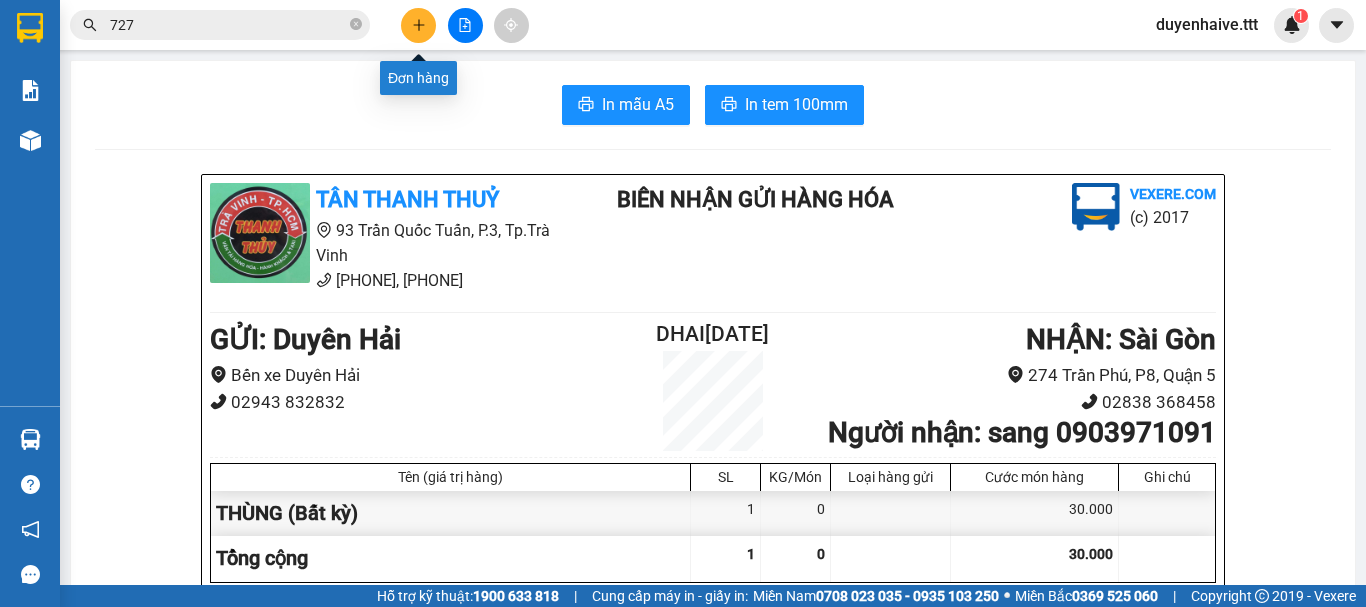 click at bounding box center [418, 25] 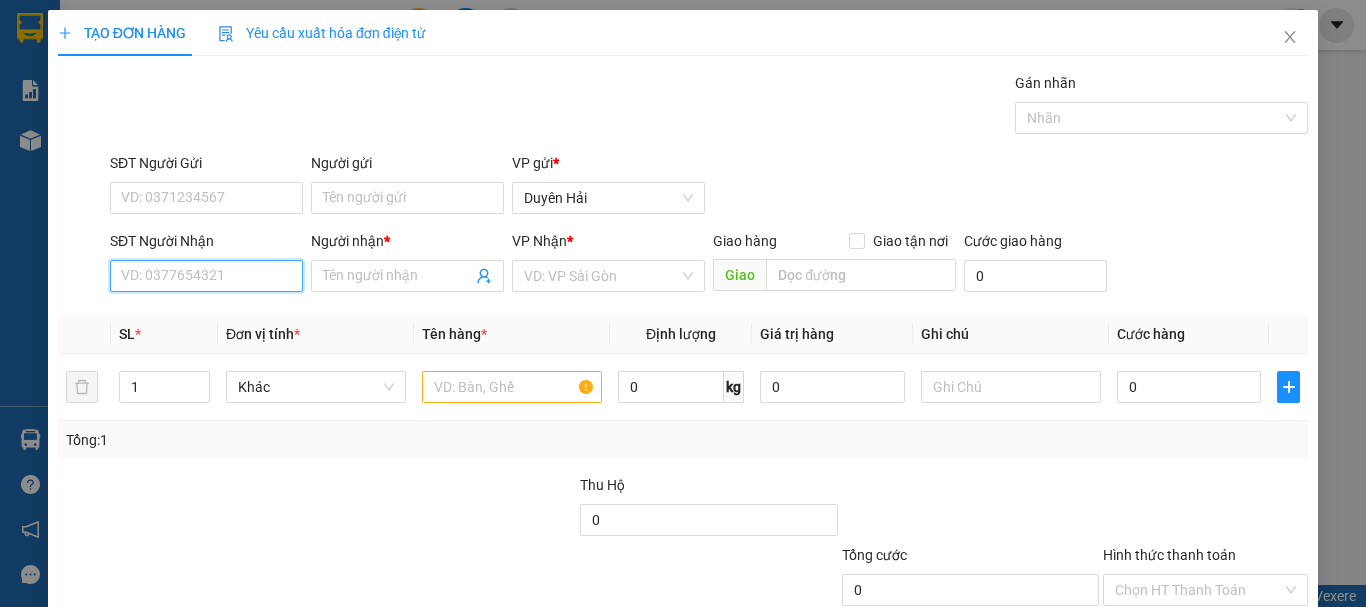 click on "SĐT Người Nhận" at bounding box center (206, 276) 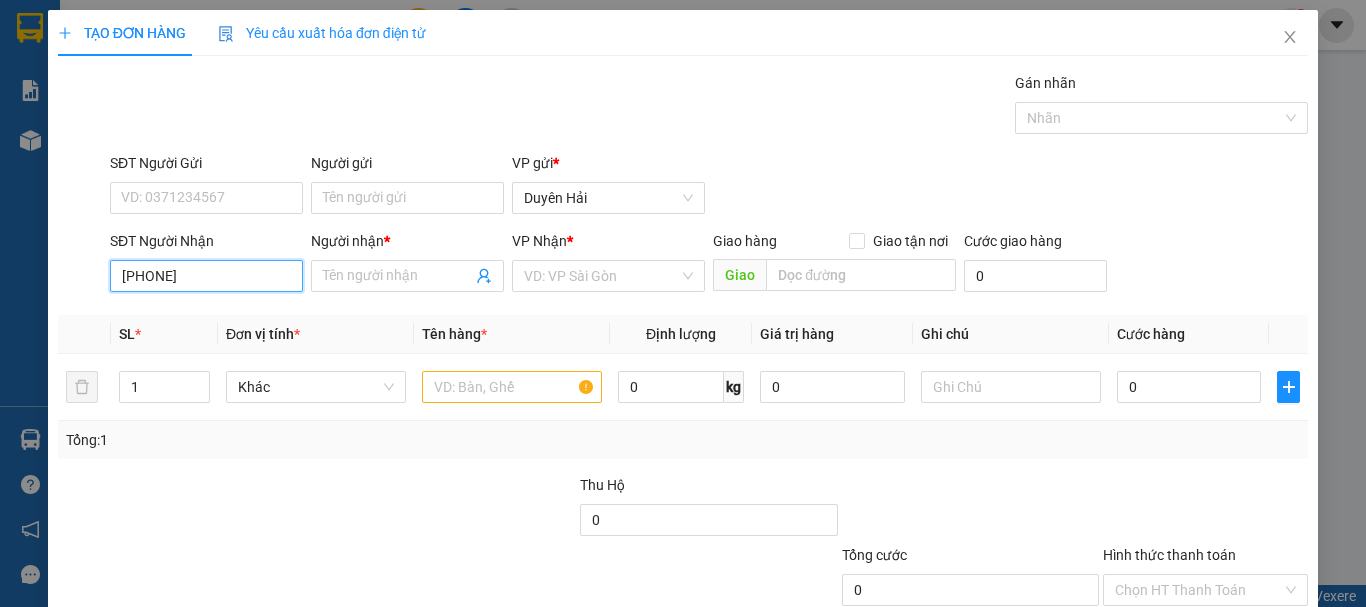 type on "0837340438" 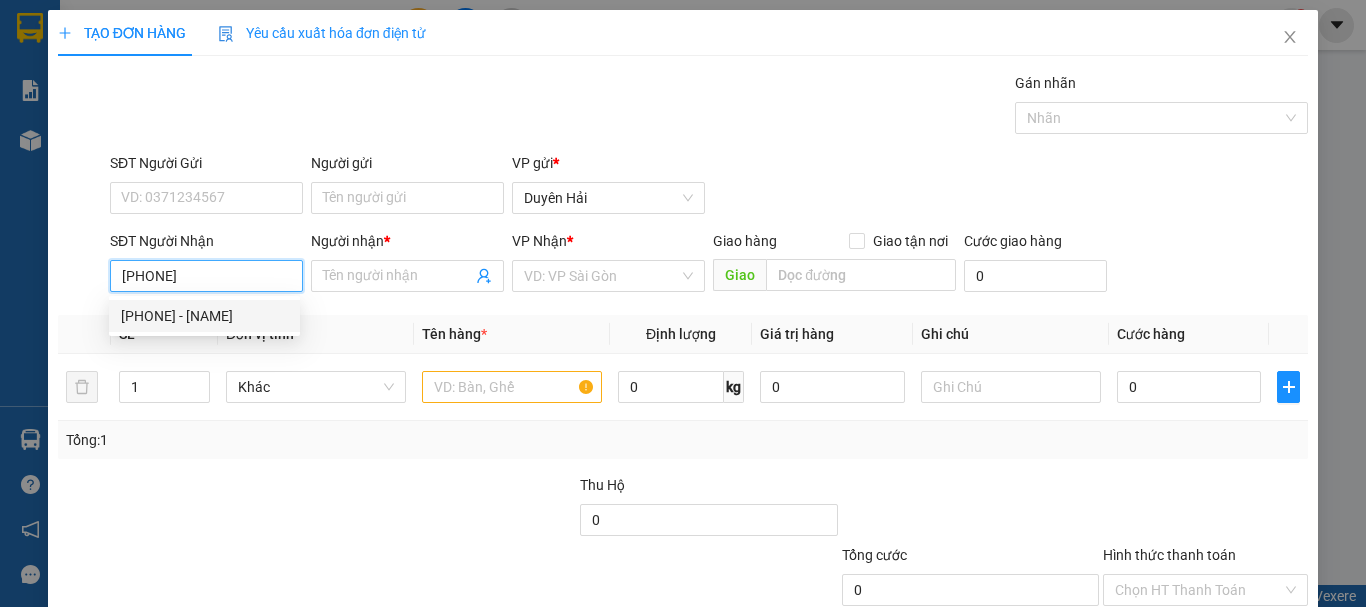 click on "0837340438 - LÊ THỊ HỜ" at bounding box center [204, 316] 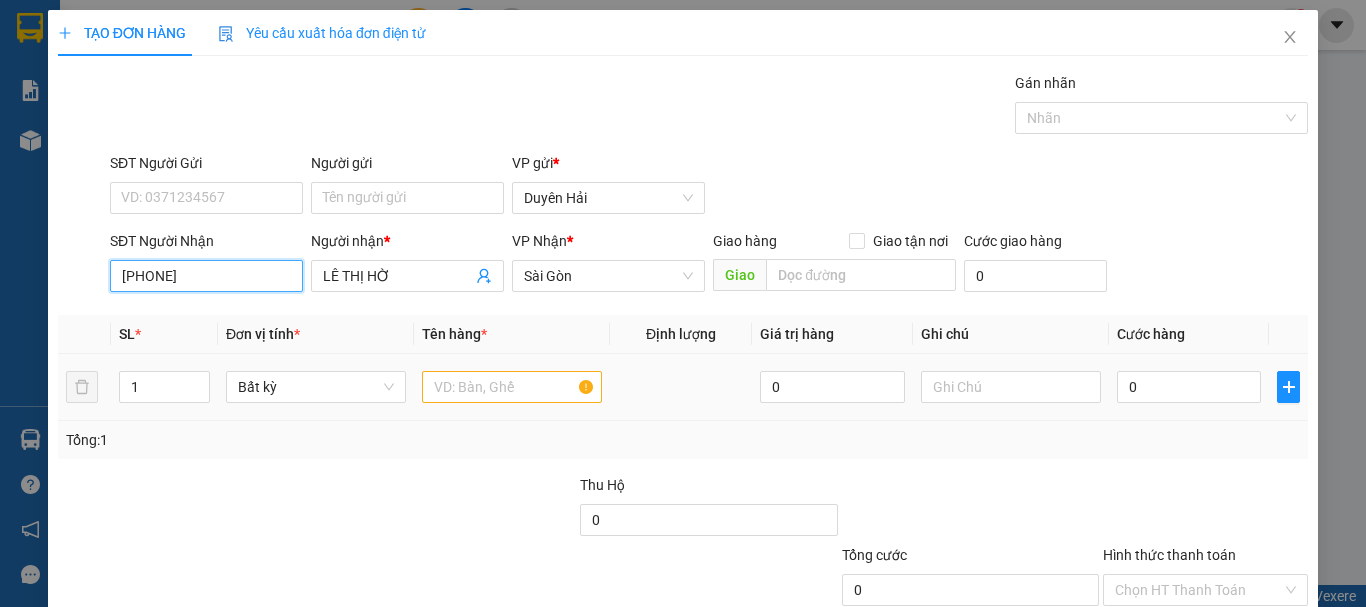 type on "0837340438" 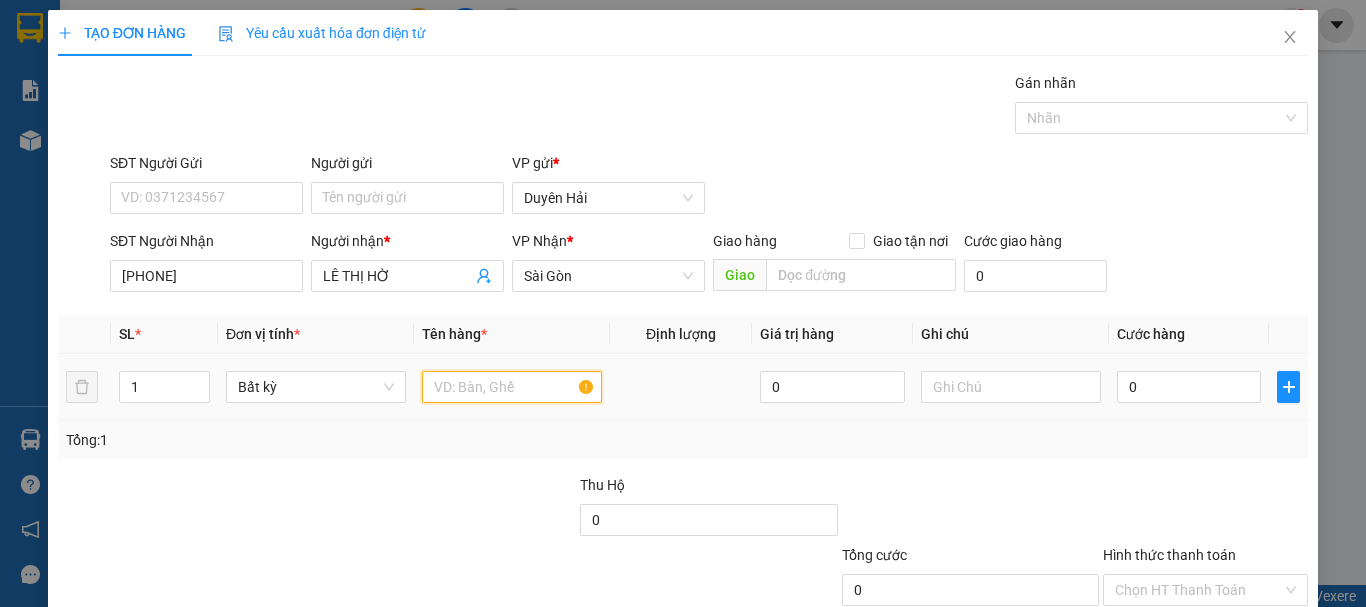 click at bounding box center [512, 387] 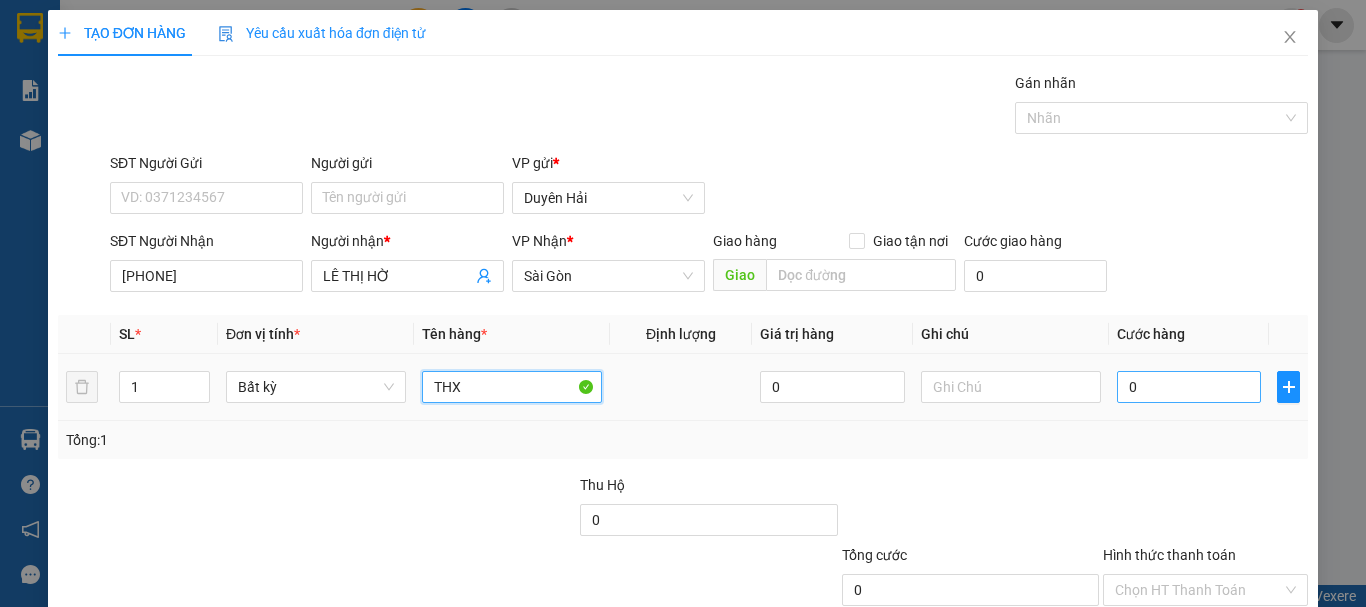 type on "THX" 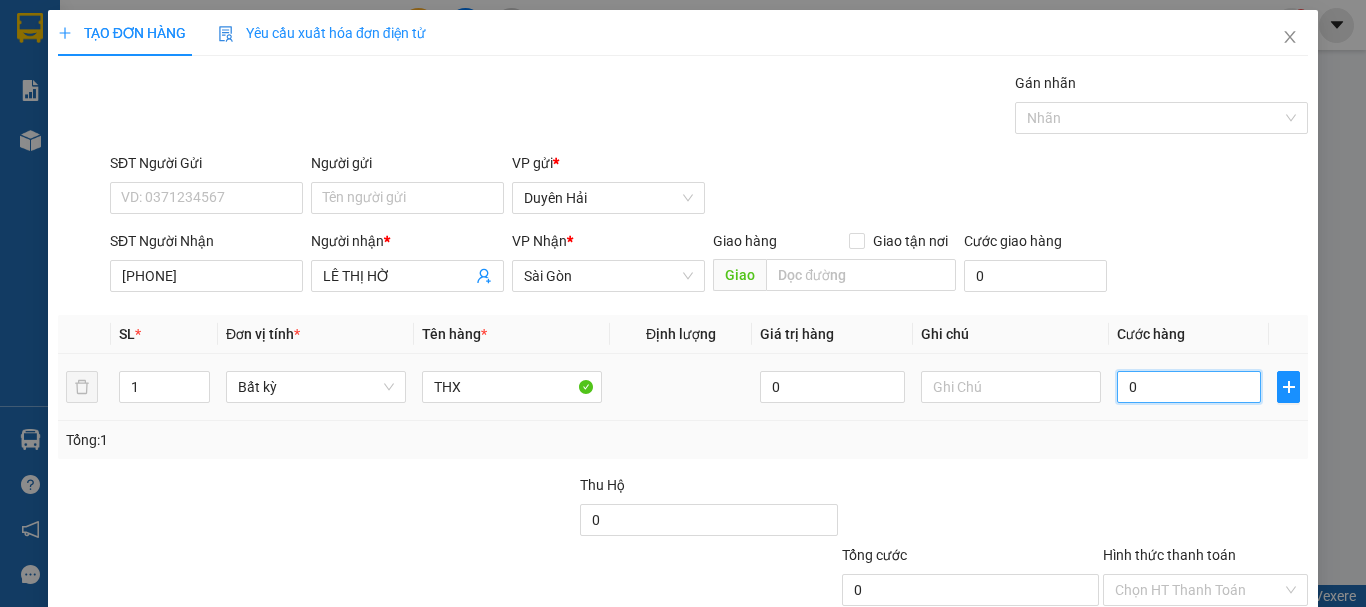 type on "3" 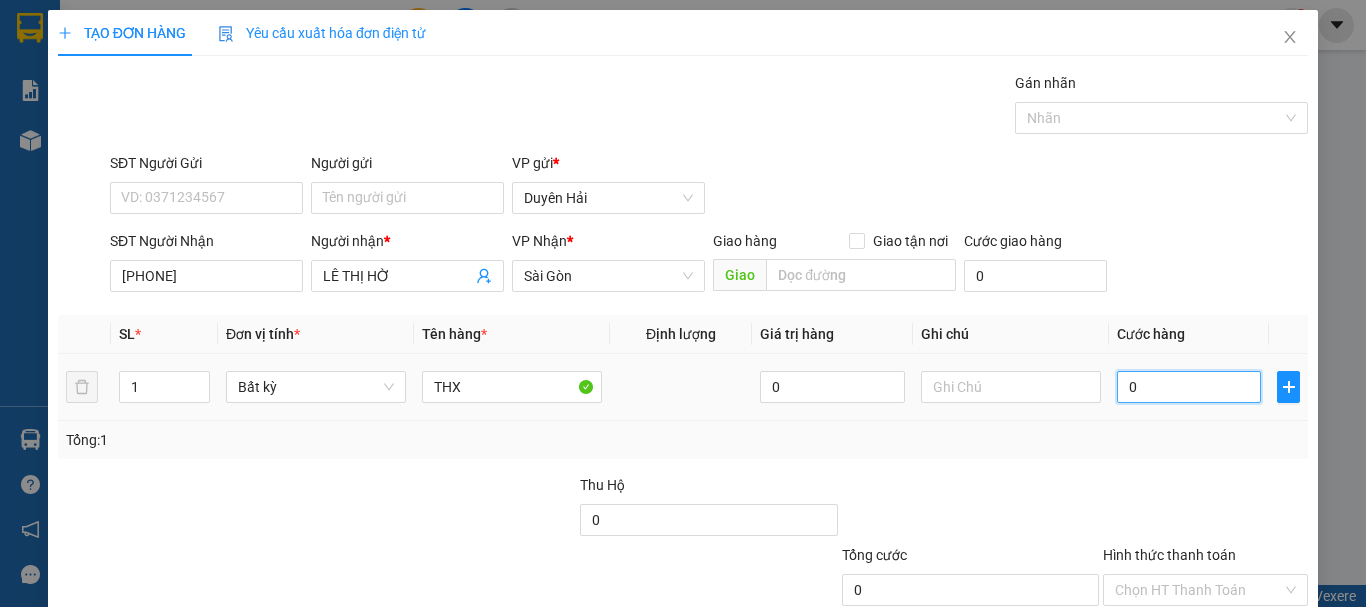 type on "3" 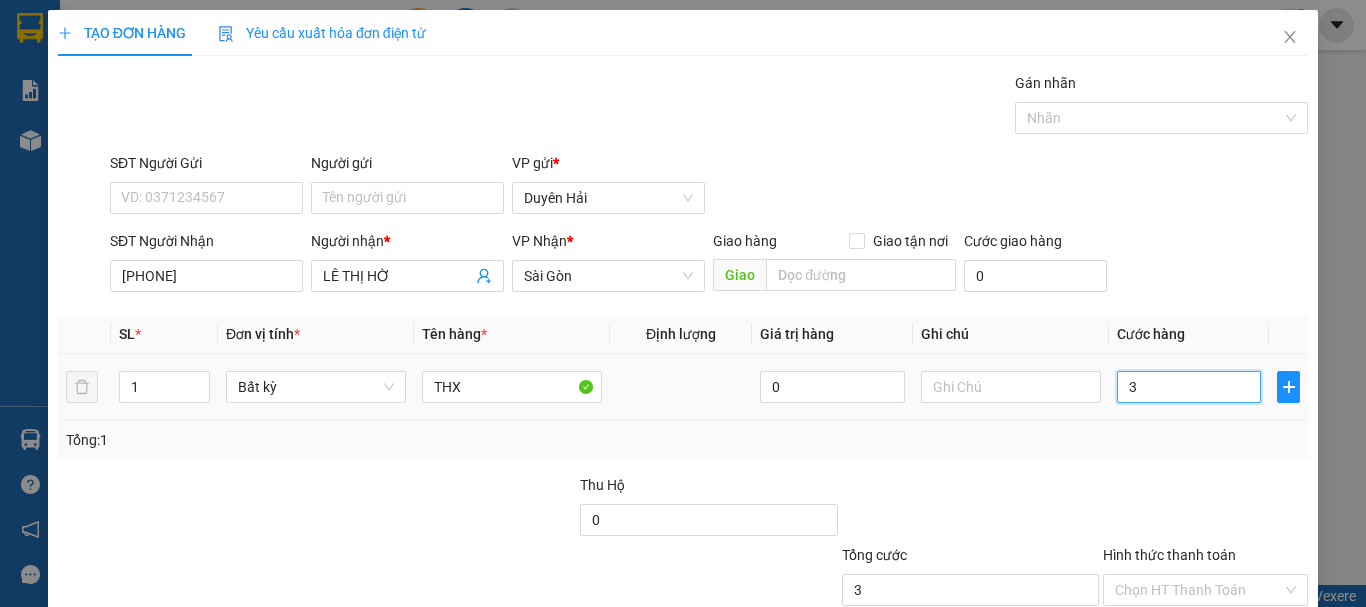type on "30" 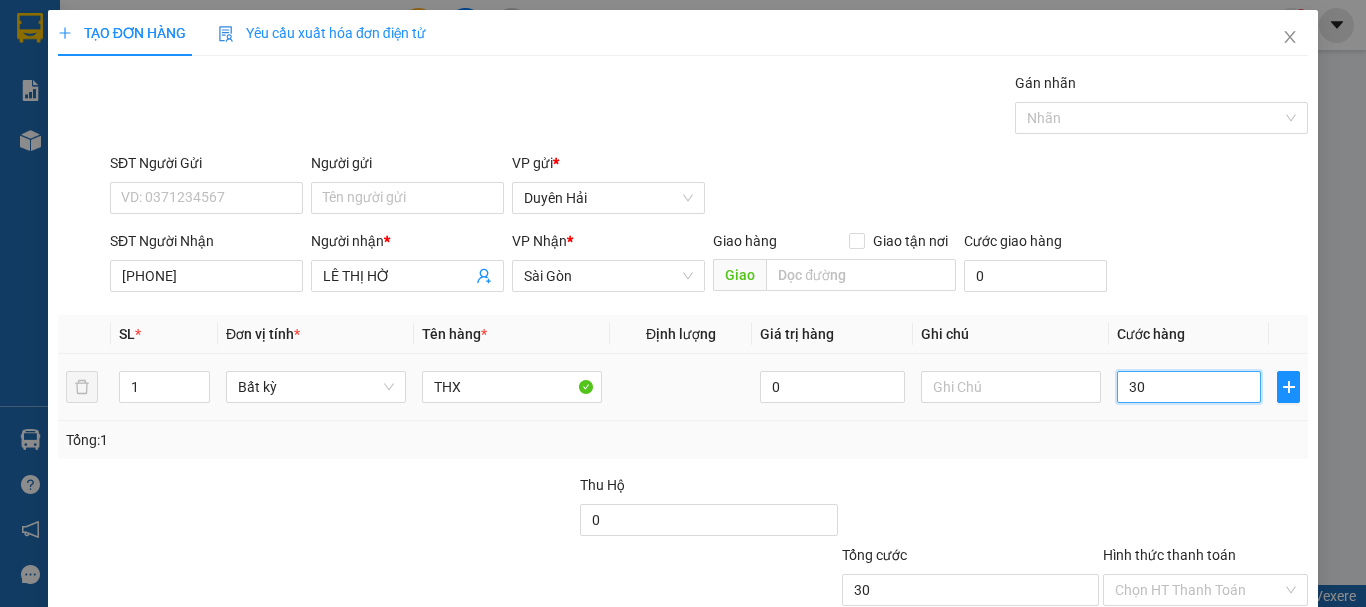 type on "300" 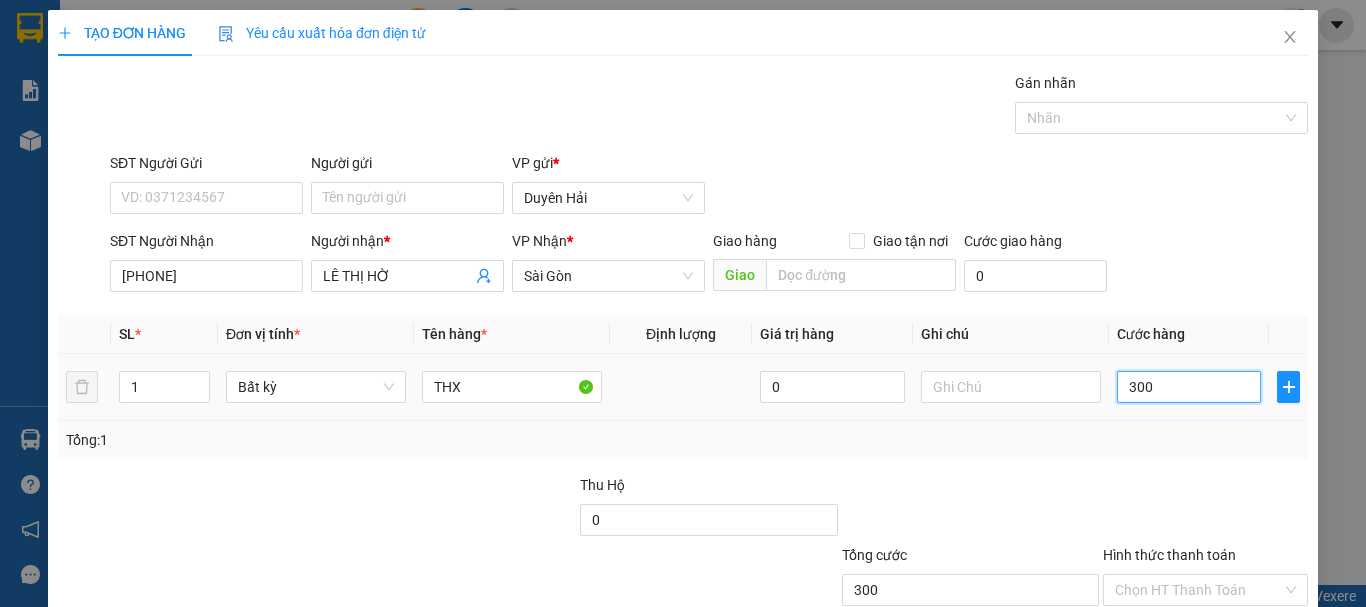 type on "3.000" 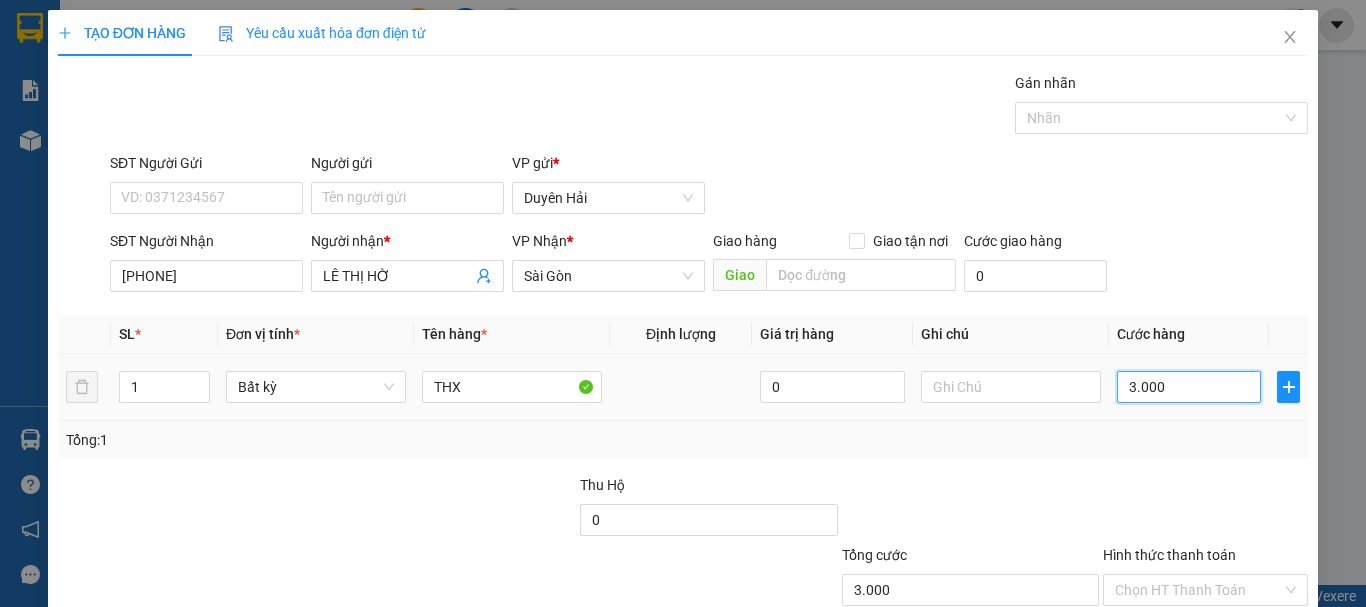 type on "30.000" 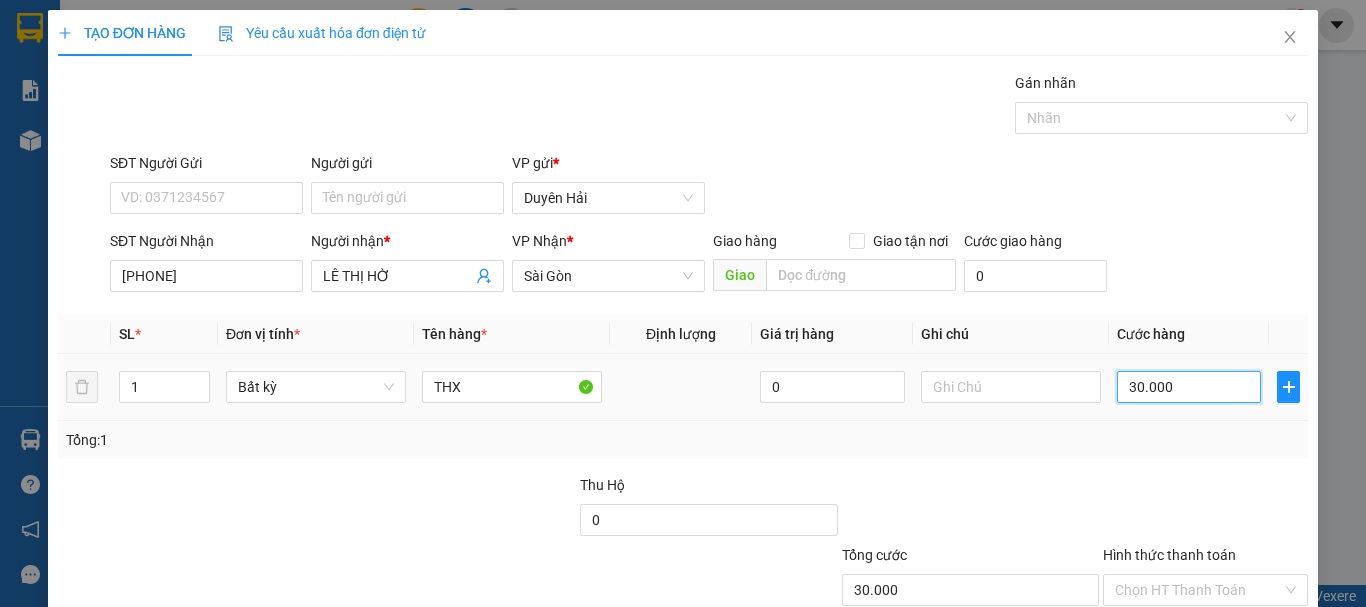 scroll, scrollTop: 133, scrollLeft: 0, axis: vertical 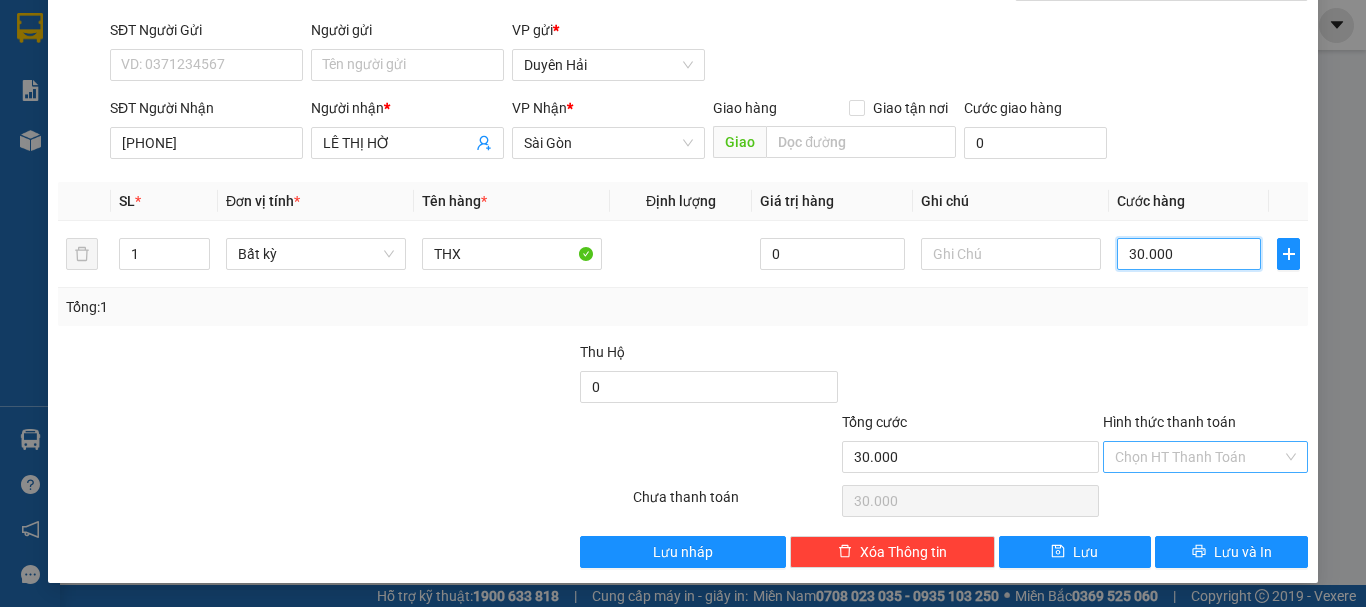 type on "30.000" 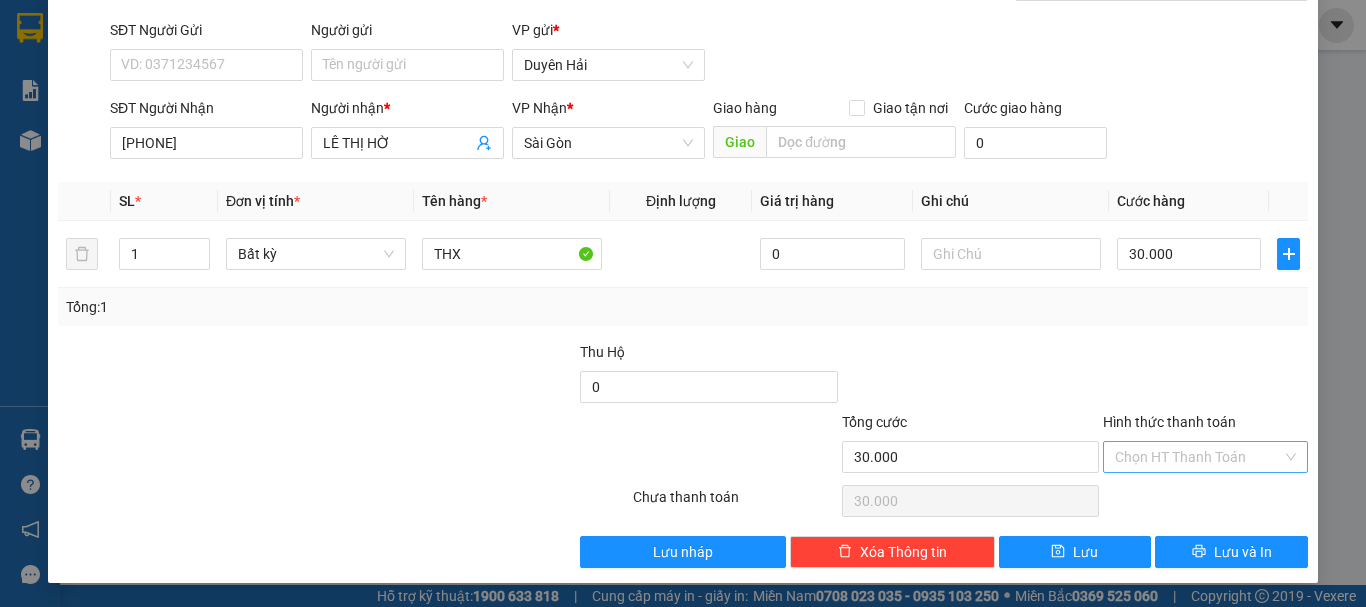 click on "Hình thức thanh toán" at bounding box center [1198, 457] 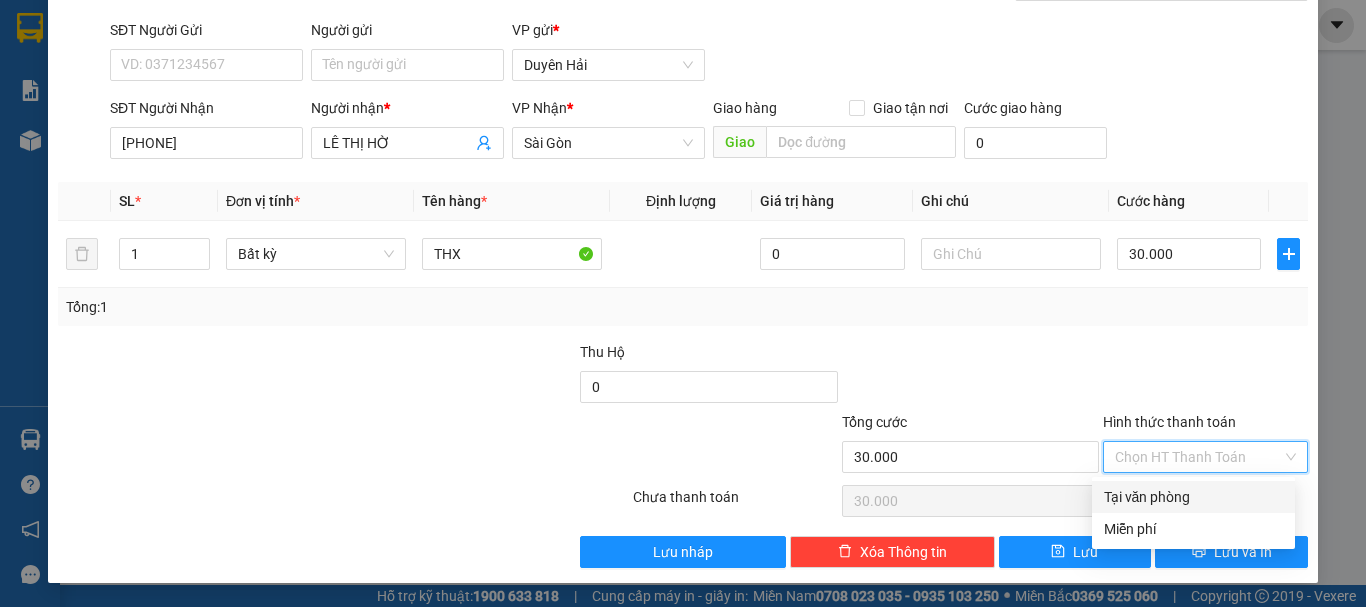 click on "Tại văn phòng" at bounding box center (1193, 497) 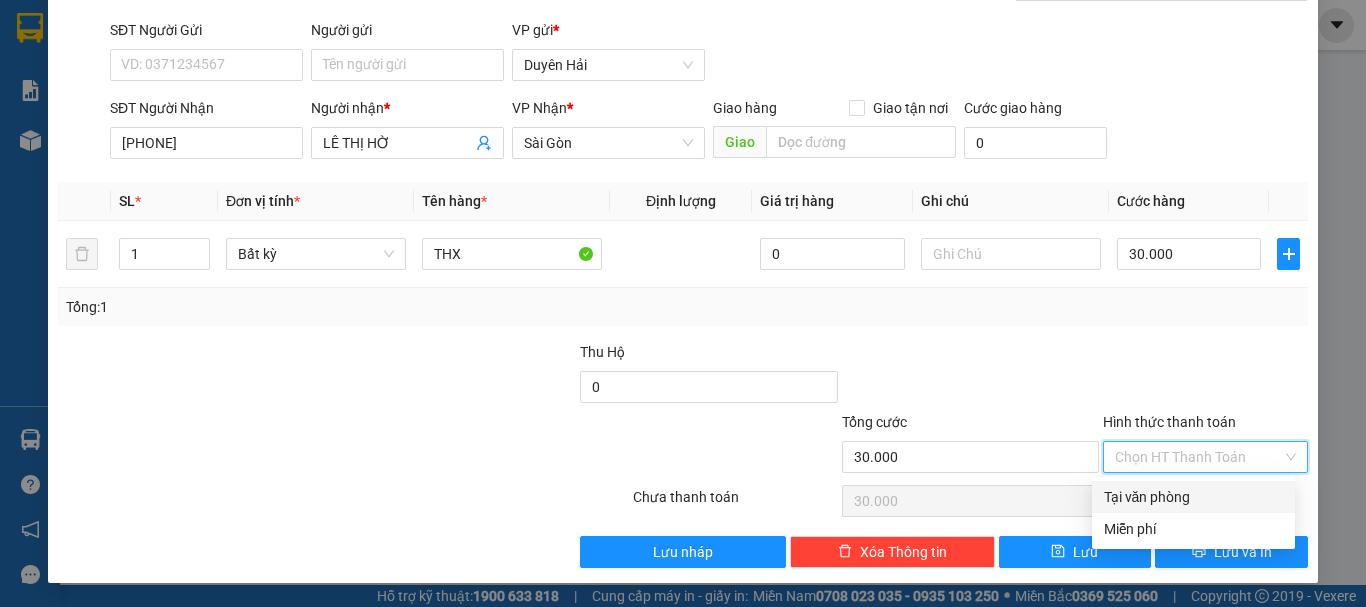 type on "0" 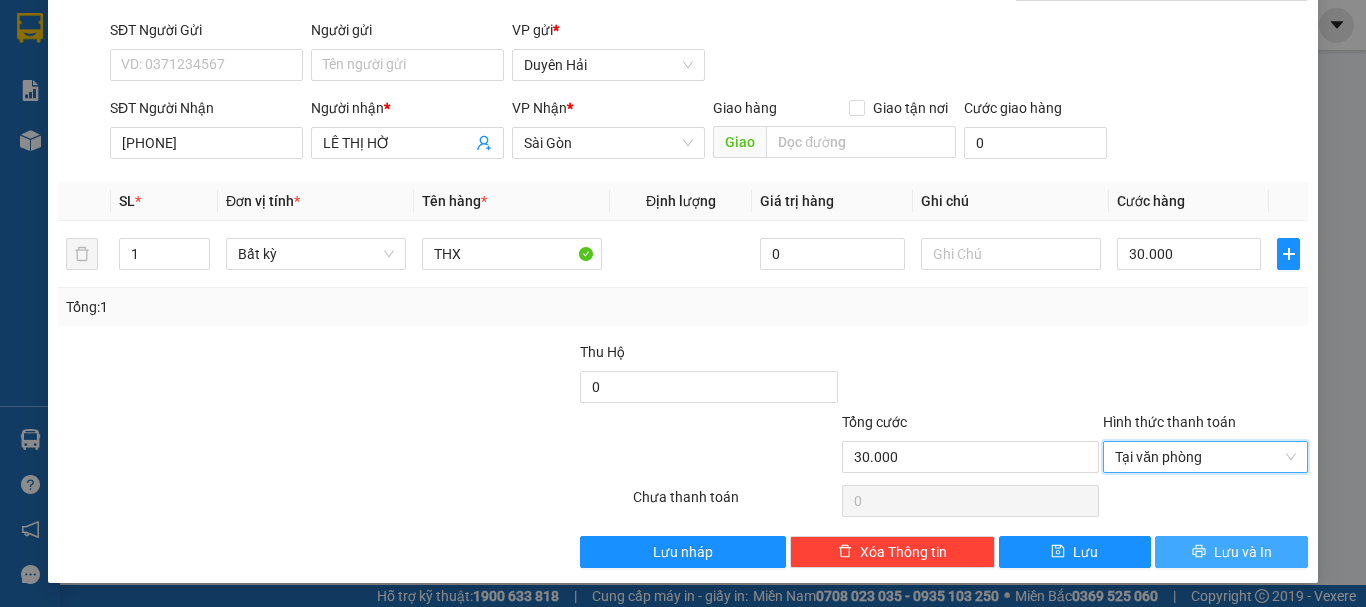 click on "Lưu và In" at bounding box center (1243, 552) 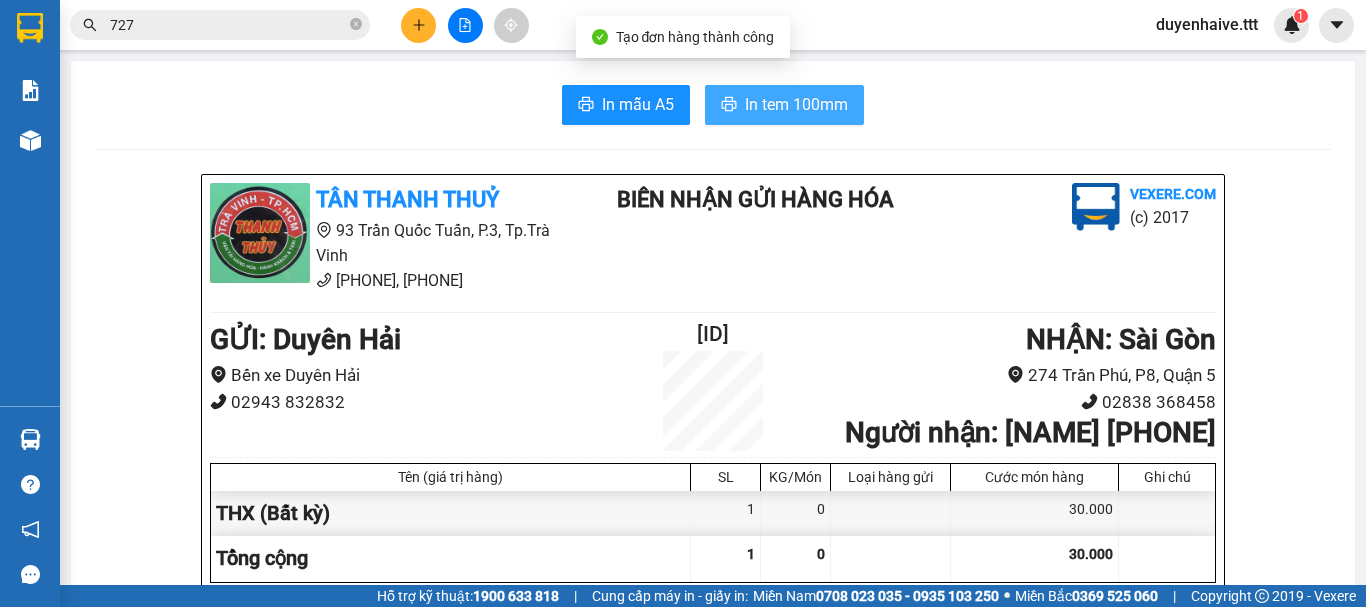 click on "In tem 100mm" at bounding box center (796, 104) 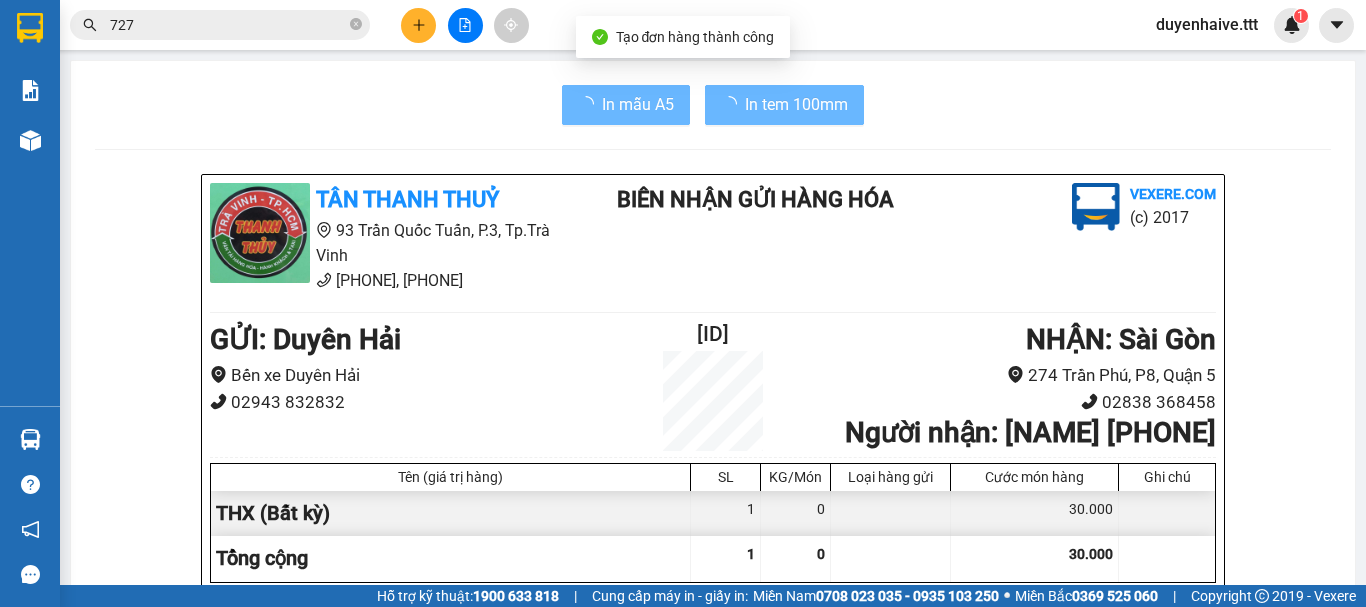 scroll, scrollTop: 0, scrollLeft: 0, axis: both 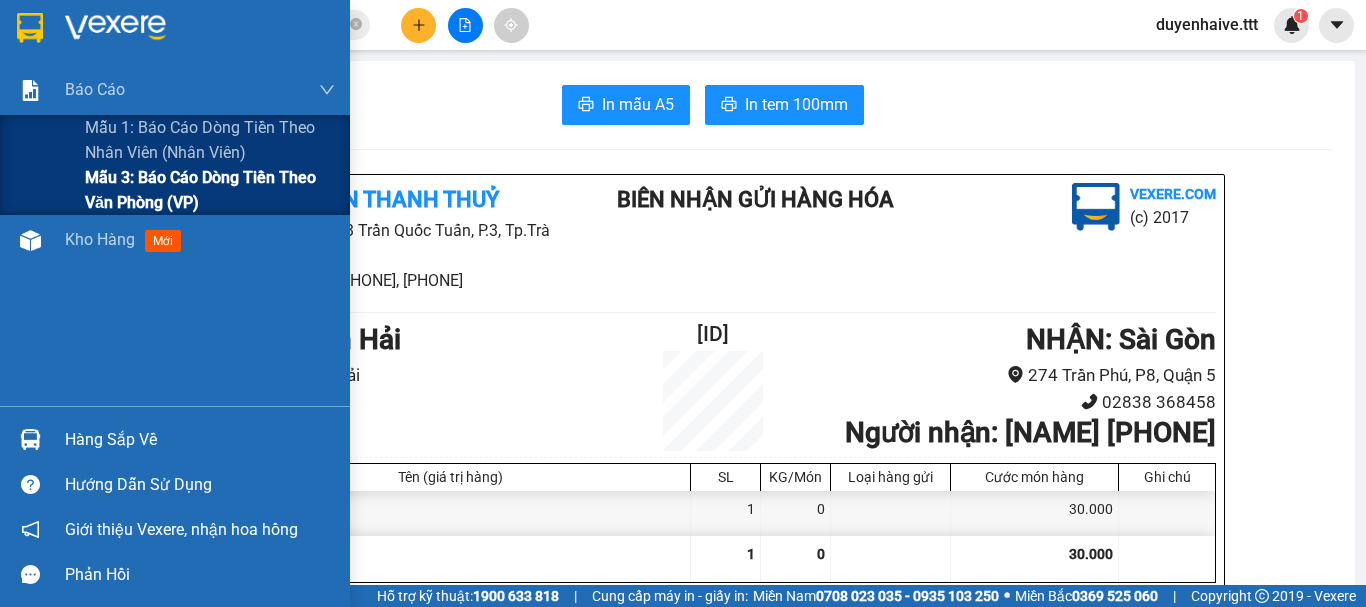 click on "Mẫu 3: Báo cáo dòng tiền theo văn phòng (VP)" at bounding box center [210, 190] 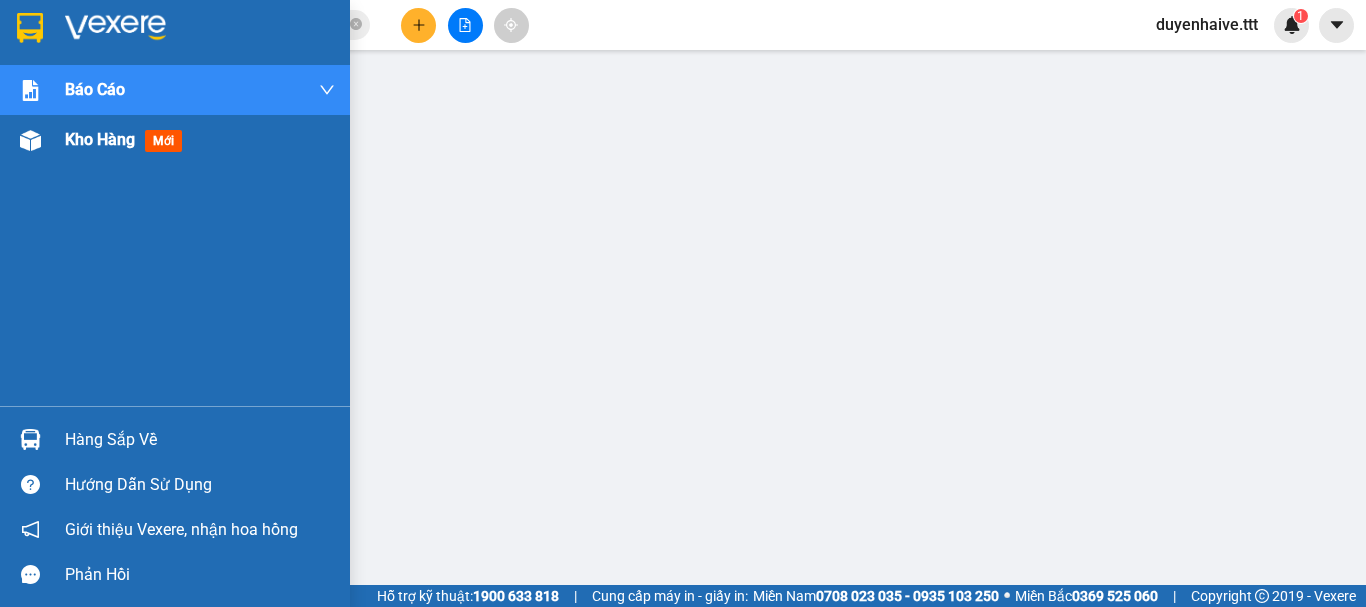 click on "Kho hàng mới" at bounding box center (127, 139) 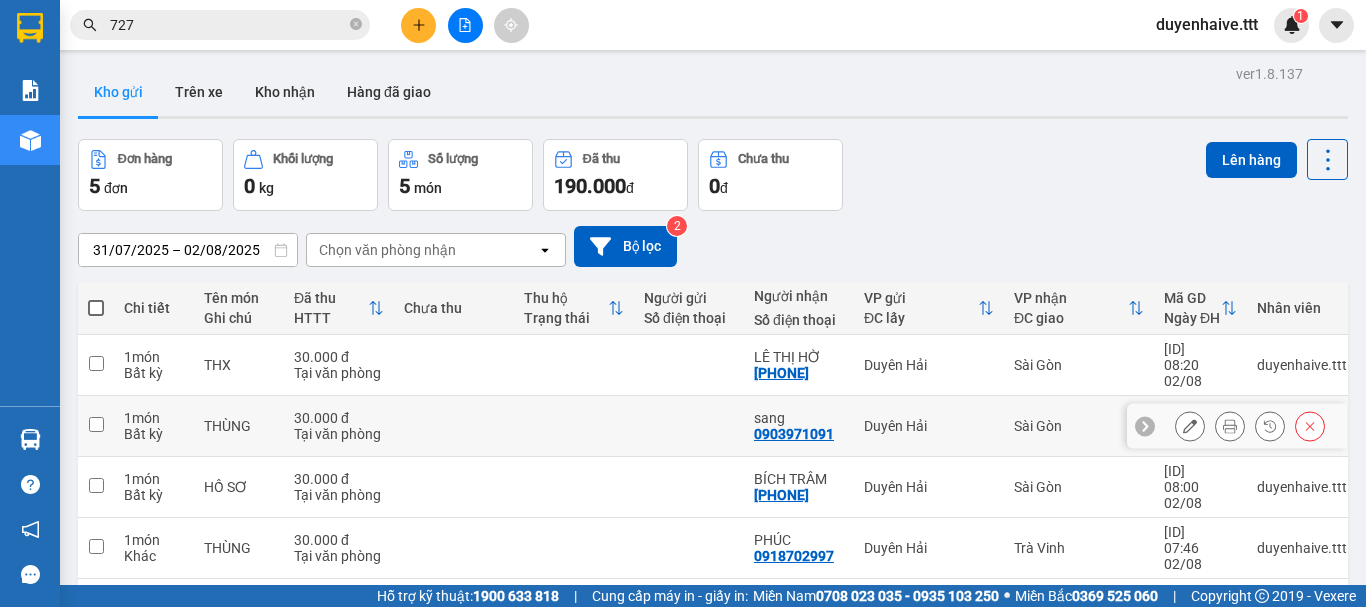 scroll, scrollTop: 92, scrollLeft: 0, axis: vertical 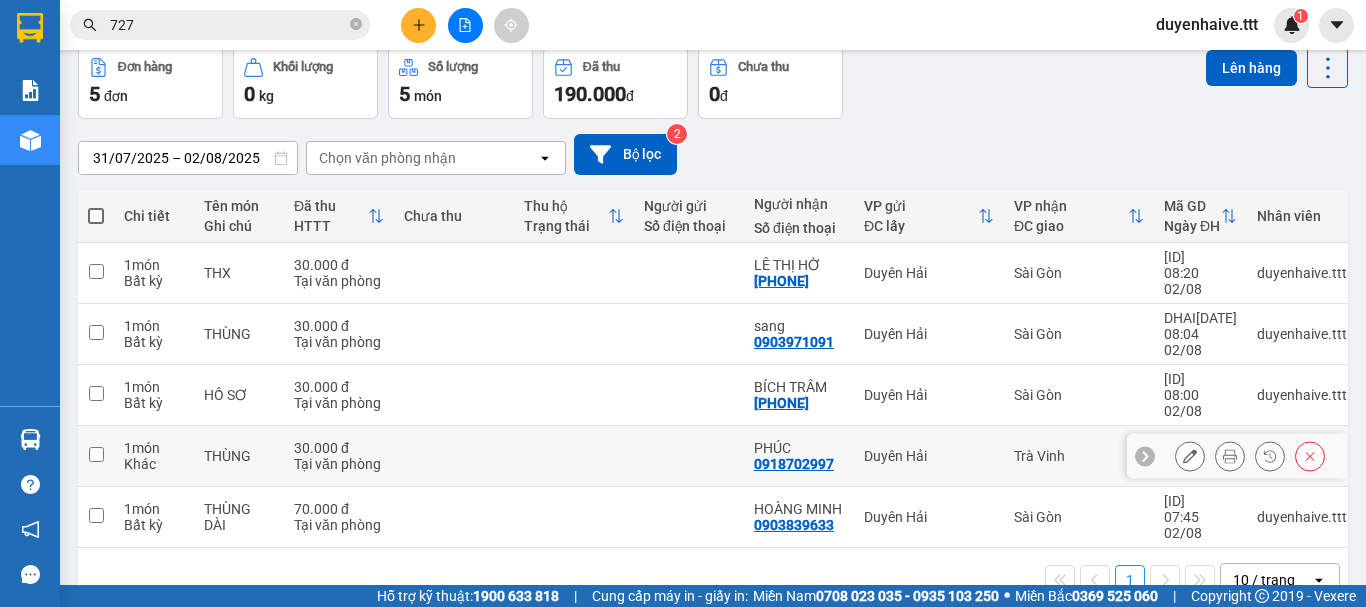 click at bounding box center (574, 456) 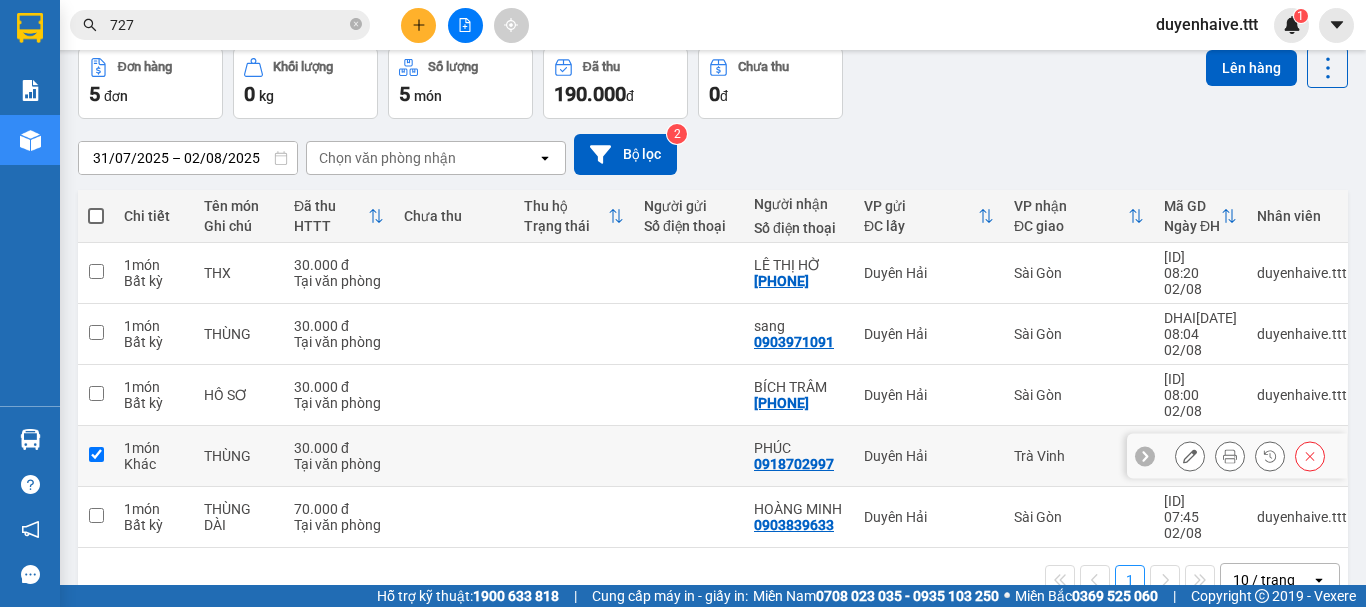 checkbox on "true" 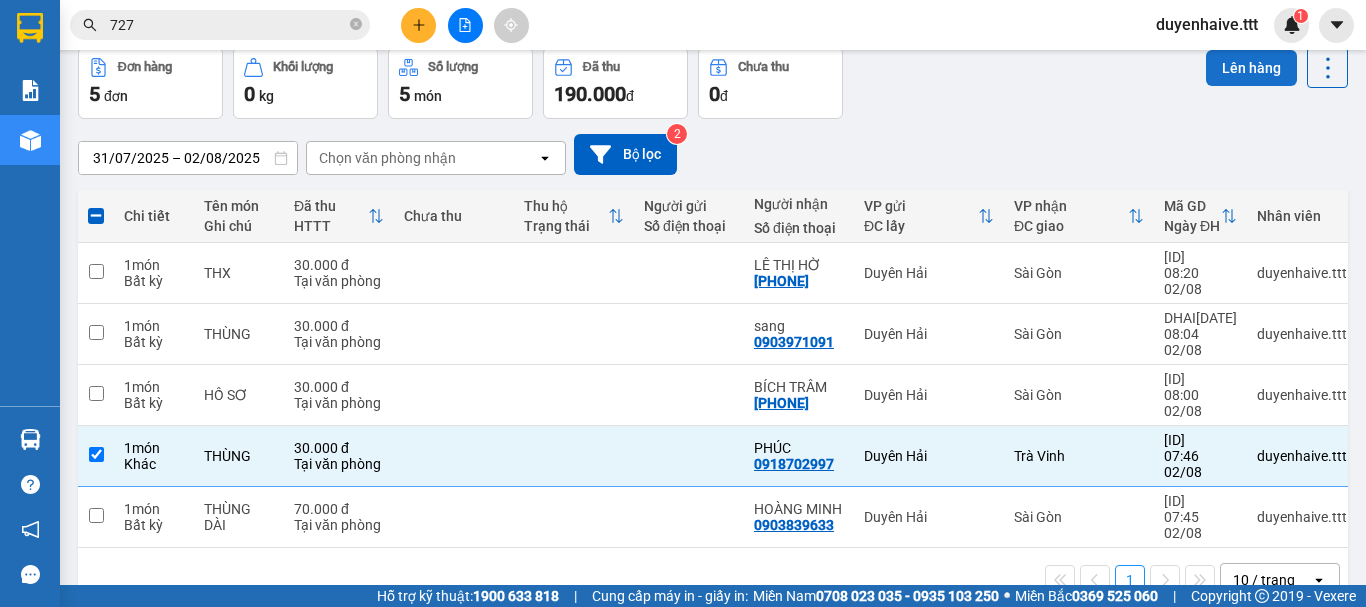 click on "Lên hàng" at bounding box center (1251, 68) 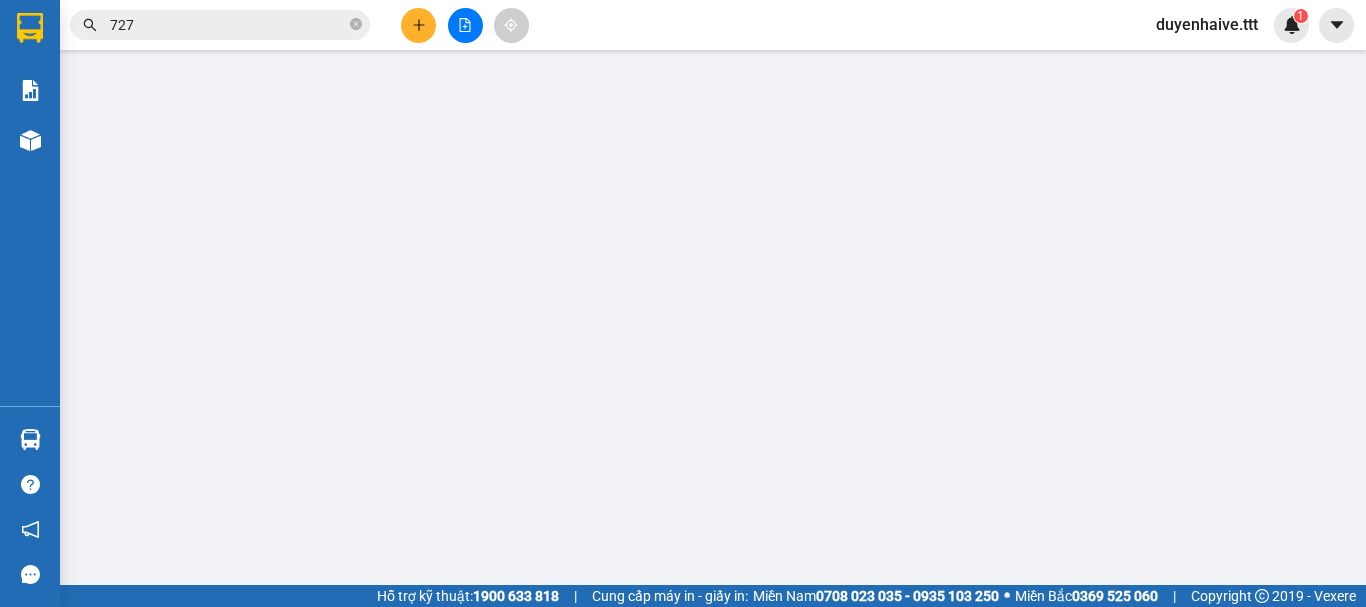 scroll, scrollTop: 0, scrollLeft: 0, axis: both 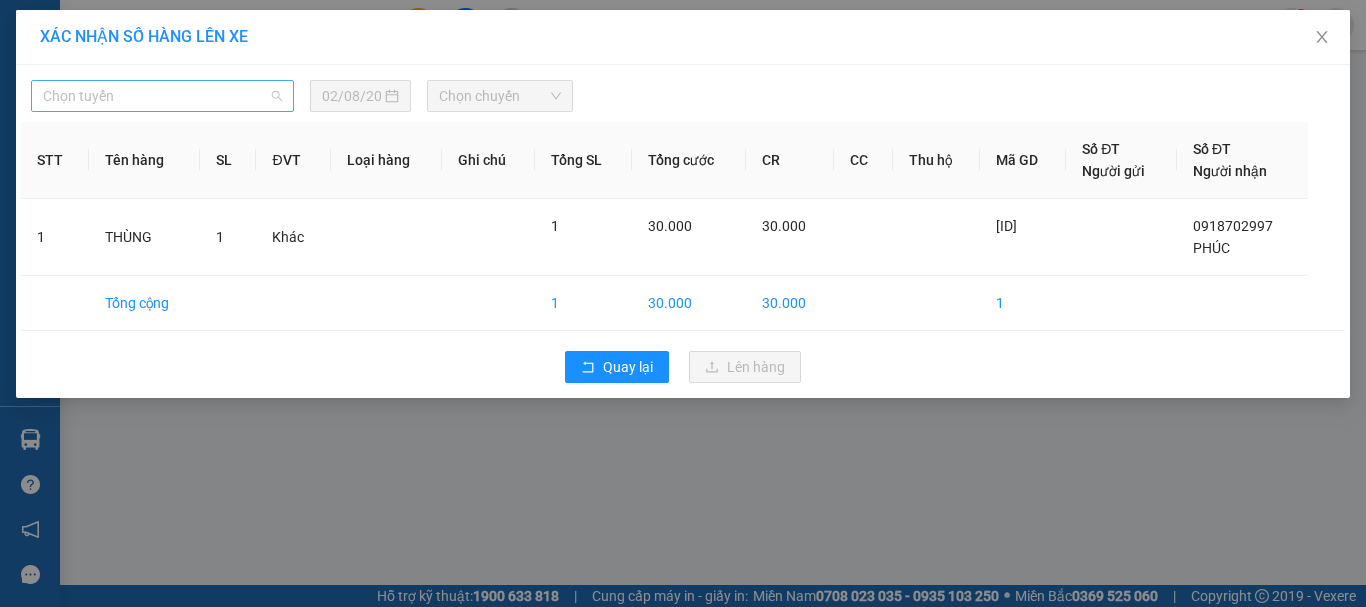 click on "Chọn tuyến" at bounding box center (162, 96) 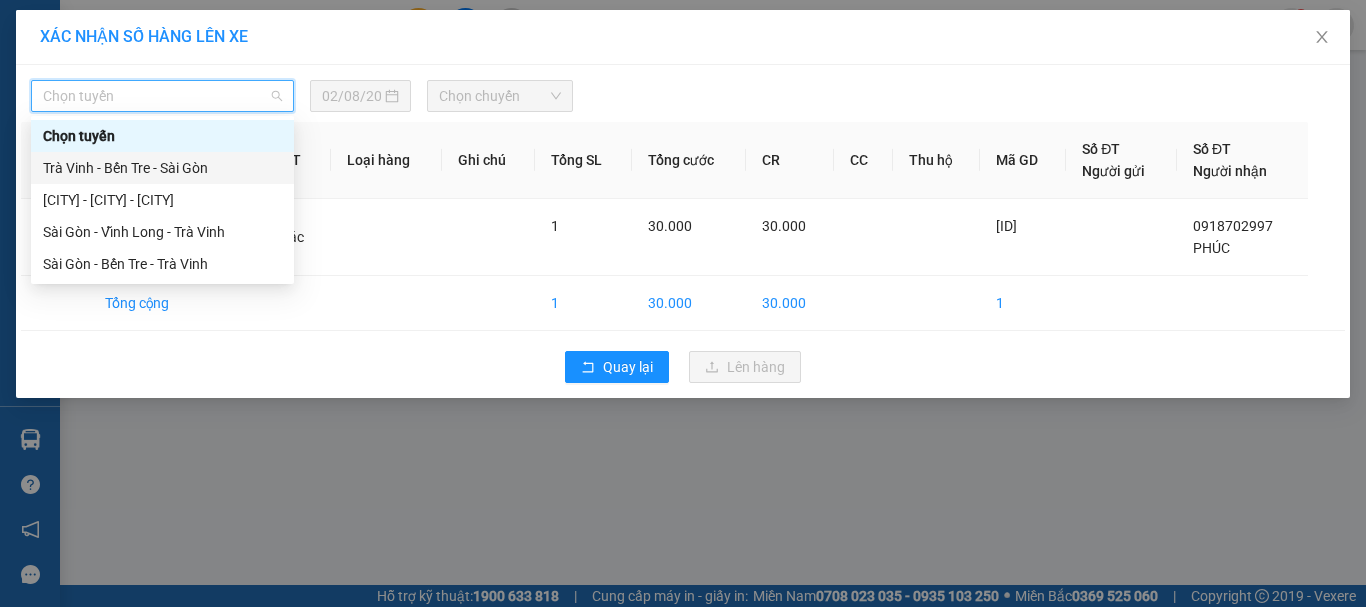 click on "Trà Vinh - Bến Tre - Sài Gòn" at bounding box center [162, 168] 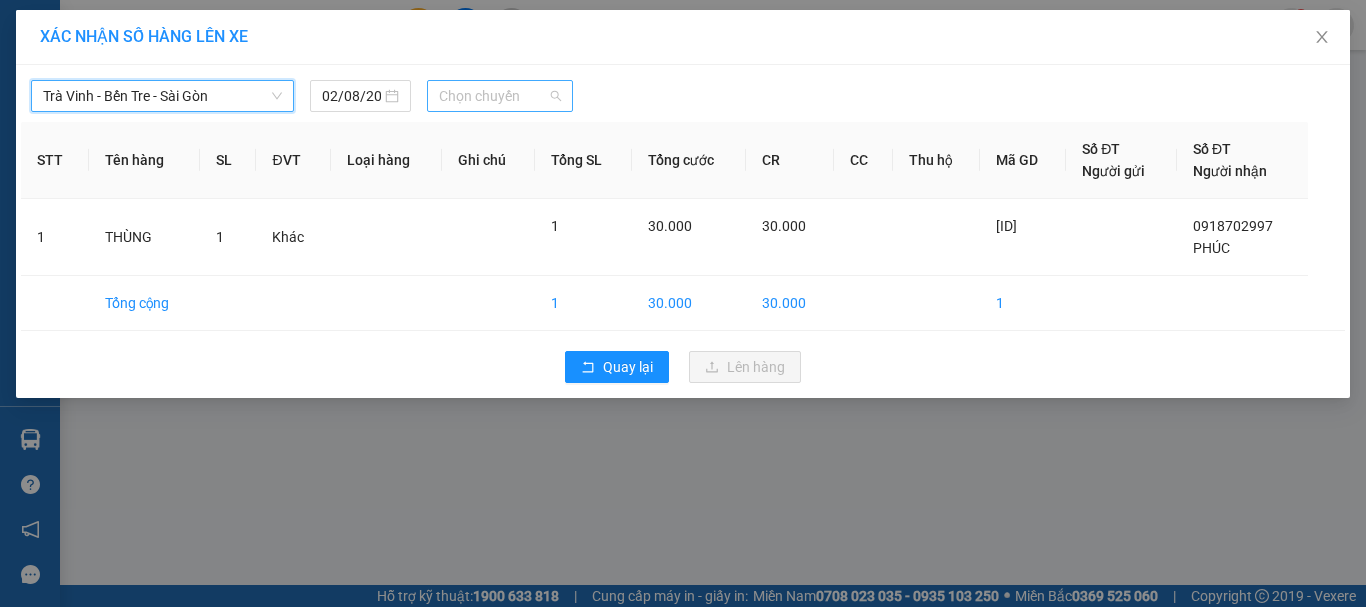 click on "Chọn chuyến" at bounding box center (500, 96) 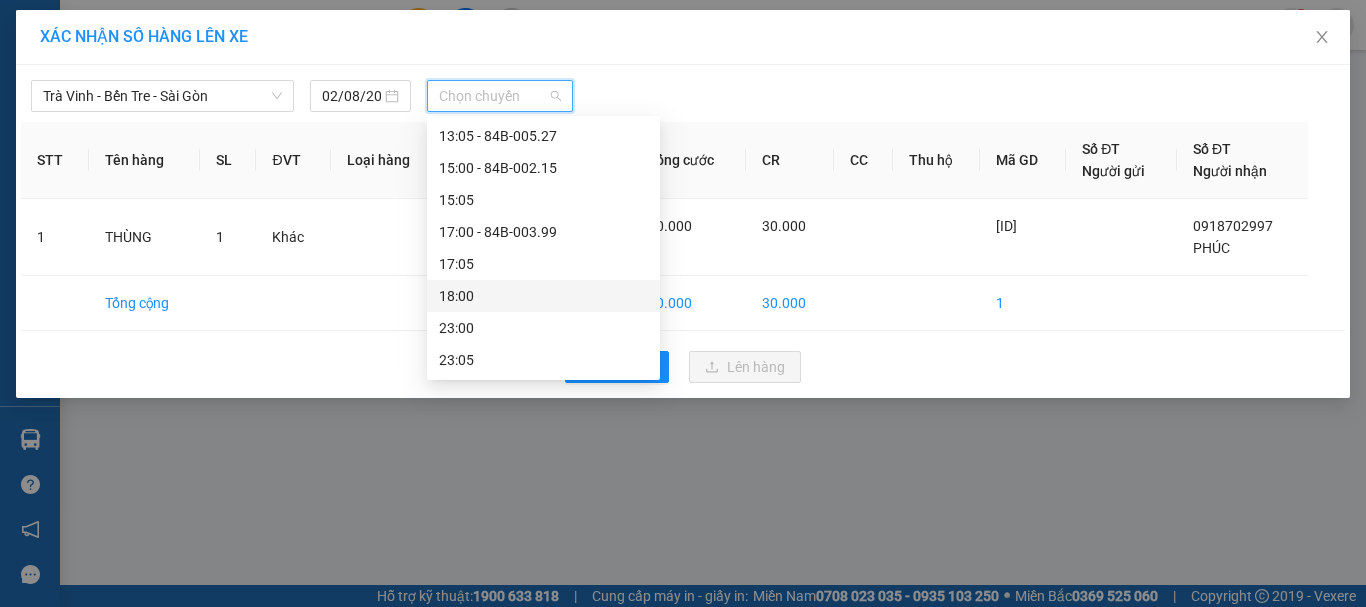 scroll, scrollTop: 476, scrollLeft: 0, axis: vertical 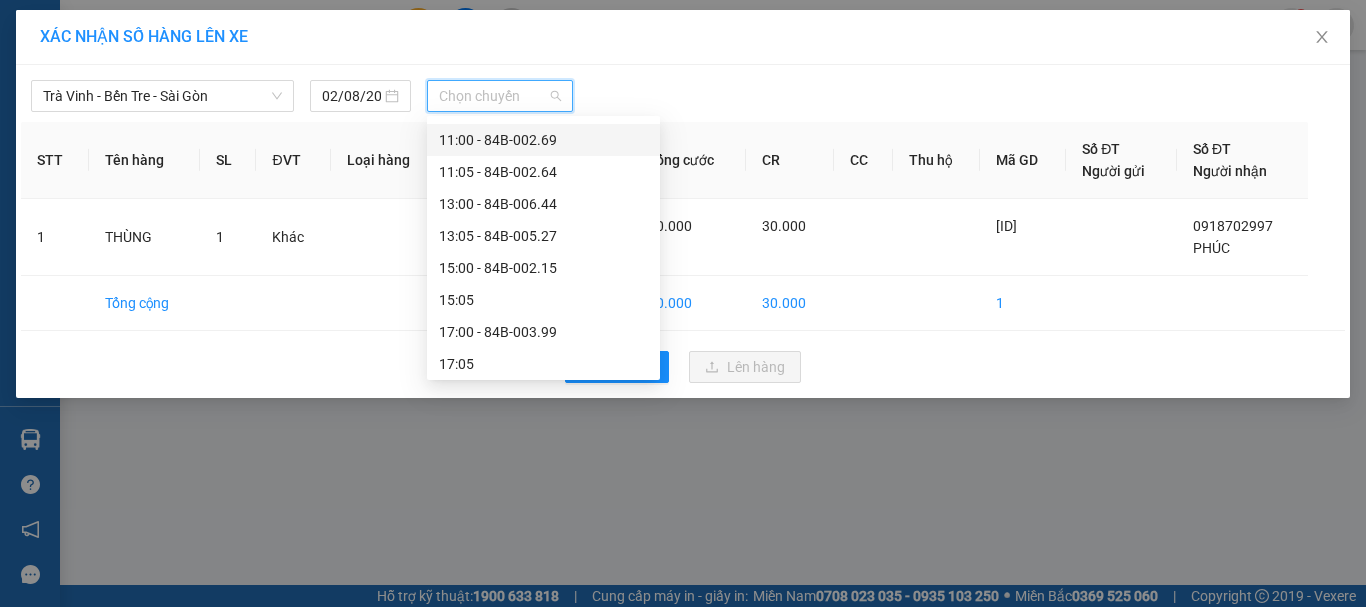 click on "11:00     - 84B-002.69" at bounding box center [543, 140] 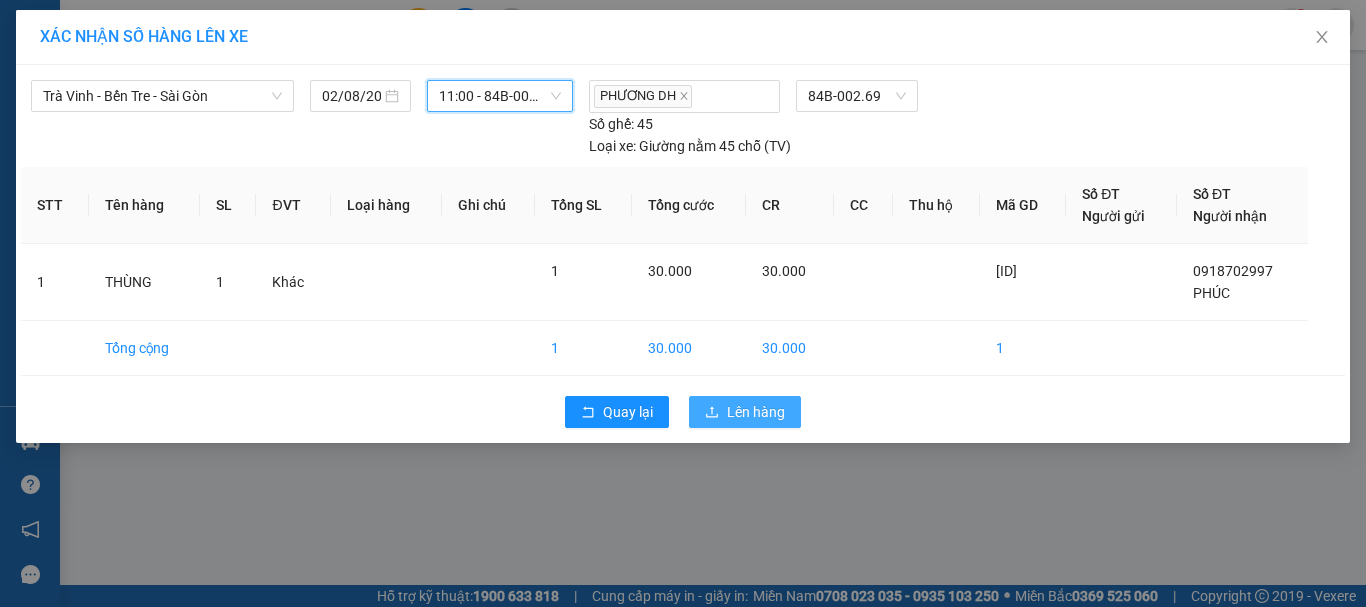 click on "Lên hàng" at bounding box center [756, 412] 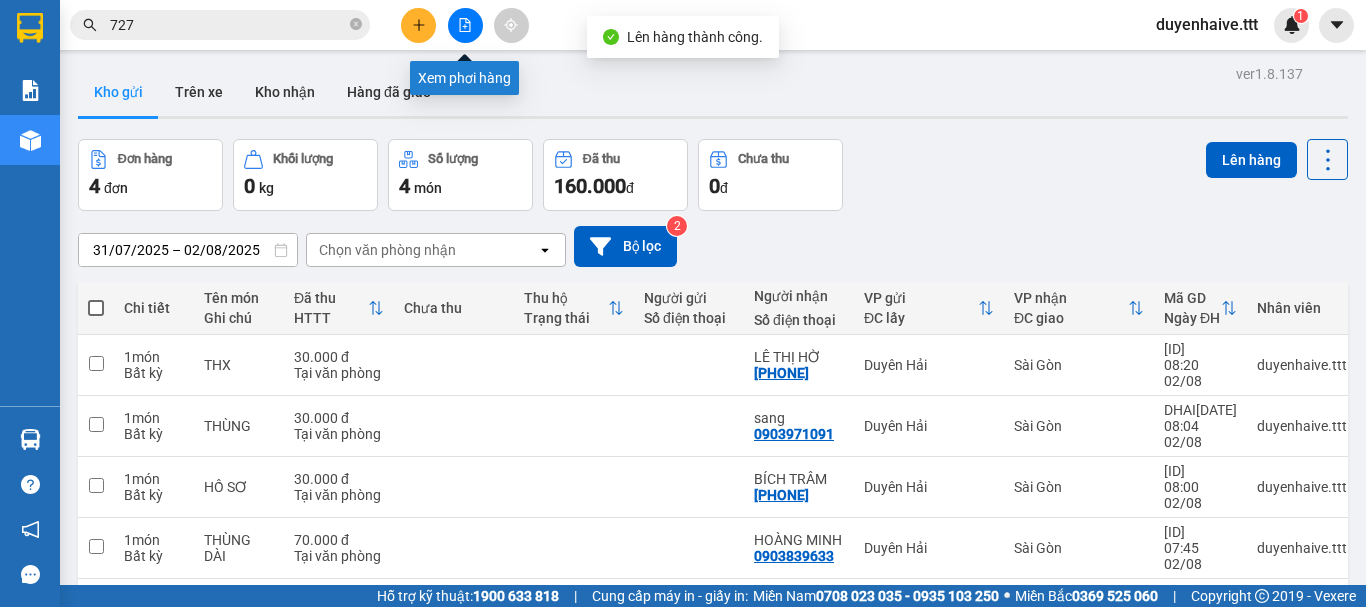 click at bounding box center (465, 25) 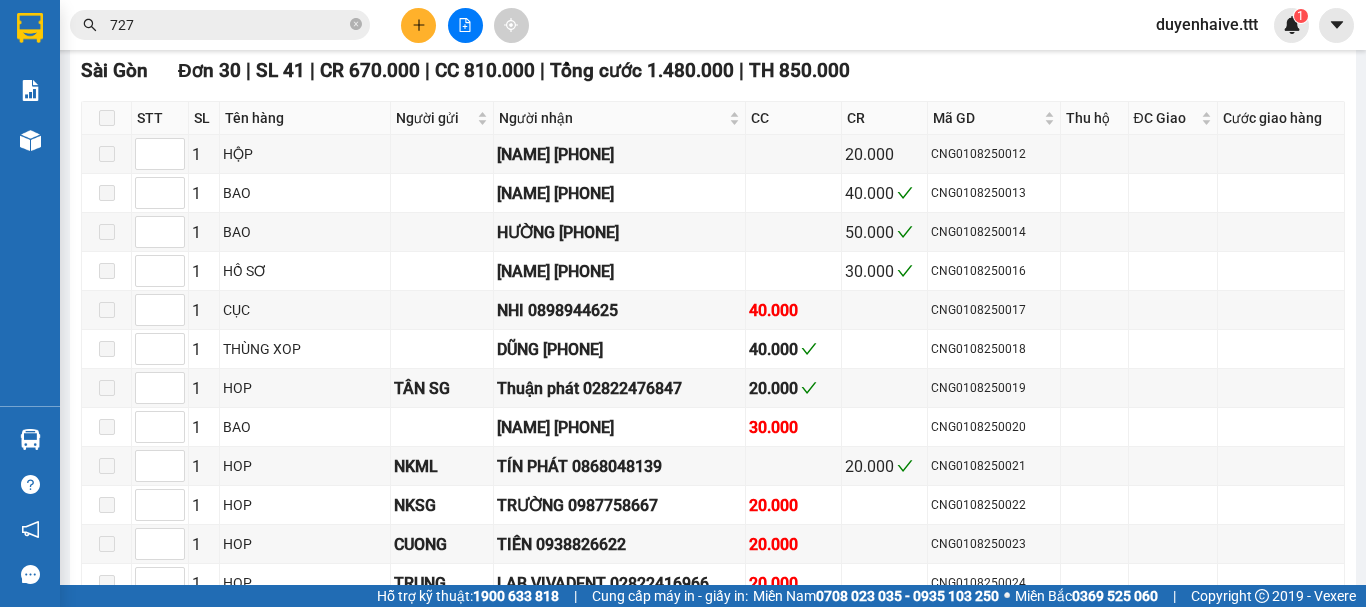 scroll, scrollTop: 0, scrollLeft: 0, axis: both 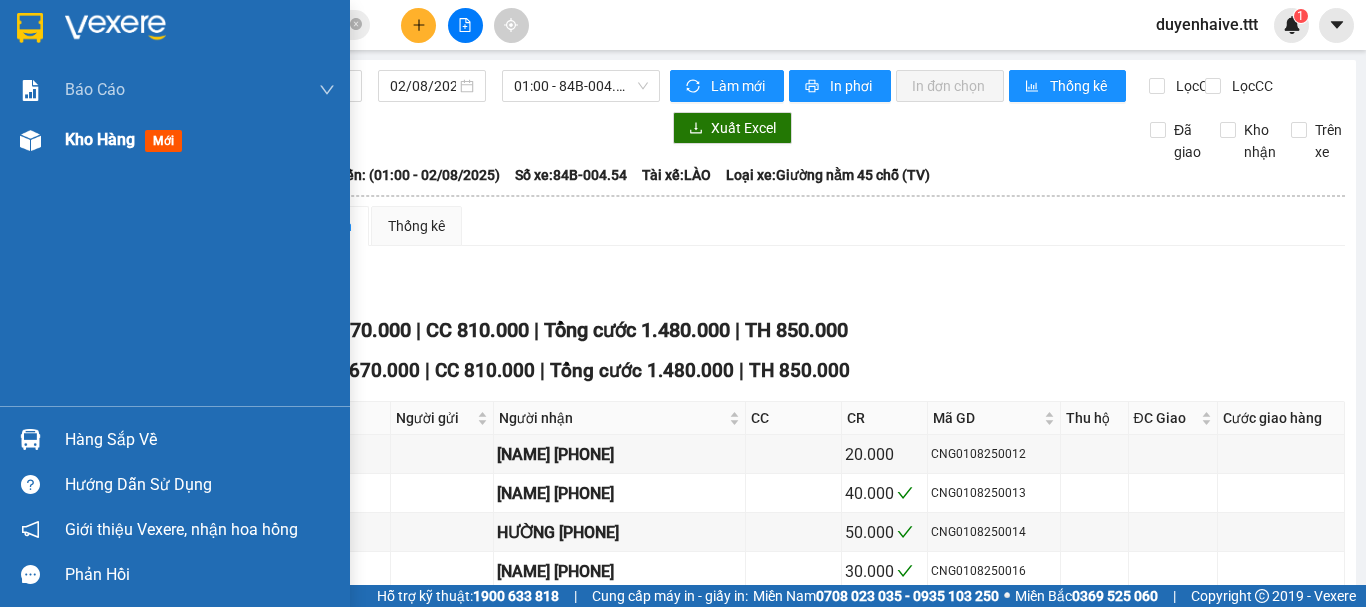 click on "Kho hàng mới" at bounding box center [175, 140] 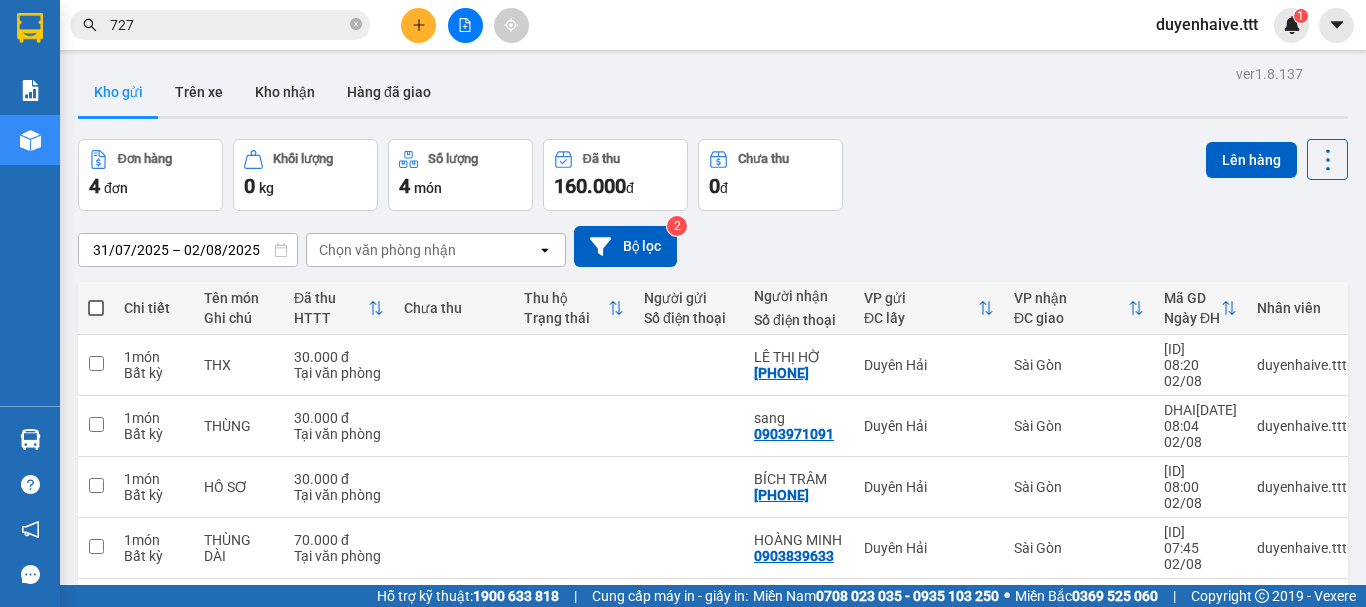 click at bounding box center (96, 308) 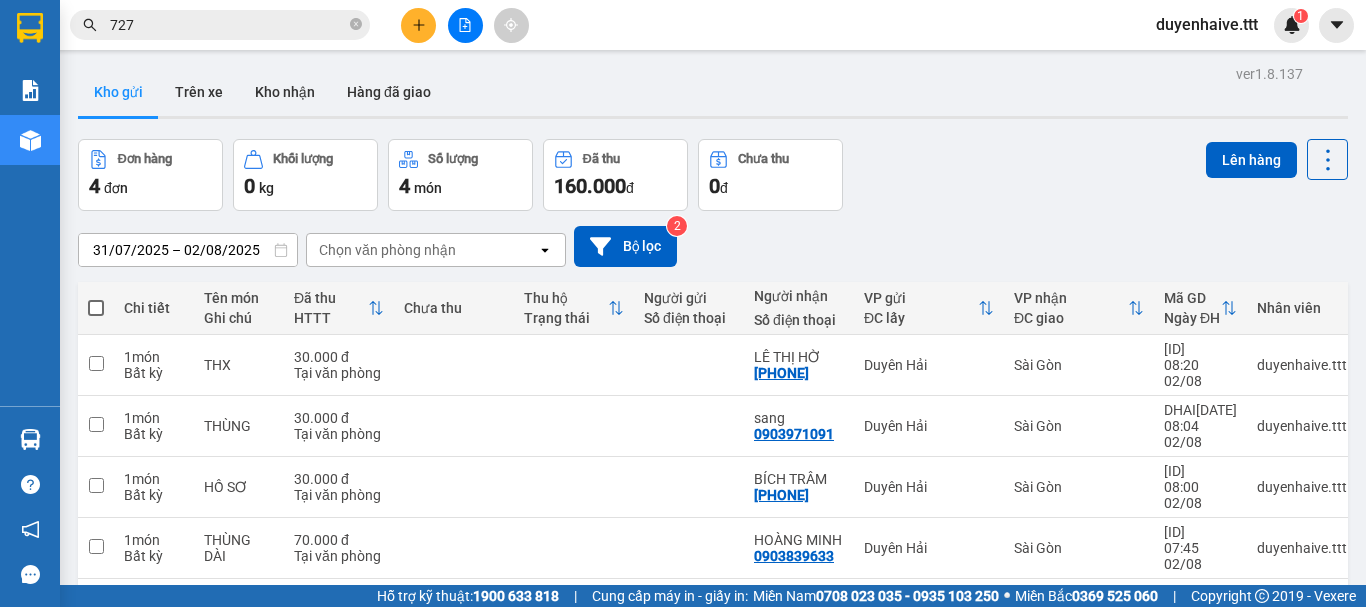click at bounding box center [96, 298] 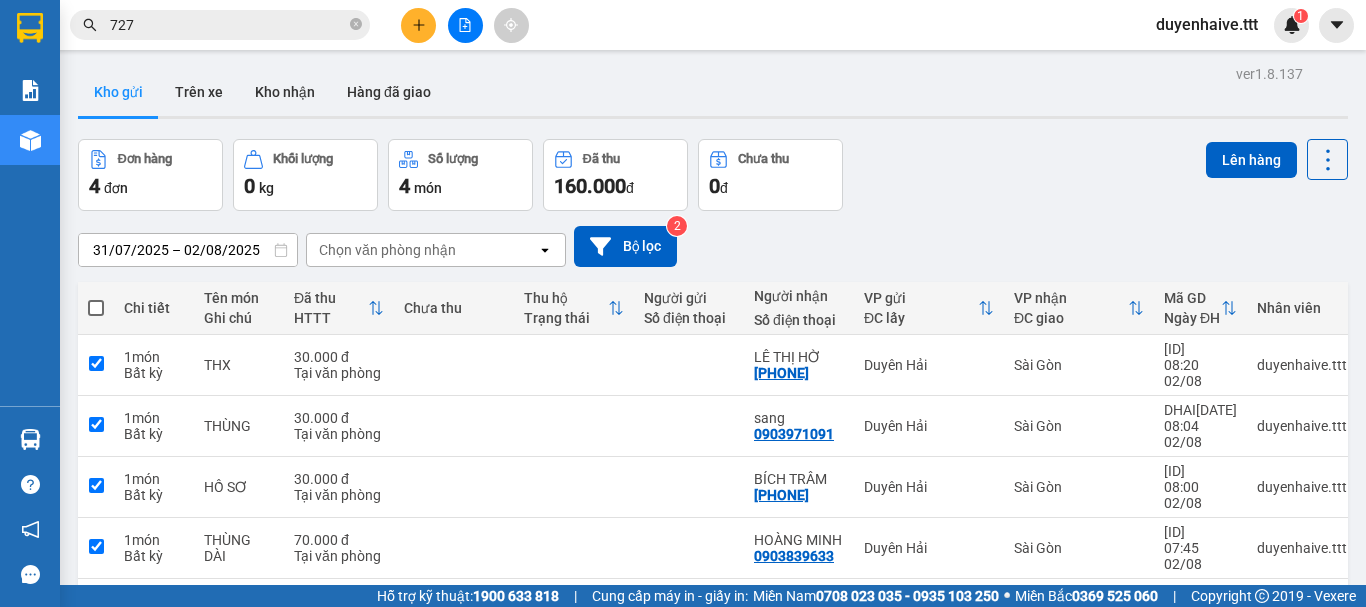 checkbox on "true" 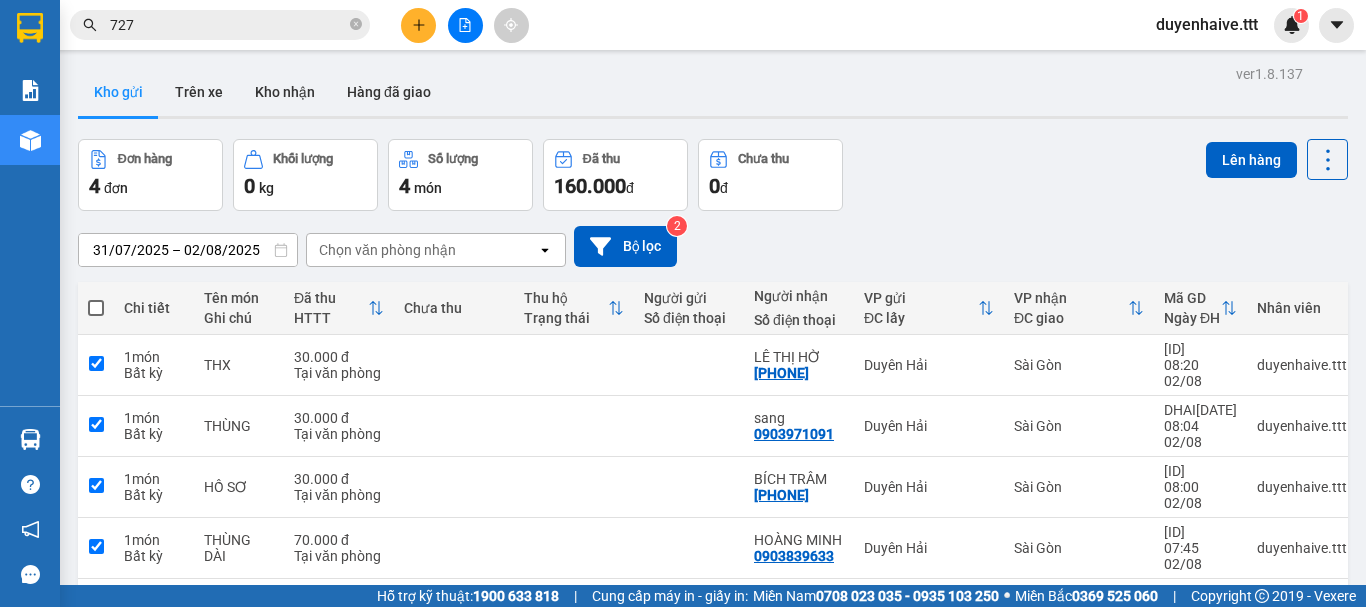 checkbox on "true" 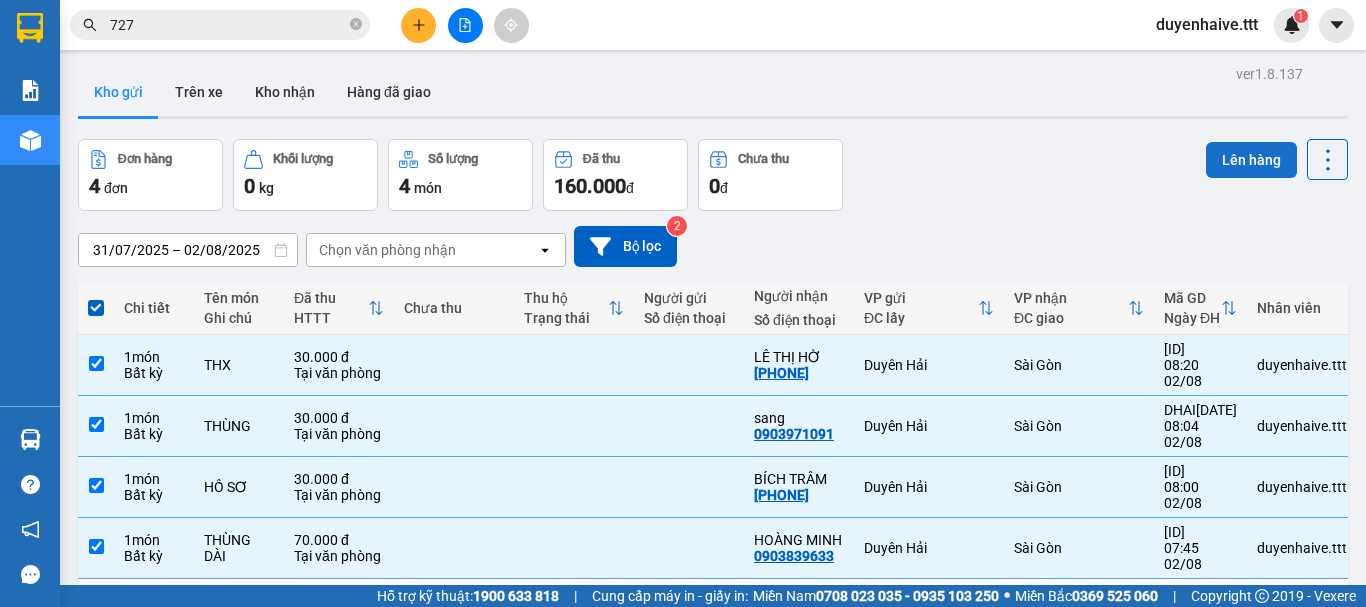 click on "Lên hàng" at bounding box center [1251, 160] 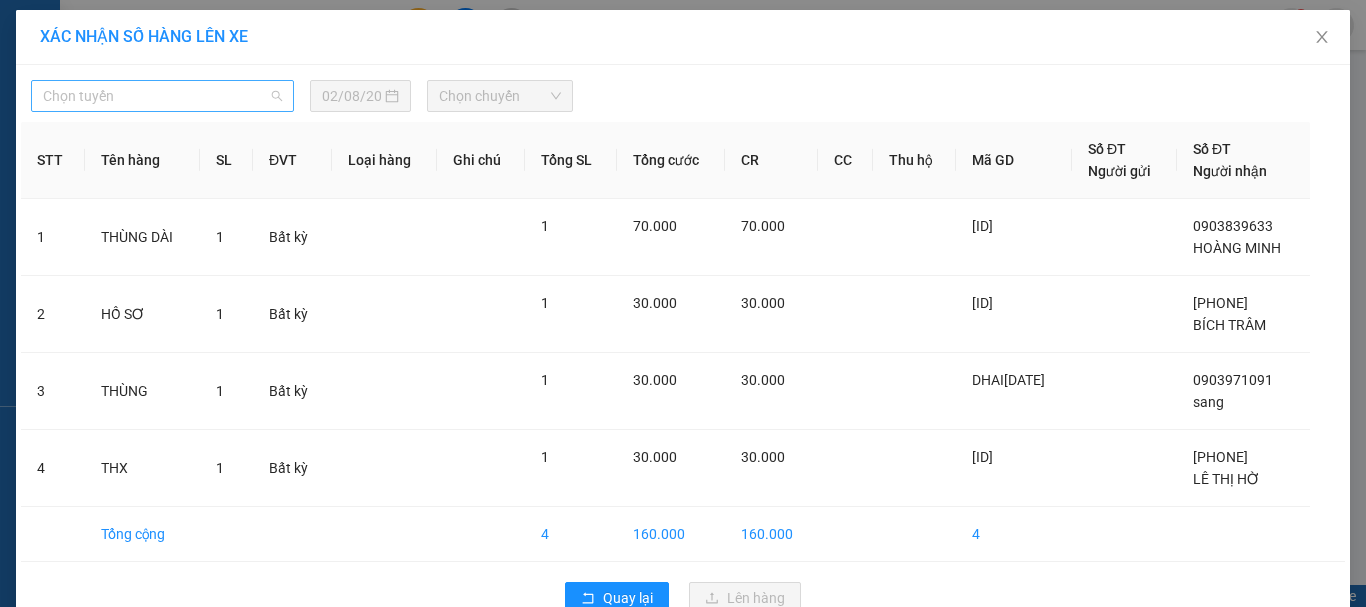 click on "Chọn tuyến" at bounding box center (162, 96) 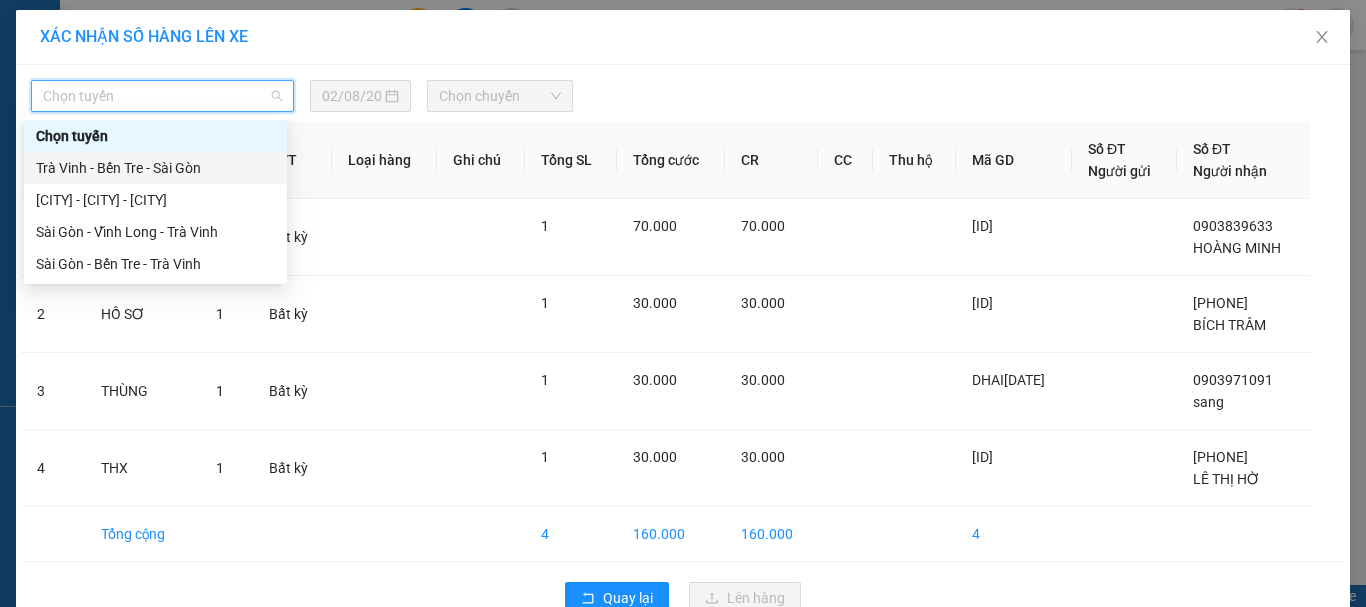 click on "Trà Vinh - Bến Tre - Sài Gòn" at bounding box center (155, 168) 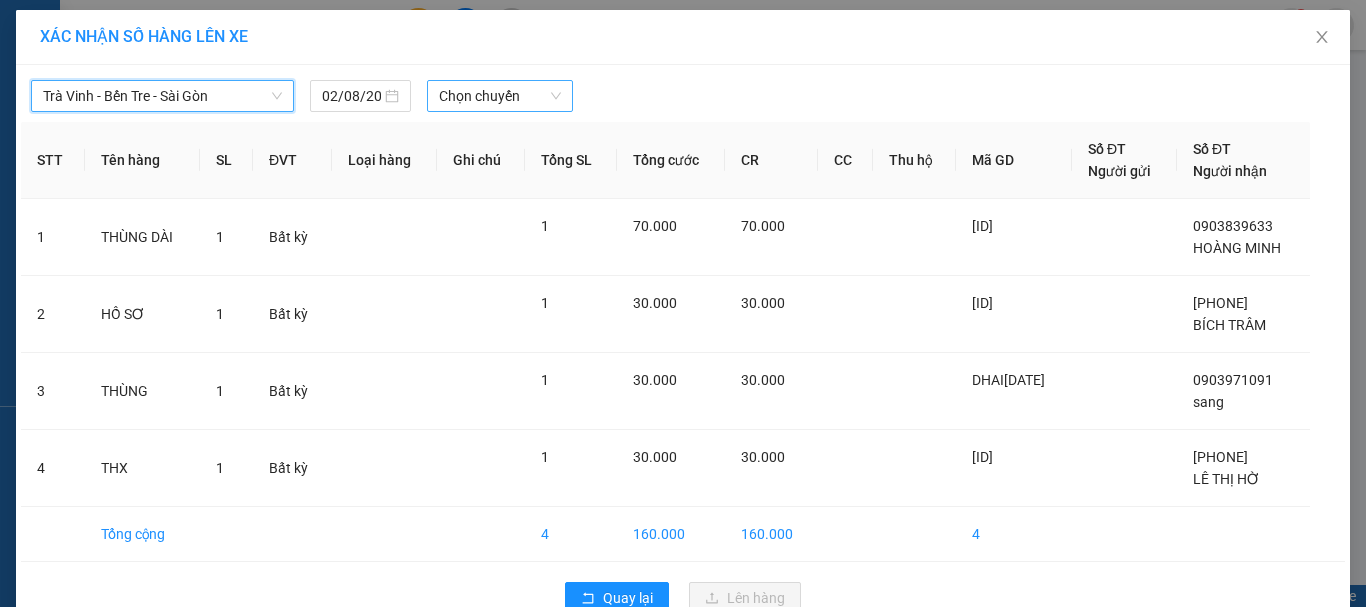 click on "Trà Vinh - Bến Tre - Sài Gòn Trà Vinh - Bến Tre - Sài Gòn 02/08/2025 Chọn chuyến" at bounding box center (683, 91) 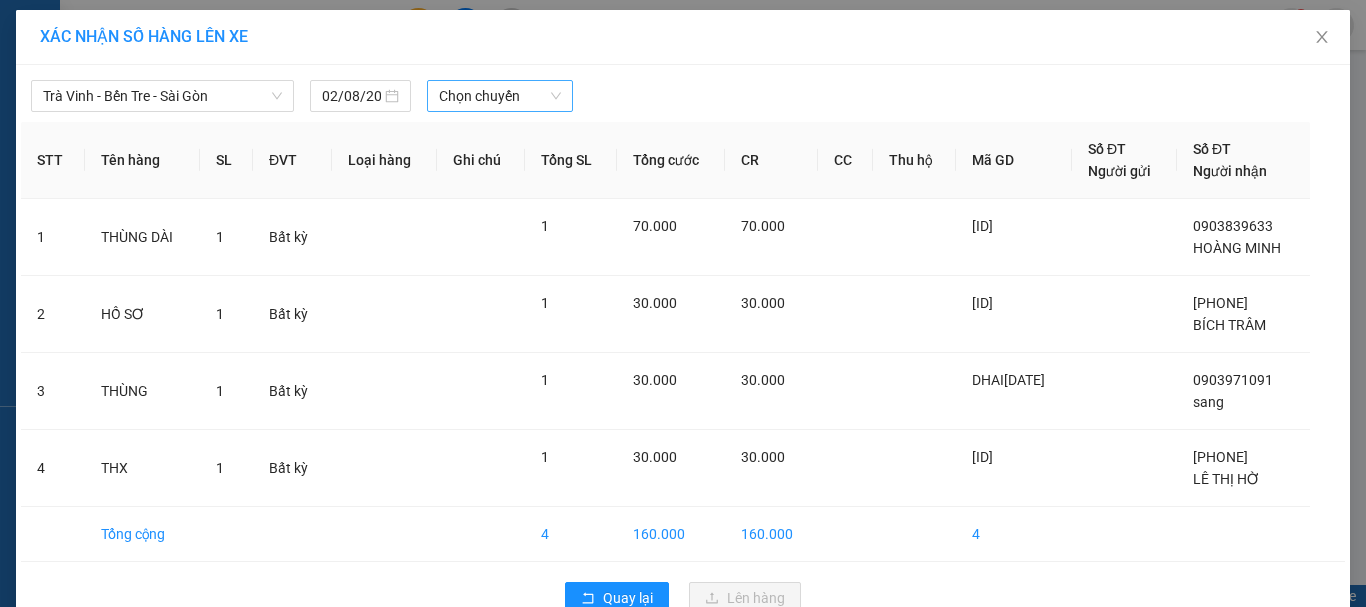 click on "Chọn chuyến" at bounding box center (500, 96) 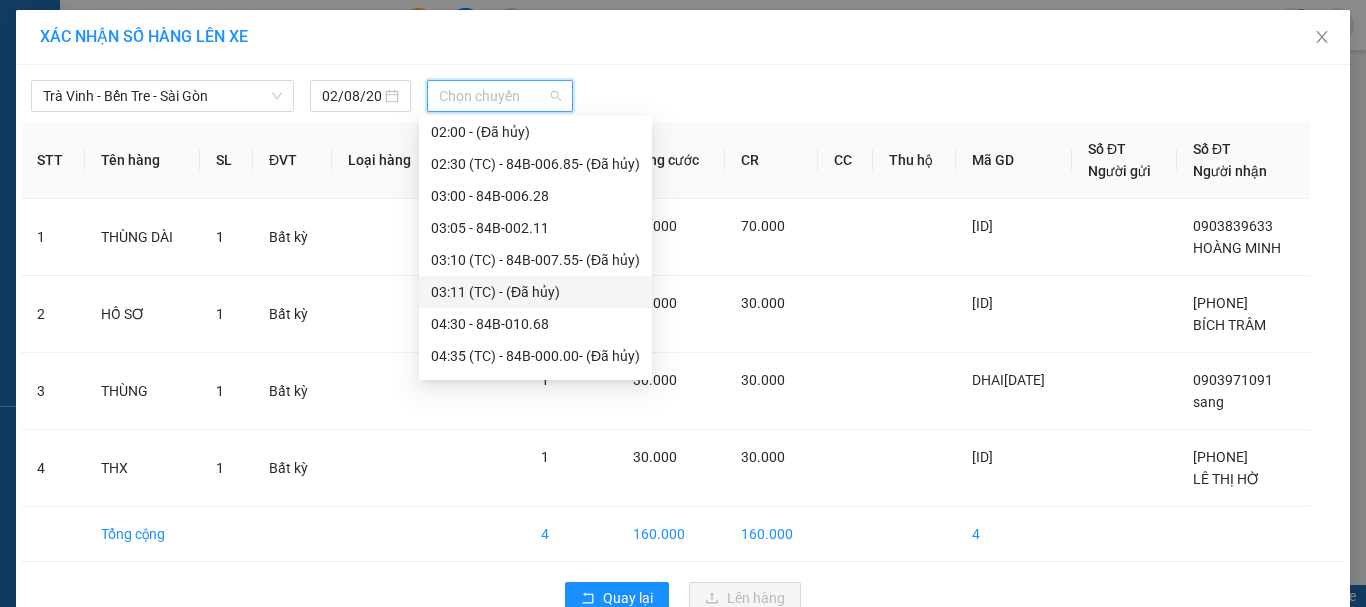 scroll, scrollTop: 300, scrollLeft: 0, axis: vertical 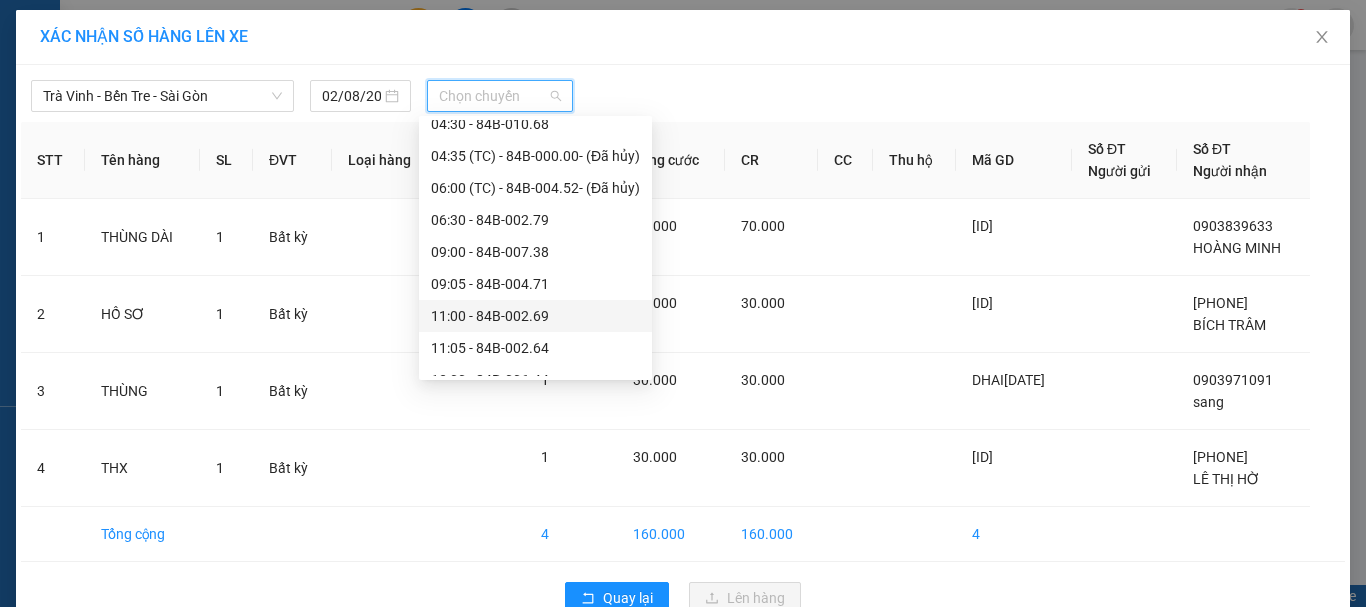 click on "11:00     - 84B-002.69" at bounding box center [535, 316] 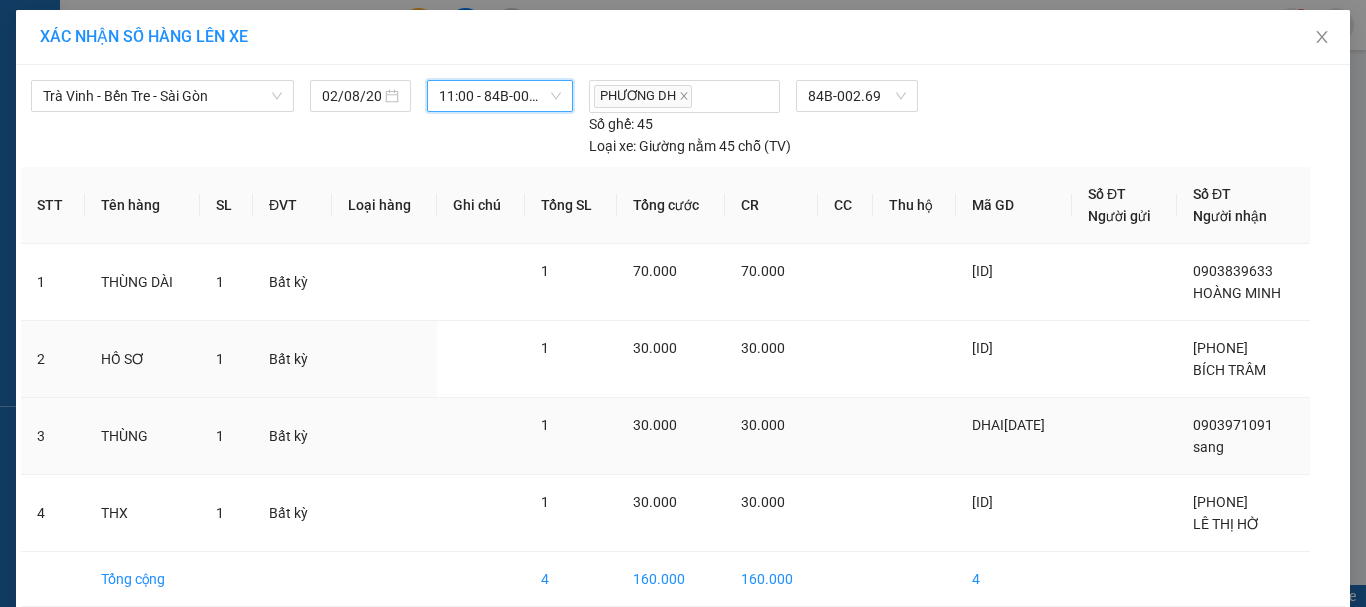 scroll, scrollTop: 91, scrollLeft: 0, axis: vertical 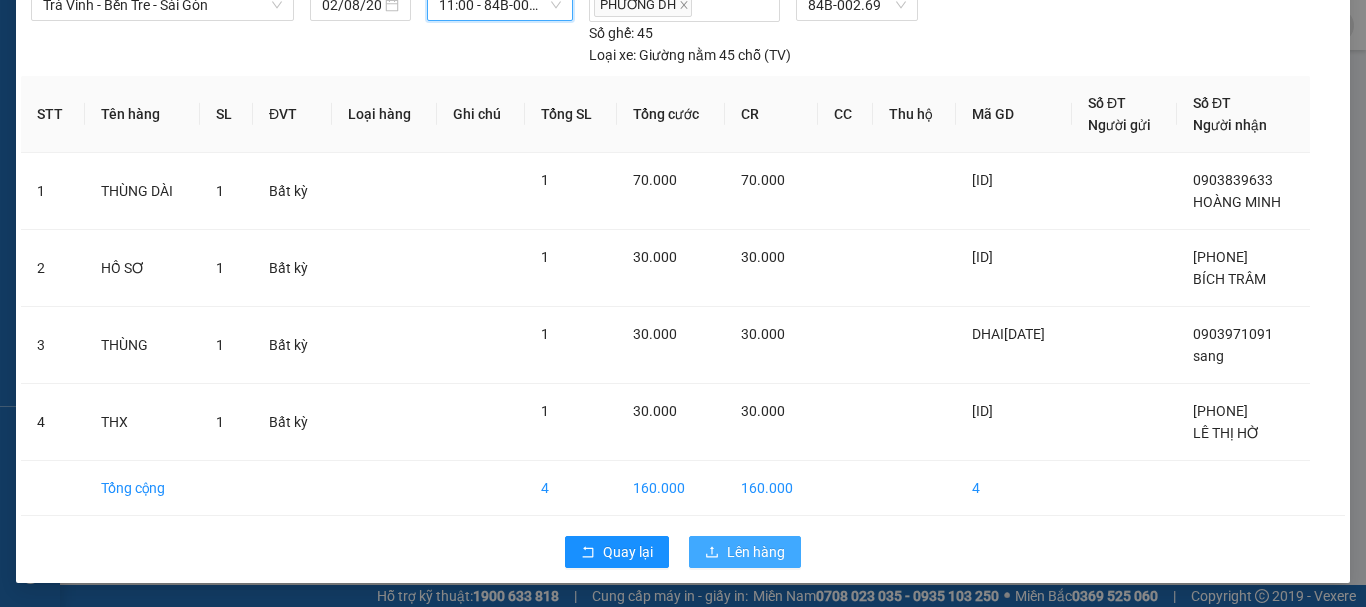 click on "Lên hàng" at bounding box center (756, 552) 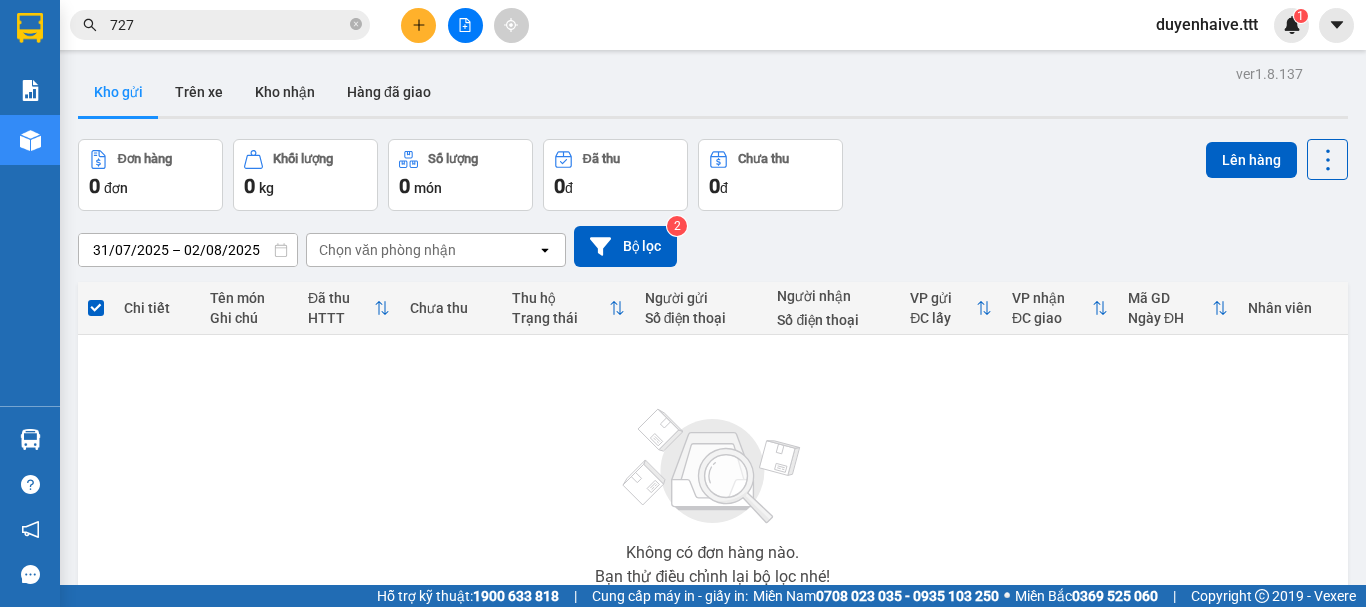 click on "727" at bounding box center (228, 25) 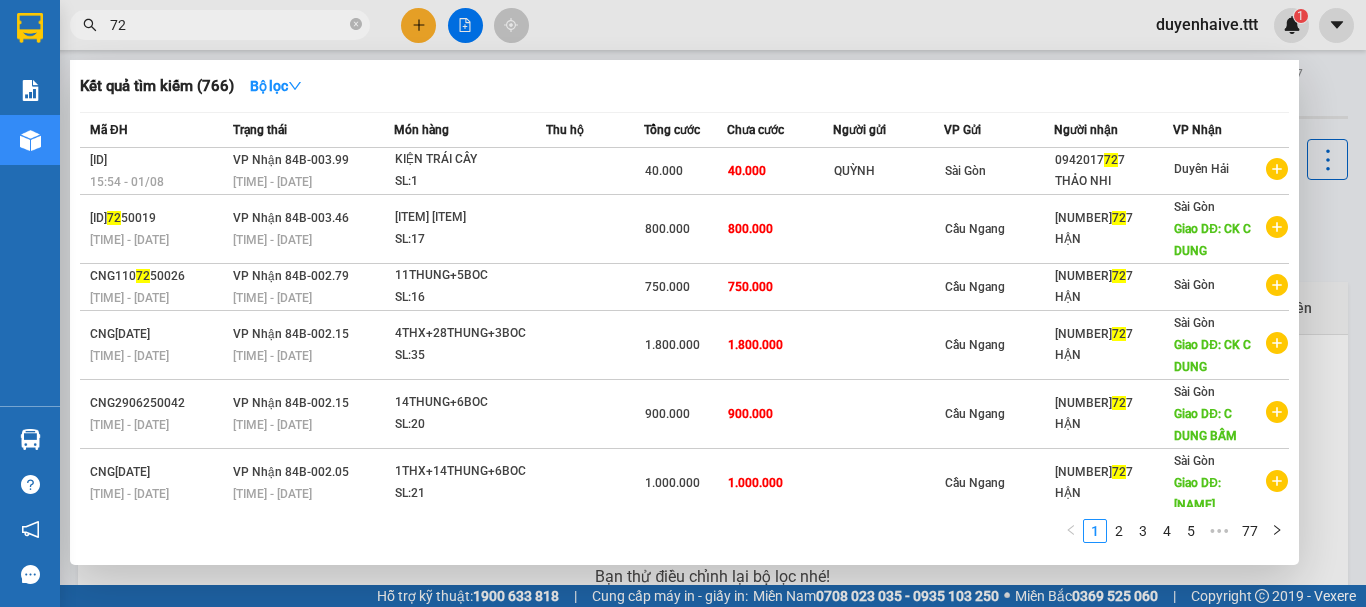 type on "7" 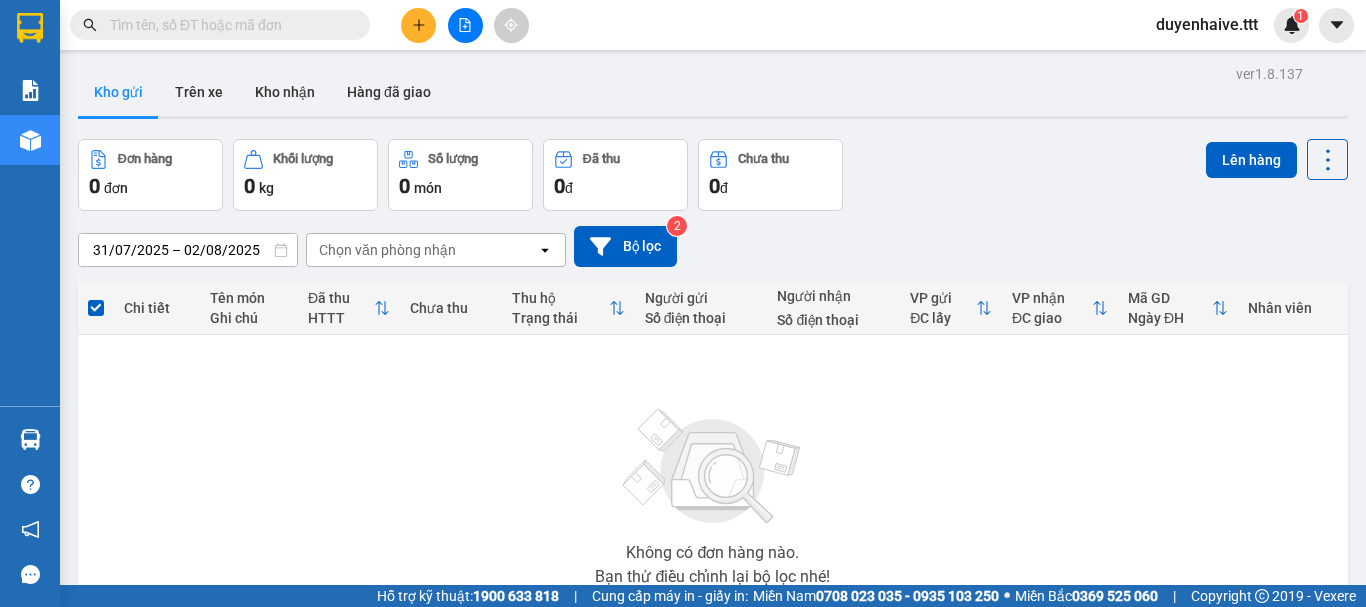 click at bounding box center [228, 25] 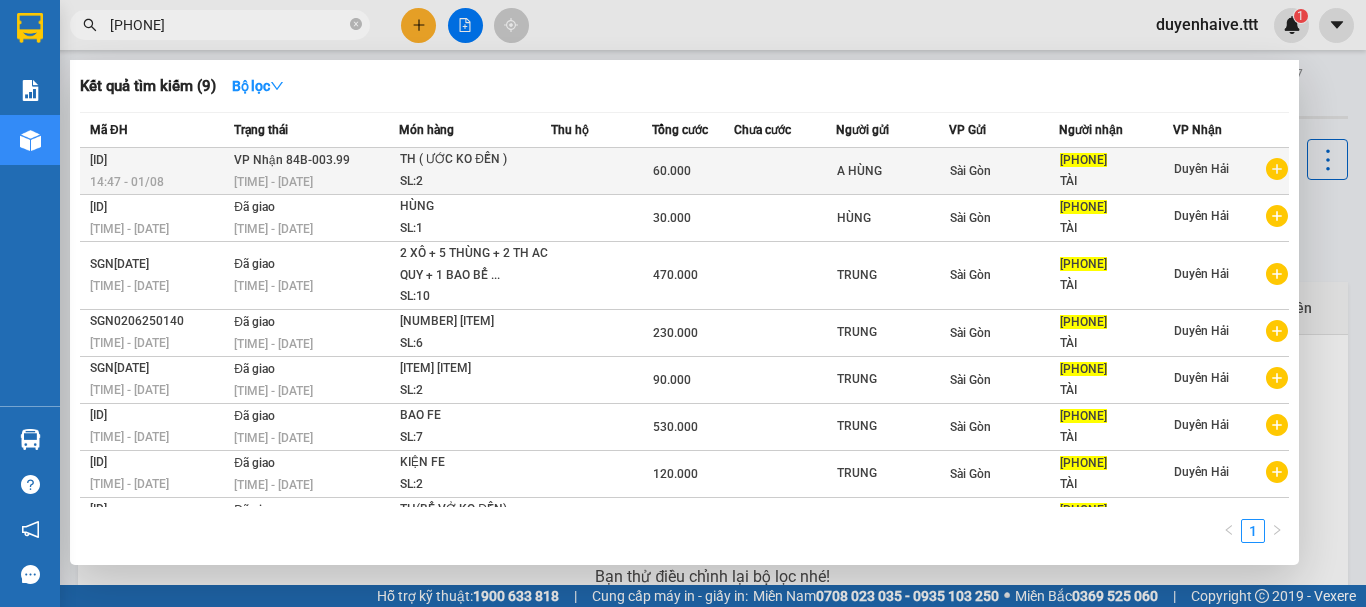 type on "0911344456" 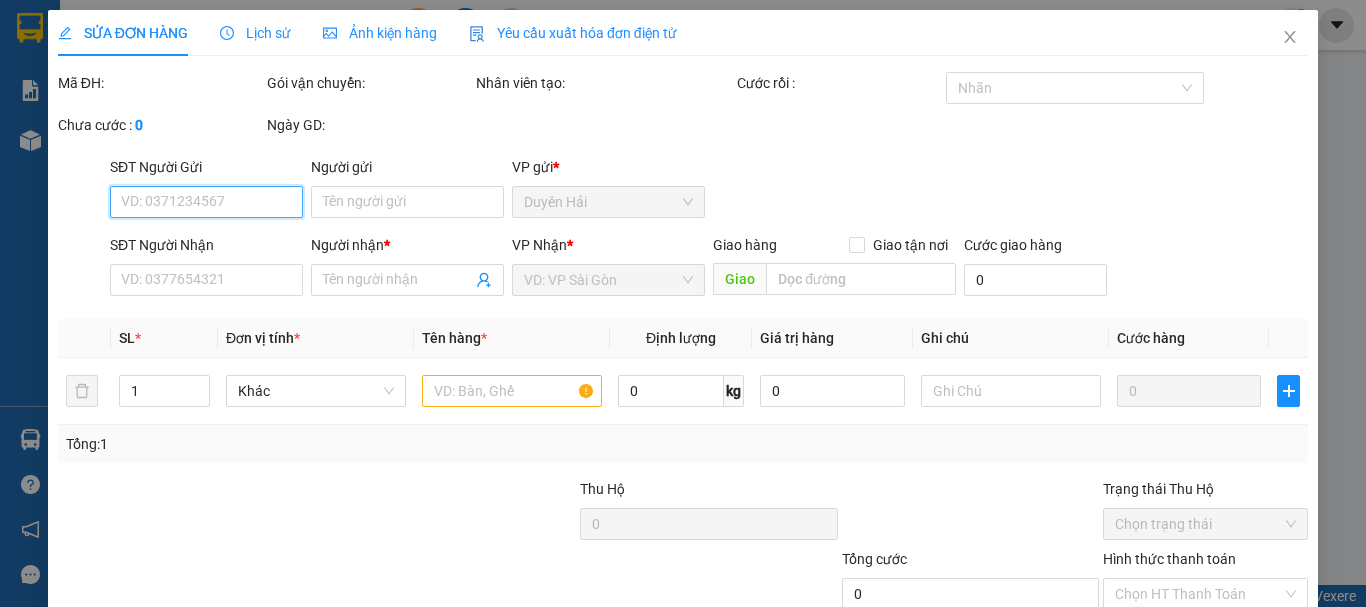 type on "A HÙNG" 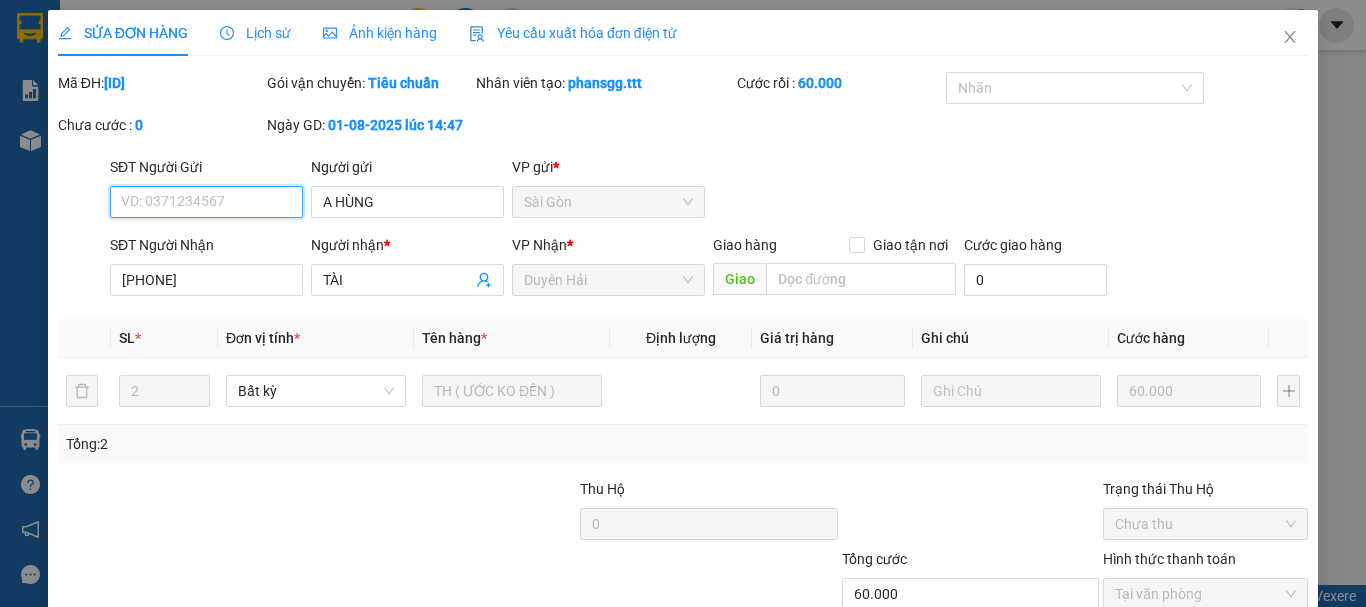 scroll, scrollTop: 137, scrollLeft: 0, axis: vertical 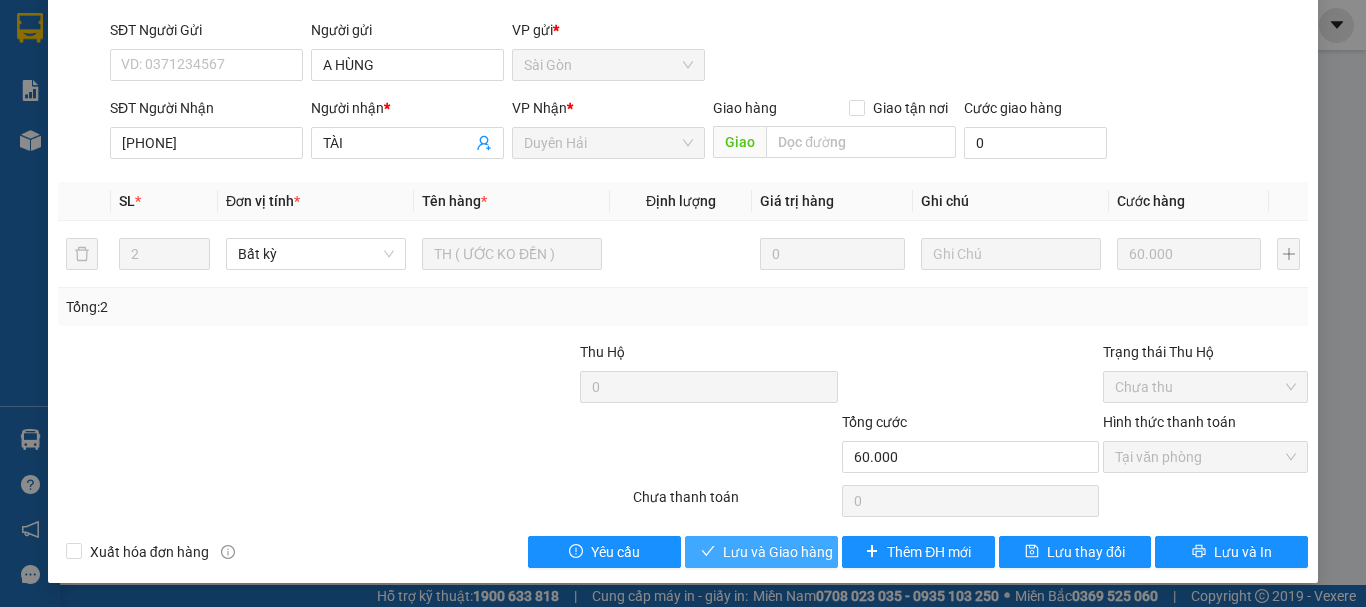 click on "Lưu và Giao hàng" at bounding box center [778, 552] 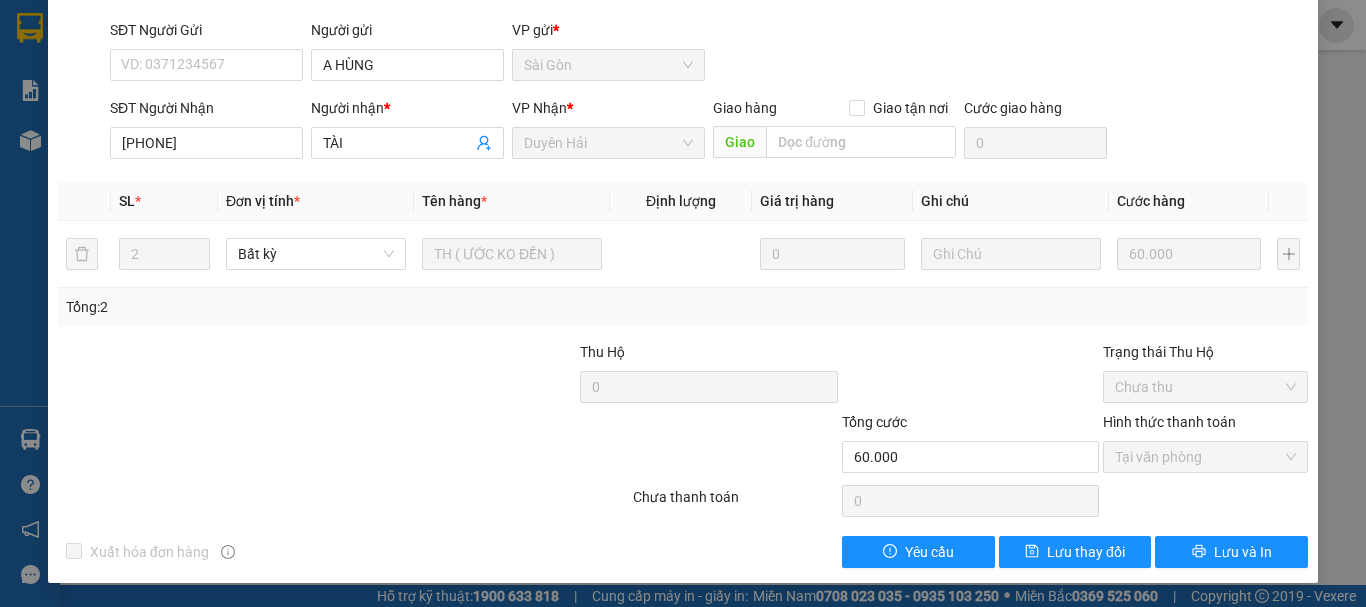 click on "SỬA ĐƠN HÀNG Lịch sử Ảnh kiện hàng Yêu cầu xuất hóa đơn điện tử Total Paid Fee 60.000 Total UnPaid Fee 0 Cash Collection Total Fee Mã ĐH:  SGN0108250175 Gói vận chuyển:   Tiêu chuẩn Nhân viên giao: duyenhaive.ttt Cước rồi :   60.000   Nhãn Chưa cước :   0 Ngày GD:   01-08-2025 lúc 14:47 SĐT Người Gửi VD: 0371234567 Người gửi A HÙNG VP gửi  * Sài Gòn SĐT Người Nhận 0911344456 Người nhận  * TÀI VP Nhận  * Duyên Hải Giao hàng Giao tận nơi Giao Cước giao hàng 0 SL  * Đơn vị tính  * Tên hàng  * Định lượng Giá trị hàng Ghi chú Cước hàng                   2 Bất kỳ TH ( ƯỚC KO ĐỀN ) 0 60.000 Tổng:  2 Thu Hộ 0 Trạng thái Thu Hộ   Chưa thu Tổng cước 60.000 Hình thức thanh toán Tại văn phòng Số tiền thu trước 60.000 Chọn HT Thanh Toán Chưa thanh toán 0 Chọn HT Thanh Toán Xuất hóa đơn hàng Yêu cầu Lưu thay đổi Lưu và In" at bounding box center [683, 303] 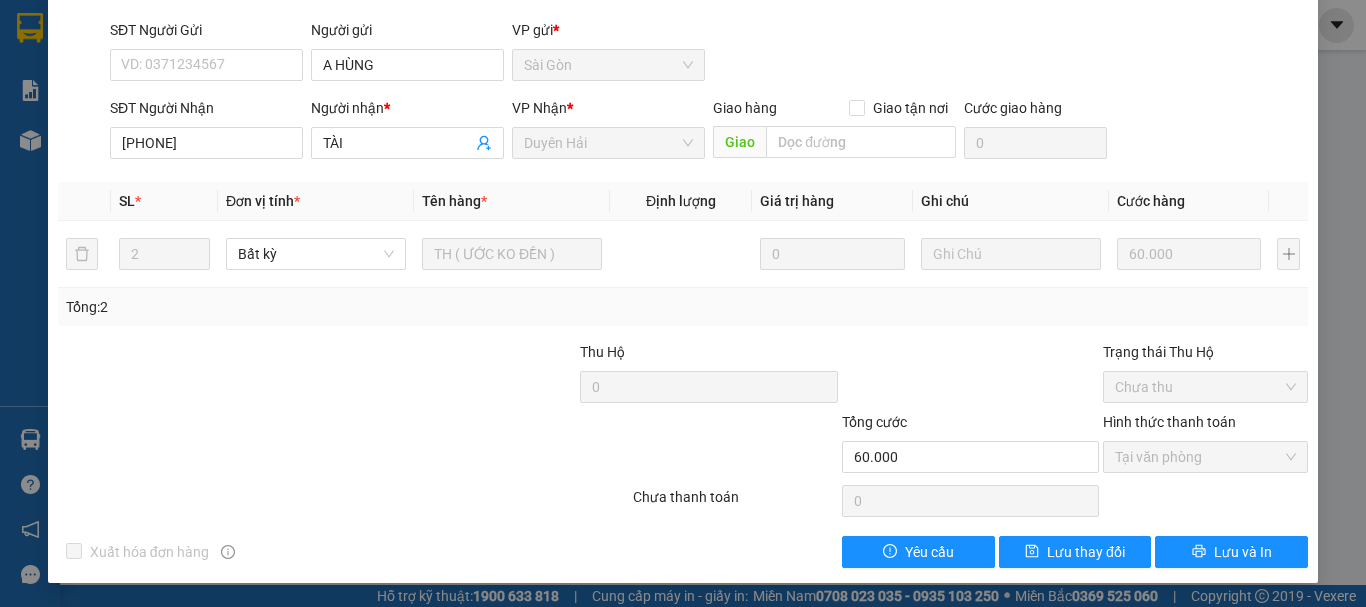 scroll, scrollTop: 0, scrollLeft: 0, axis: both 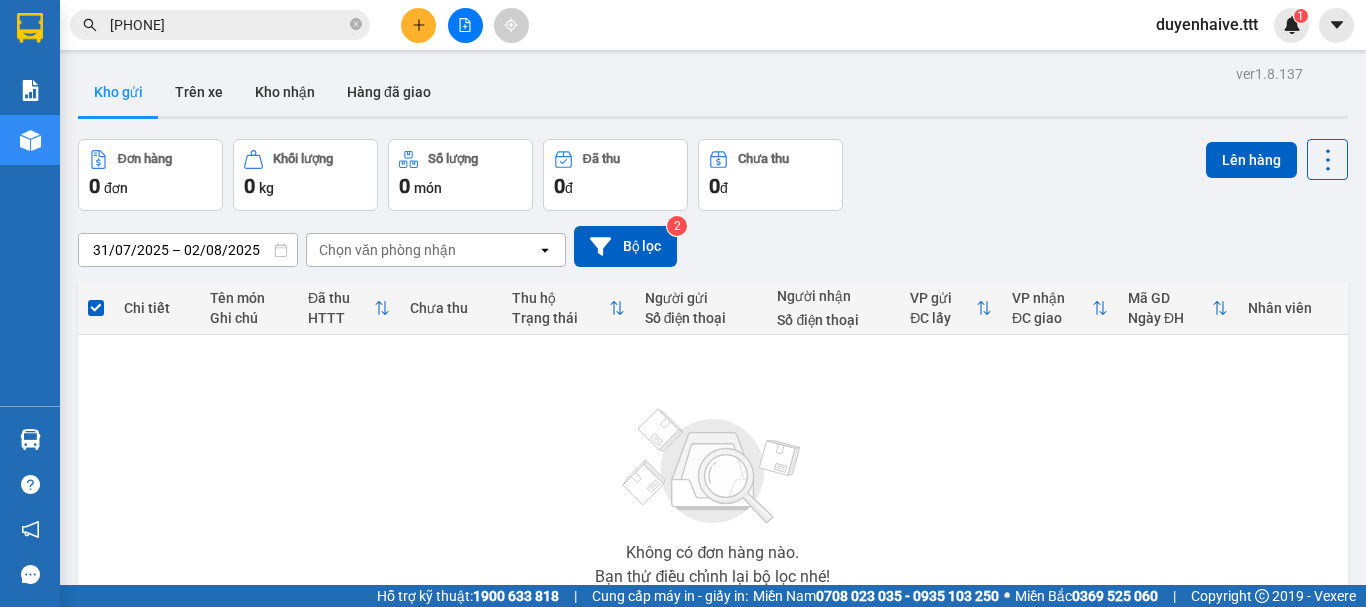 click 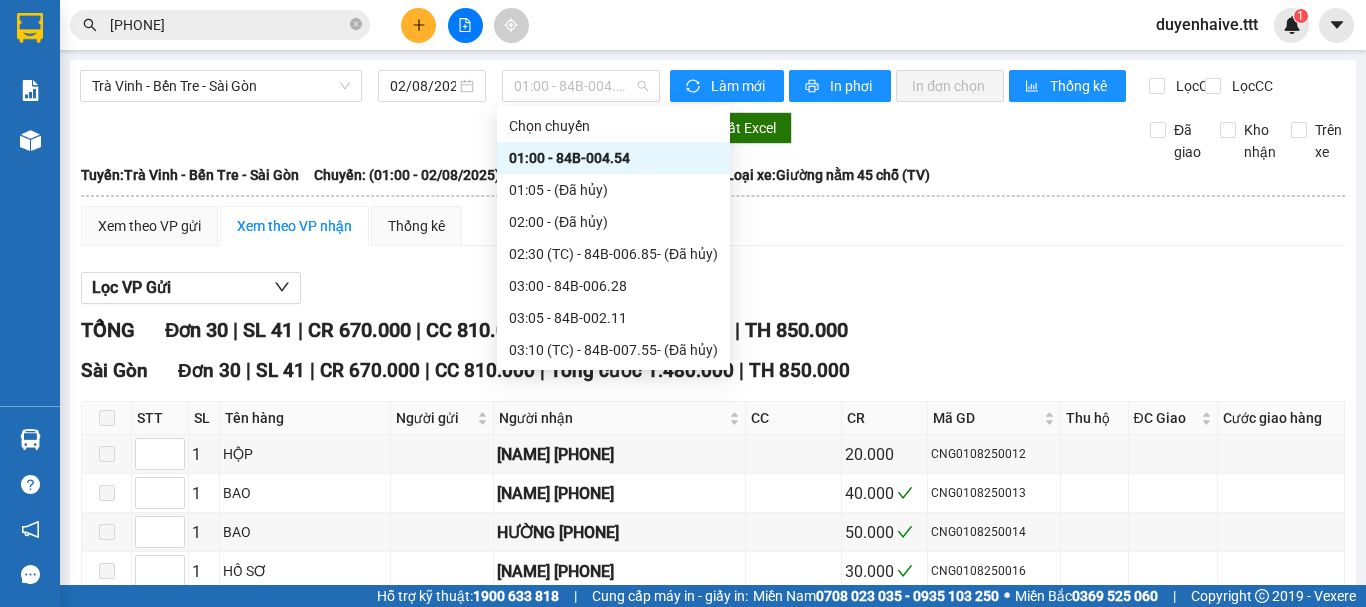 drag, startPoint x: 567, startPoint y: 87, endPoint x: 572, endPoint y: 105, distance: 18.681541 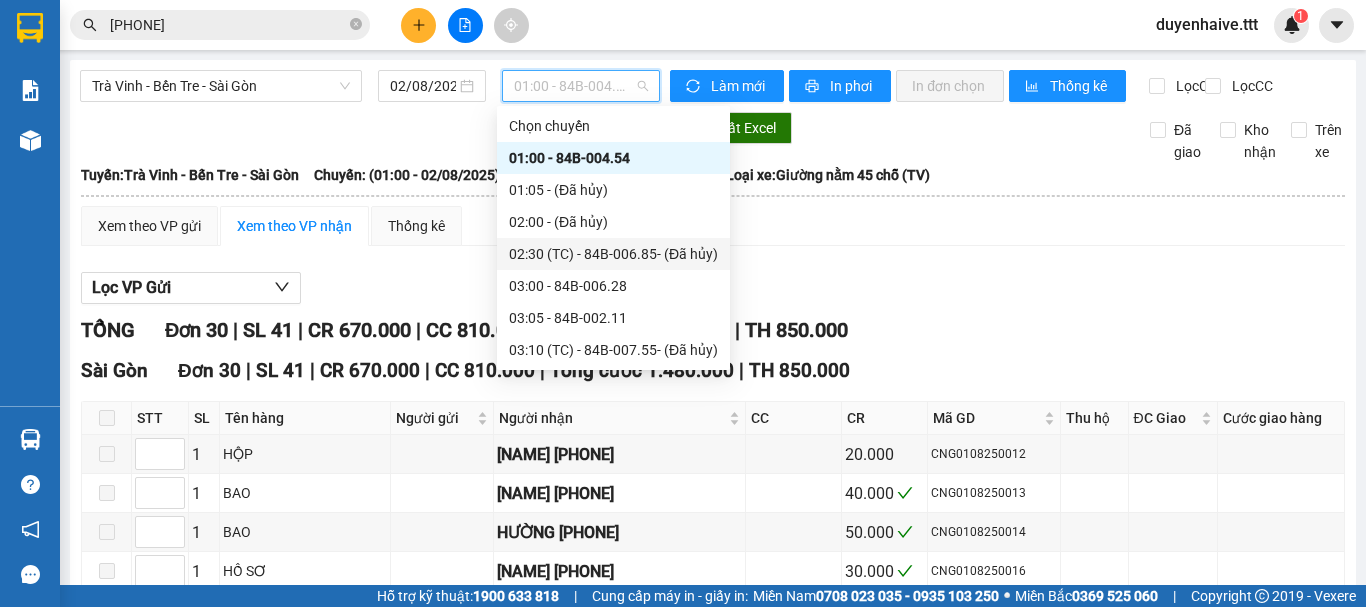 scroll, scrollTop: 400, scrollLeft: 0, axis: vertical 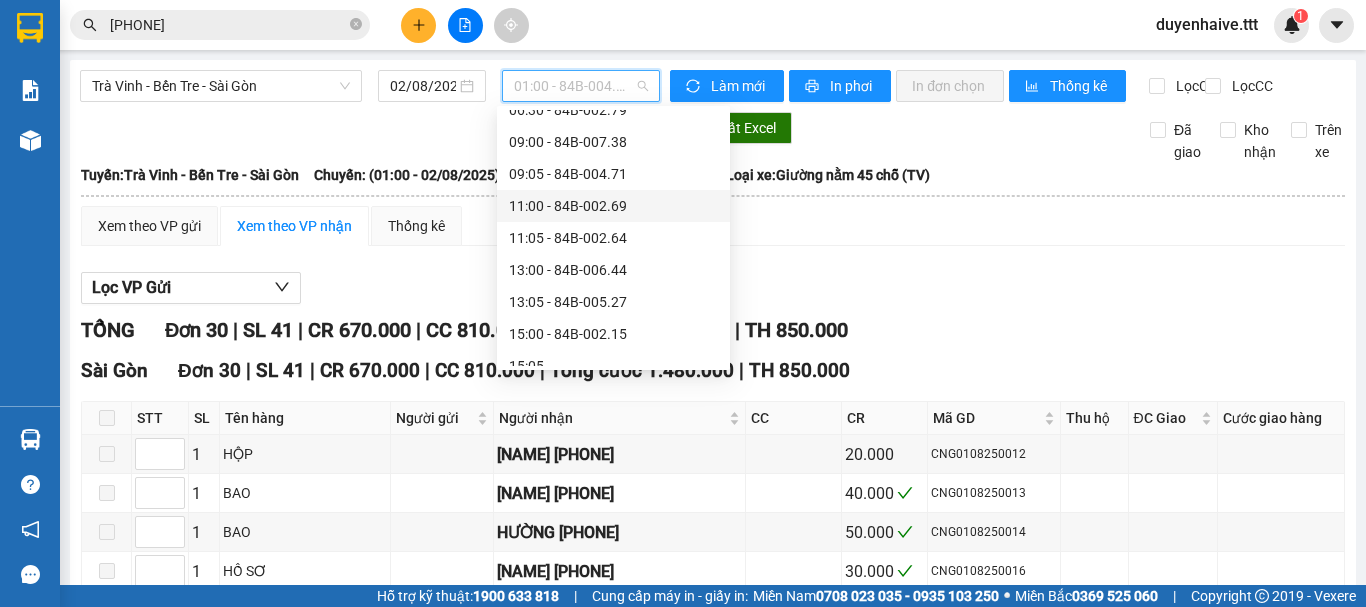 click on "11:00     - 84B-002.69" at bounding box center (613, 206) 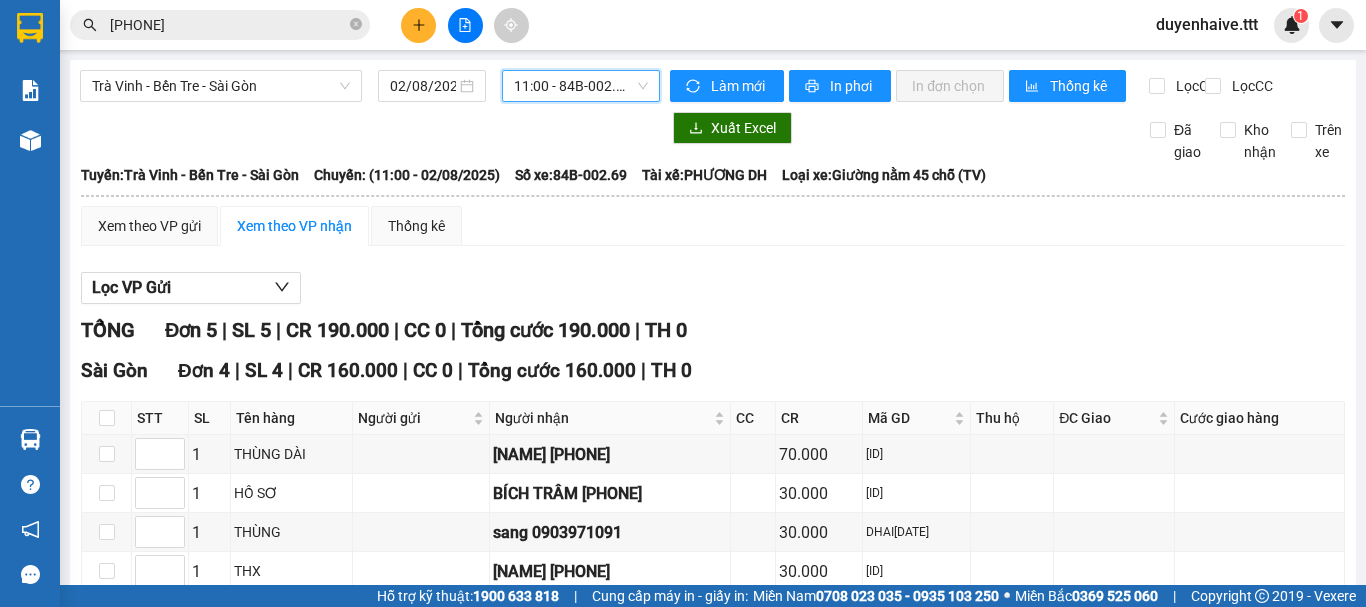 scroll, scrollTop: 316, scrollLeft: 0, axis: vertical 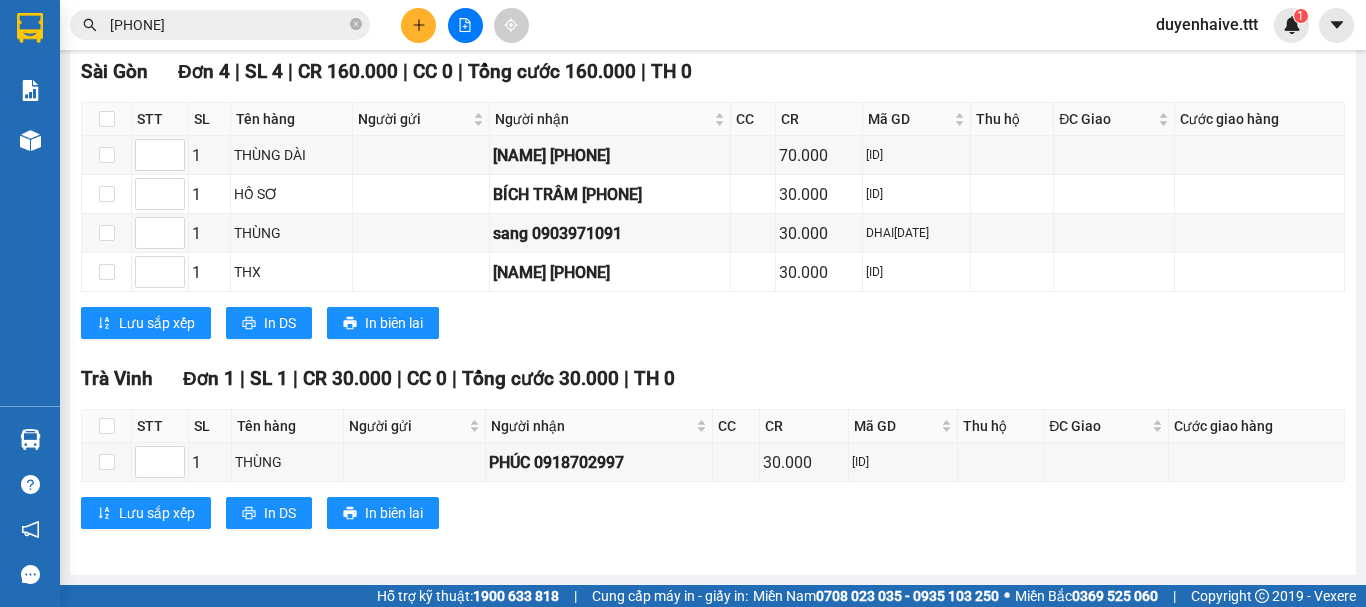 click on "0911344456" at bounding box center [220, 25] 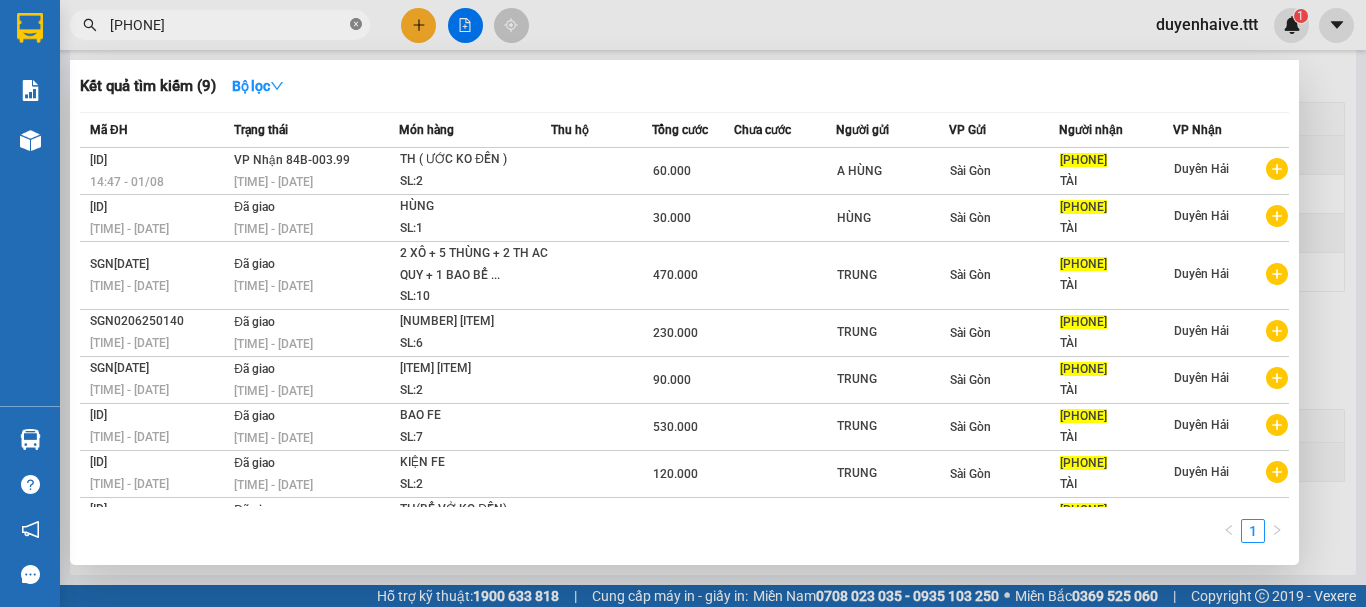 click 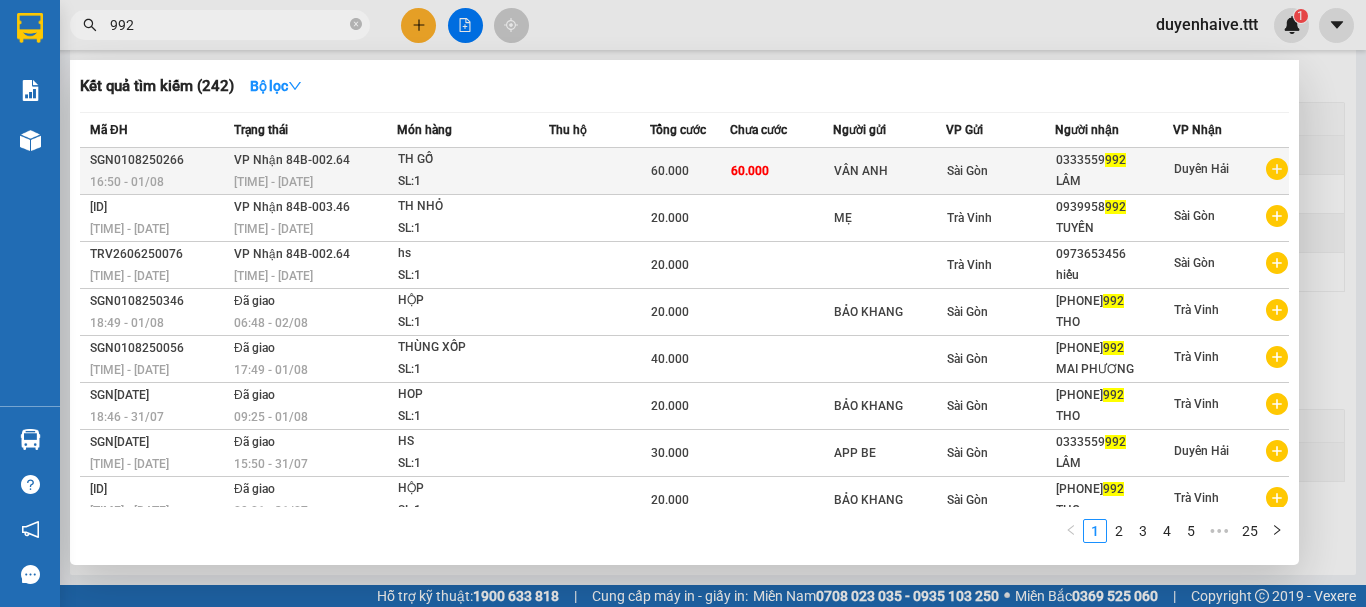 type on "992" 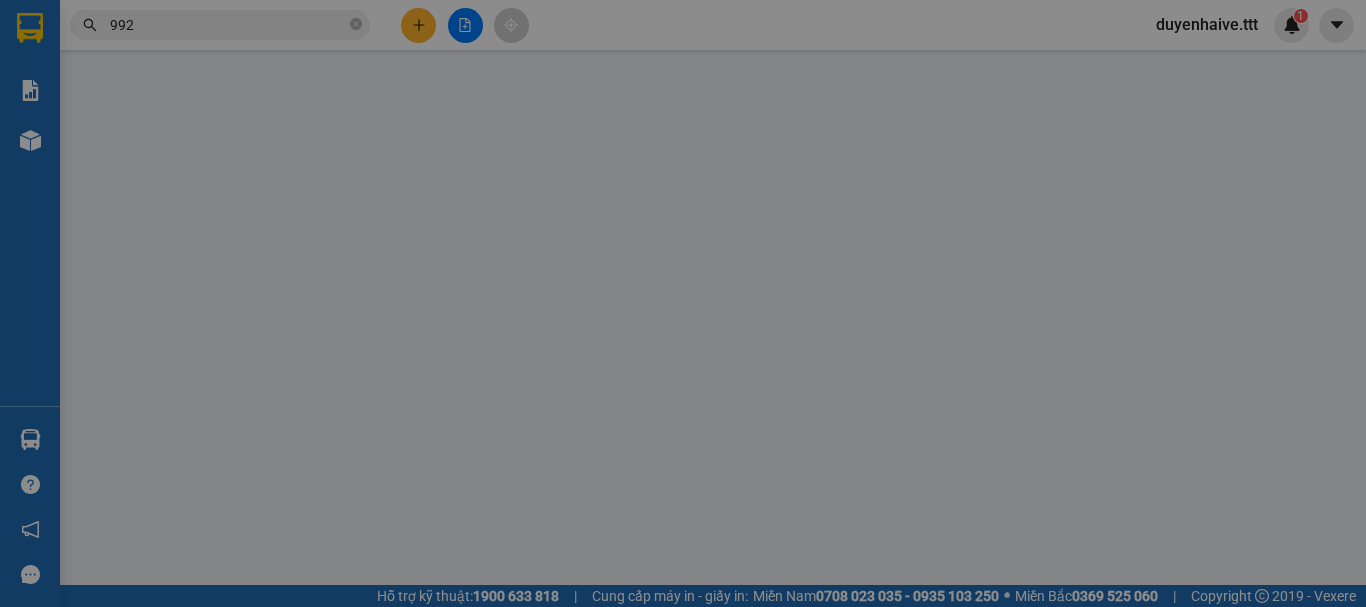 scroll, scrollTop: 0, scrollLeft: 0, axis: both 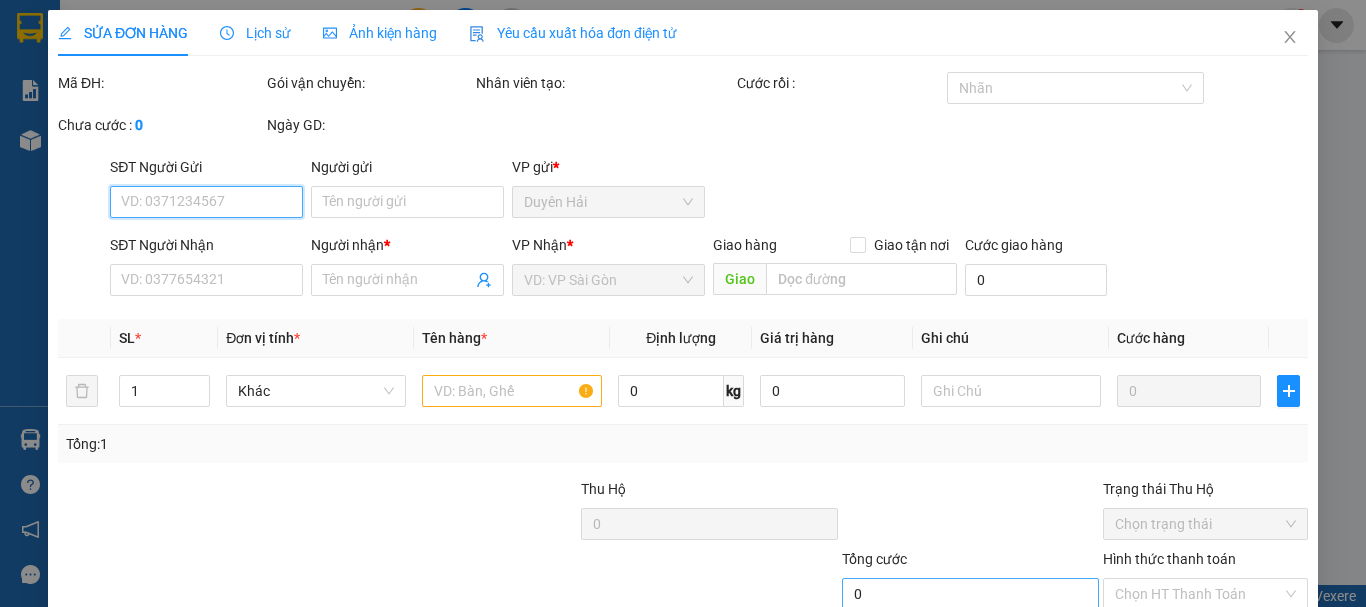 type on "VÂN ANH" 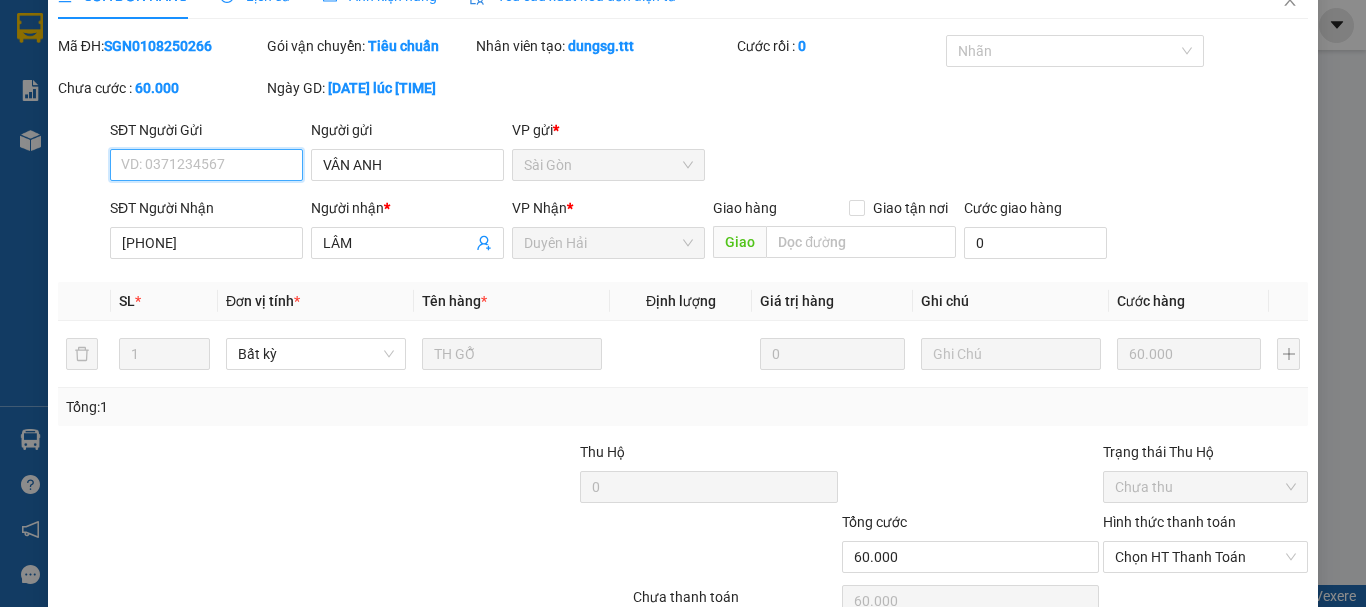 scroll, scrollTop: 137, scrollLeft: 0, axis: vertical 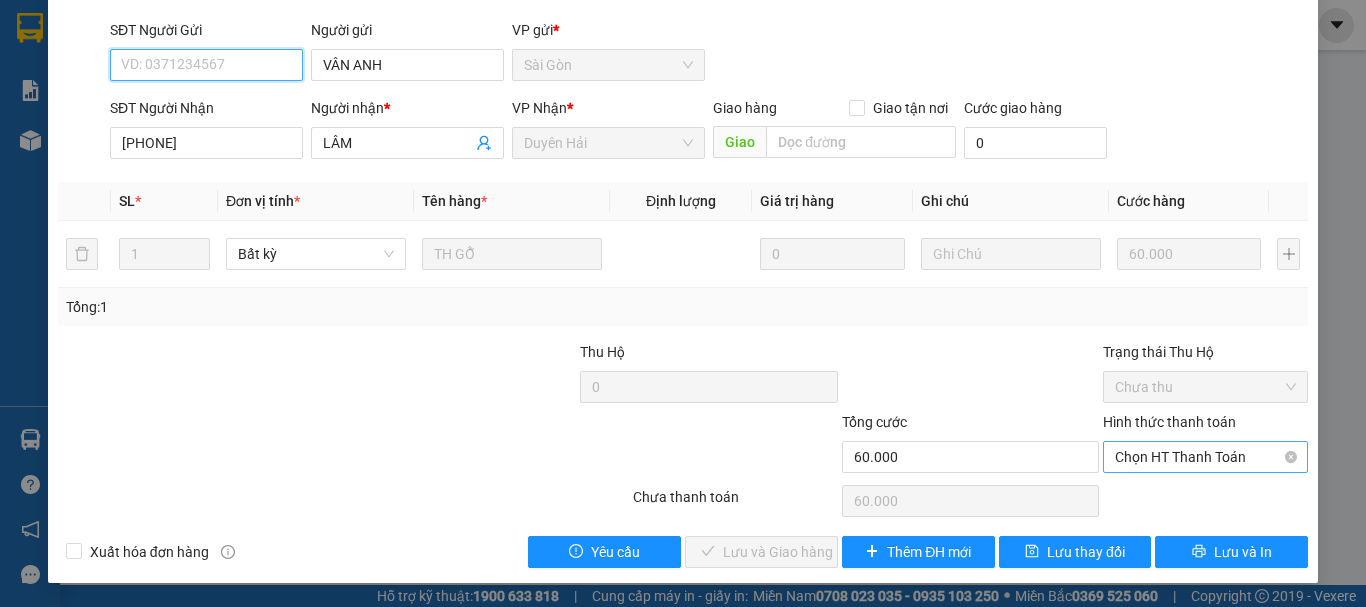 click on "Chọn HT Thanh Toán" at bounding box center (1205, 457) 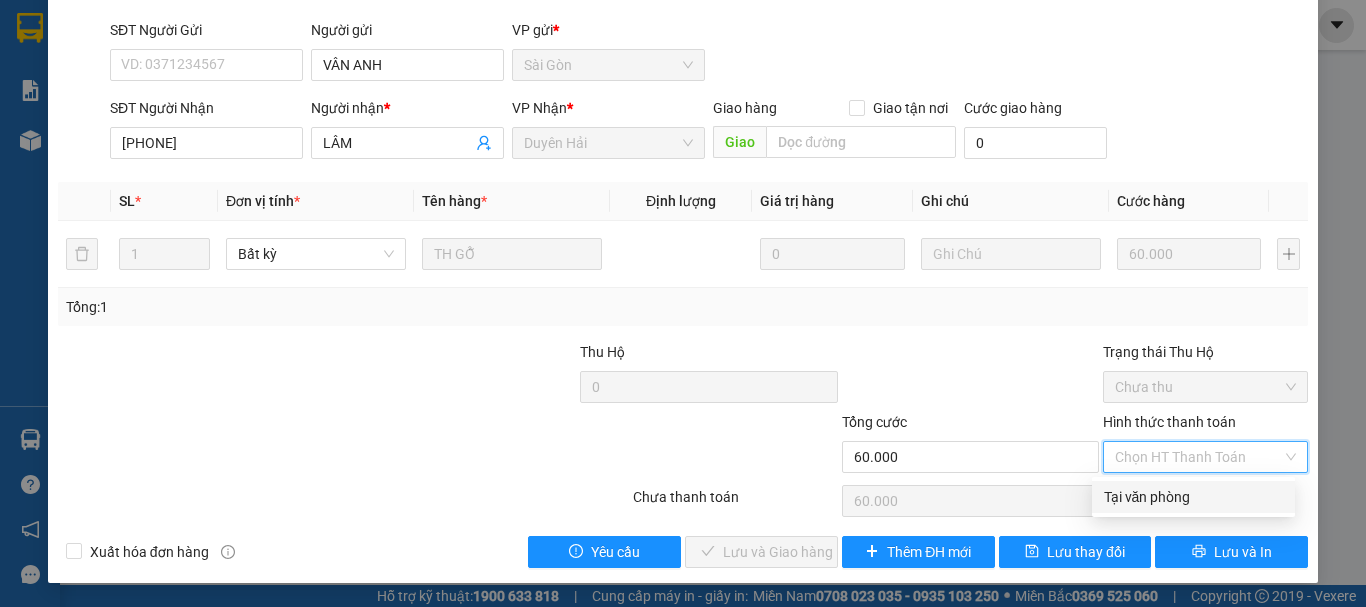 click on "Tại văn phòng" at bounding box center (1193, 497) 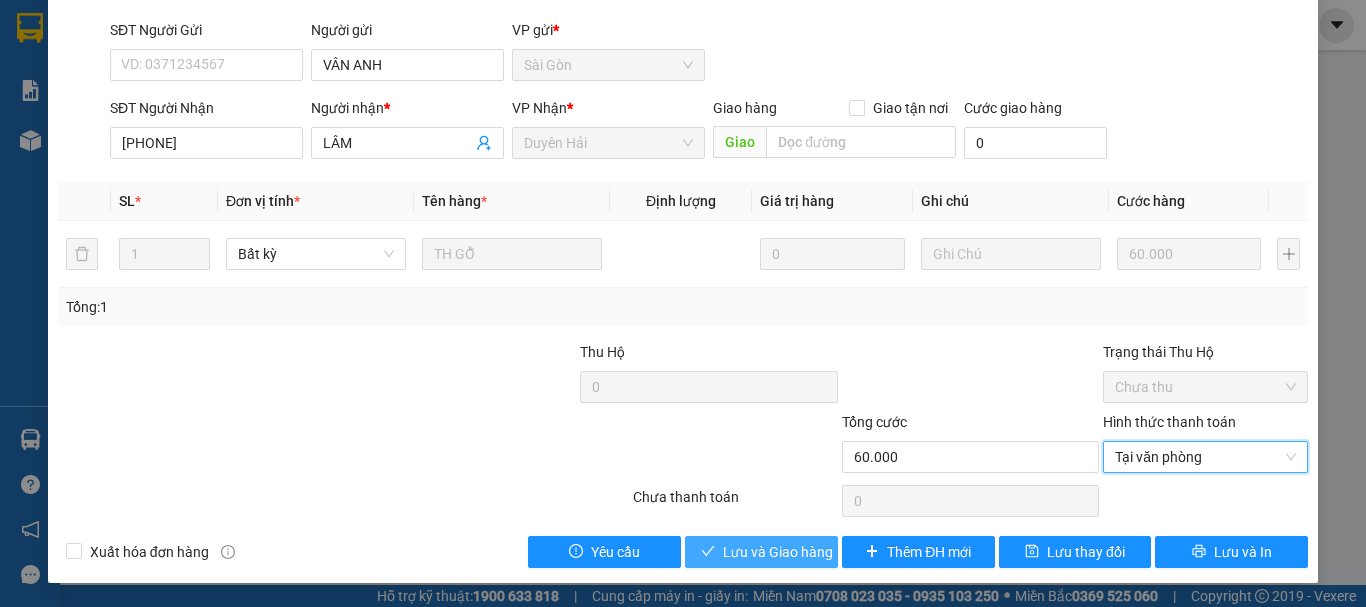 click on "Lưu và Giao hàng" at bounding box center (778, 552) 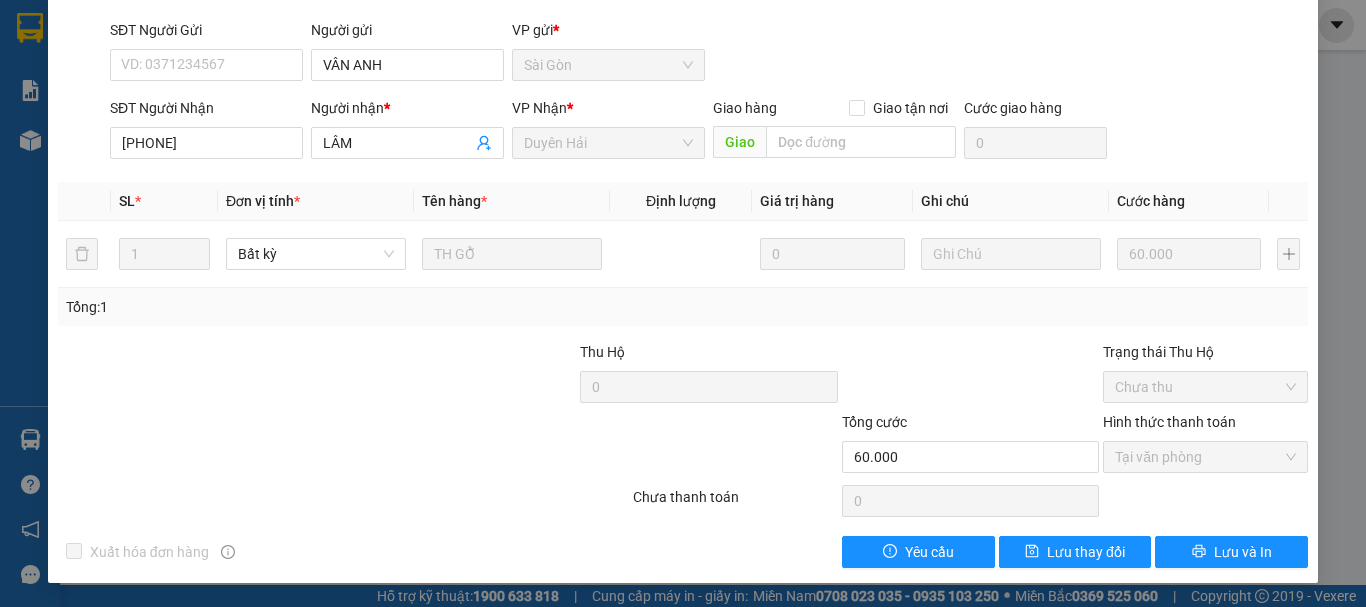 click on "SỬA ĐƠN HÀNG Lịch sử Ảnh kiện hàng Yêu cầu xuất hóa đơn điện tử Total Paid Fee 60.000 Total UnPaid Fee 0 Cash Collection Total Fee Mã ĐH:  SGN0108250266 Gói vận chuyển:   Tiêu chuẩn Nhân viên giao: duyenhaive.ttt Cước rồi :   60.000   Nhãn Chưa cước :   0 Ngày GD:   01-08-2025 lúc 16:50 SĐT Người Gửi VD: 0371234567 Người gửi VÂN ANH VP gửi  * Sài Gòn SĐT Người Nhận 0333559992 Người nhận  * LÂM VP Nhận  * Duyên Hải Giao hàng Giao tận nơi Giao Cước giao hàng 0 SL  * Đơn vị tính  * Tên hàng  * Định lượng Giá trị hàng Ghi chú Cước hàng                   1 Bất kỳ TH GỖ 0 60.000 Tổng:  1 Thu Hộ 0 Trạng thái Thu Hộ   Chưa thu Tổng cước 60.000 Hình thức thanh toán Tại văn phòng Số tiền thu trước 60.000 Chọn HT Thanh Toán Chưa thanh toán 0 Chọn HT Thanh Toán Xuất hóa đơn hàng Yêu cầu Lưu thay đổi Lưu và In Tại văn phòng" at bounding box center [683, 303] 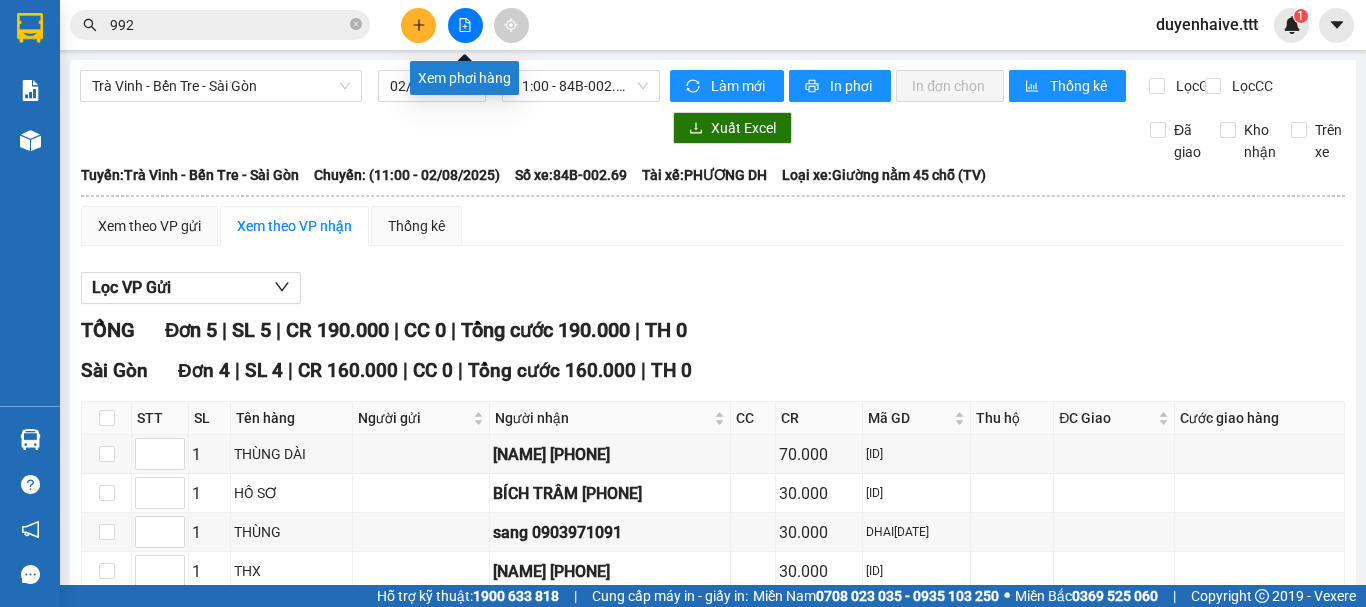 click 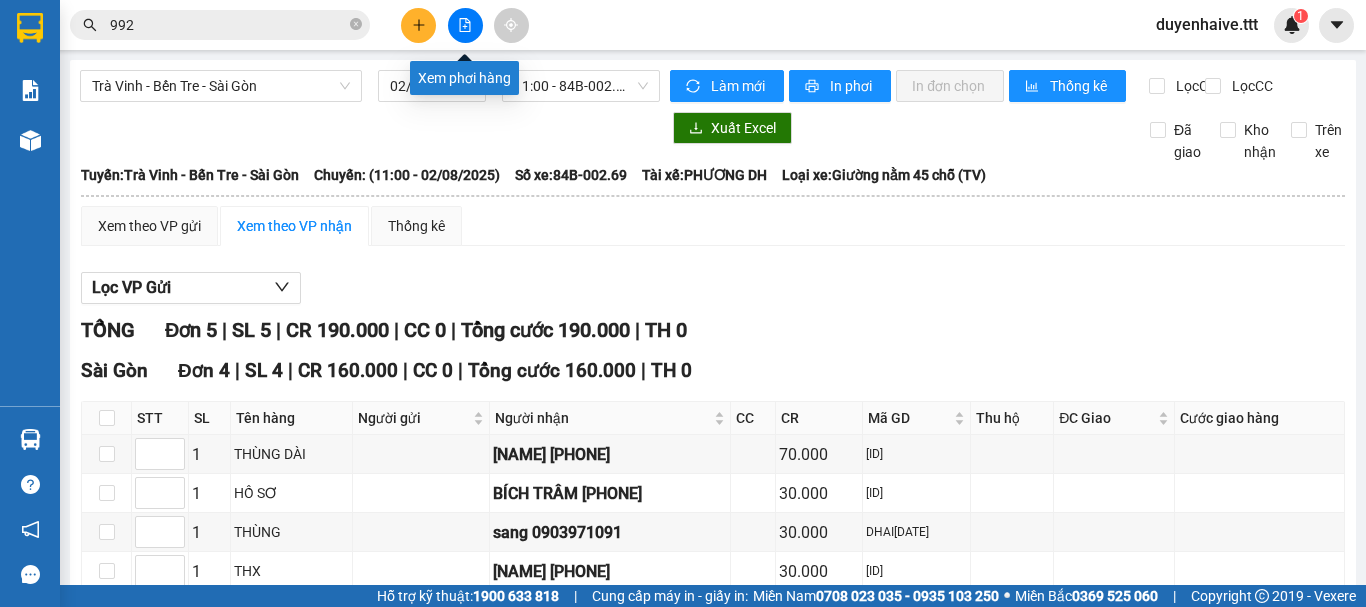 click on "Xem phơi hàng" at bounding box center (464, 78) 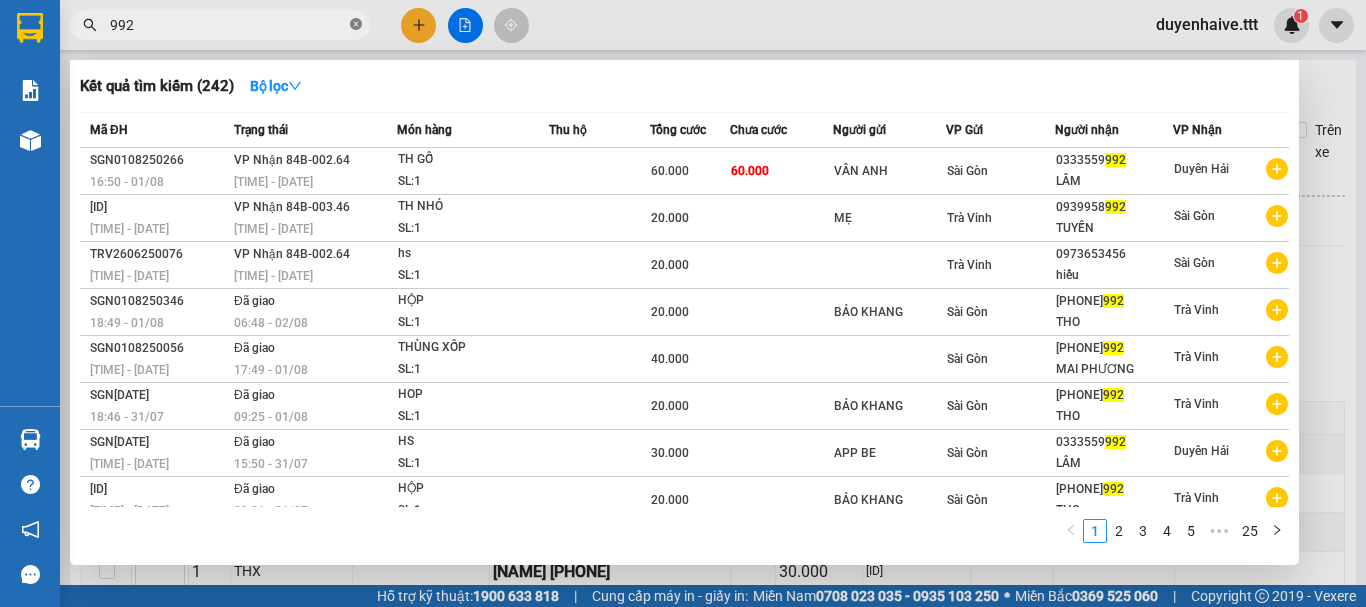 click 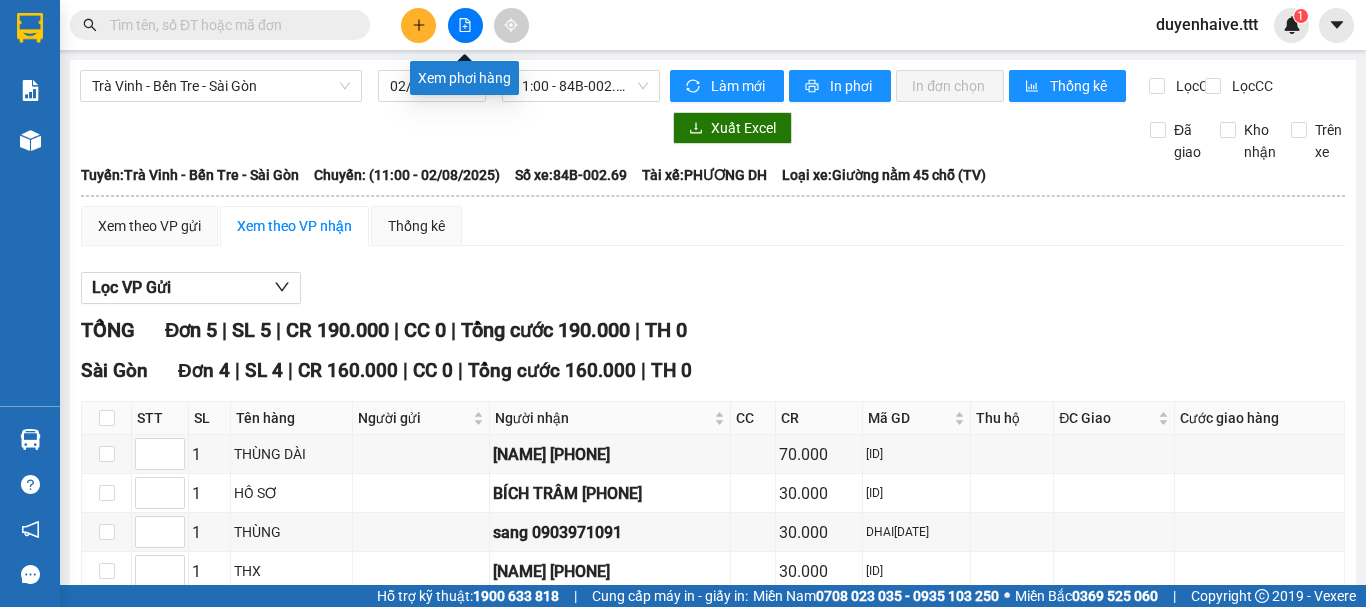 click 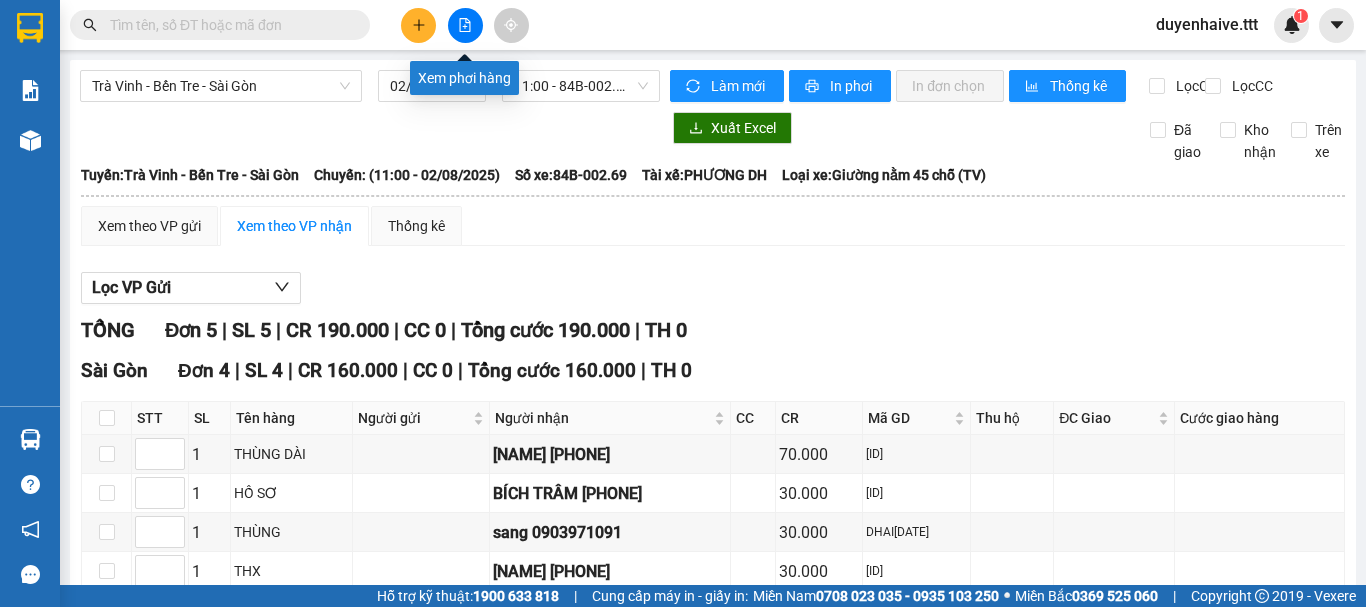 click 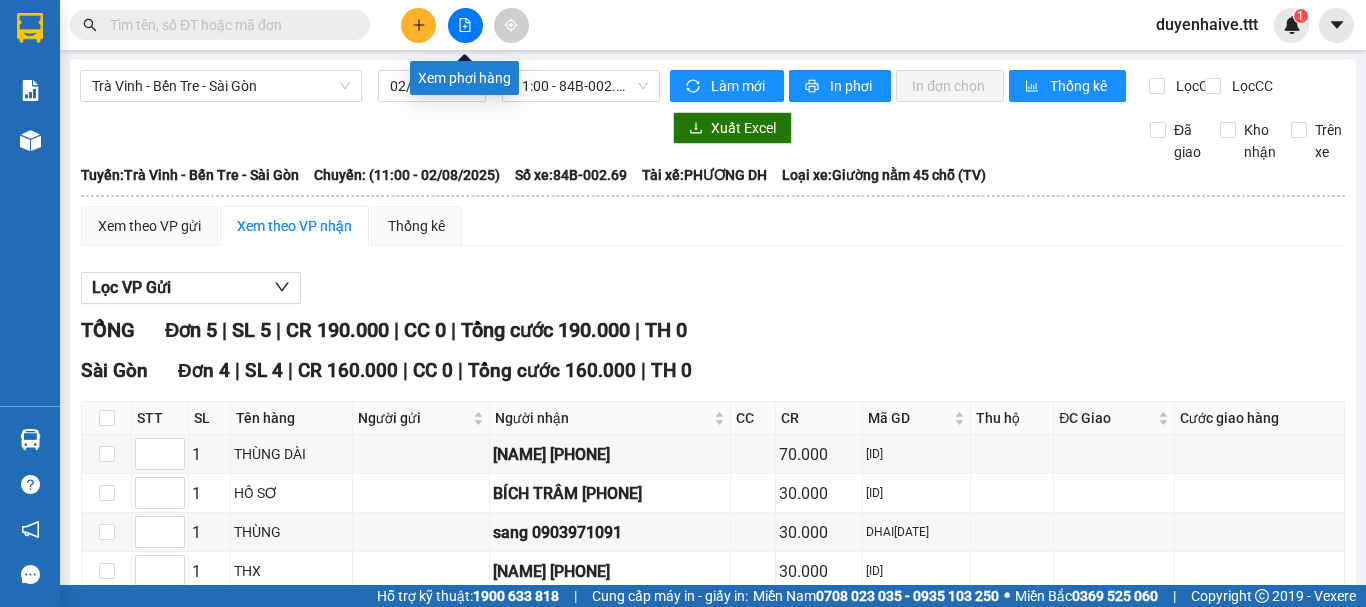click 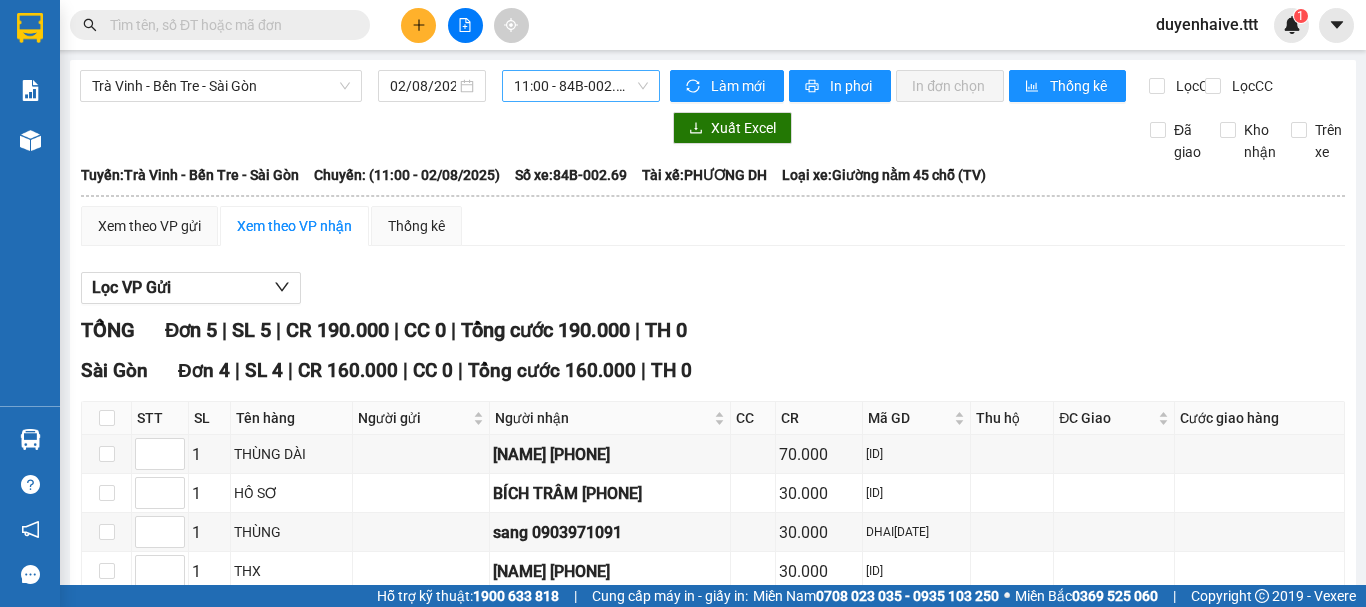 click on "11:00     - 84B-002.69" at bounding box center [581, 86] 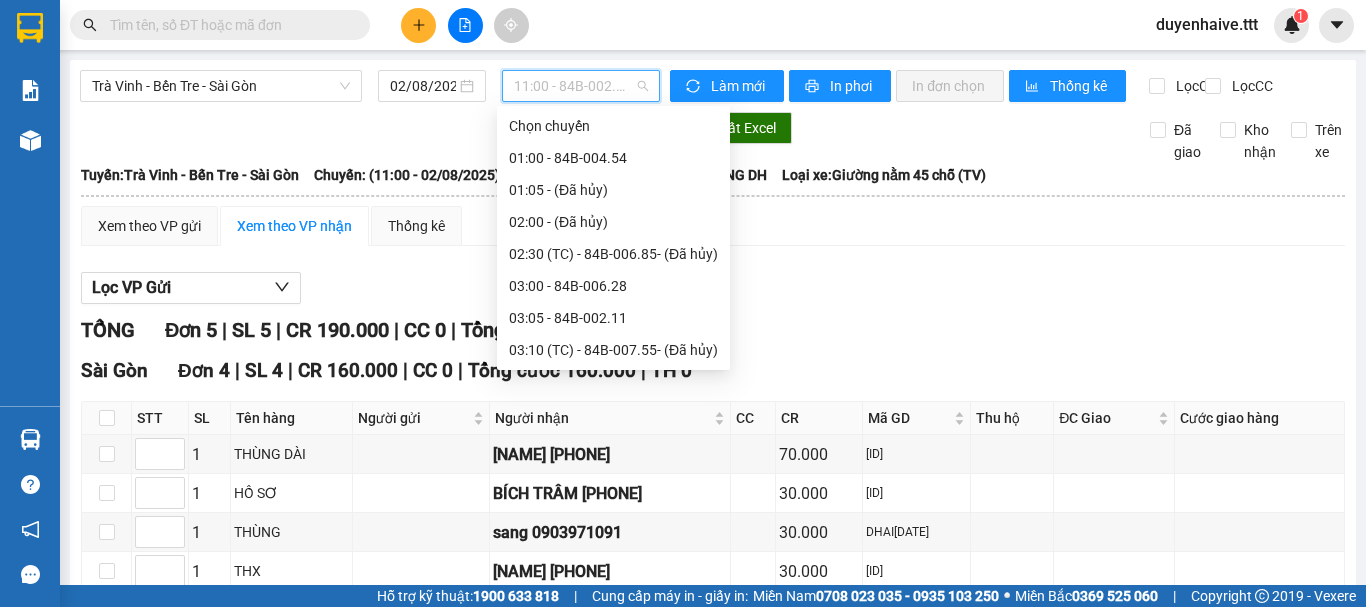scroll, scrollTop: 256, scrollLeft: 0, axis: vertical 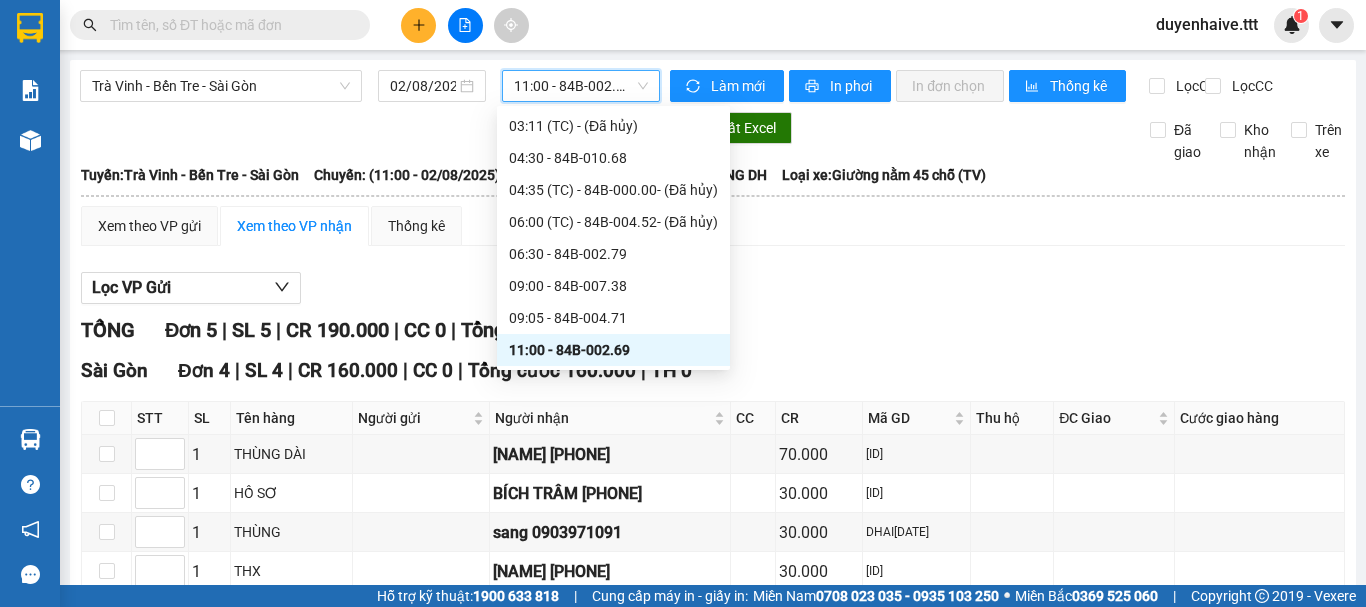 click at bounding box center [370, 128] 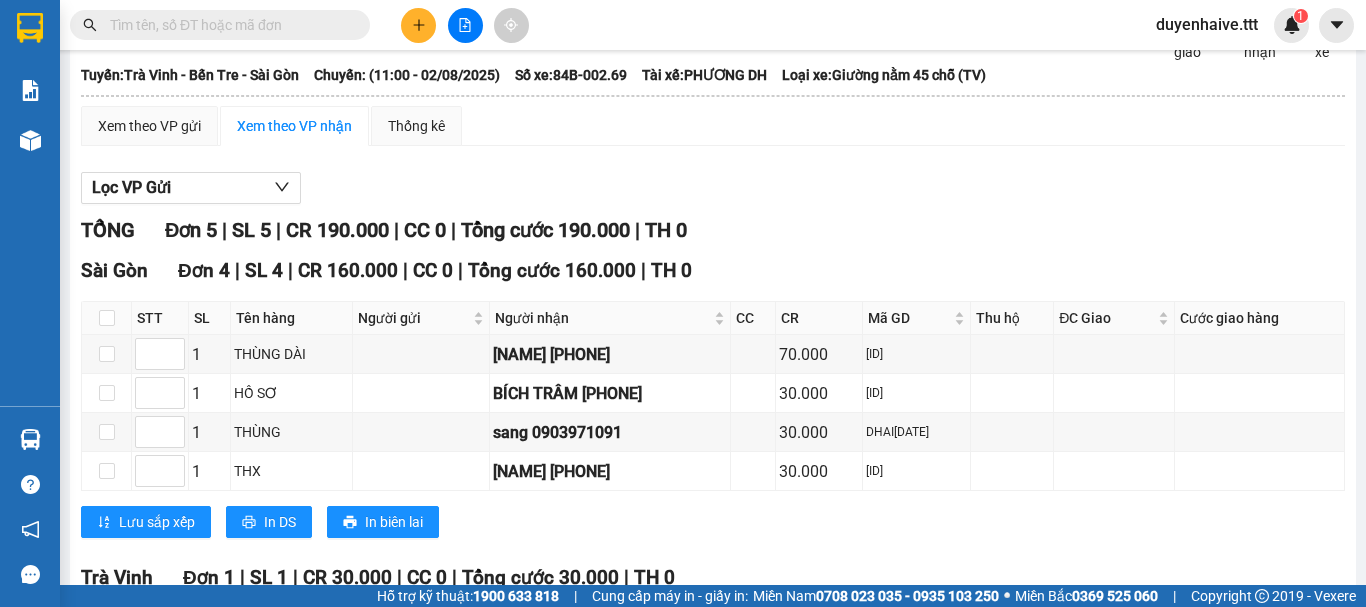 scroll, scrollTop: 200, scrollLeft: 0, axis: vertical 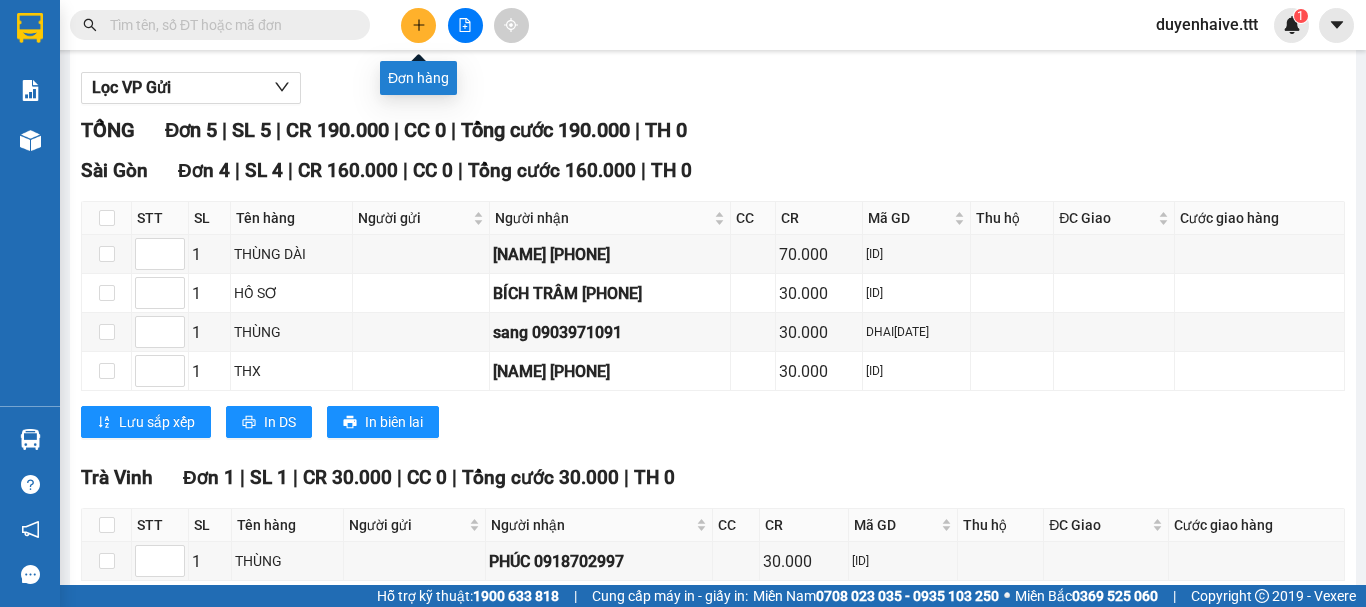 click 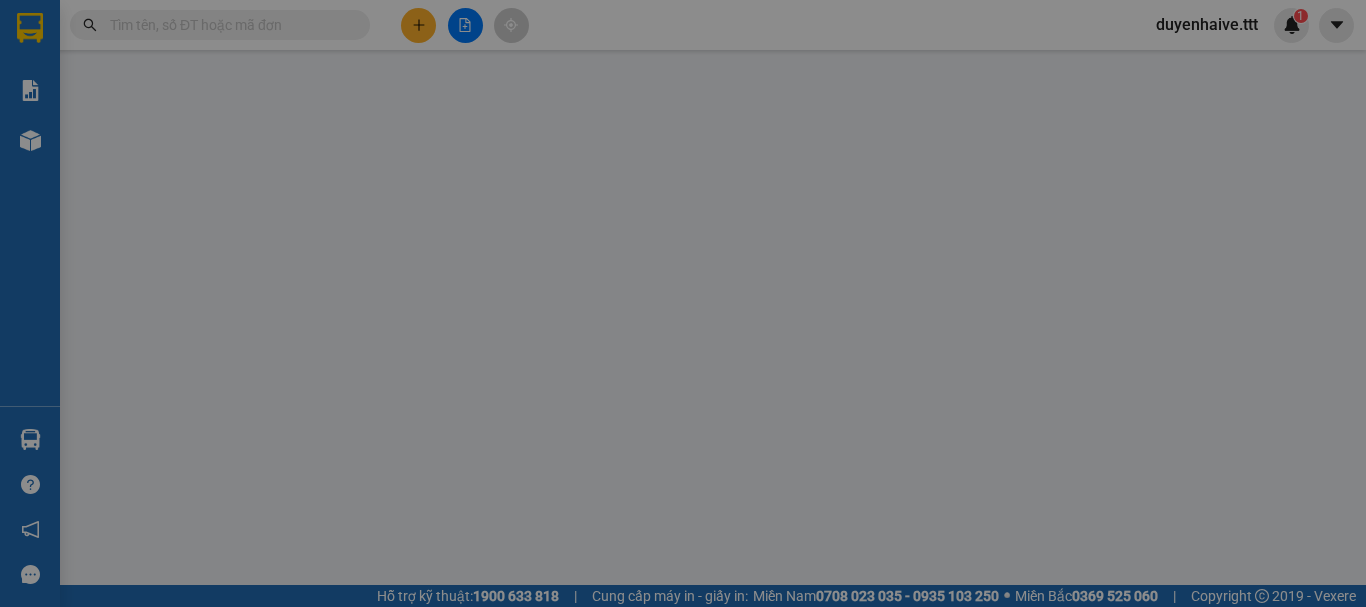 scroll, scrollTop: 0, scrollLeft: 0, axis: both 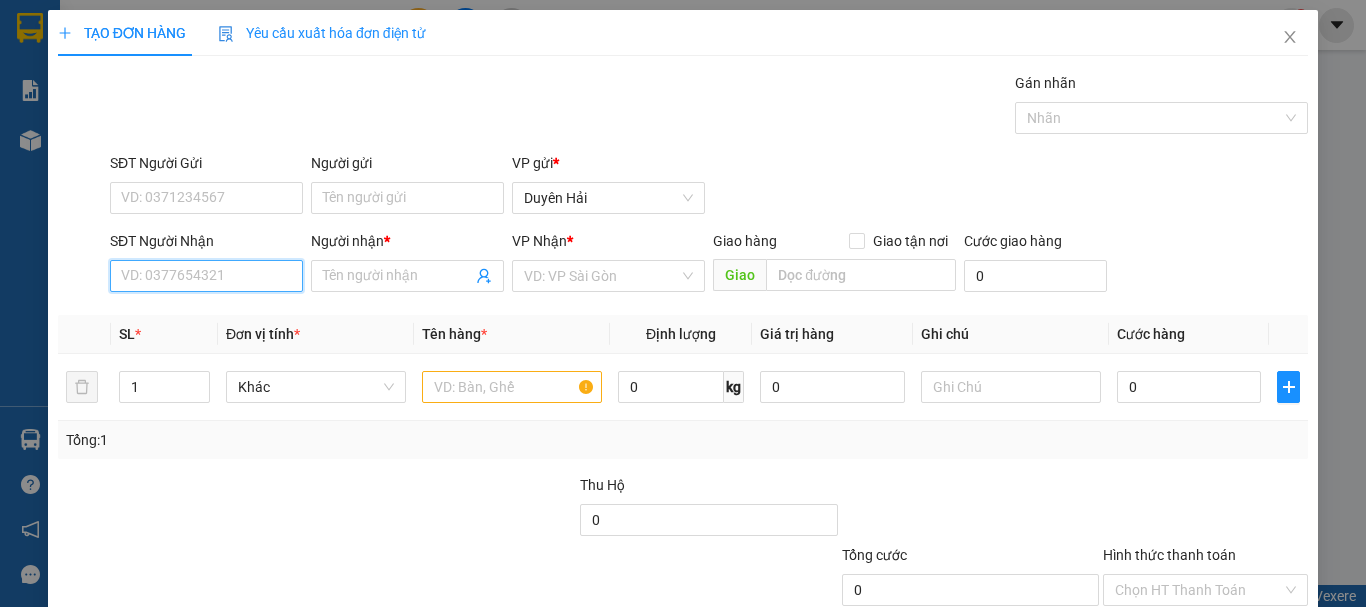click on "SĐT Người Nhận" at bounding box center (206, 276) 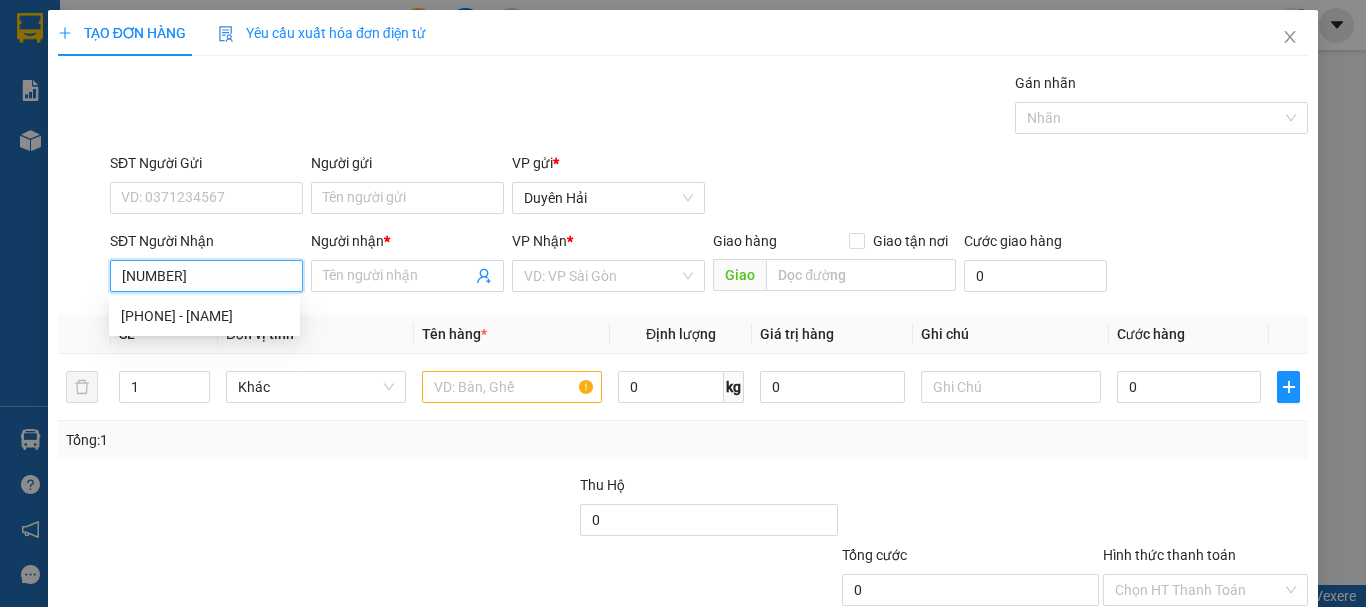 type on "0392563419" 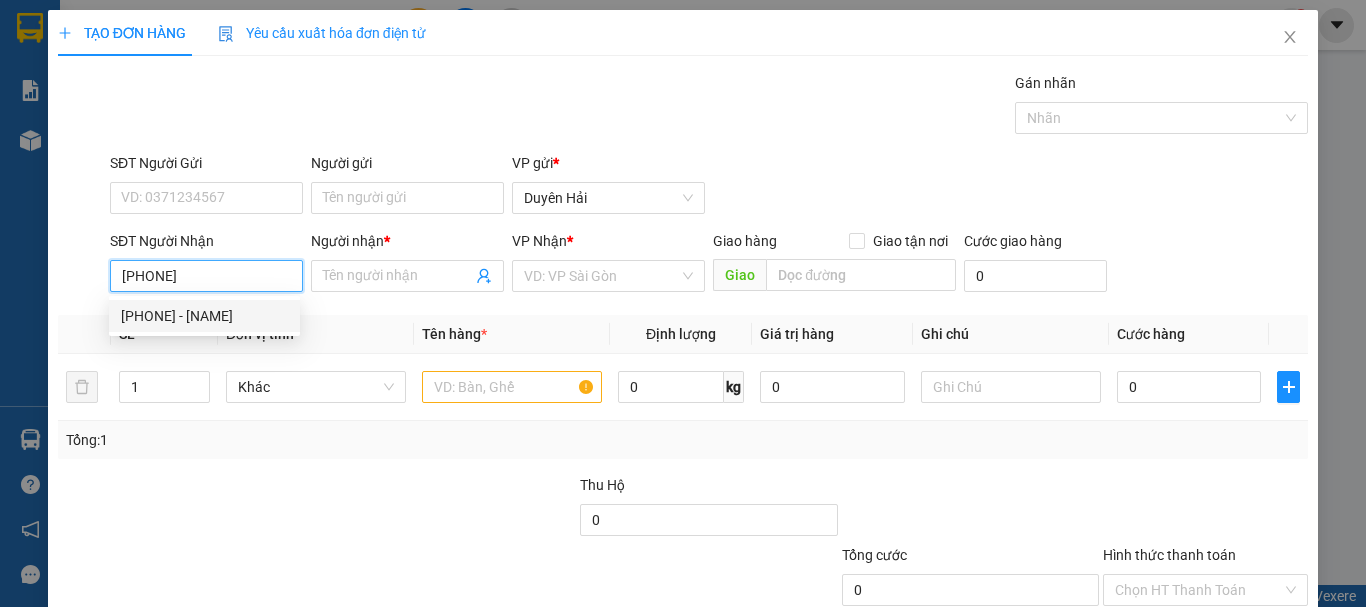 click on "0392563419 - ANH TÚ" at bounding box center (204, 316) 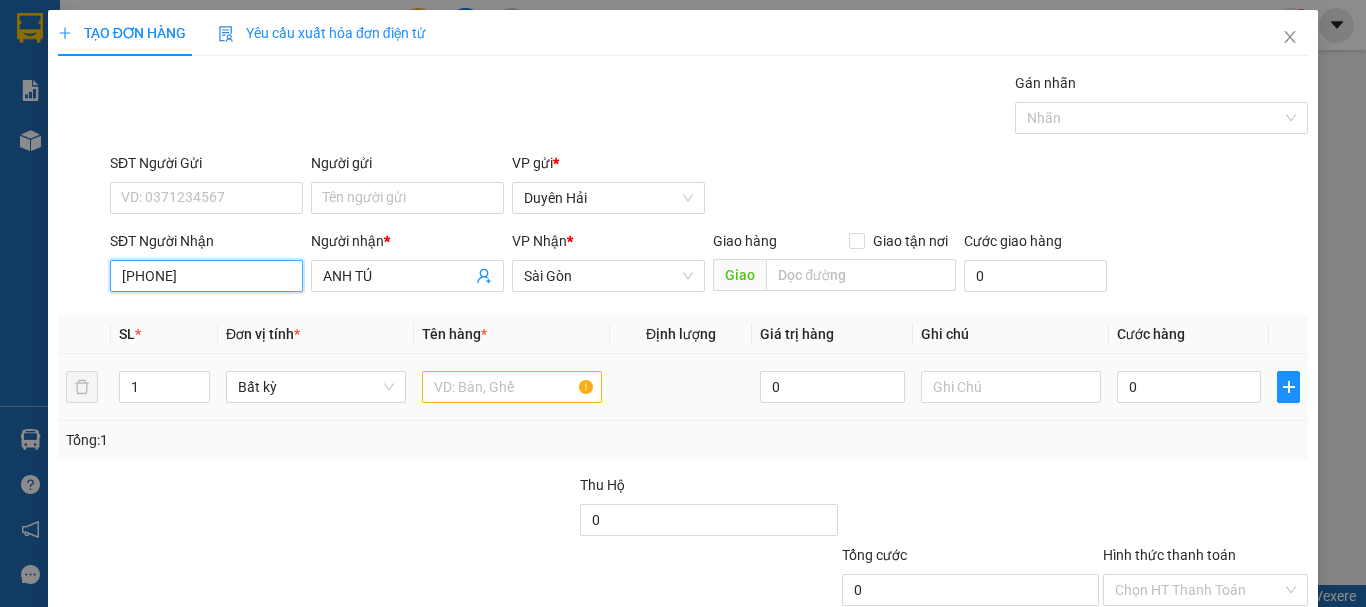 type on "0392563419" 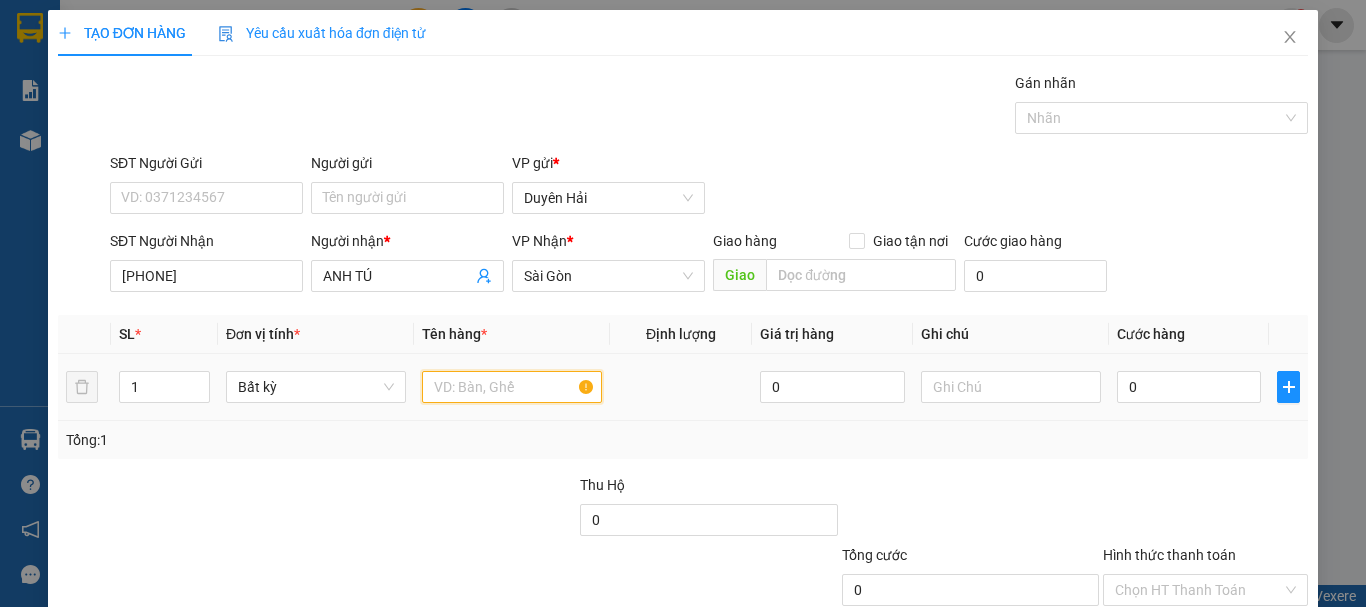 click at bounding box center (512, 387) 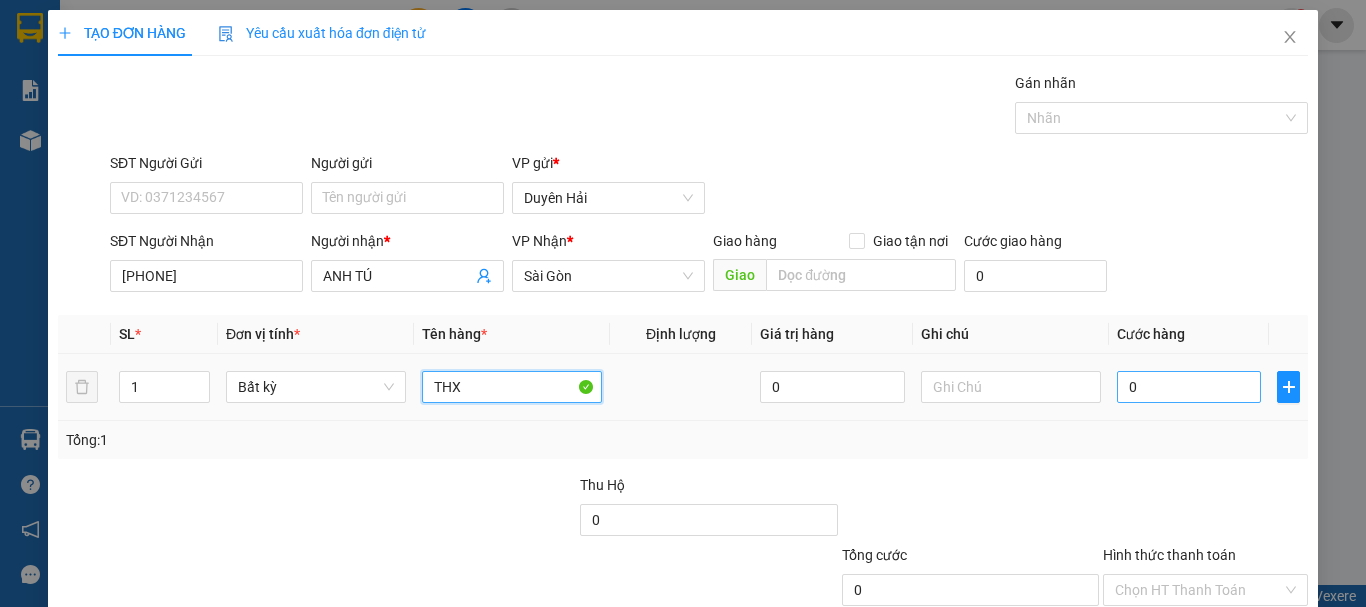 type on "THX" 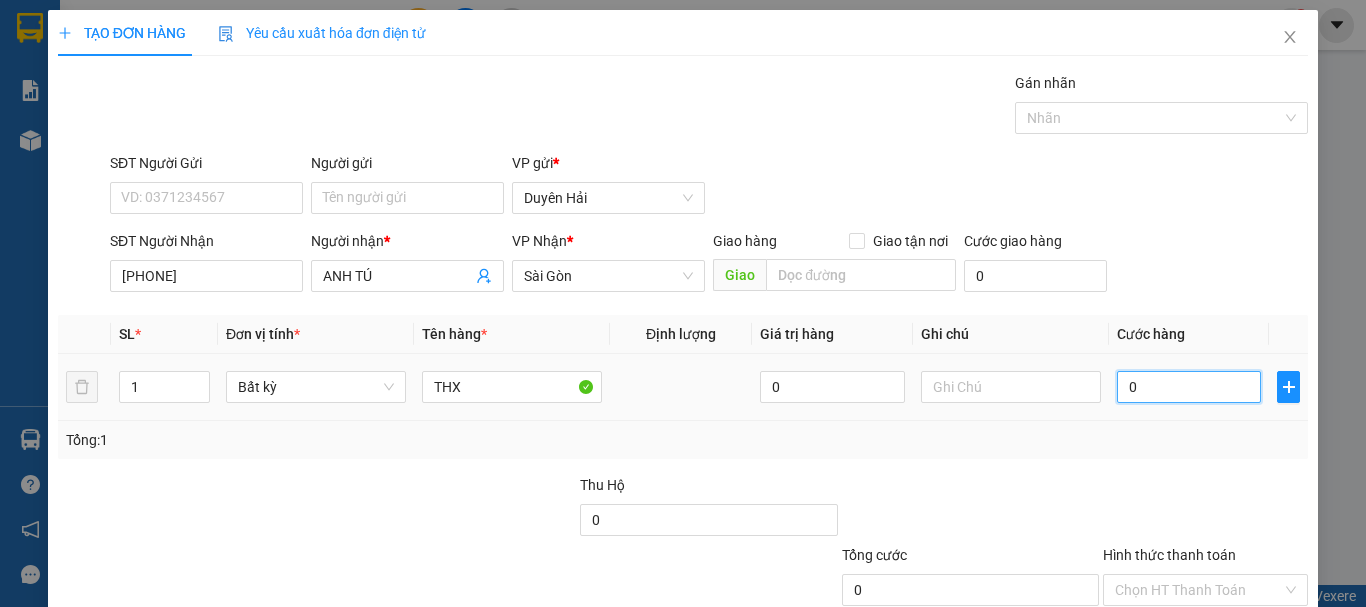 click on "0" at bounding box center [1189, 387] 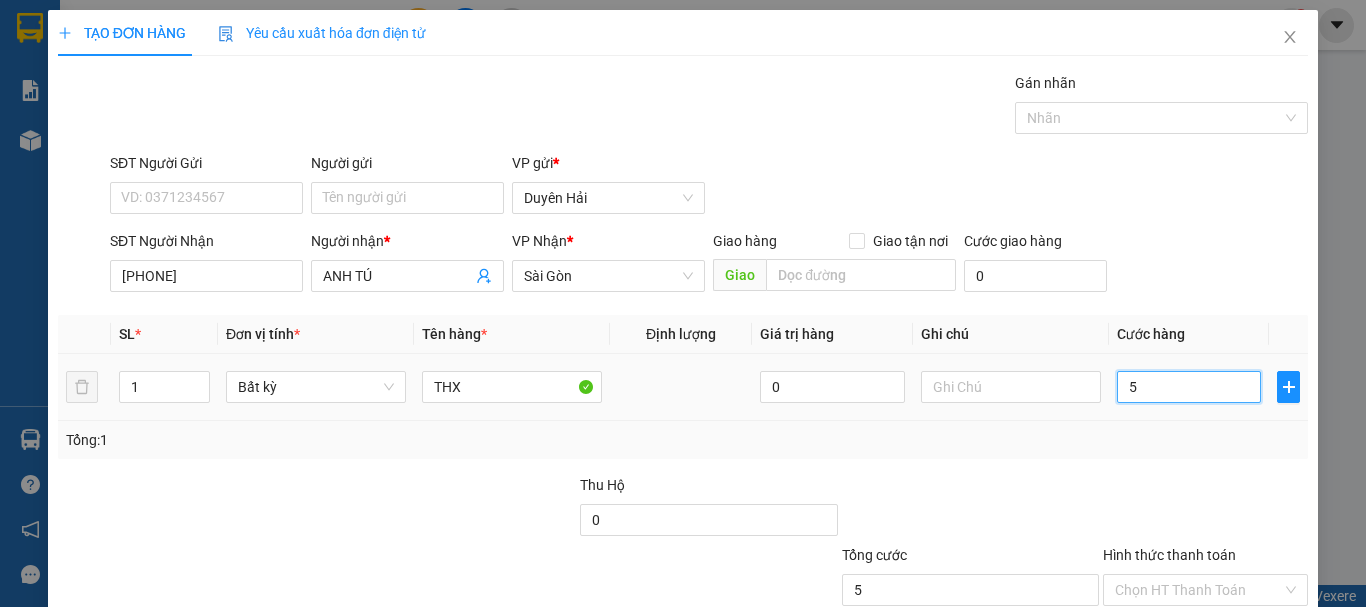 type on "50" 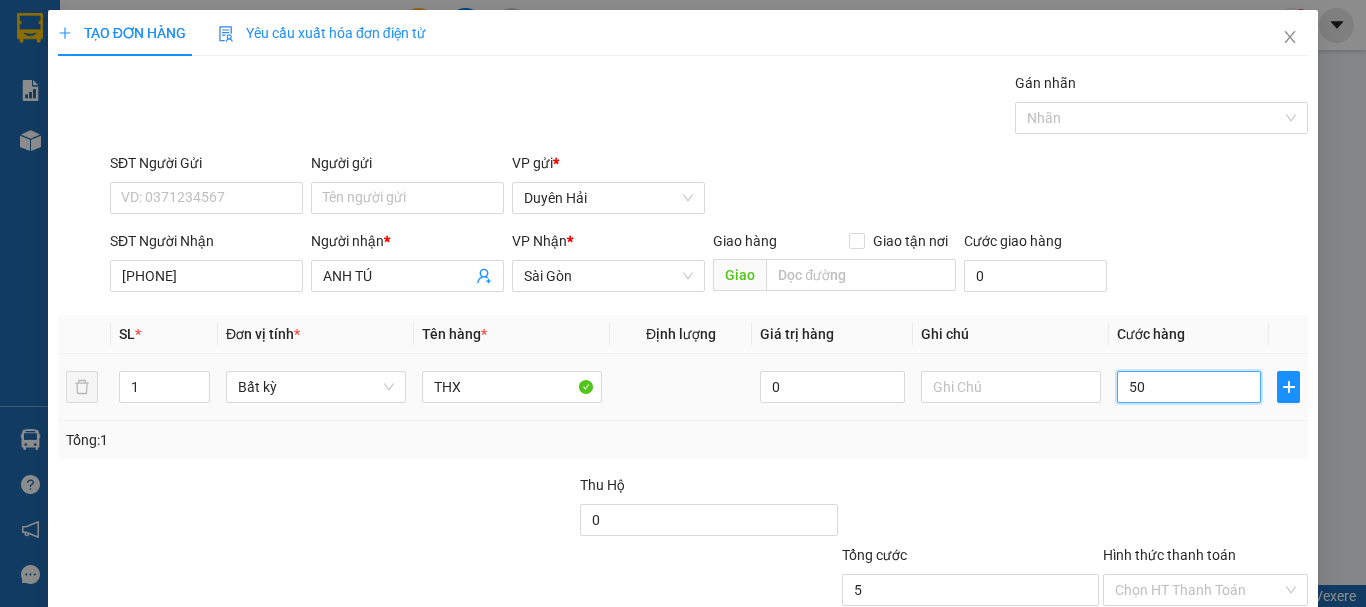 type on "50" 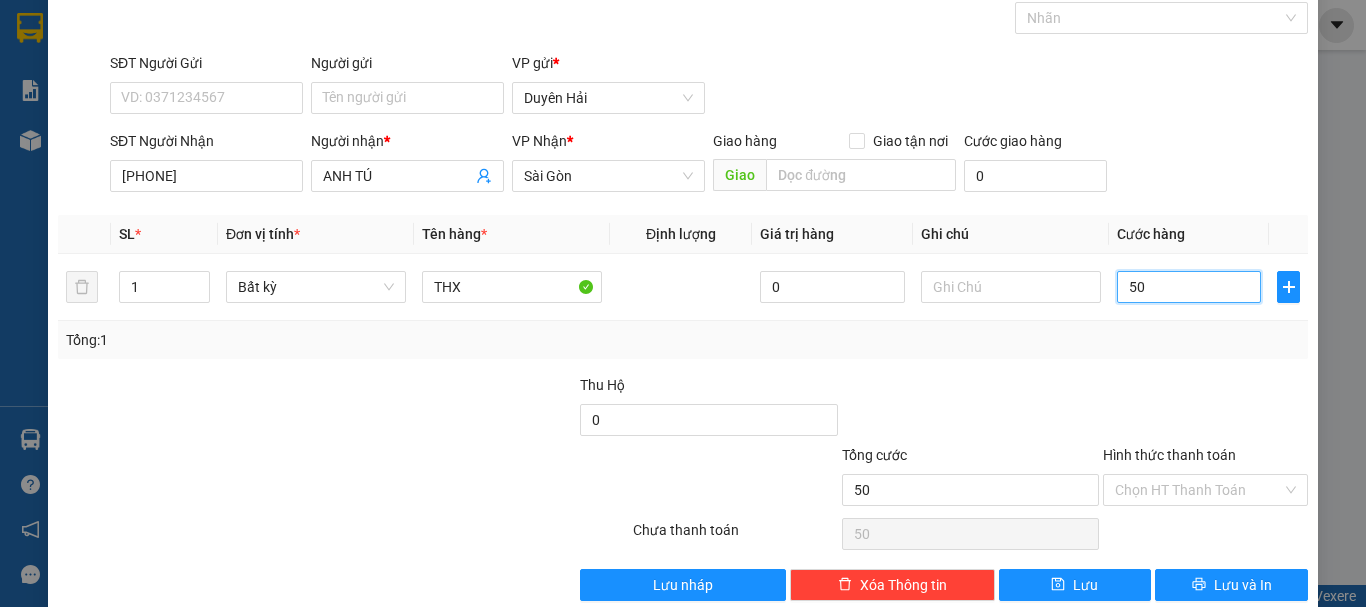 scroll, scrollTop: 133, scrollLeft: 0, axis: vertical 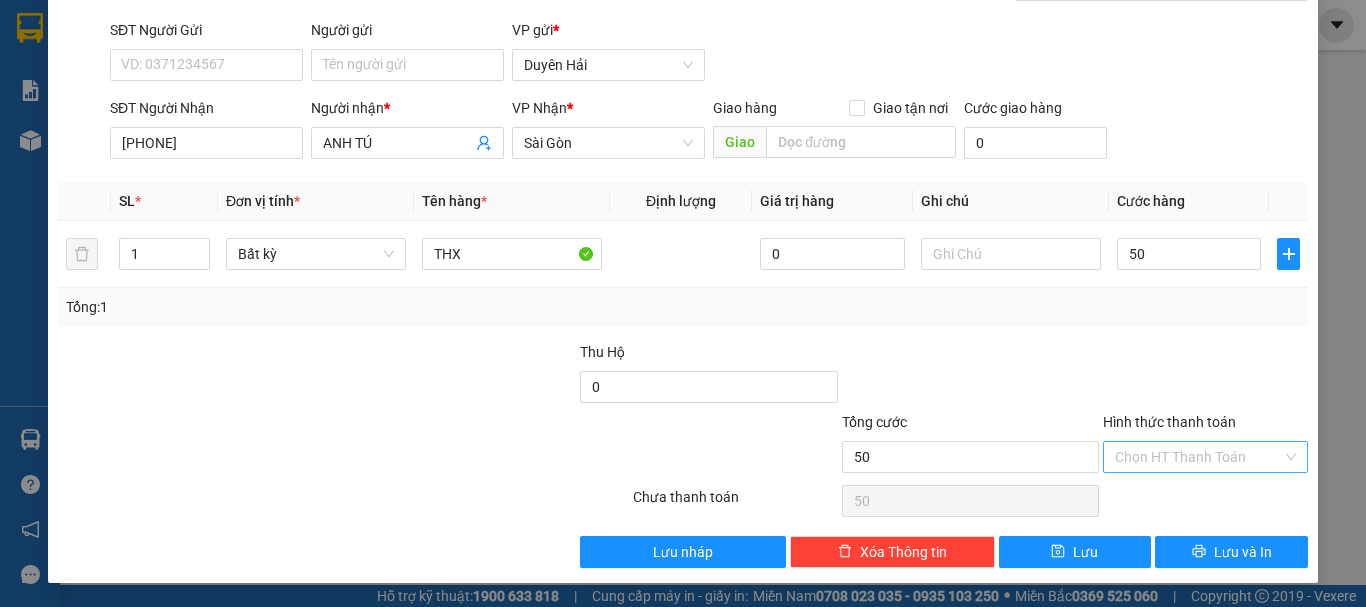 type 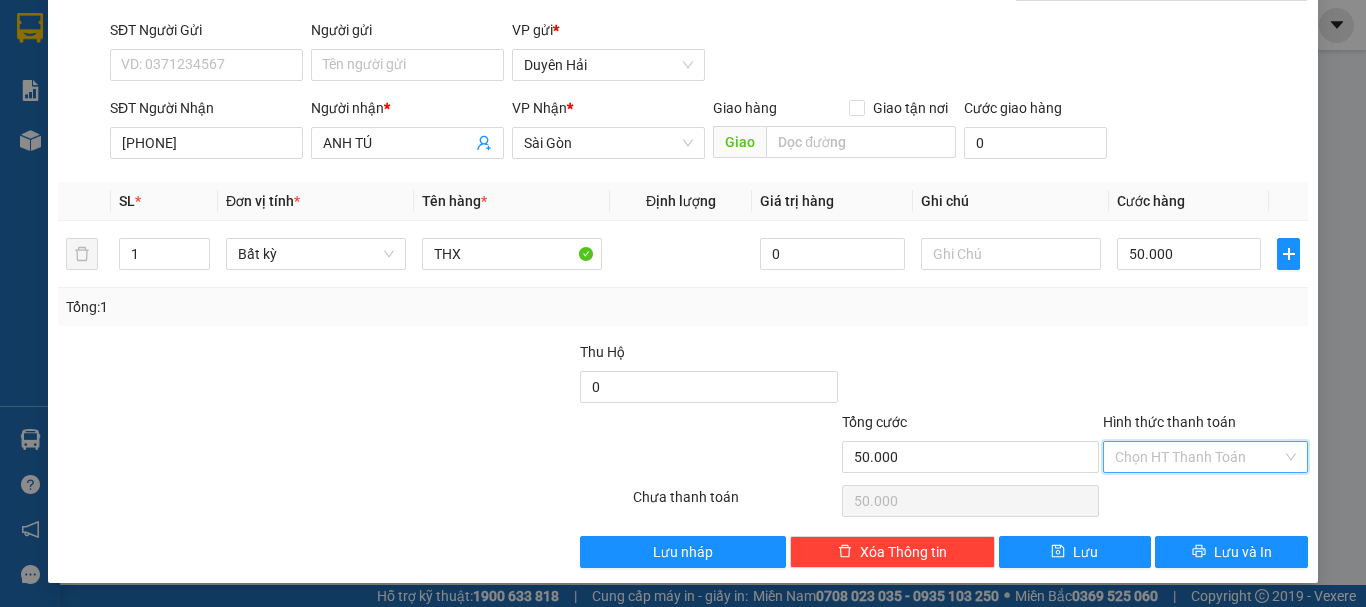 click on "Hình thức thanh toán" at bounding box center [1198, 457] 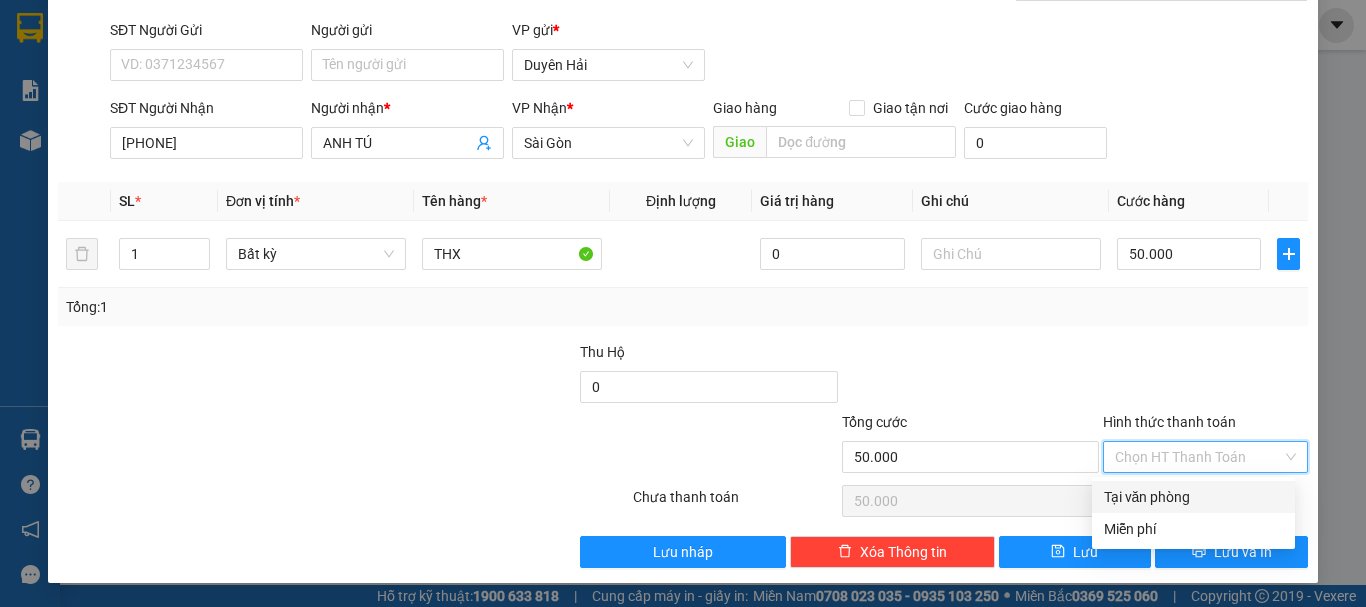 click on "Tại văn phòng" at bounding box center (1193, 497) 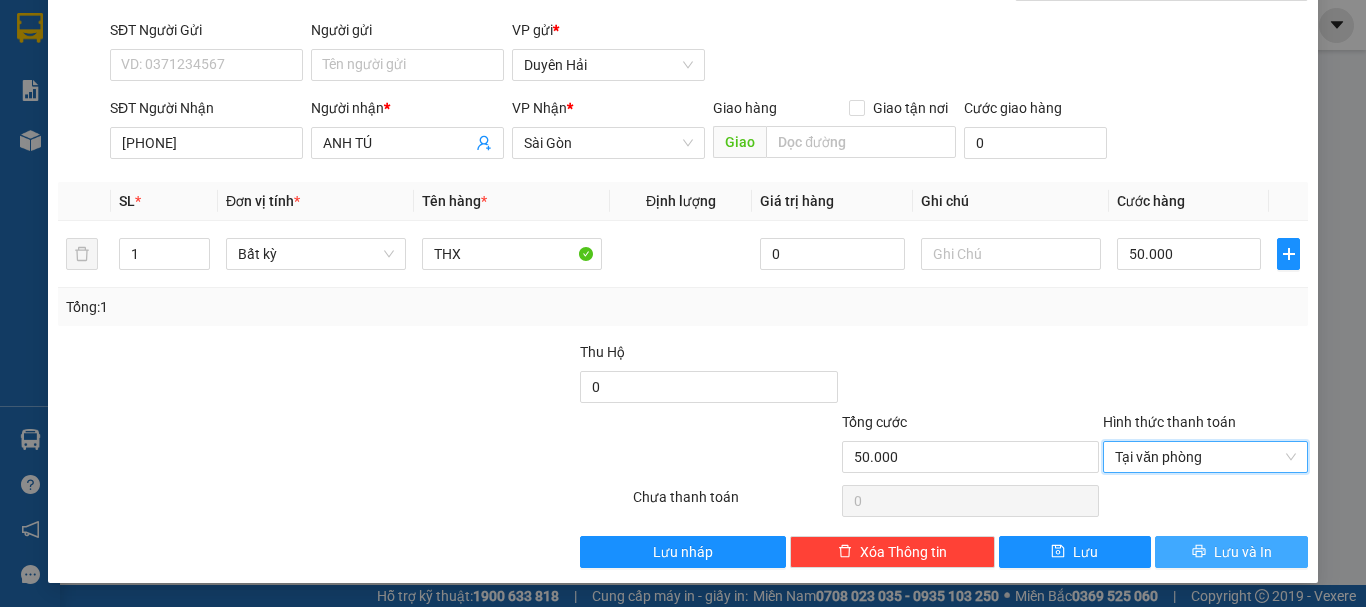 click on "Lưu và In" at bounding box center [1231, 552] 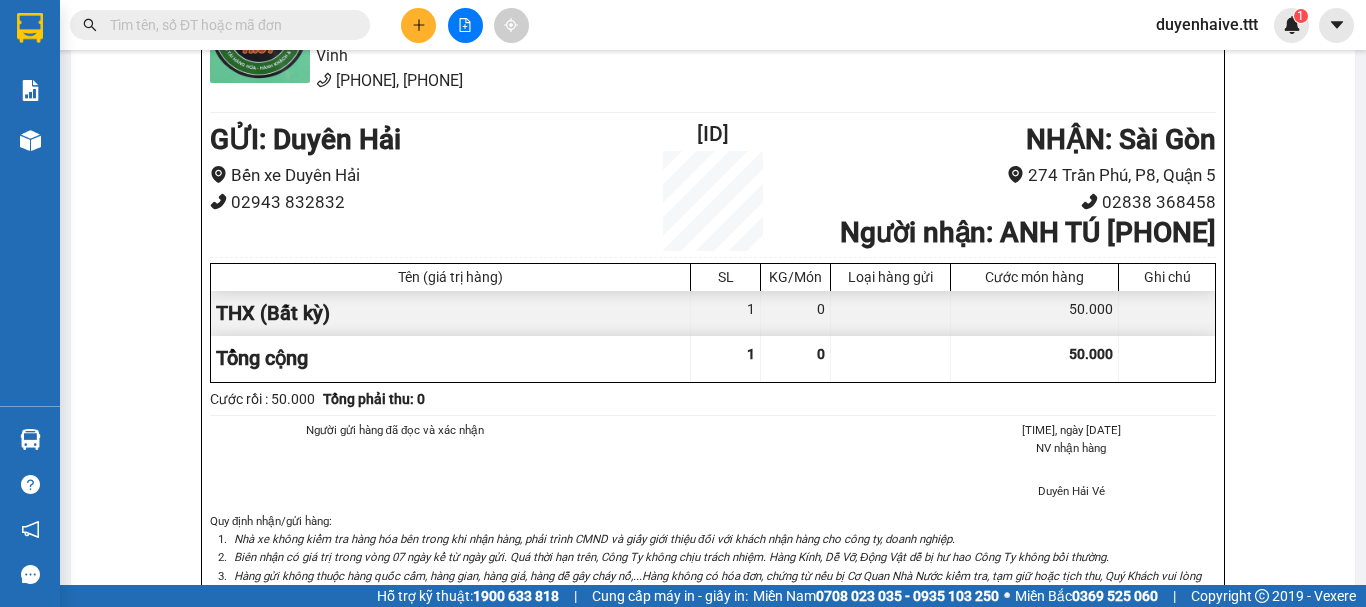 scroll, scrollTop: 0, scrollLeft: 0, axis: both 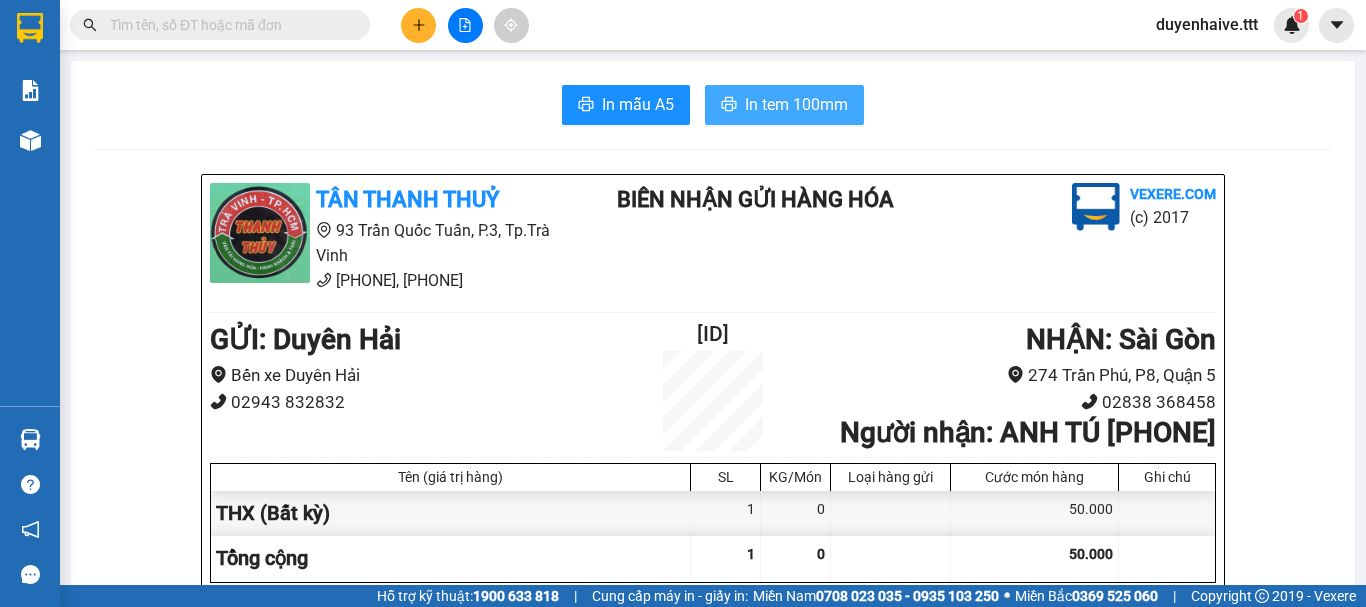 click on "In tem 100mm" at bounding box center (796, 104) 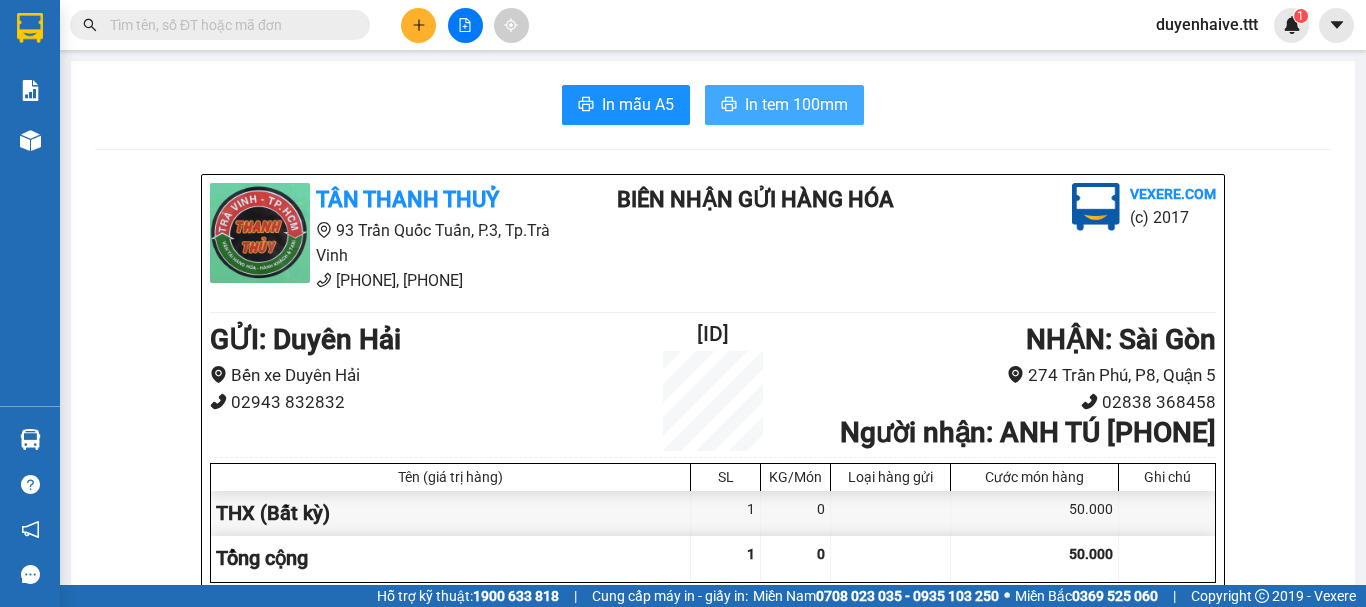 scroll, scrollTop: 0, scrollLeft: 0, axis: both 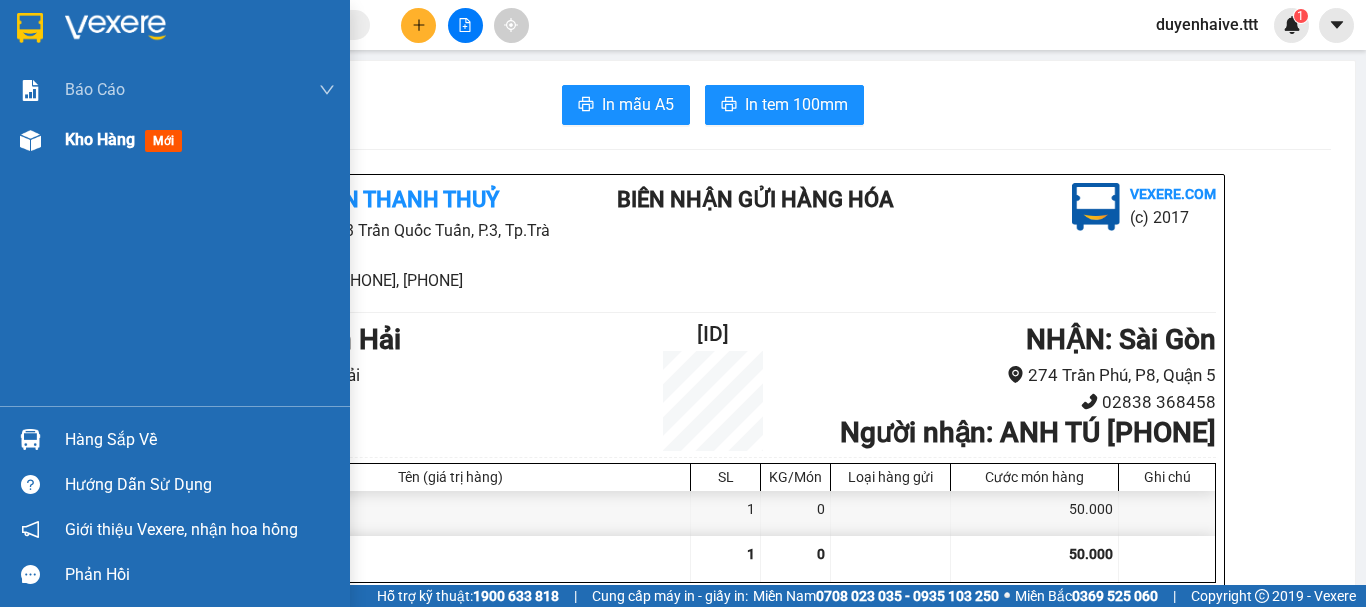 click on "Kho hàng mới" at bounding box center [127, 139] 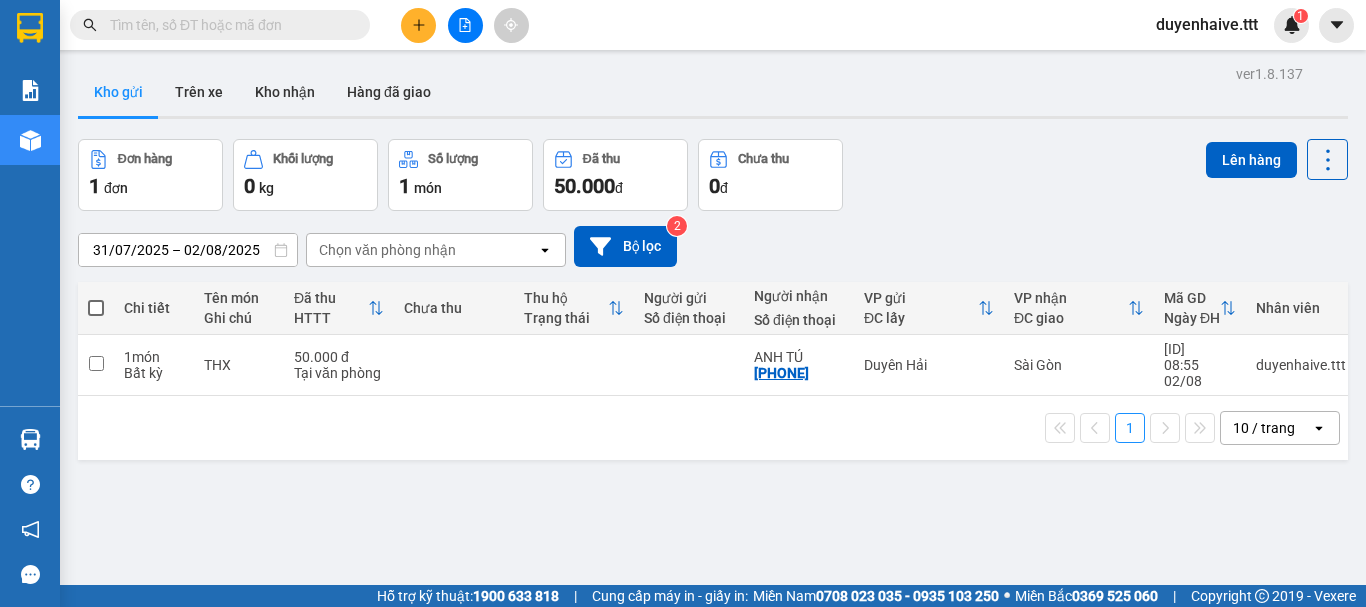 click at bounding box center (96, 308) 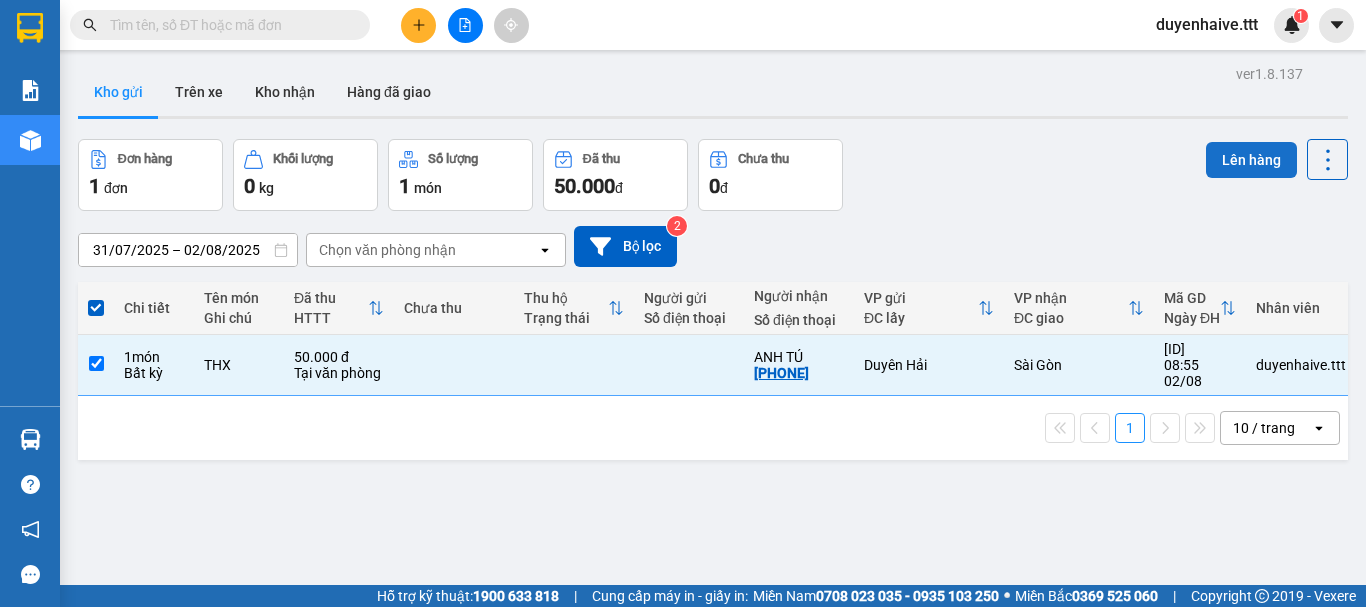 click on "Lên hàng" at bounding box center (1251, 160) 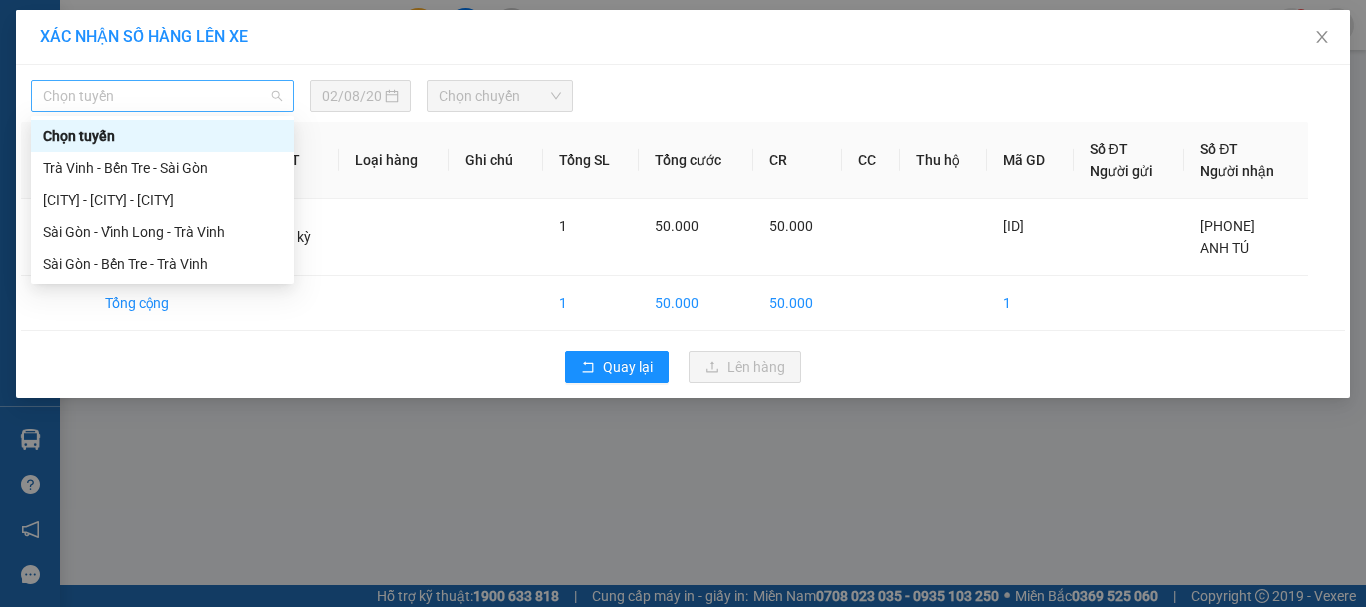 click on "Chọn tuyến" at bounding box center [162, 96] 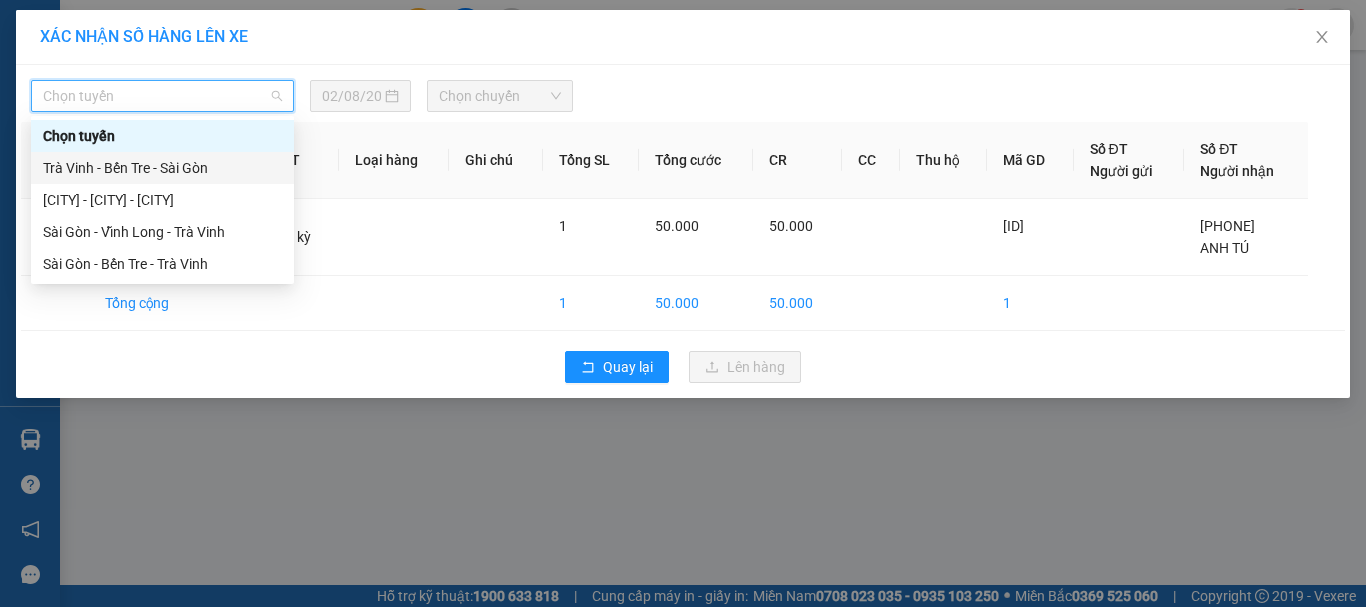 click on "Trà Vinh - Bến Tre - Sài Gòn" at bounding box center [162, 168] 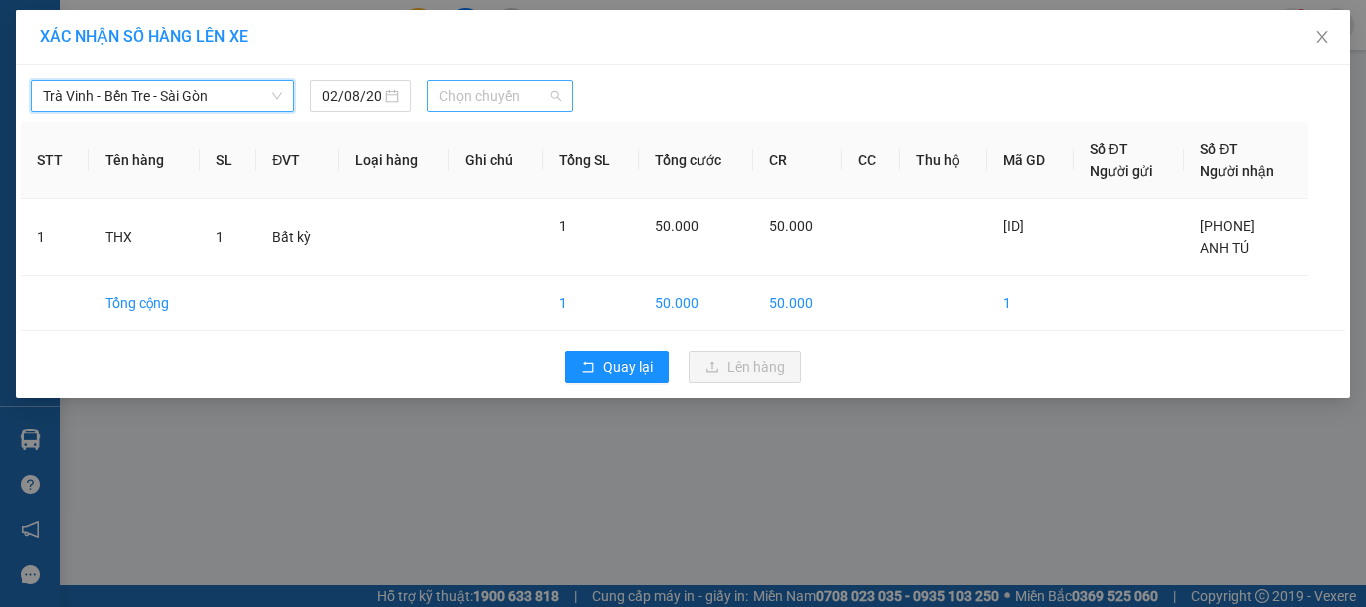 click on "Chọn chuyến" at bounding box center (500, 96) 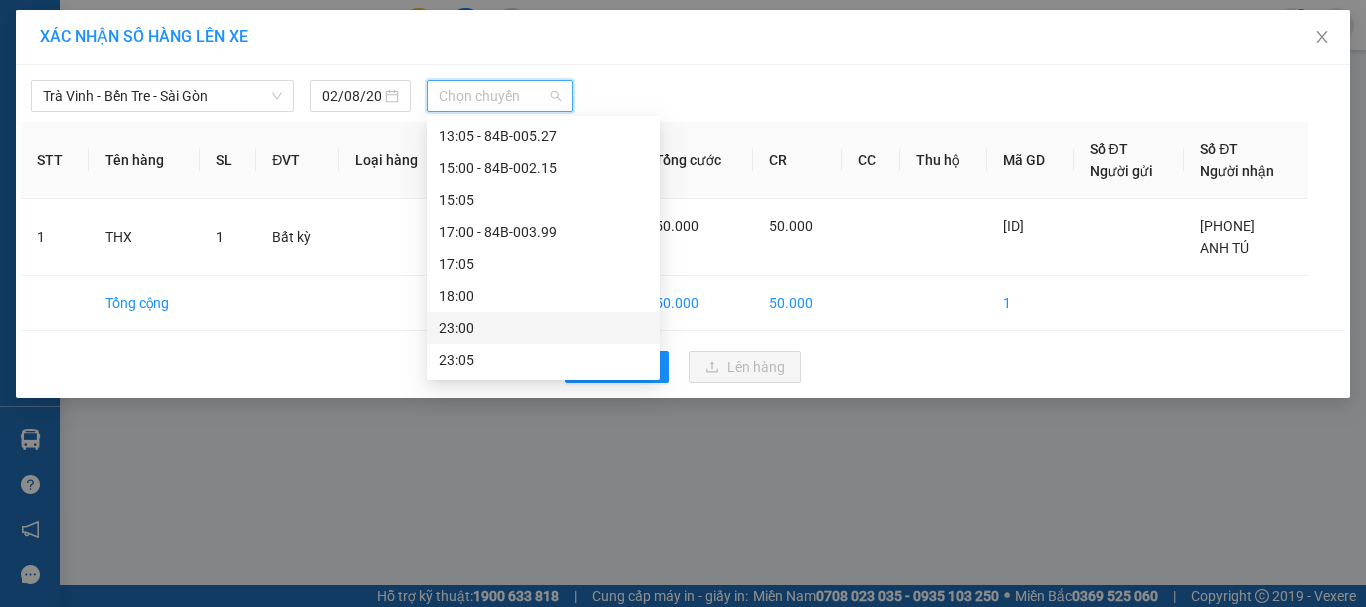 scroll, scrollTop: 376, scrollLeft: 0, axis: vertical 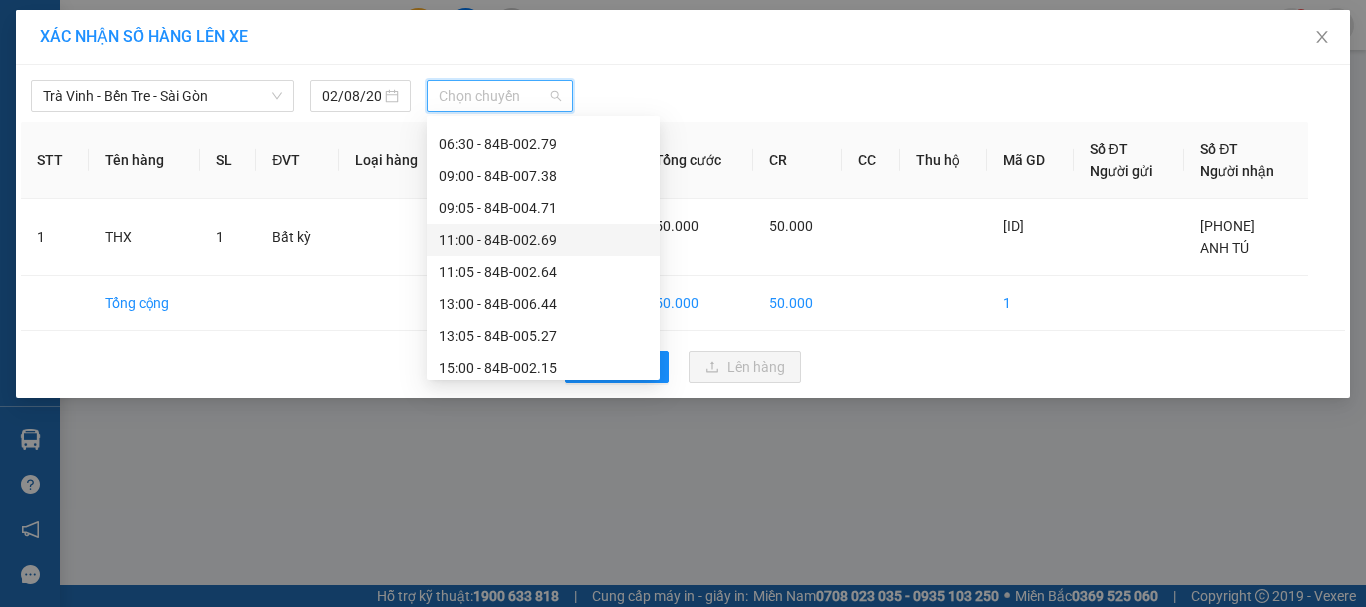 click on "11:00     - 84B-002.69" at bounding box center (543, 240) 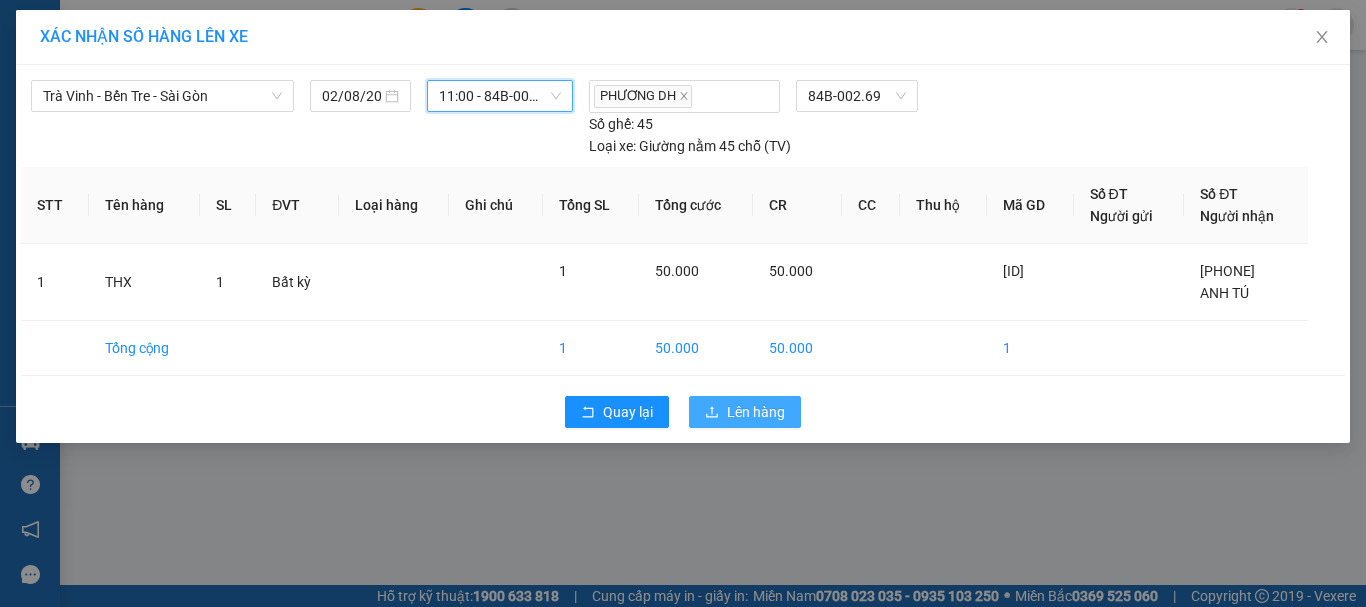 click on "Lên hàng" at bounding box center (756, 412) 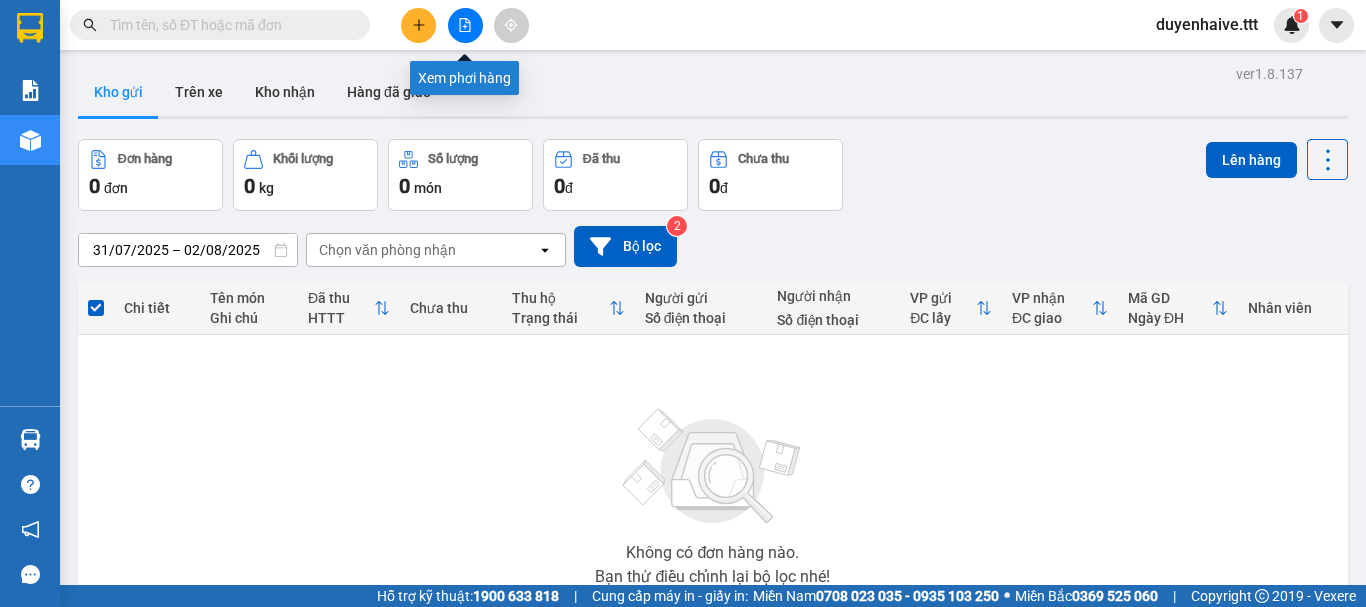 click 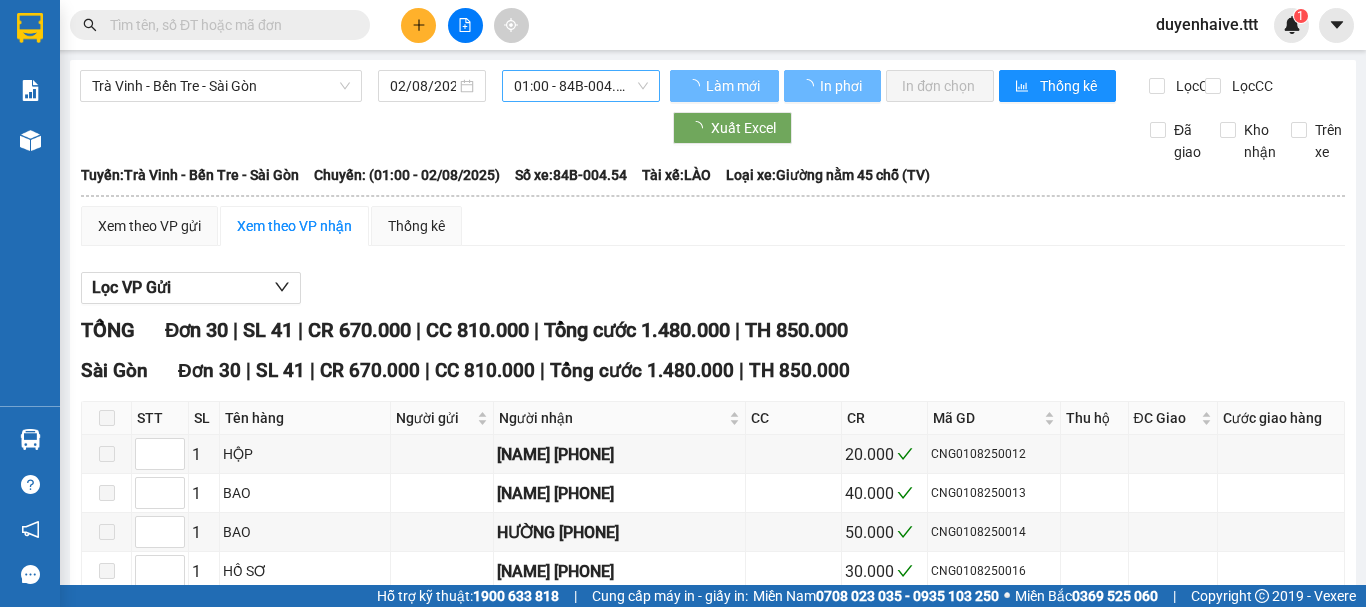 click on "01:00     - 84B-004.54" at bounding box center [581, 86] 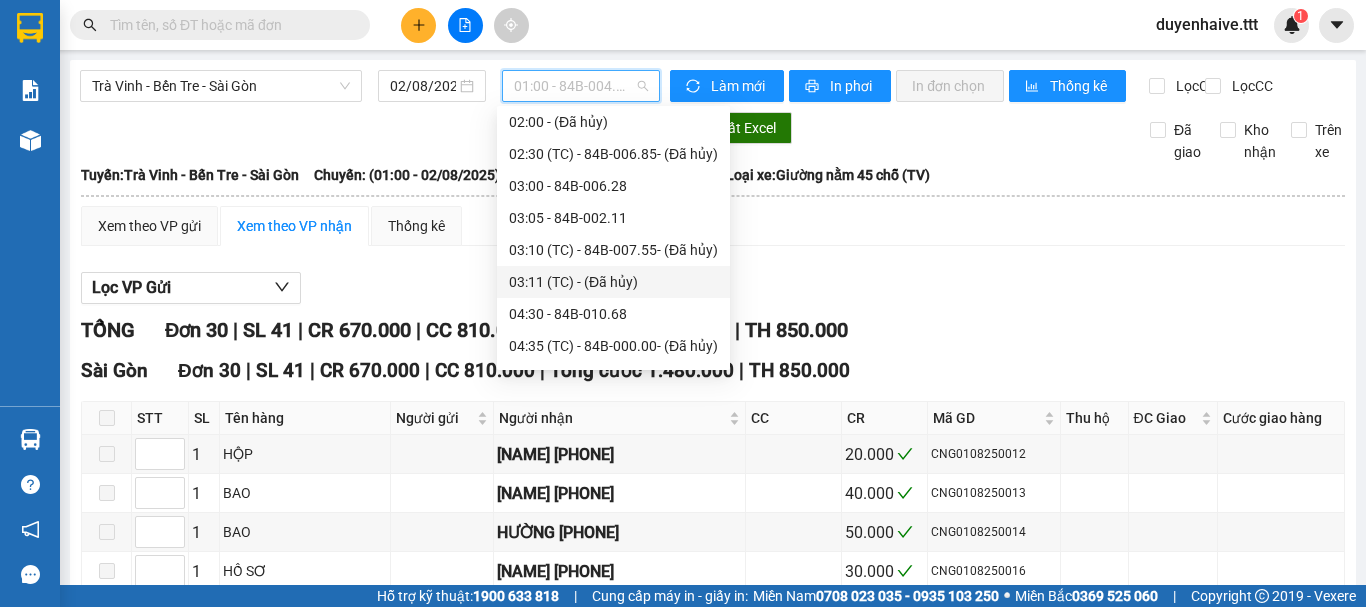scroll, scrollTop: 300, scrollLeft: 0, axis: vertical 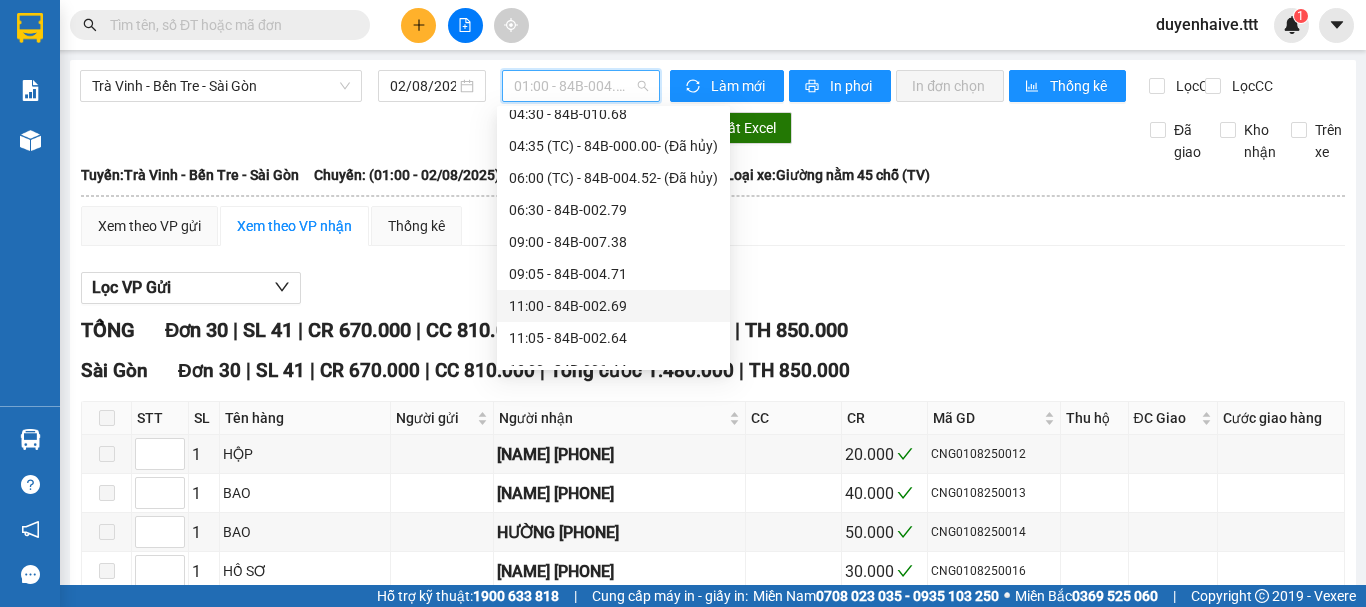 click on "11:00     - 84B-002.69" at bounding box center [613, 306] 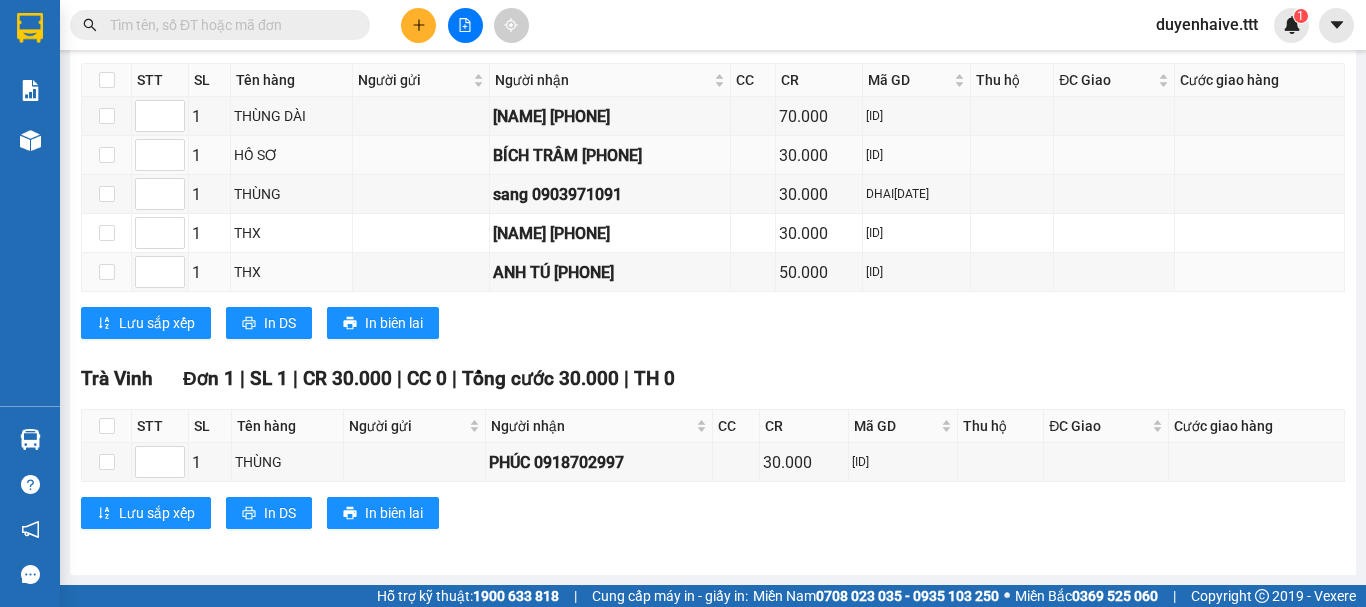 scroll, scrollTop: 255, scrollLeft: 0, axis: vertical 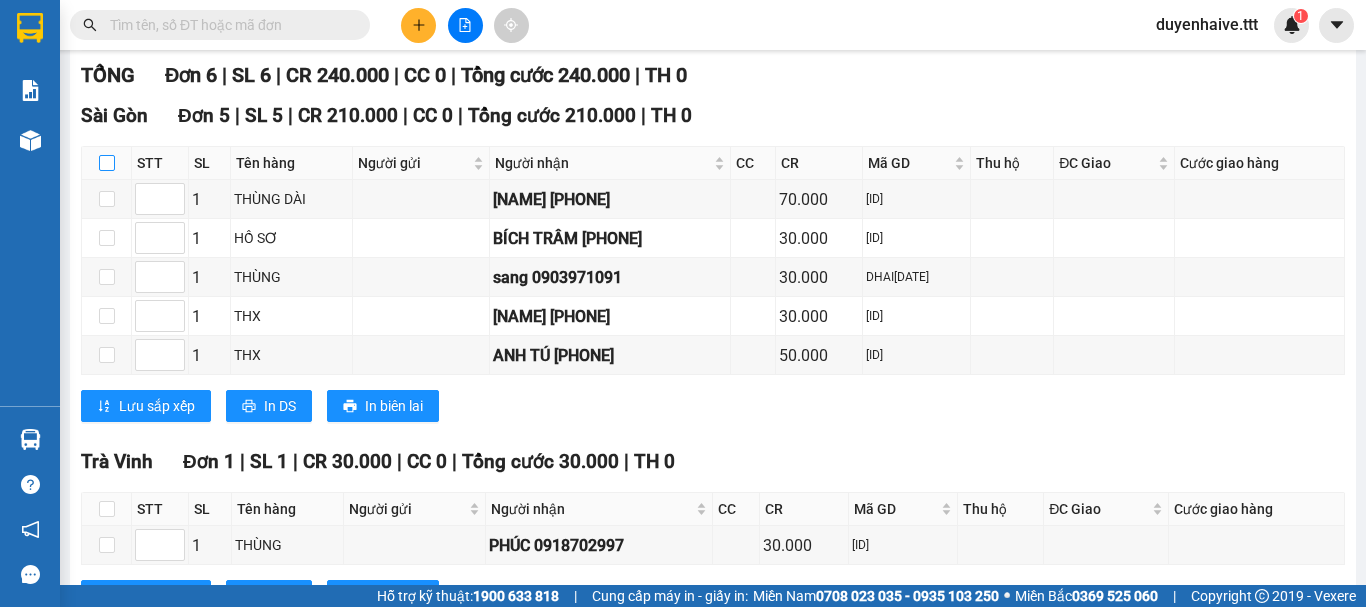 click at bounding box center [107, 163] 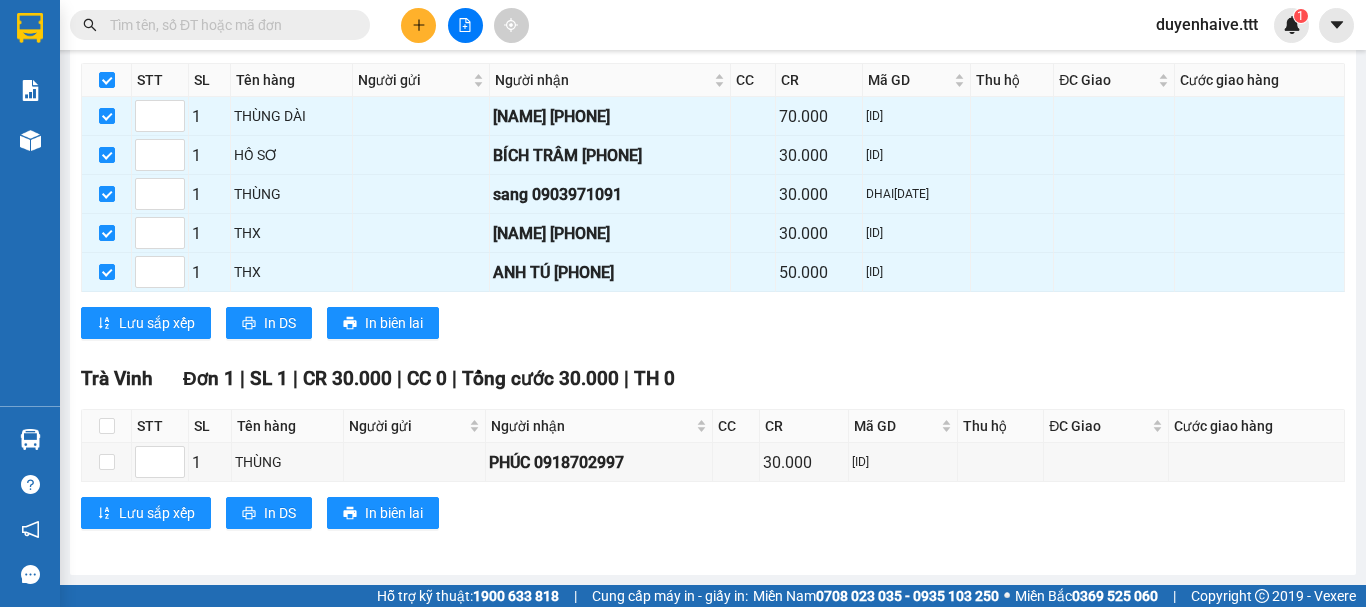 scroll, scrollTop: 0, scrollLeft: 0, axis: both 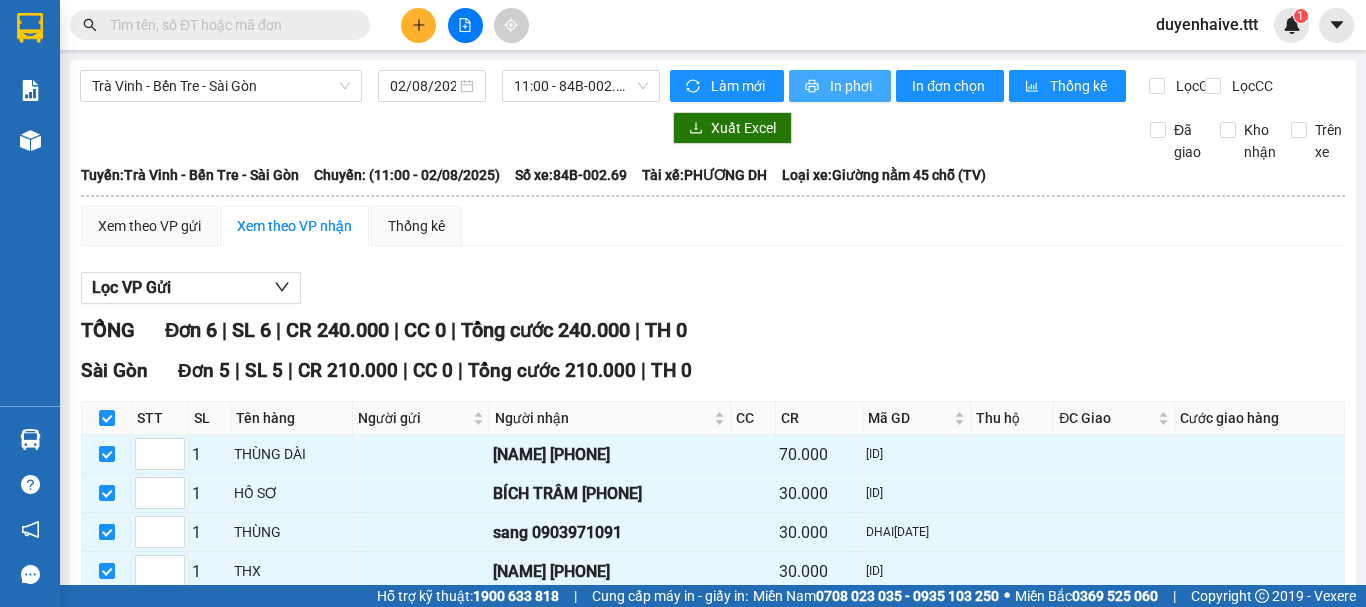 click on "In phơi" at bounding box center (852, 86) 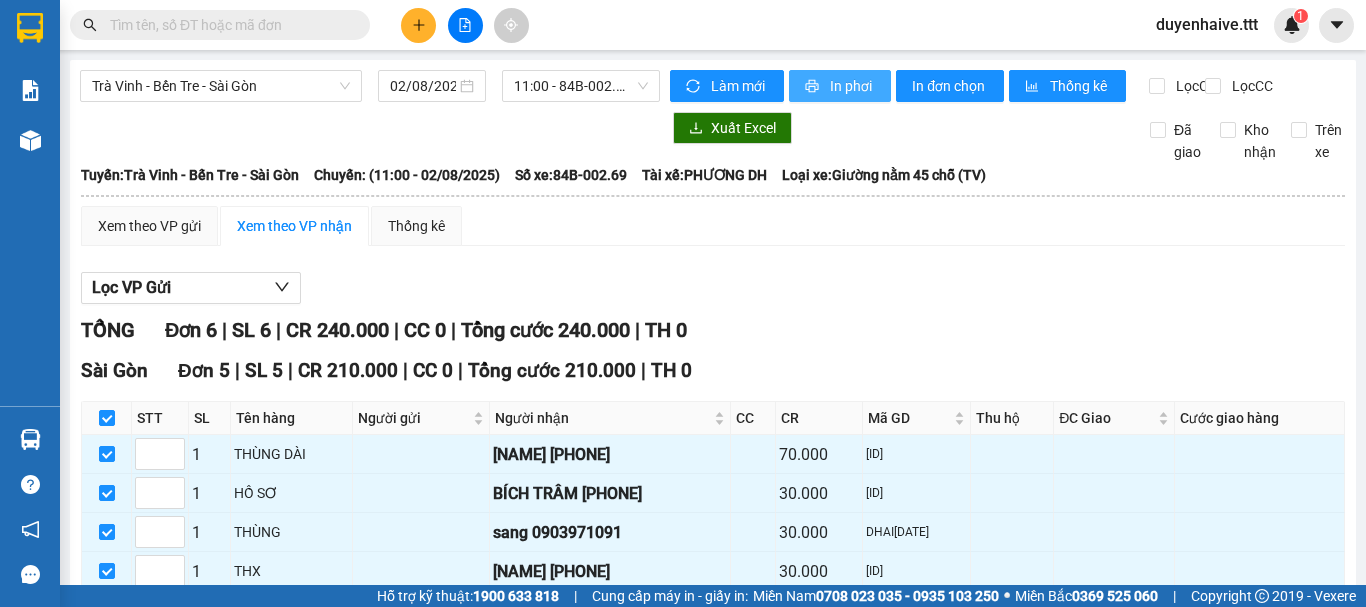 scroll, scrollTop: 0, scrollLeft: 0, axis: both 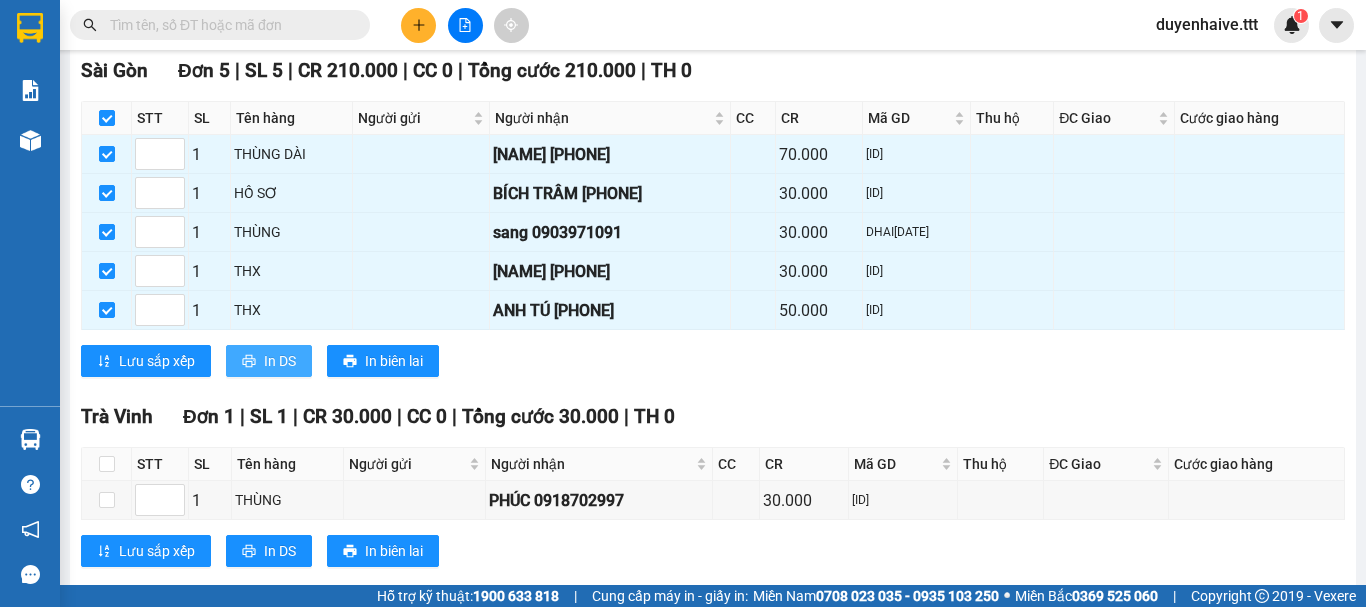 click on "In DS" at bounding box center [280, 361] 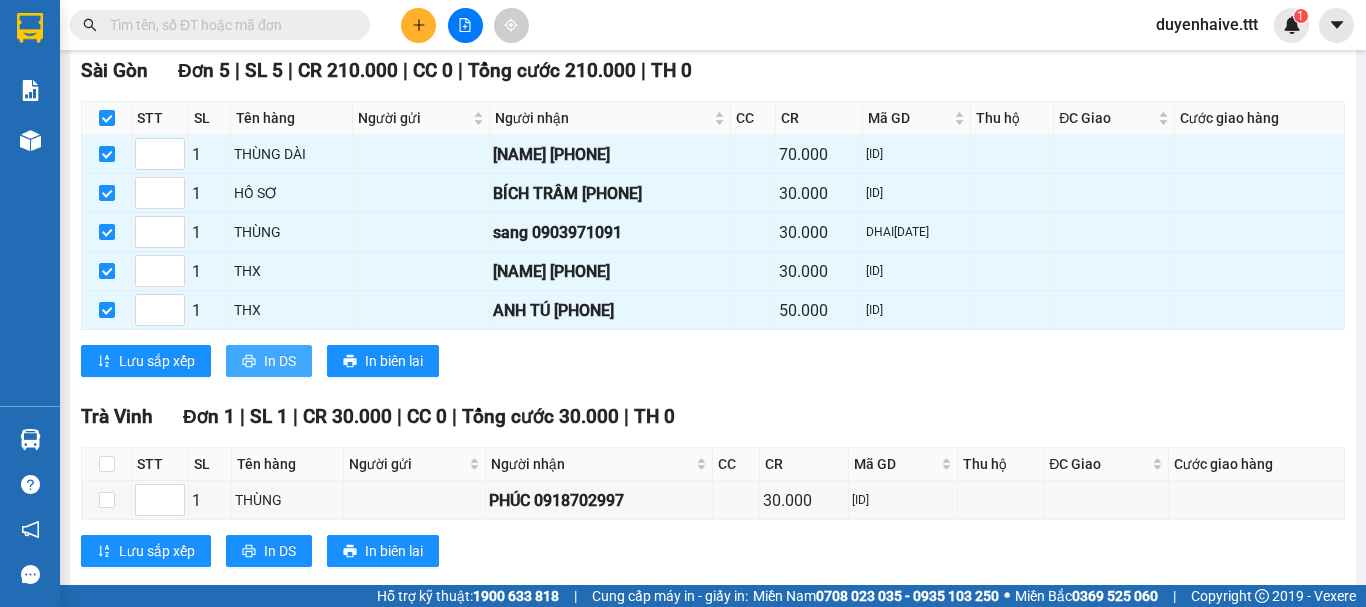 scroll, scrollTop: 0, scrollLeft: 0, axis: both 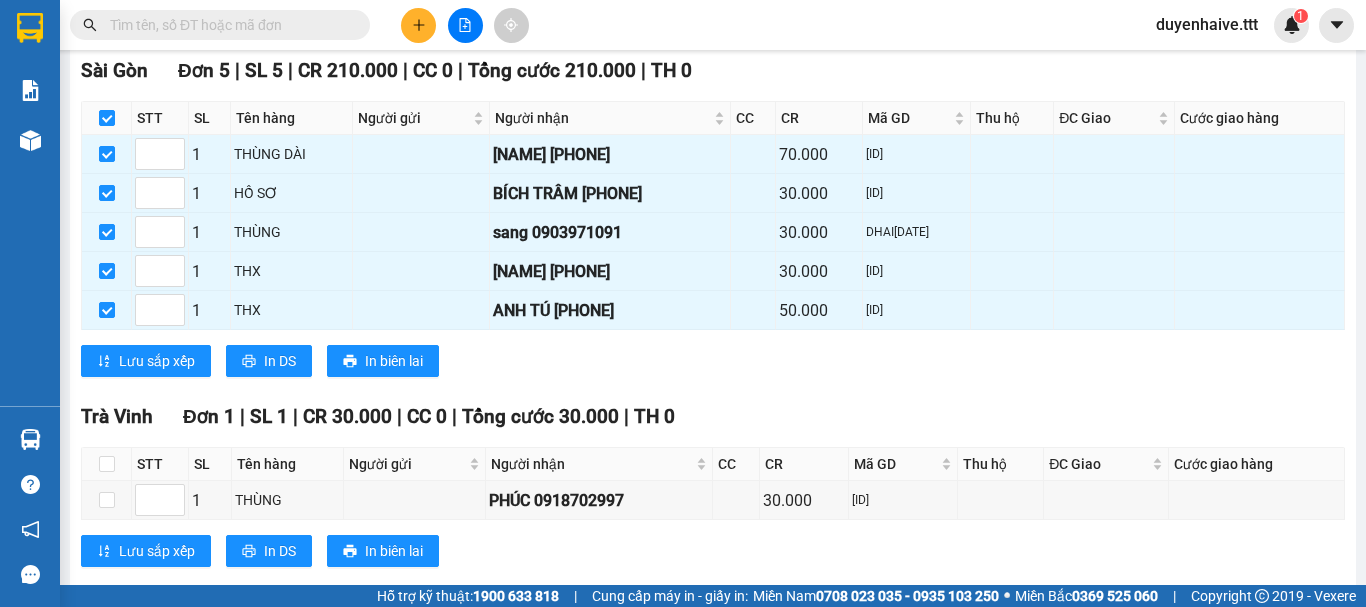 click at bounding box center (228, 25) 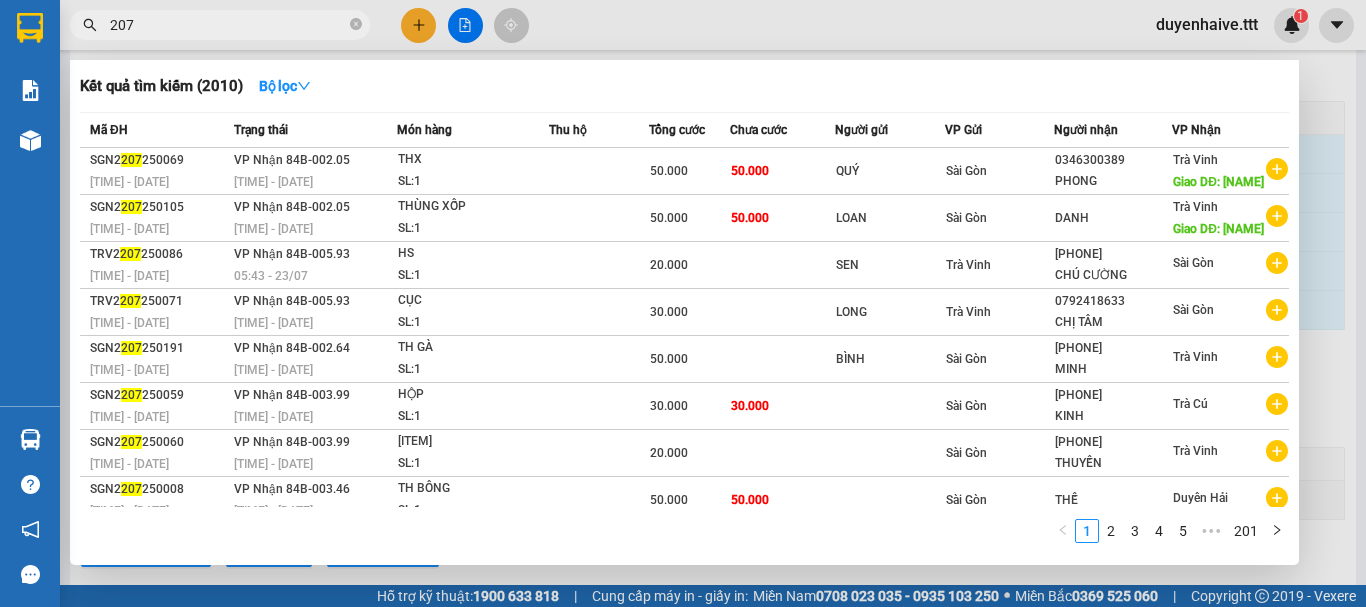 click on "207" at bounding box center [228, 25] 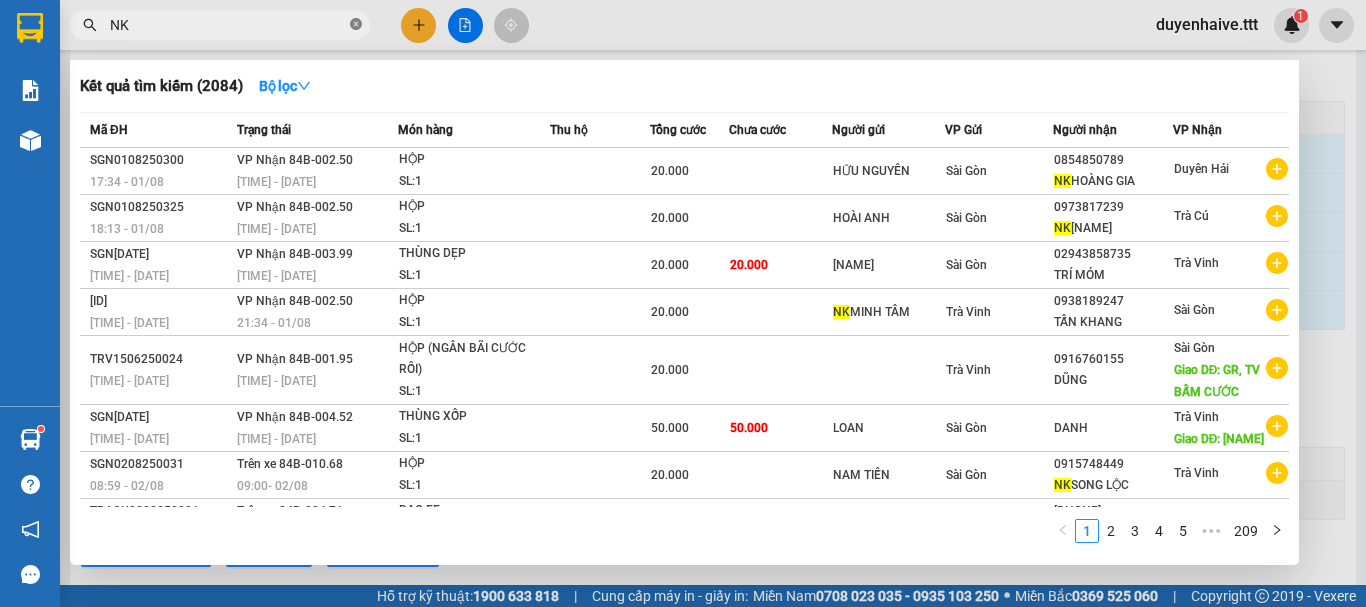 click 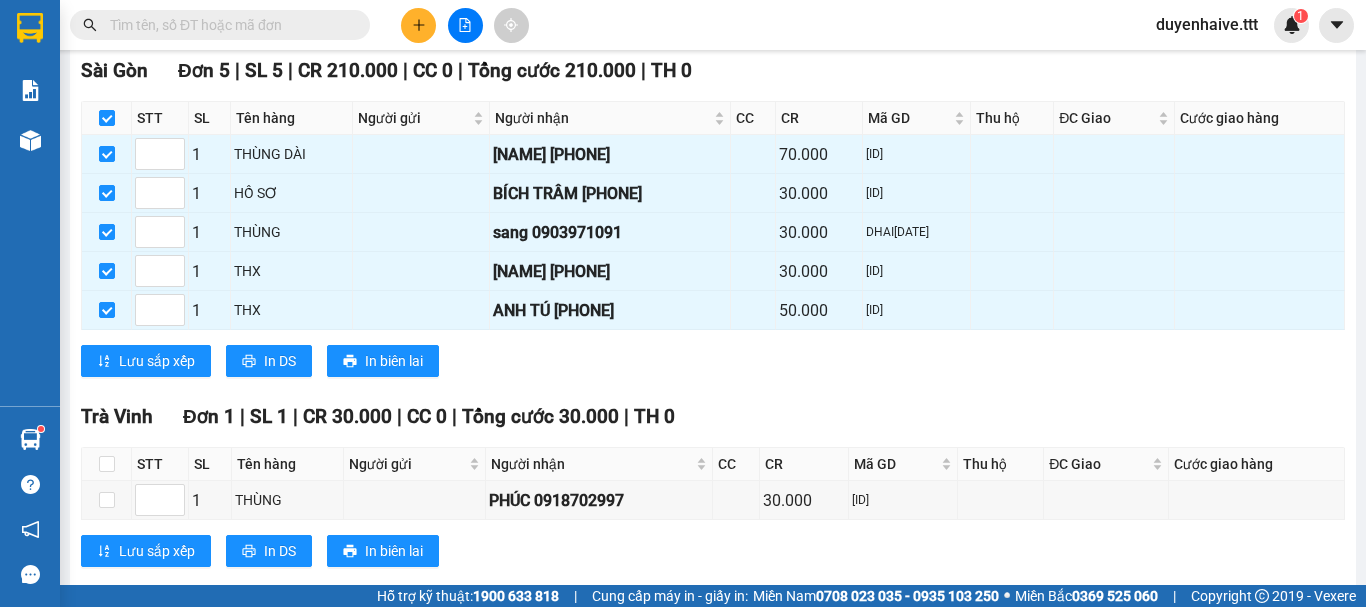 click 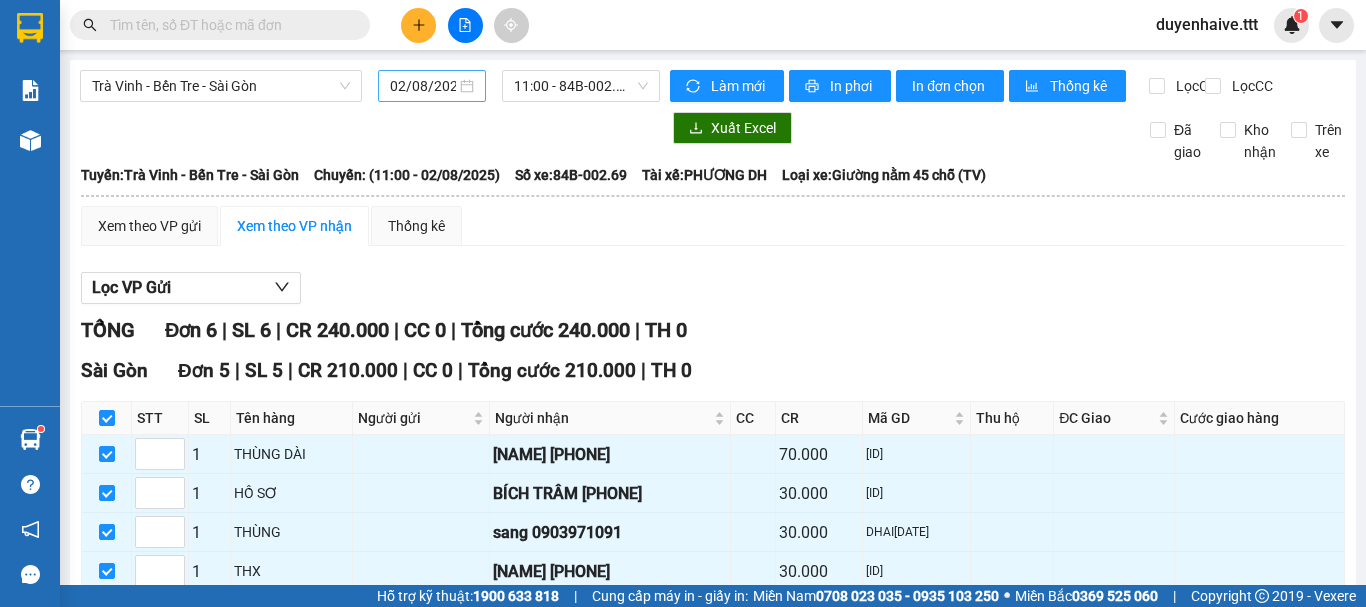 click on "02/08/2025" at bounding box center [423, 86] 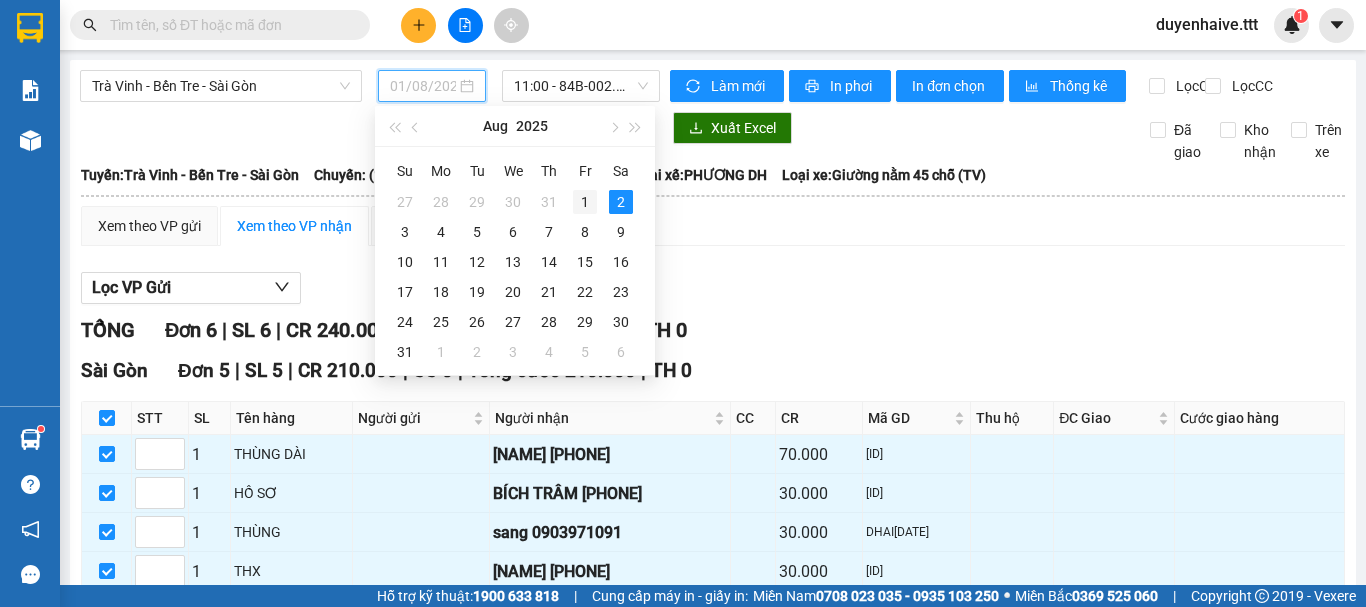 click on "1" at bounding box center (585, 202) 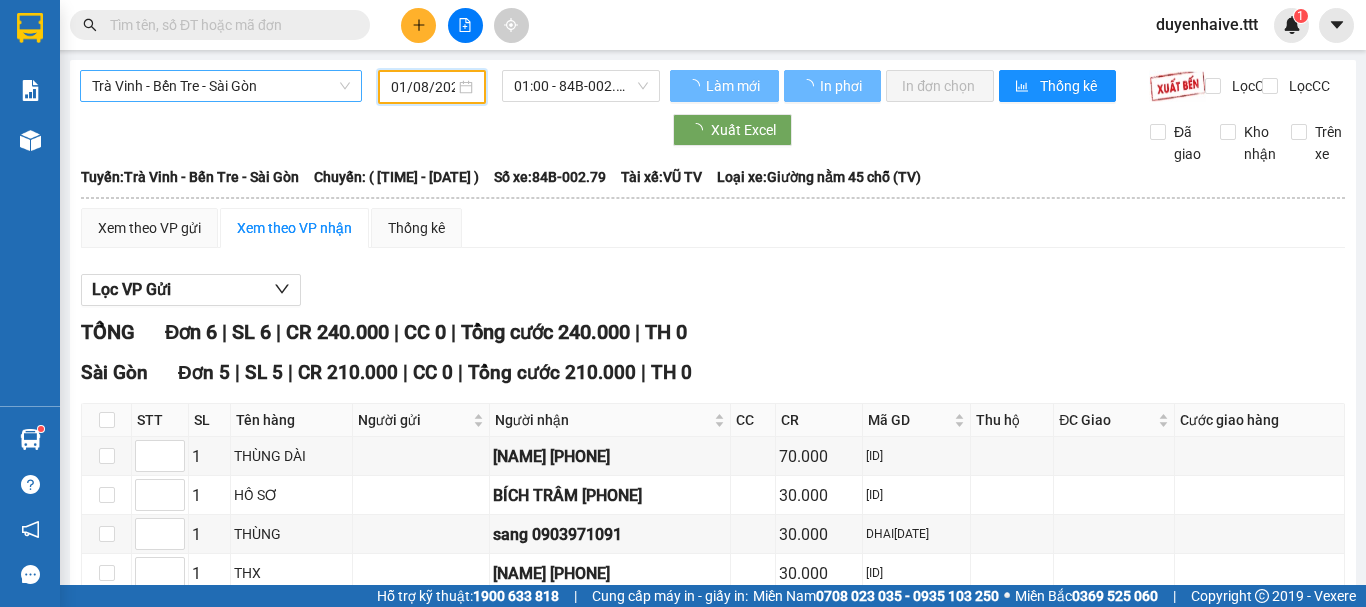 click on "Trà Vinh - Bến Tre - Sài Gòn" at bounding box center [221, 86] 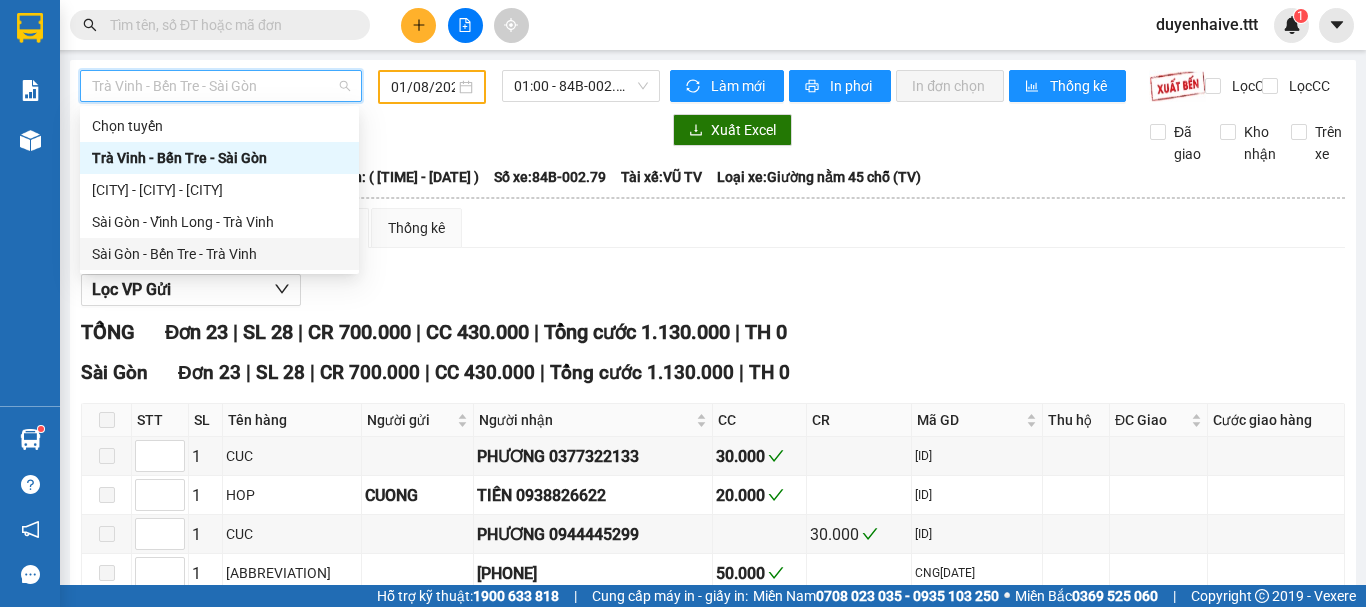 click on "Sài Gòn - Bến Tre - Trà Vinh" at bounding box center [219, 254] 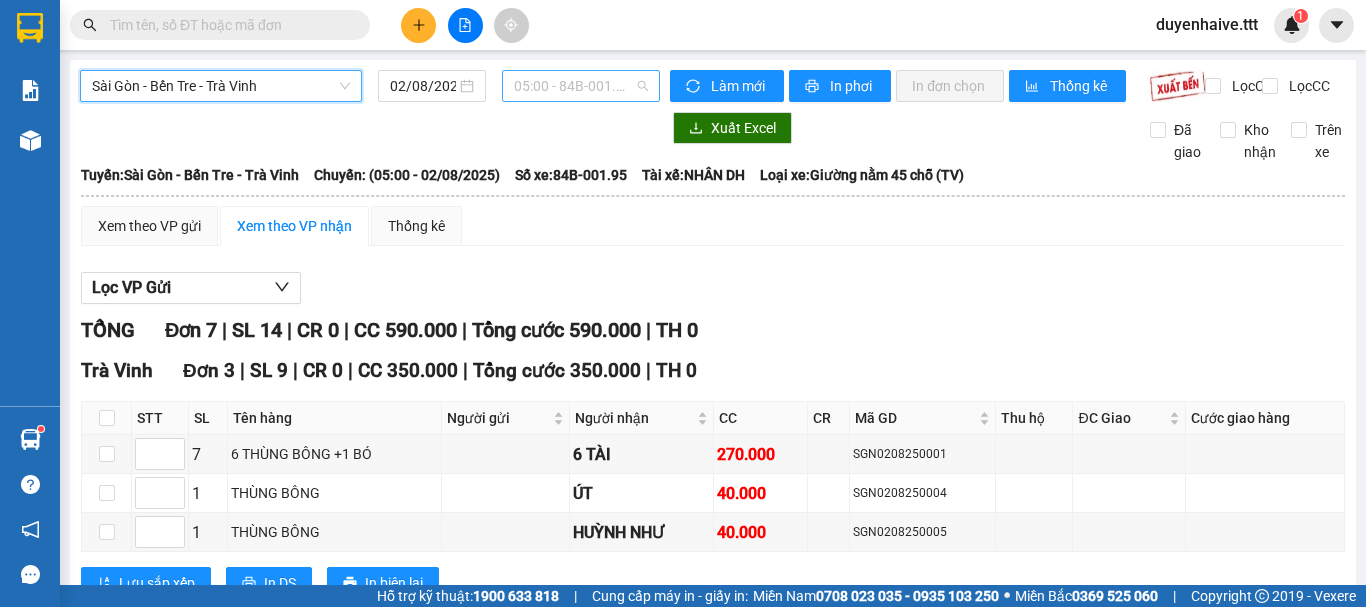 scroll, scrollTop: 32, scrollLeft: 0, axis: vertical 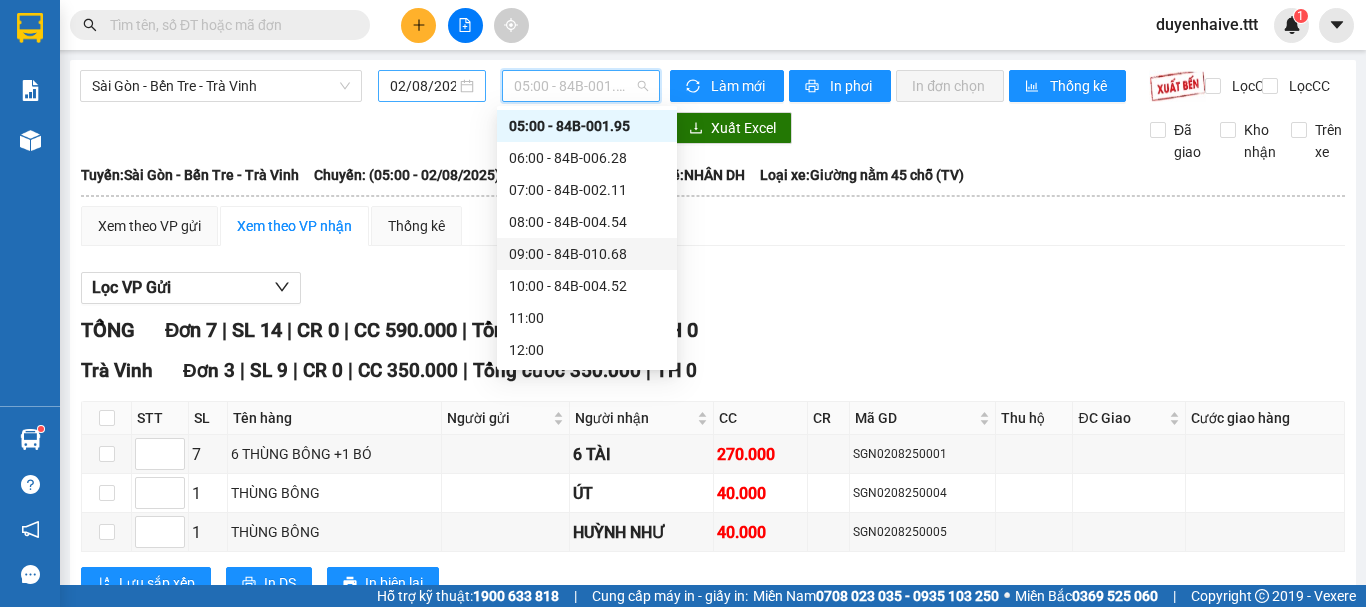 click on "02/08/2025" at bounding box center (423, 86) 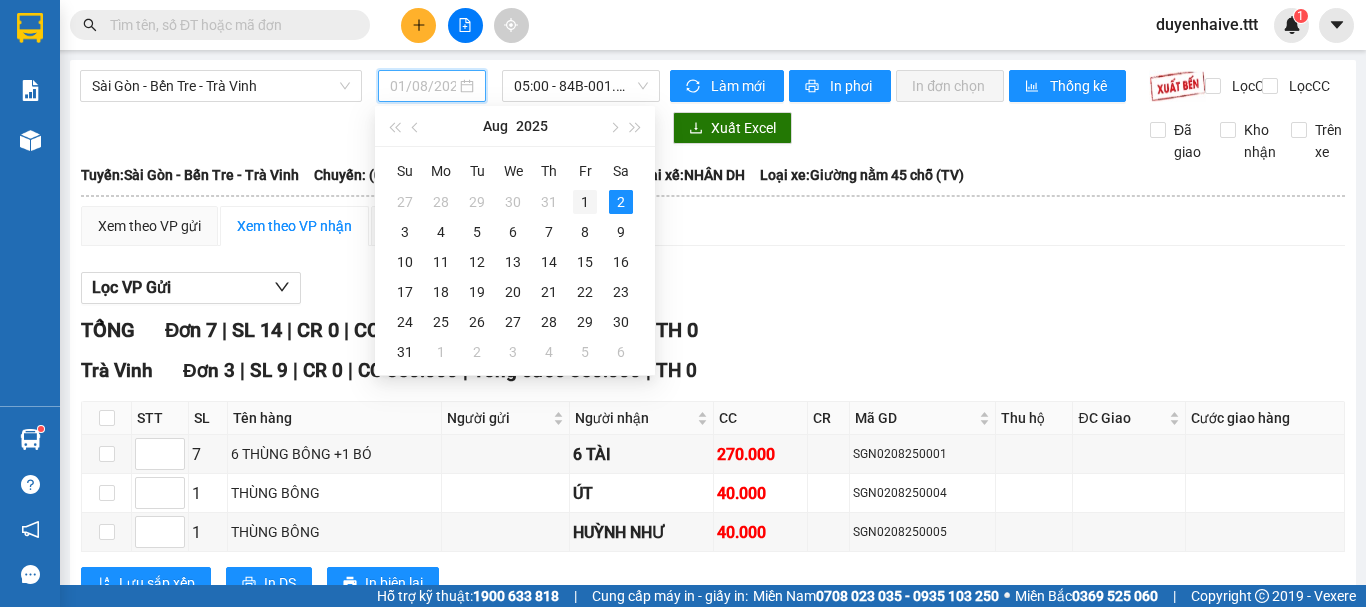 click on "1" at bounding box center (585, 202) 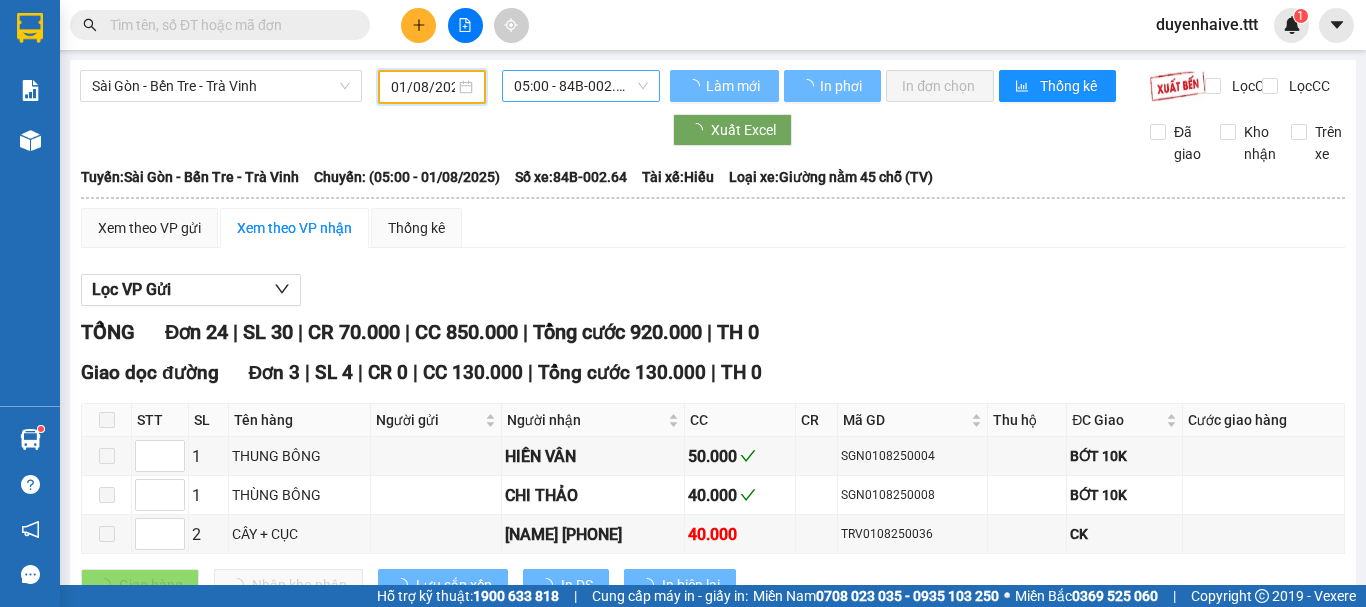 click on "05:00     - 84B-002.64" at bounding box center (581, 86) 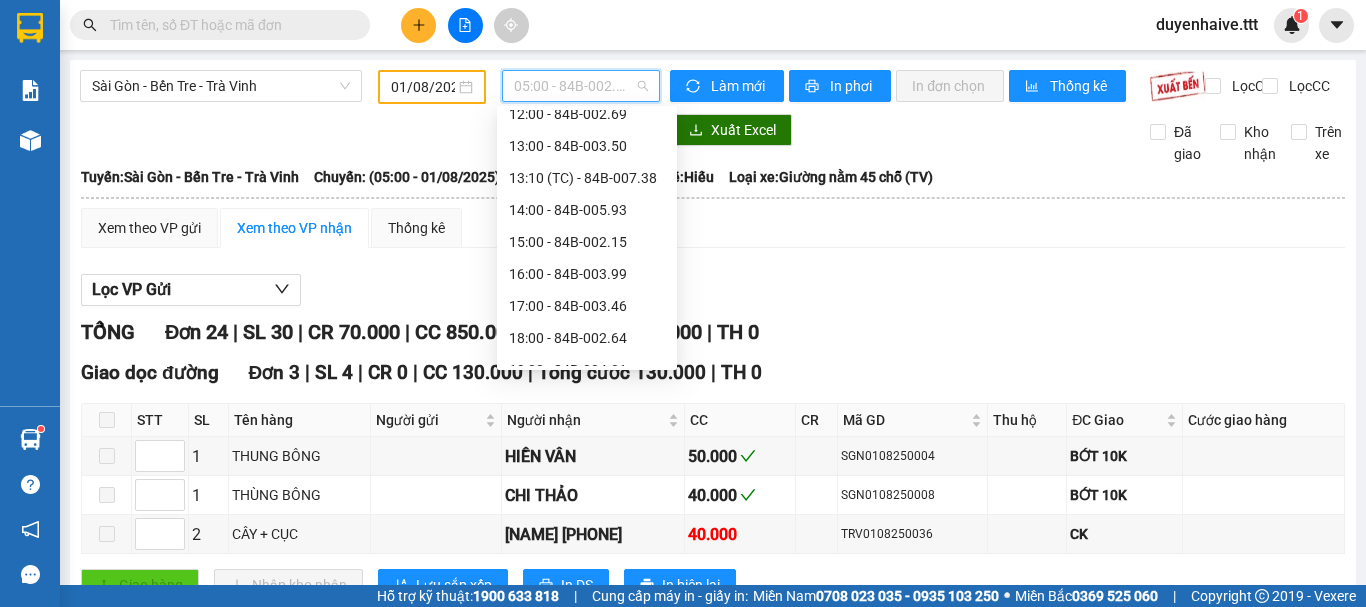 scroll, scrollTop: 416, scrollLeft: 0, axis: vertical 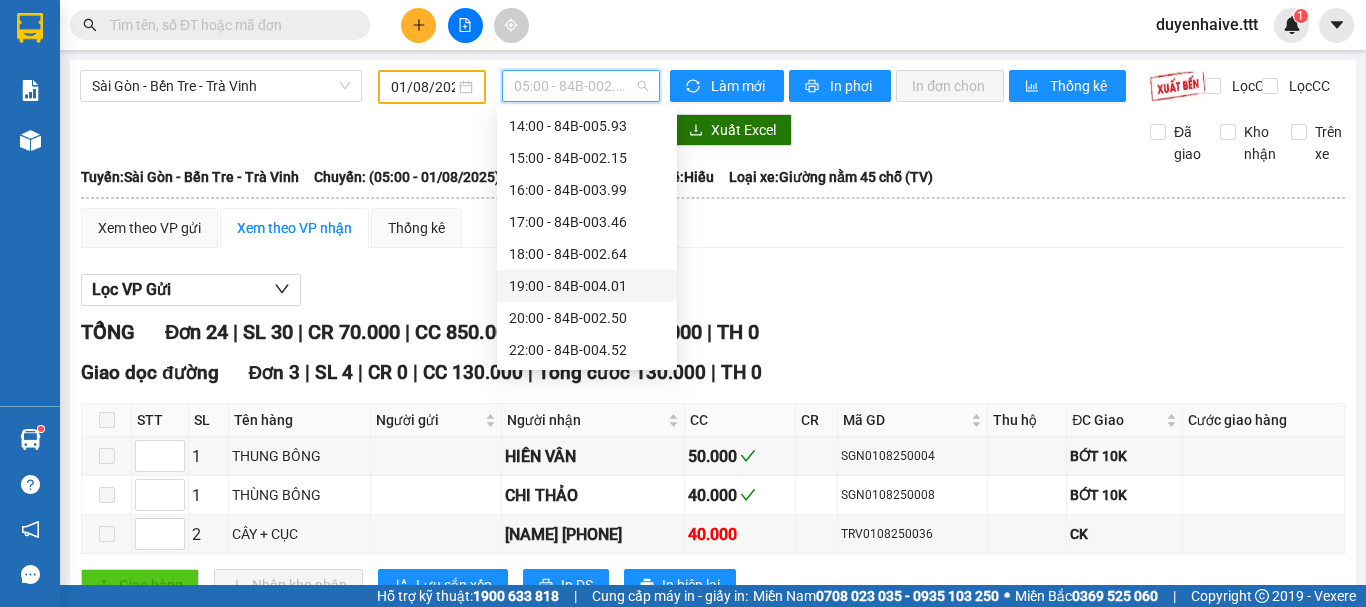 click on "19:00     - 84B-004.01" at bounding box center [587, 286] 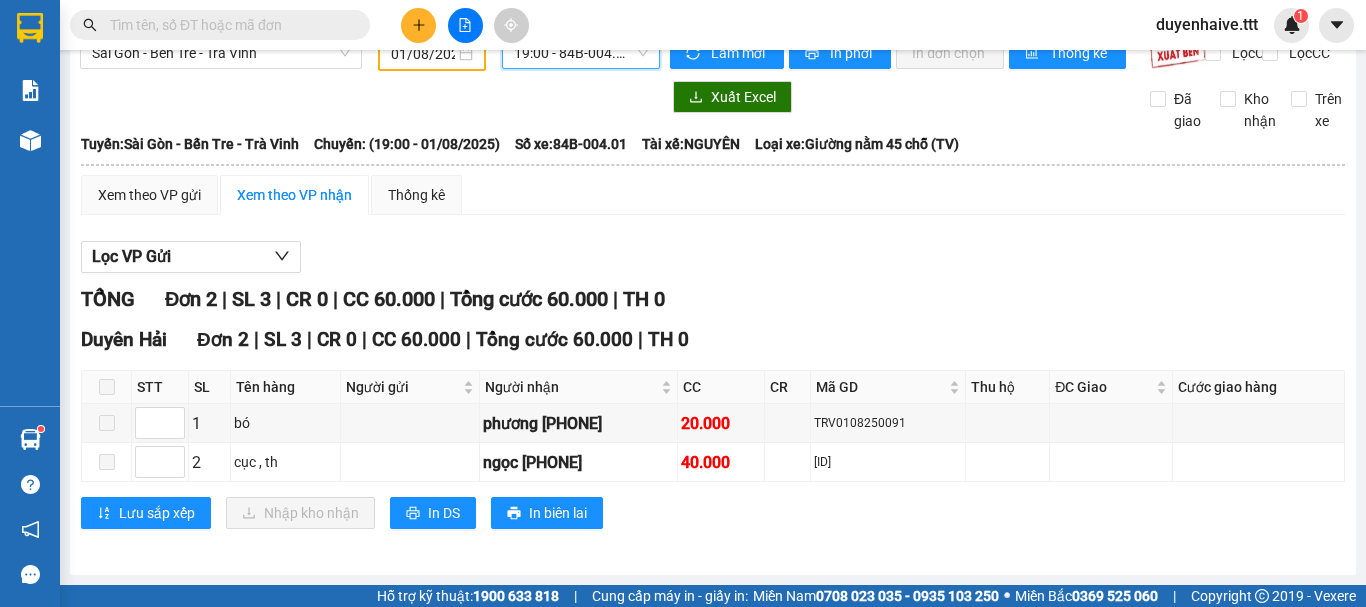 scroll, scrollTop: 0, scrollLeft: 0, axis: both 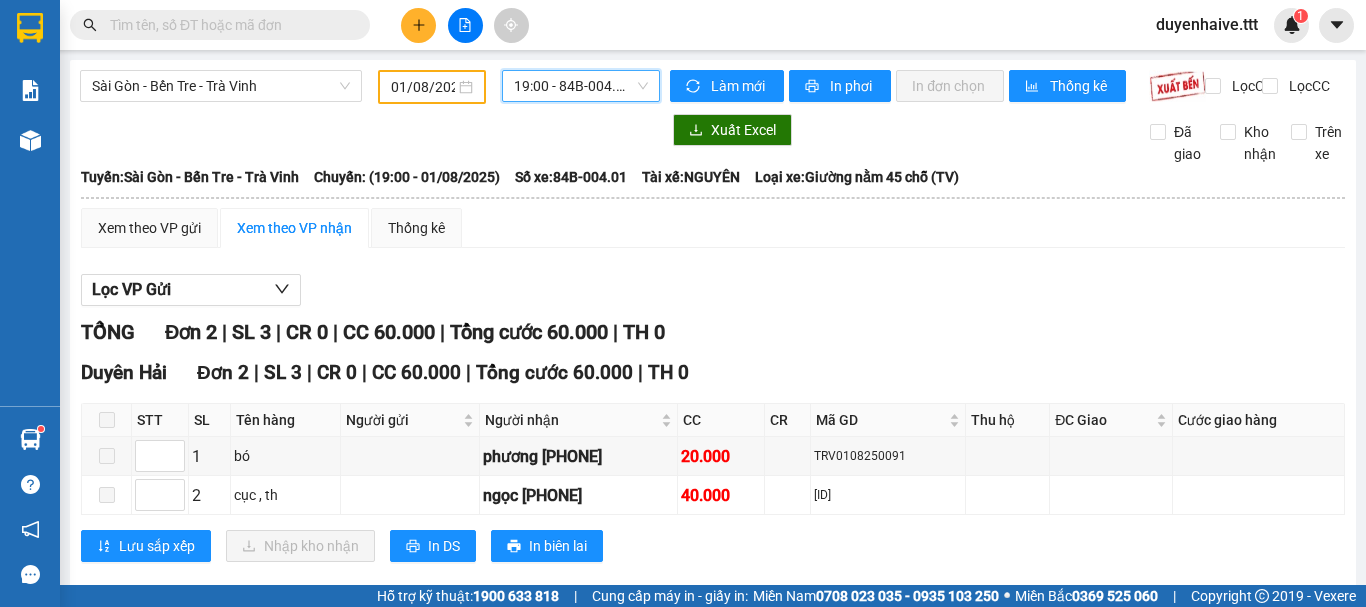 click on "19:00     - 84B-004.01" at bounding box center (581, 86) 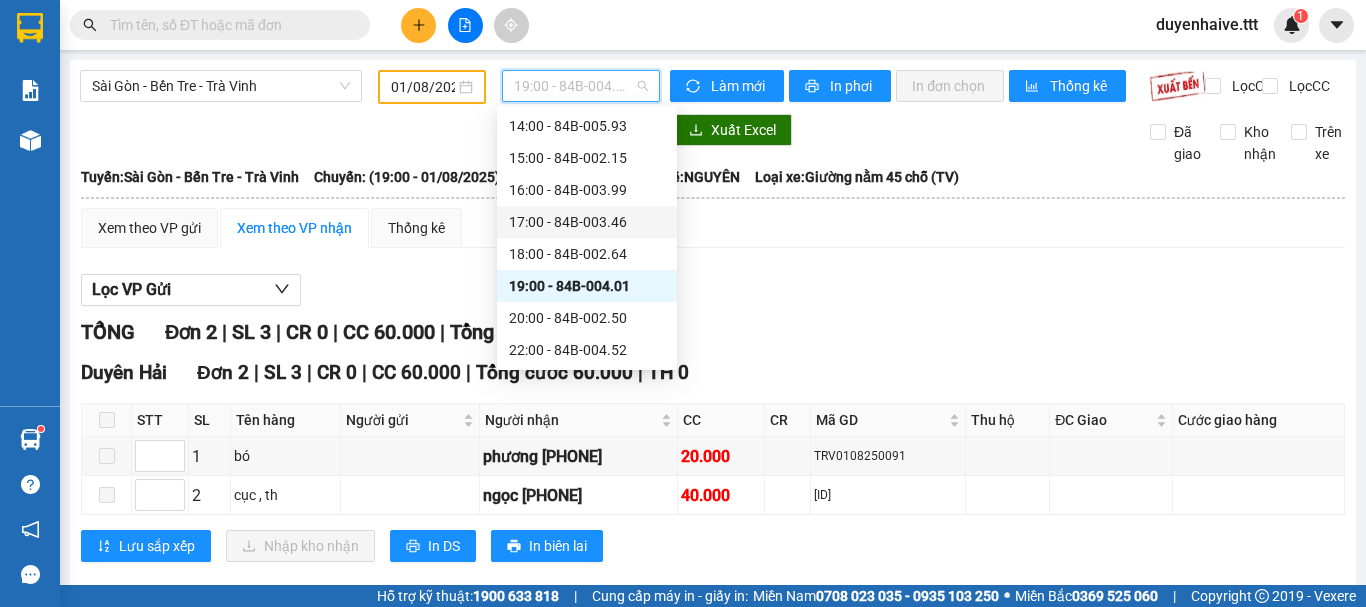 click on "17:00     - 84B-003.46" at bounding box center (587, 222) 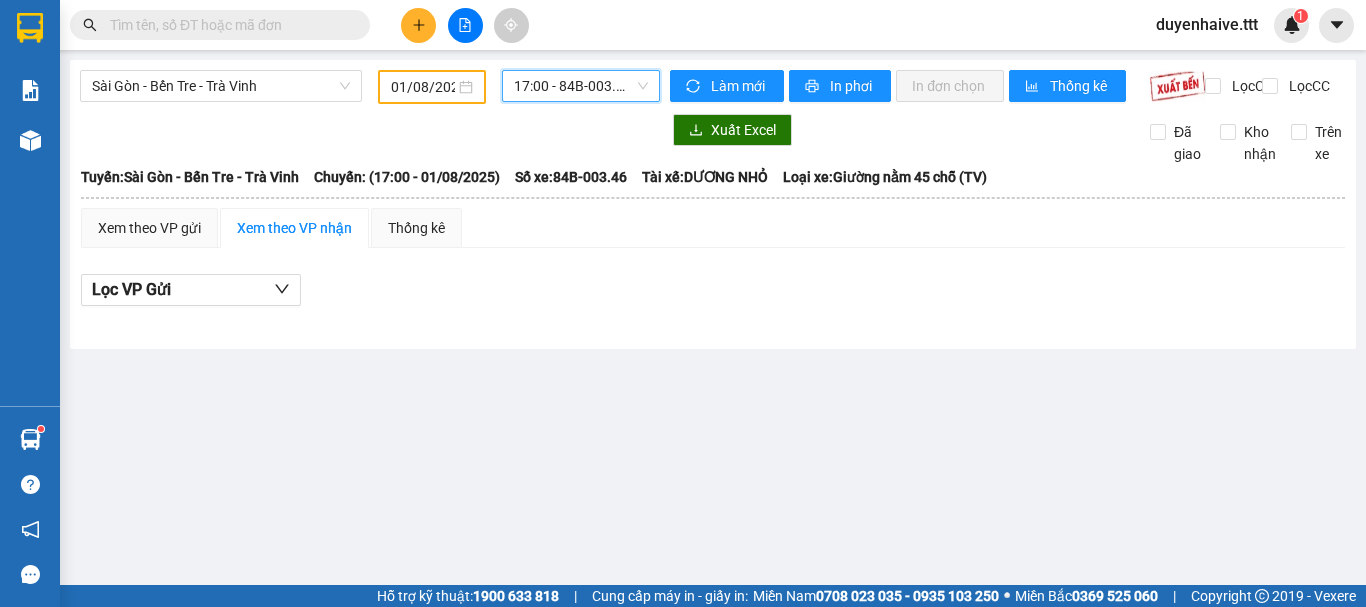 click on "17:00     - 84B-003.46" at bounding box center [581, 86] 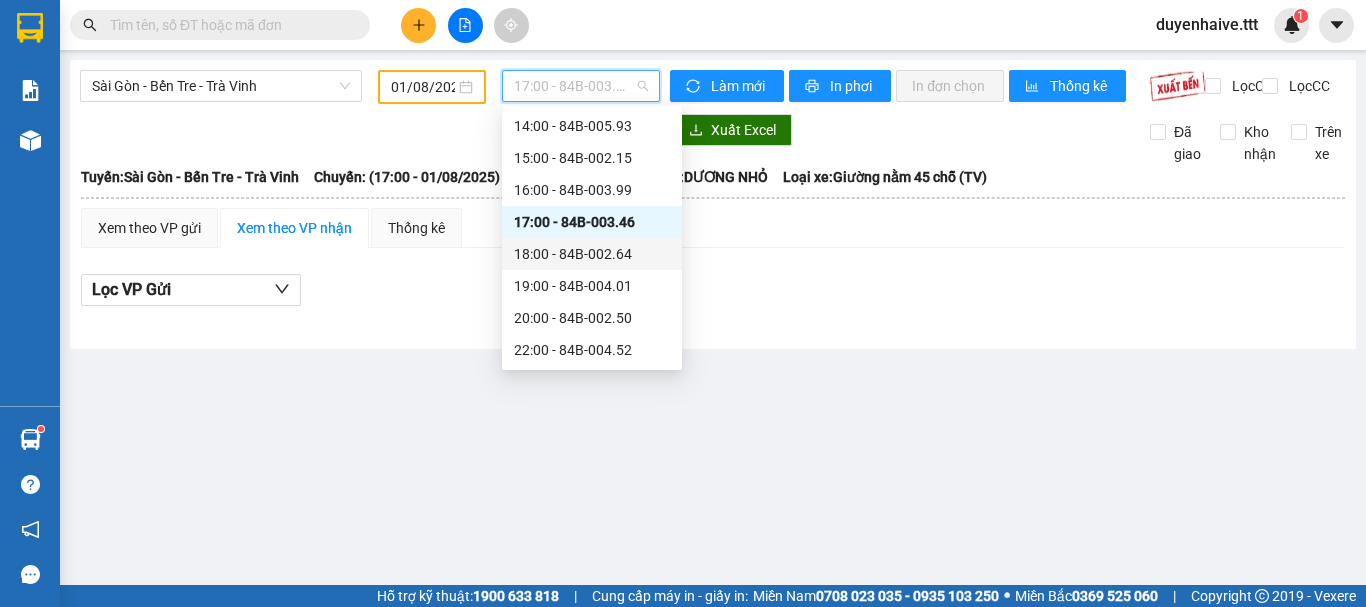click on "18:00     - 84B-002.64" at bounding box center [592, 254] 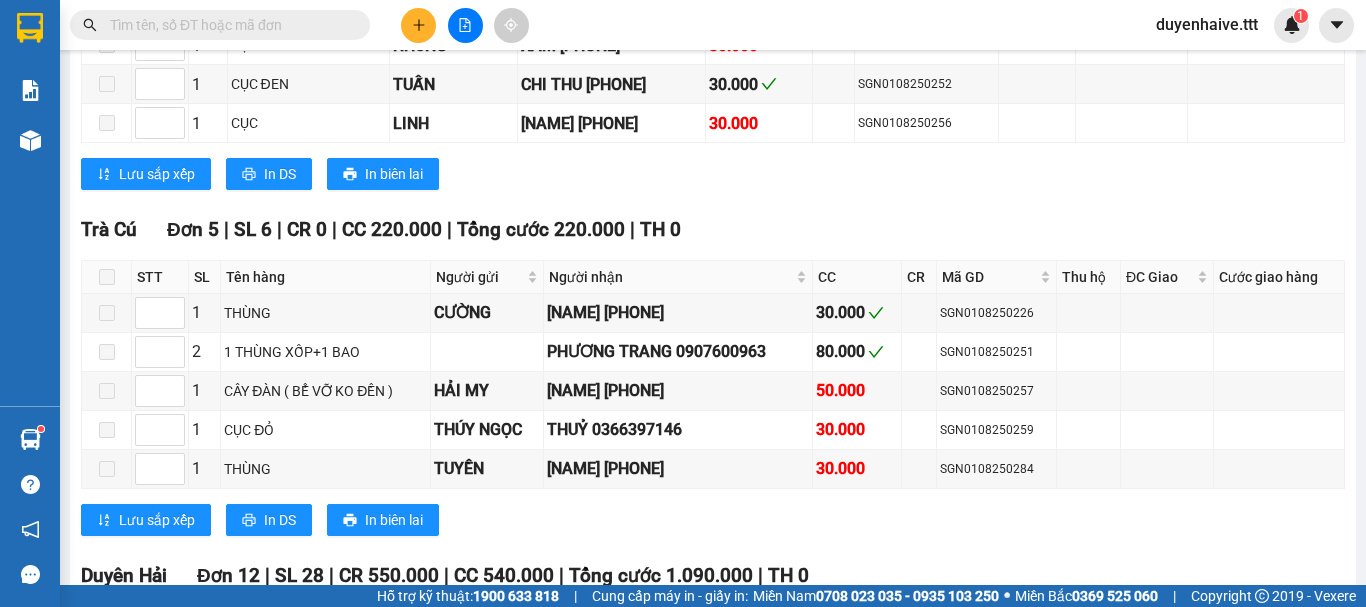 scroll, scrollTop: 2700, scrollLeft: 0, axis: vertical 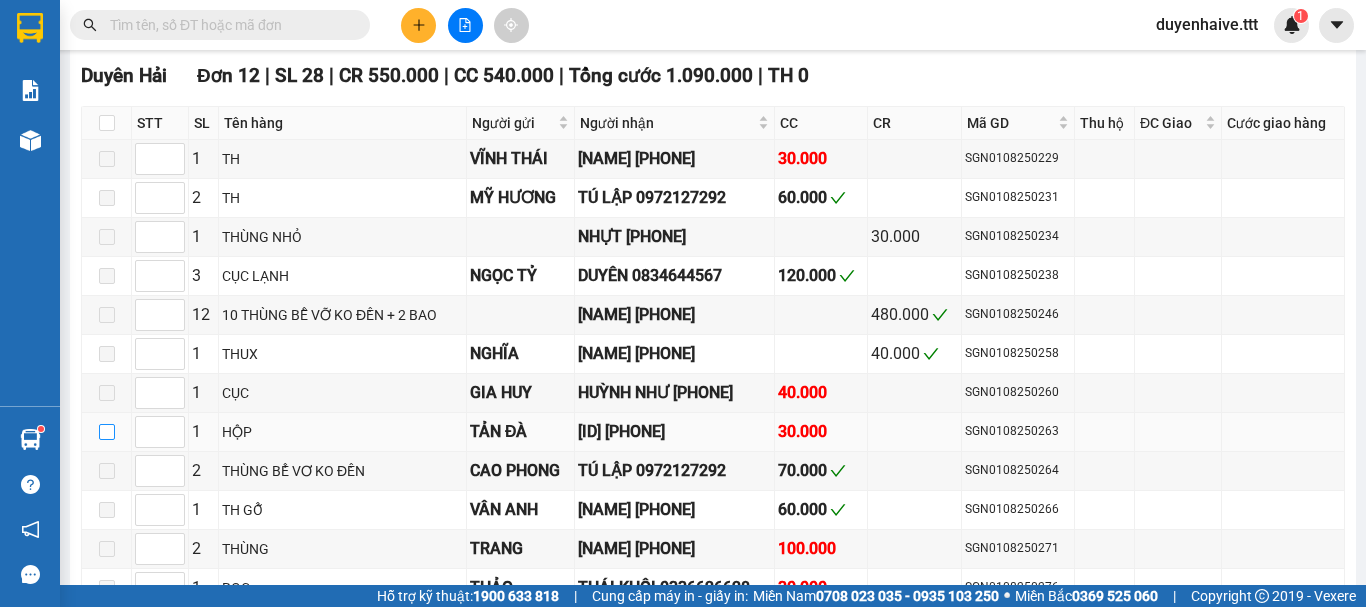 click at bounding box center (107, 432) 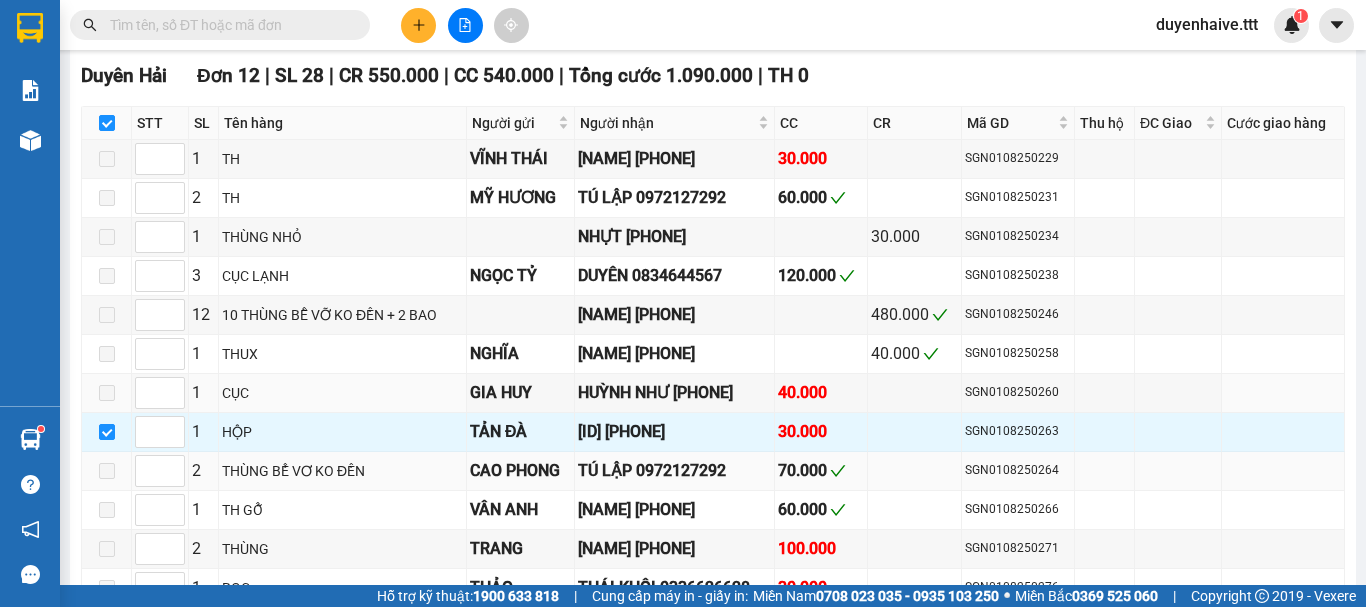 scroll, scrollTop: 2841, scrollLeft: 0, axis: vertical 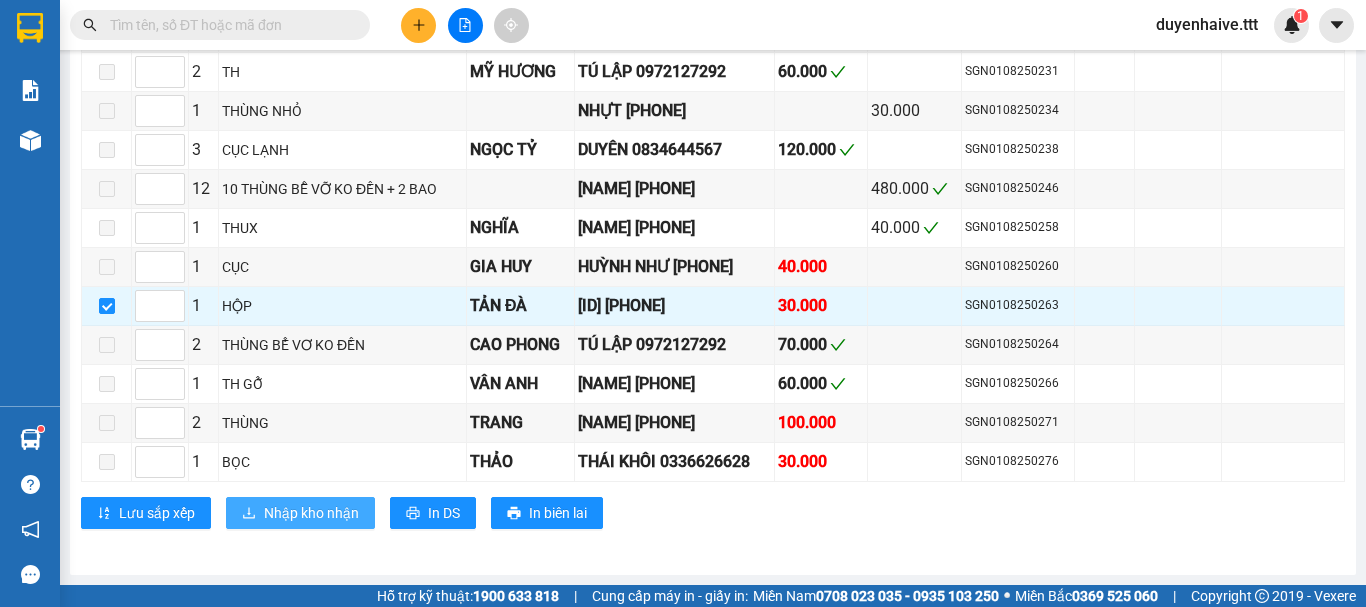 click on "Nhập kho nhận" at bounding box center (311, 513) 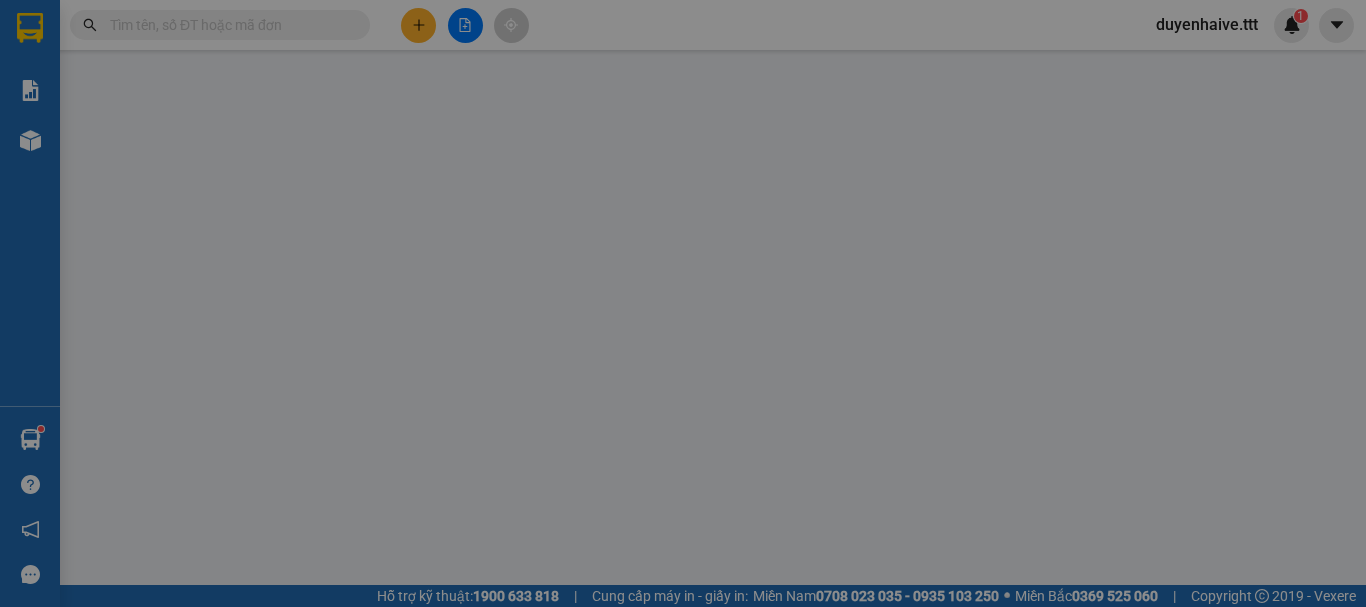 scroll, scrollTop: 0, scrollLeft: 0, axis: both 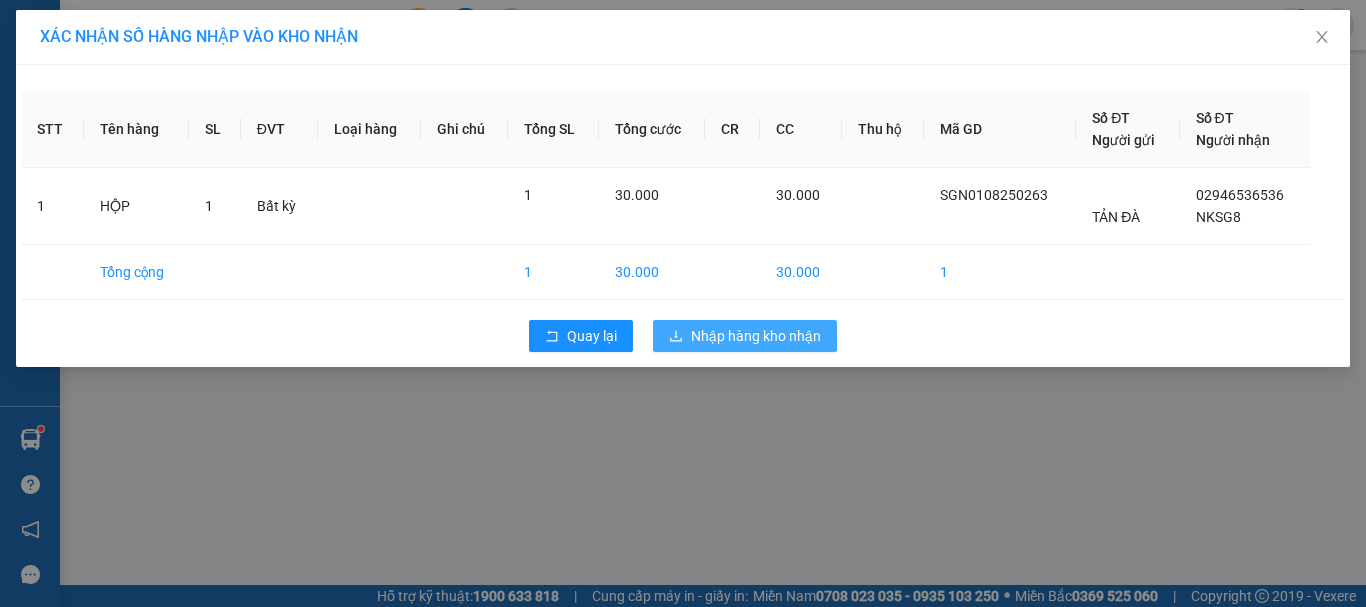 click on "Nhập hàng kho nhận" at bounding box center [745, 336] 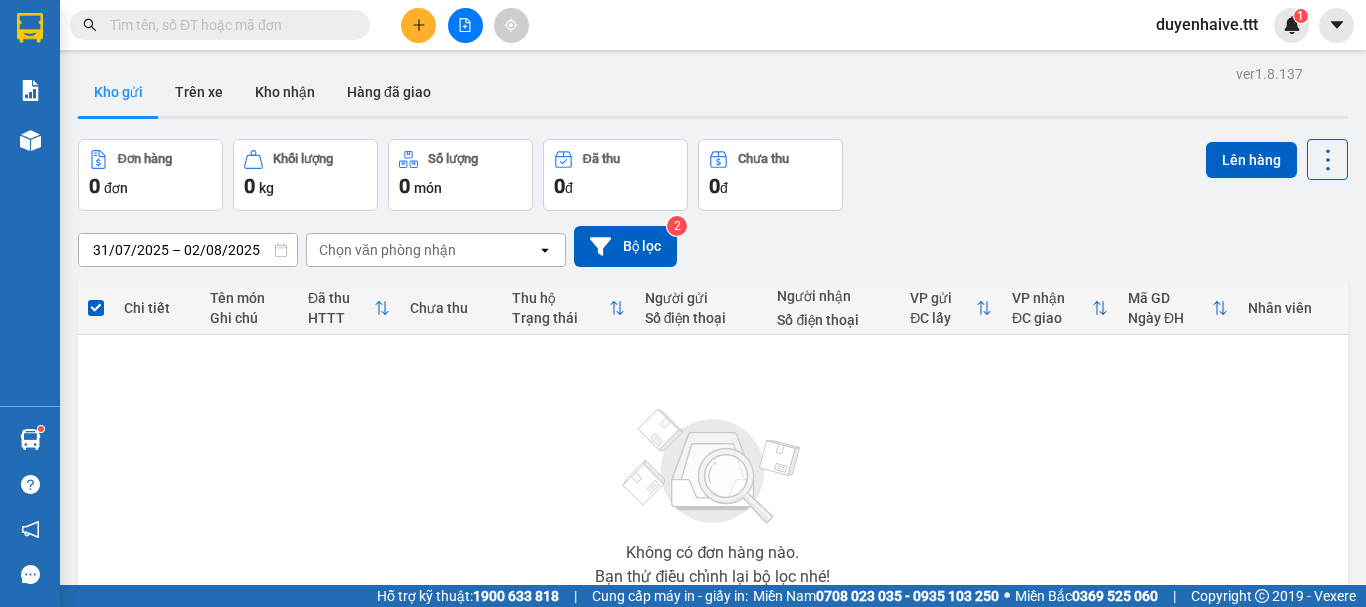click at bounding box center (228, 25) 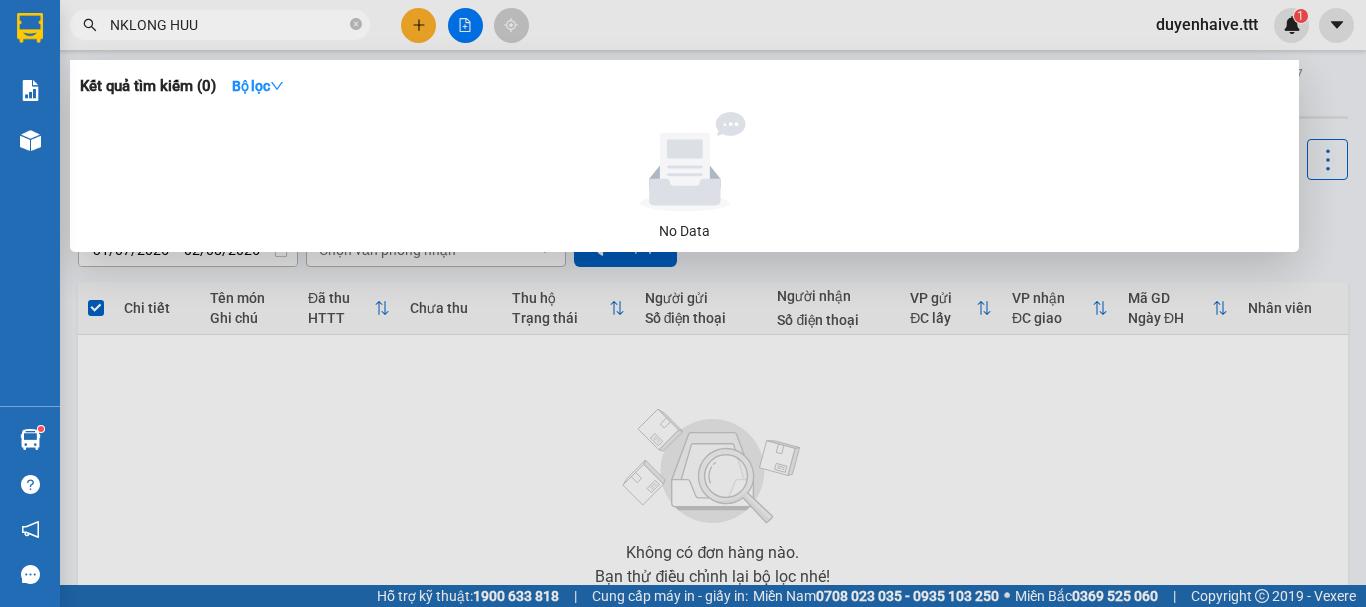 click on "NKLONG HUU" at bounding box center [228, 25] 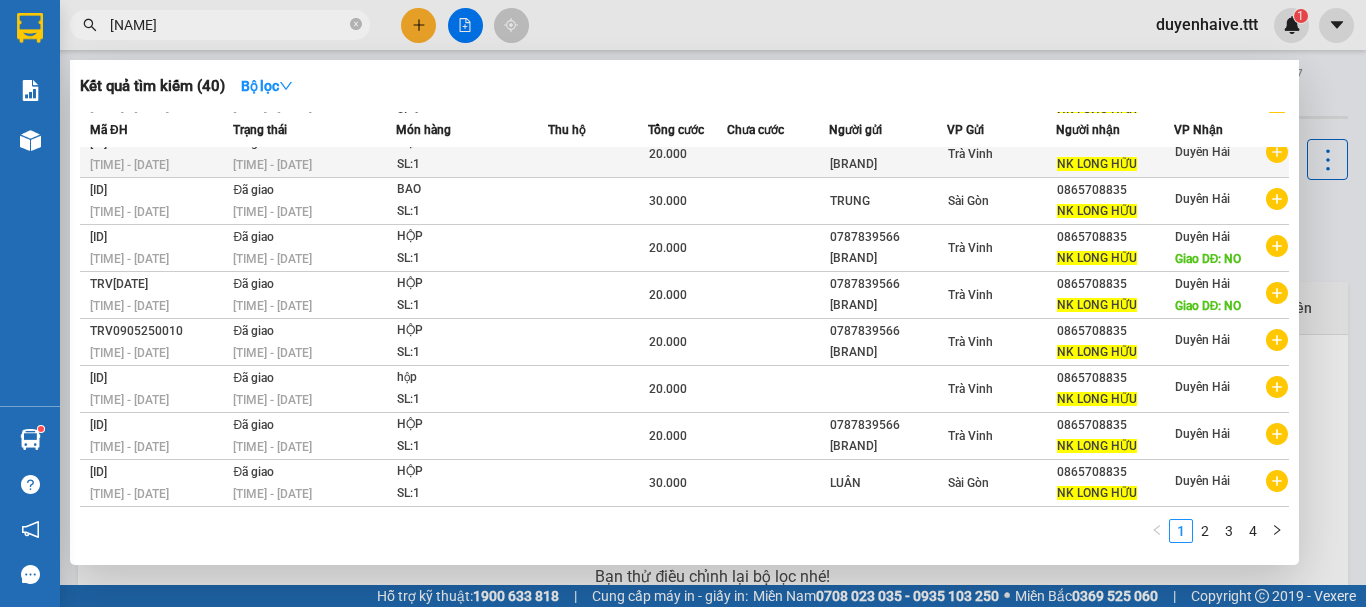scroll, scrollTop: 0, scrollLeft: 0, axis: both 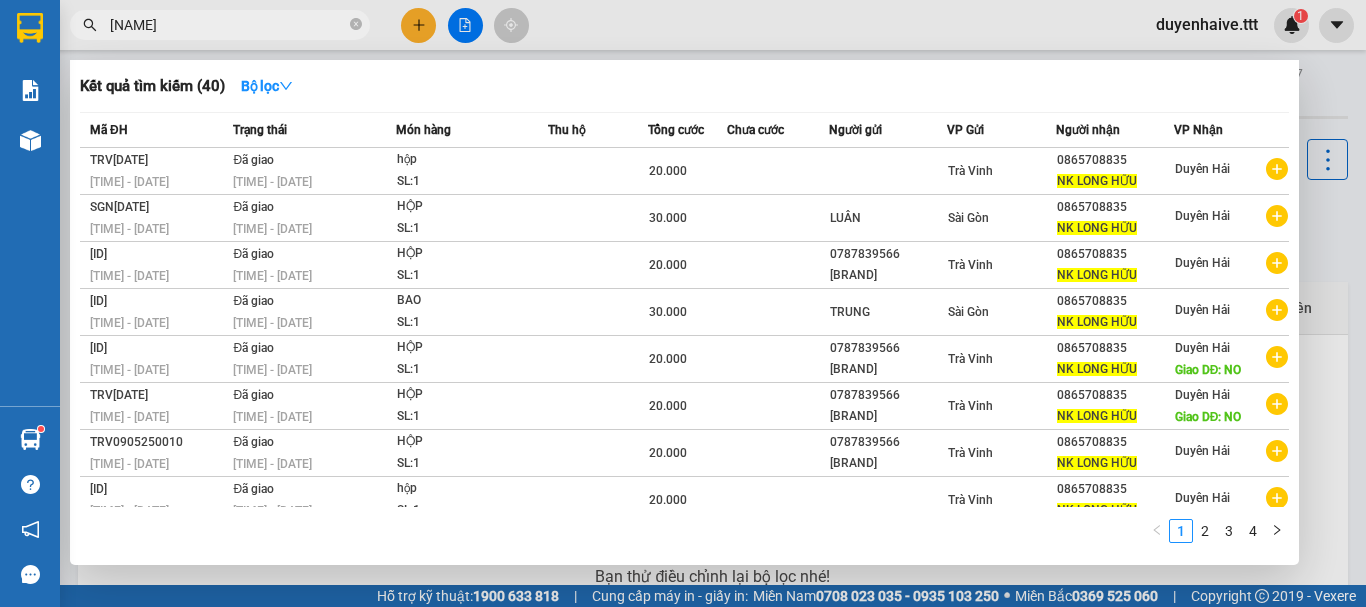 click on "NK LONG HUU" at bounding box center (228, 25) 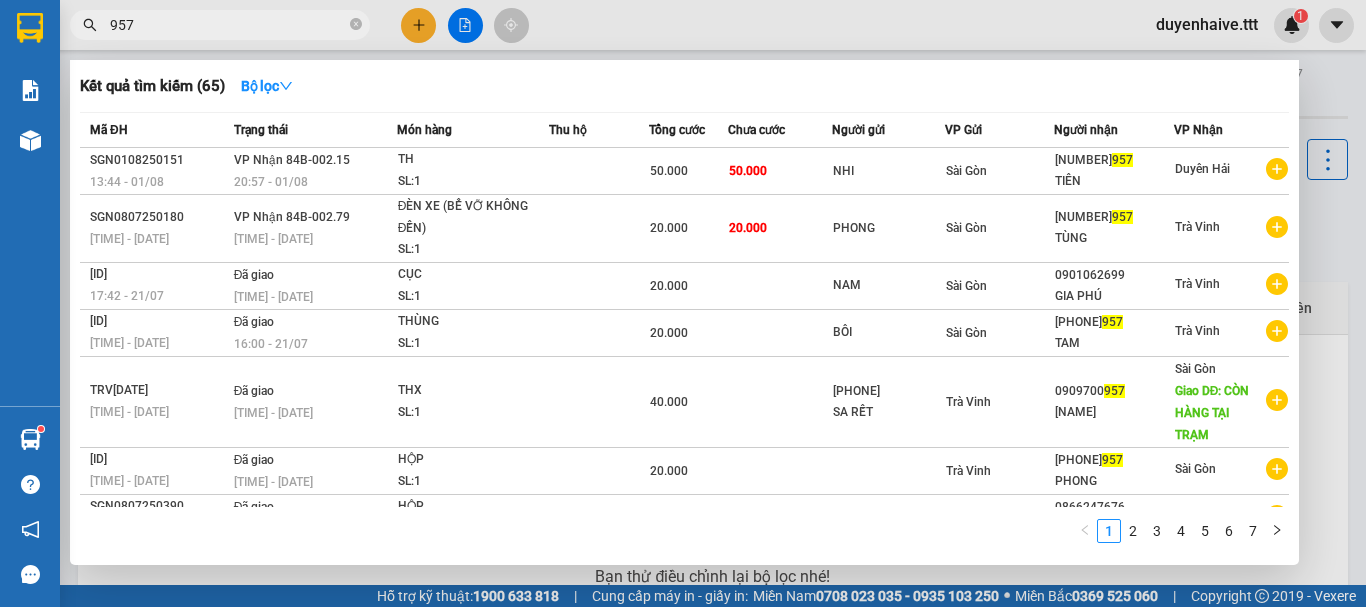 click on "957" at bounding box center (228, 25) 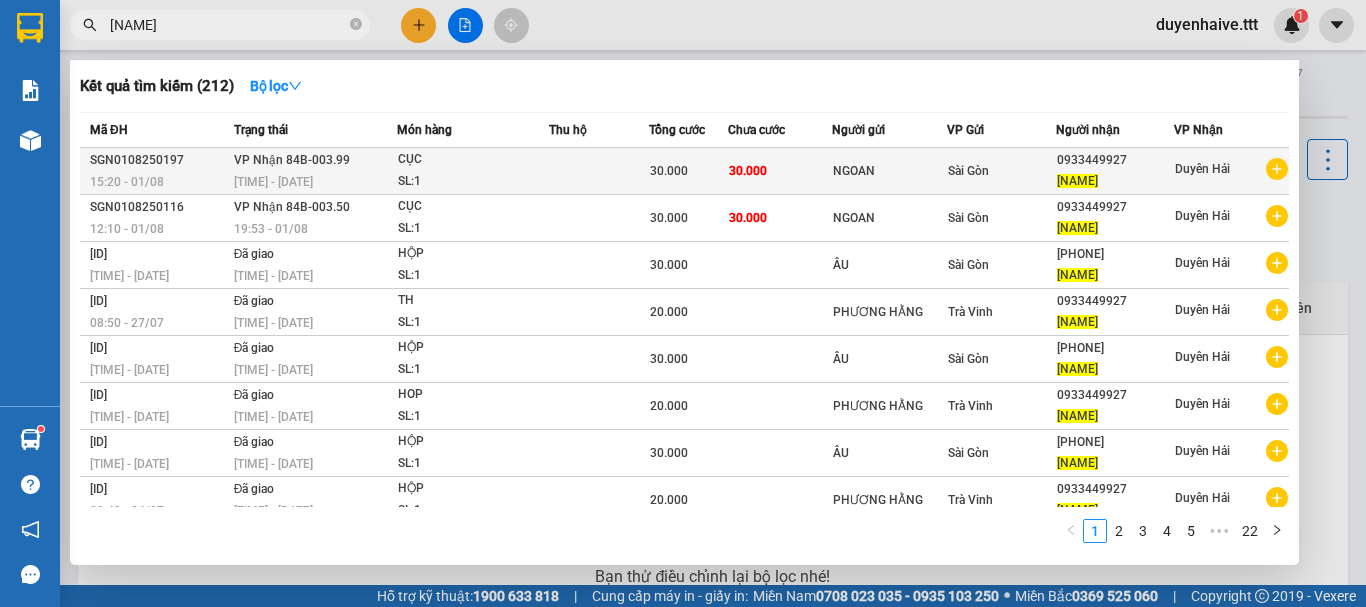 click on "SL:  1" at bounding box center [473, 182] 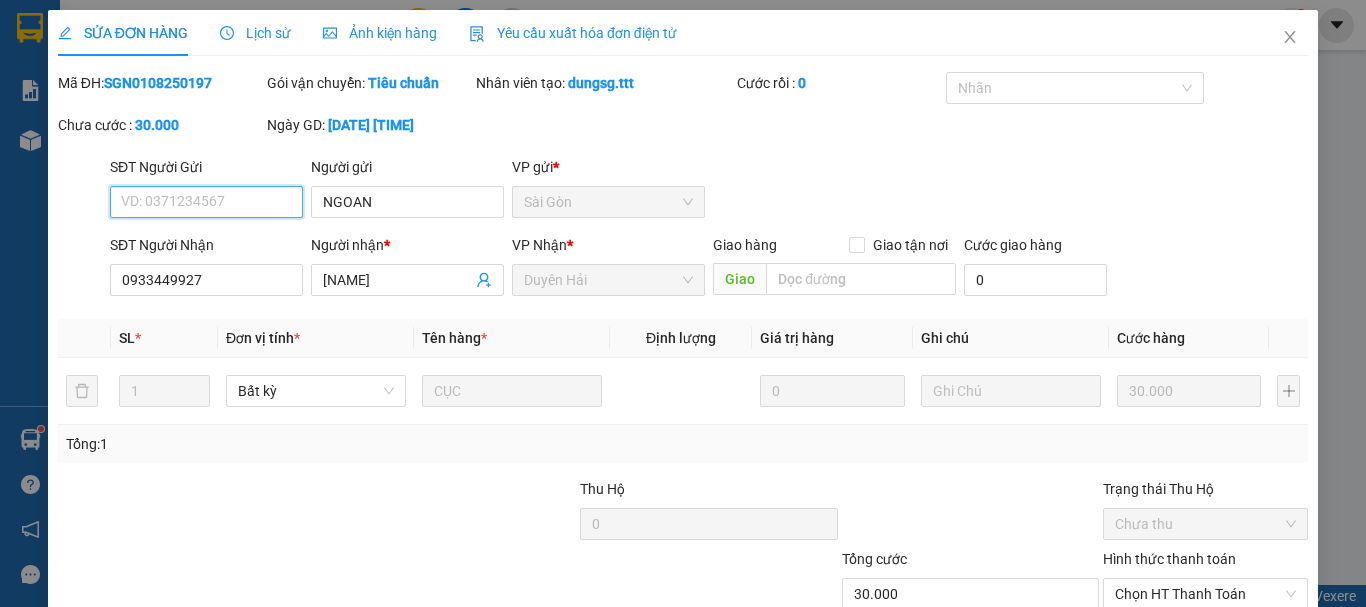 scroll, scrollTop: 137, scrollLeft: 0, axis: vertical 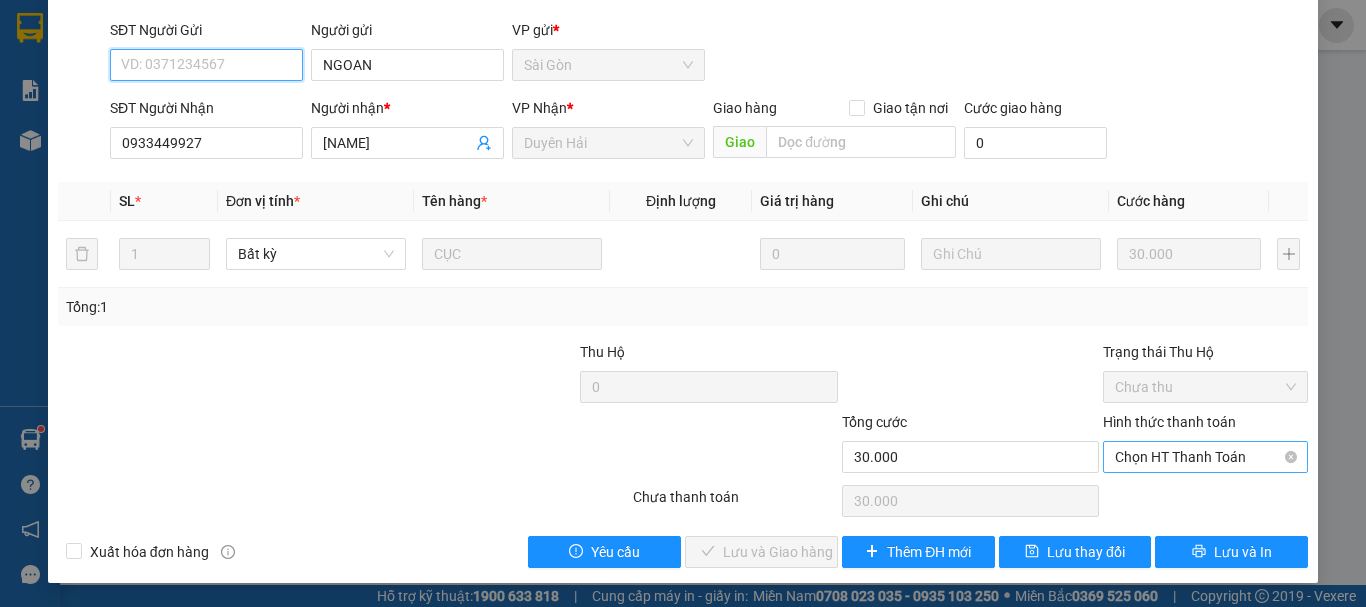 click on "Chọn HT Thanh Toán" at bounding box center (1205, 457) 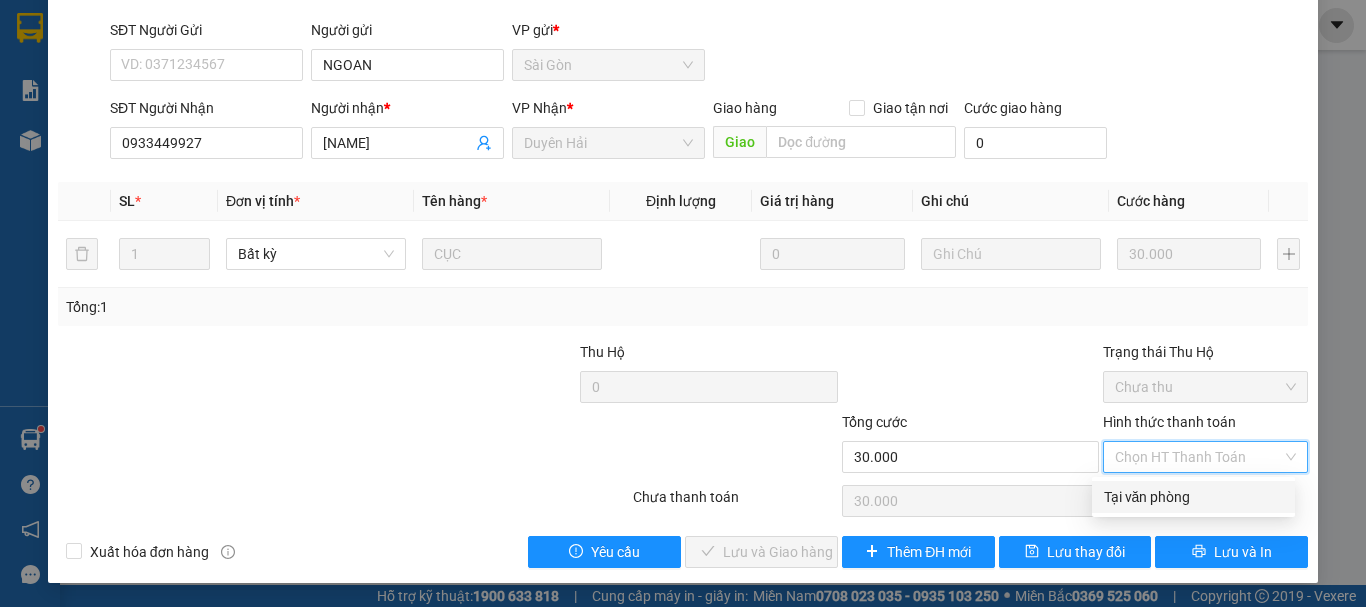 click on "Tại văn phòng" at bounding box center [1193, 497] 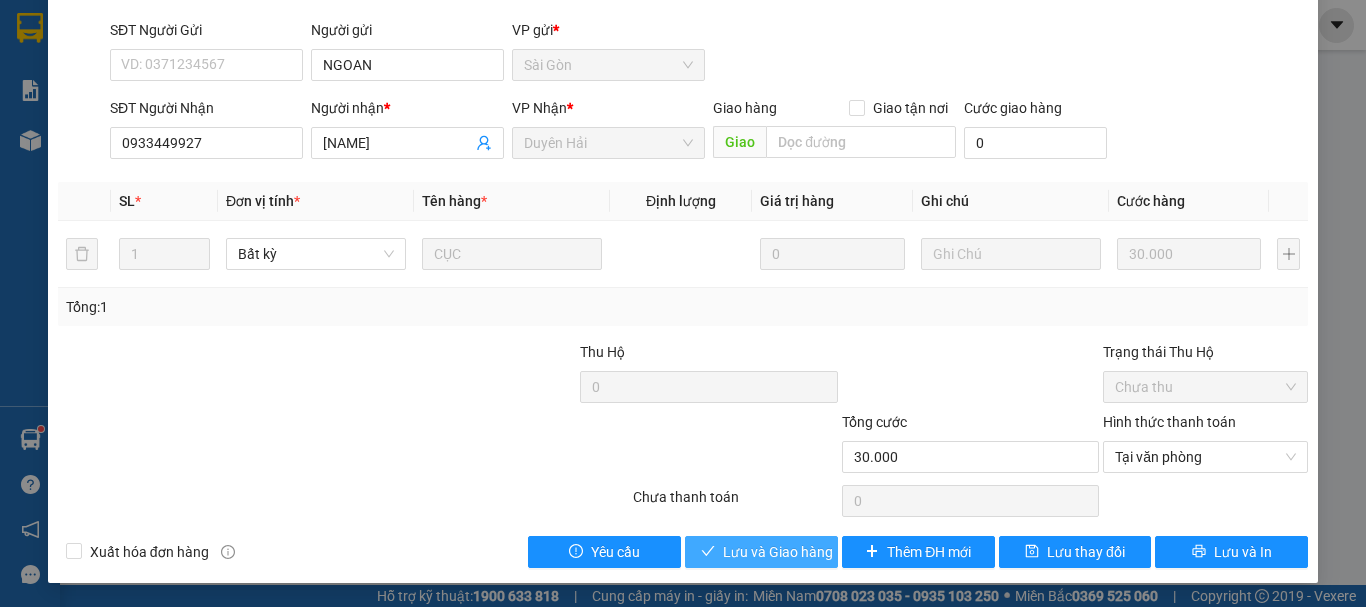click on "Lưu và Giao hàng" at bounding box center (778, 552) 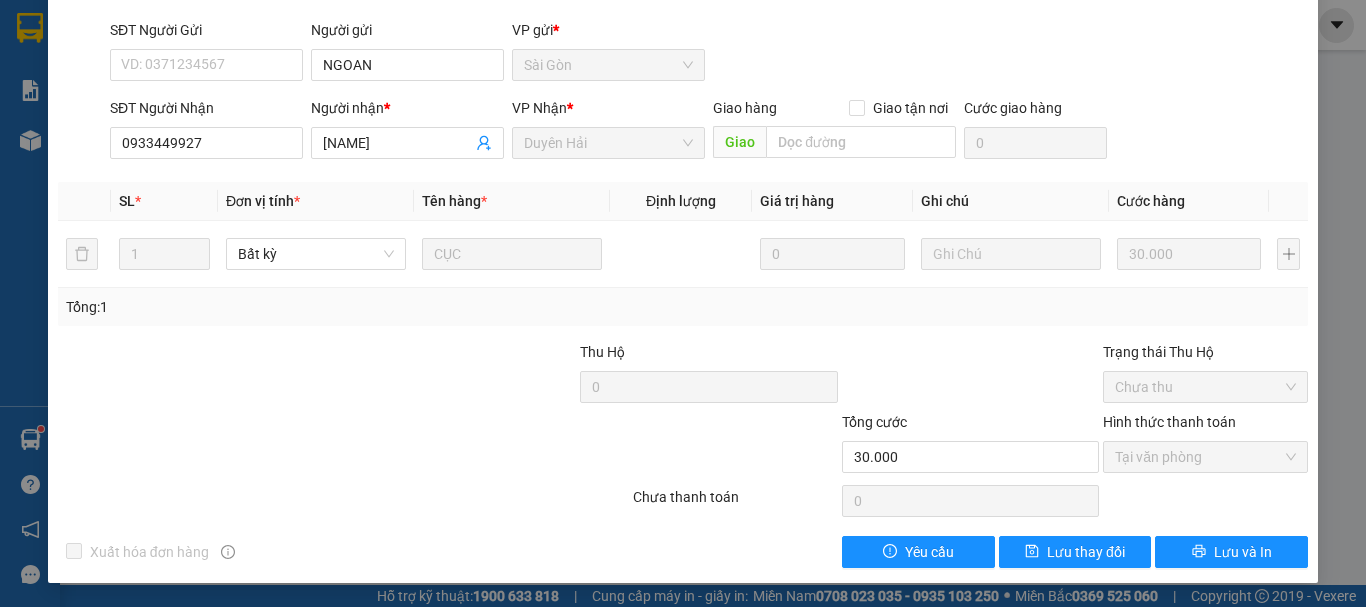 scroll, scrollTop: 0, scrollLeft: 0, axis: both 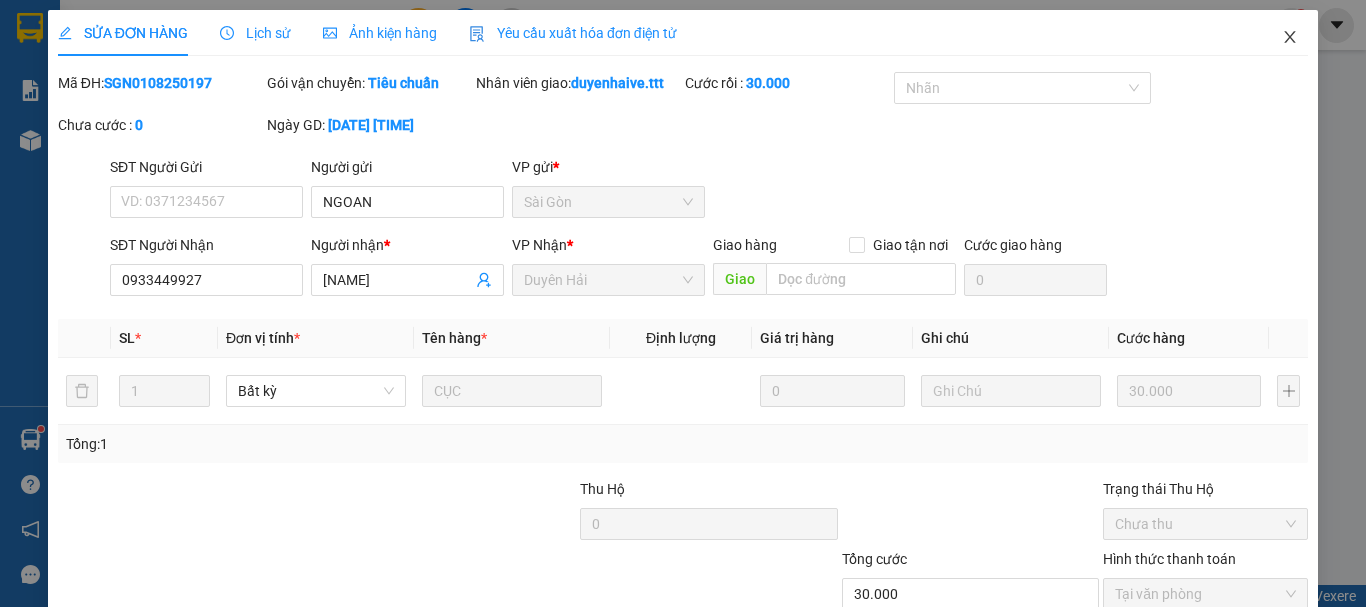 click 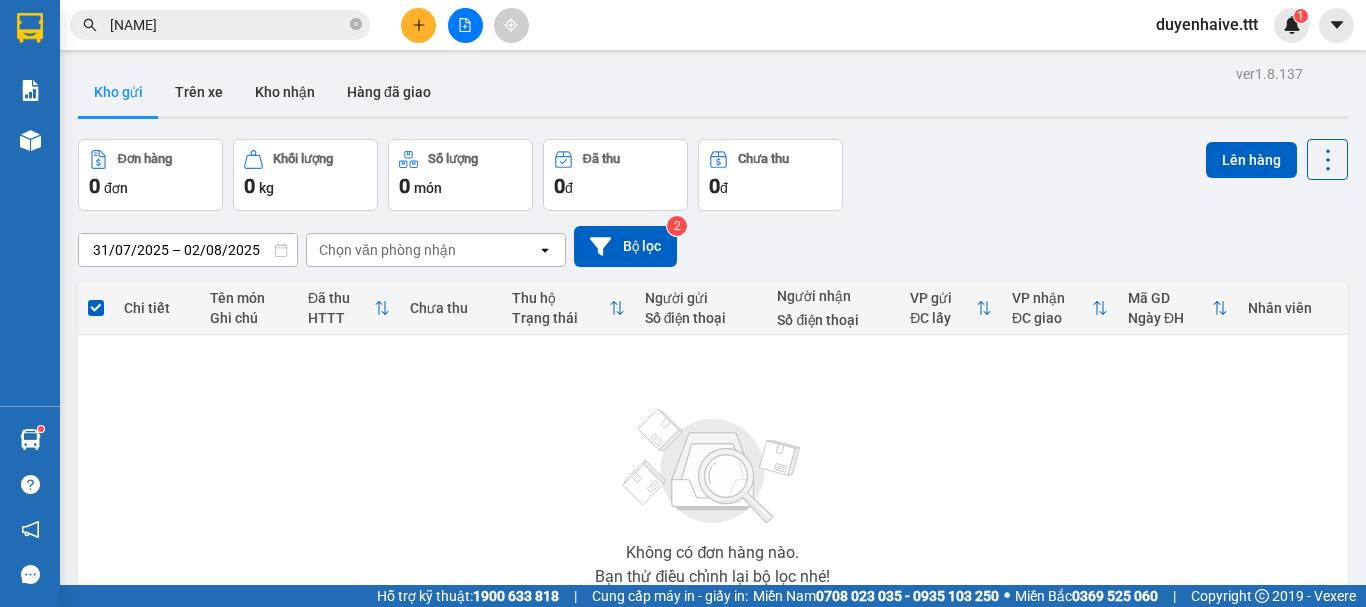 click on "NGUYỄN CHI" at bounding box center [228, 25] 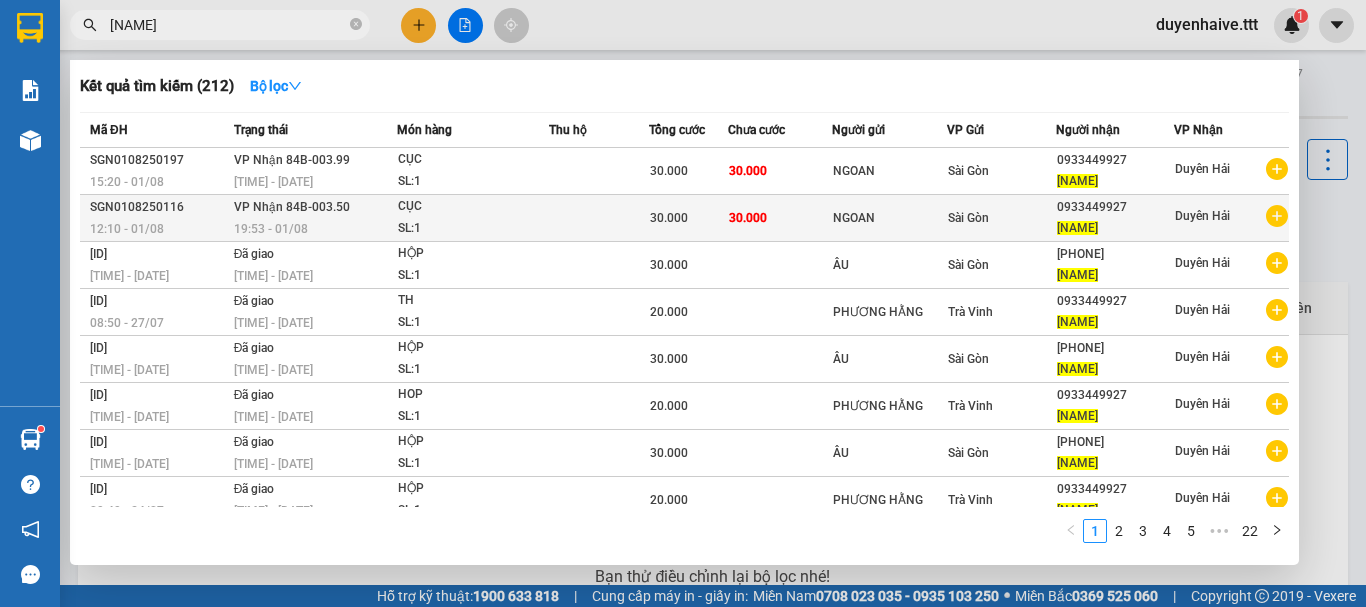 click on "30.000" at bounding box center (780, 218) 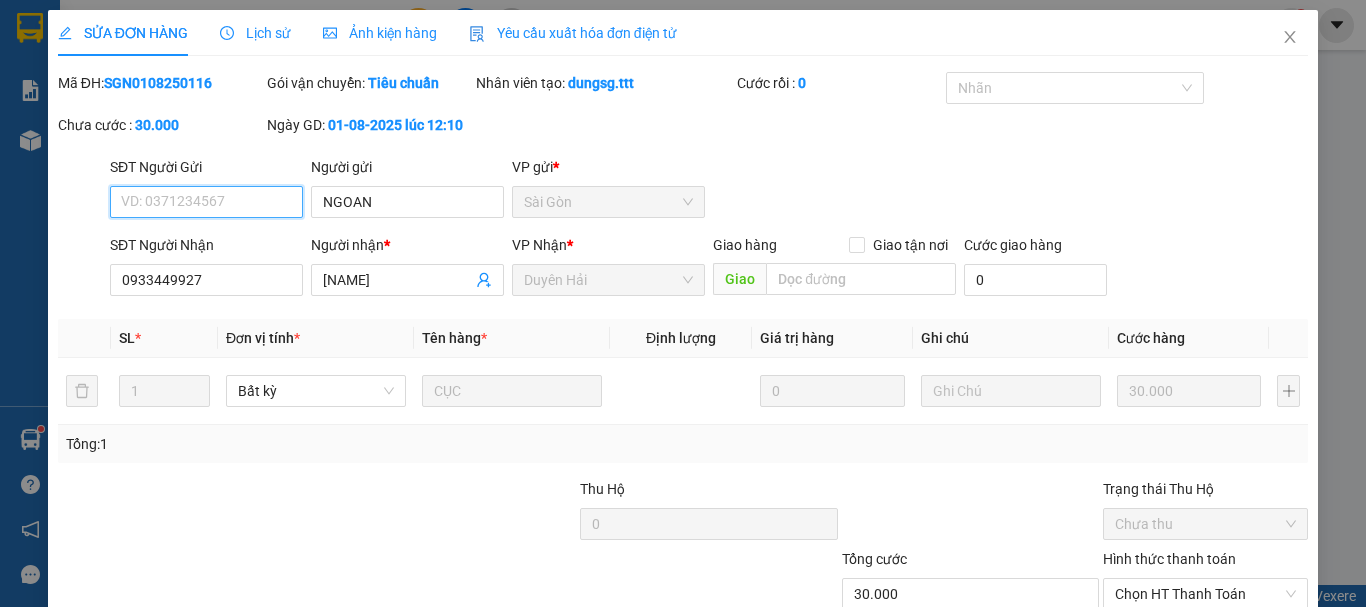 scroll, scrollTop: 137, scrollLeft: 0, axis: vertical 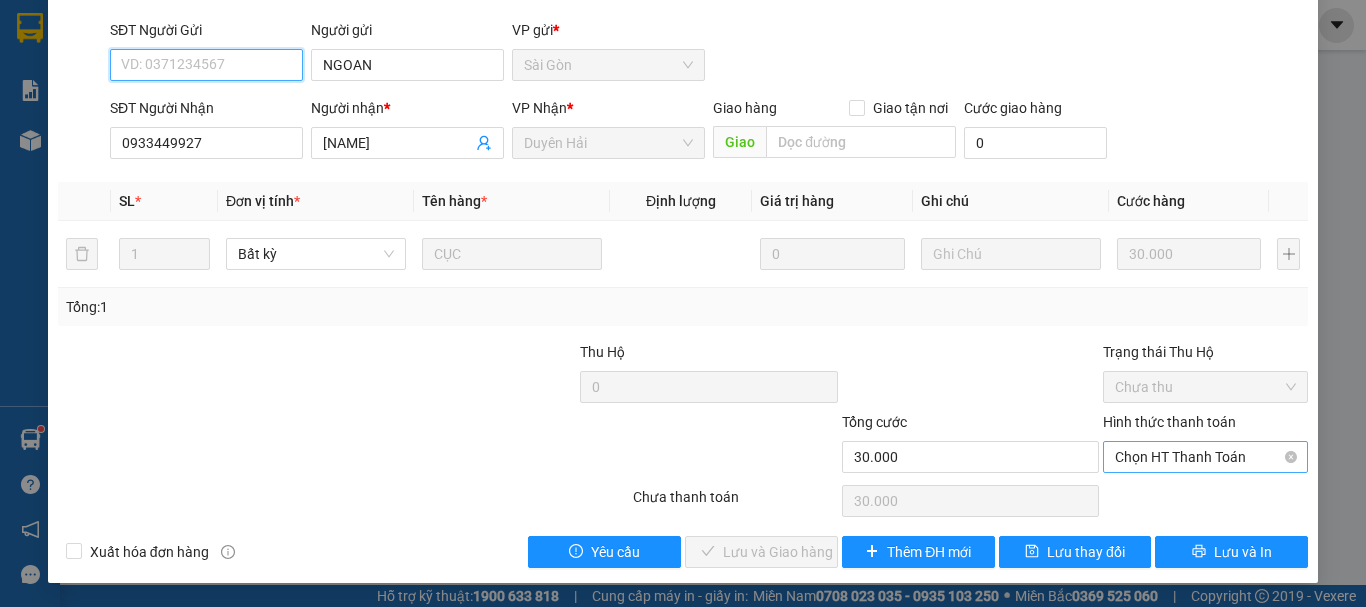 click on "Chọn HT Thanh Toán" at bounding box center (1205, 457) 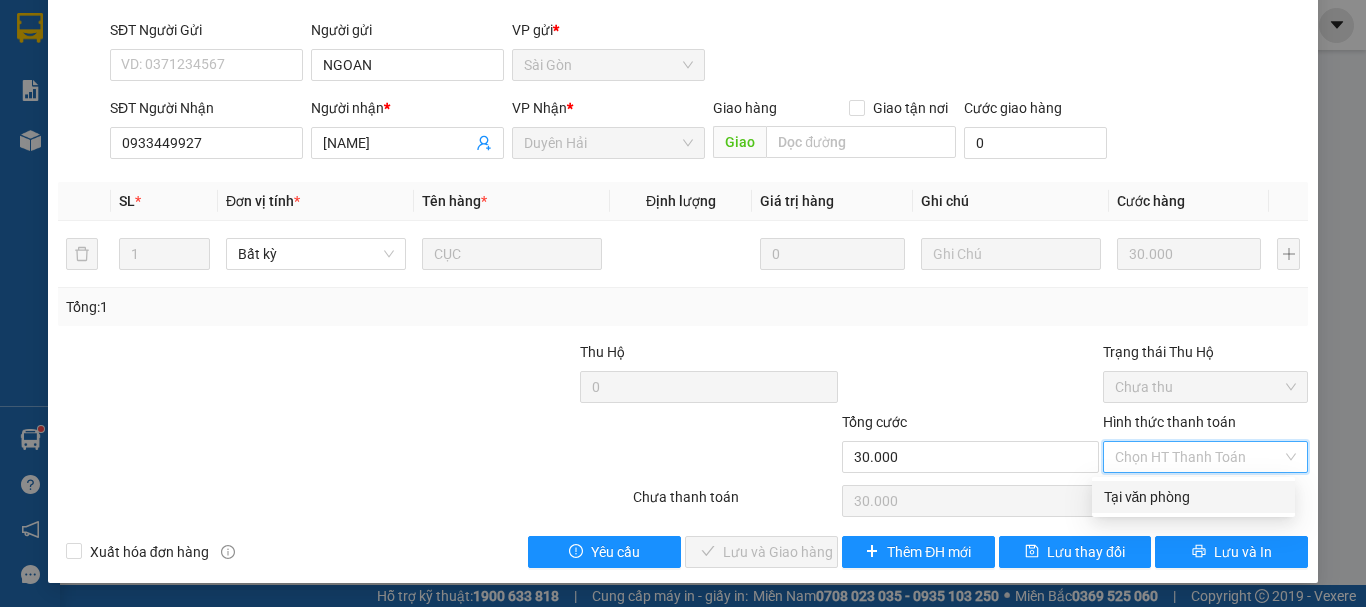 click on "Tại văn phòng" at bounding box center [1193, 497] 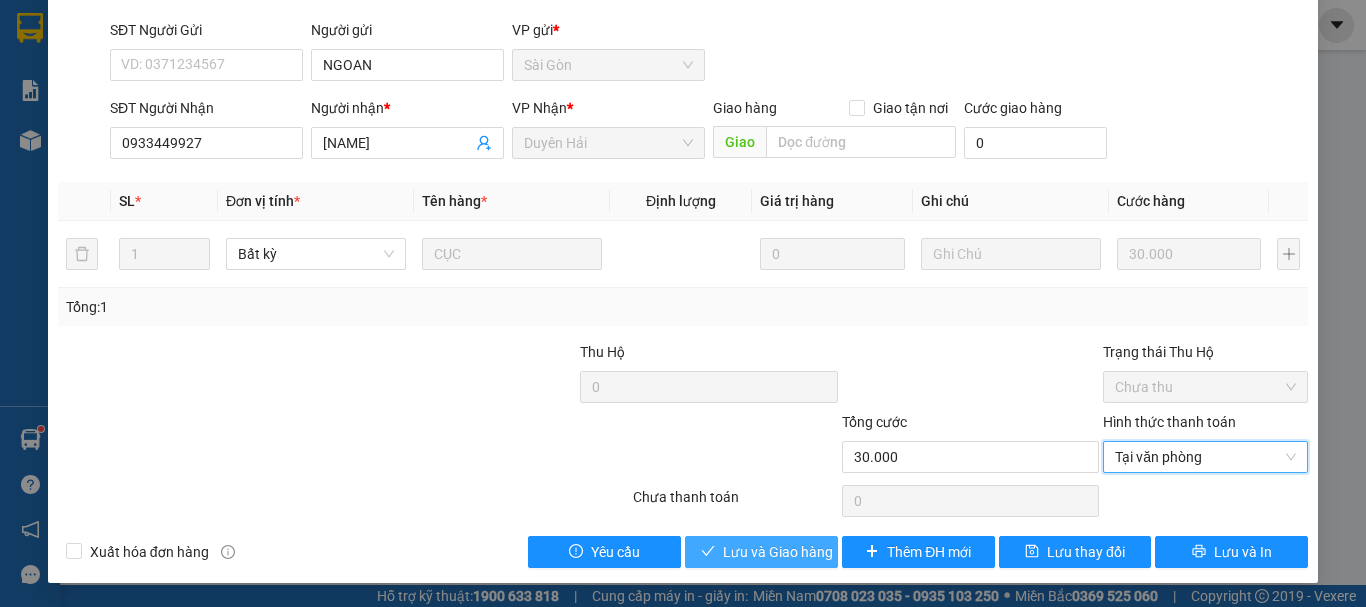 click on "Lưu và Giao hàng" at bounding box center (778, 552) 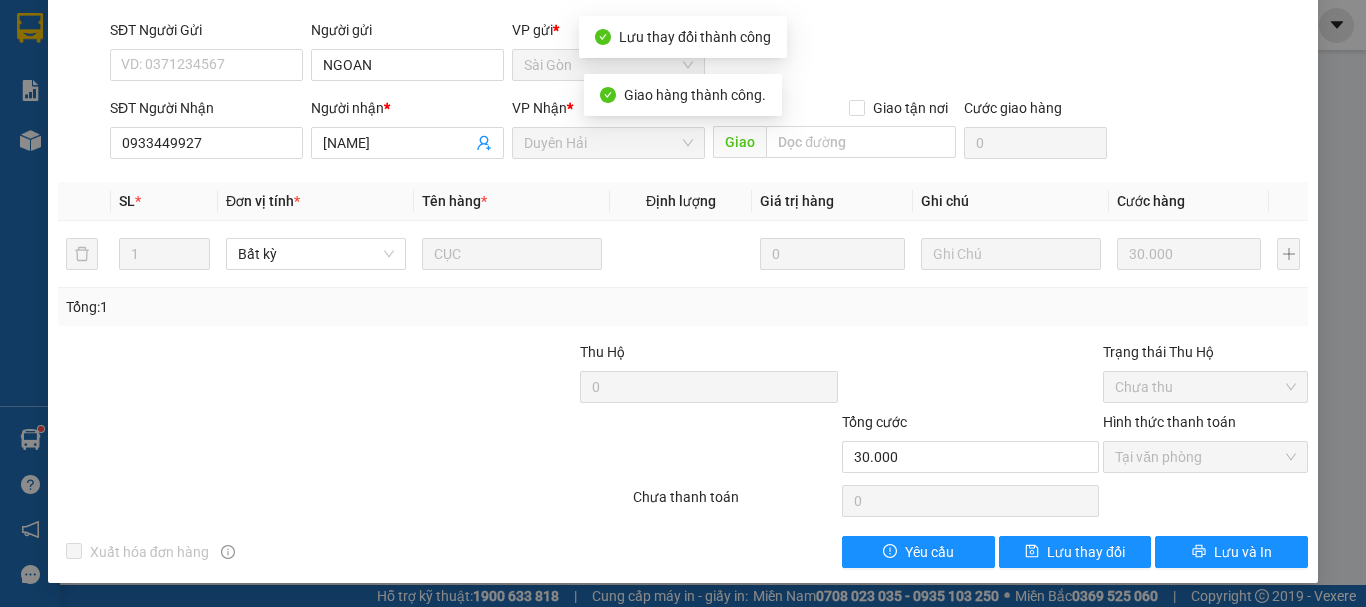 scroll, scrollTop: 0, scrollLeft: 0, axis: both 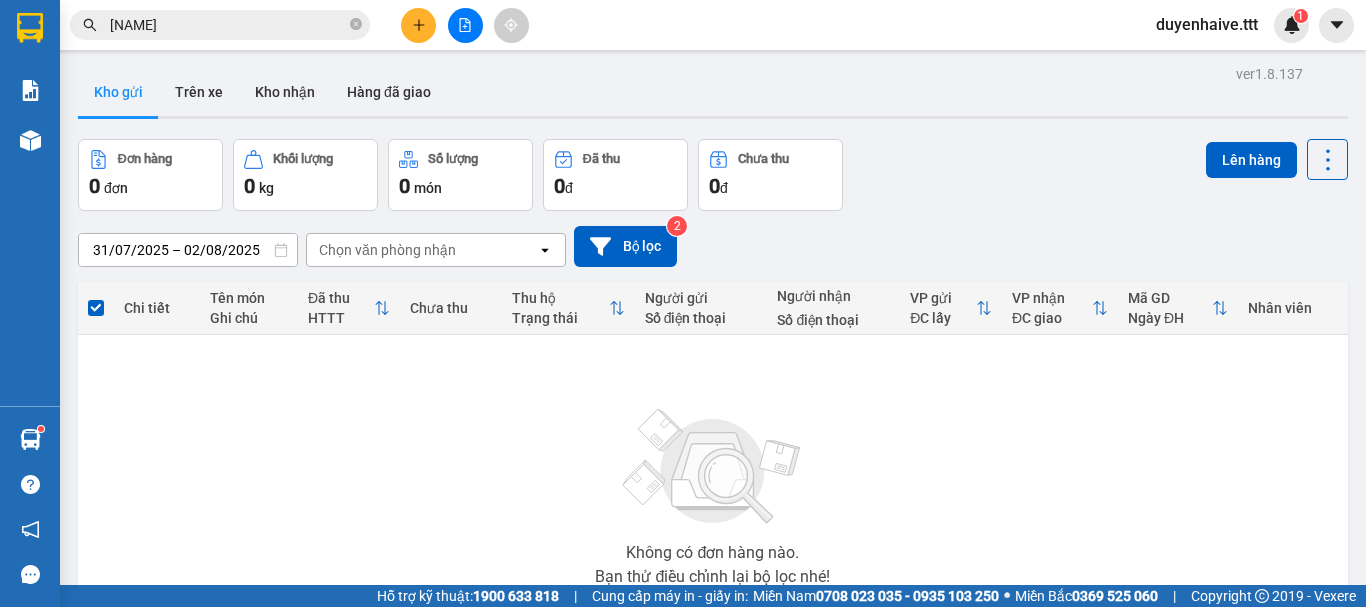 click on "NGUYỄN CHI" at bounding box center [228, 25] 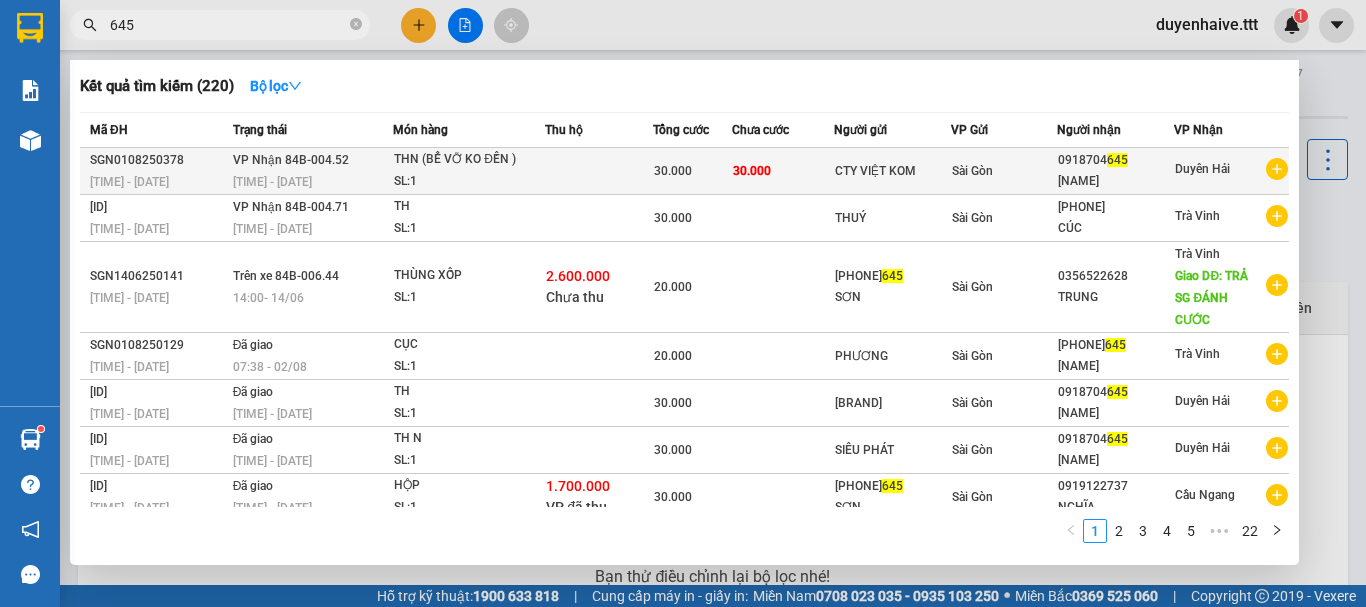 click on "30.000" at bounding box center [783, 171] 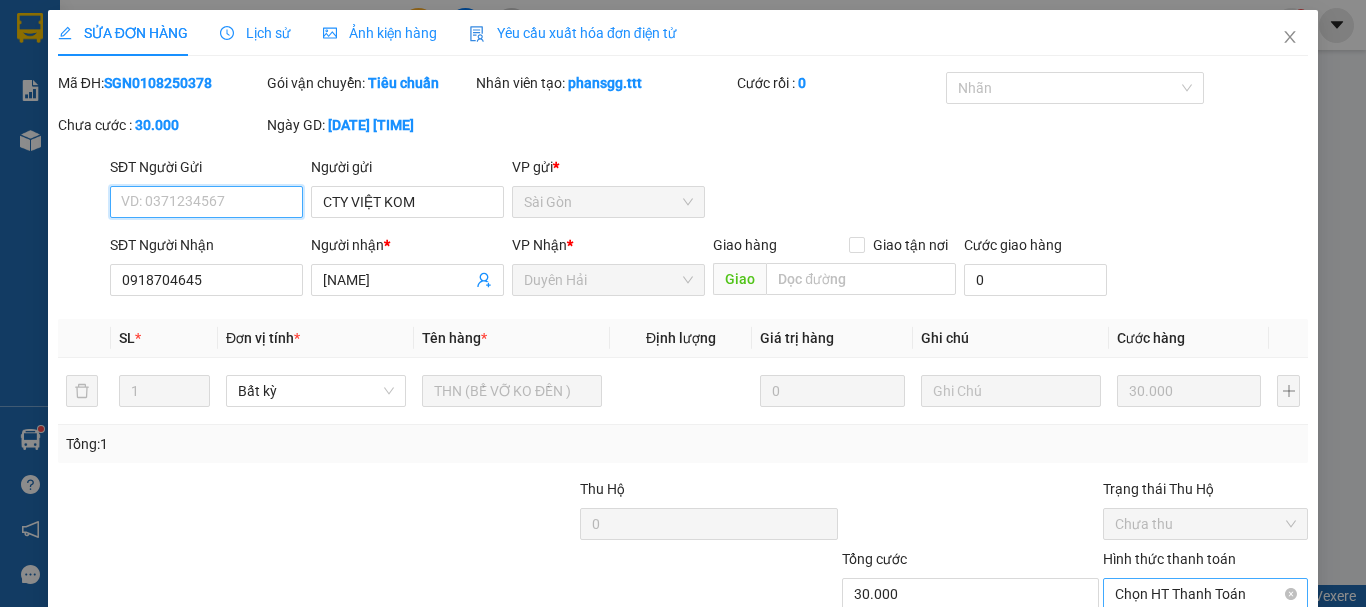 scroll, scrollTop: 137, scrollLeft: 0, axis: vertical 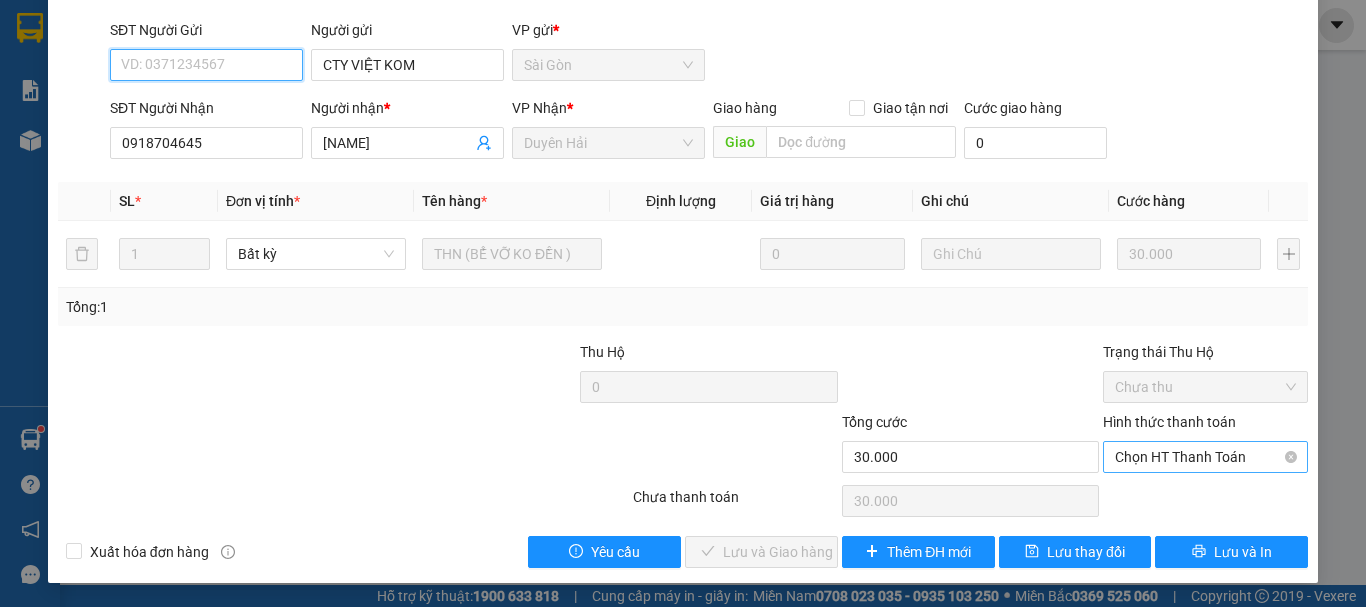 click on "Chọn HT Thanh Toán" at bounding box center [1205, 457] 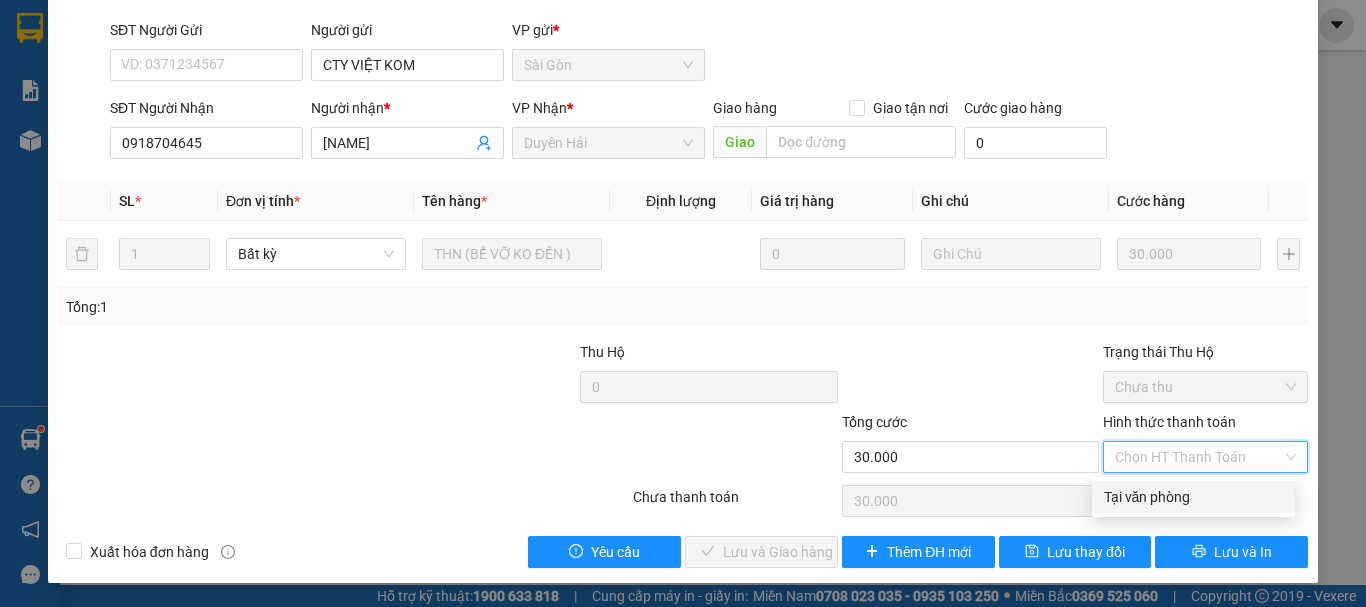 click on "Tại văn phòng" at bounding box center (1193, 497) 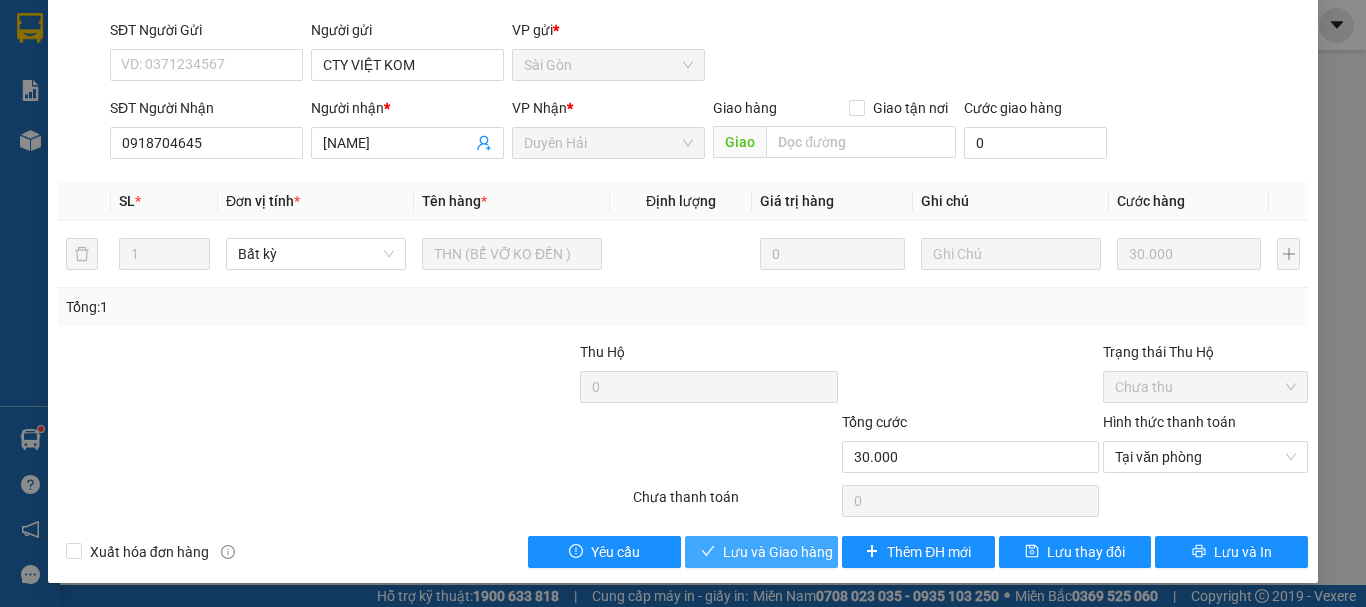 click on "Lưu và Giao hàng" at bounding box center (778, 552) 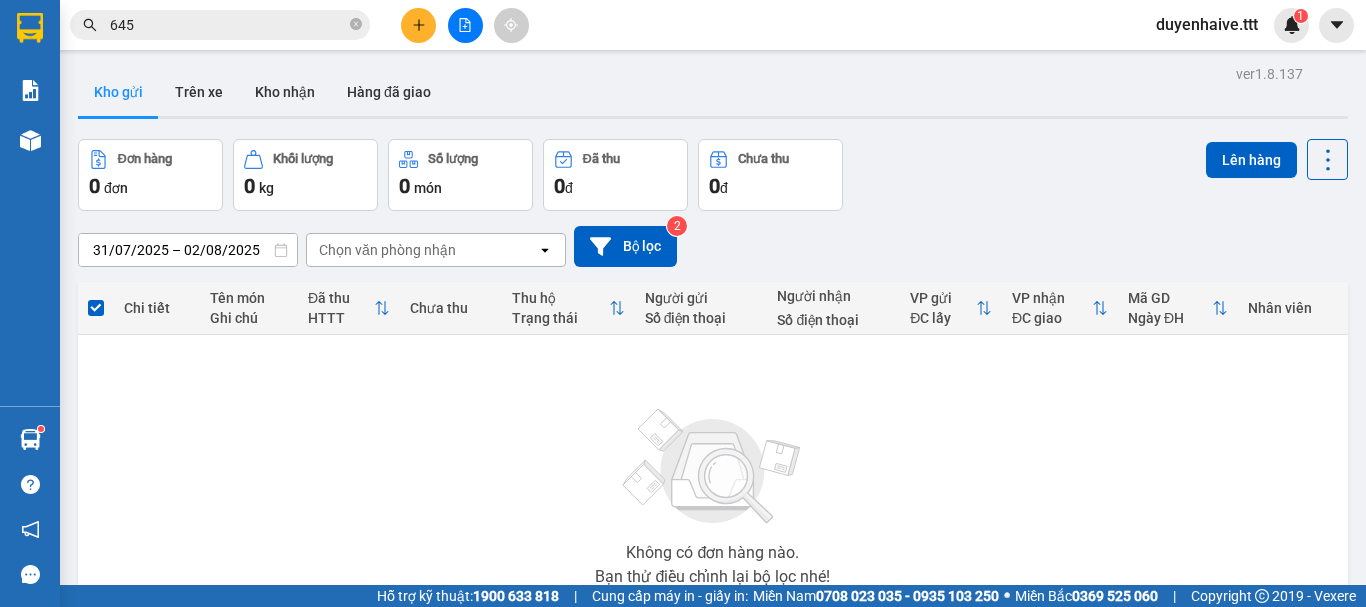 click on "645" at bounding box center (228, 25) 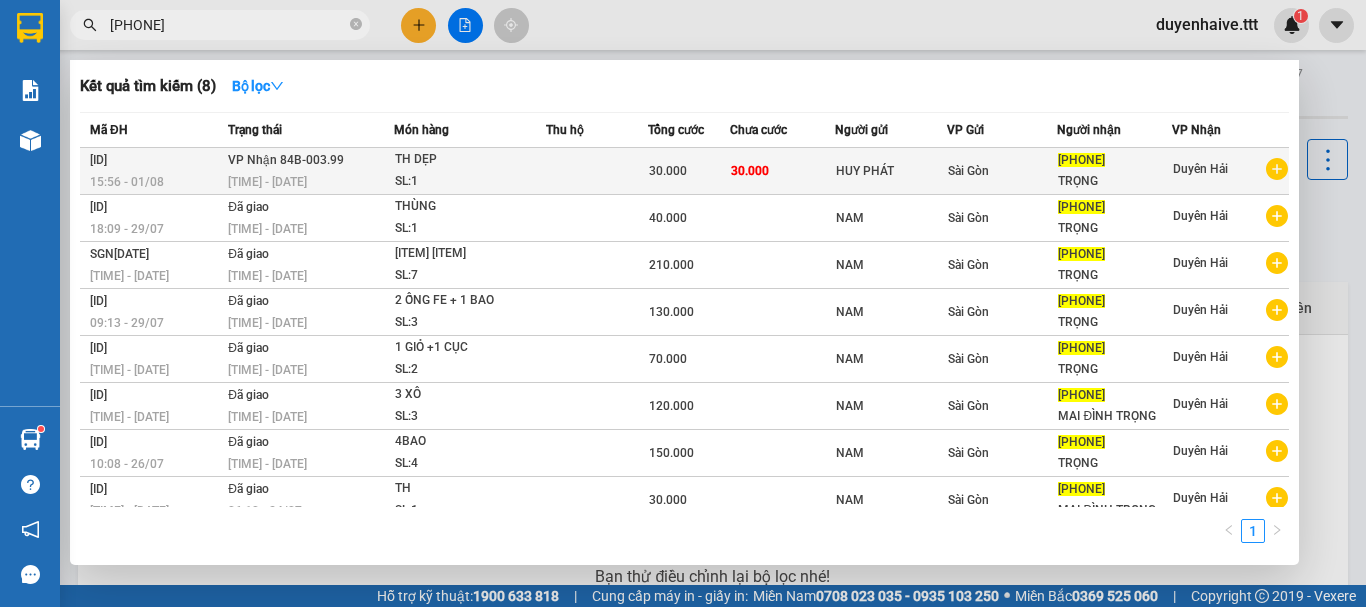 click on "30.000" at bounding box center (782, 171) 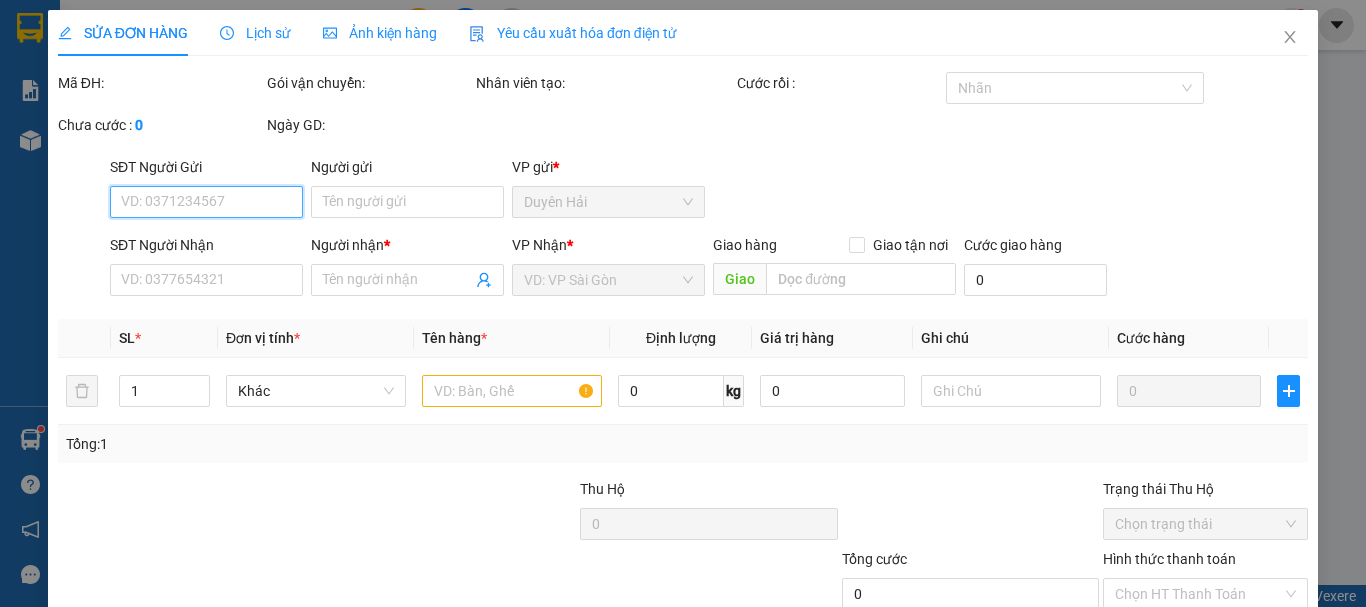 scroll, scrollTop: 137, scrollLeft: 0, axis: vertical 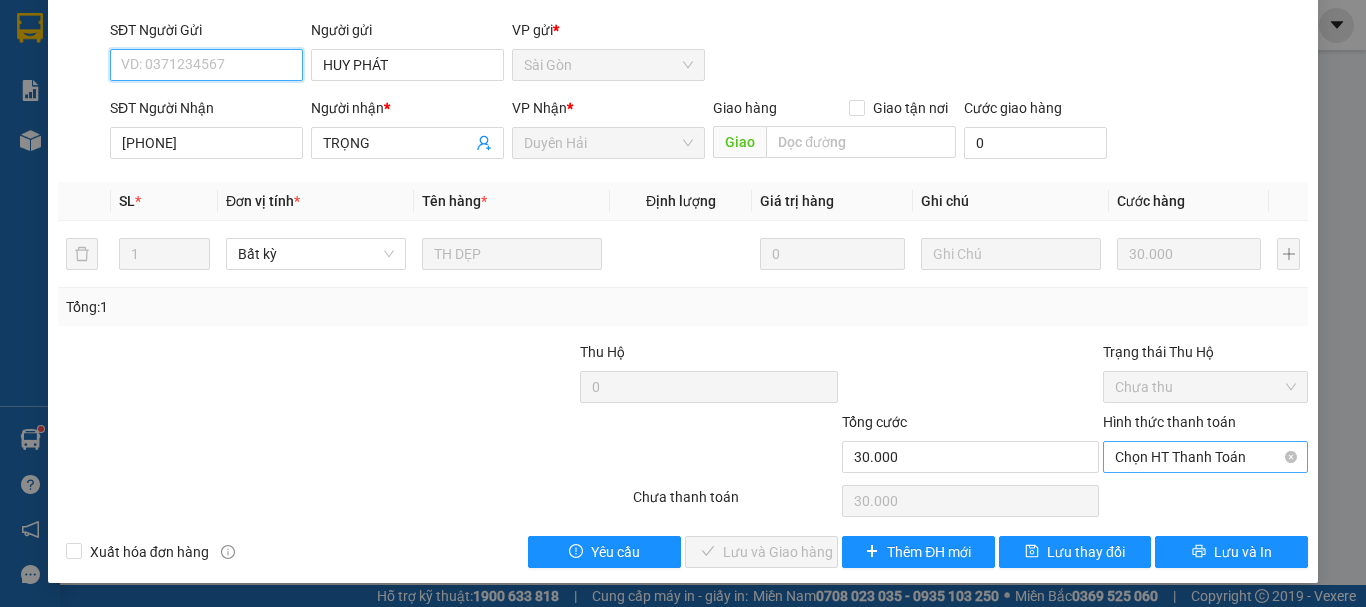 click on "Chọn HT Thanh Toán" at bounding box center (1205, 457) 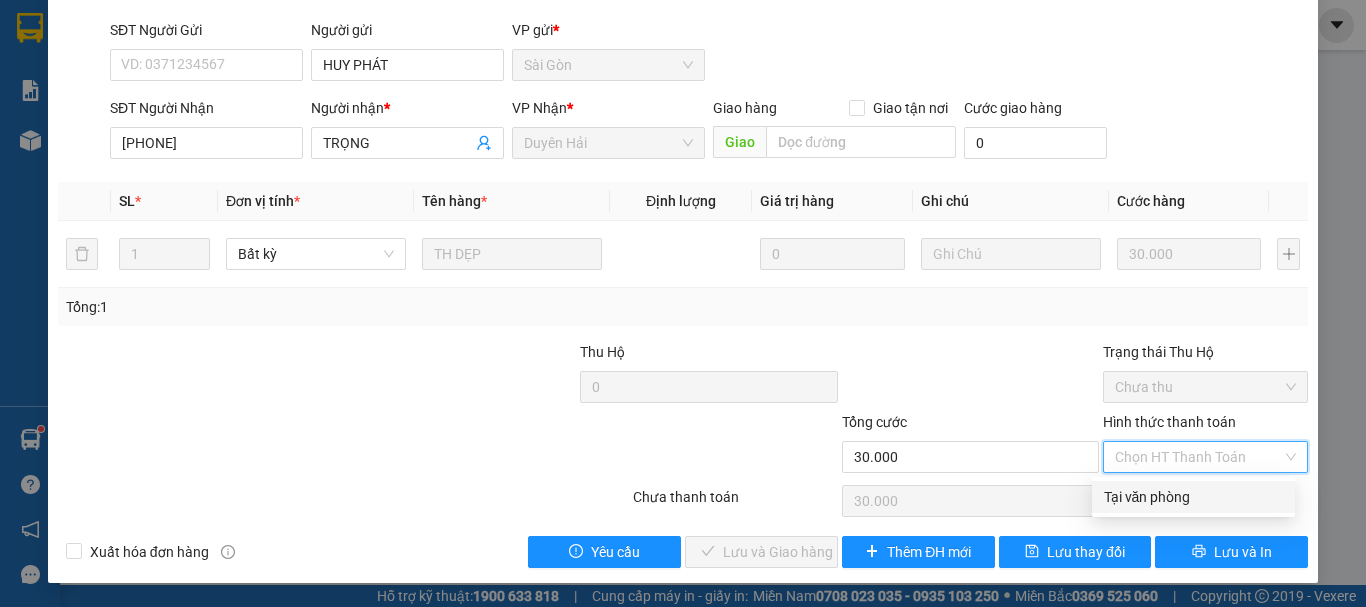 click on "Tại văn phòng" at bounding box center [1193, 497] 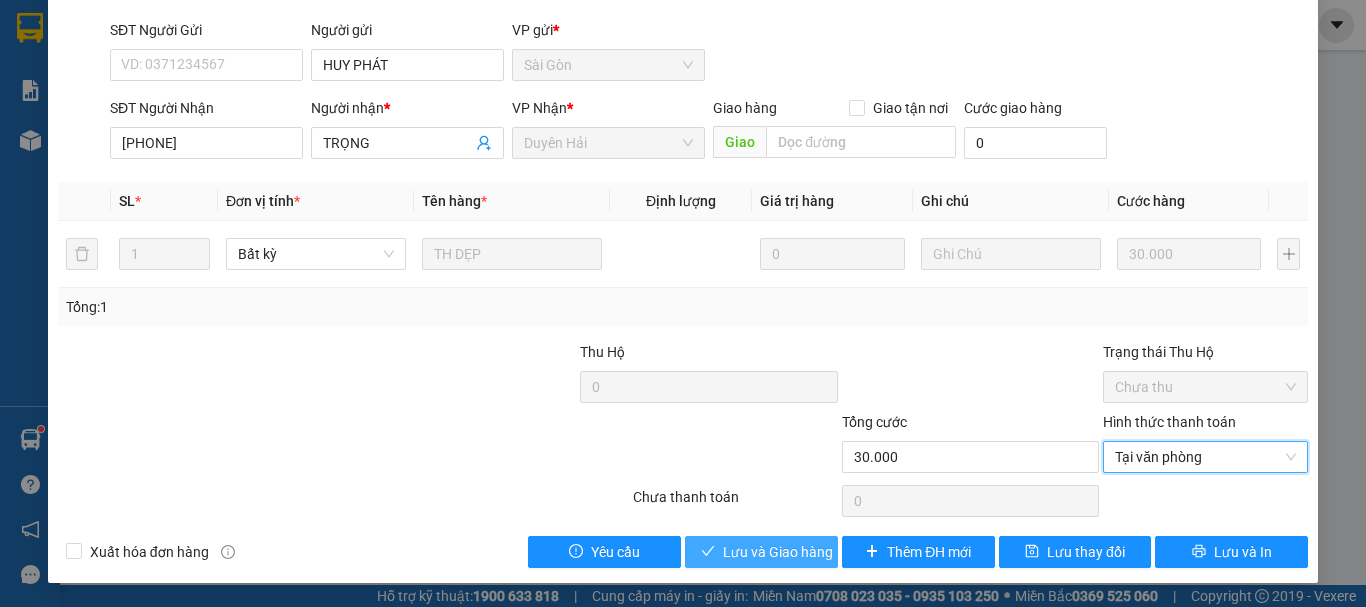 click on "Lưu và Giao hàng" at bounding box center [778, 552] 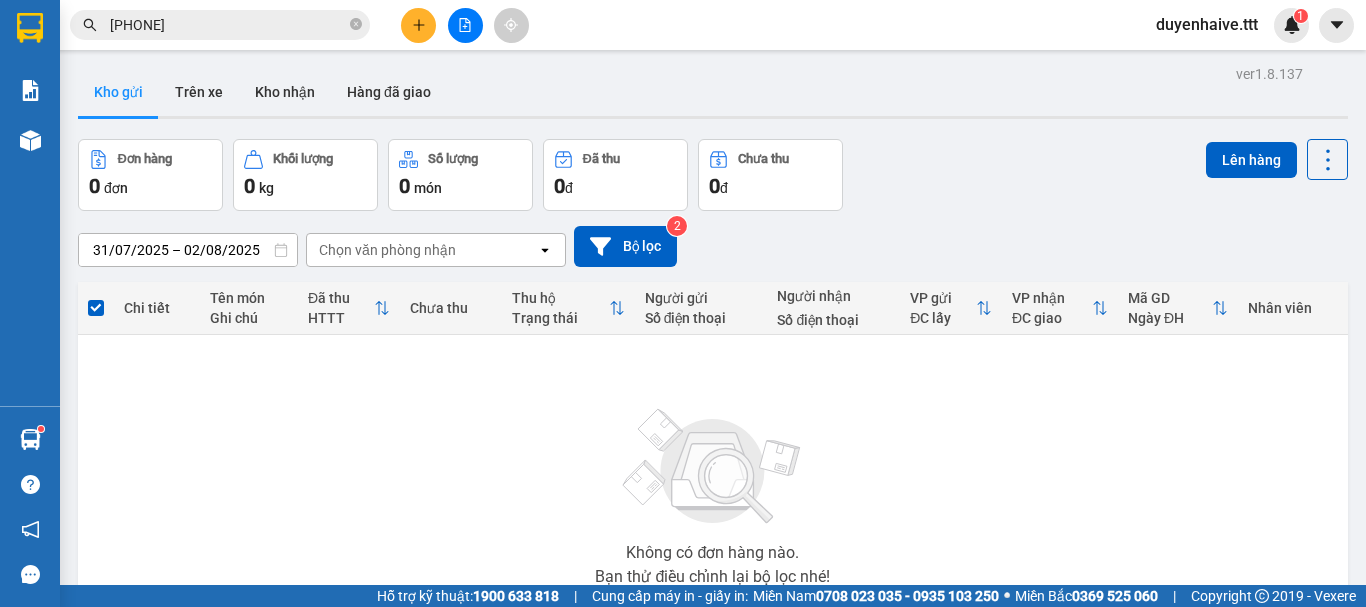 click on "0944909644" at bounding box center [228, 25] 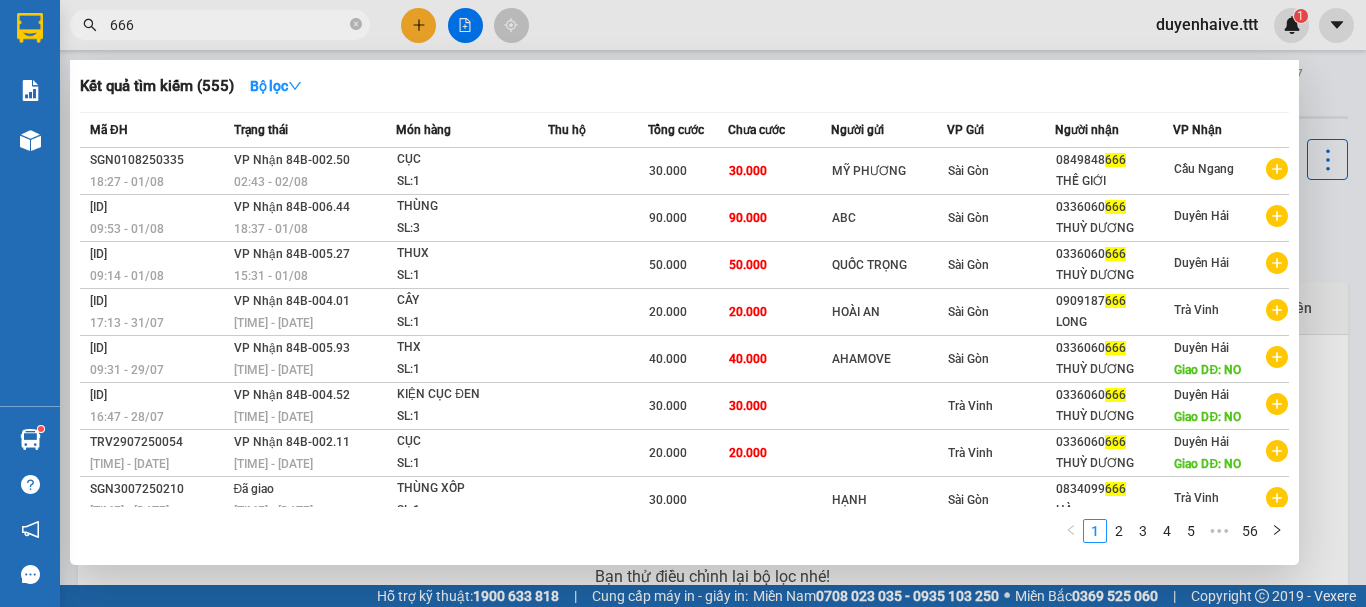 click on "666" at bounding box center [228, 25] 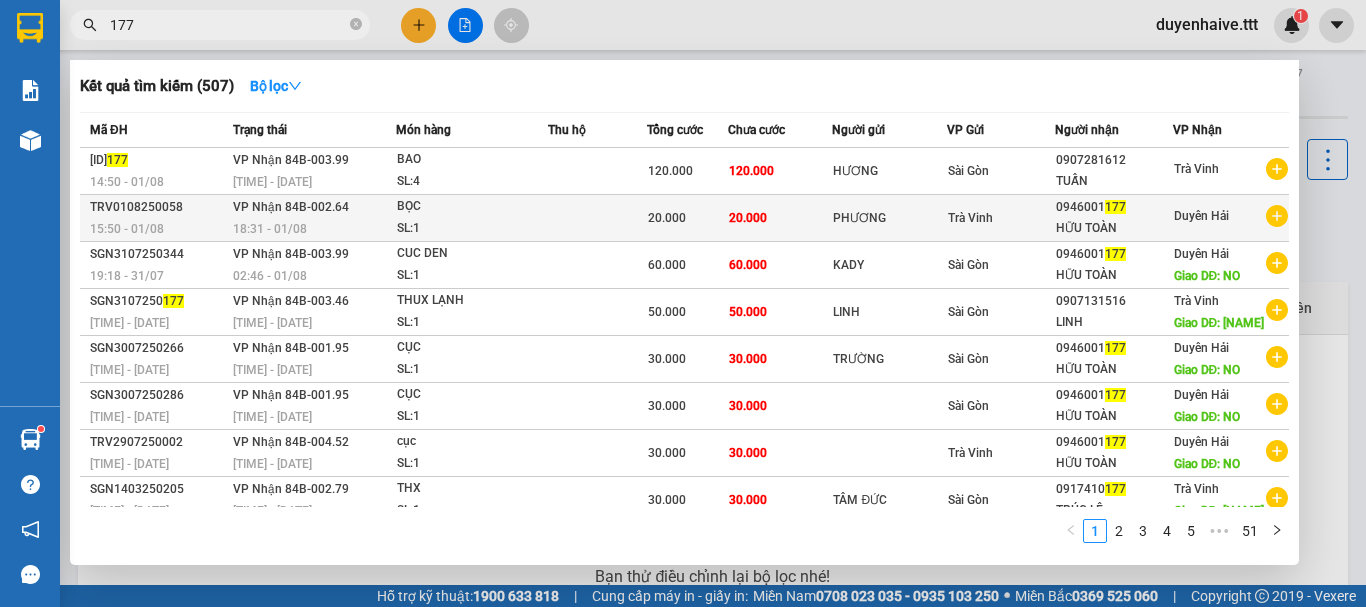 click on "Trà Vinh" at bounding box center (1001, 218) 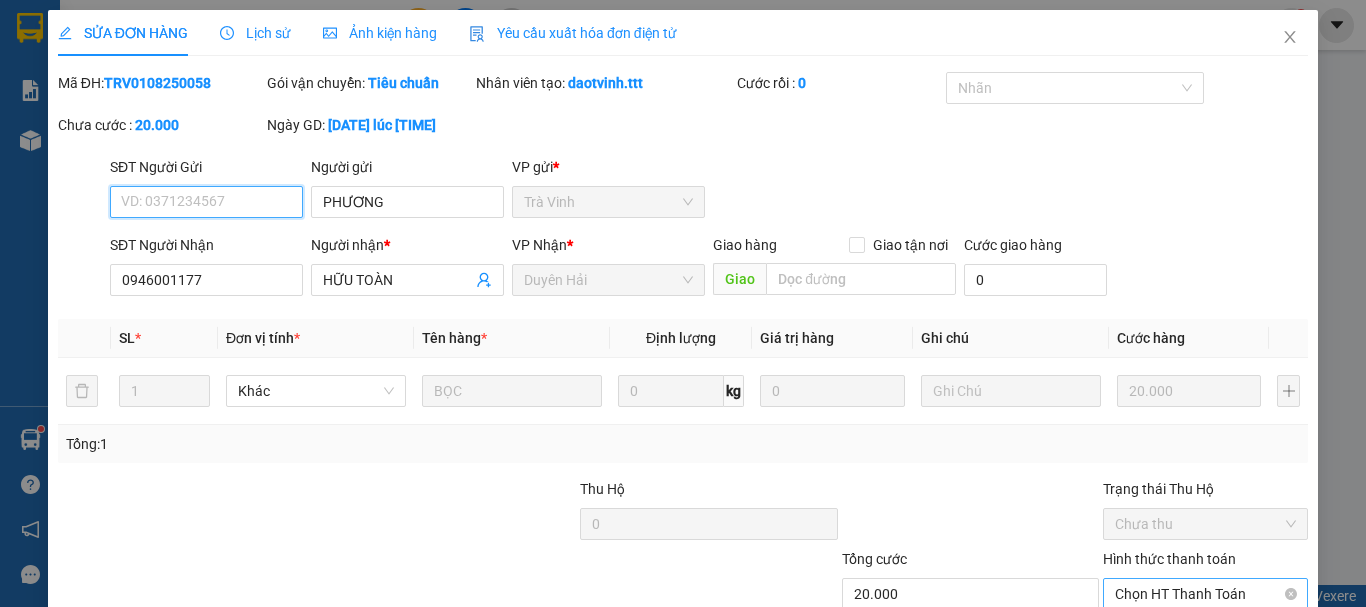 scroll, scrollTop: 137, scrollLeft: 0, axis: vertical 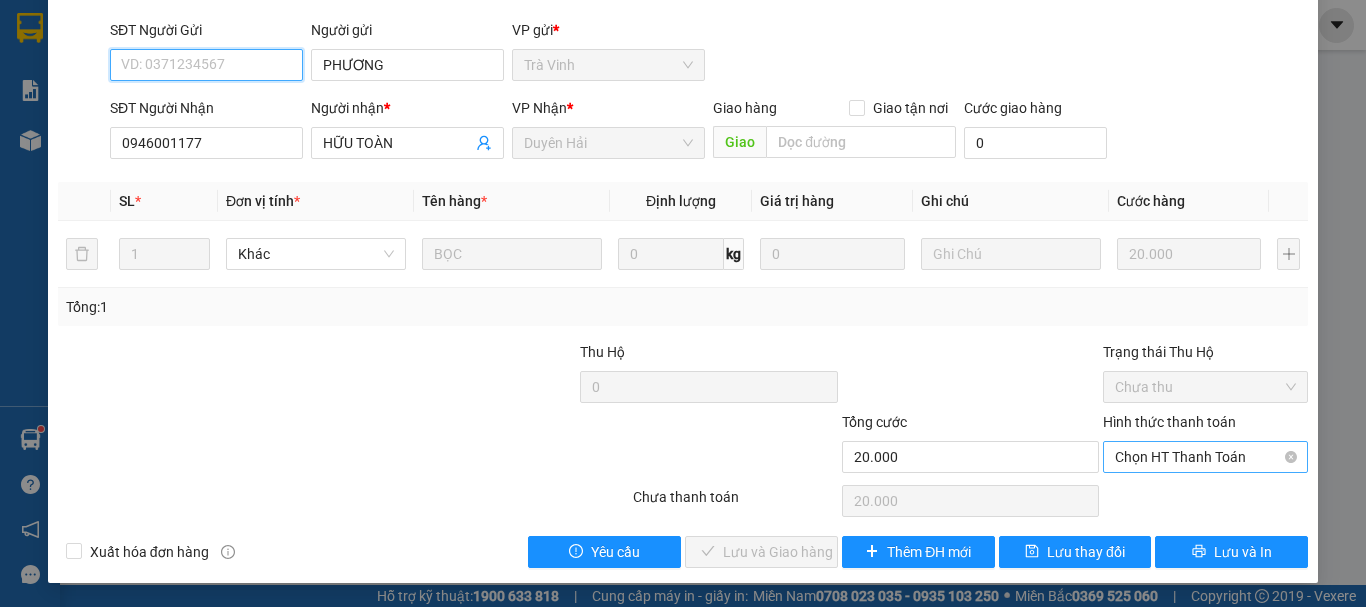 click on "Chọn HT Thanh Toán" at bounding box center (1205, 457) 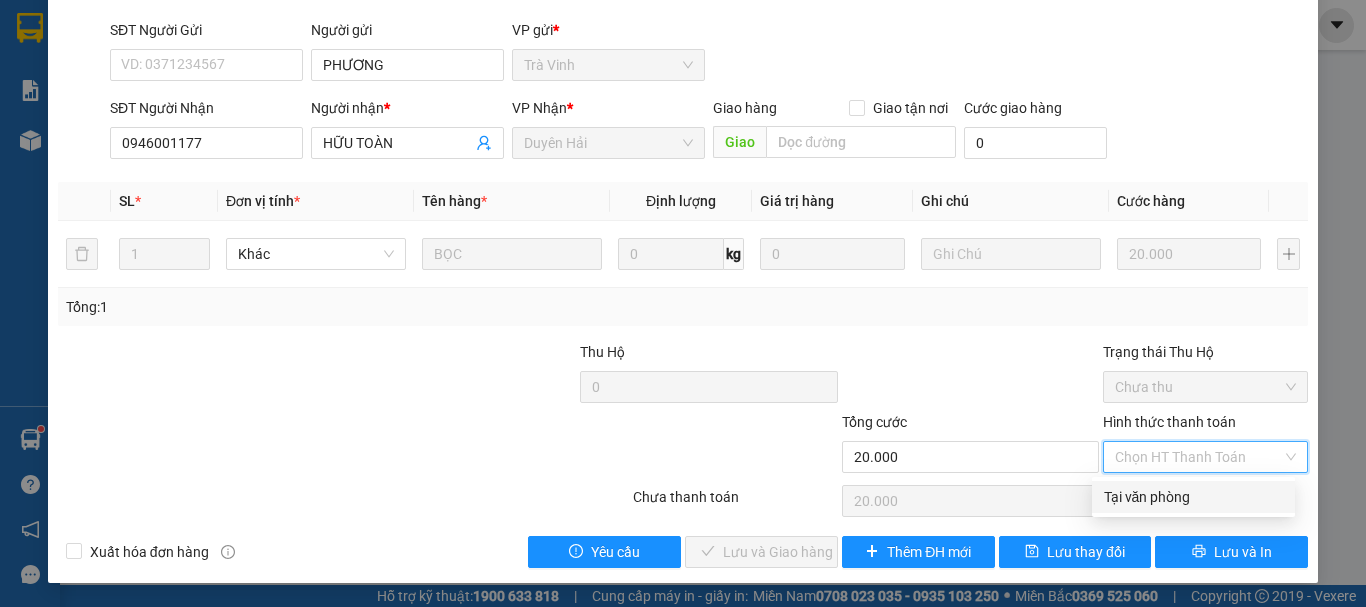 click on "Tại văn phòng" at bounding box center [1193, 497] 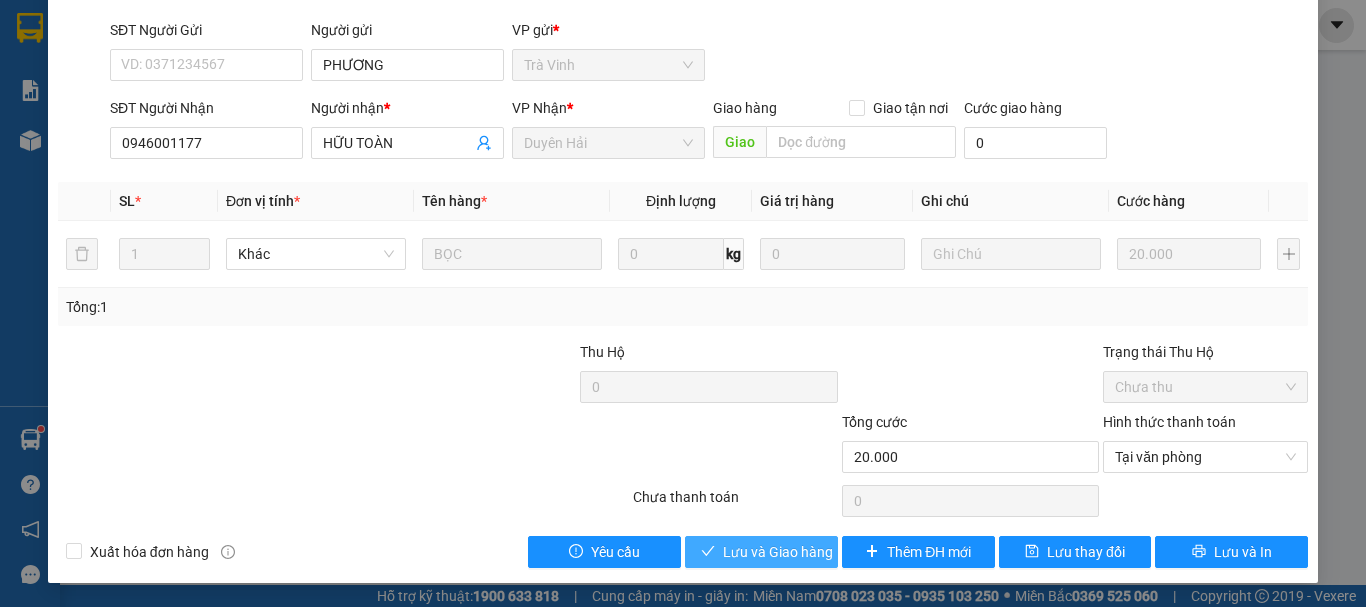 click on "Lưu và Giao hàng" at bounding box center (778, 552) 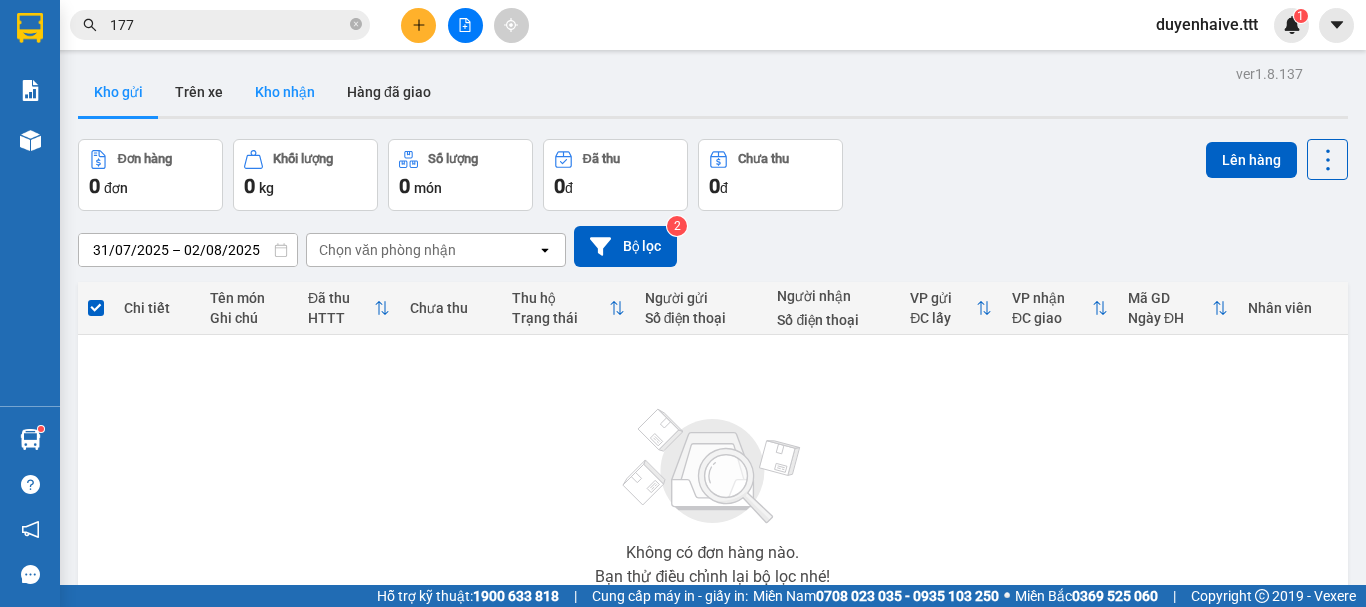 click on "Kho nhận" at bounding box center (285, 92) 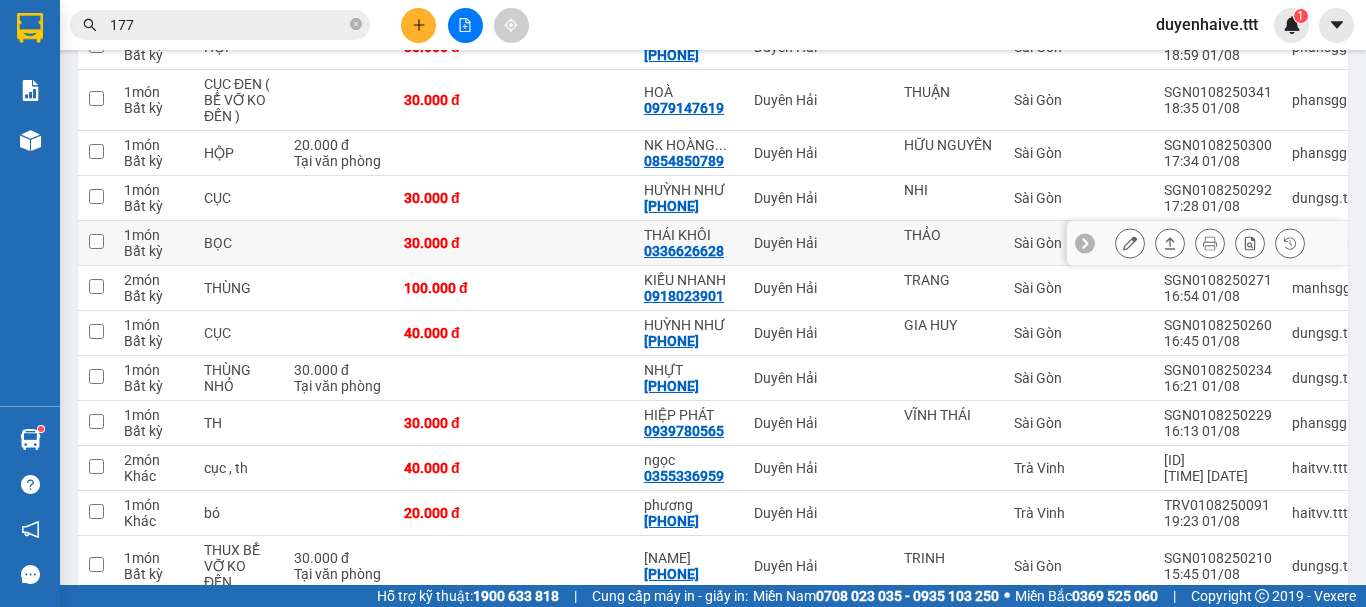 scroll, scrollTop: 500, scrollLeft: 0, axis: vertical 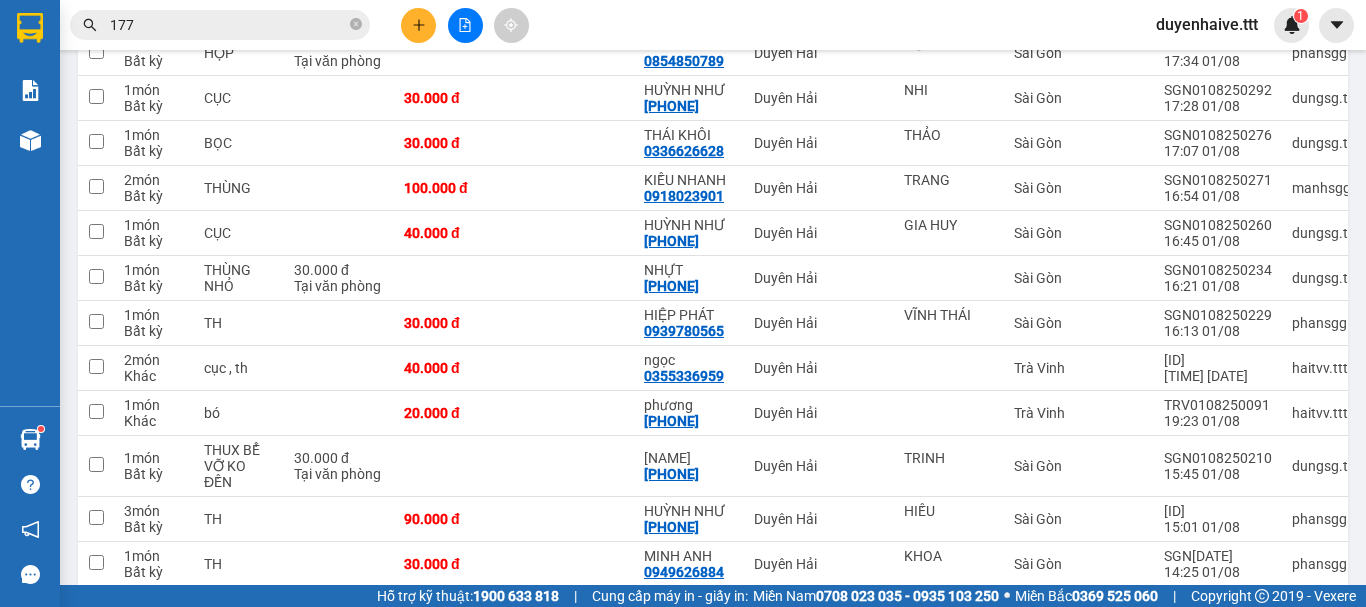 click on "177" at bounding box center (228, 25) 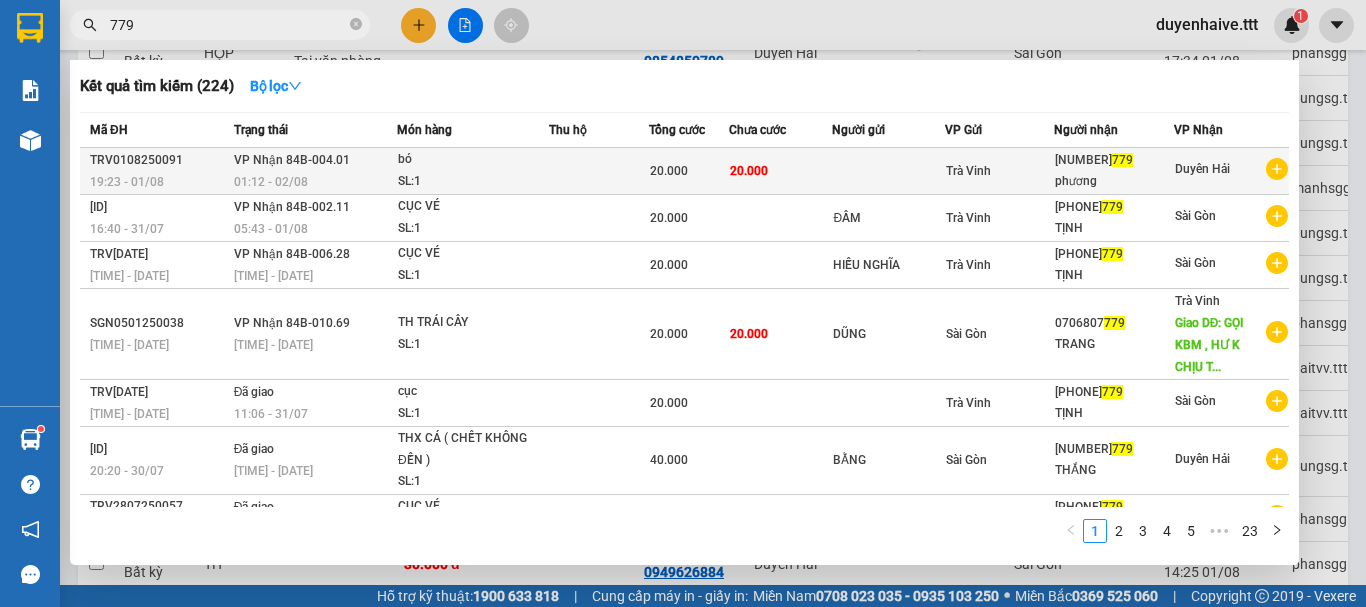click on "Trà Vinh" at bounding box center (968, 171) 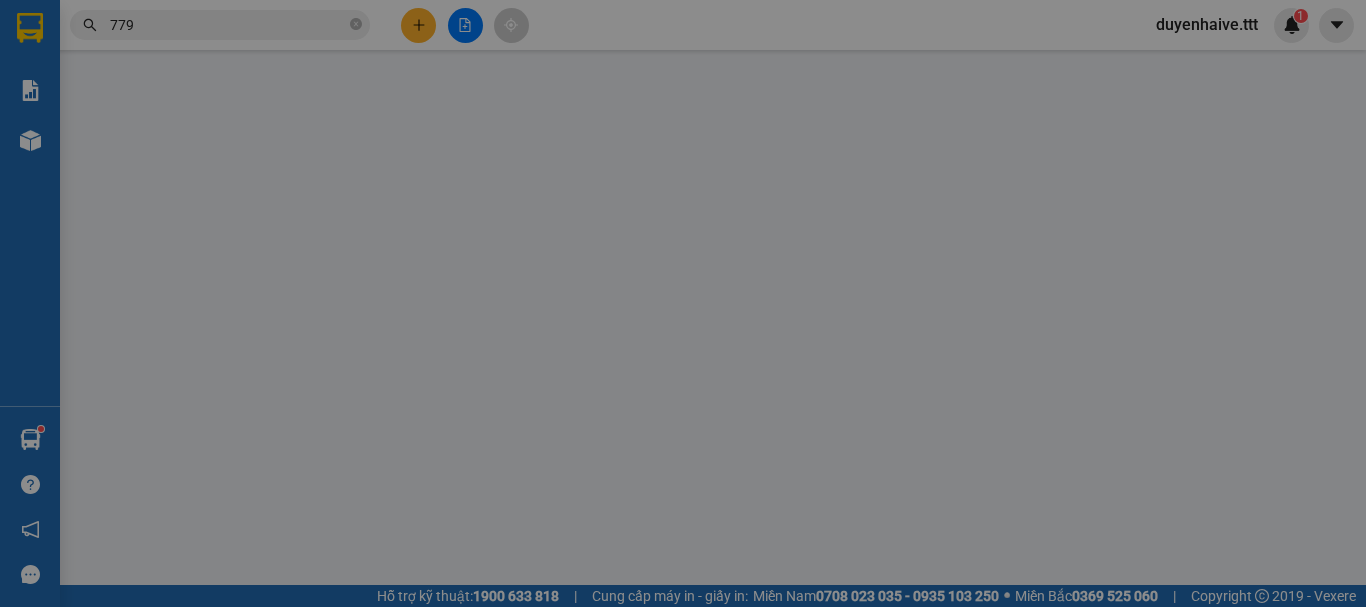 scroll, scrollTop: 0, scrollLeft: 0, axis: both 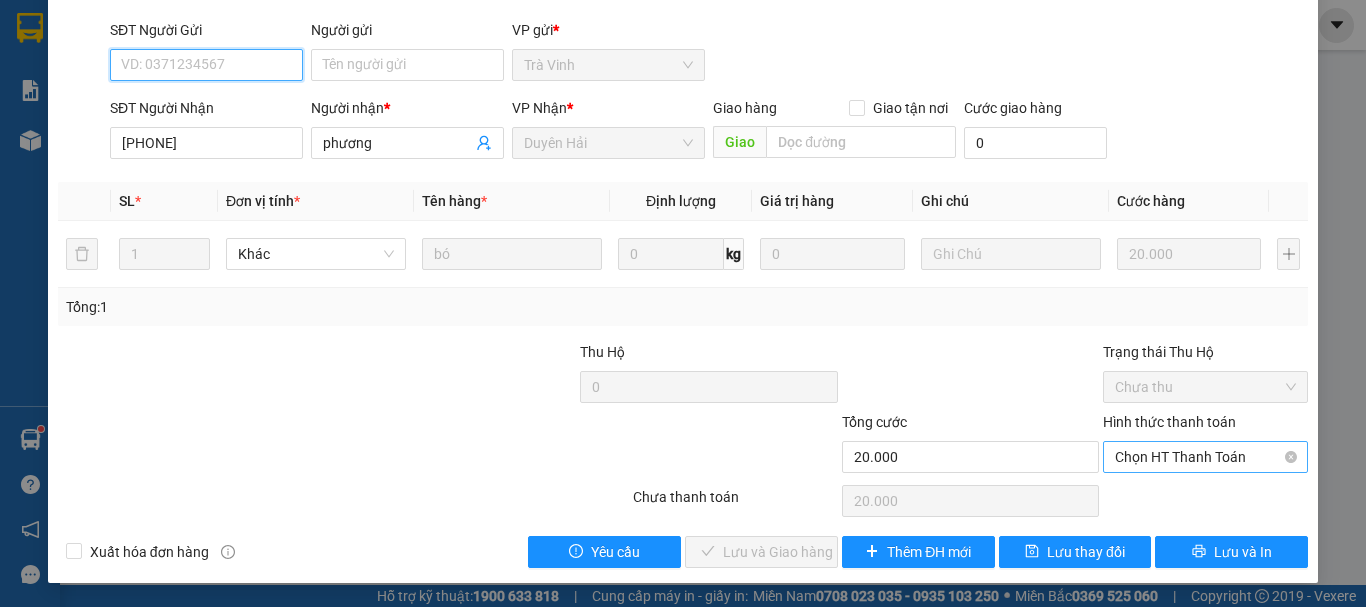 click on "Chọn HT Thanh Toán" at bounding box center [1205, 457] 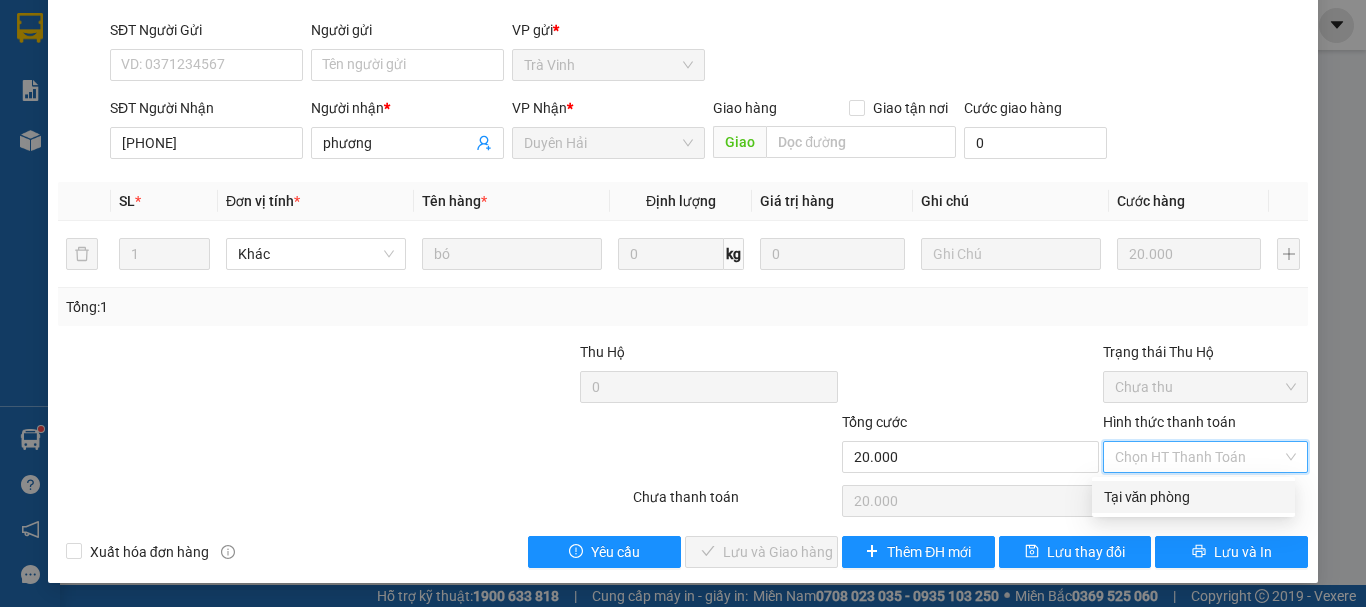 click on "Tại văn phòng" at bounding box center [1193, 497] 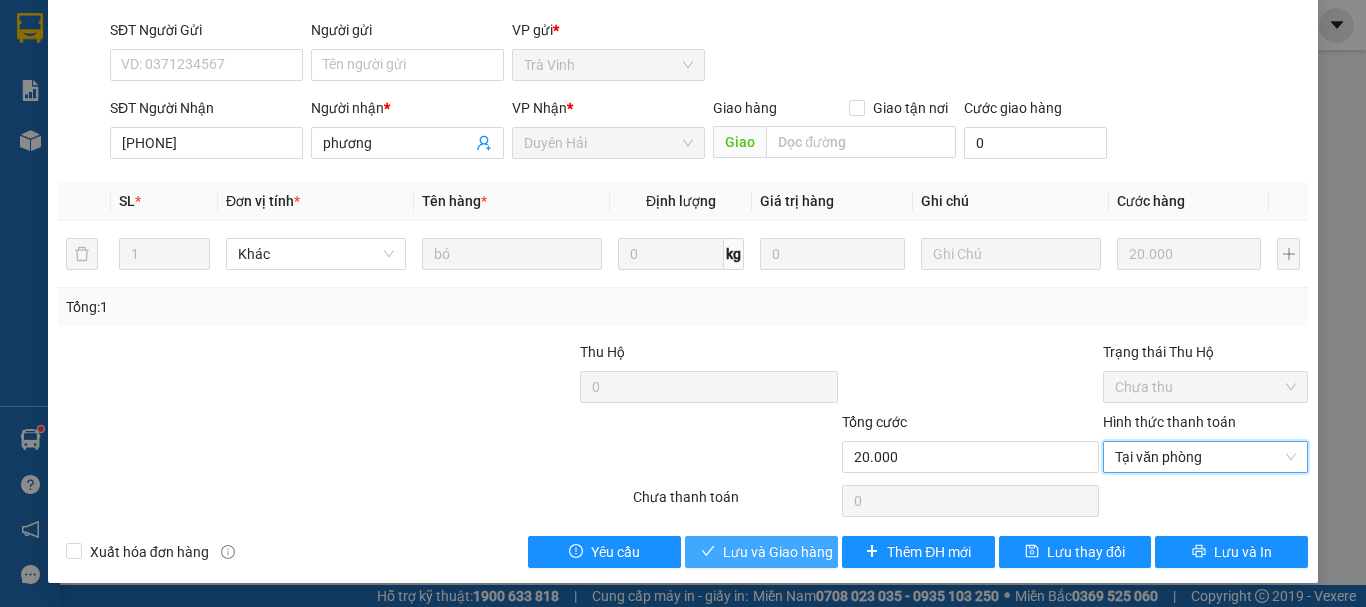 click on "Lưu và Giao hàng" at bounding box center (778, 552) 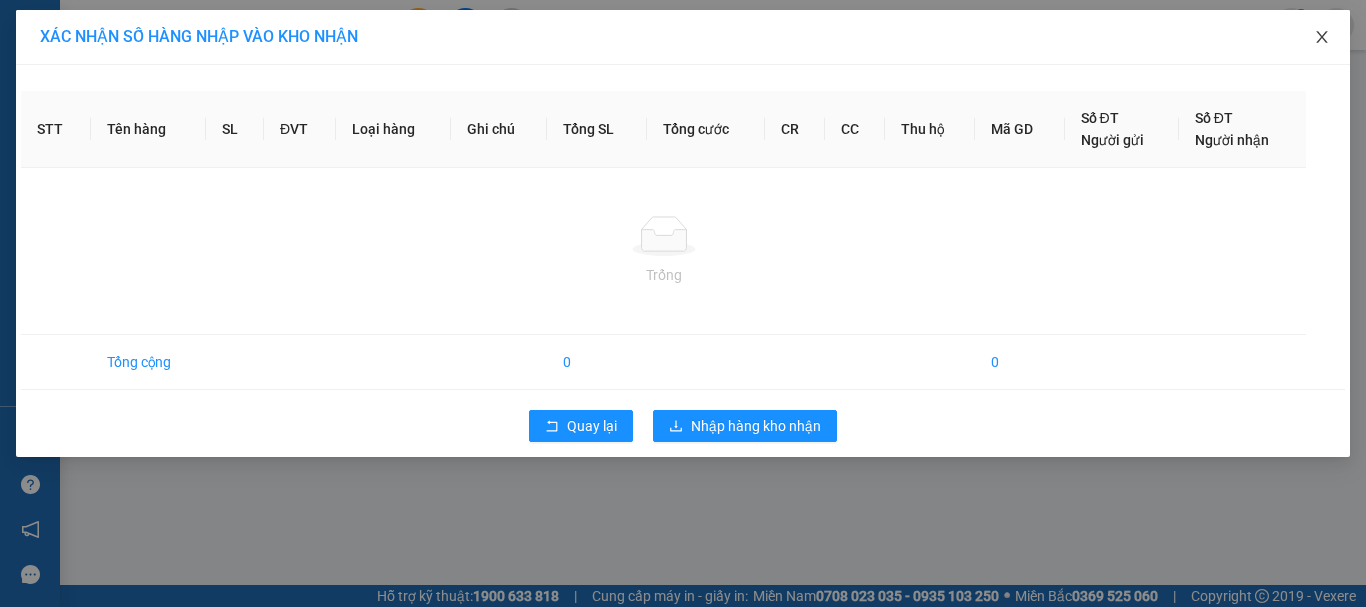 click 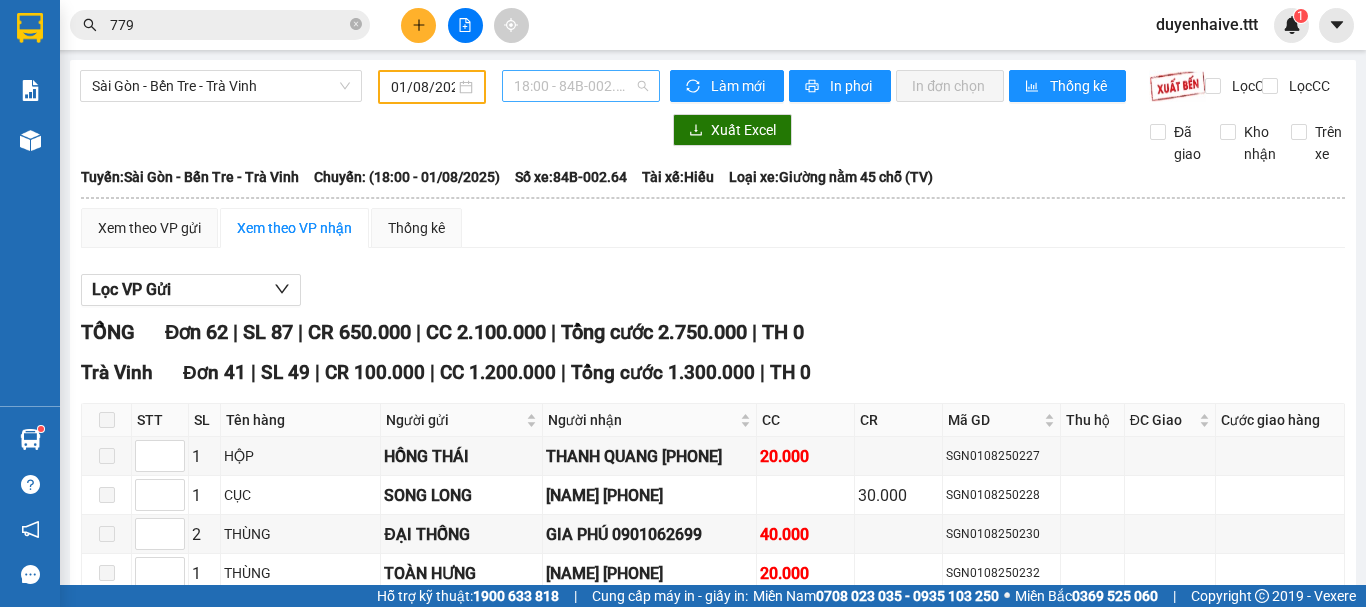 click on "18:00     - 84B-002.64" at bounding box center [581, 86] 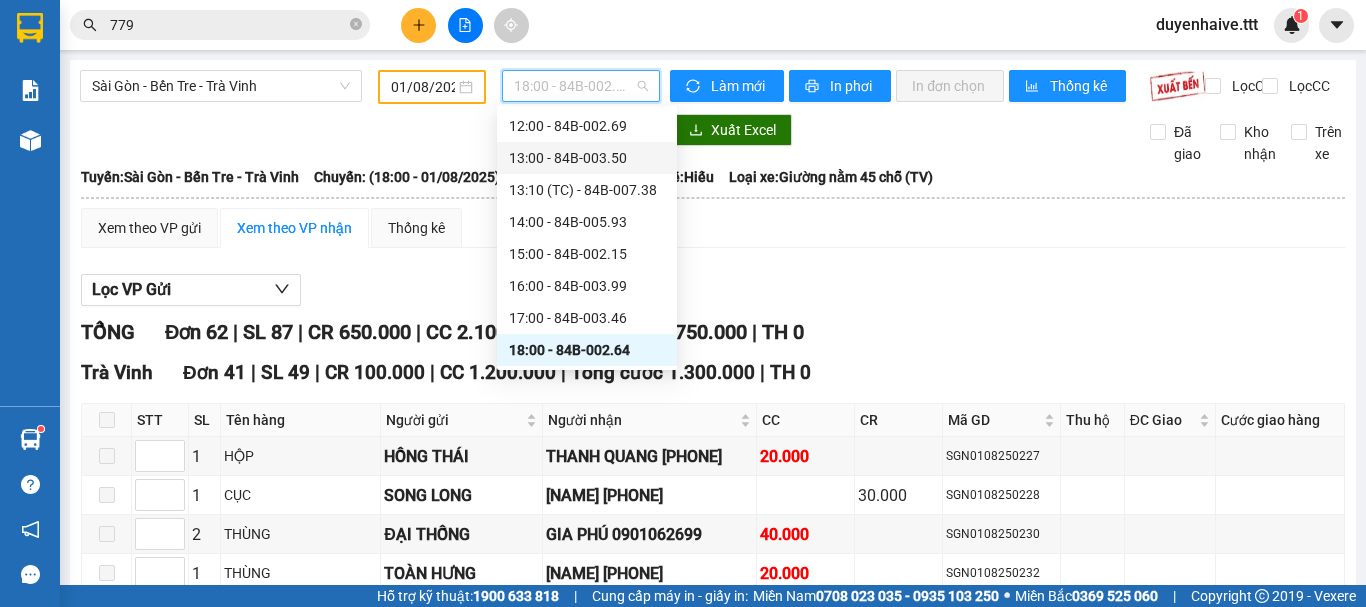 click on "01/08/2025" at bounding box center (423, 87) 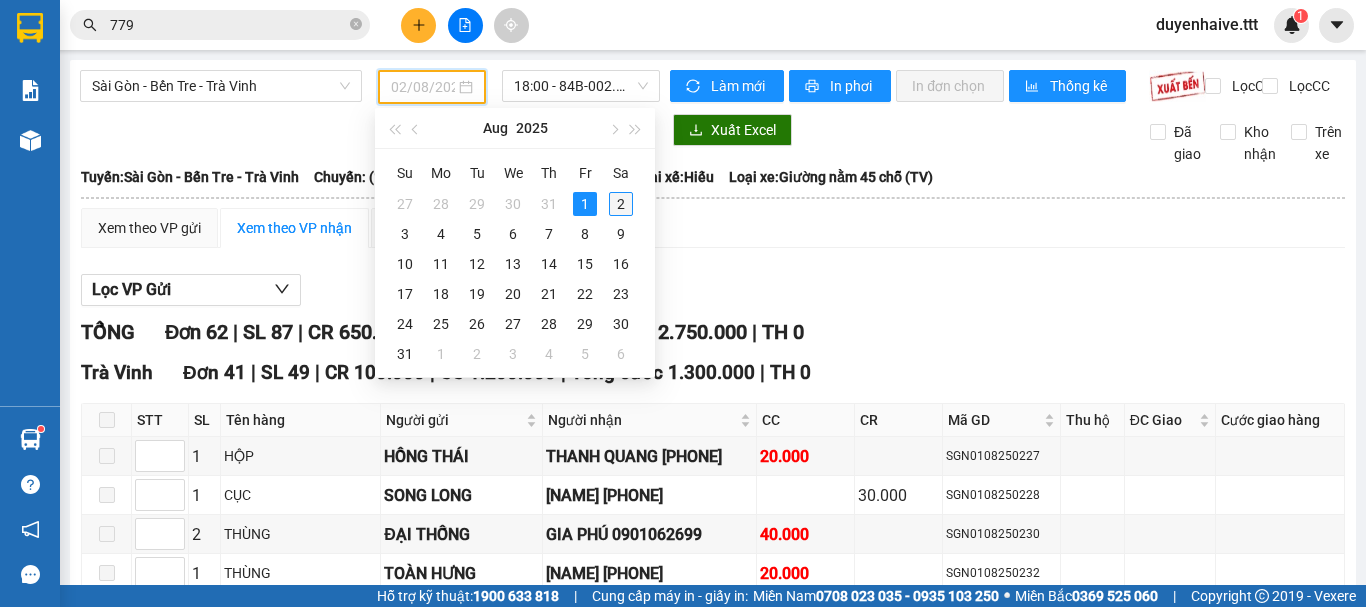 click on "2" at bounding box center [621, 204] 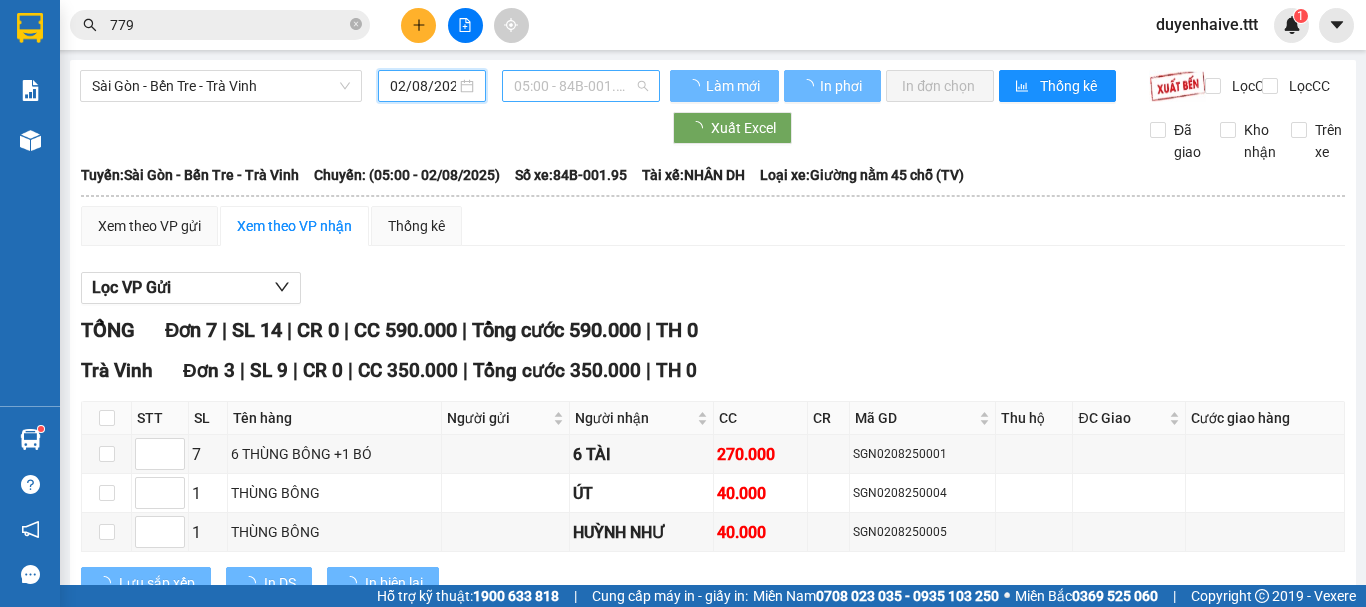 click on "[TIME]     - [ID]" at bounding box center (581, 86) 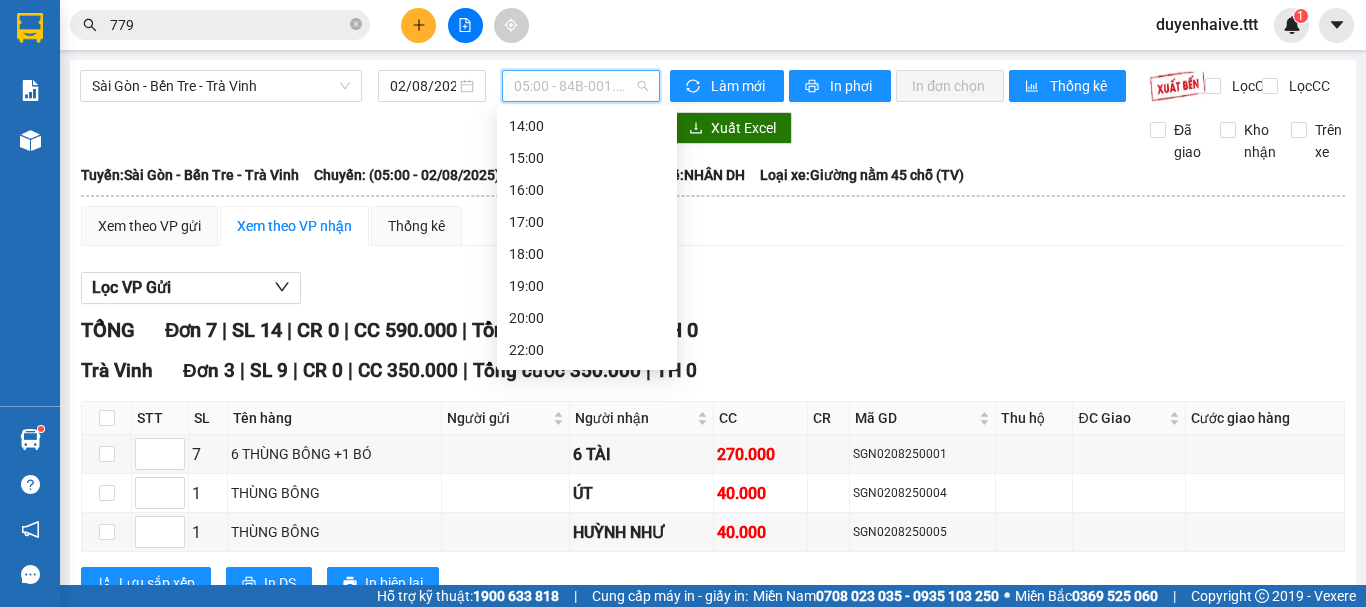 scroll, scrollTop: 32, scrollLeft: 0, axis: vertical 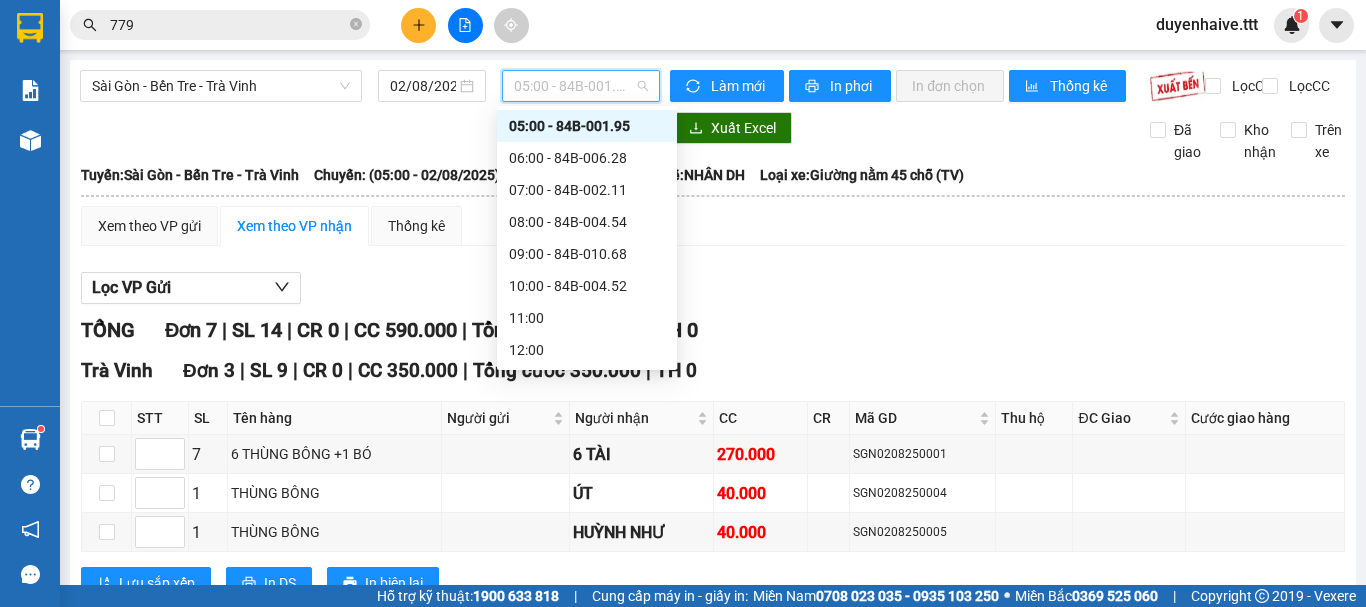 click on "[TIME]     - [ID]" at bounding box center [587, 126] 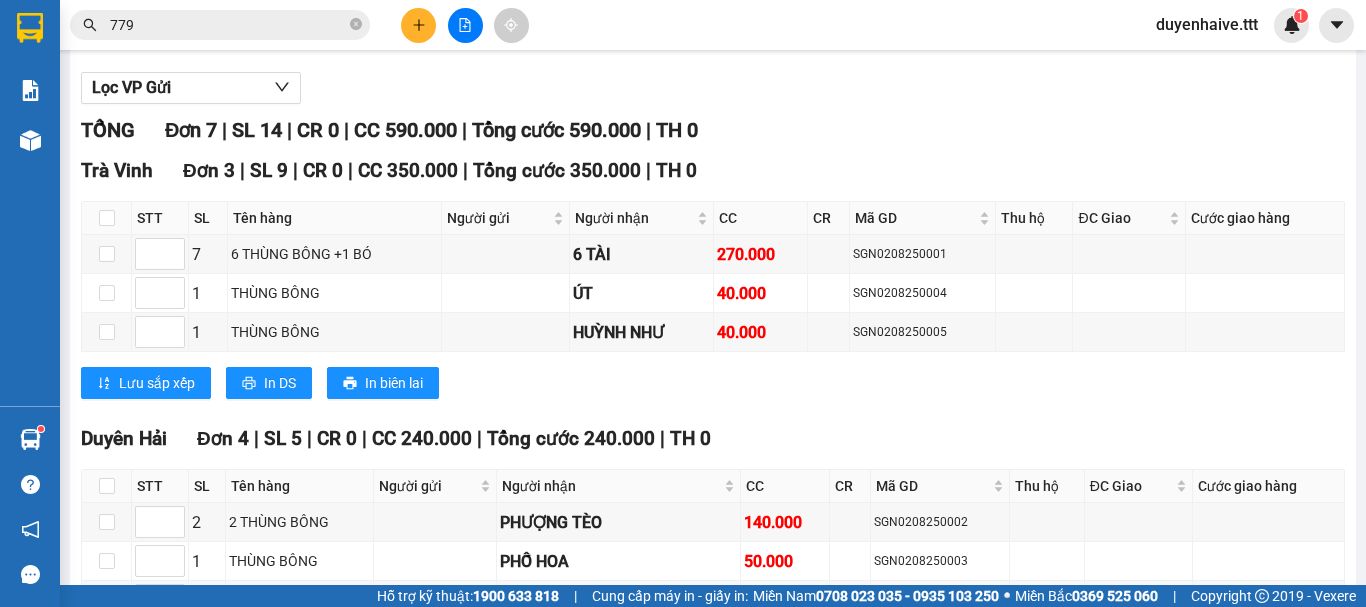 scroll, scrollTop: 300, scrollLeft: 0, axis: vertical 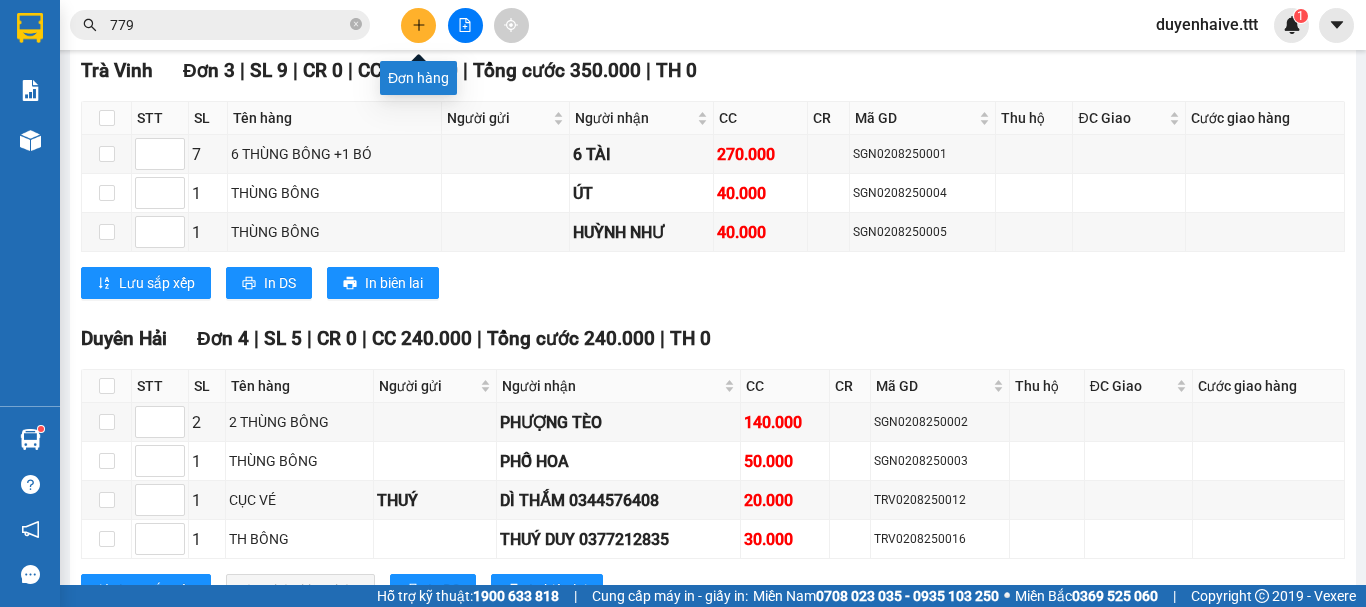 click 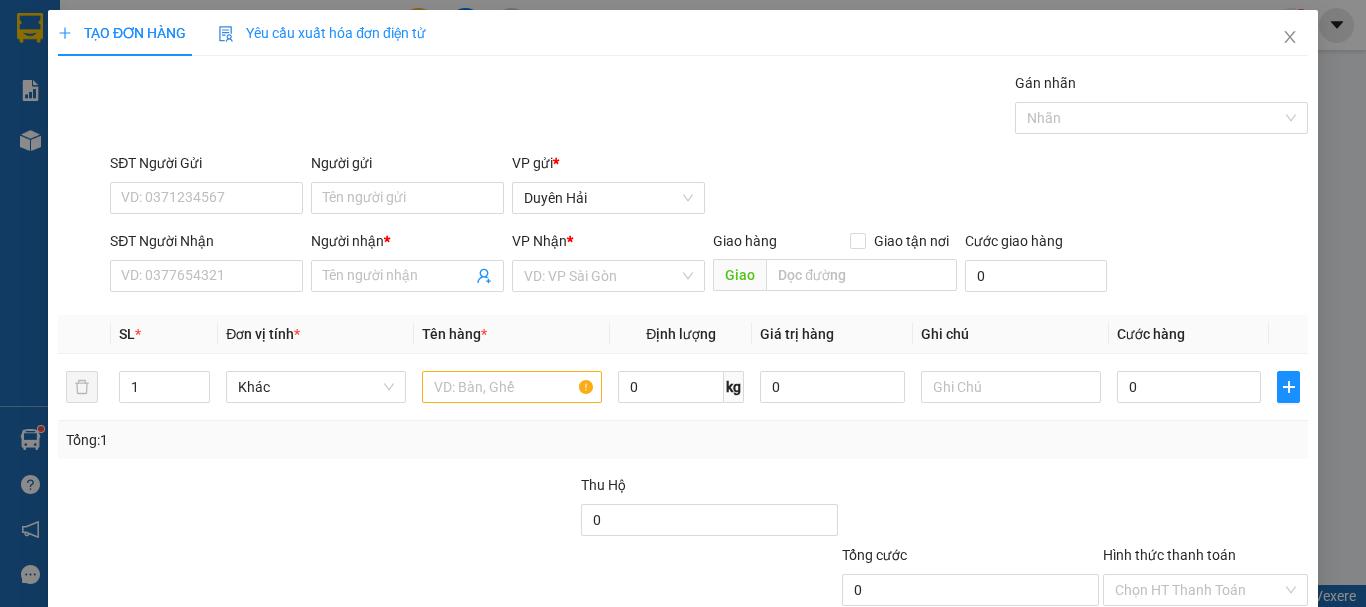 scroll, scrollTop: 0, scrollLeft: 0, axis: both 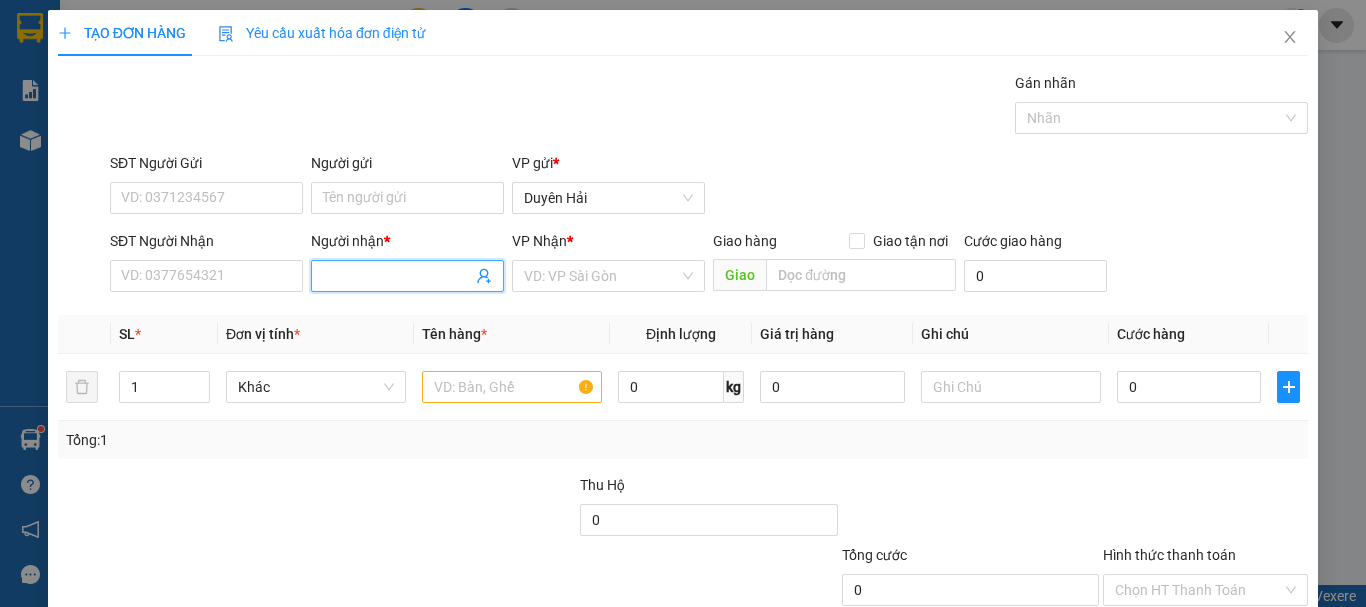click on "Người nhận  *" at bounding box center [397, 276] 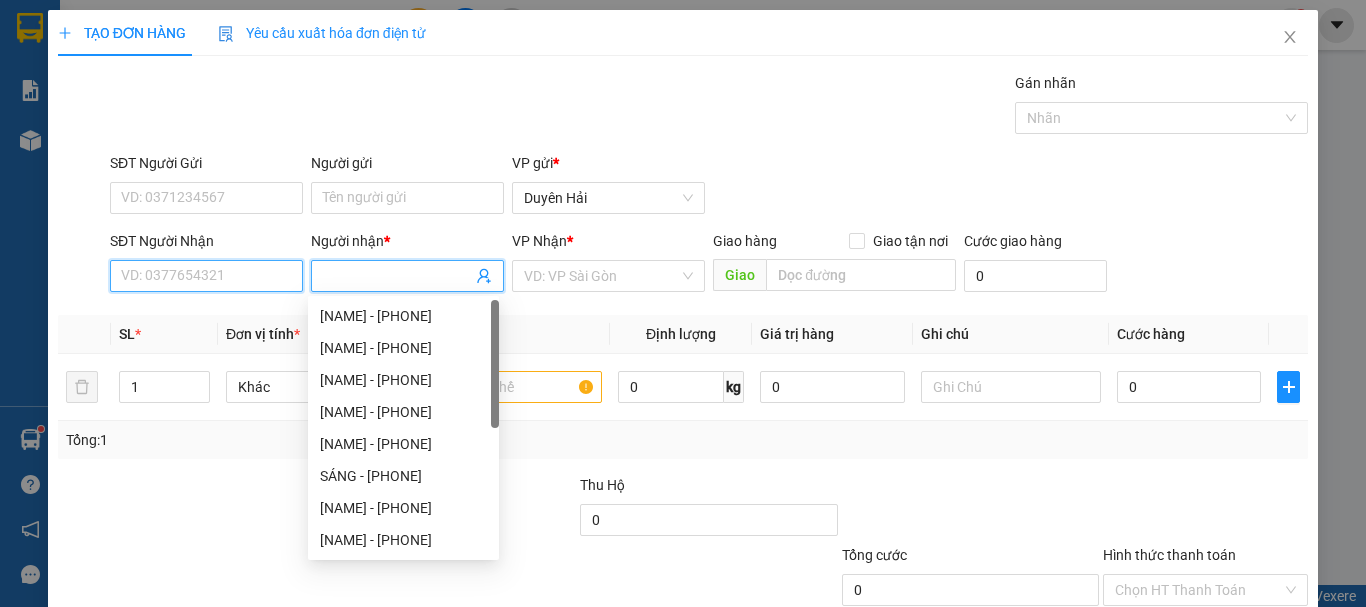 click on "SĐT Người Nhận" at bounding box center (206, 276) 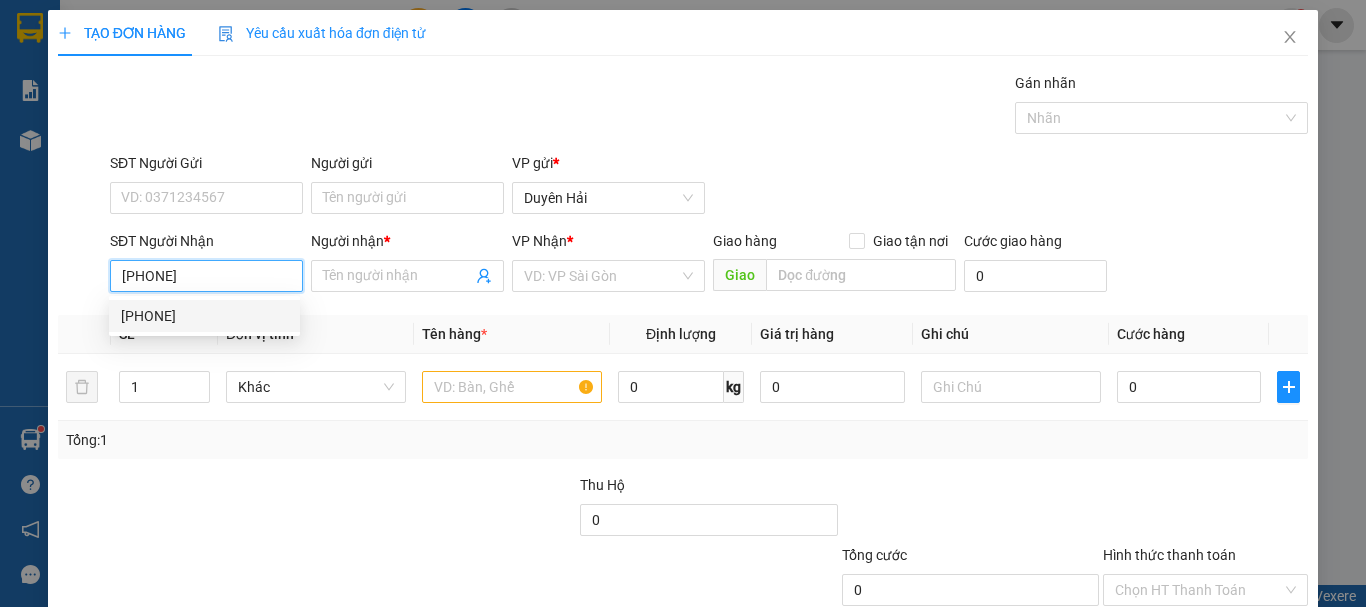 click on "0972041268" at bounding box center [204, 316] 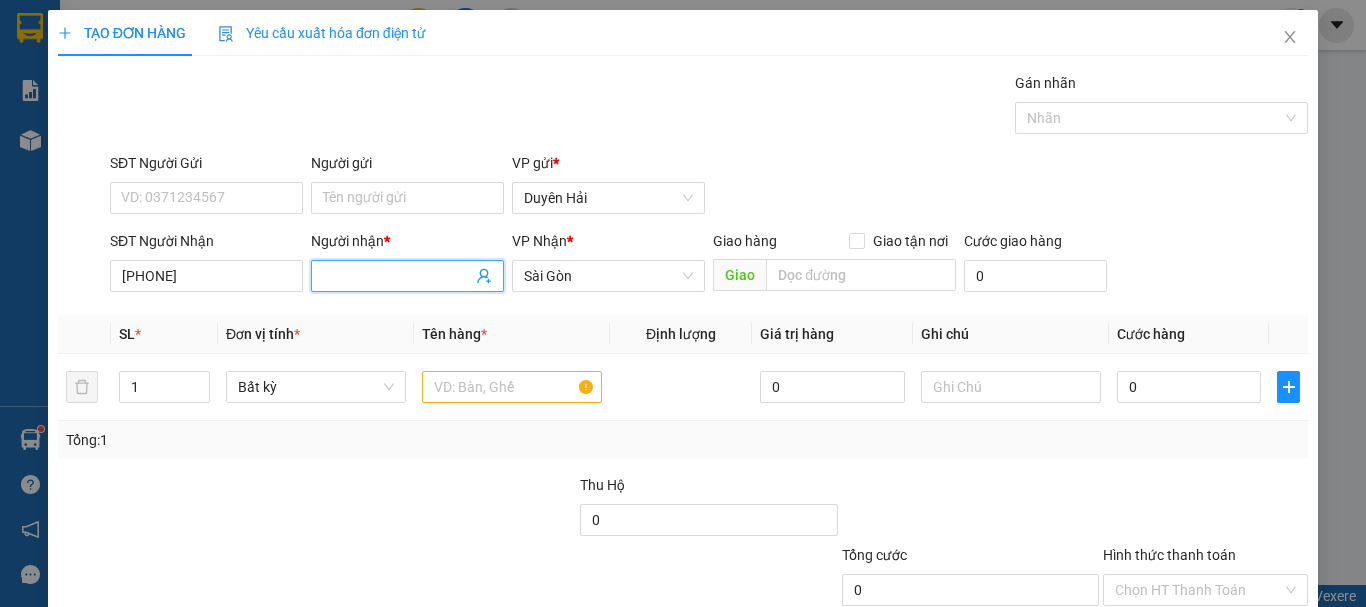 click on "Người nhận  *" at bounding box center (397, 276) 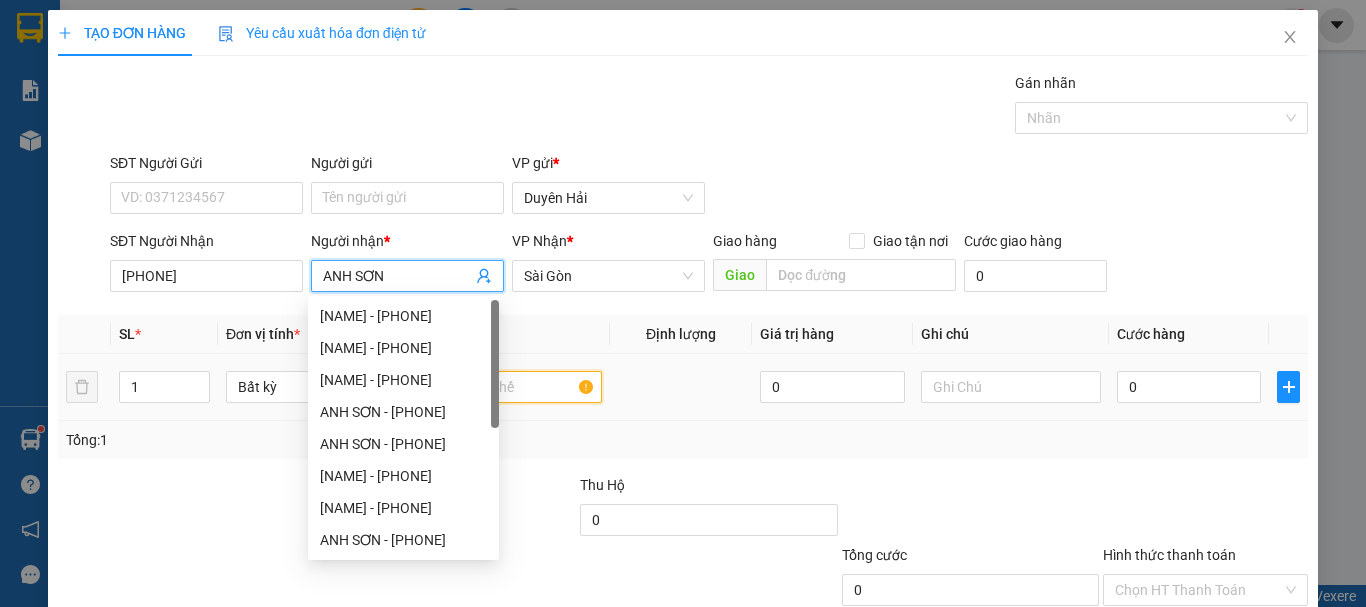 click at bounding box center [512, 387] 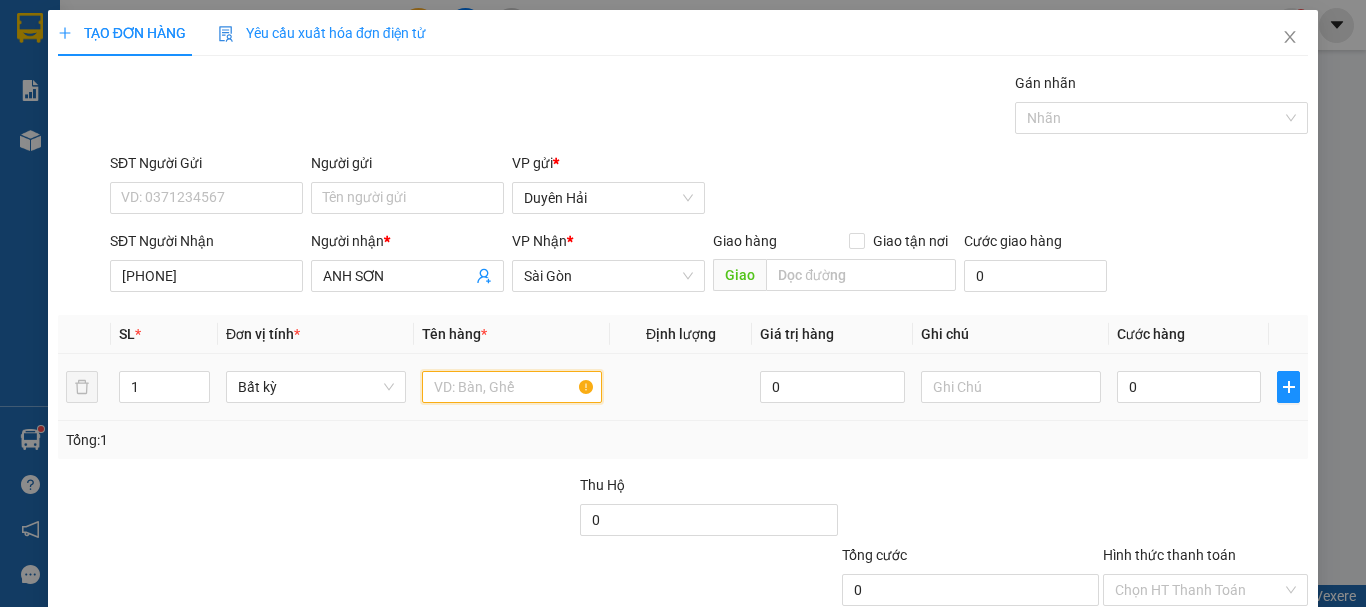 click at bounding box center (512, 387) 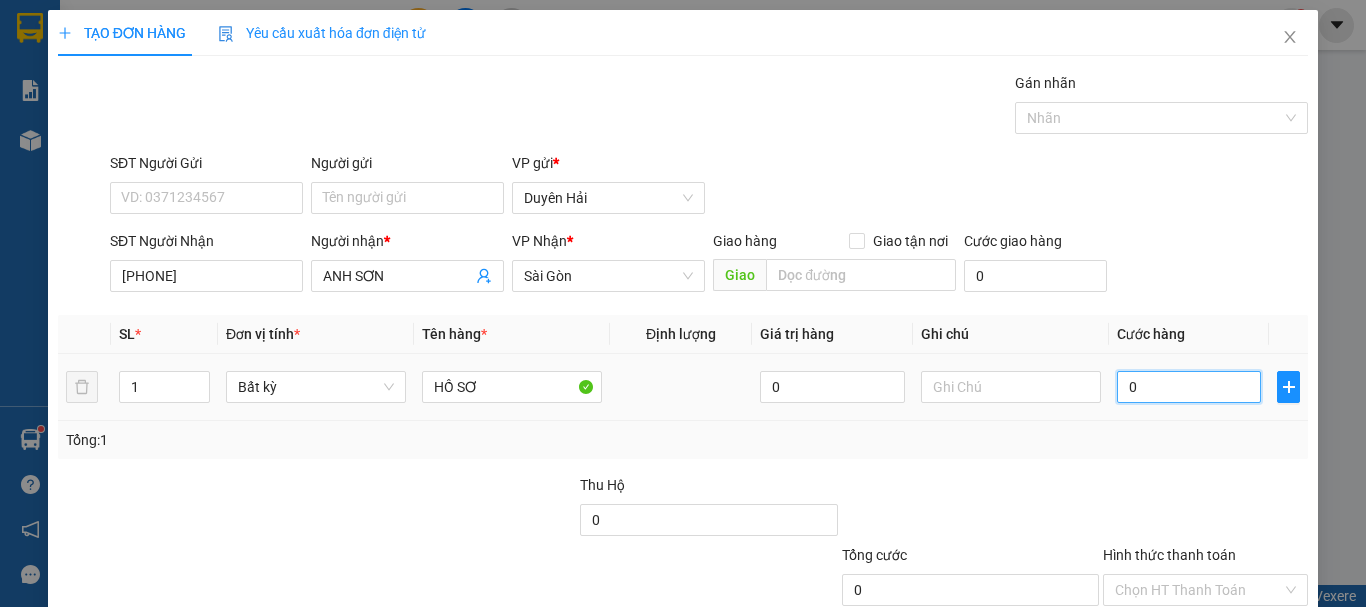 click on "0" at bounding box center (1189, 387) 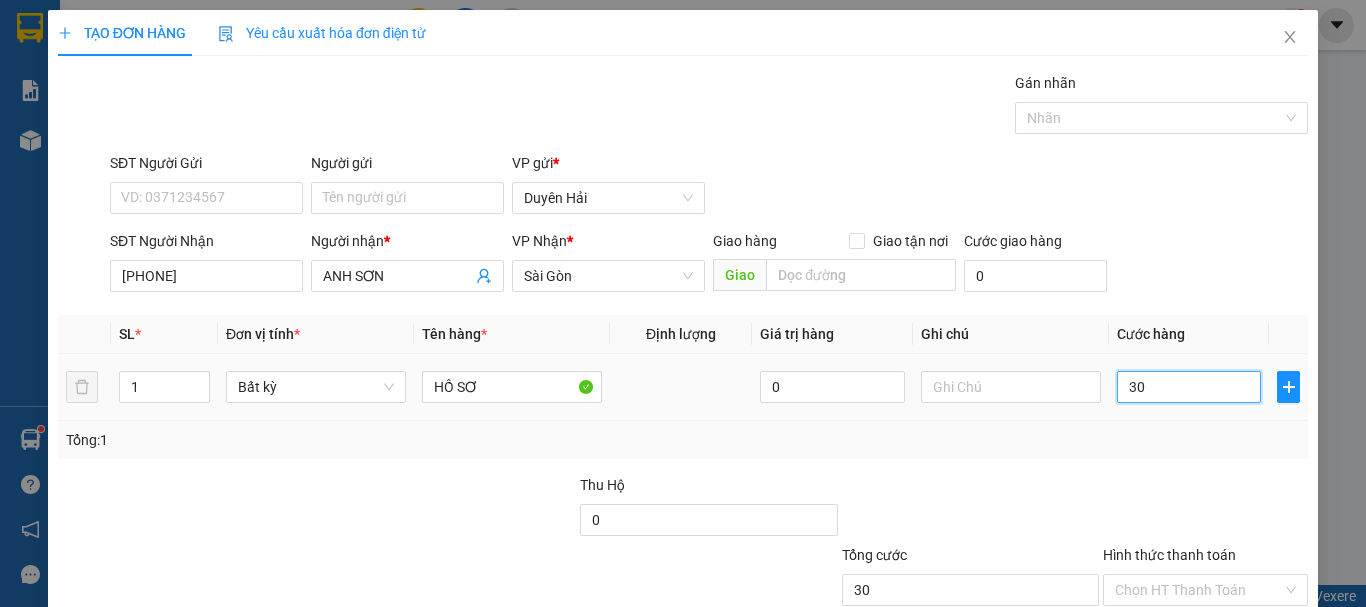 scroll, scrollTop: 133, scrollLeft: 0, axis: vertical 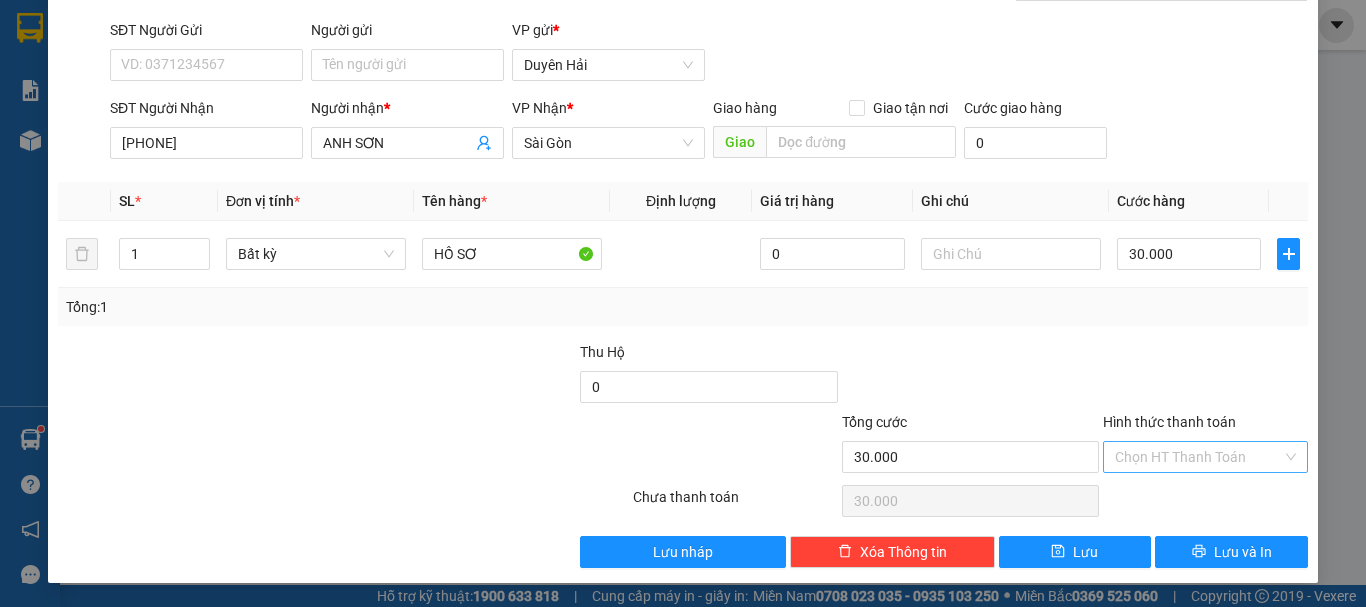 click on "Hình thức thanh toán" at bounding box center [1198, 457] 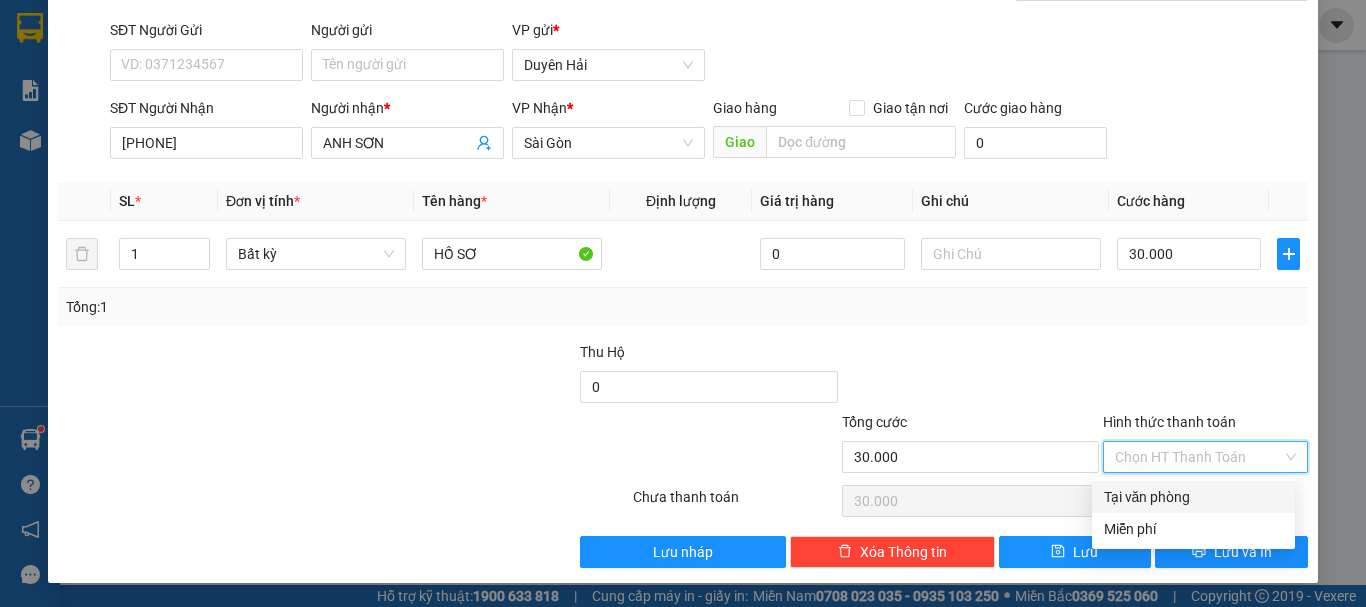 click at bounding box center [1205, 376] 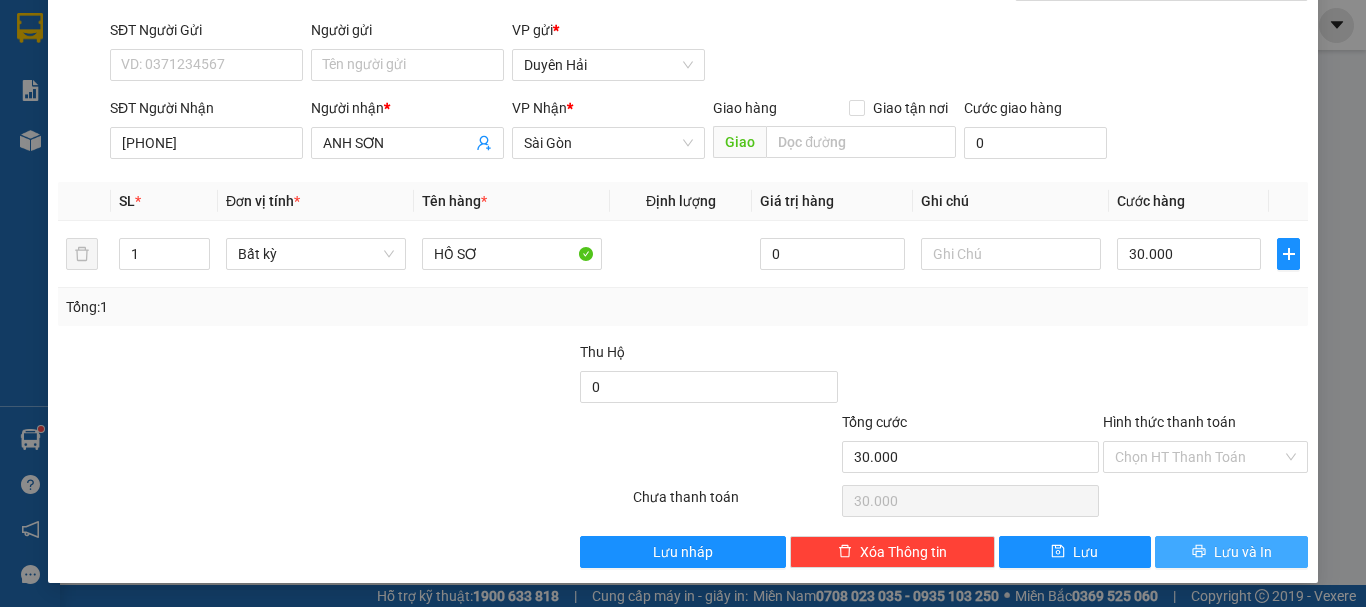 click on "Lưu và In" at bounding box center [1243, 552] 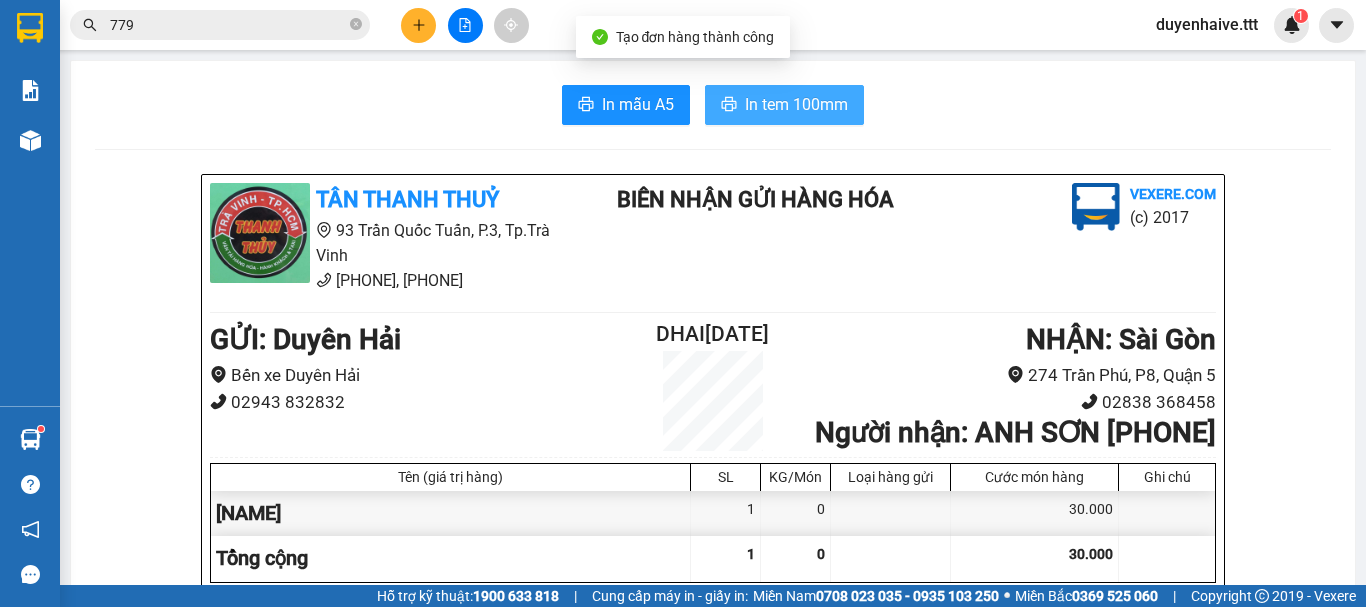 click on "In tem 100mm" at bounding box center [796, 104] 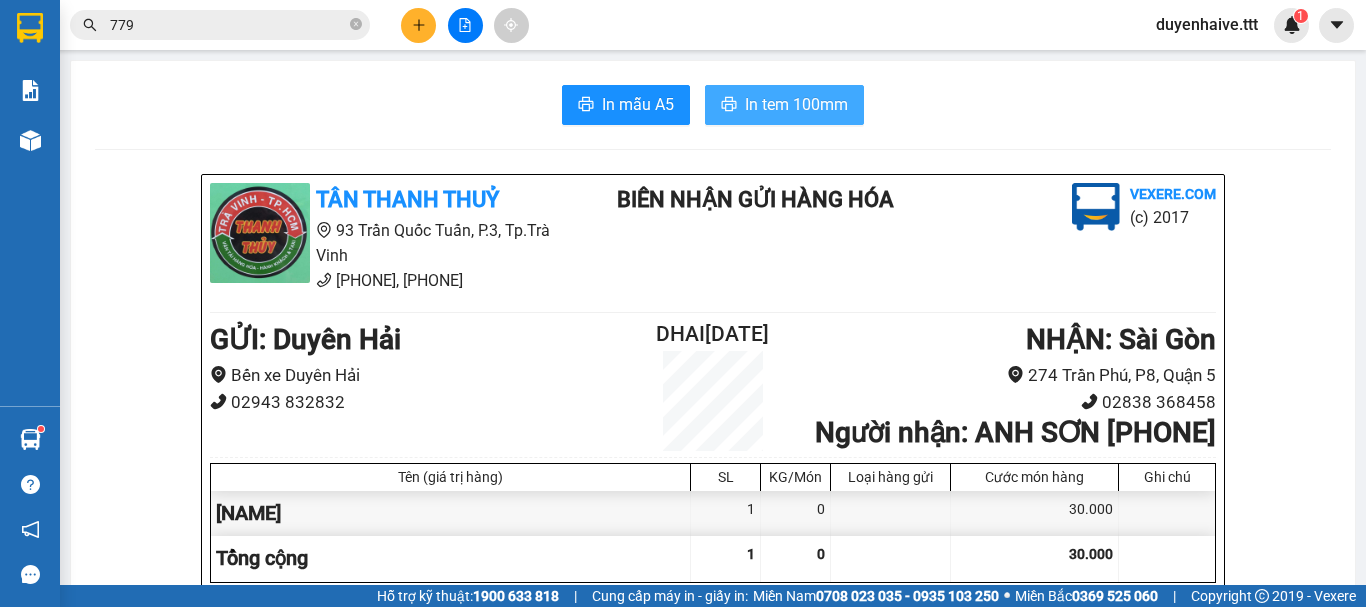 scroll, scrollTop: 0, scrollLeft: 0, axis: both 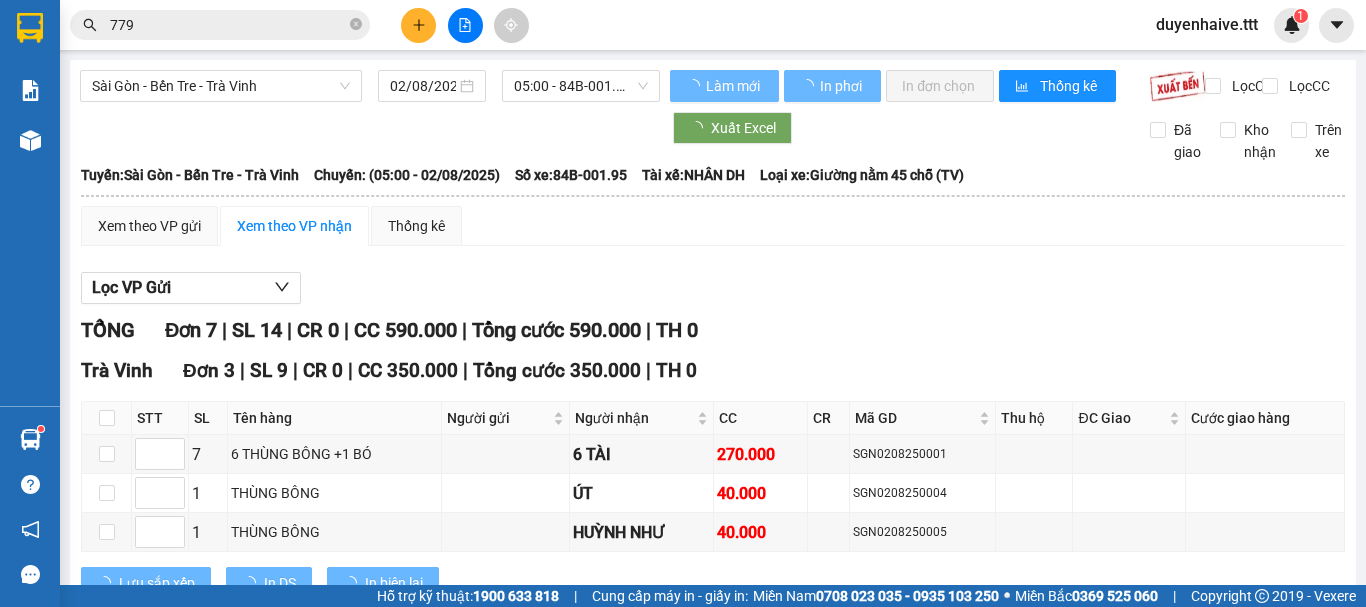 click on "779" at bounding box center (228, 25) 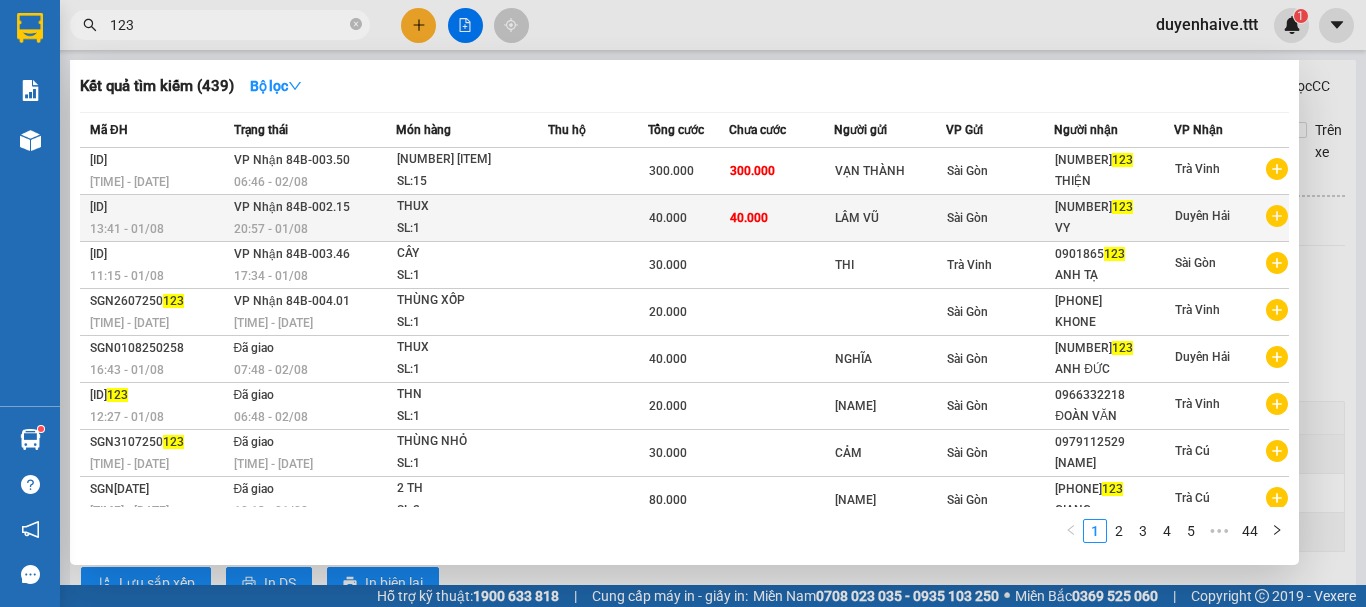 click on "Sài Gòn" at bounding box center (1000, 218) 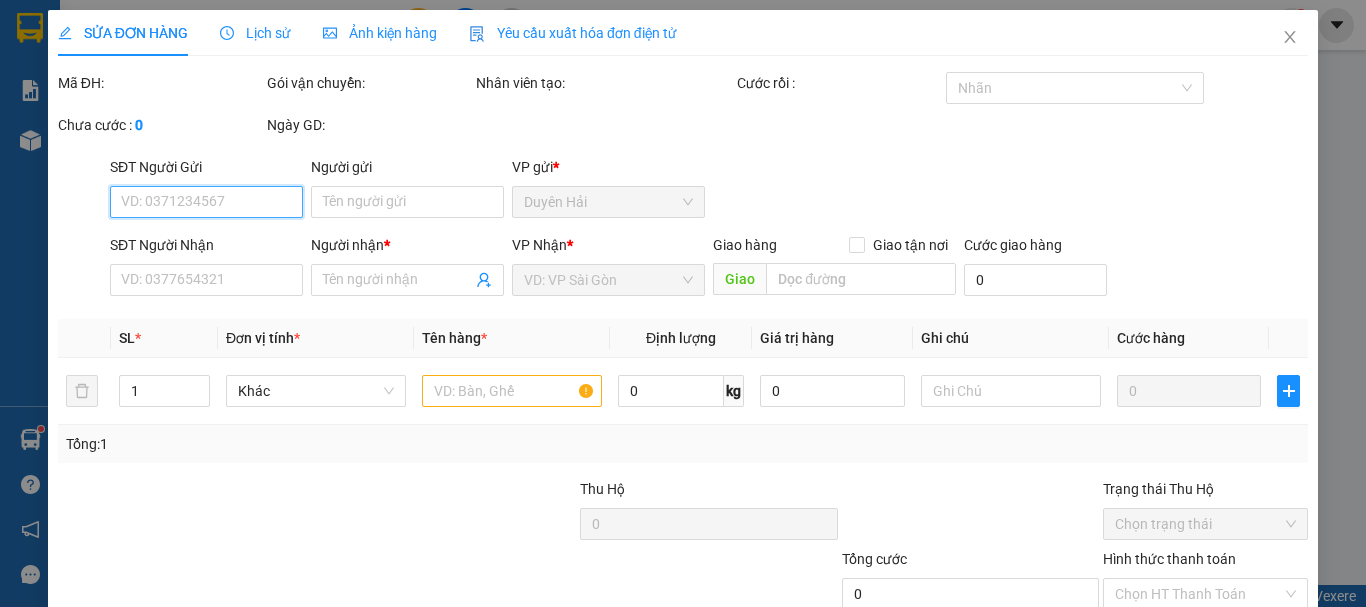 scroll, scrollTop: 137, scrollLeft: 0, axis: vertical 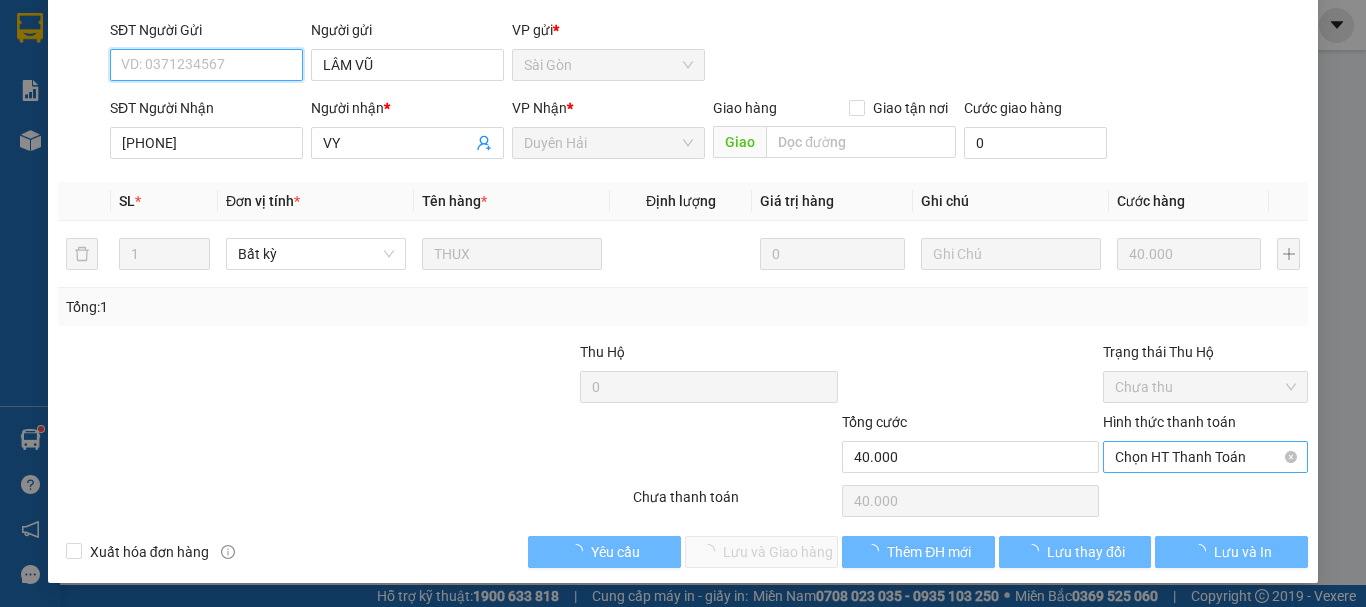 click on "Chọn HT Thanh Toán" at bounding box center (1205, 457) 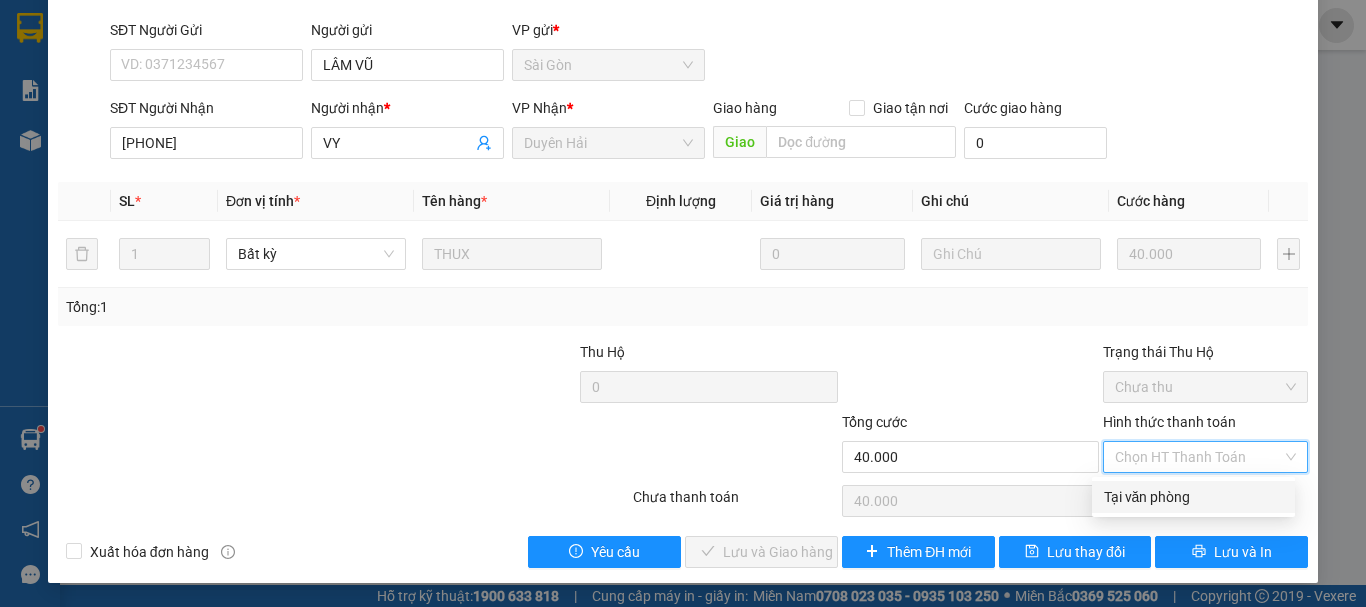 click on "Tại văn phòng" at bounding box center [1193, 497] 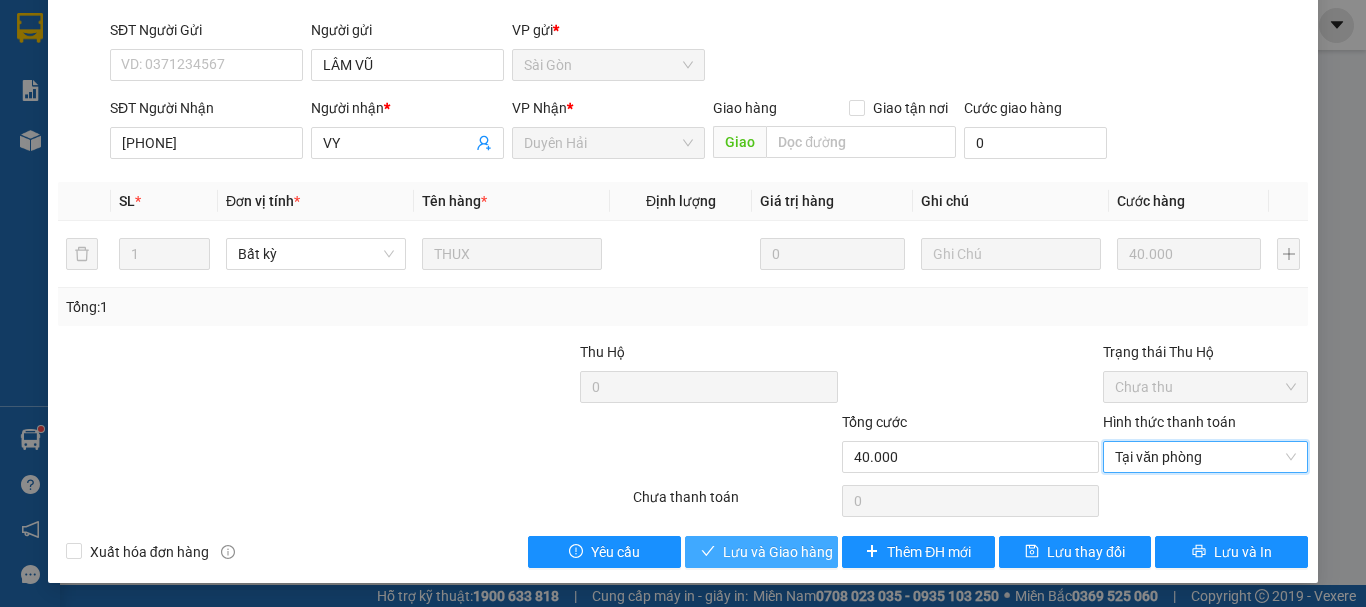 click on "Lưu và Giao hàng" at bounding box center (778, 552) 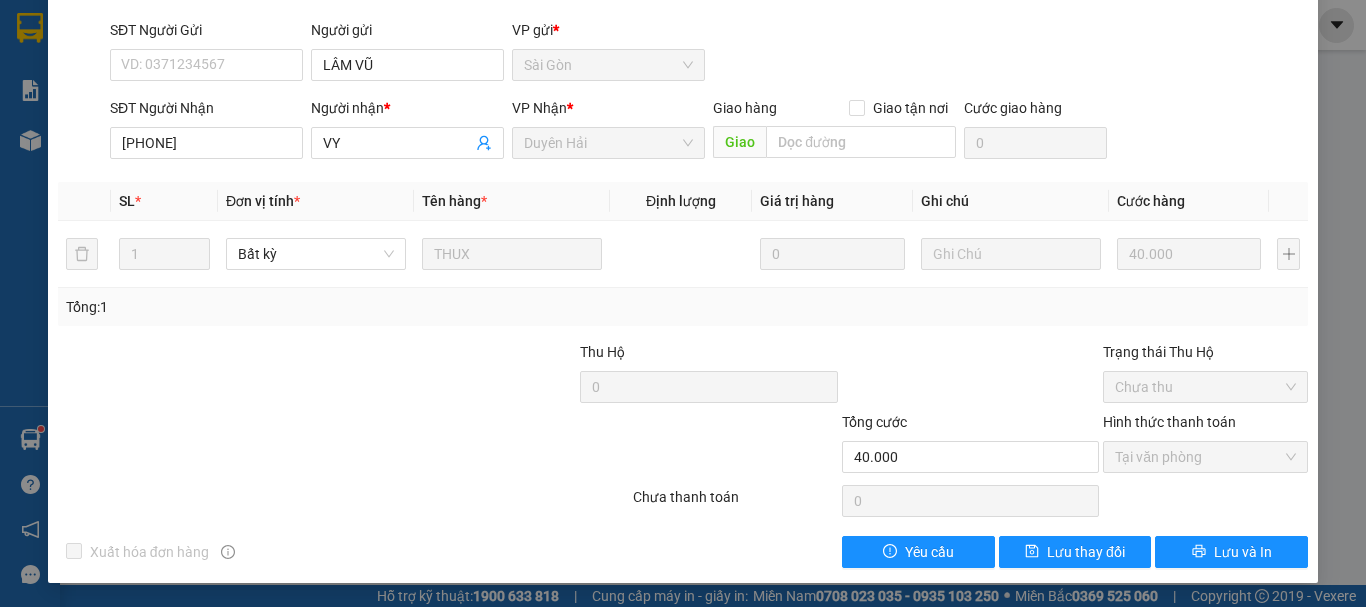 scroll, scrollTop: 0, scrollLeft: 0, axis: both 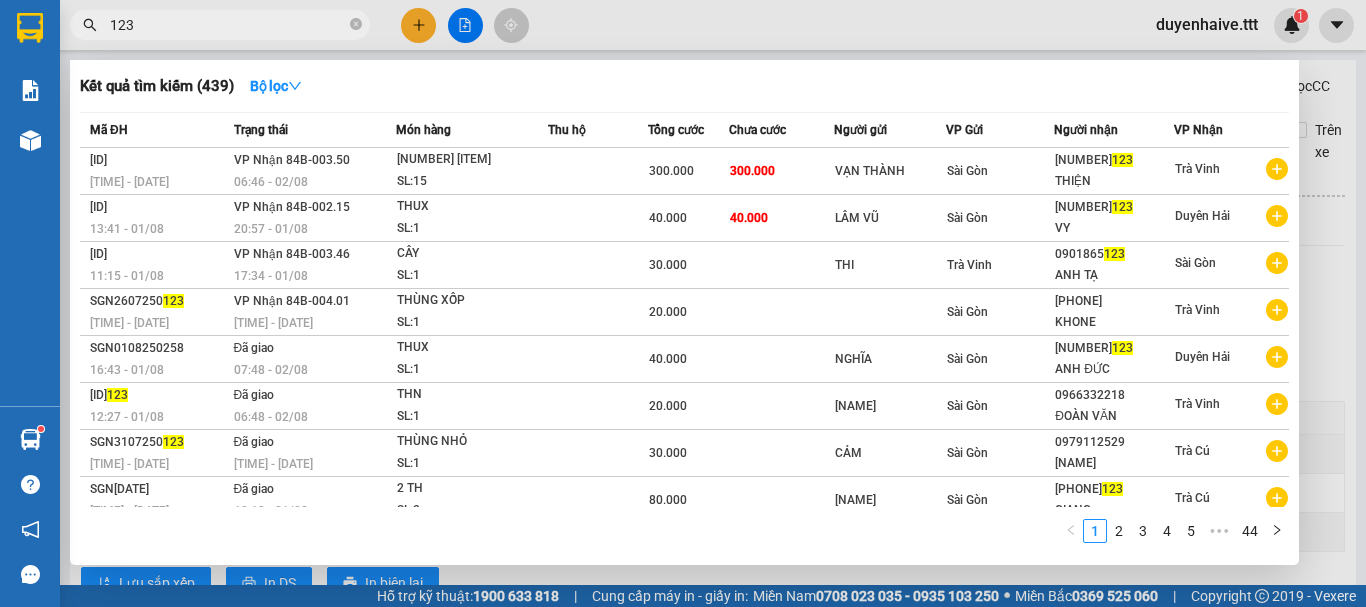 click on "123" at bounding box center (228, 25) 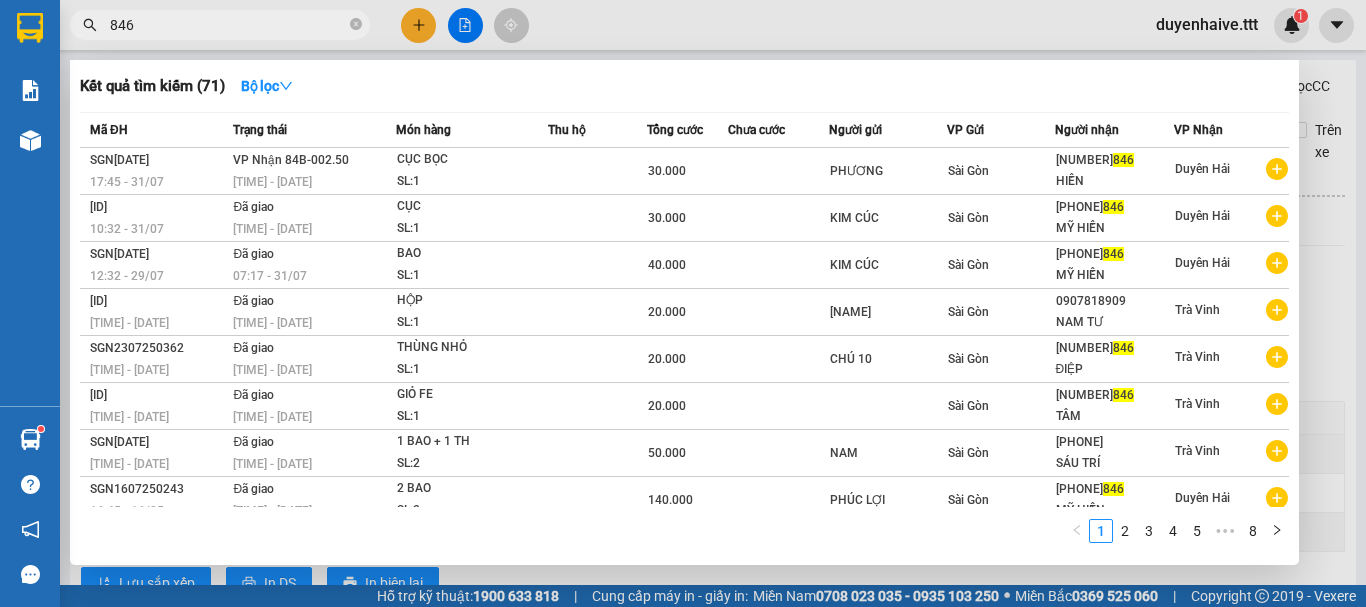 click on "846" at bounding box center (228, 25) 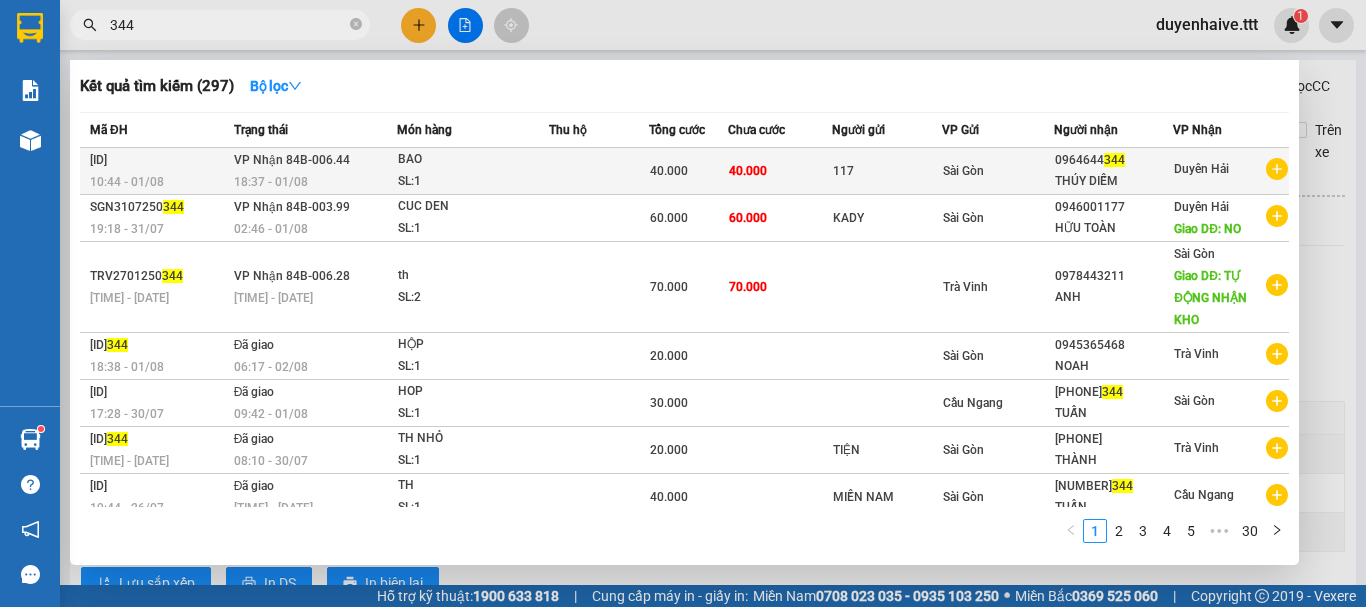 click on "40.000" at bounding box center [780, 171] 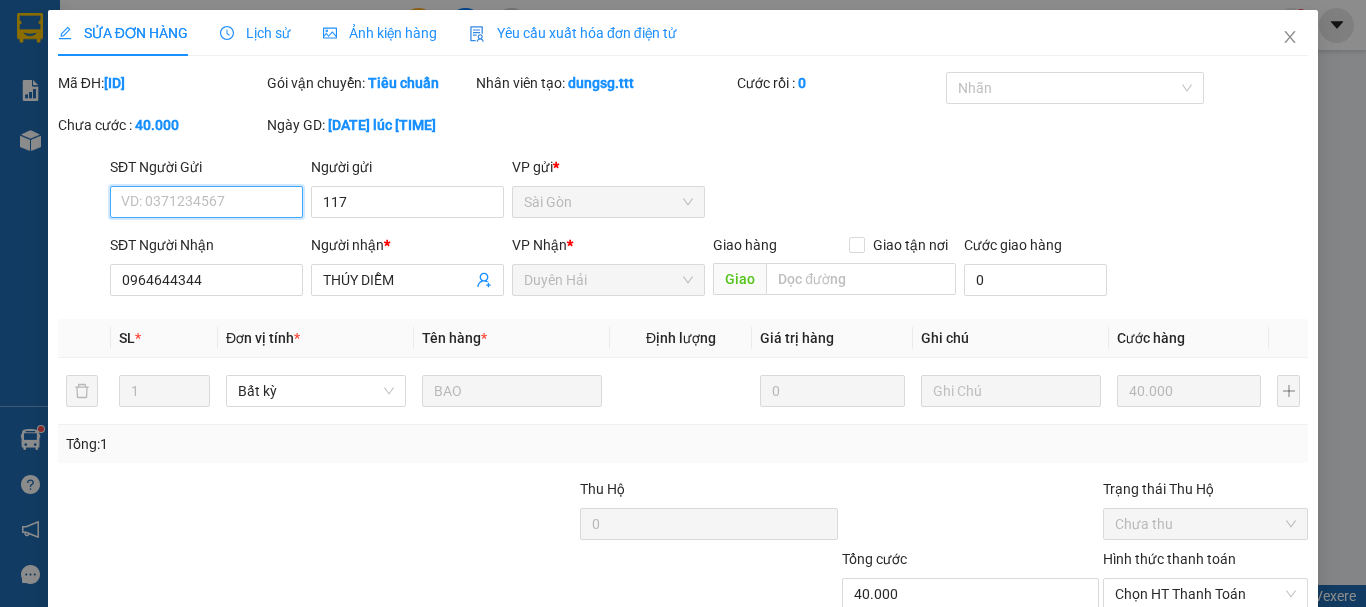 scroll, scrollTop: 137, scrollLeft: 0, axis: vertical 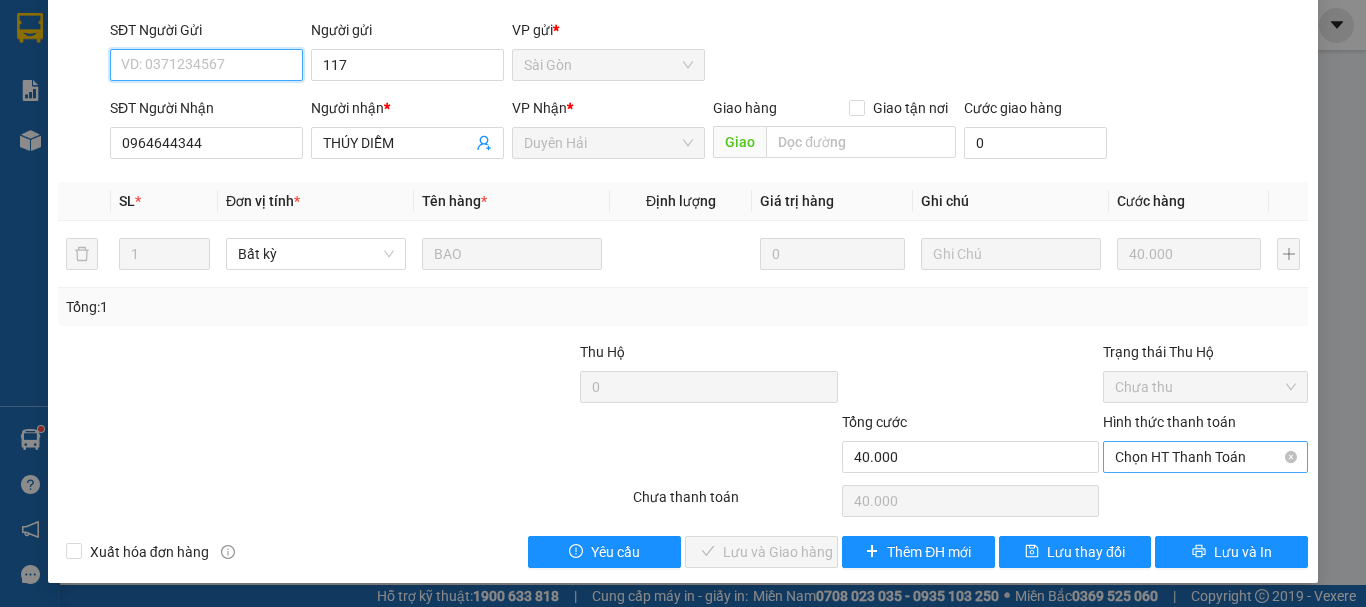 click on "Chọn HT Thanh Toán" at bounding box center (1205, 457) 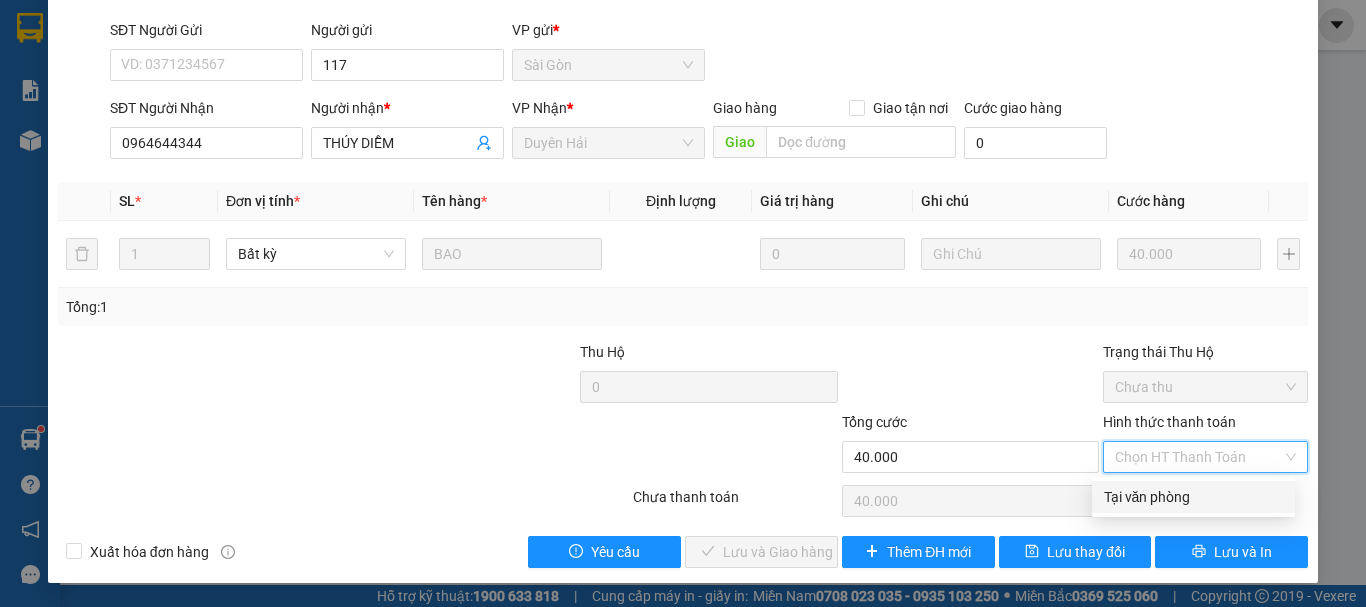 click on "Tại văn phòng" at bounding box center [1193, 497] 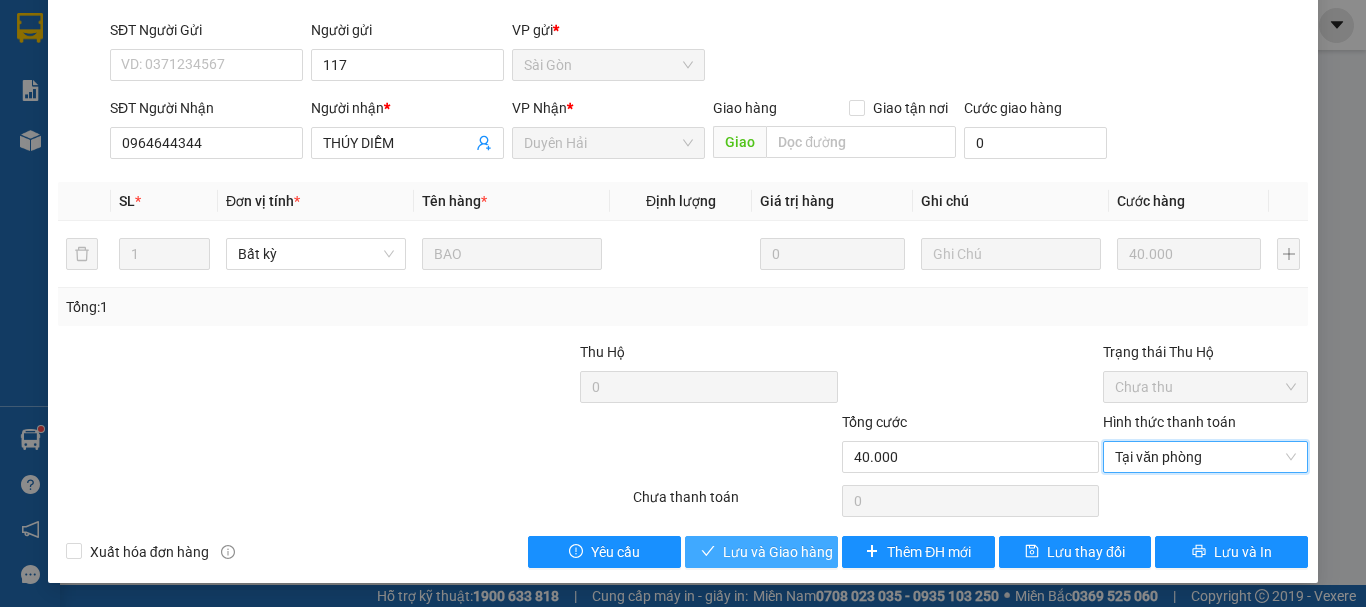 click on "Lưu và Giao hàng" at bounding box center [778, 552] 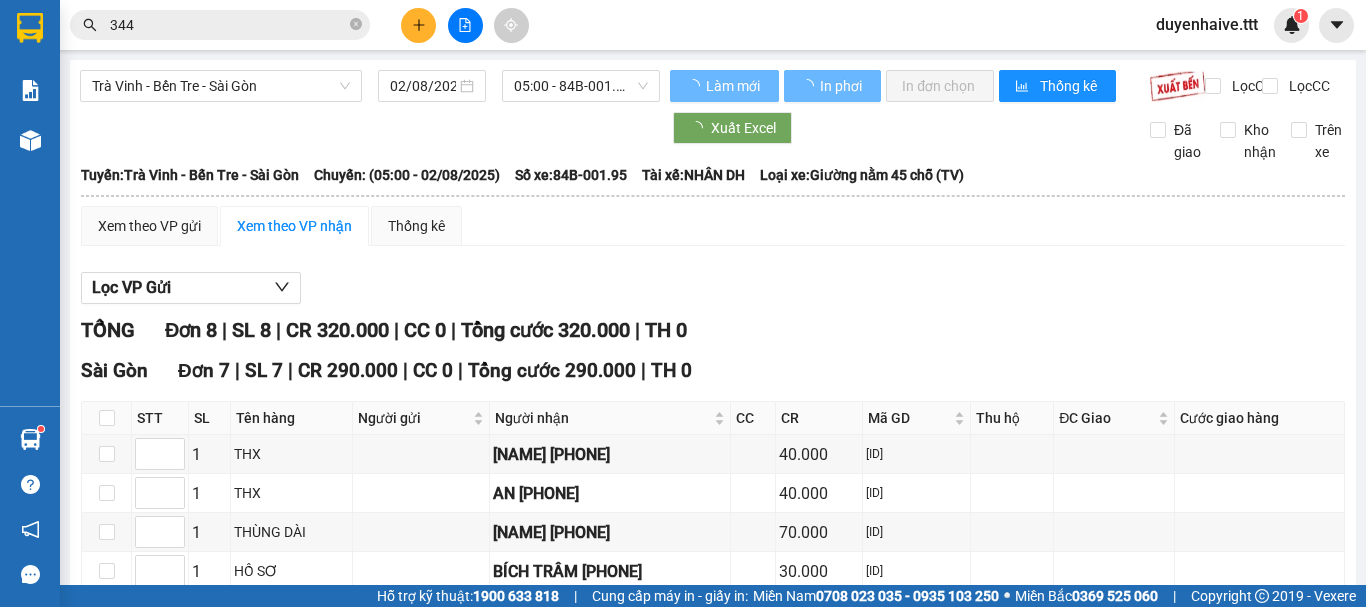 click on "344" at bounding box center [228, 25] 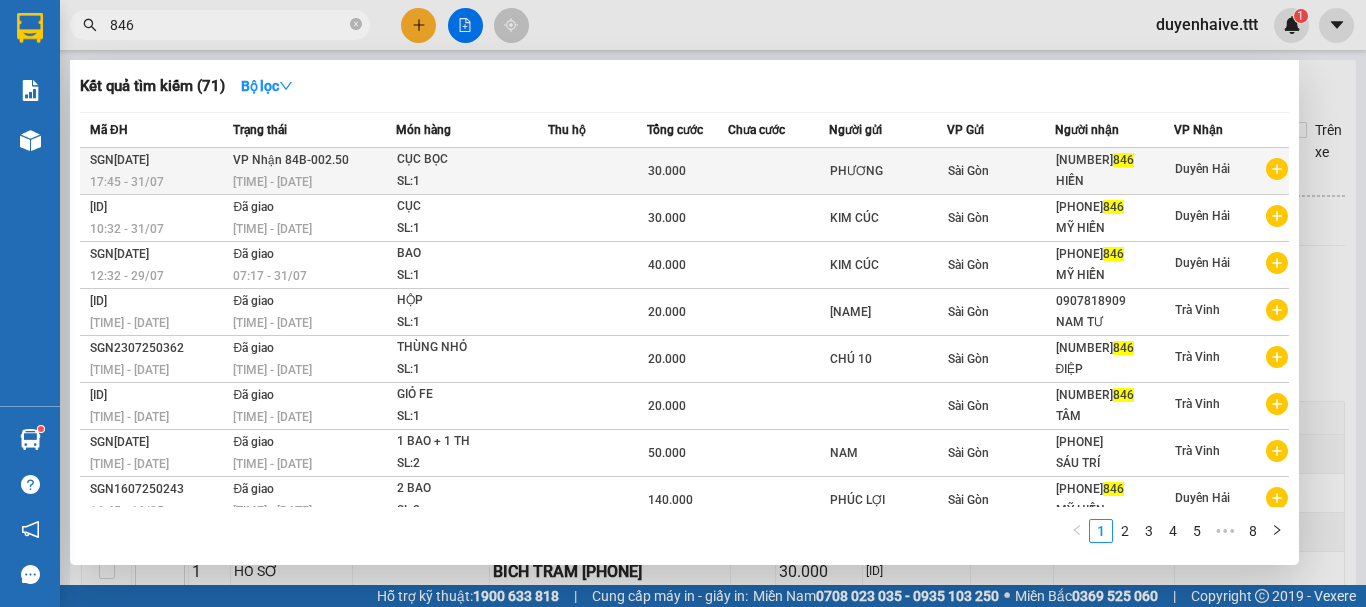 click on "CỤC BỌC" at bounding box center [472, 160] 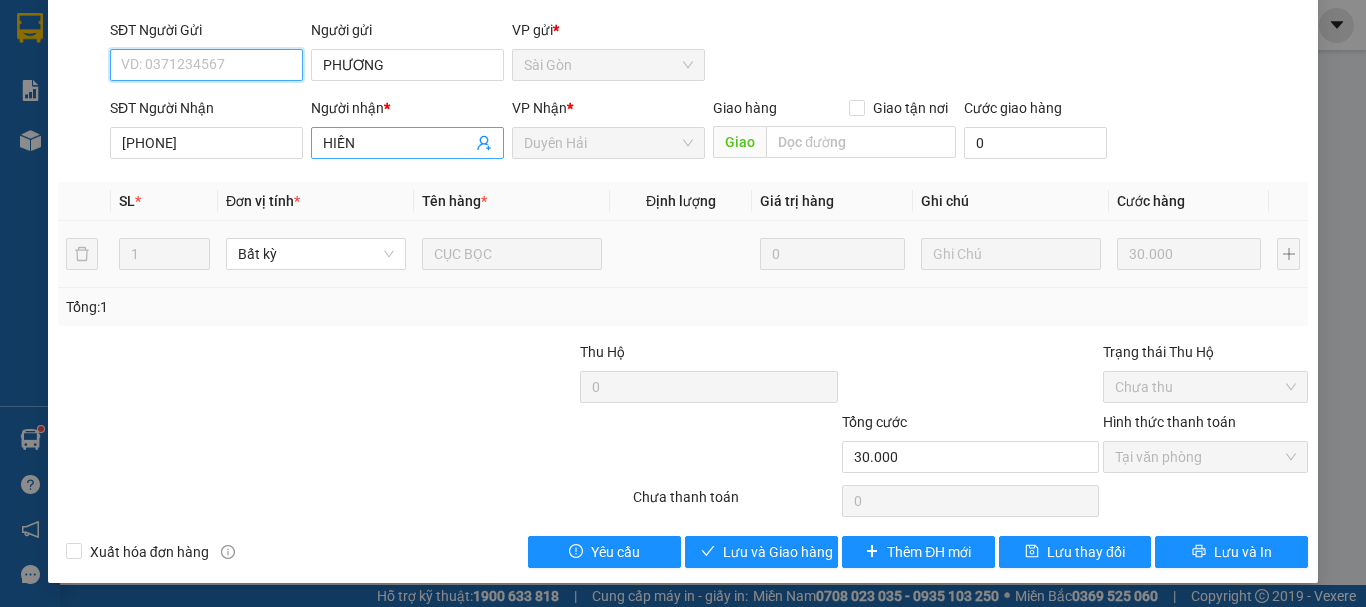 scroll, scrollTop: 0, scrollLeft: 0, axis: both 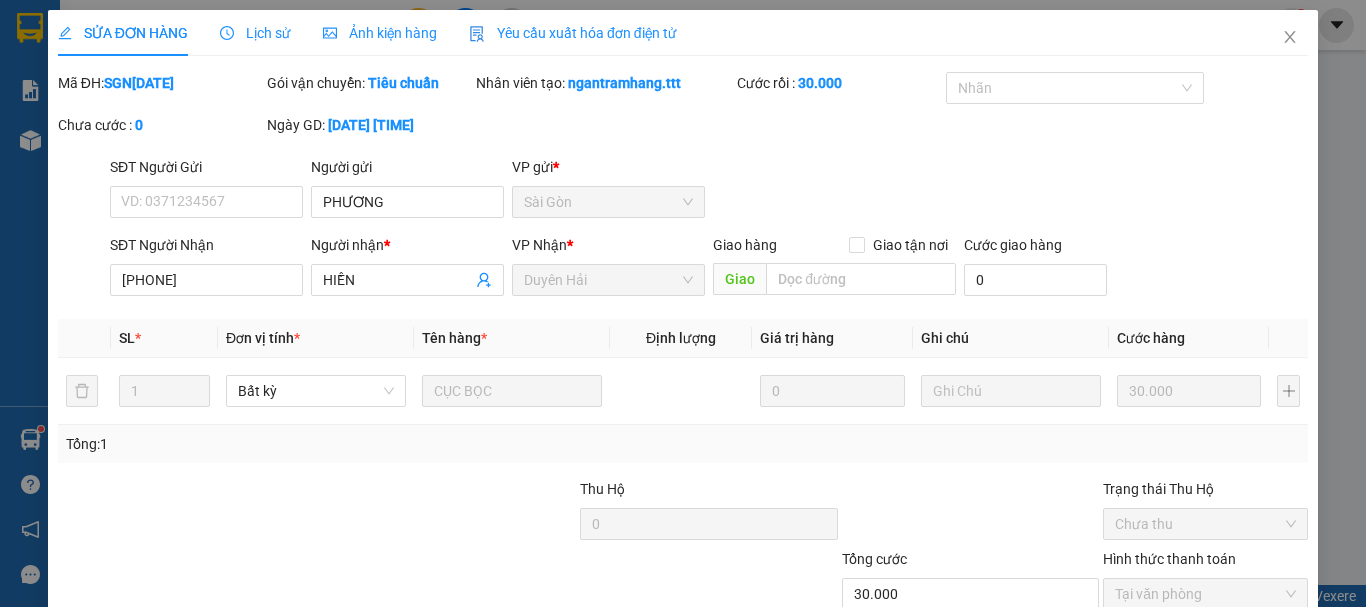 click on "Lịch sử" at bounding box center (255, 33) 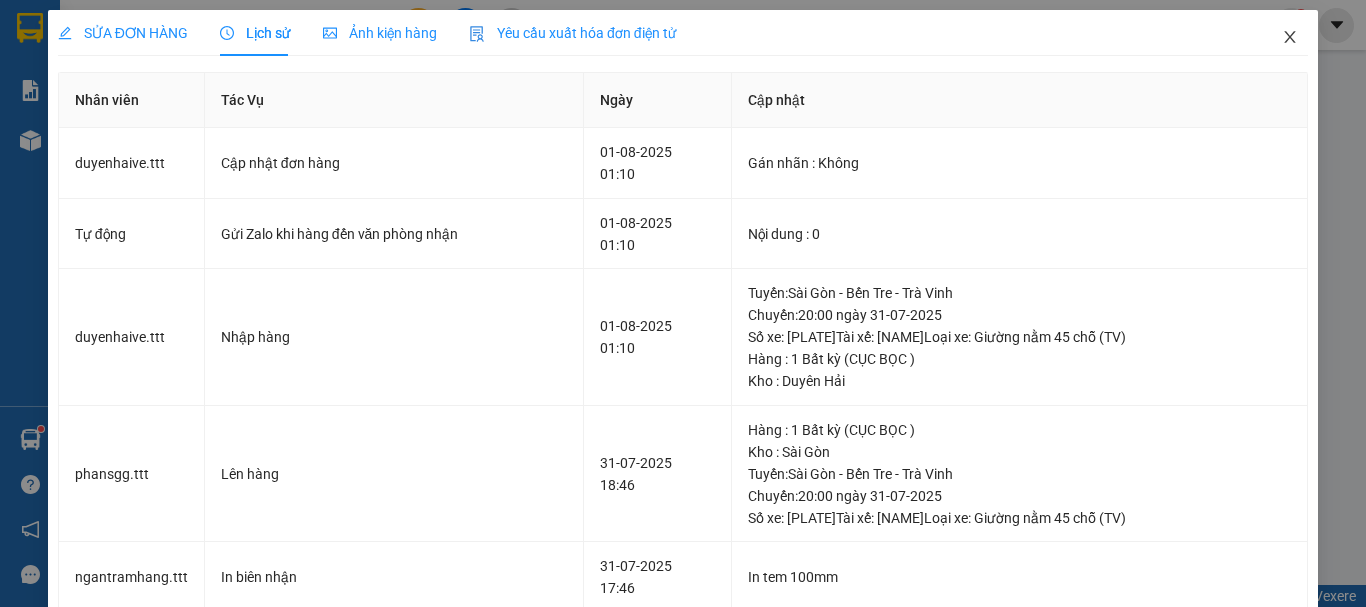 click at bounding box center [1290, 38] 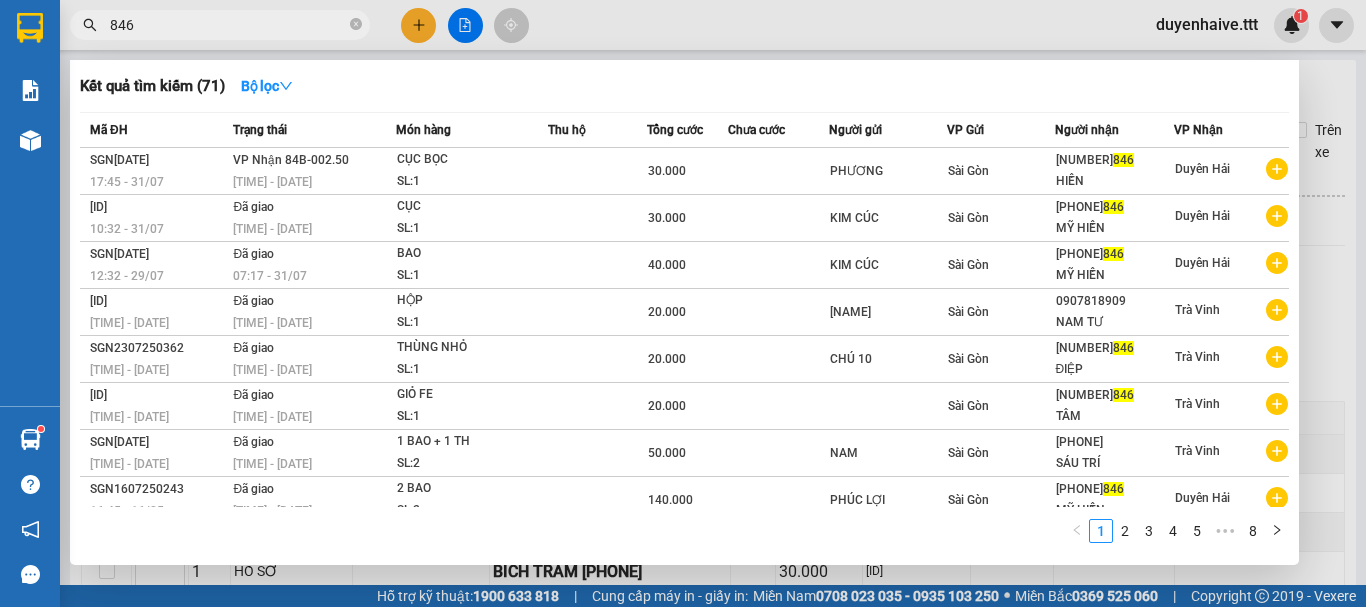click on "846" at bounding box center (228, 25) 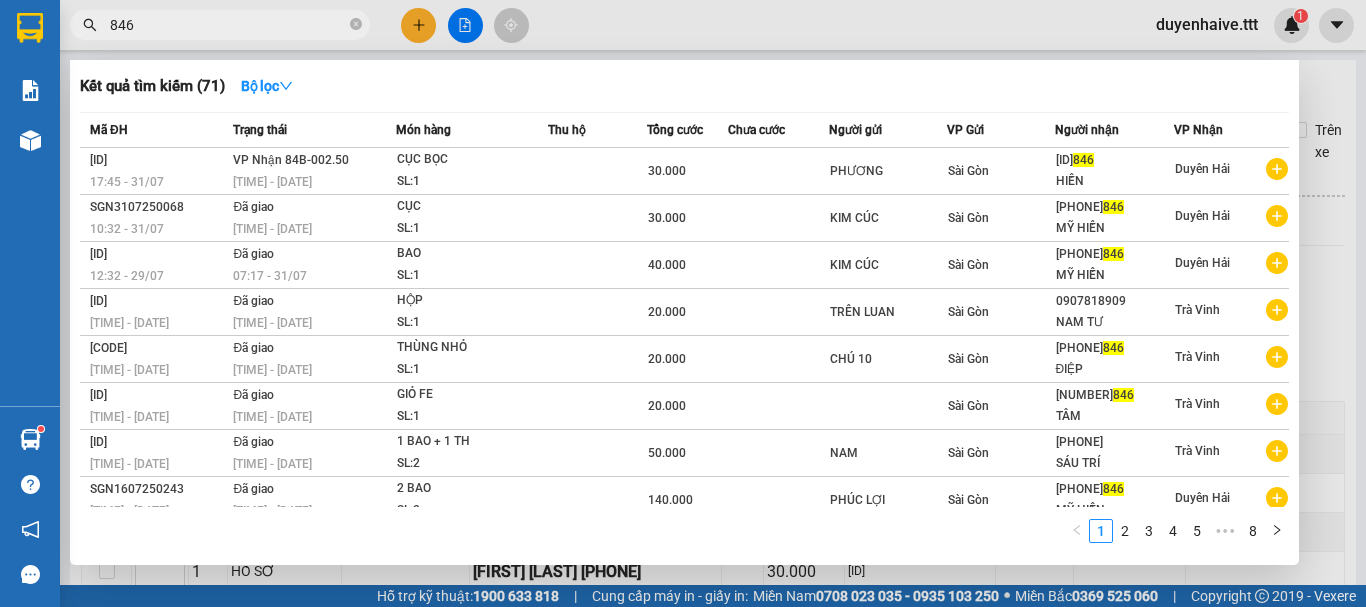 scroll, scrollTop: 0, scrollLeft: 0, axis: both 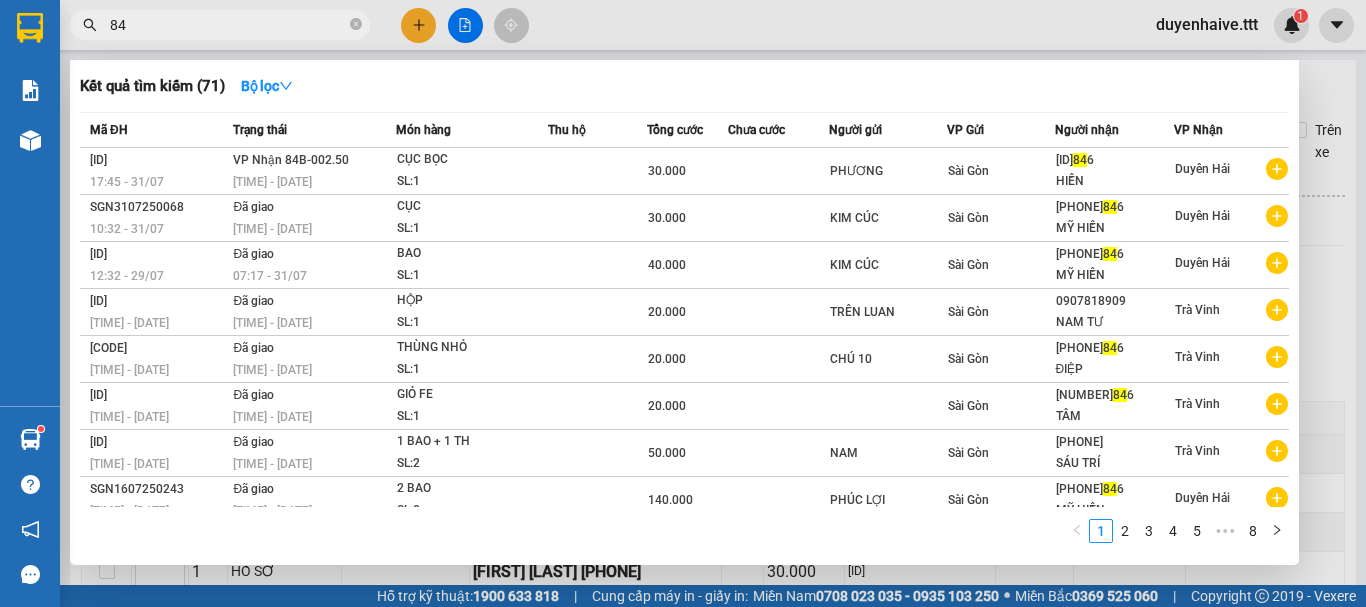 type on "8" 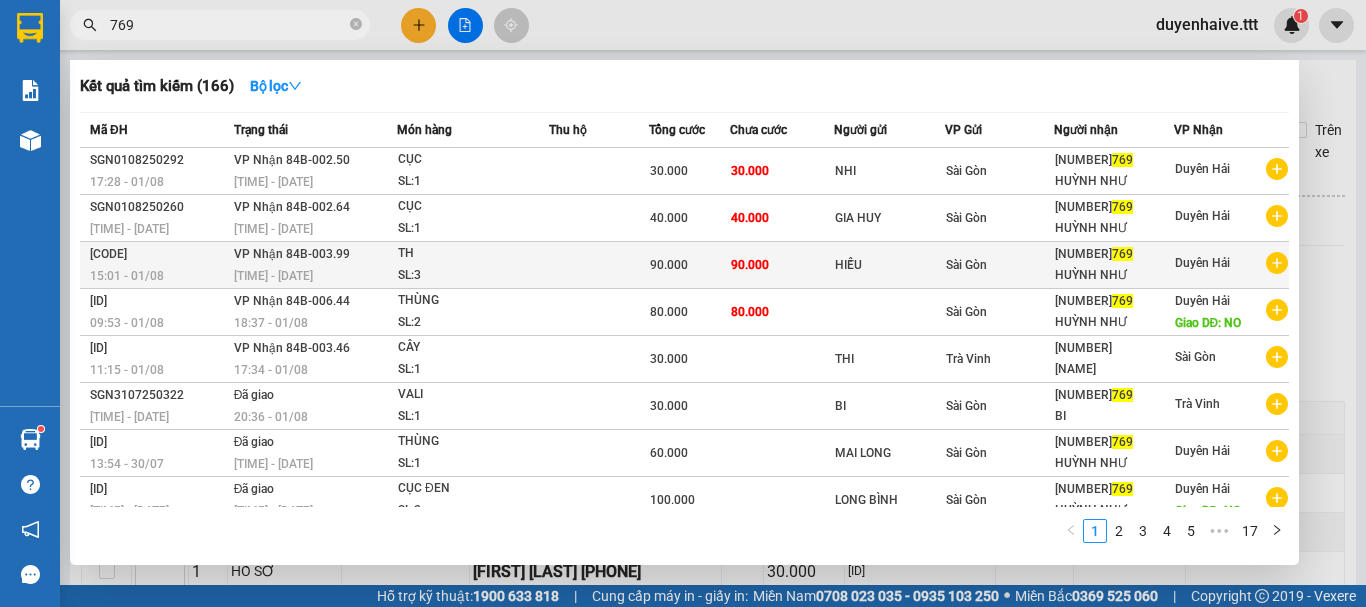 type on "769" 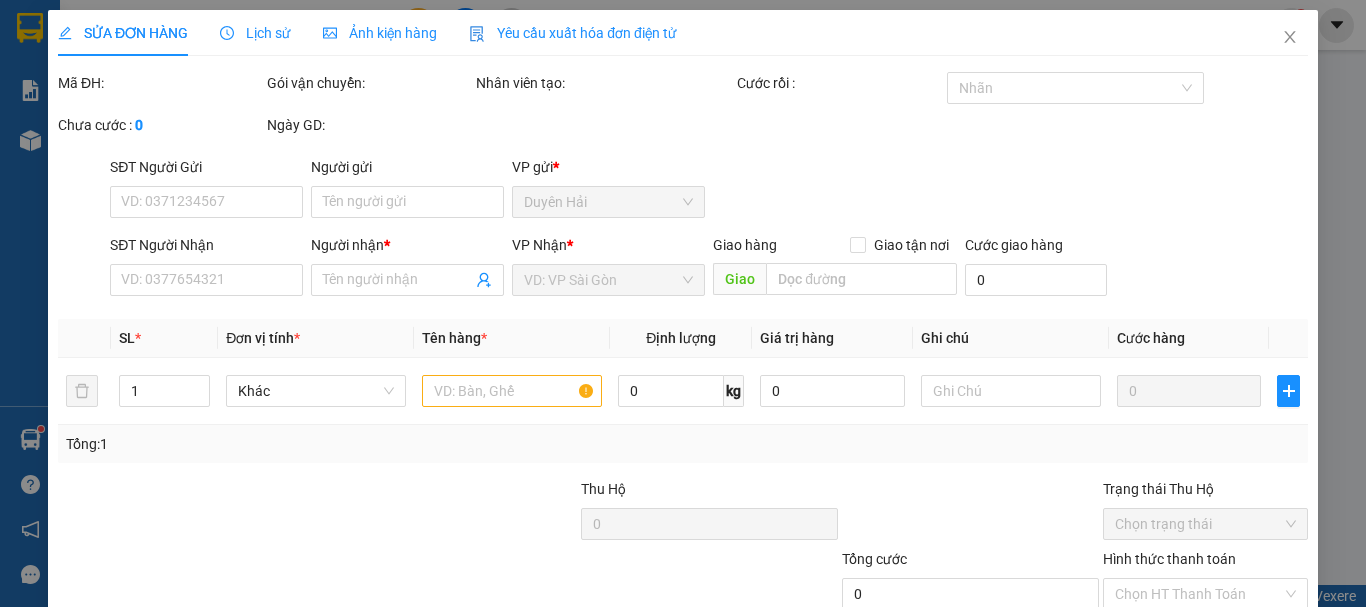 type on "HIẾU" 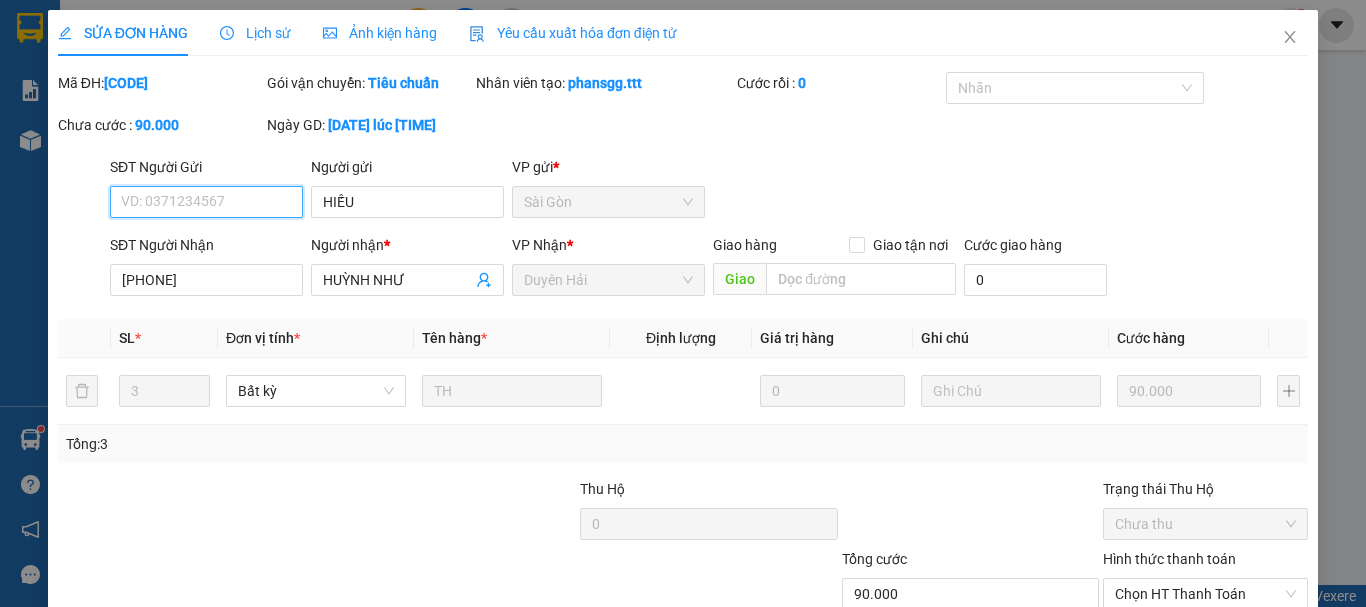 scroll, scrollTop: 137, scrollLeft: 0, axis: vertical 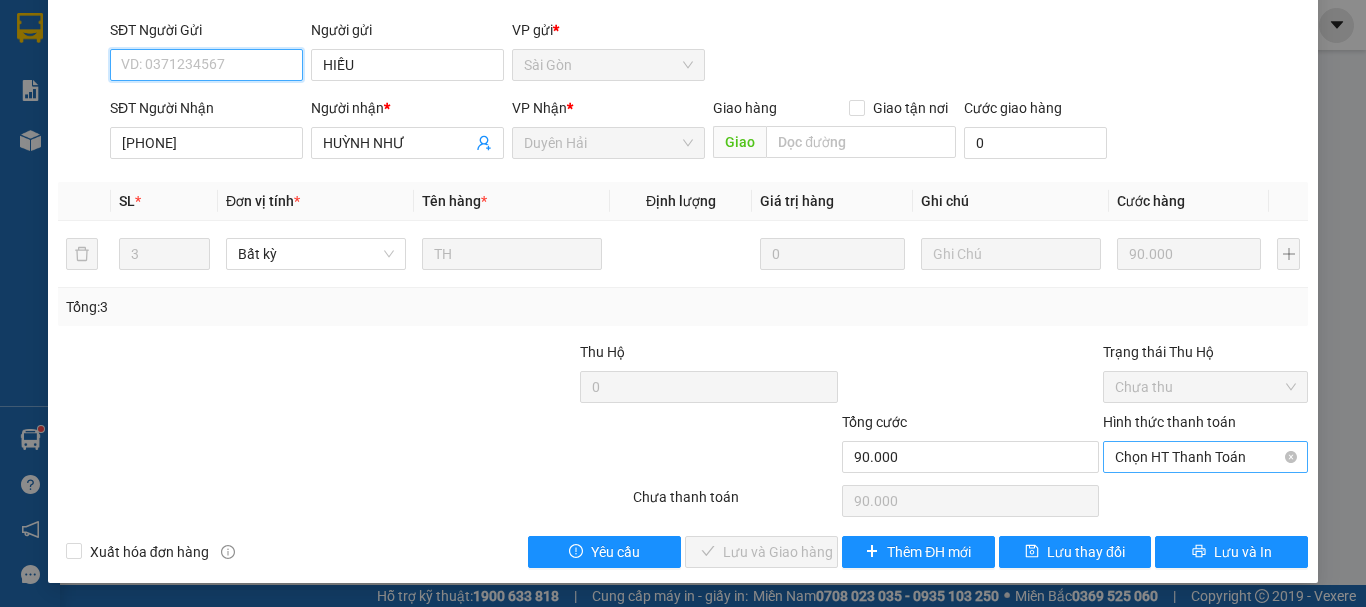 click on "Chọn HT Thanh Toán" at bounding box center [1205, 457] 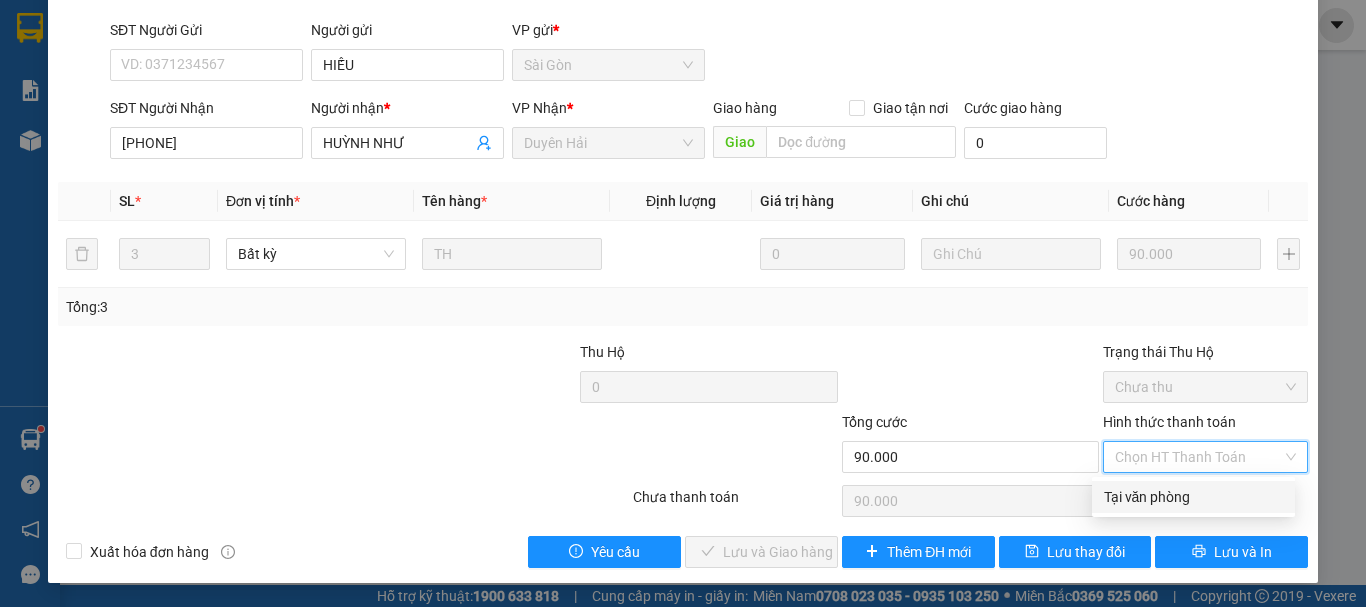 click on "Tại văn phòng" at bounding box center [1193, 497] 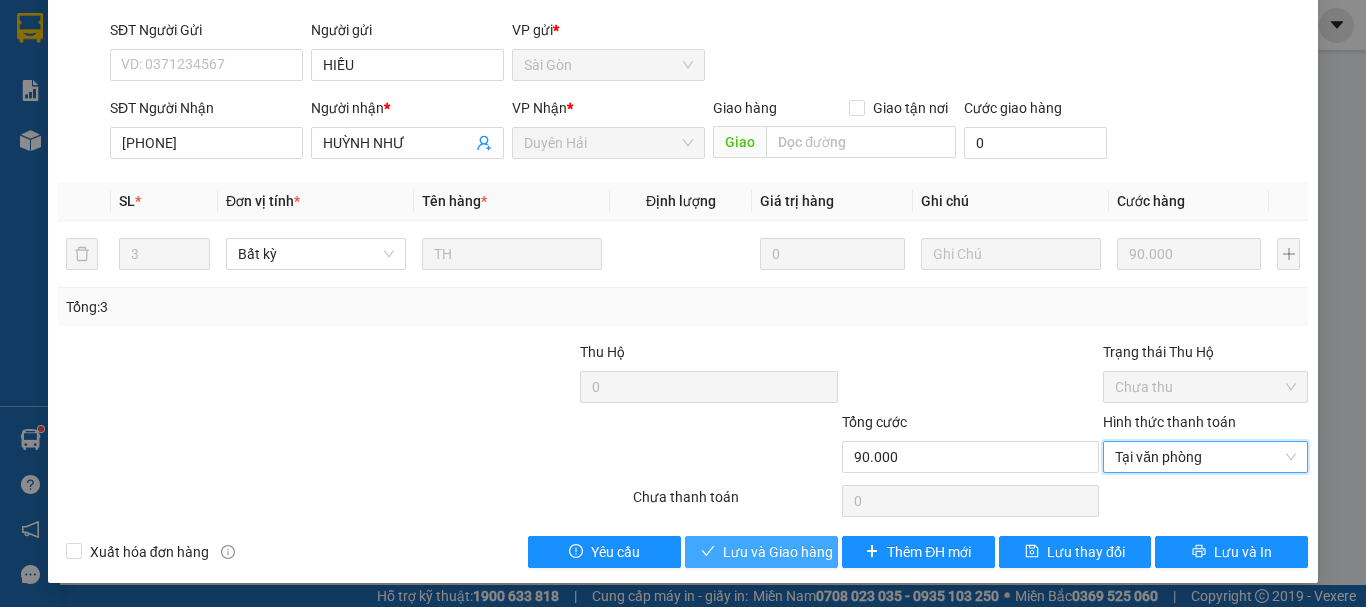 click on "Lưu và Giao hàng" at bounding box center [778, 552] 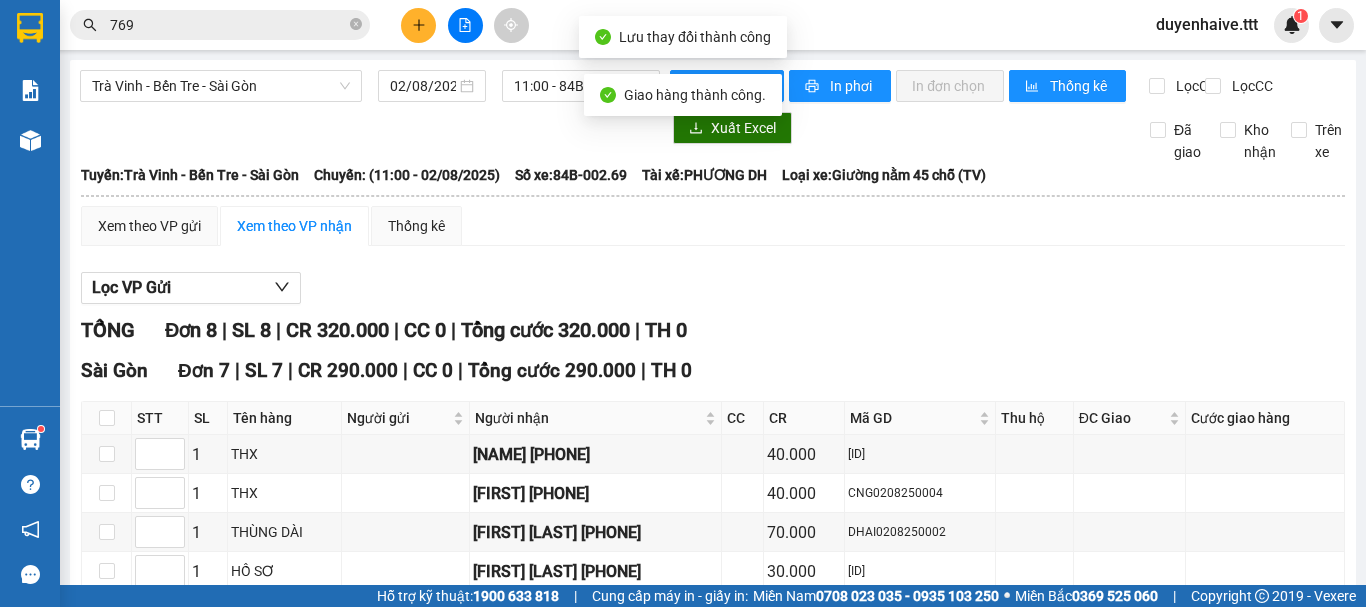 click on "769" at bounding box center [228, 25] 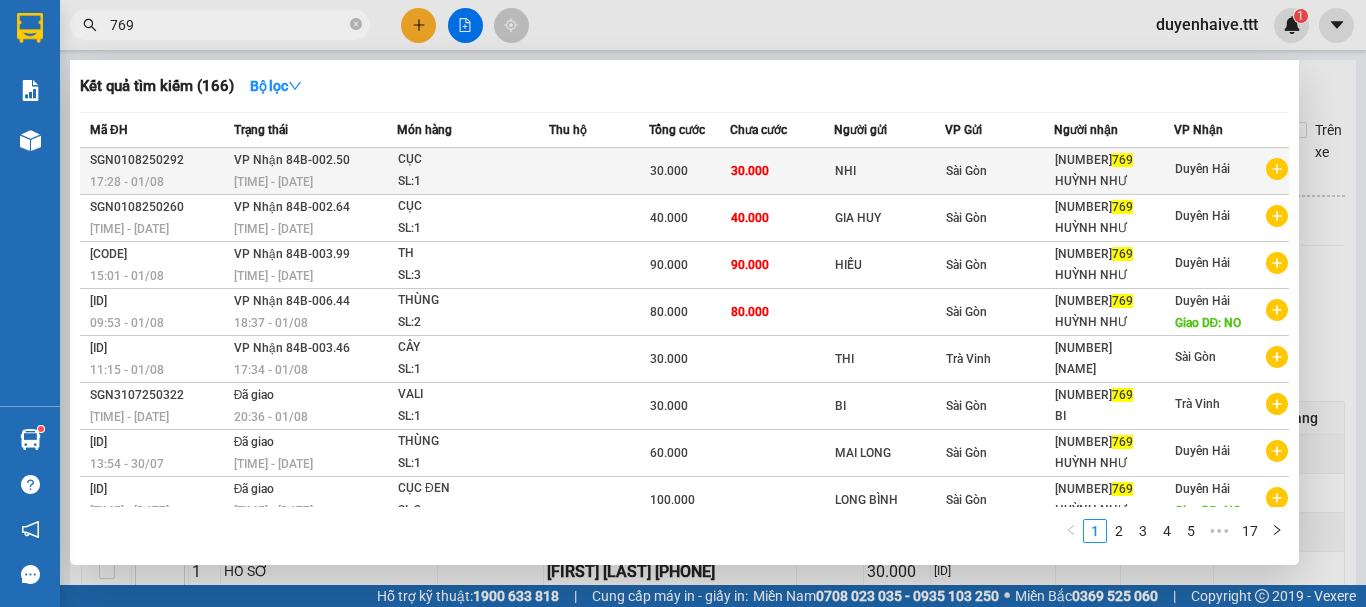 click on "NHI" at bounding box center [889, 171] 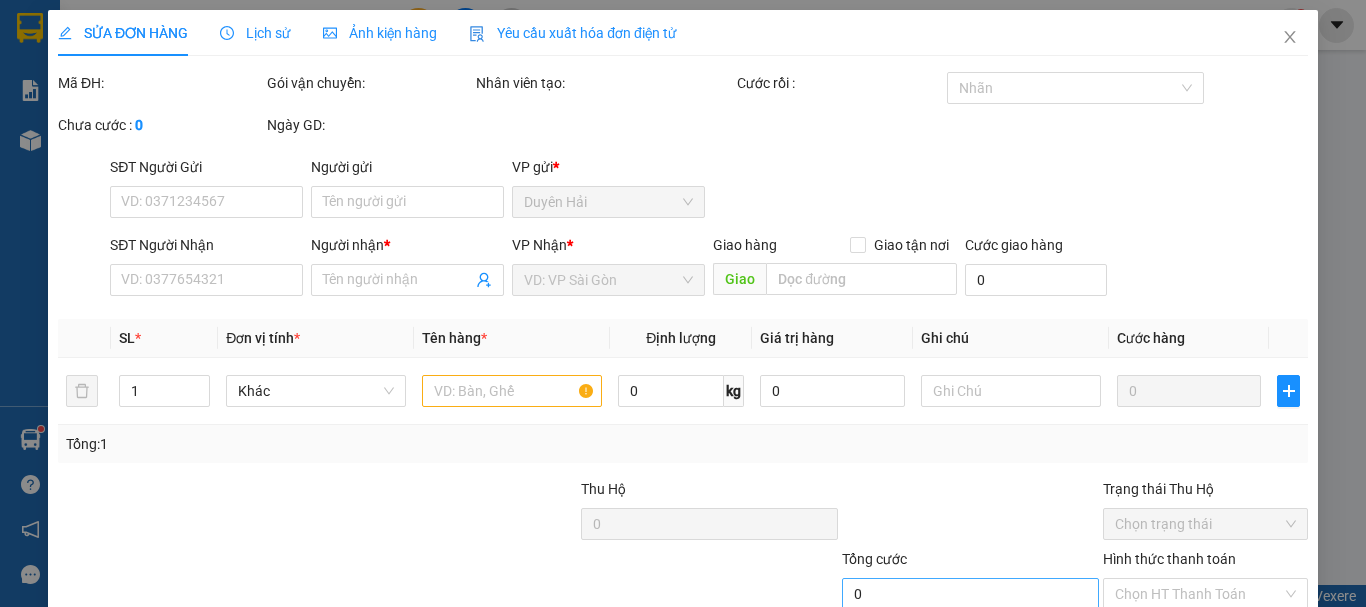type on "NHI" 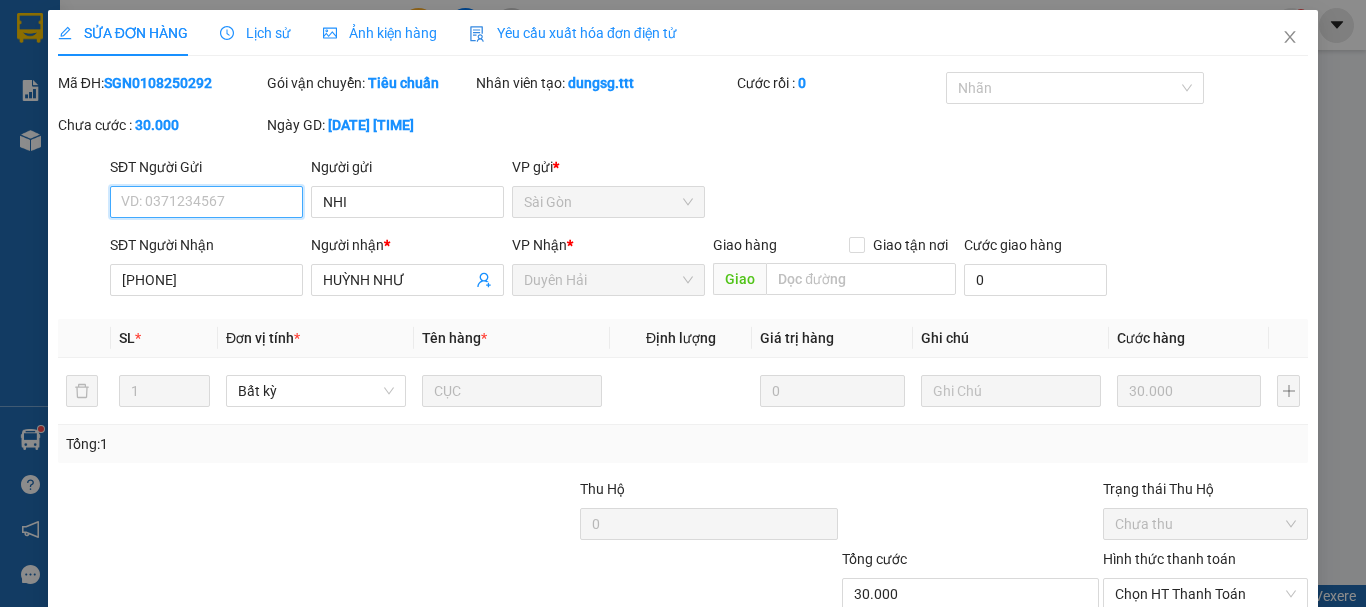 scroll, scrollTop: 137, scrollLeft: 0, axis: vertical 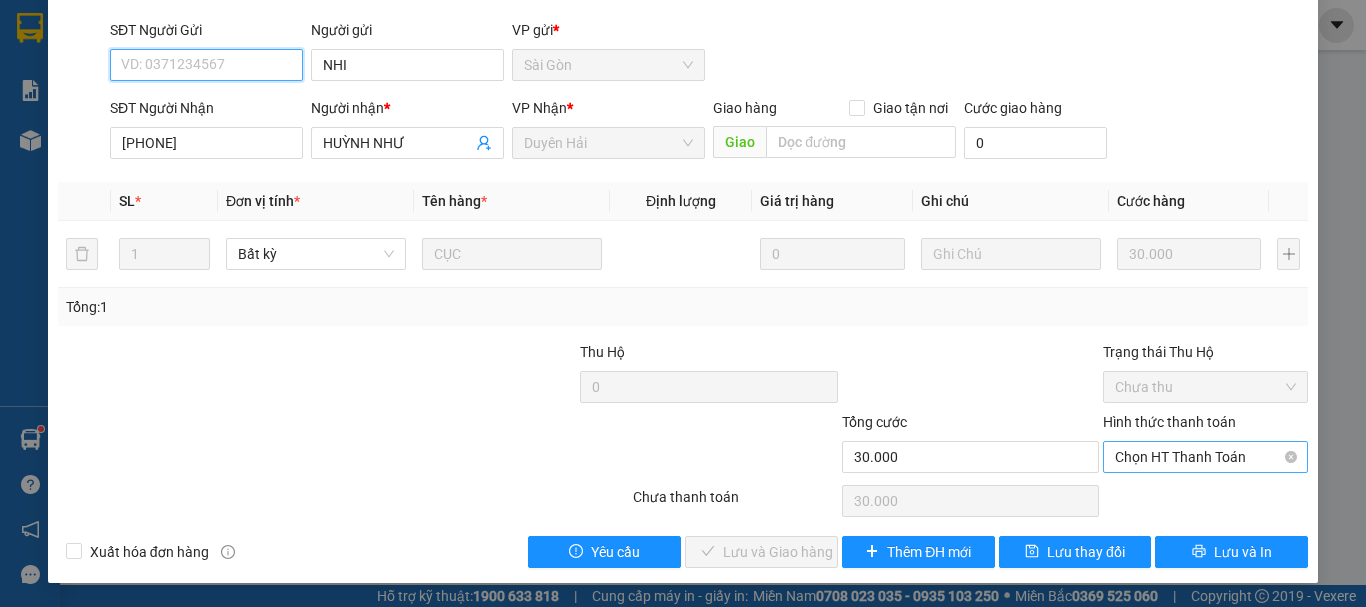 click on "Chọn HT Thanh Toán" at bounding box center [1205, 457] 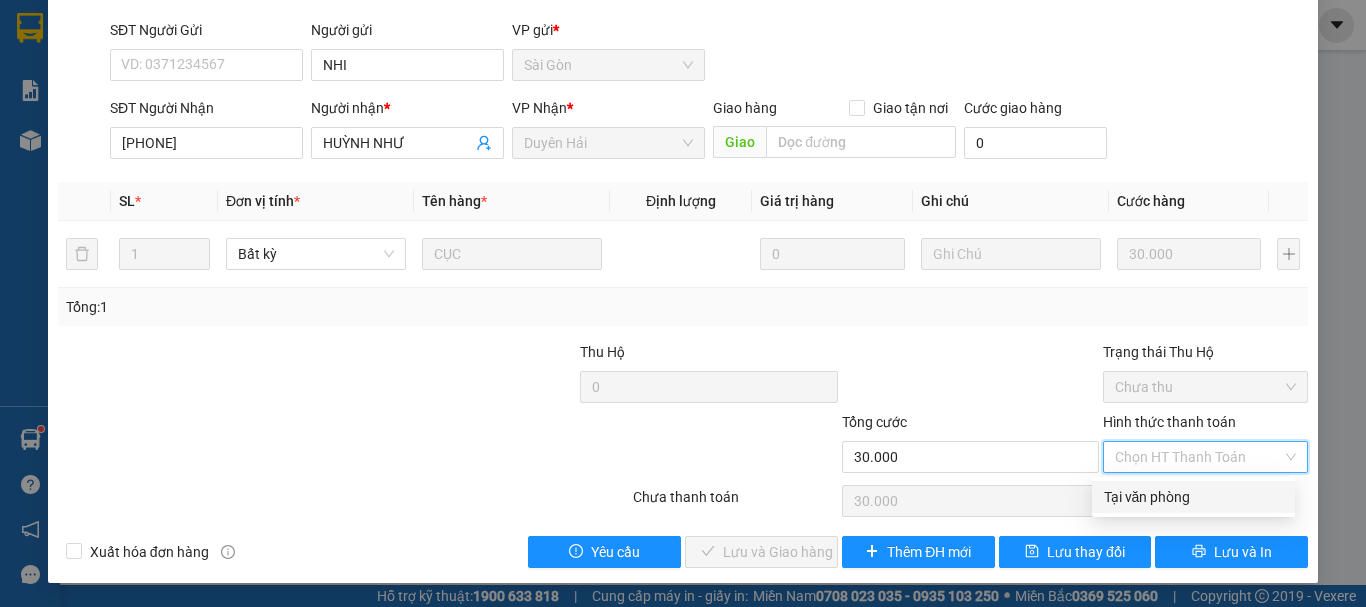 click on "Tại văn phòng" at bounding box center [1193, 497] 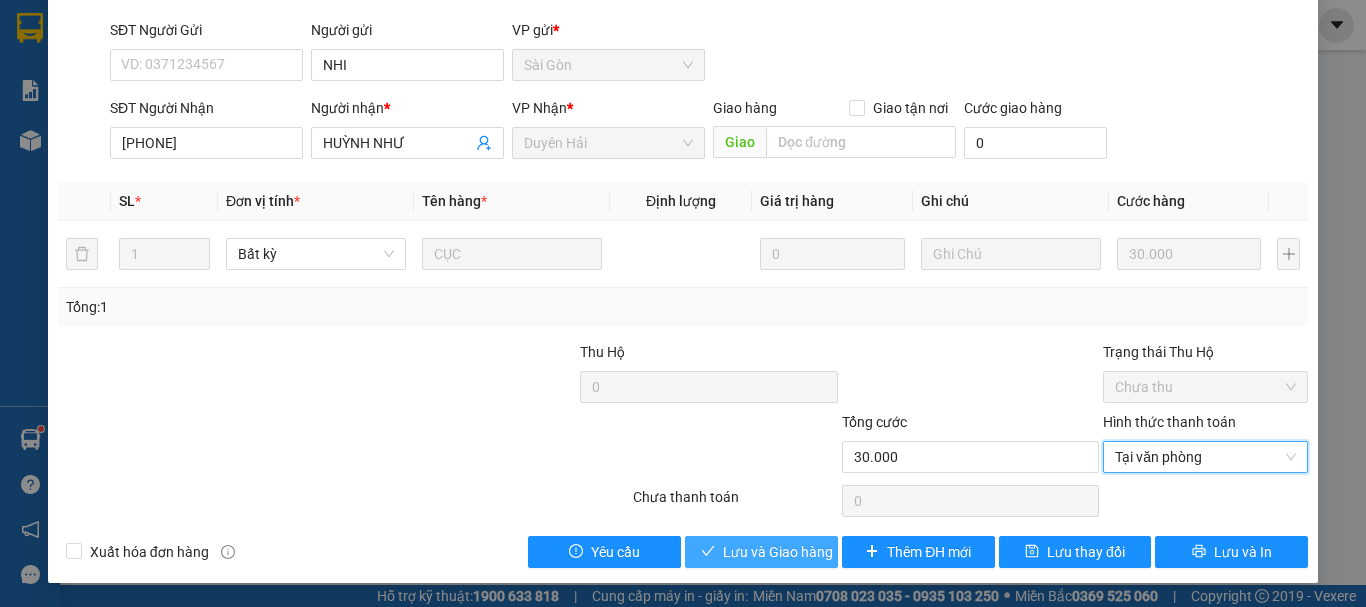 click on "Lưu và Giao hàng" at bounding box center [778, 552] 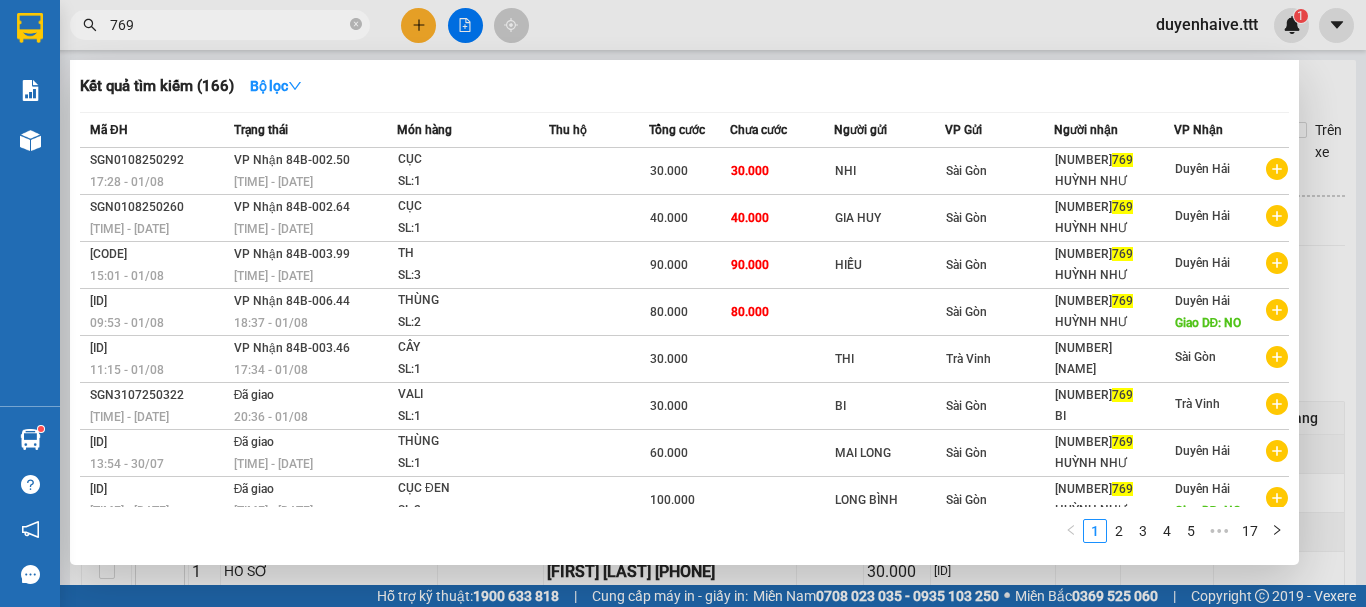 click on "769" at bounding box center (228, 25) 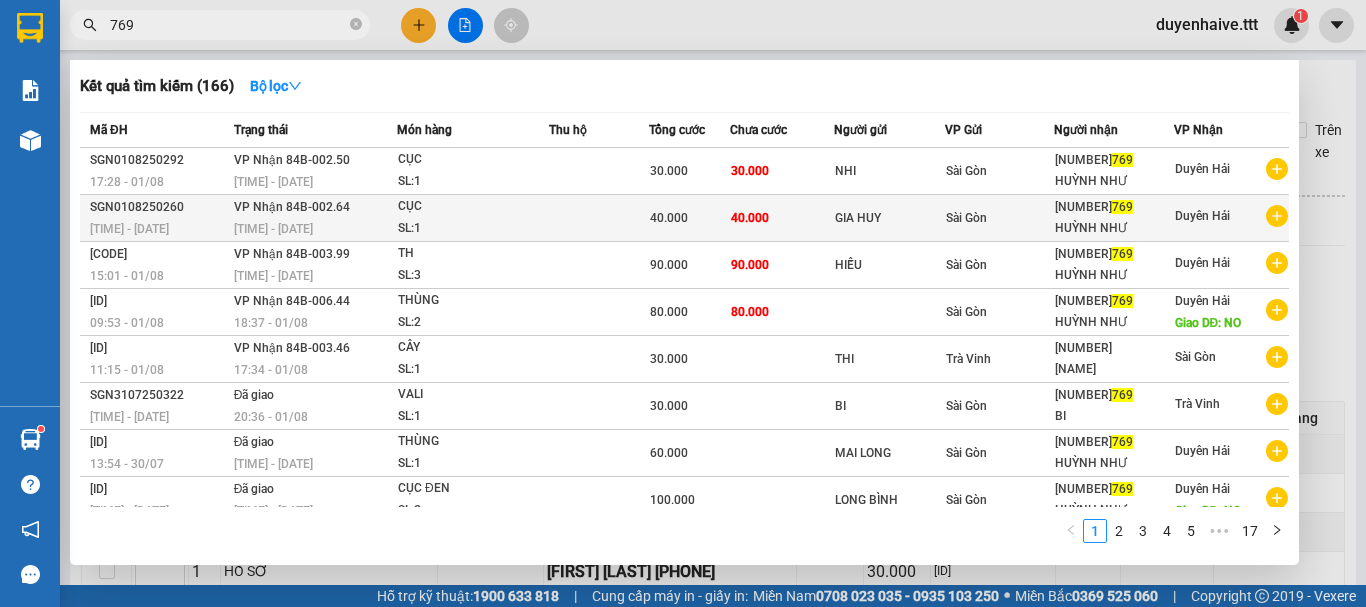 click on "Sài Gòn" at bounding box center [966, 218] 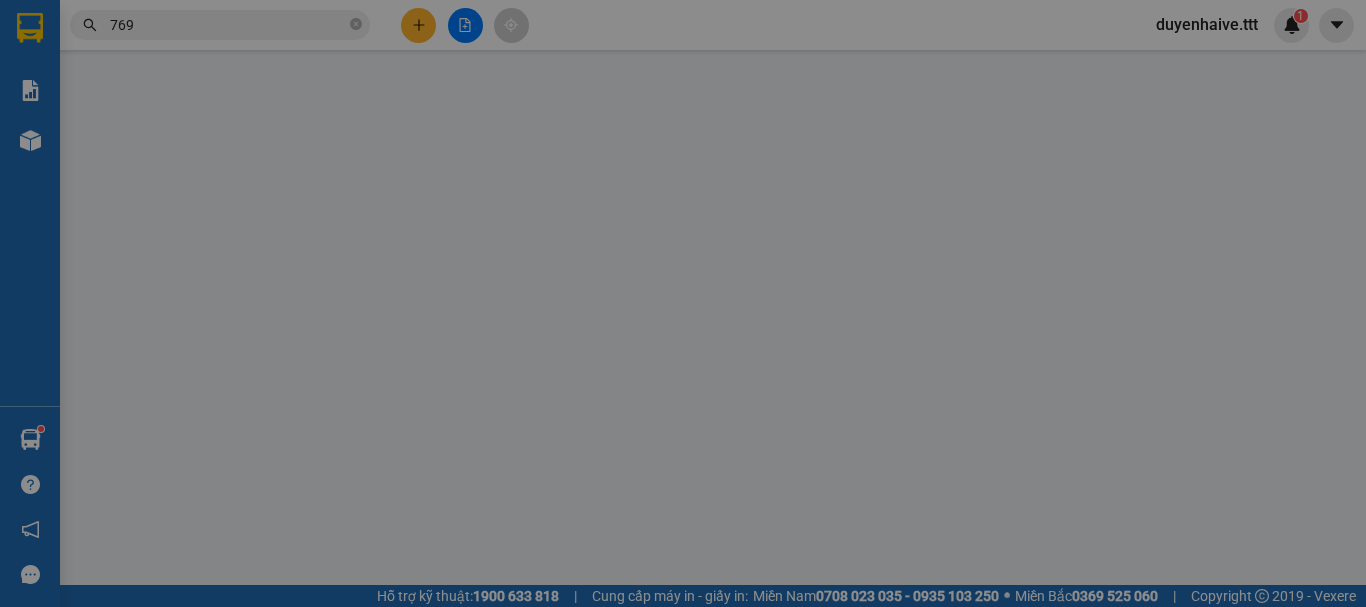 type on "GIA HUY" 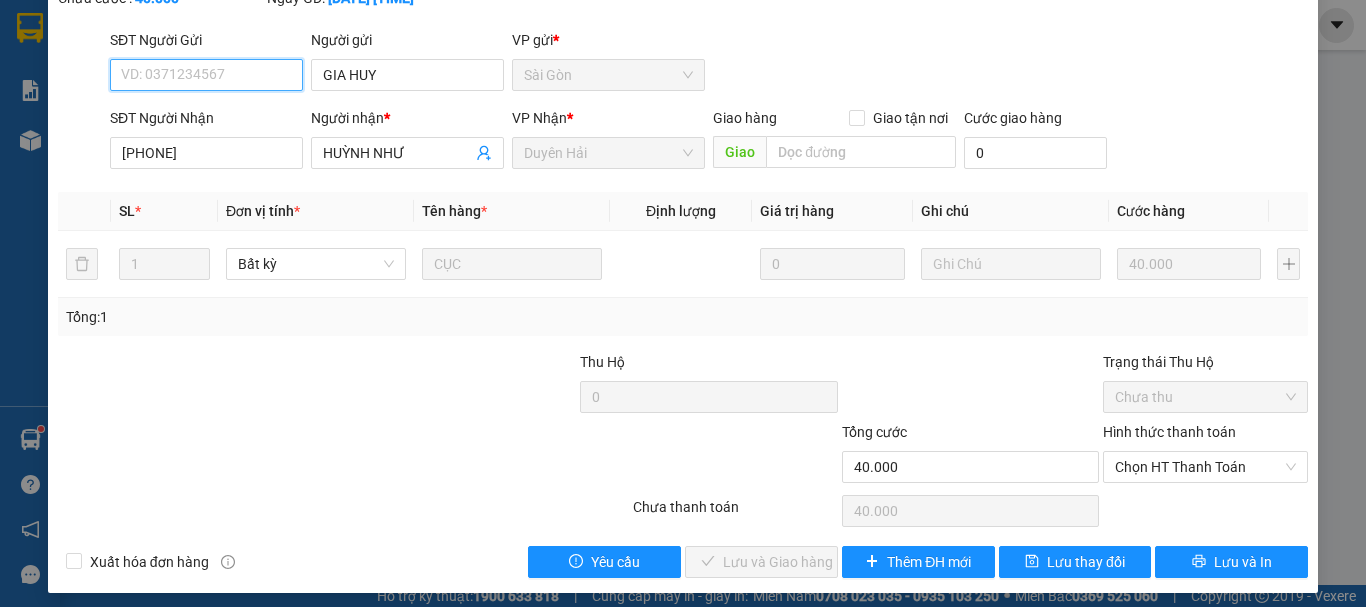 scroll, scrollTop: 137, scrollLeft: 0, axis: vertical 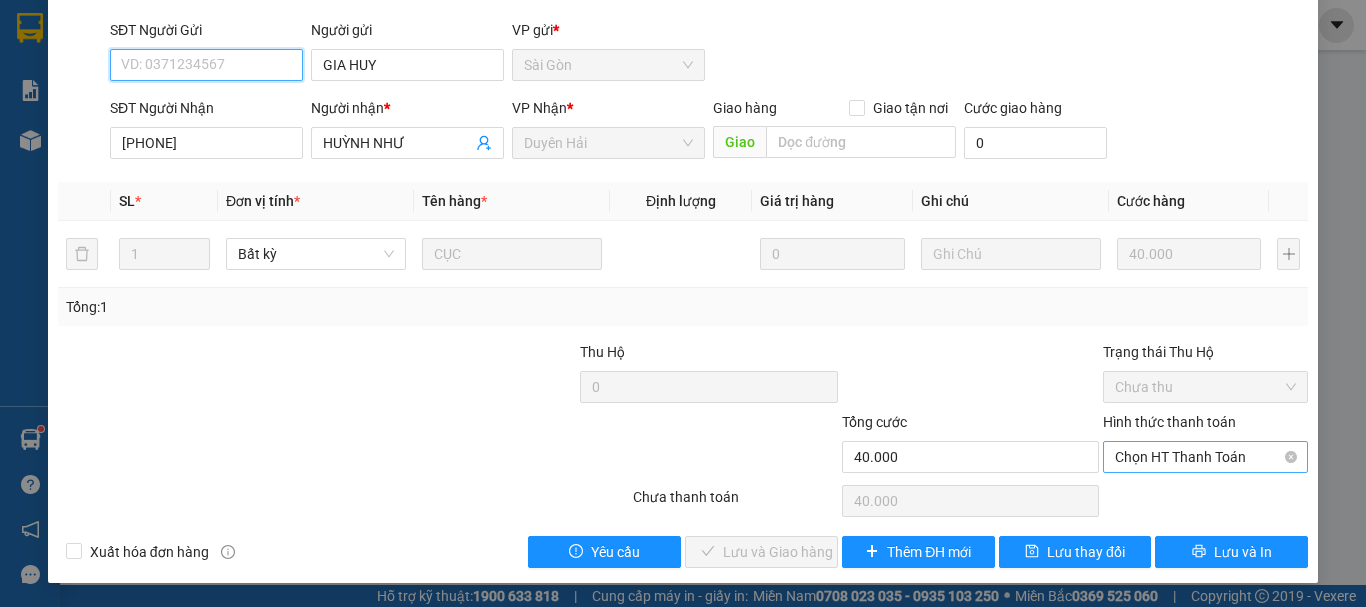 click on "Chọn HT Thanh Toán" at bounding box center [1205, 457] 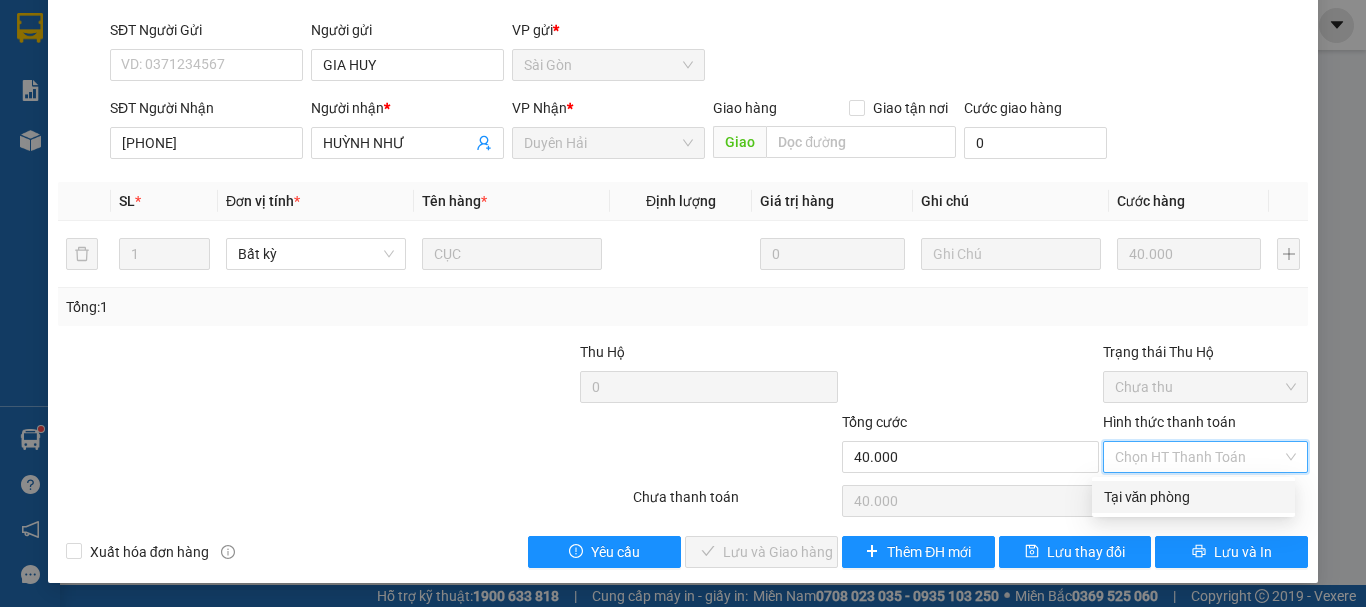 click on "Tại văn phòng" at bounding box center (1193, 497) 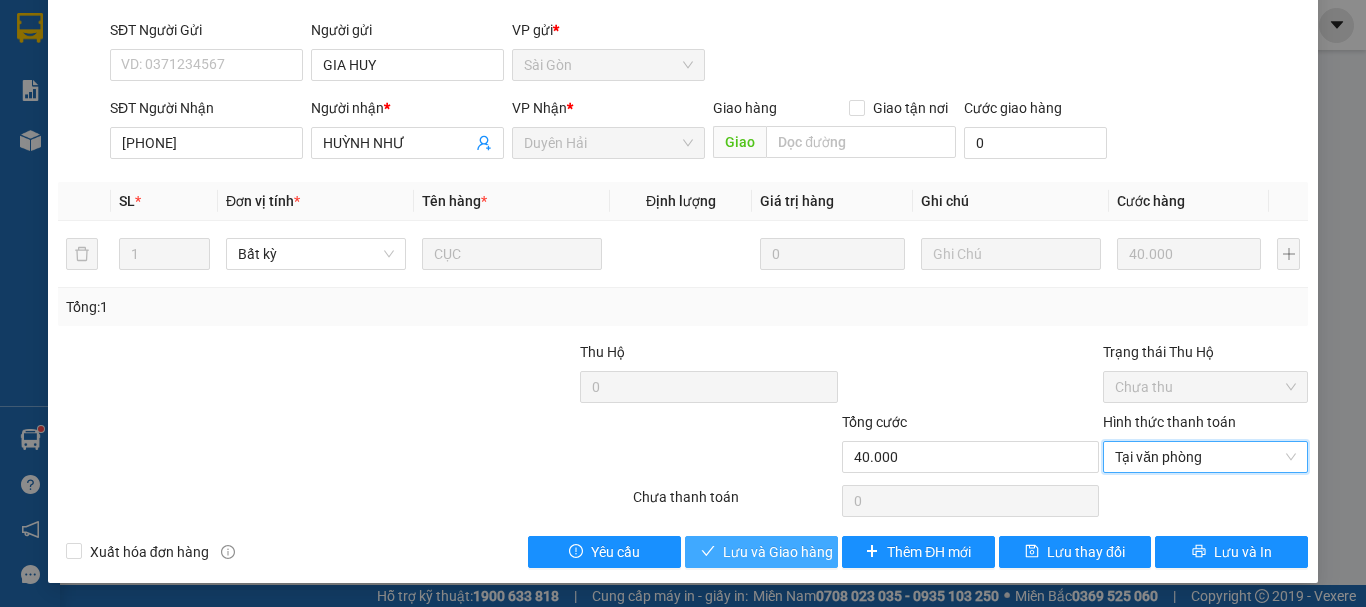 click on "Lưu và Giao hàng" at bounding box center (778, 552) 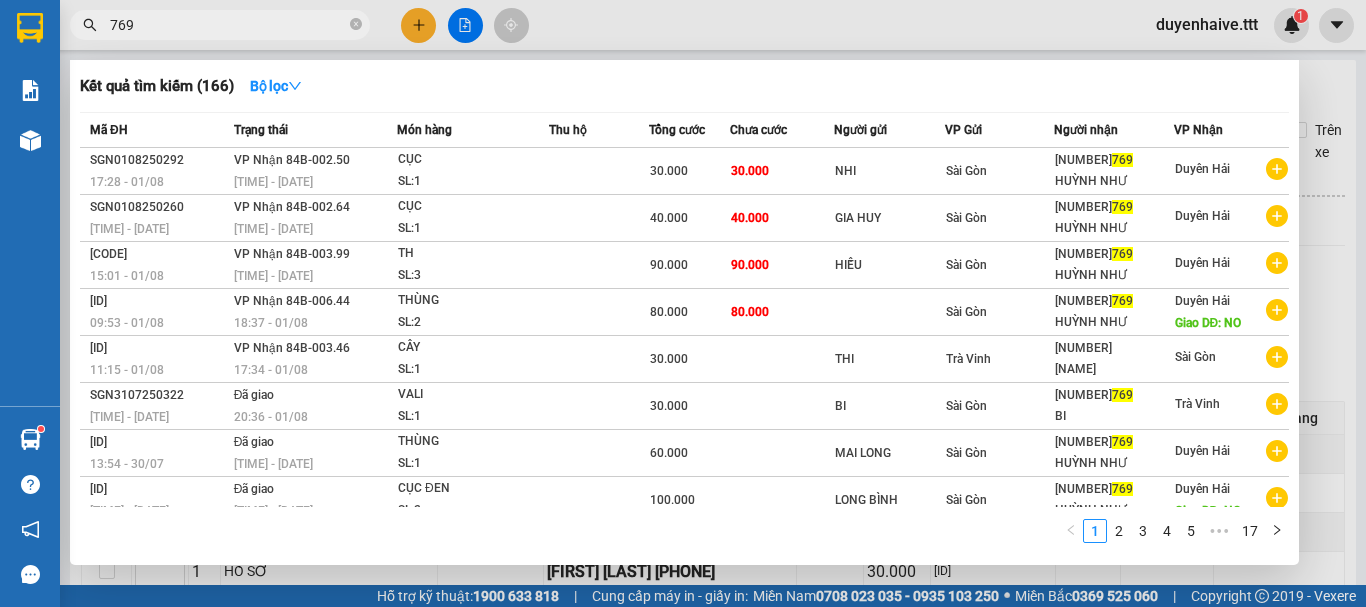 click on "769" at bounding box center [228, 25] 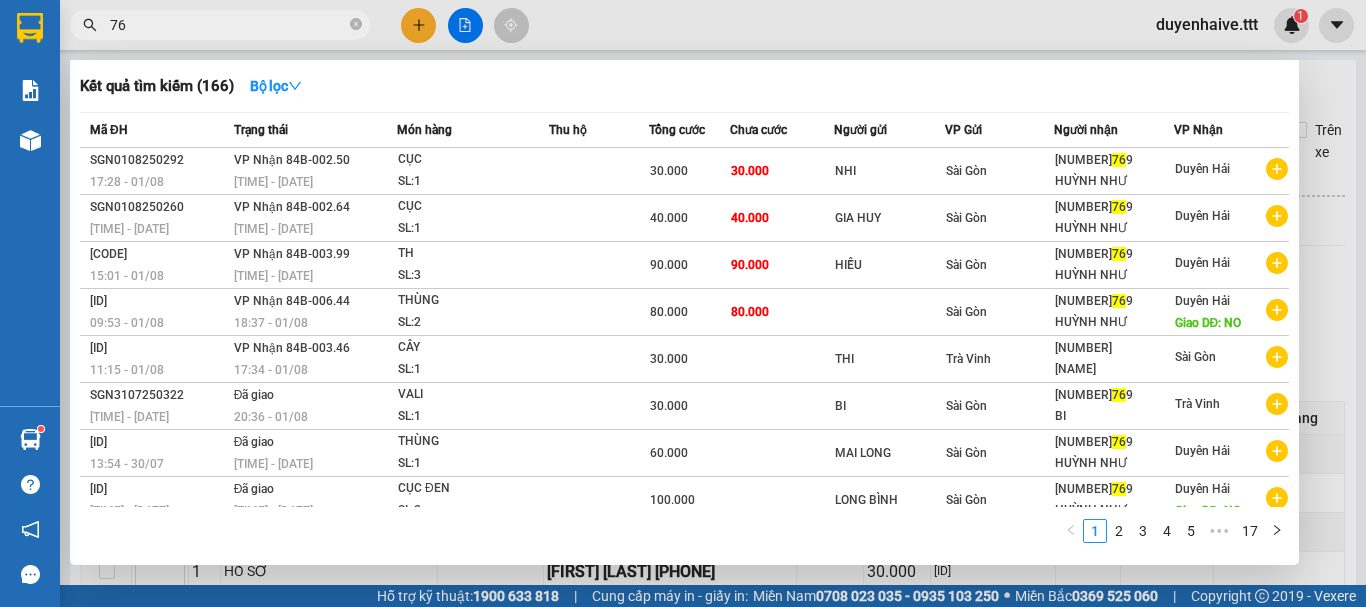 type on "7" 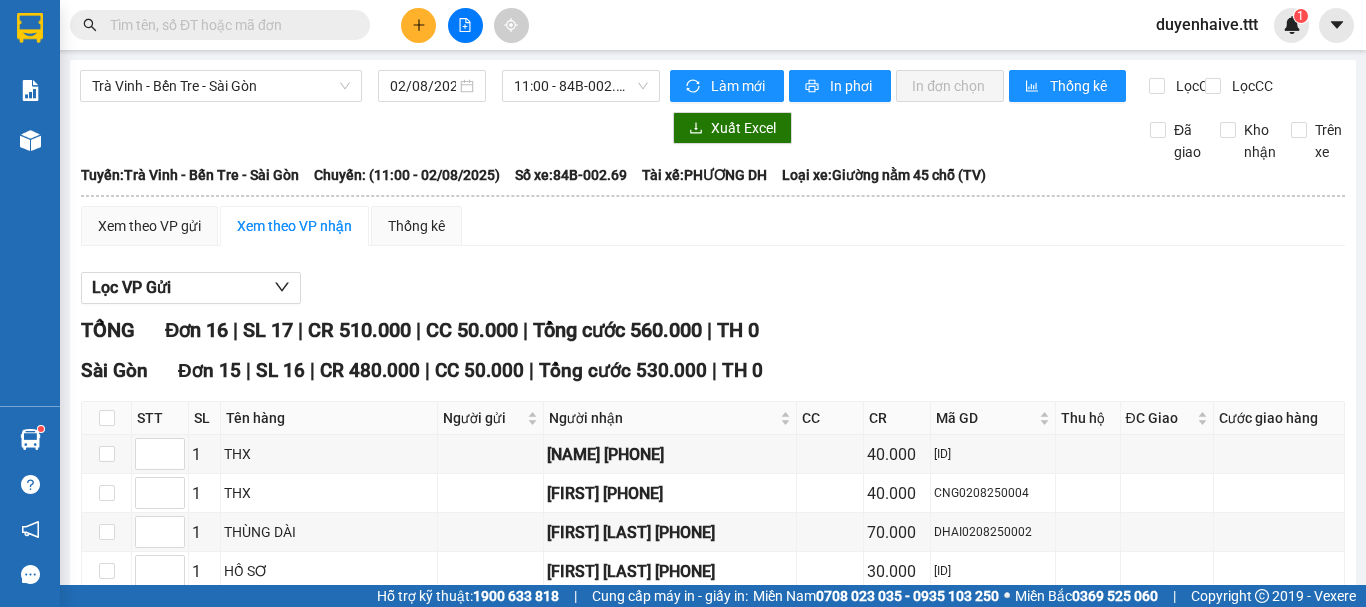 type 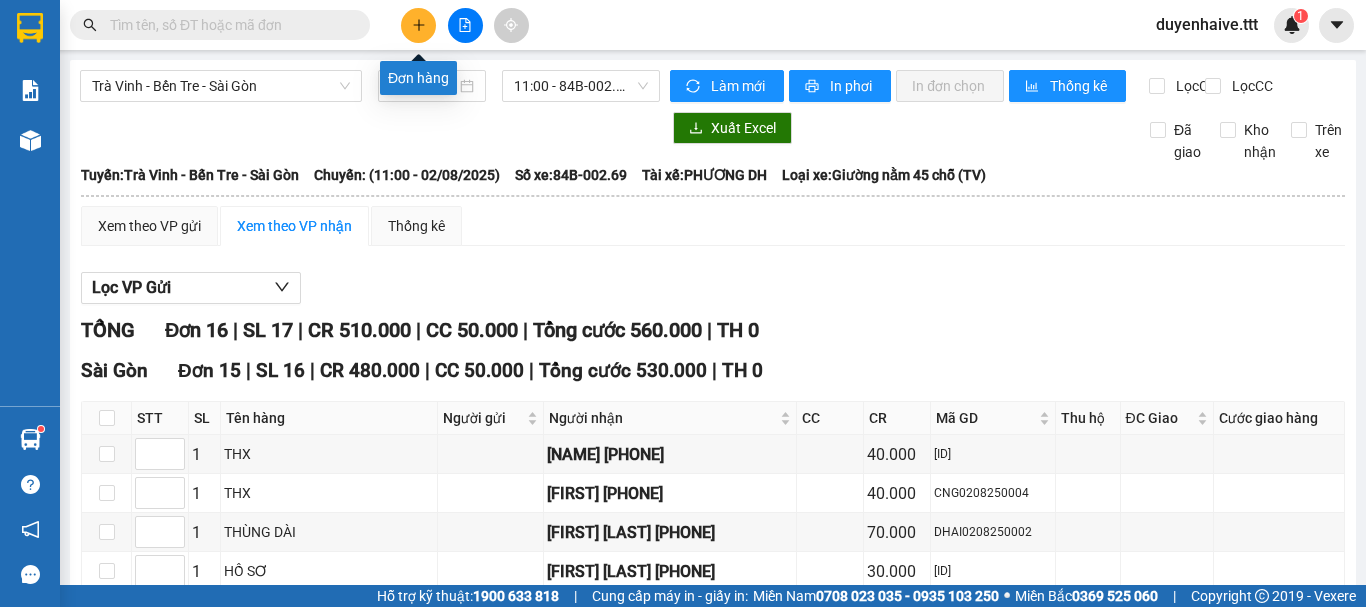 click 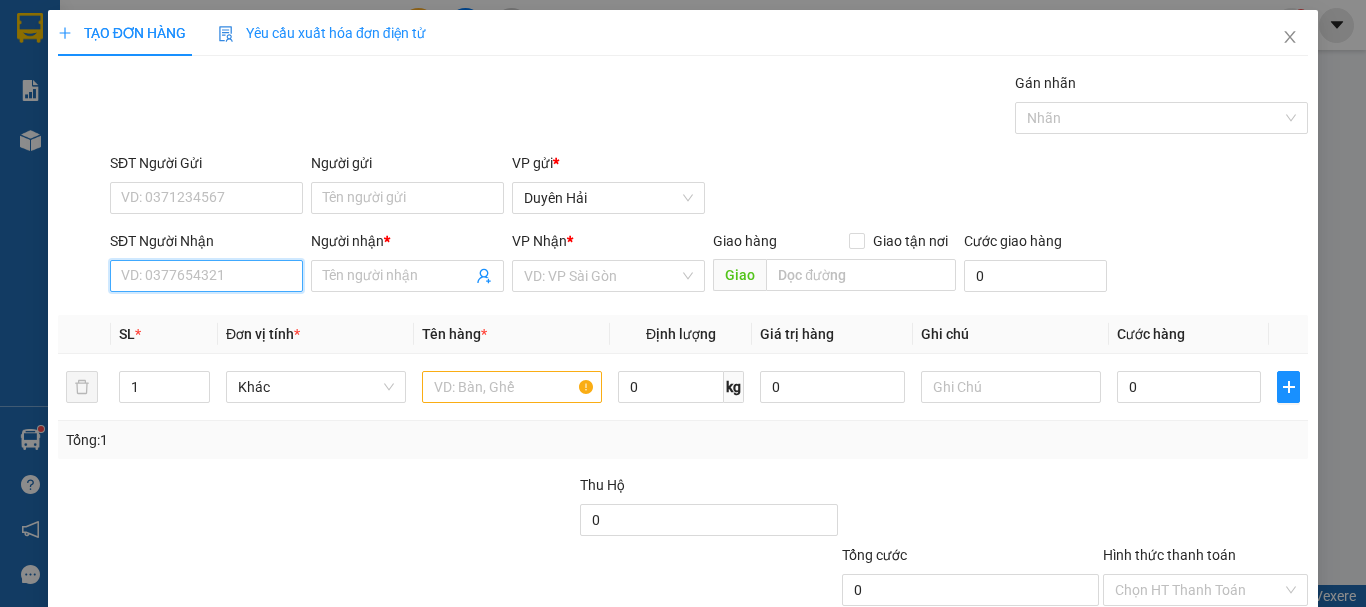 click on "SĐT Người Nhận" at bounding box center (206, 276) 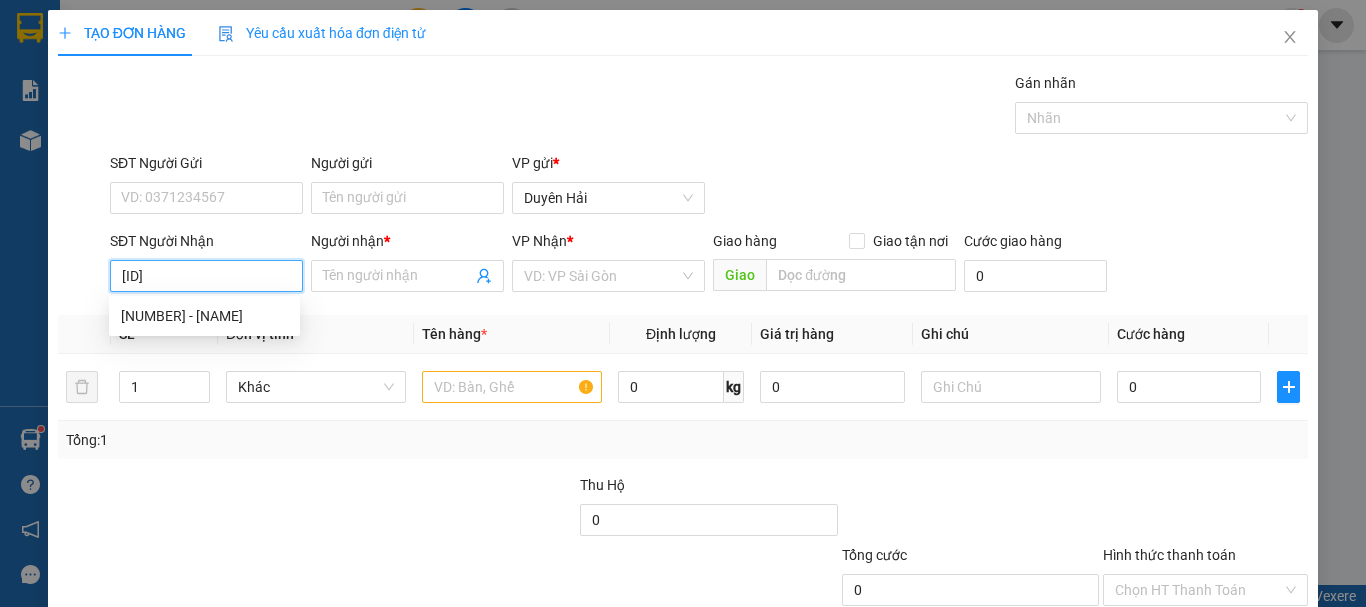 type on "[PHONE]" 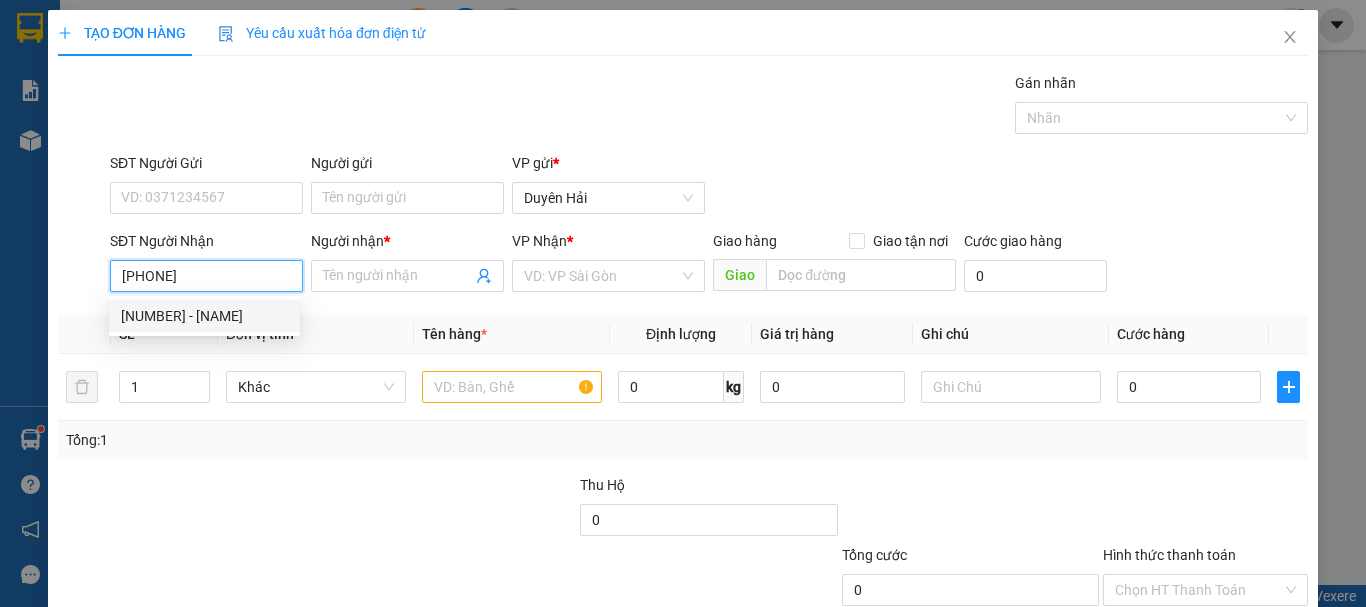 click on "0366818848 - TRÍ" at bounding box center [204, 316] 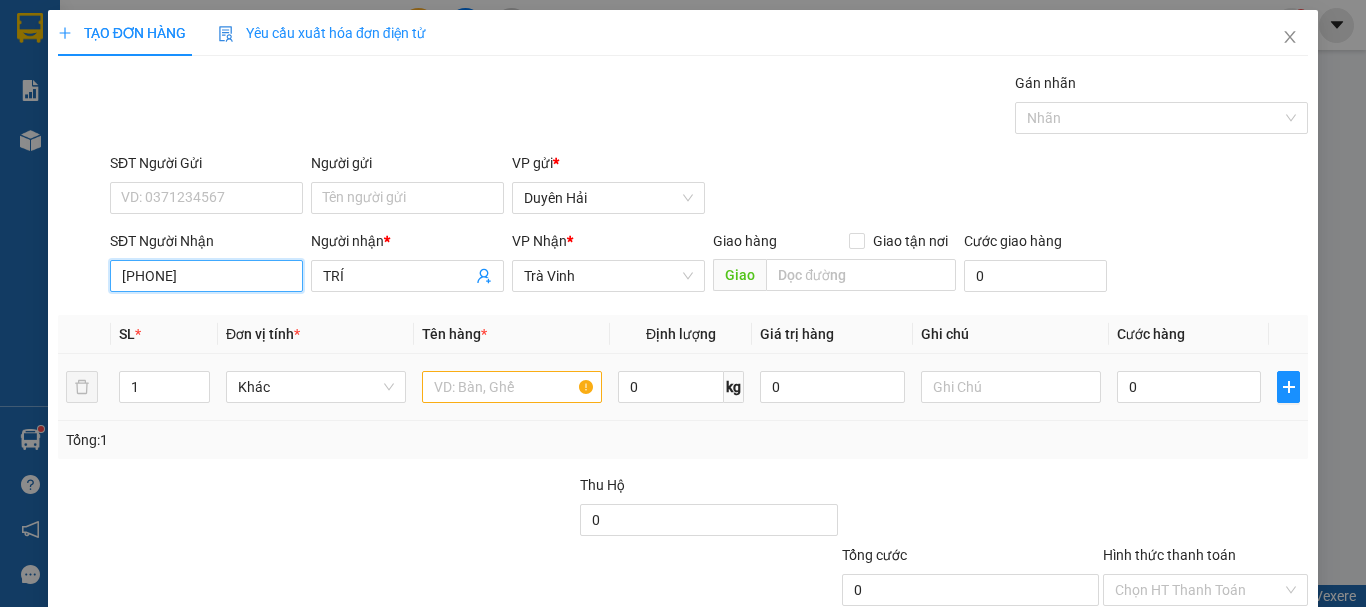 type on "[PHONE]" 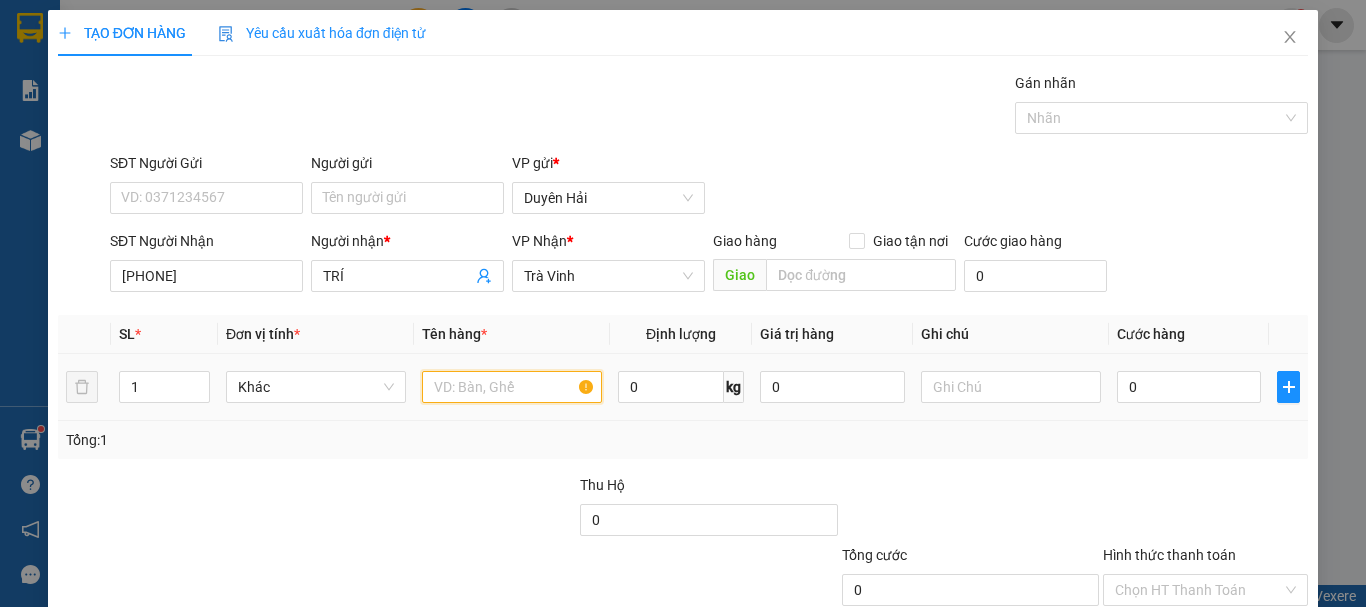 click at bounding box center (512, 387) 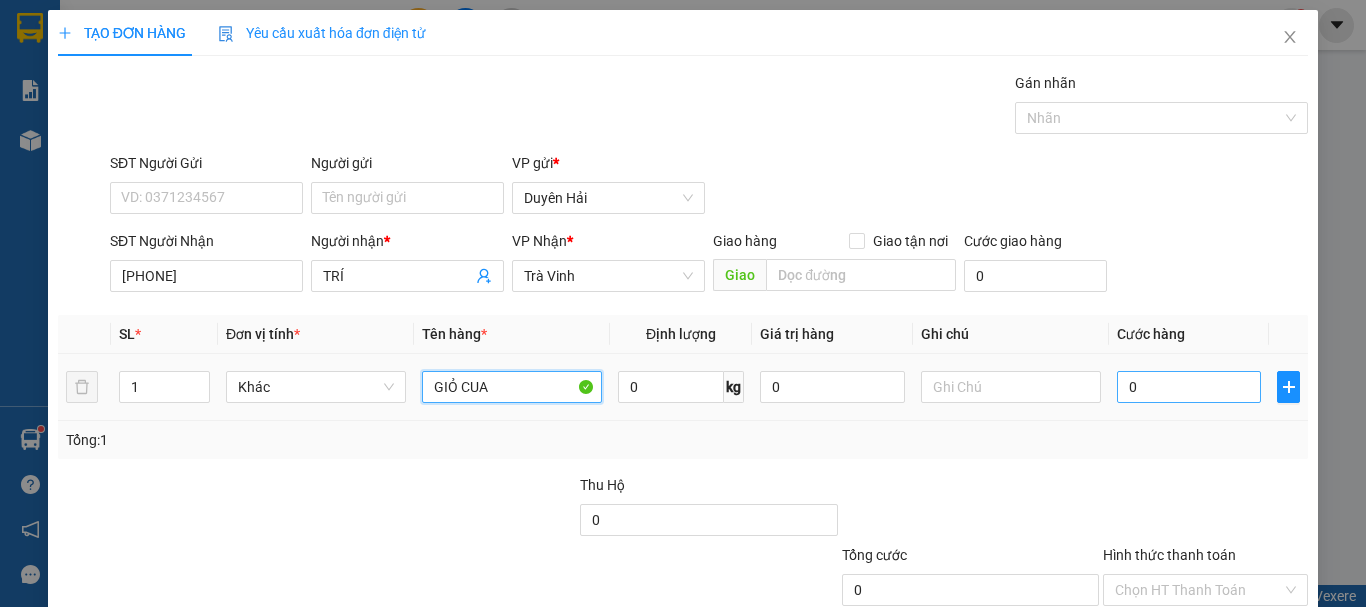 type on "GIỎ CUA" 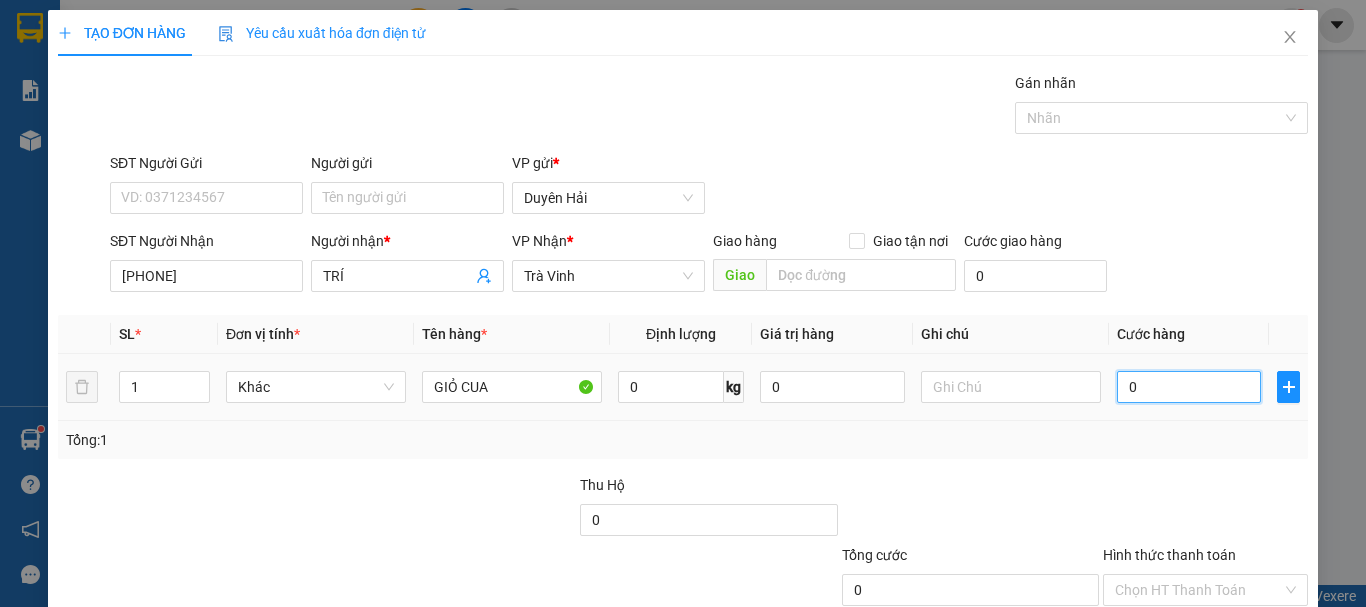 click on "0" at bounding box center (1189, 387) 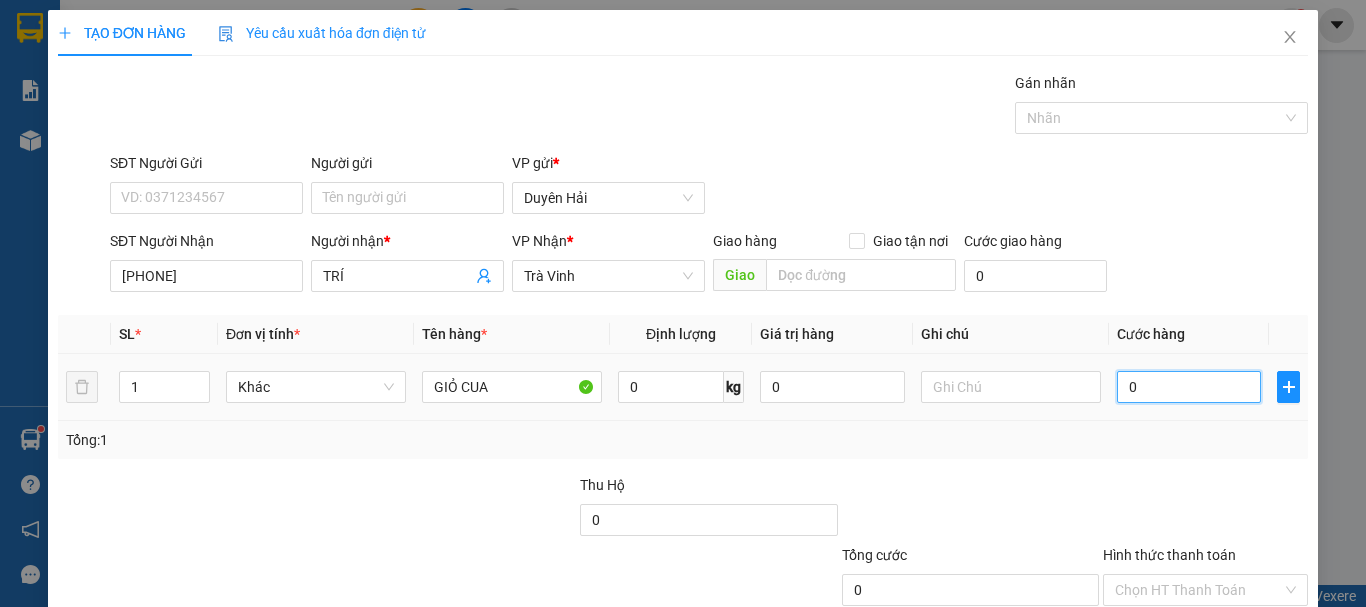 type on "3" 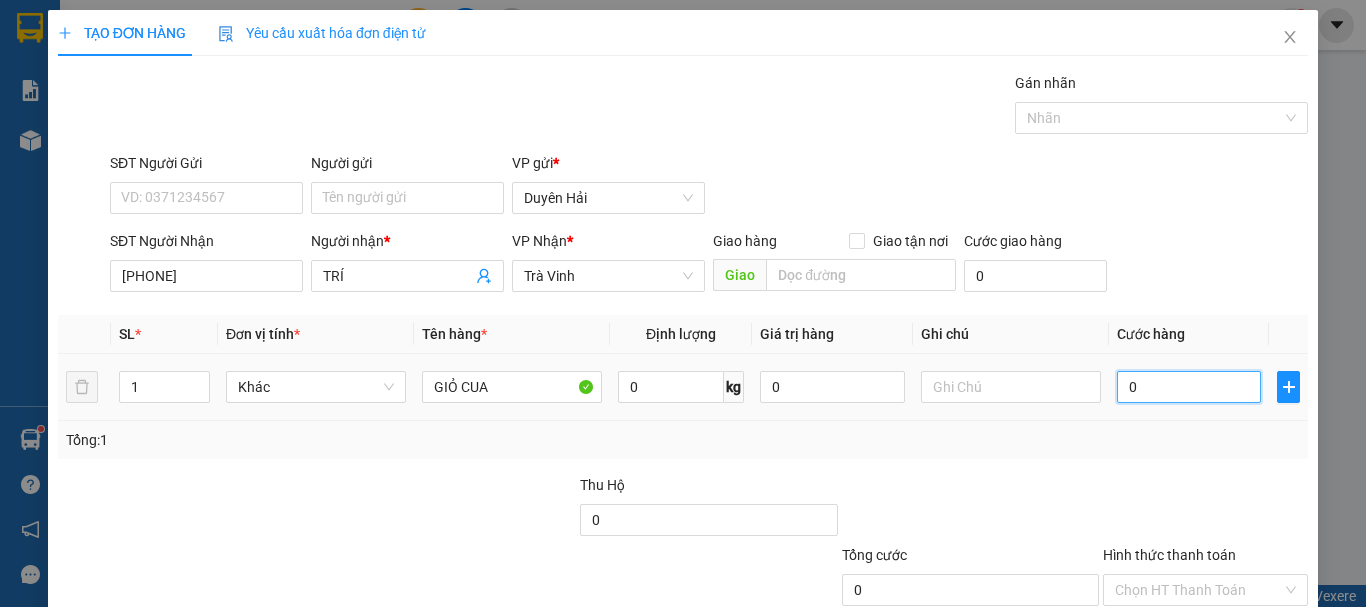 type on "3" 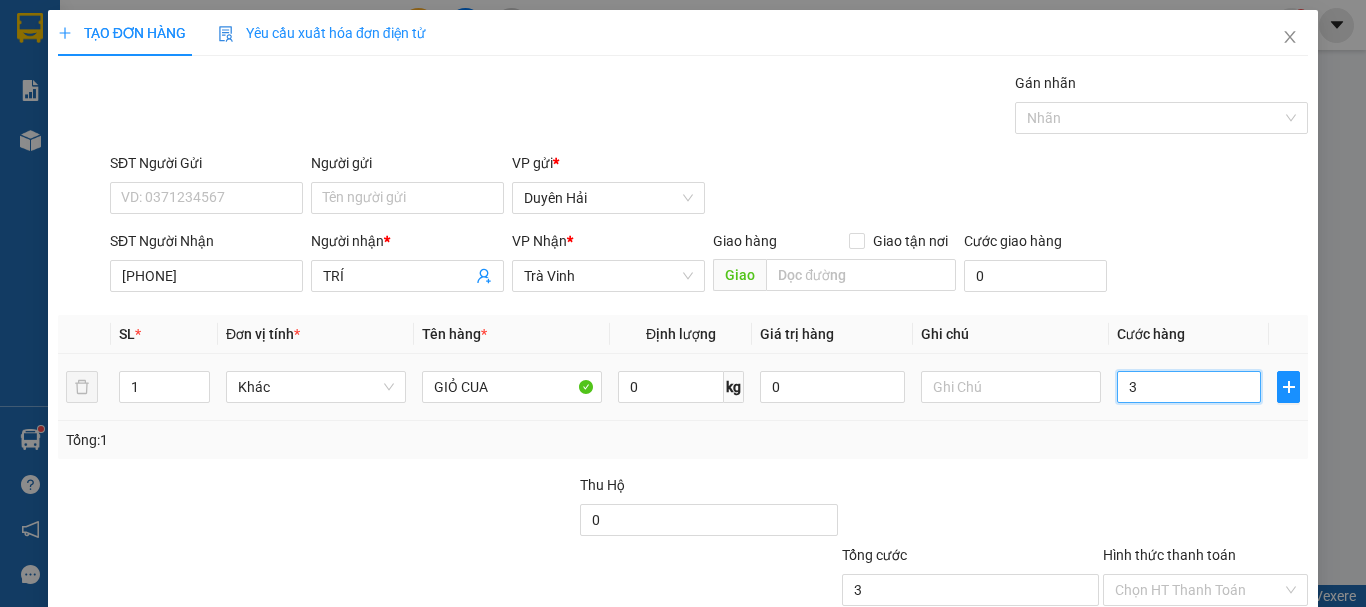 type on "30" 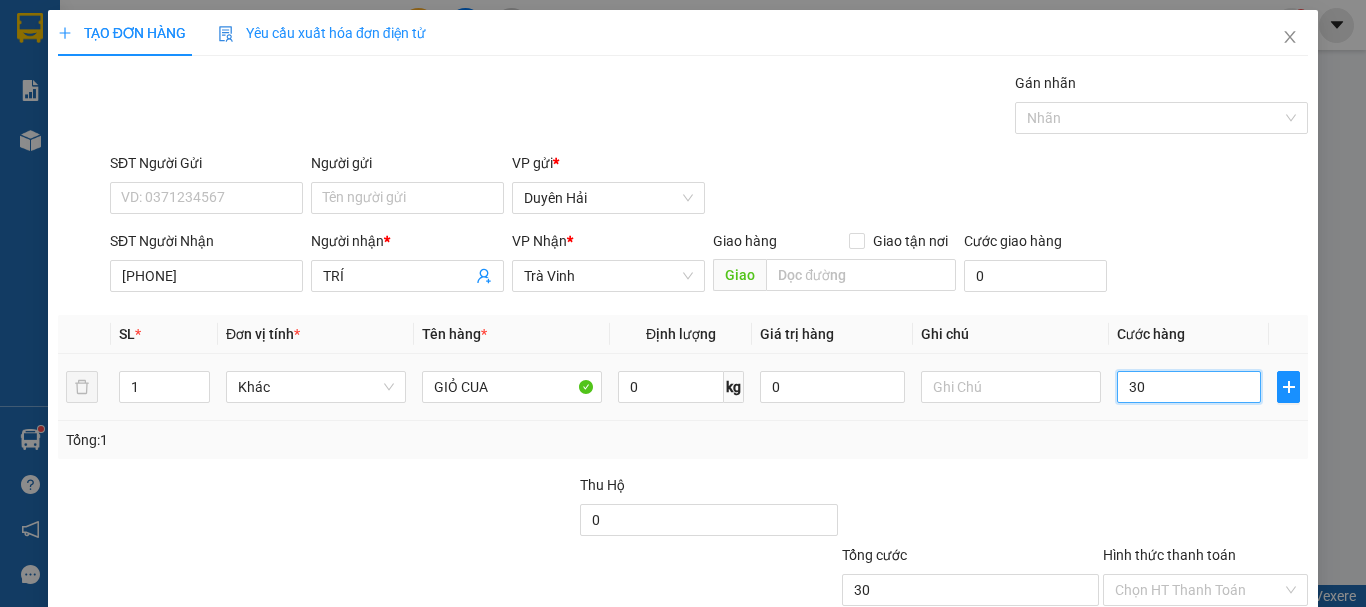 scroll, scrollTop: 133, scrollLeft: 0, axis: vertical 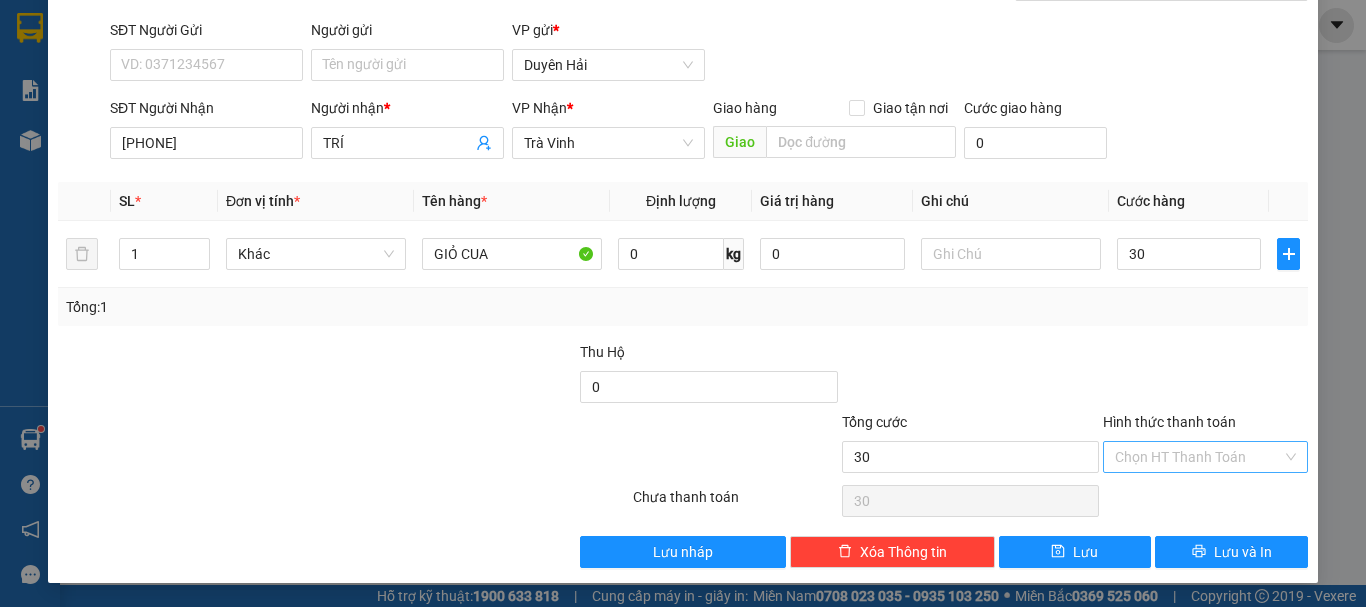 click on "Hình thức thanh toán" at bounding box center (1198, 457) 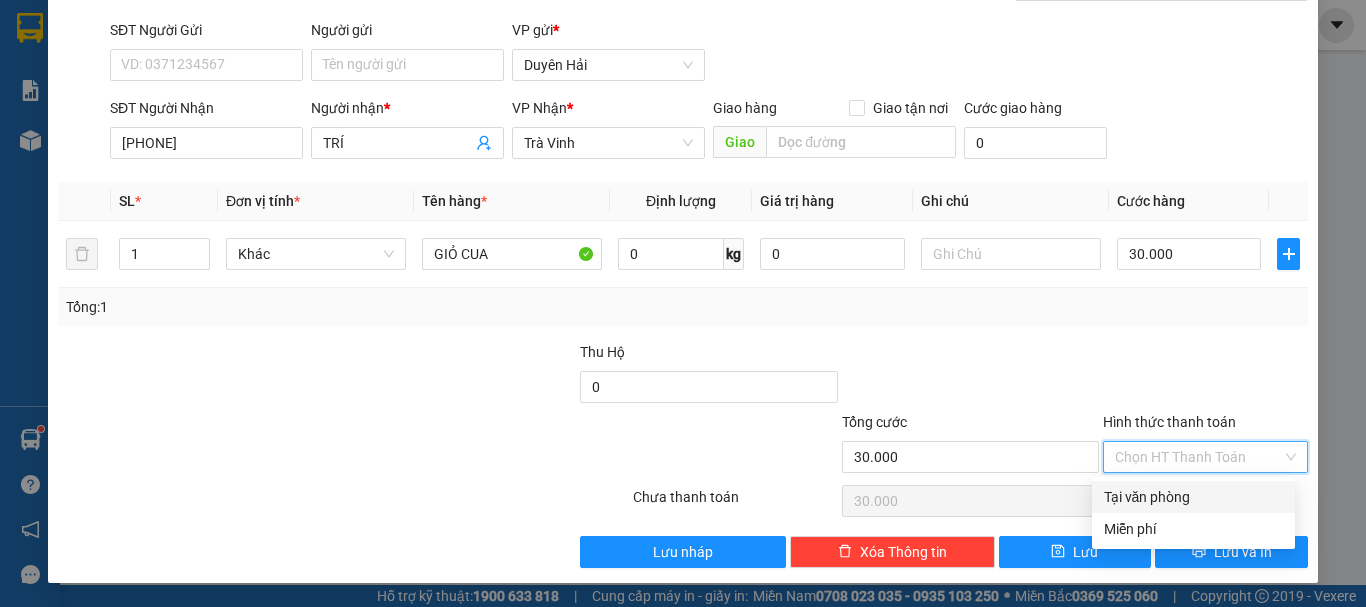 click on "Tại văn phòng" at bounding box center [1193, 497] 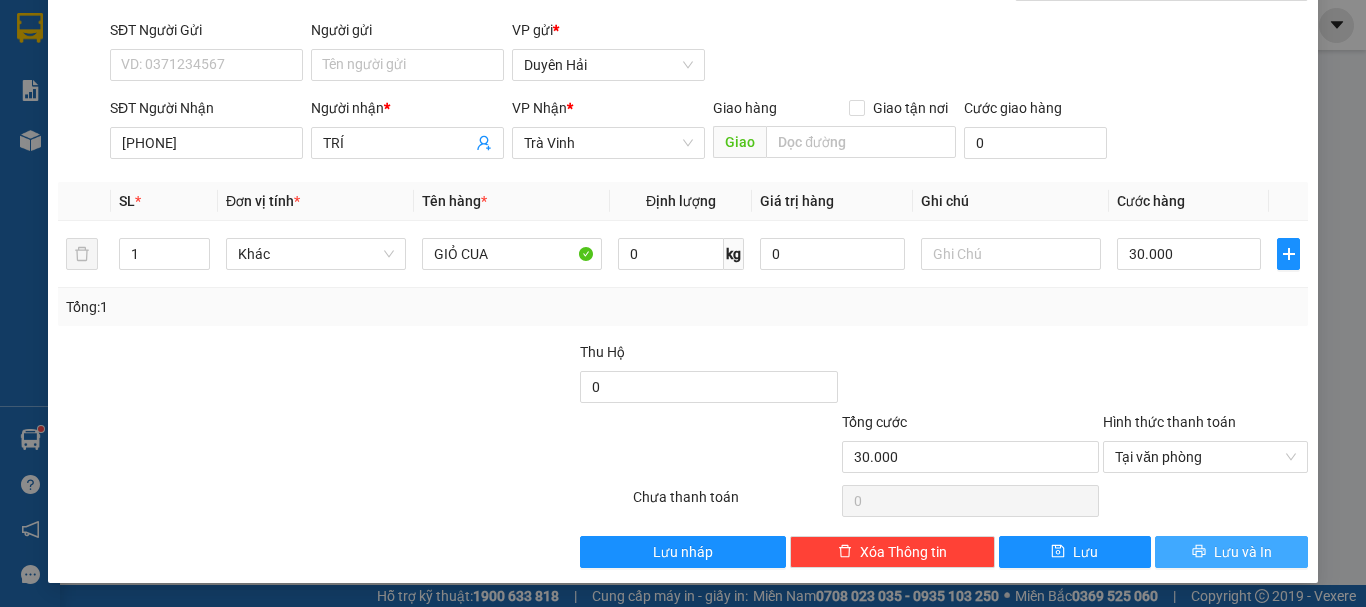 click on "Lưu và In" at bounding box center [1243, 552] 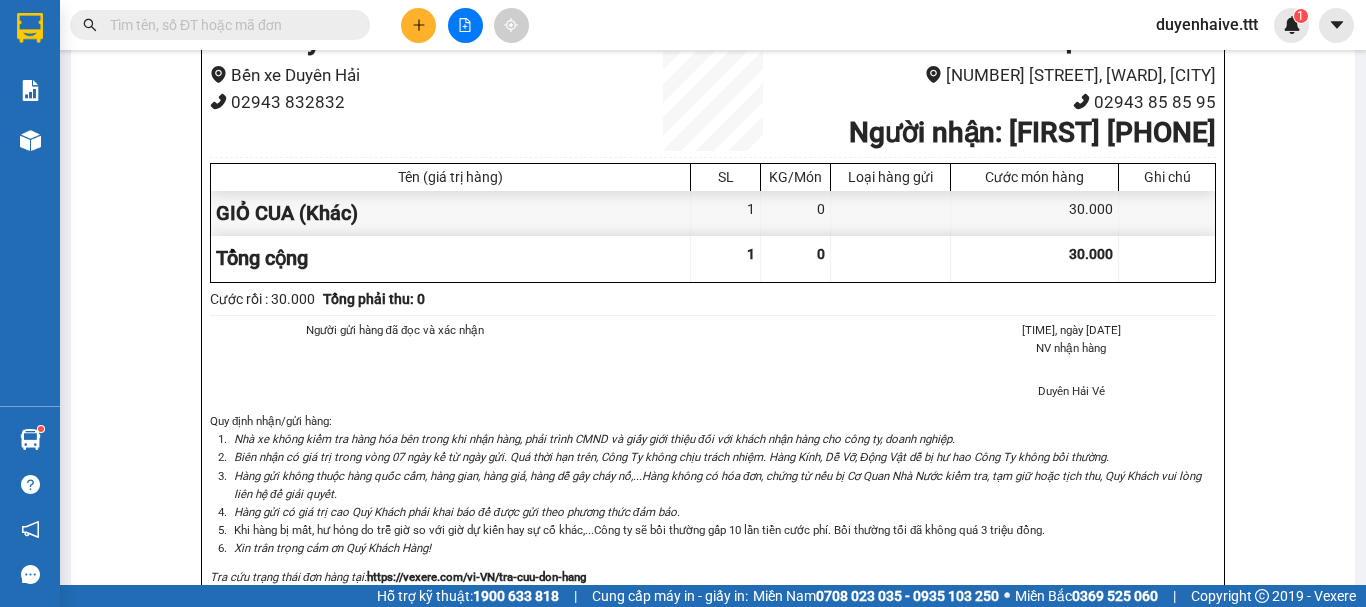 scroll, scrollTop: 0, scrollLeft: 0, axis: both 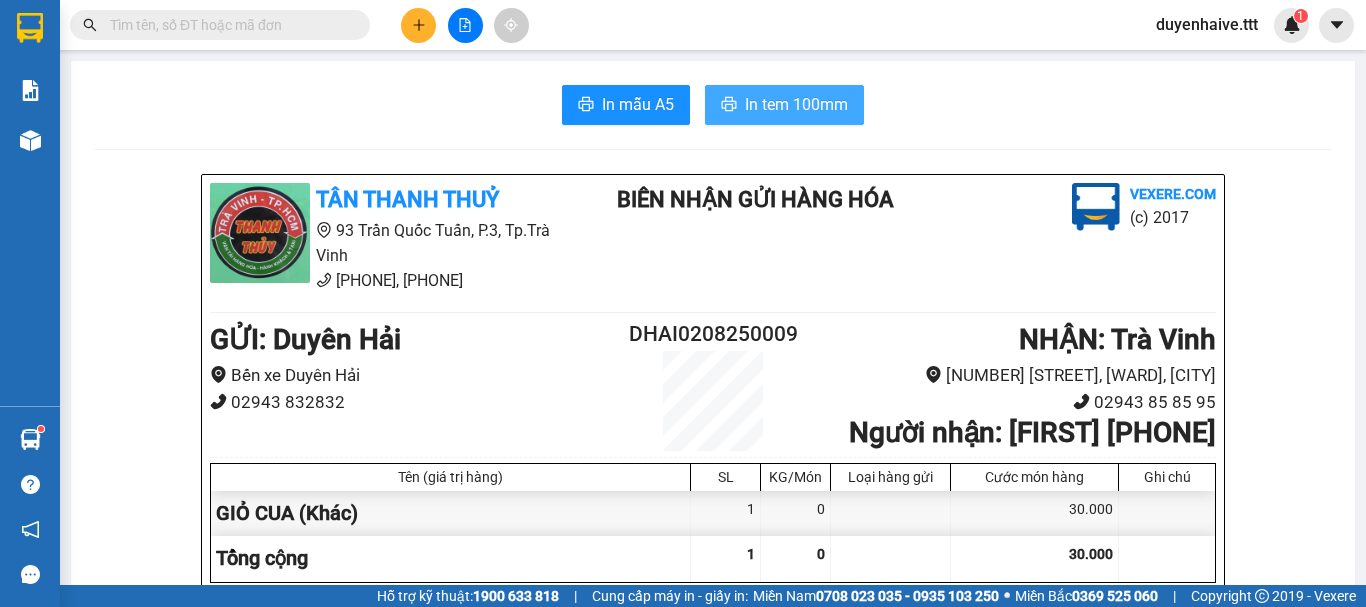 click on "In tem 100mm" at bounding box center (796, 104) 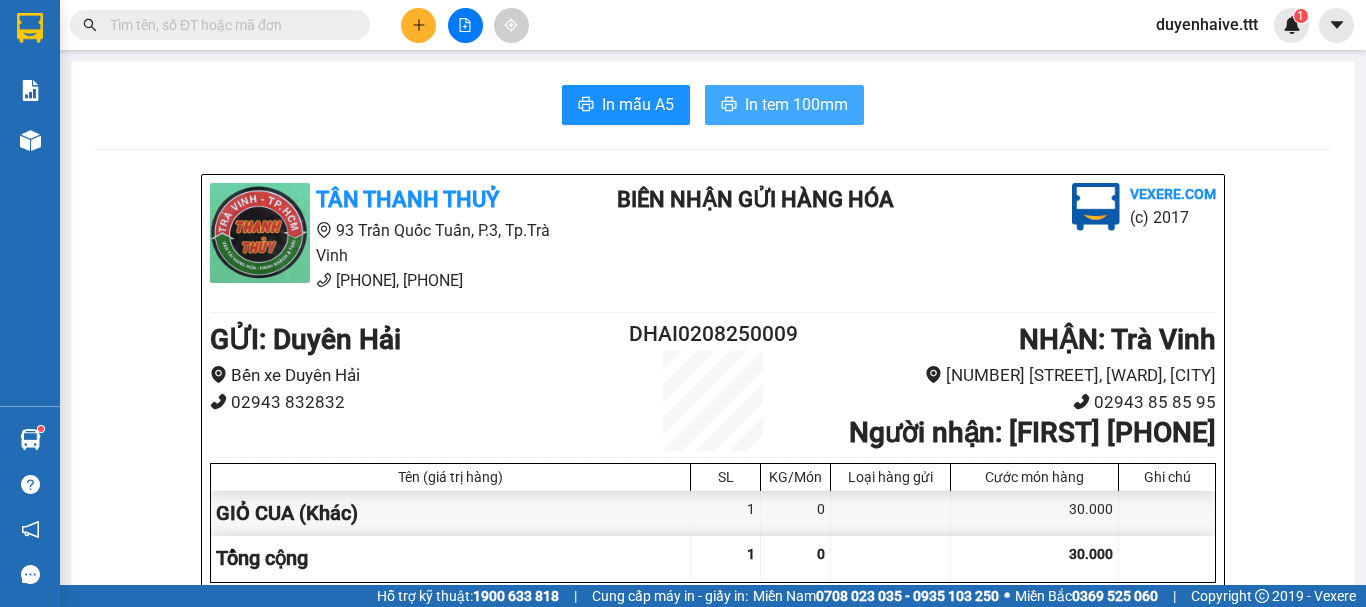 scroll, scrollTop: 0, scrollLeft: 0, axis: both 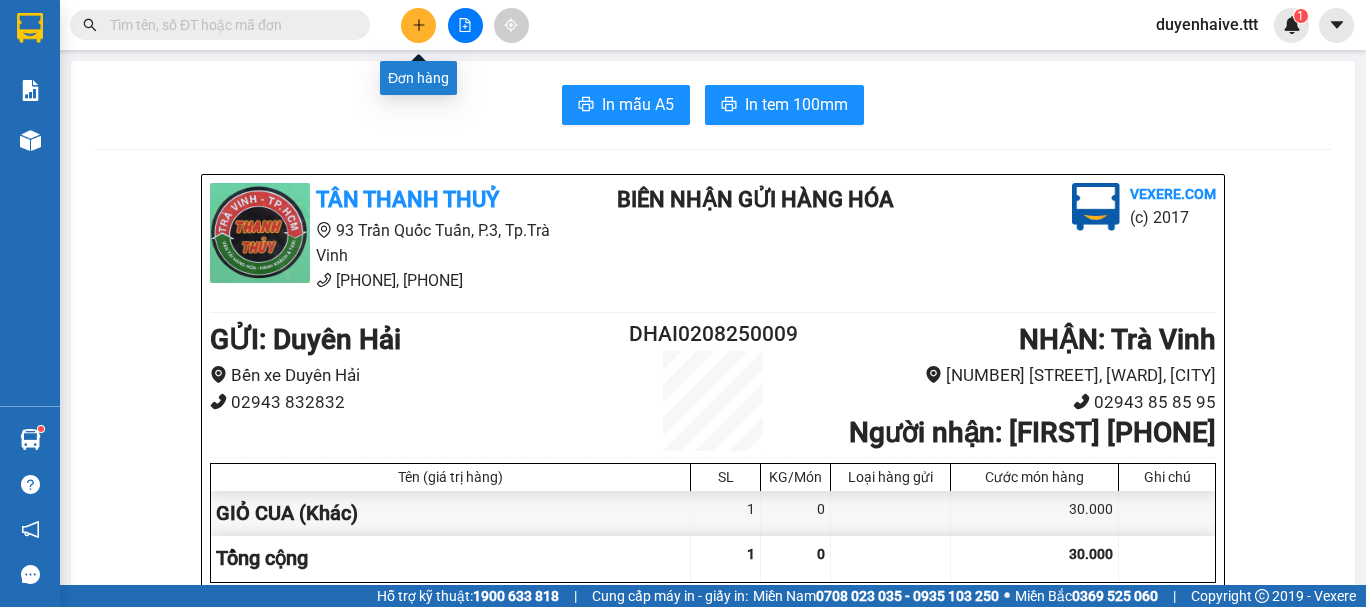 click 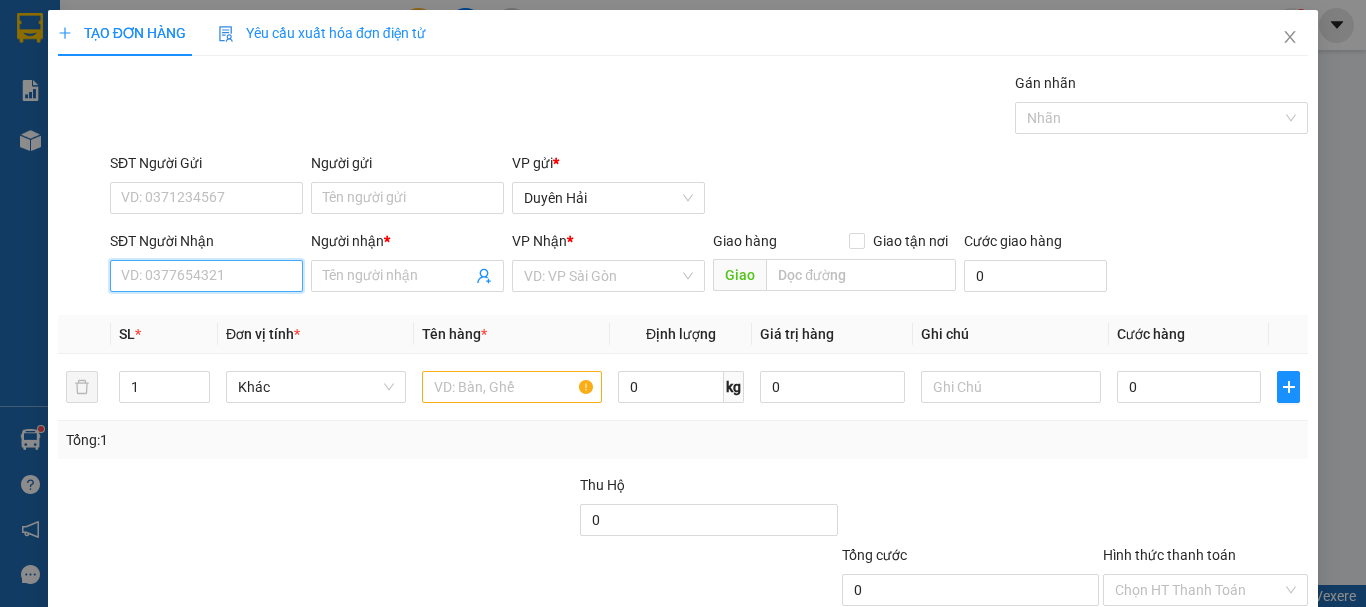 click on "SĐT Người Nhận" at bounding box center [206, 276] 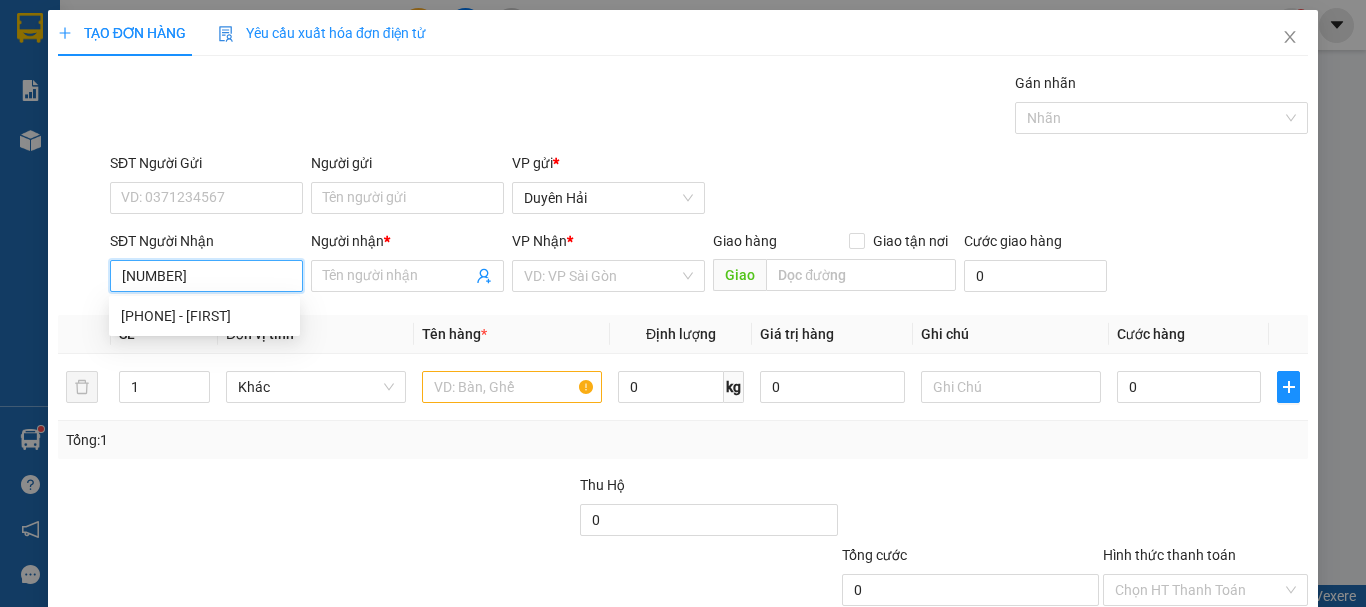 type on "0977321850" 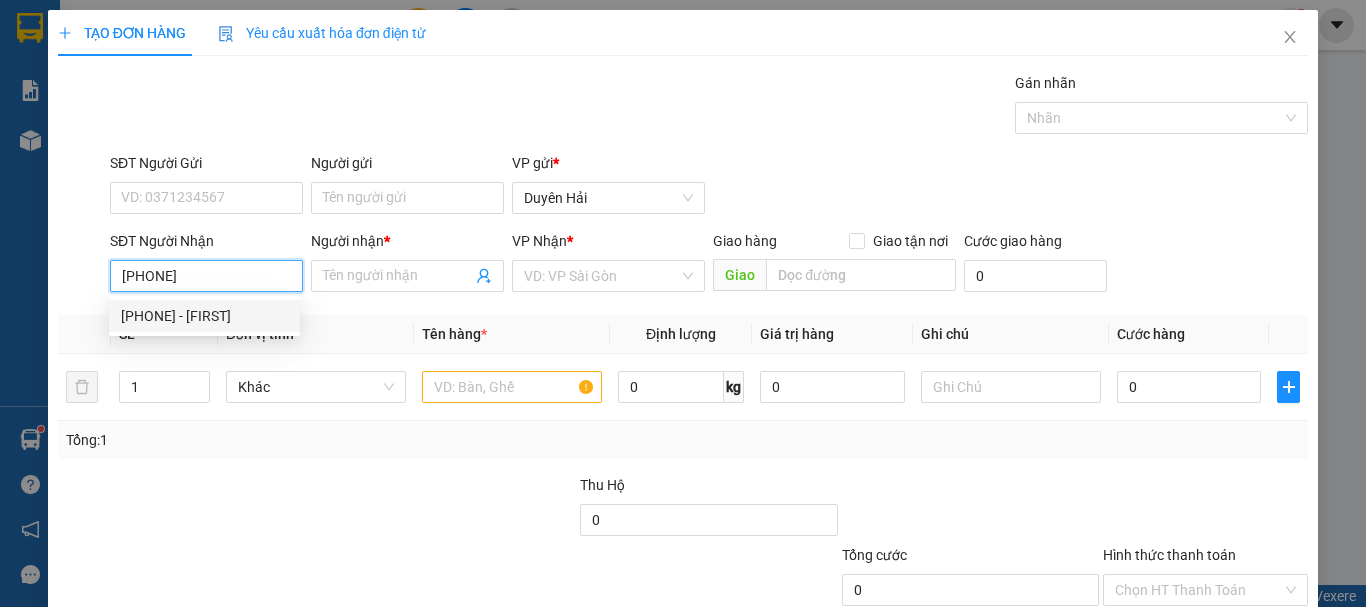click on "0977321850 - HẢI" at bounding box center [204, 316] 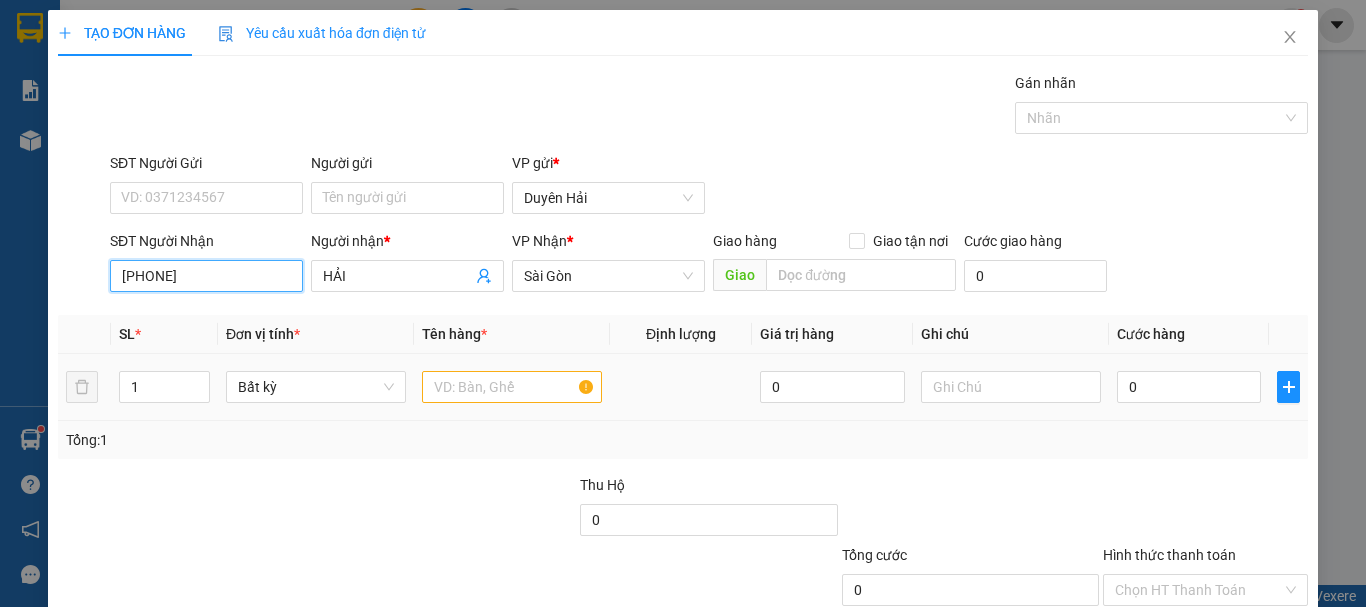 type on "0977321850" 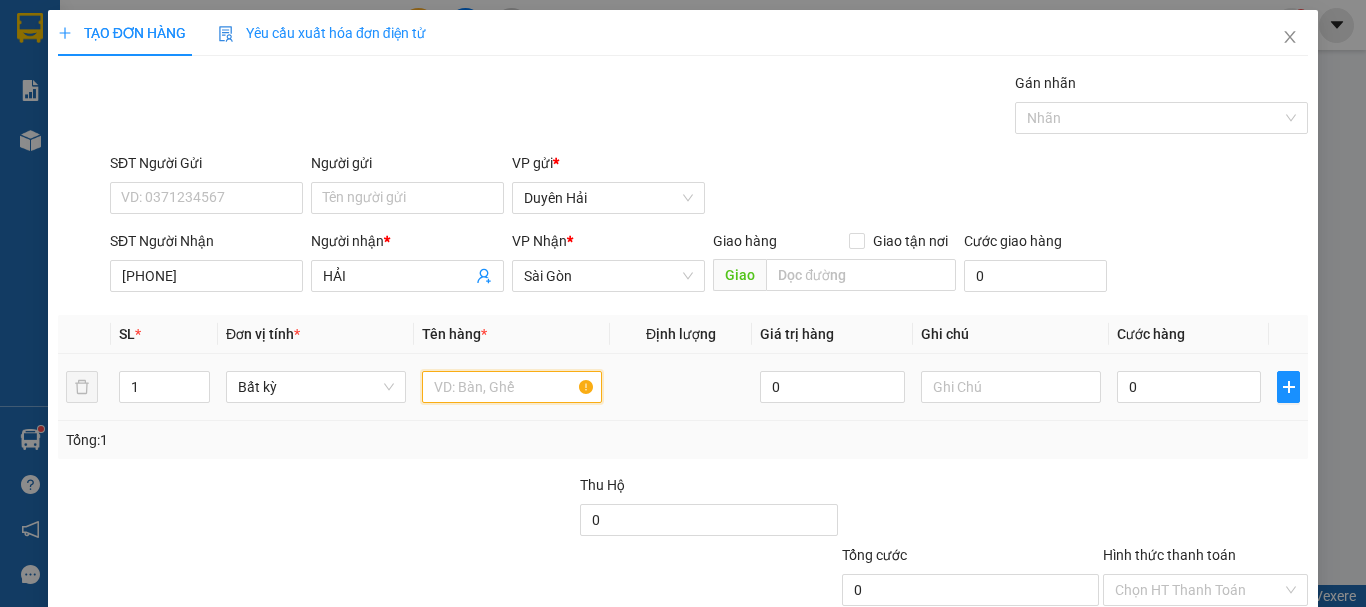 click at bounding box center [512, 387] 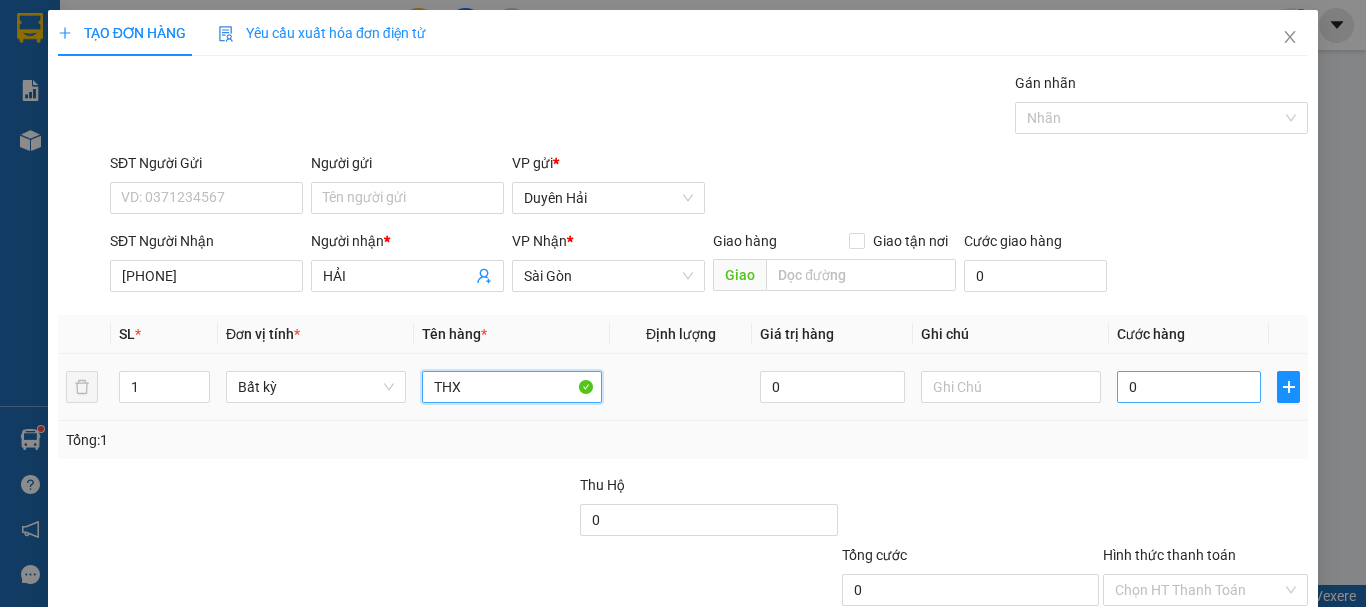 type on "THX" 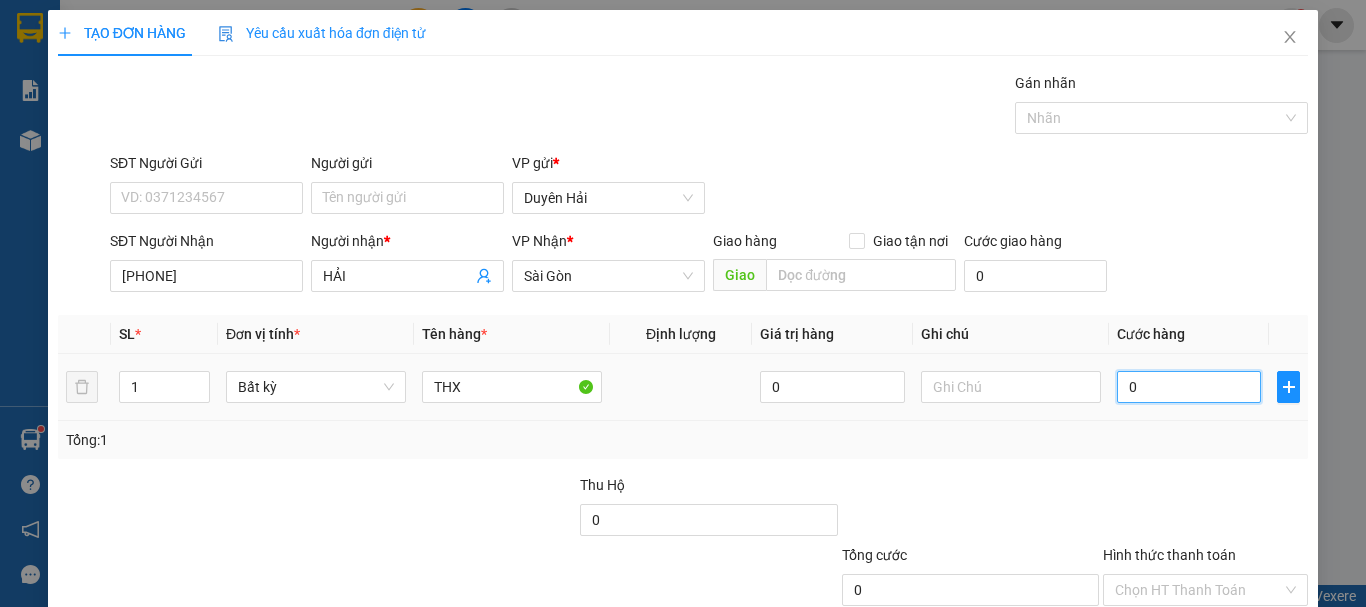 click on "0" at bounding box center [1189, 387] 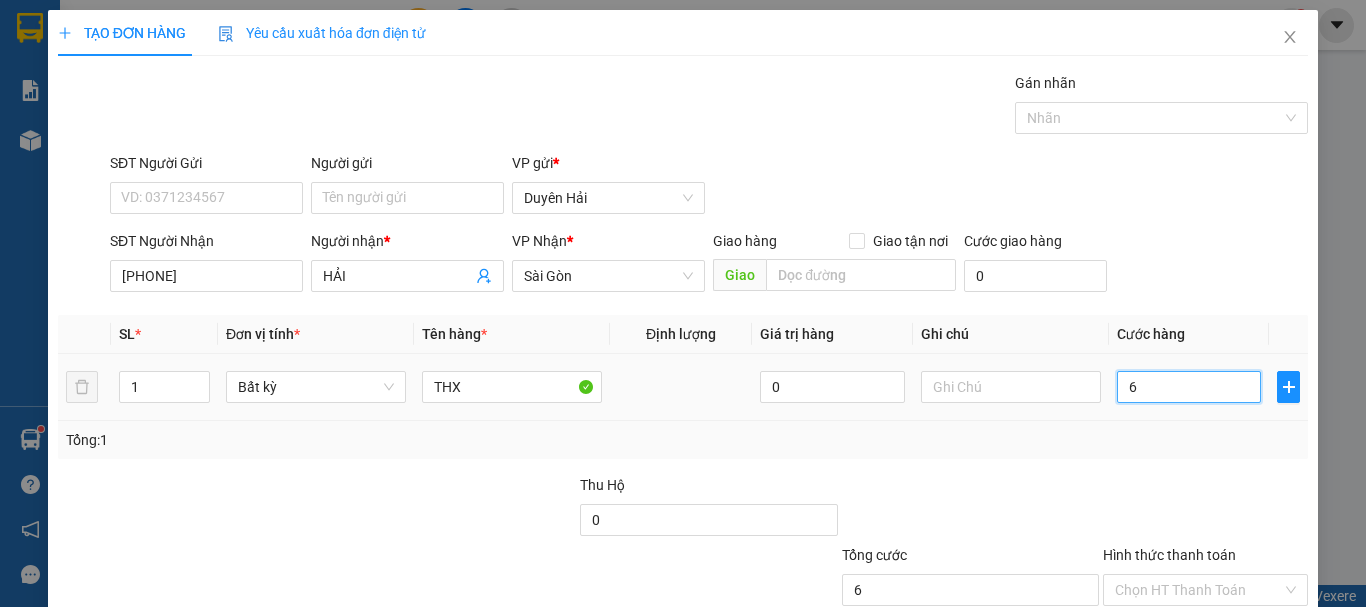 type on "60" 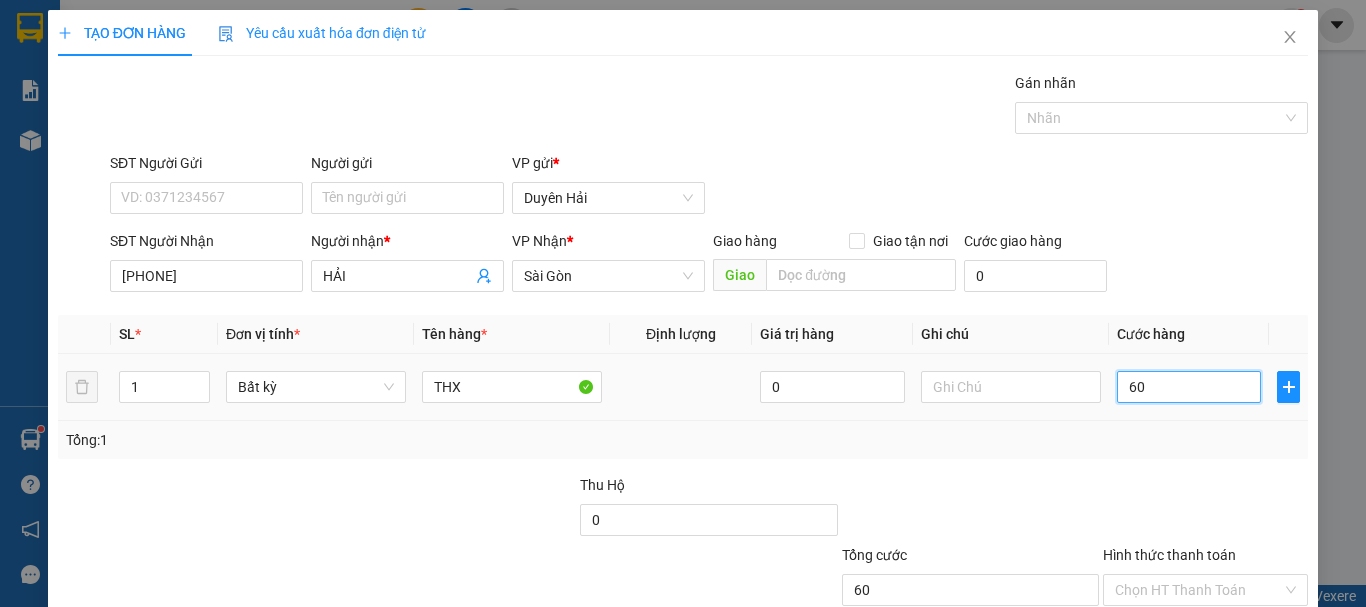 type on "600" 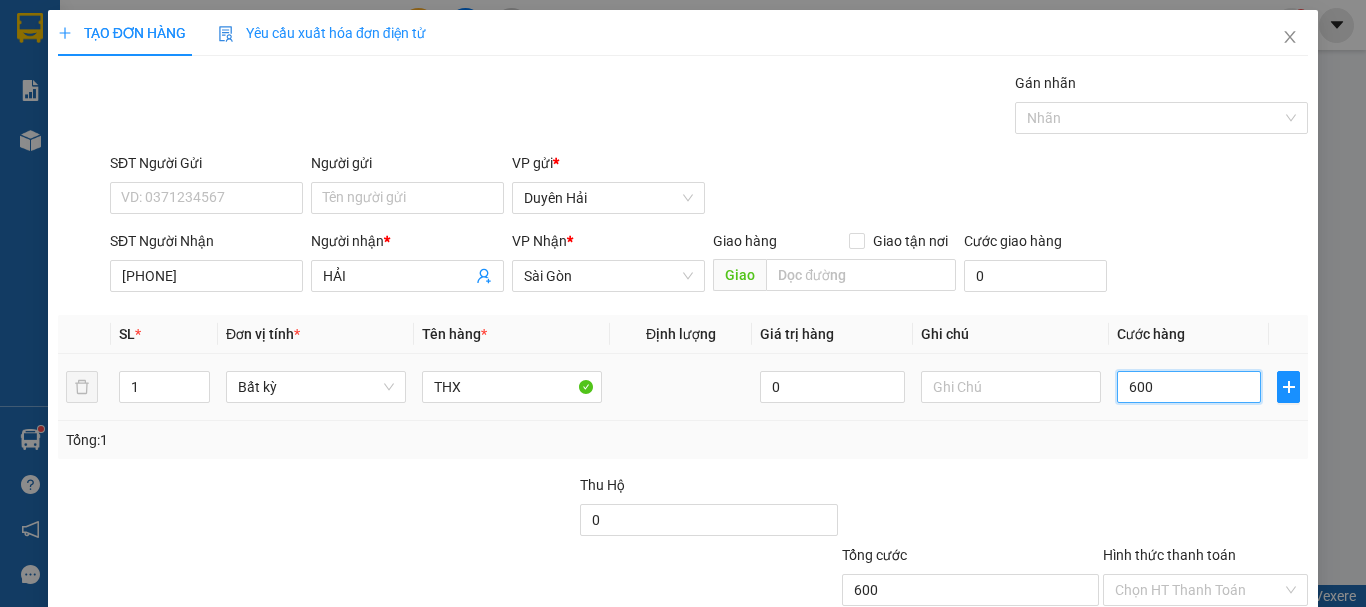 type on "6.000" 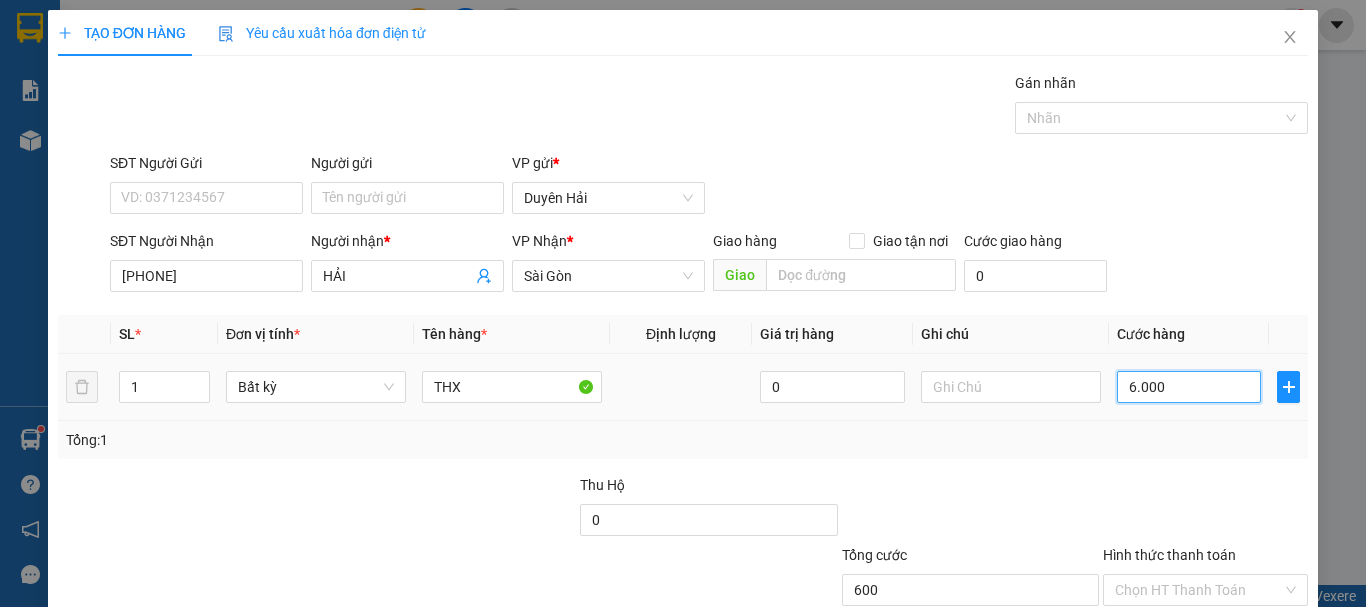 type on "6.000" 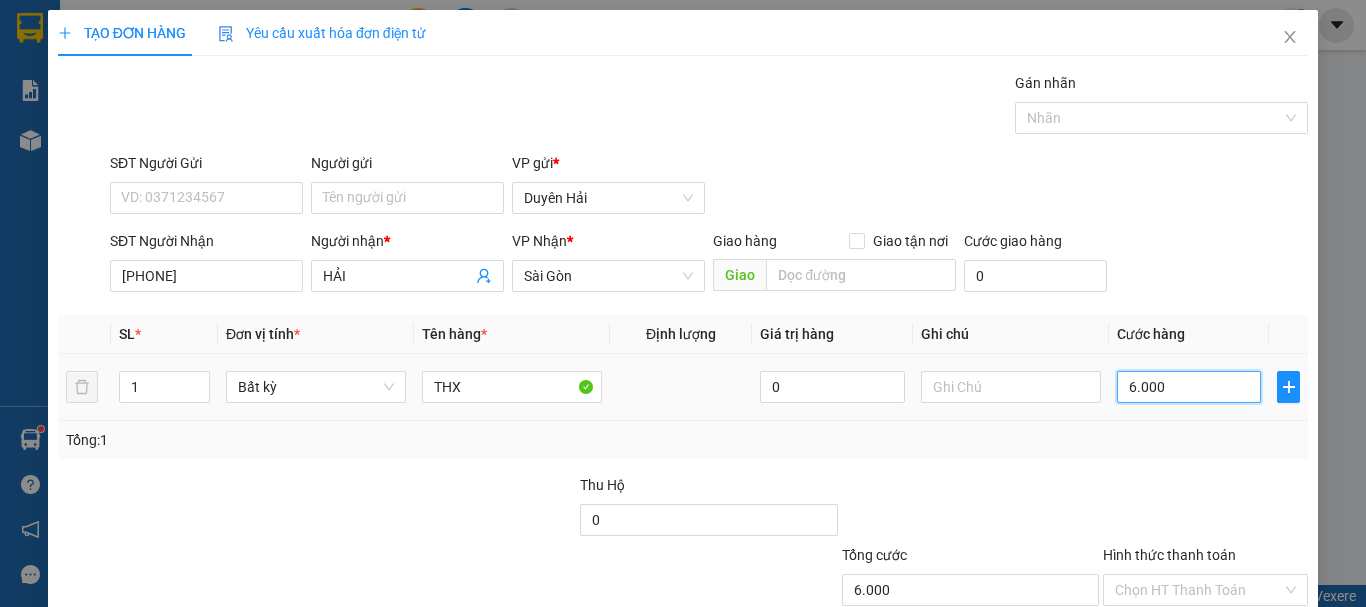 type on "60.000" 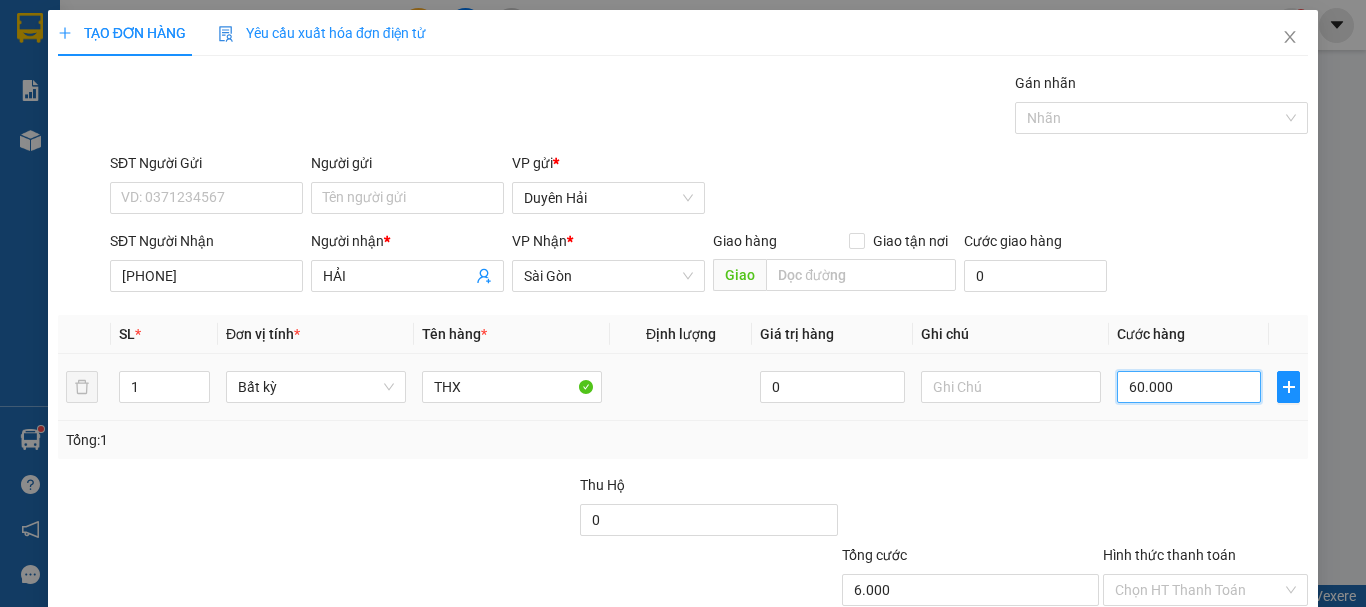 type on "60.000" 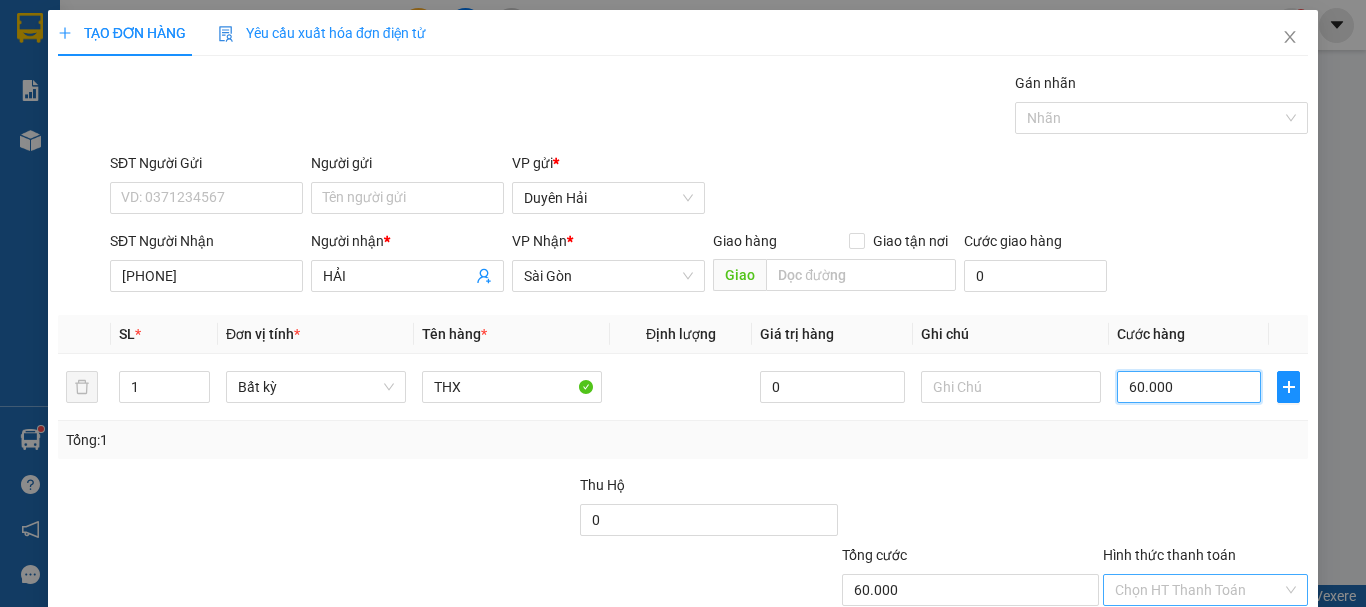scroll, scrollTop: 133, scrollLeft: 0, axis: vertical 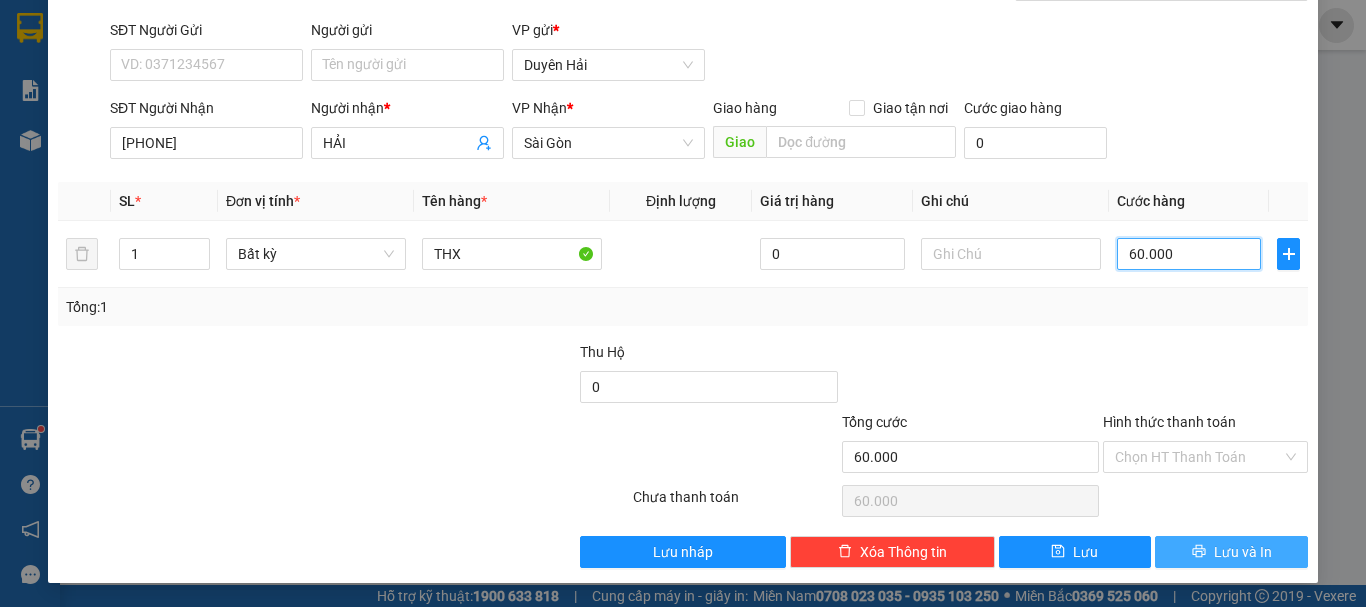 type on "60.000" 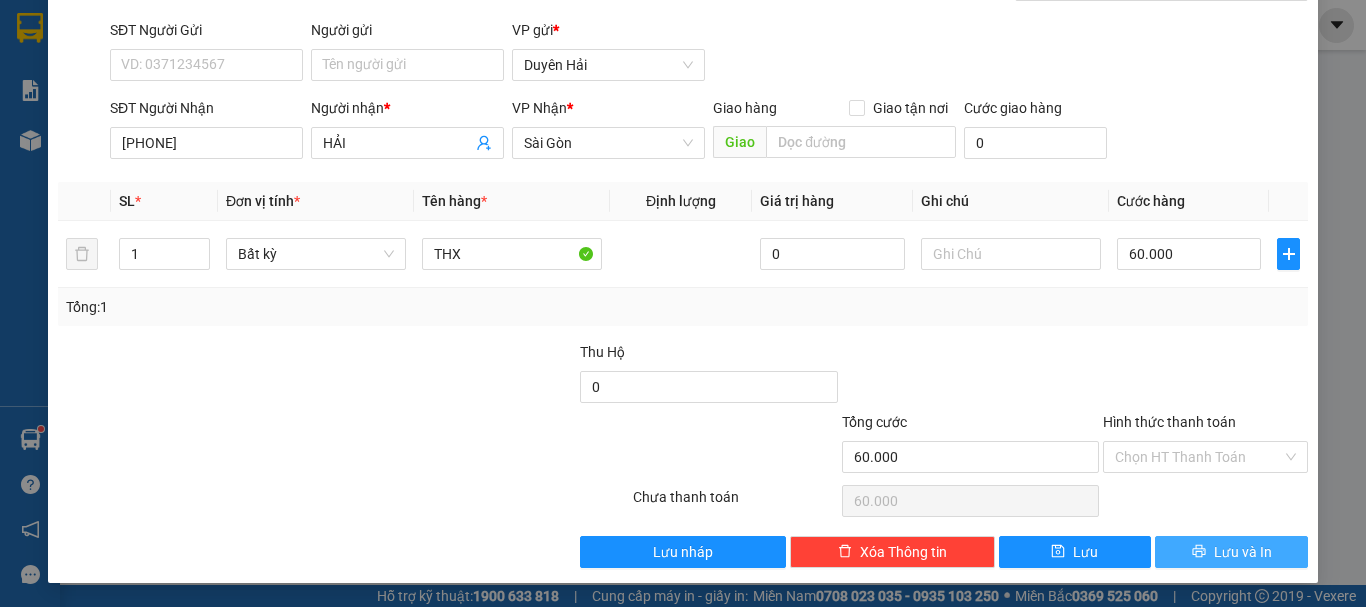 click on "Lưu và In" at bounding box center [1243, 552] 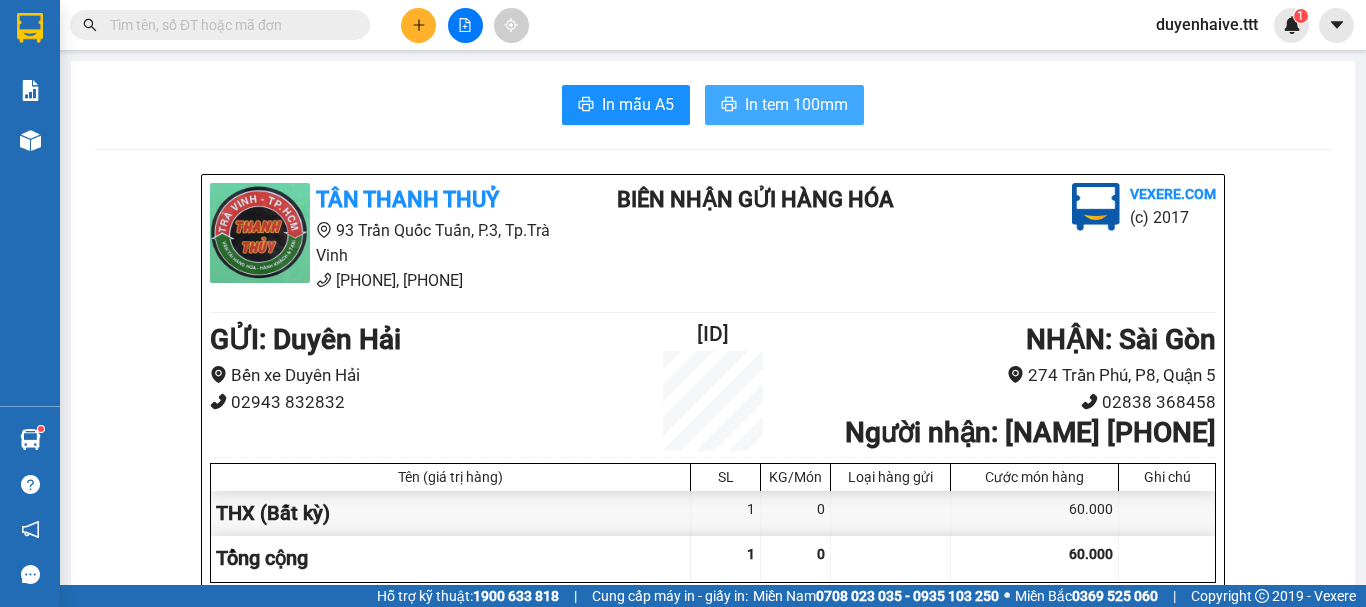 click on "In tem 100mm" at bounding box center (796, 104) 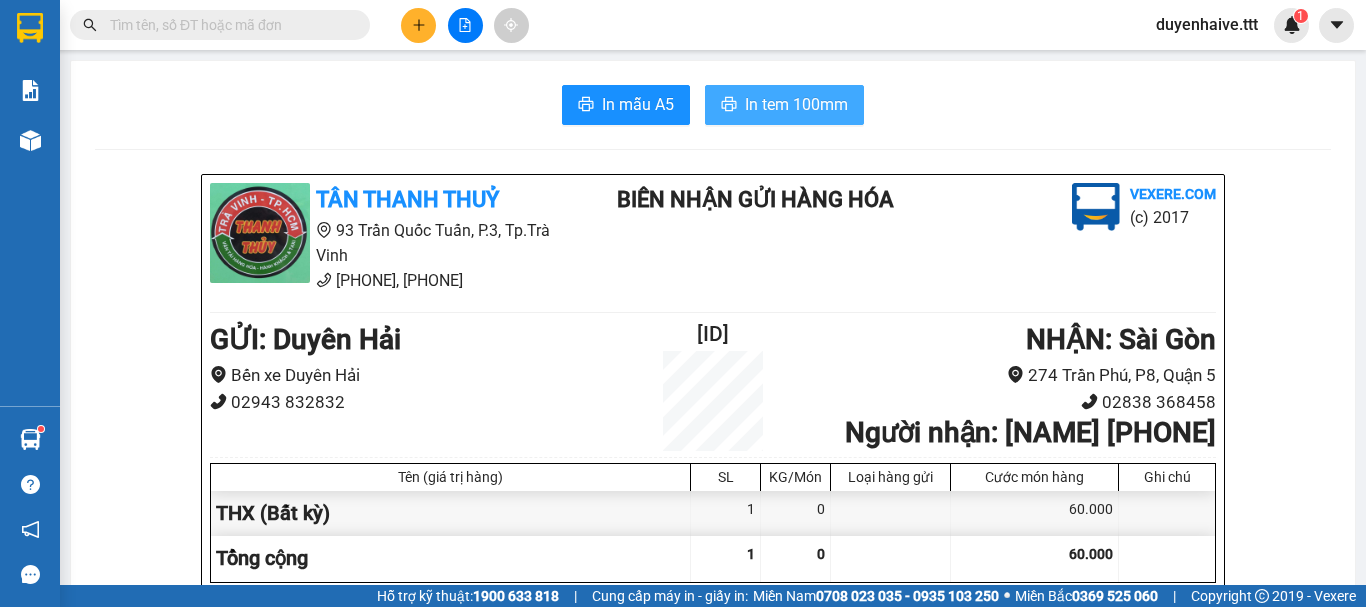 scroll, scrollTop: 0, scrollLeft: 0, axis: both 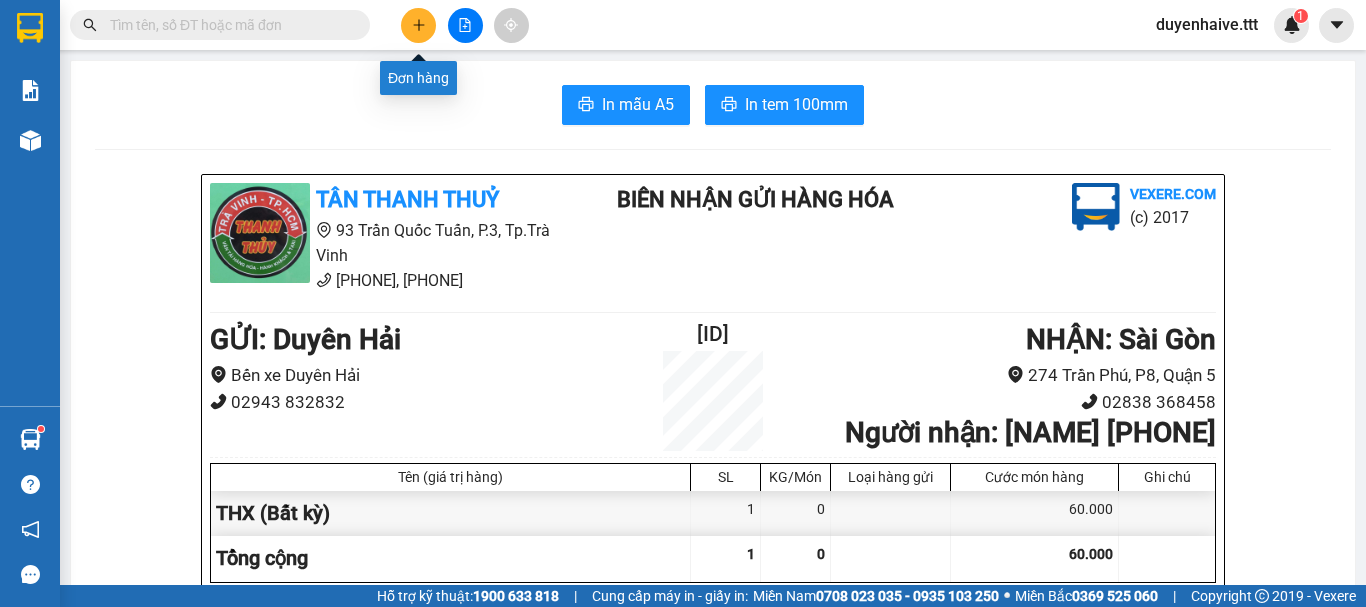 click 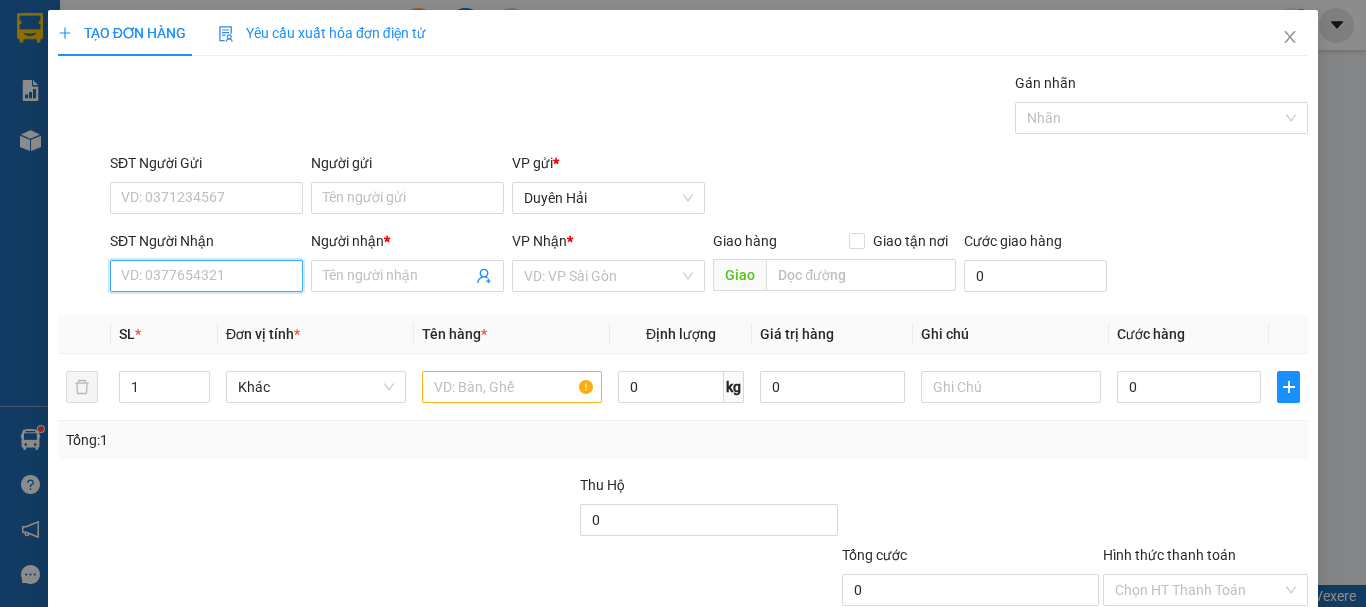 click on "SĐT Người Nhận" at bounding box center [206, 276] 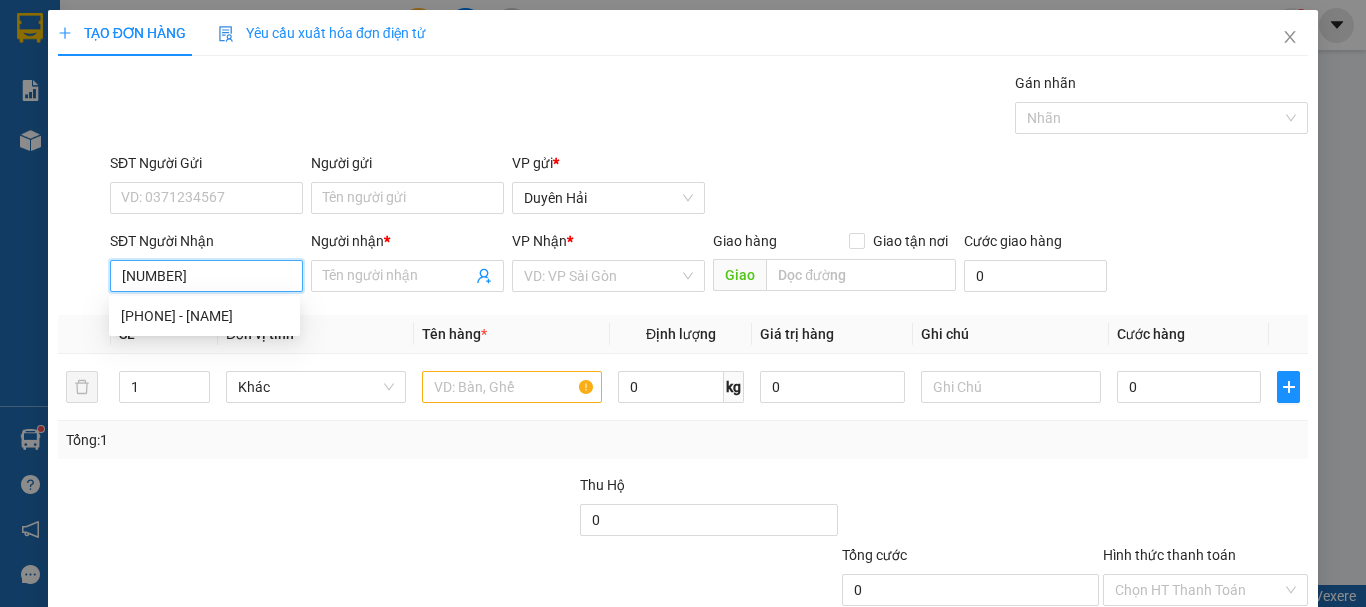 type on "0971024904" 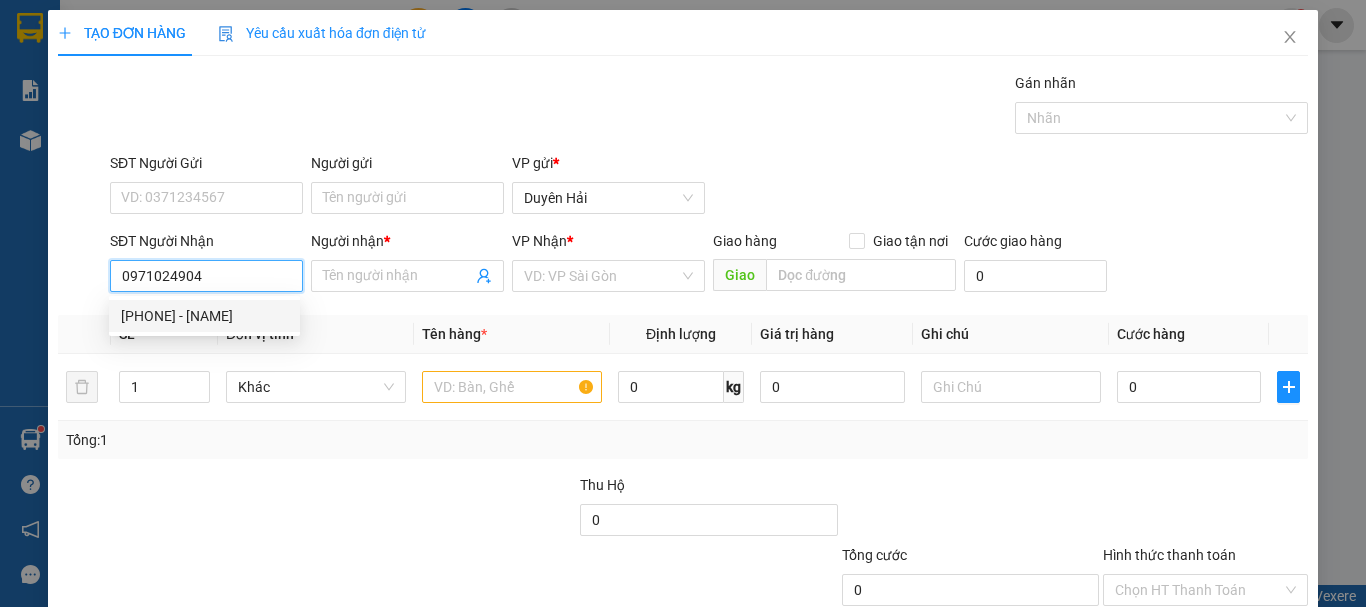 click on "0971024904 - TÀI" at bounding box center (204, 316) 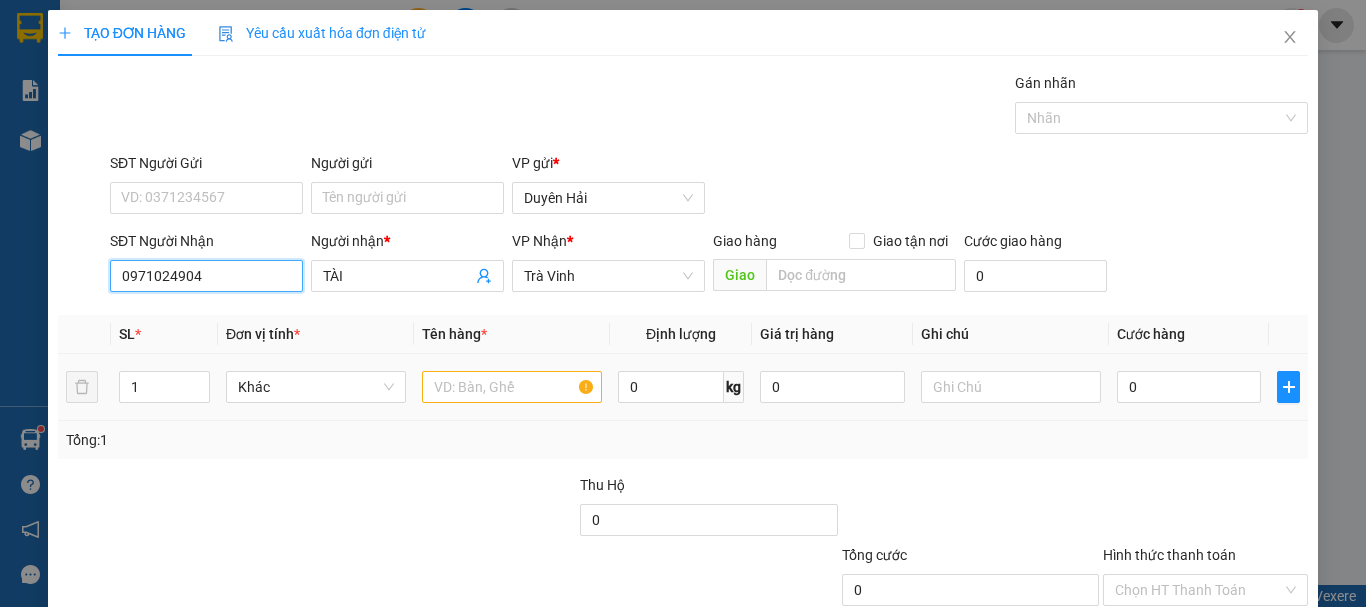 type on "0971024904" 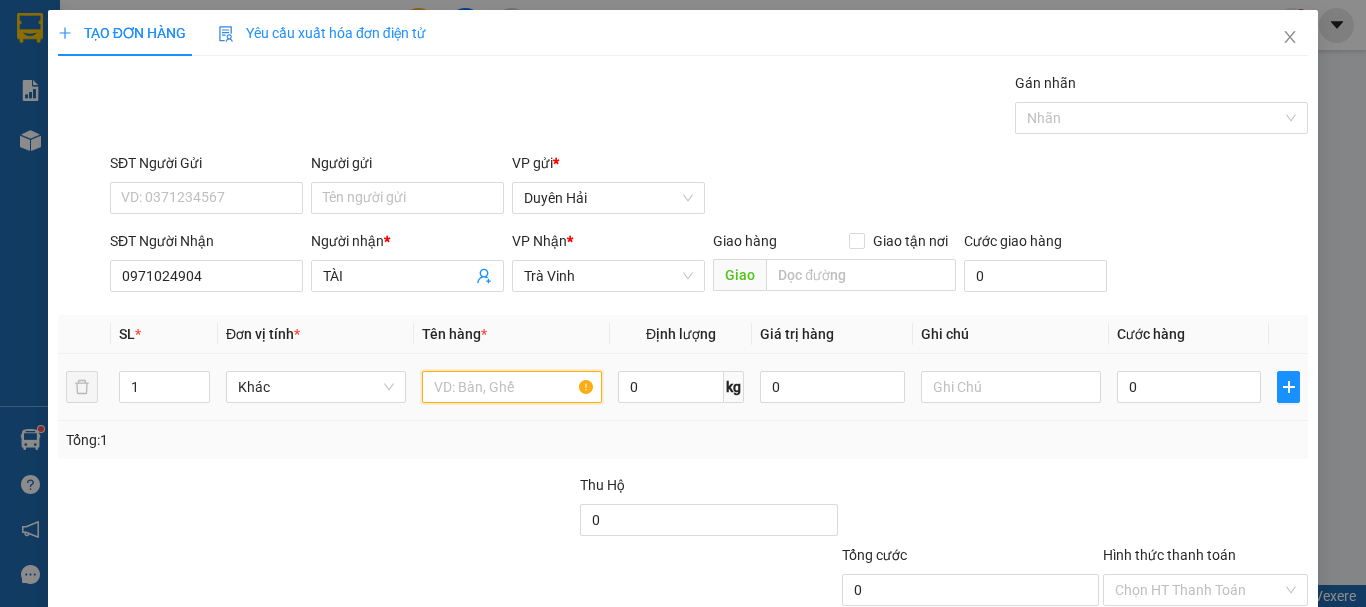 click at bounding box center (512, 387) 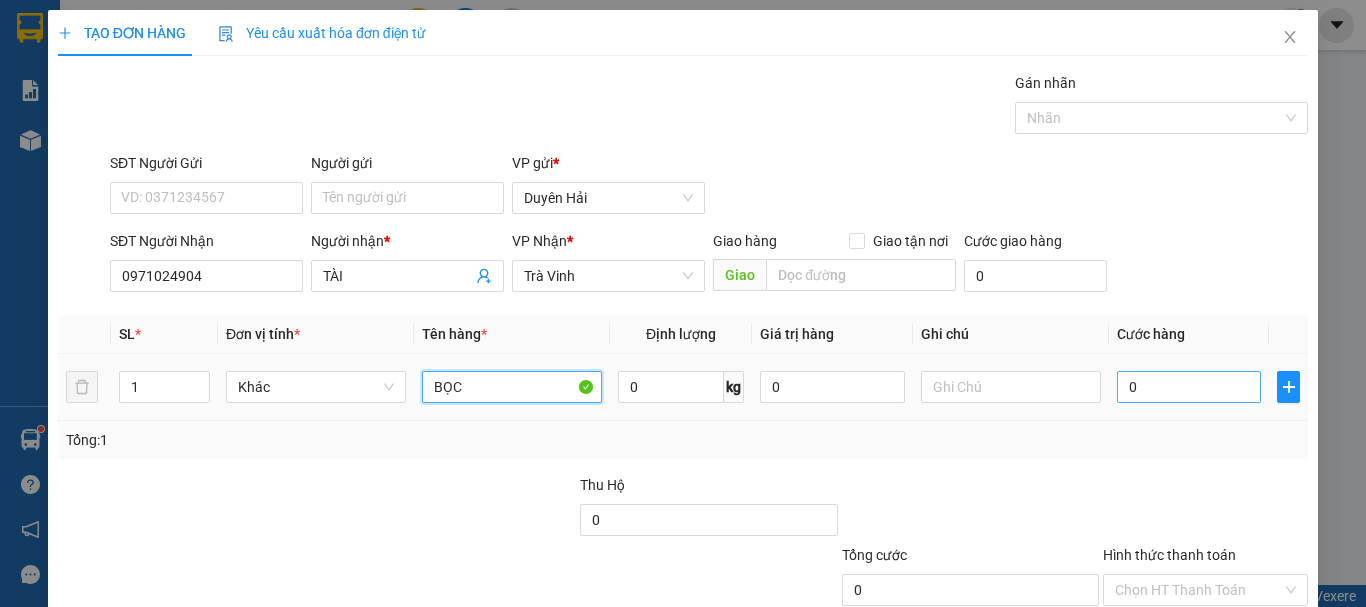 type on "BỌC" 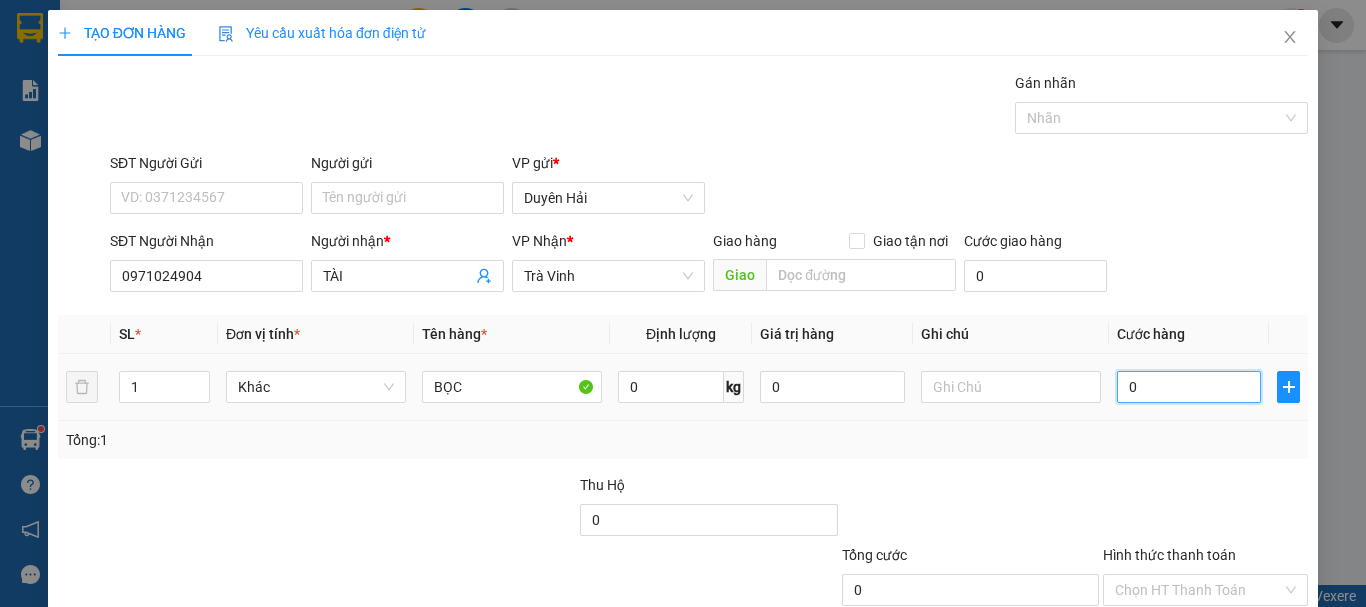 click on "0" at bounding box center (1189, 387) 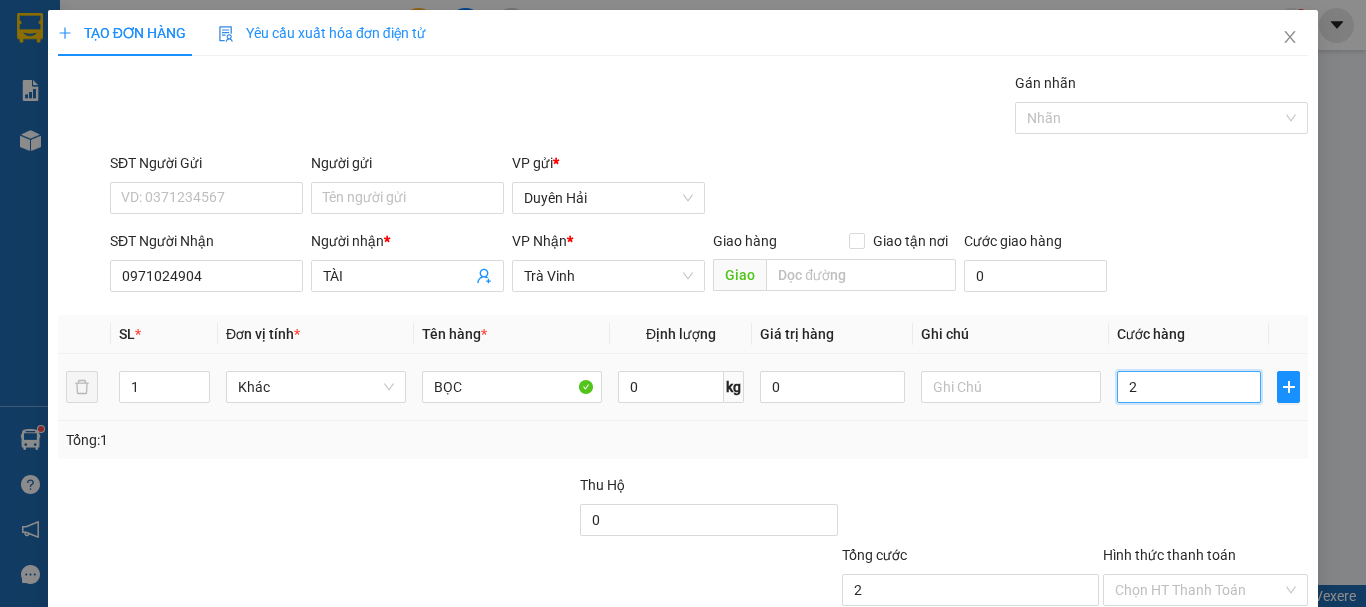 type on "20" 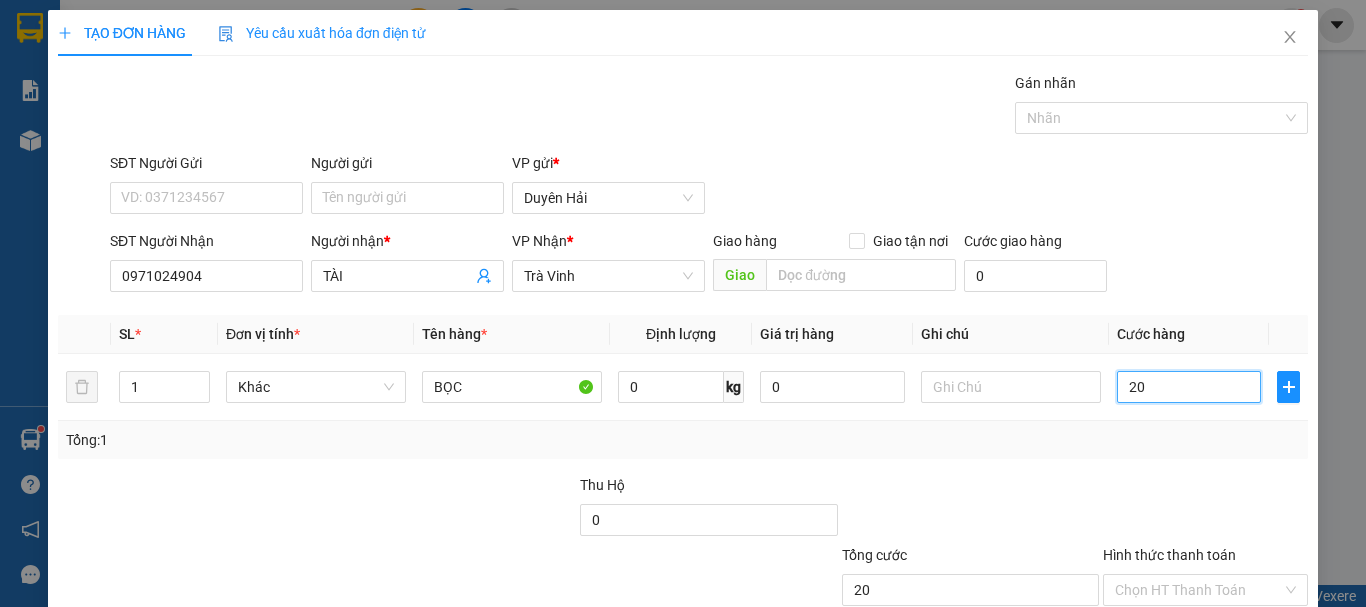 scroll, scrollTop: 133, scrollLeft: 0, axis: vertical 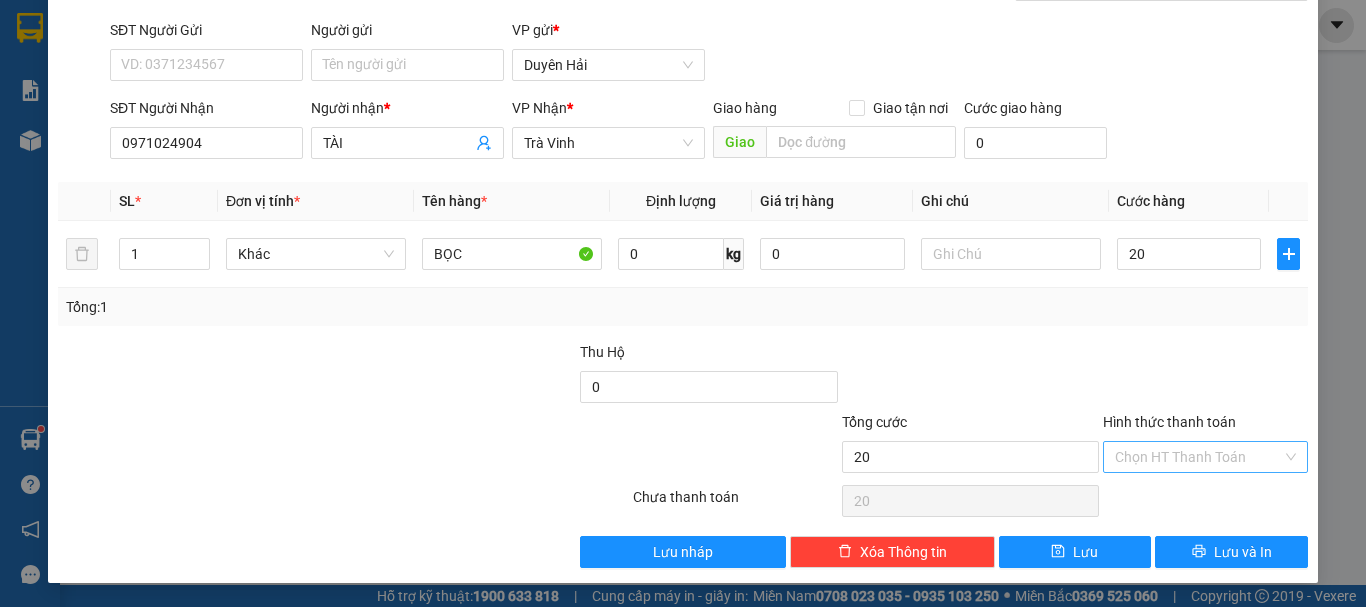 click on "Hình thức thanh toán" at bounding box center [1198, 457] 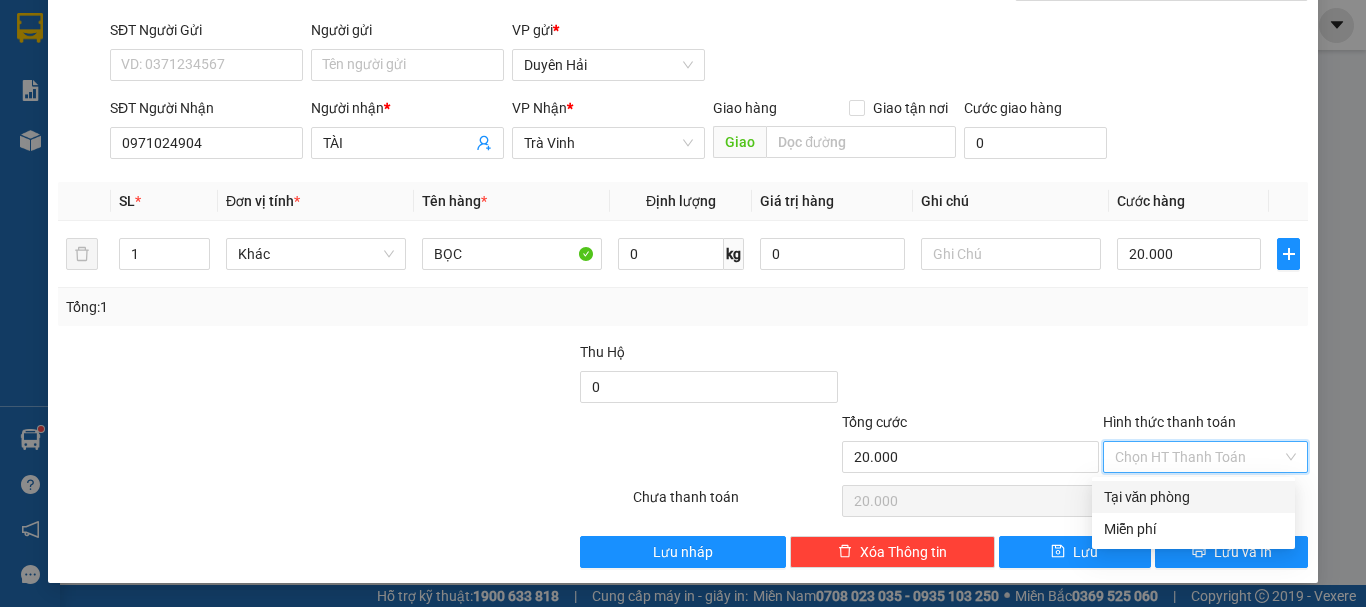 click on "Tại văn phòng" at bounding box center [1193, 497] 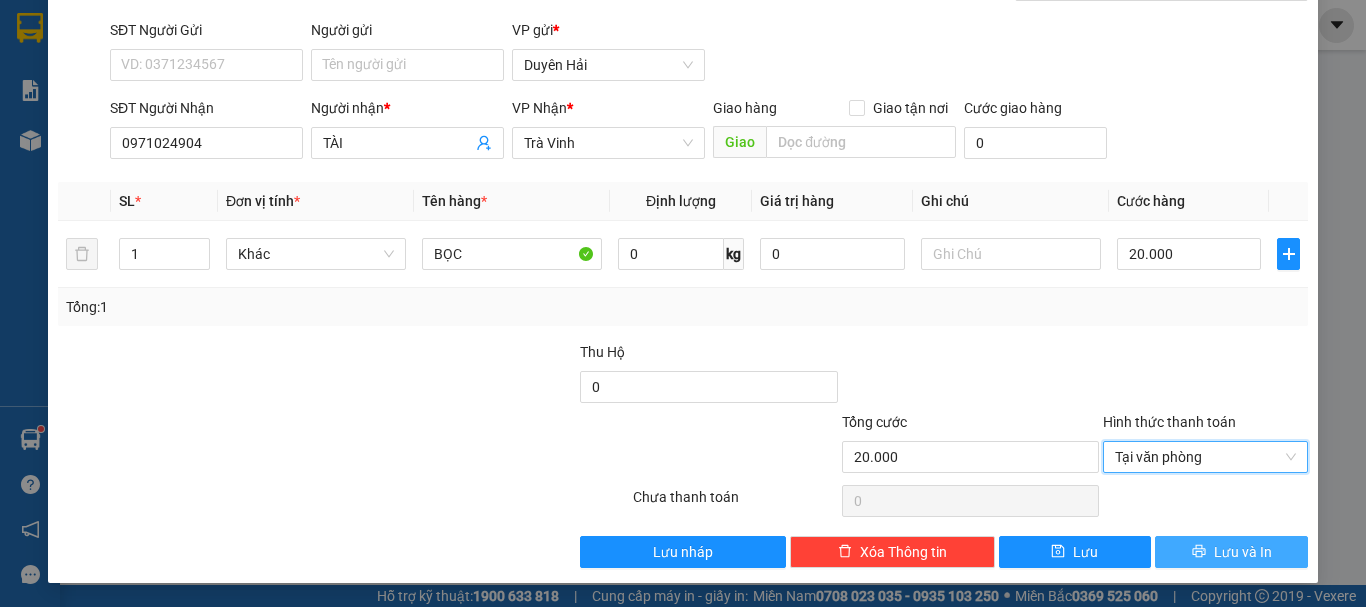 click on "Lưu và In" at bounding box center [1231, 552] 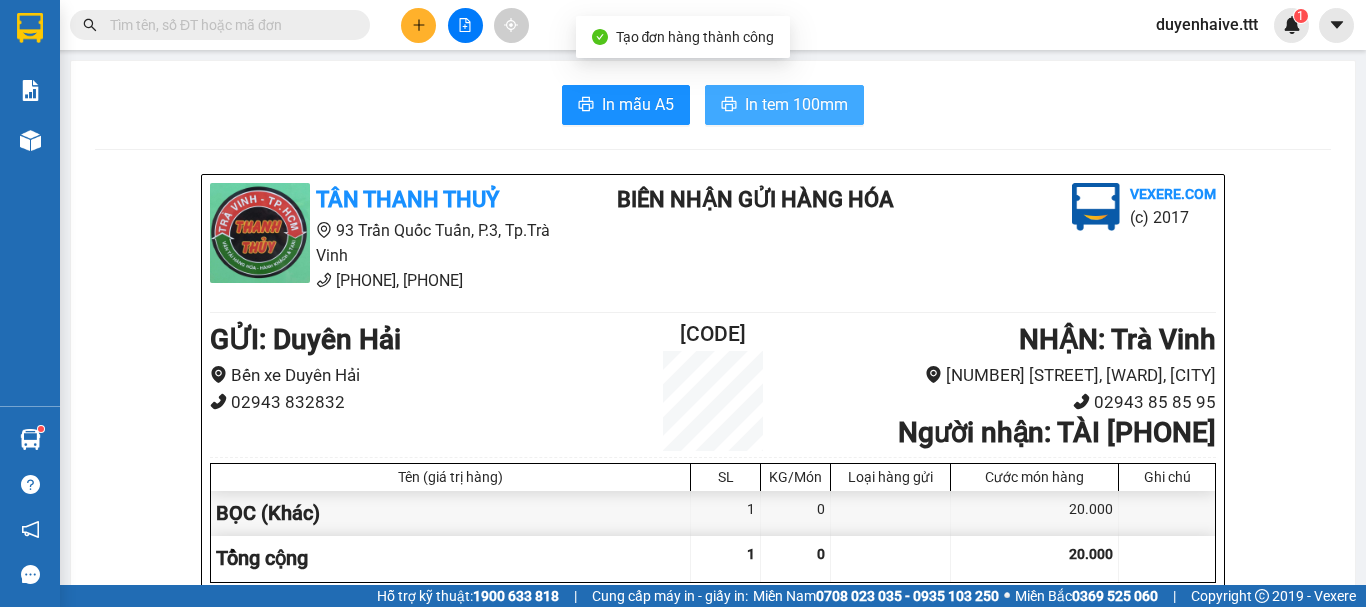 click on "In tem 100mm" at bounding box center (796, 104) 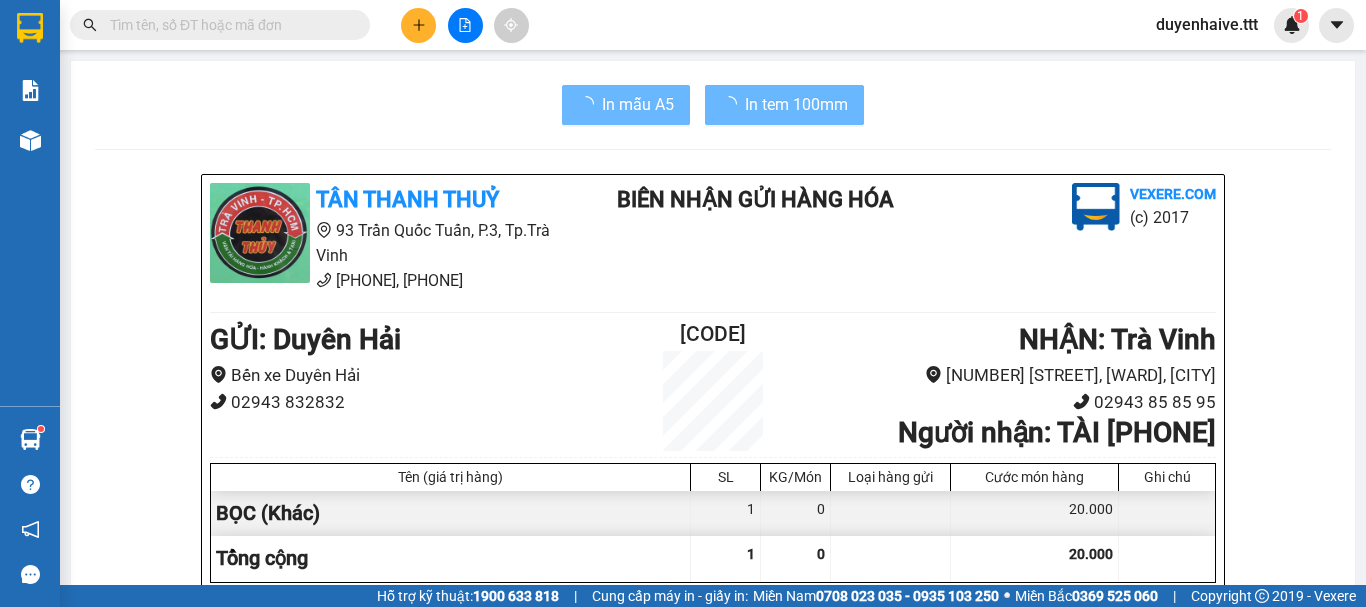scroll, scrollTop: 0, scrollLeft: 0, axis: both 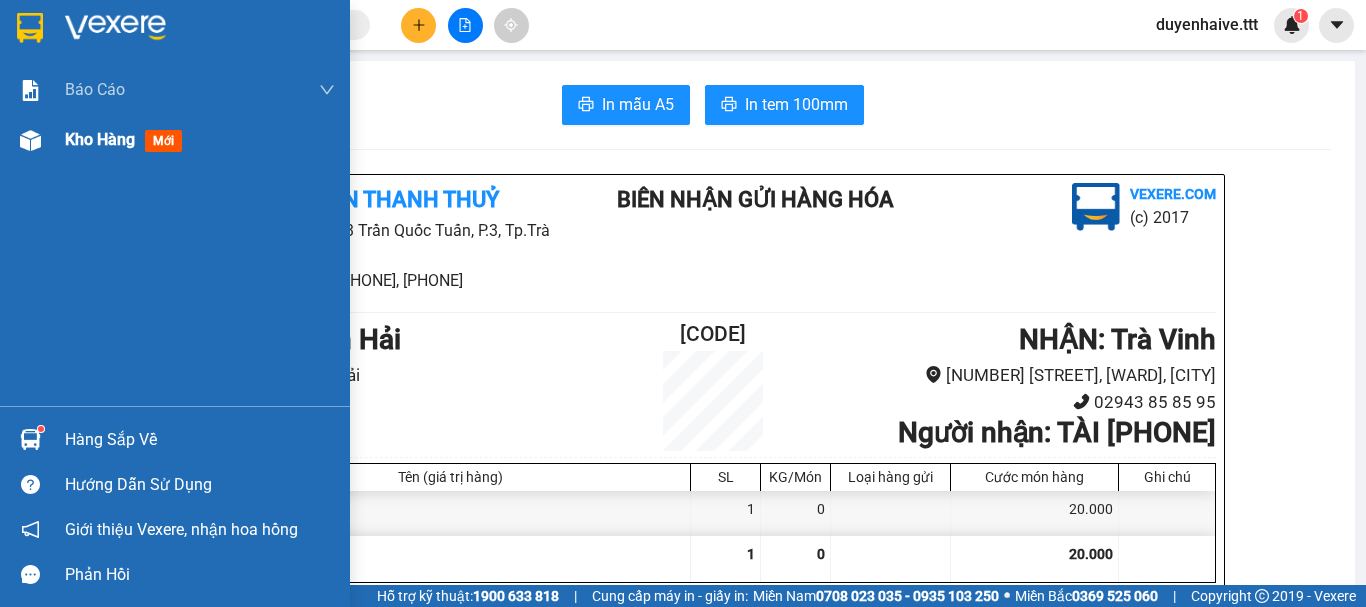 click on "Kho hàng mới" at bounding box center [127, 139] 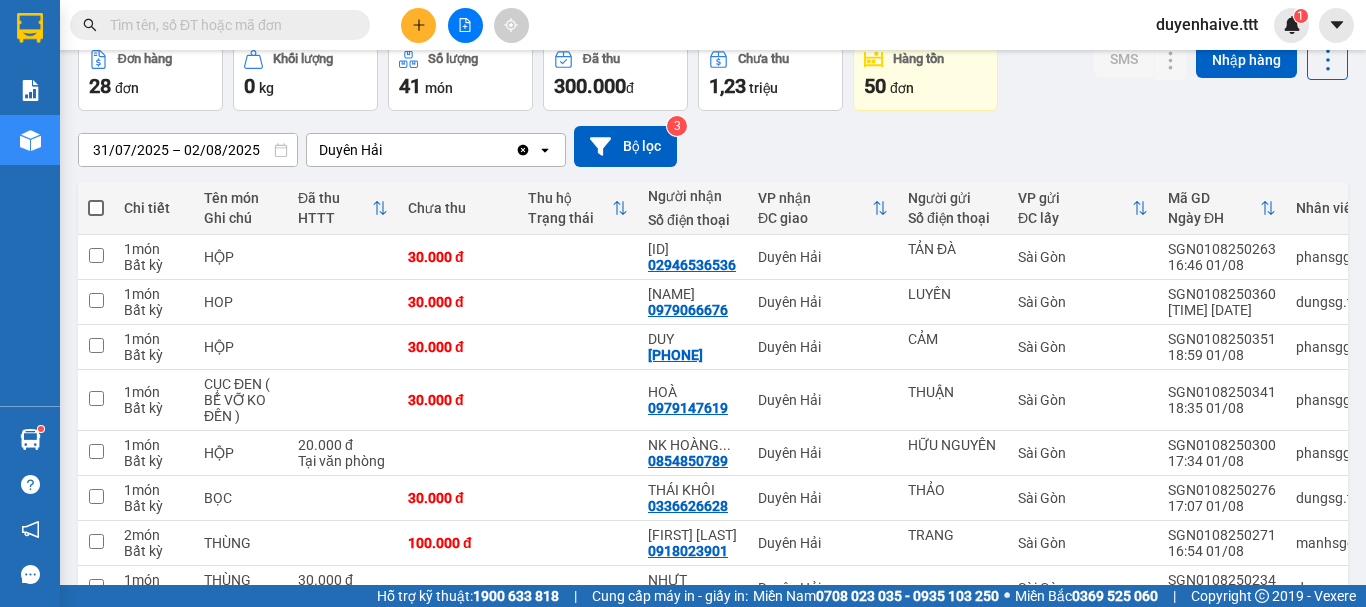 scroll, scrollTop: 0, scrollLeft: 0, axis: both 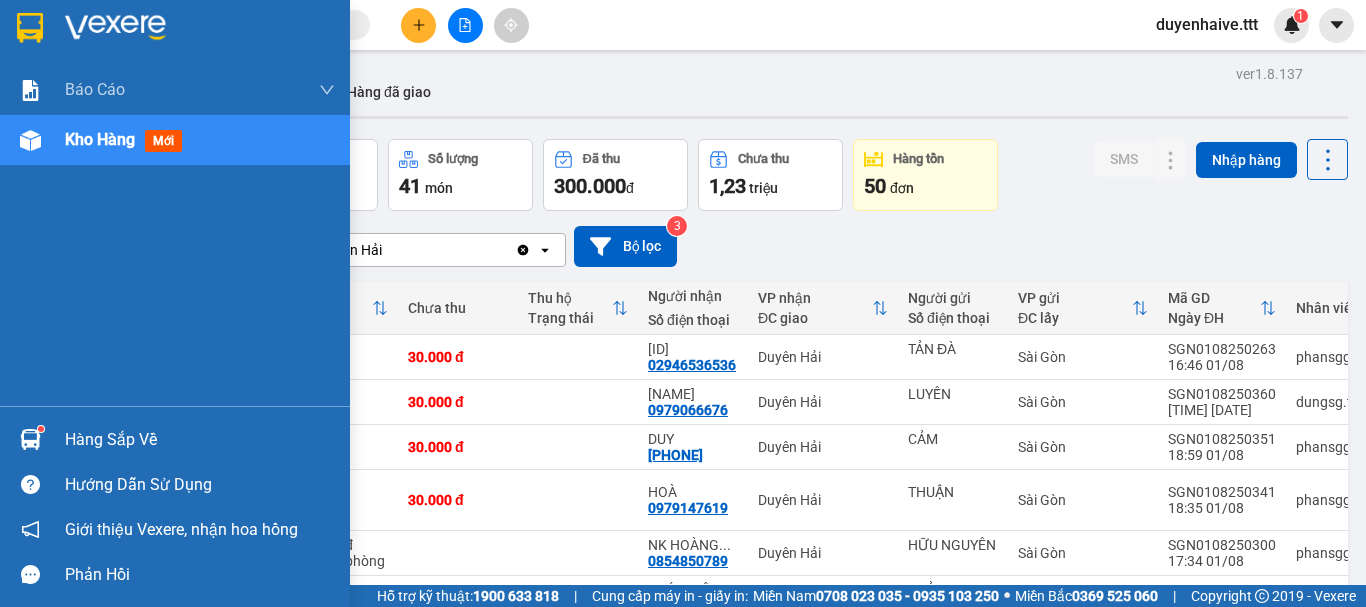 click on "Kho hàng mới" at bounding box center (200, 140) 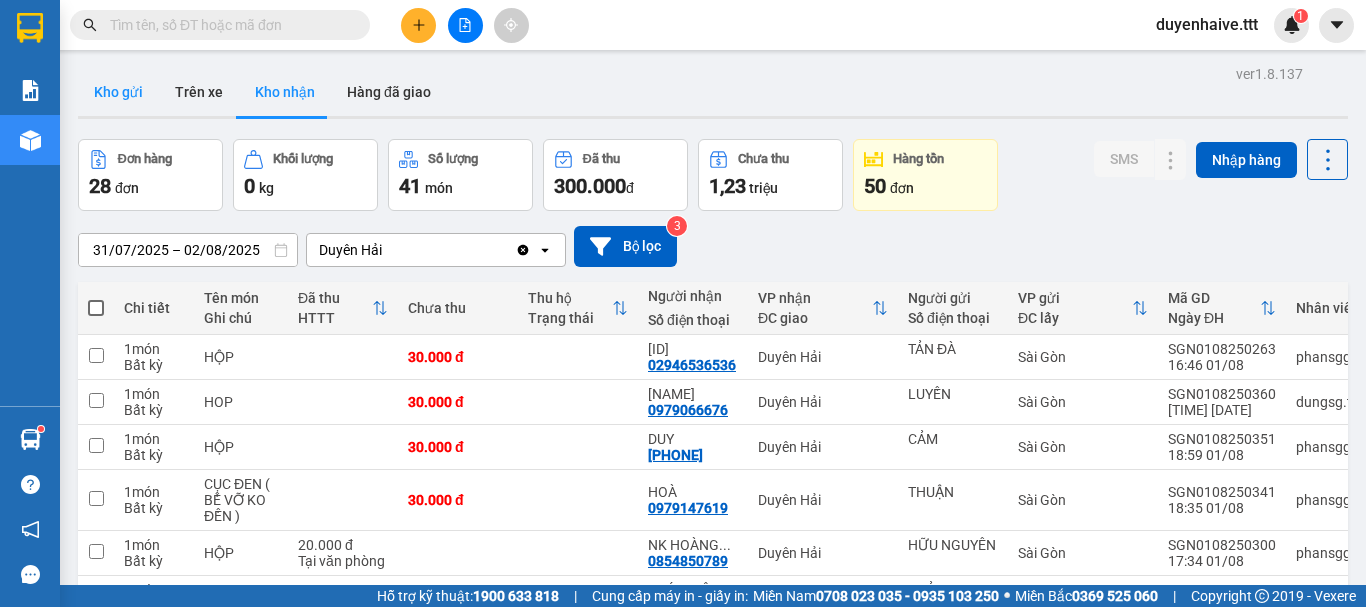 click on "Kho gửi" at bounding box center [118, 92] 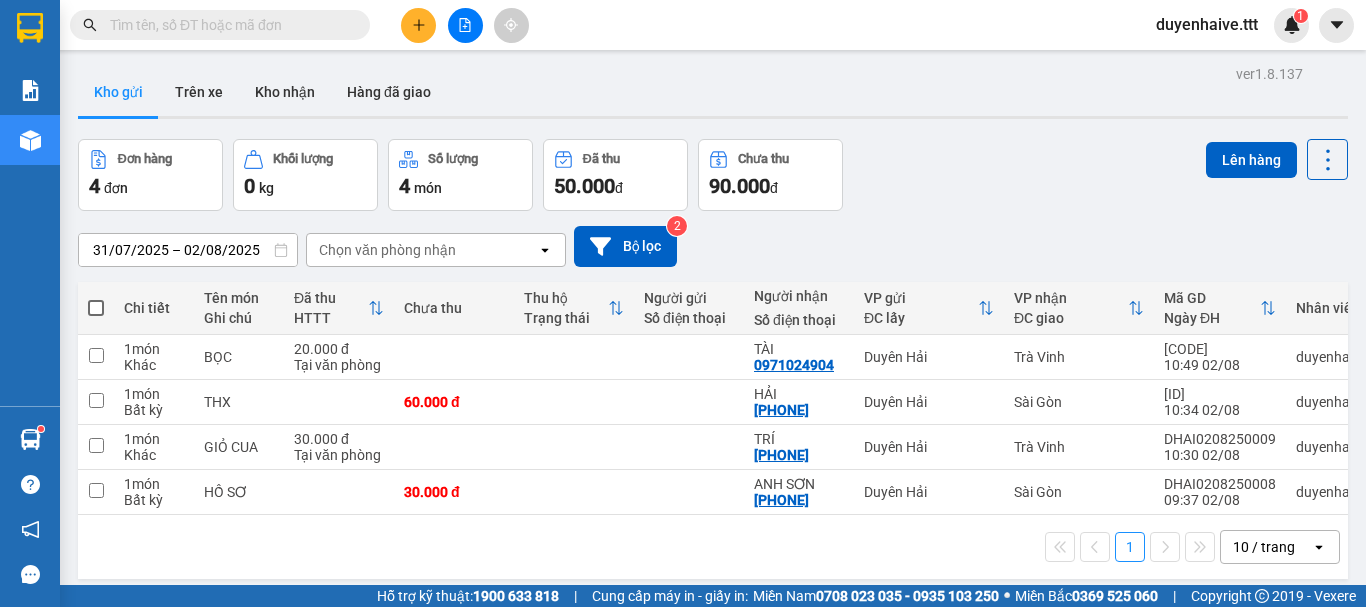scroll, scrollTop: 92, scrollLeft: 0, axis: vertical 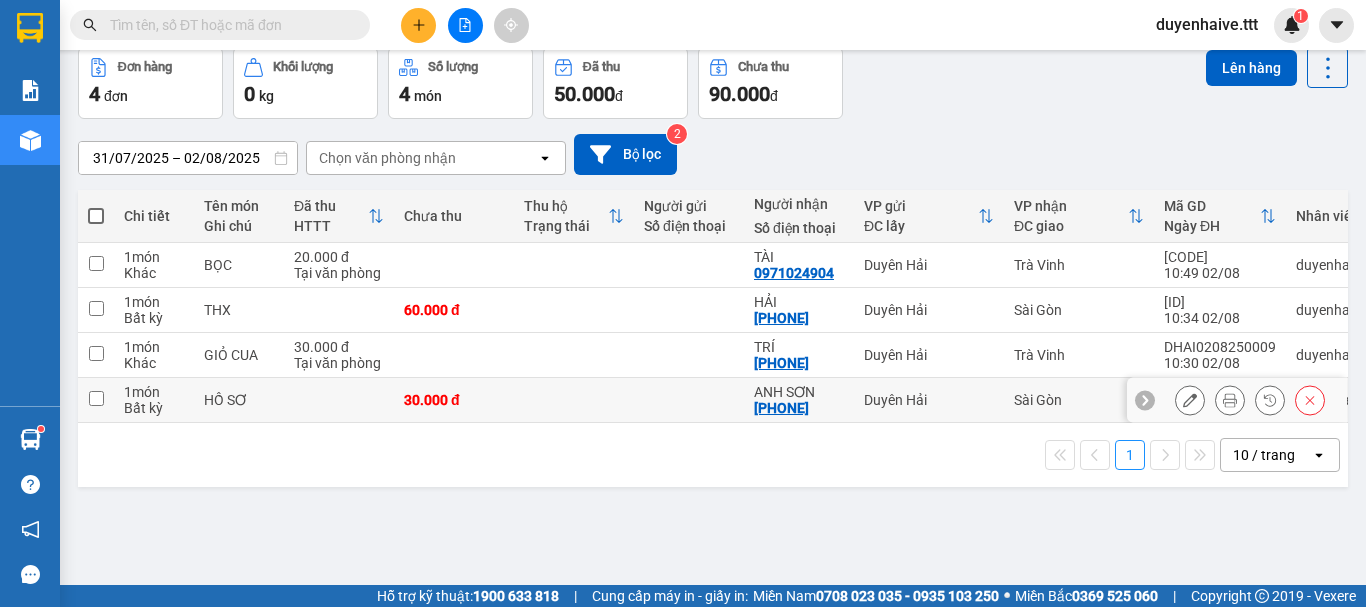 click at bounding box center (96, 398) 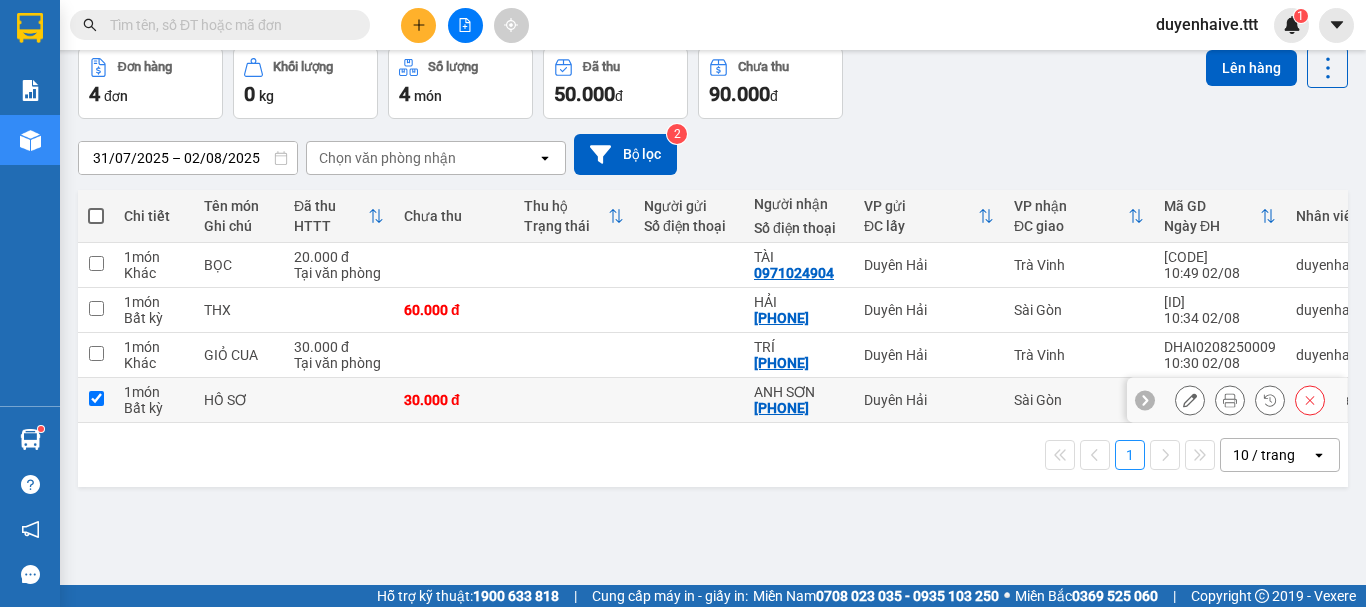 checkbox on "true" 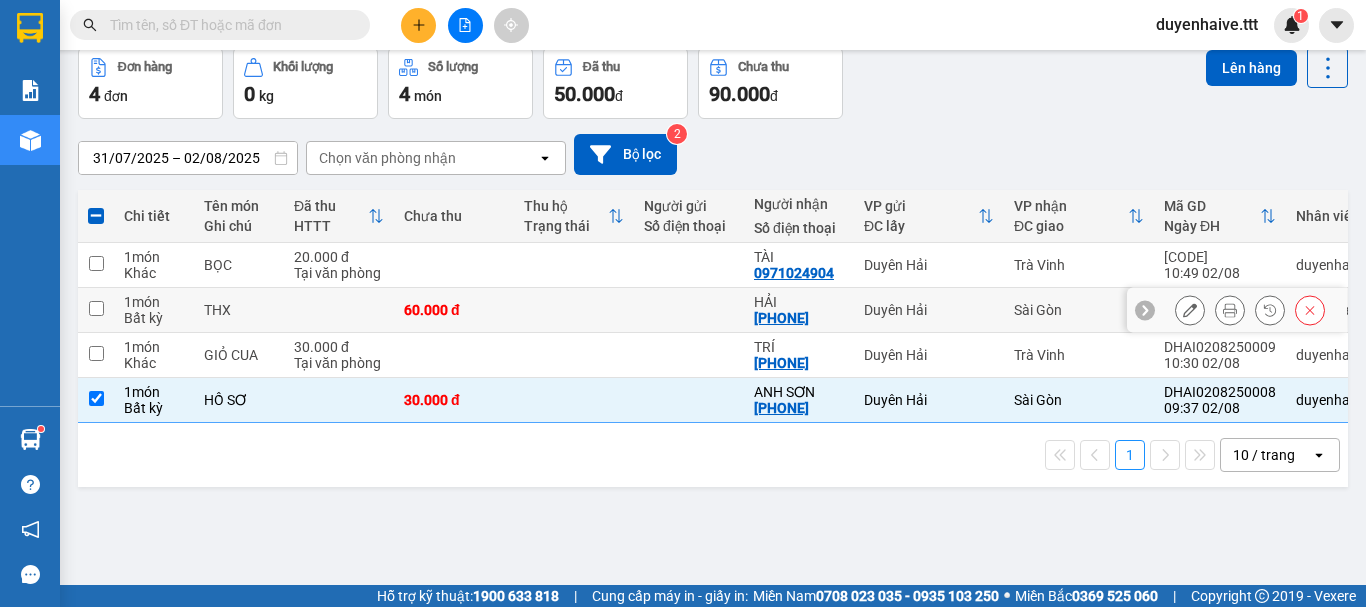 click at bounding box center (96, 308) 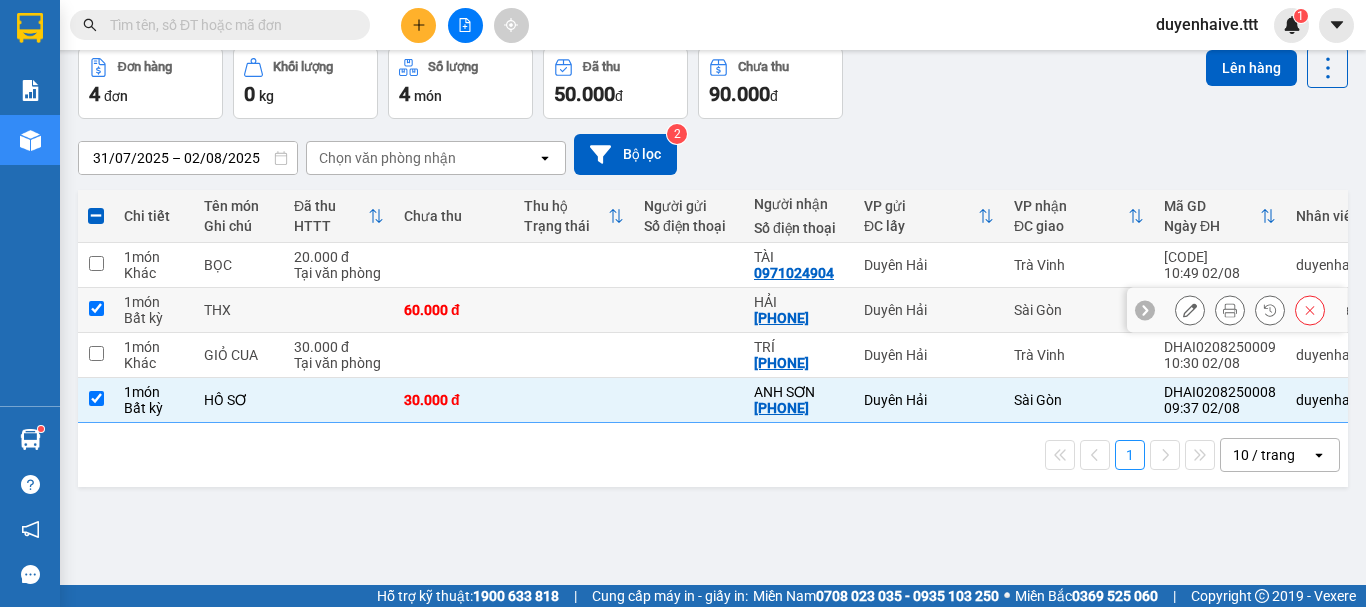 checkbox on "true" 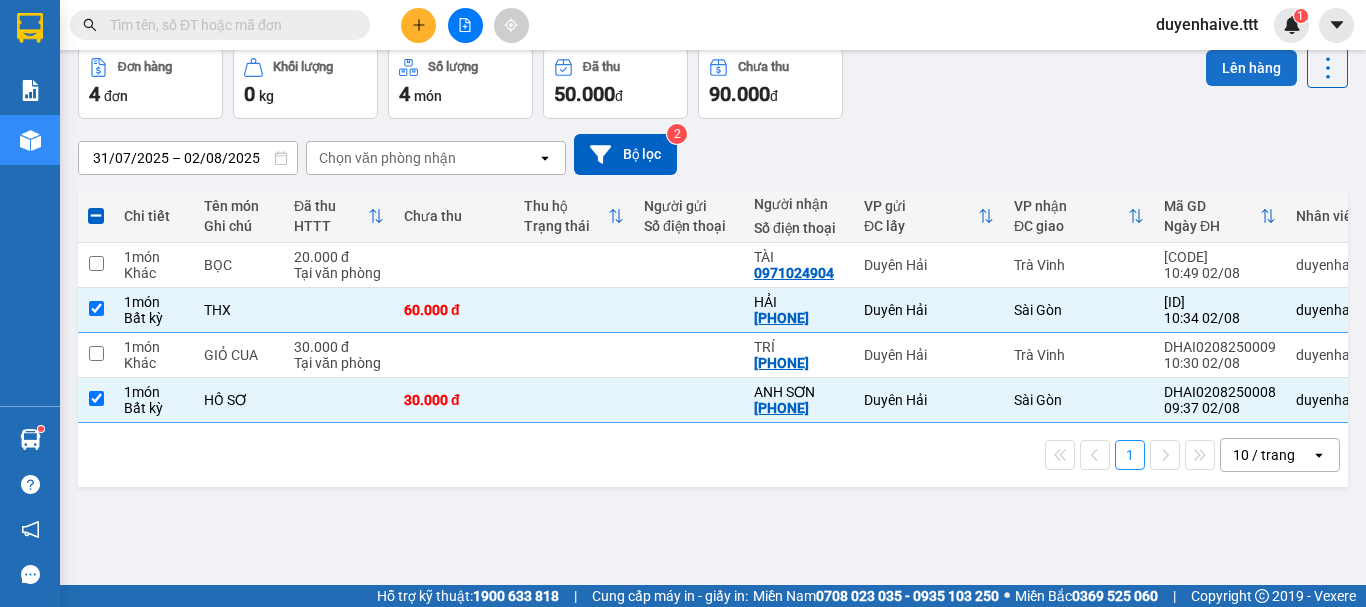 click on "Lên hàng" at bounding box center [1251, 68] 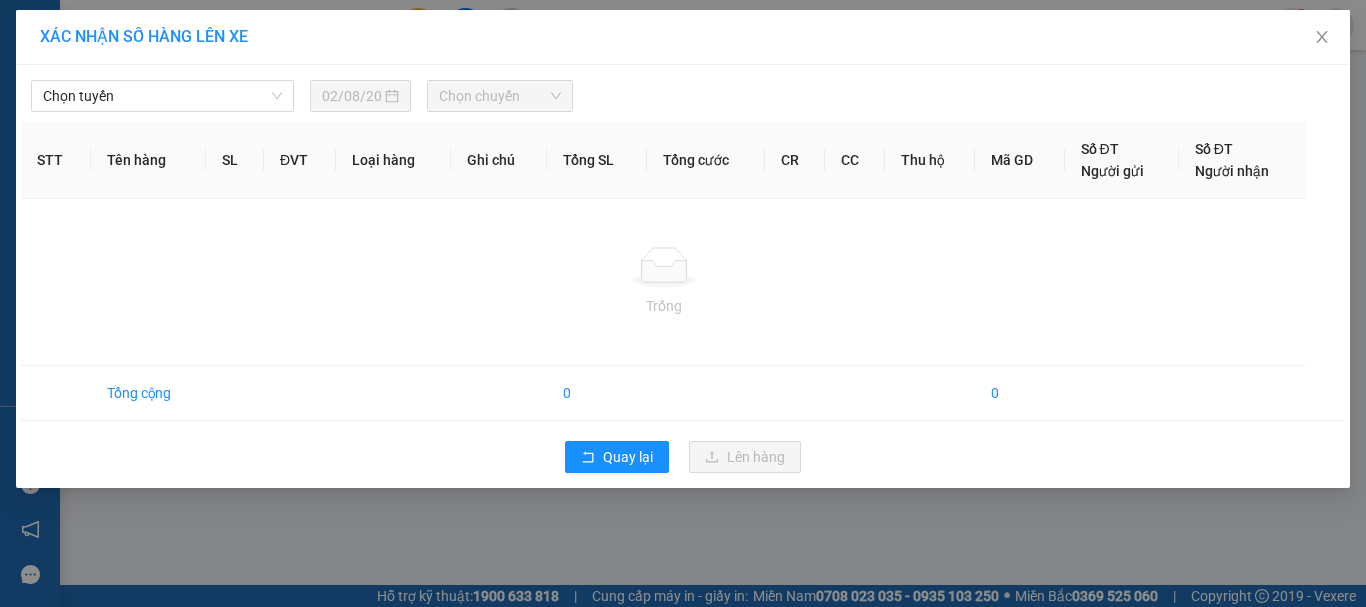 scroll, scrollTop: 0, scrollLeft: 0, axis: both 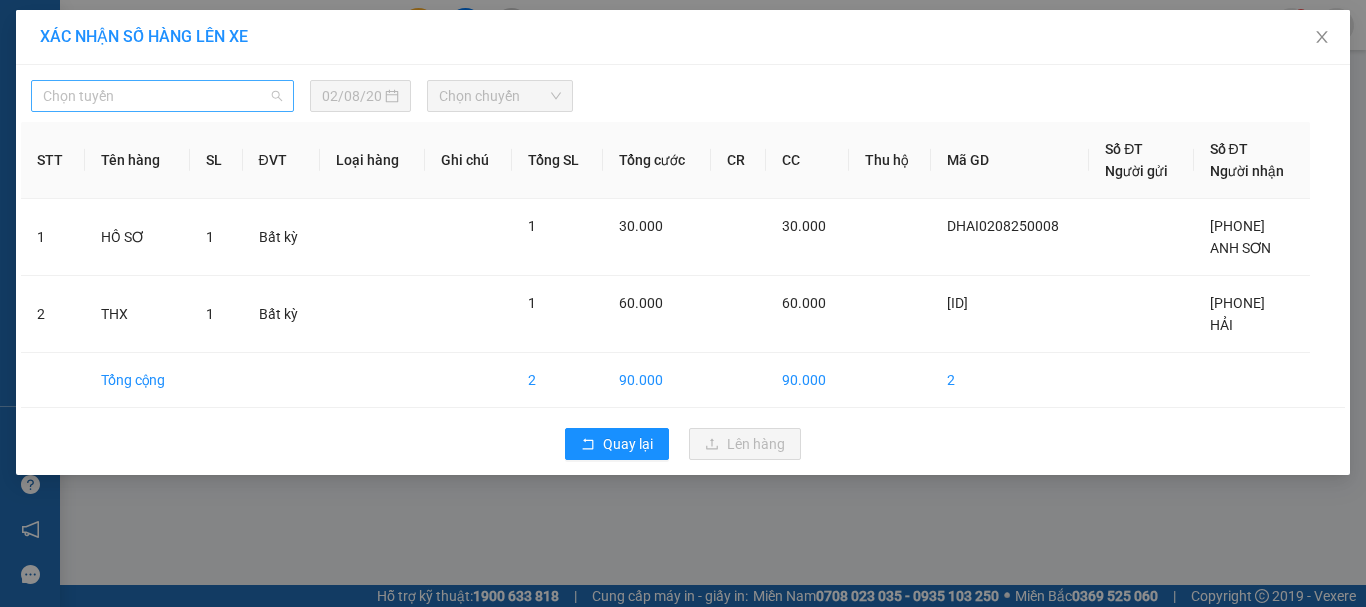 click on "Chọn tuyến" at bounding box center [162, 96] 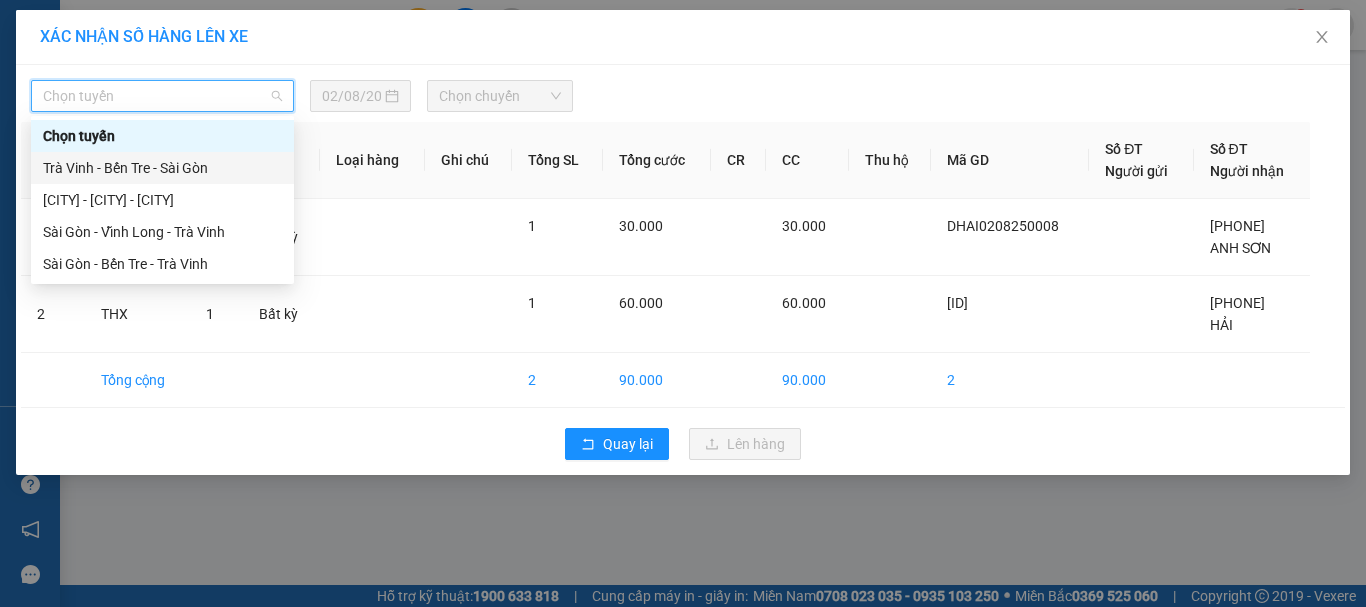 drag, startPoint x: 201, startPoint y: 175, endPoint x: 219, endPoint y: 166, distance: 20.12461 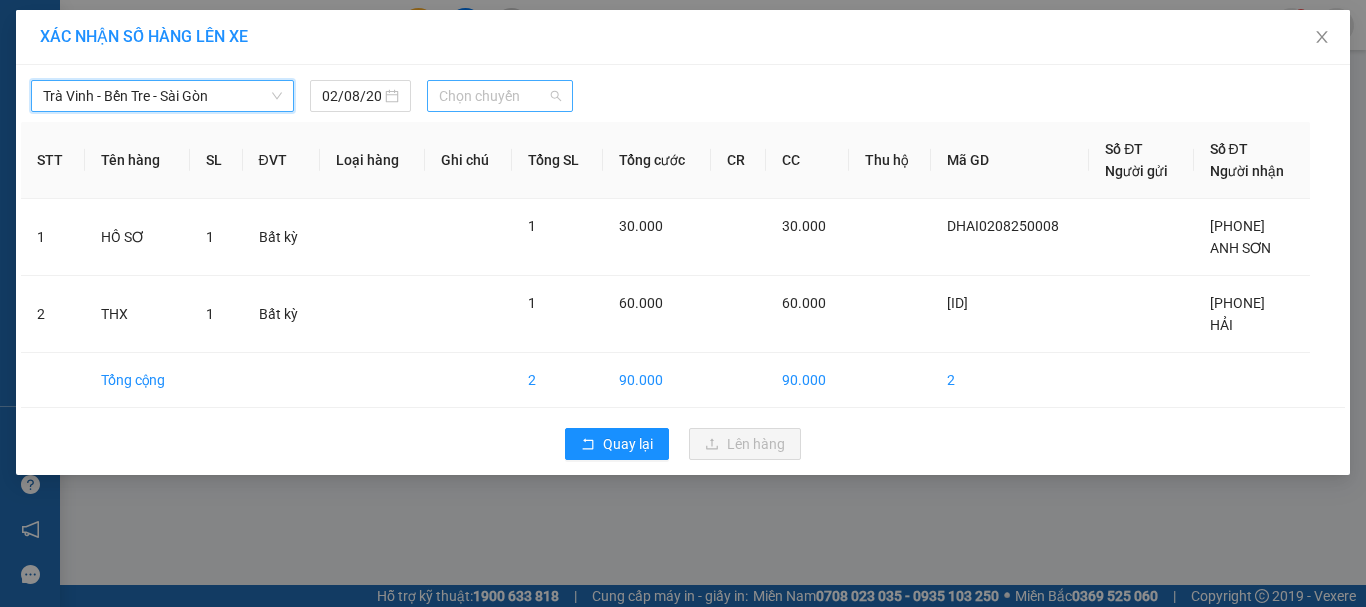 click on "Chọn chuyến" at bounding box center (500, 96) 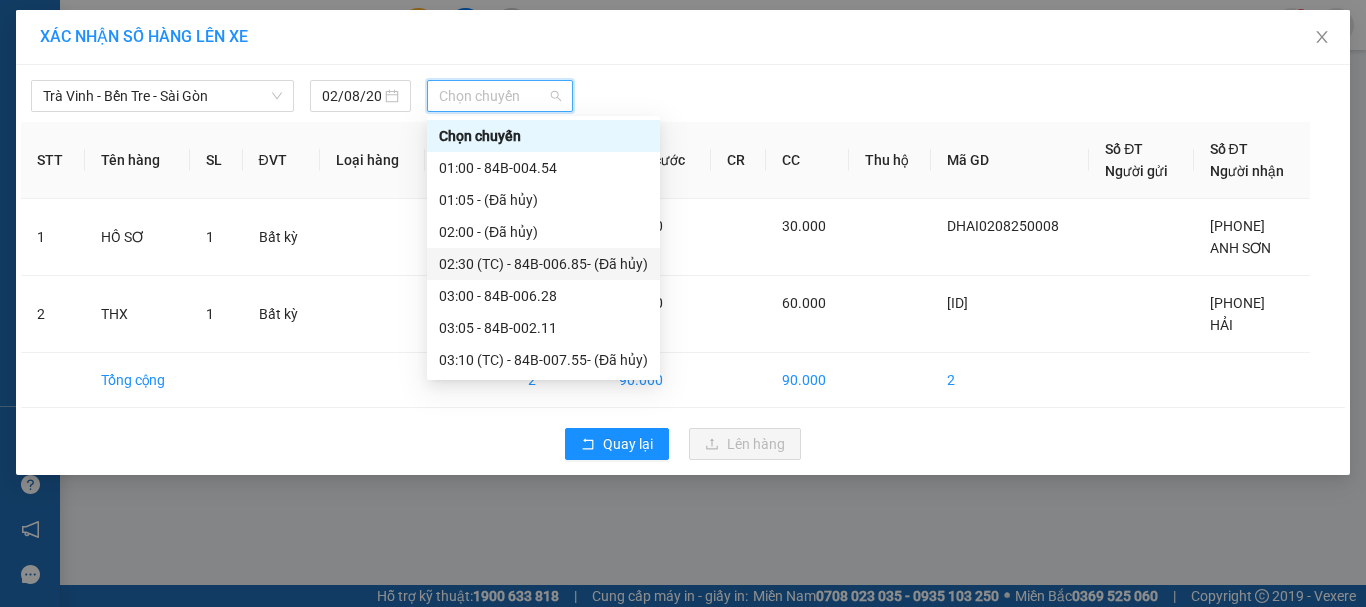 scroll, scrollTop: 400, scrollLeft: 0, axis: vertical 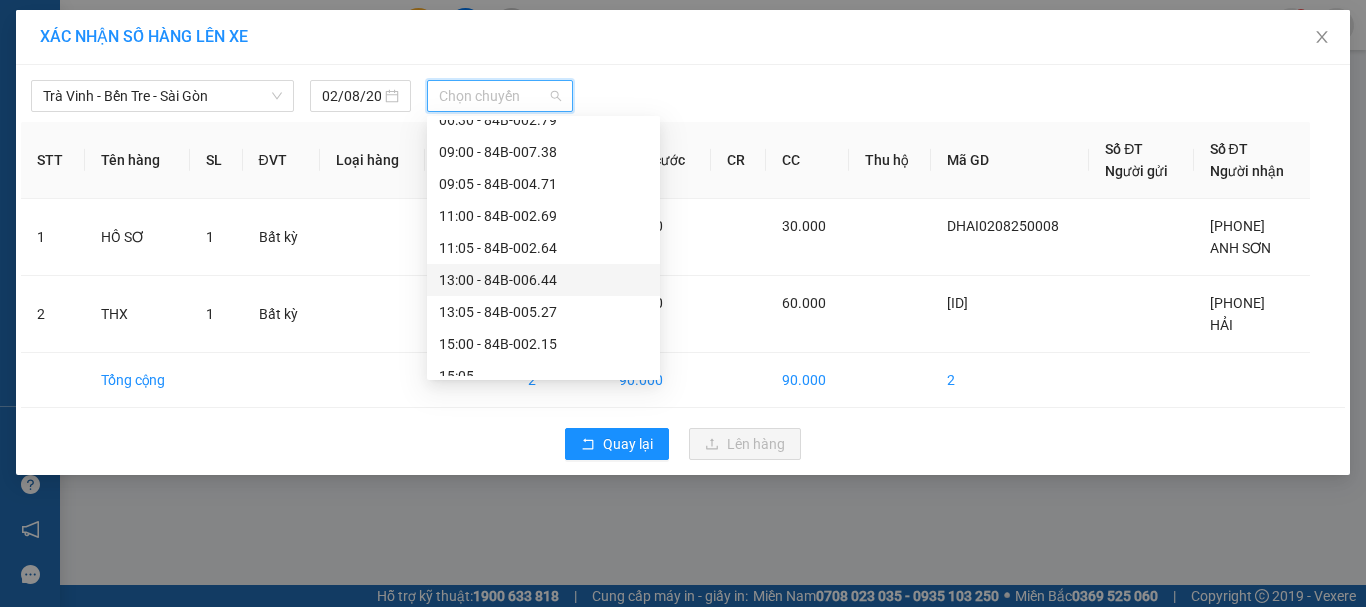 click on "13:00     - 84B-006.44" at bounding box center [543, 280] 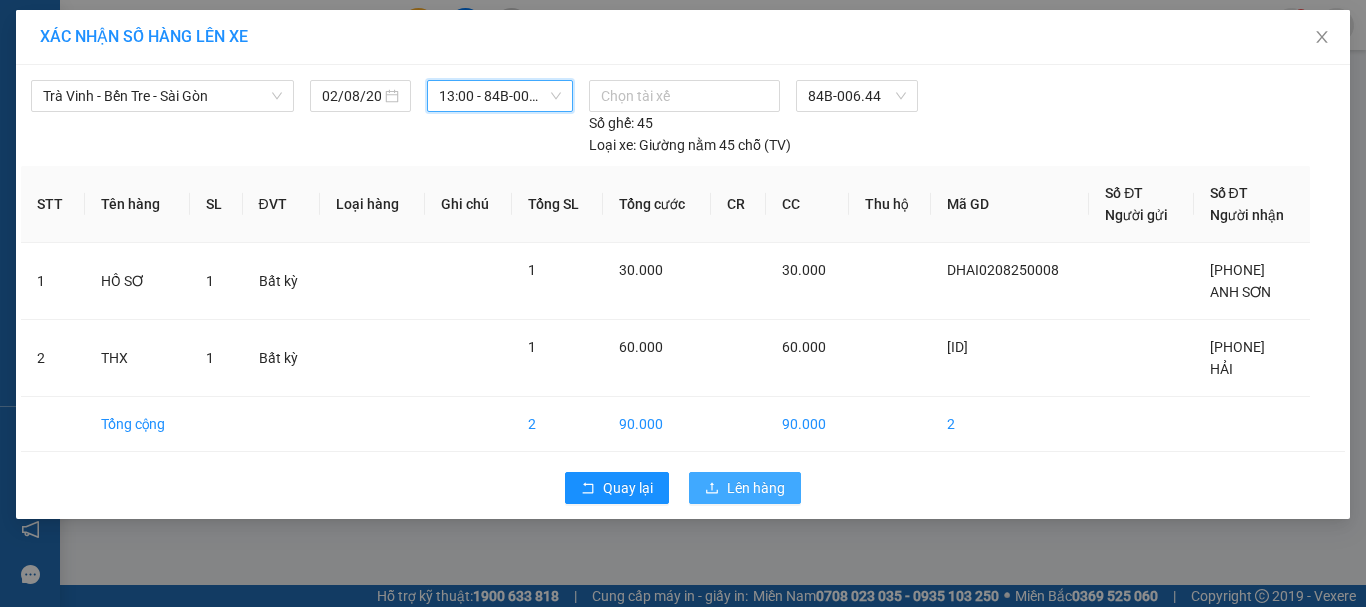 click on "Lên hàng" at bounding box center [756, 488] 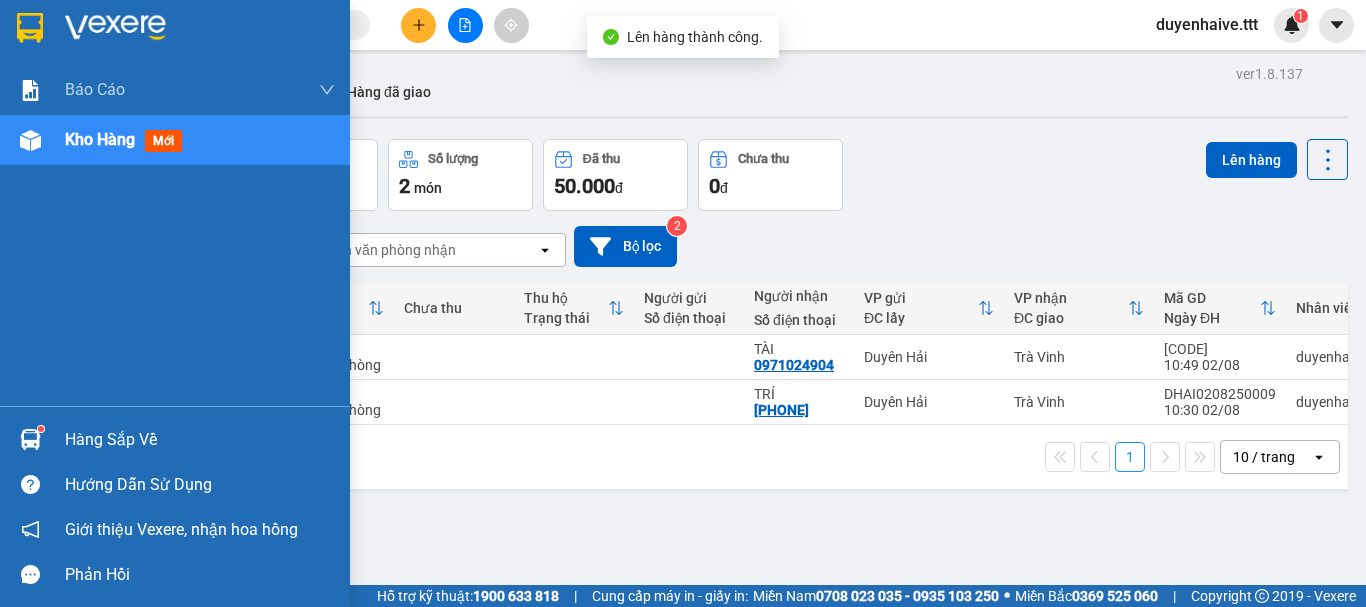 click on "Kho hàng mới" at bounding box center [127, 139] 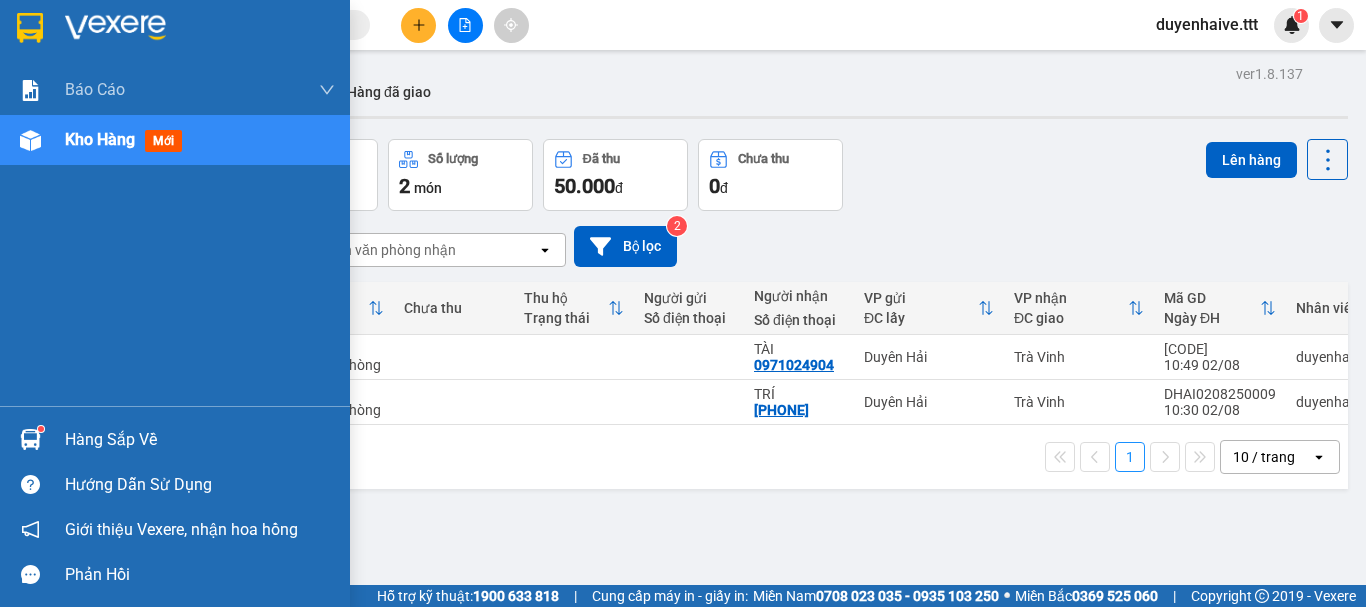 click on "Kho hàng mới" at bounding box center [127, 139] 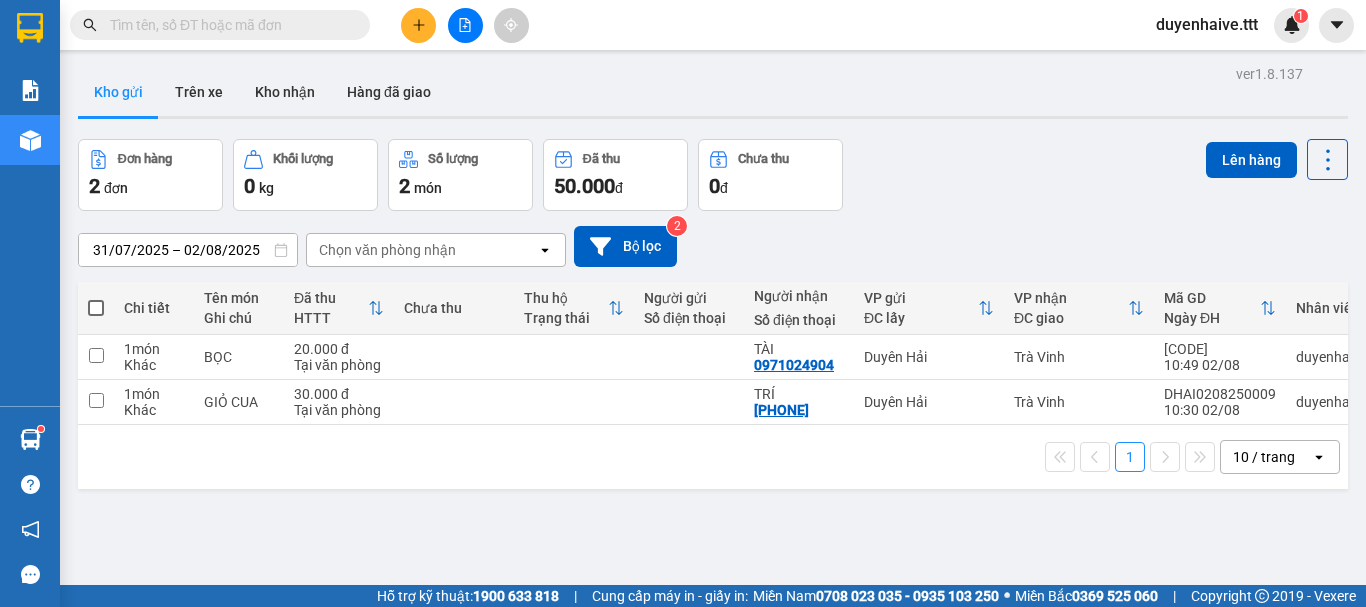 click at bounding box center (96, 308) 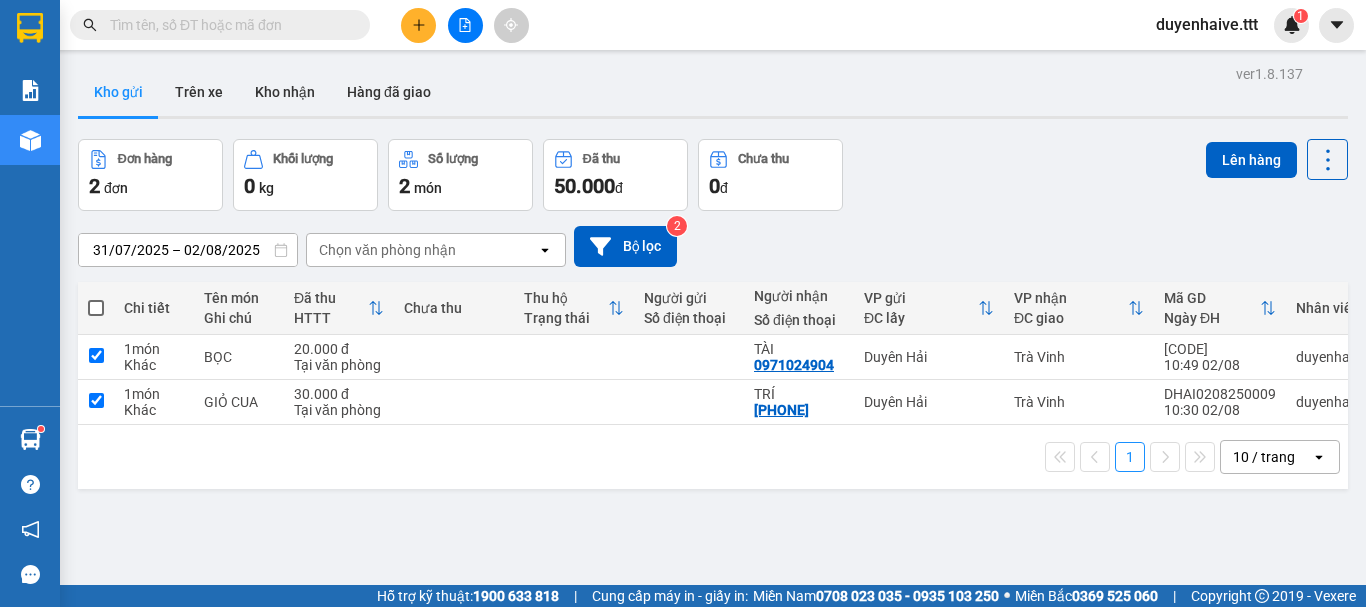 checkbox on "true" 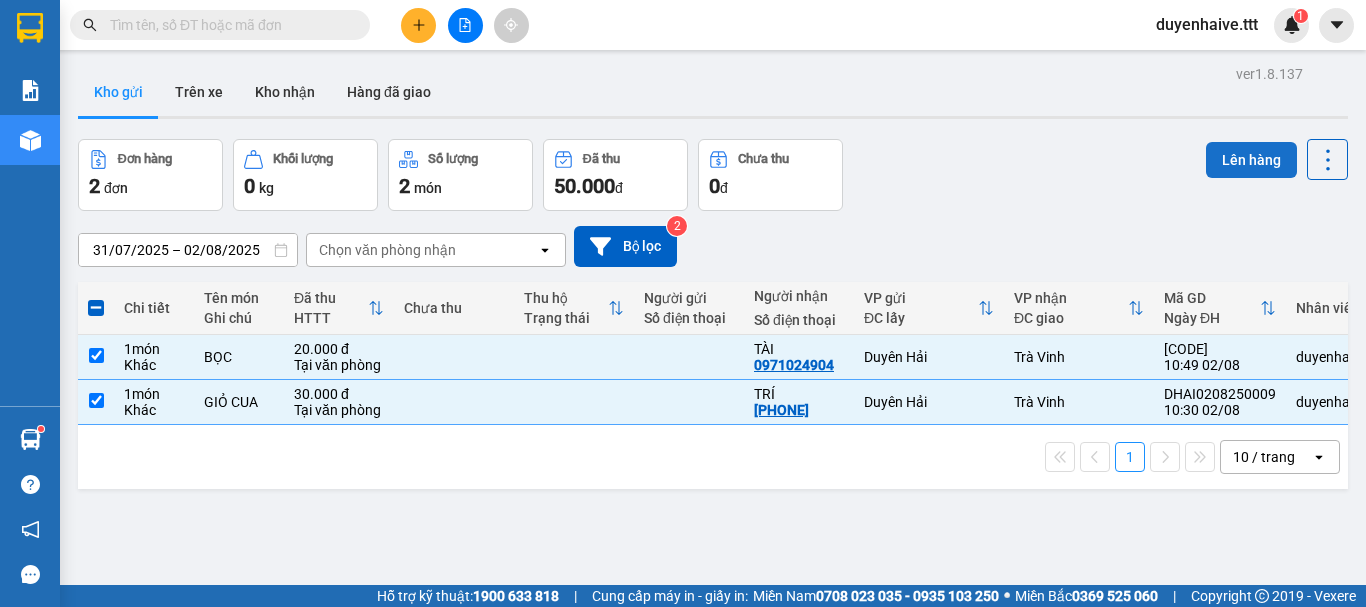 click on "Lên hàng" at bounding box center [1251, 160] 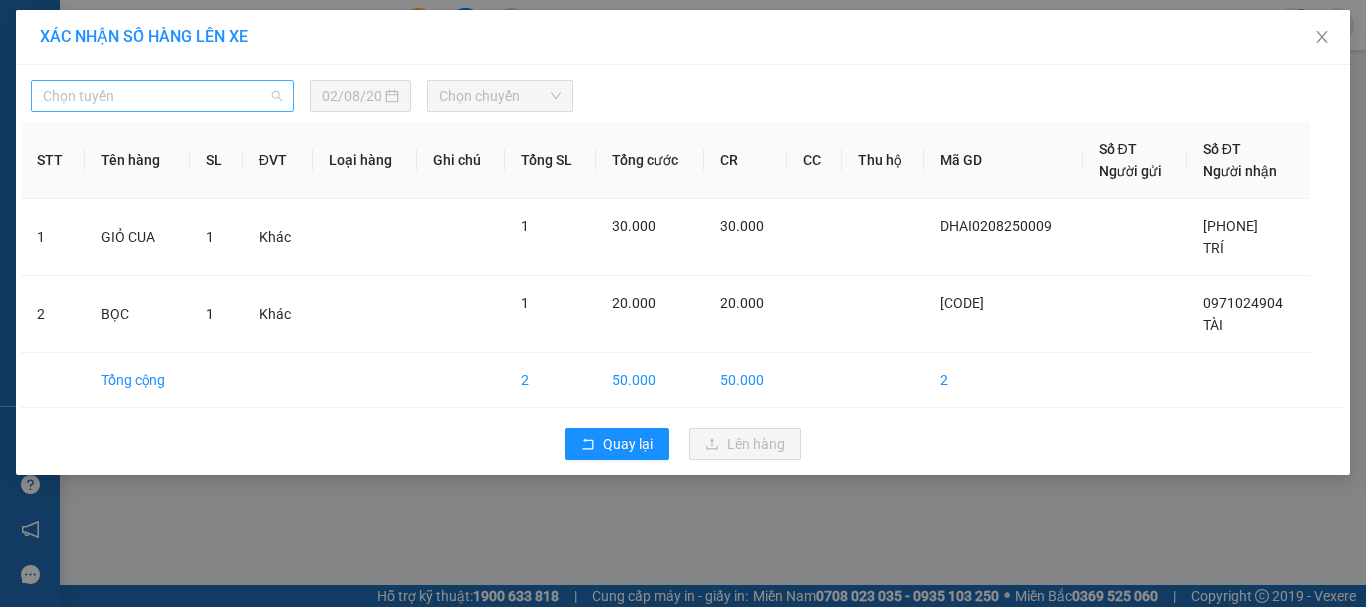 click on "Chọn tuyến" at bounding box center [162, 96] 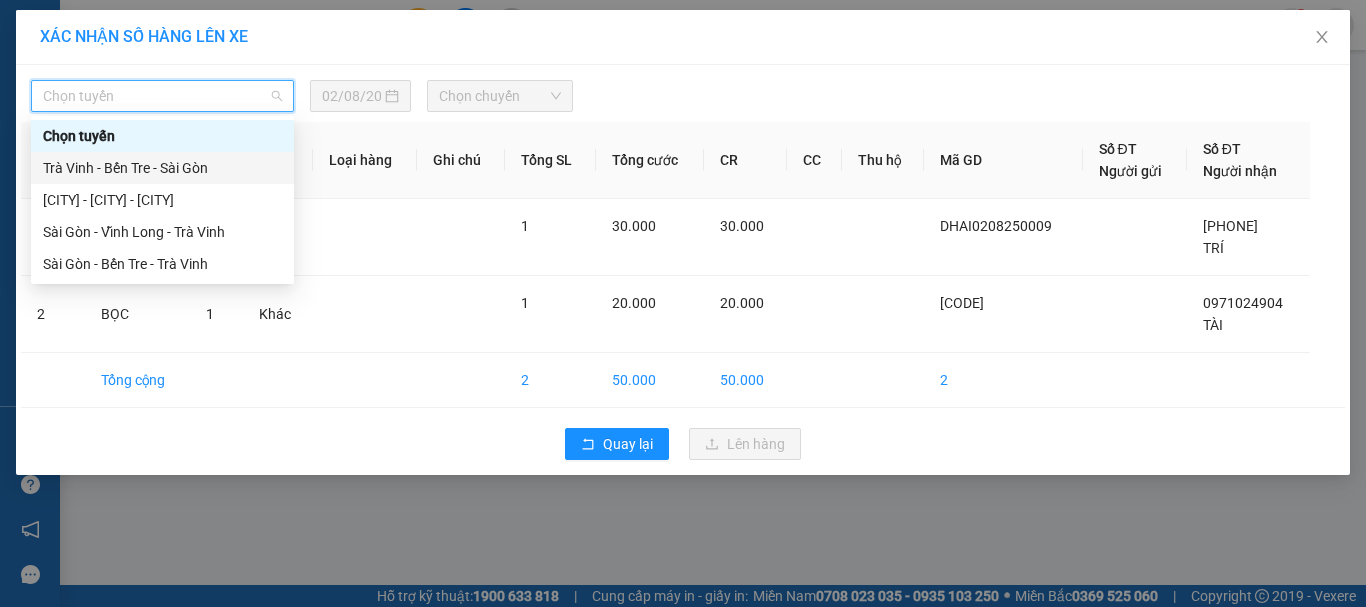 click on "Trà Vinh - Bến Tre - Sài Gòn" at bounding box center (162, 168) 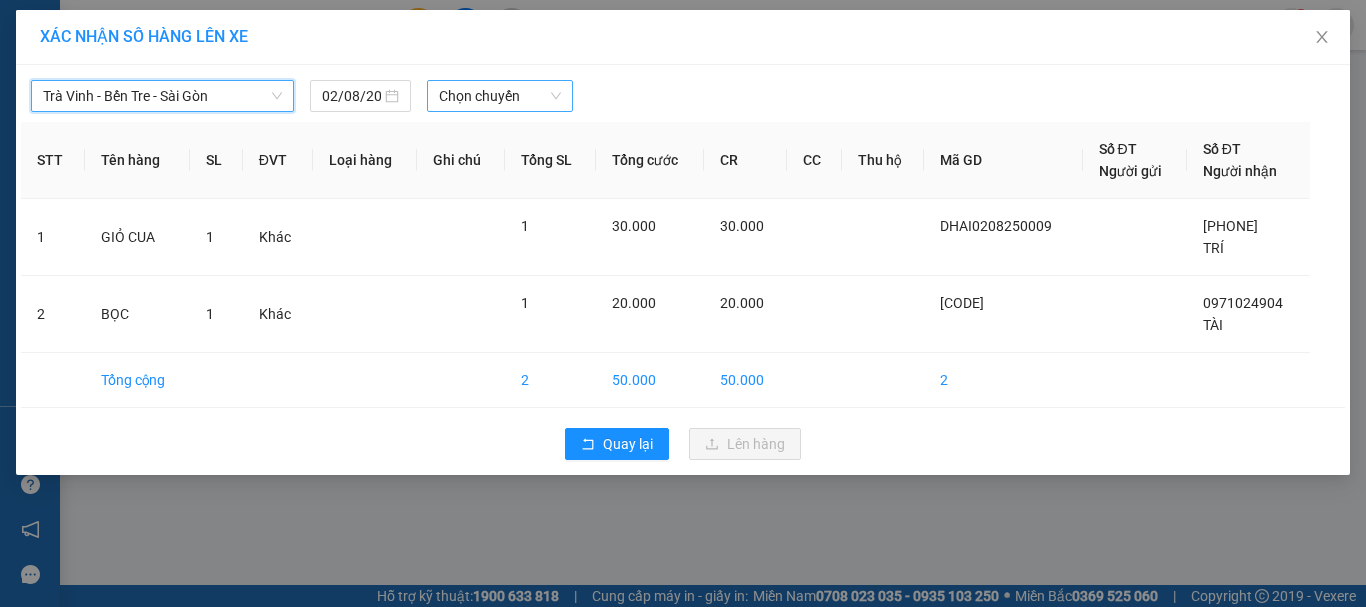 click on "Chọn chuyến" at bounding box center (500, 96) 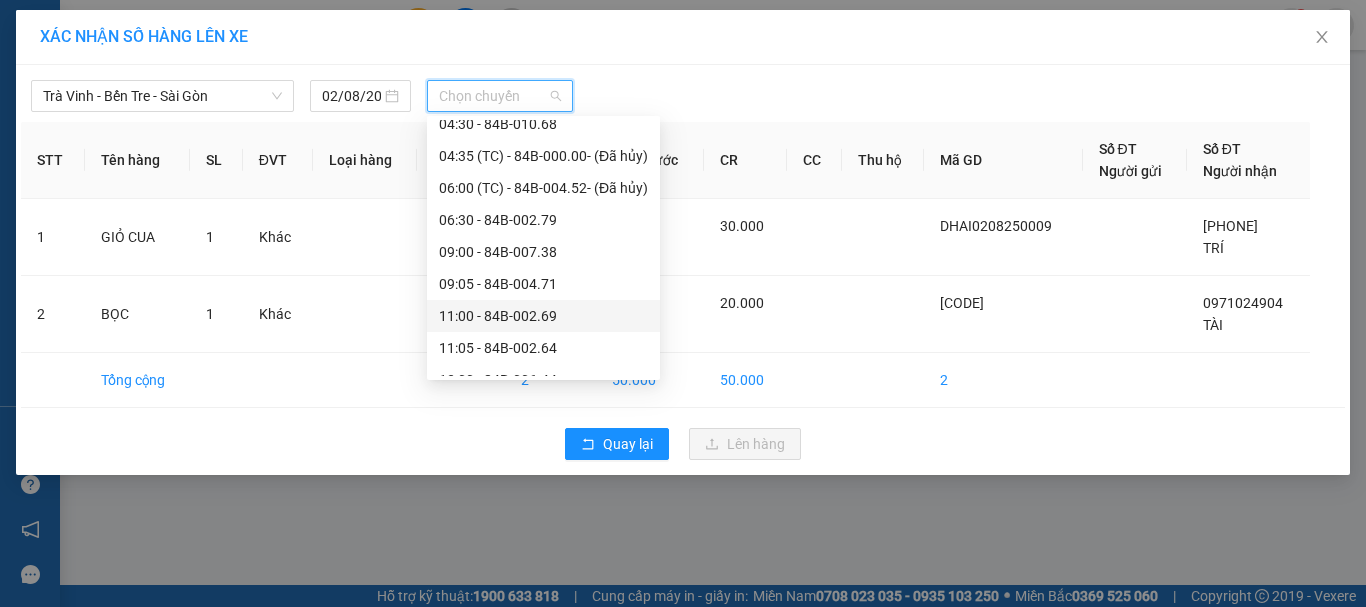 scroll, scrollTop: 500, scrollLeft: 0, axis: vertical 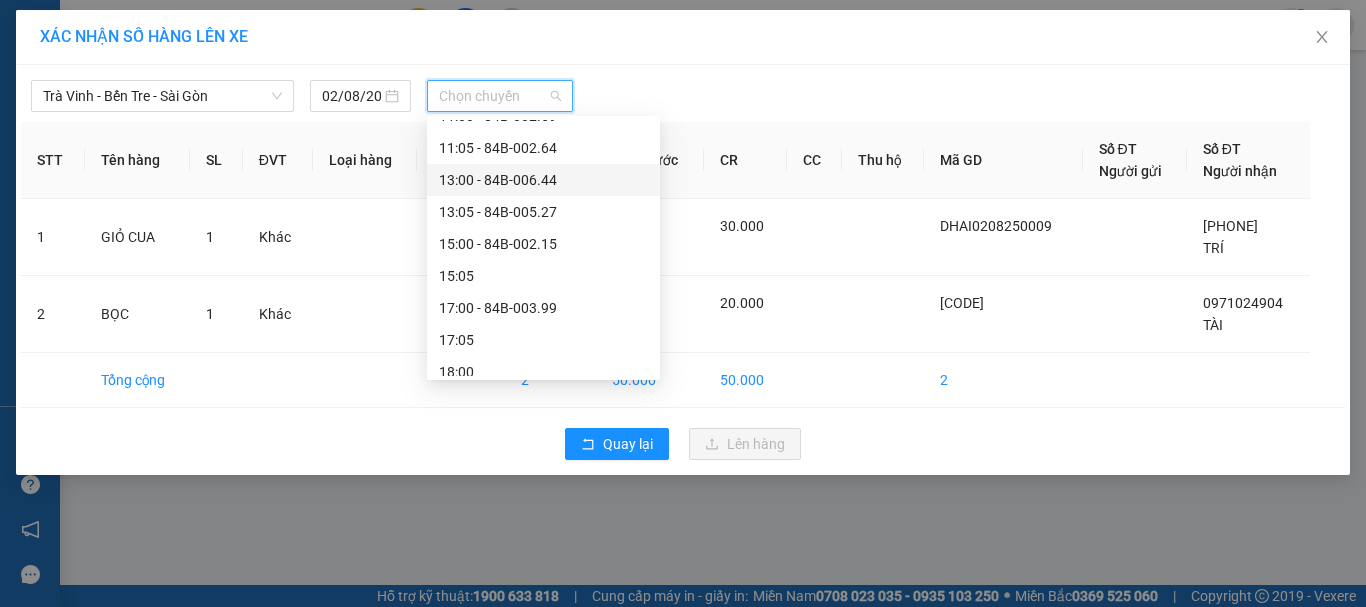 click on "13:00     - 84B-006.44" at bounding box center (543, 180) 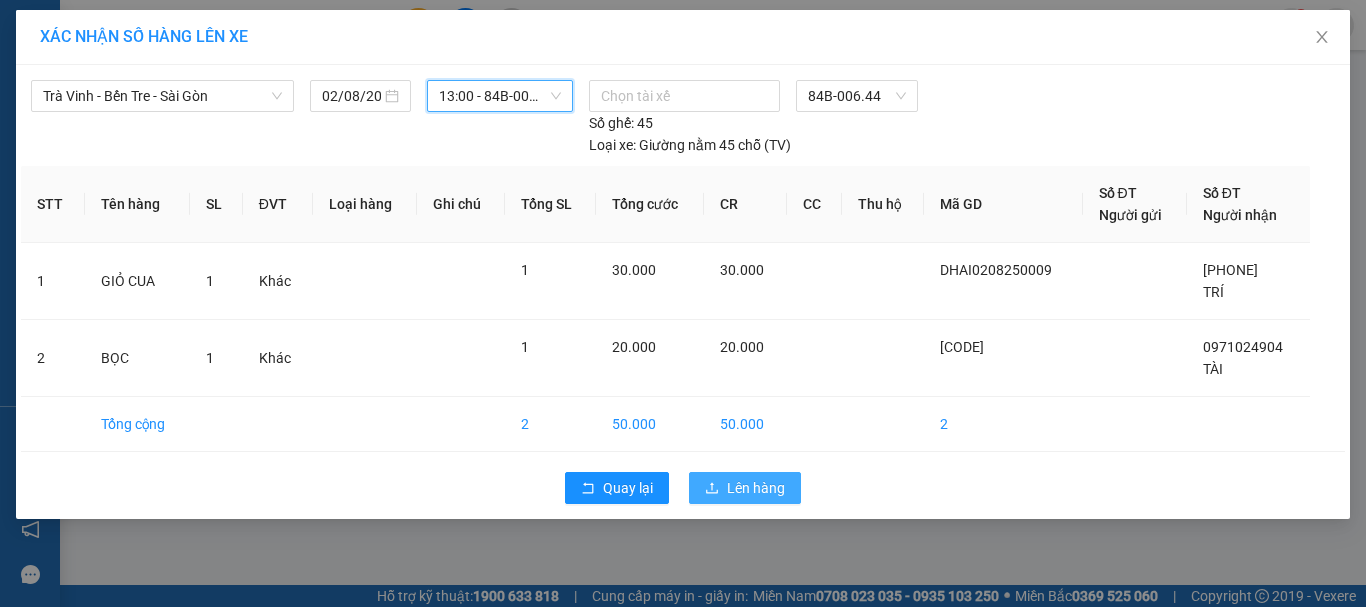 click on "Lên hàng" at bounding box center [756, 488] 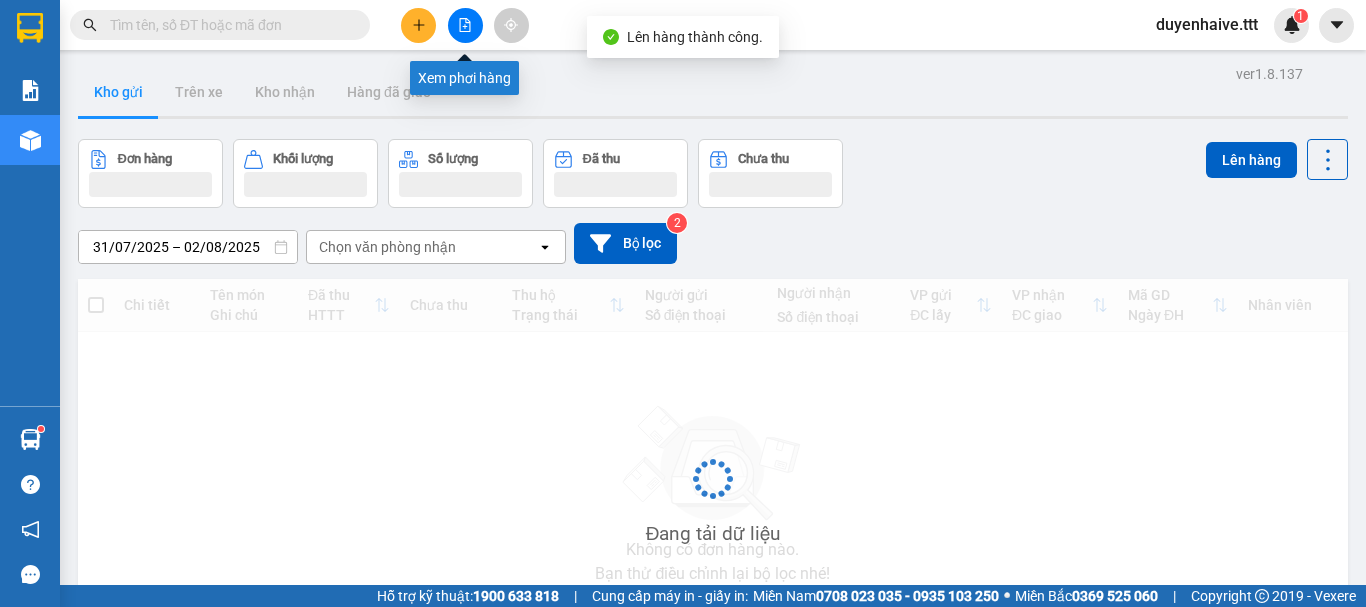 click at bounding box center [465, 25] 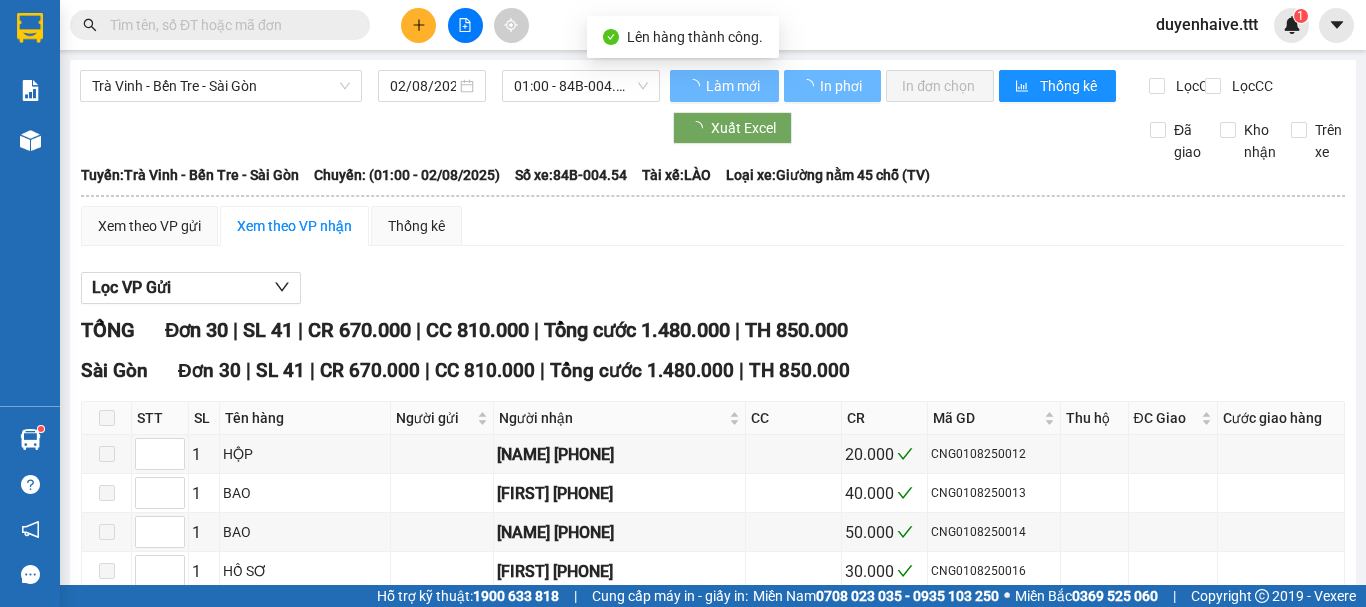 click on "01:00     - 84B-004.54" at bounding box center [581, 86] 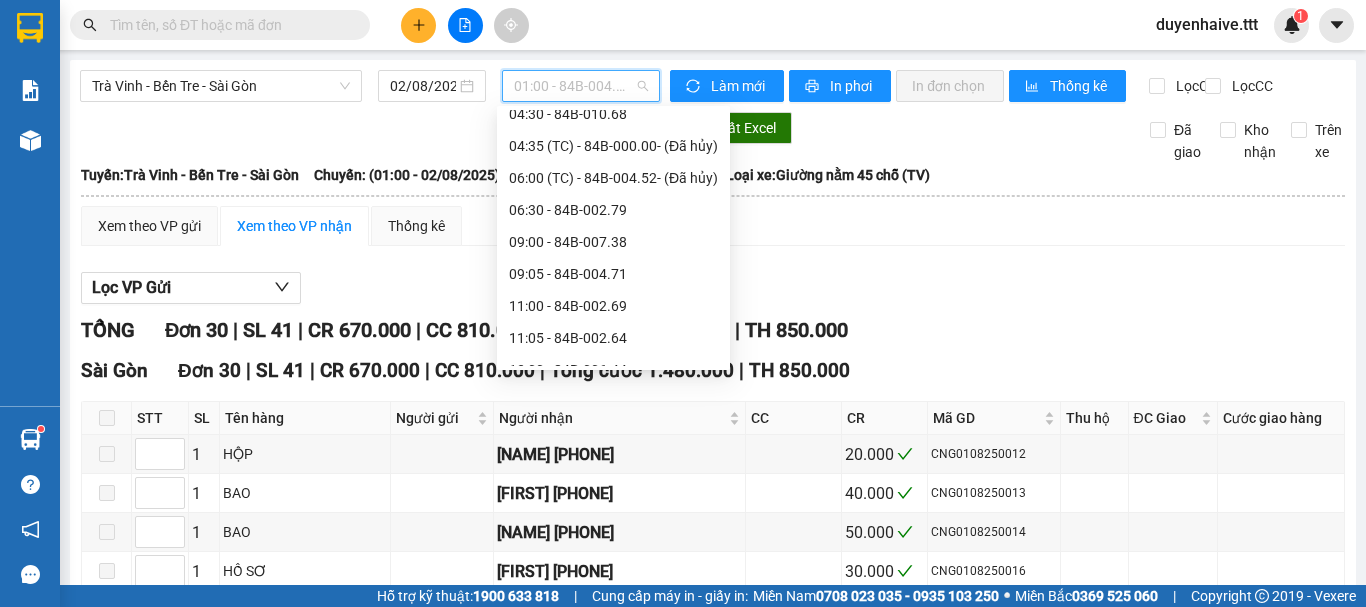 scroll, scrollTop: 400, scrollLeft: 0, axis: vertical 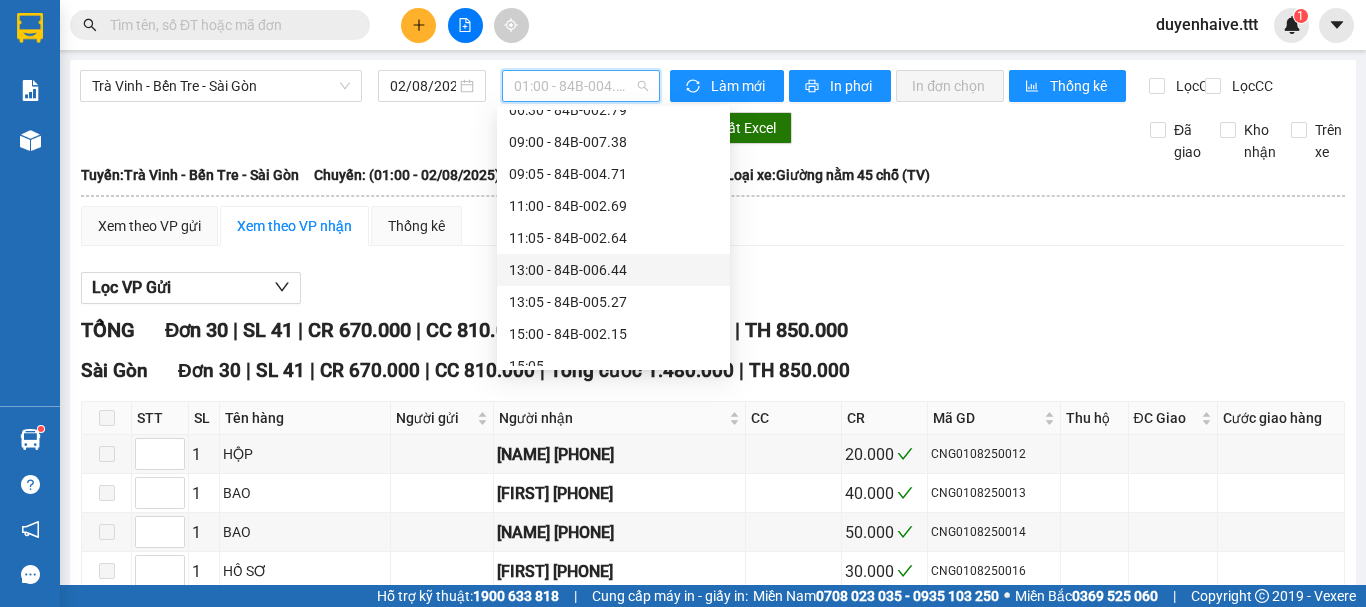 click on "13:00     - 84B-006.44" at bounding box center [613, 270] 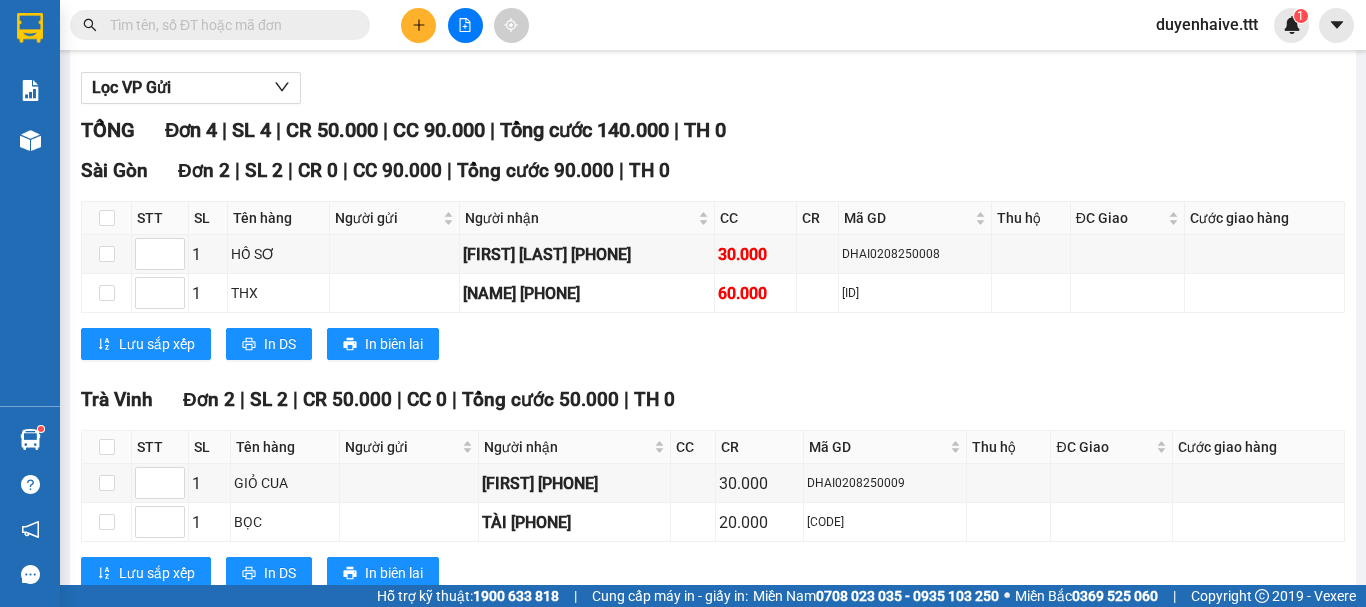 scroll, scrollTop: 277, scrollLeft: 0, axis: vertical 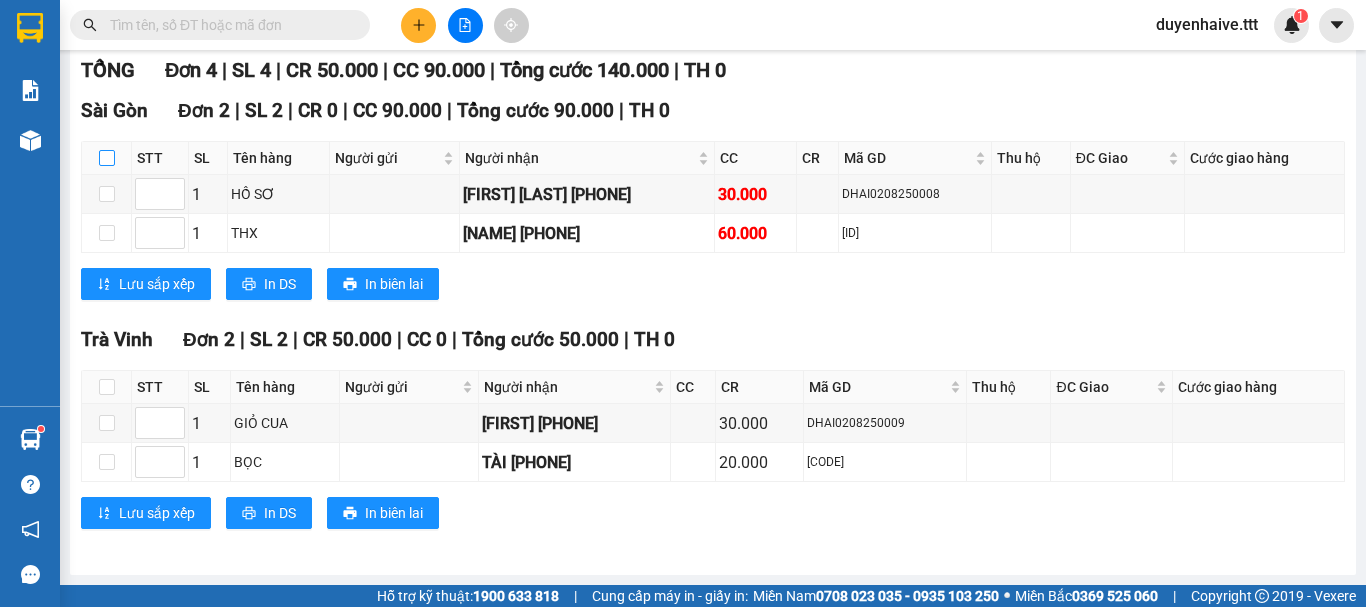 click at bounding box center (107, 158) 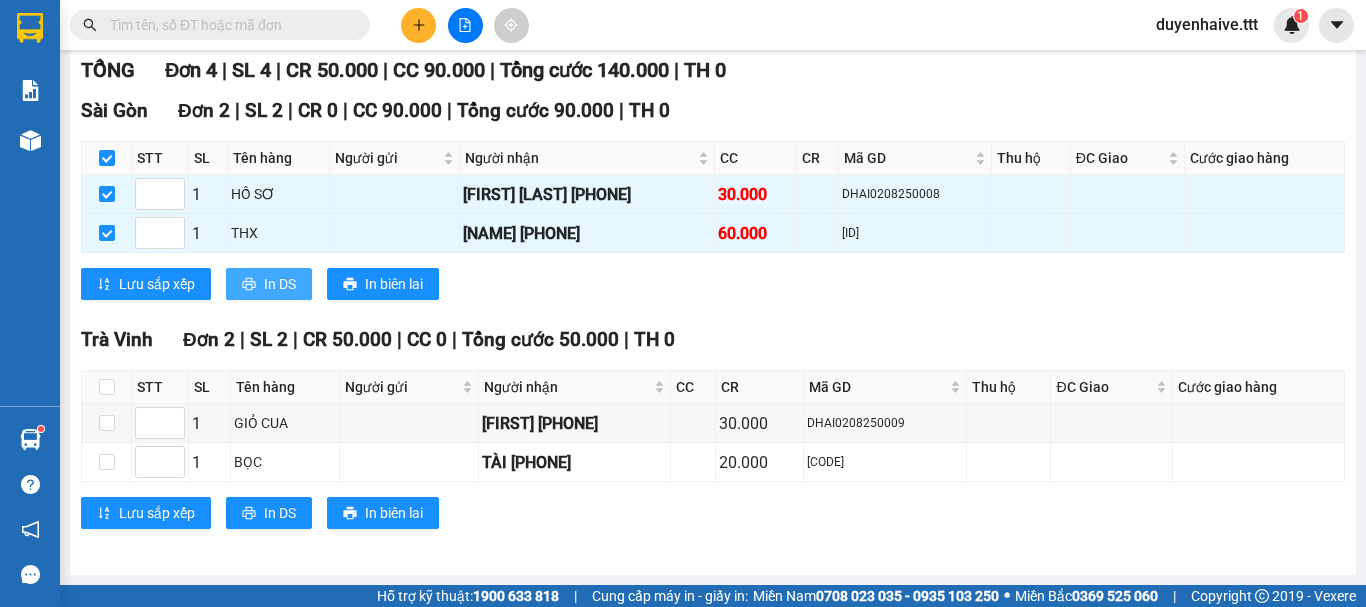 click on "In DS" at bounding box center [269, 284] 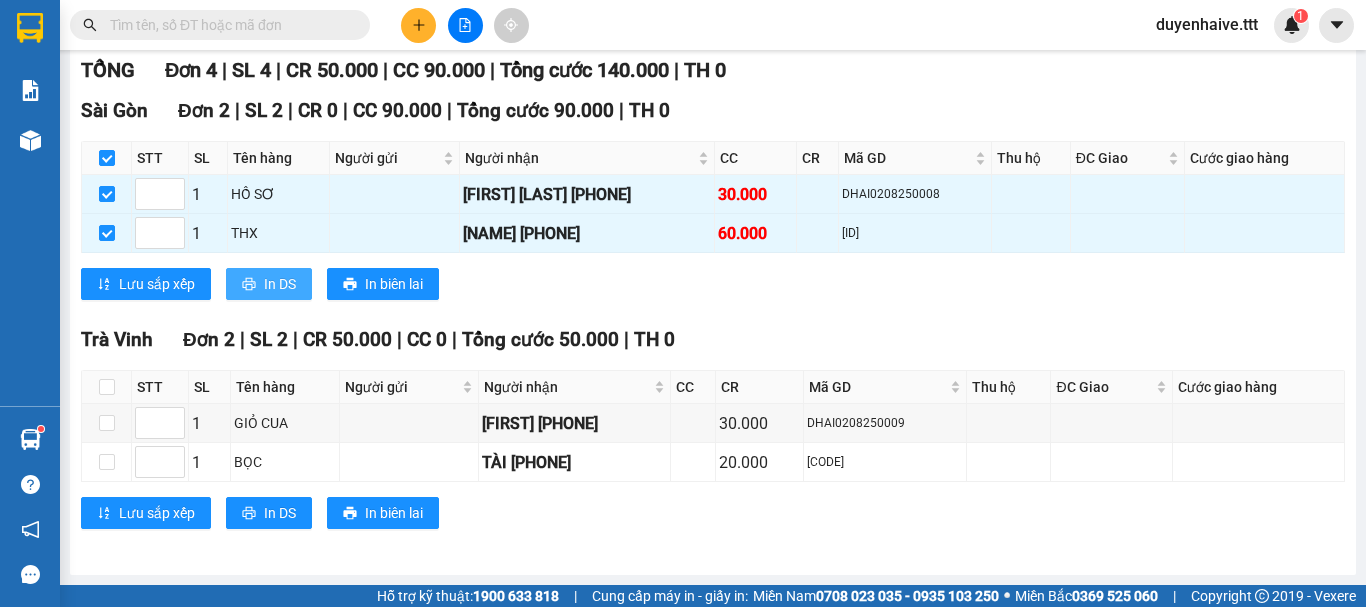 scroll, scrollTop: 0, scrollLeft: 0, axis: both 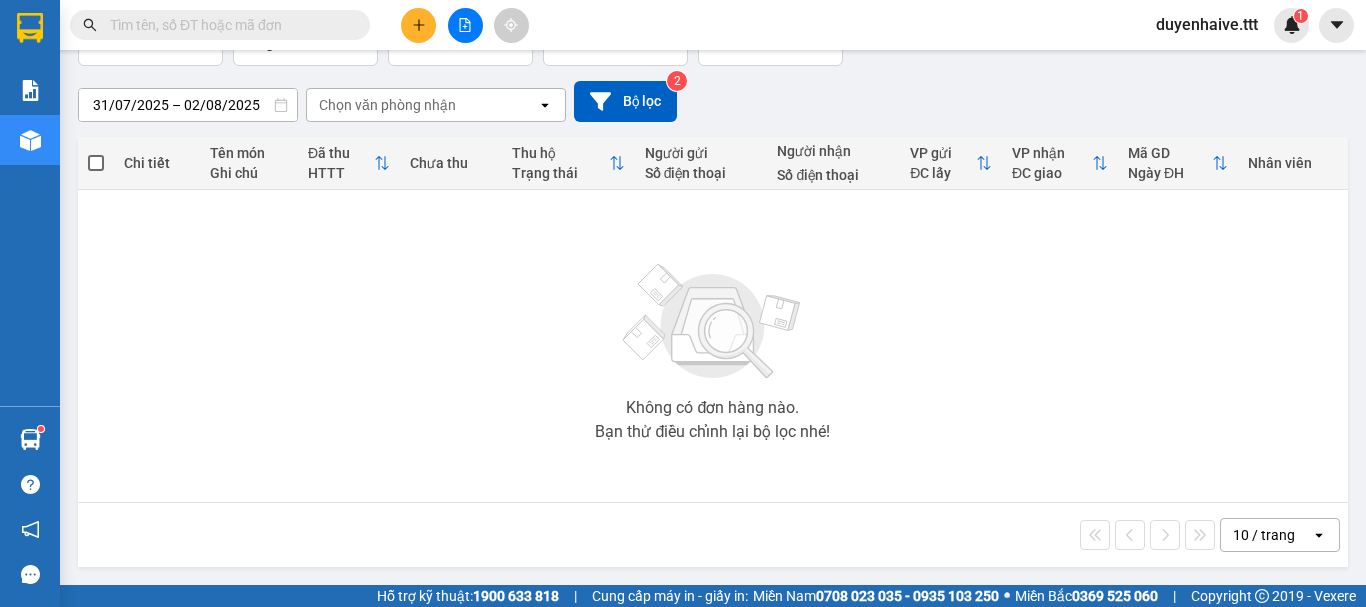 click at bounding box center [228, 25] 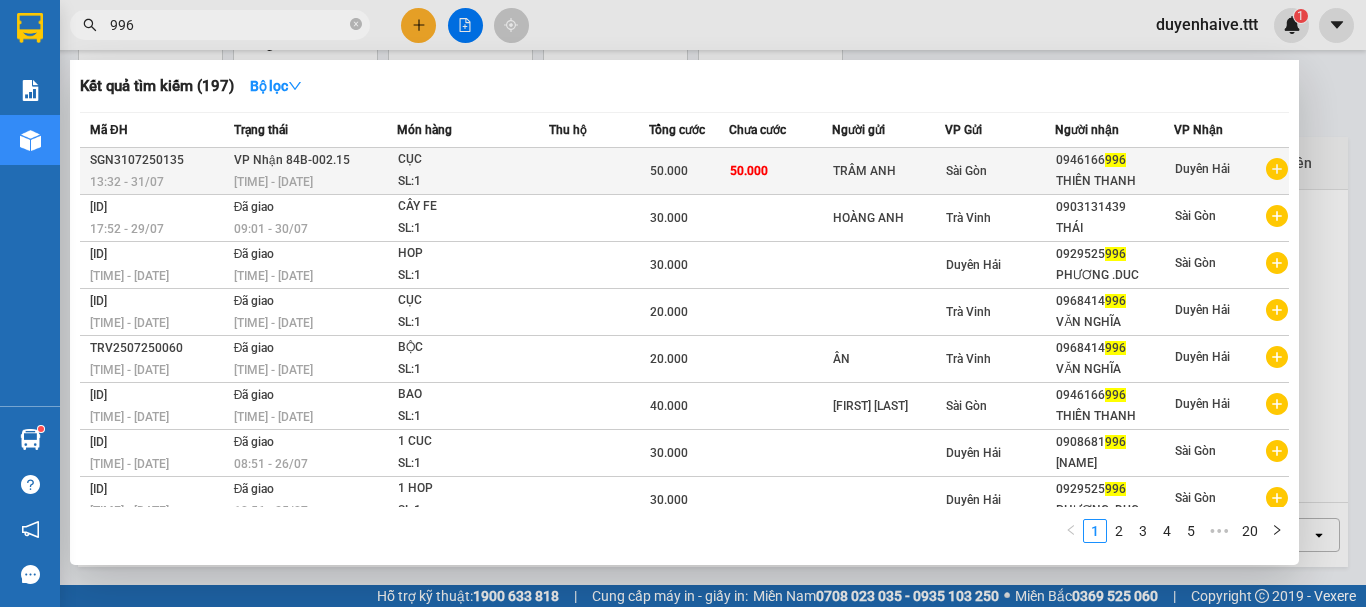 type on "996" 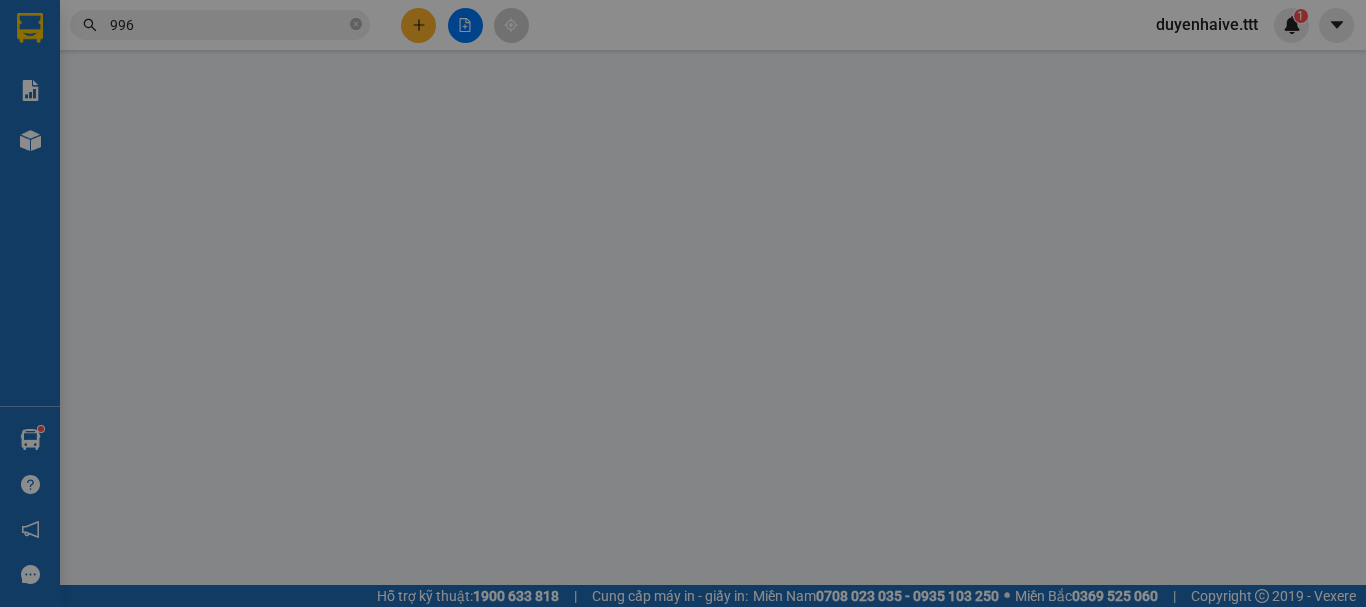 scroll, scrollTop: 0, scrollLeft: 0, axis: both 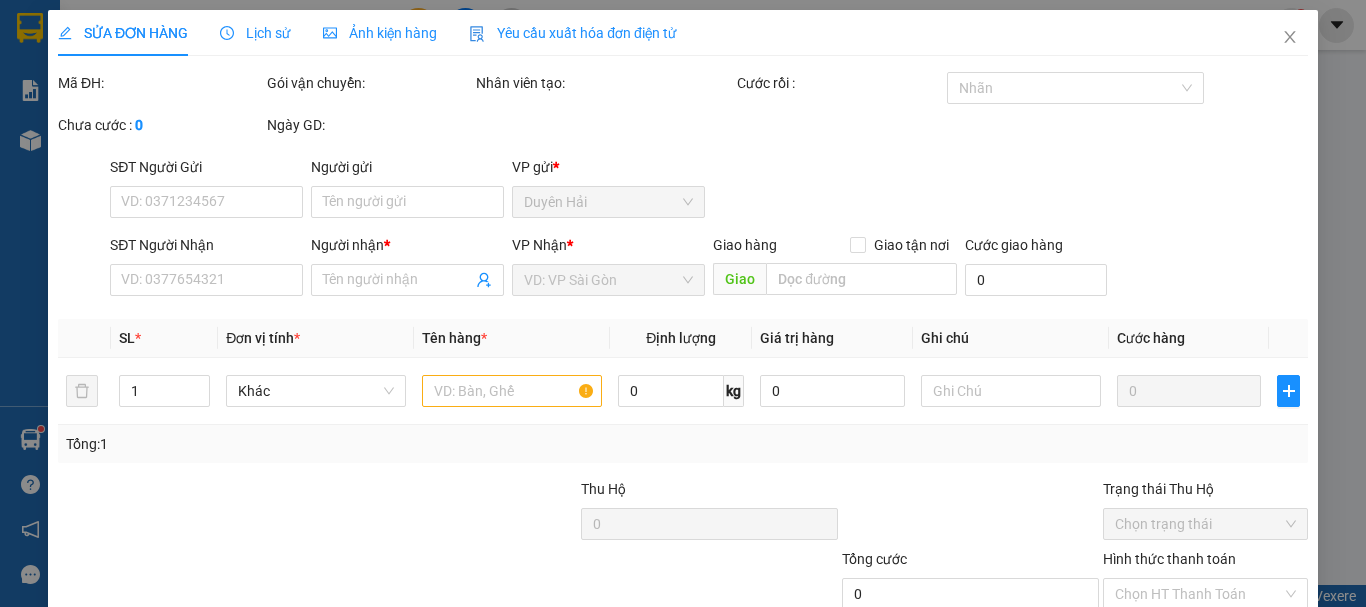 type on "TRÂM ANH" 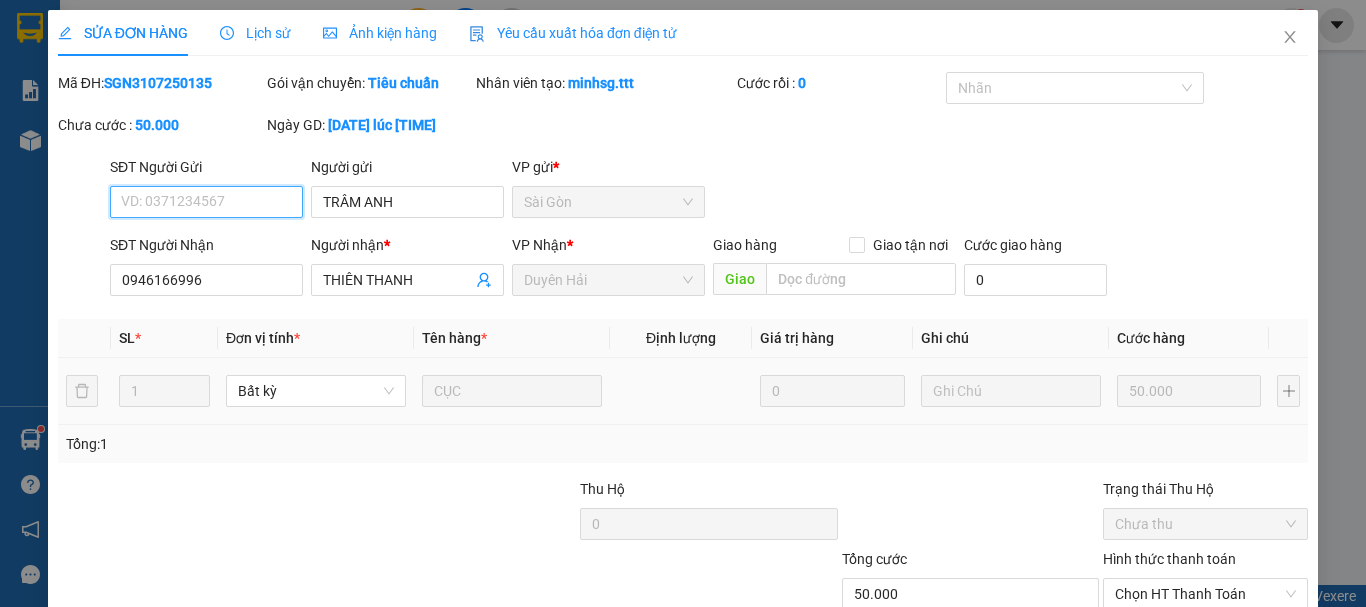 scroll, scrollTop: 100, scrollLeft: 0, axis: vertical 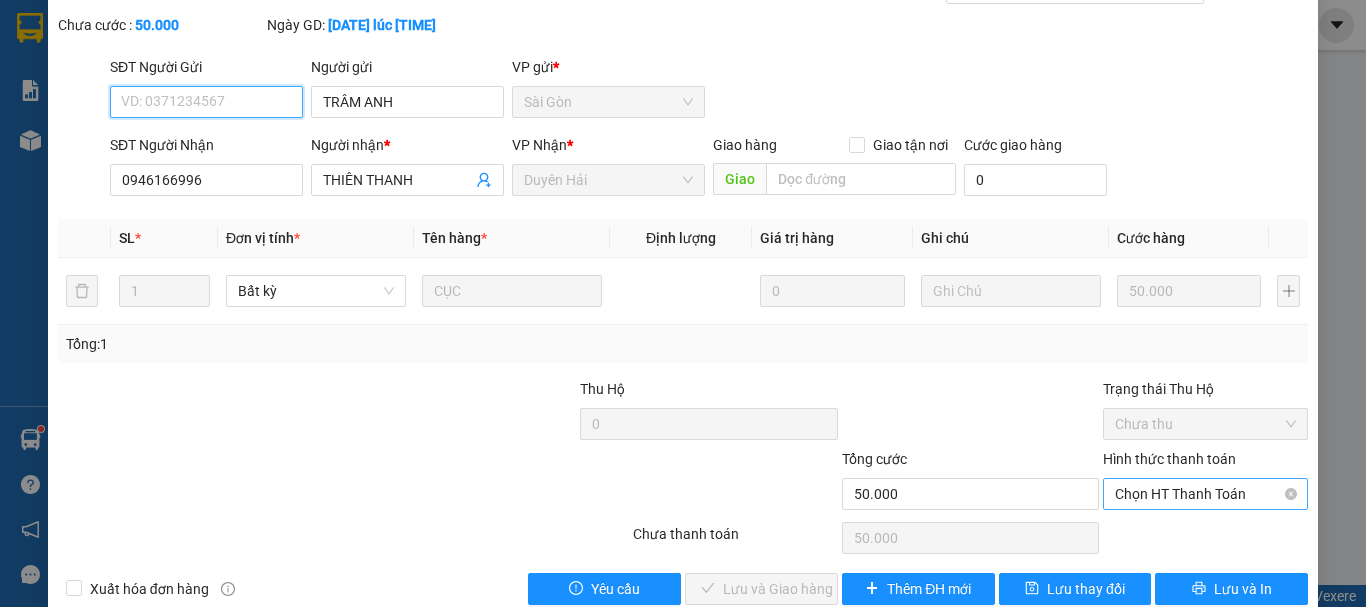 click on "Chọn HT Thanh Toán" at bounding box center [1205, 494] 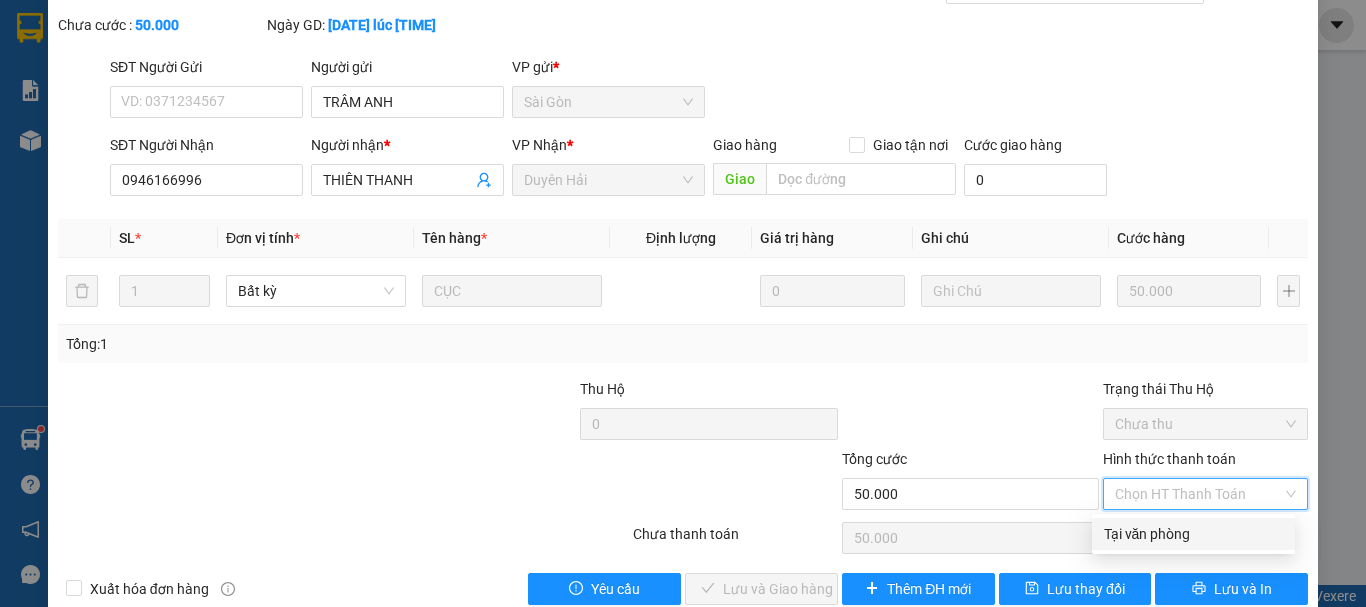 click on "Tại văn phòng" at bounding box center [1193, 534] 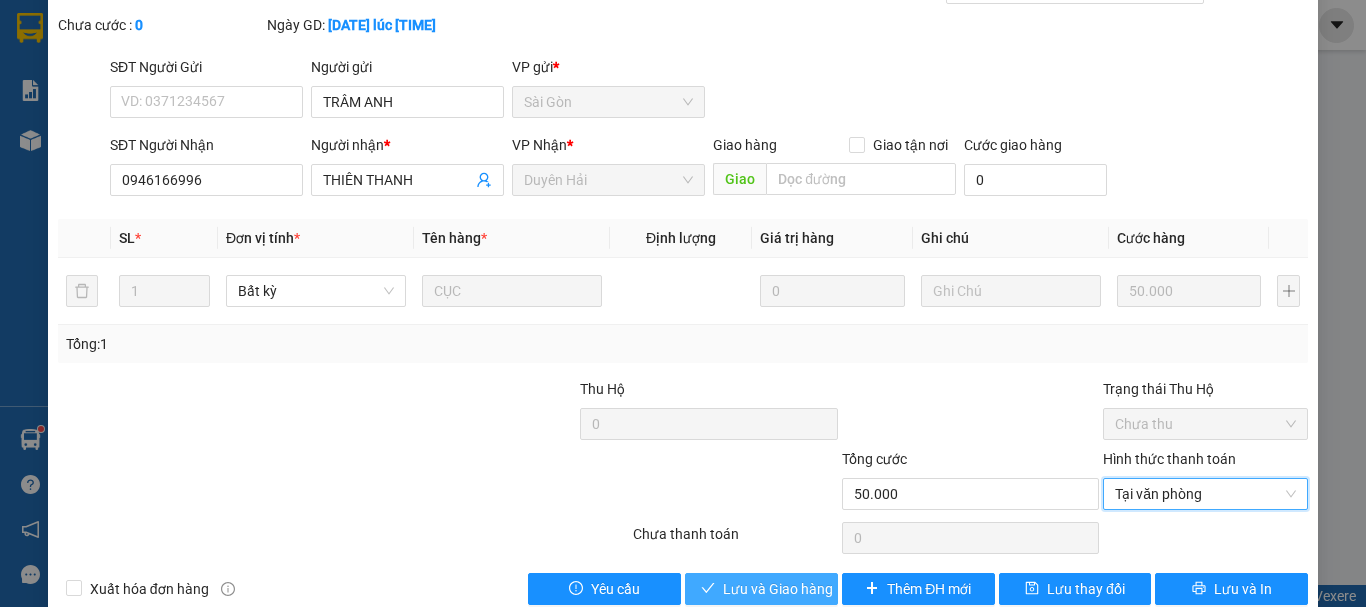 click on "Lưu và Giao hàng" at bounding box center [778, 589] 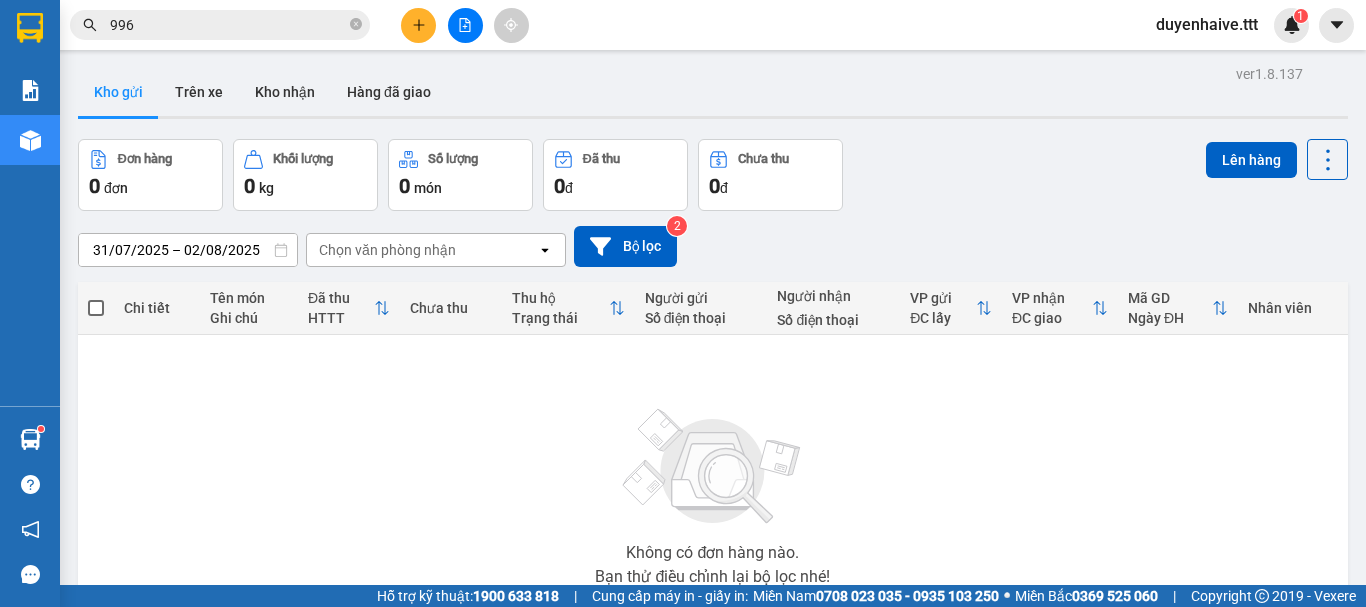 click on "996" at bounding box center (228, 25) 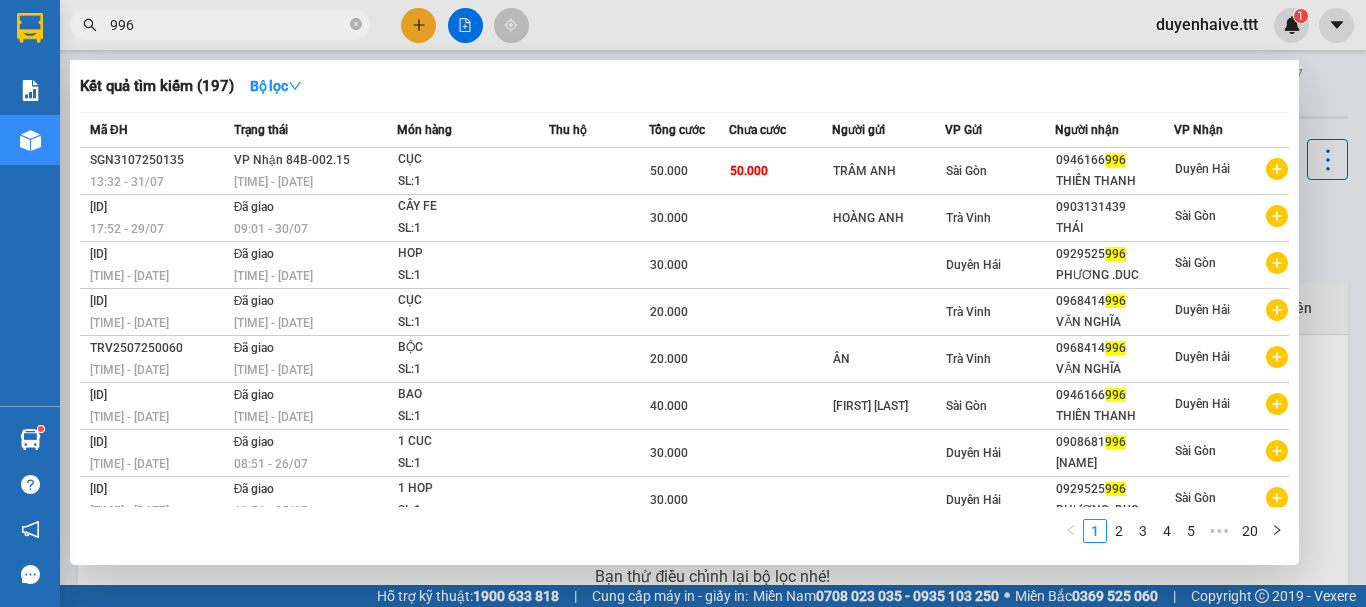 click on "996" at bounding box center [228, 25] 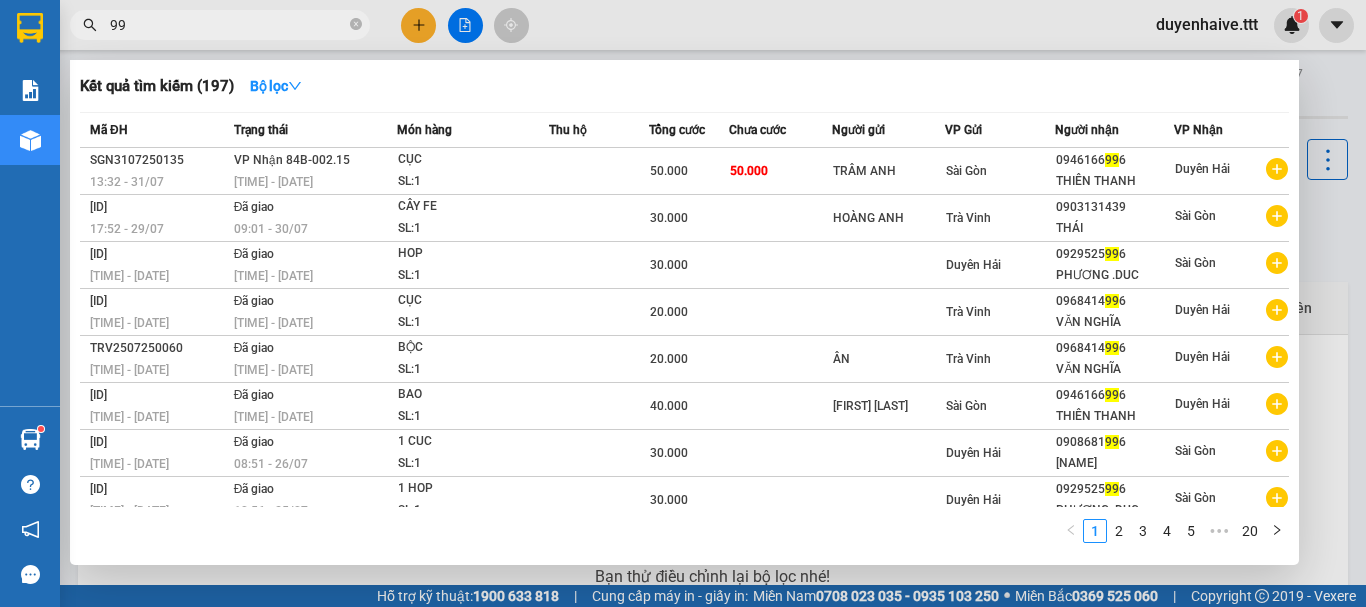 type on "9" 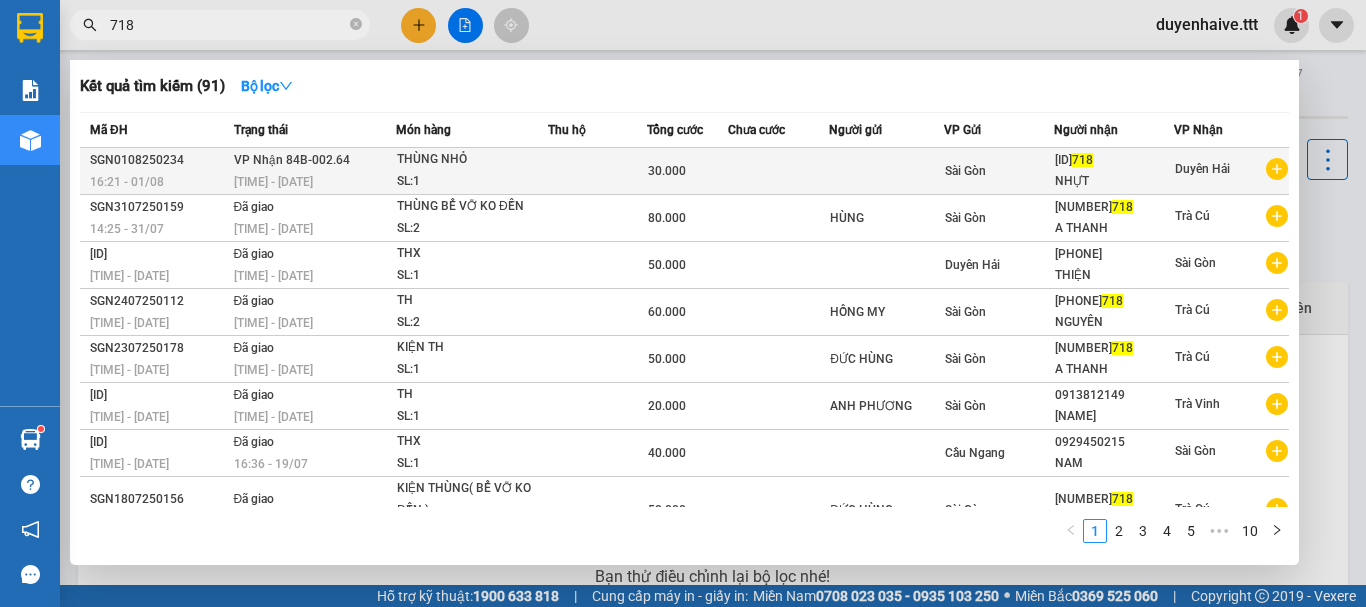 type on "718" 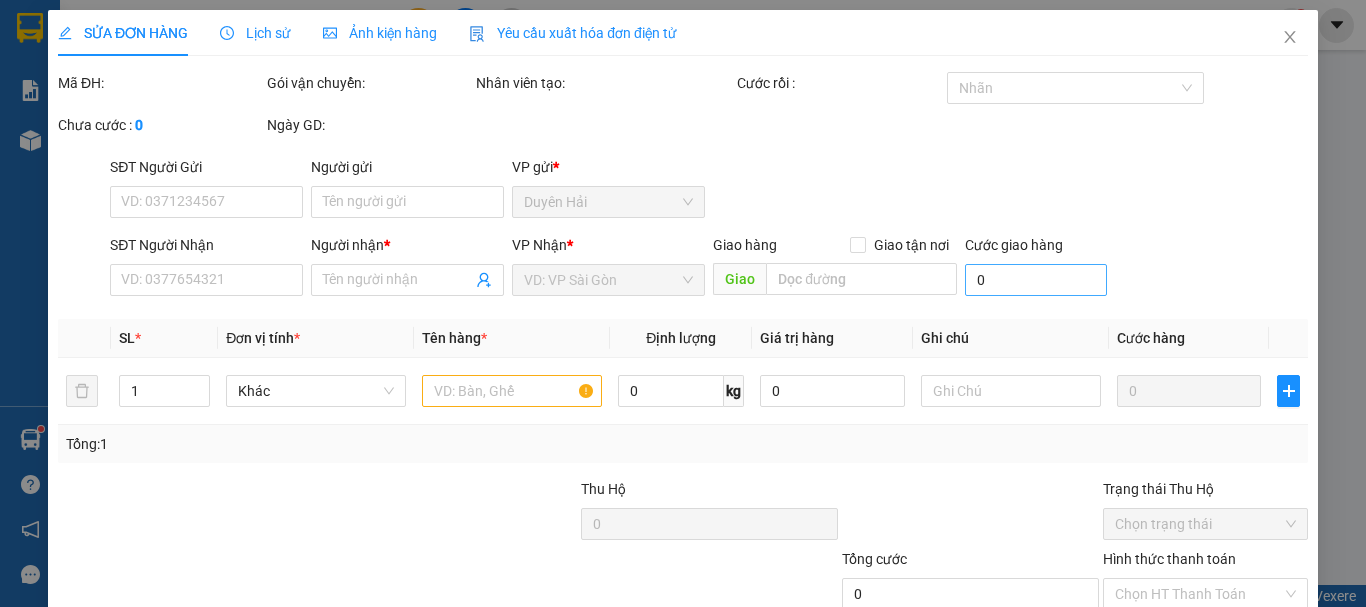 type on "0359158718" 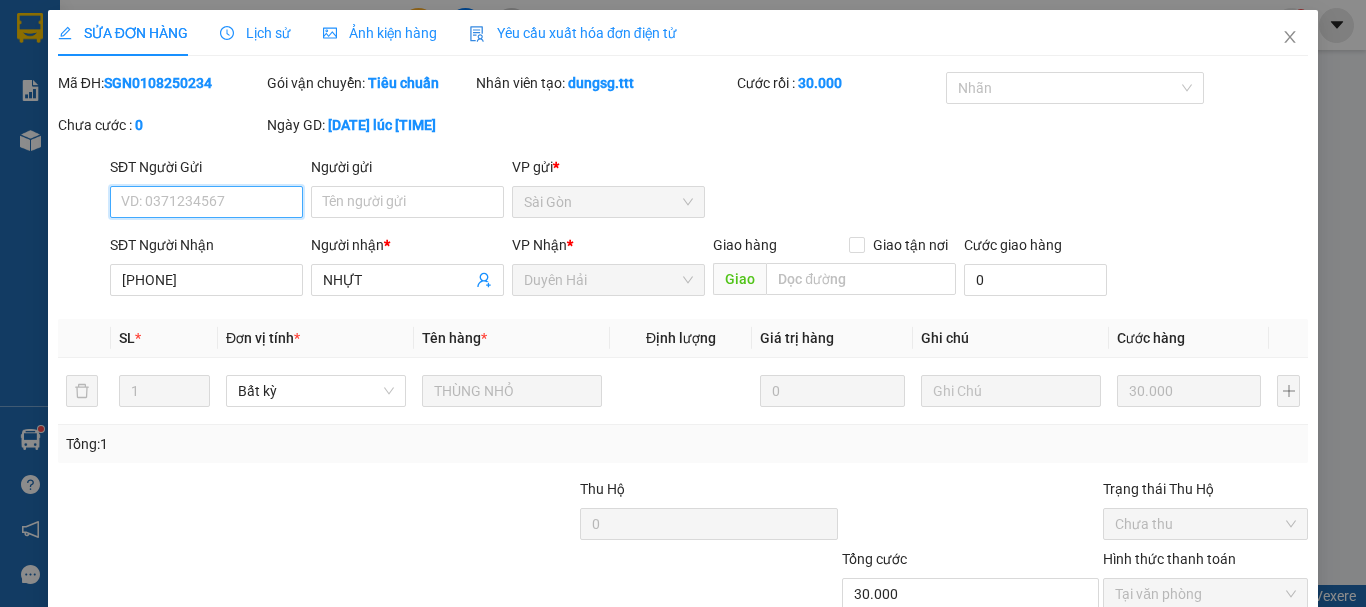 scroll, scrollTop: 137, scrollLeft: 0, axis: vertical 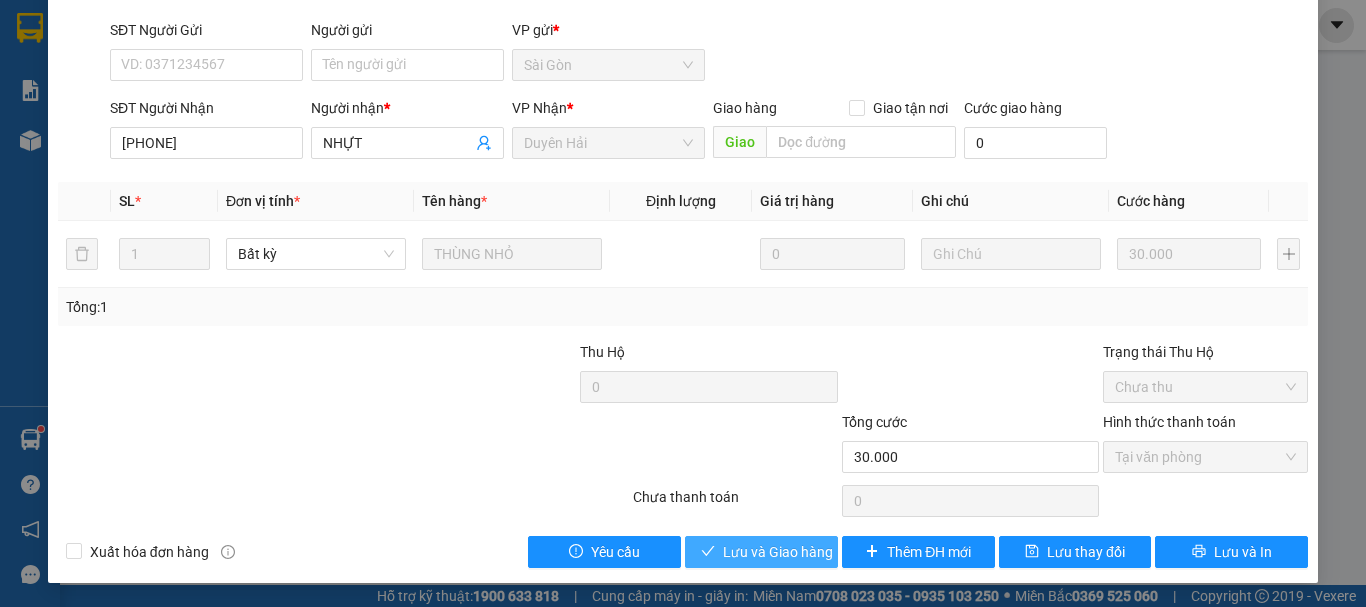 click on "Lưu và Giao hàng" at bounding box center [778, 552] 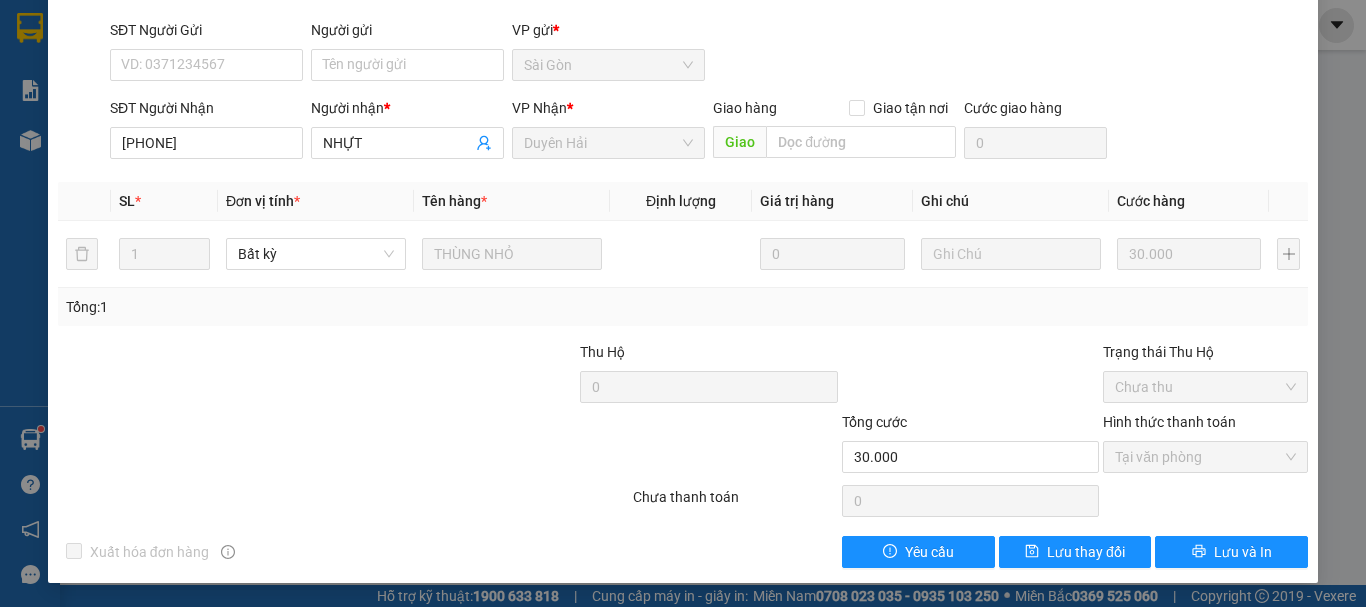 scroll, scrollTop: 0, scrollLeft: 0, axis: both 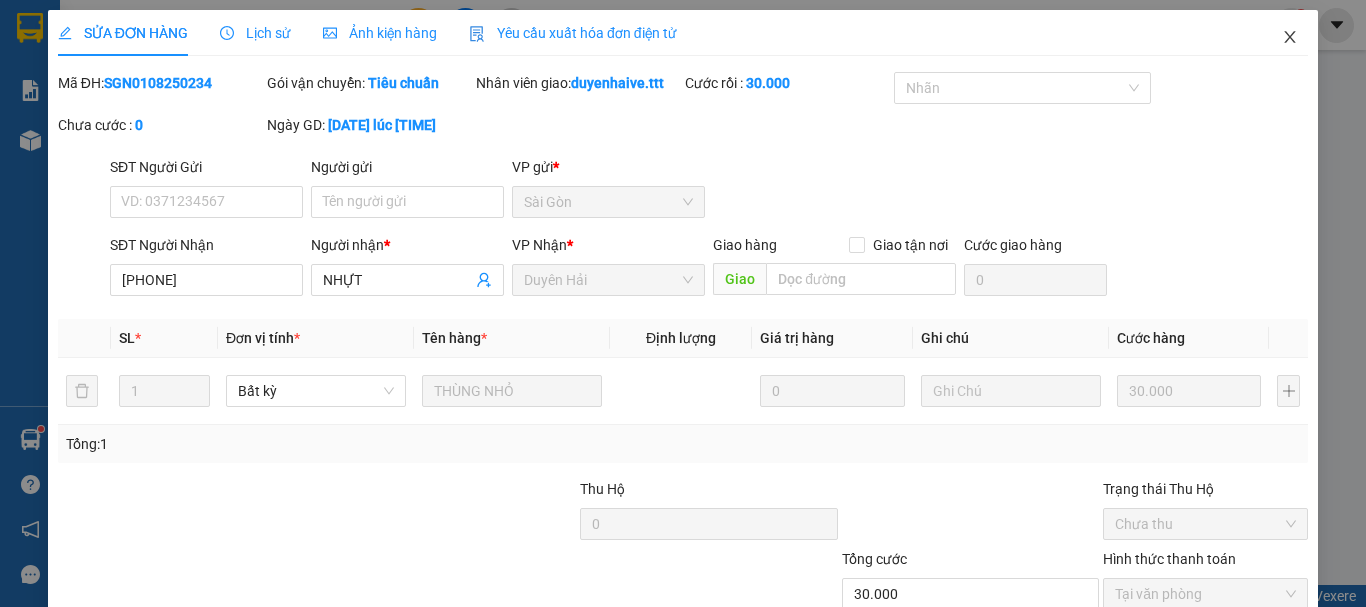 click 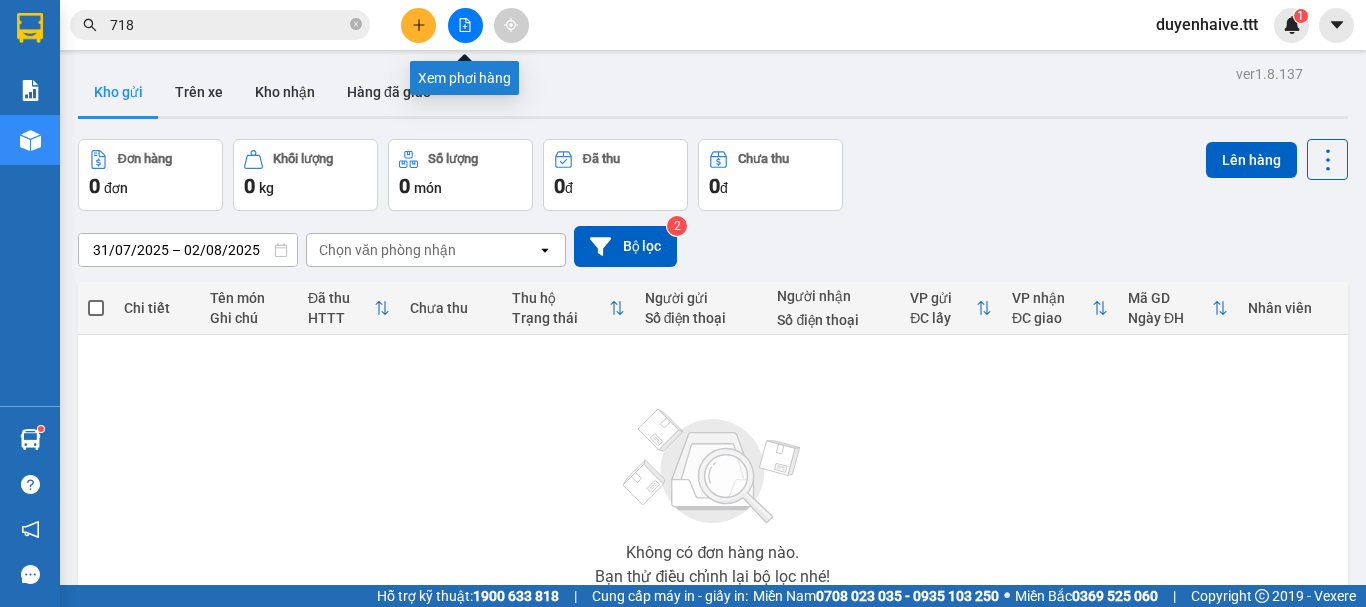 click 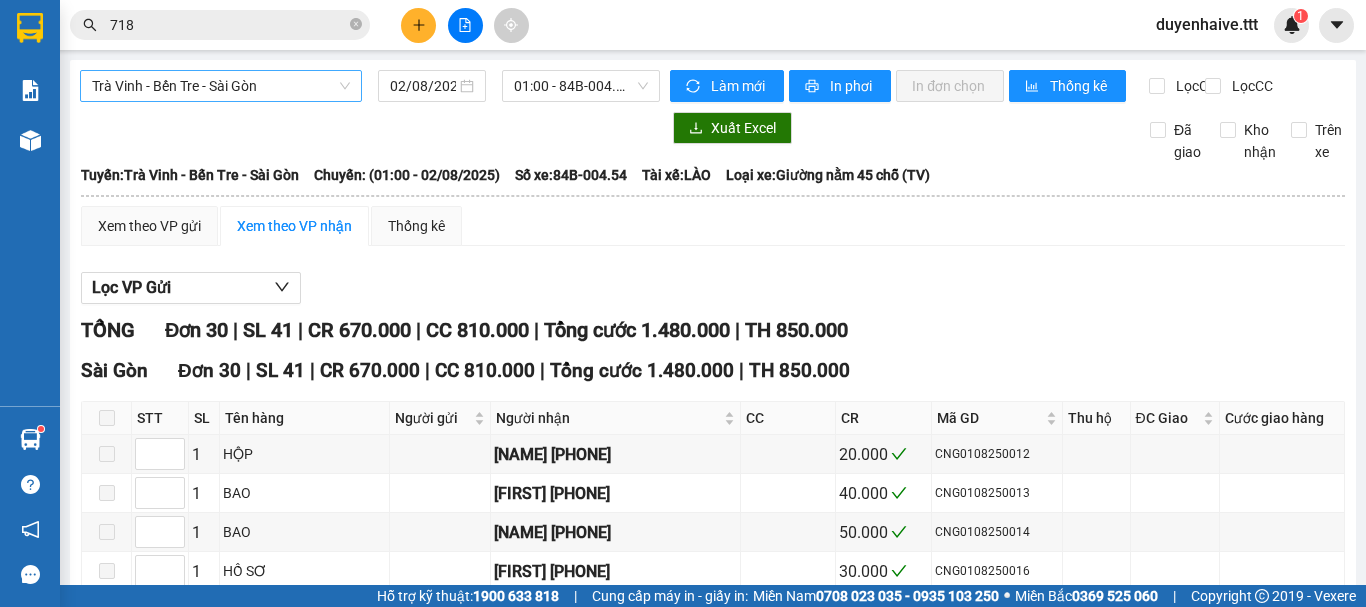 click on "Trà Vinh - Bến Tre - Sài Gòn" at bounding box center (221, 86) 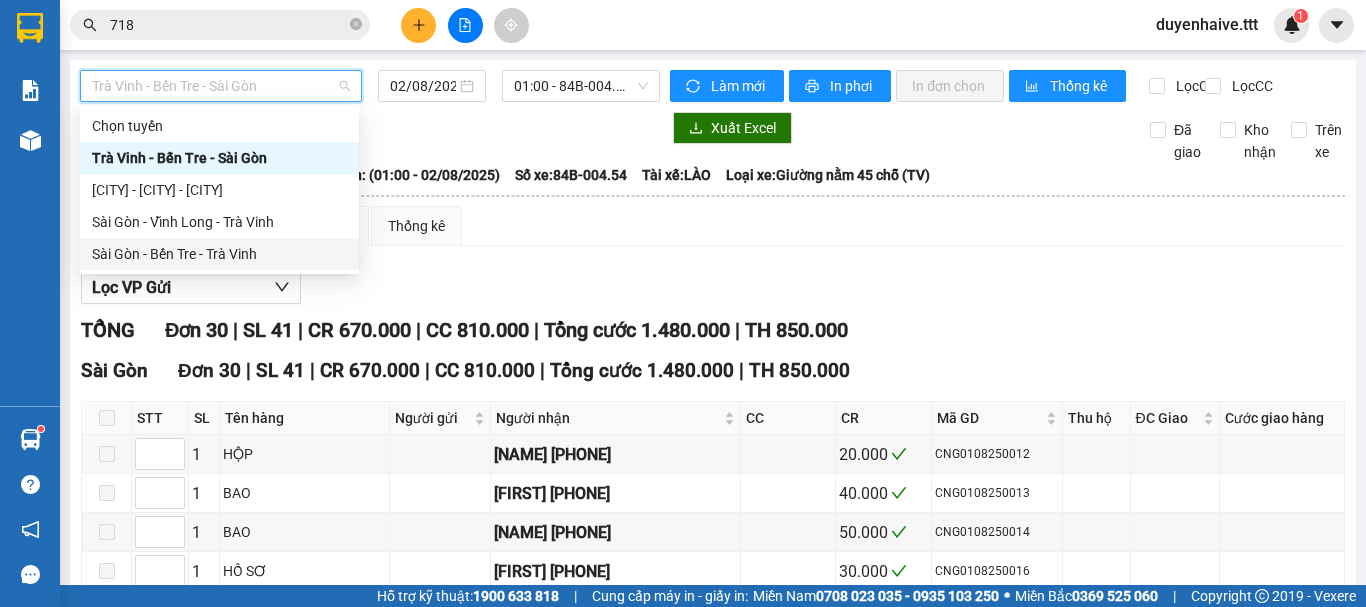 click on "Sài Gòn - Bến Tre - Trà Vinh" at bounding box center (219, 254) 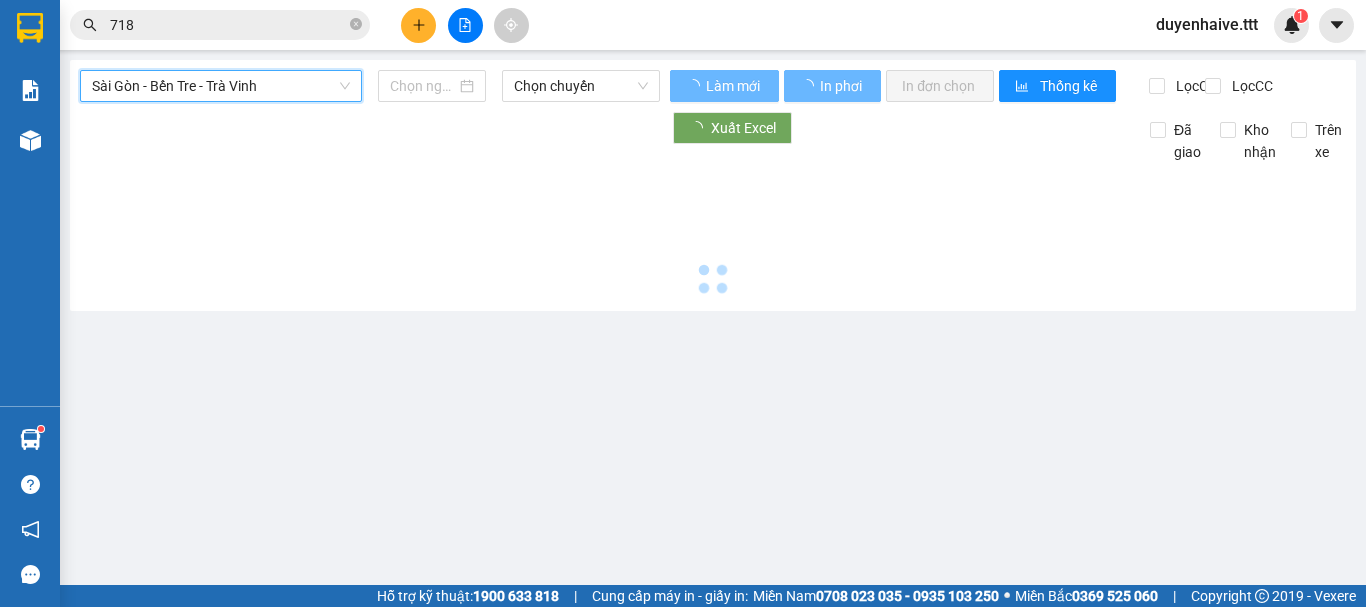 type on "02/08/2025" 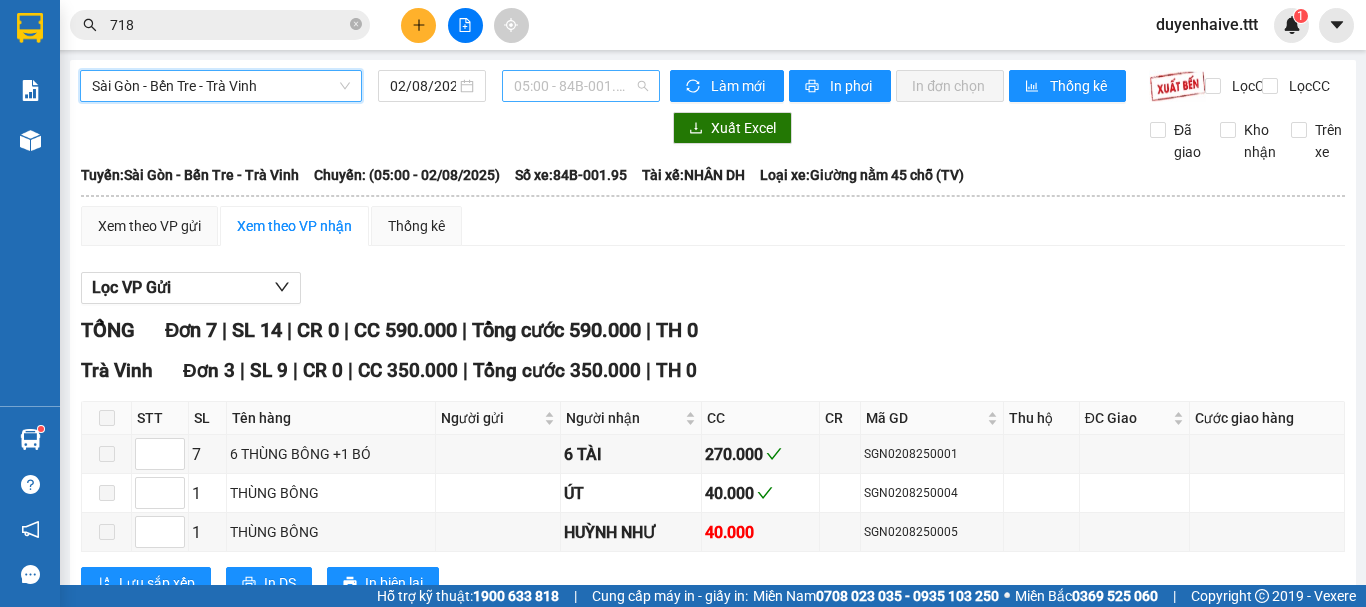 click on "[TIME]     - [ID]" at bounding box center [581, 86] 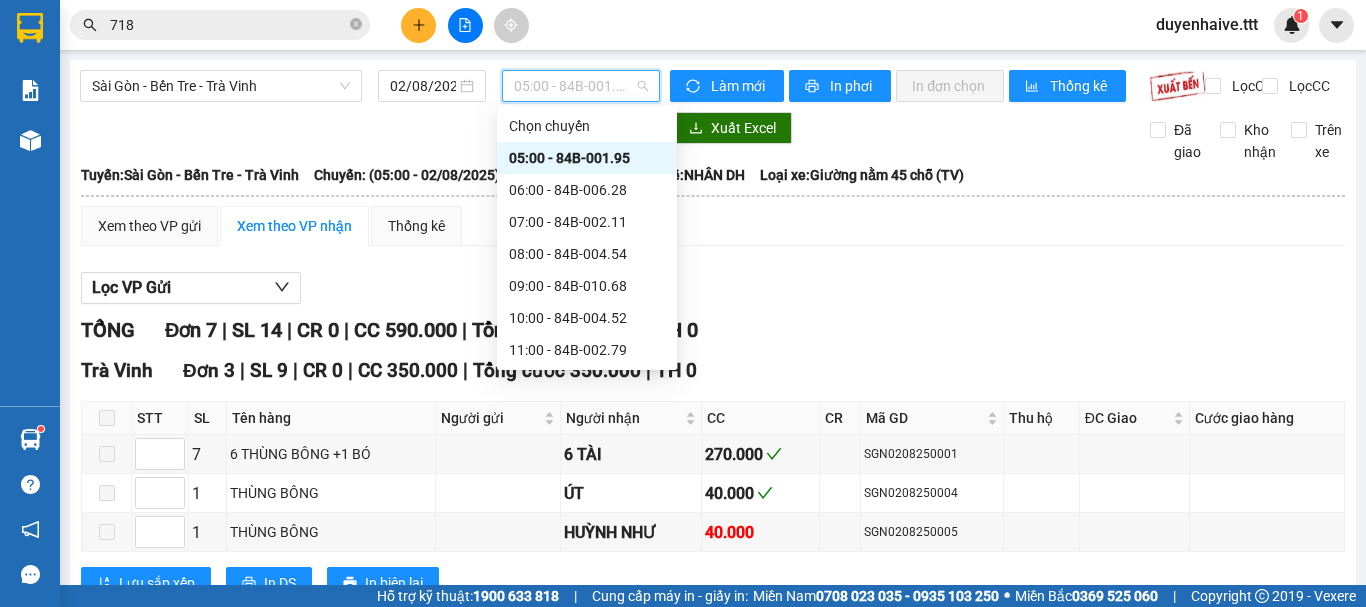 click on "[TIME]     - [ID]" at bounding box center (587, 158) 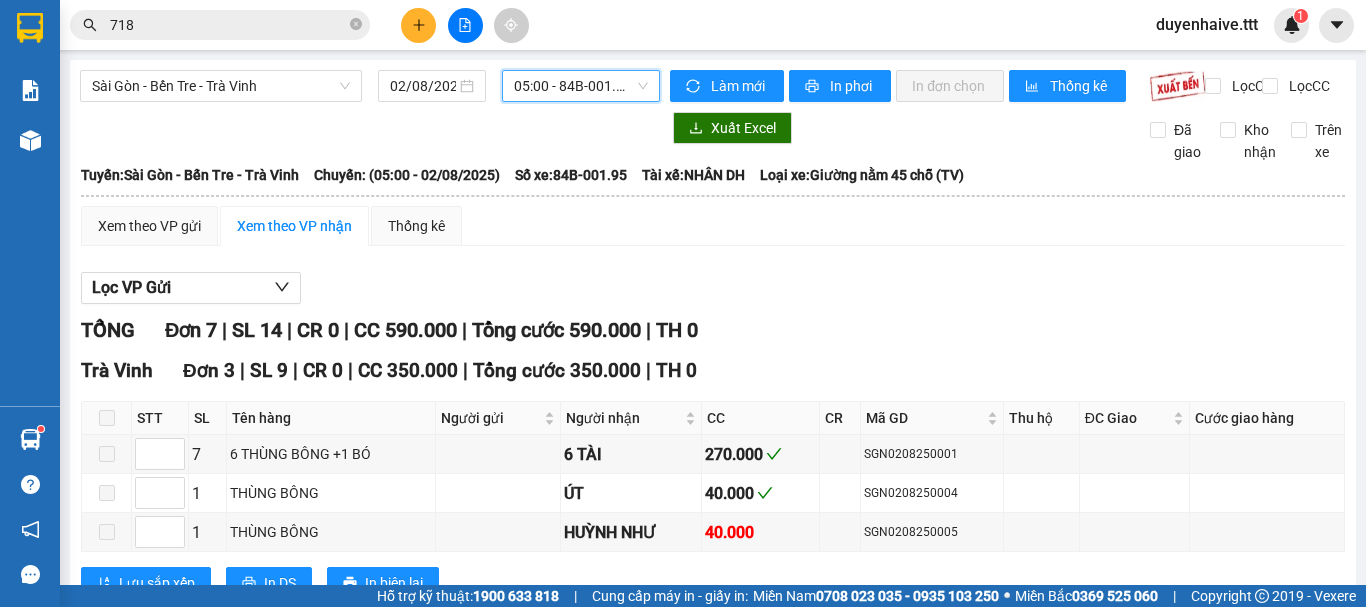 scroll, scrollTop: 394, scrollLeft: 0, axis: vertical 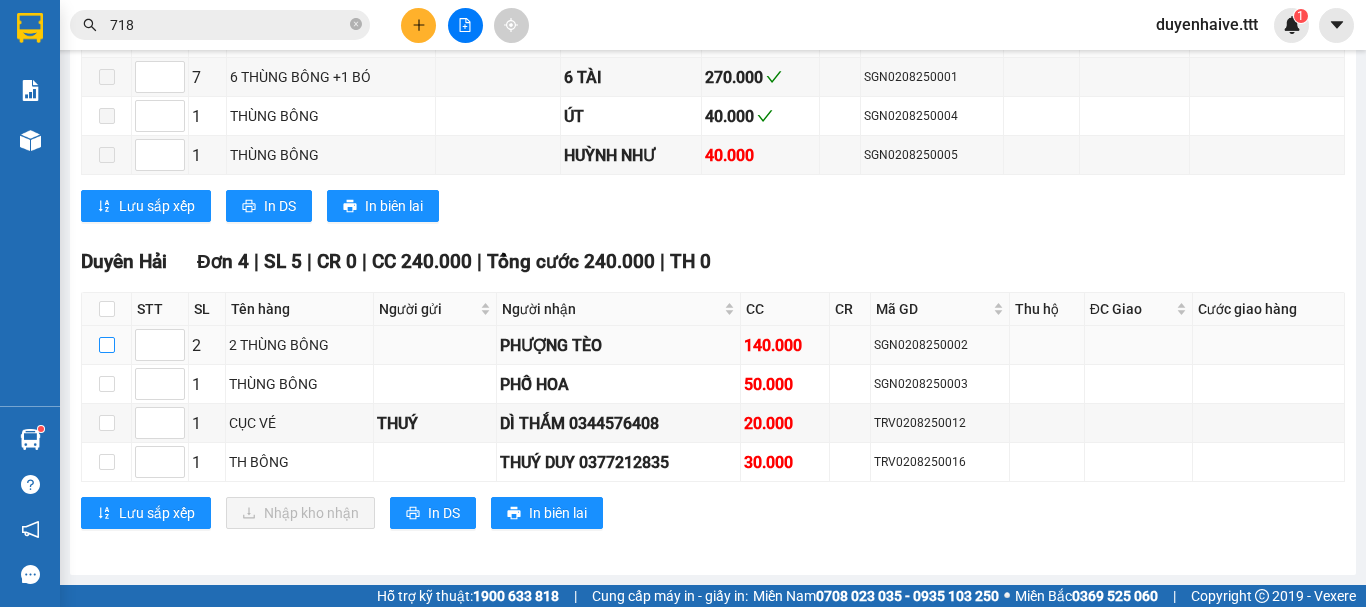 click at bounding box center [107, 345] 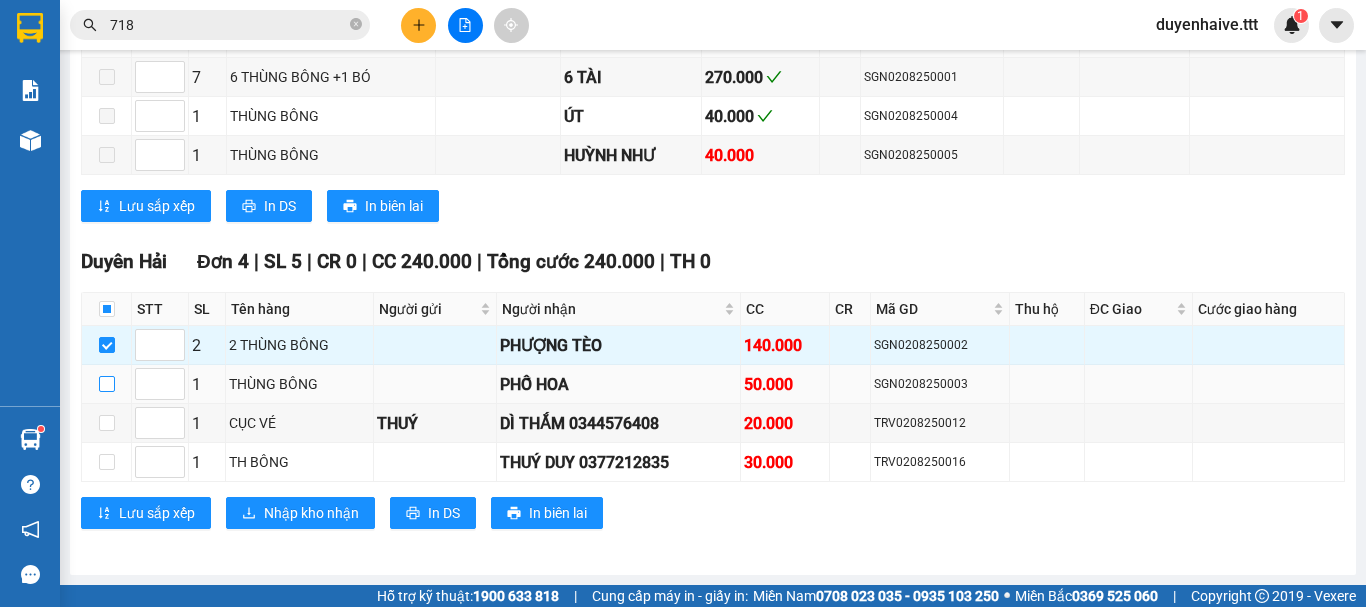 click at bounding box center [107, 384] 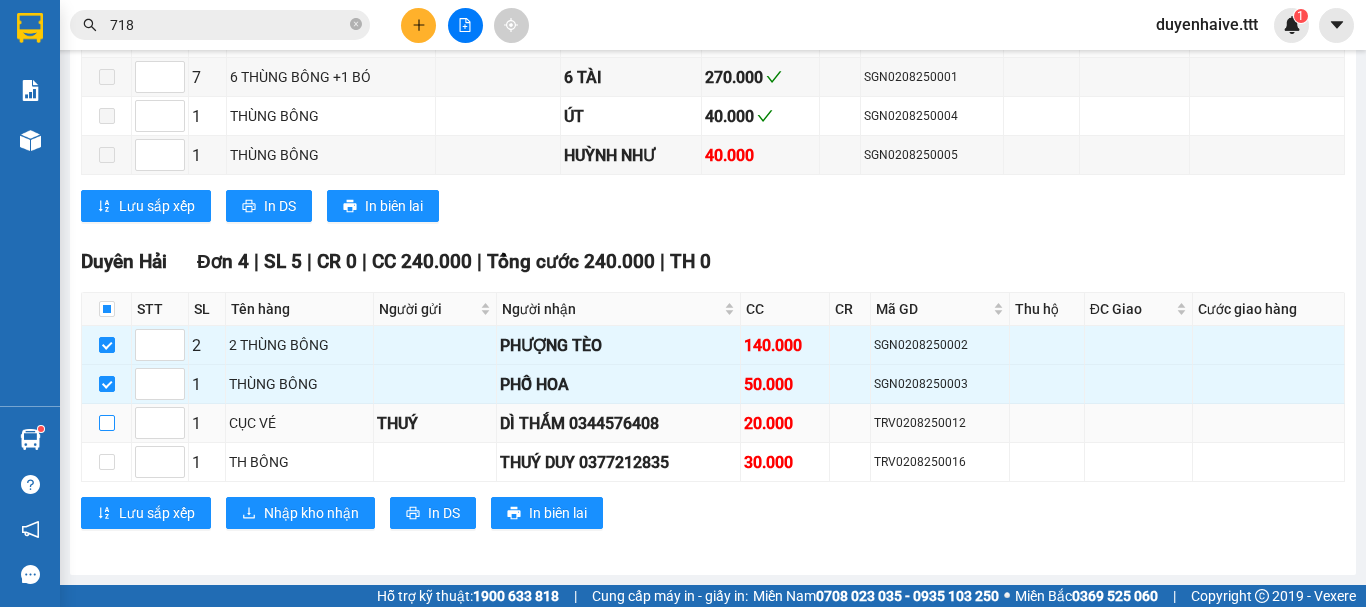 click at bounding box center (107, 423) 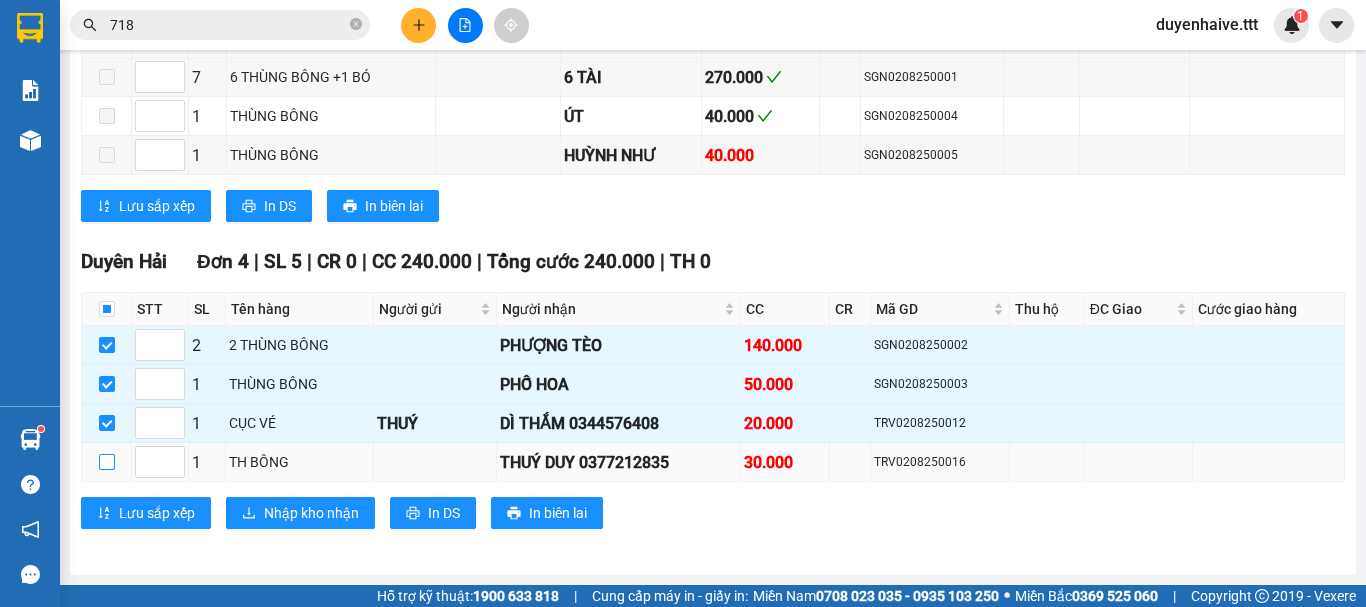 click at bounding box center [107, 462] 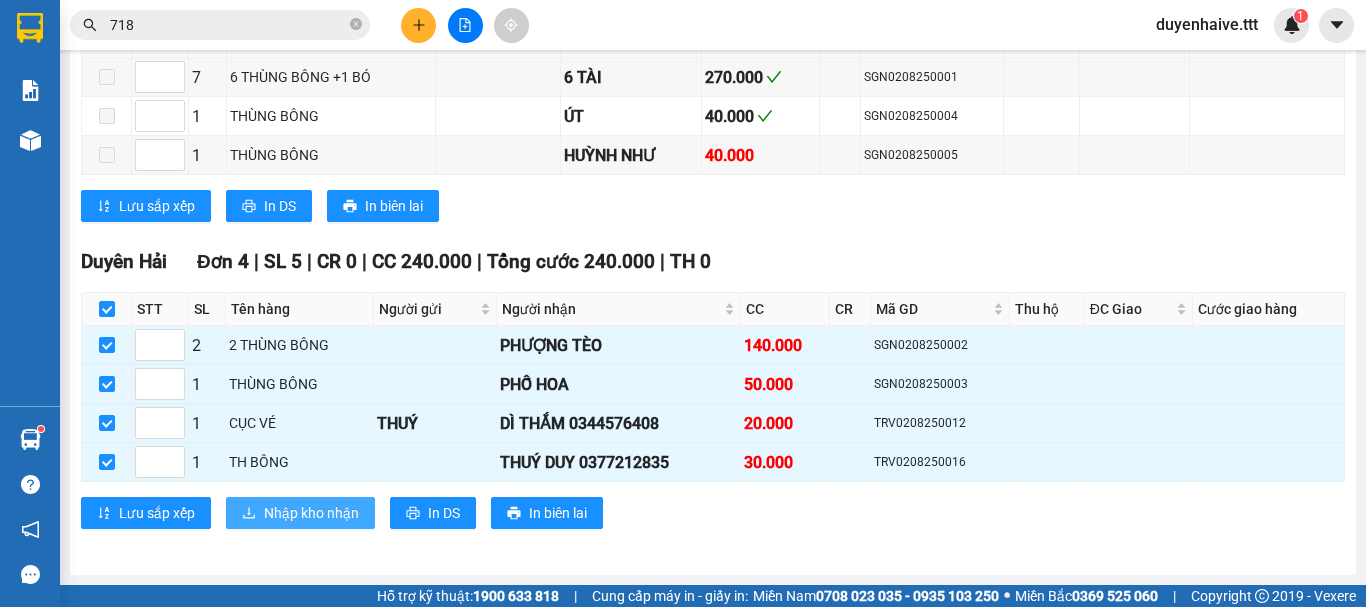 click on "Nhập kho nhận" at bounding box center [311, 513] 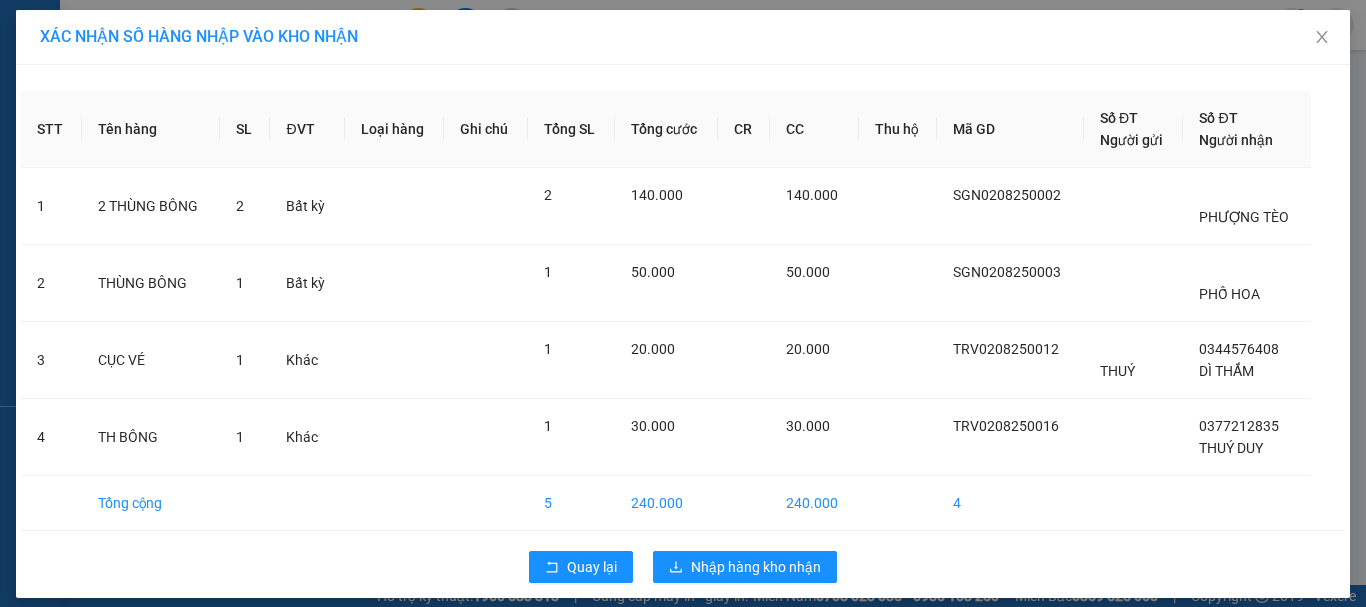 scroll, scrollTop: 0, scrollLeft: 0, axis: both 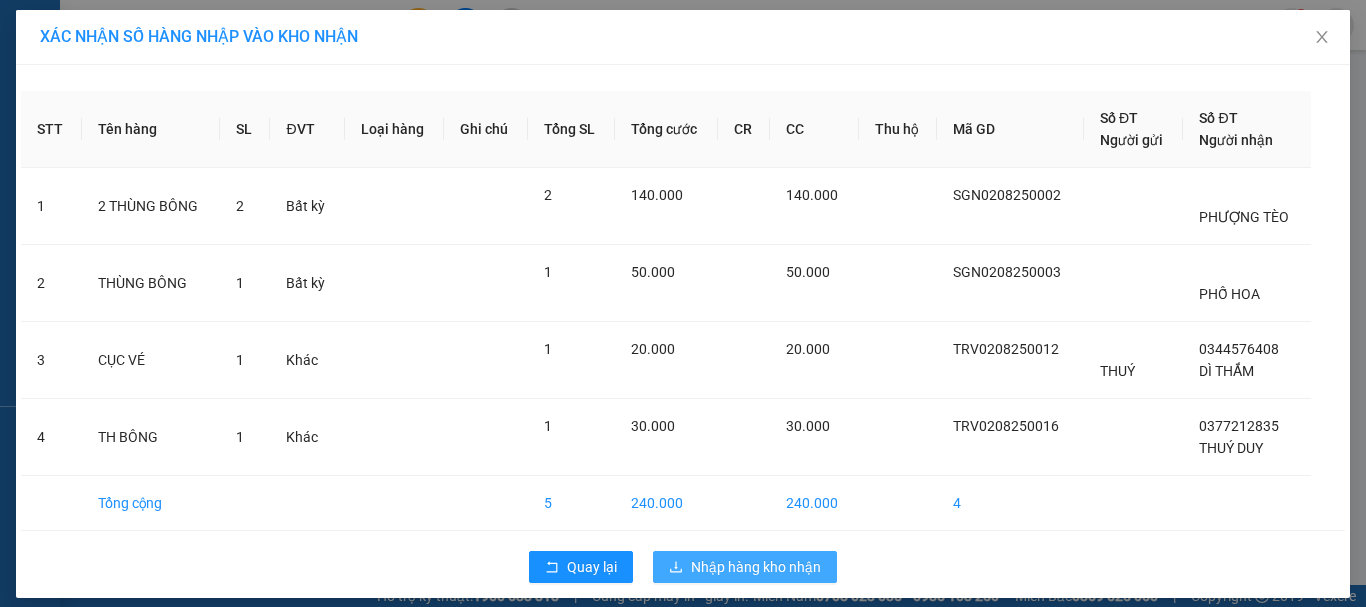 click on "Nhập hàng kho nhận" at bounding box center [756, 567] 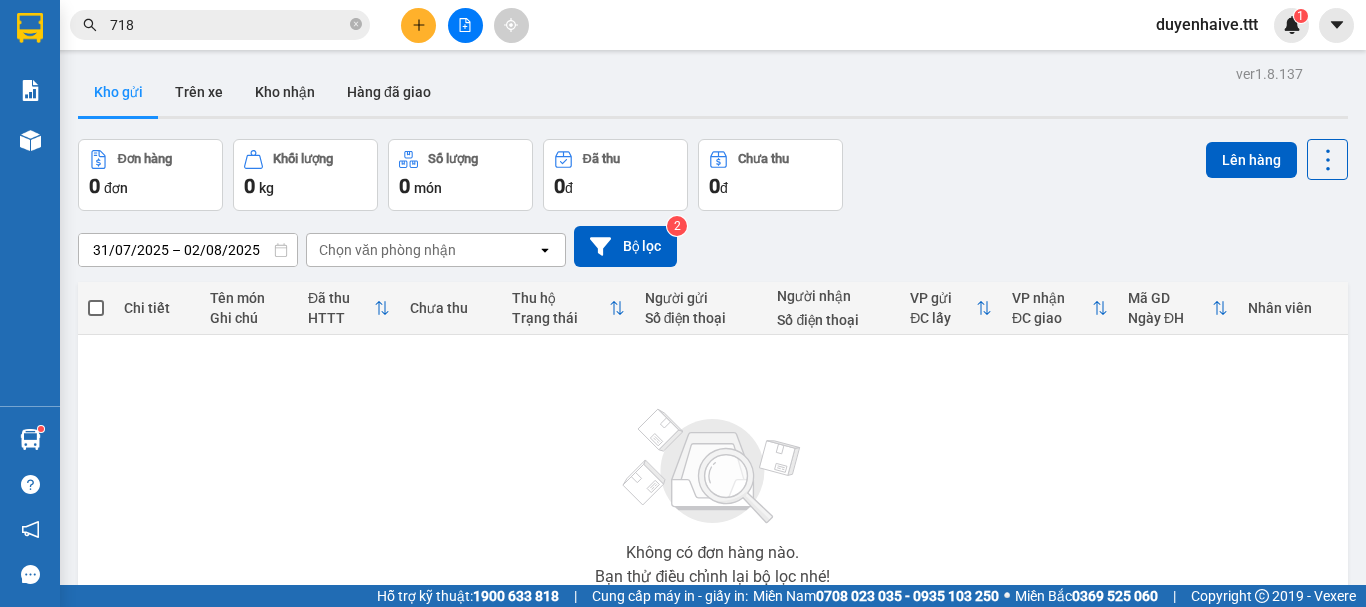 click on "718" at bounding box center [228, 25] 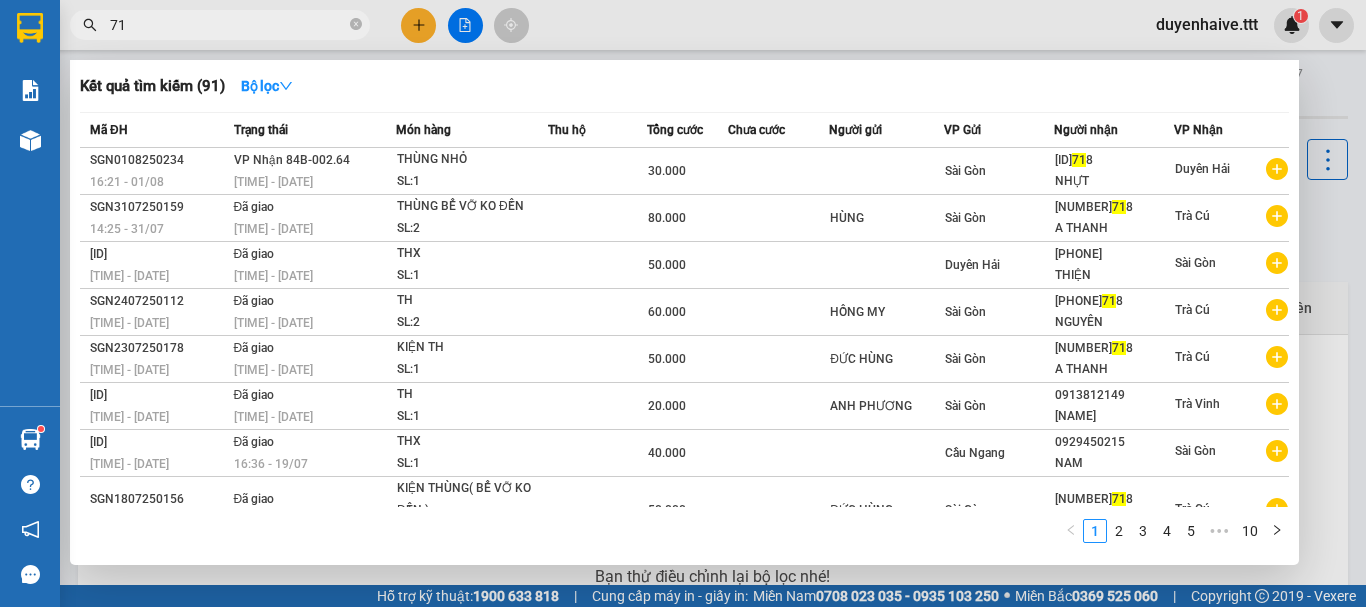 type on "7" 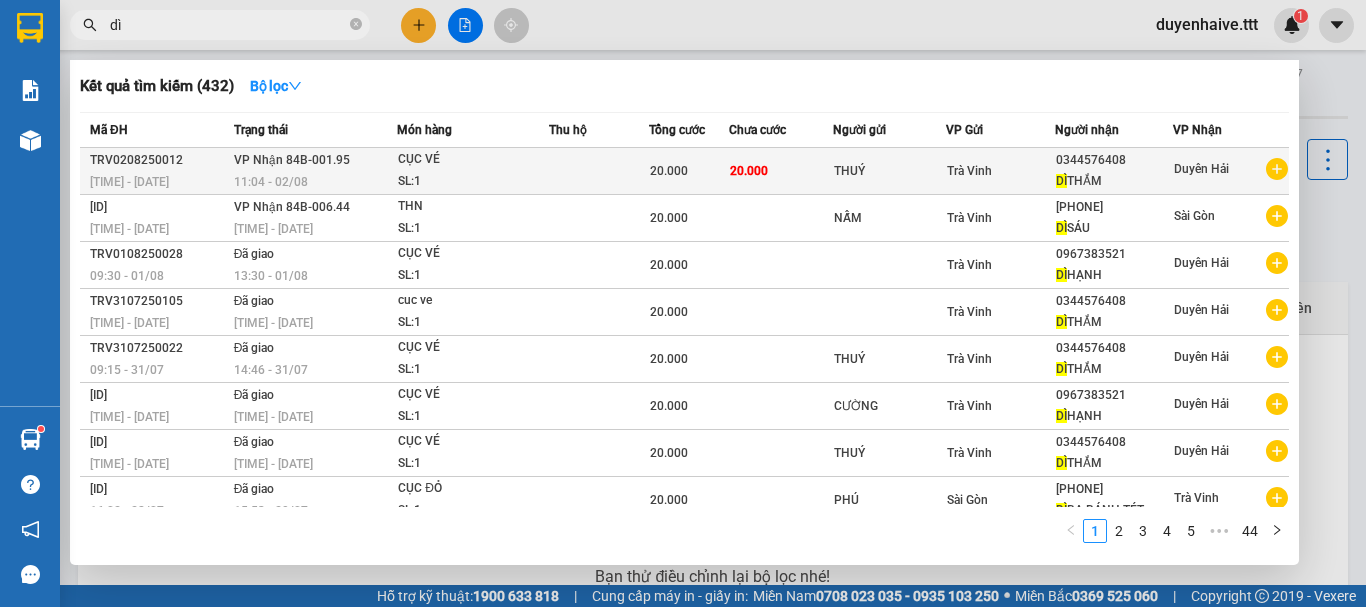type on "dì" 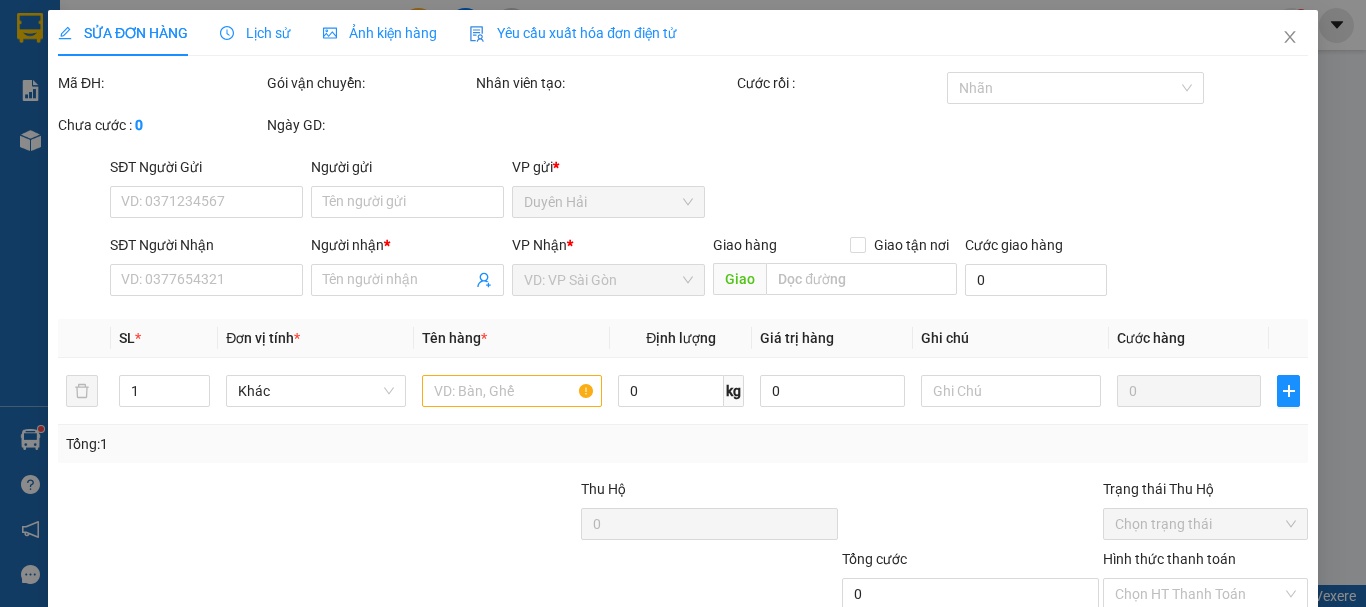 type on "THUÝ" 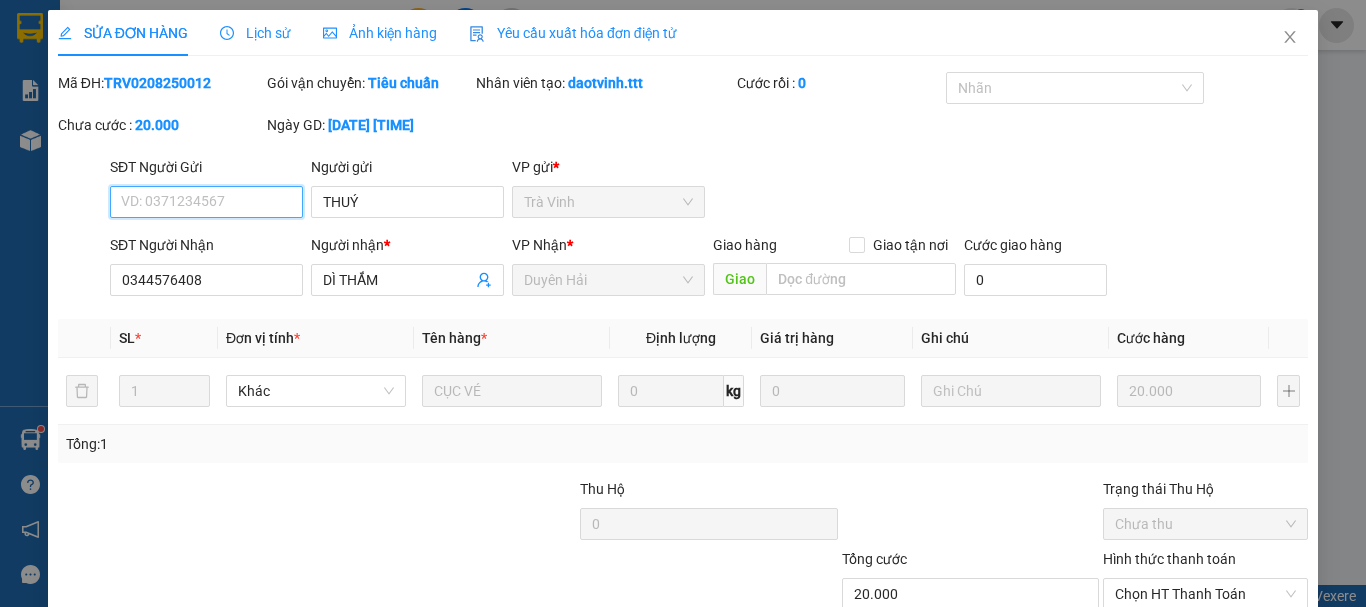 scroll, scrollTop: 137, scrollLeft: 0, axis: vertical 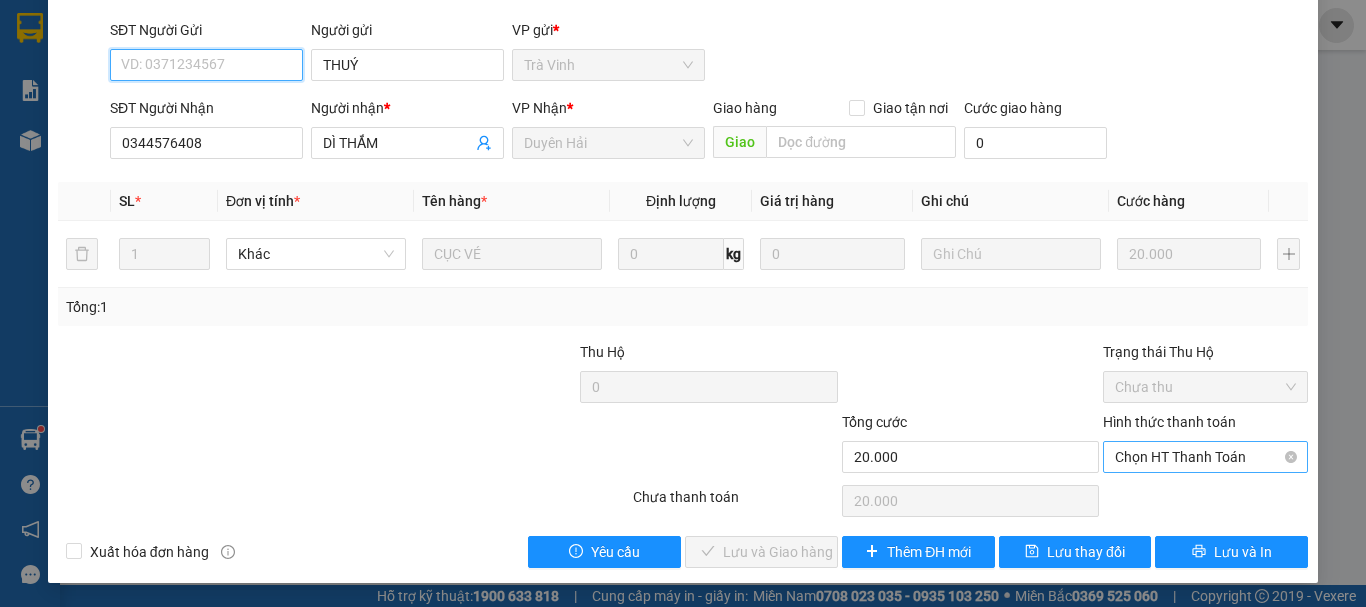 click on "Chọn HT Thanh Toán" at bounding box center [1205, 457] 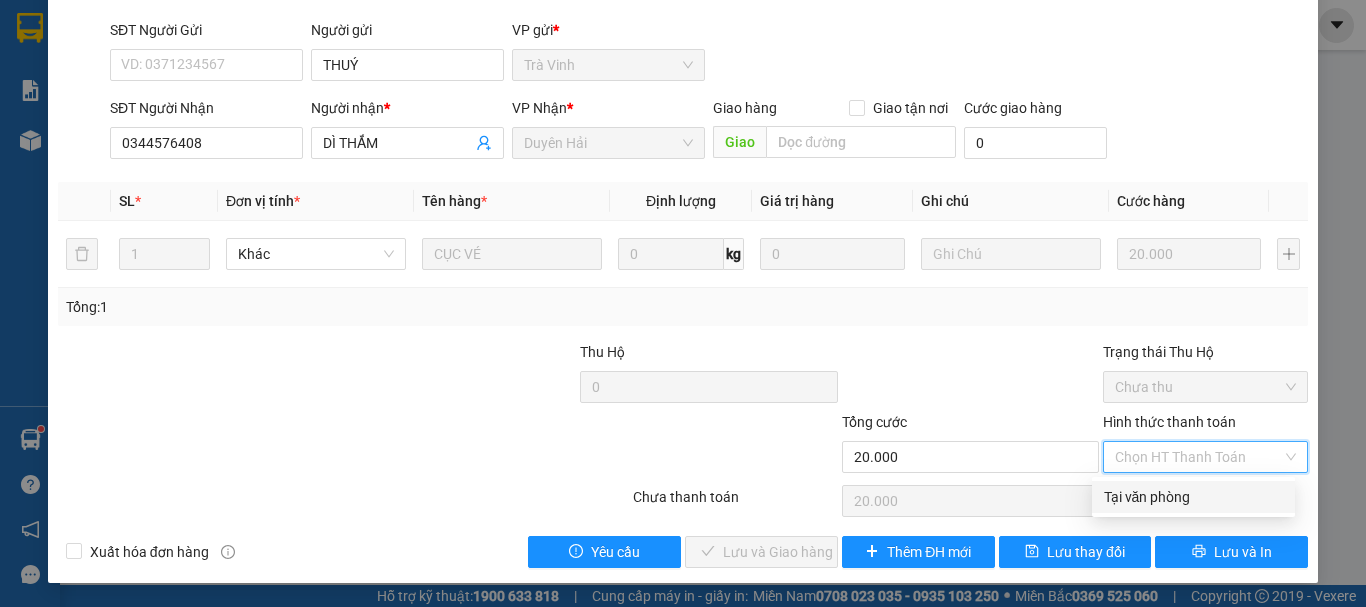 drag, startPoint x: 1136, startPoint y: 494, endPoint x: 938, endPoint y: 511, distance: 198.72845 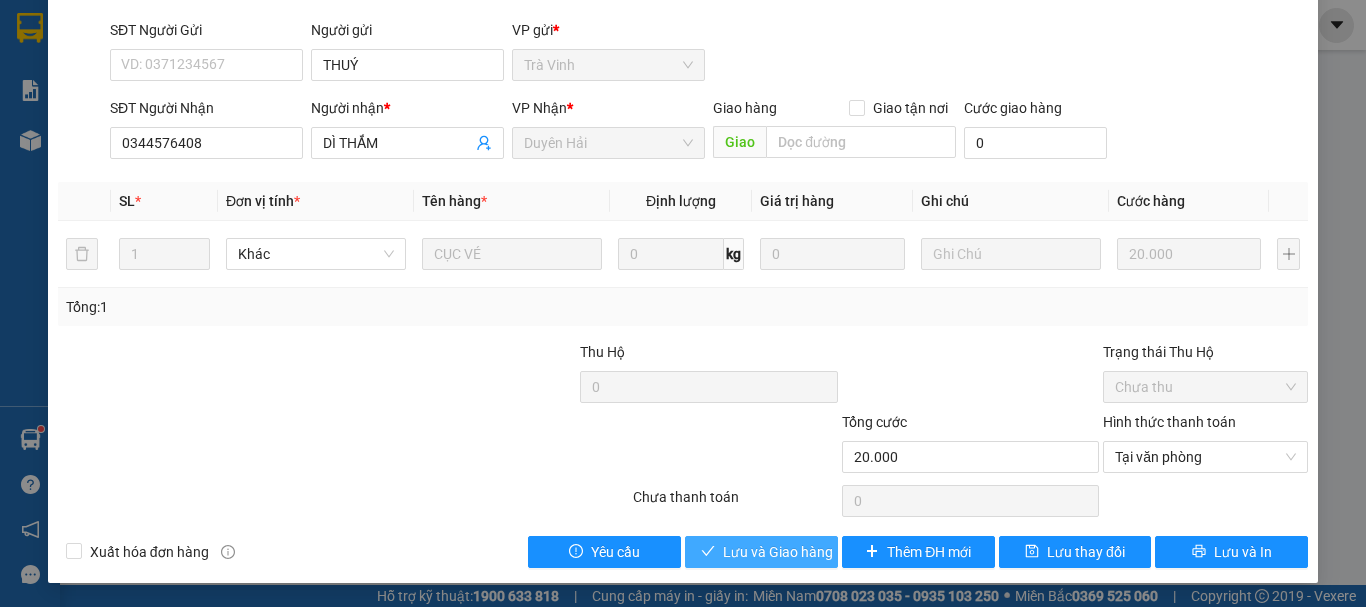 click on "Lưu và Giao hàng" at bounding box center [778, 552] 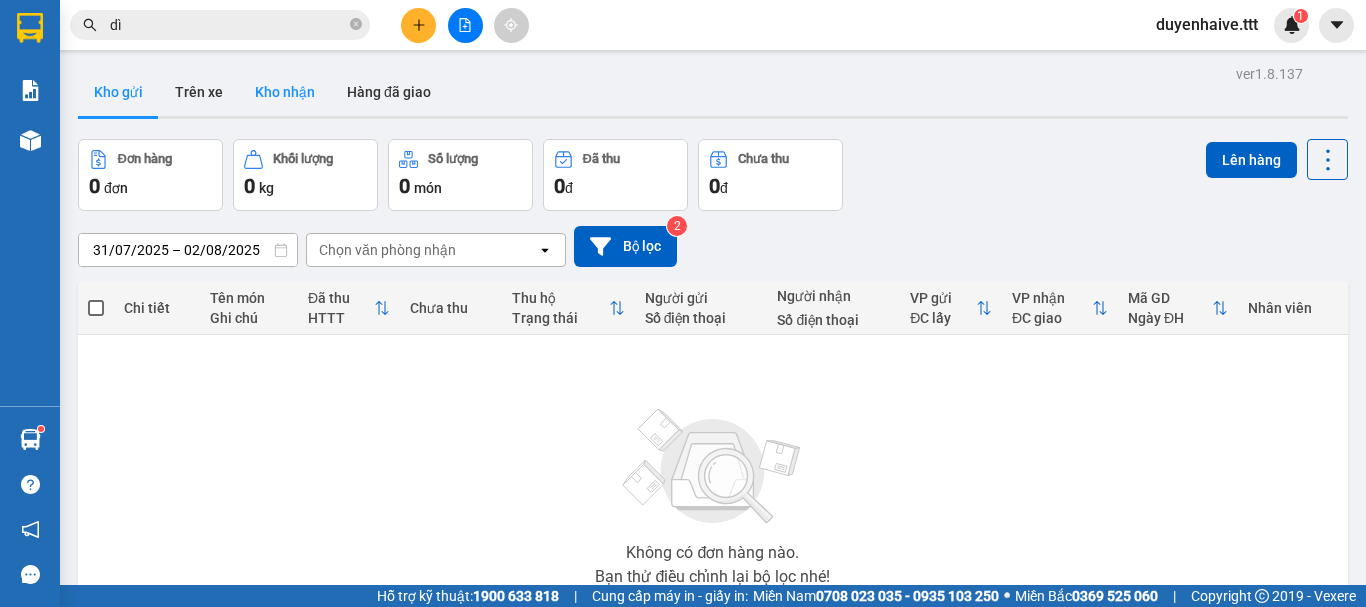 click on "Kho nhận" at bounding box center [285, 92] 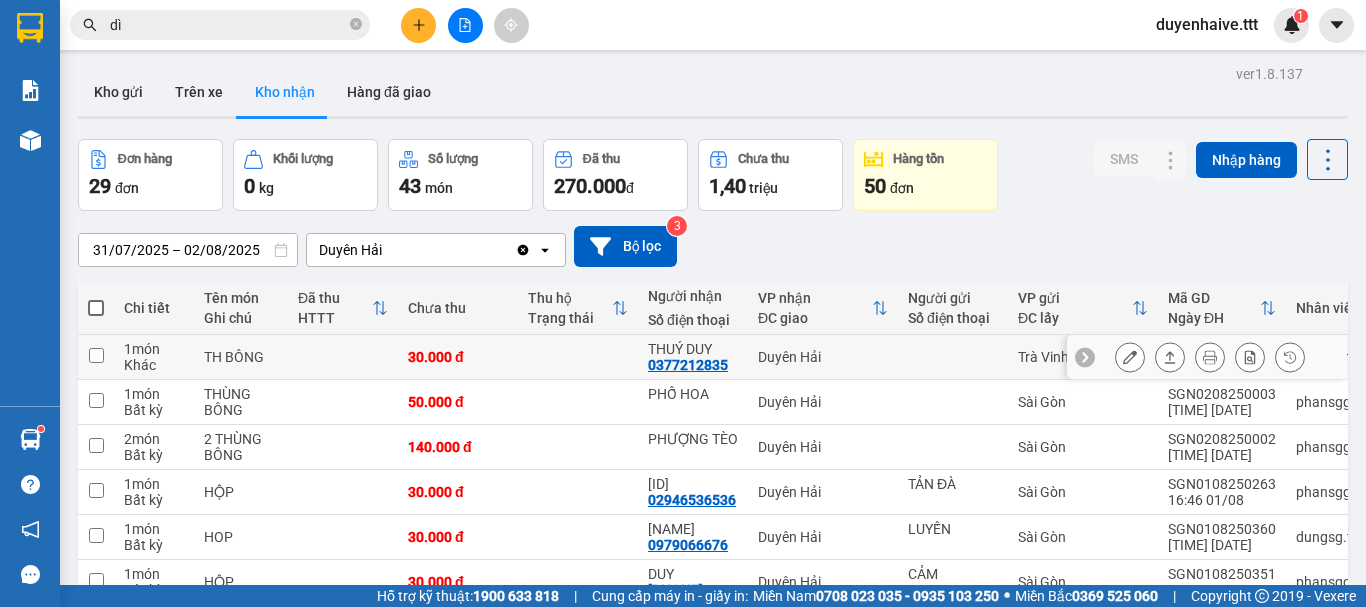 click at bounding box center [578, 357] 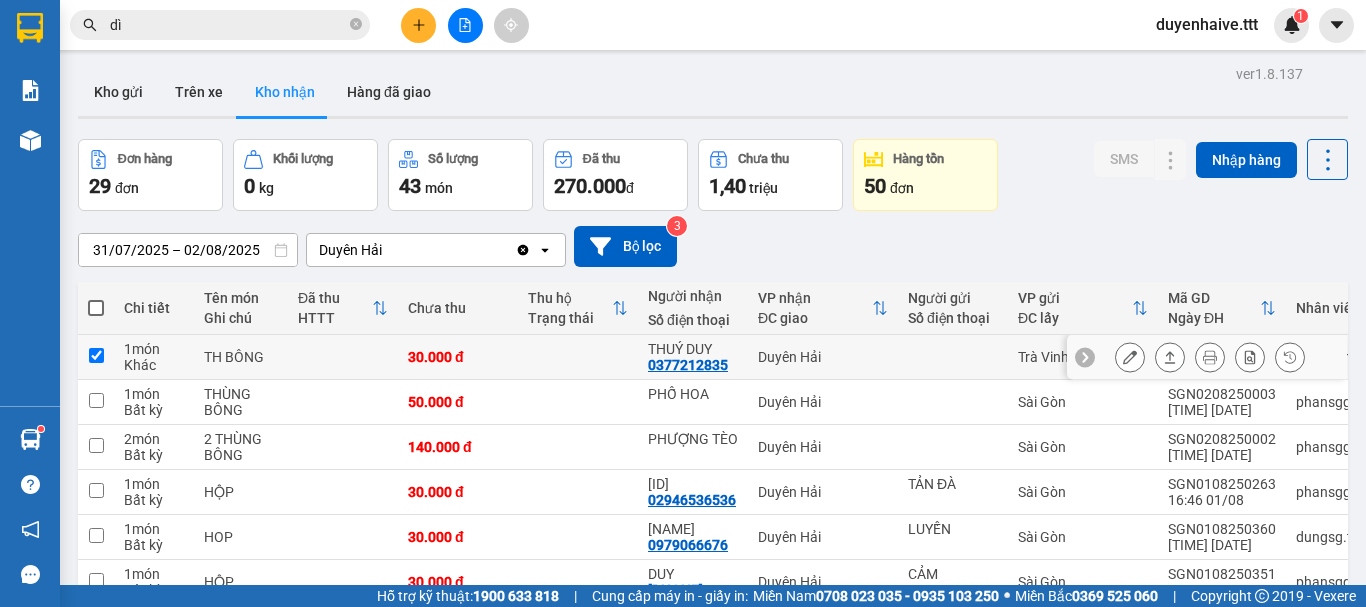 checkbox on "true" 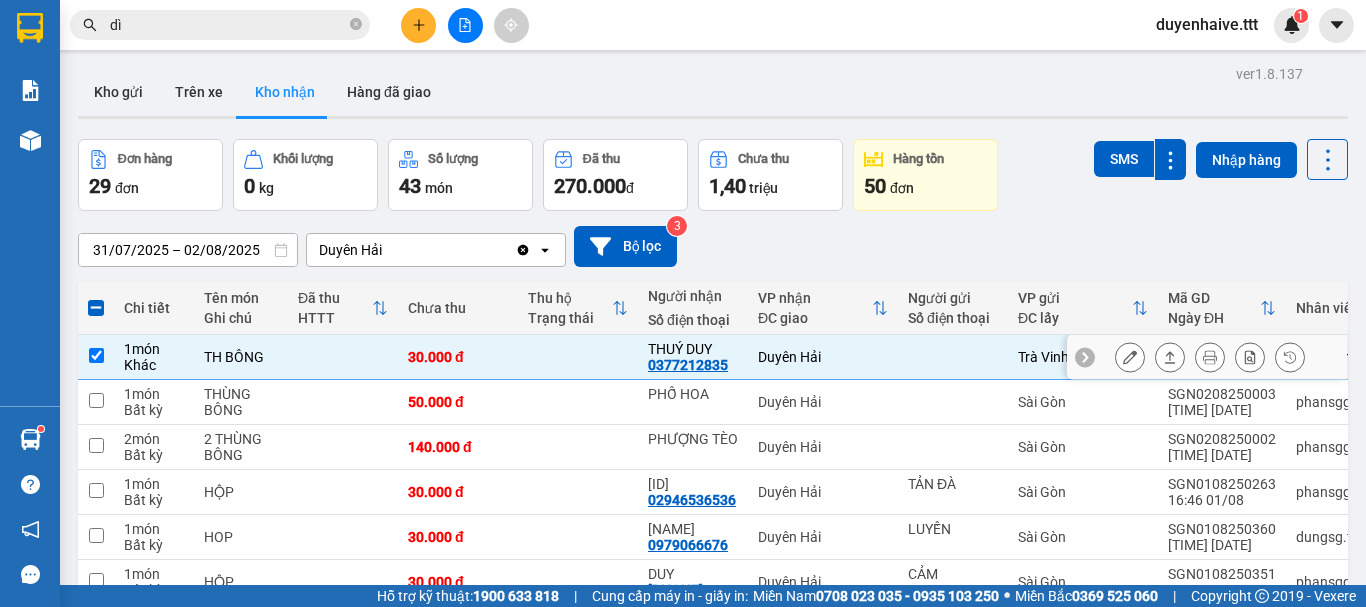 click 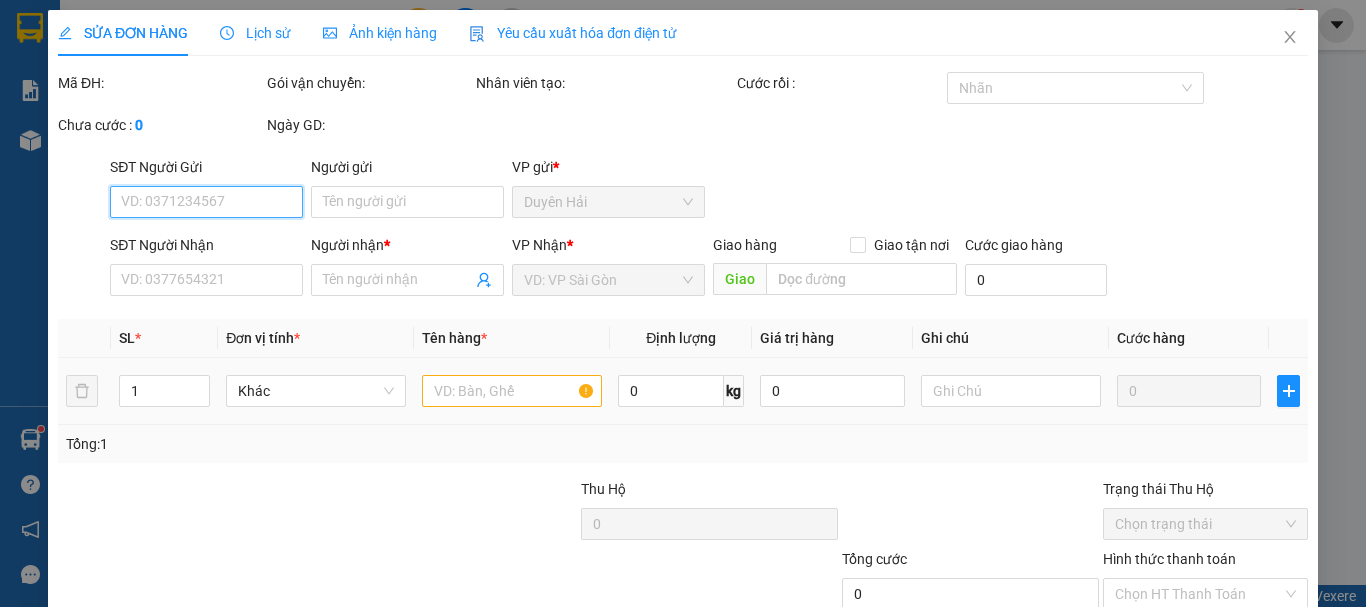 type on "0377212835" 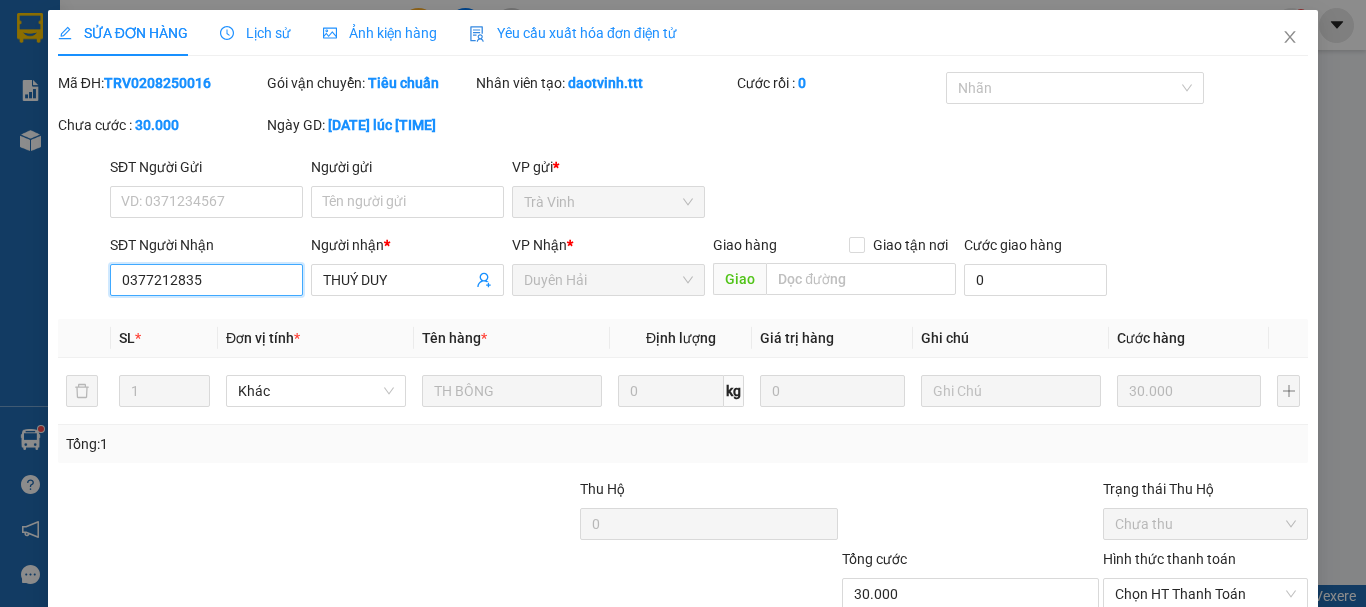 click on "0377212835" at bounding box center [206, 280] 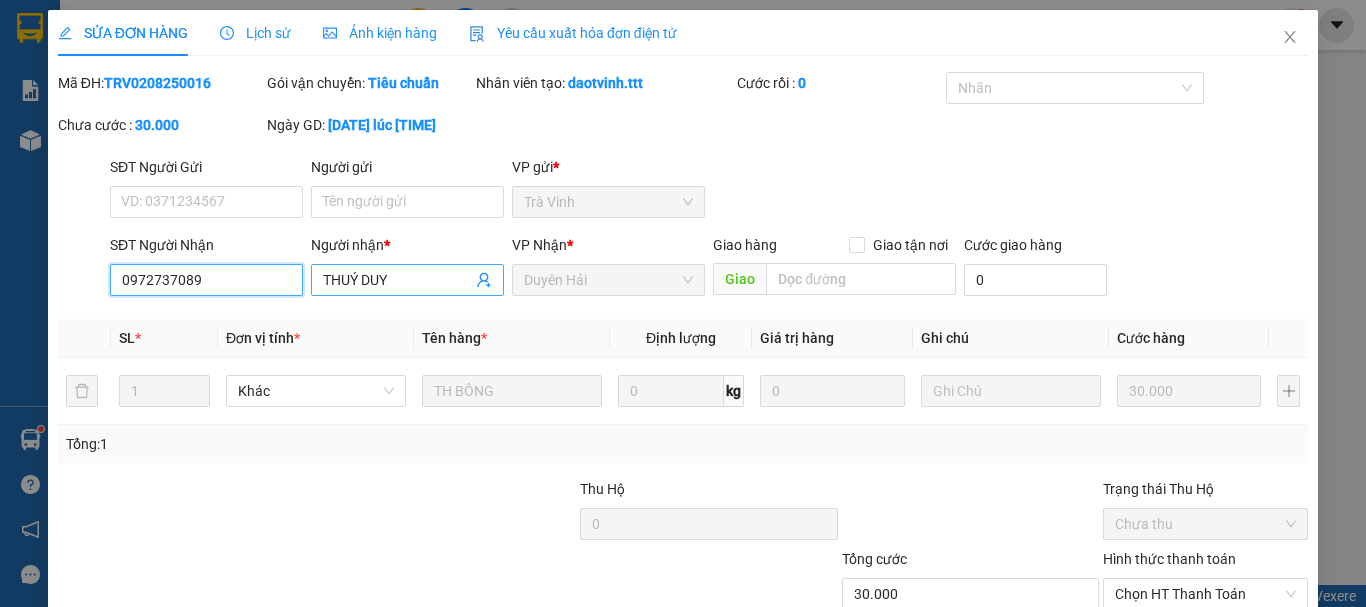 type on "0972737089" 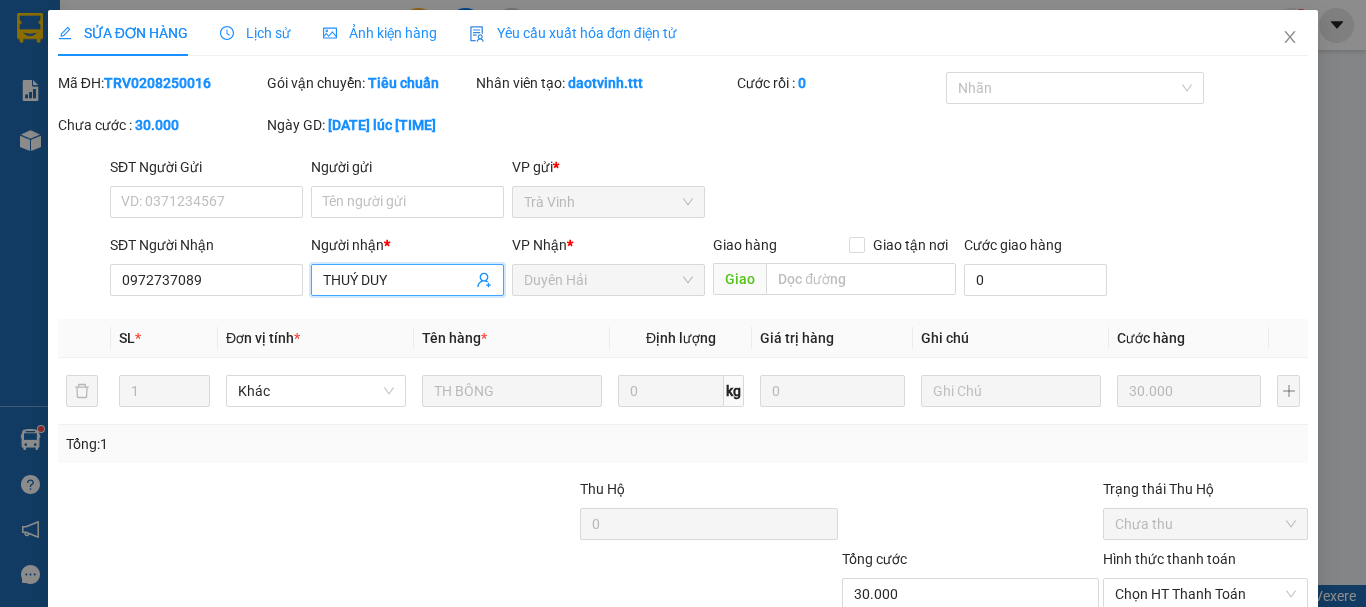 click on "THUÝ DUY" at bounding box center (397, 280) 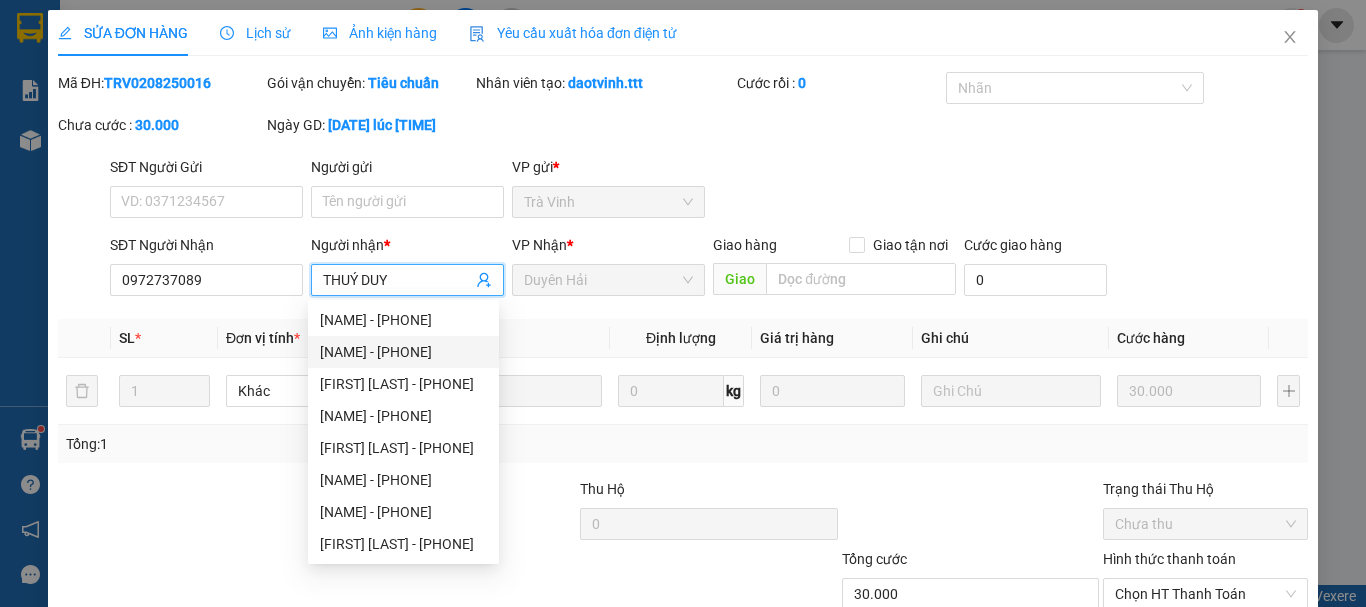 scroll, scrollTop: 64, scrollLeft: 0, axis: vertical 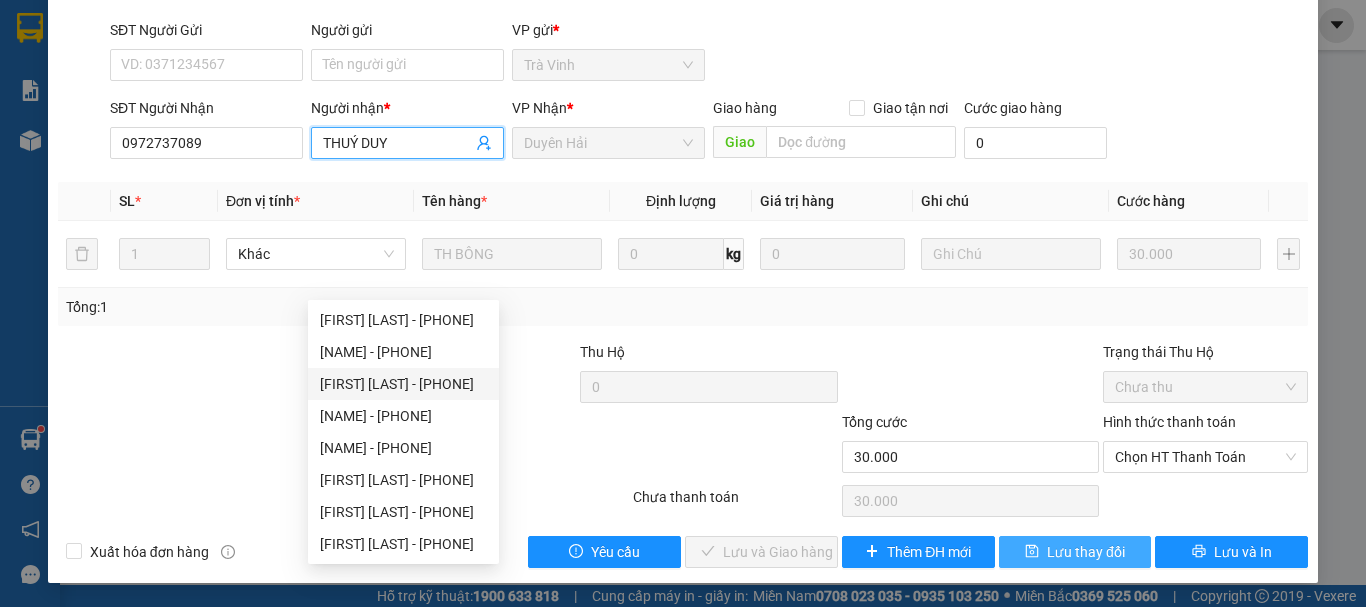 click on "Lưu thay đổi" at bounding box center (1086, 552) 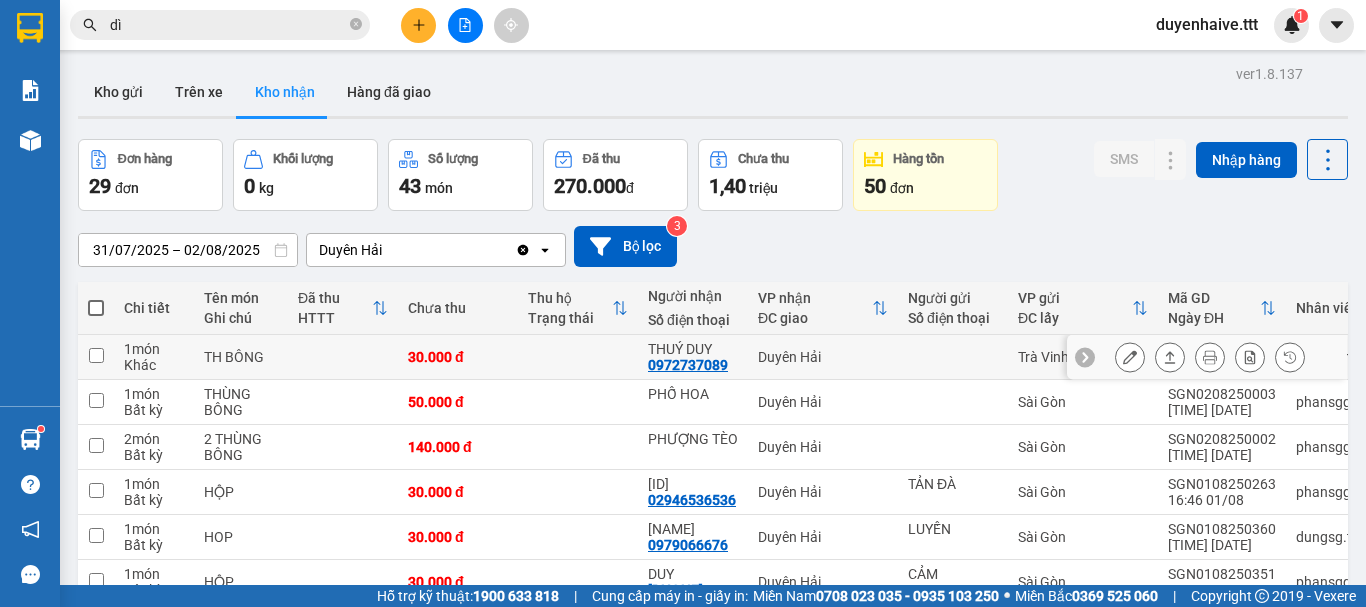 click at bounding box center (578, 357) 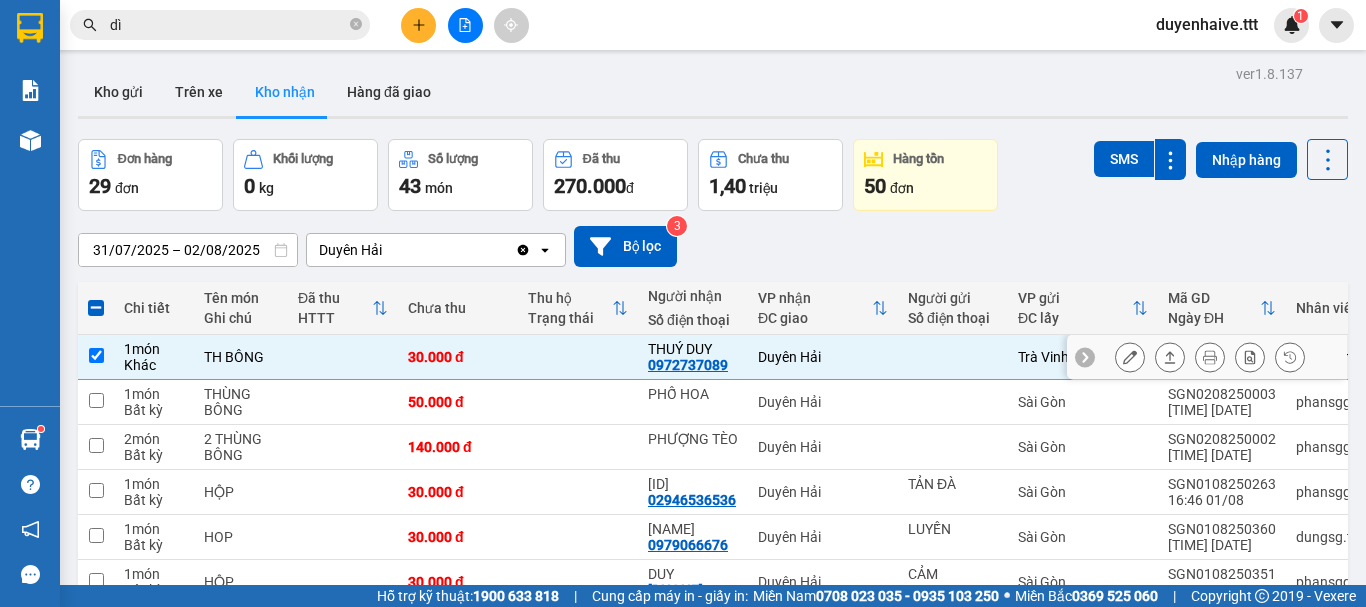 click at bounding box center [578, 357] 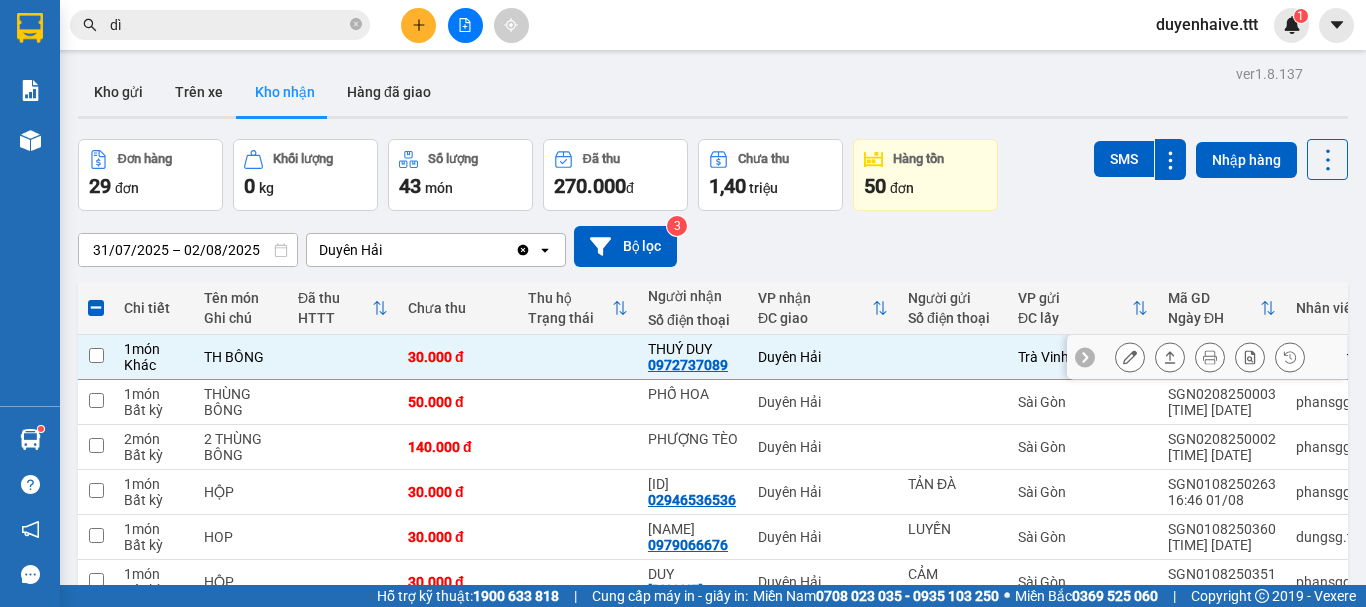 checkbox on "false" 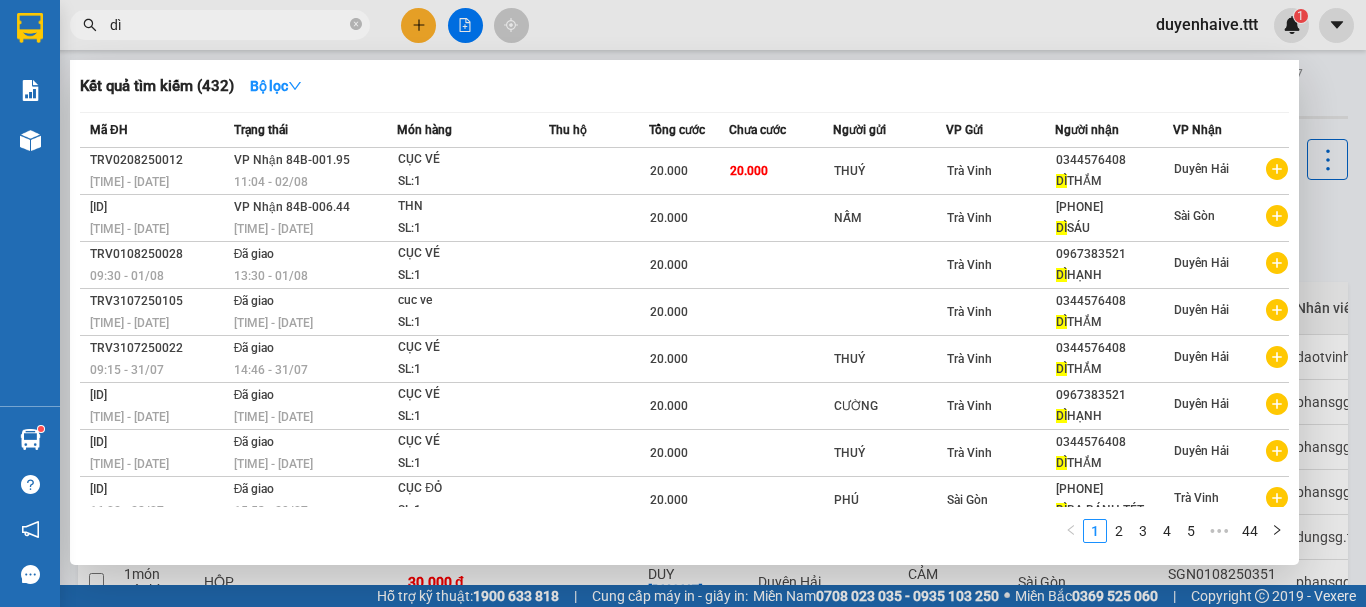 click on "dì" at bounding box center (228, 25) 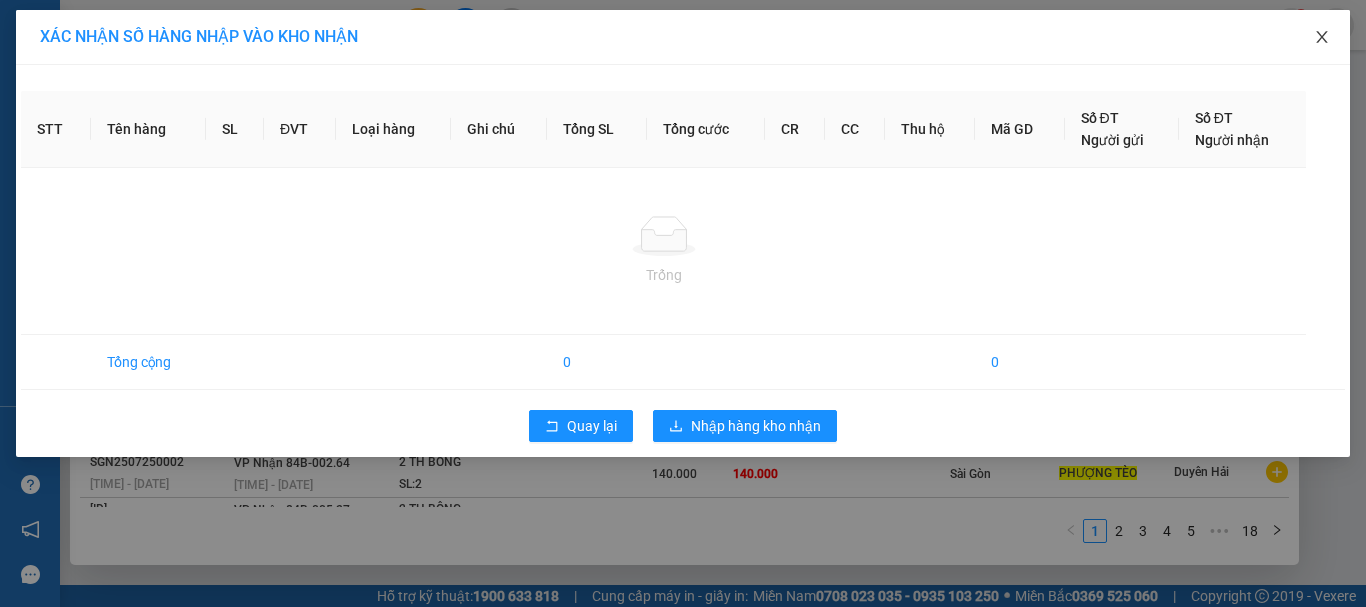 click 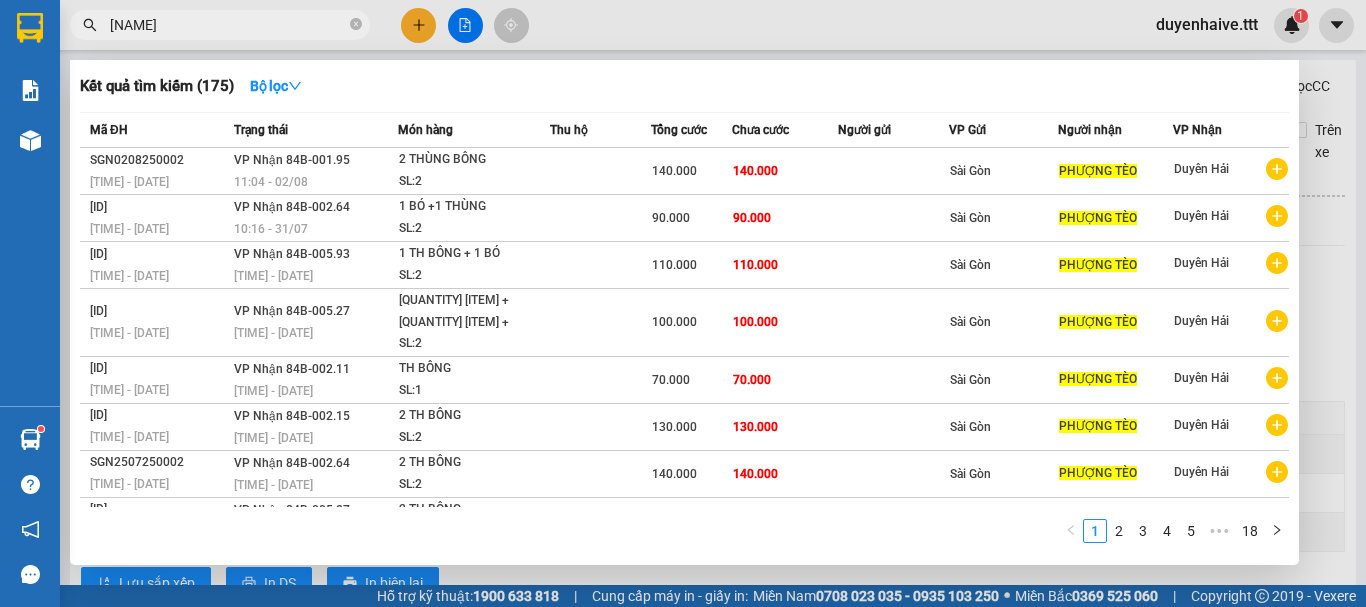 click on "phuong teo" at bounding box center [228, 25] 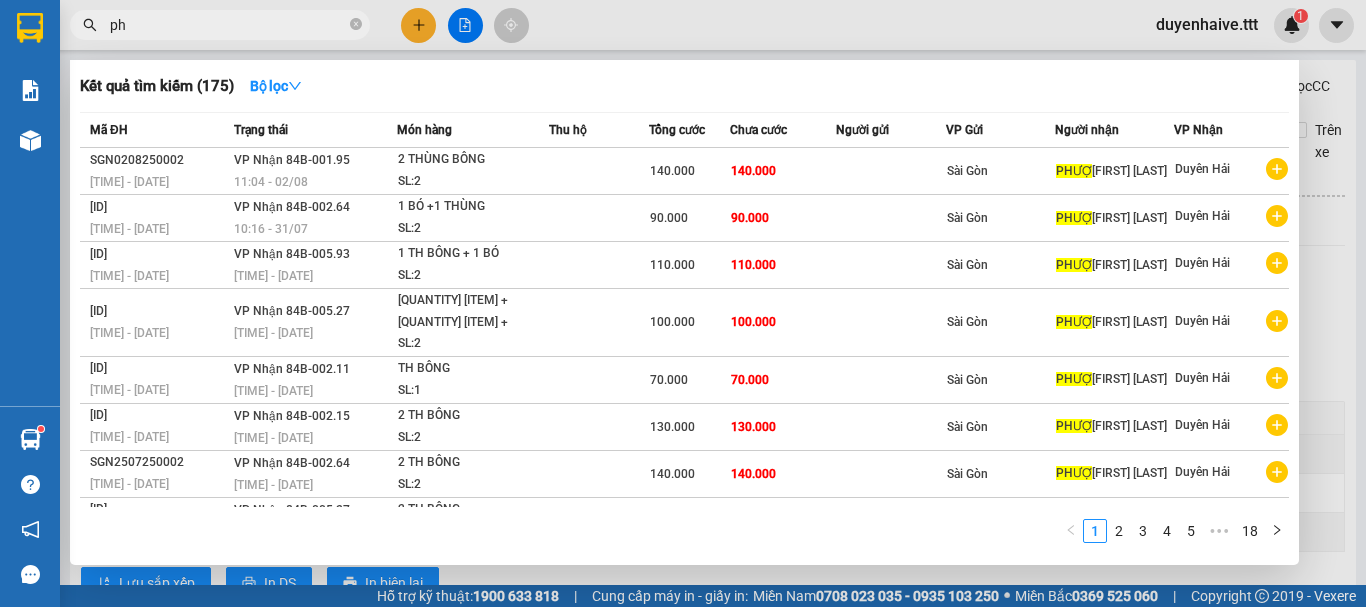 type on "p" 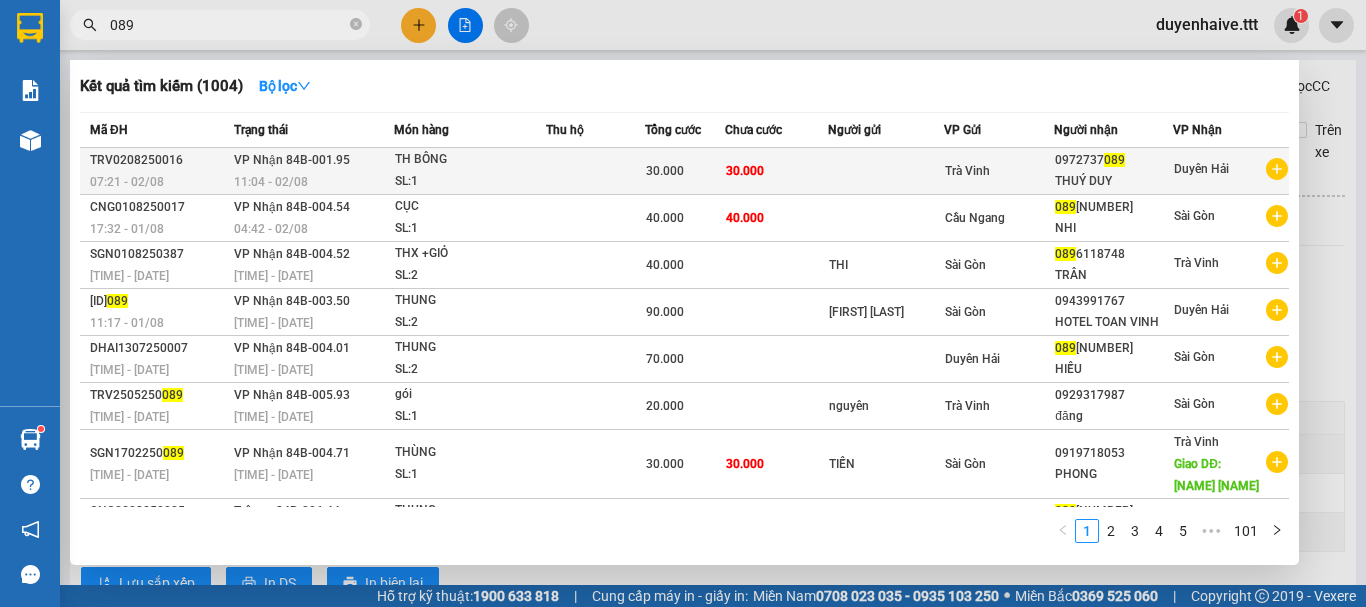 type on "089" 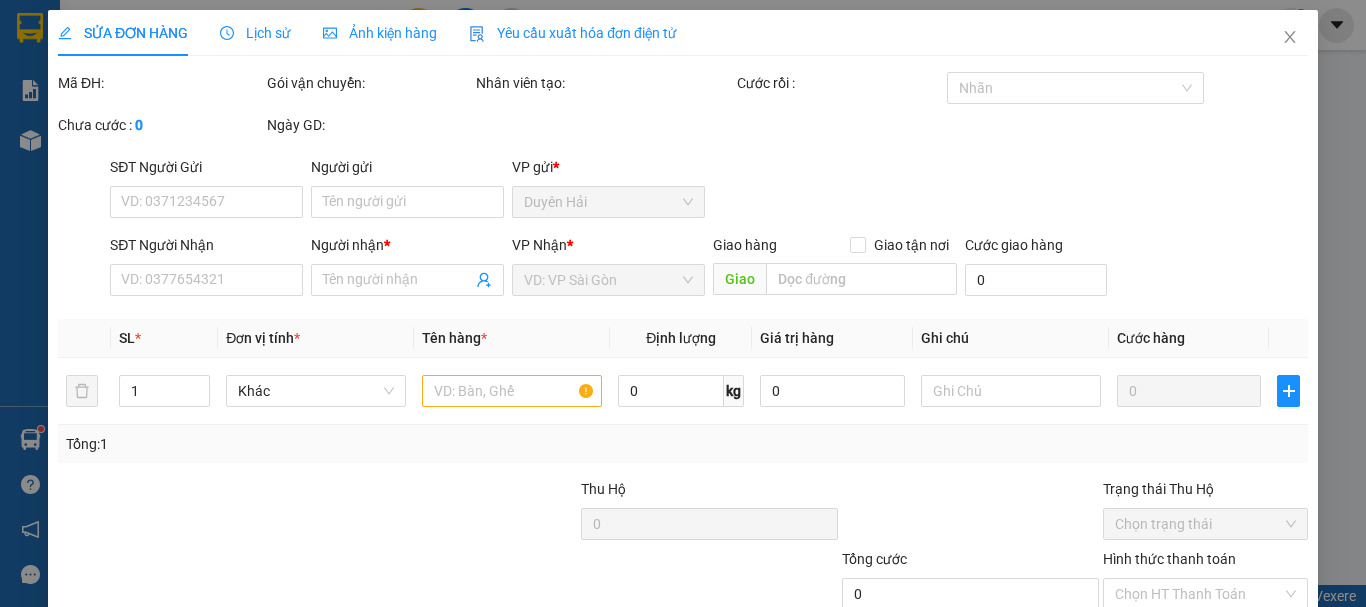 type on "0972737089" 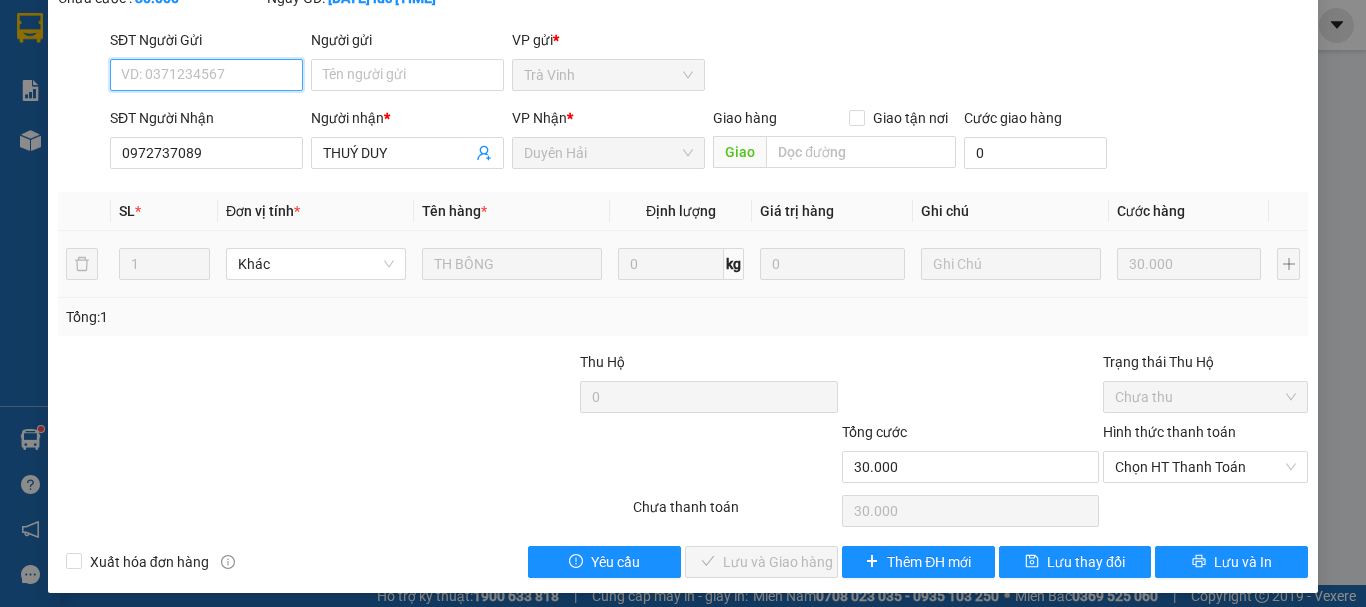 scroll, scrollTop: 137, scrollLeft: 0, axis: vertical 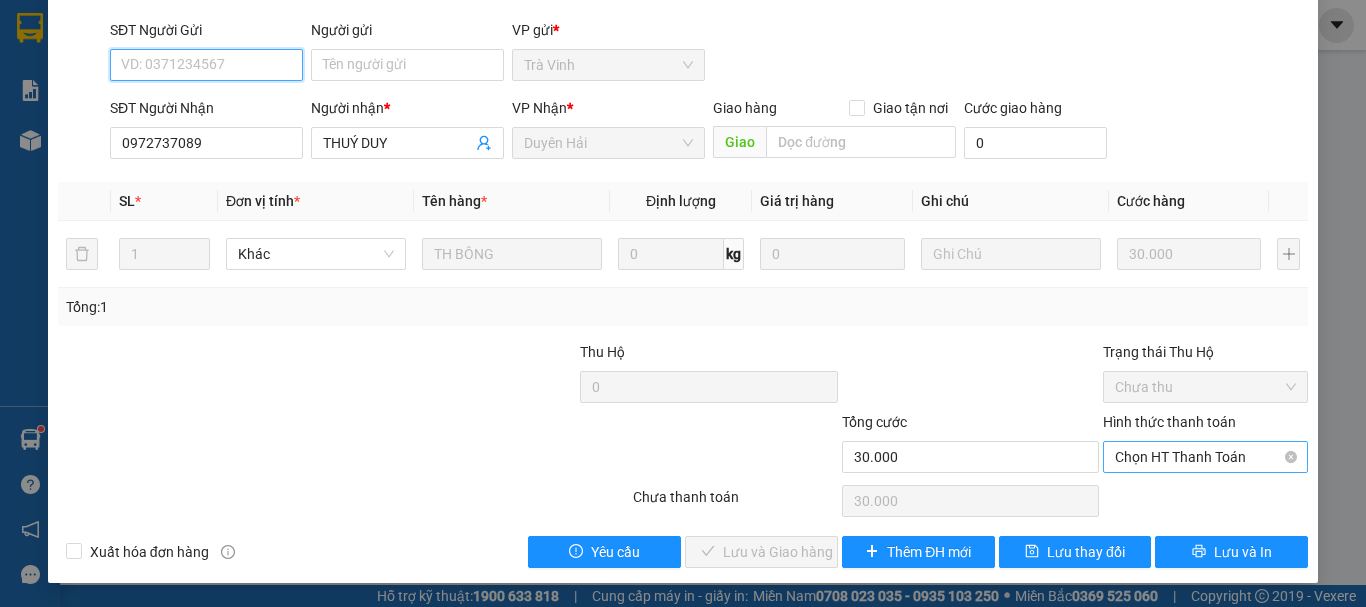 click on "Chọn HT Thanh Toán" at bounding box center (1205, 457) 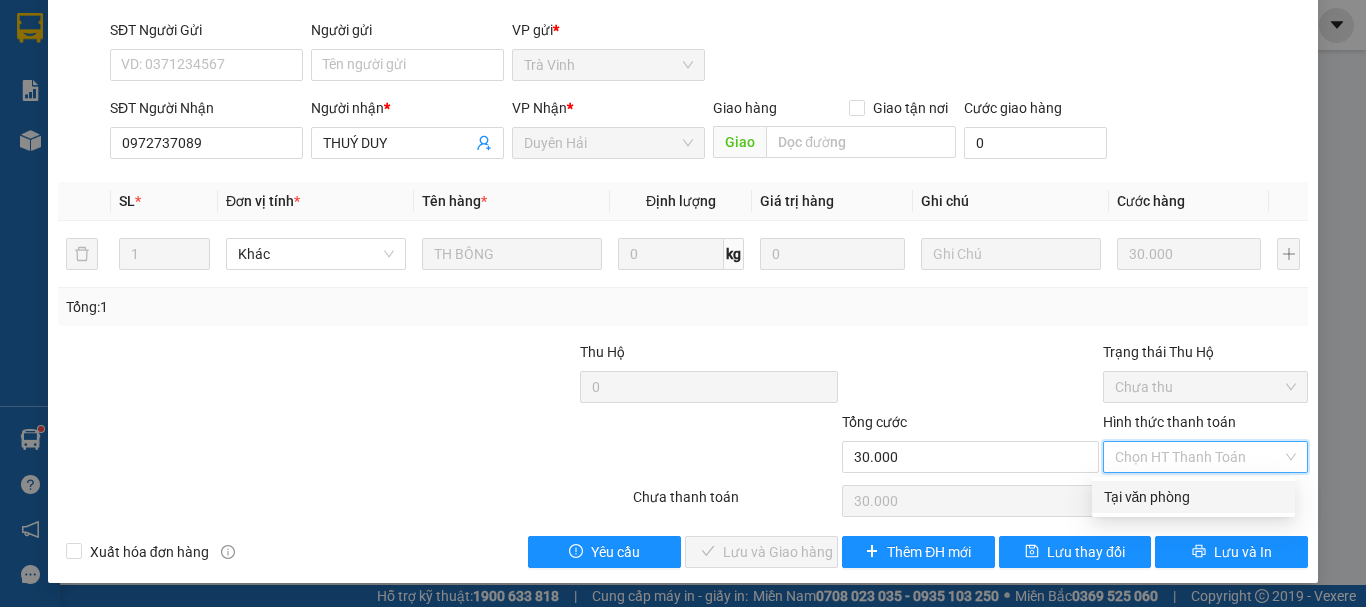 click on "Tại văn phòng" at bounding box center [1193, 497] 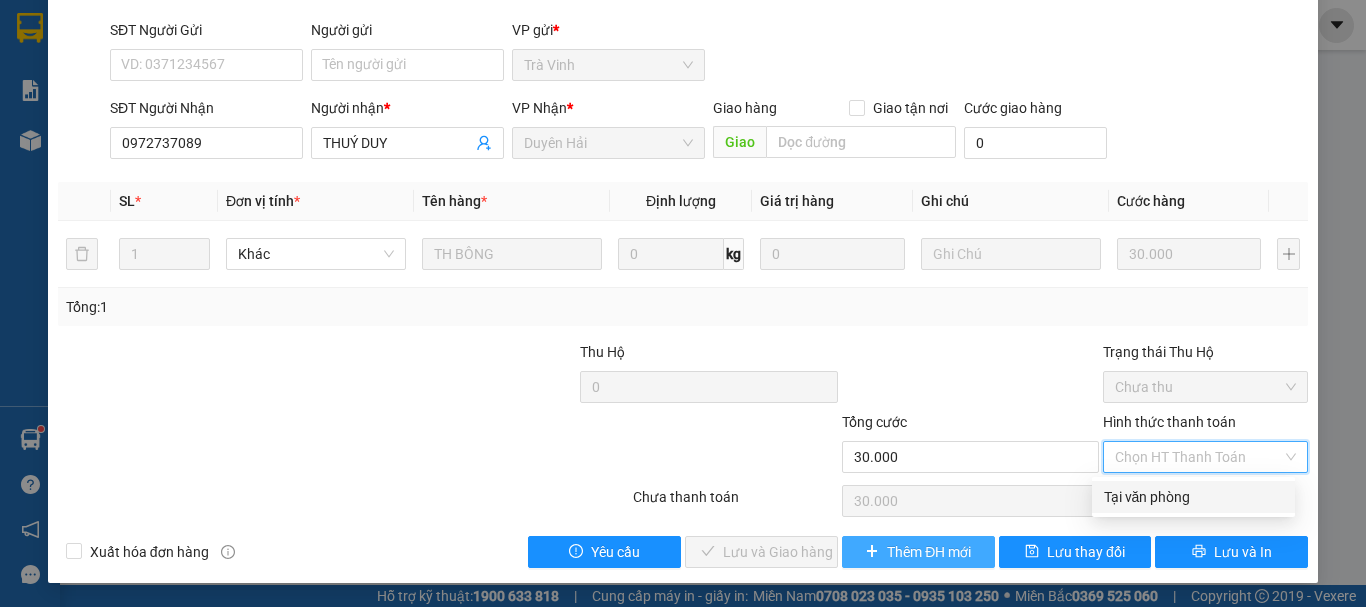 type on "0" 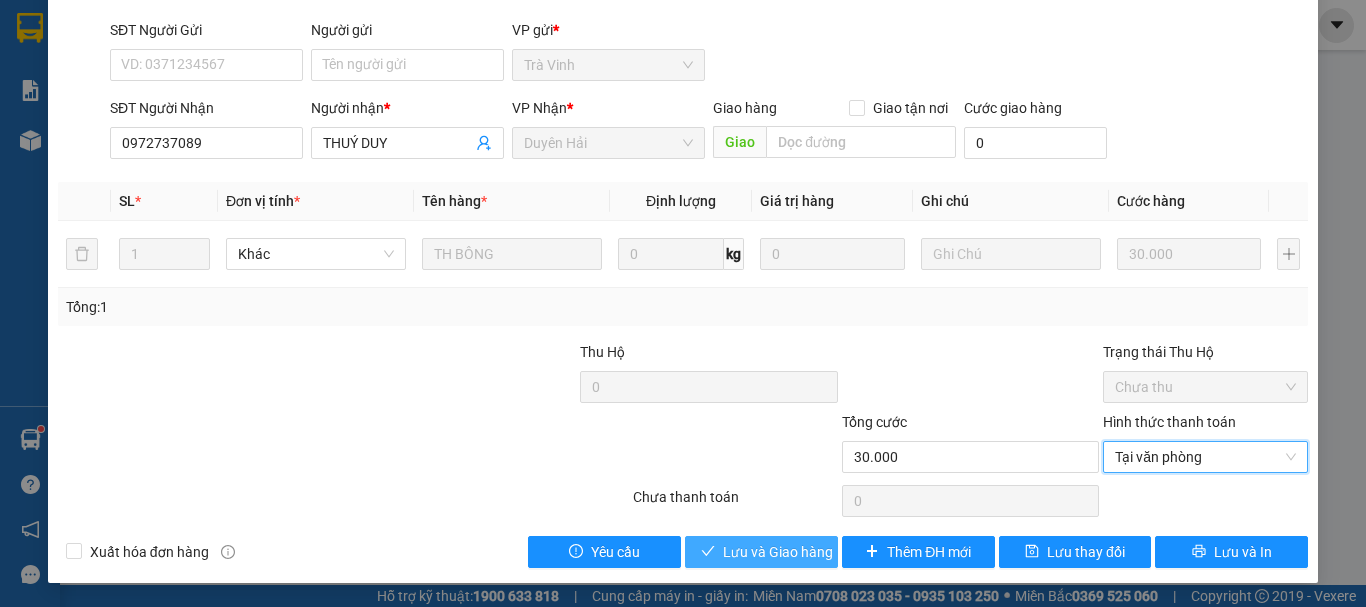 click on "Lưu và Giao hàng" at bounding box center (778, 552) 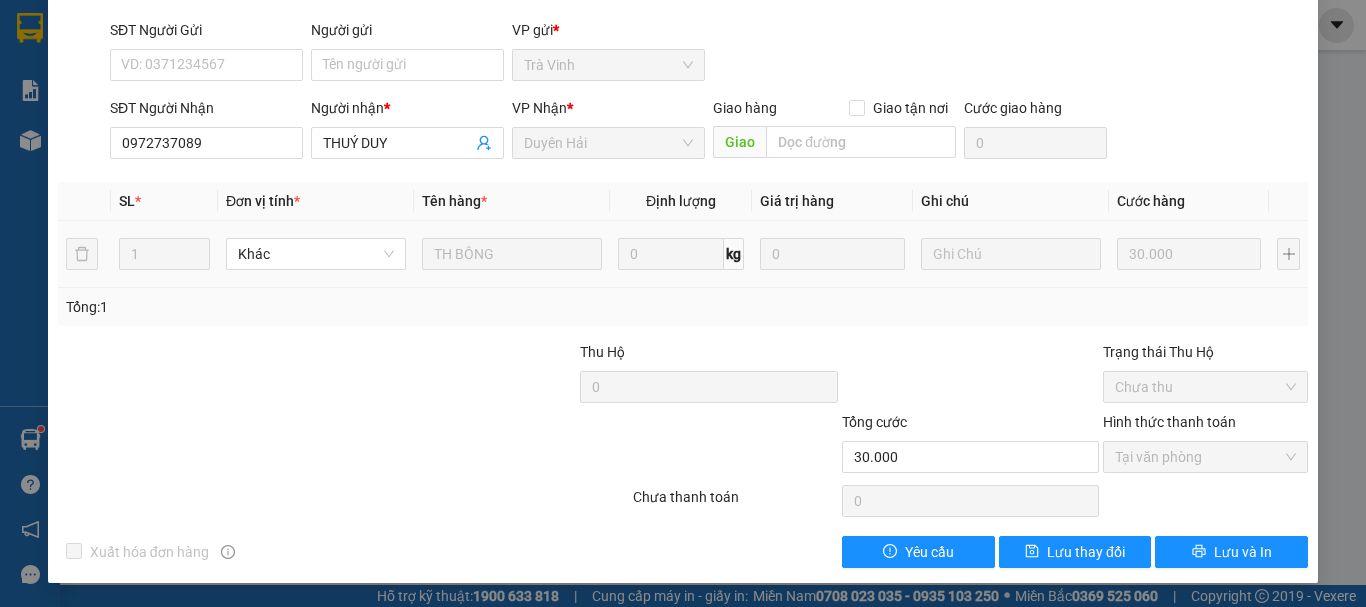 scroll, scrollTop: 0, scrollLeft: 0, axis: both 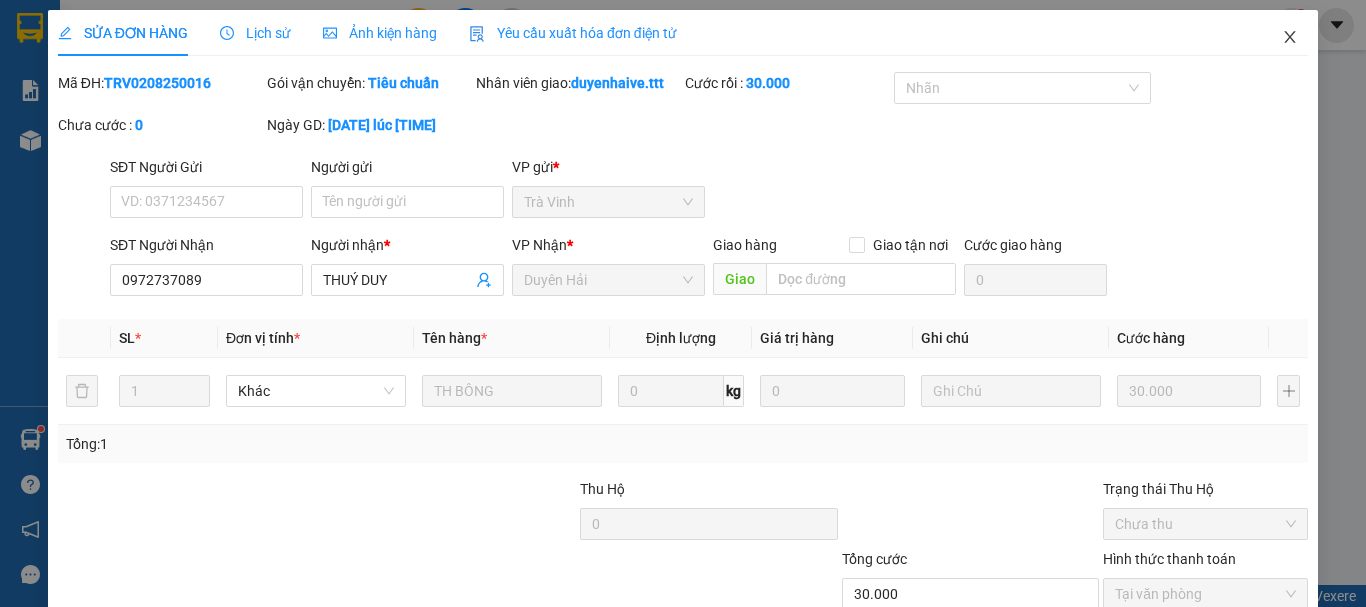 click 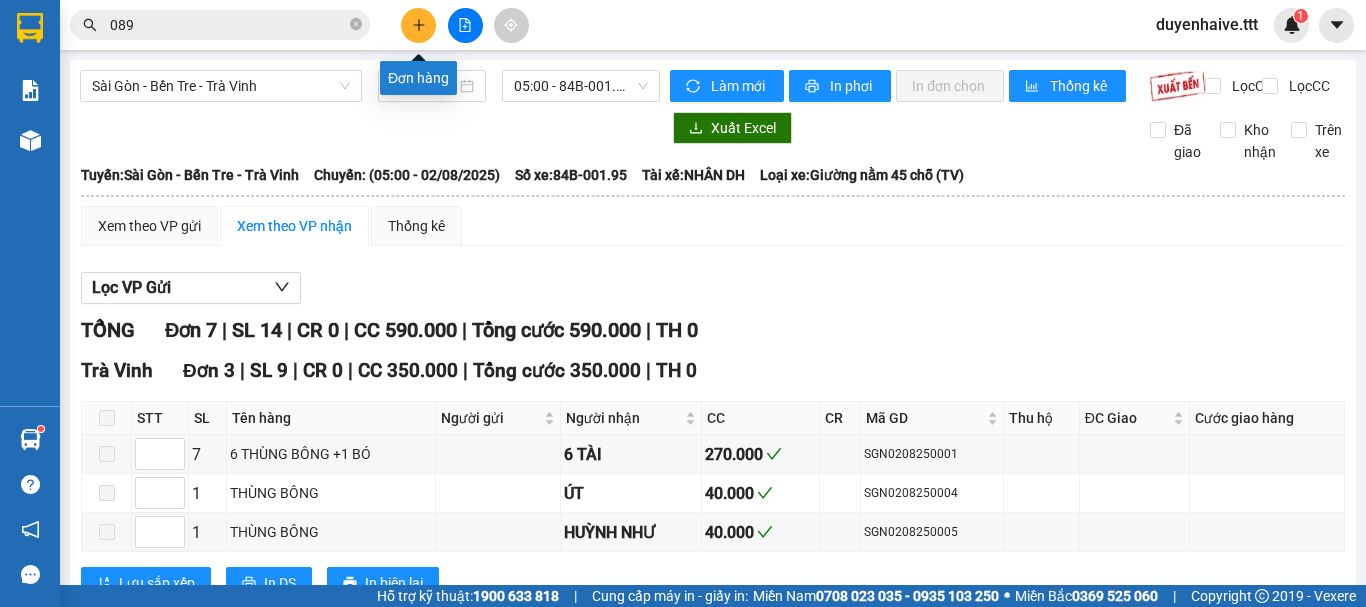 click at bounding box center (418, 25) 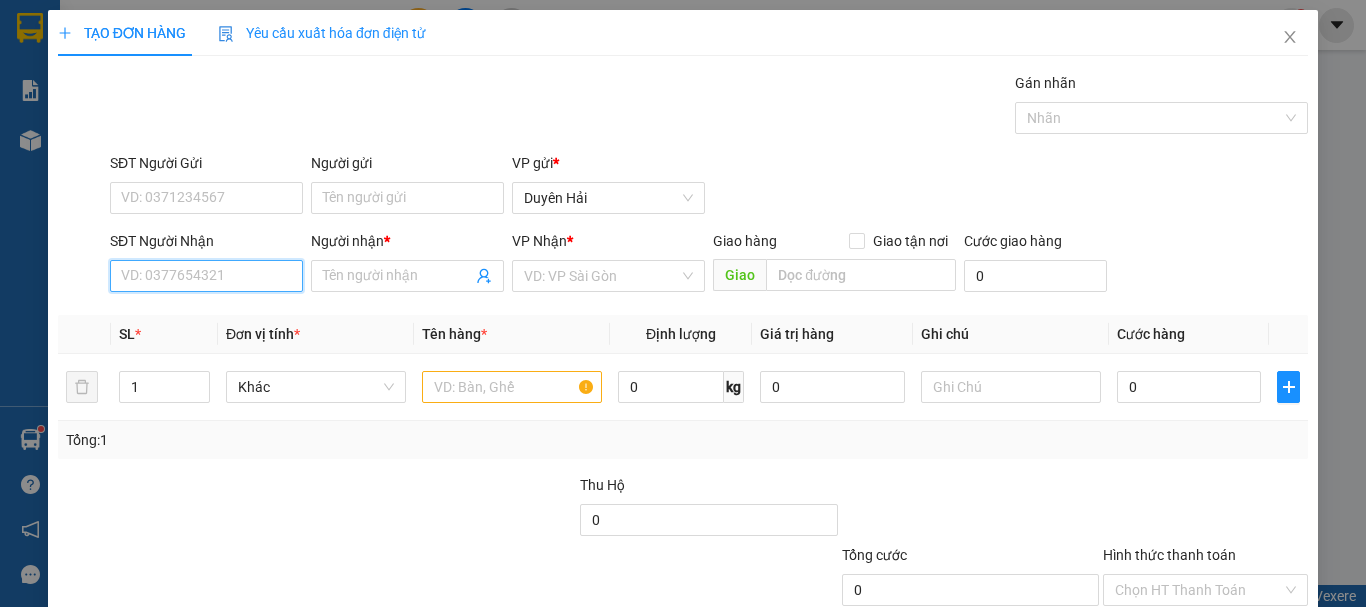 click on "SĐT Người Nhận" at bounding box center (206, 276) 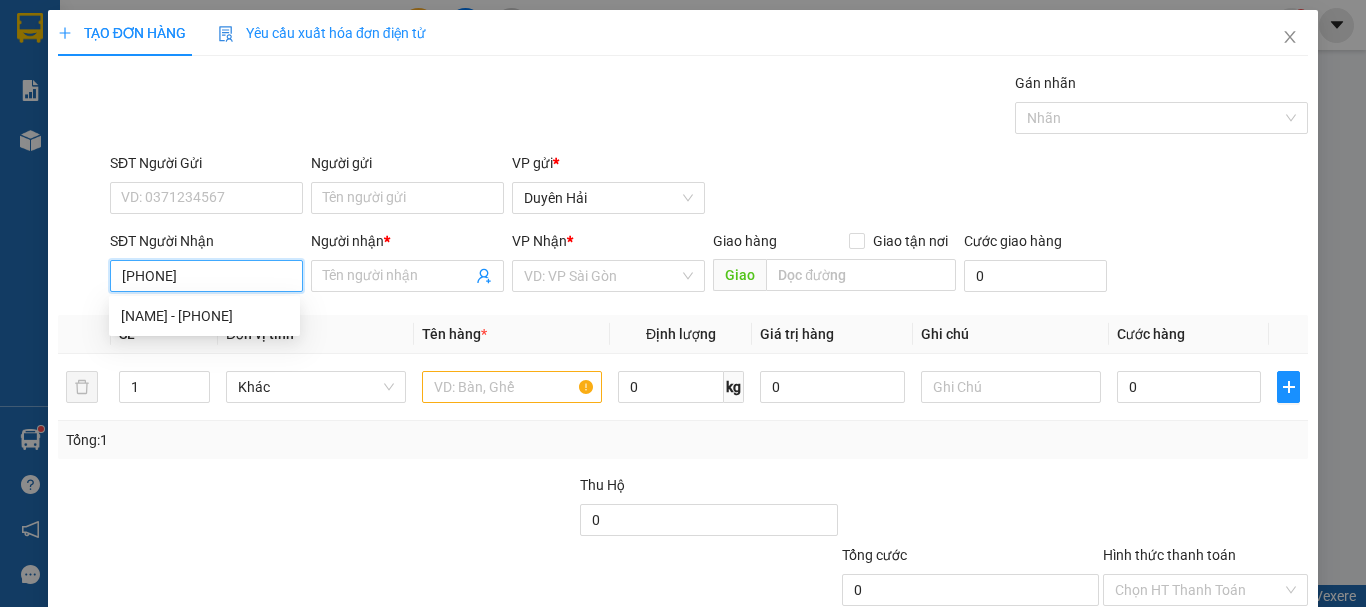 type on "0906601527" 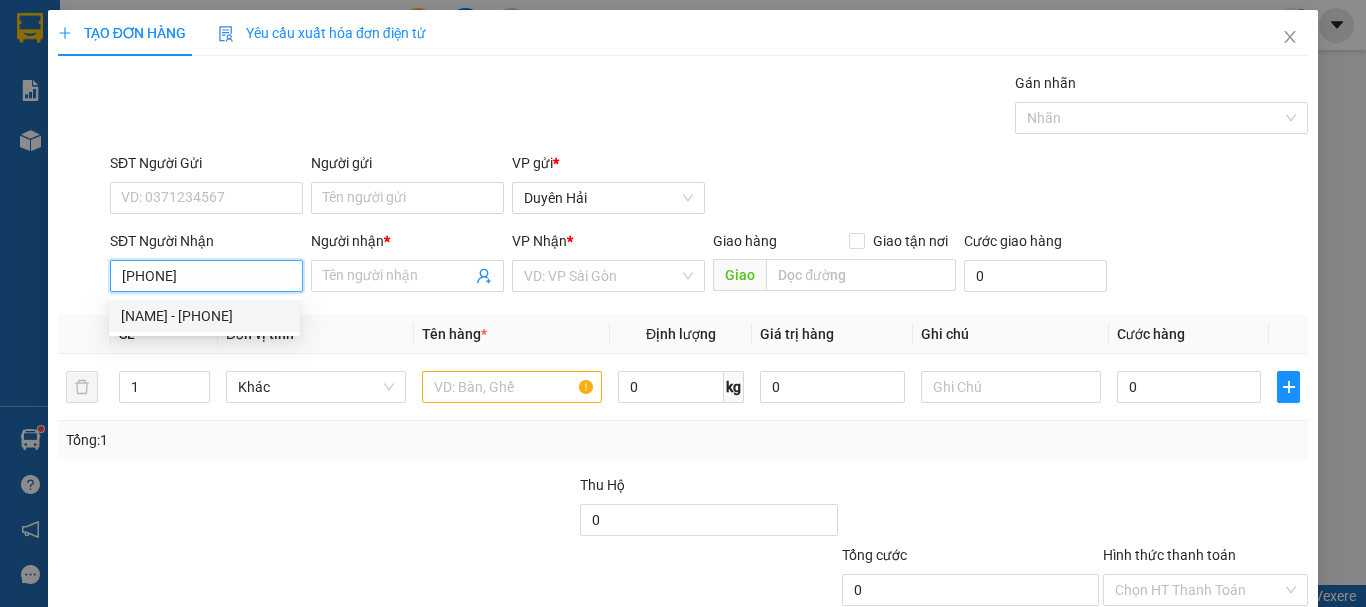 click on "0906601527 - THIỆN" at bounding box center [204, 316] 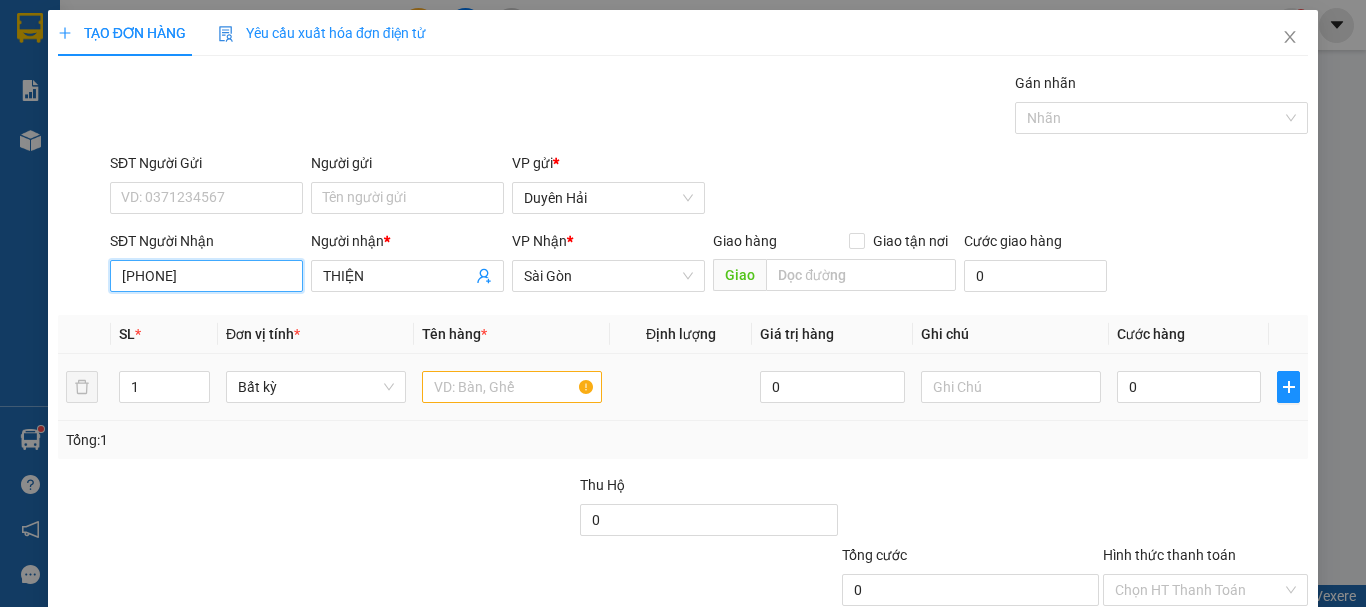 type on "0906601527" 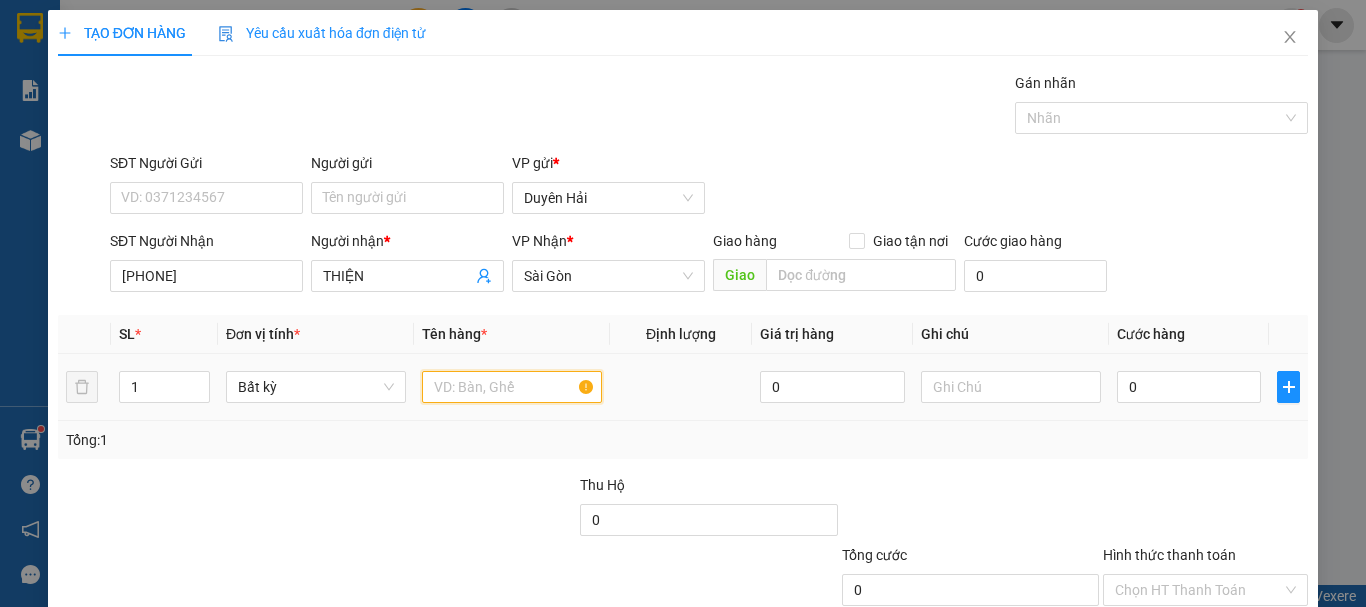 click at bounding box center (512, 387) 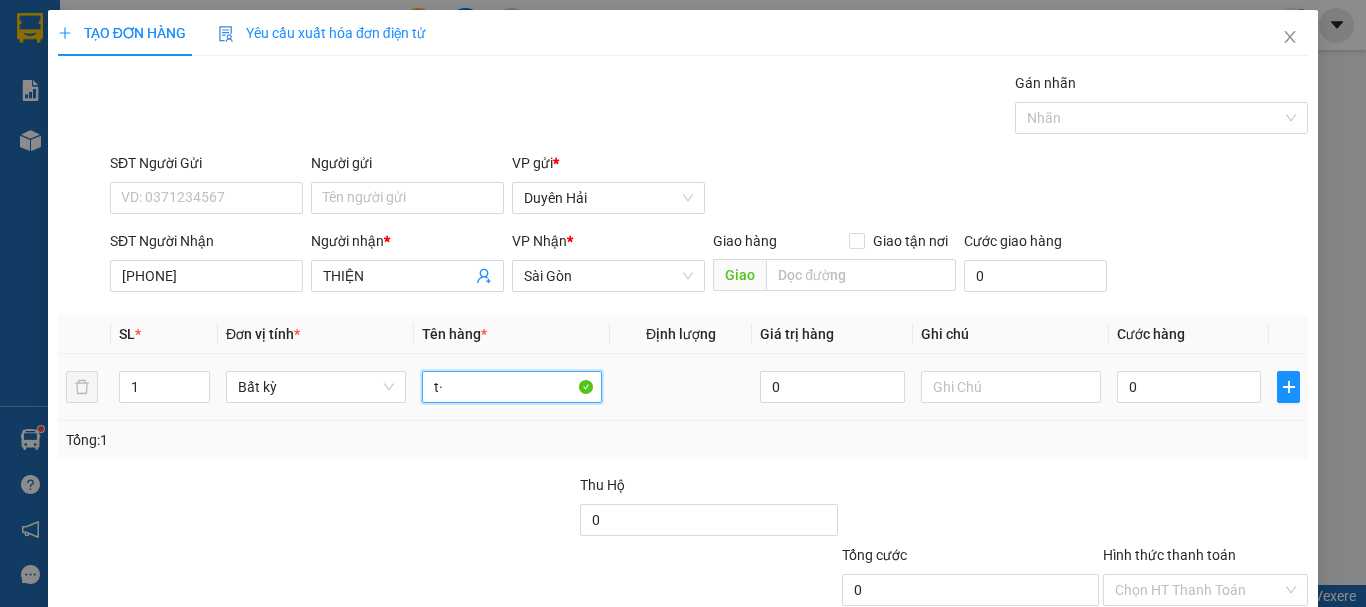 type on "t" 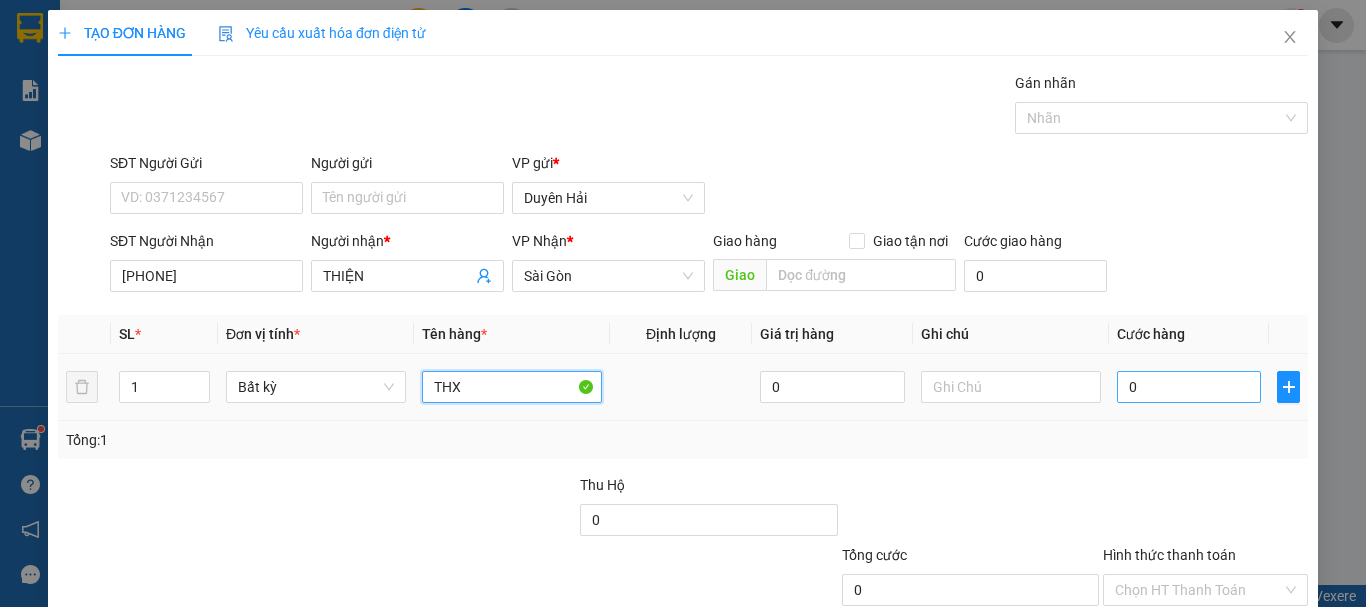 type on "THX" 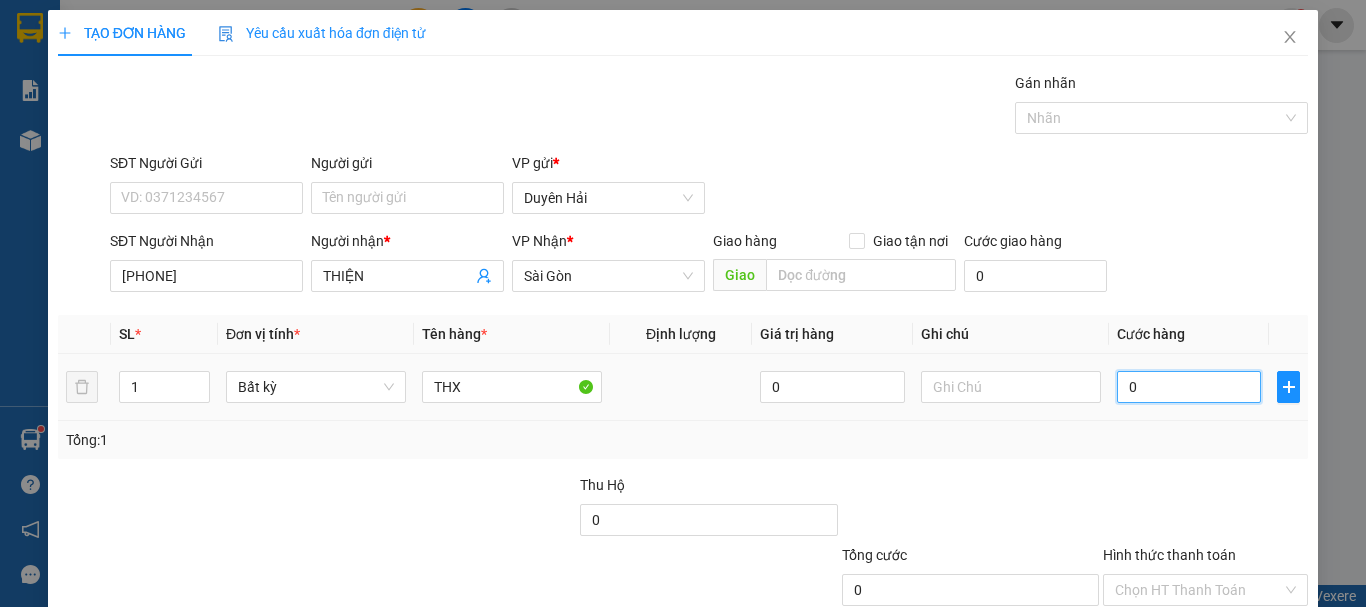 click on "0" at bounding box center (1189, 387) 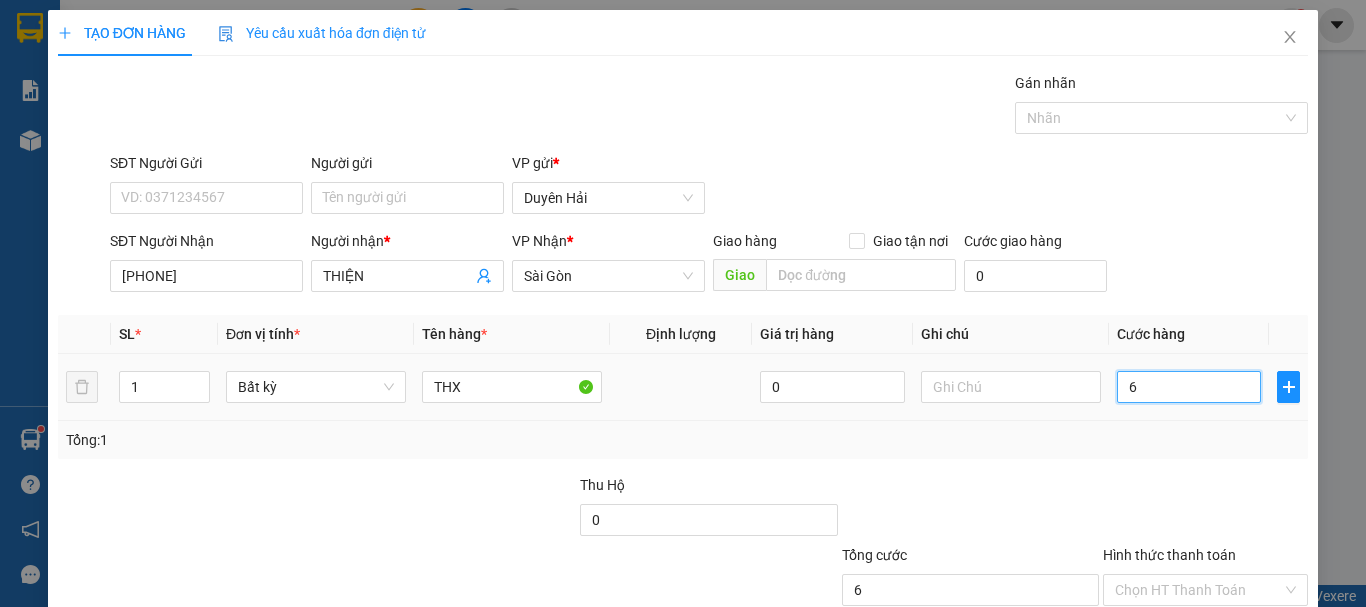 type on "60" 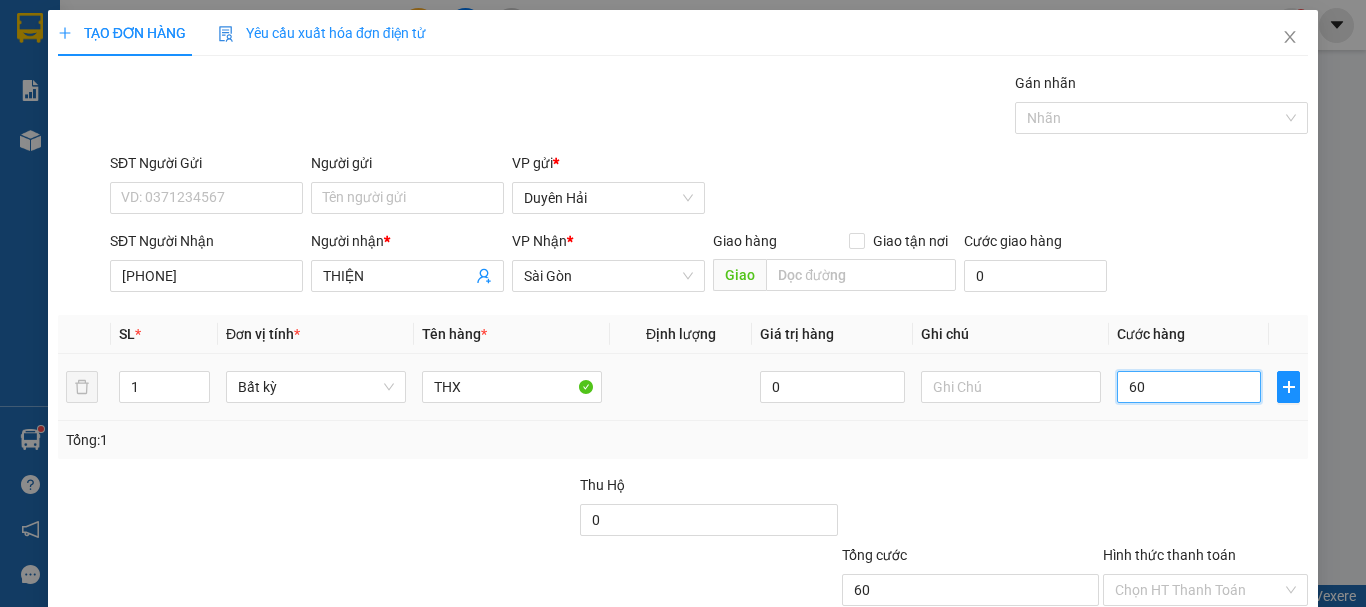 type on "600" 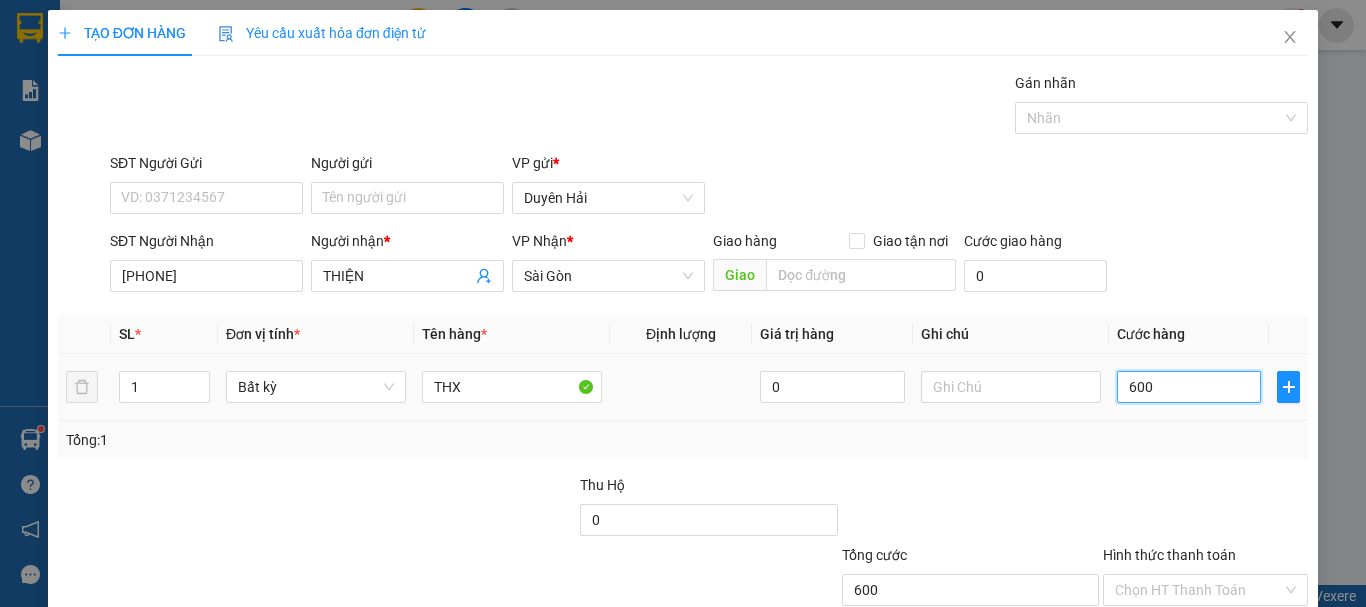 type on "6.000" 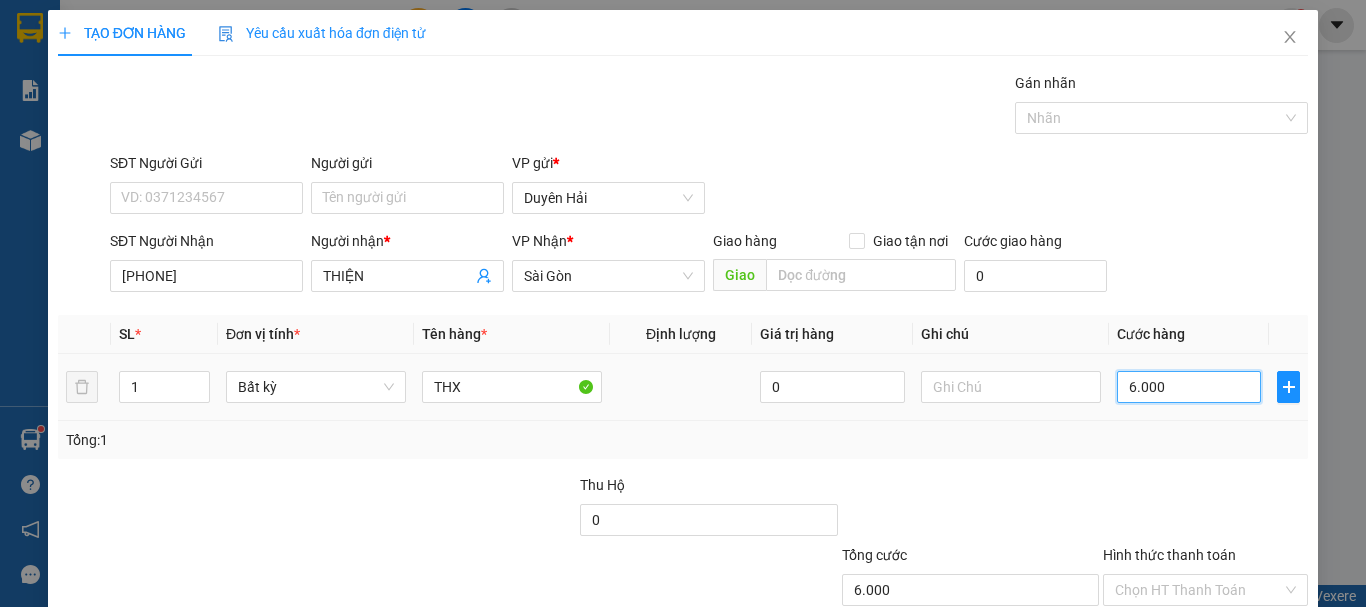 type on "60.000" 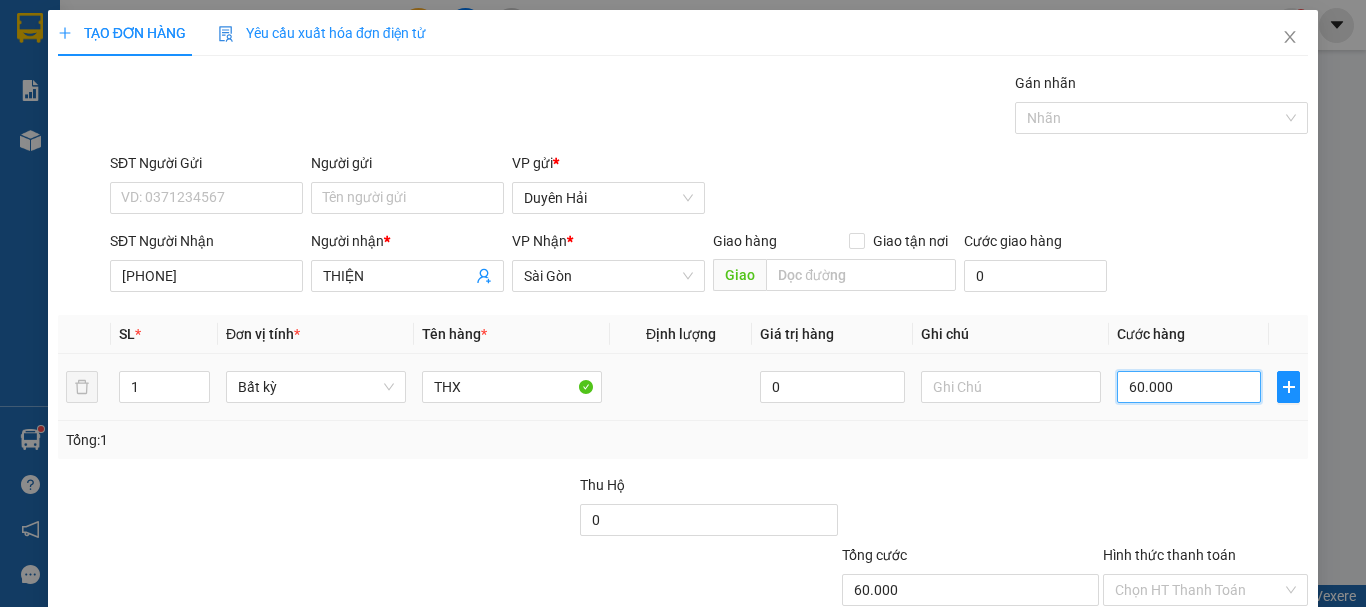 scroll, scrollTop: 133, scrollLeft: 0, axis: vertical 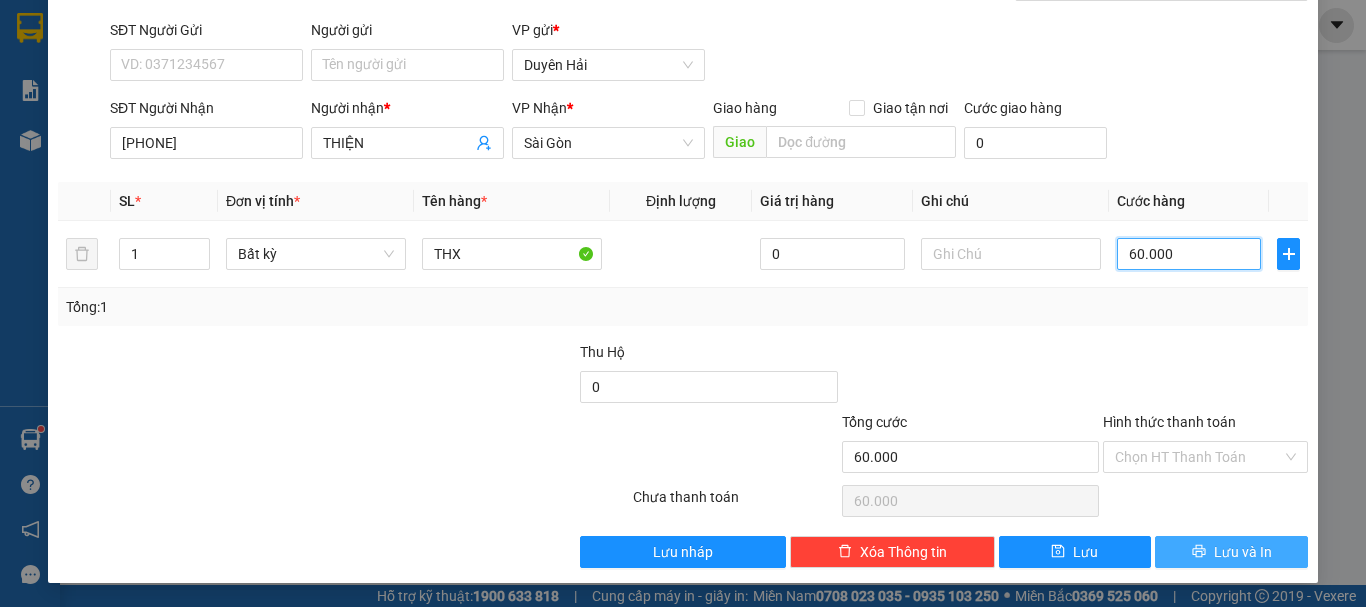 type on "60.000" 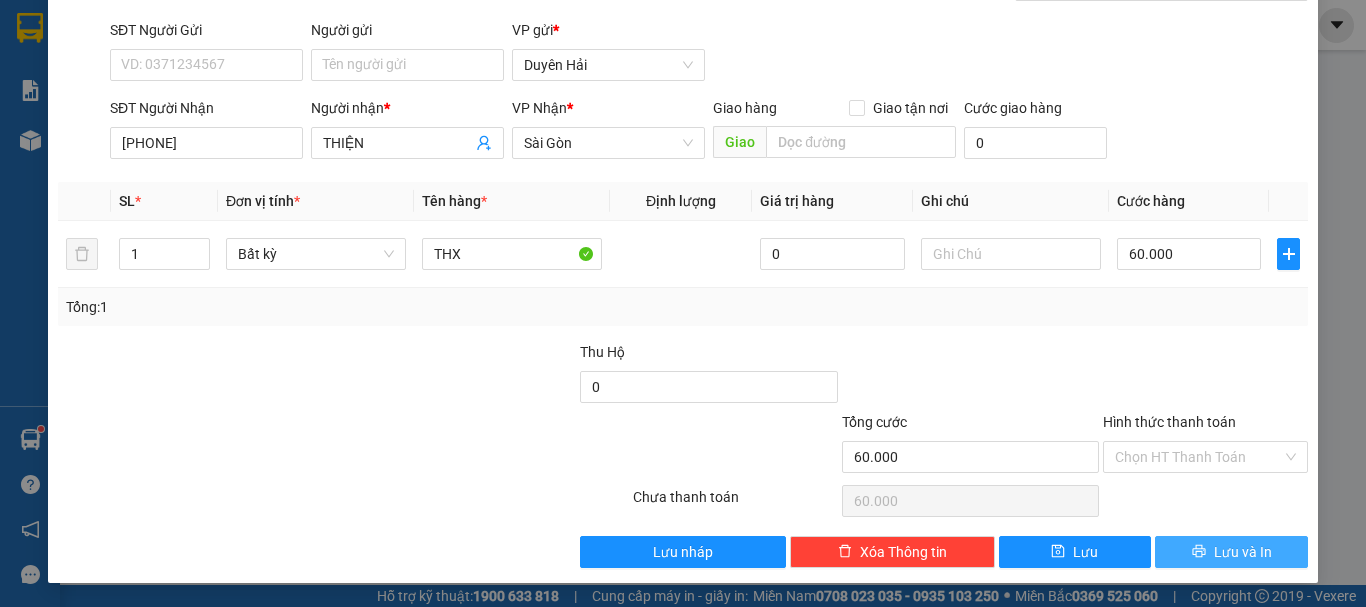 click on "Lưu và In" at bounding box center [1243, 552] 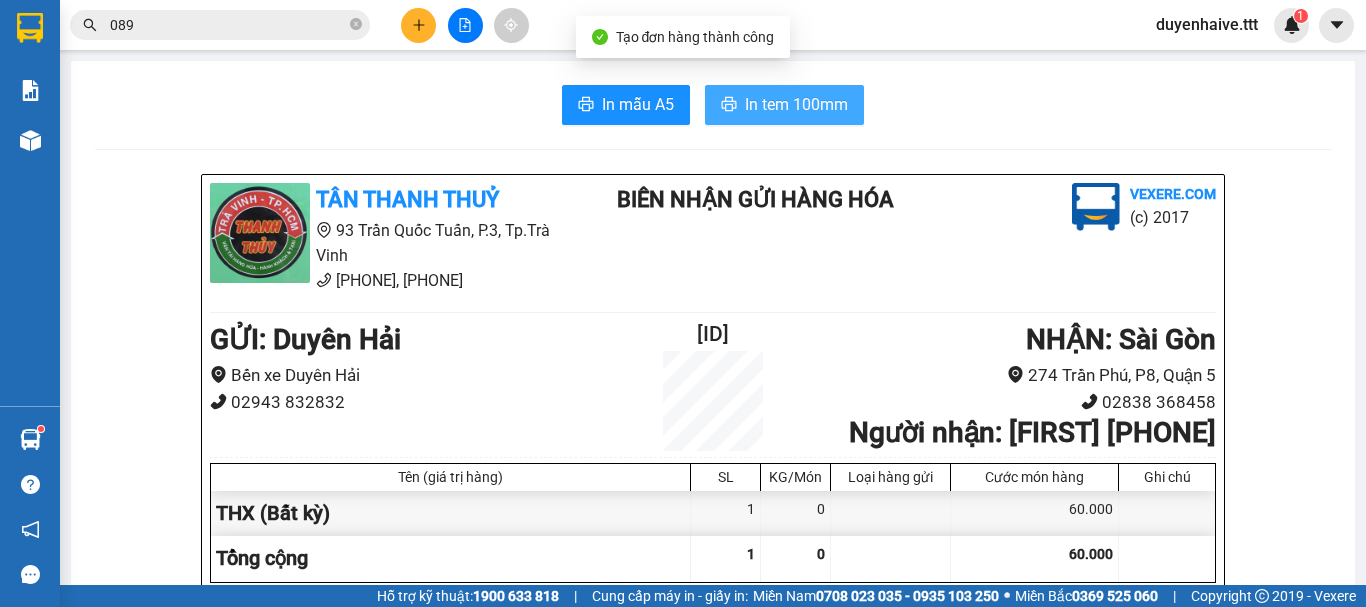 click on "In tem 100mm" at bounding box center (796, 104) 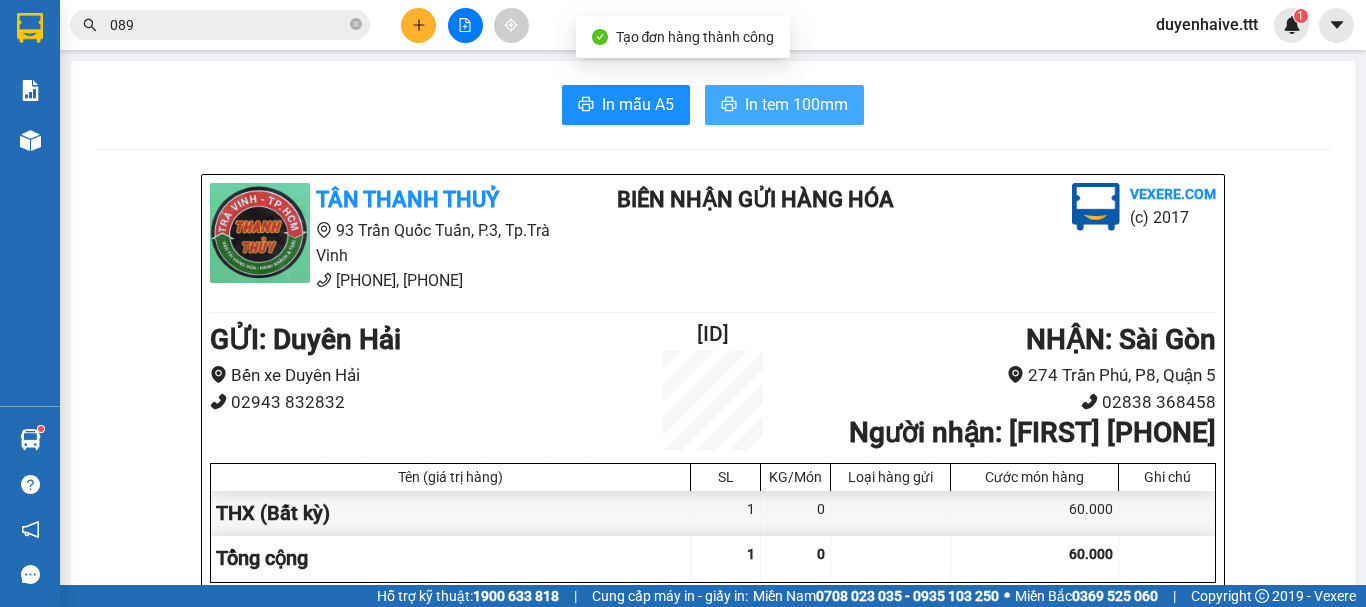 scroll, scrollTop: 0, scrollLeft: 0, axis: both 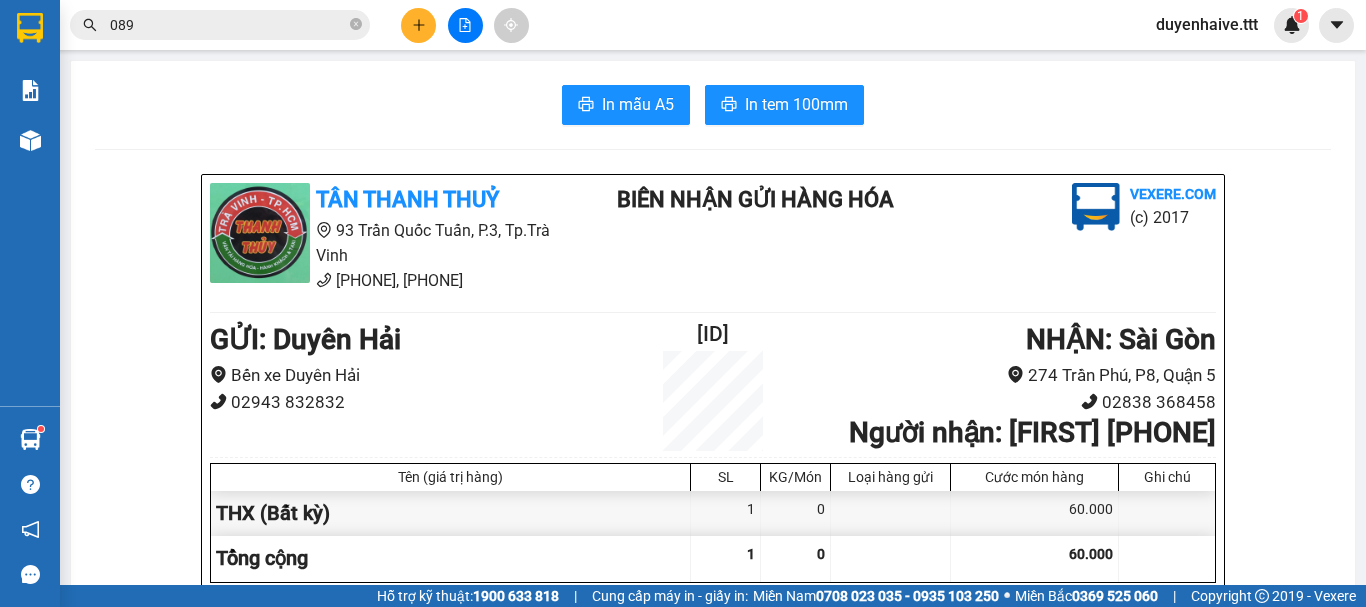 click on "089" at bounding box center (228, 25) 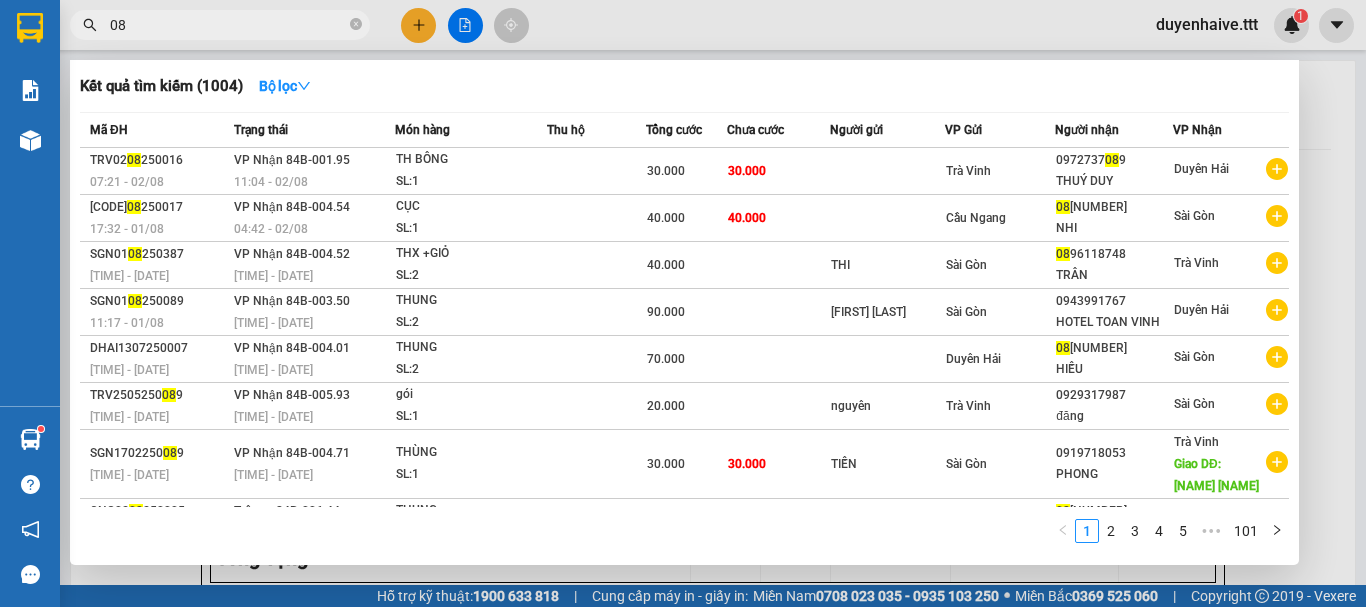 type on "0" 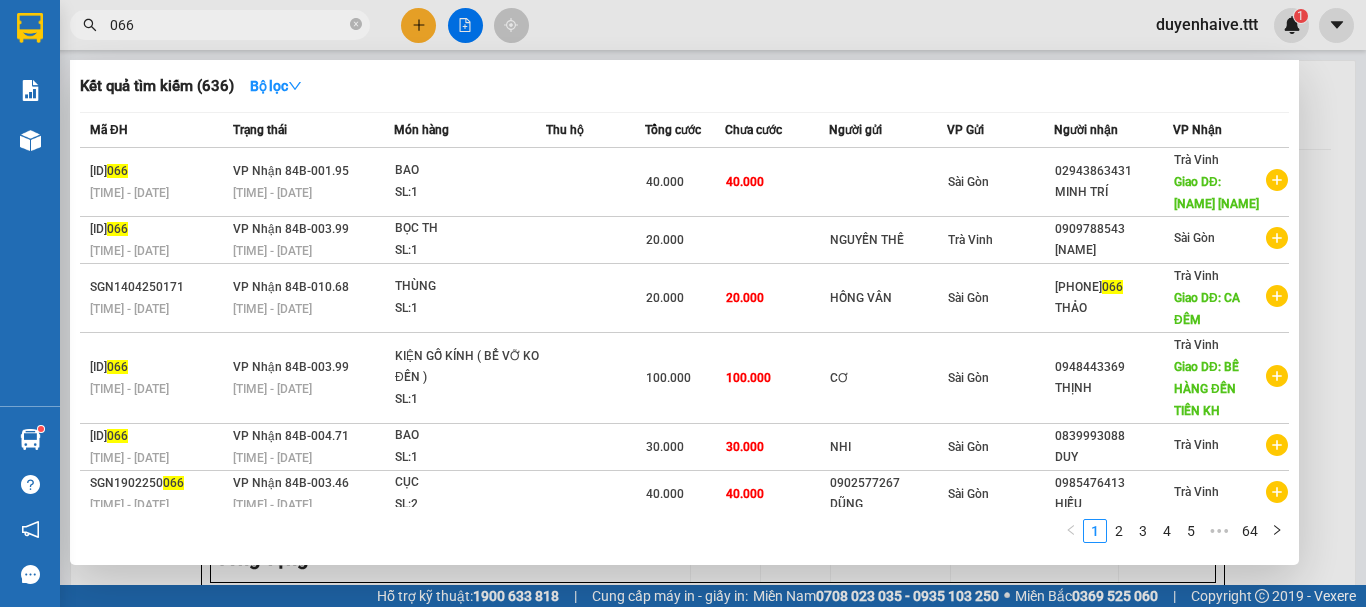 click on "066" at bounding box center [228, 25] 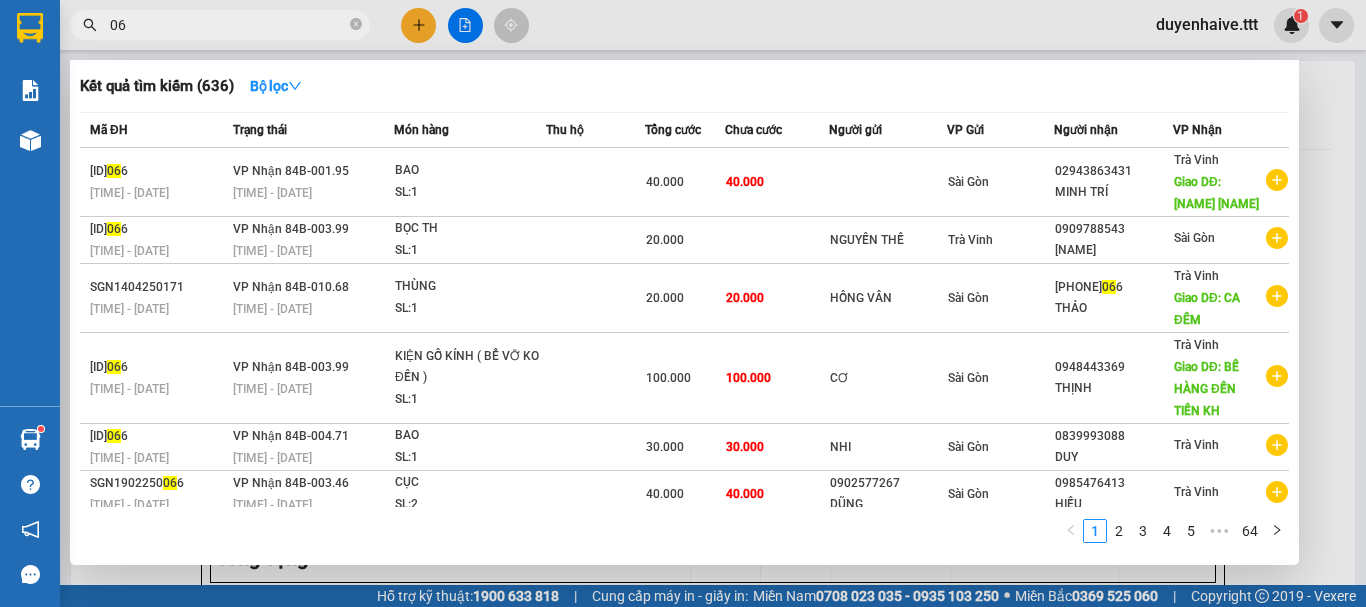 type on "0" 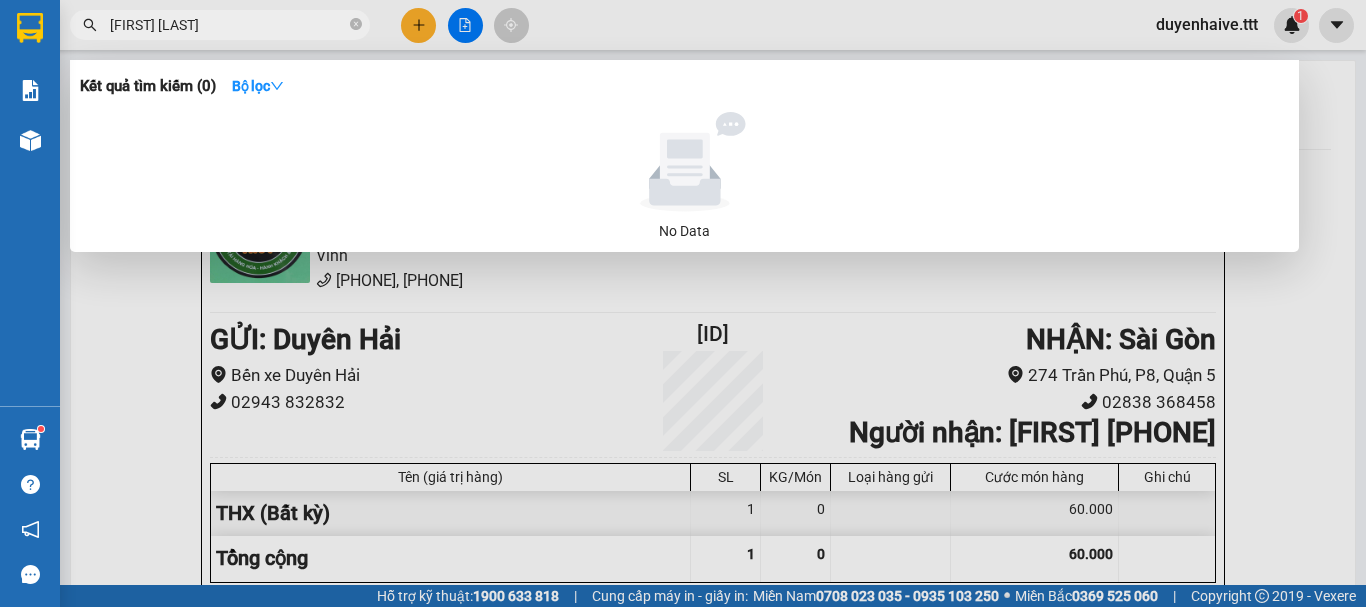 click on "THUỲDUONG" at bounding box center [228, 25] 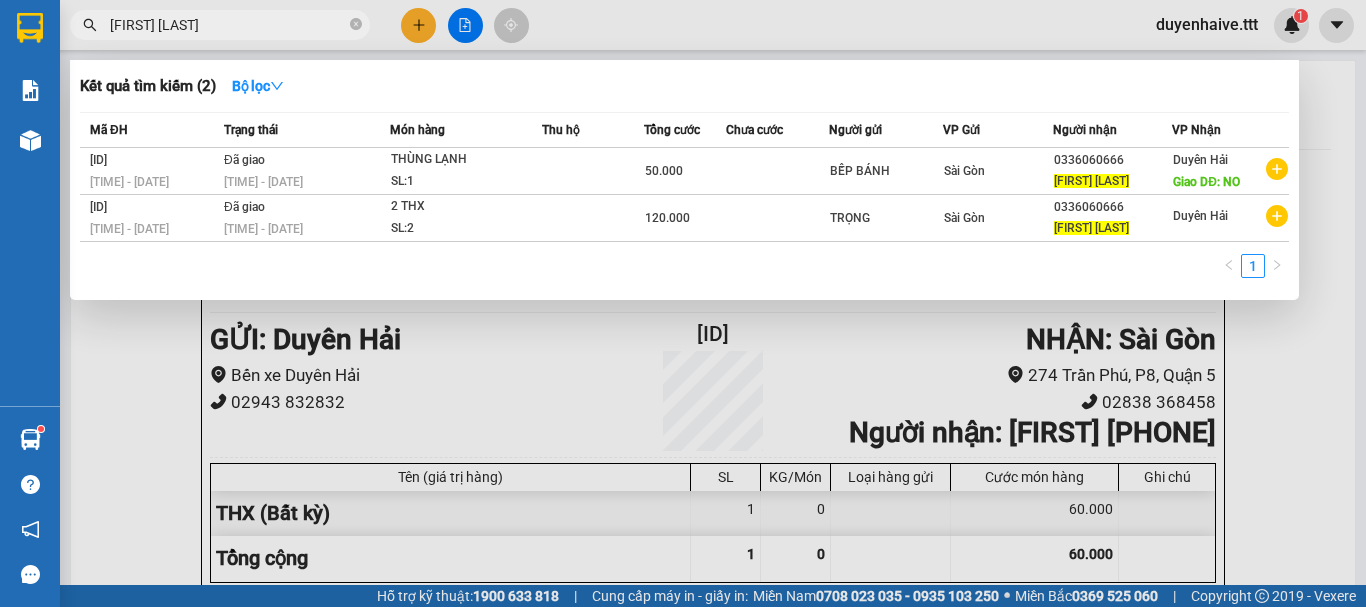 click on "THUỲ DUONG" at bounding box center [228, 25] 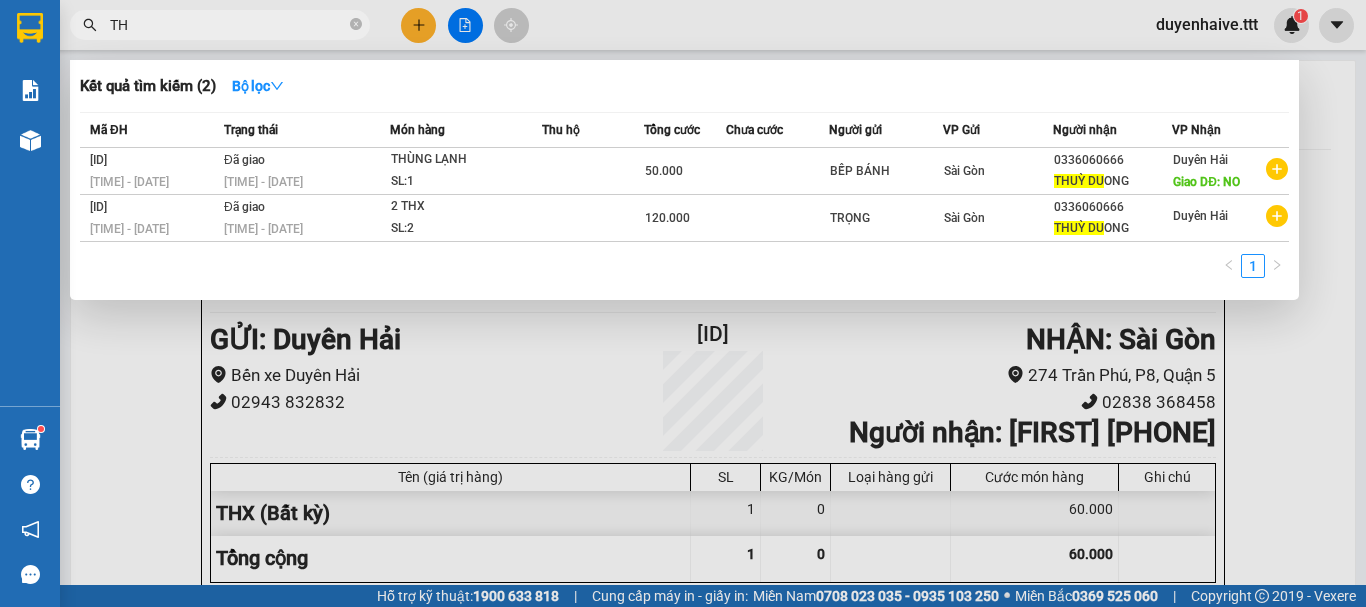type on "T" 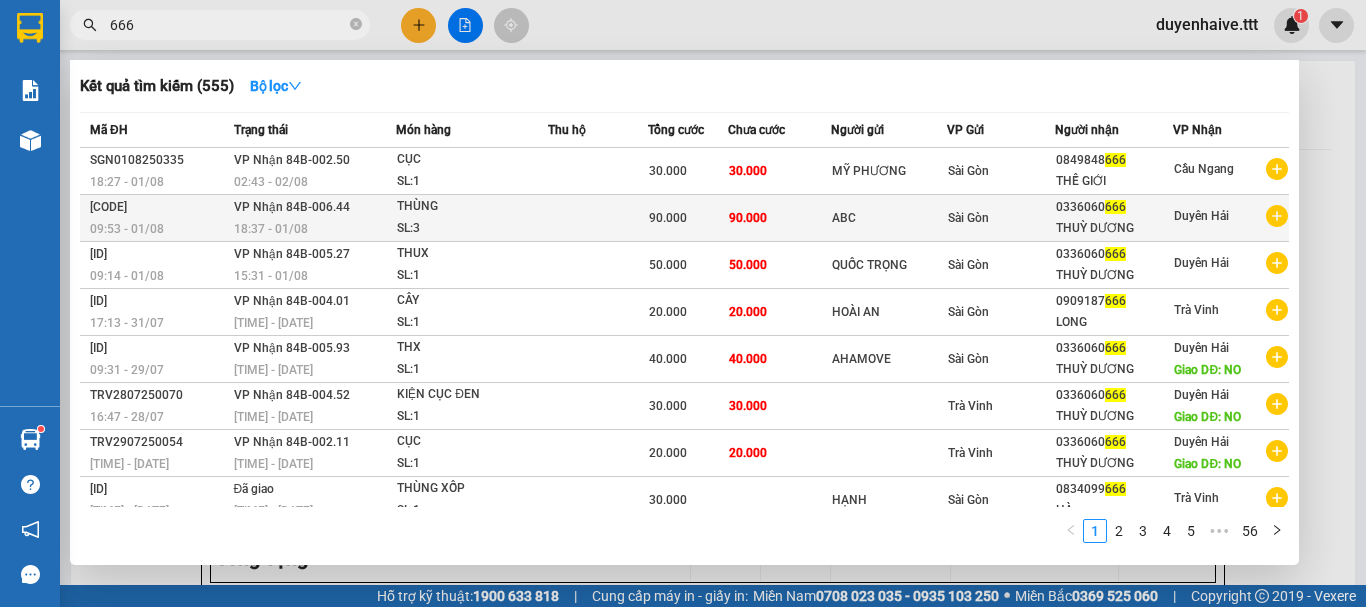 type on "666" 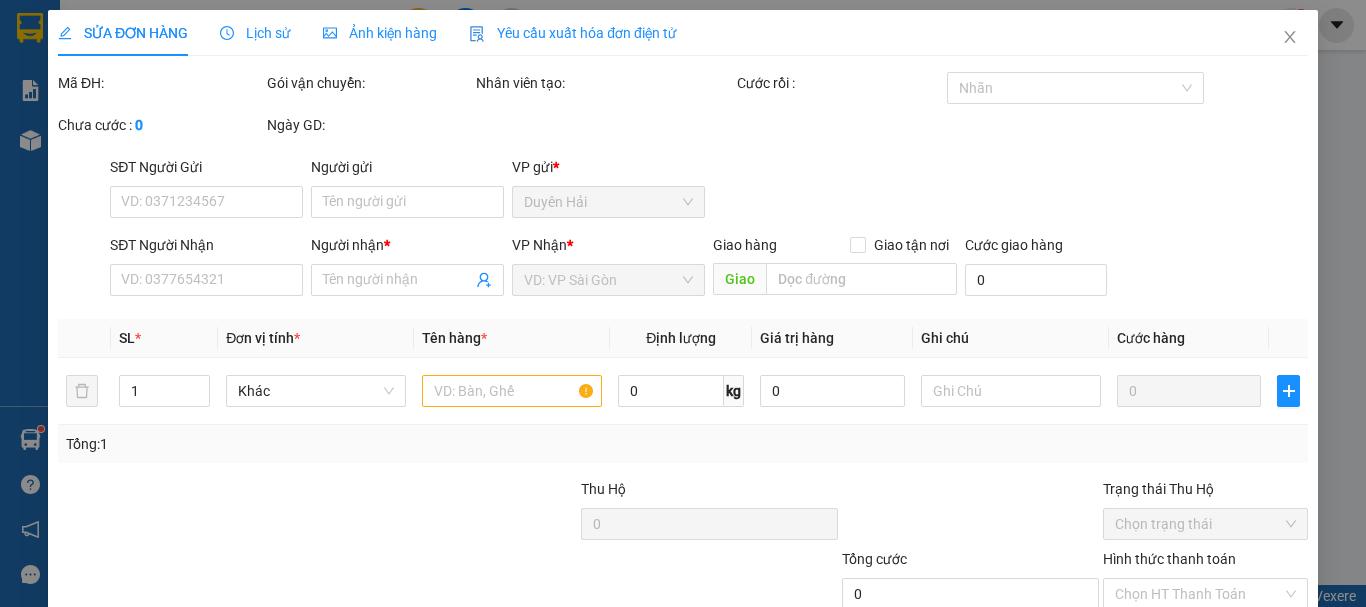 type on "ABC" 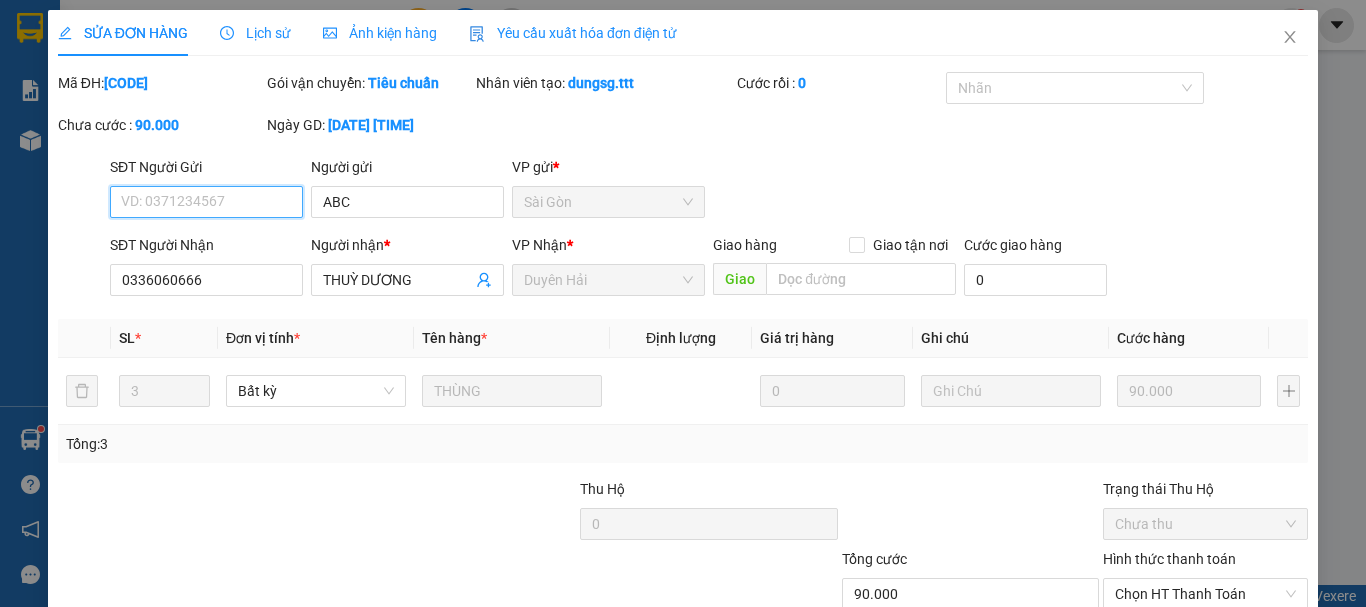 scroll, scrollTop: 137, scrollLeft: 0, axis: vertical 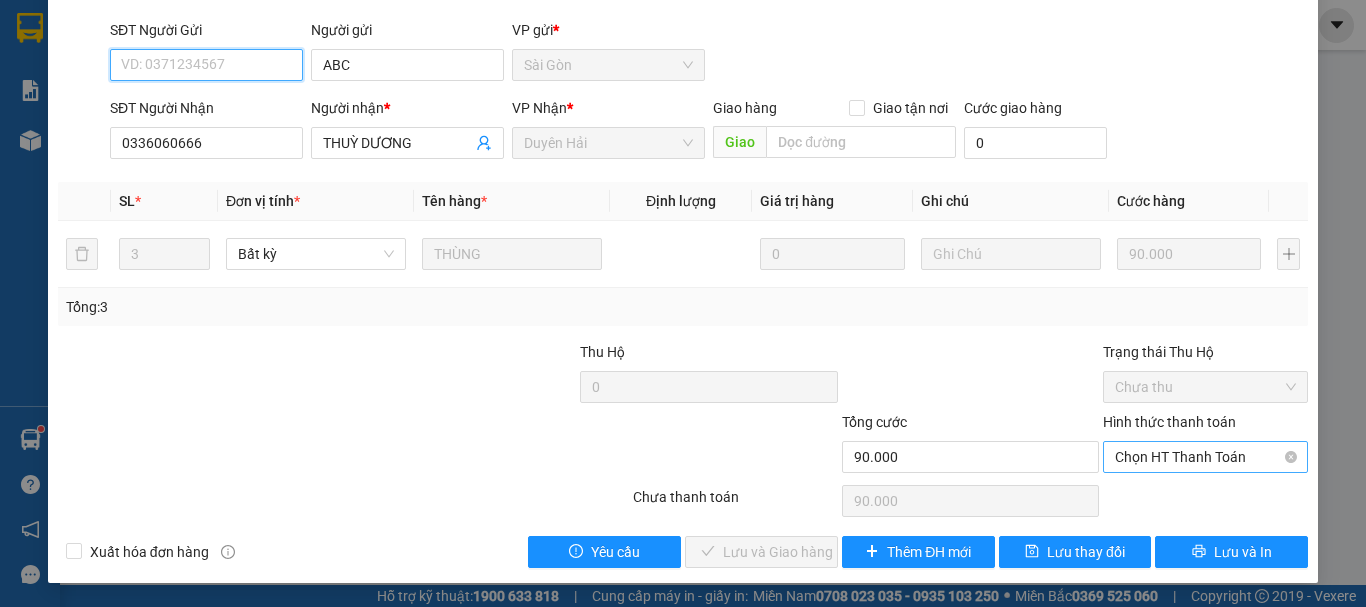 click on "Chọn HT Thanh Toán" at bounding box center (1205, 457) 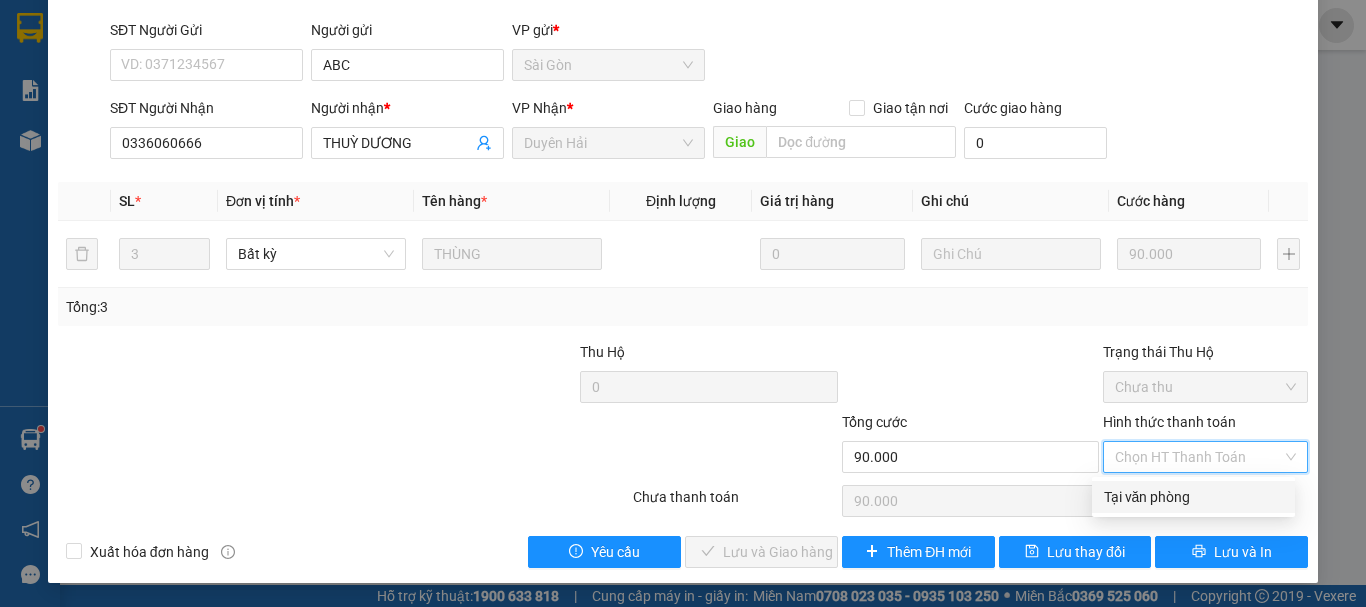 drag, startPoint x: 1133, startPoint y: 494, endPoint x: 903, endPoint y: 527, distance: 232.35533 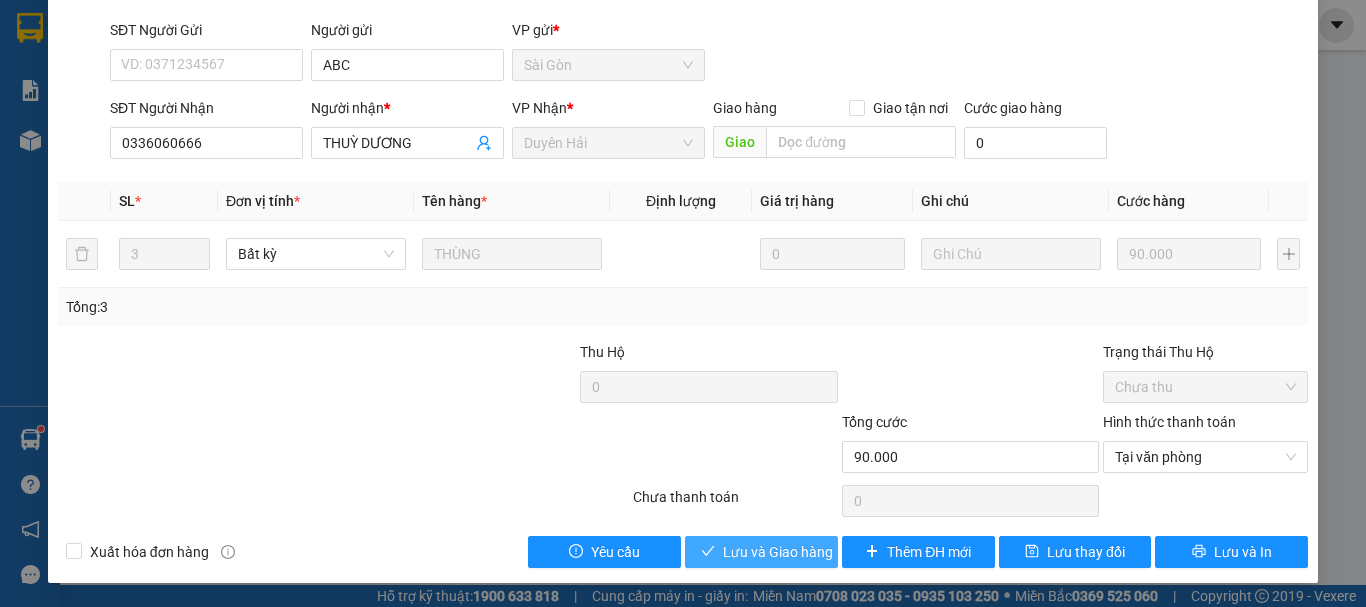 click on "Lưu và Giao hàng" at bounding box center [778, 552] 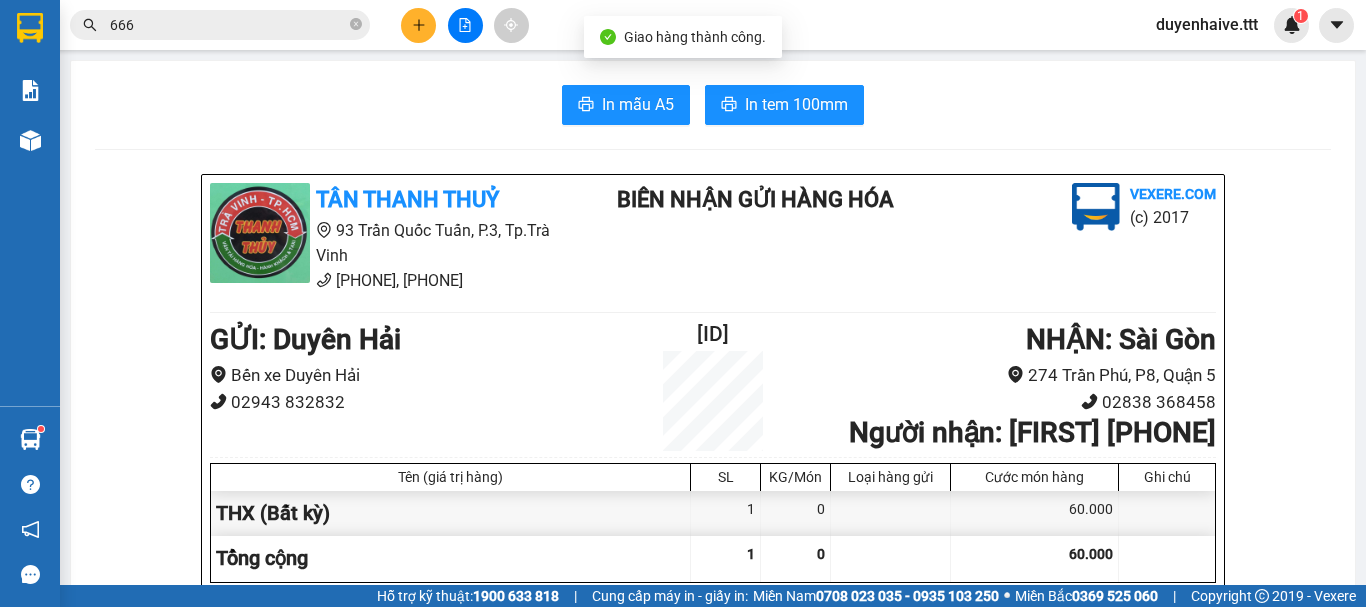 click on "666" at bounding box center [228, 25] 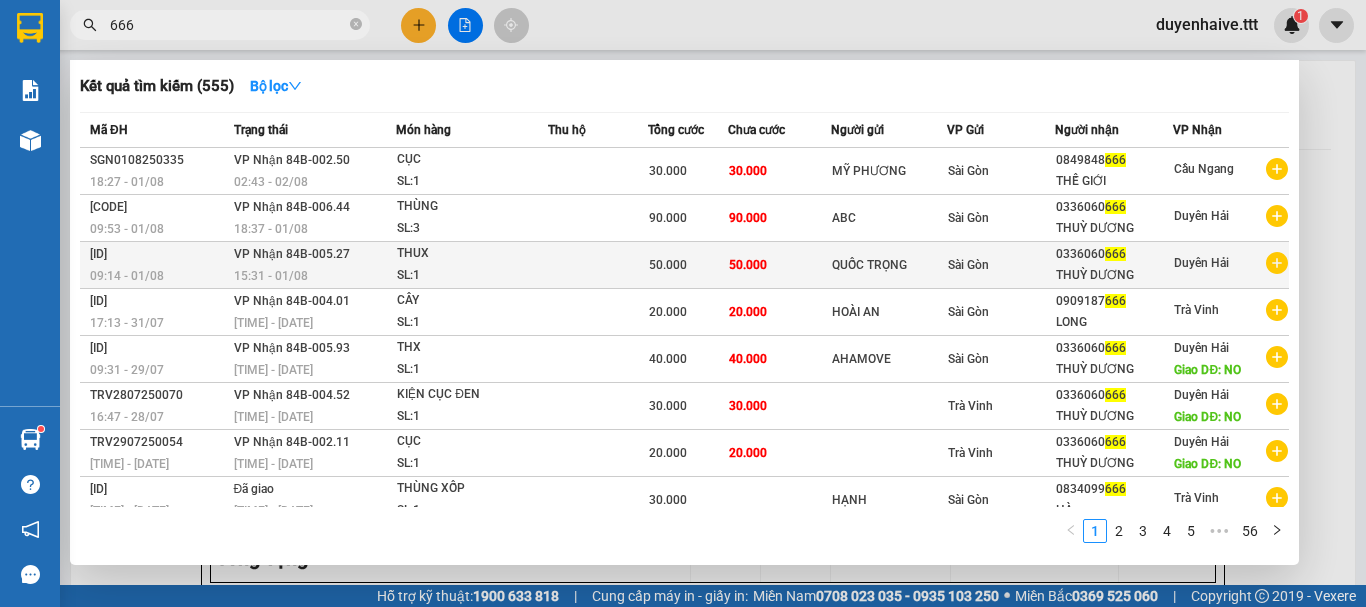 click on "50.000" at bounding box center [779, 265] 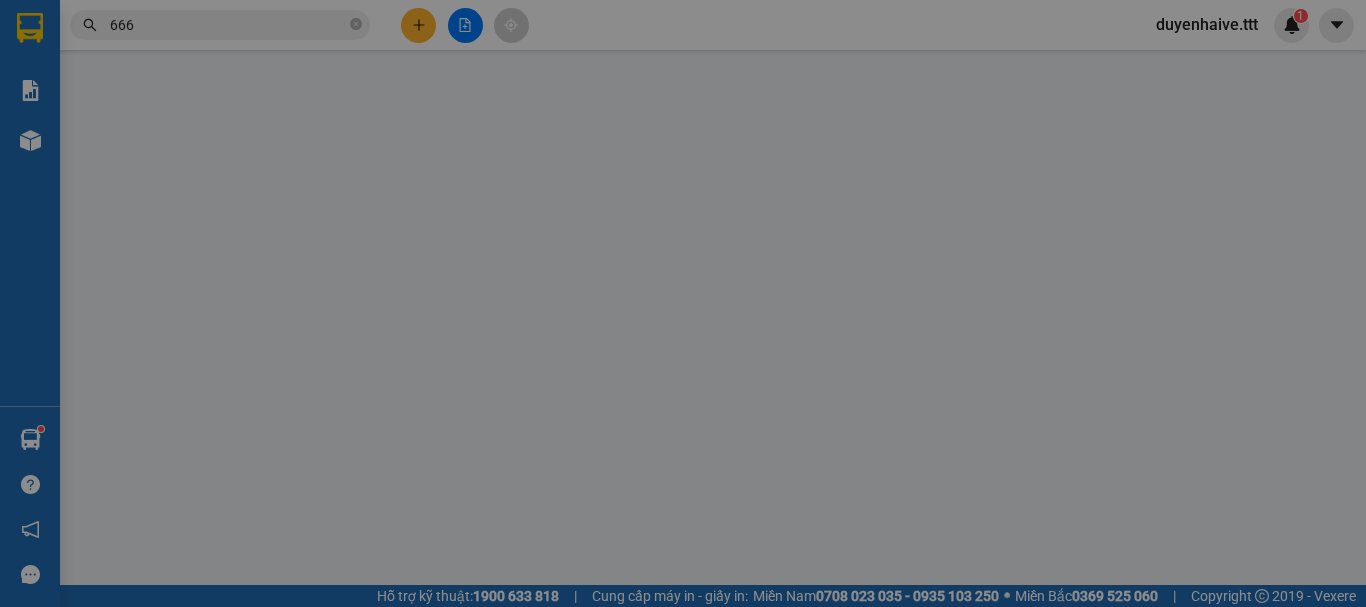 type on "QUỐC TRỌNG" 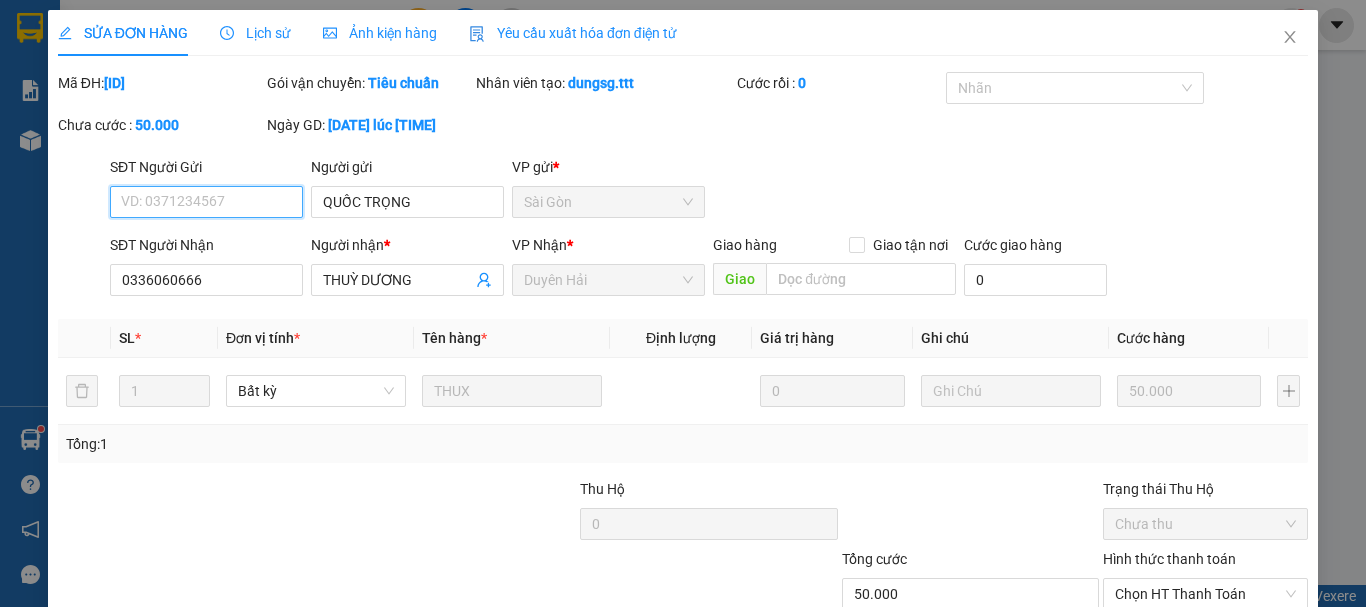scroll, scrollTop: 137, scrollLeft: 0, axis: vertical 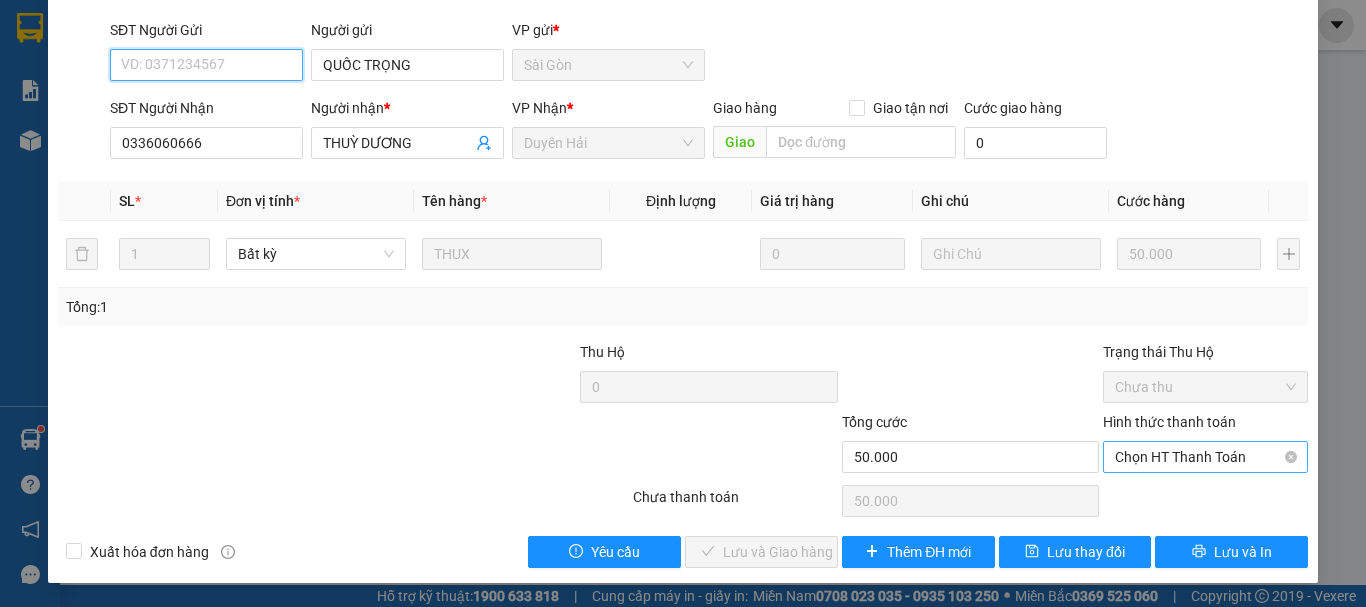 click on "Chọn HT Thanh Toán" at bounding box center (1205, 457) 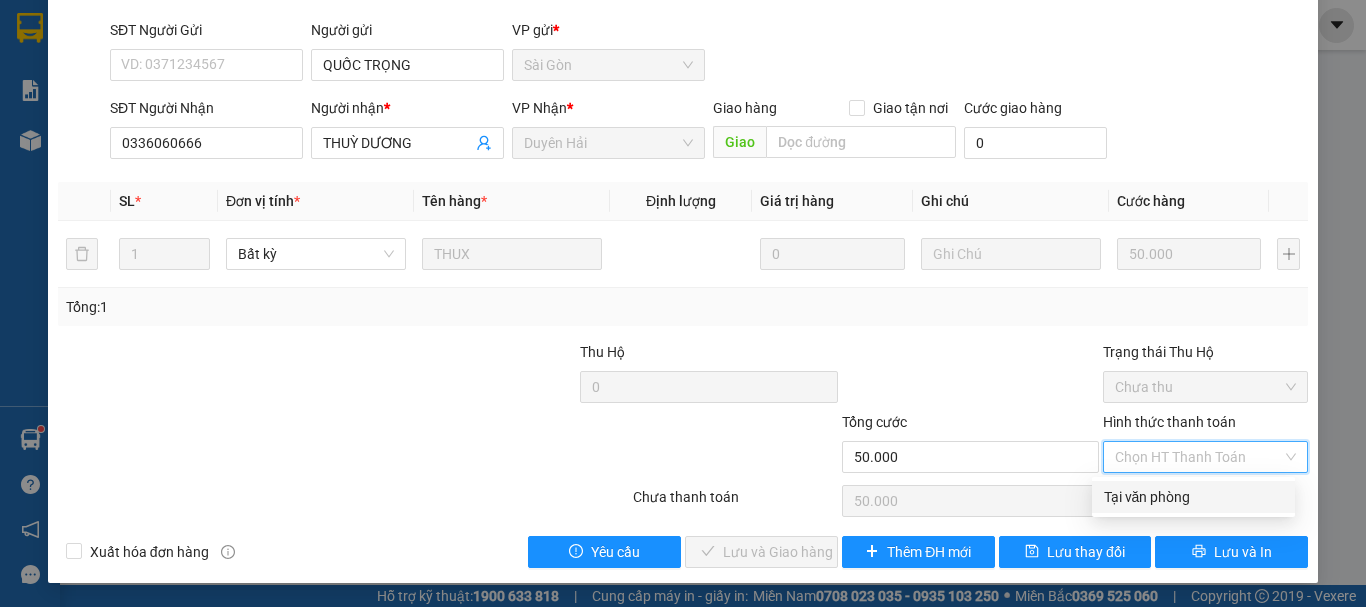 click on "Tại văn phòng" at bounding box center (1193, 497) 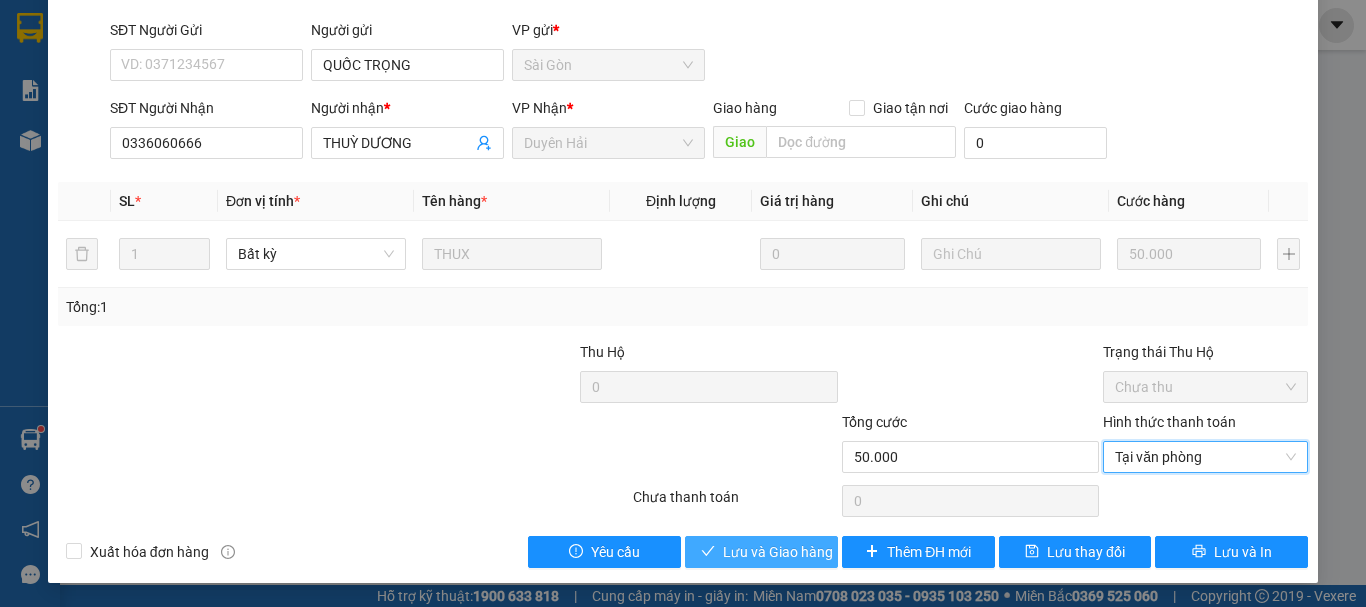 click on "Lưu và Giao hàng" at bounding box center [778, 552] 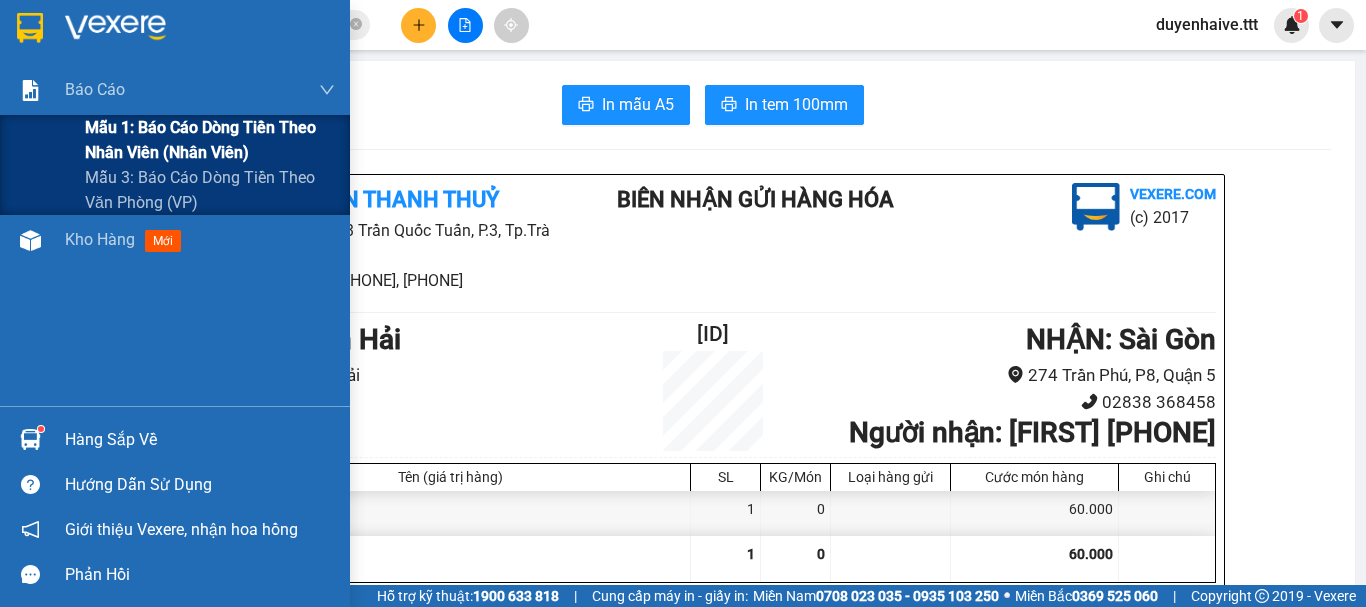 click on "Mẫu 1: Báo cáo dòng tiền theo nhân viên (nhân viên)" at bounding box center (210, 140) 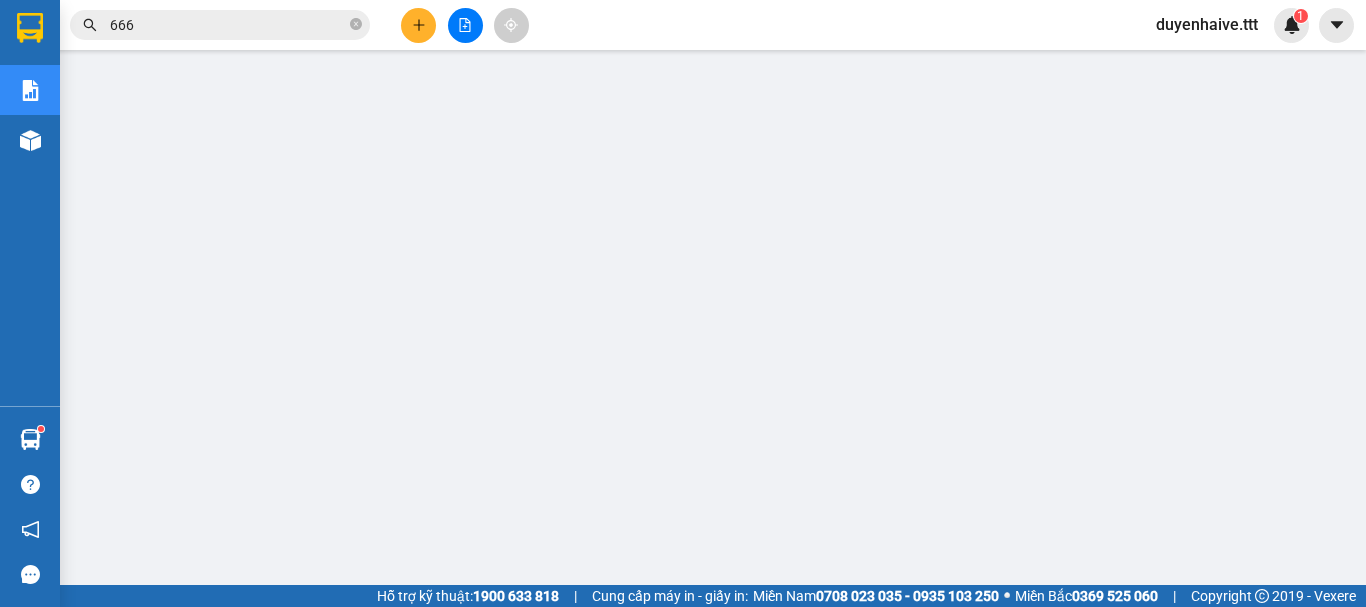 click on "666" at bounding box center (228, 25) 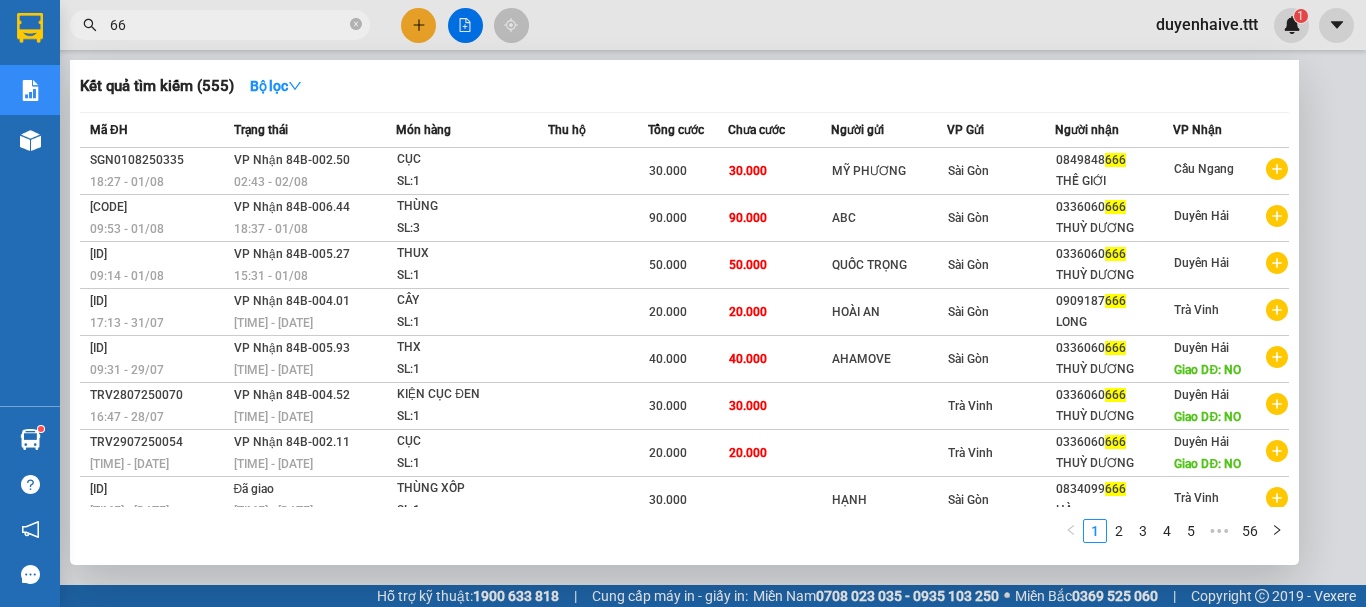 type on "6" 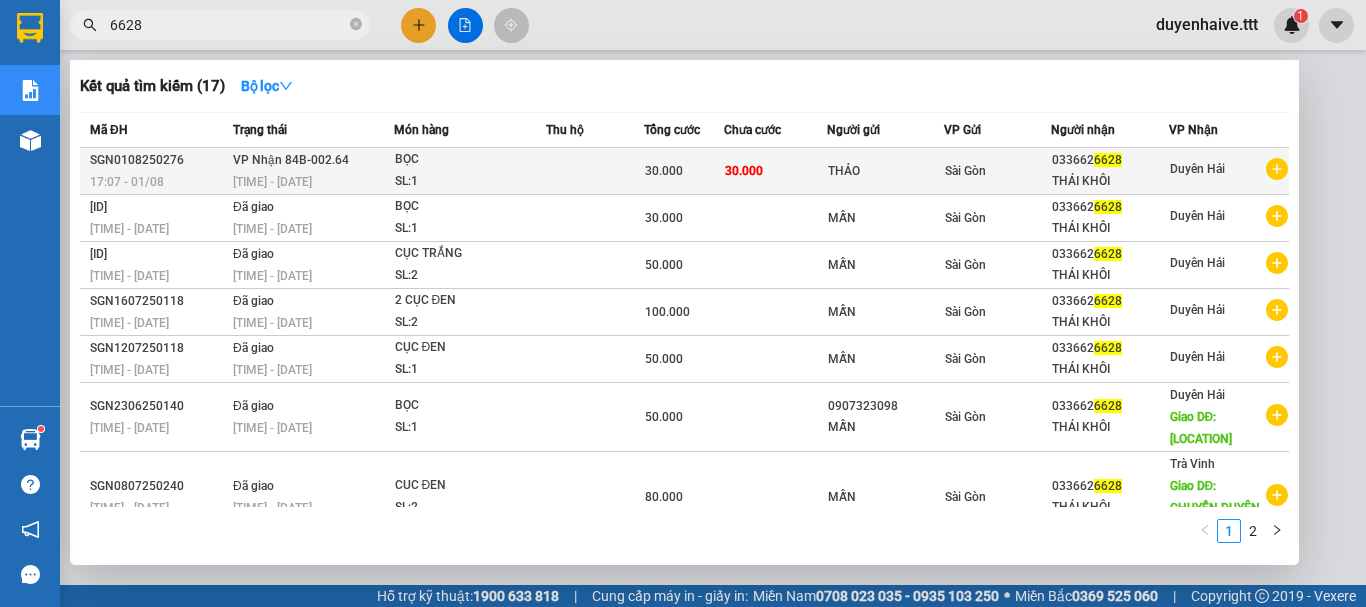 type on "6628" 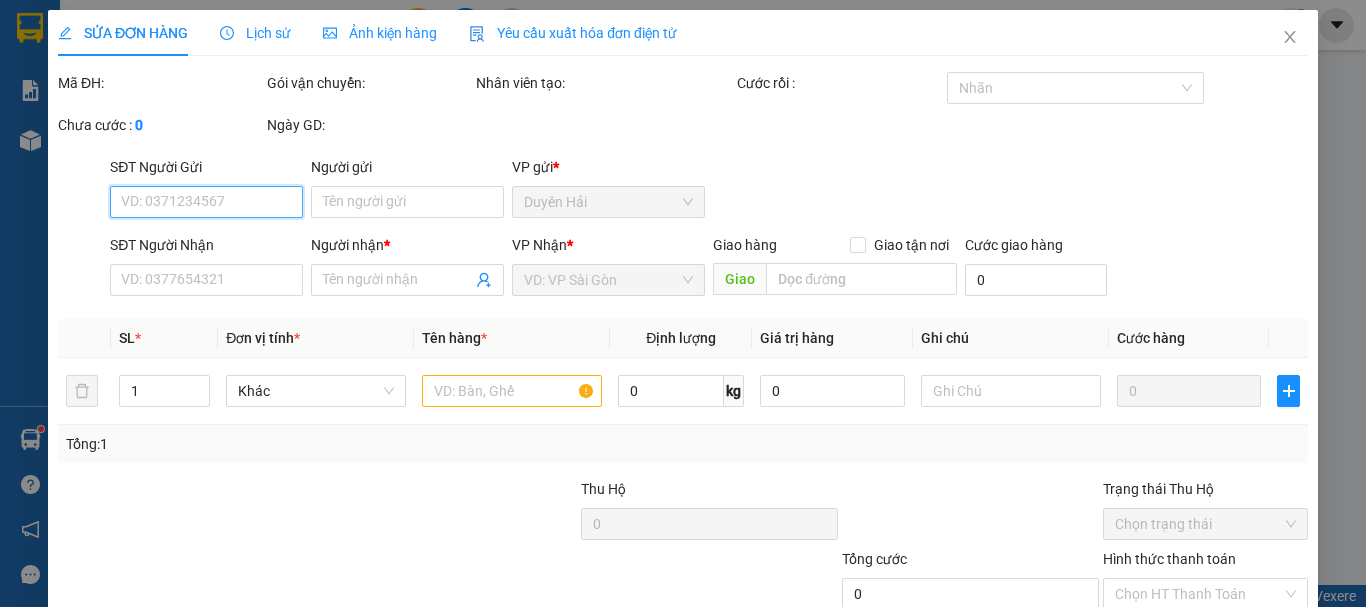 type on "THẢO" 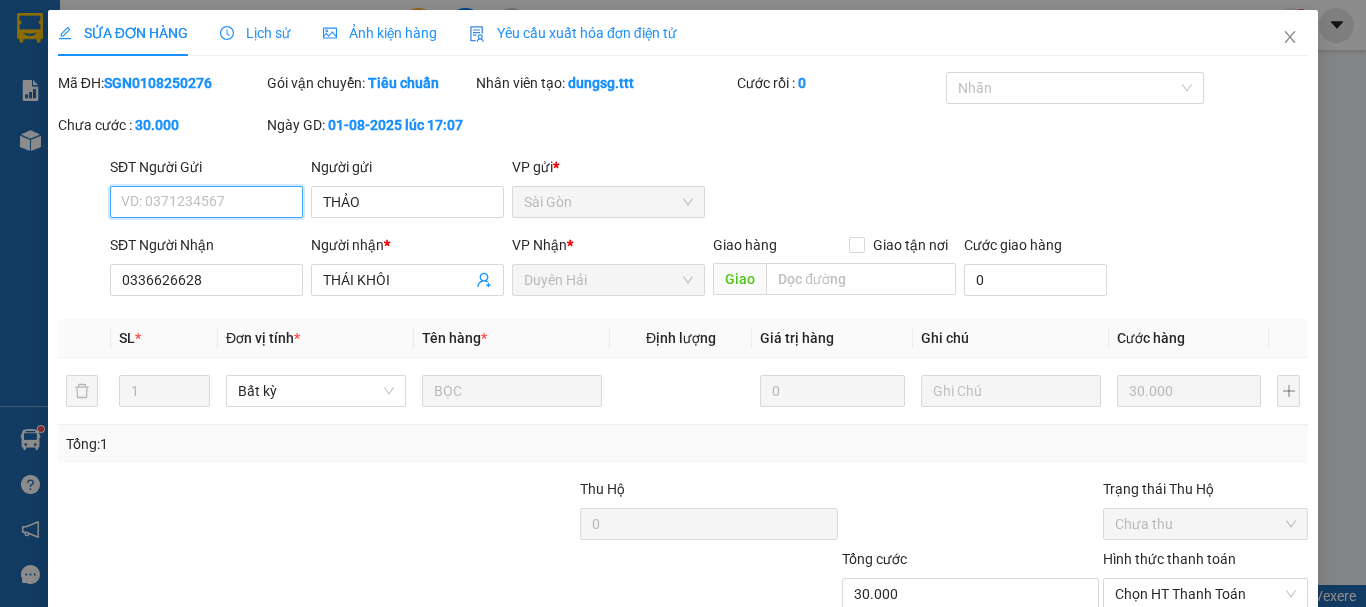 scroll, scrollTop: 137, scrollLeft: 0, axis: vertical 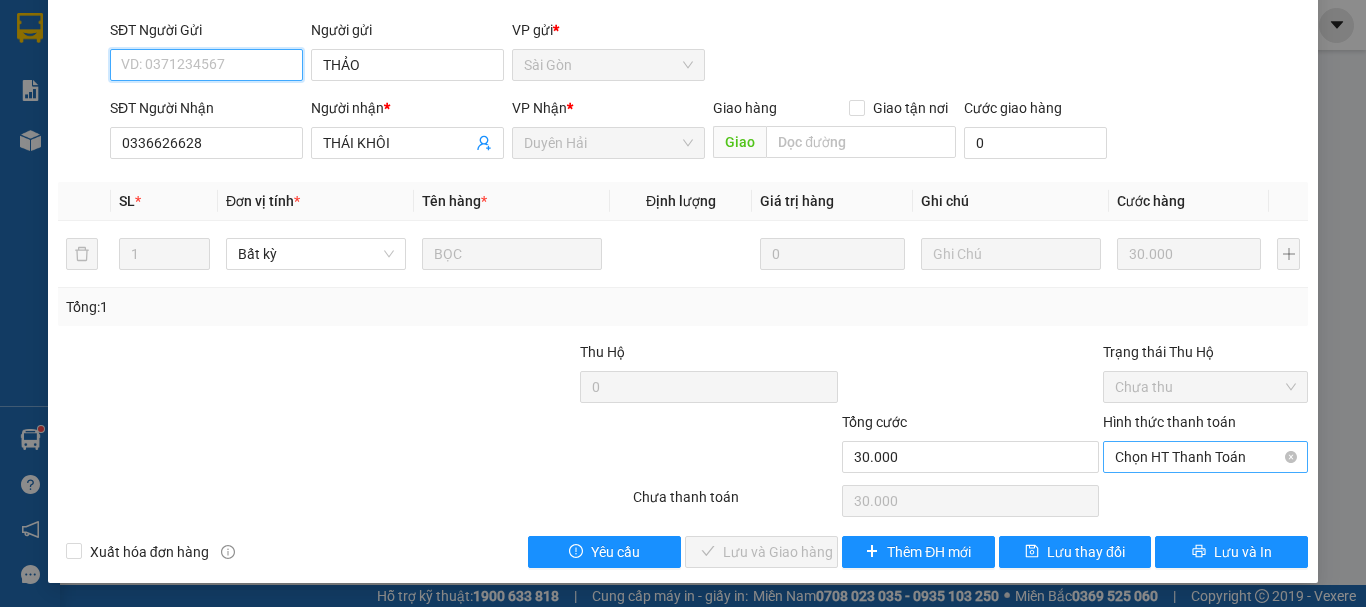 click on "Chọn HT Thanh Toán" at bounding box center [1205, 457] 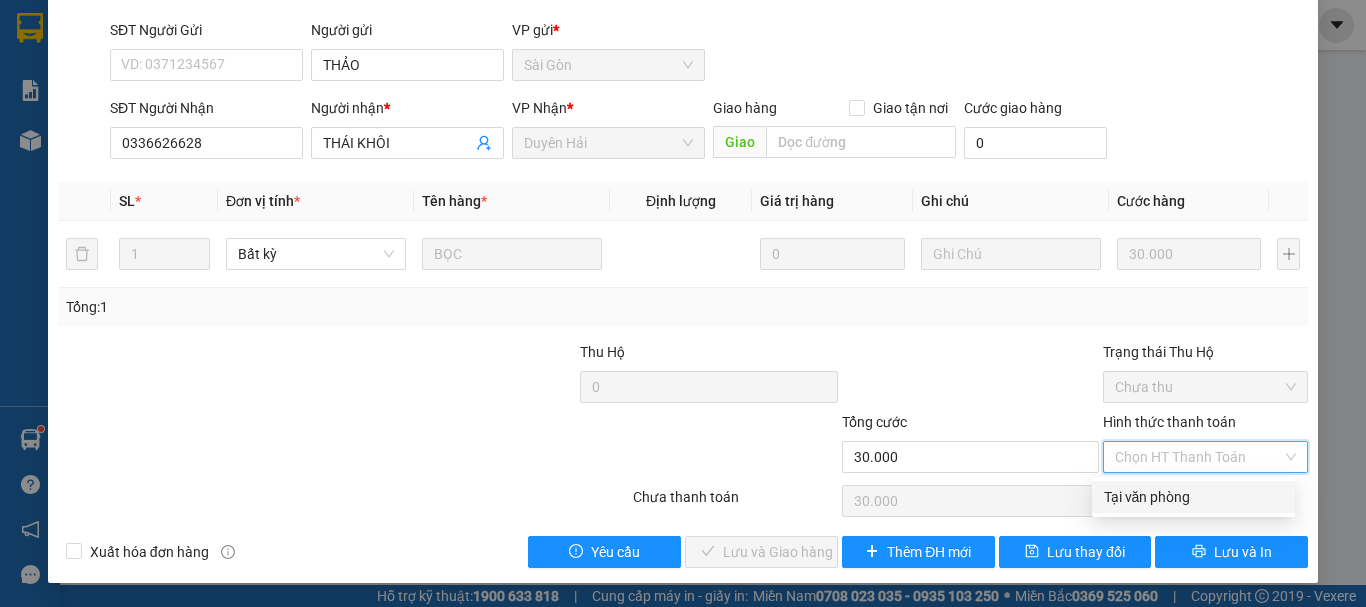 click on "Tại văn phòng" at bounding box center [1193, 497] 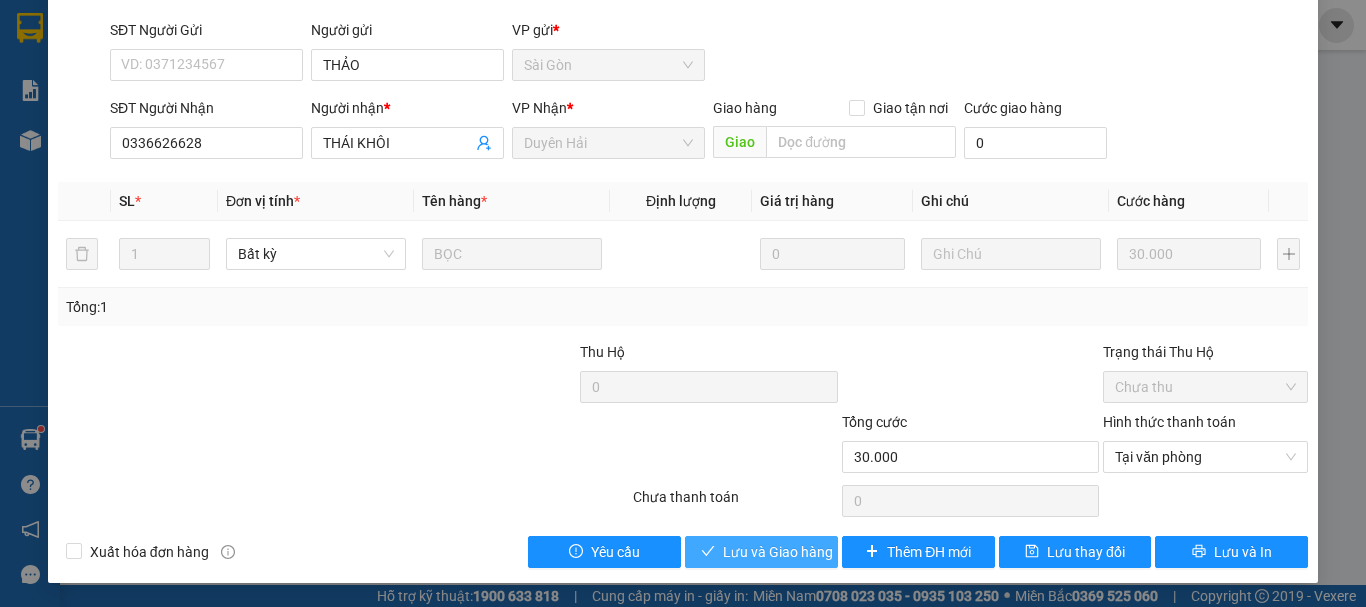 click on "Lưu và Giao hàng" at bounding box center [778, 552] 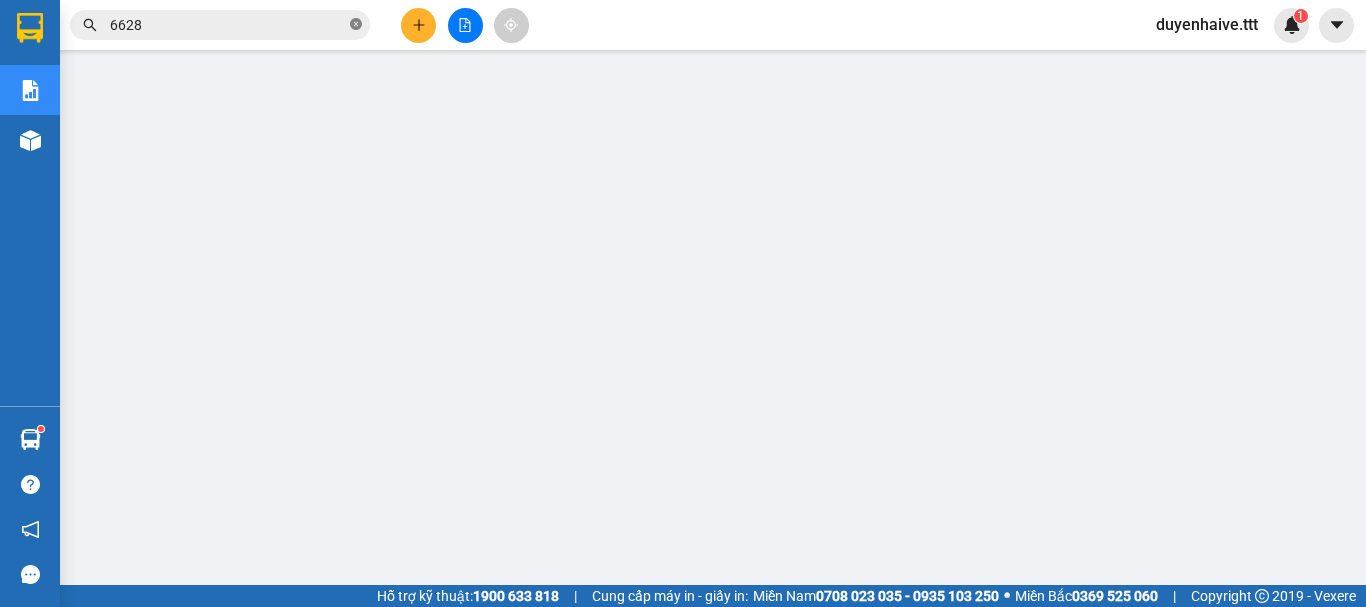 click 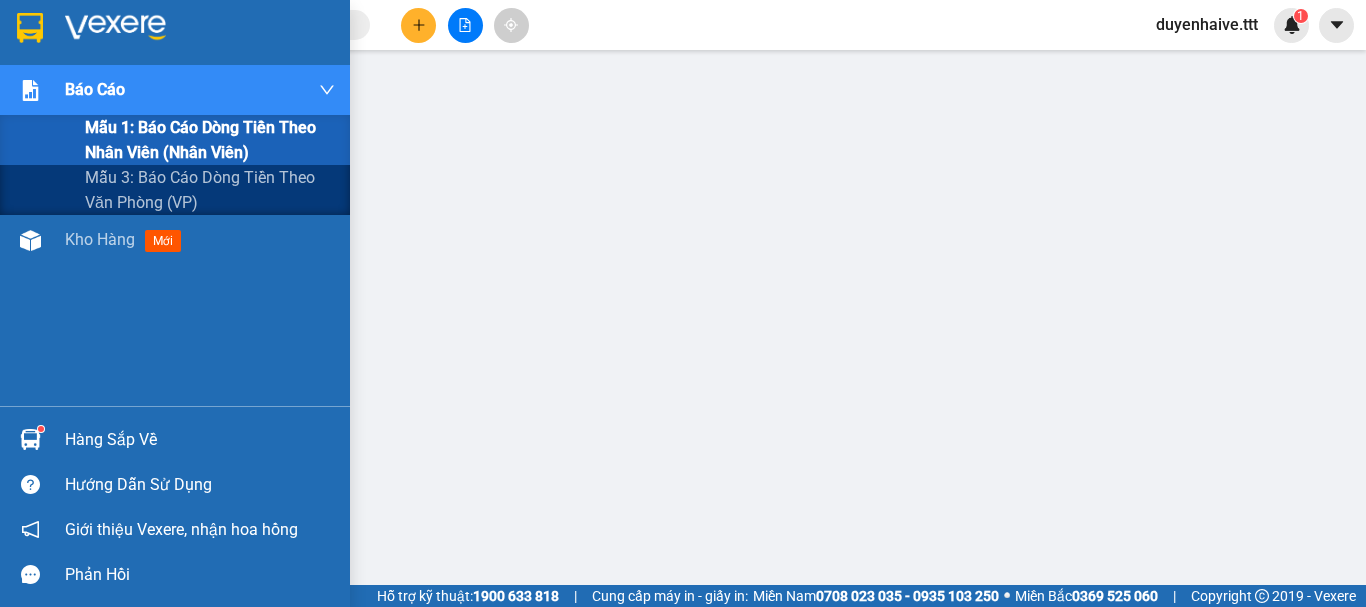 click on "Mẫu 1: Báo cáo dòng tiền theo nhân viên (nhân viên)" at bounding box center (210, 140) 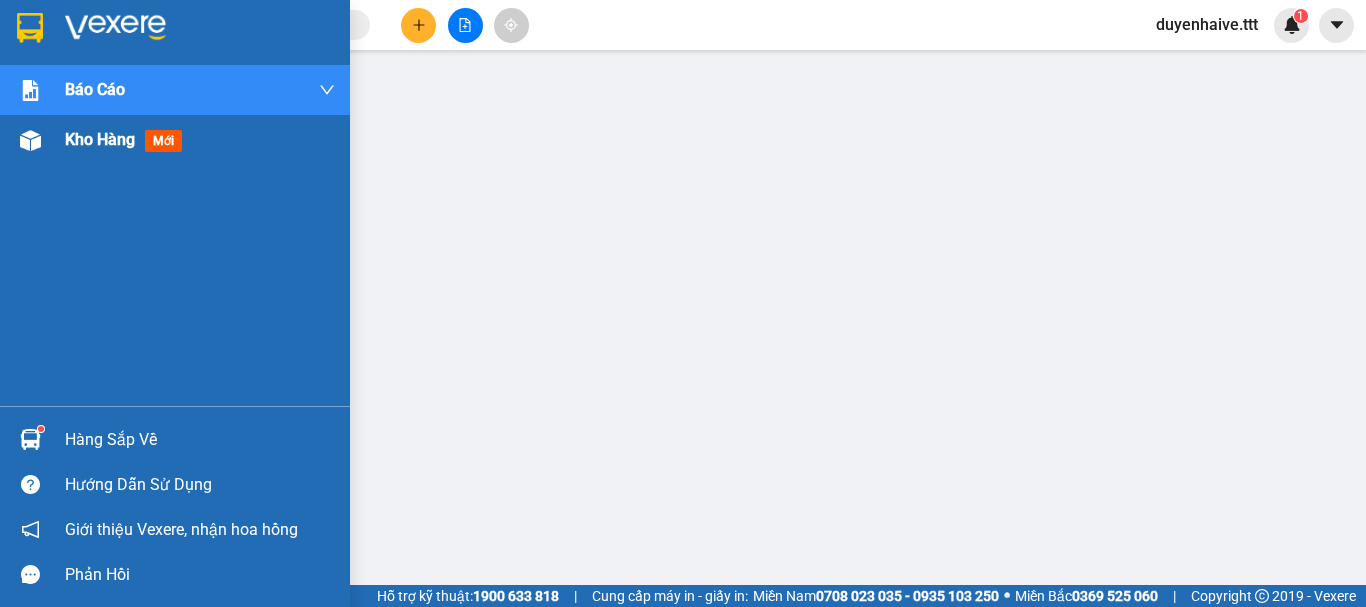 click on "Kho hàng" at bounding box center (100, 139) 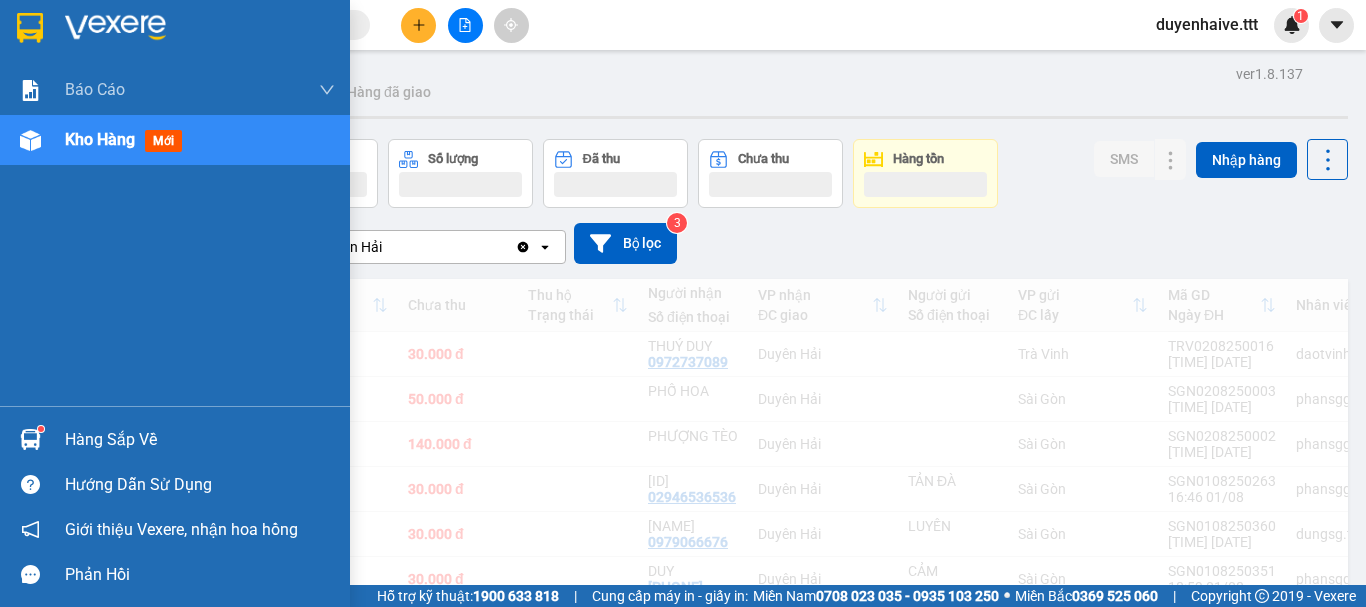click on "Kho hàng mới" at bounding box center (127, 139) 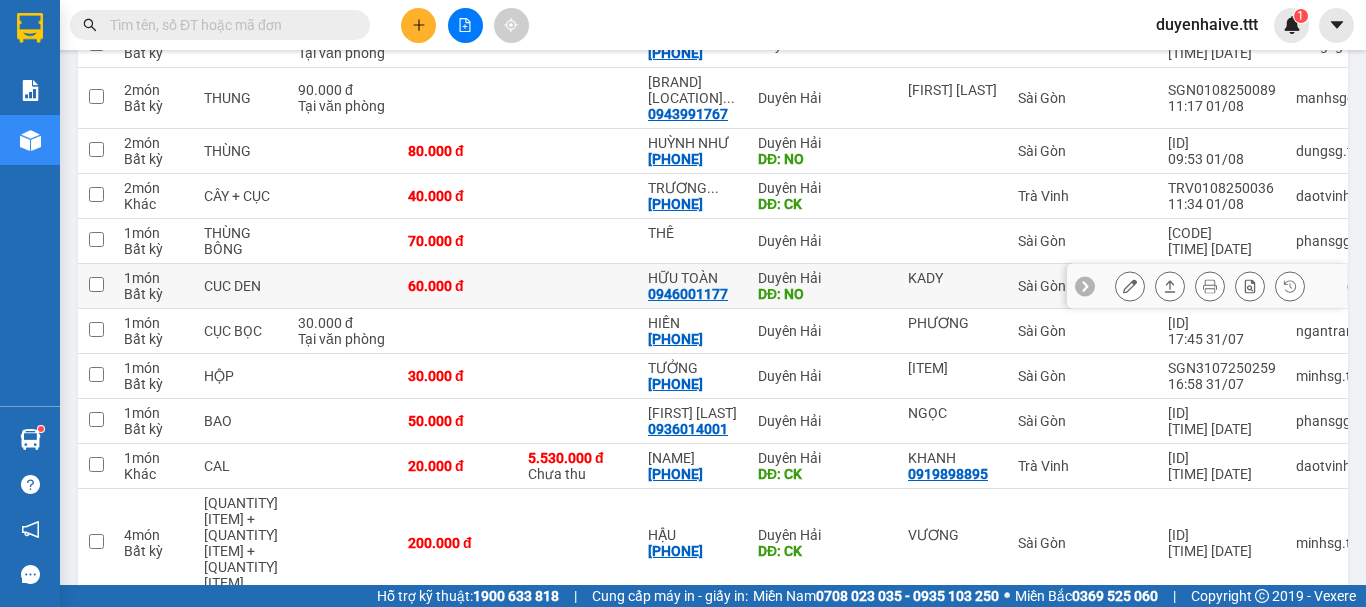 scroll, scrollTop: 513, scrollLeft: 0, axis: vertical 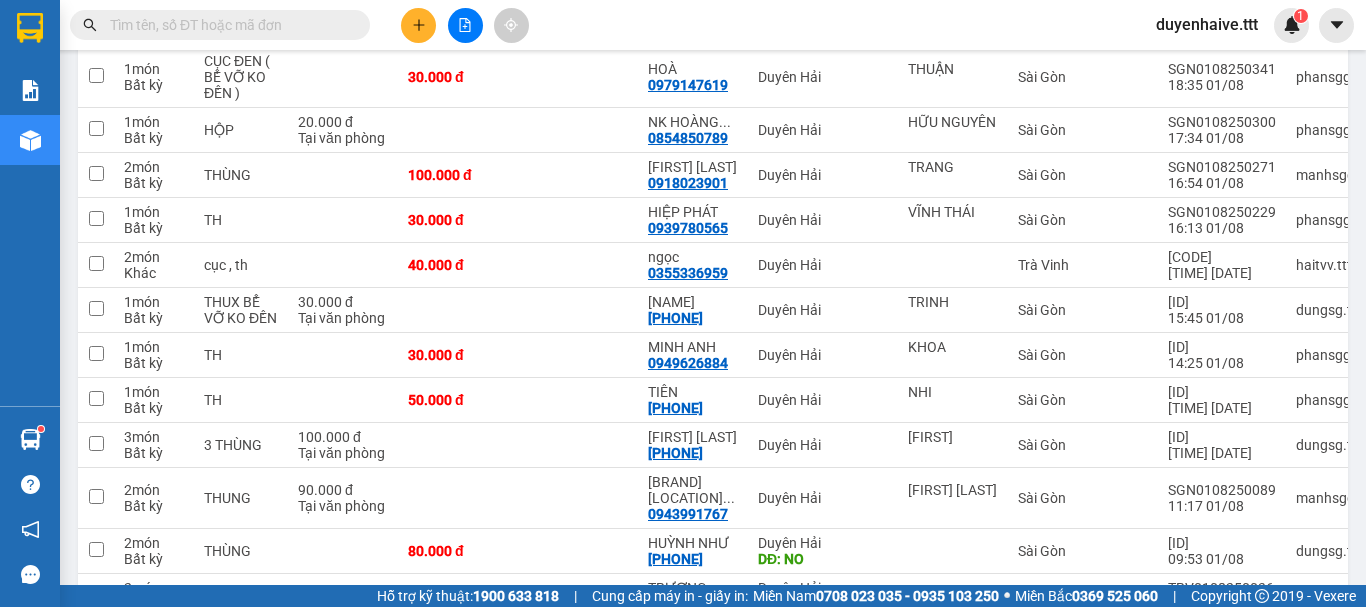 click at bounding box center (228, 25) 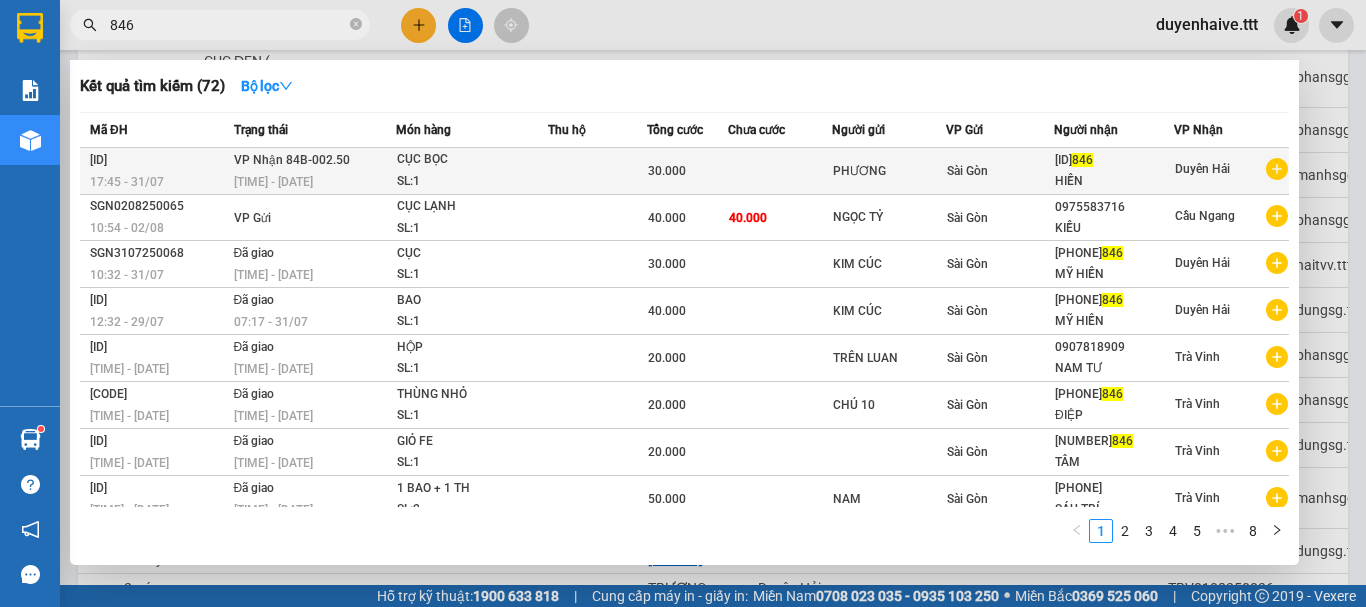 type on "846" 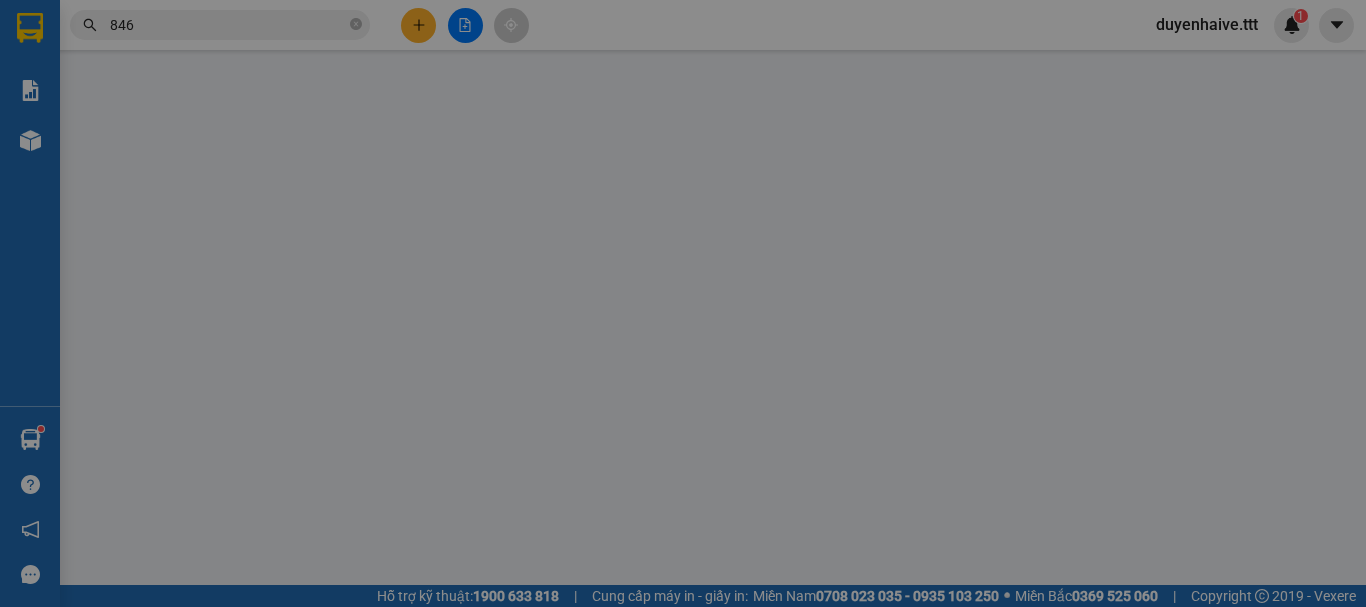 scroll, scrollTop: 0, scrollLeft: 0, axis: both 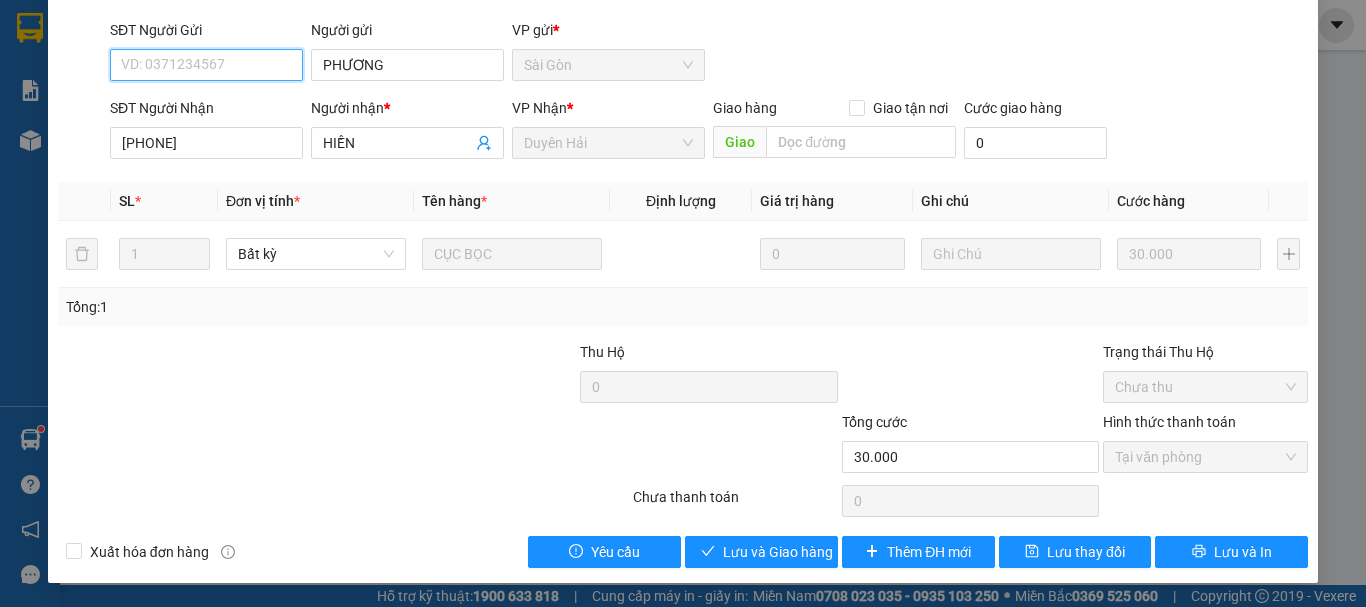 type on "PHƯƠNG" 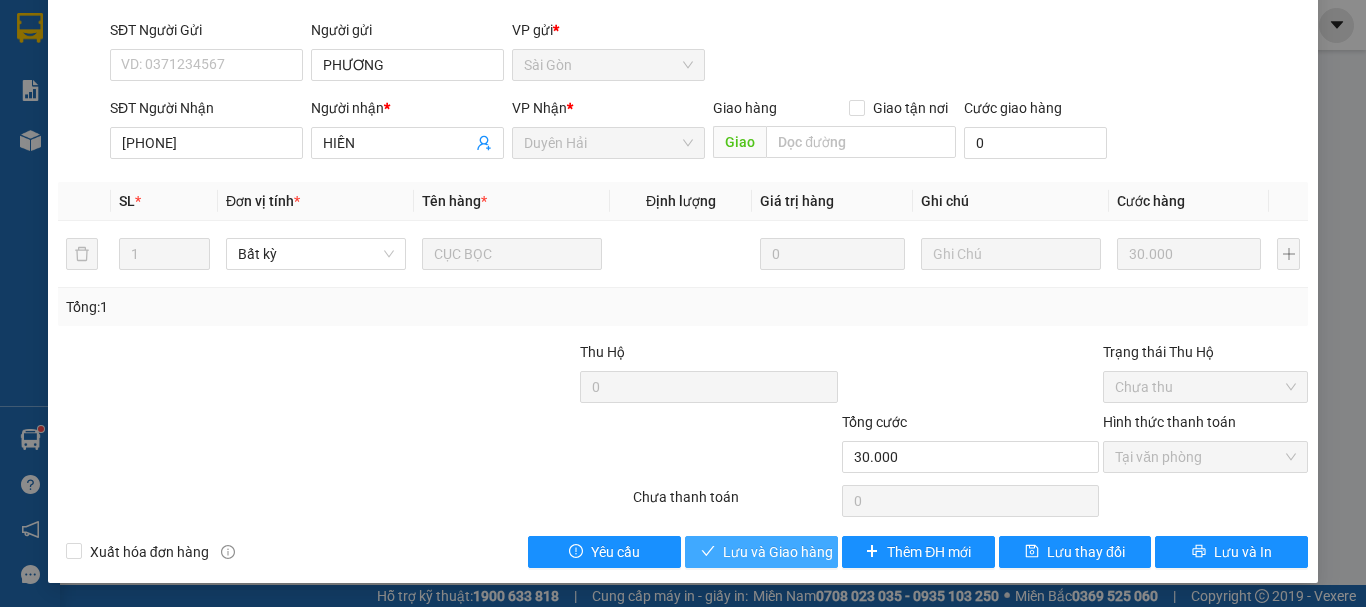 click on "Lưu và Giao hàng" at bounding box center (778, 552) 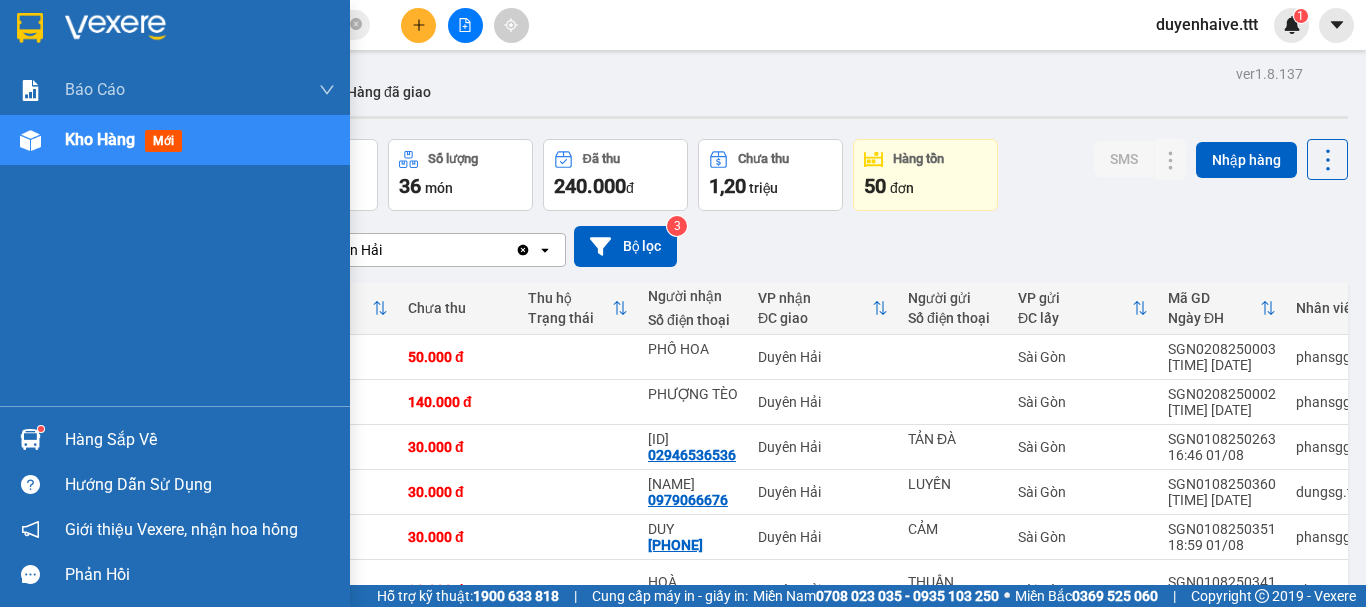 click on "Kho hàng" at bounding box center [100, 139] 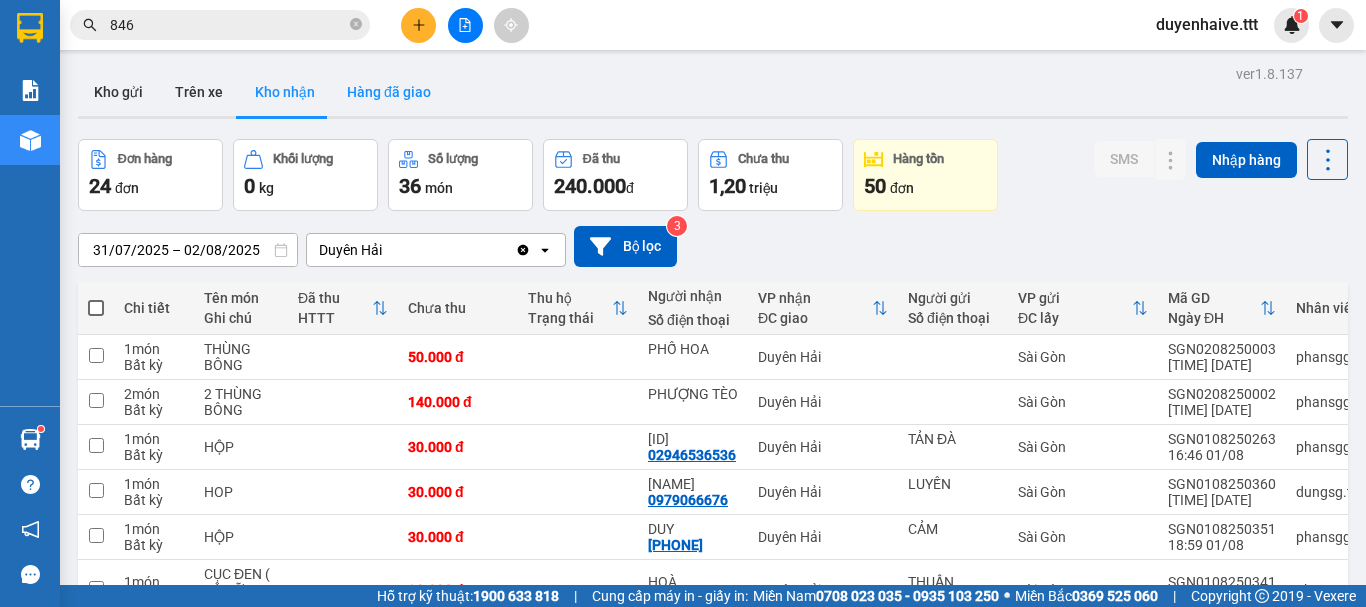 click on "Hàng đã giao" at bounding box center [389, 92] 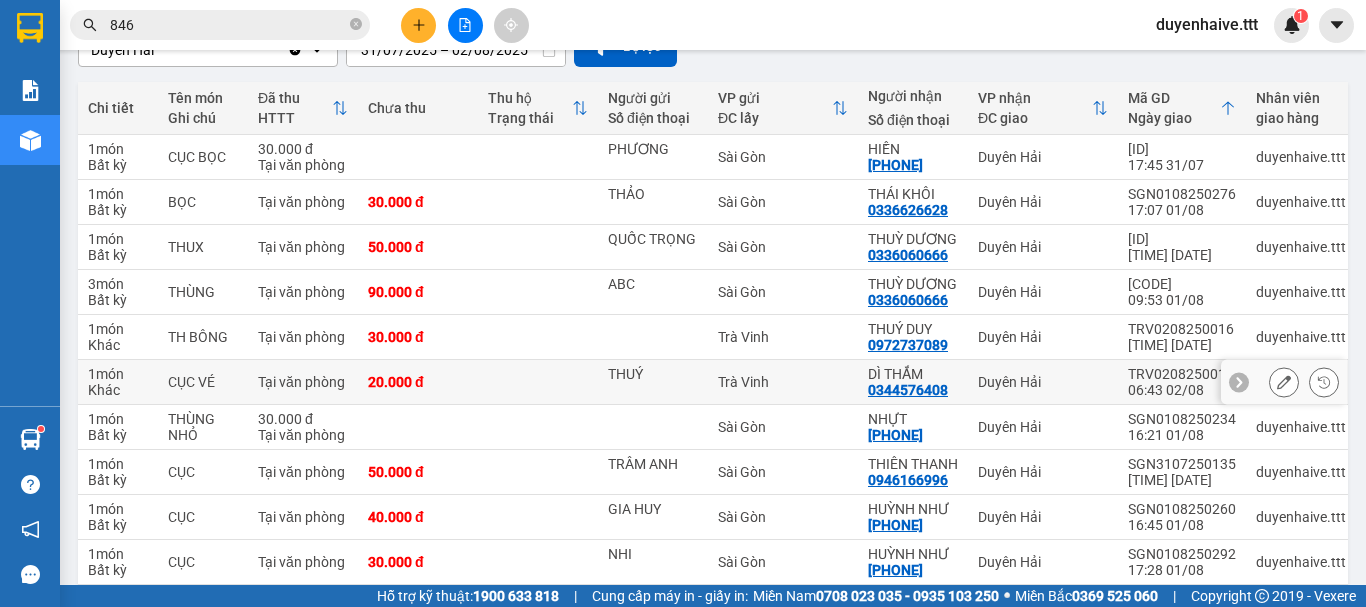 scroll, scrollTop: 290, scrollLeft: 0, axis: vertical 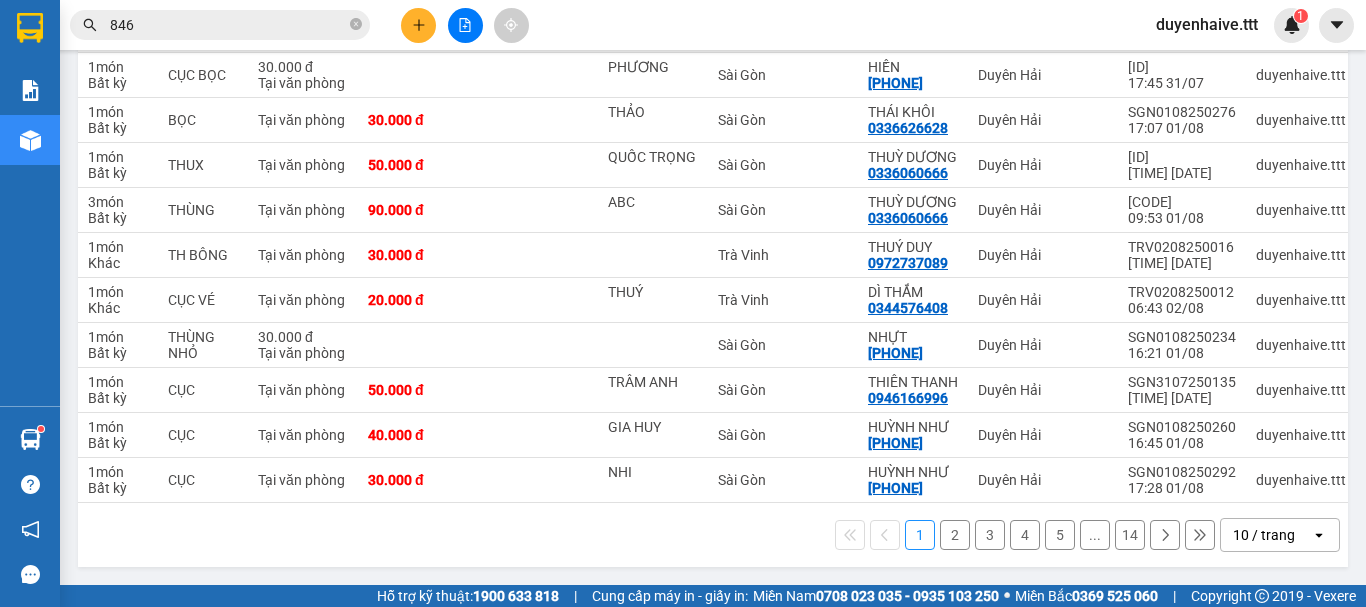 click on "2" at bounding box center (955, 535) 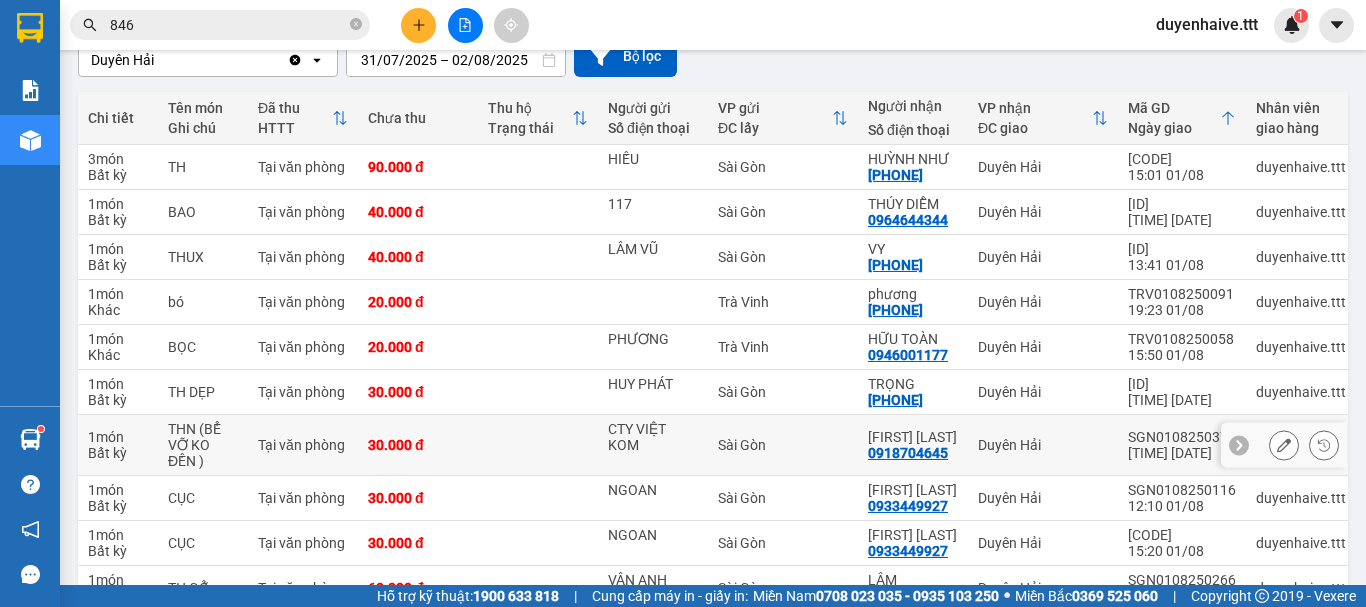 scroll, scrollTop: 306, scrollLeft: 0, axis: vertical 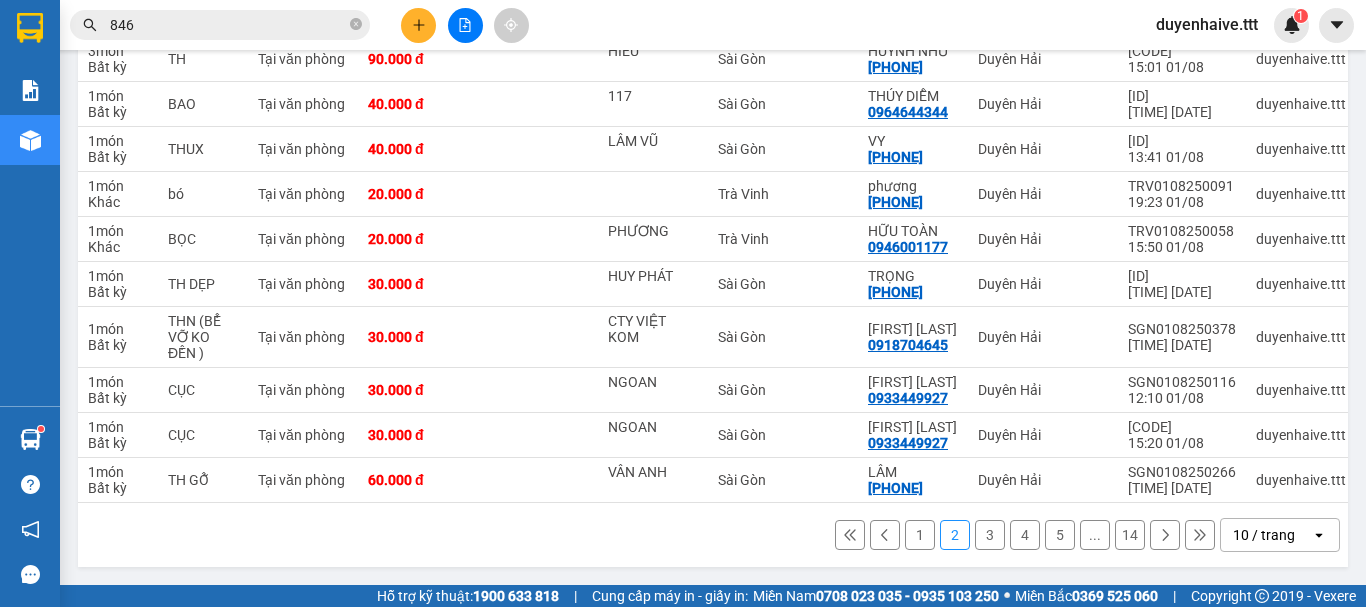 click on "3" at bounding box center (990, 535) 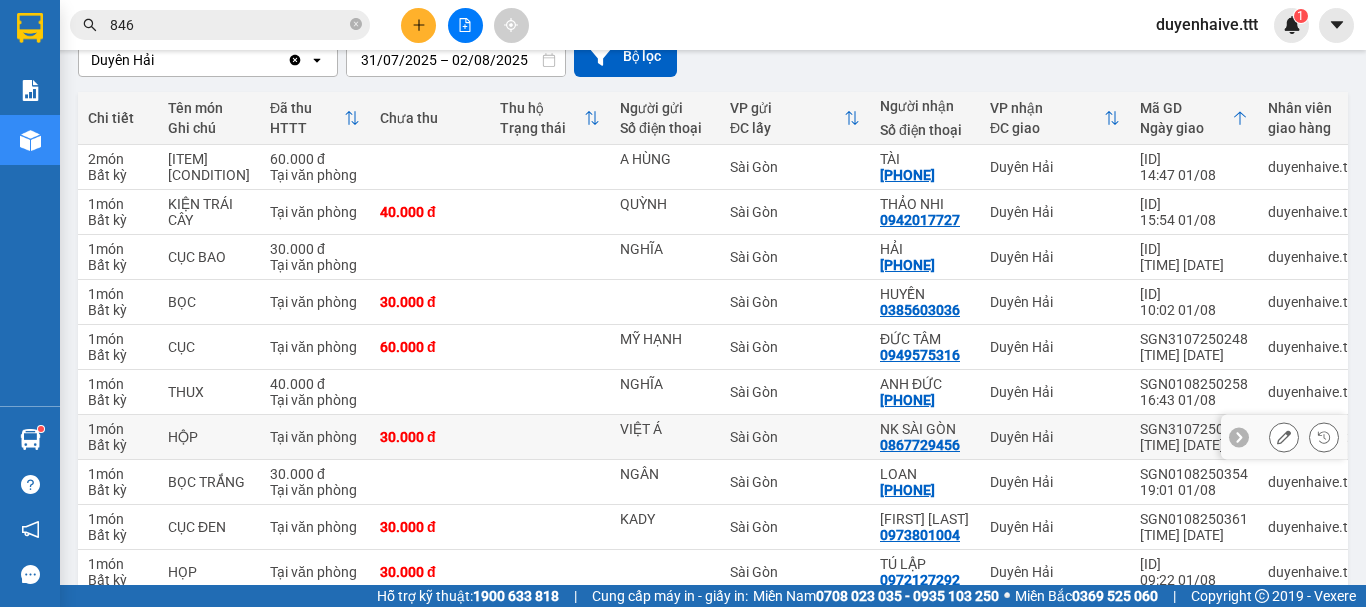 scroll, scrollTop: 0, scrollLeft: 0, axis: both 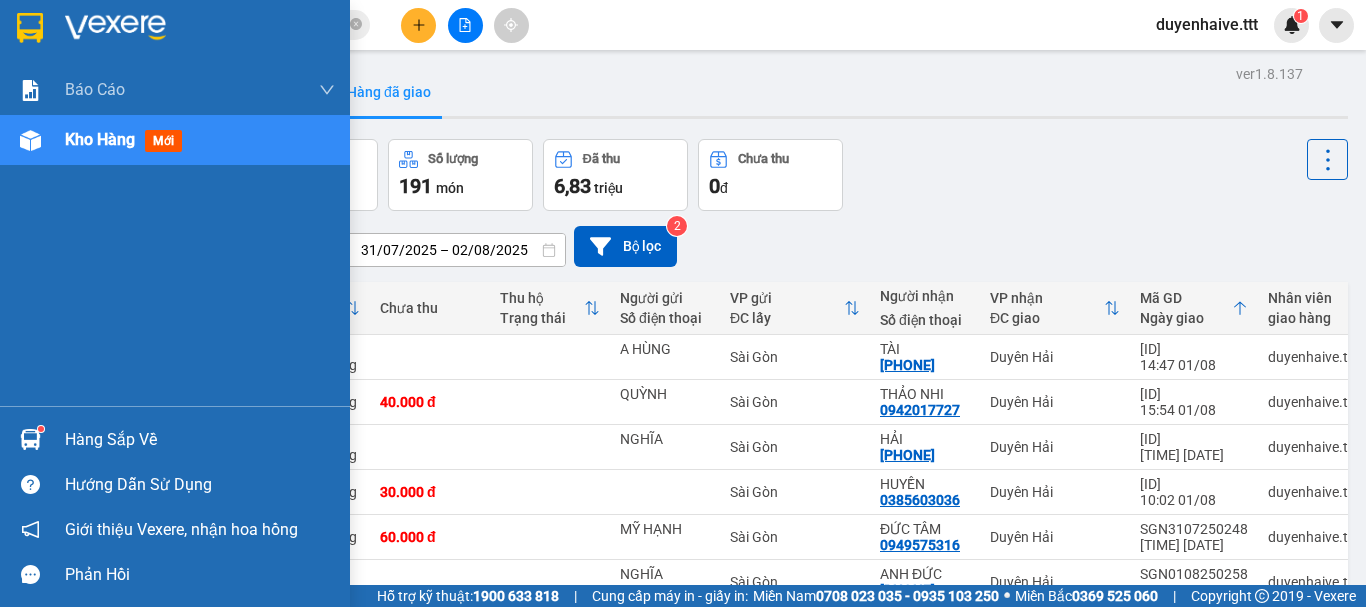 click on "Kho hàng" at bounding box center [100, 139] 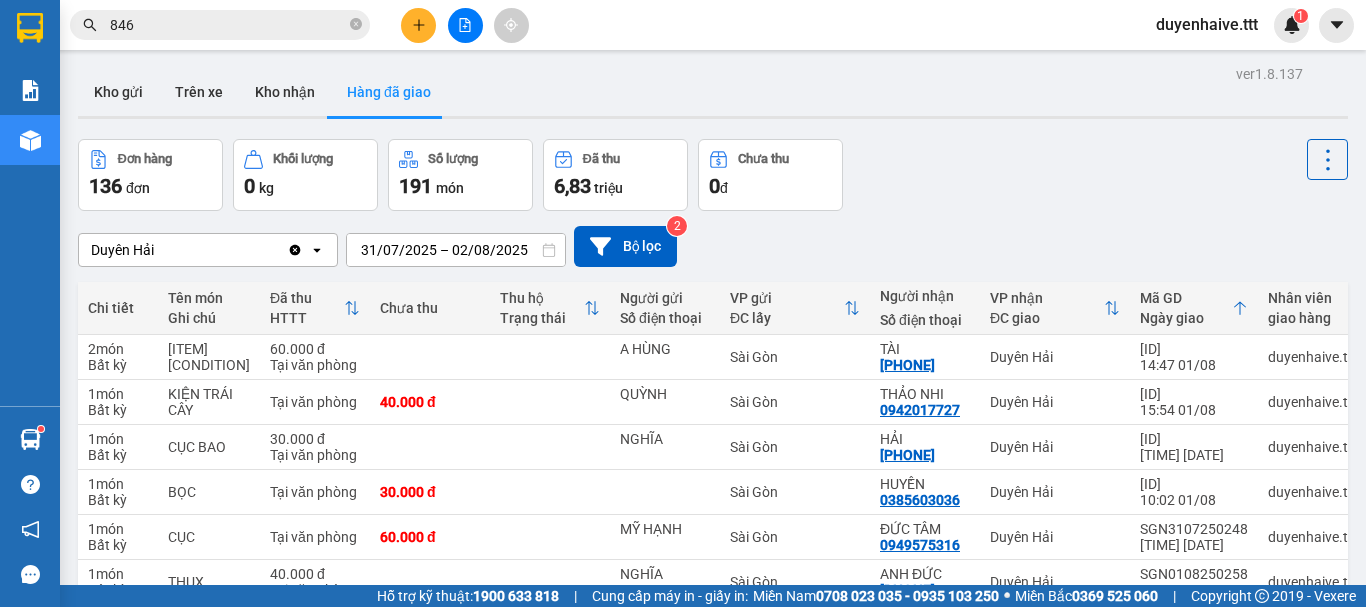 click on "846" at bounding box center [228, 25] 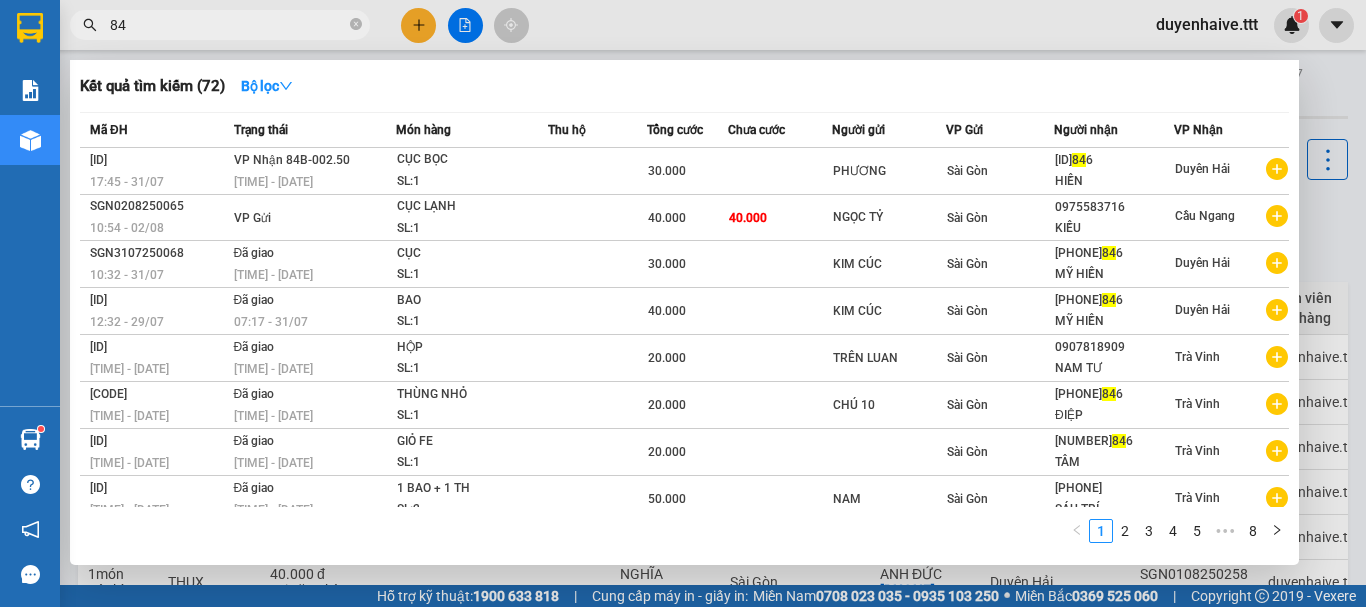 type on "8" 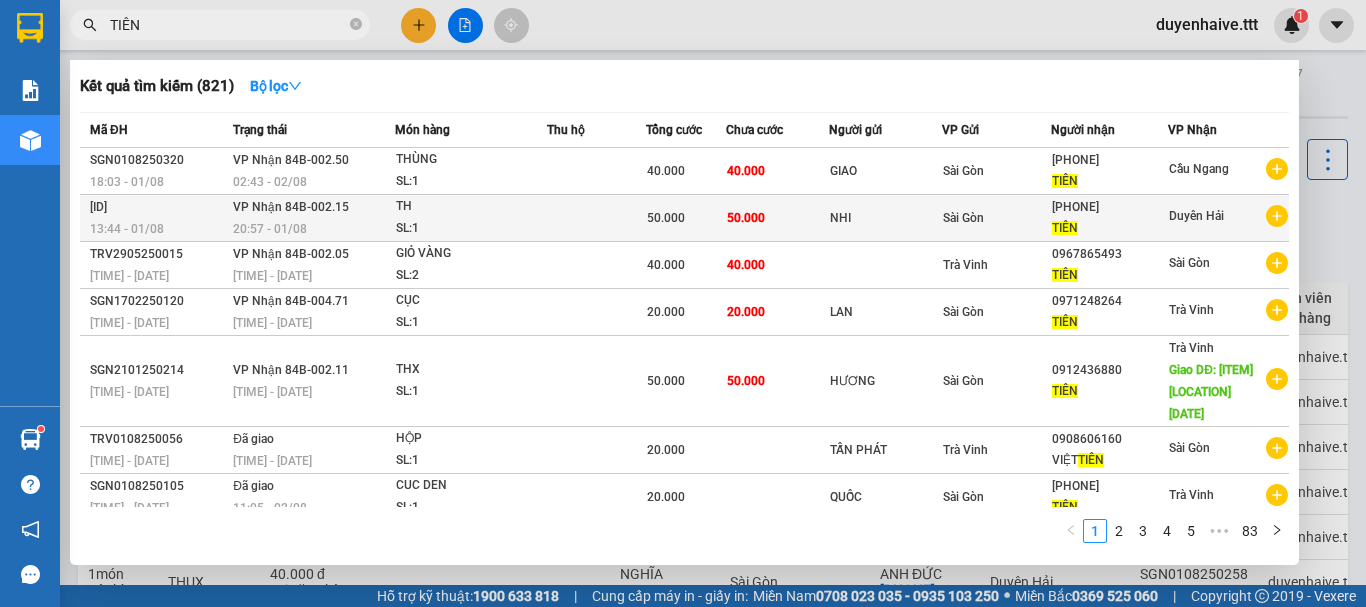 type on "TIÊN" 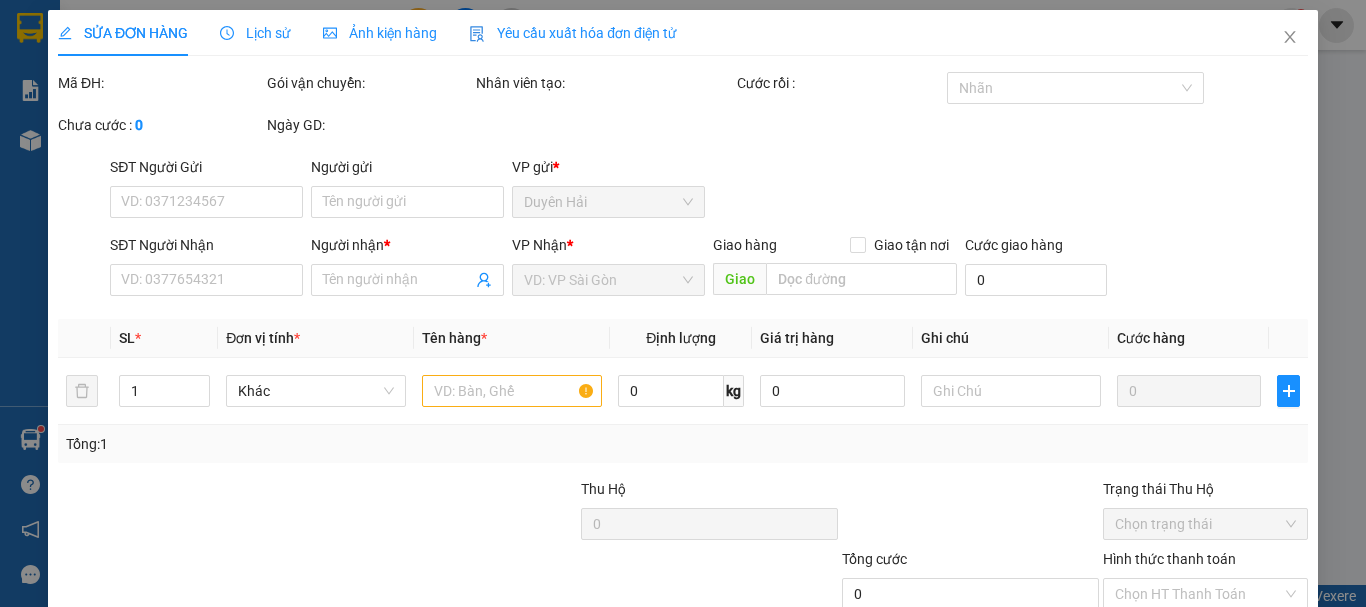 type on "NHI" 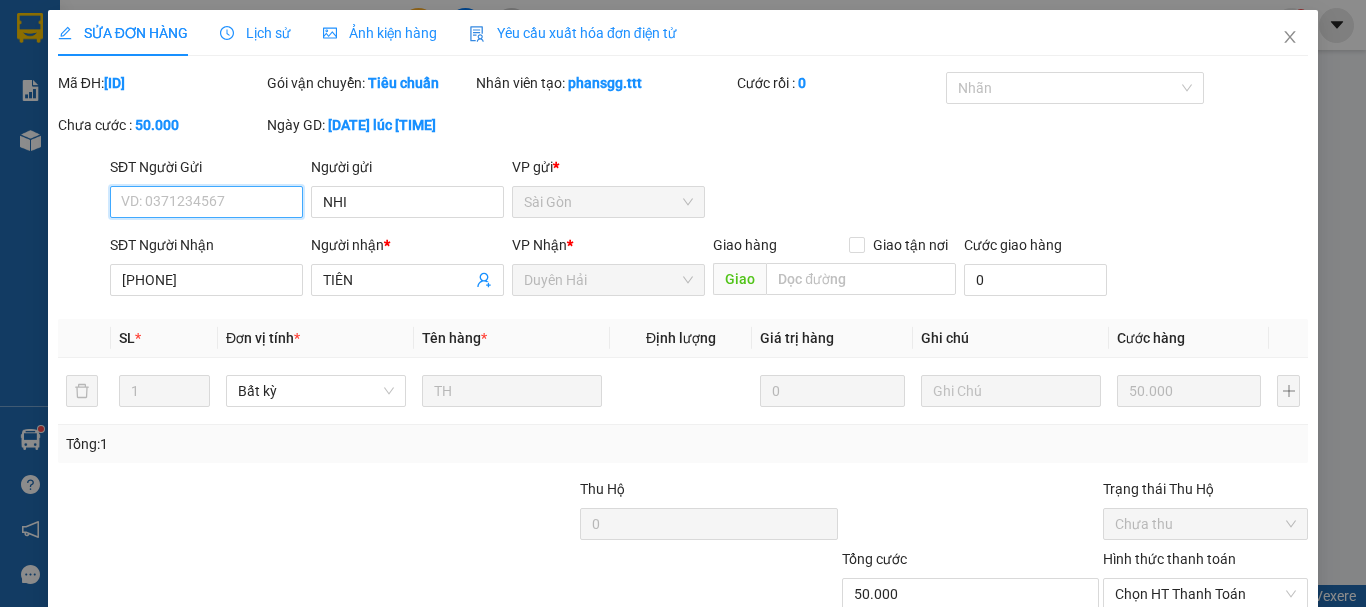 scroll, scrollTop: 137, scrollLeft: 0, axis: vertical 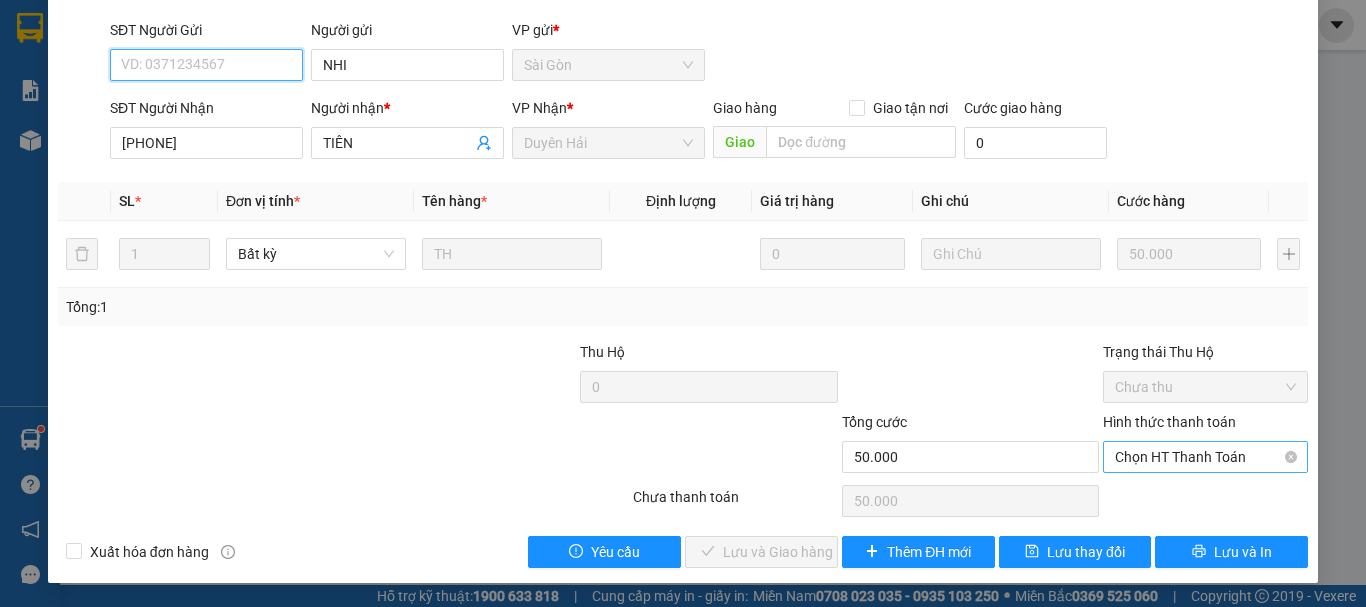 click on "Chọn HT Thanh Toán" at bounding box center (1205, 457) 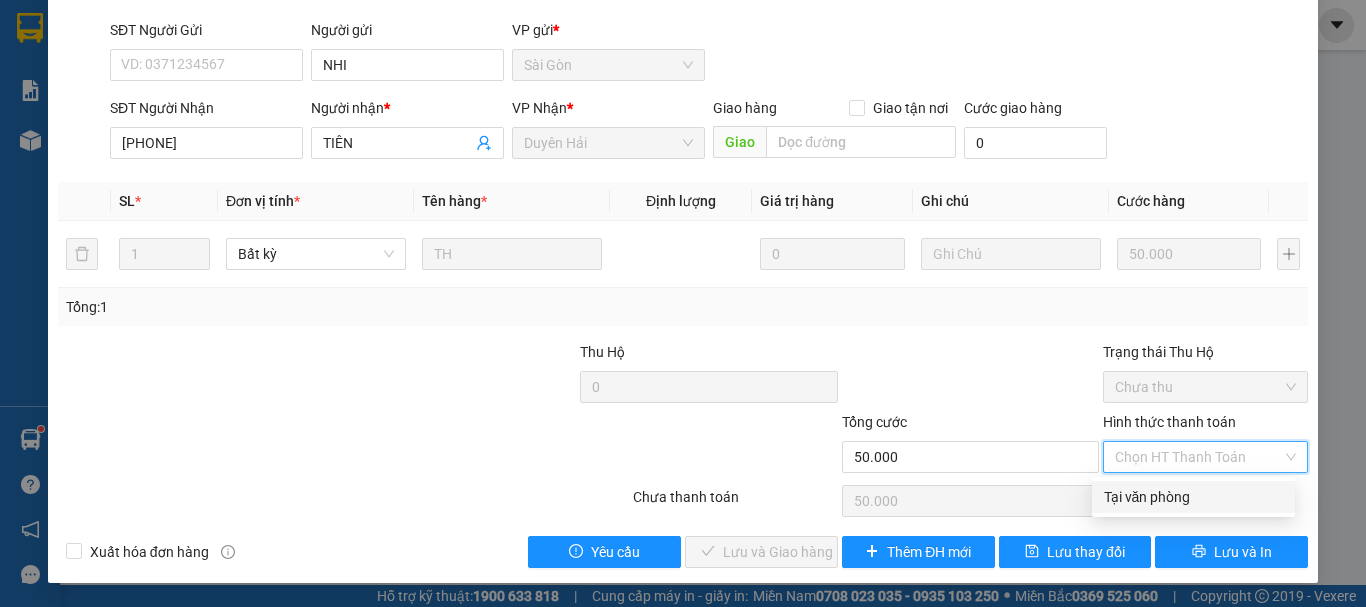 click on "Tại văn phòng" at bounding box center (1193, 497) 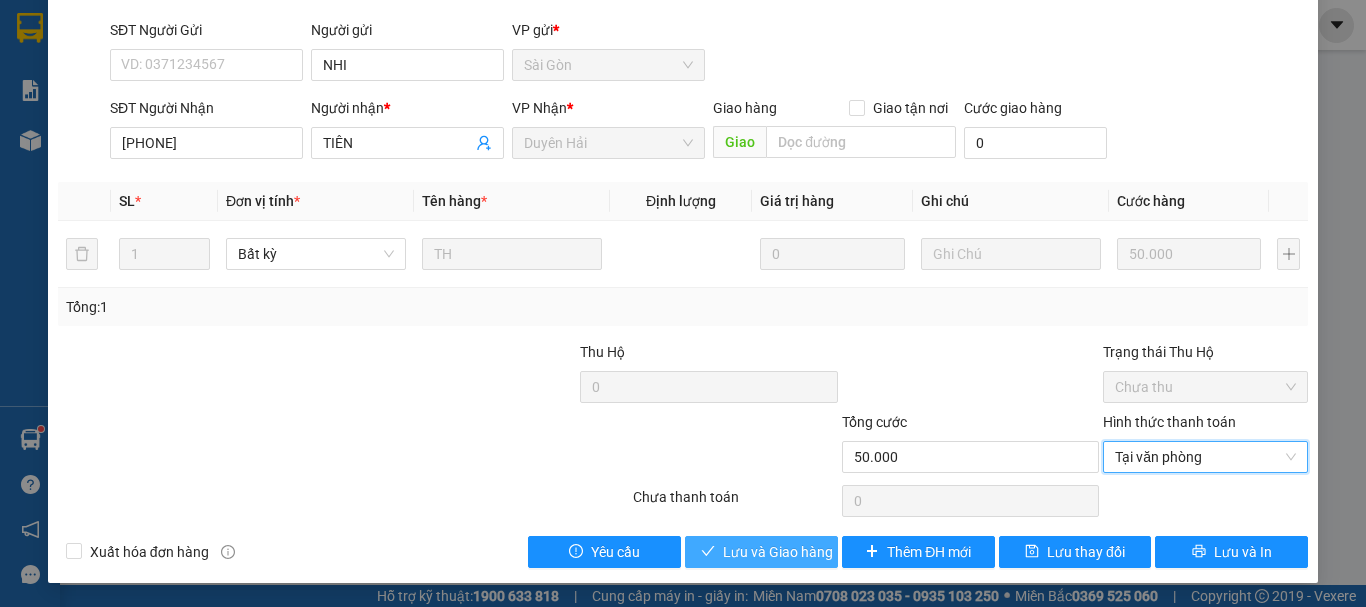 click on "Lưu và Giao hàng" at bounding box center [778, 552] 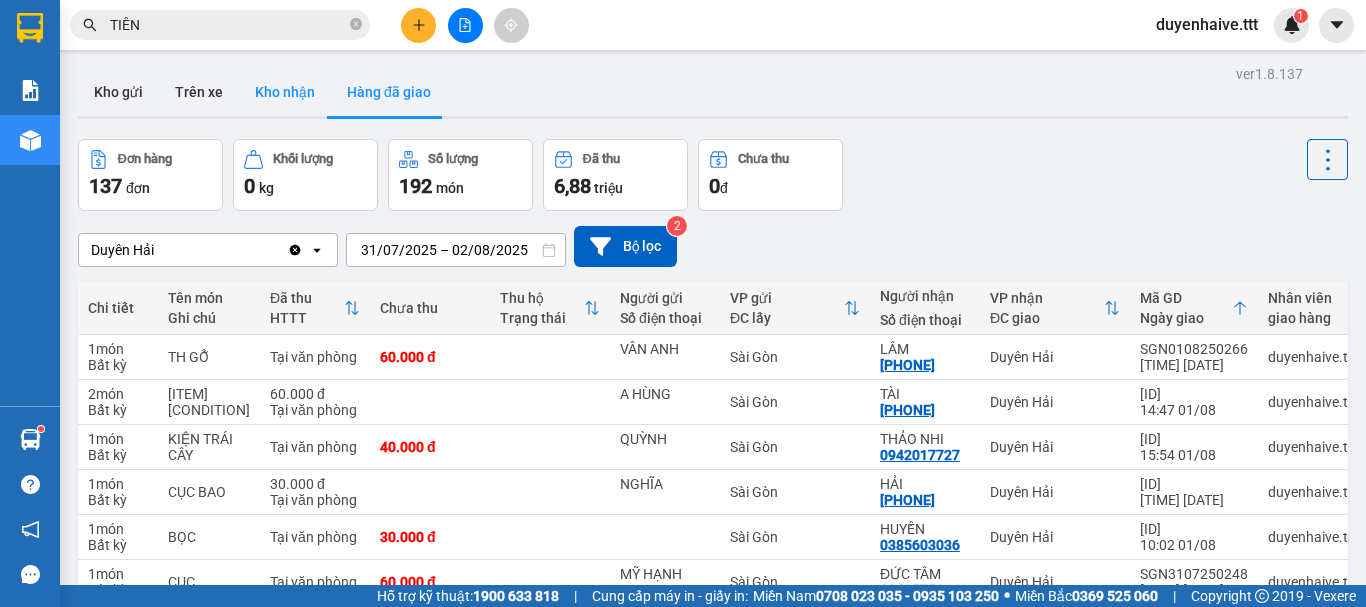 click on "Kho nhận" at bounding box center (285, 92) 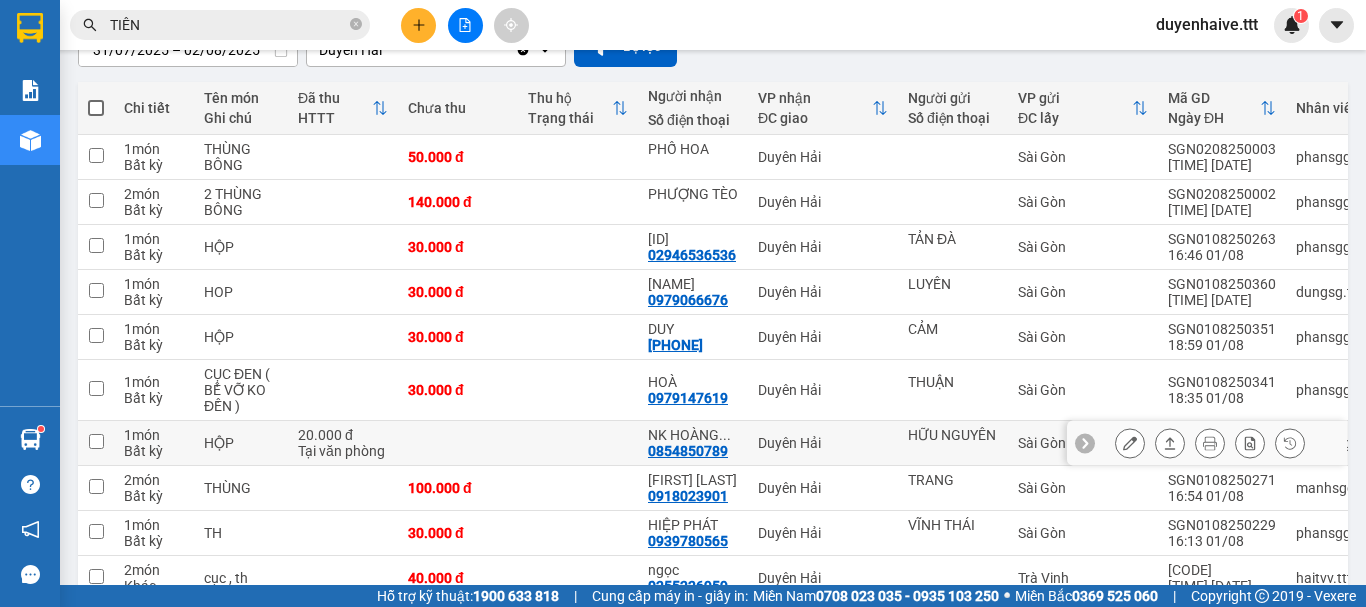 scroll, scrollTop: 300, scrollLeft: 0, axis: vertical 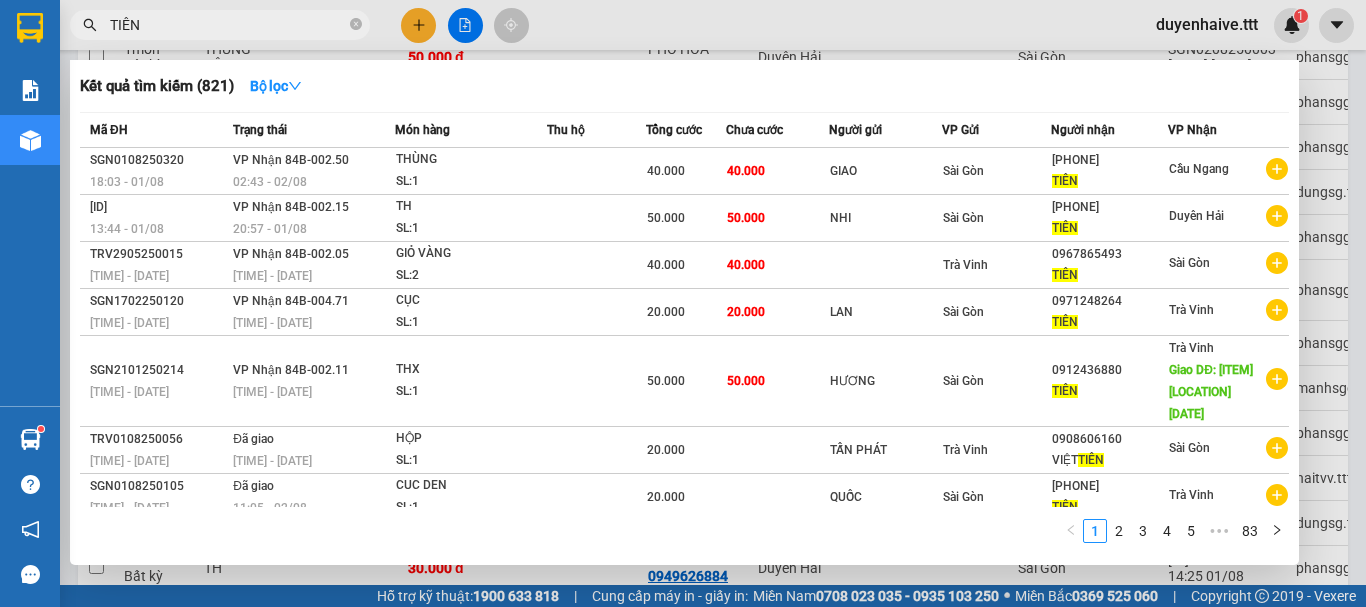 click on "TIÊN" at bounding box center (228, 25) 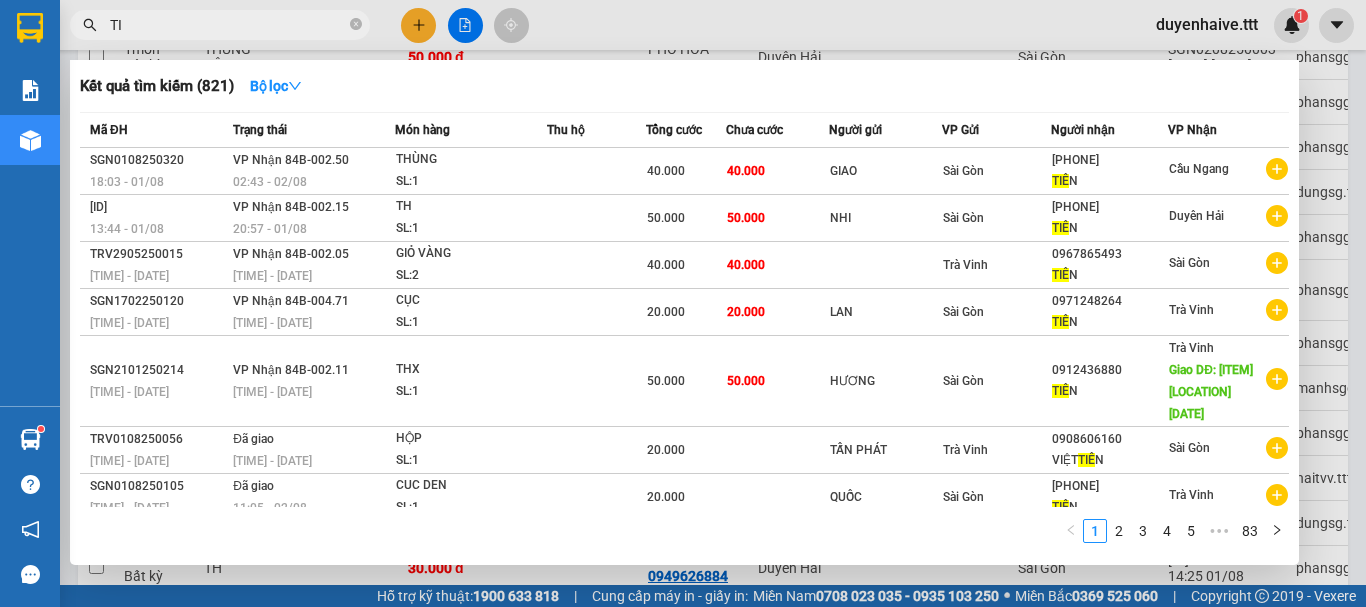 type on "T" 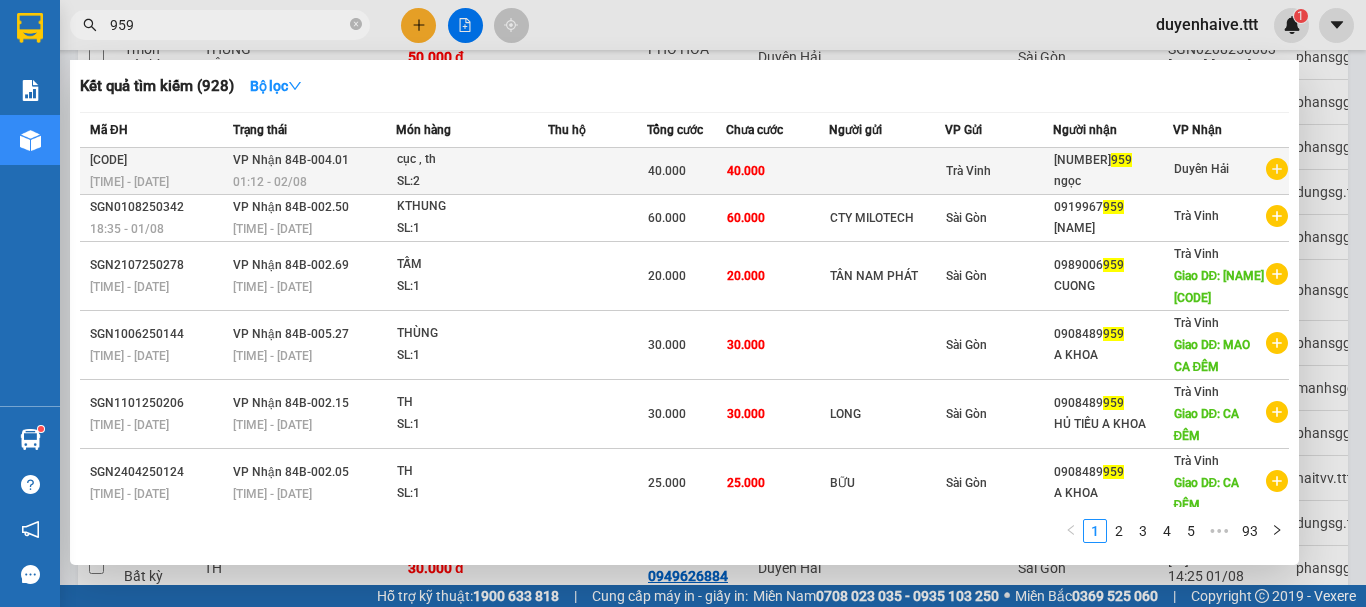 type on "959" 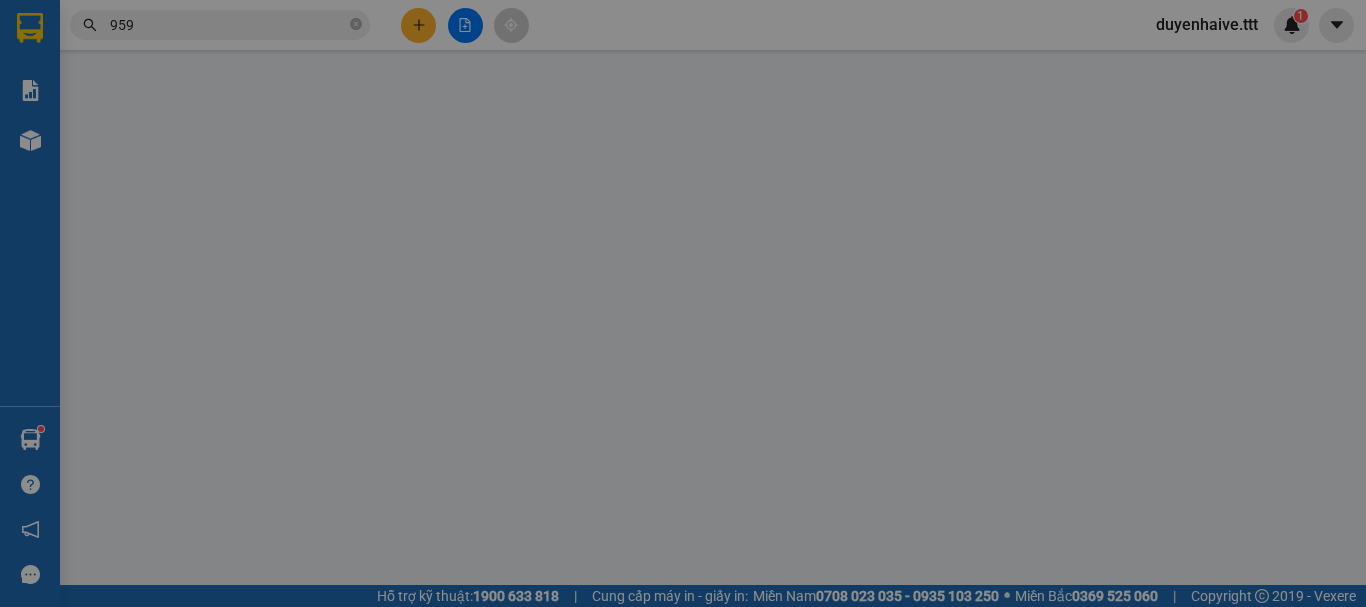 scroll, scrollTop: 0, scrollLeft: 0, axis: both 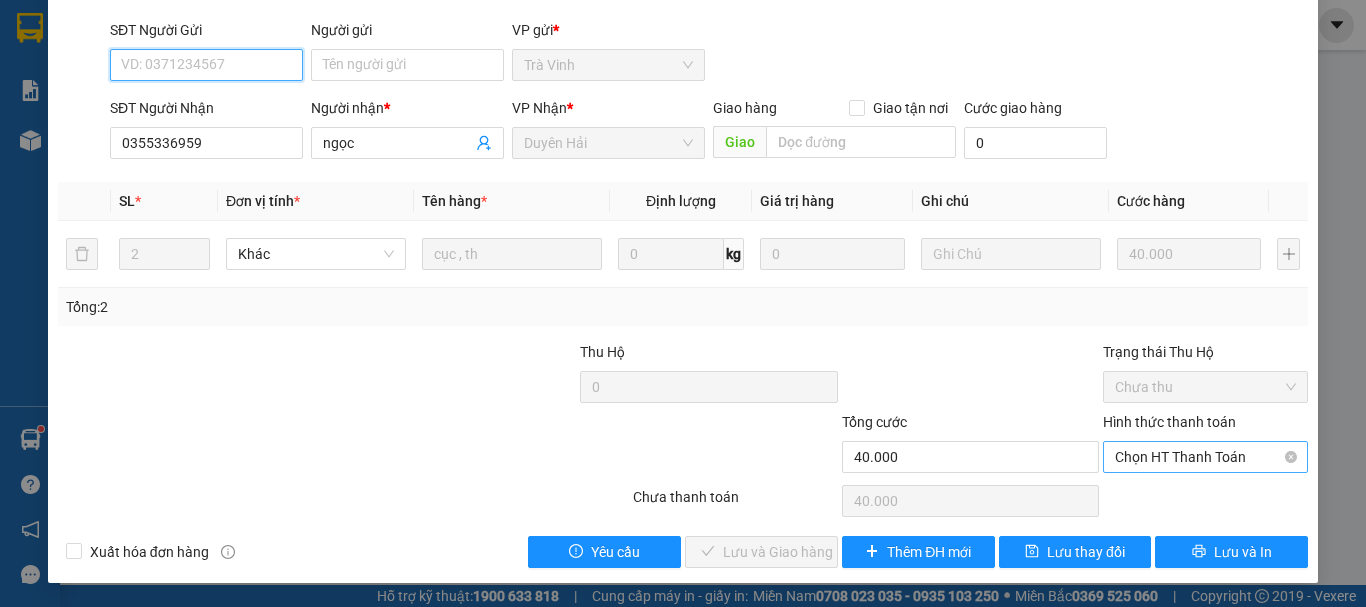 click on "Chọn HT Thanh Toán" at bounding box center [1205, 457] 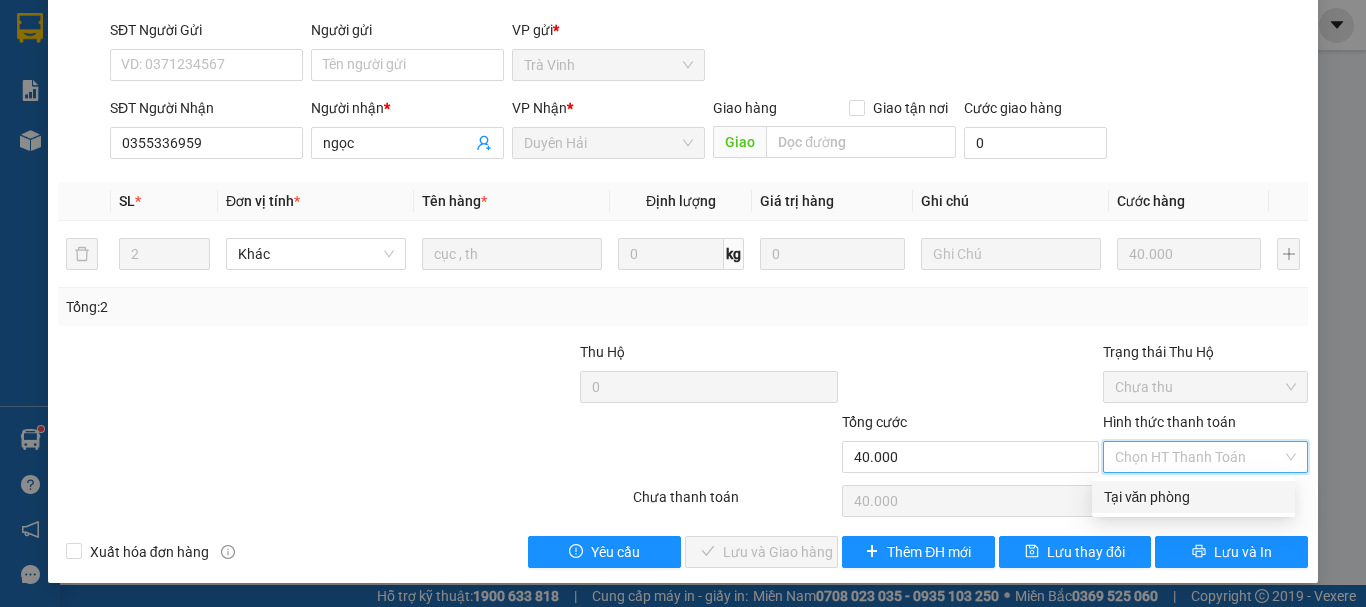 click on "Tại văn phòng" at bounding box center (1193, 497) 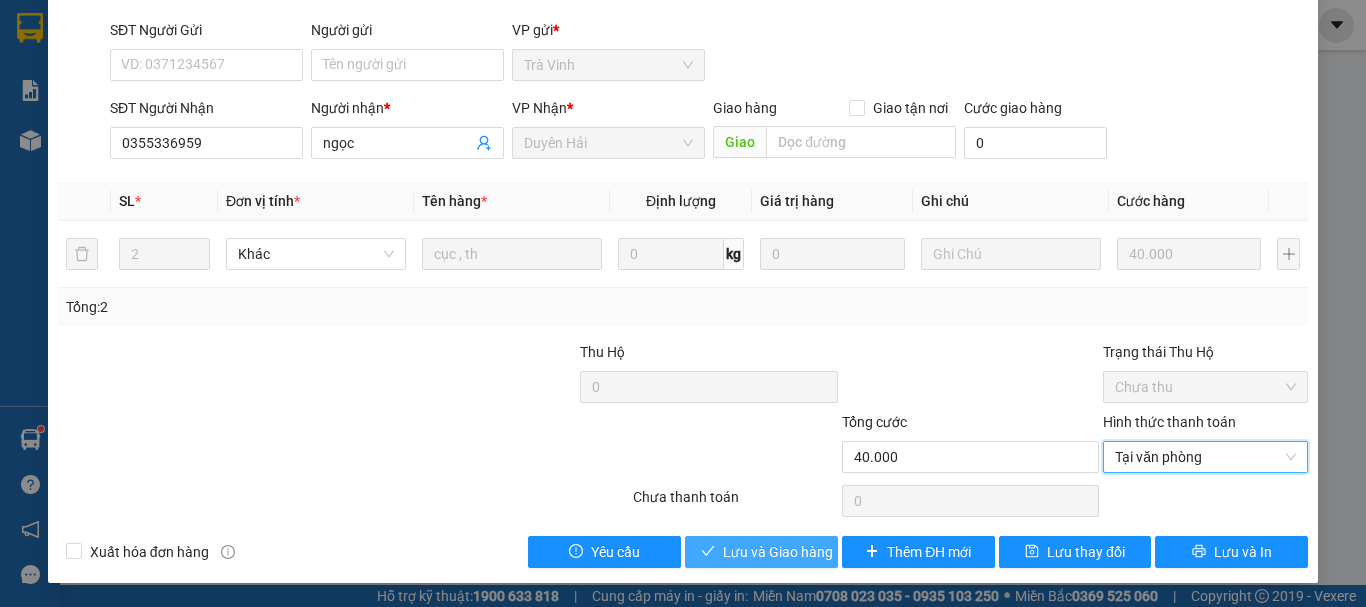 click on "Lưu và Giao hàng" at bounding box center [778, 552] 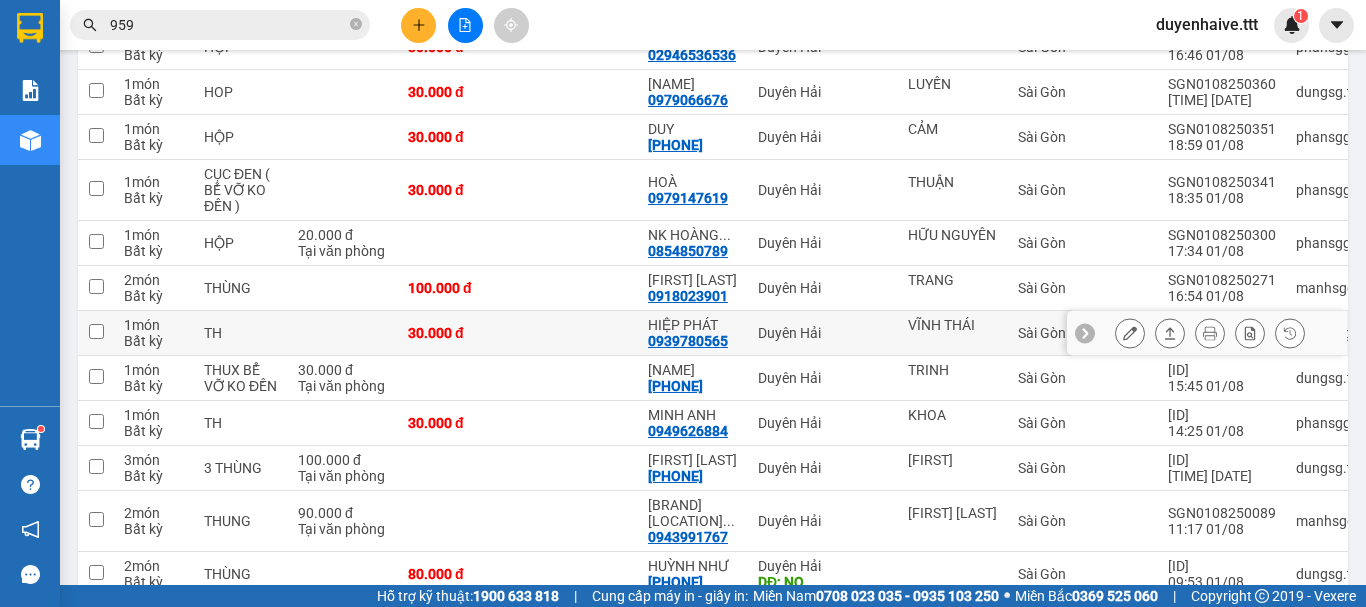 scroll, scrollTop: 500, scrollLeft: 0, axis: vertical 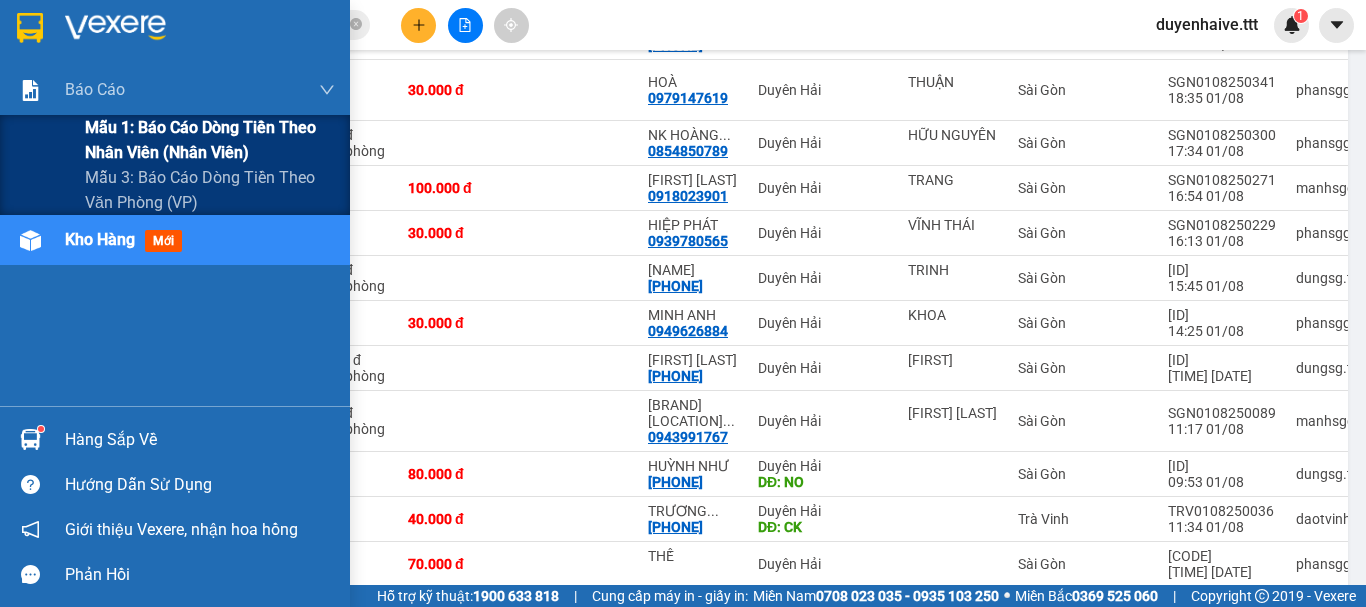click on "Mẫu 1: Báo cáo dòng tiền theo nhân viên (nhân viên)" at bounding box center (210, 140) 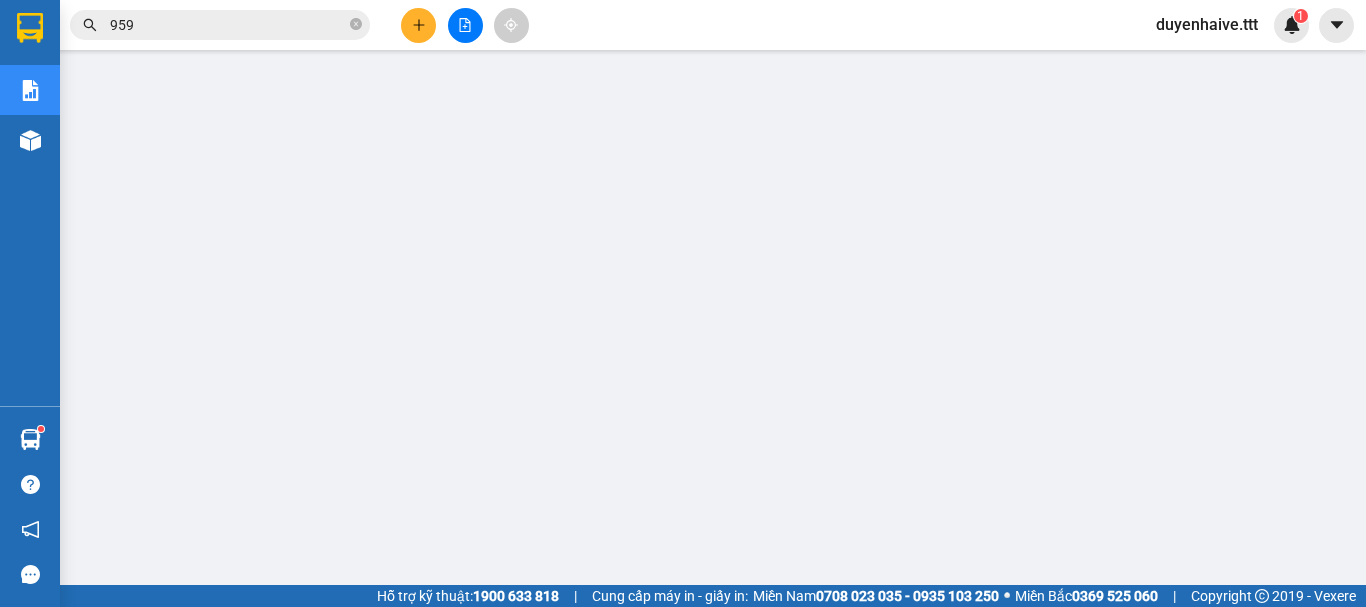 scroll, scrollTop: 385, scrollLeft: 0, axis: vertical 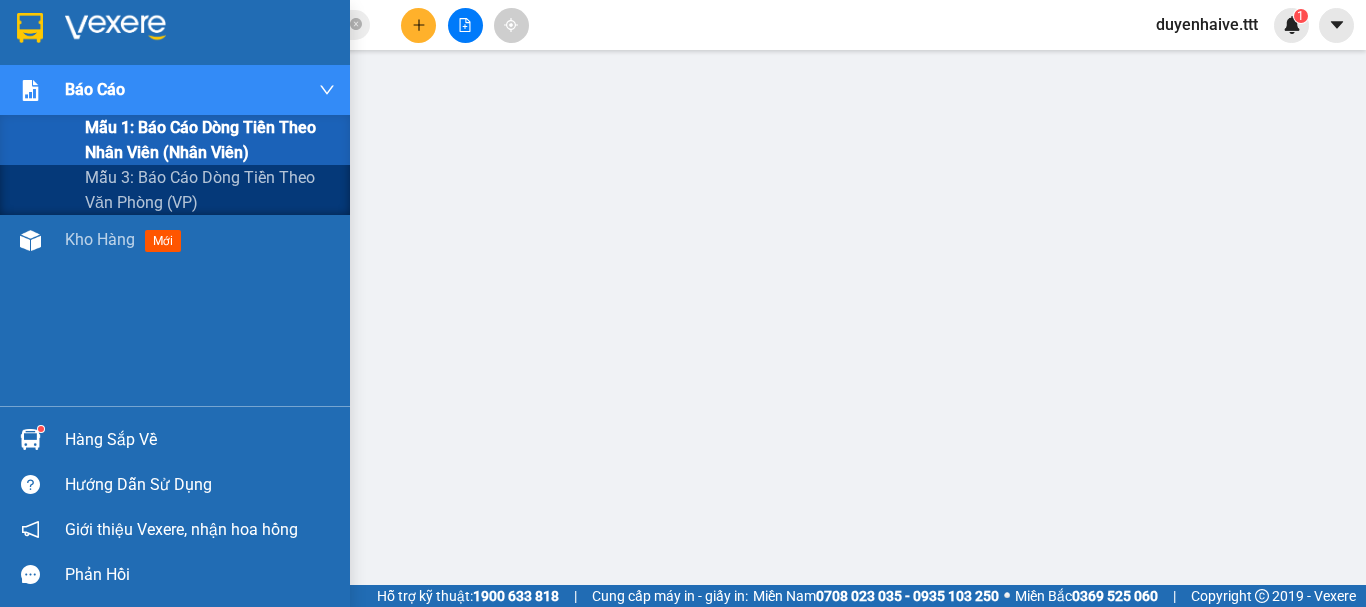 click on "Mẫu 1: Báo cáo dòng tiền theo nhân viên (nhân viên)" at bounding box center [210, 140] 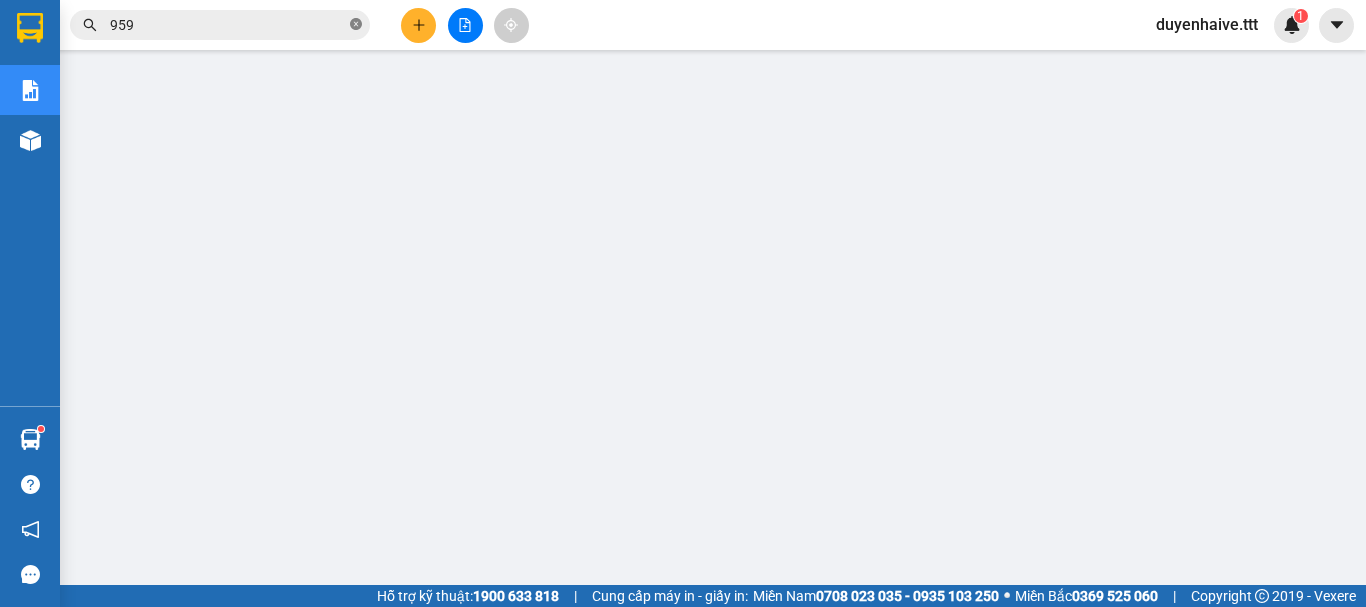 click 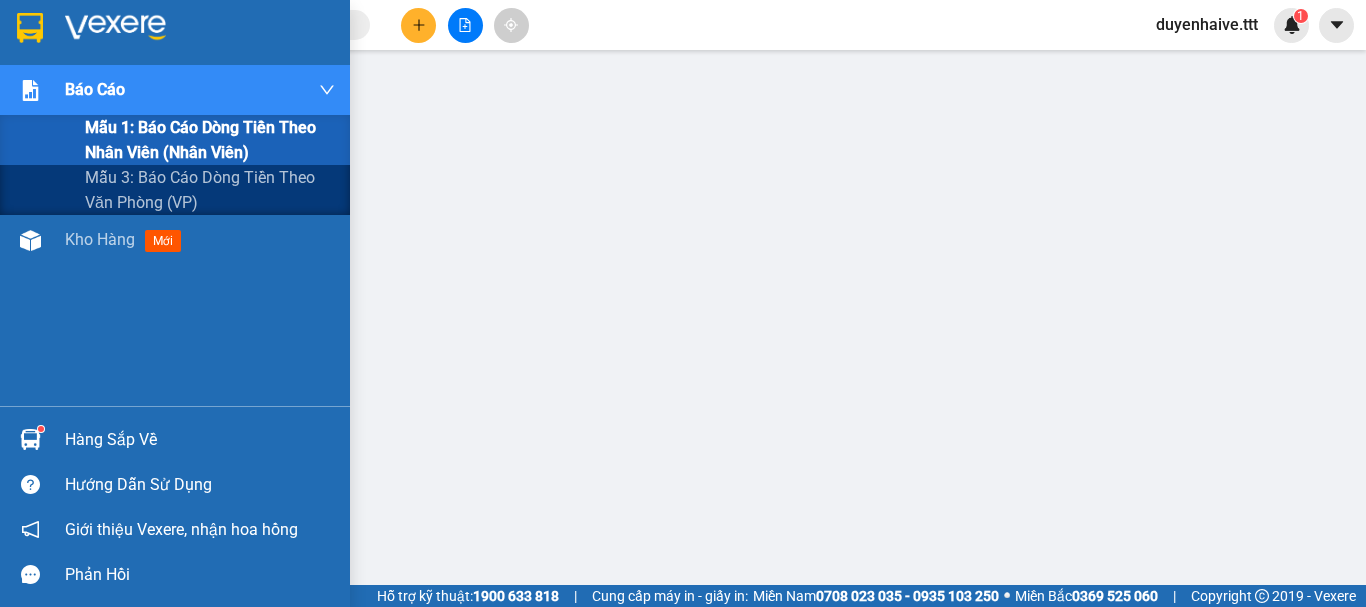 click on "Mẫu 1: Báo cáo dòng tiền theo nhân viên (nhân viên)" at bounding box center [210, 140] 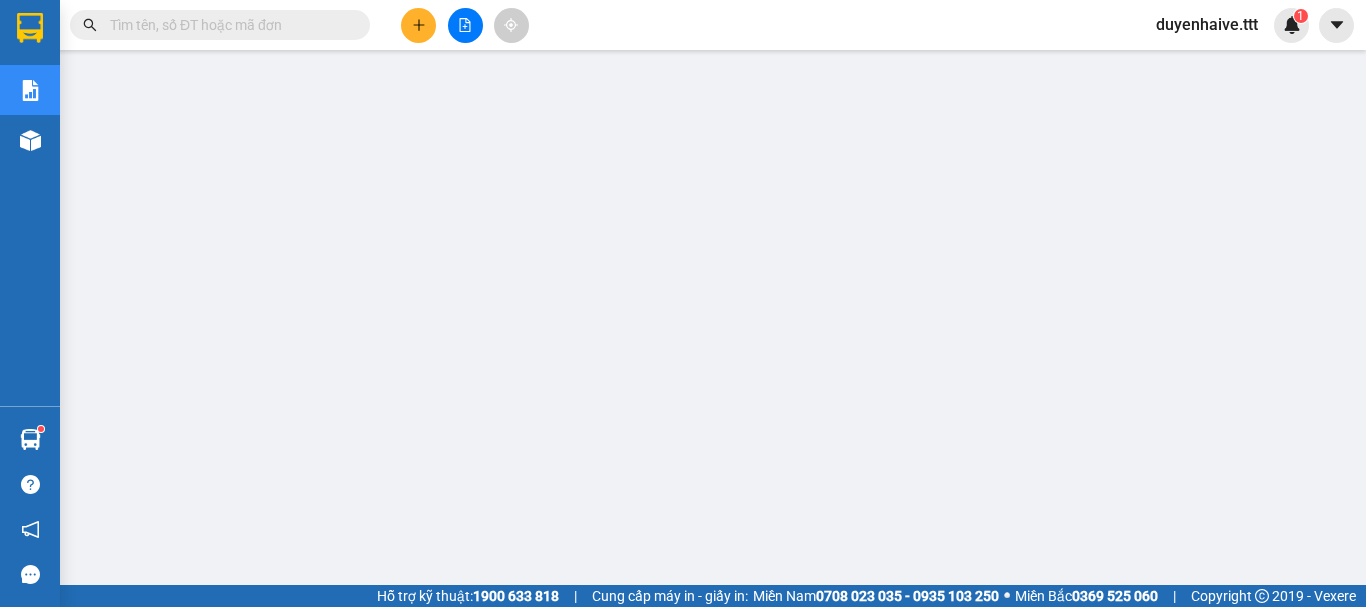 scroll, scrollTop: 0, scrollLeft: 0, axis: both 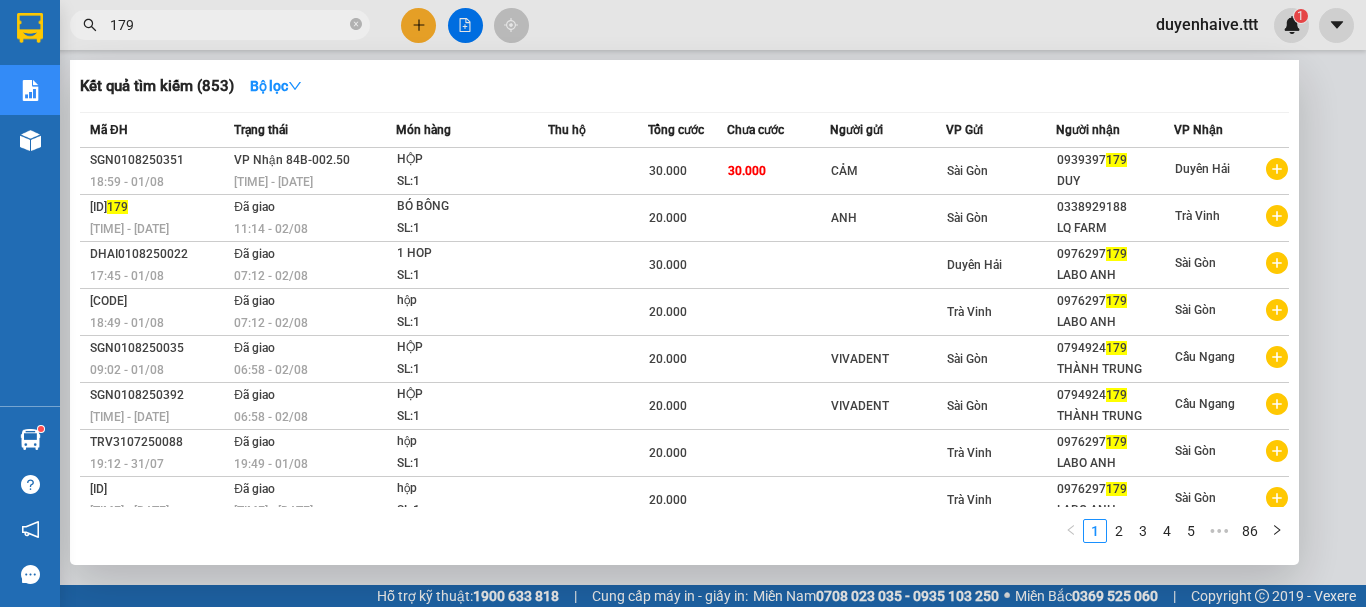 type on "179" 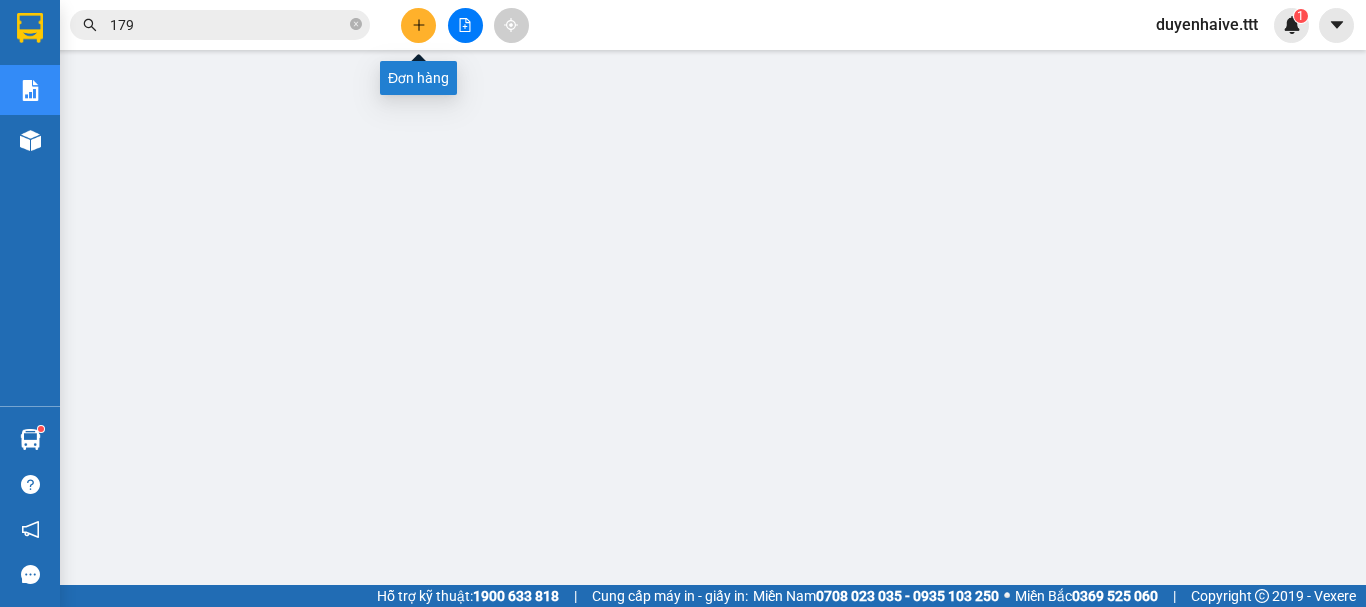 click 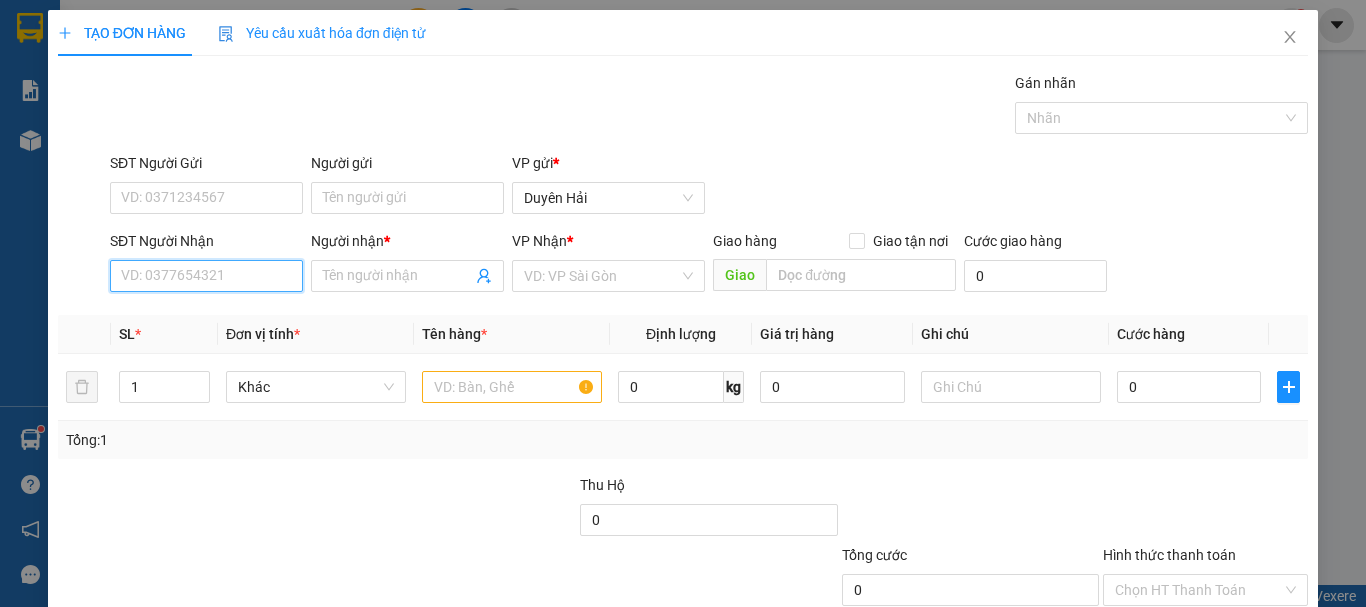 click on "SĐT Người Nhận" at bounding box center [206, 276] 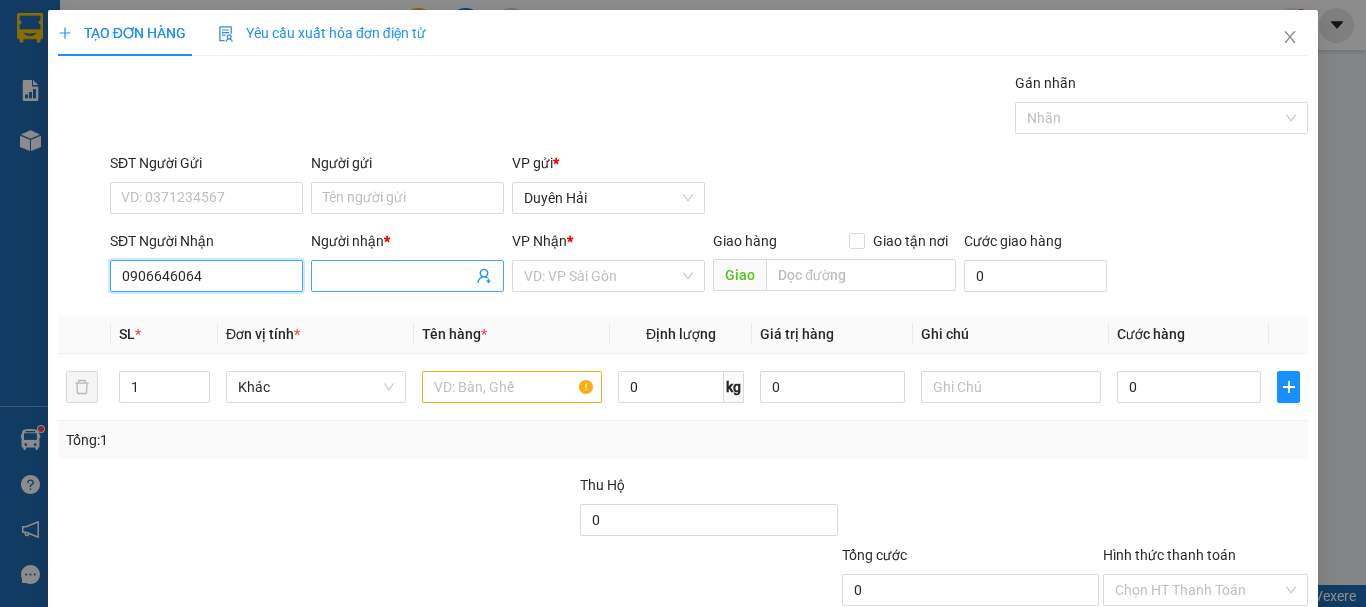 type on "0906646064" 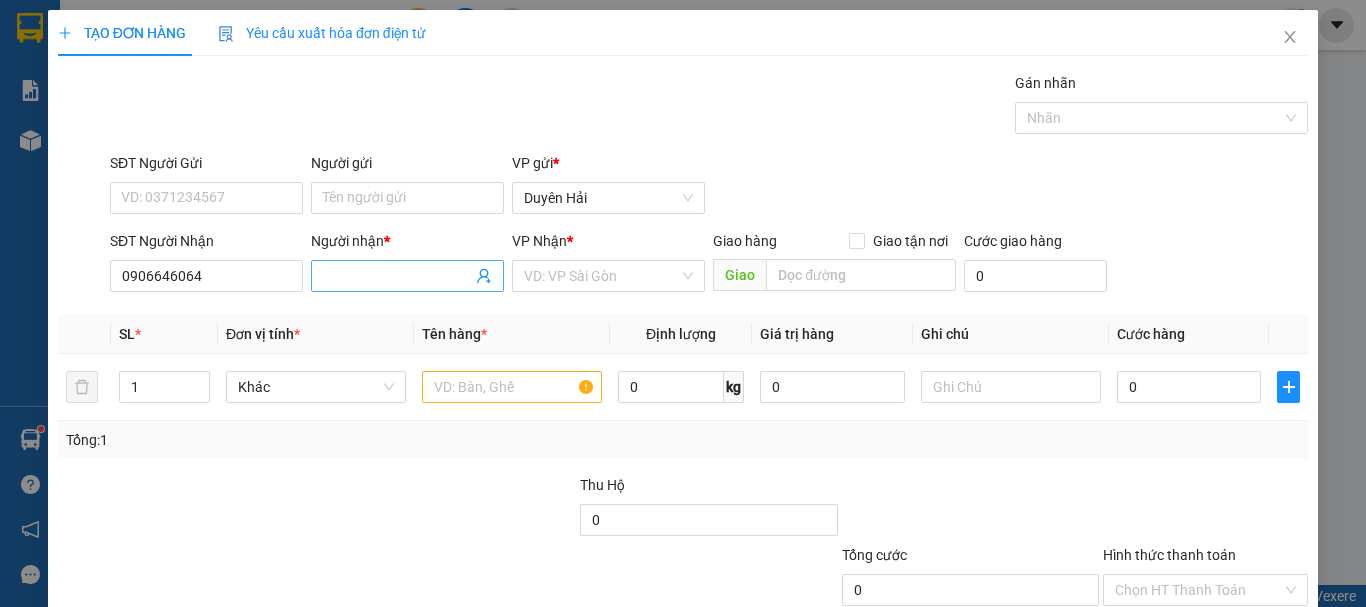click on "Người nhận  *" at bounding box center [397, 276] 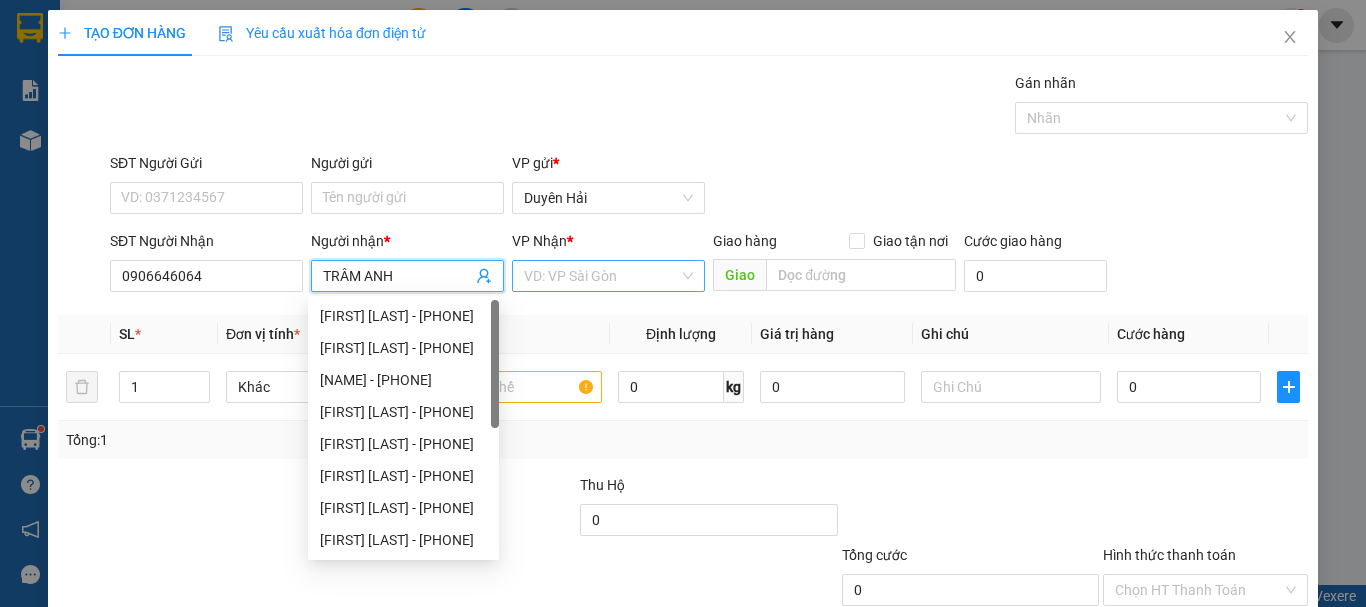 type on "TRÂM ANH" 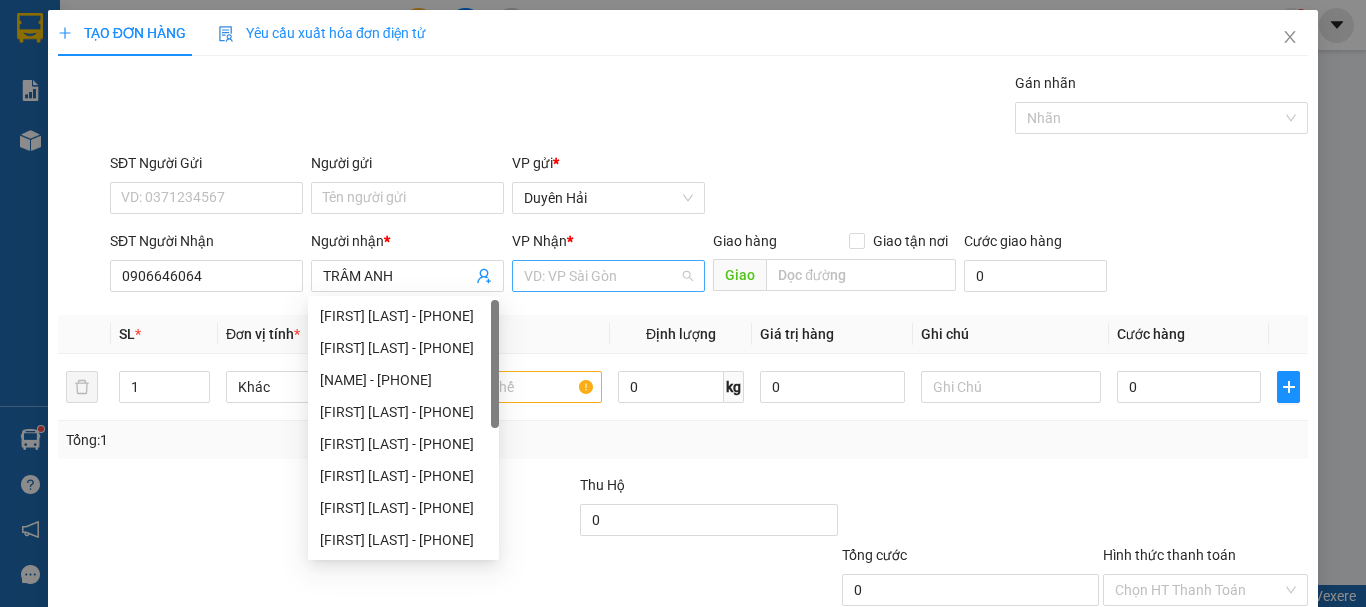click at bounding box center (601, 276) 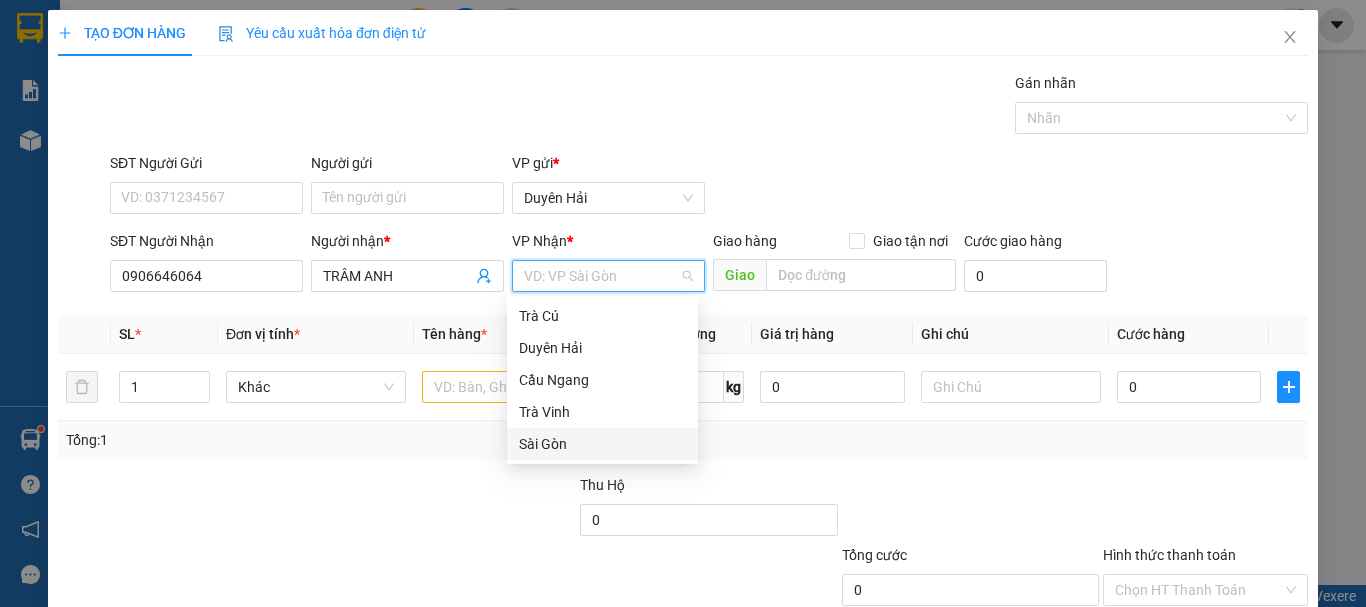 click on "Sài Gòn" at bounding box center (602, 444) 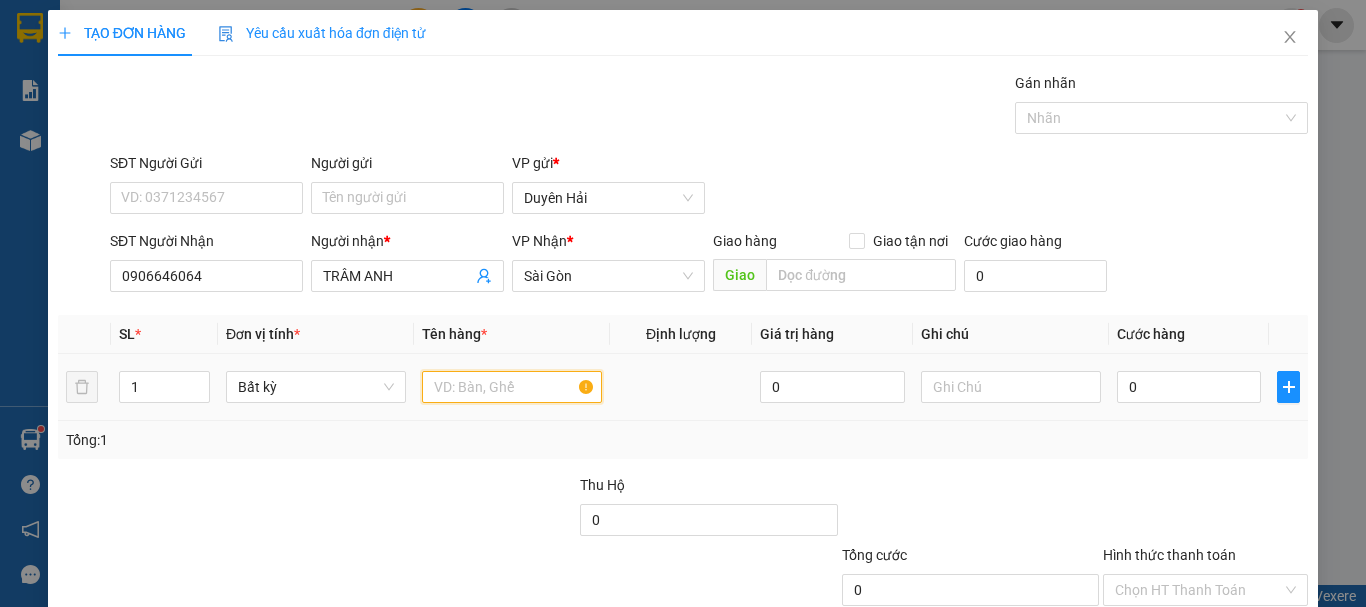 click at bounding box center [512, 387] 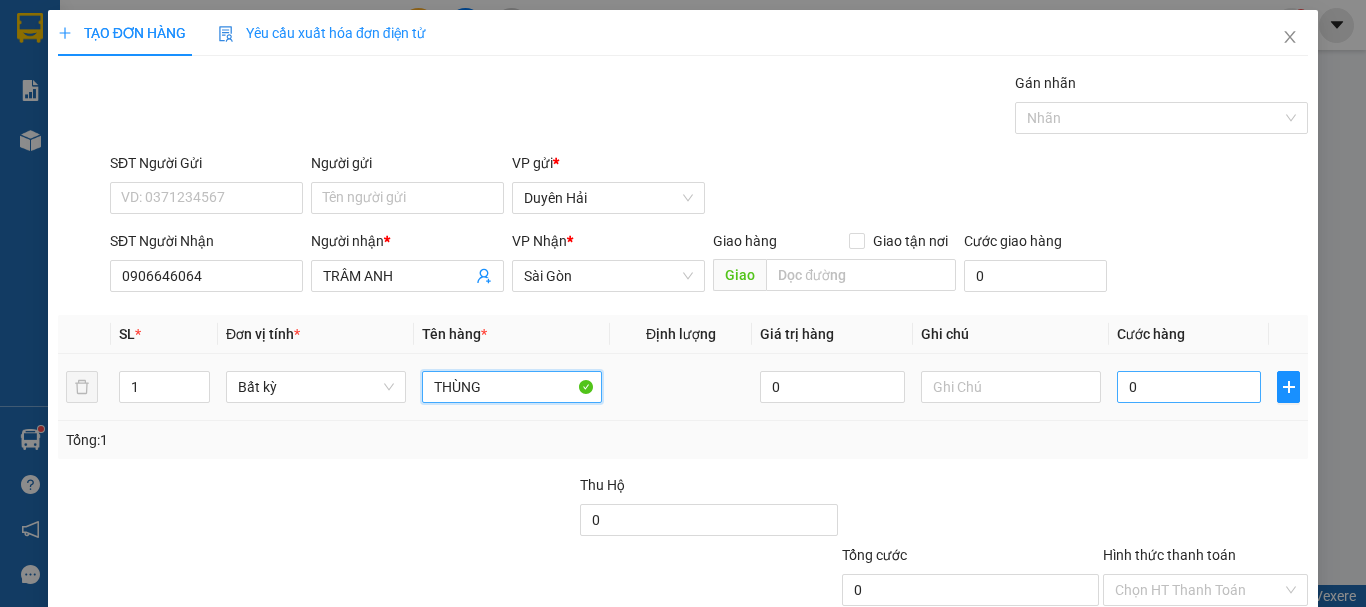 type on "THÙNG" 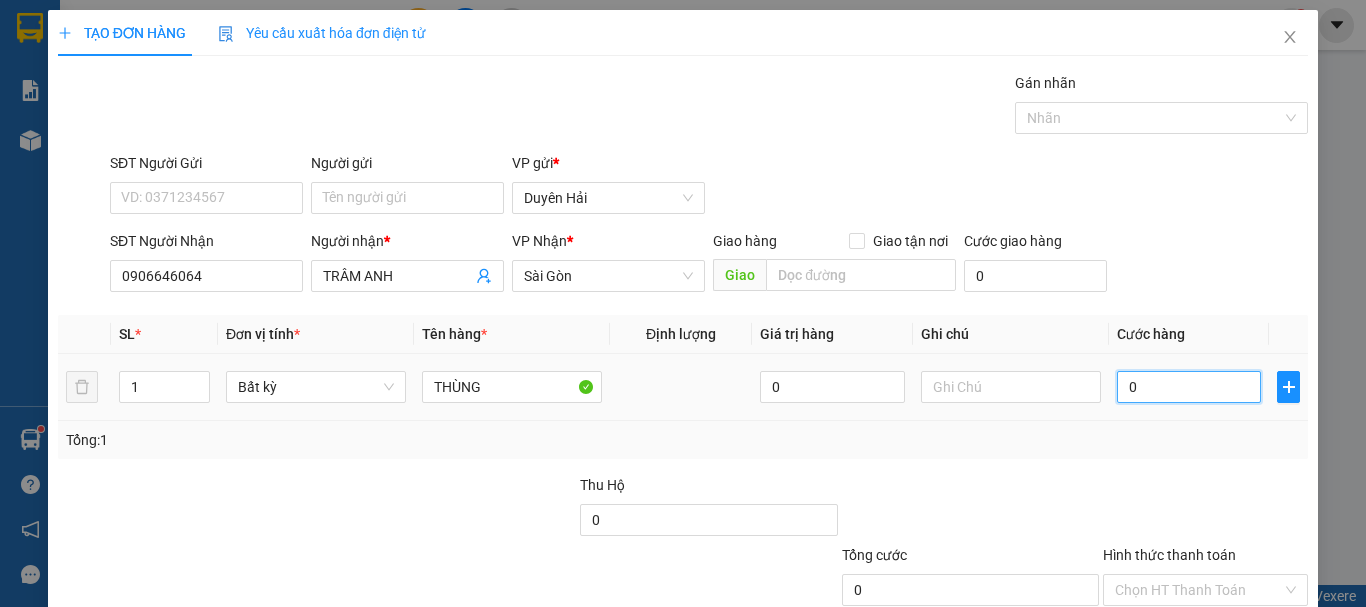 click on "0" at bounding box center [1189, 387] 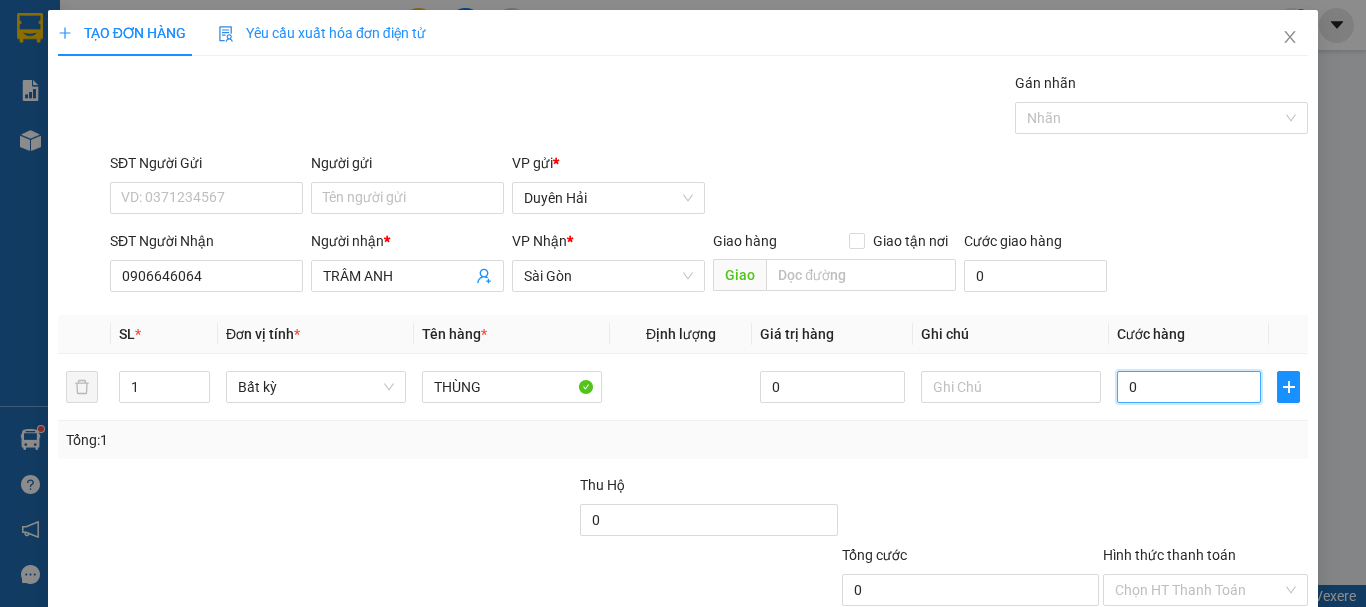 type on "3" 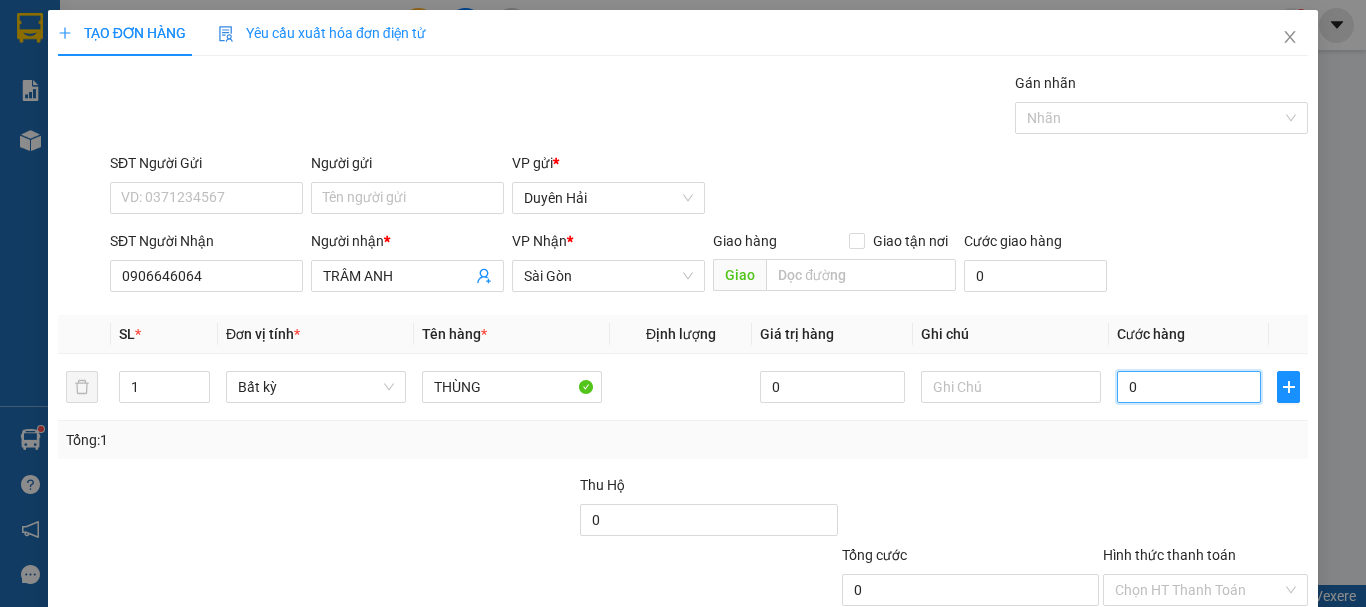 type on "3" 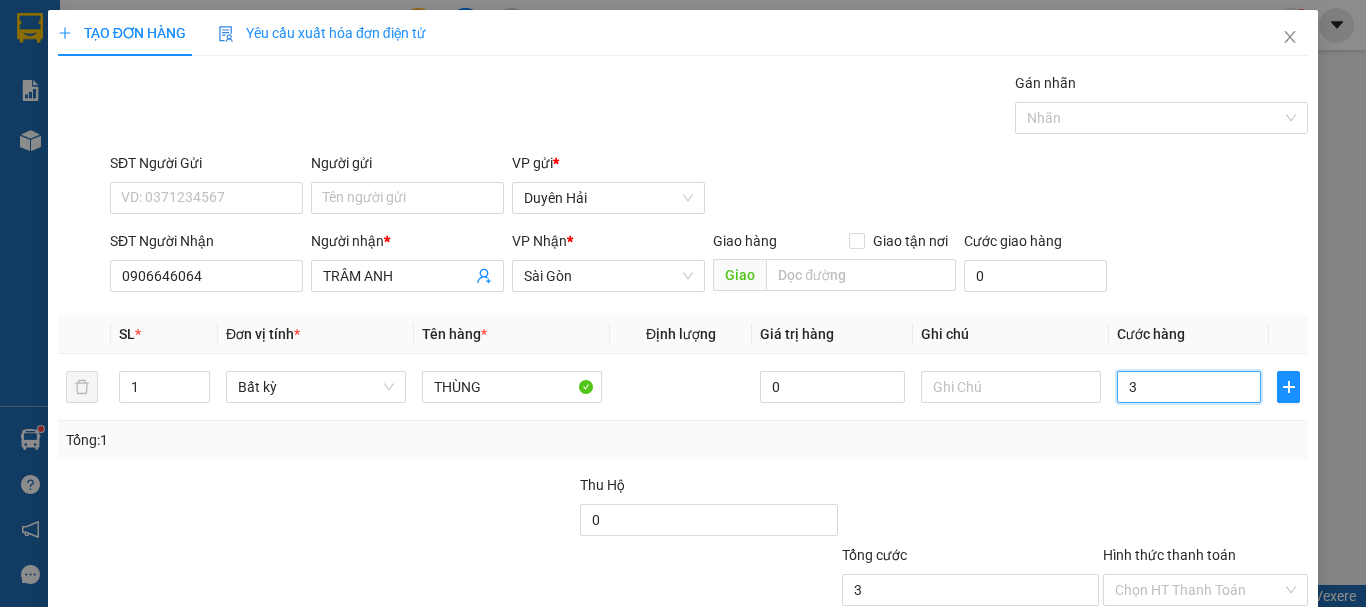 type on "30" 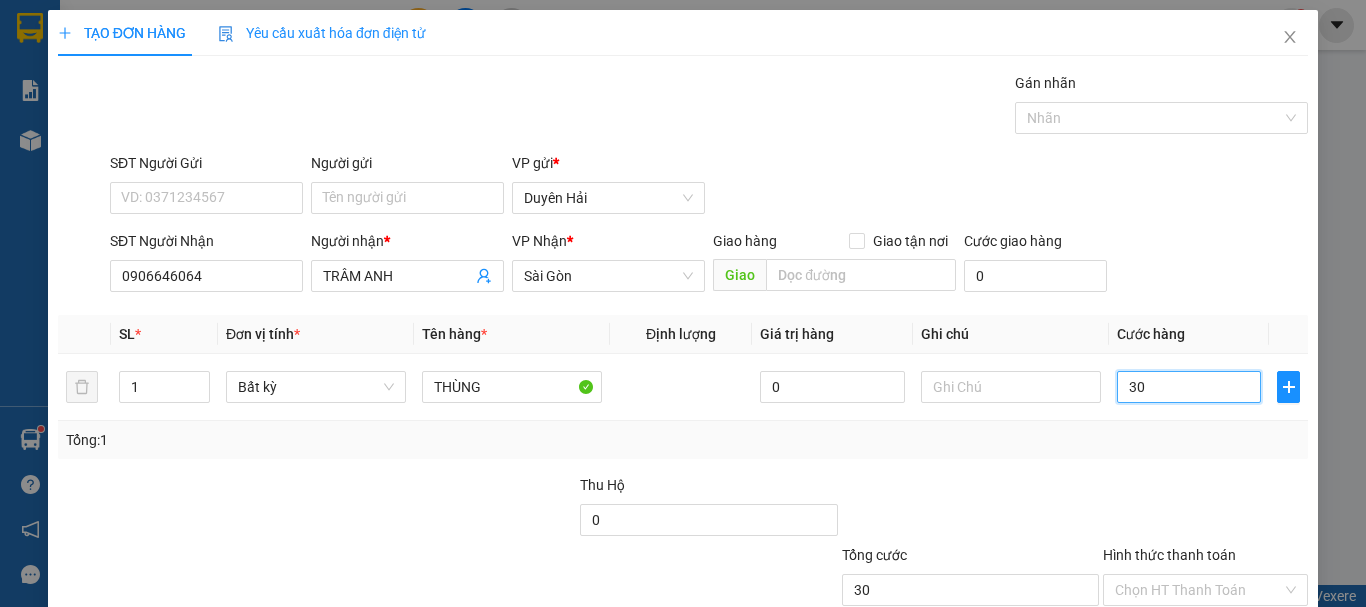 type on "300" 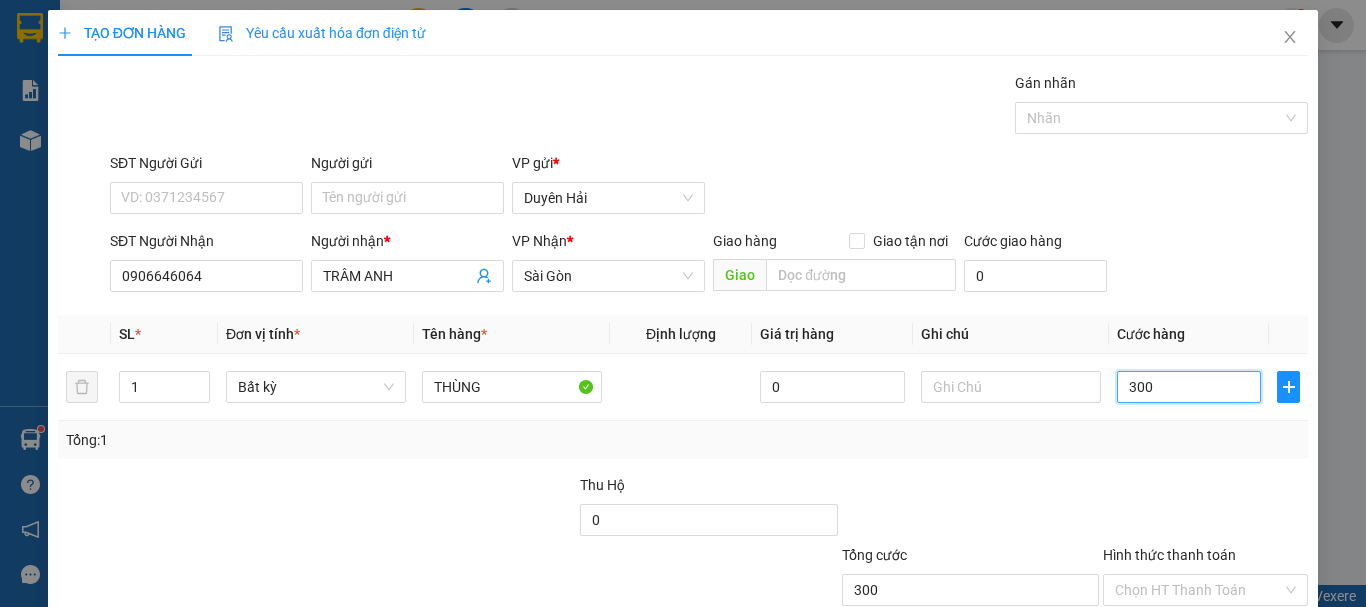 type on "3.000" 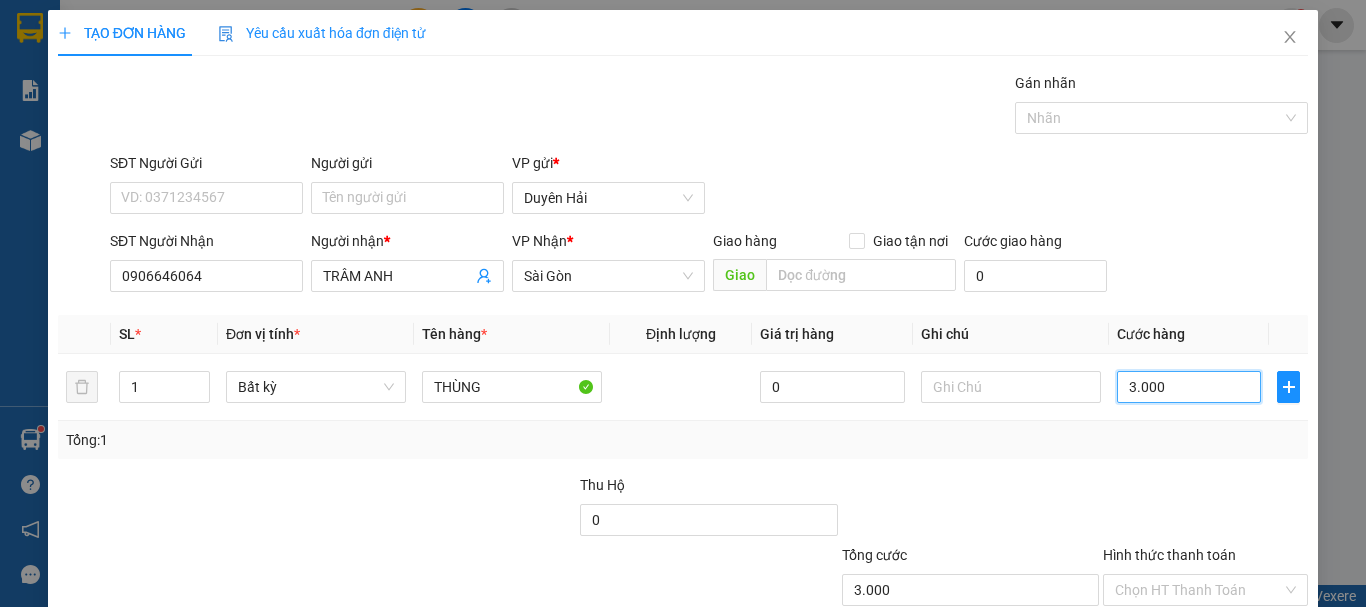 type on "30.000" 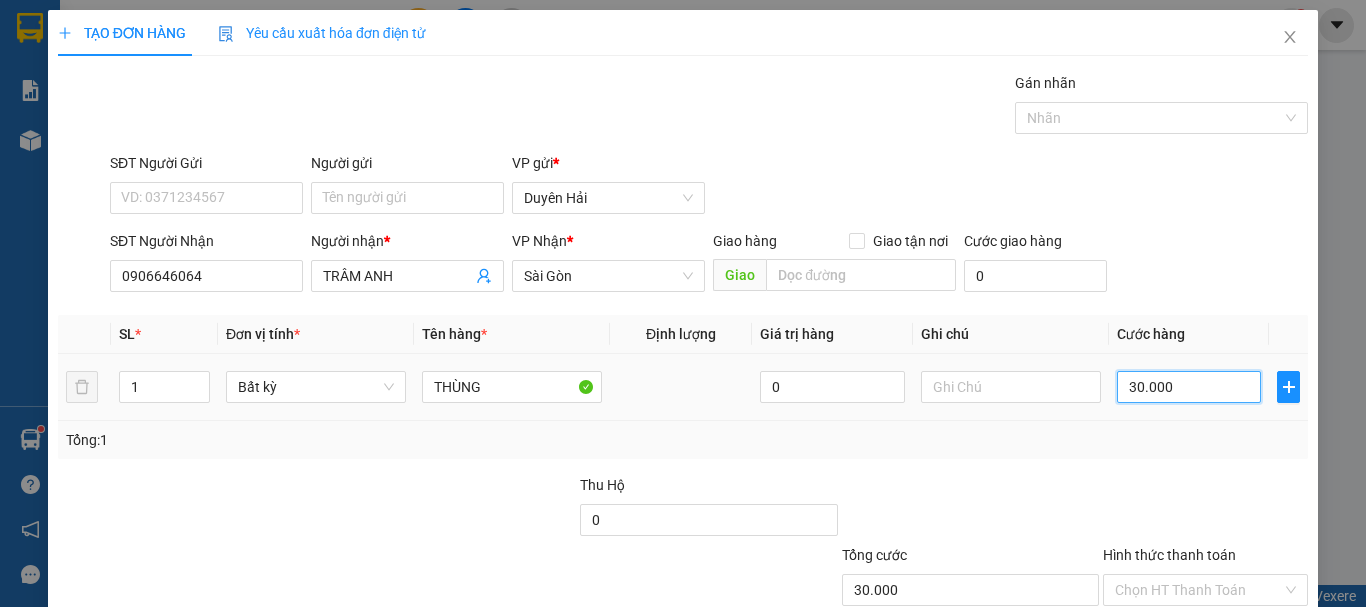 scroll, scrollTop: 133, scrollLeft: 0, axis: vertical 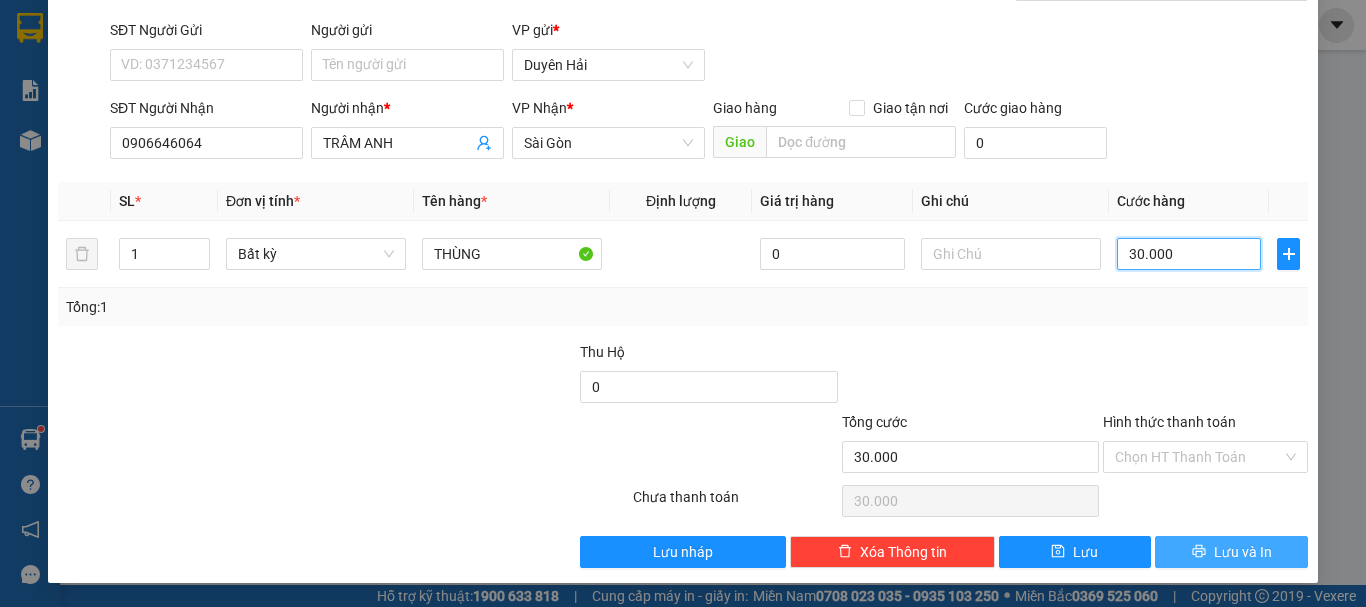 type on "30.000" 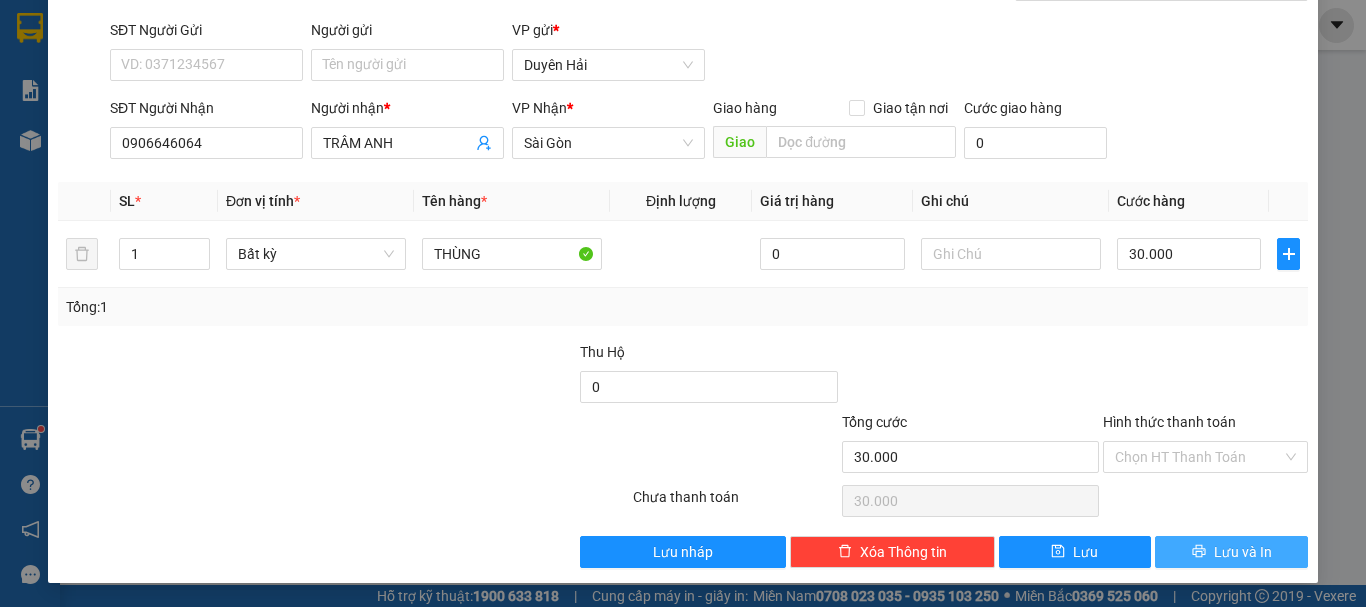 click on "Lưu và In" at bounding box center [1243, 552] 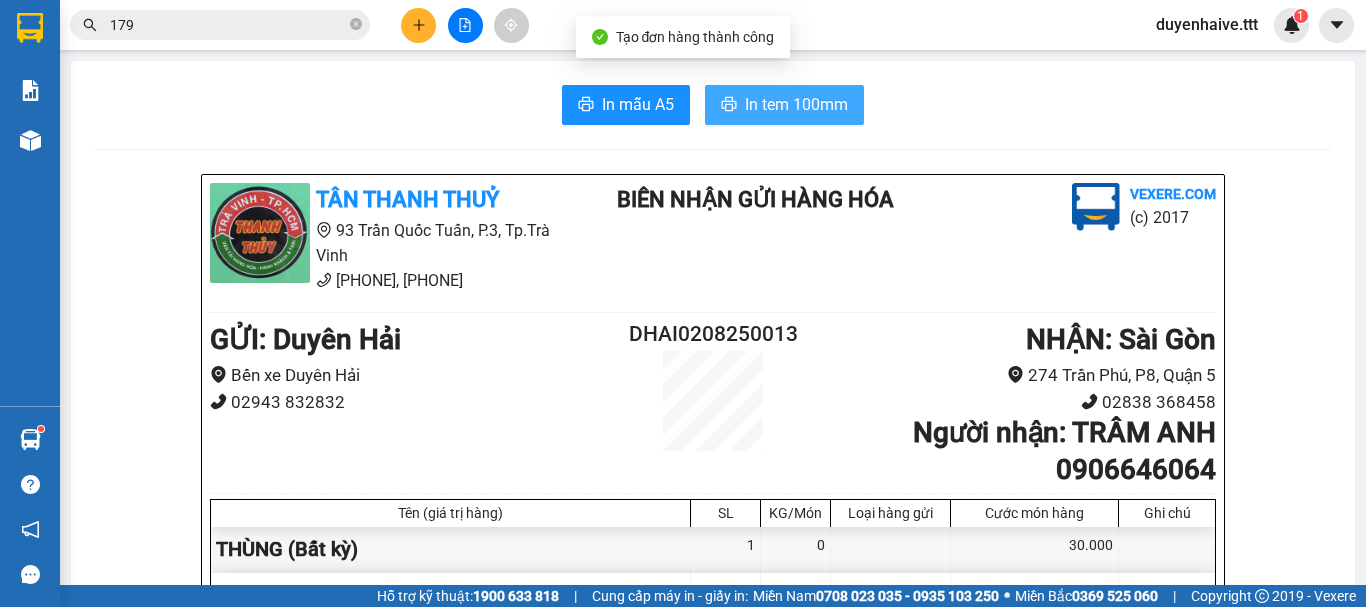 click on "In tem 100mm" at bounding box center [784, 105] 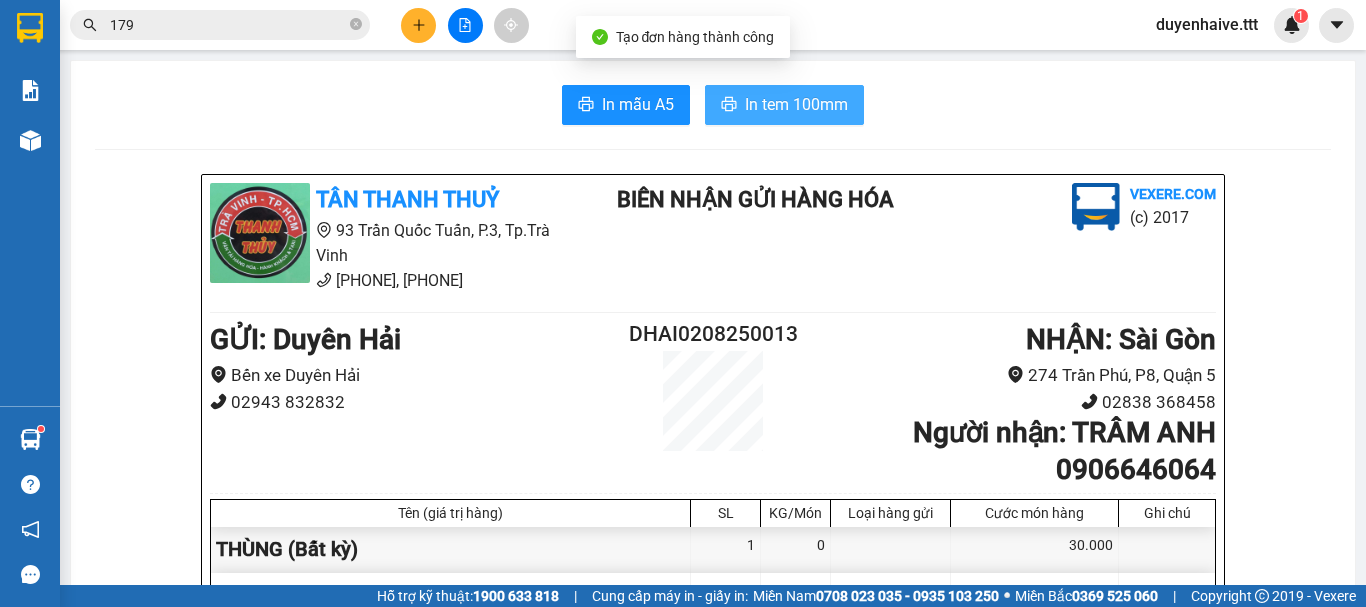 scroll, scrollTop: 0, scrollLeft: 0, axis: both 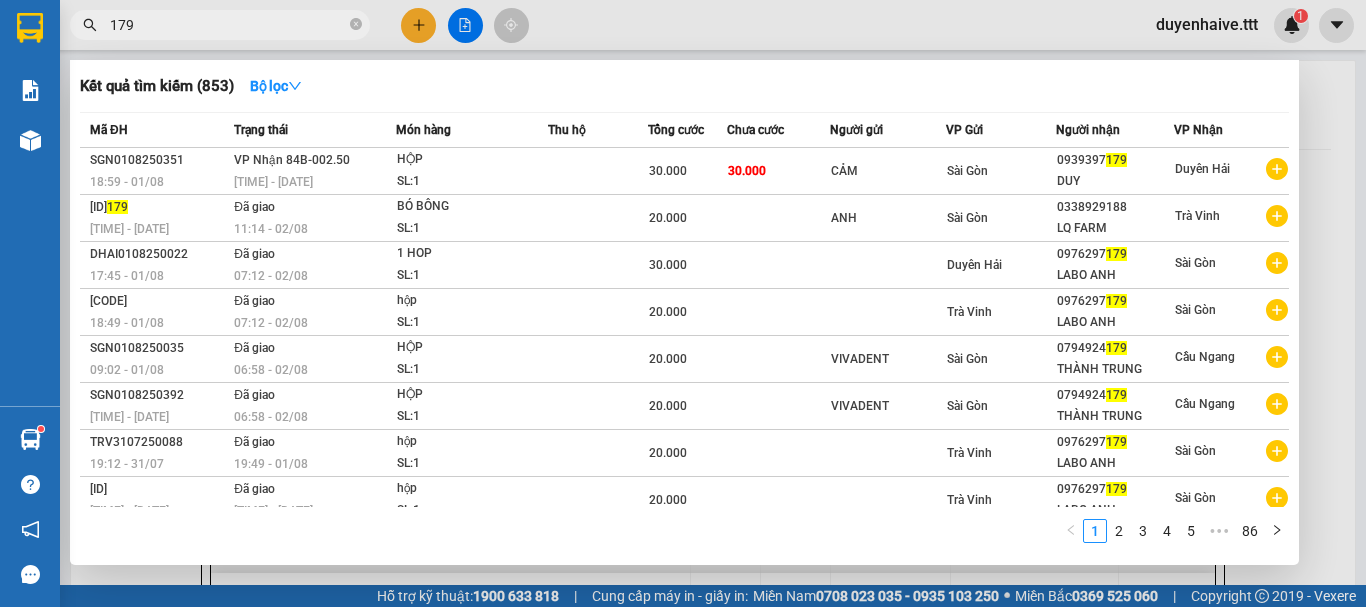 click on "179" at bounding box center (228, 25) 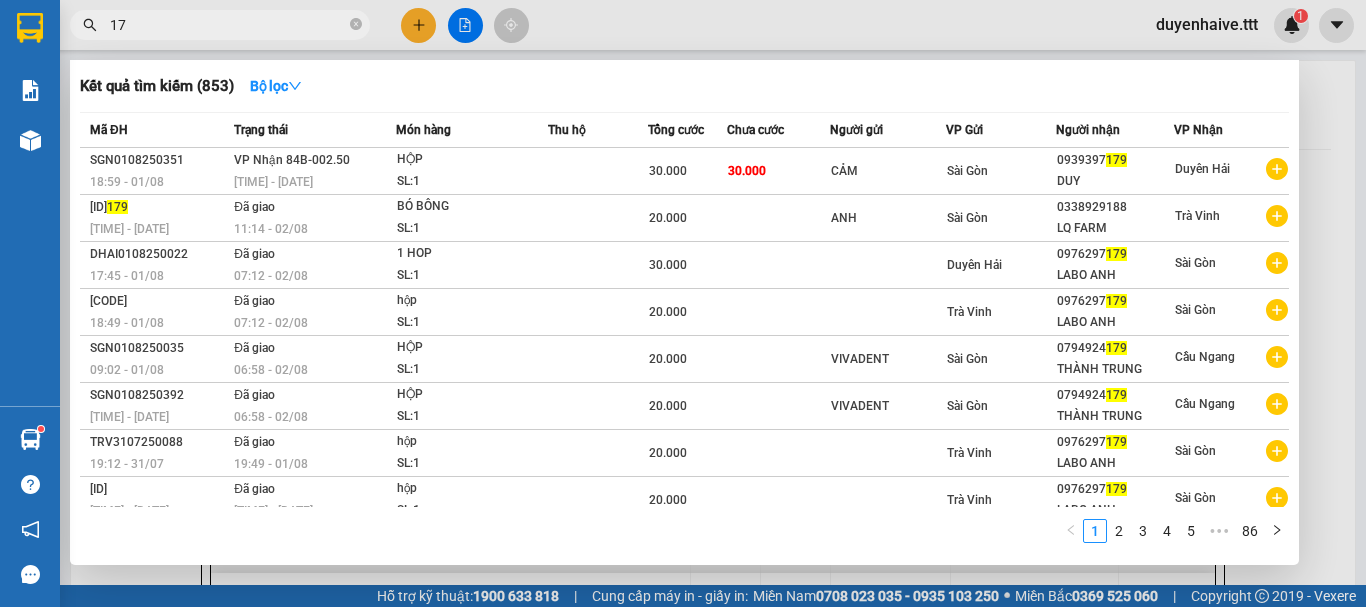 type on "1" 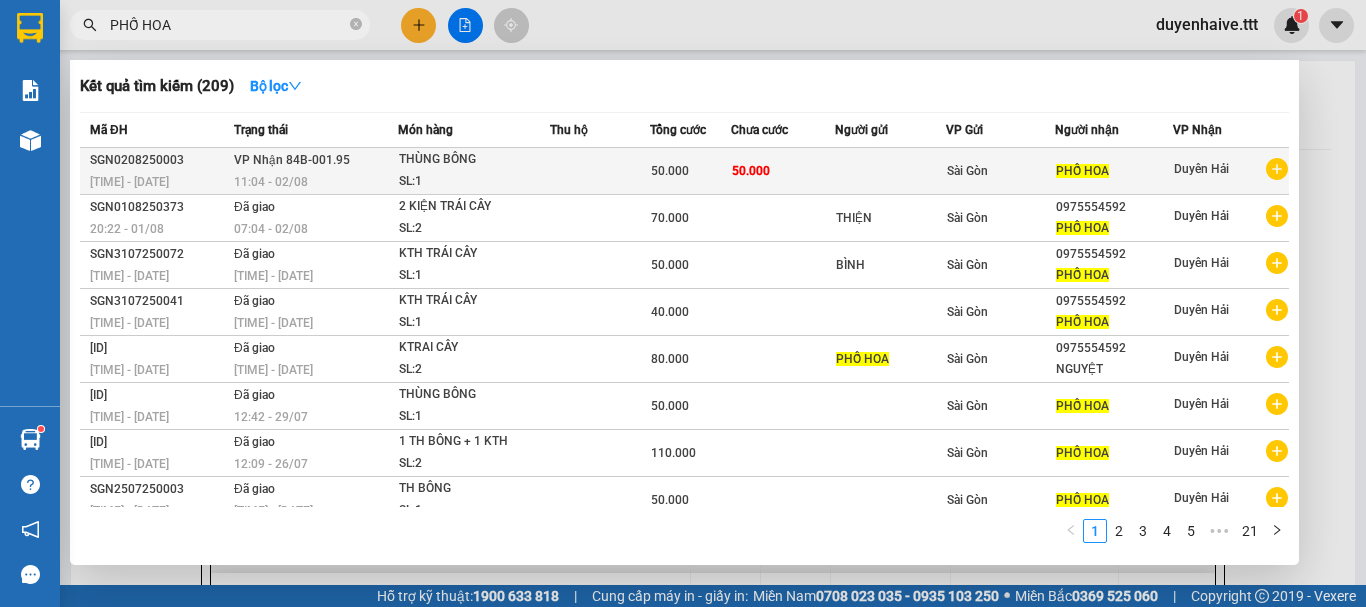 type on "PHỐ HOA" 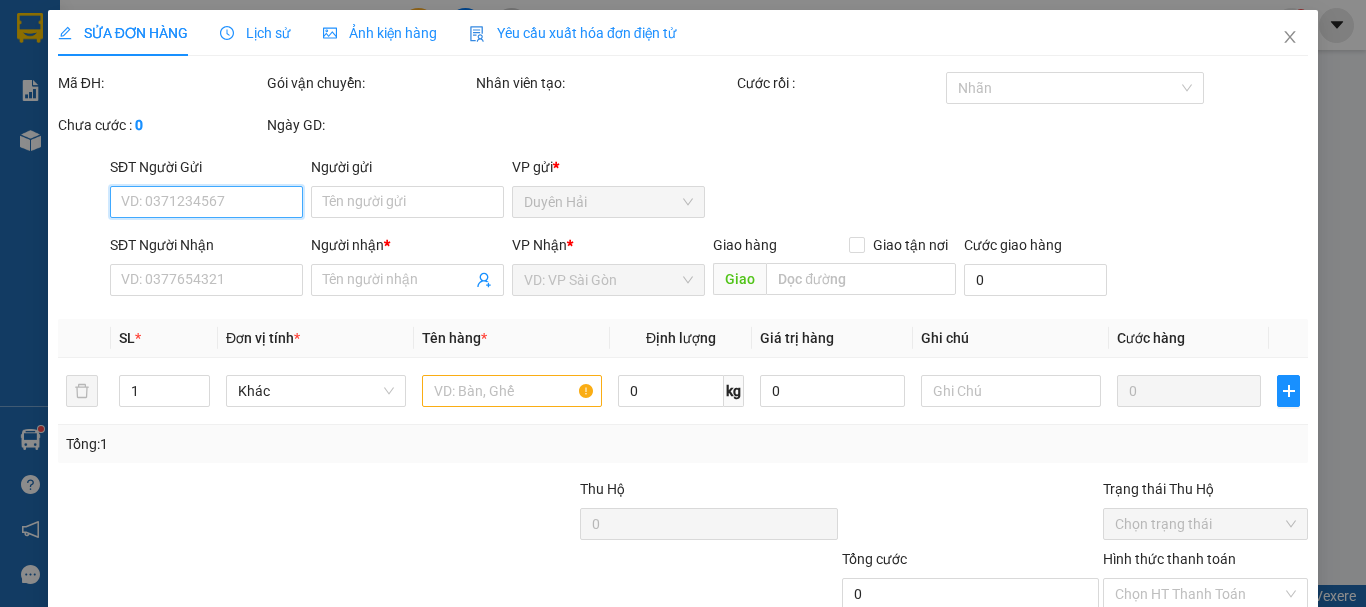 type on "PHỐ HOA" 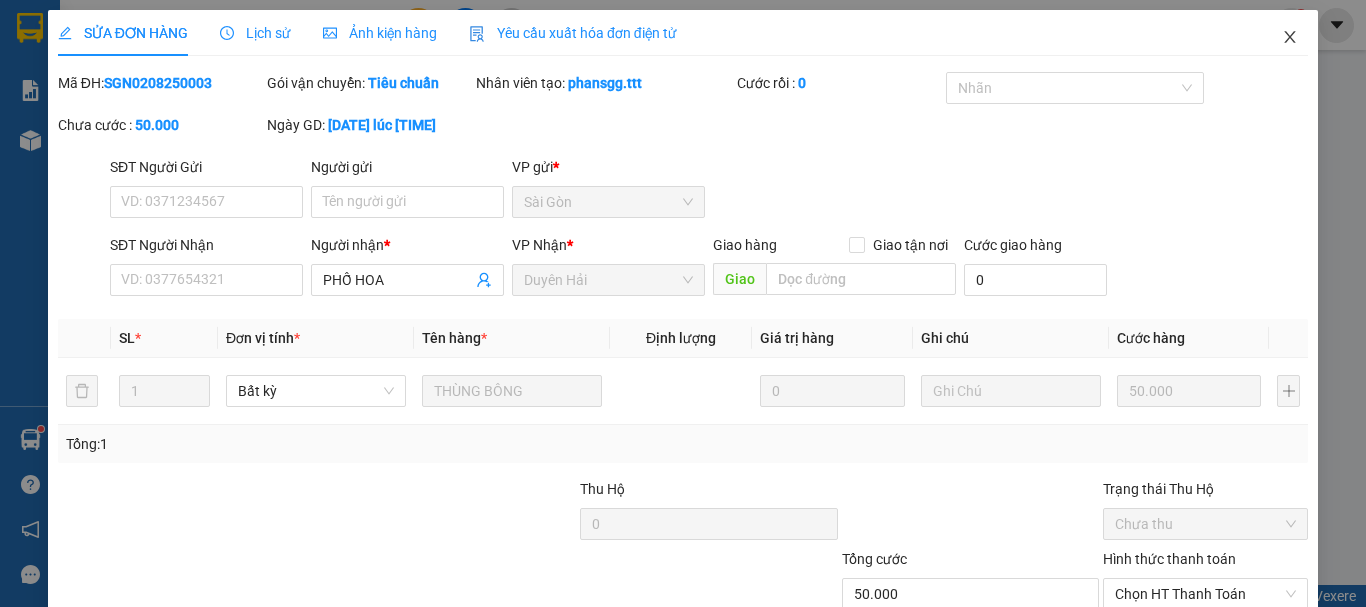click at bounding box center (1290, 38) 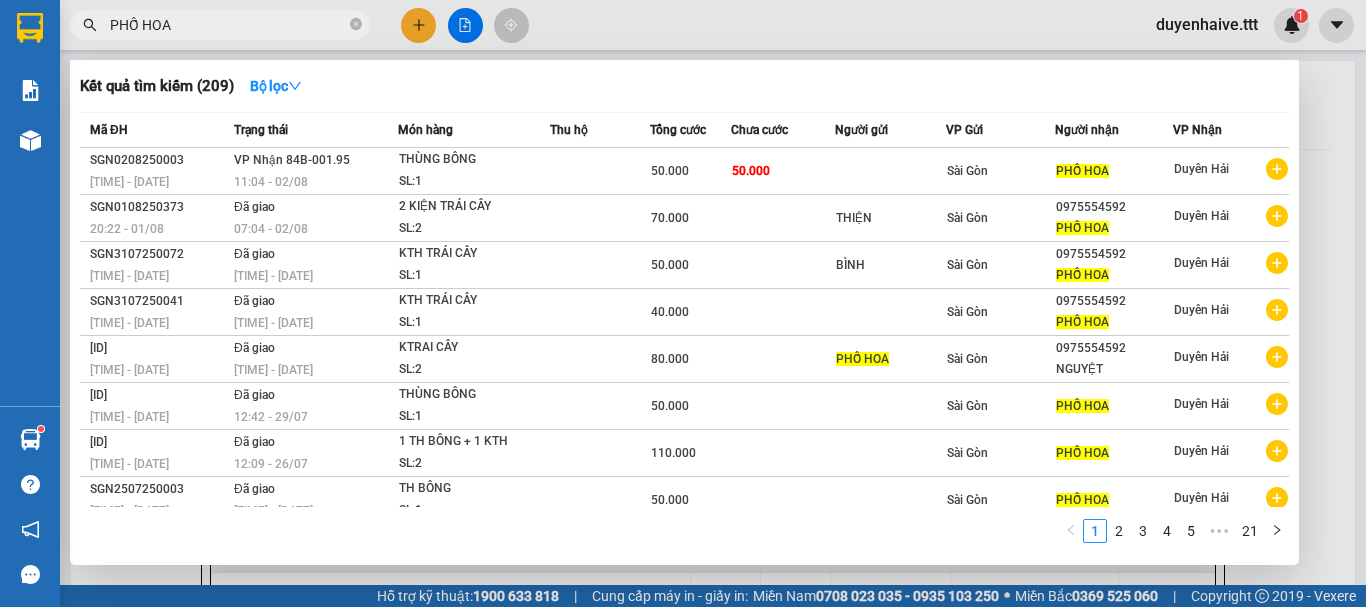 click on "PHỐ HOA" at bounding box center (228, 25) 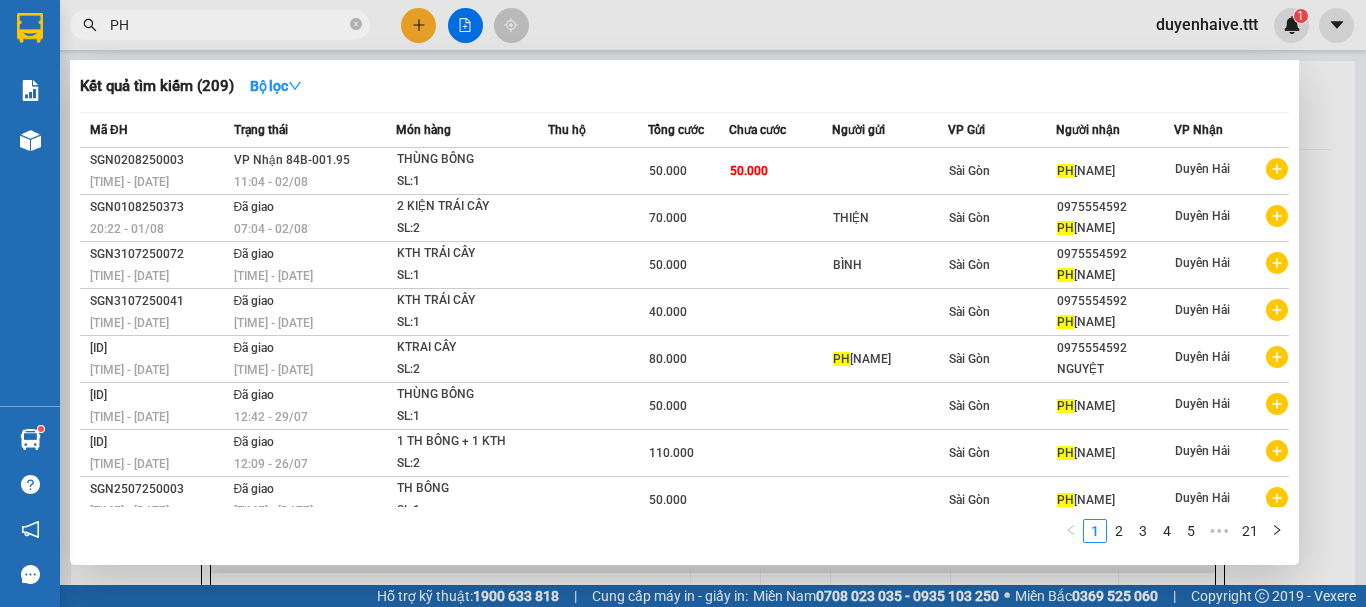 type on "P" 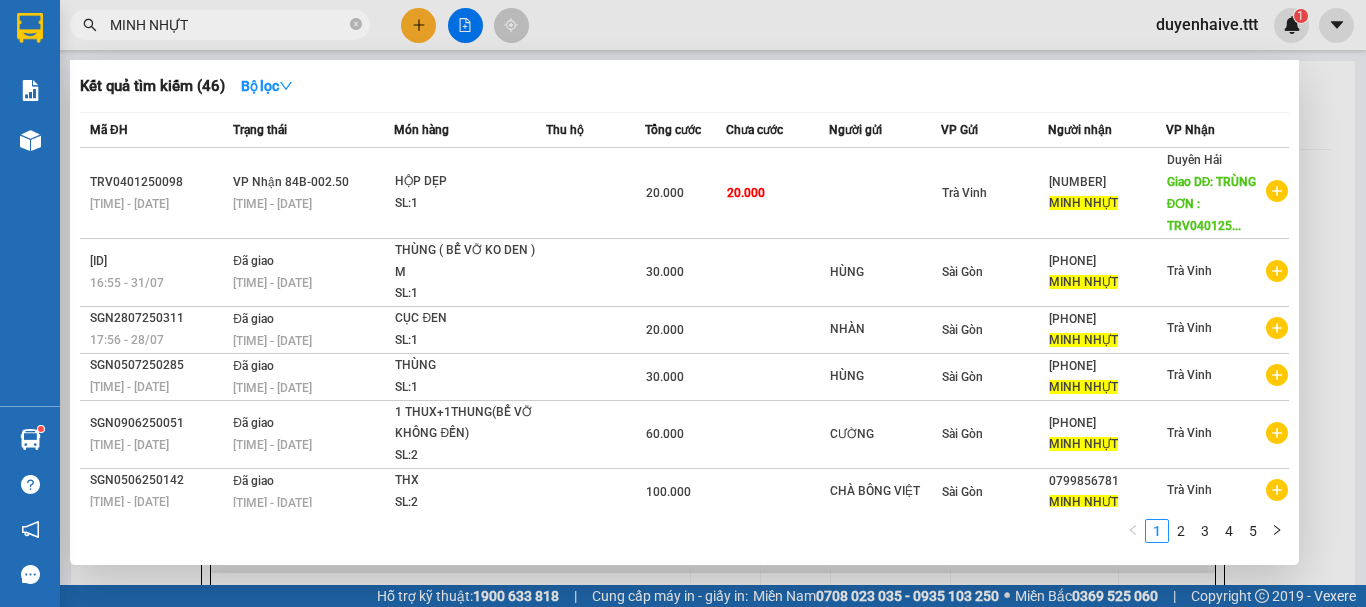 click on "MINH NHỰT" at bounding box center [228, 25] 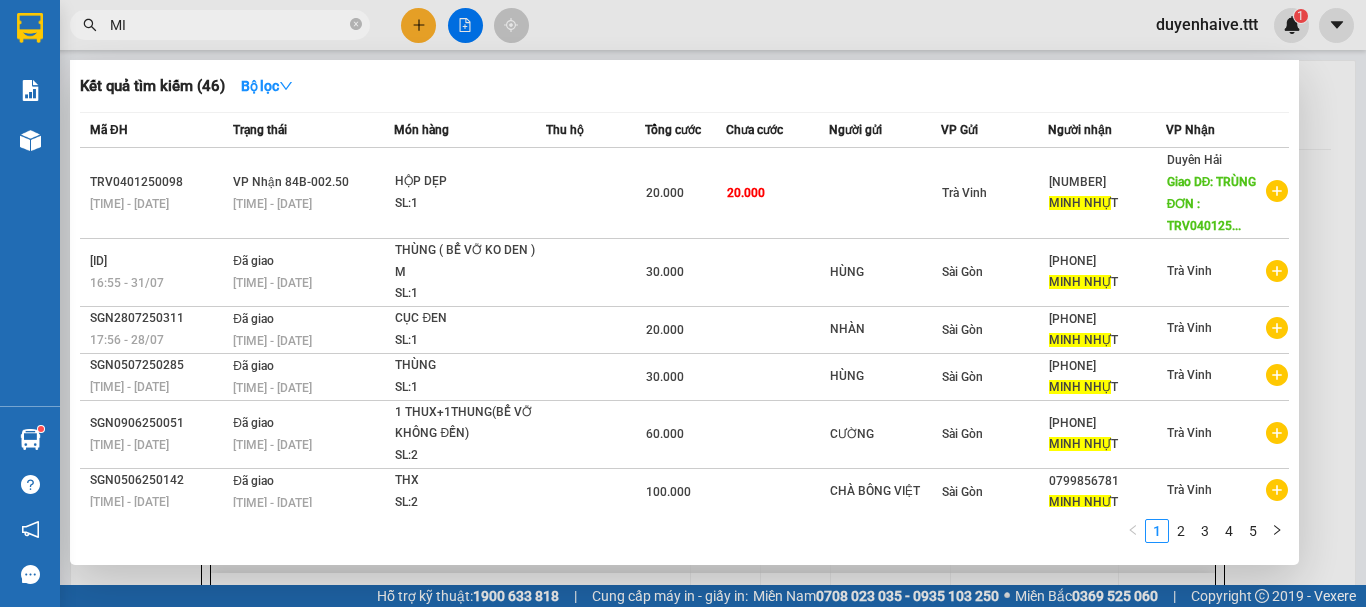 type on "M" 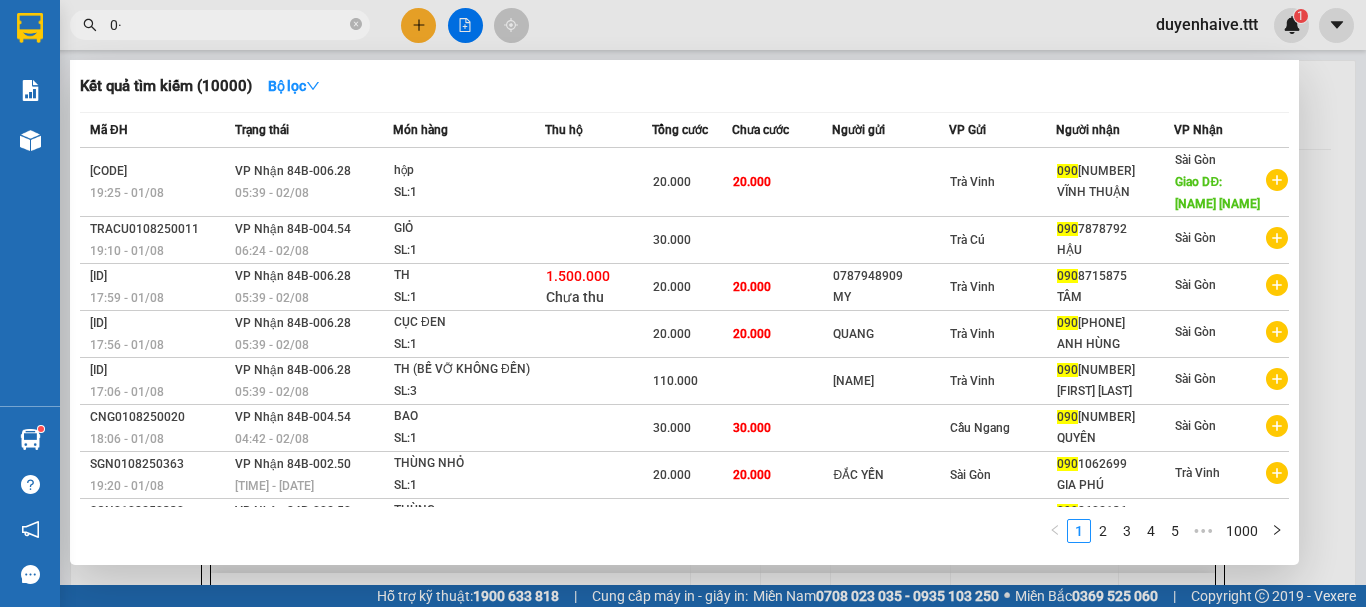 type on "0" 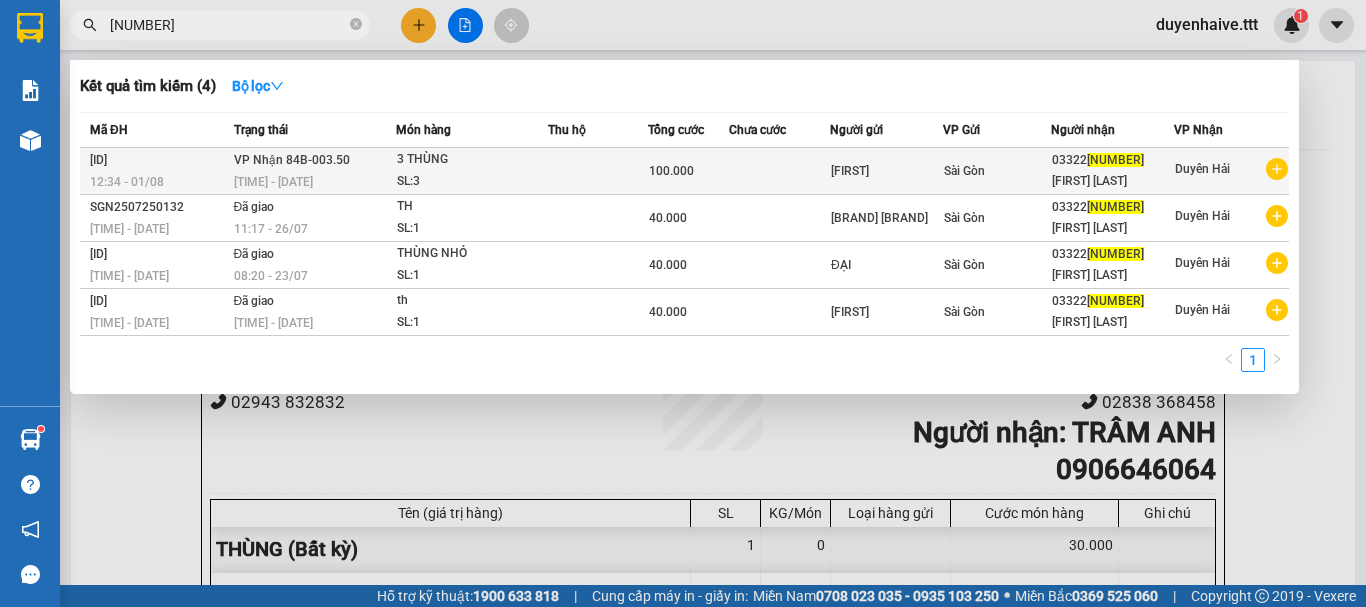 type on "33090" 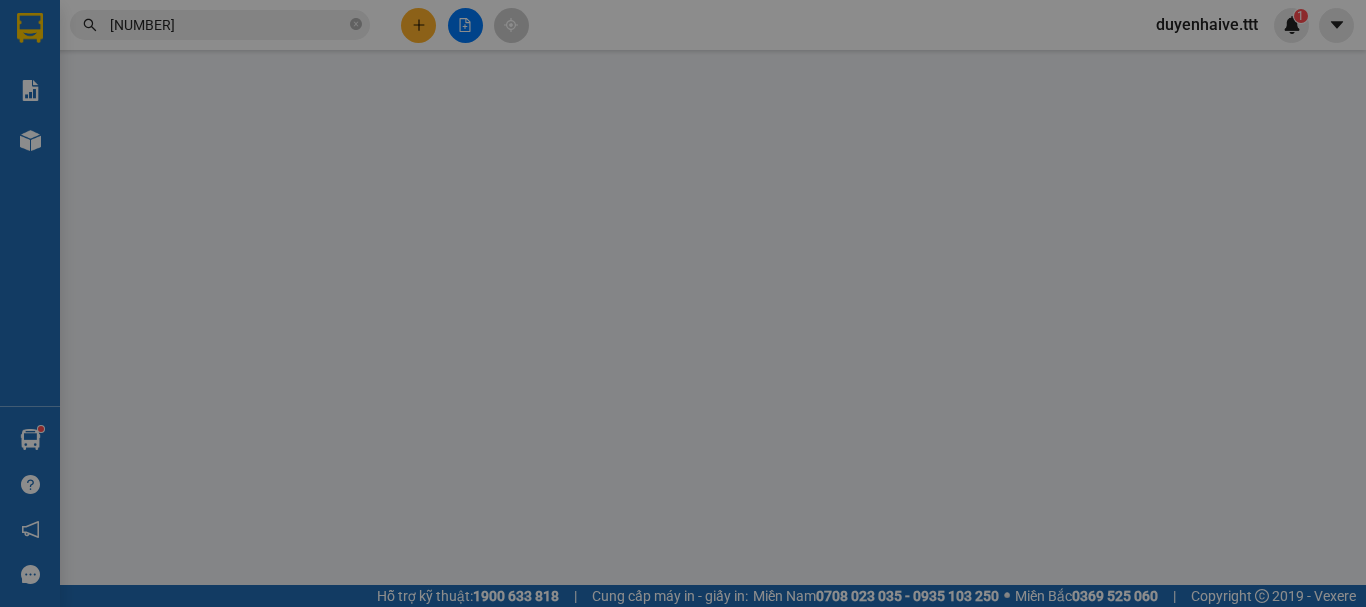 type on "NA PHA" 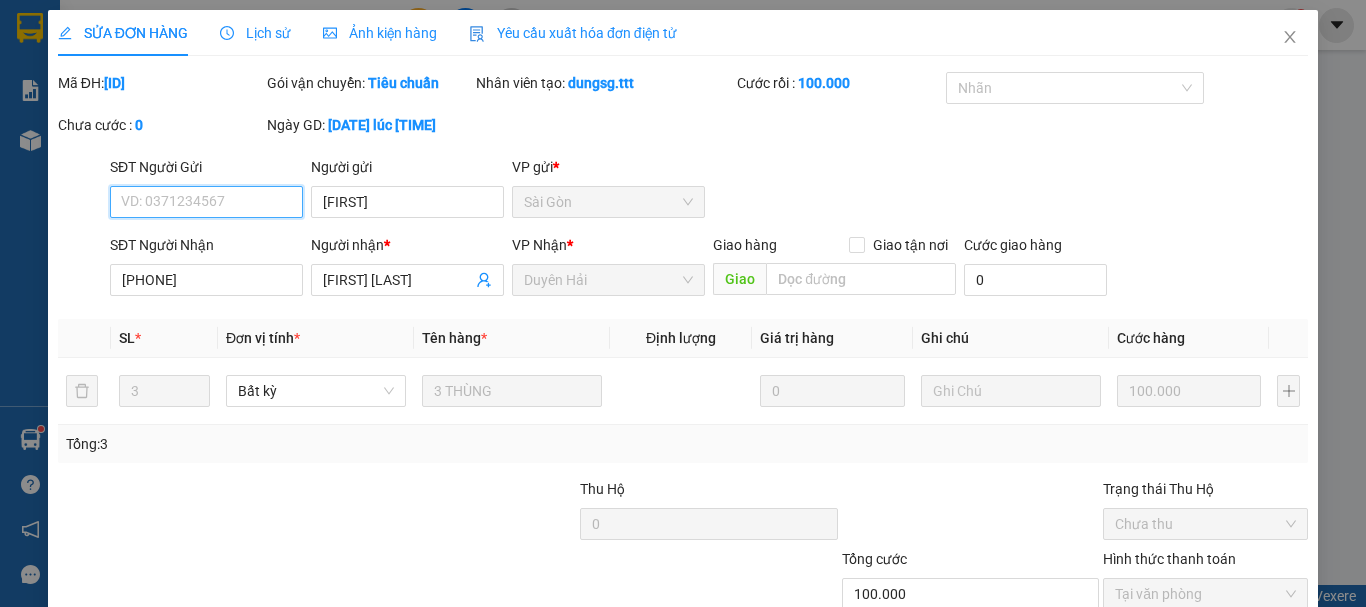 scroll, scrollTop: 137, scrollLeft: 0, axis: vertical 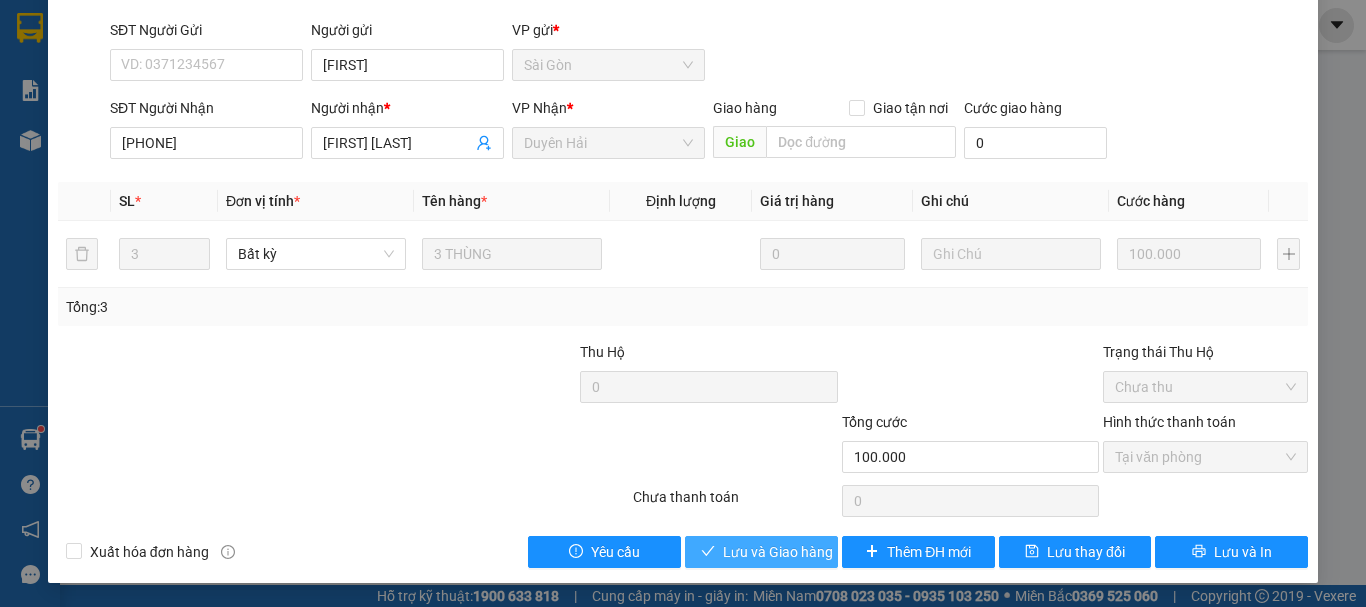 click on "Lưu và Giao hàng" at bounding box center (778, 552) 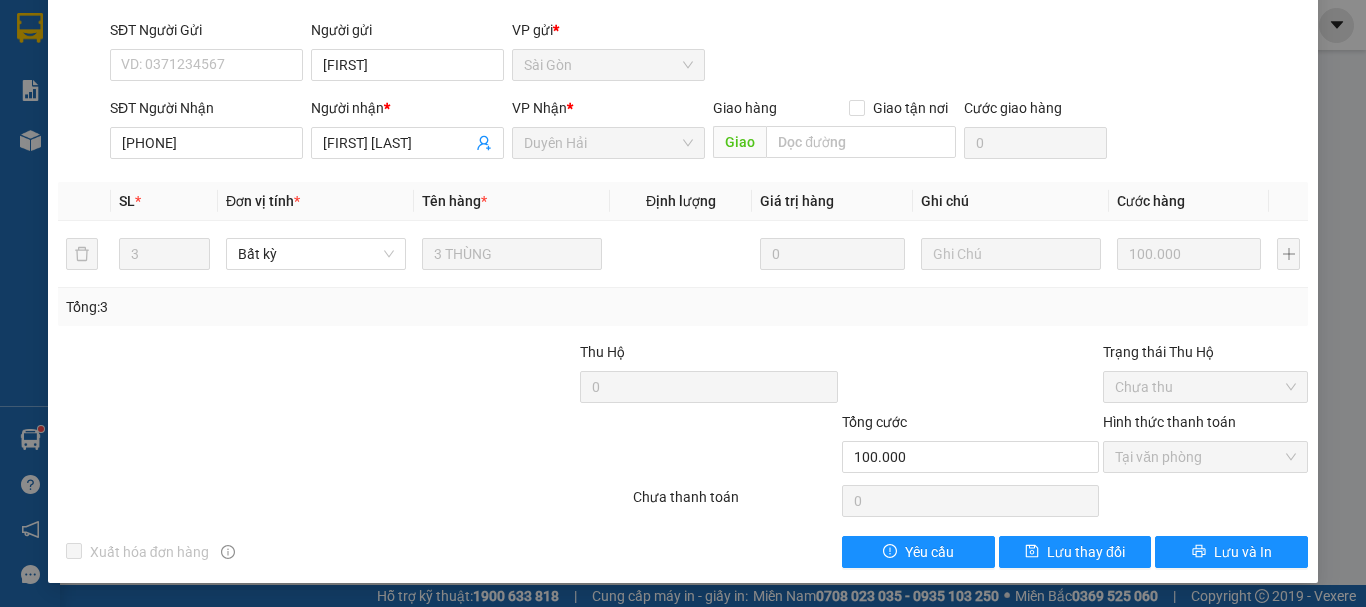 scroll, scrollTop: 0, scrollLeft: 0, axis: both 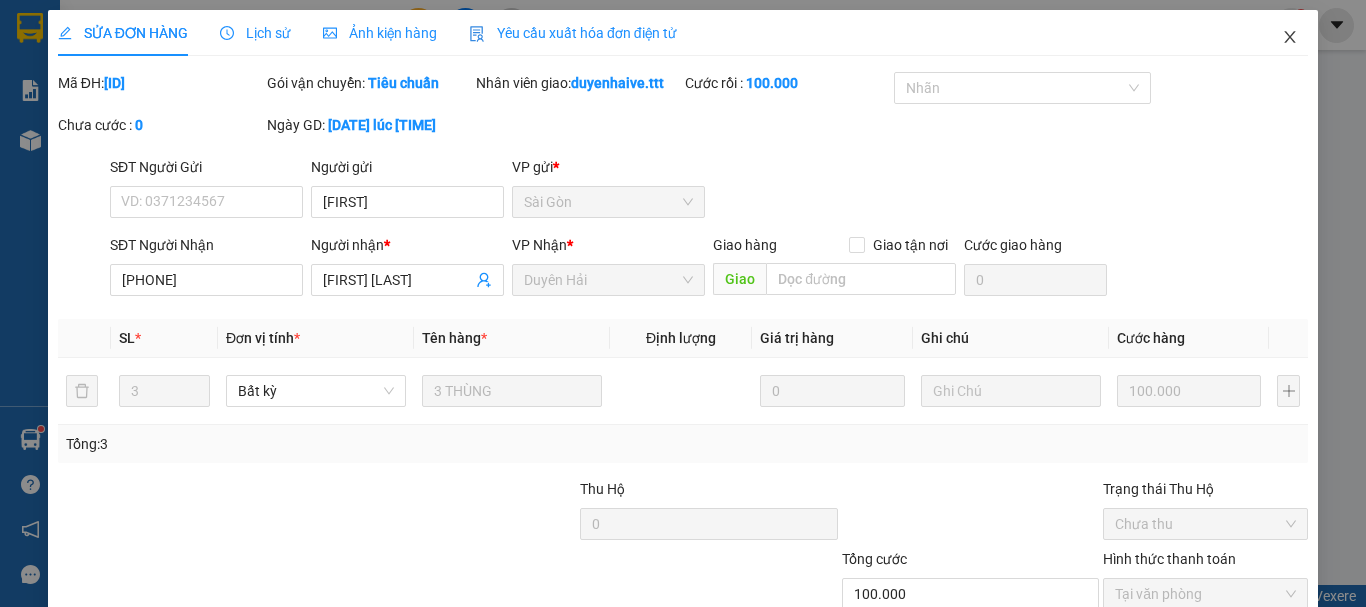 click at bounding box center [1290, 38] 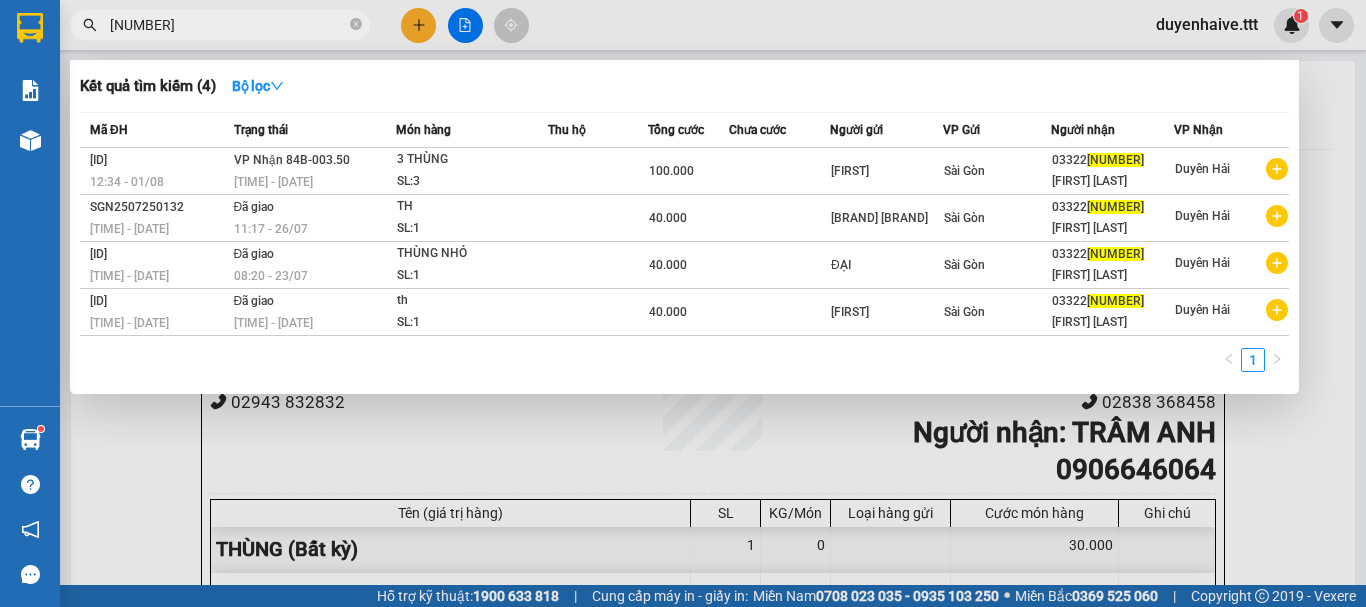 click on "33090" at bounding box center [228, 25] 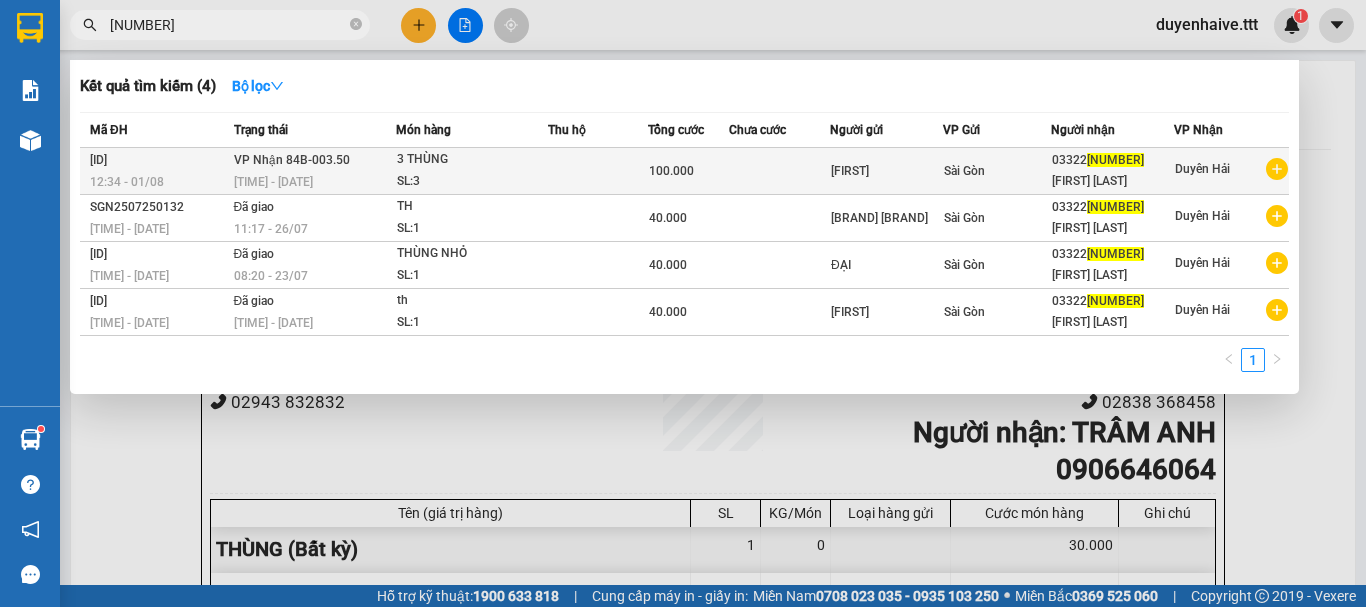 click at bounding box center [779, 171] 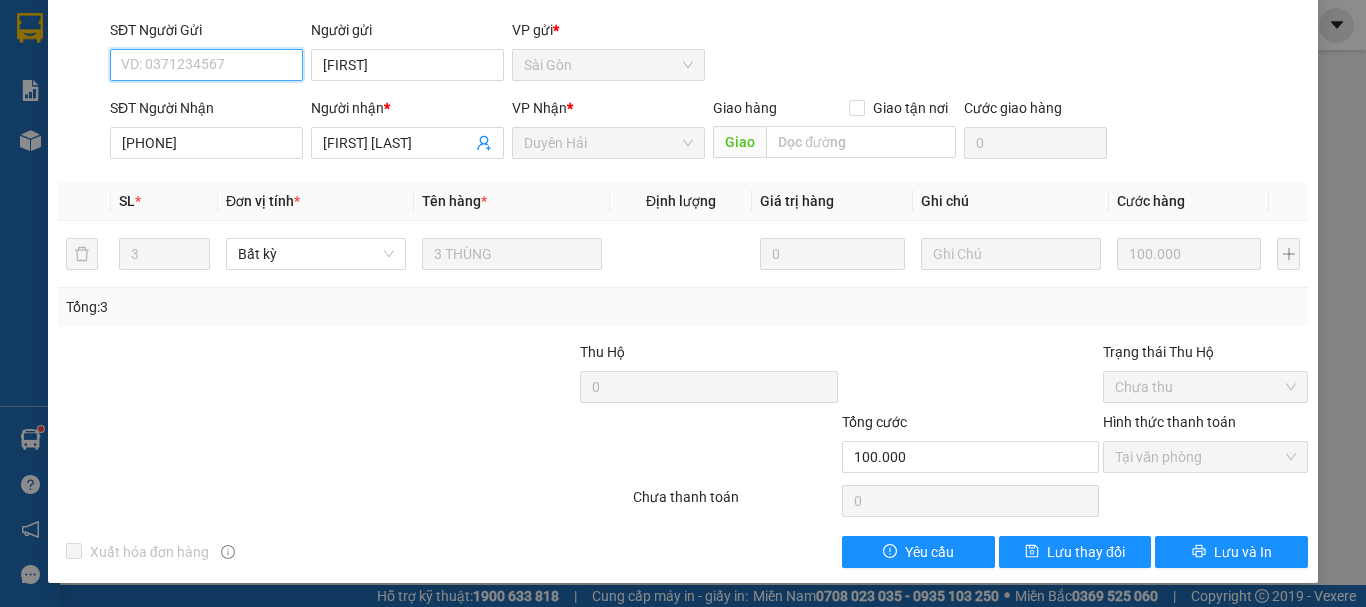 scroll, scrollTop: 0, scrollLeft: 0, axis: both 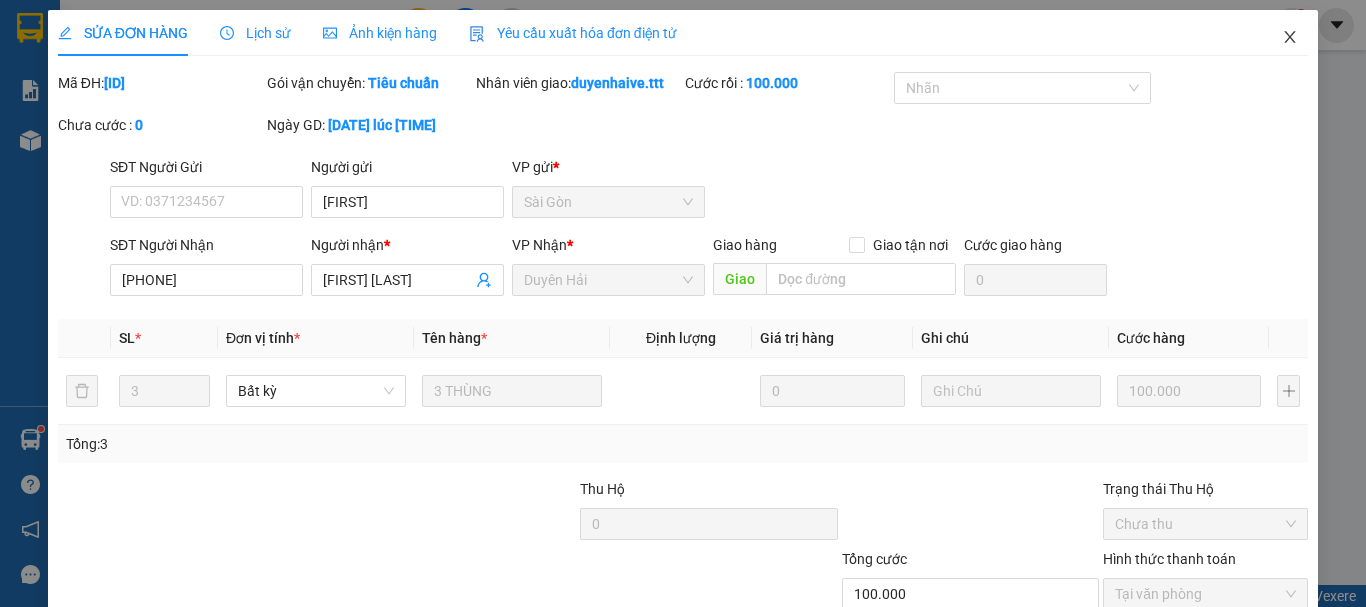 click 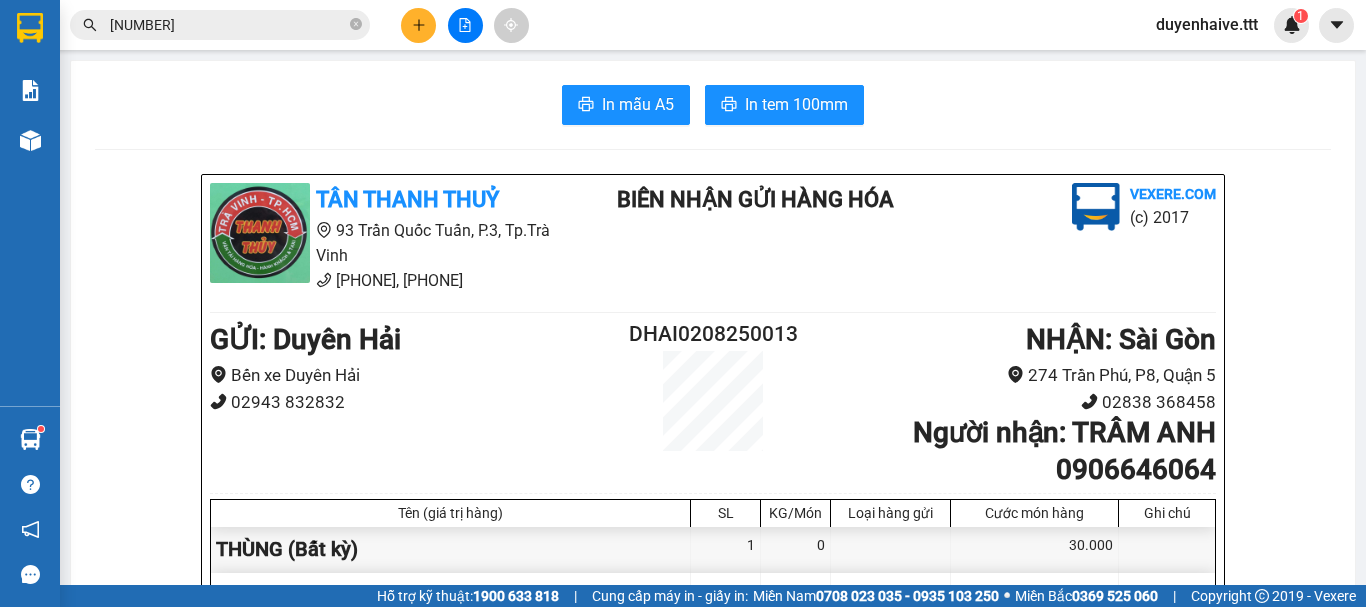 scroll, scrollTop: 0, scrollLeft: 0, axis: both 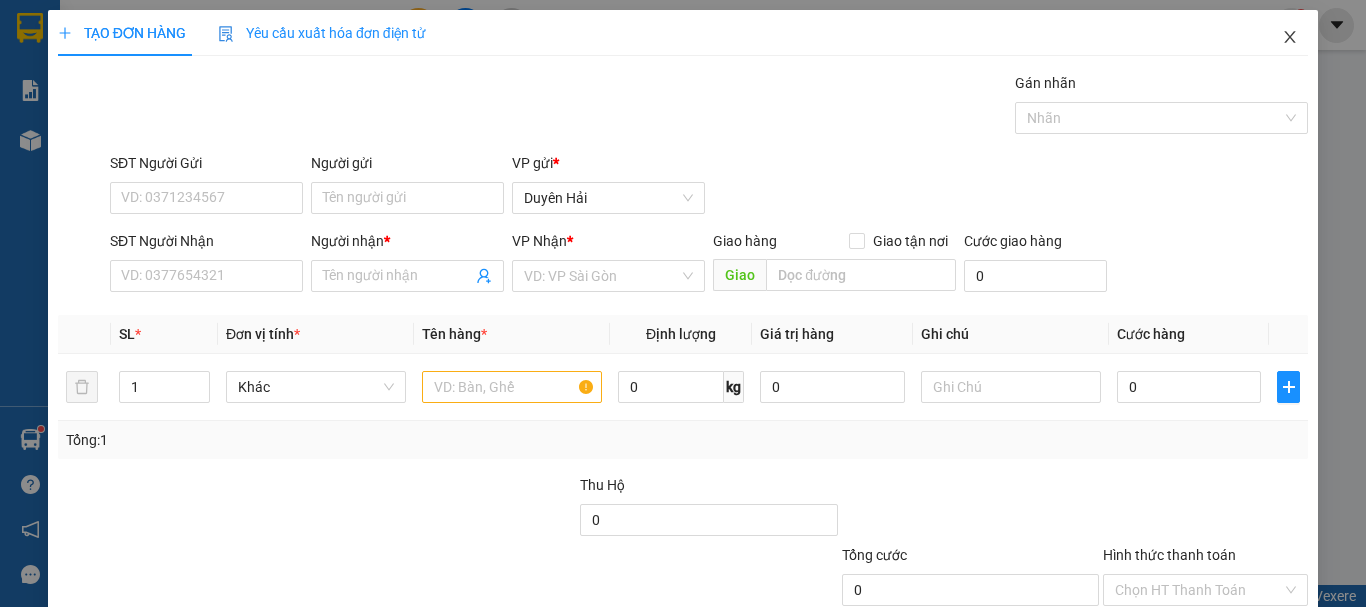 click 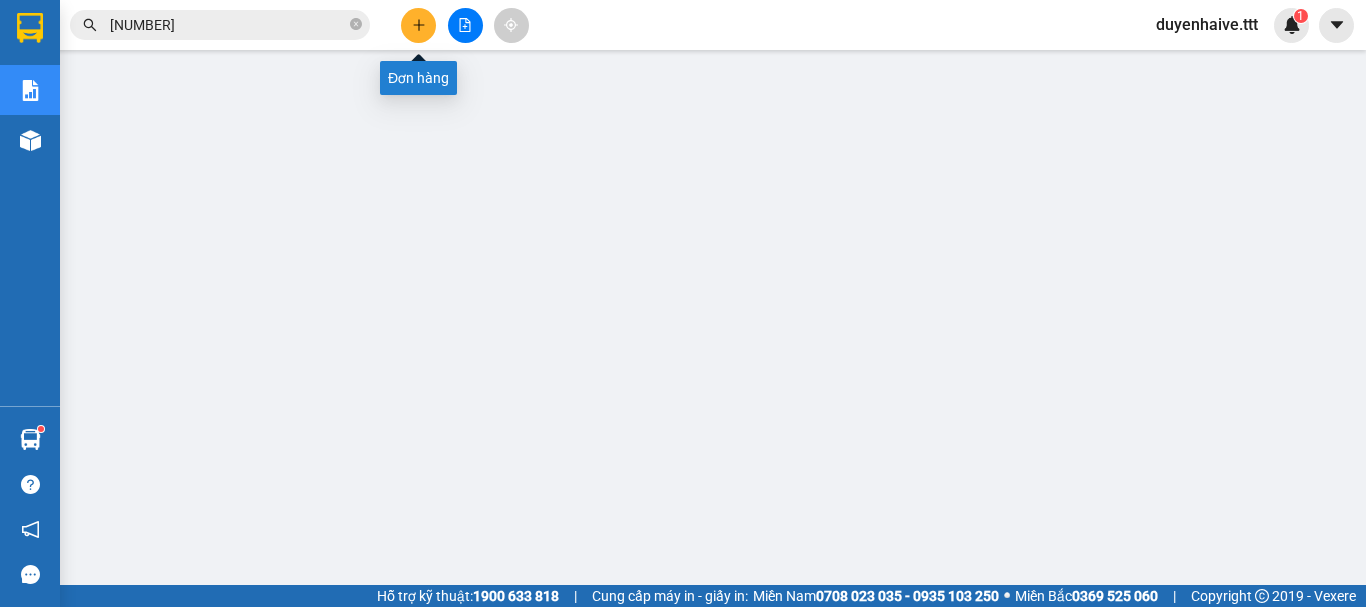 click 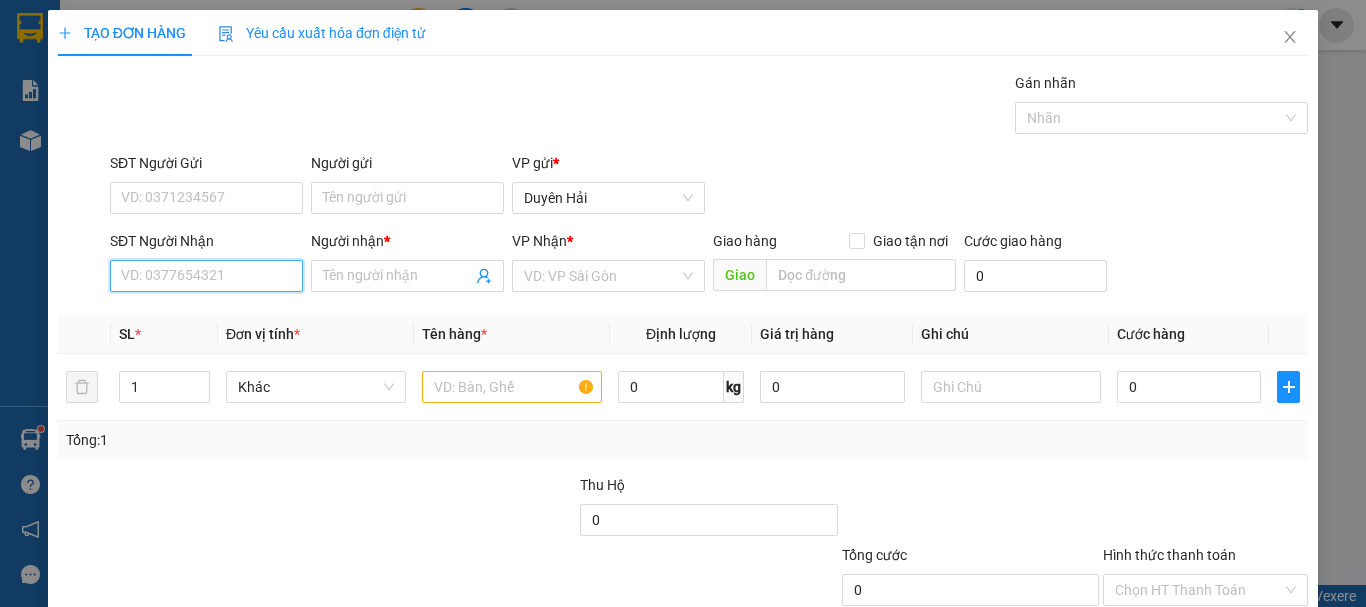 click on "SĐT Người Nhận" at bounding box center [206, 276] 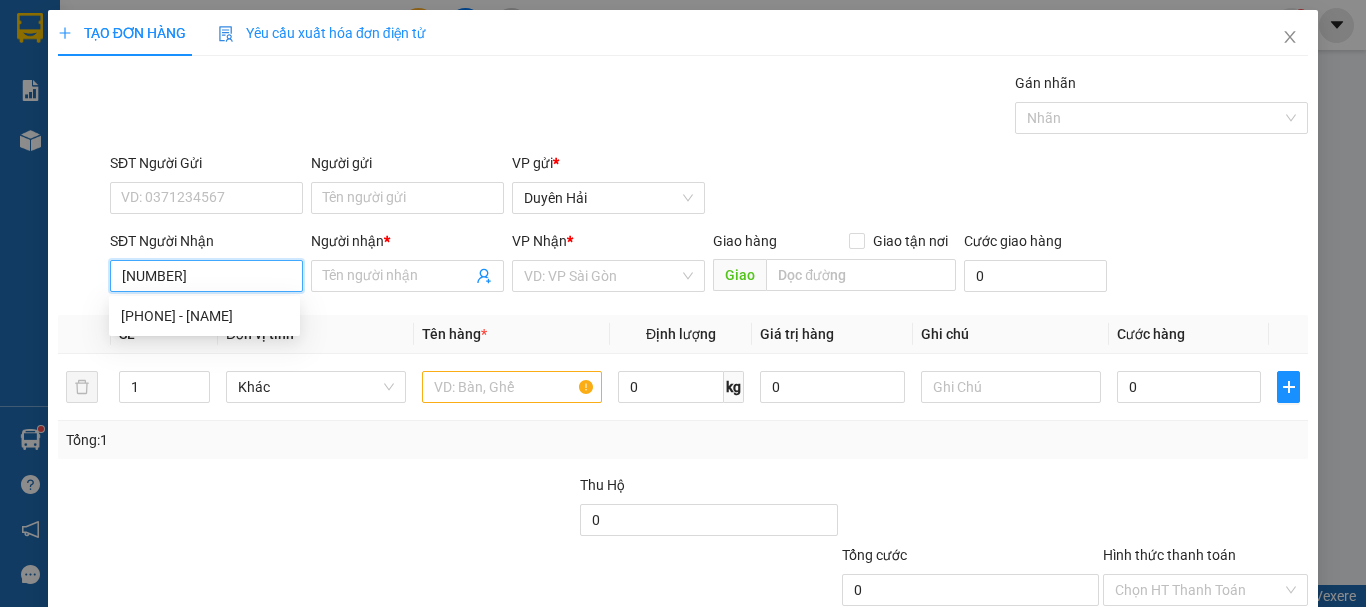 type on "[PHONE]" 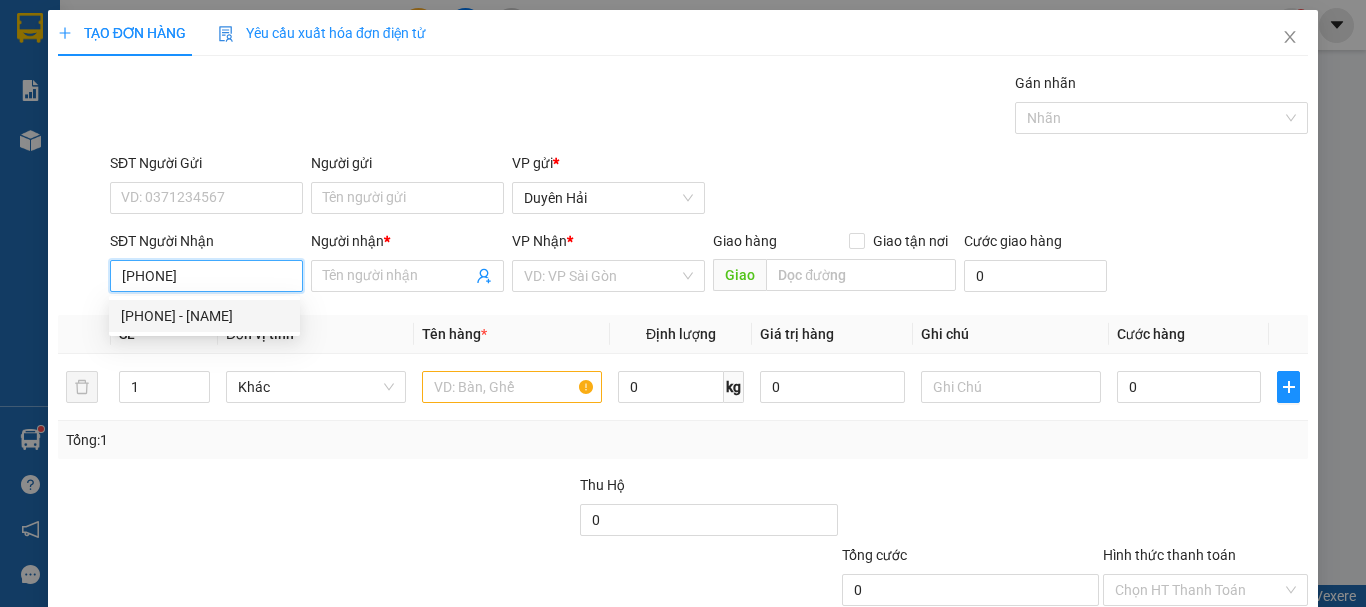 click on "0934575838 - THẢNG" at bounding box center [204, 316] 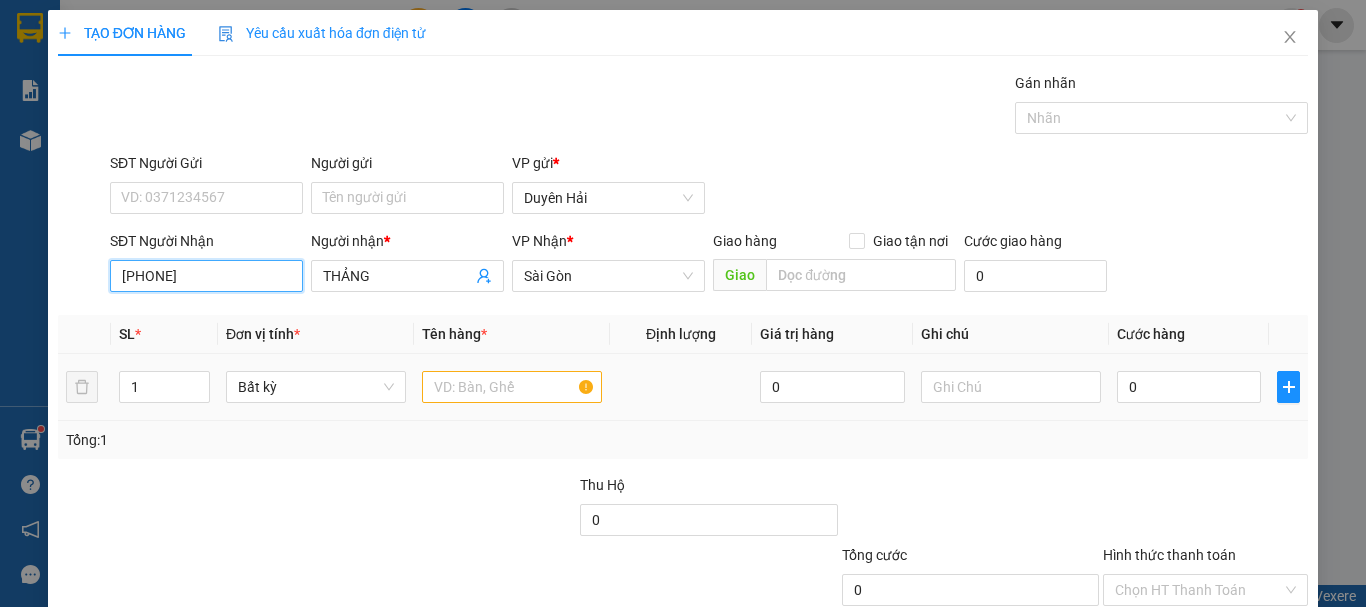 type on "0934575838" 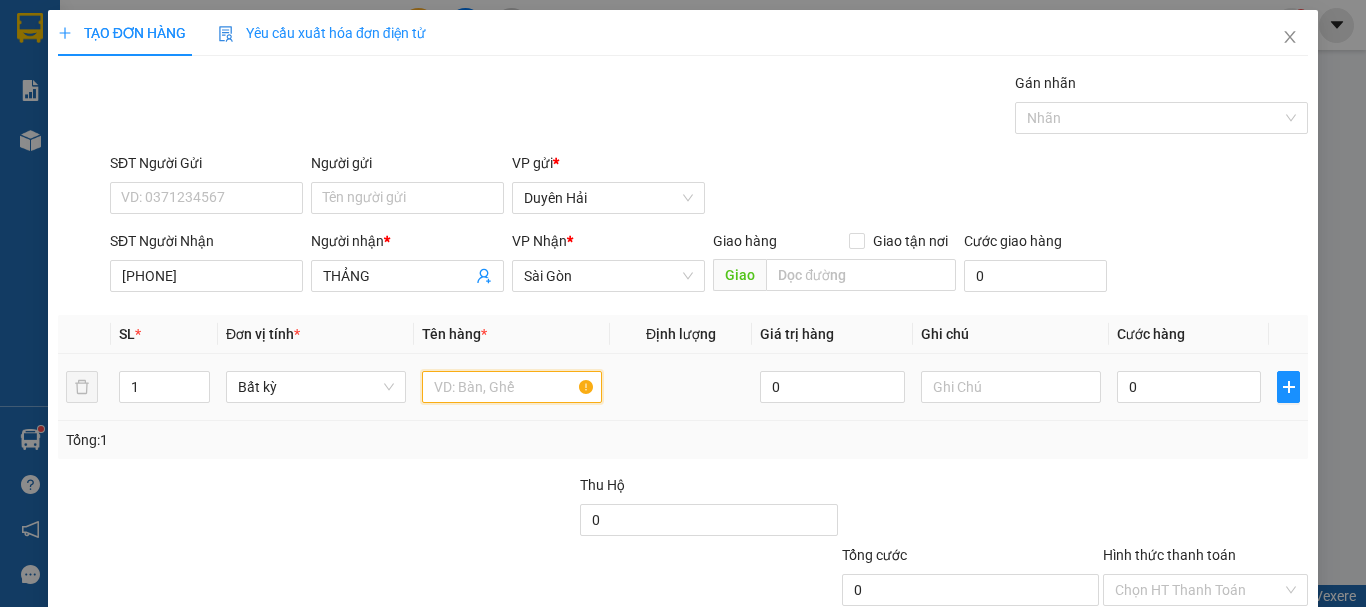 click at bounding box center [512, 387] 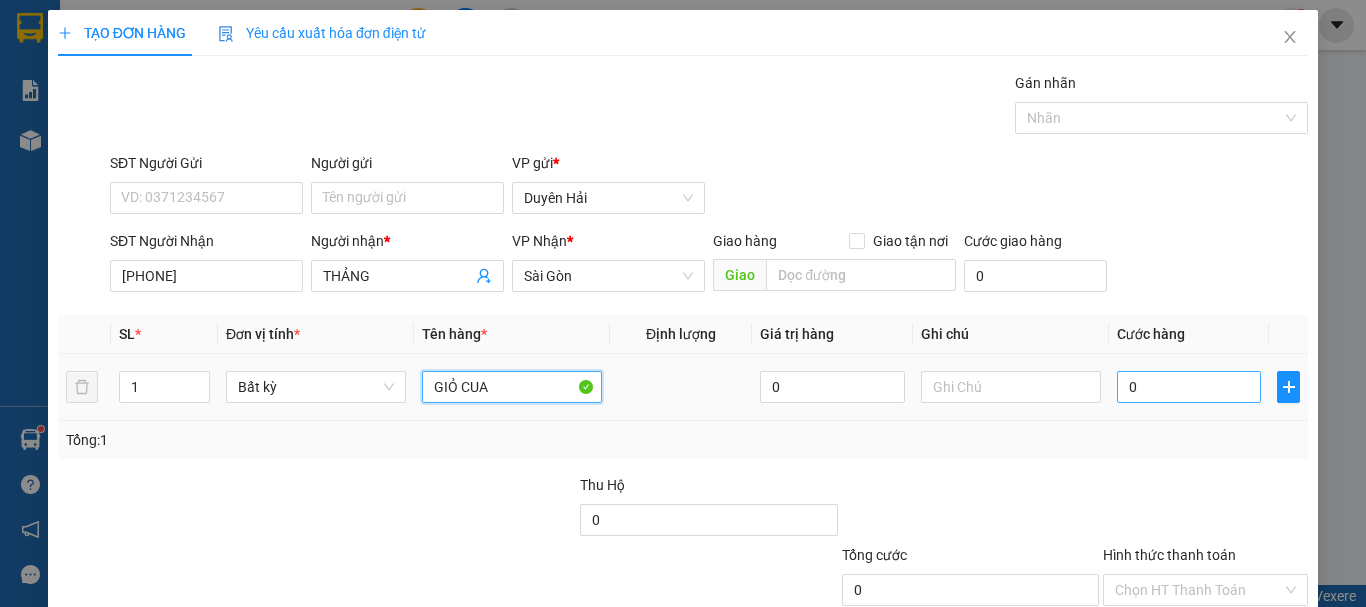 type on "GIỎ CUA" 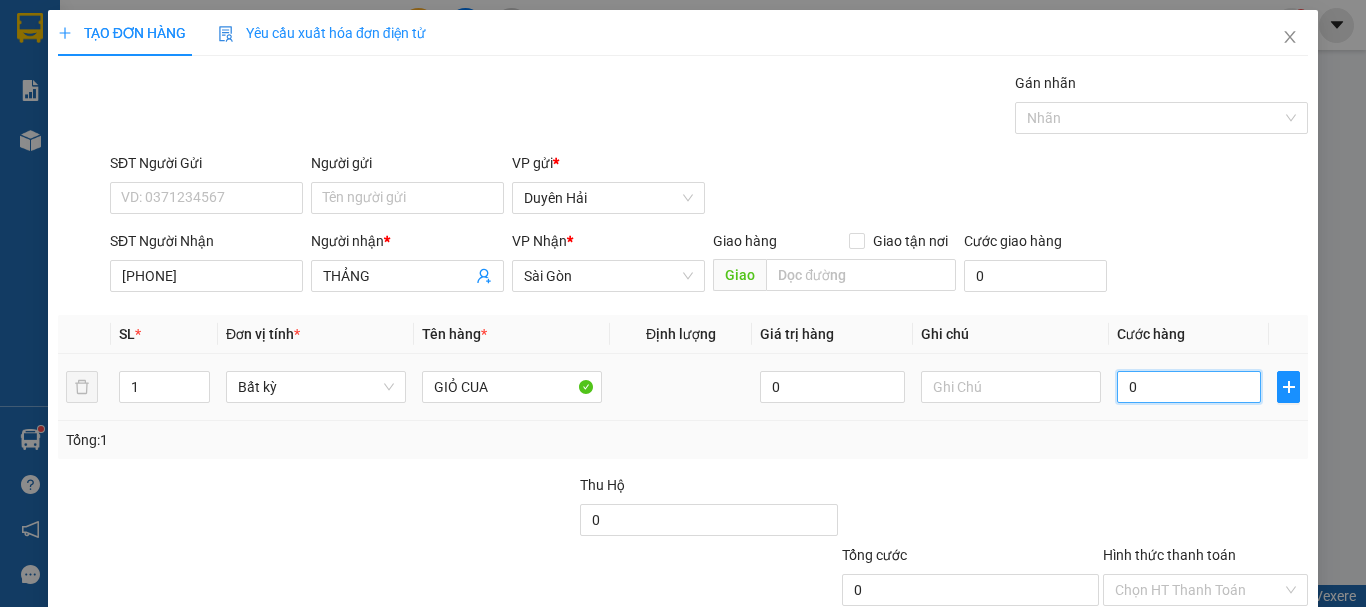 click on "0" at bounding box center (1189, 387) 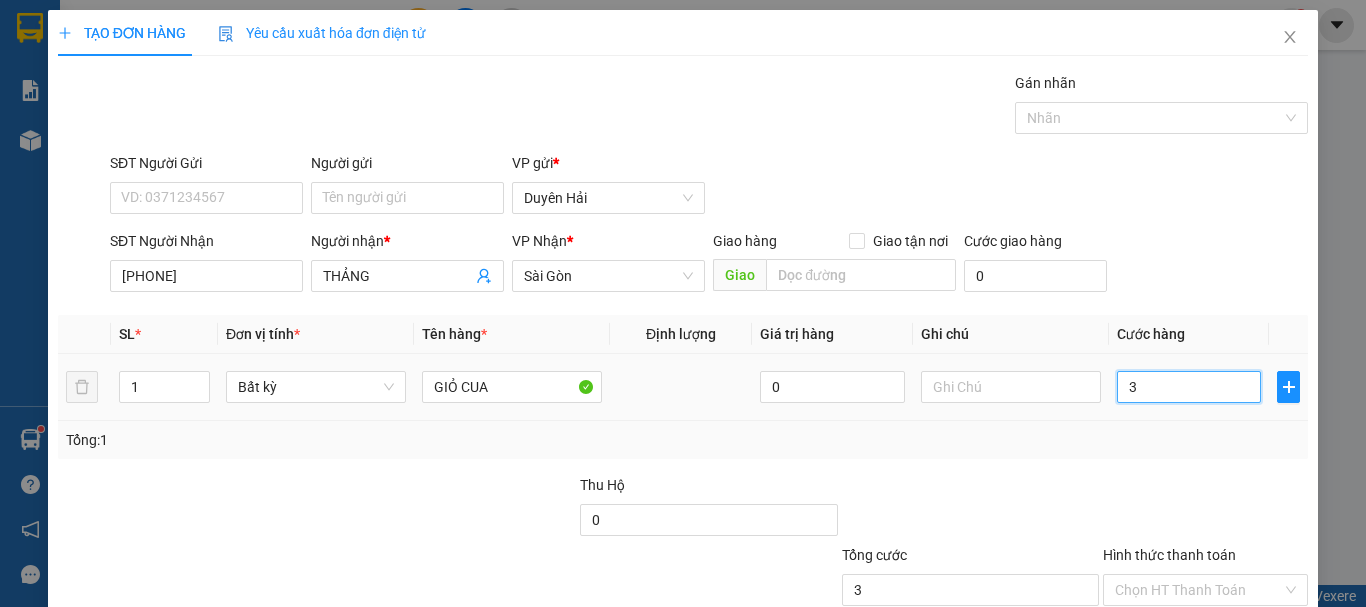 type on "30" 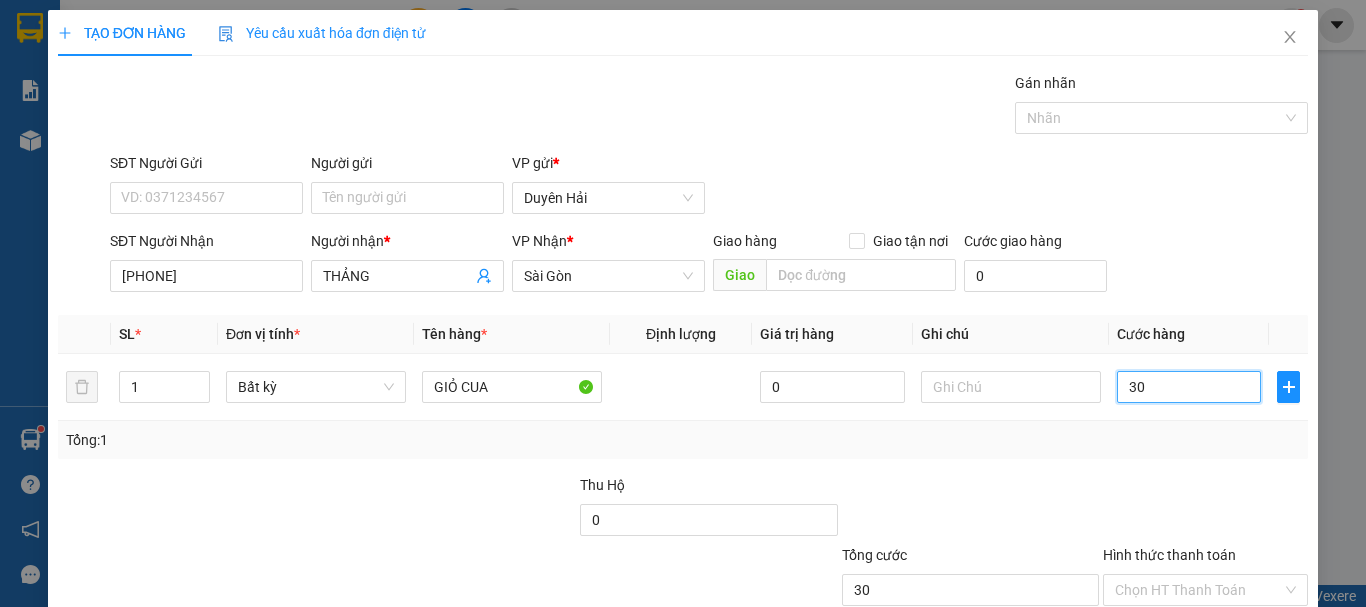 scroll, scrollTop: 133, scrollLeft: 0, axis: vertical 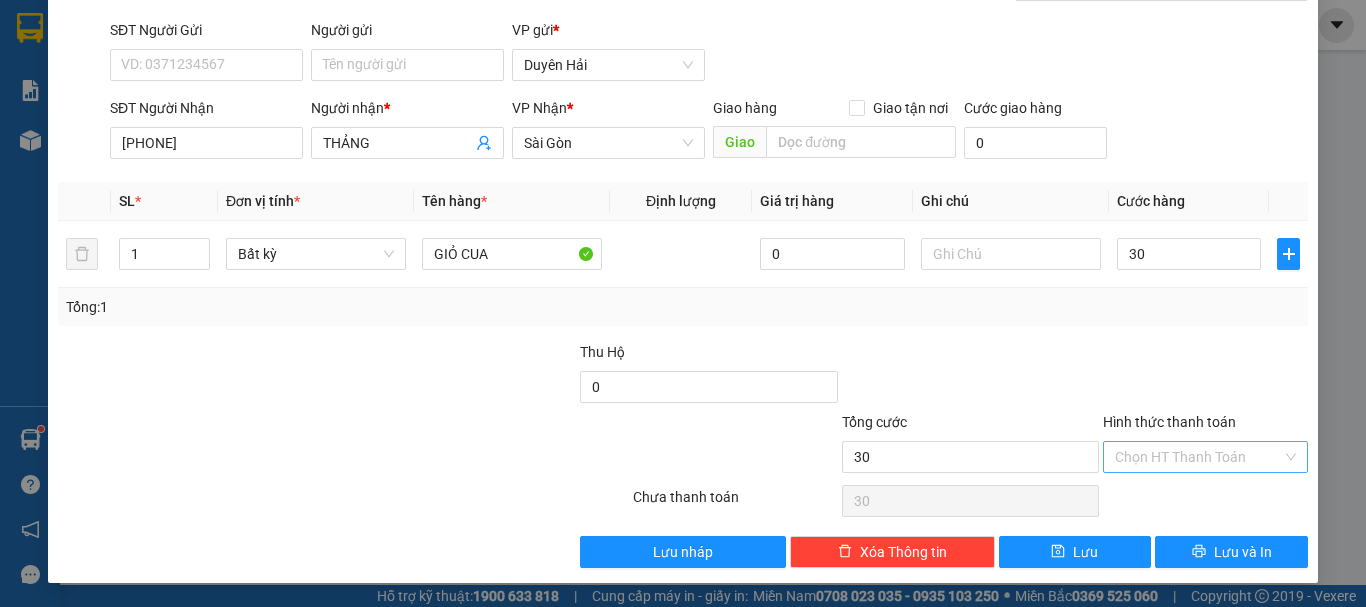 type on "30.000" 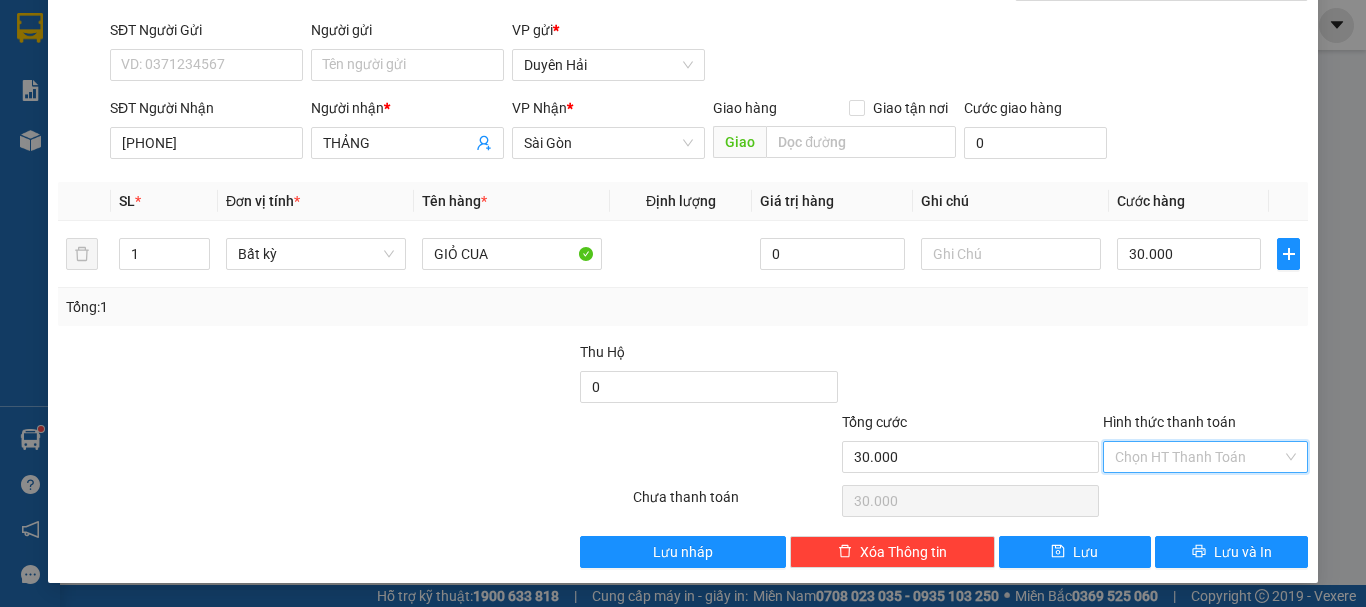 click on "Hình thức thanh toán" at bounding box center [1198, 457] 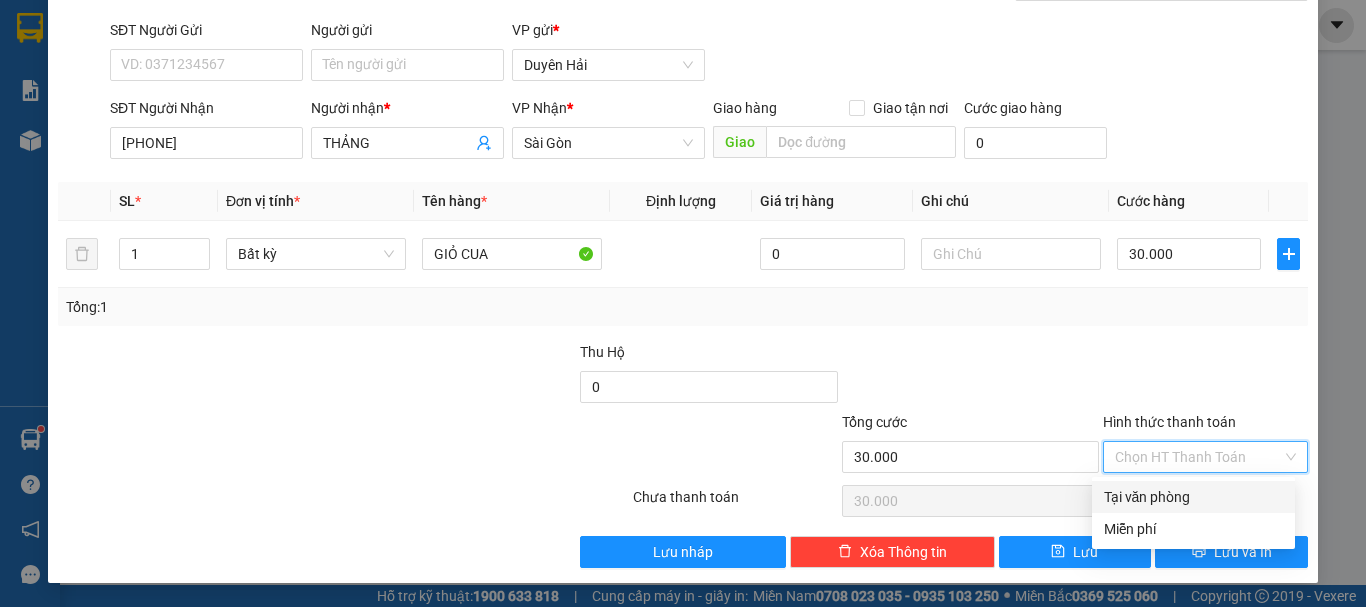 click on "Tại văn phòng" at bounding box center [1193, 497] 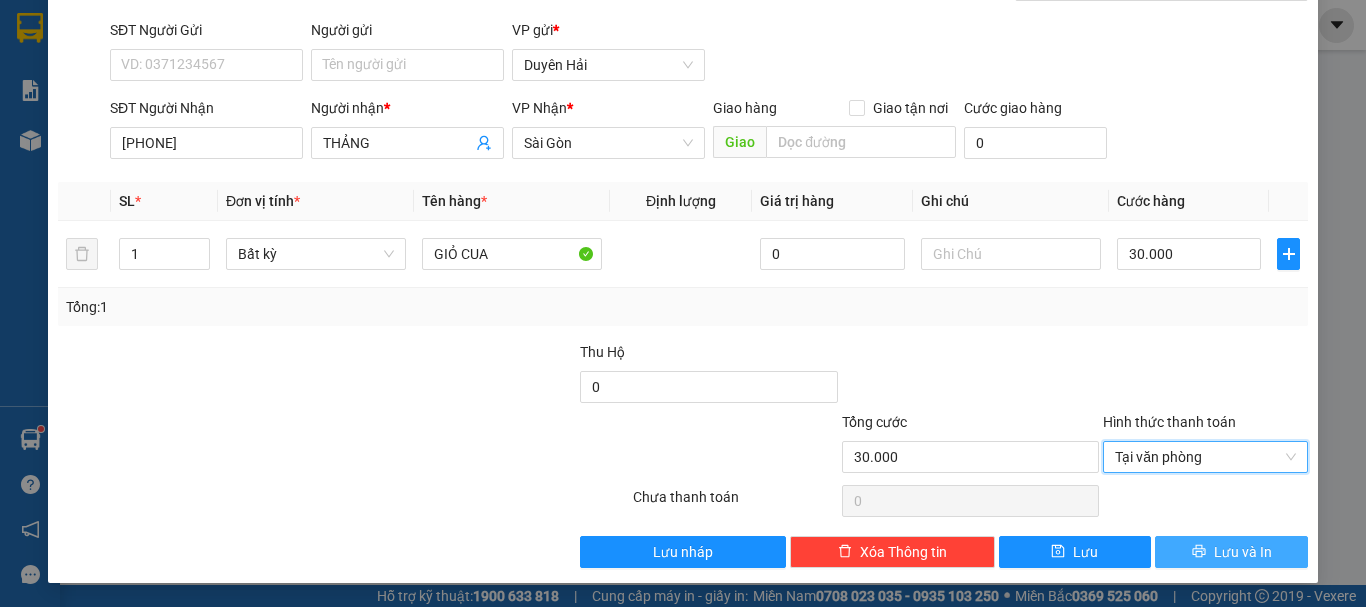 click on "Lưu và In" at bounding box center (1243, 552) 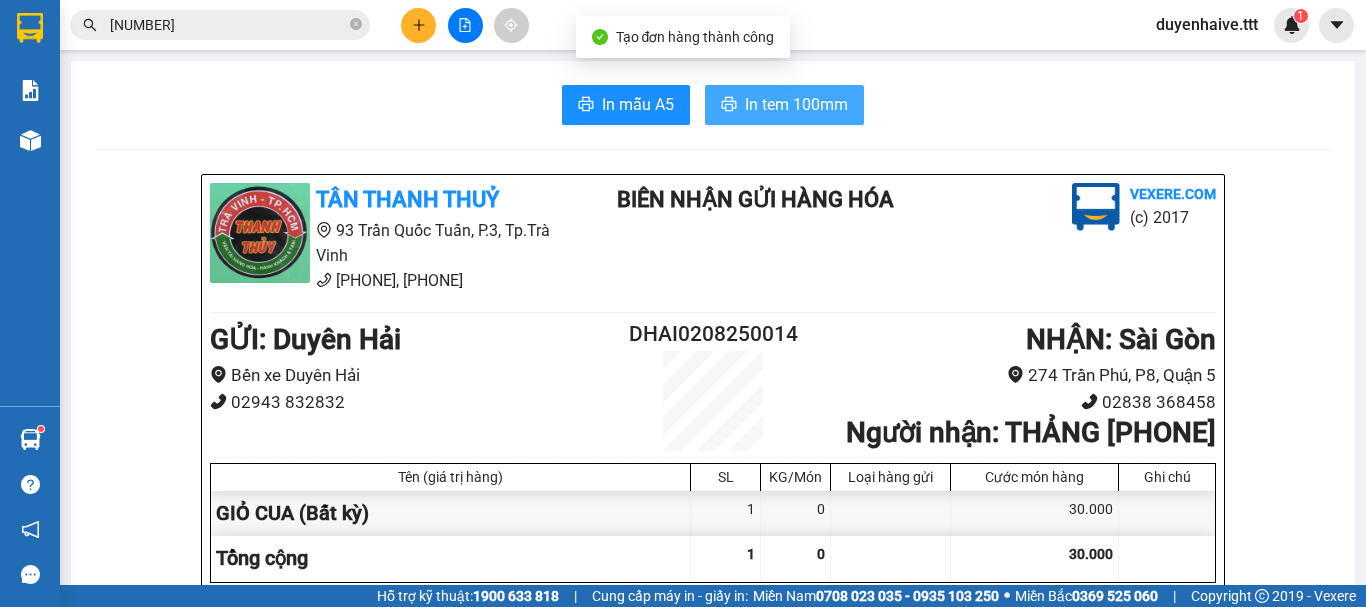 click on "In tem 100mm" at bounding box center [796, 104] 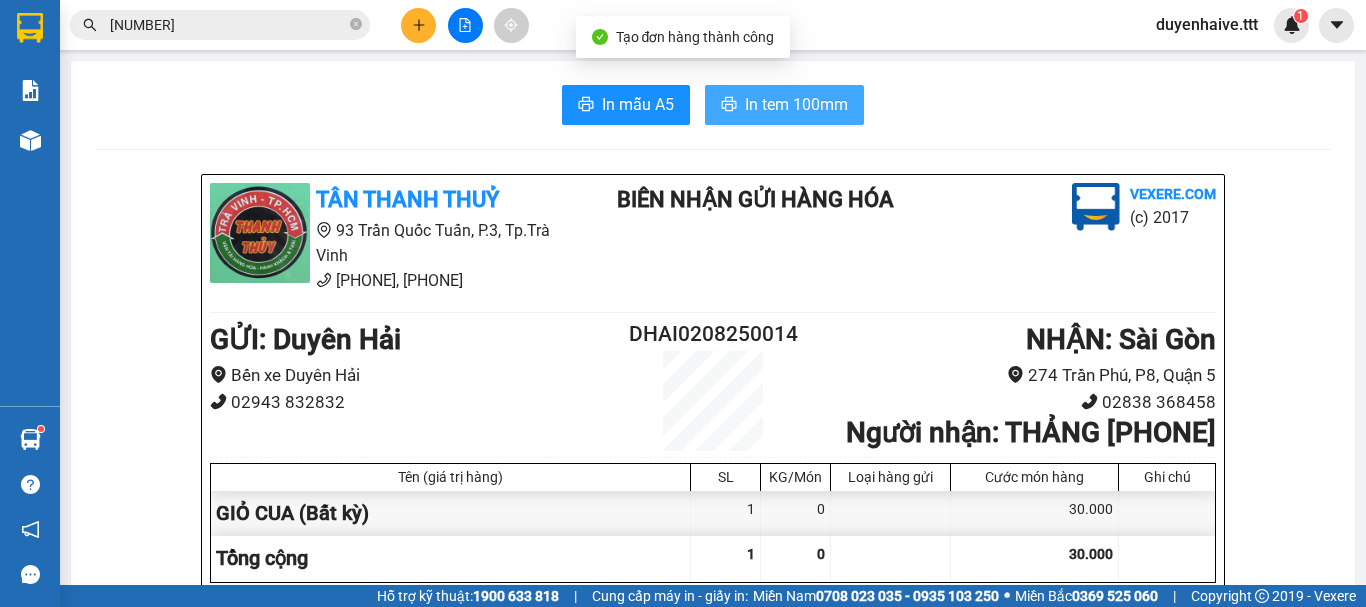scroll, scrollTop: 0, scrollLeft: 0, axis: both 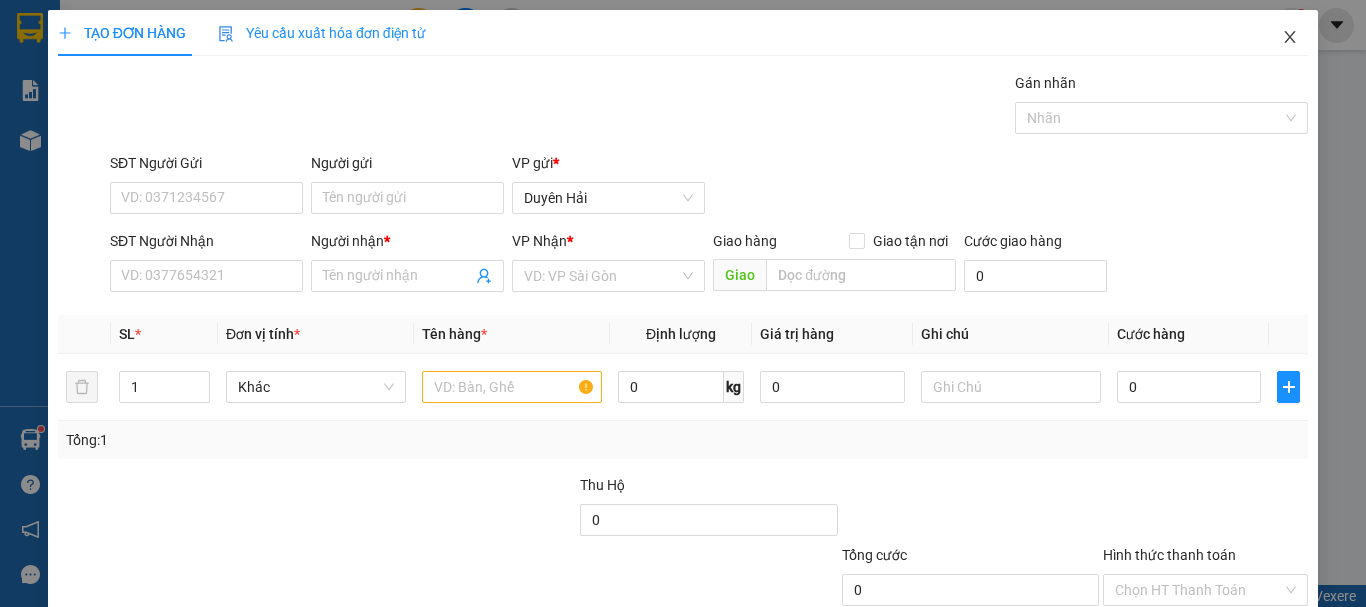 click 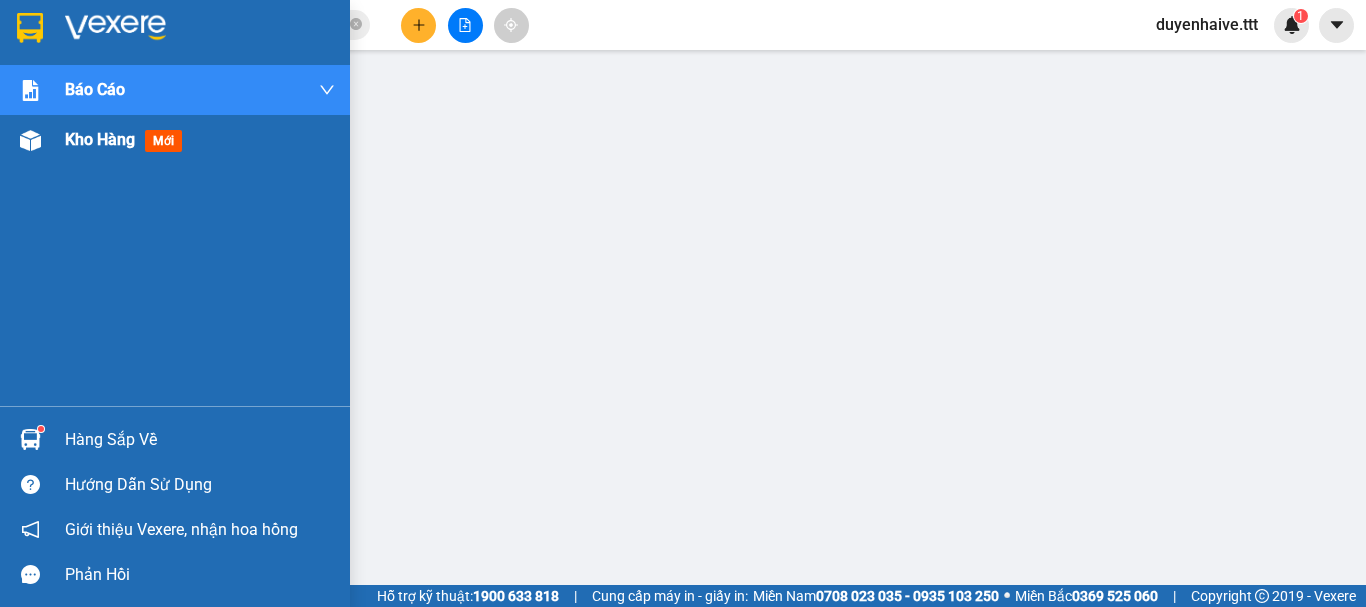 click on "Kho hàng" at bounding box center (100, 139) 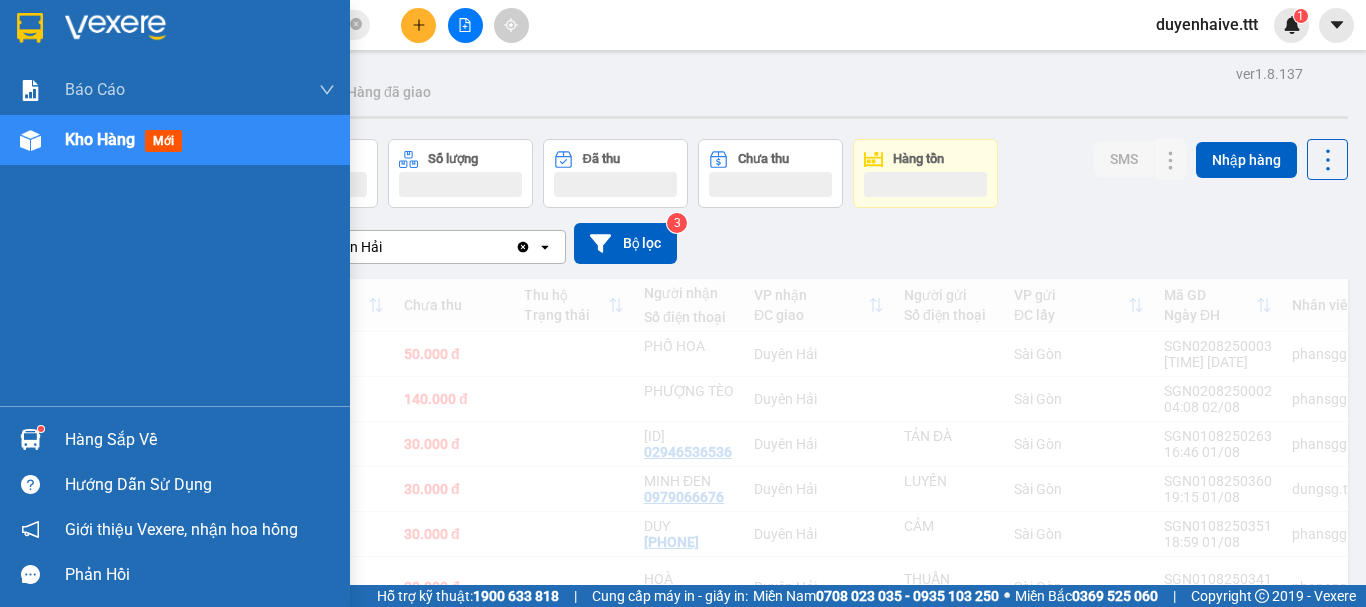 click on "Kho hàng" at bounding box center (100, 139) 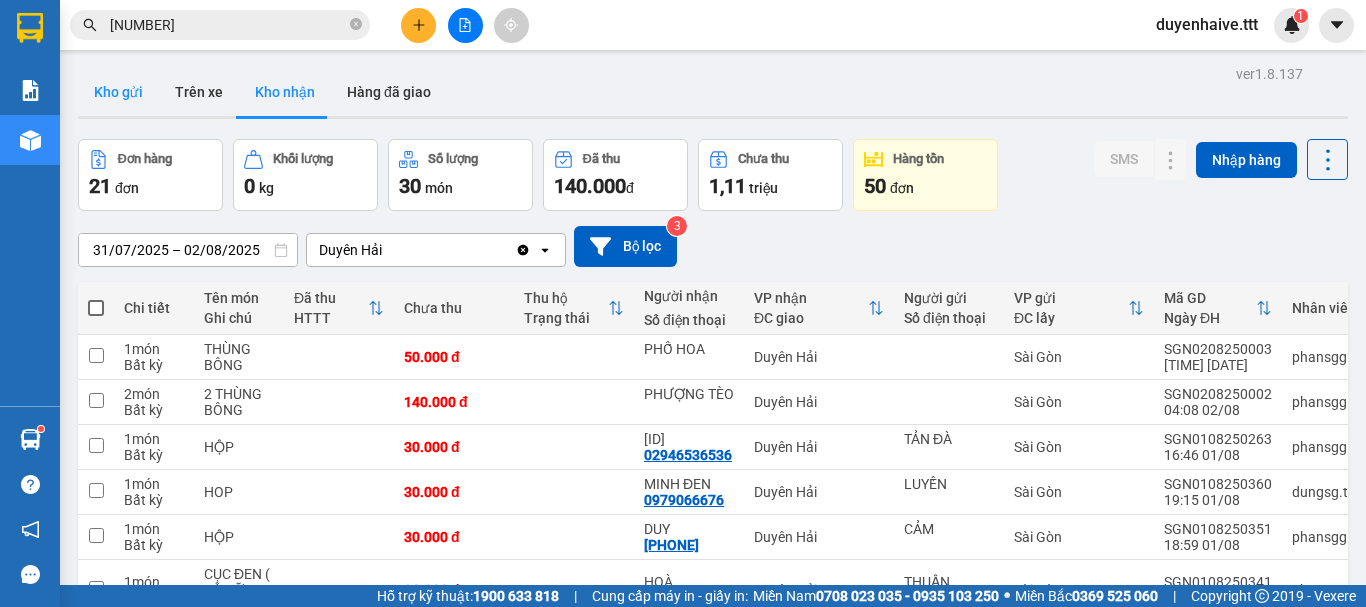 click on "Kho gửi" at bounding box center [118, 92] 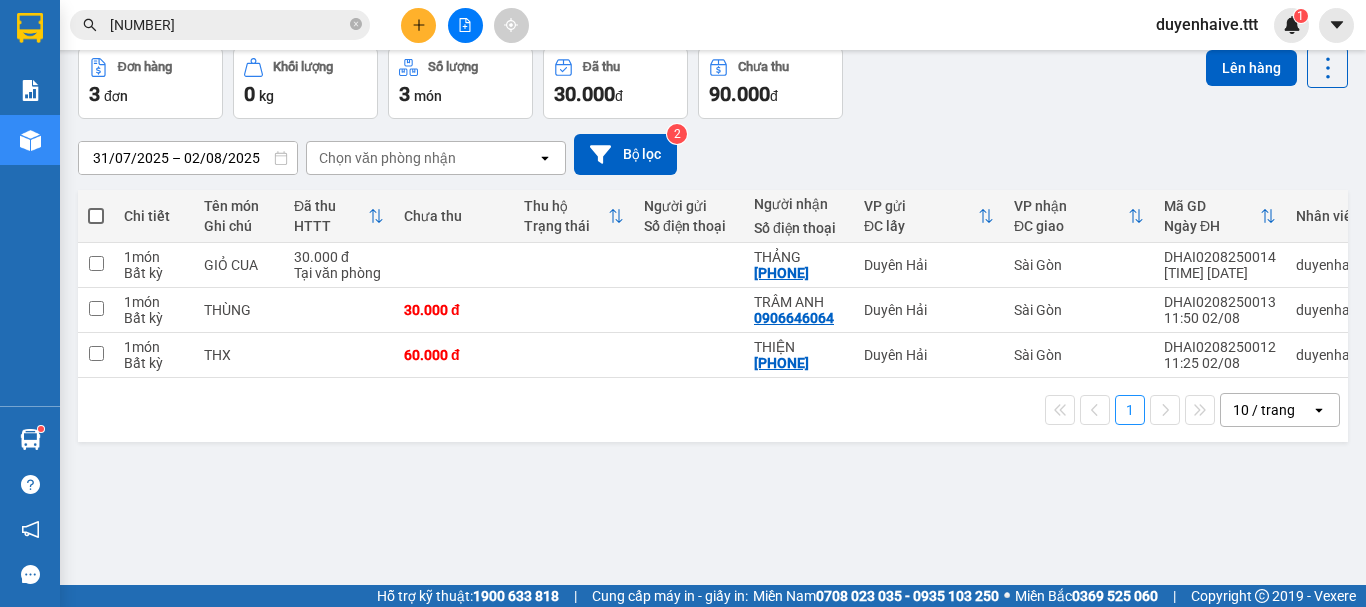 scroll, scrollTop: 0, scrollLeft: 0, axis: both 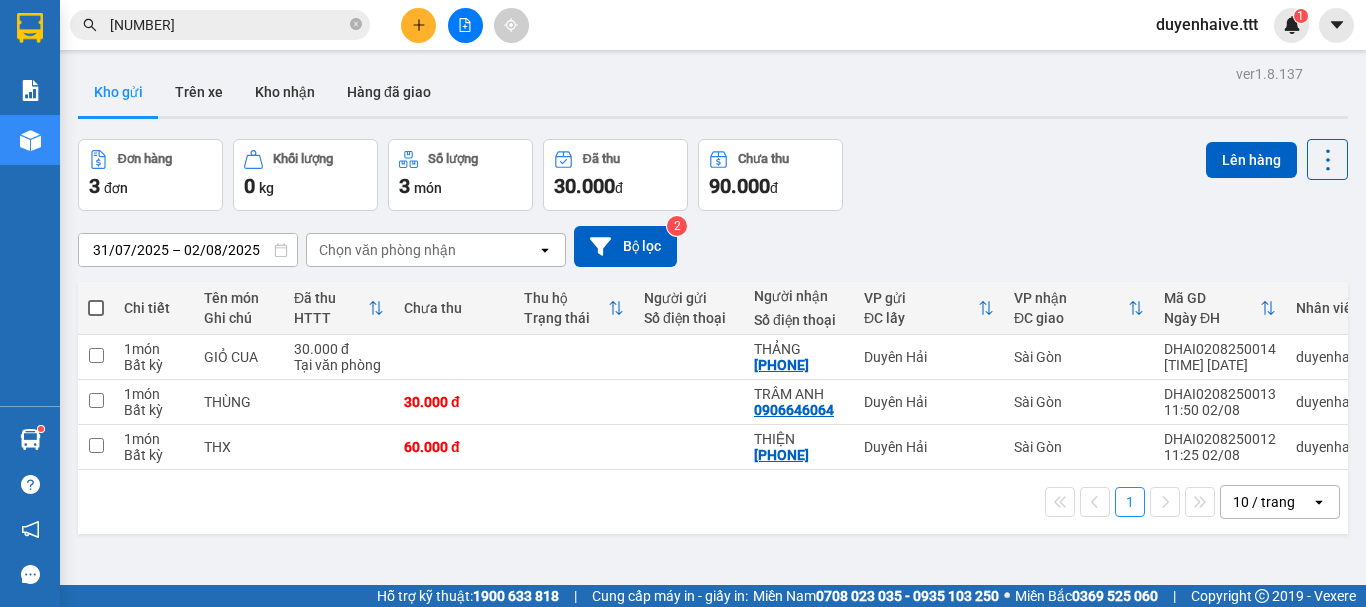 click at bounding box center [96, 308] 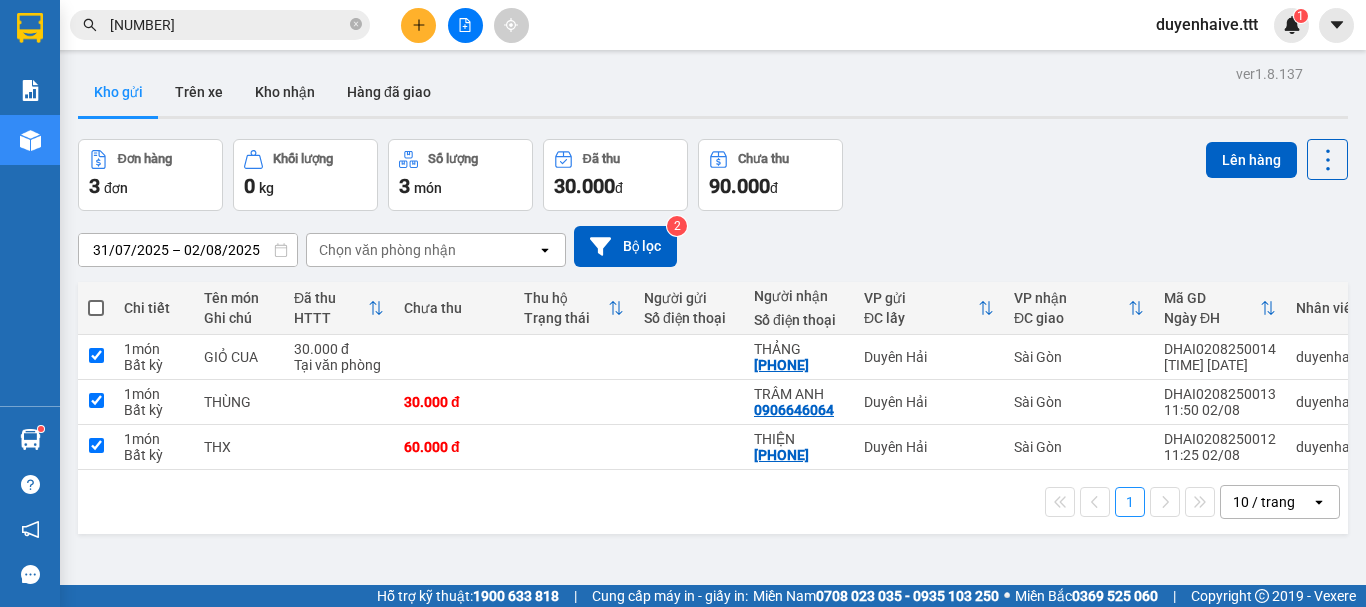 checkbox on "true" 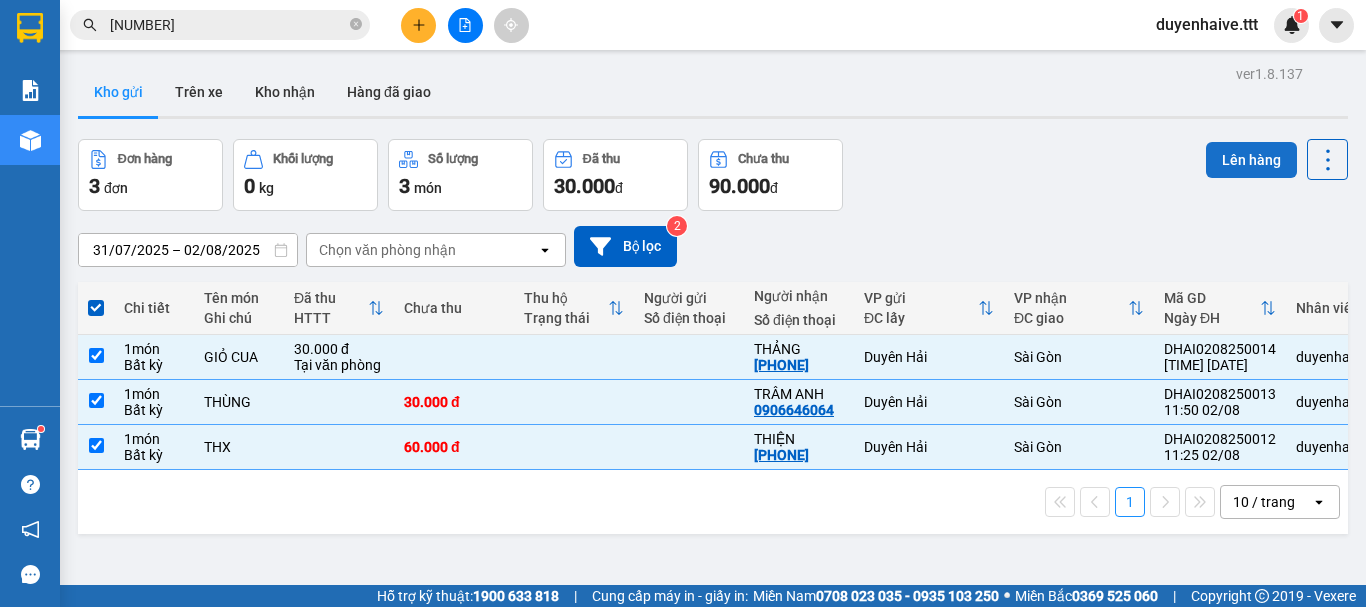 click on "Lên hàng" at bounding box center [1251, 160] 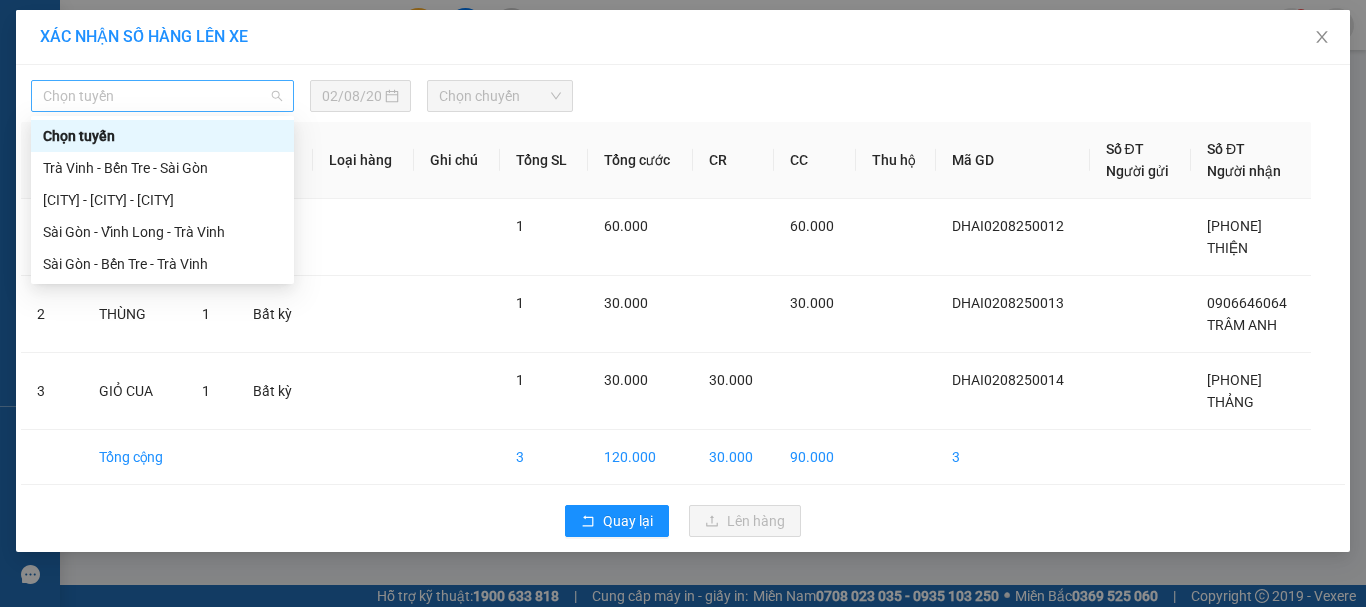click on "Chọn tuyến" at bounding box center (162, 96) 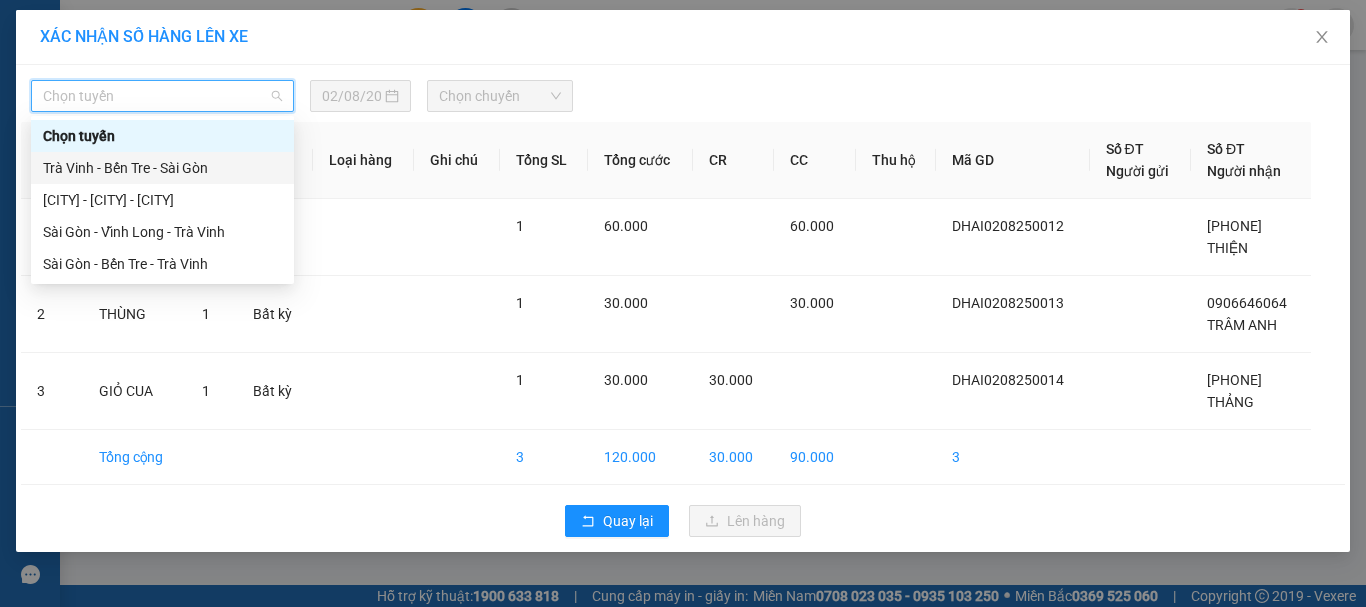 click on "Trà Vinh - Bến Tre - Sài Gòn" at bounding box center (162, 168) 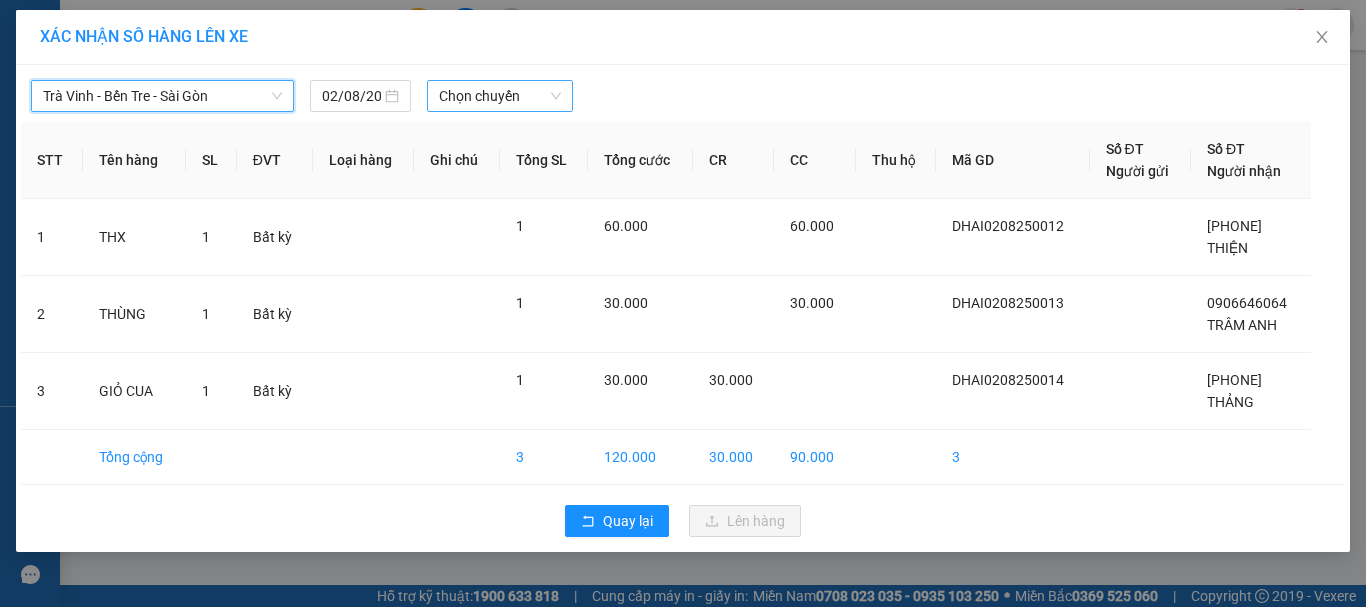 click on "Chọn chuyến" at bounding box center (500, 96) 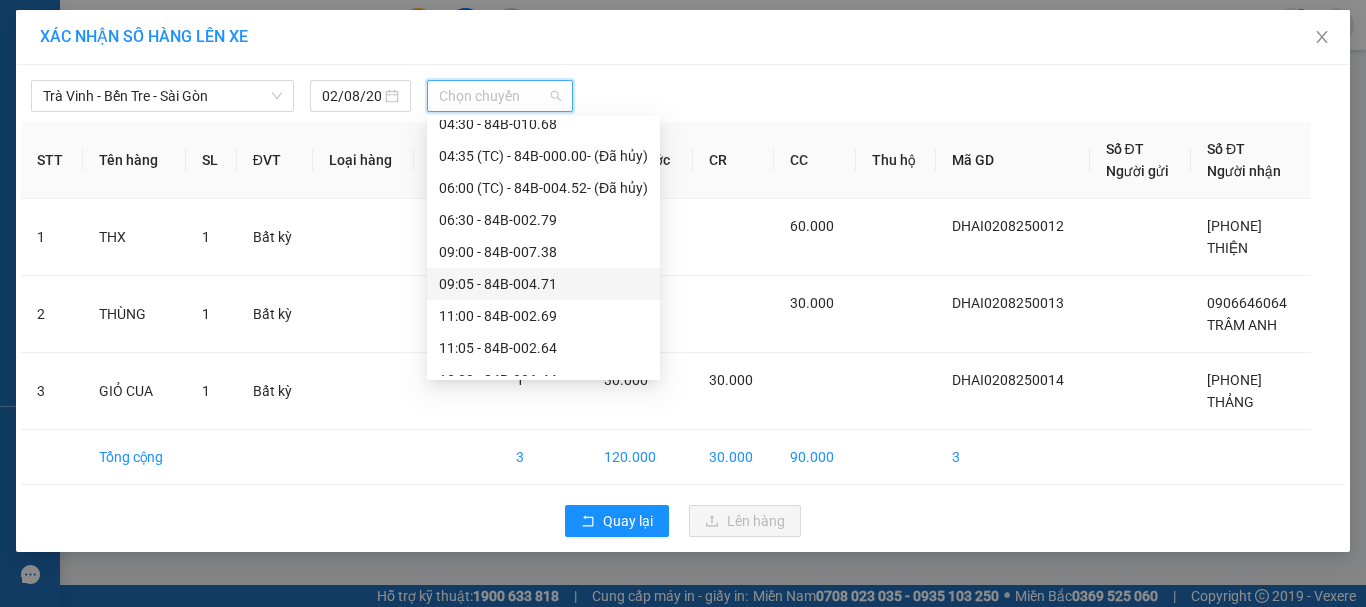 scroll, scrollTop: 576, scrollLeft: 0, axis: vertical 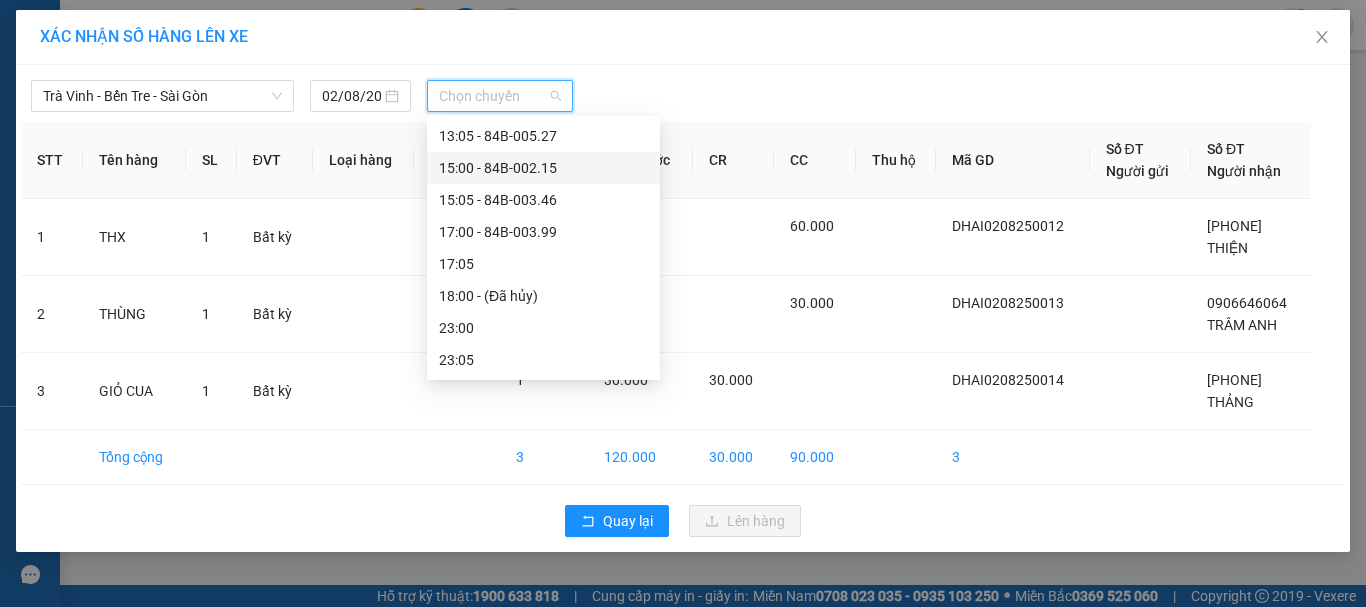 click on "15:00     - 84B-002.15" at bounding box center [543, 168] 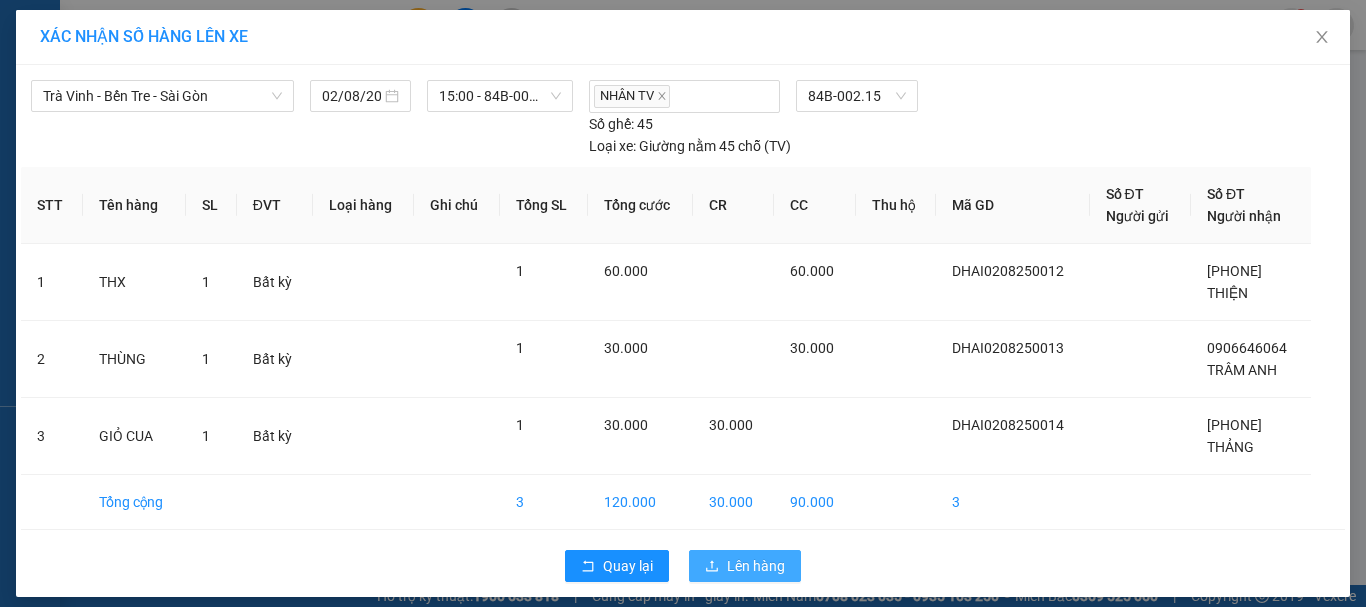 click on "Lên hàng" at bounding box center [756, 566] 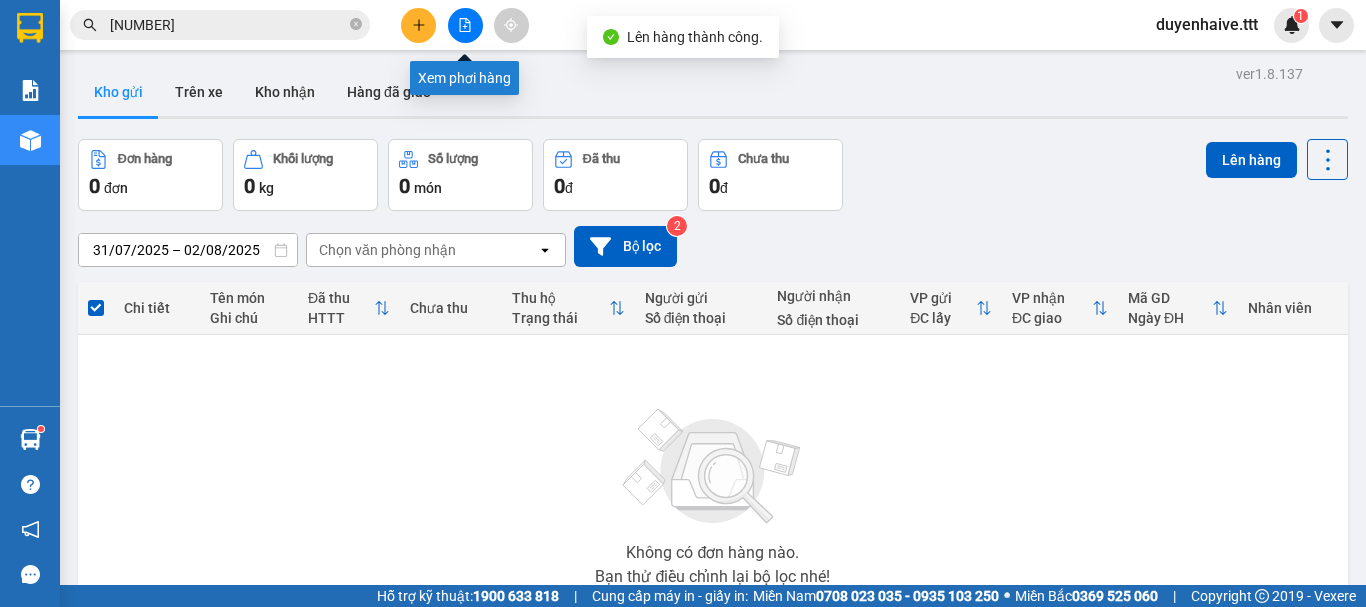 click at bounding box center (465, 25) 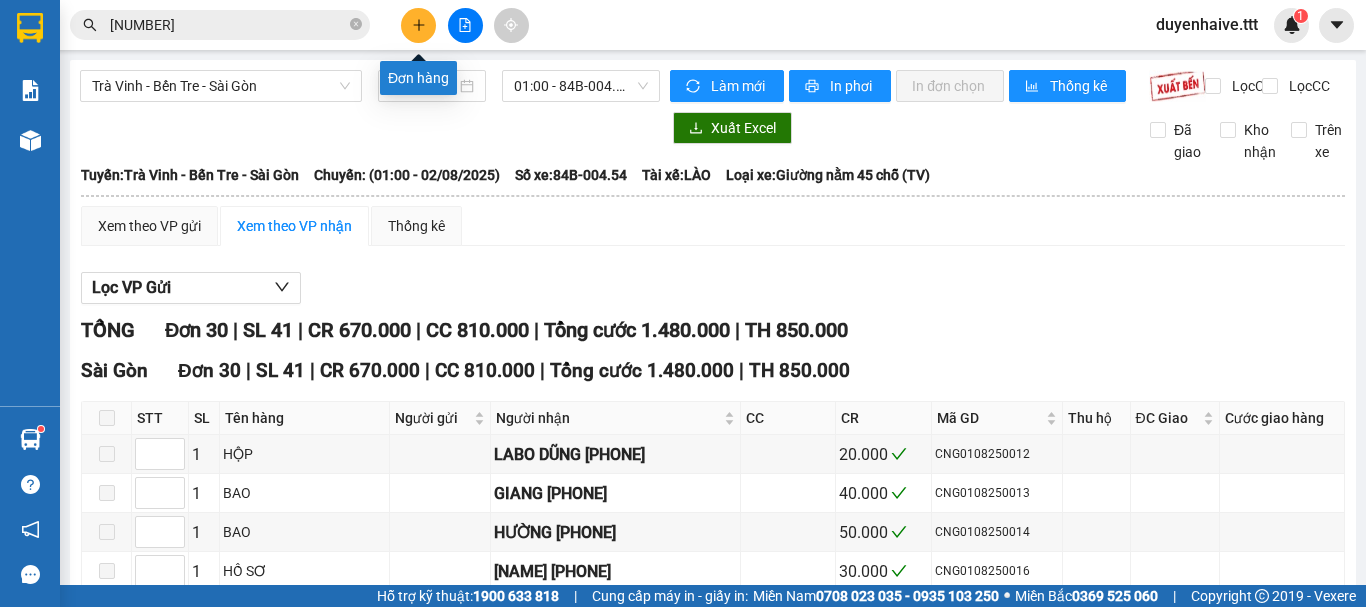 click at bounding box center [418, 25] 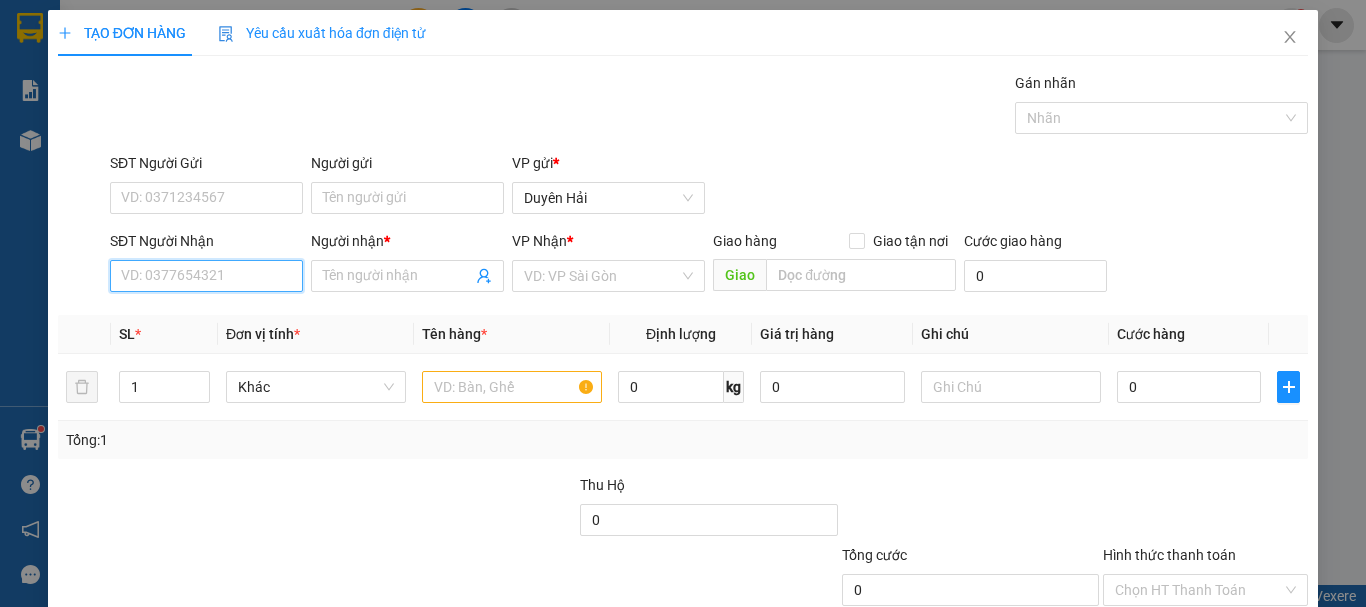 click on "SĐT Người Nhận" at bounding box center (206, 276) 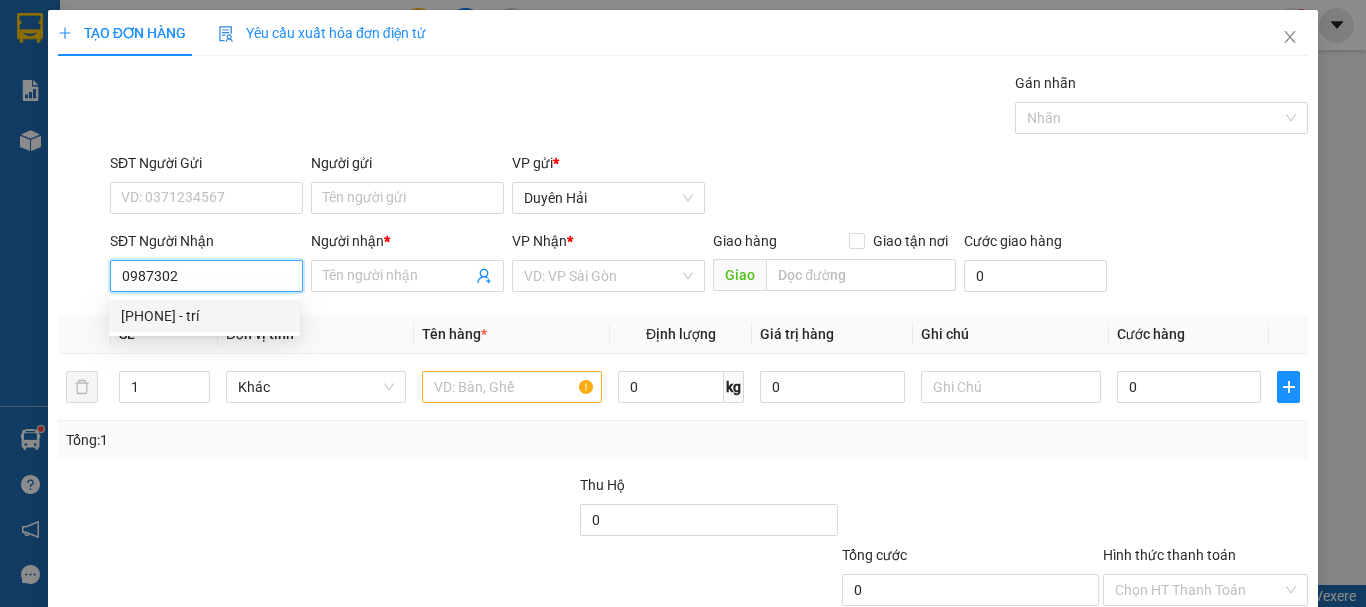 click on "0987302041 - trí" at bounding box center [204, 316] 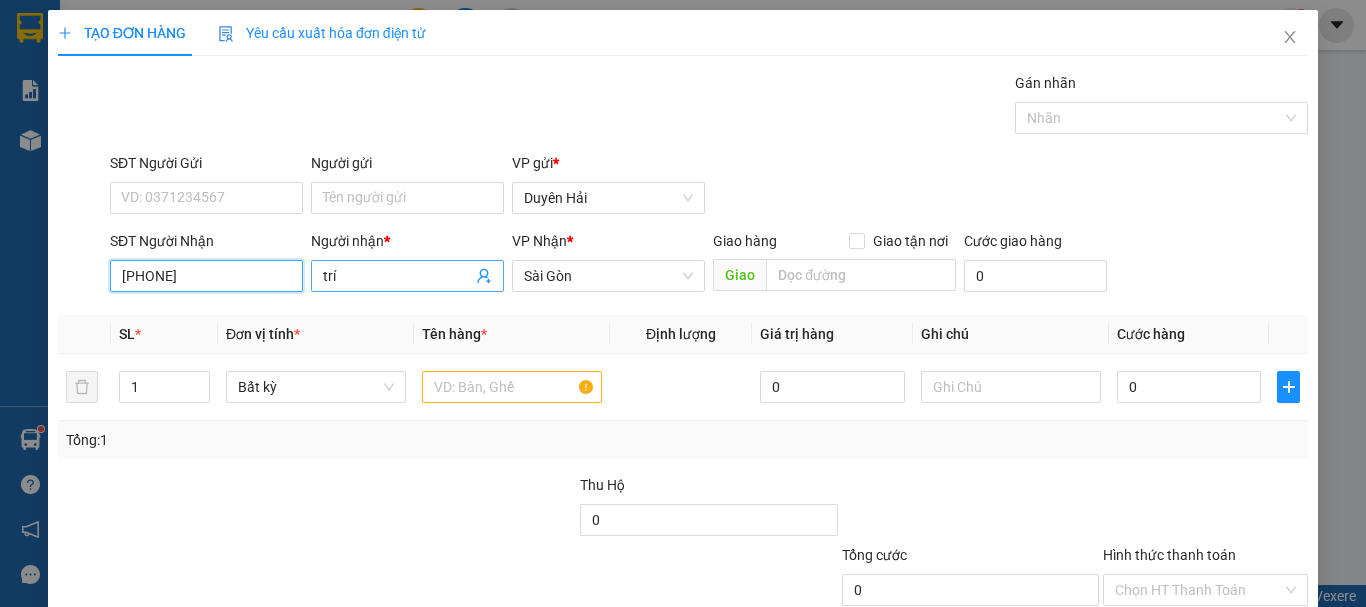 type on "0987302041" 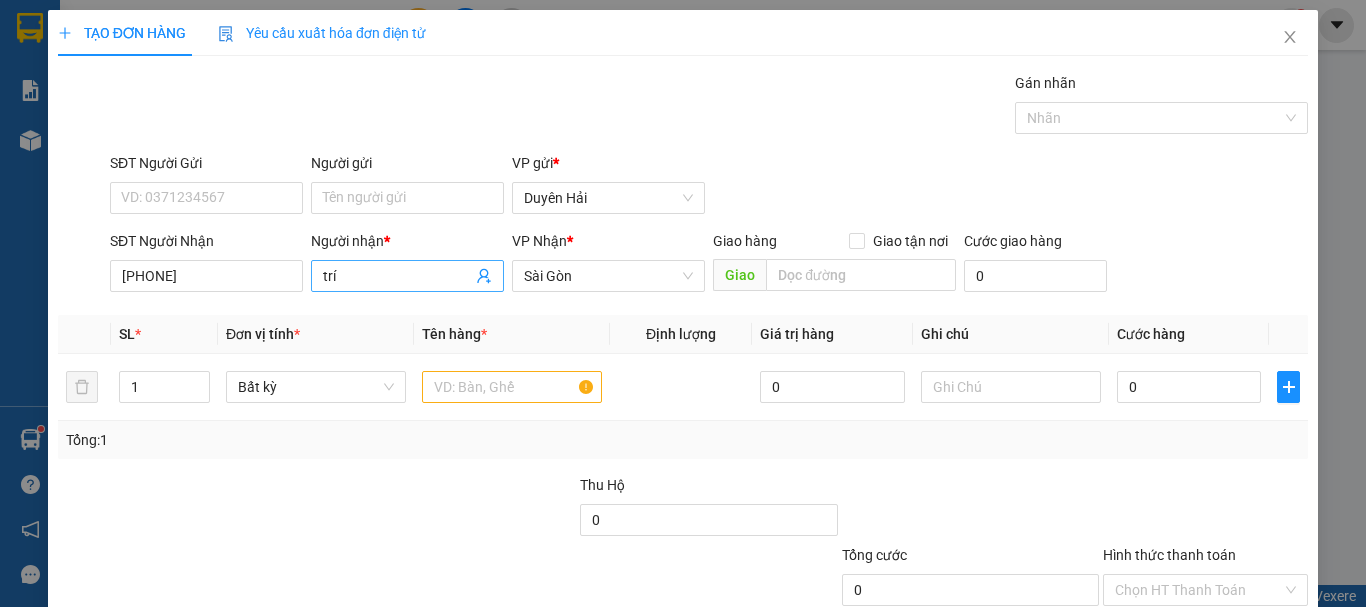 click on "trí" at bounding box center (397, 276) 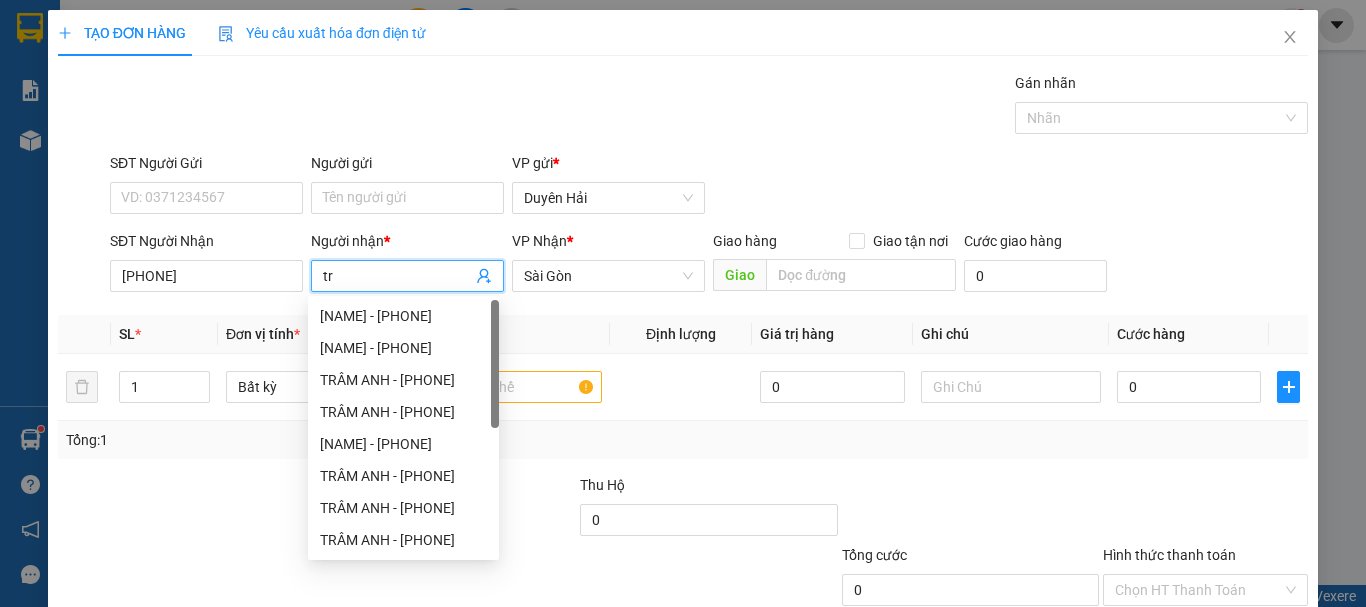 type on "t" 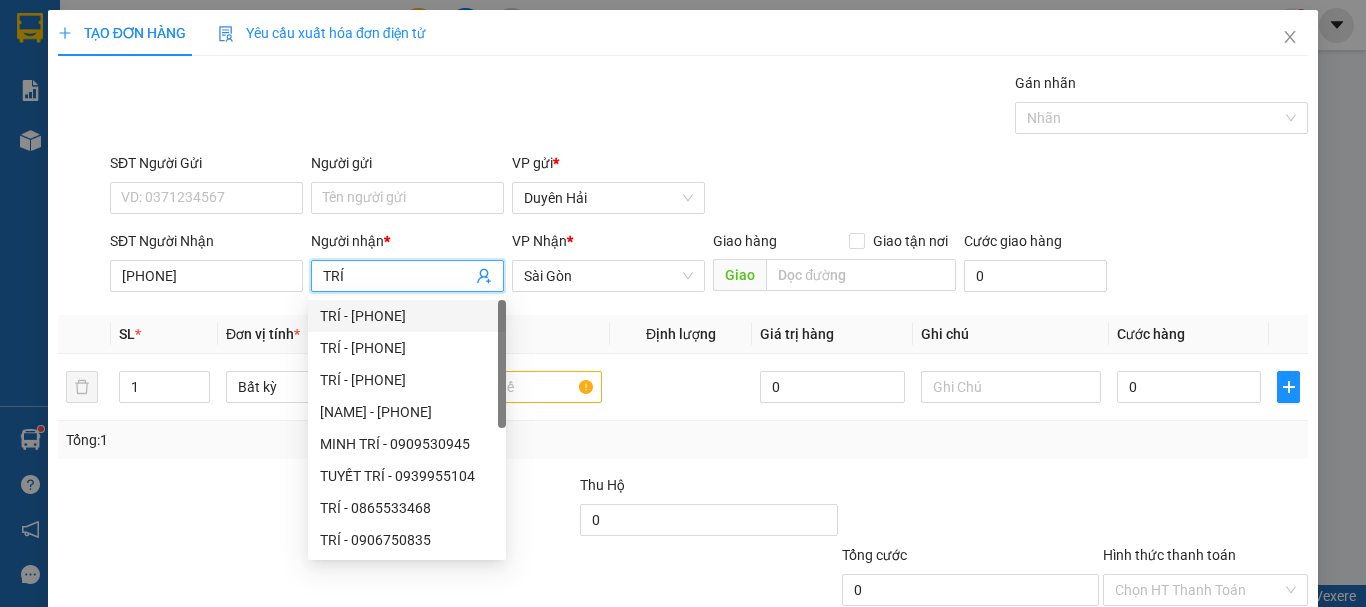 type on "TRÍ" 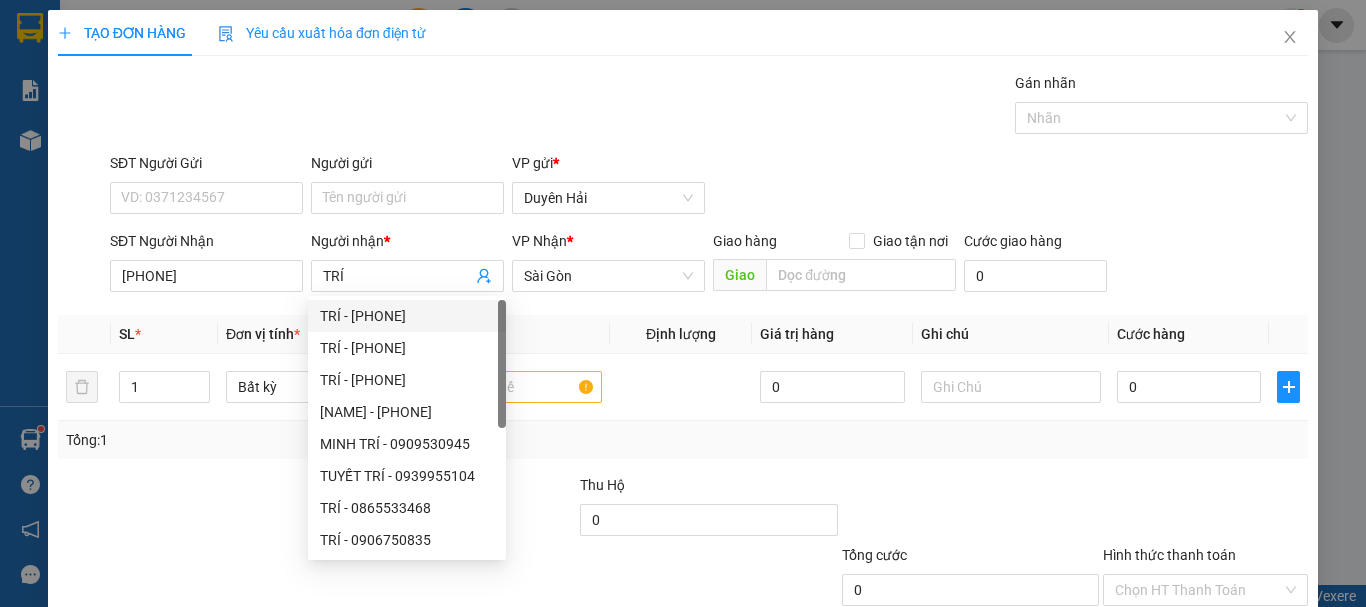click on "Tên hàng  *" at bounding box center [512, 334] 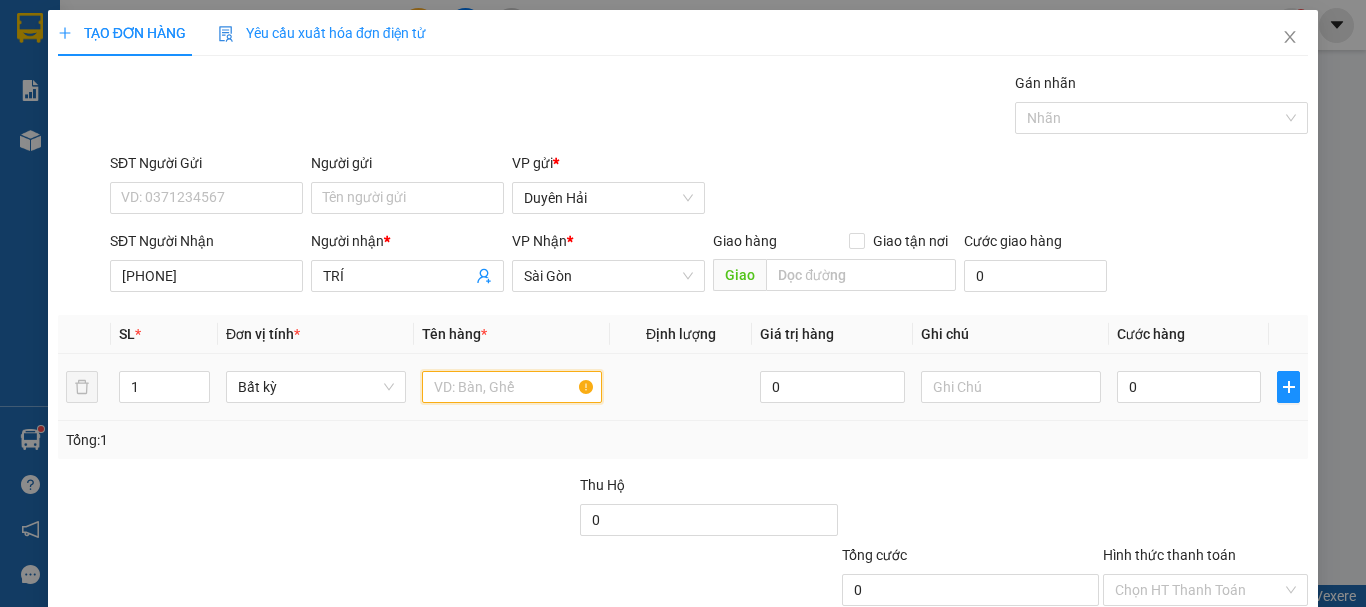 click at bounding box center (512, 387) 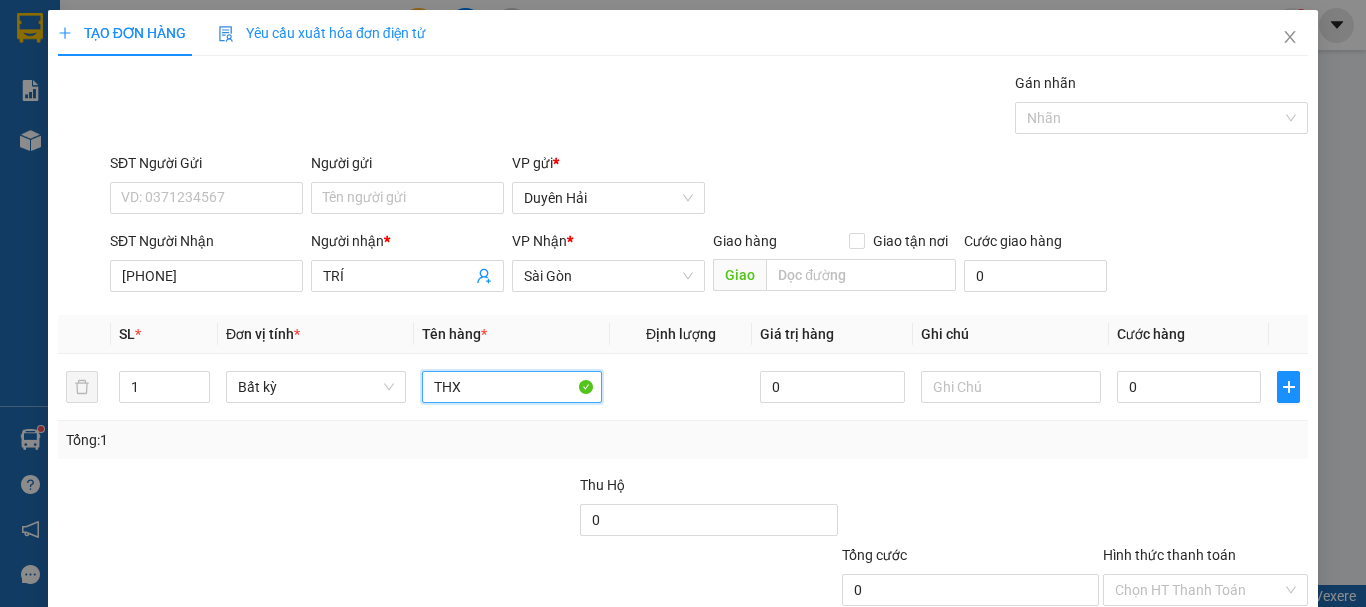 scroll, scrollTop: 100, scrollLeft: 0, axis: vertical 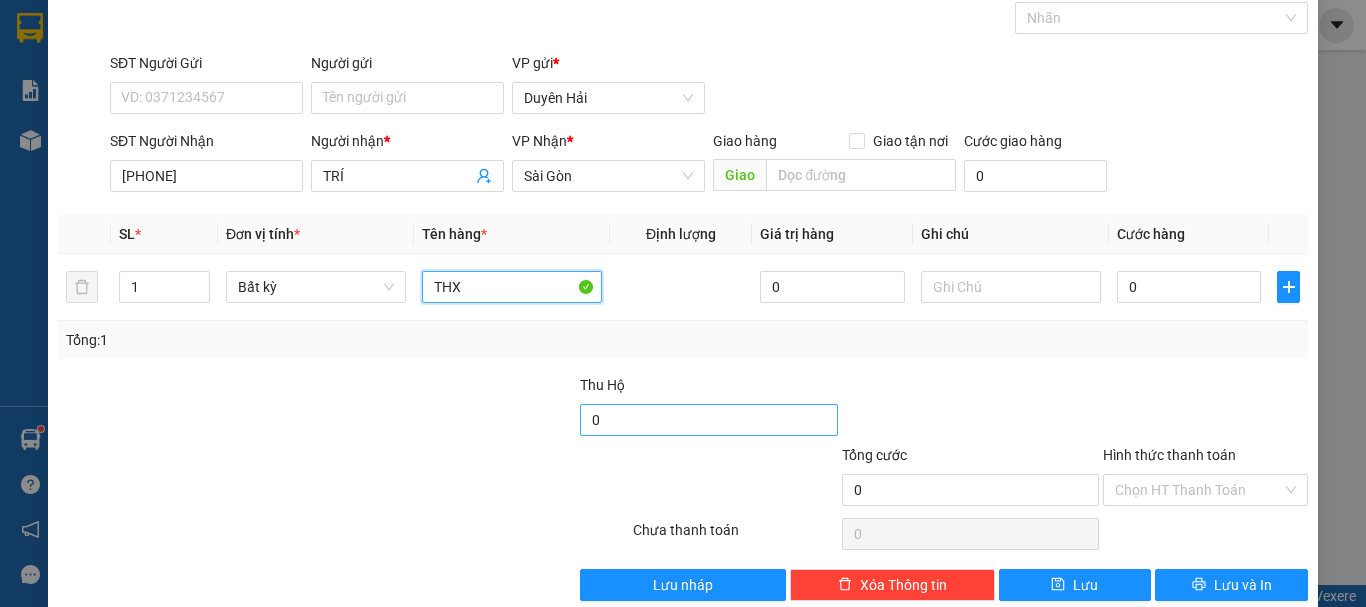 type on "THX" 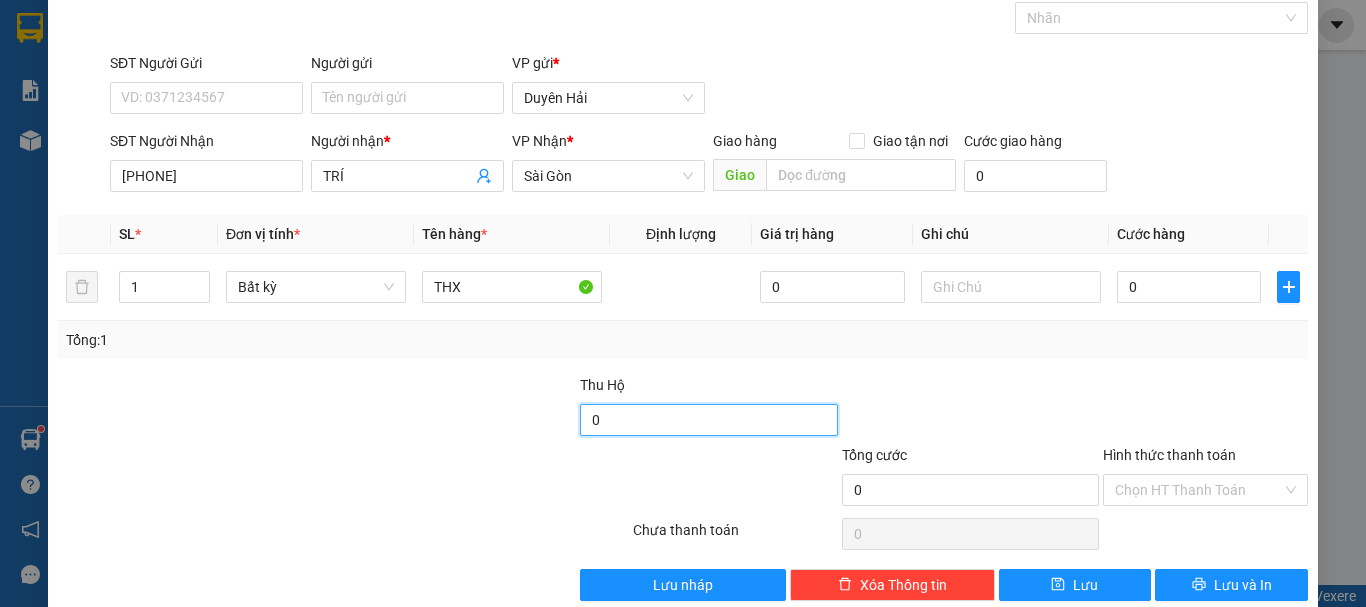 click on "0" at bounding box center (708, 420) 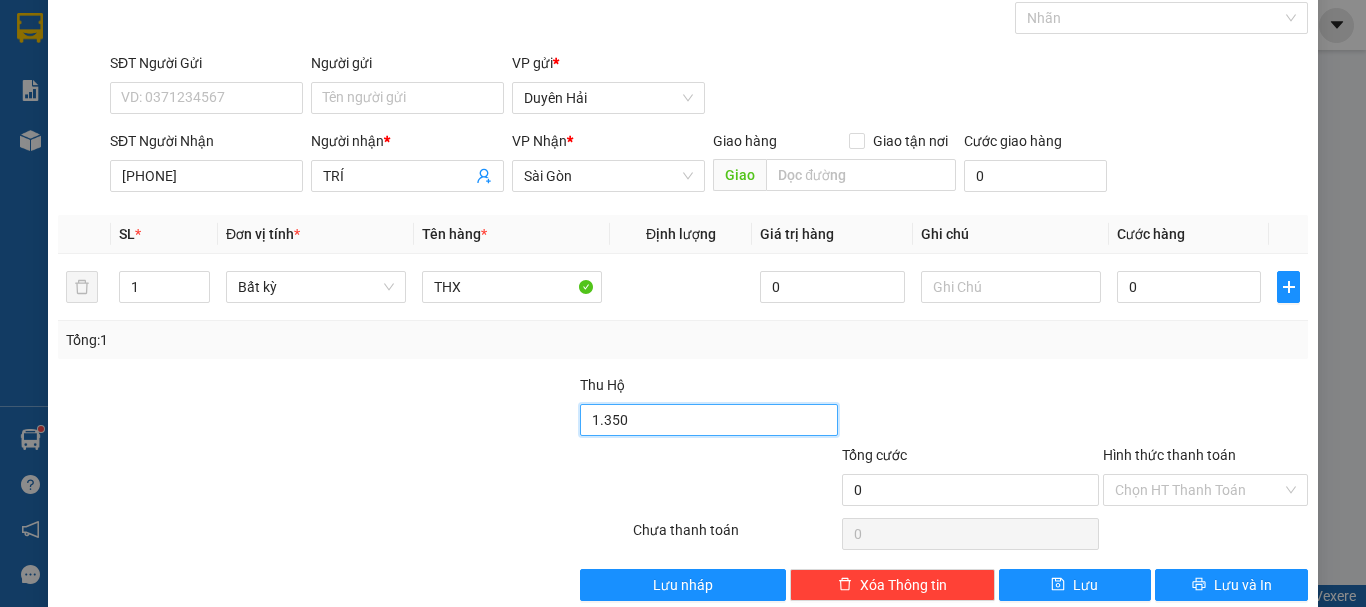 type on "1.350.000" 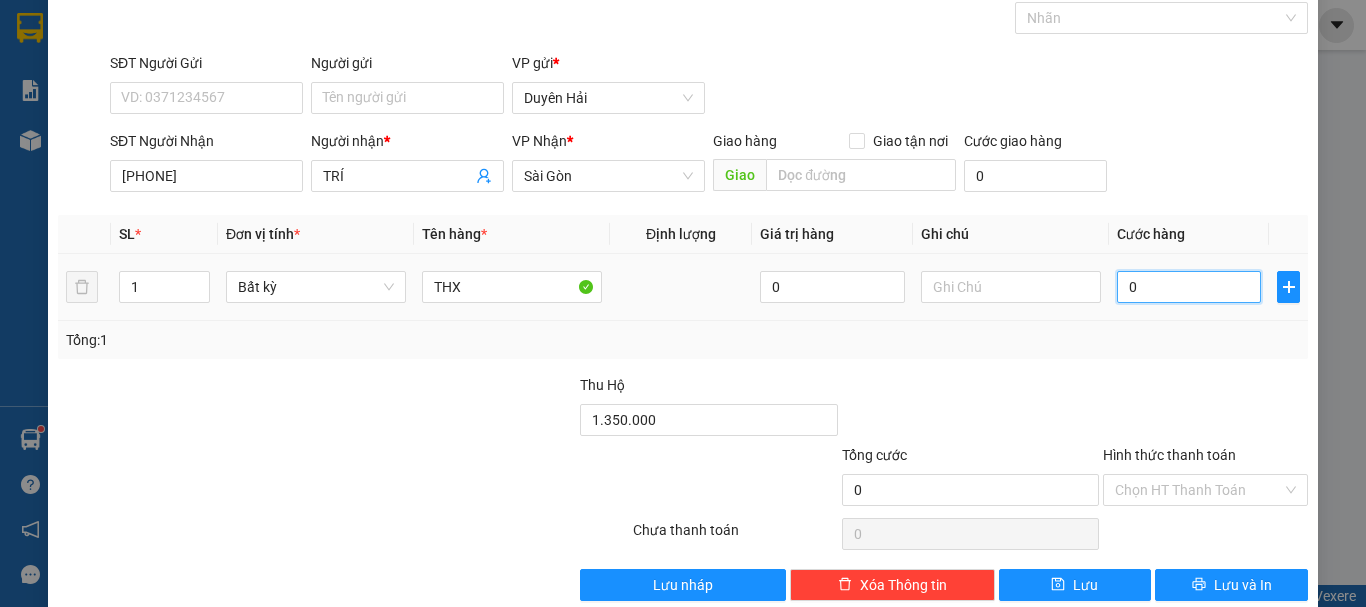 click on "0" at bounding box center [1189, 287] 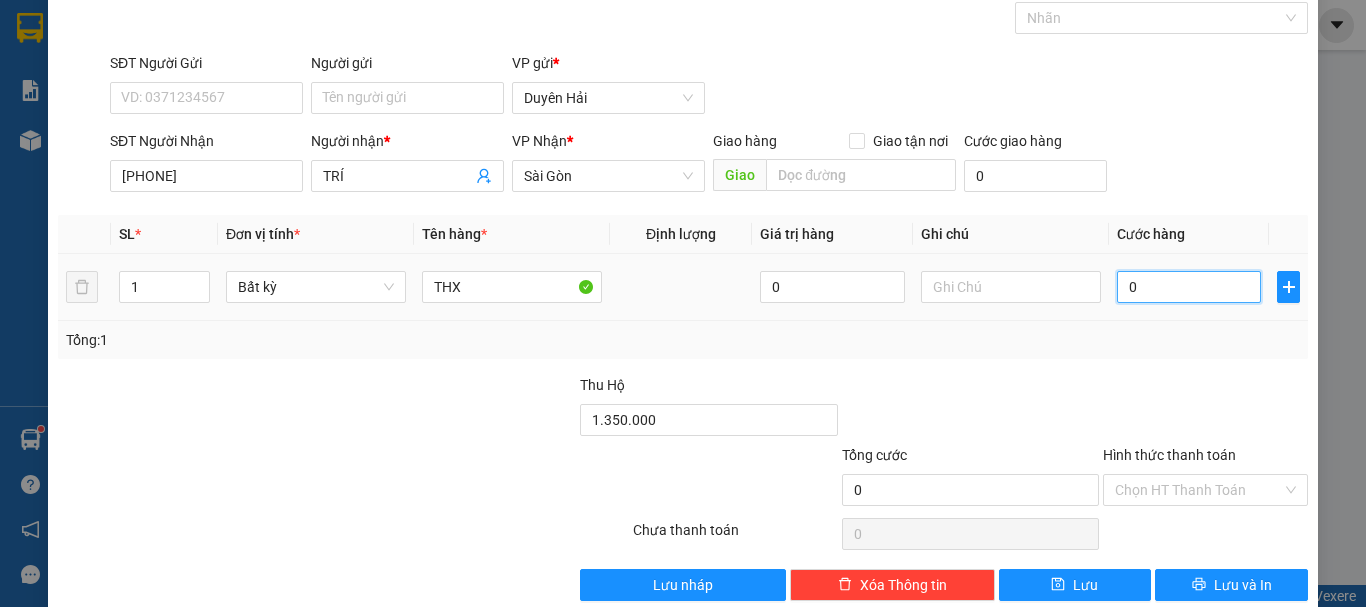 type on "5" 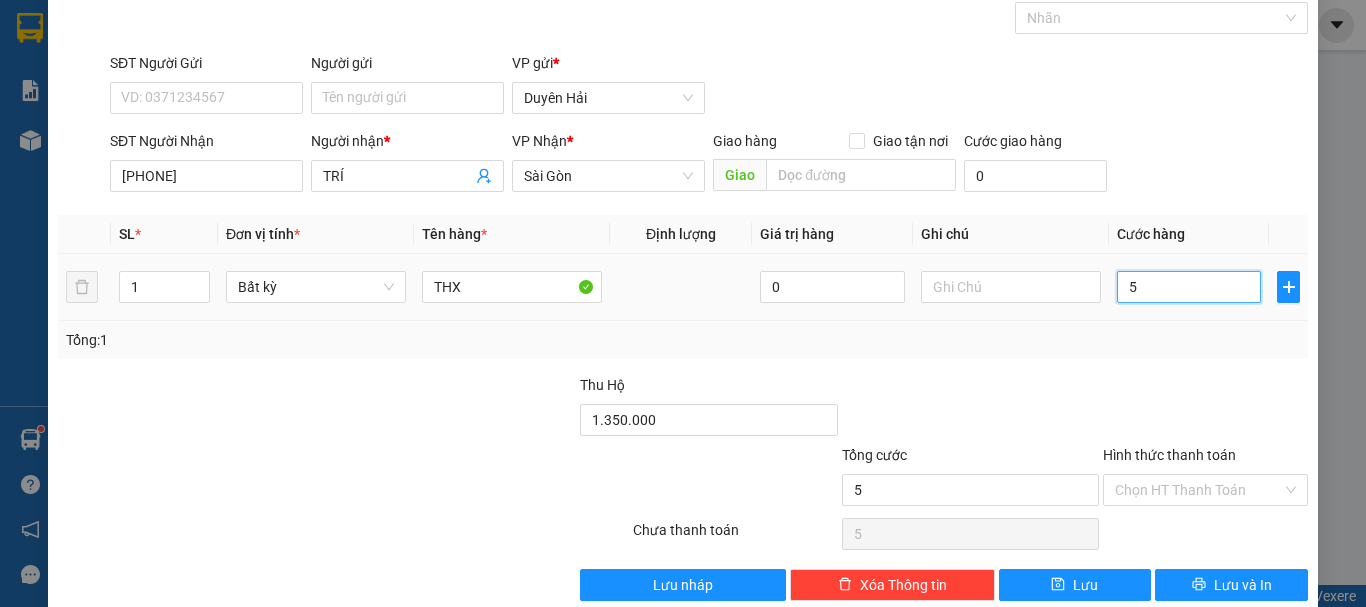 type on "50" 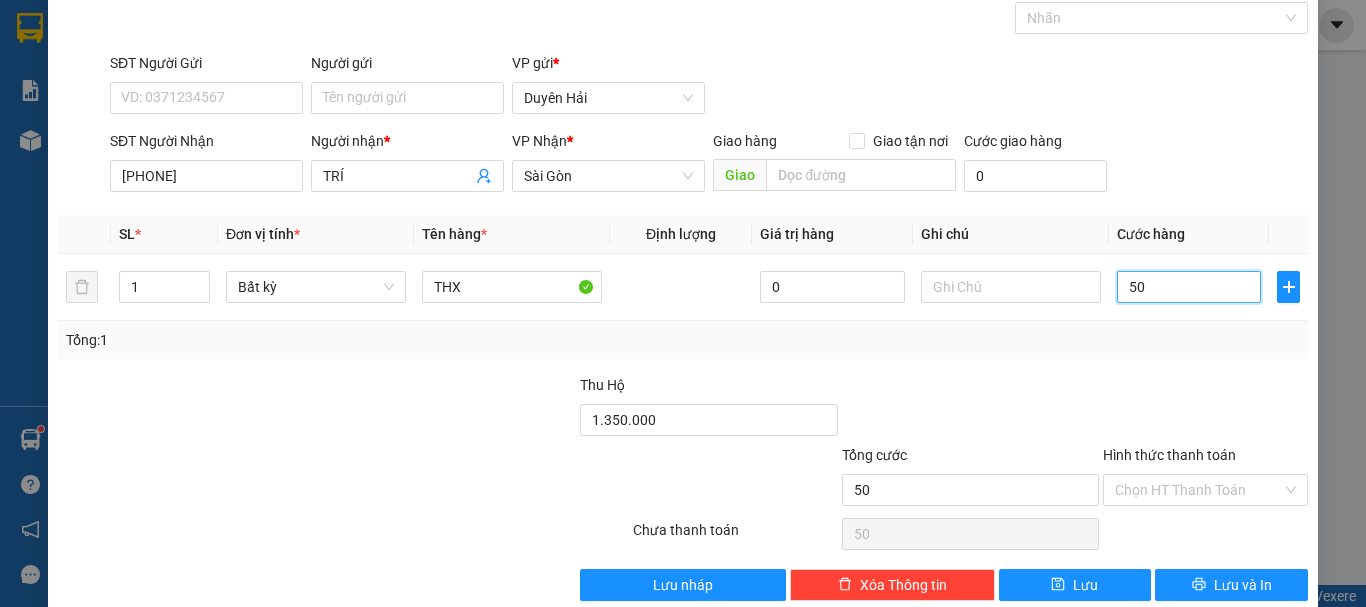 scroll, scrollTop: 133, scrollLeft: 0, axis: vertical 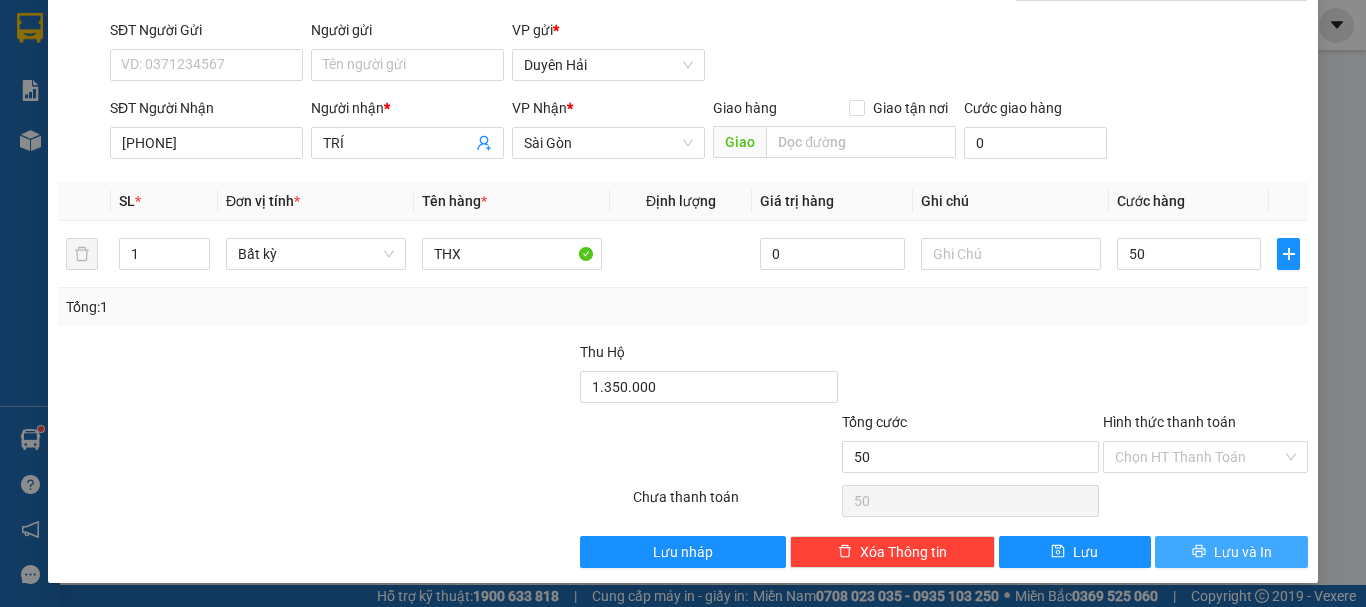 type on "50.000" 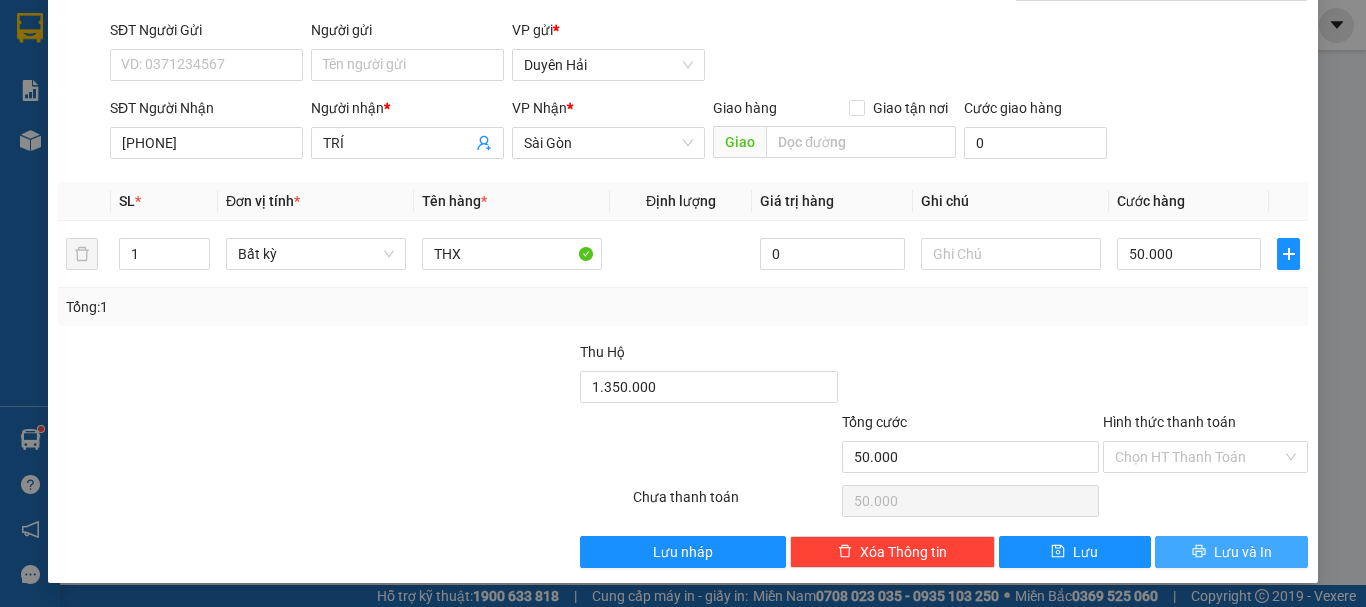 click on "Lưu và In" at bounding box center [1243, 552] 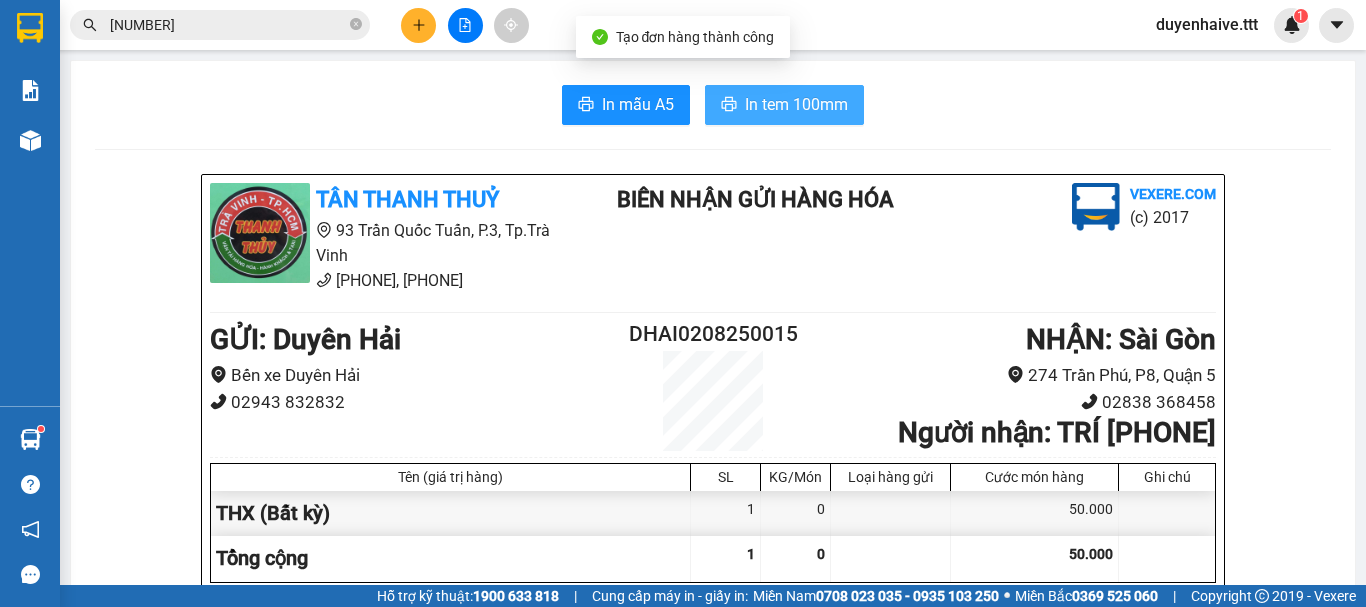 click on "In tem 100mm" at bounding box center [784, 105] 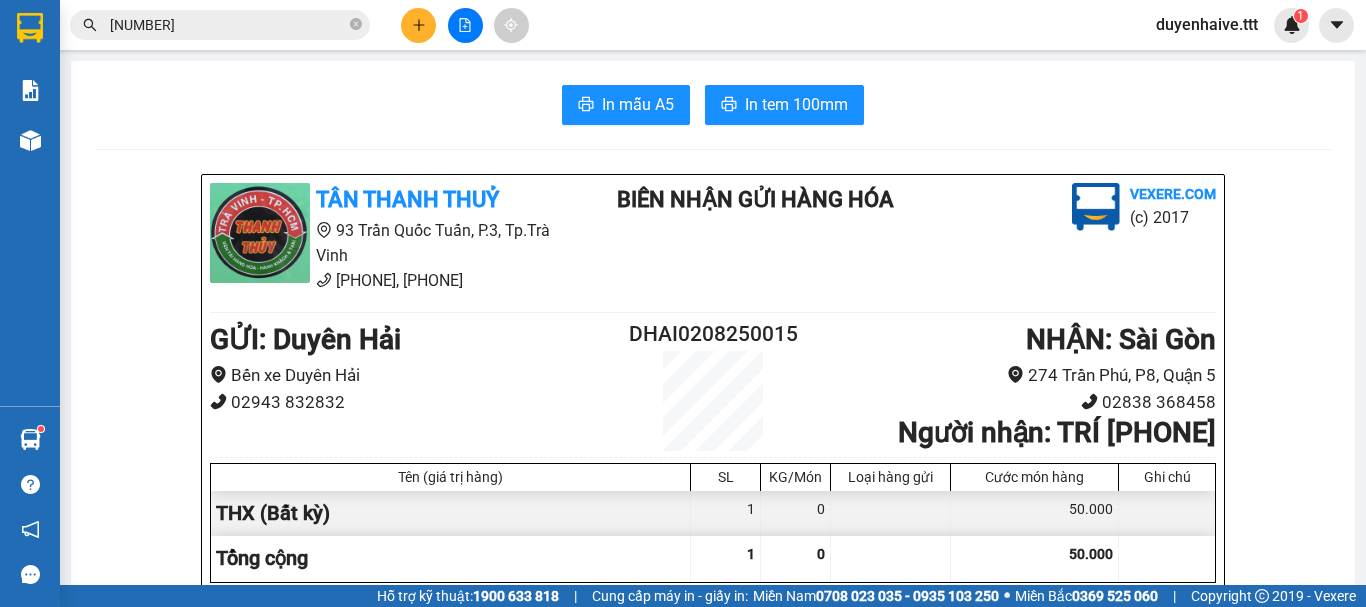 scroll, scrollTop: 0, scrollLeft: 0, axis: both 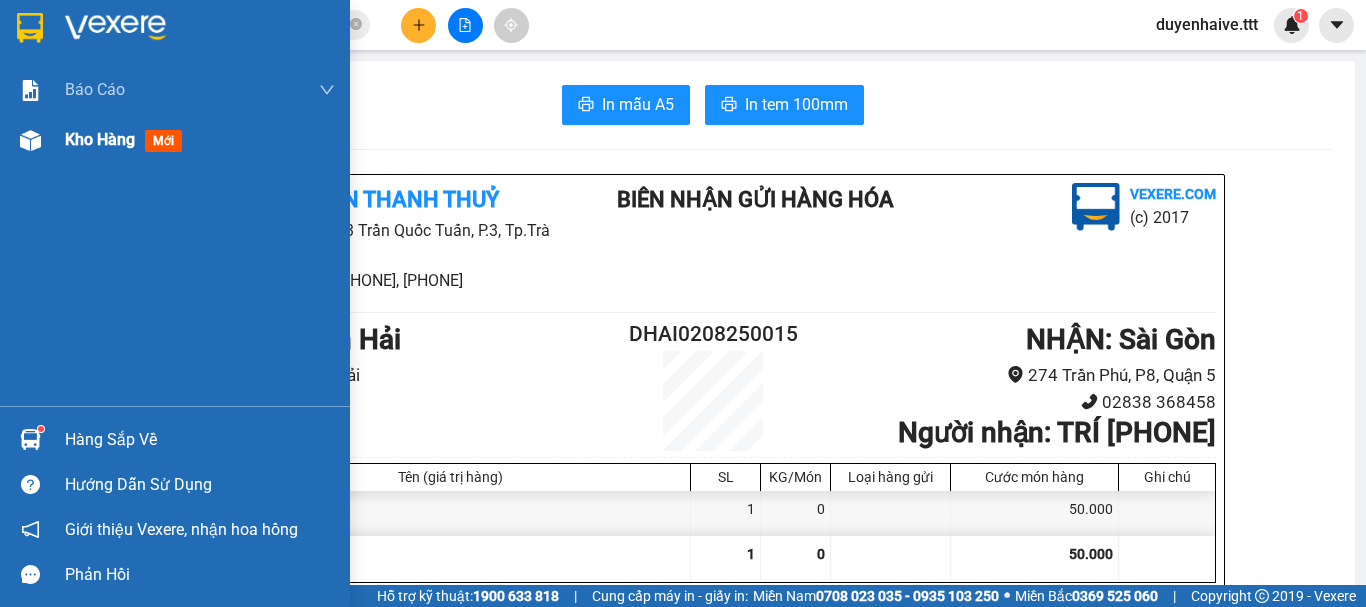 click on "Kho hàng" at bounding box center (100, 139) 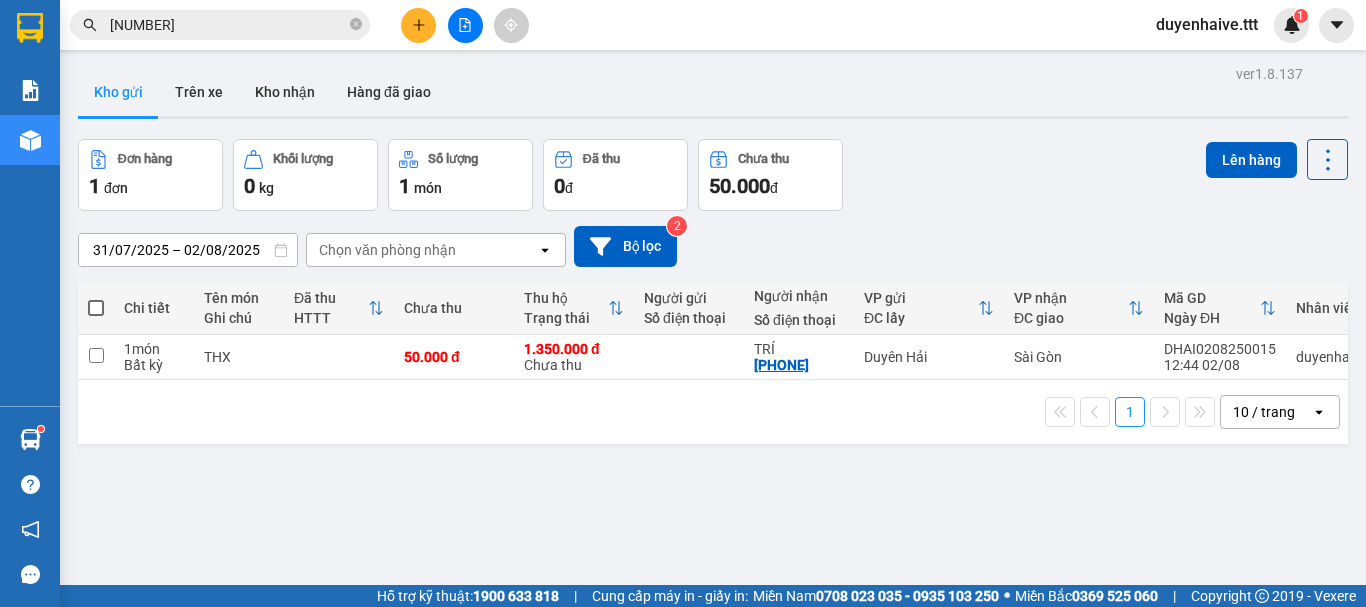 click at bounding box center [96, 308] 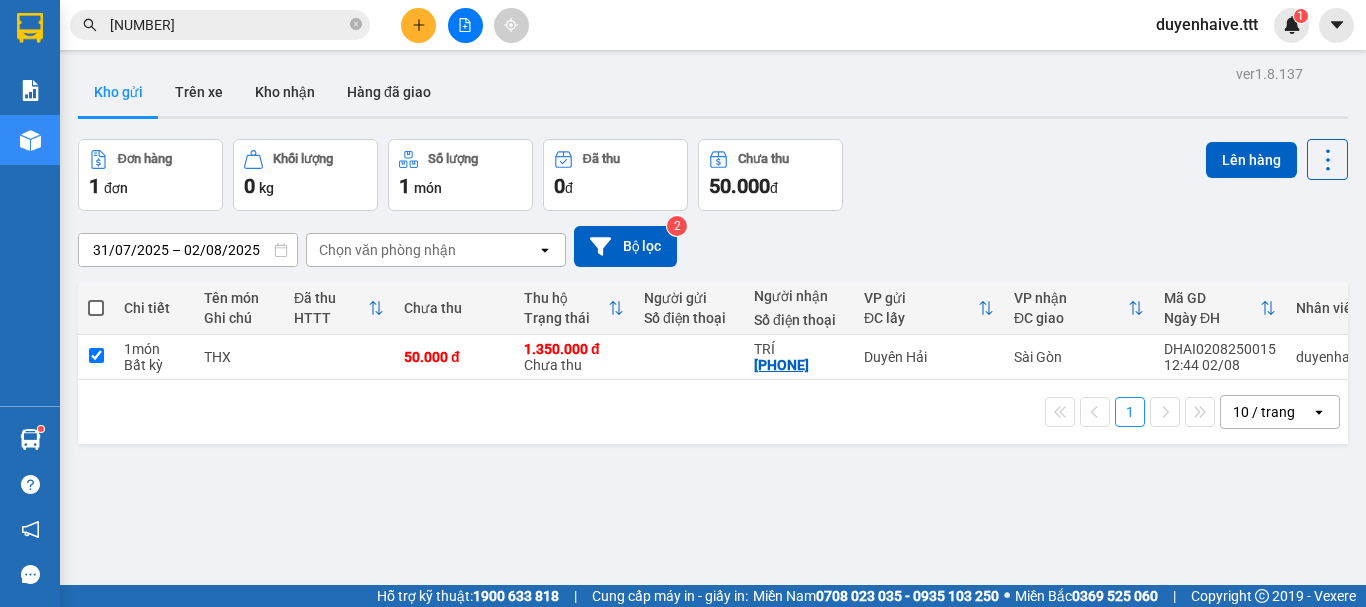 checkbox on "true" 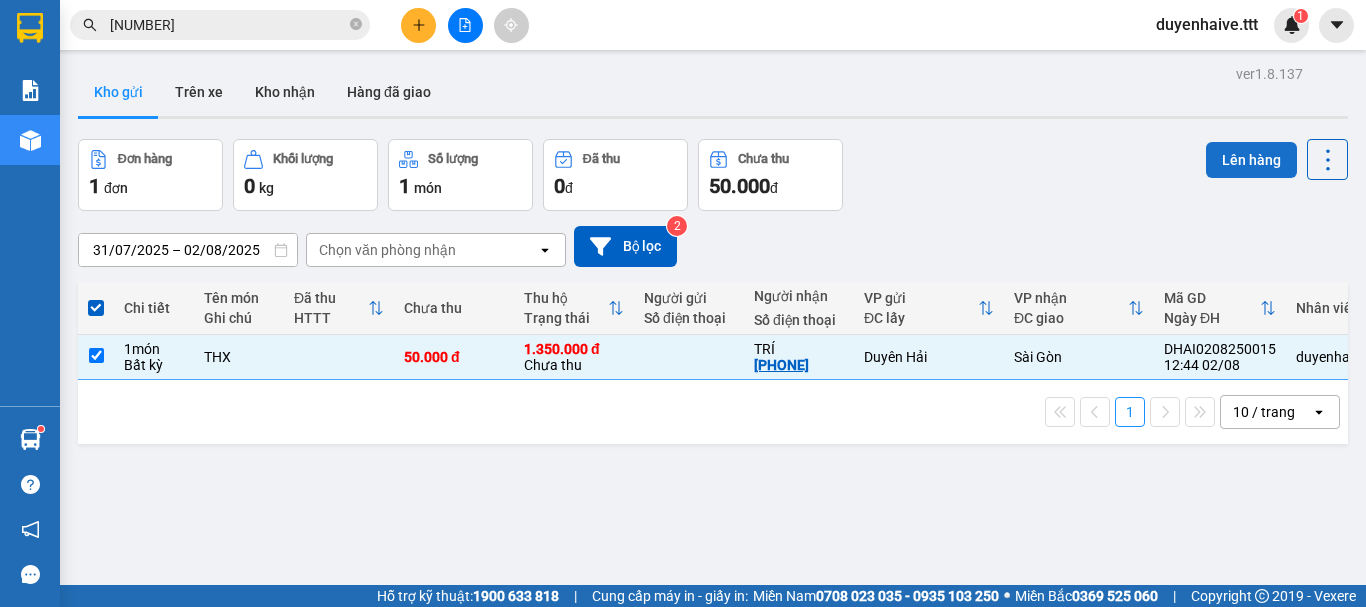 click on "Lên hàng" at bounding box center [1251, 160] 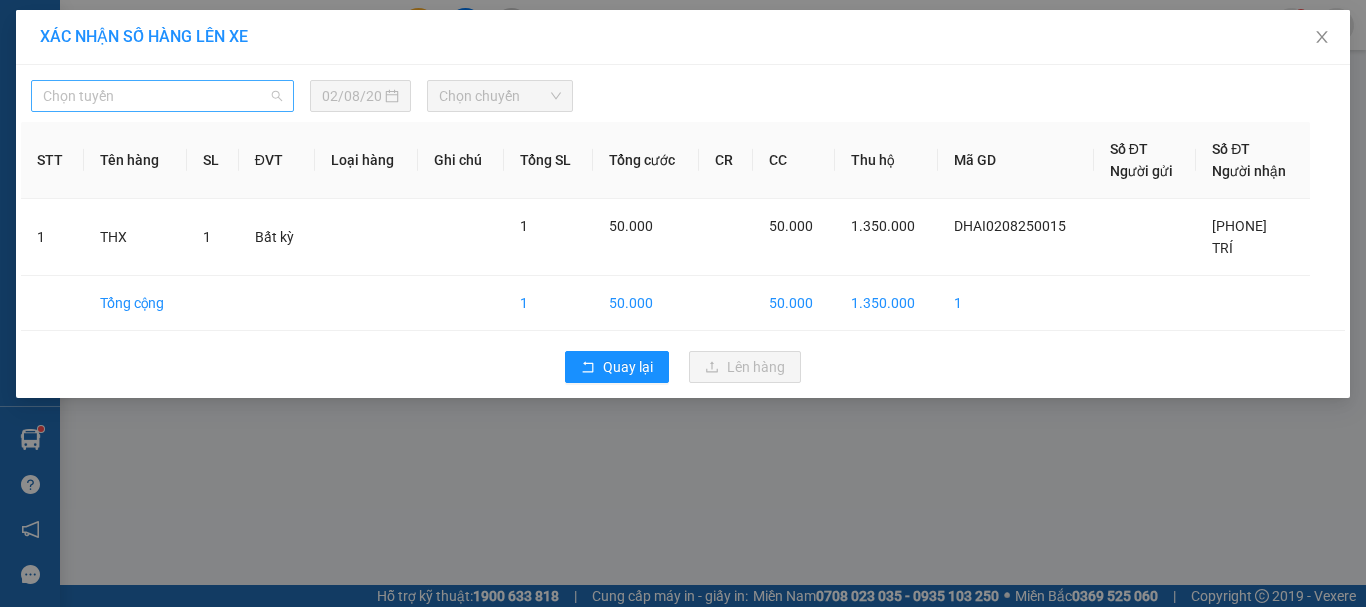 click on "Chọn tuyến" at bounding box center (162, 96) 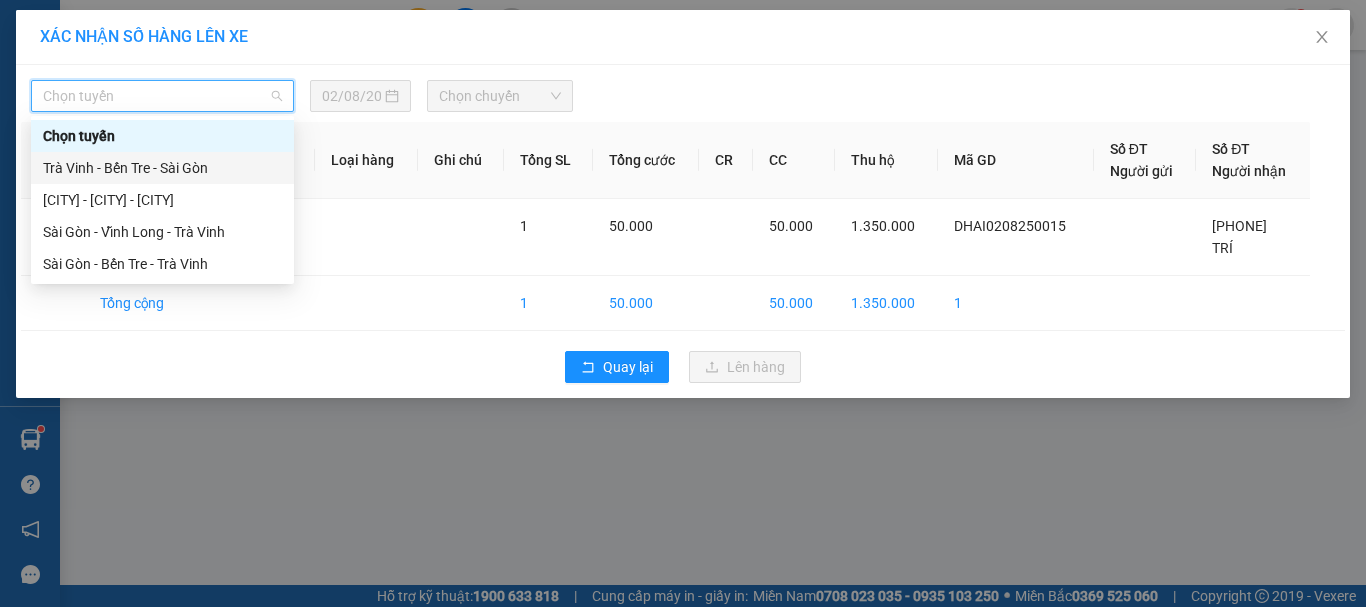 click on "Trà Vinh - Bến Tre - Sài Gòn" at bounding box center (162, 168) 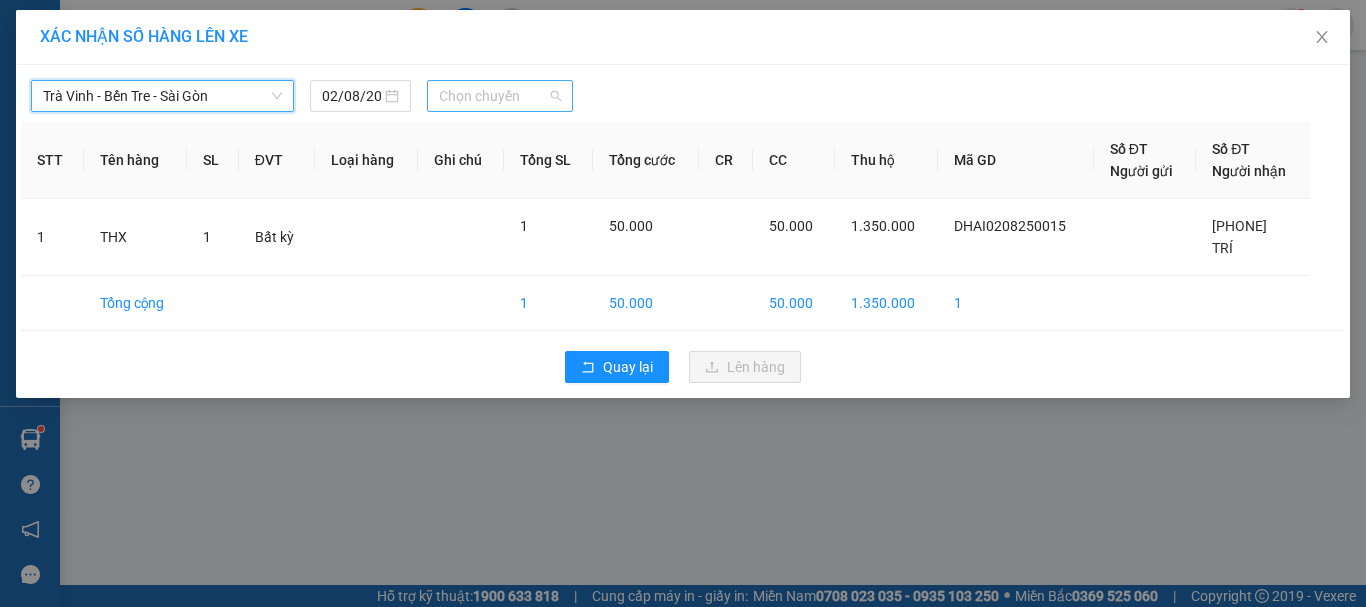 click on "Chọn chuyến" at bounding box center (500, 96) 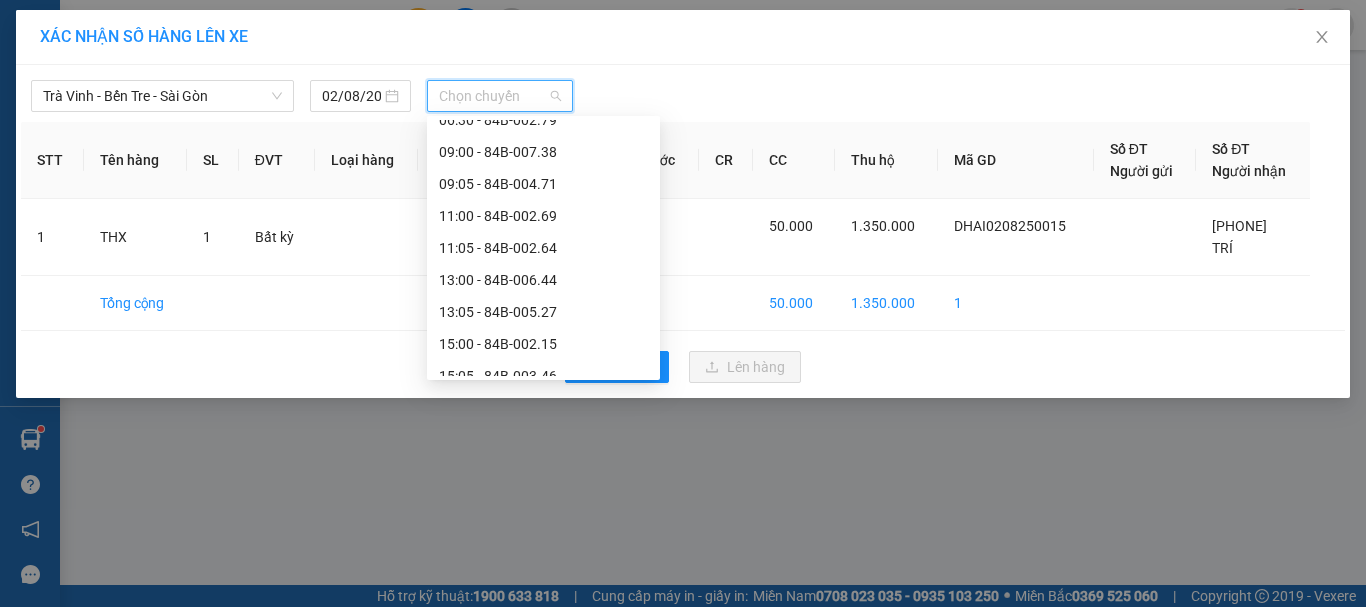 scroll, scrollTop: 500, scrollLeft: 0, axis: vertical 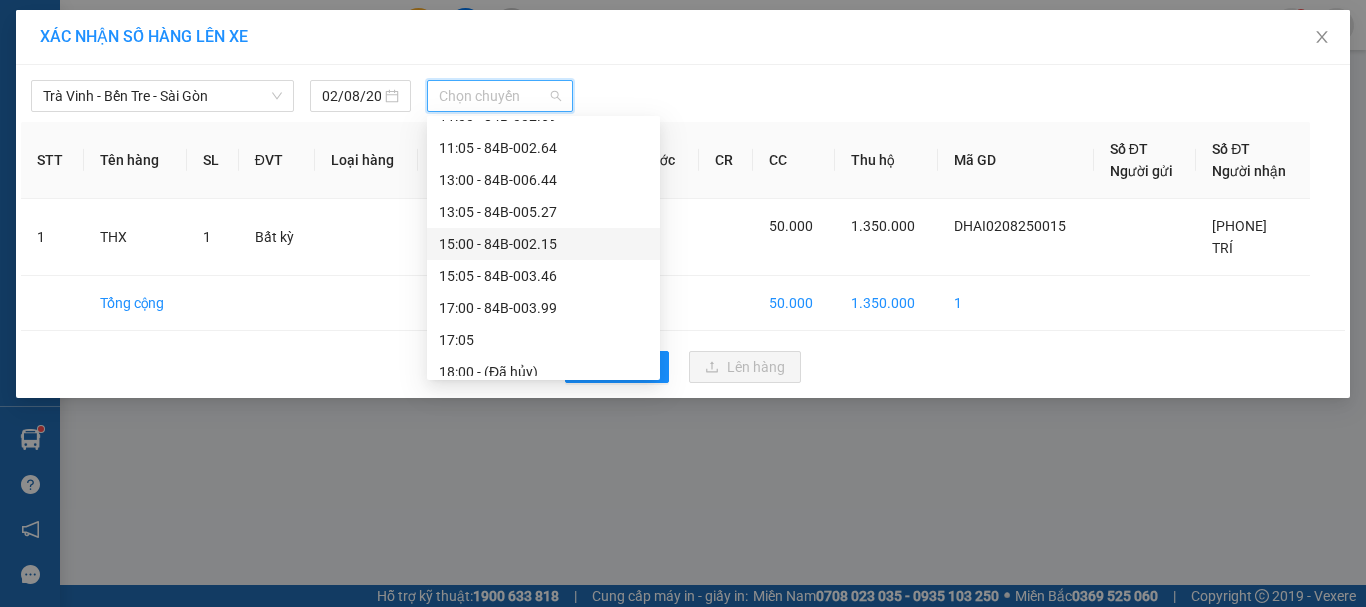click on "15:00     - 84B-002.15" at bounding box center [543, 244] 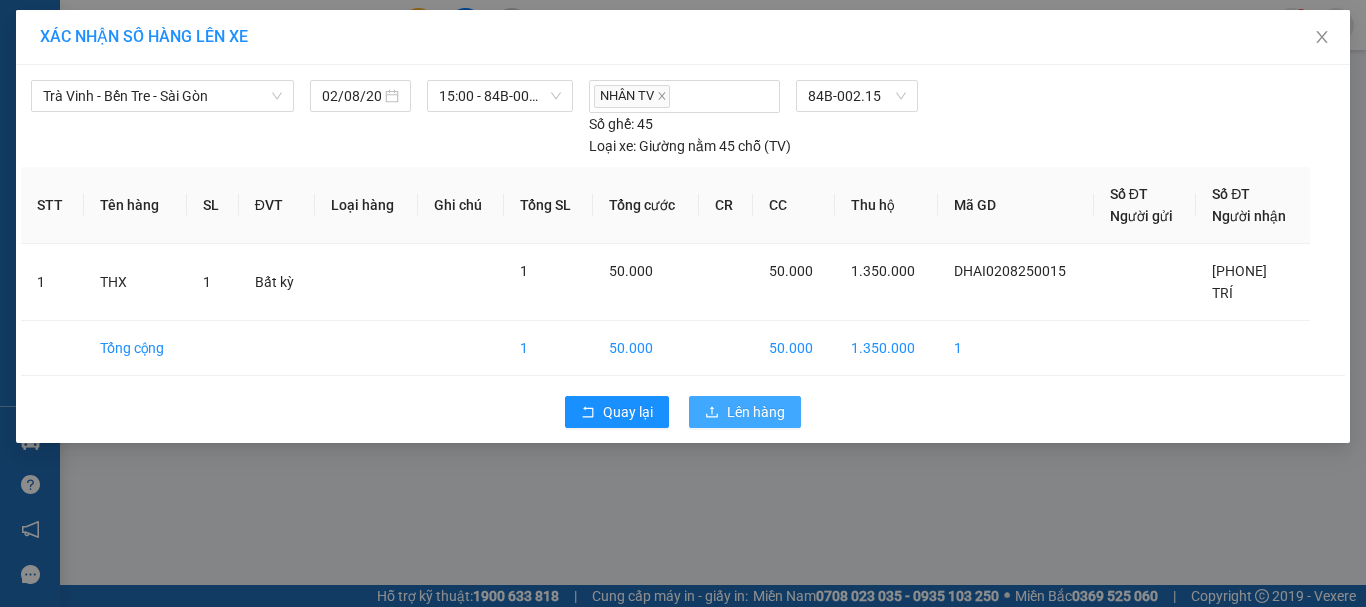 click on "Lên hàng" at bounding box center (756, 412) 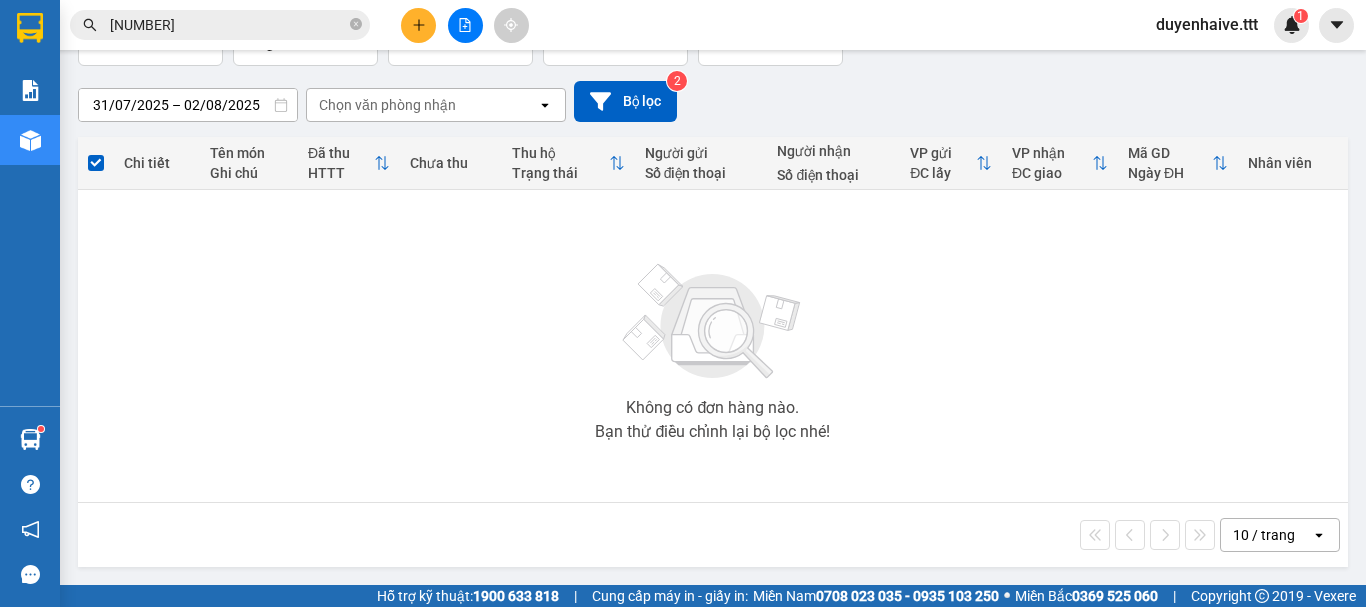 scroll, scrollTop: 0, scrollLeft: 0, axis: both 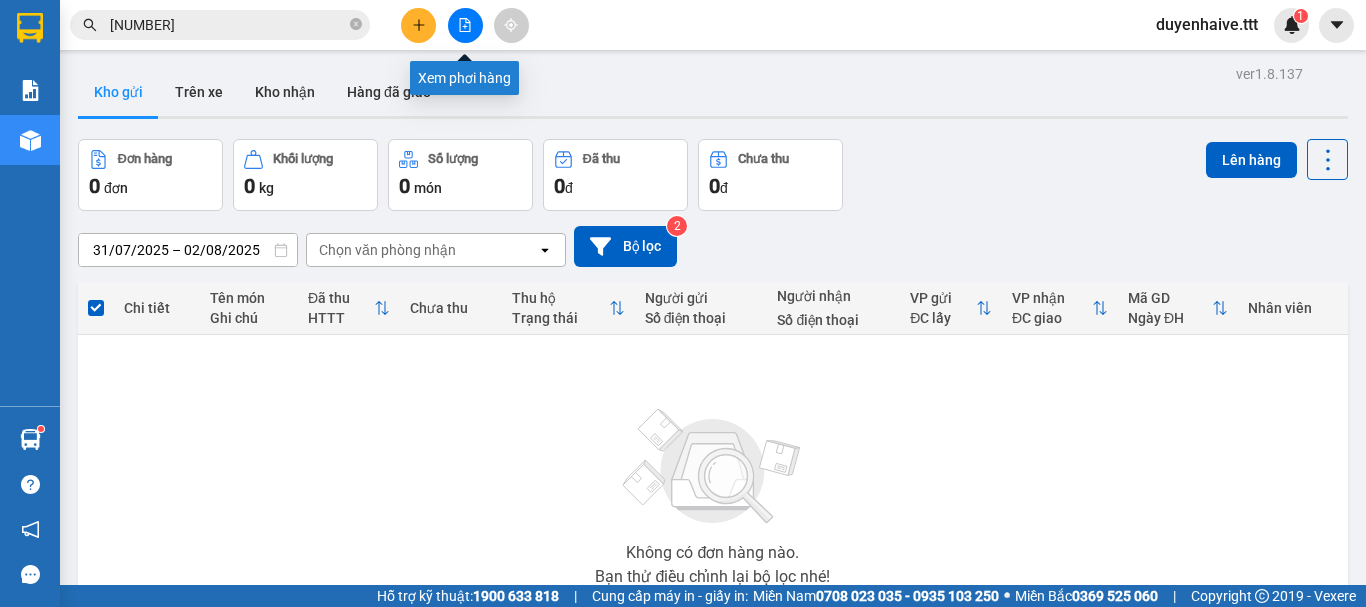 click 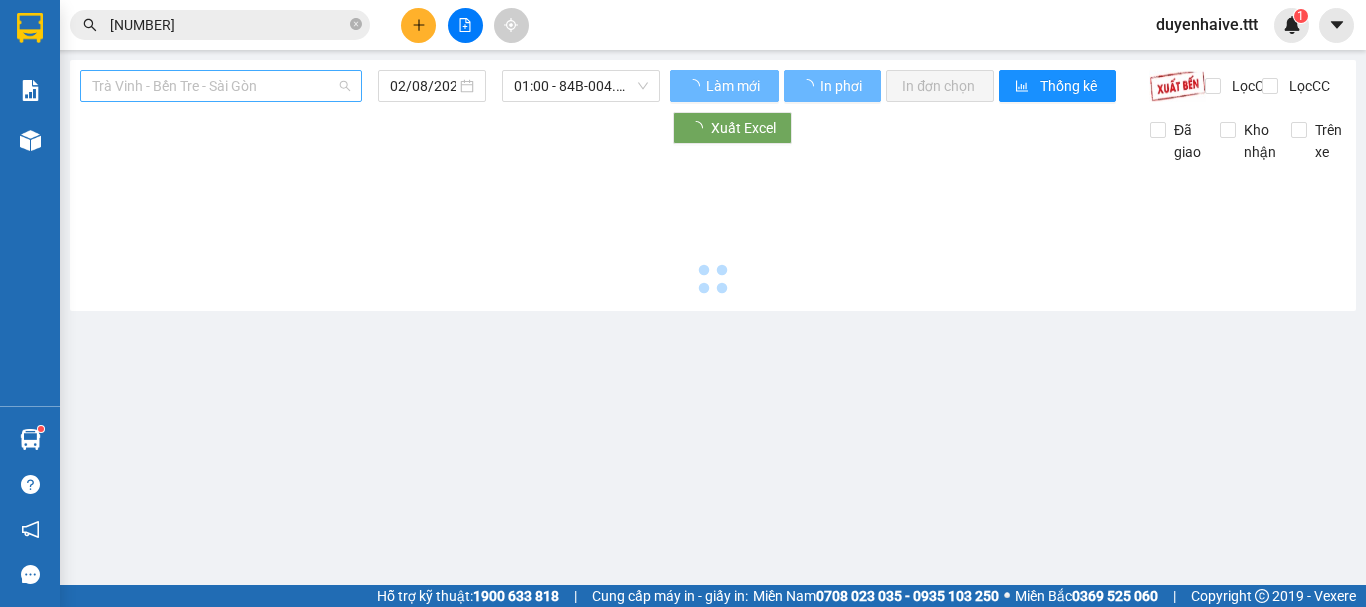 click on "Trà Vinh - Bến Tre - Sài Gòn" at bounding box center (221, 86) 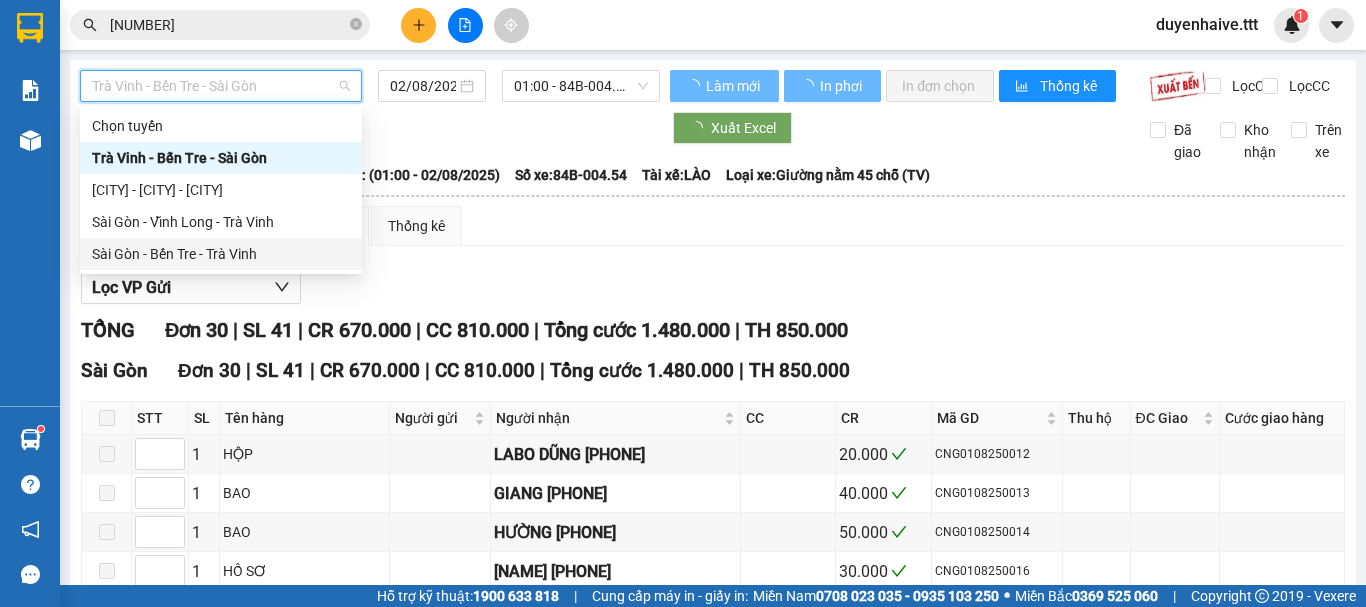 click on "Sài Gòn - Bến Tre - Trà Vinh" at bounding box center (221, 254) 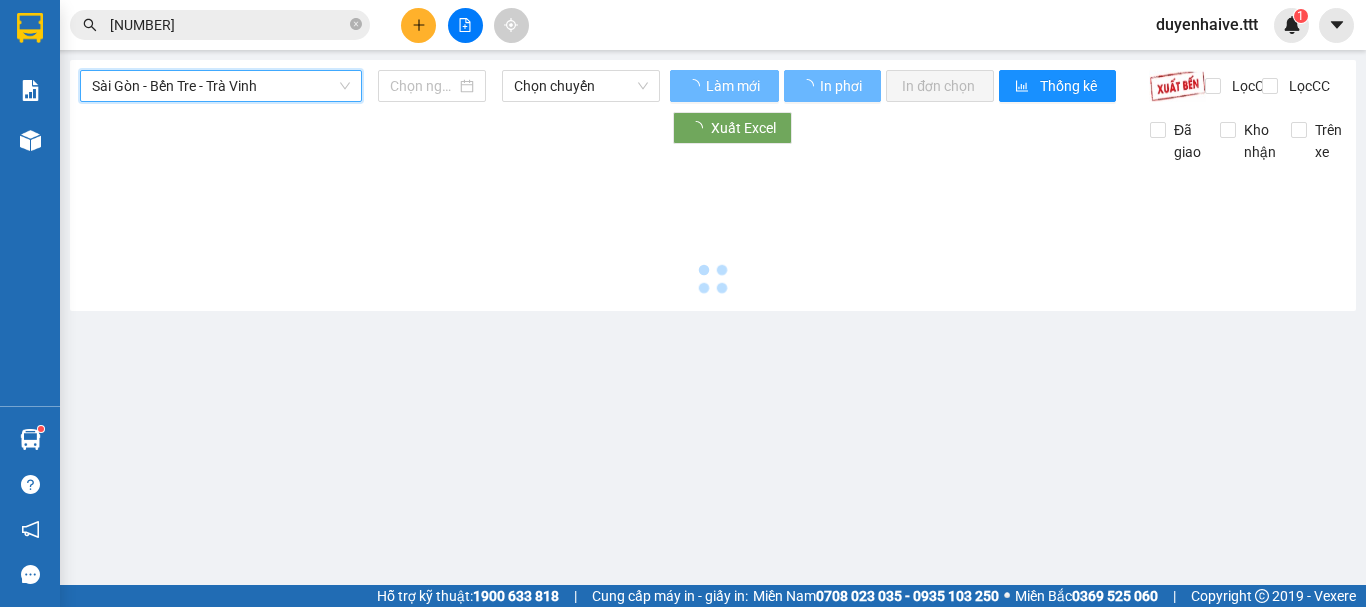 type on "02/08/2025" 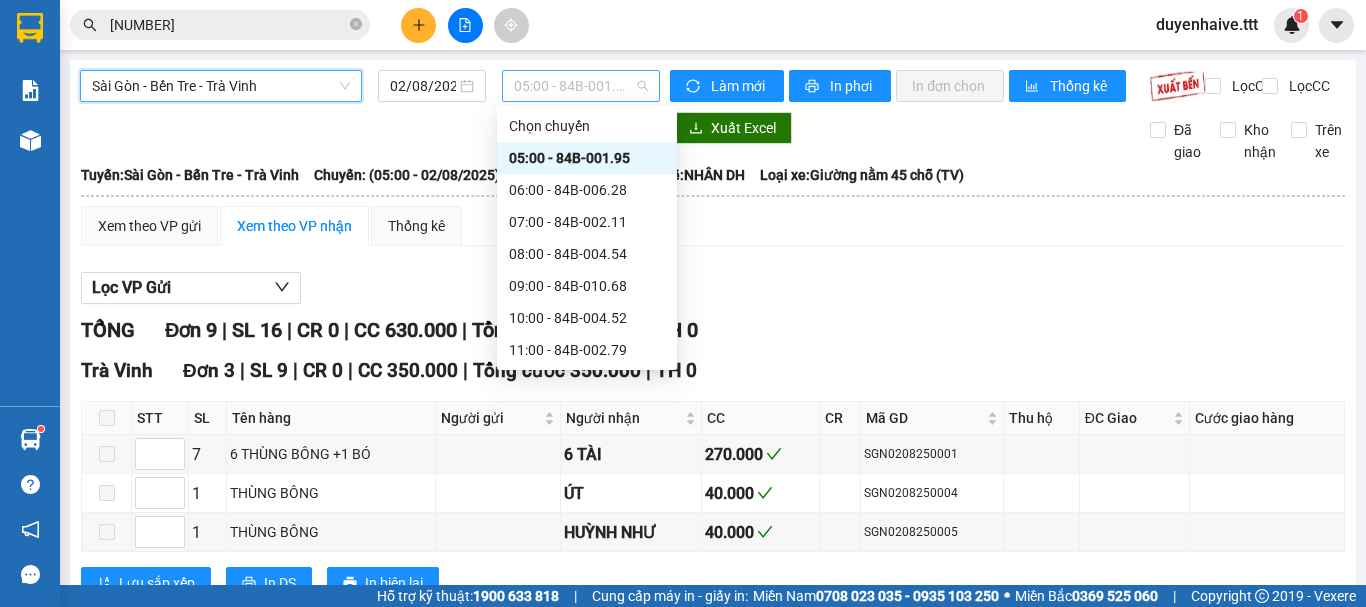 click on "[TIME]     - [ID]" at bounding box center [581, 86] 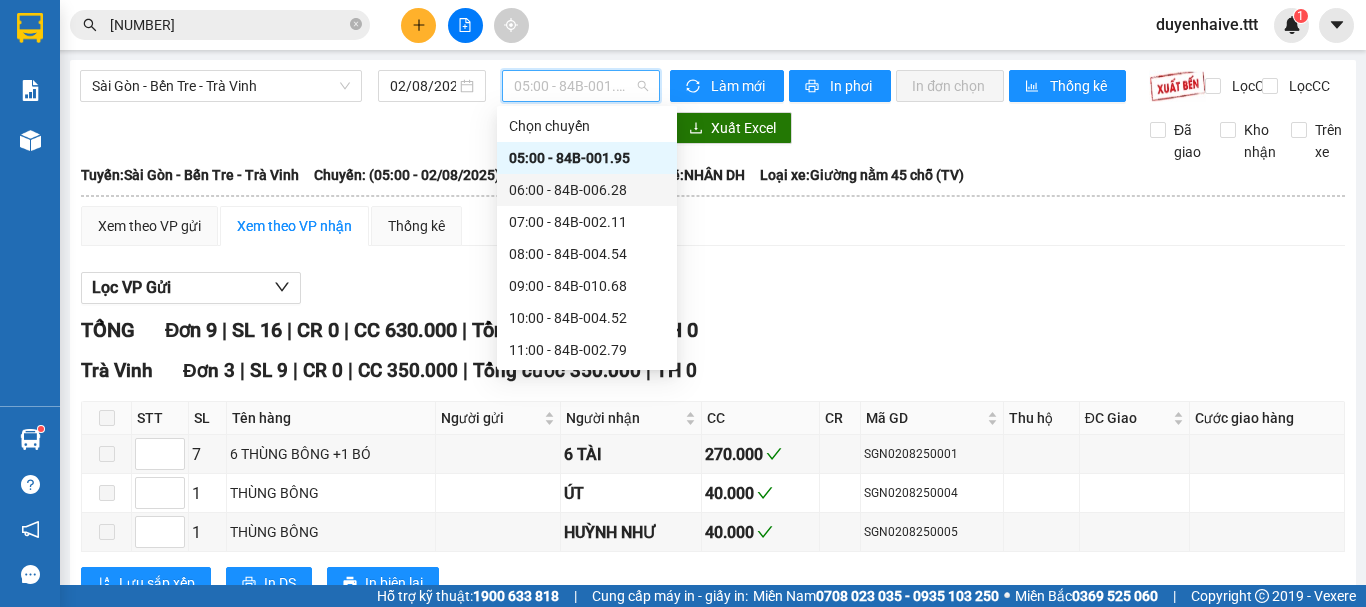 click on "06:00     - 84B-006.28" at bounding box center (587, 190) 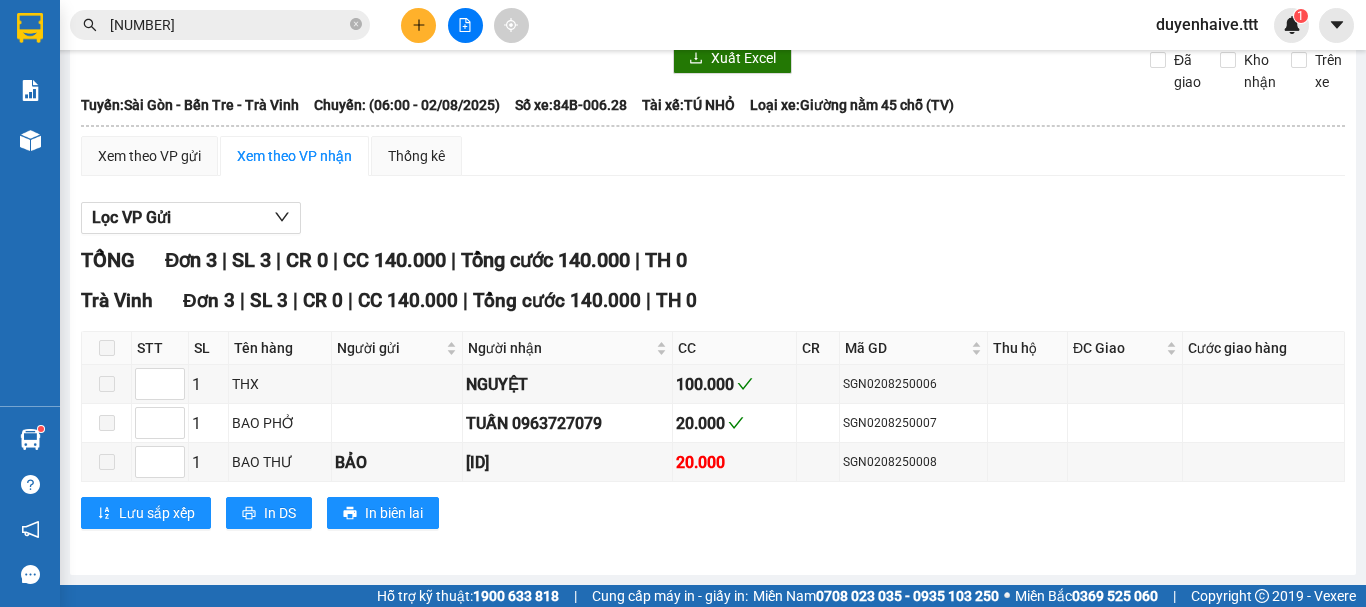 scroll, scrollTop: 0, scrollLeft: 0, axis: both 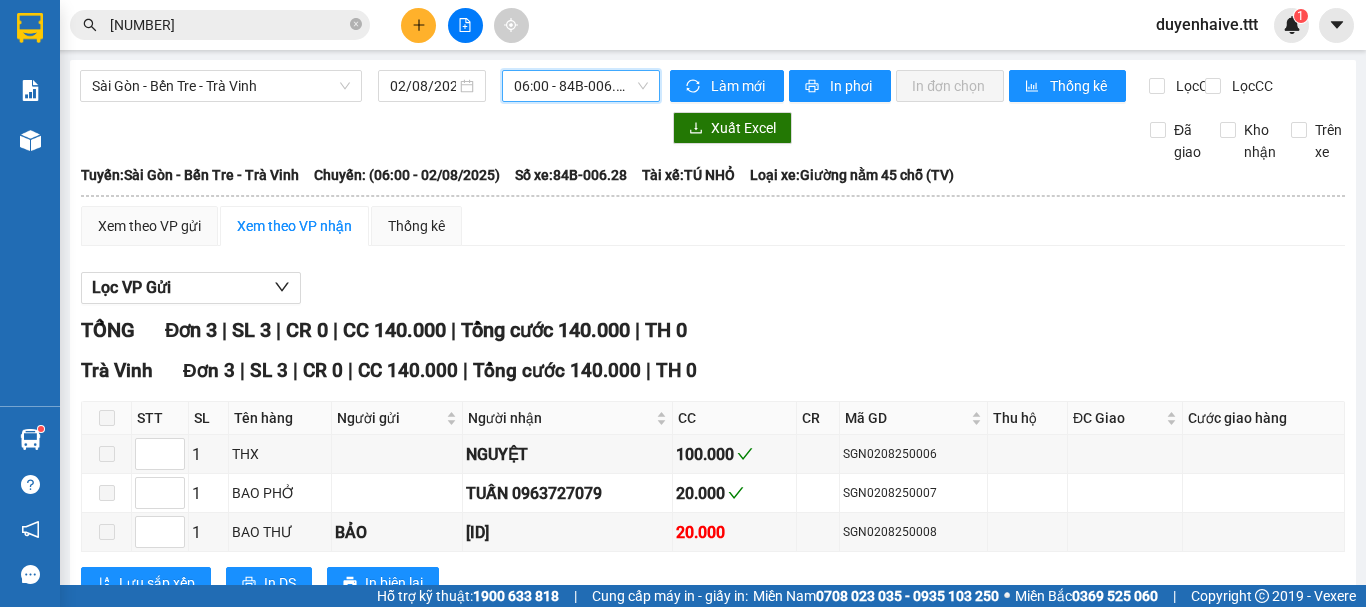 click on "06:00     - 84B-006.28" at bounding box center [581, 86] 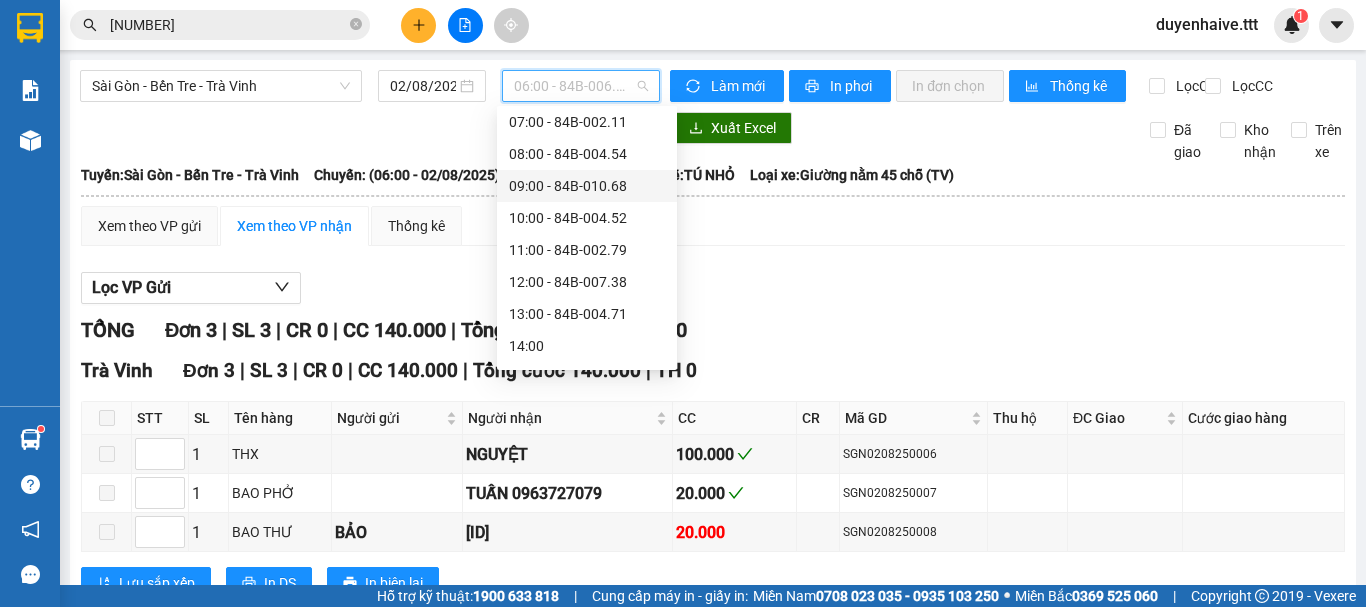 scroll, scrollTop: 0, scrollLeft: 0, axis: both 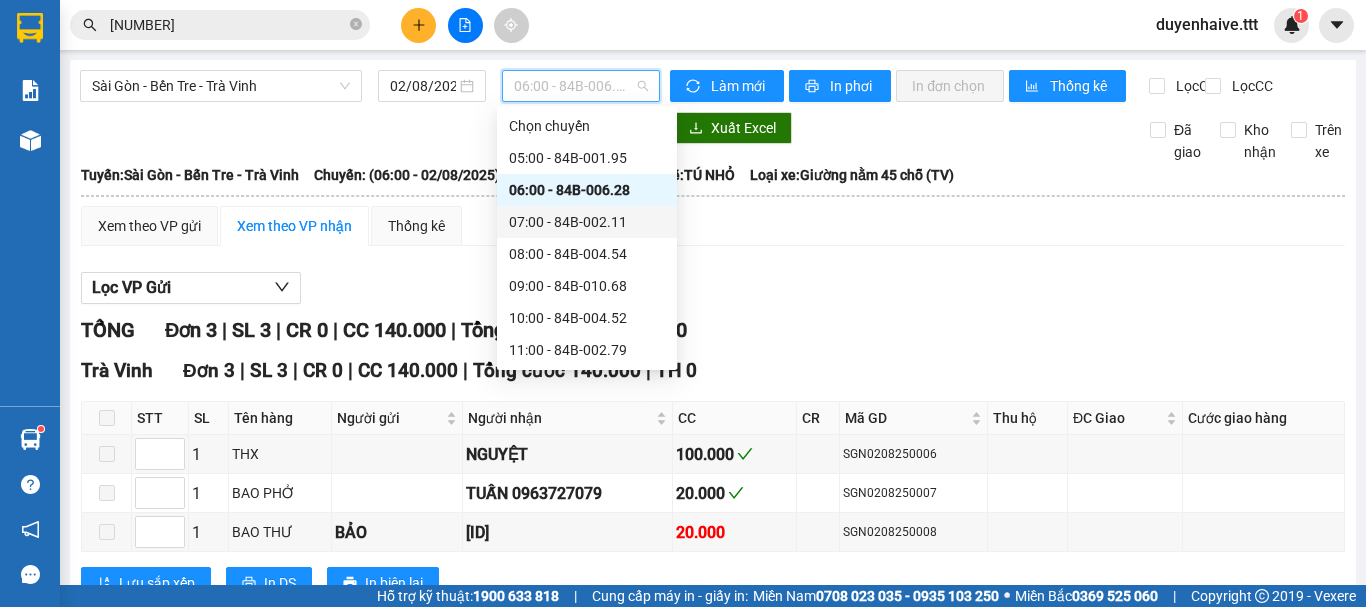 click on "07:00     - 84B-002.11" at bounding box center (587, 222) 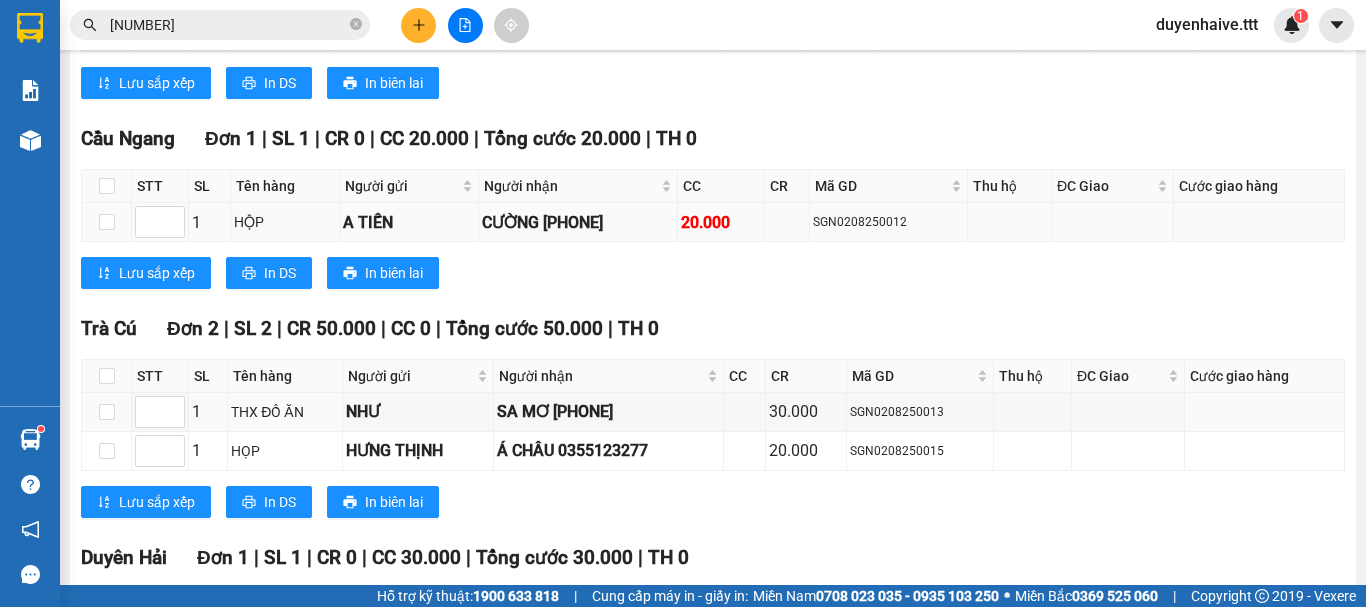 scroll, scrollTop: 696, scrollLeft: 0, axis: vertical 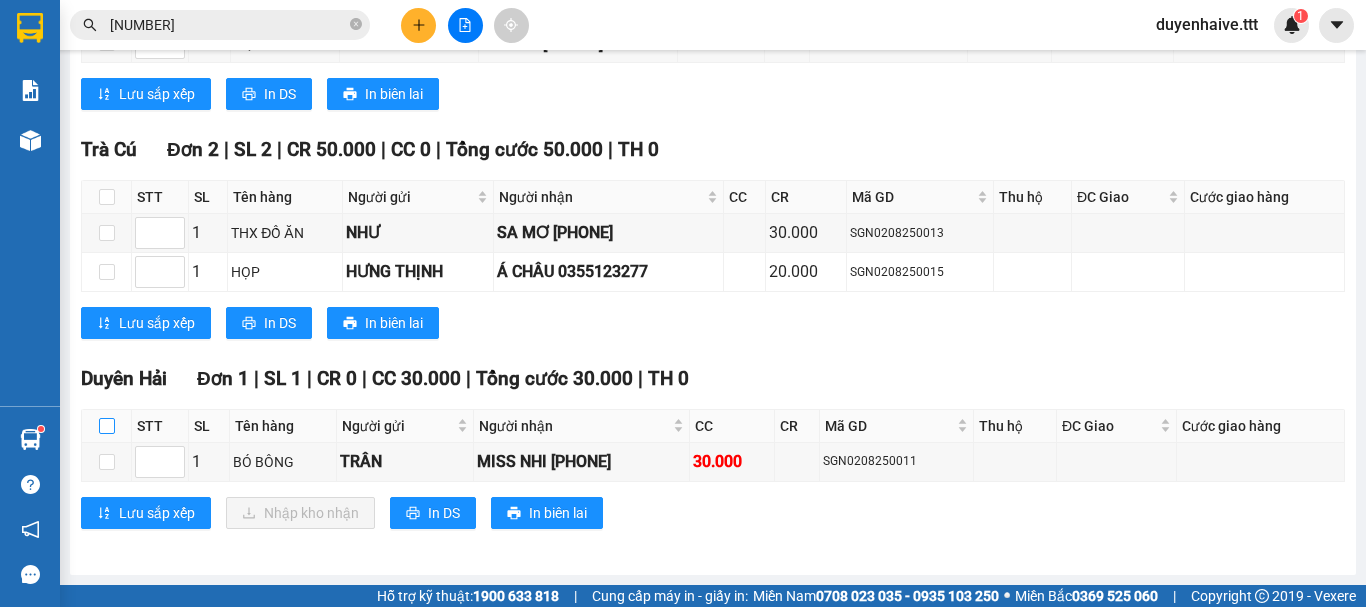 click at bounding box center [107, 426] 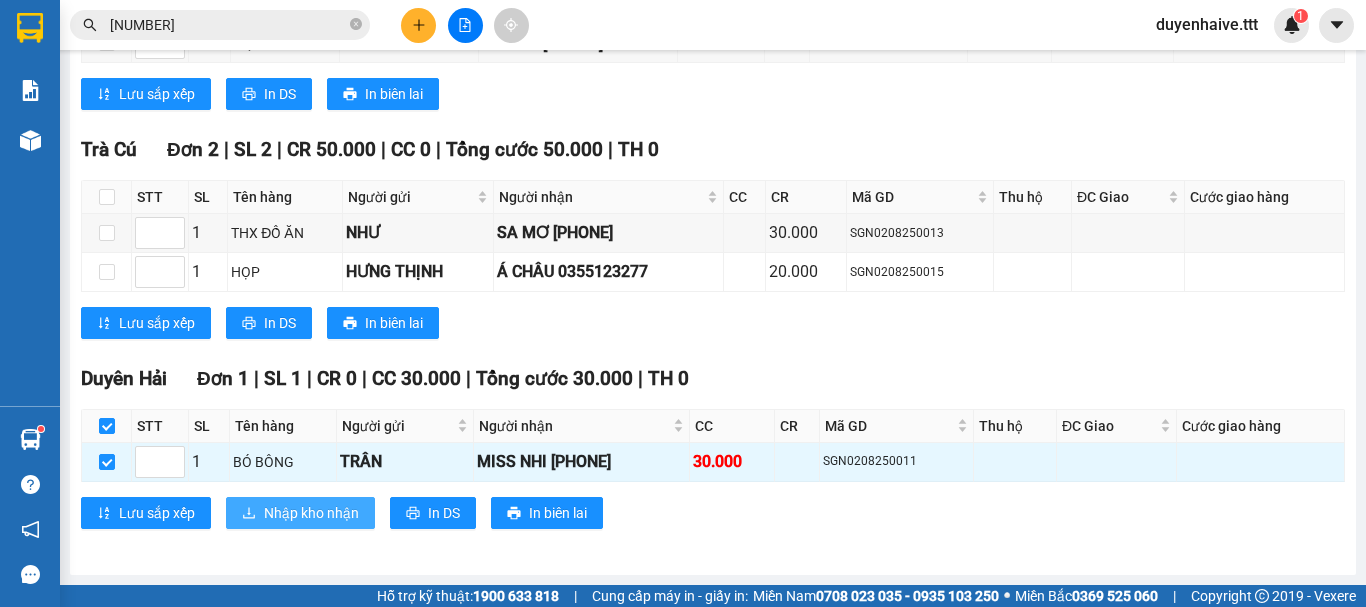 click on "Nhập kho nhận" at bounding box center [311, 513] 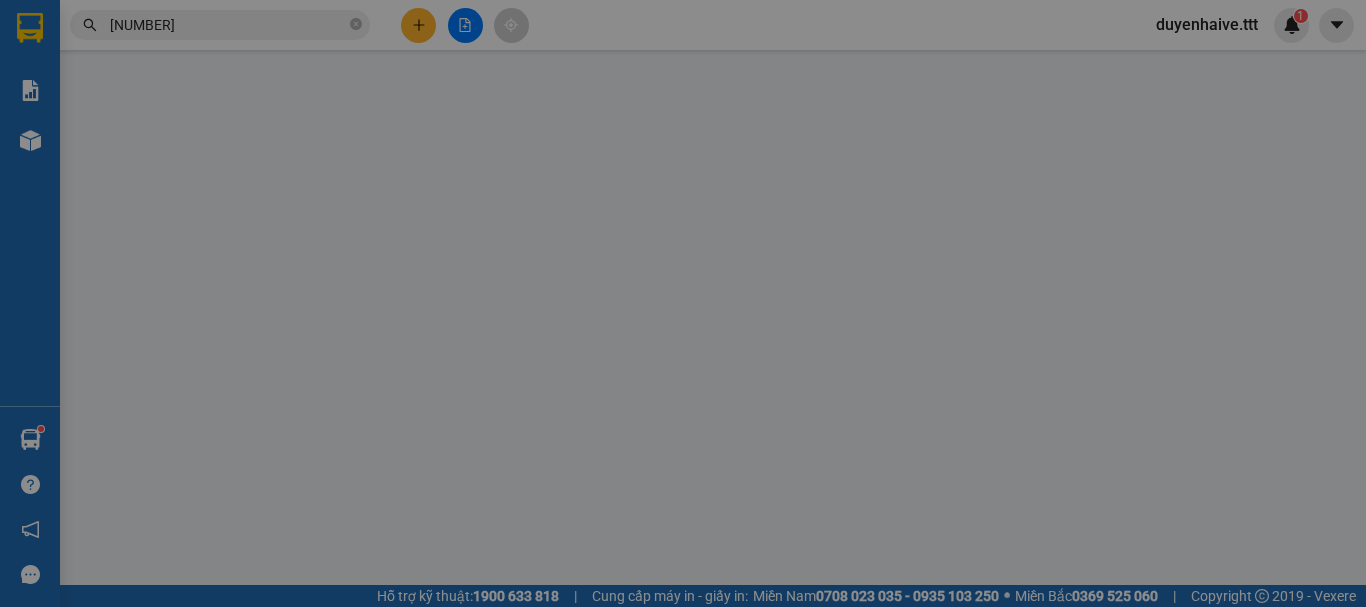 scroll, scrollTop: 0, scrollLeft: 0, axis: both 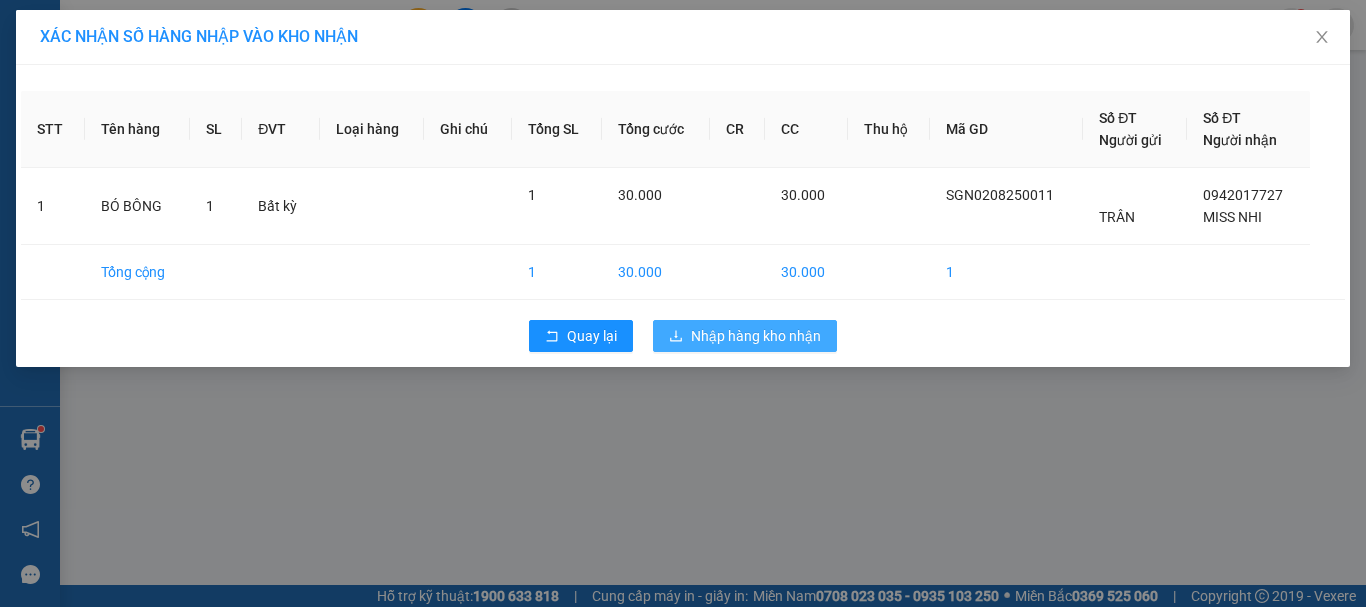 click on "Nhập hàng kho nhận" at bounding box center (756, 336) 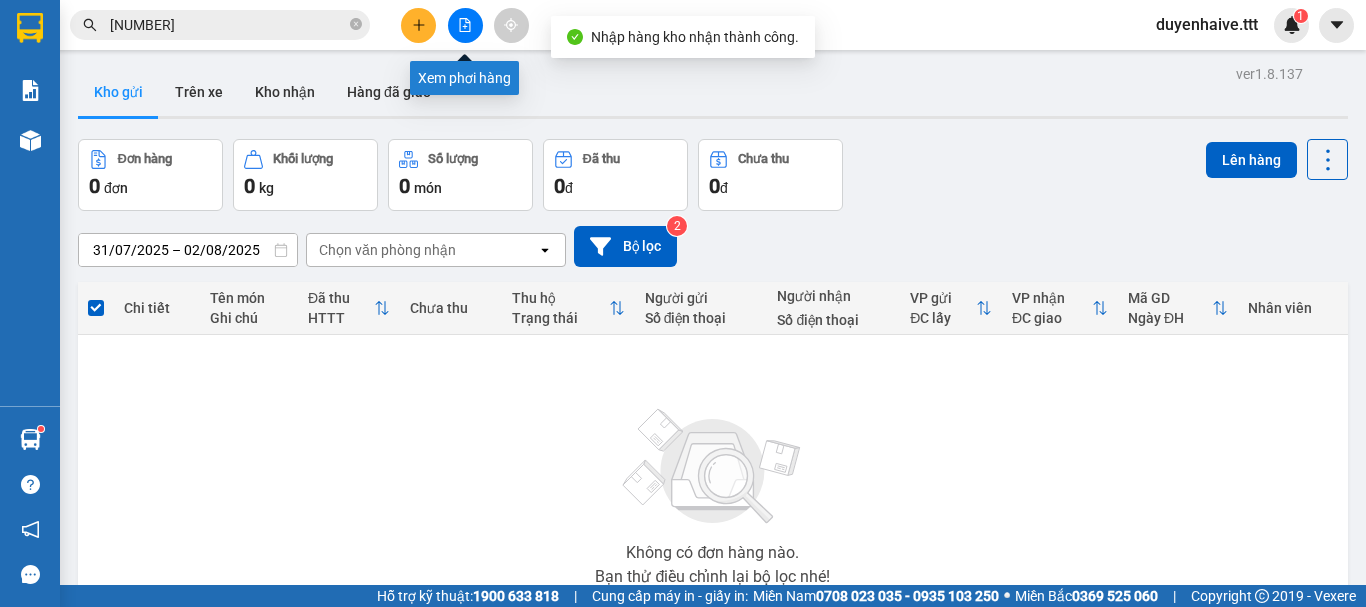 click 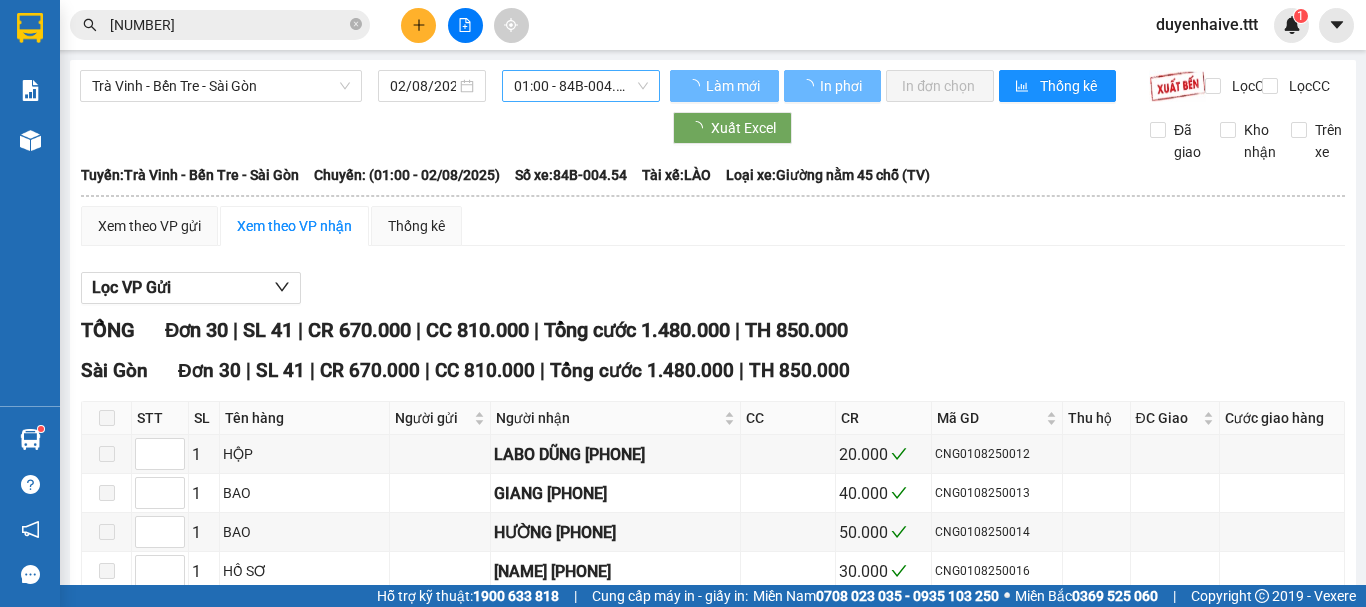 click on "01:00     - 84B-004.54" at bounding box center [581, 86] 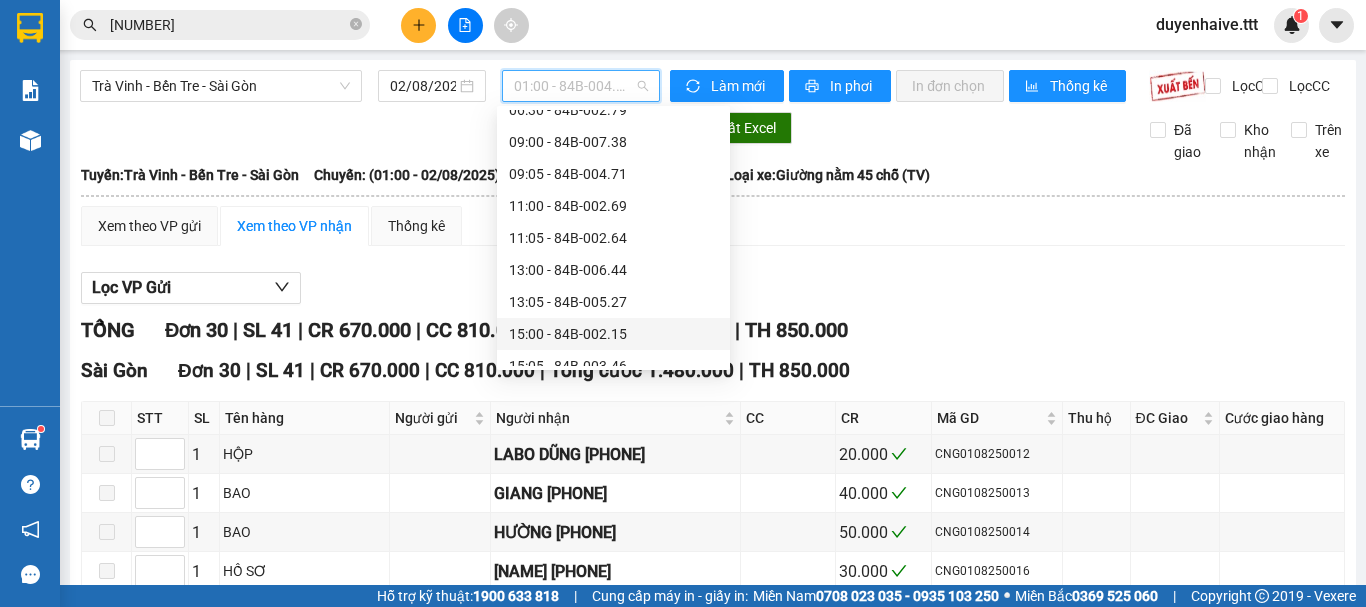 scroll, scrollTop: 500, scrollLeft: 0, axis: vertical 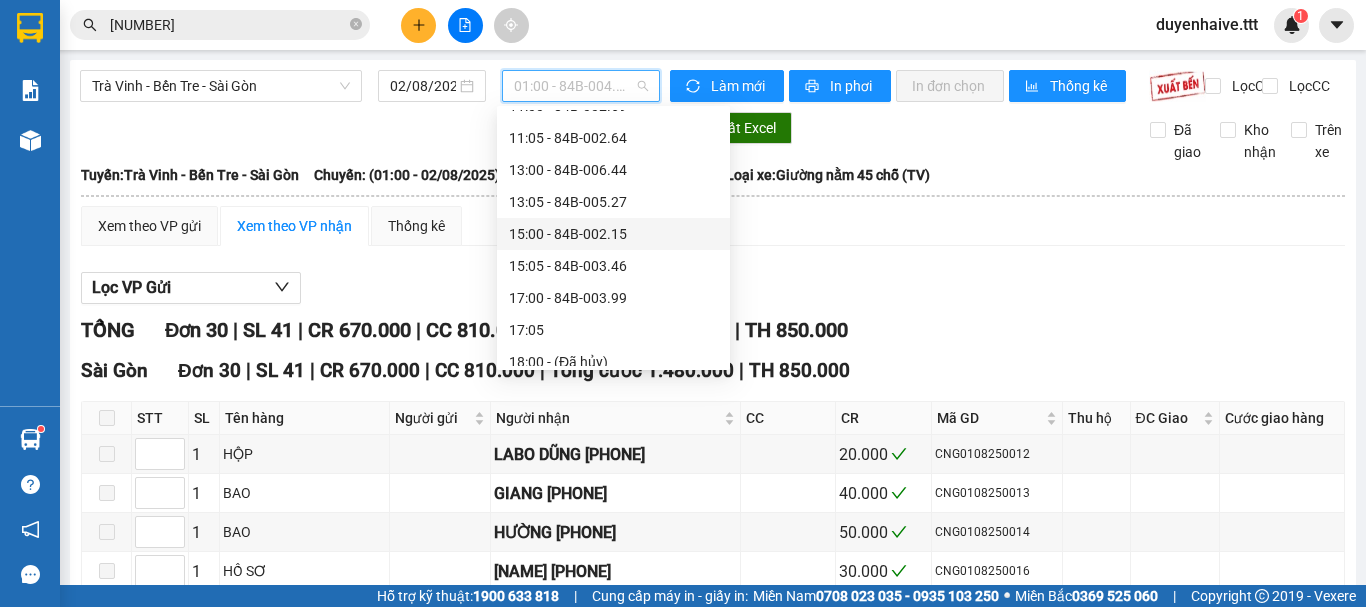 click on "15:00     - 84B-002.15" at bounding box center (613, 234) 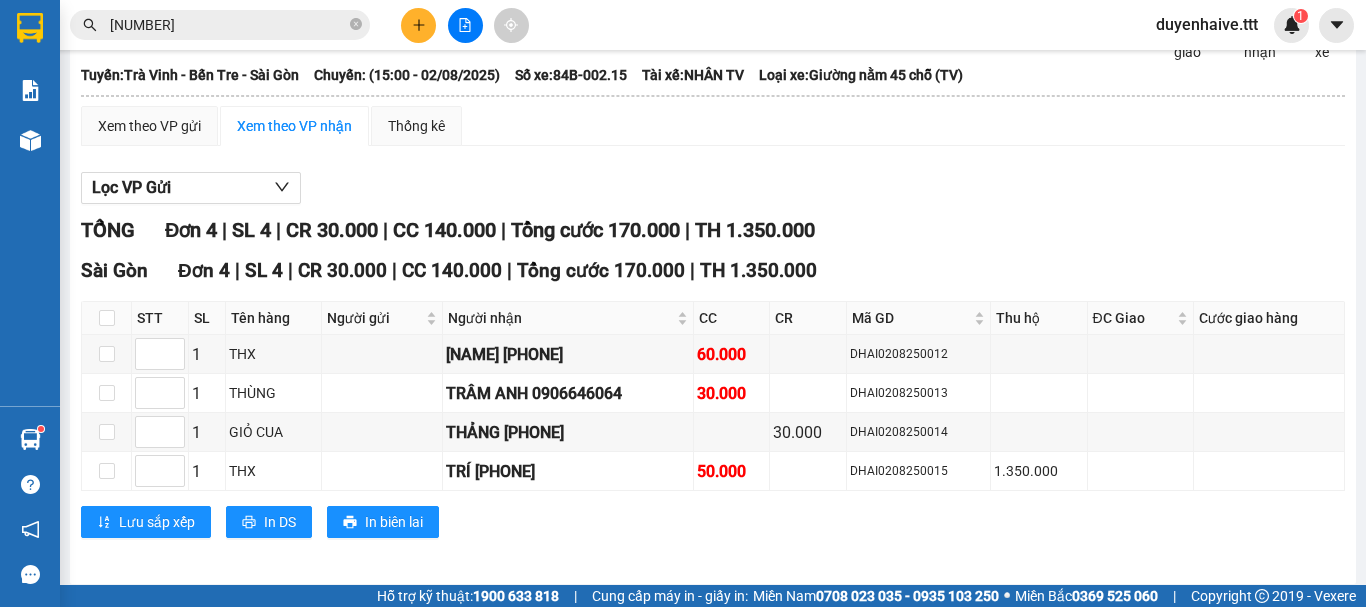 scroll, scrollTop: 126, scrollLeft: 0, axis: vertical 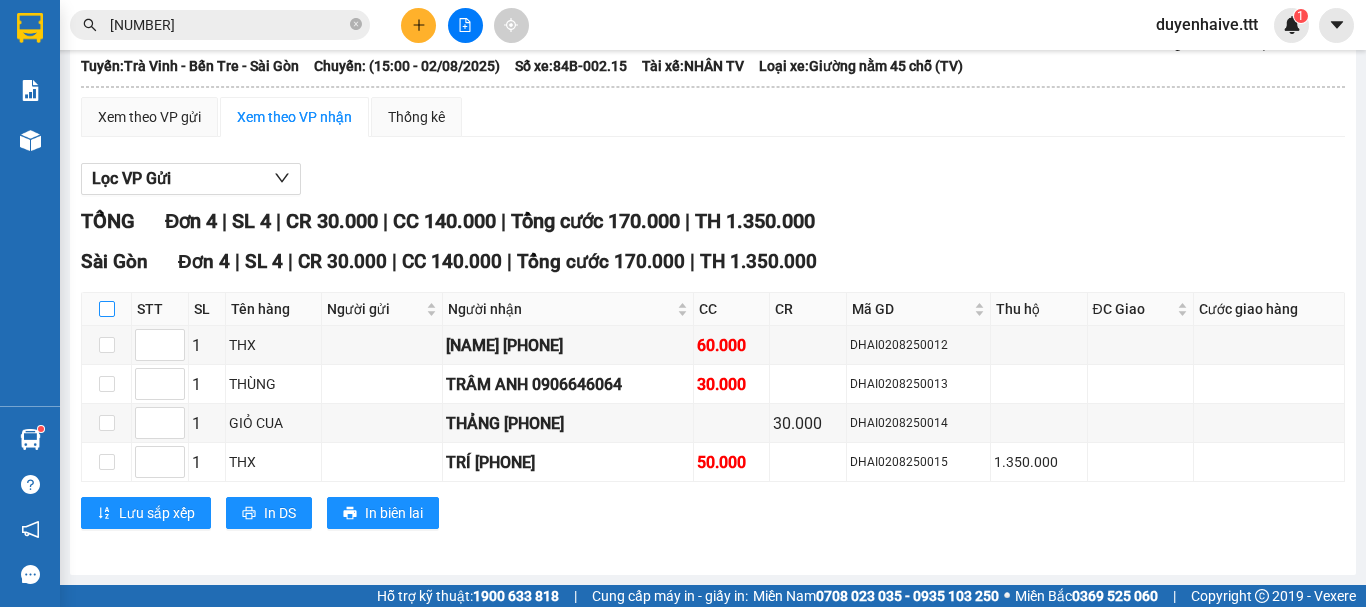 click at bounding box center (107, 309) 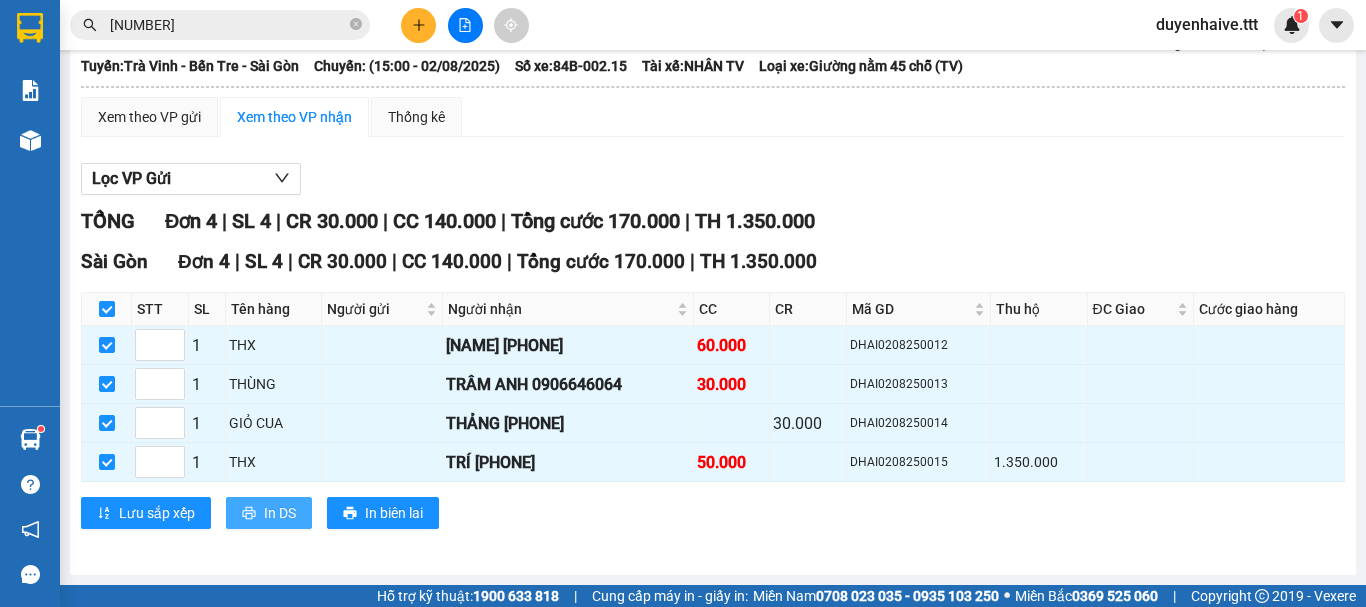 click 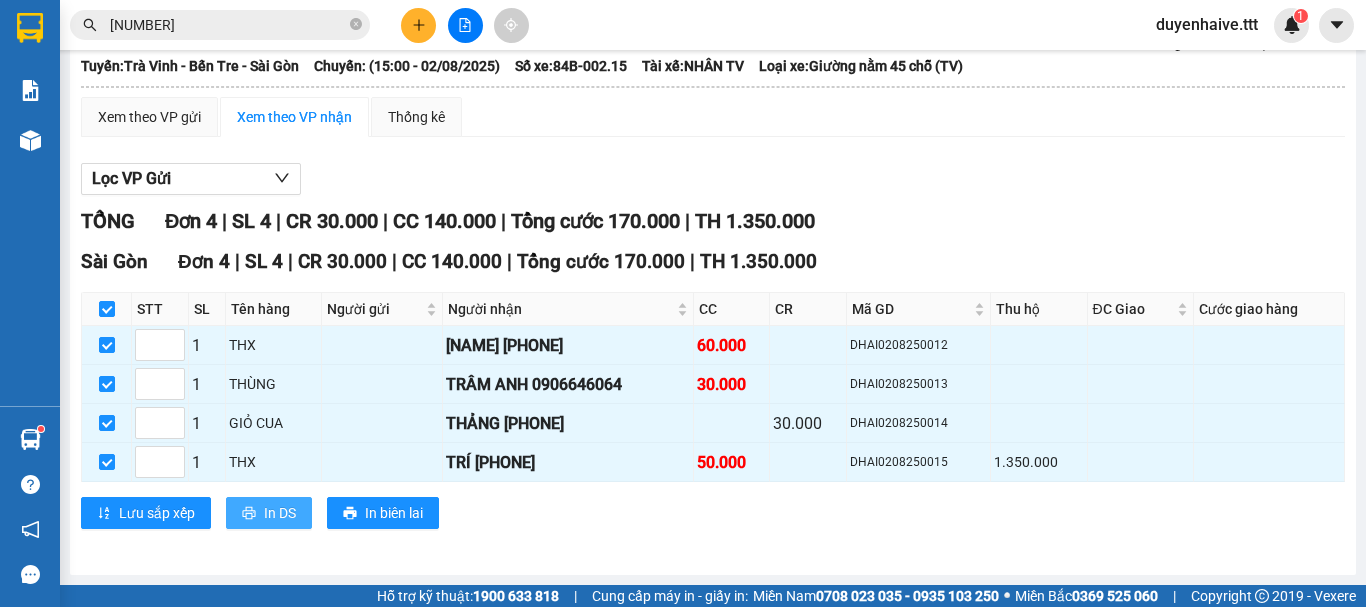 scroll, scrollTop: 0, scrollLeft: 0, axis: both 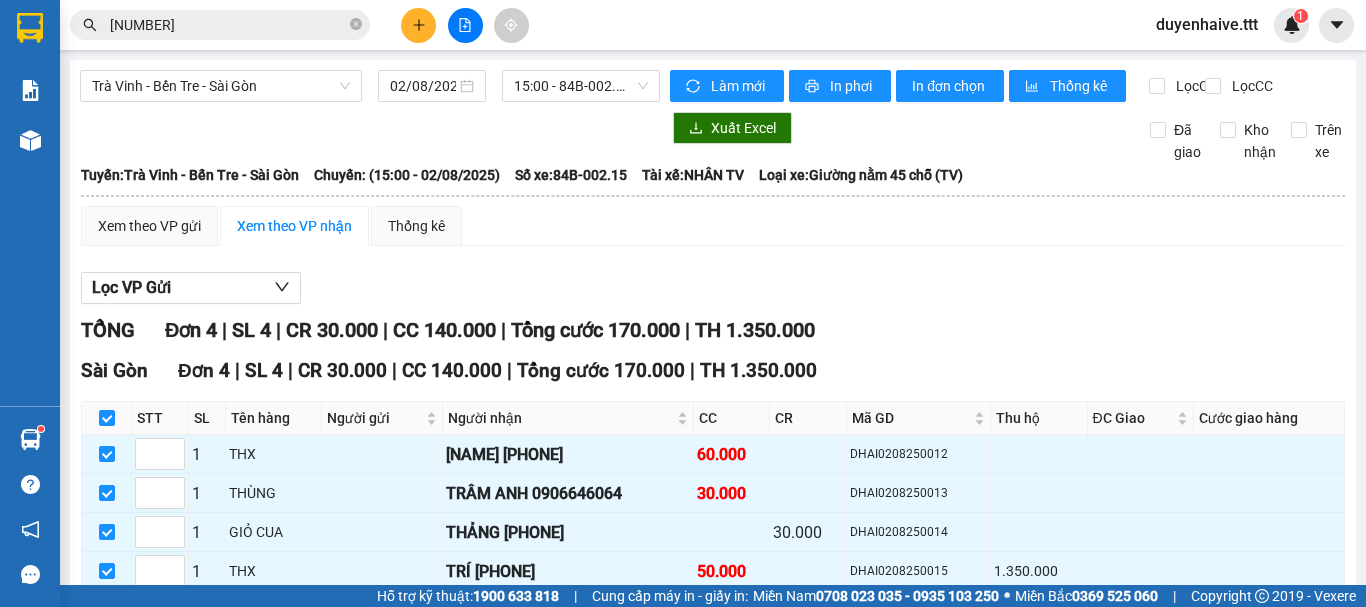 click at bounding box center (465, 25) 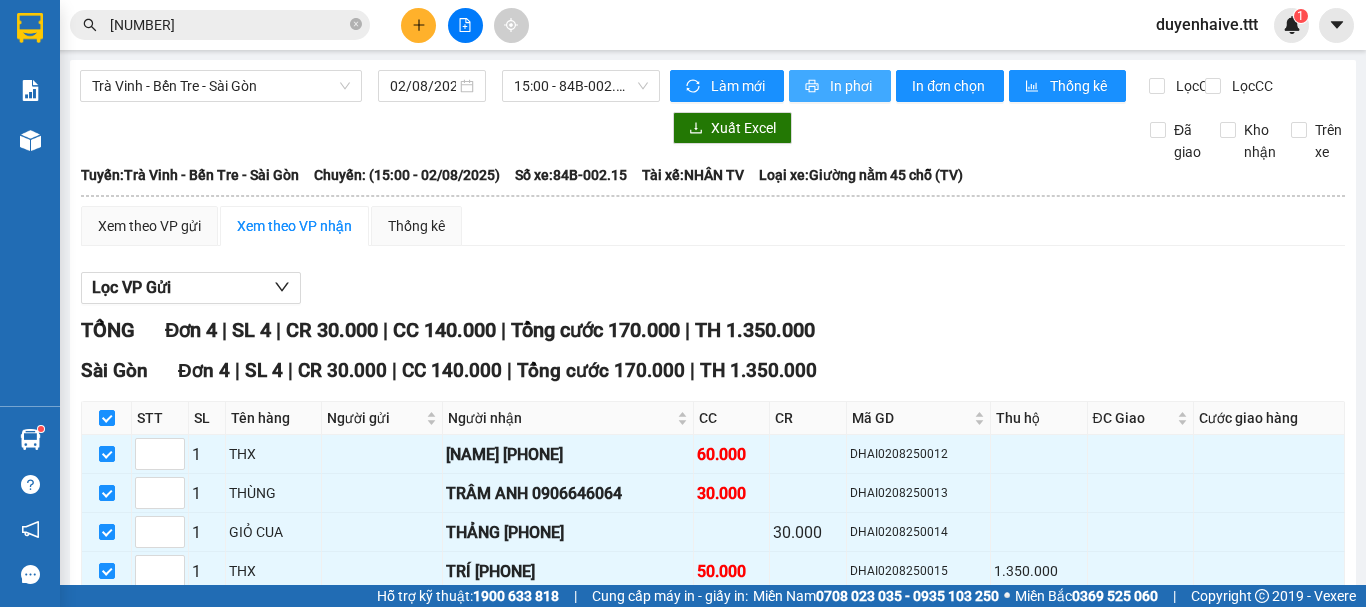 click on "In phơi" at bounding box center (852, 86) 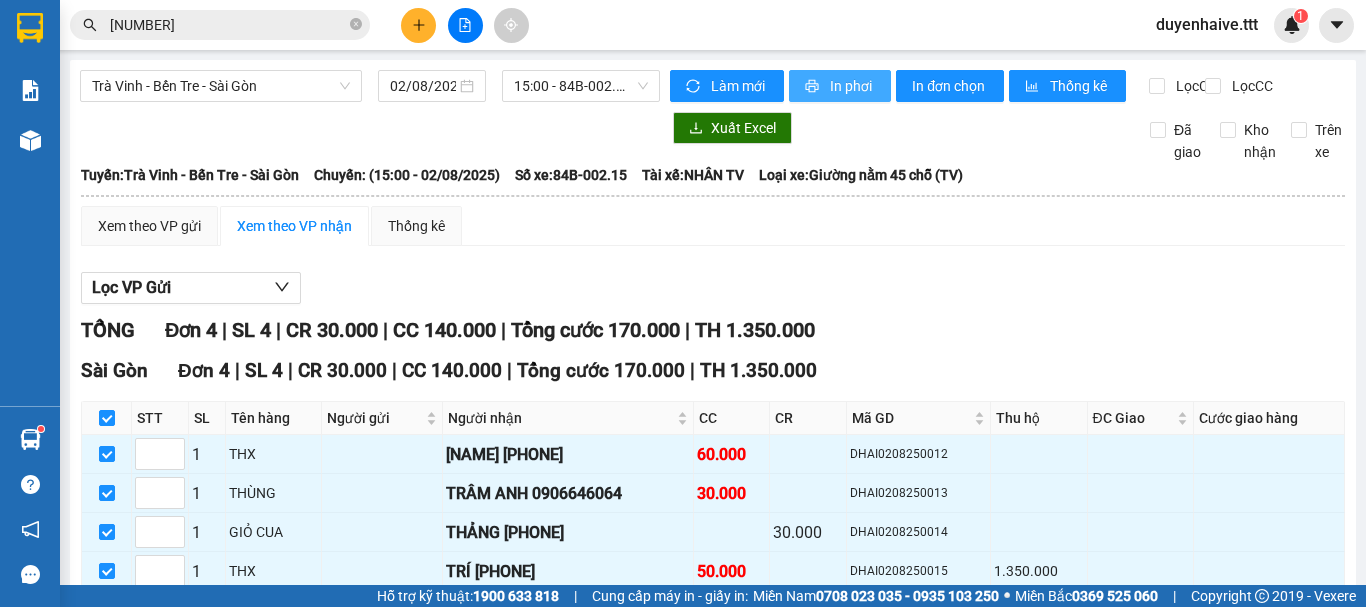 scroll, scrollTop: 0, scrollLeft: 0, axis: both 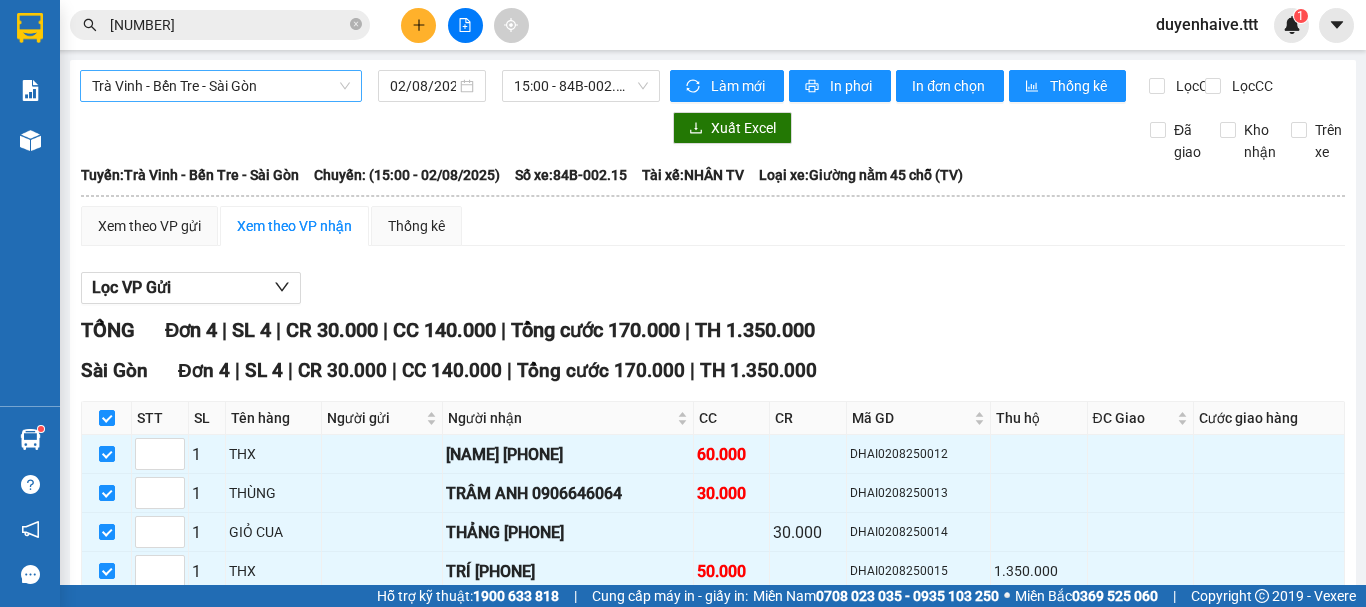 click on "Trà Vinh - Bến Tre - Sài Gòn" at bounding box center [221, 86] 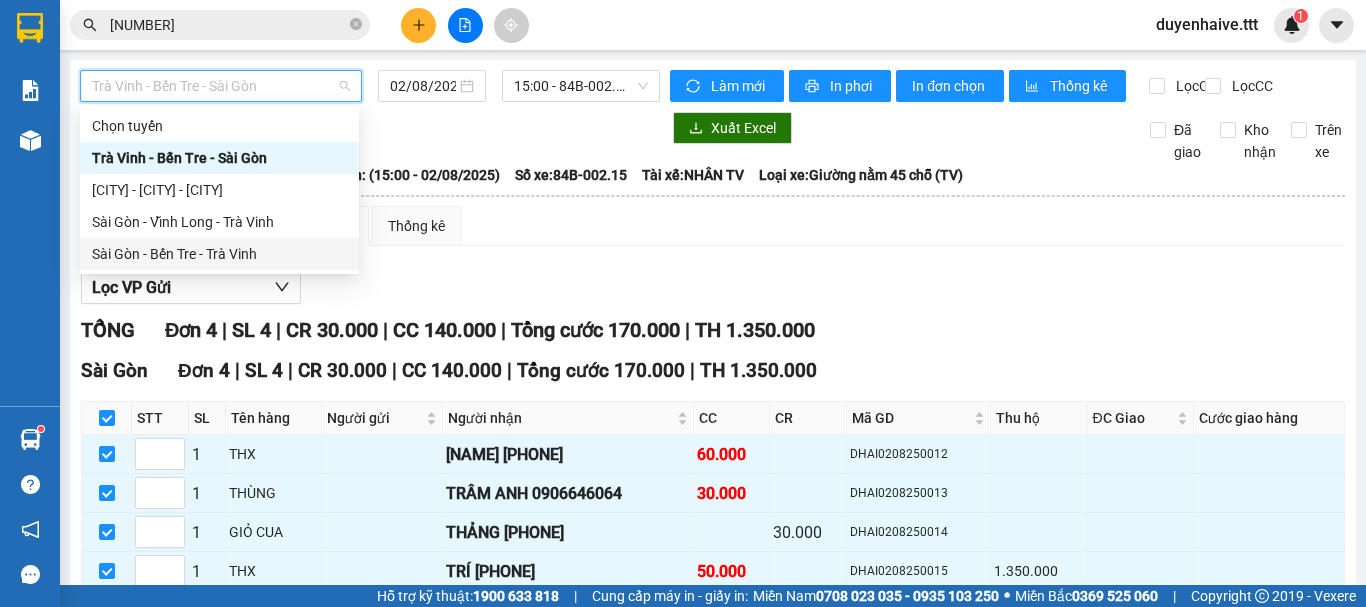 click on "Sài Gòn - Bến Tre - Trà Vinh" at bounding box center (219, 254) 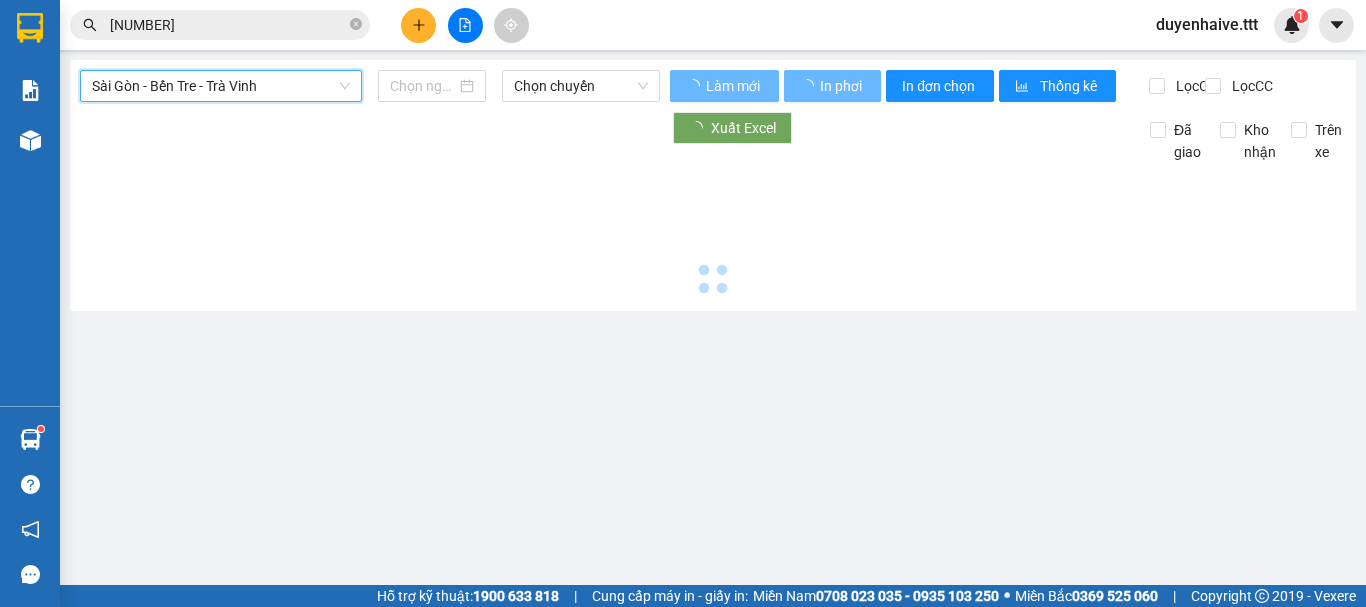 type on "02/08/2025" 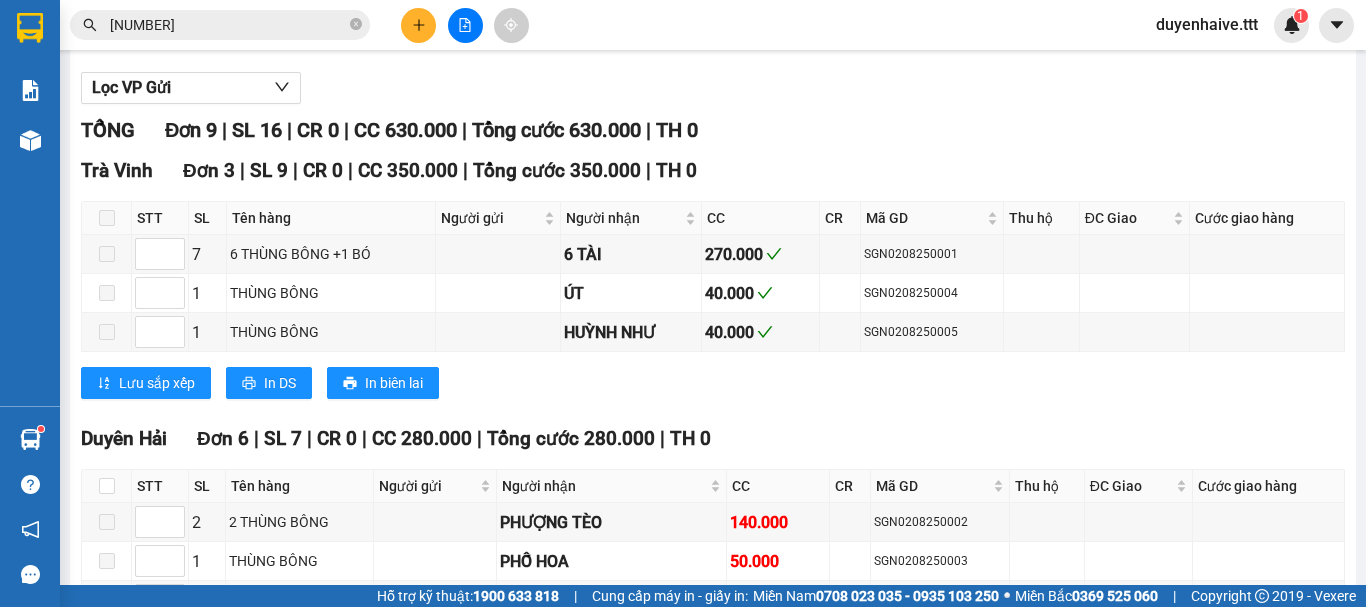 scroll, scrollTop: 0, scrollLeft: 0, axis: both 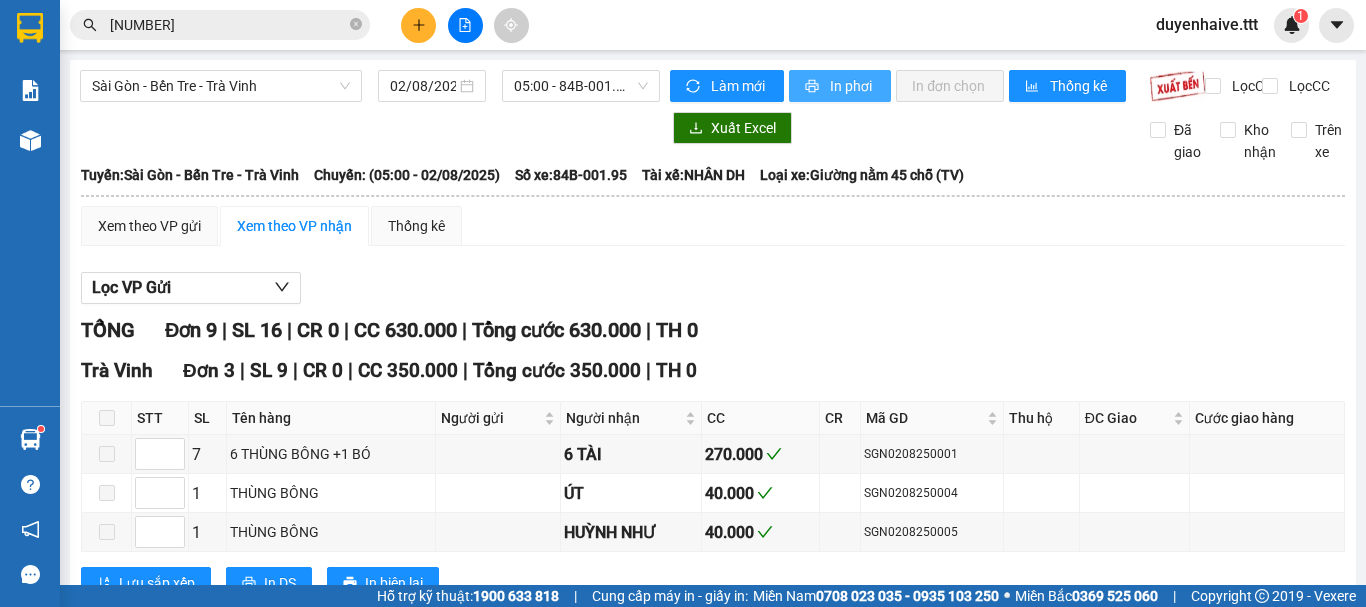 click on "In phơi" at bounding box center (852, 86) 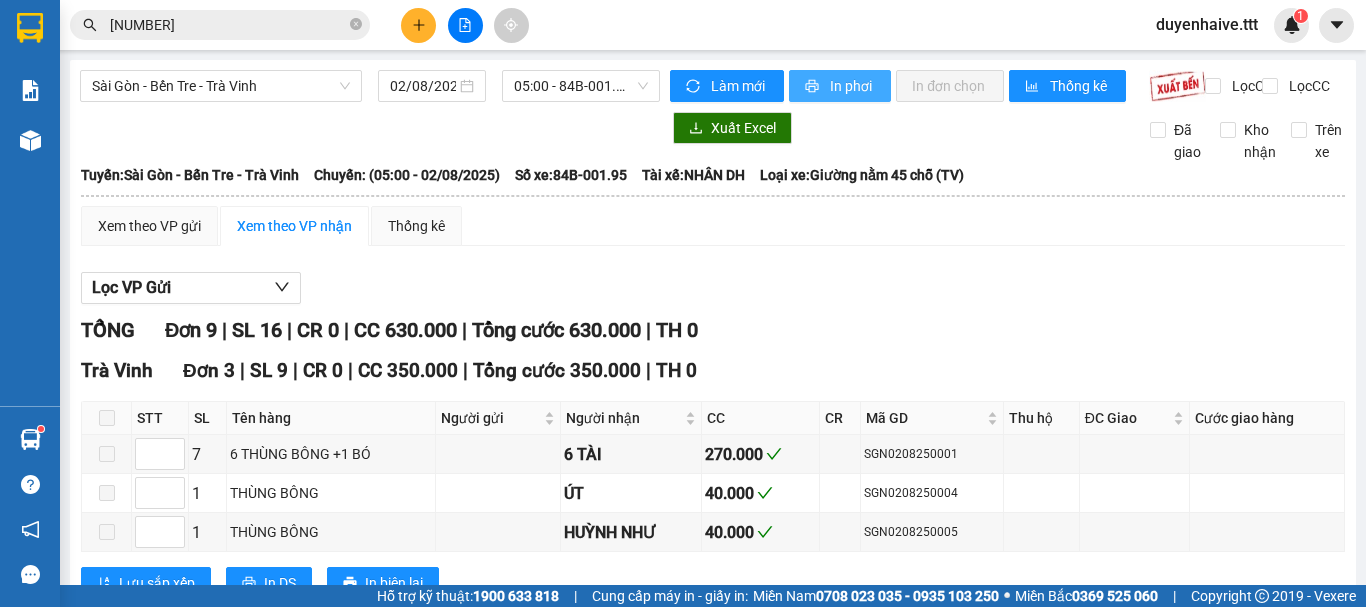 scroll, scrollTop: 0, scrollLeft: 0, axis: both 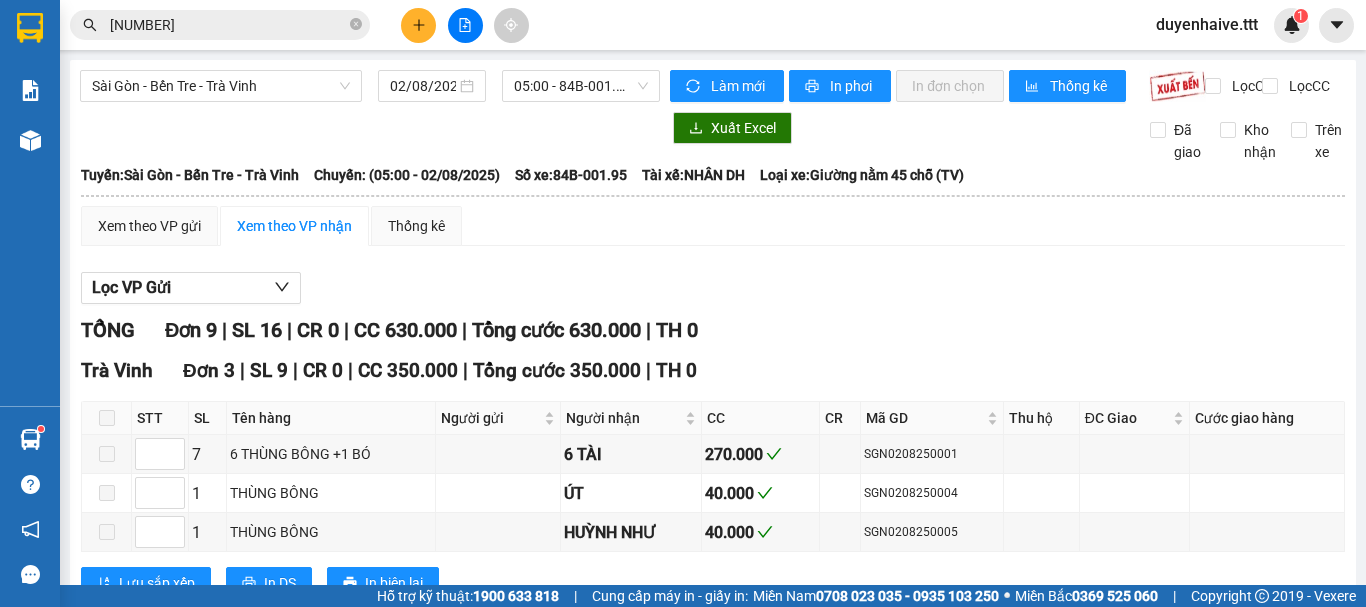 click on "33090" at bounding box center [228, 25] 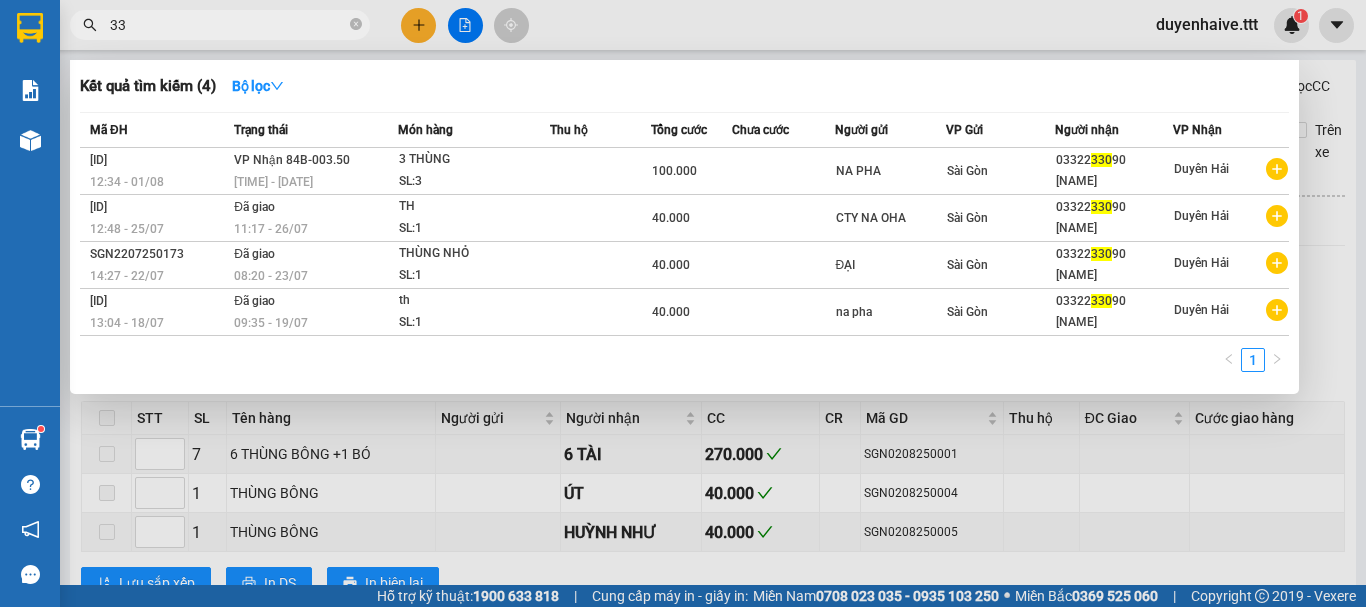 type on "3" 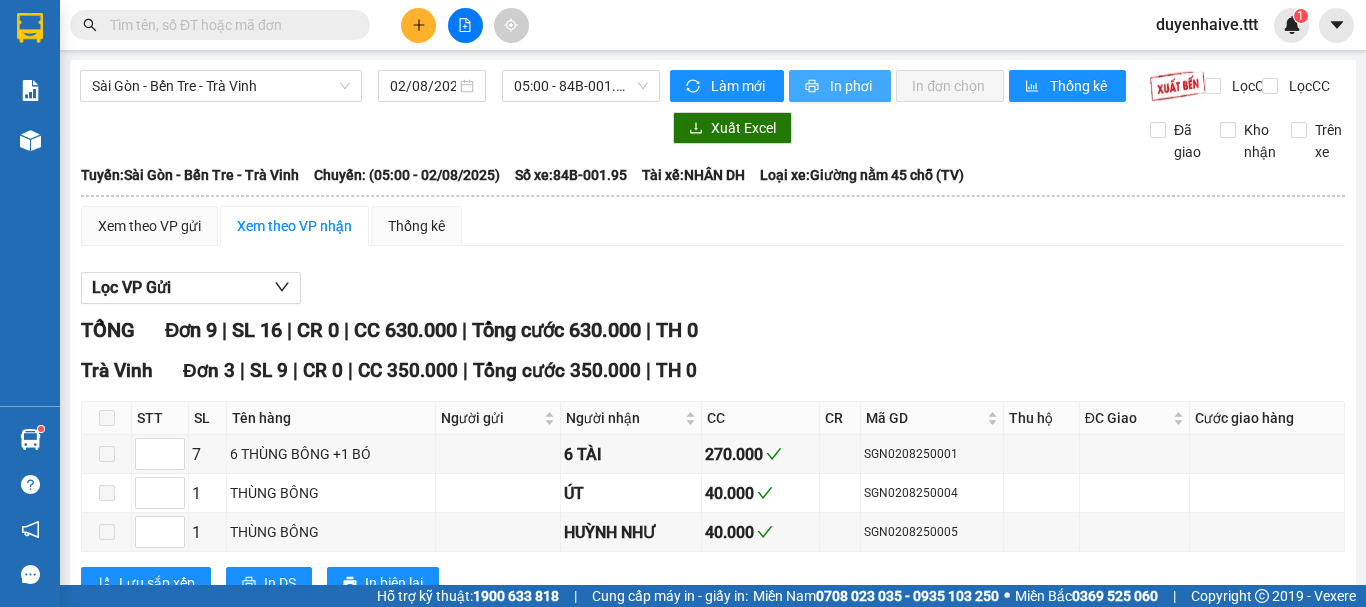click on "In phơi" at bounding box center [852, 86] 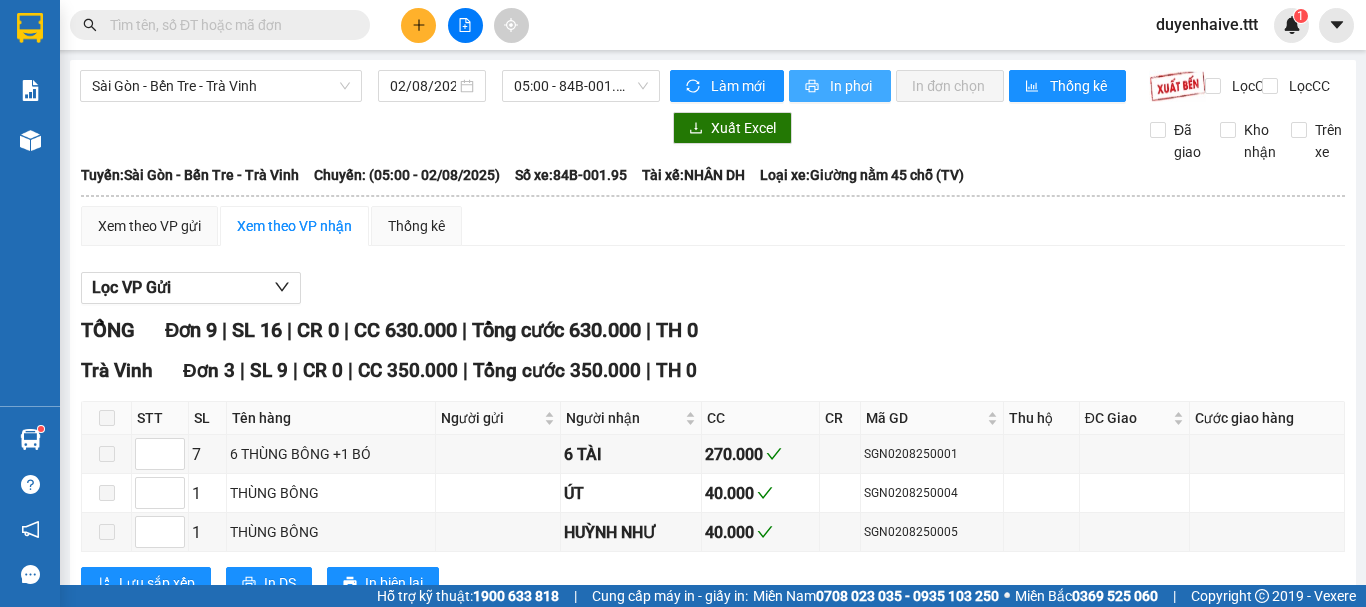 scroll, scrollTop: 0, scrollLeft: 0, axis: both 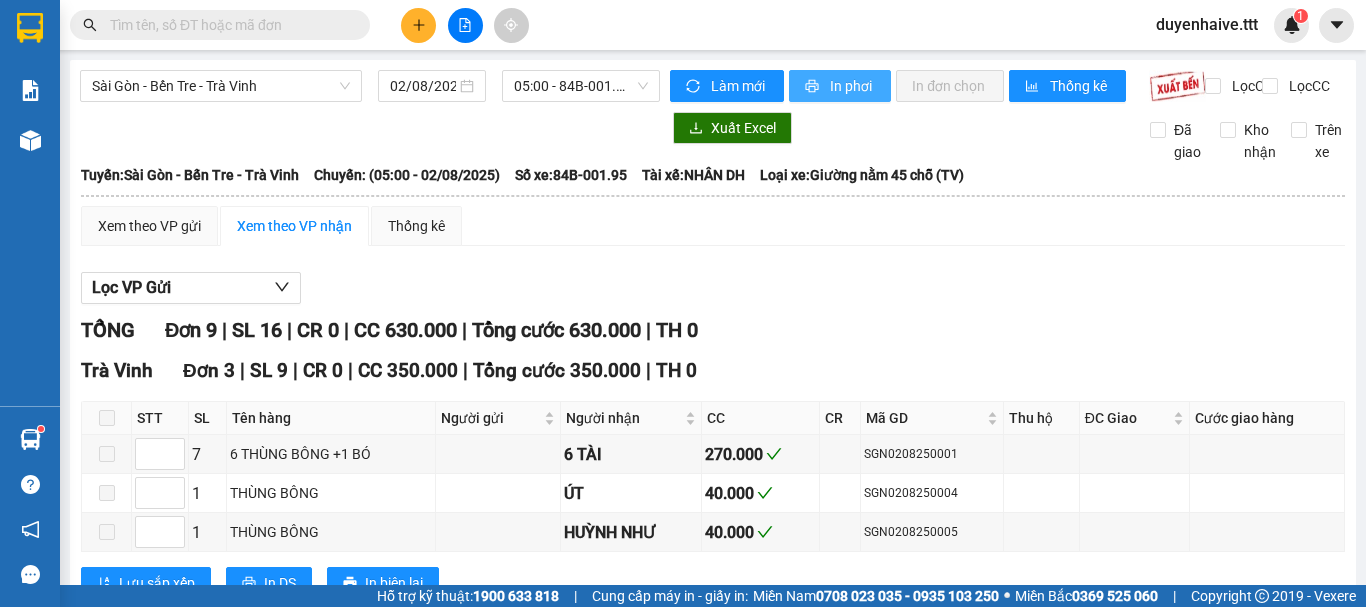 click on "In phơi" at bounding box center [852, 86] 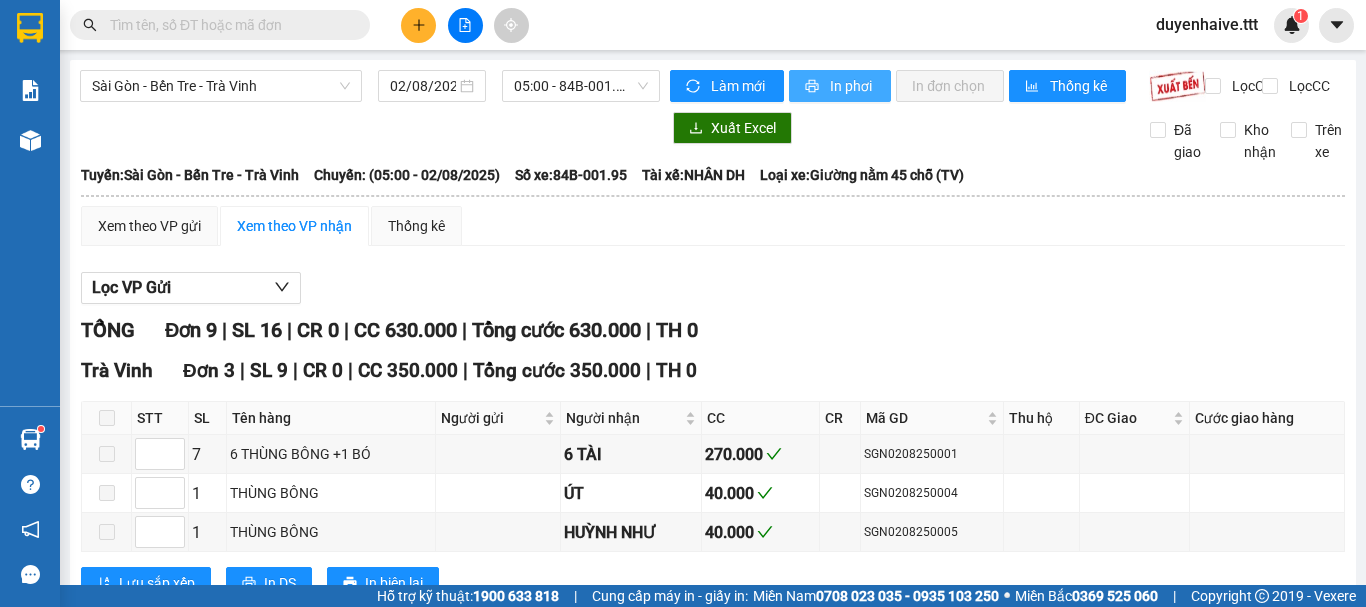 scroll, scrollTop: 0, scrollLeft: 0, axis: both 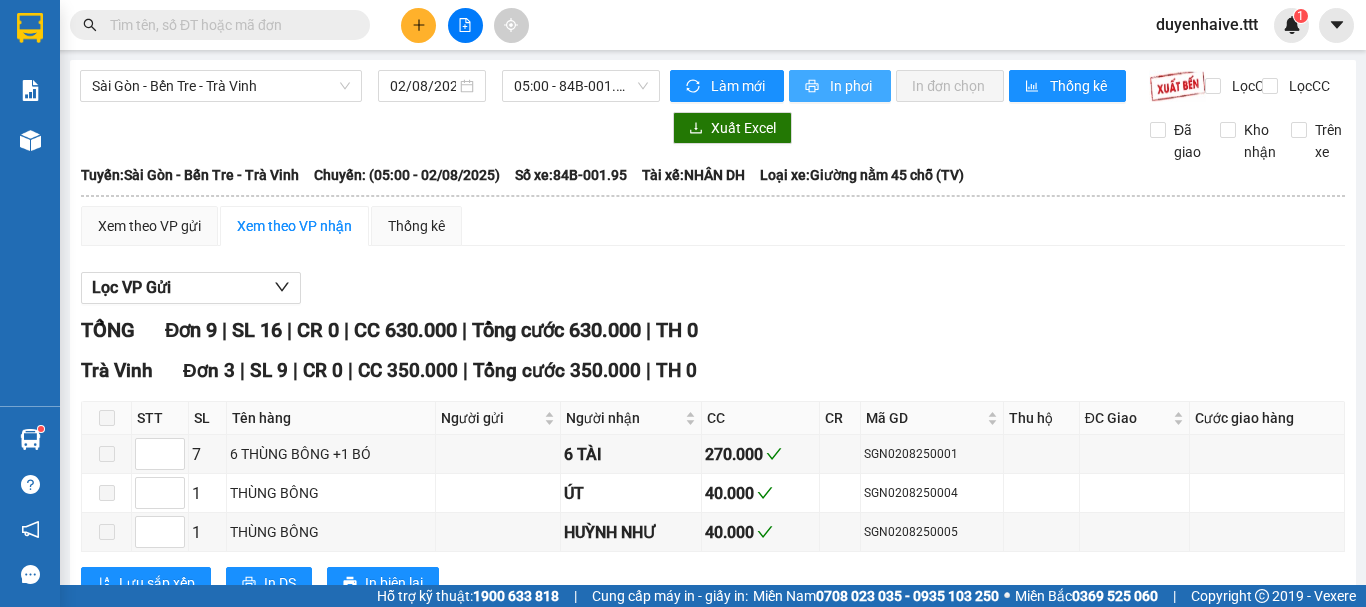 click on "In phơi" at bounding box center (852, 86) 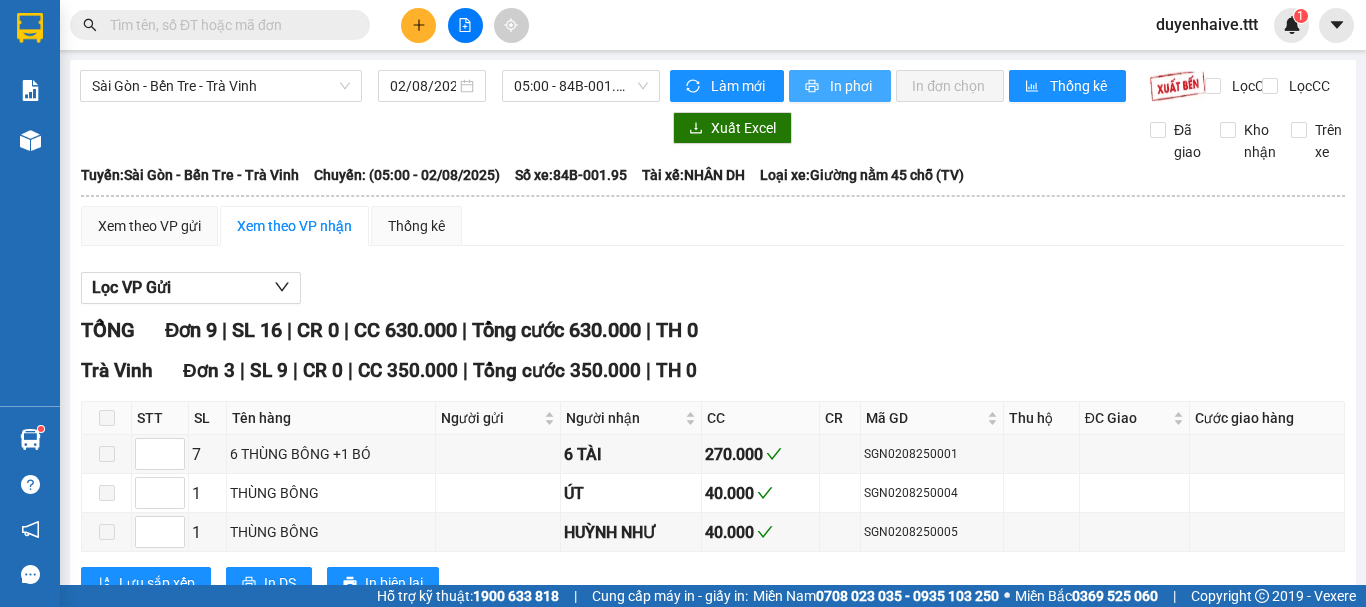 scroll, scrollTop: 0, scrollLeft: 0, axis: both 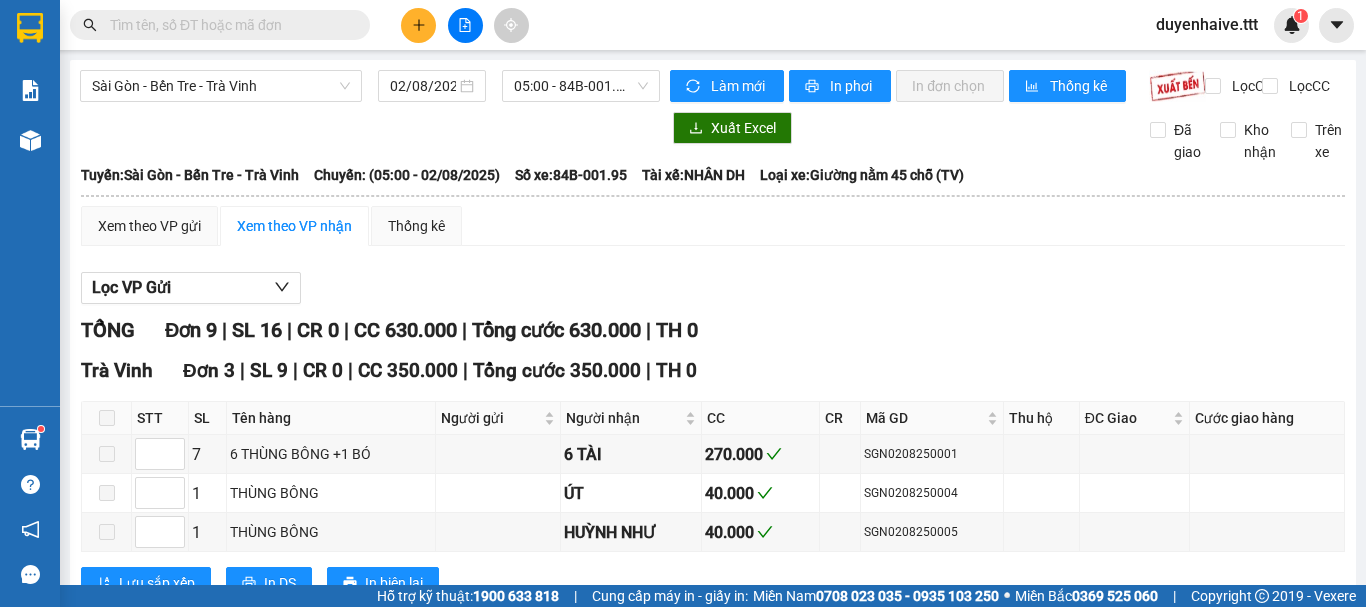 click at bounding box center [228, 25] 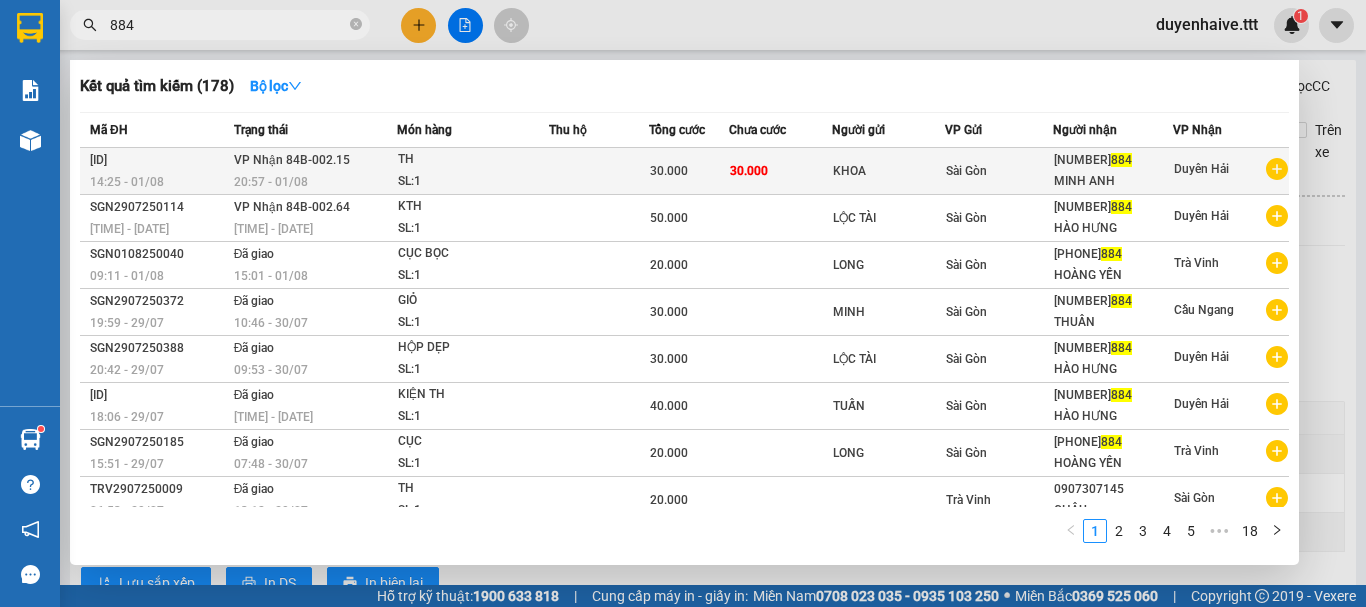 type on "884" 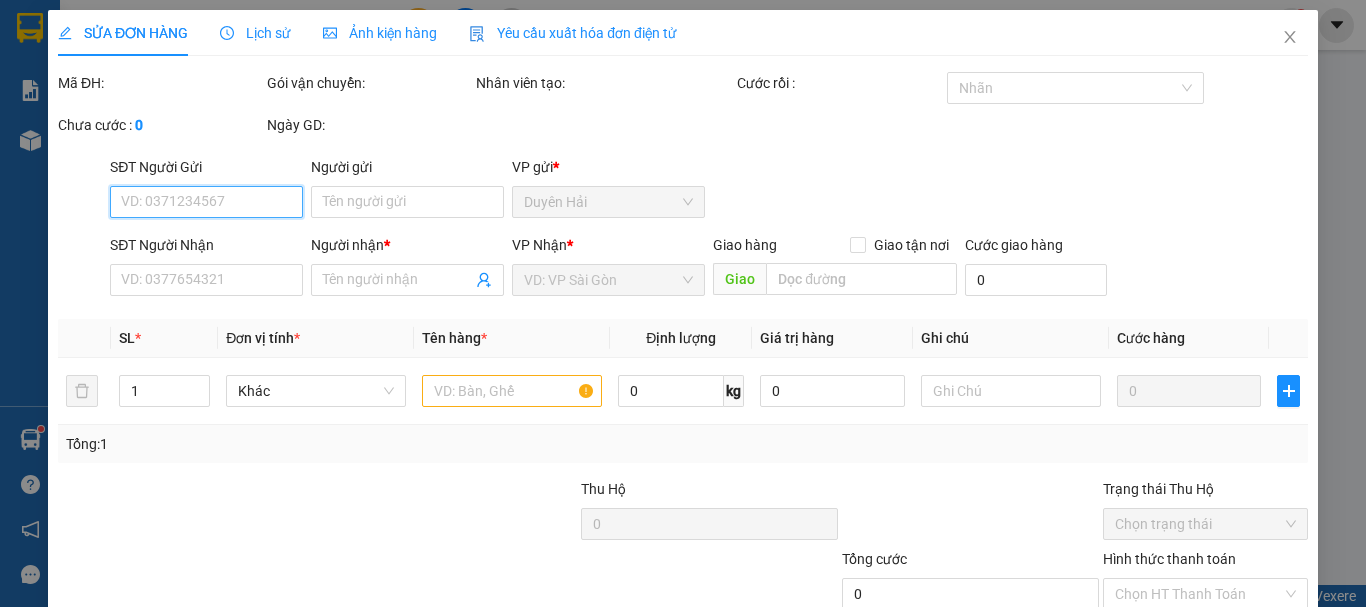 type on "KHOA" 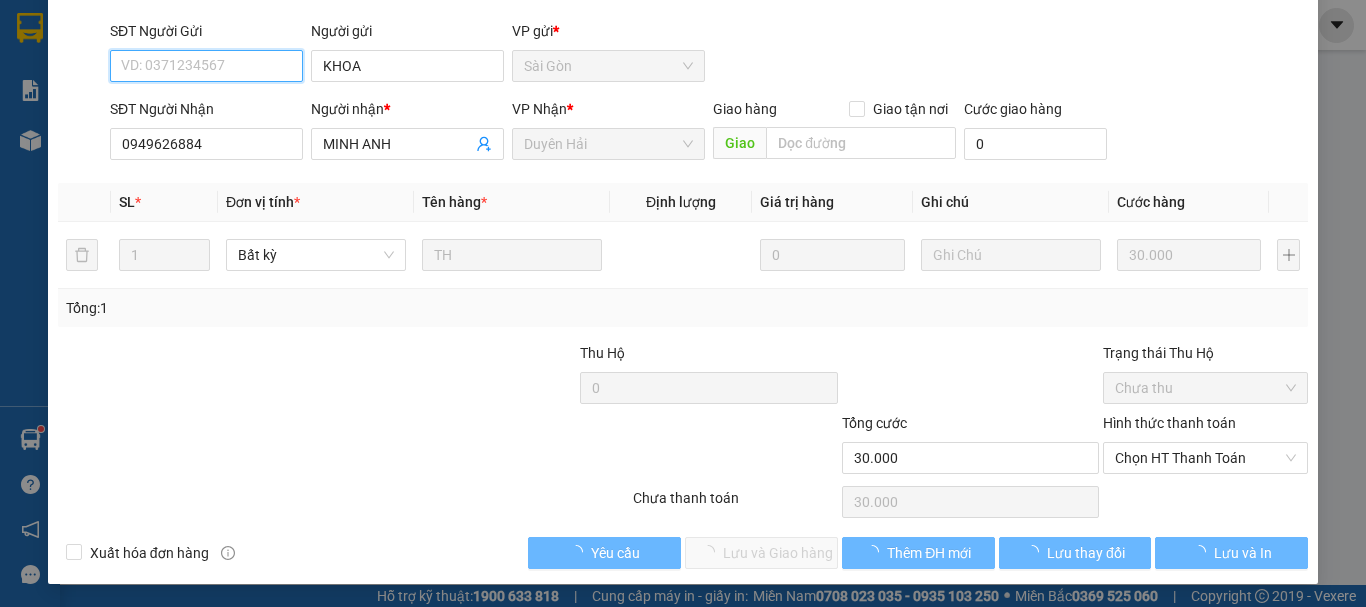 scroll, scrollTop: 137, scrollLeft: 0, axis: vertical 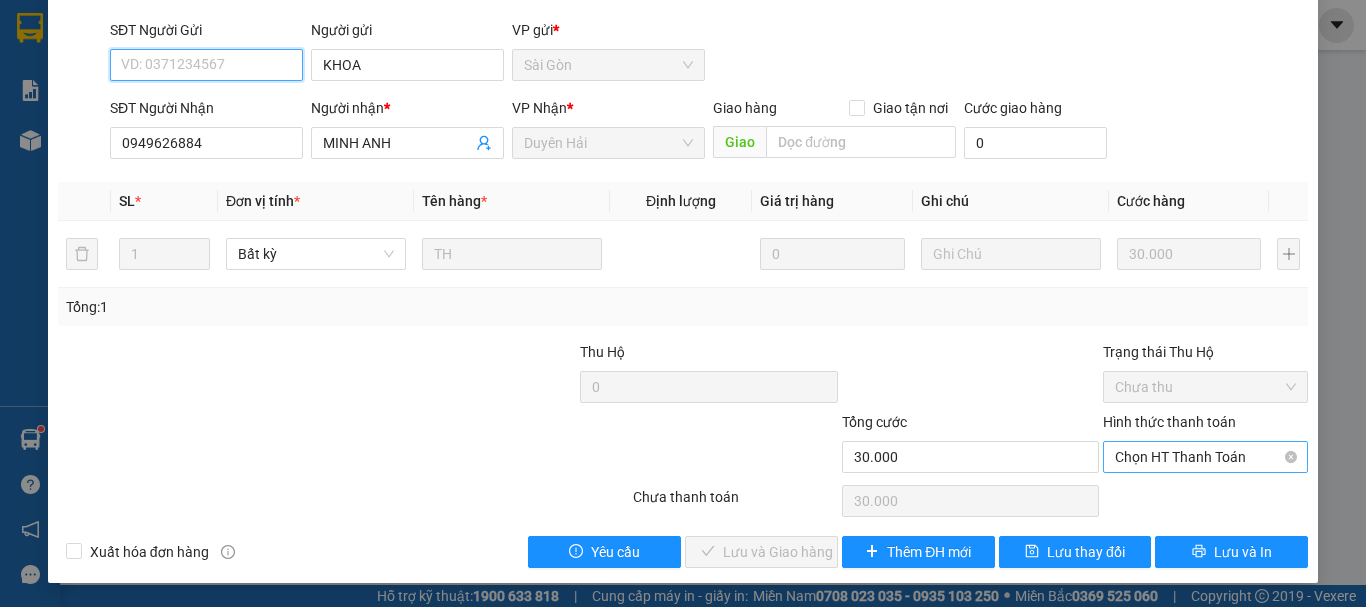click on "Chọn HT Thanh Toán" at bounding box center (1205, 457) 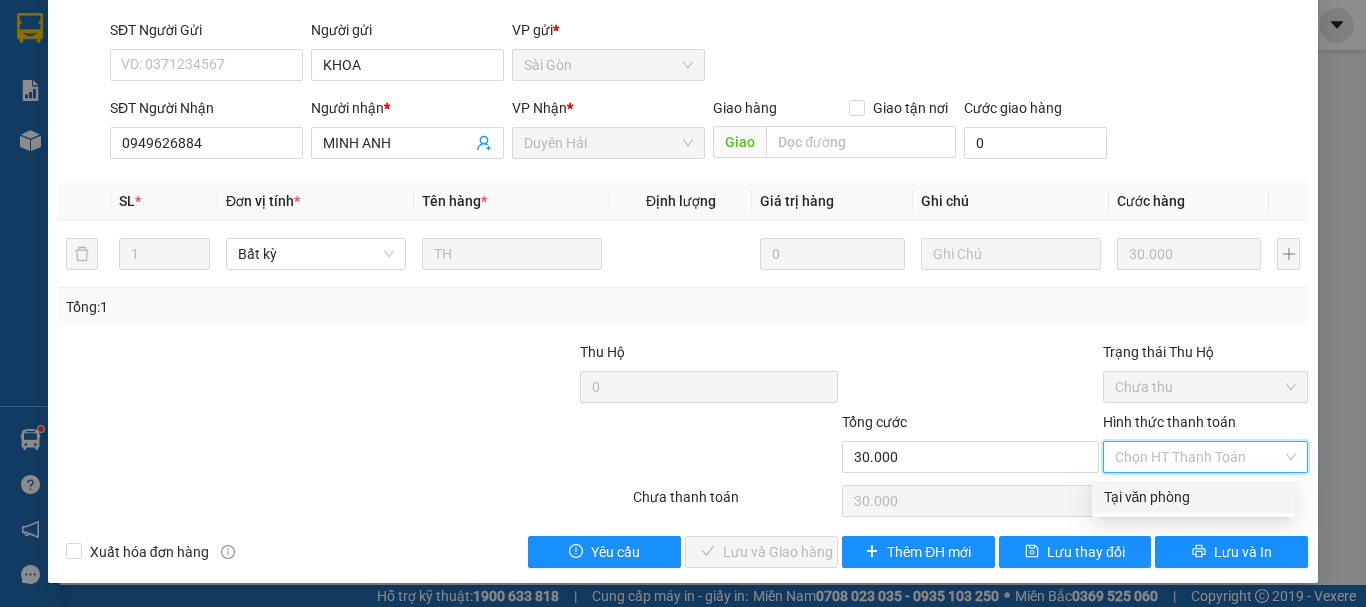 click on "Tại văn phòng" at bounding box center (1193, 497) 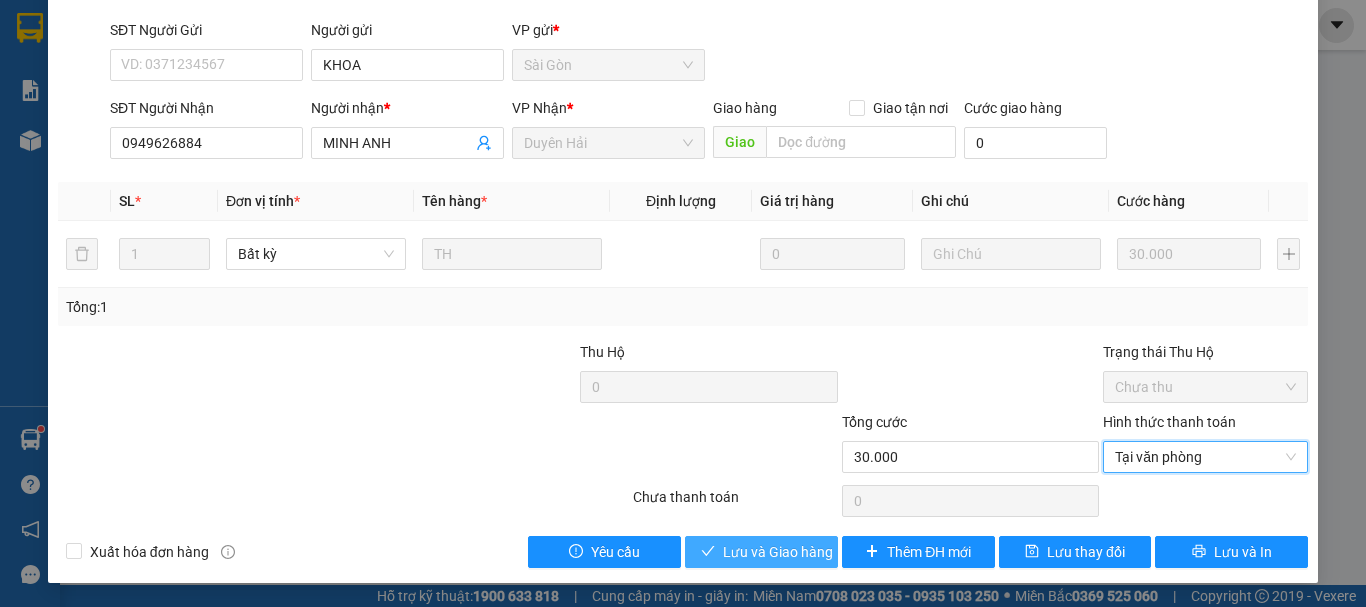 click on "Lưu và Giao hàng" at bounding box center [778, 552] 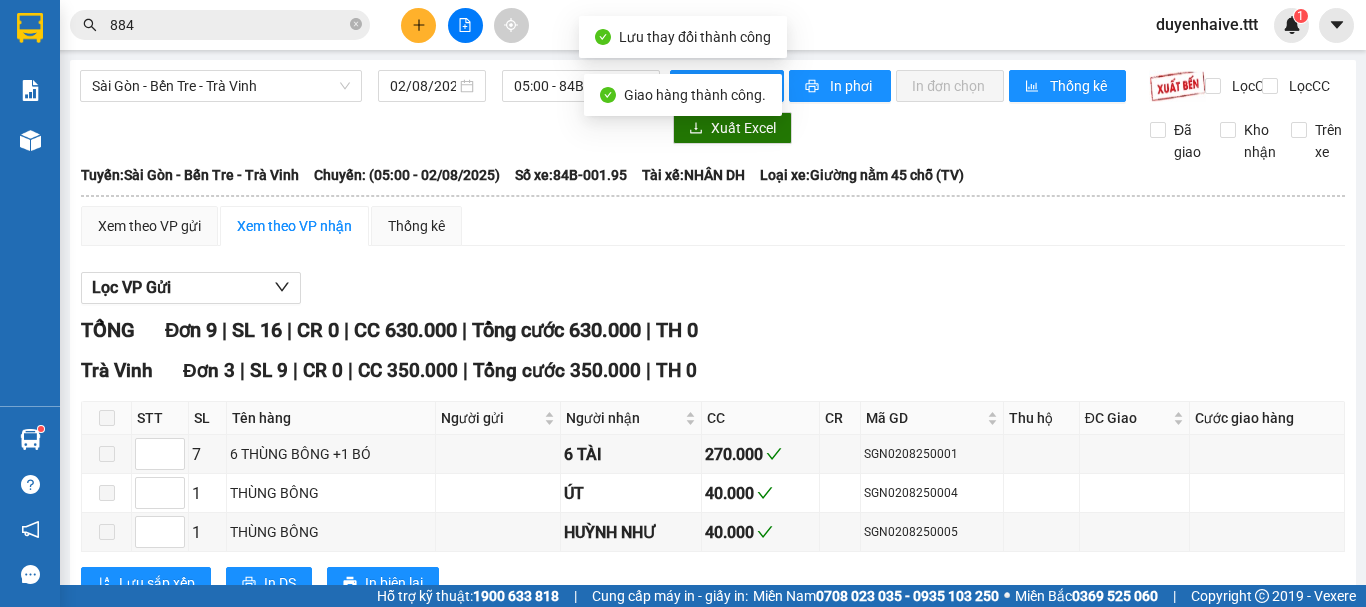 click on "884" at bounding box center [228, 25] 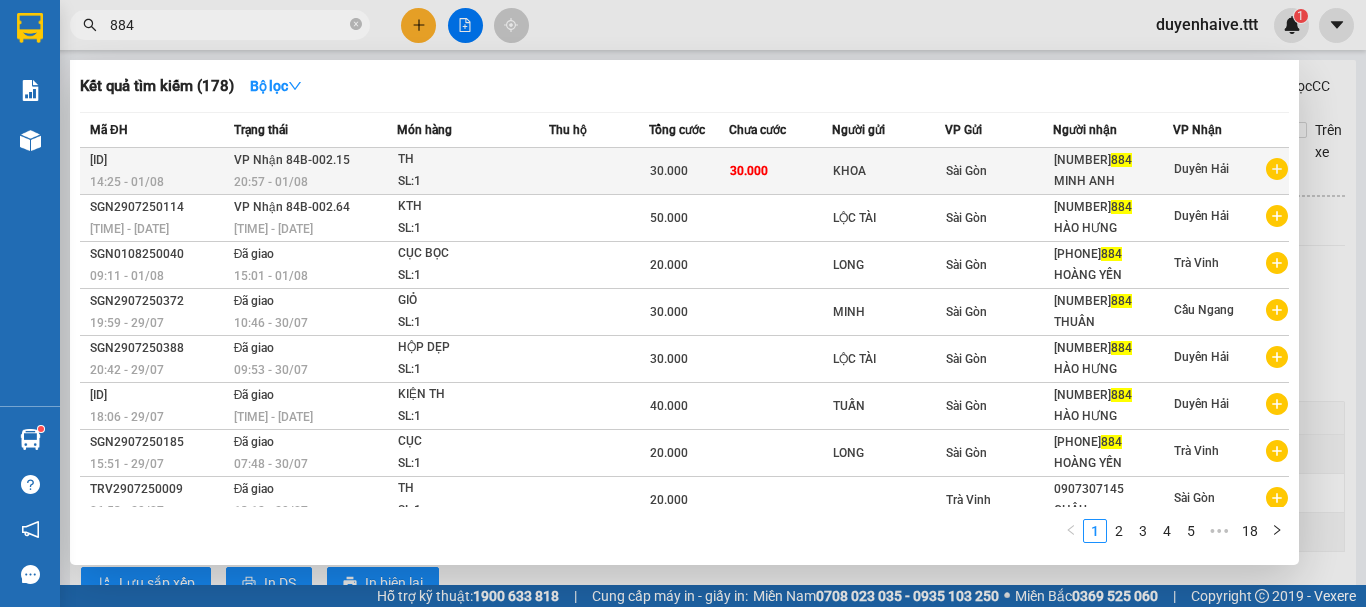 click on "Sài Gòn" at bounding box center (966, 171) 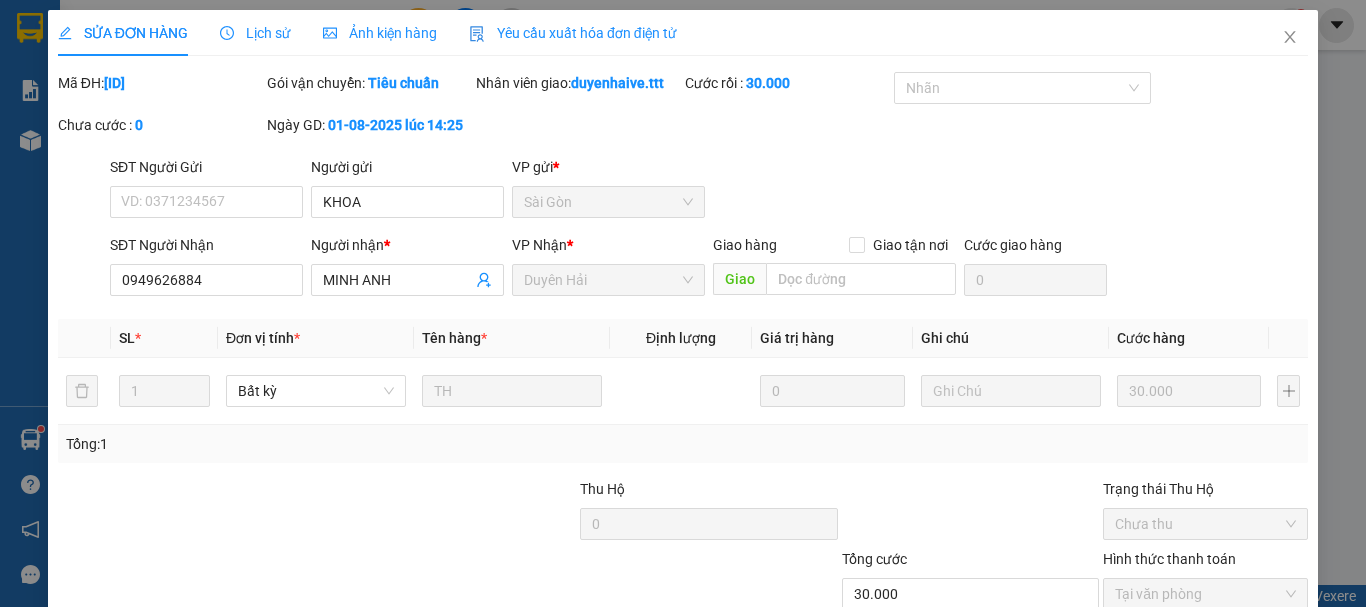 type on "KHOA" 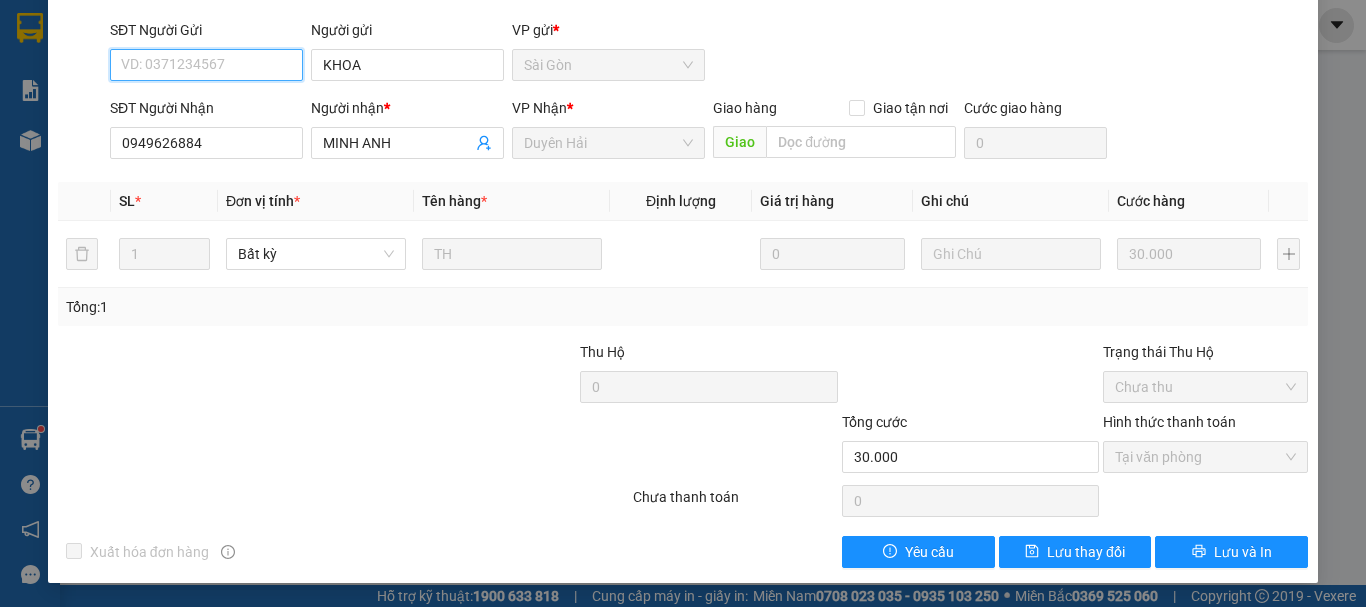 scroll, scrollTop: 0, scrollLeft: 0, axis: both 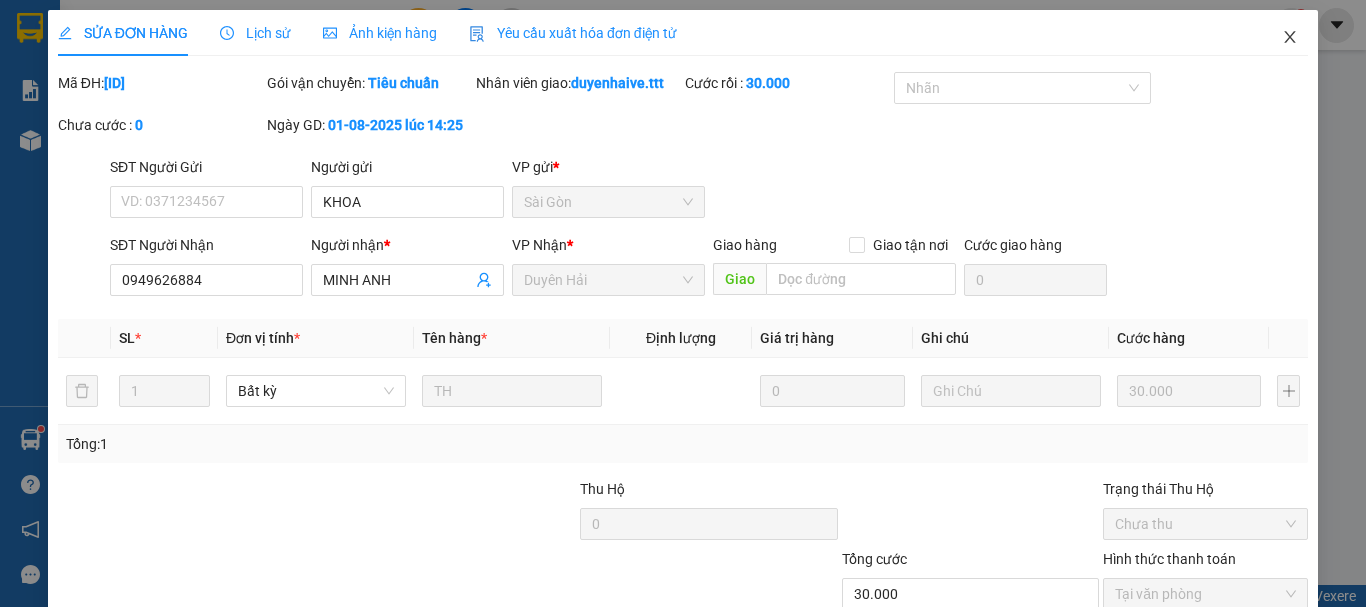 click 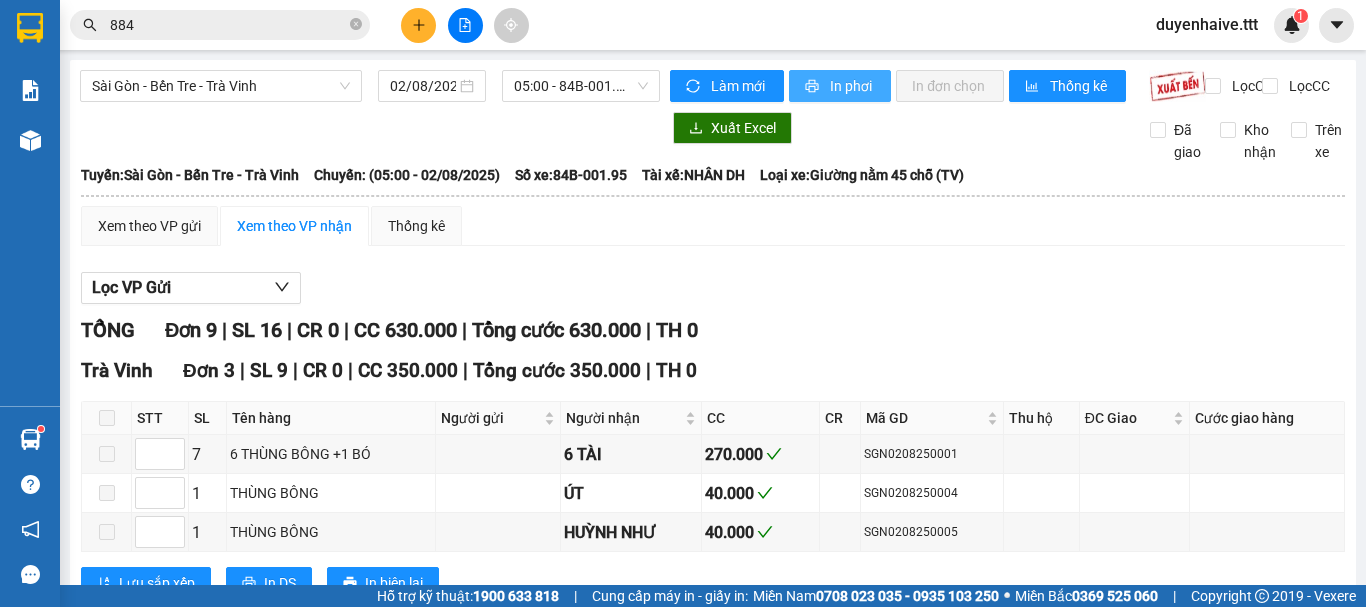 click on "In phơi" at bounding box center [852, 86] 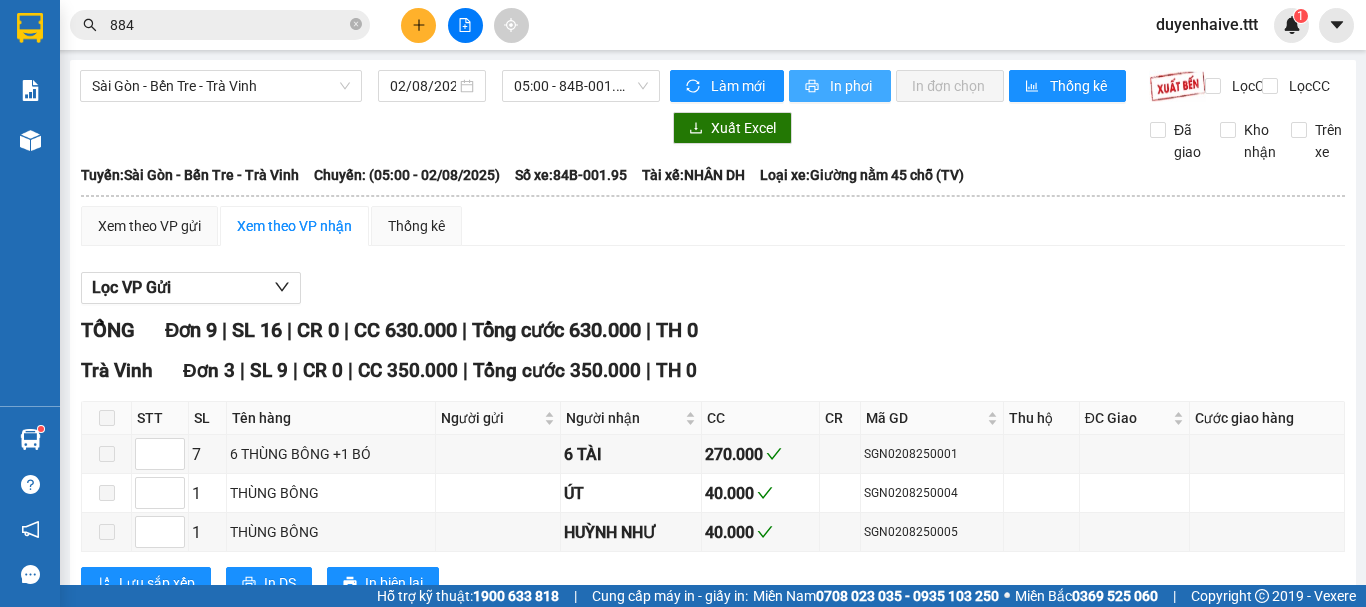 scroll, scrollTop: 0, scrollLeft: 0, axis: both 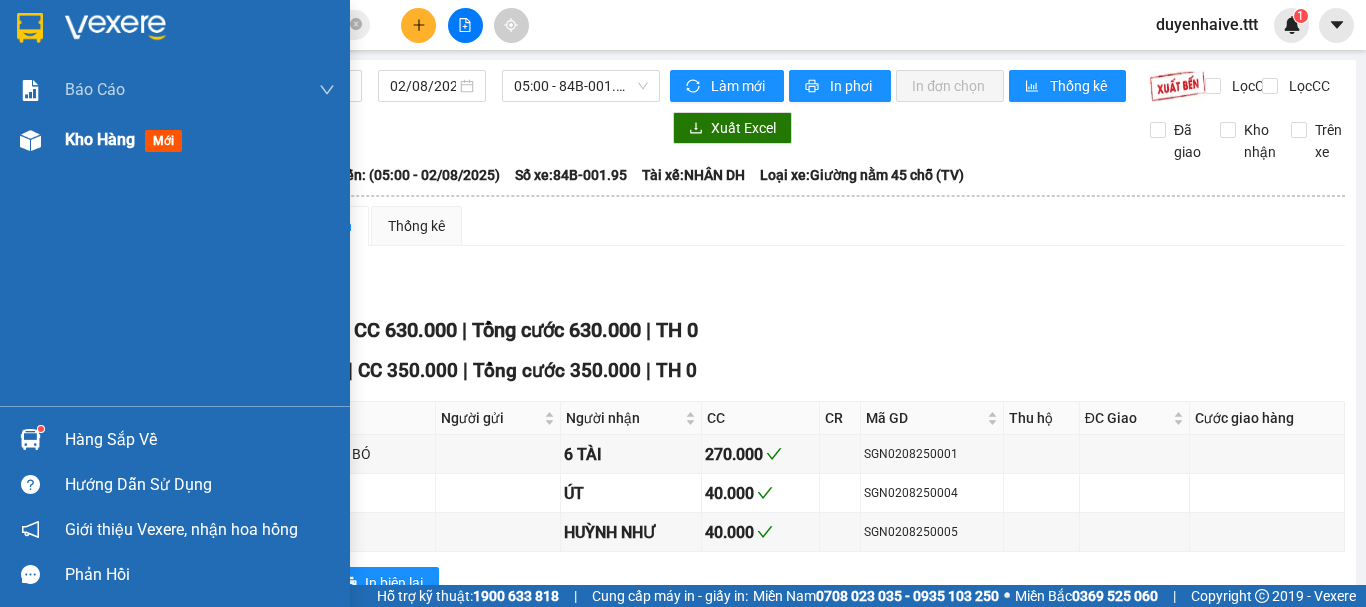 click on "Kho hàng" at bounding box center [100, 139] 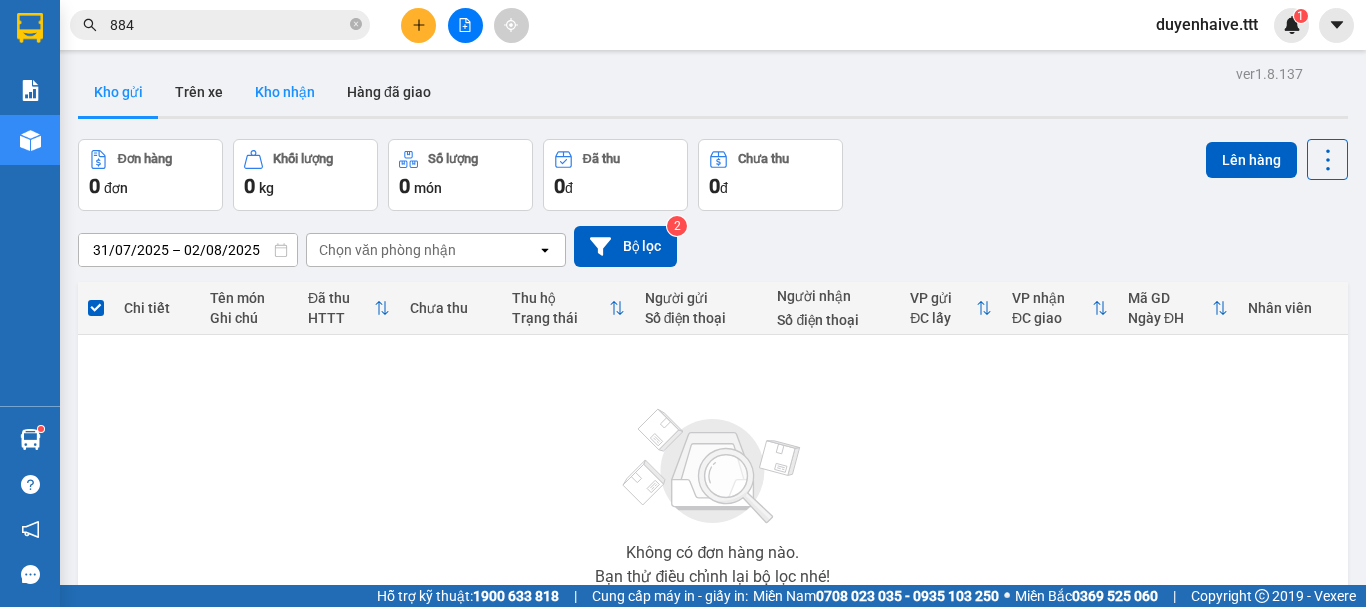 click on "Kho nhận" at bounding box center [285, 92] 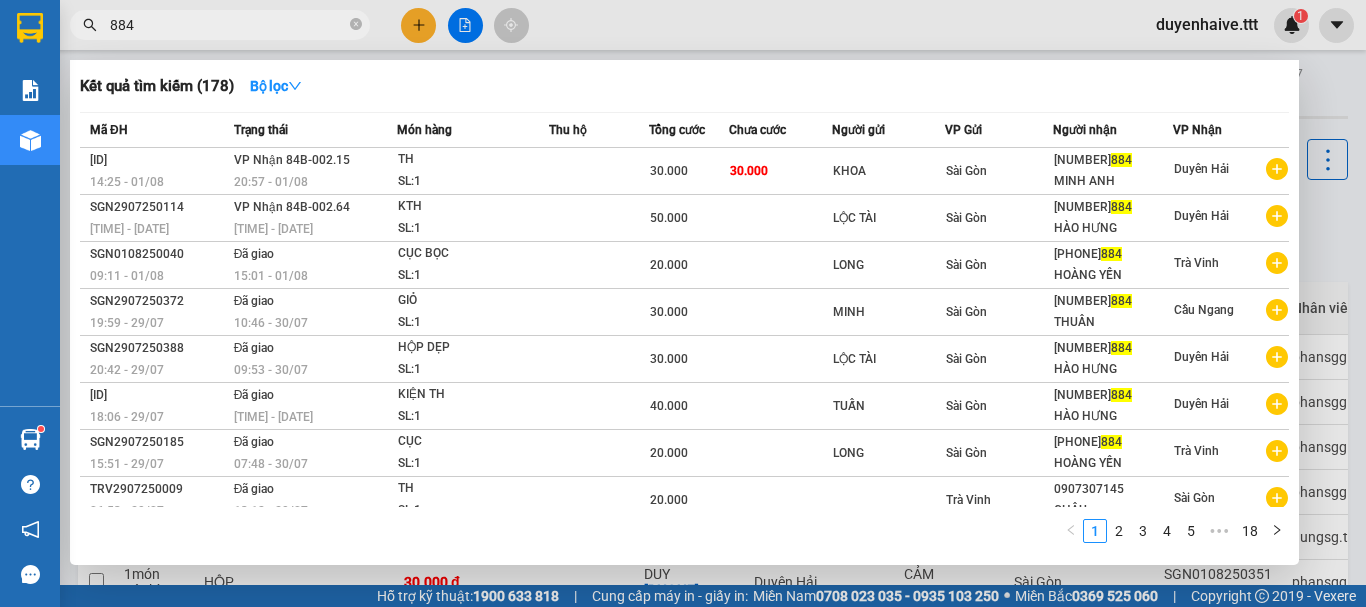 click on "884" at bounding box center [228, 25] 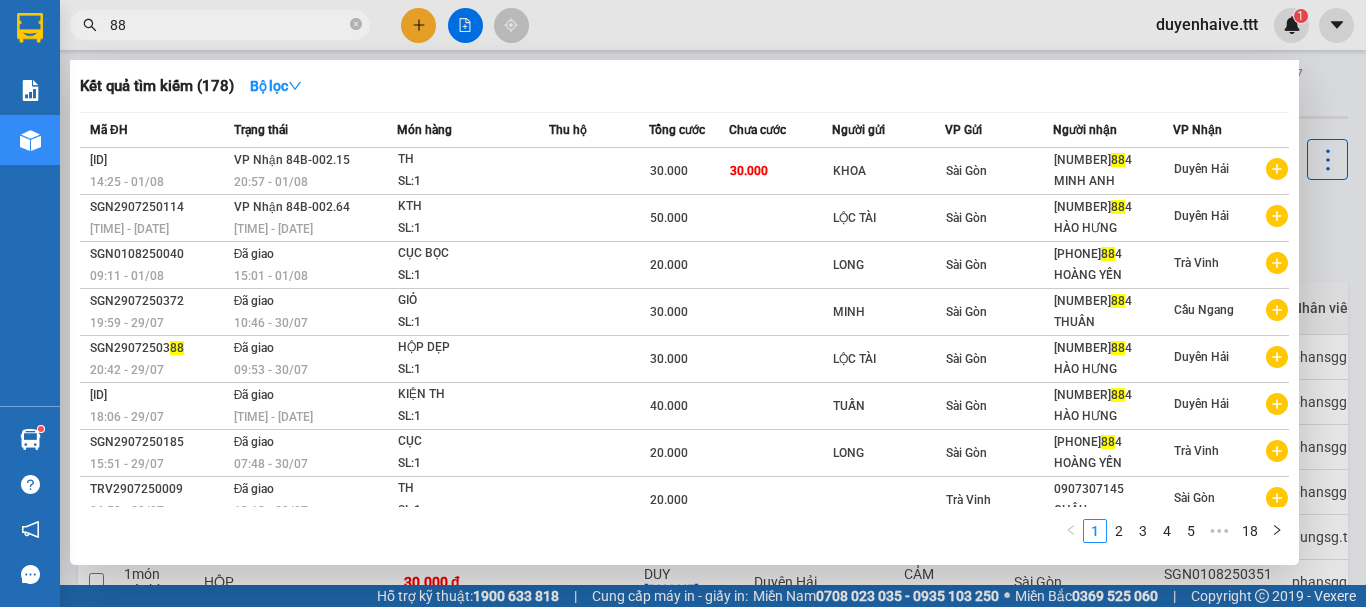 type on "8" 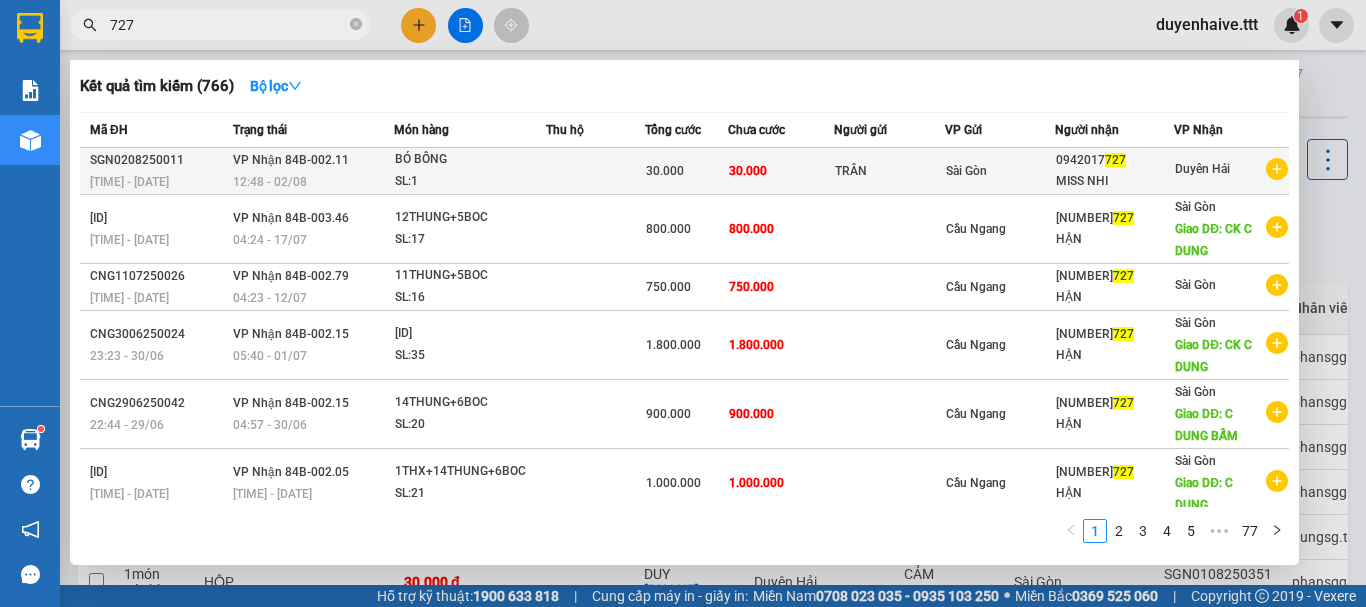 type on "727" 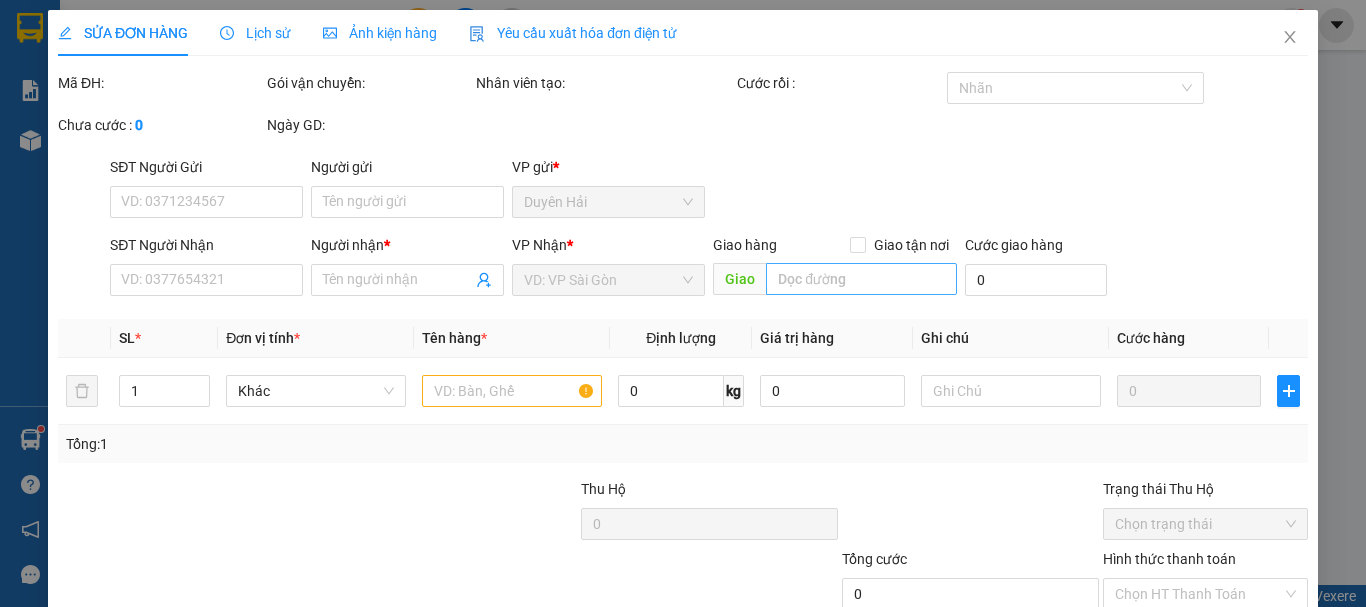 type on "TRÂN" 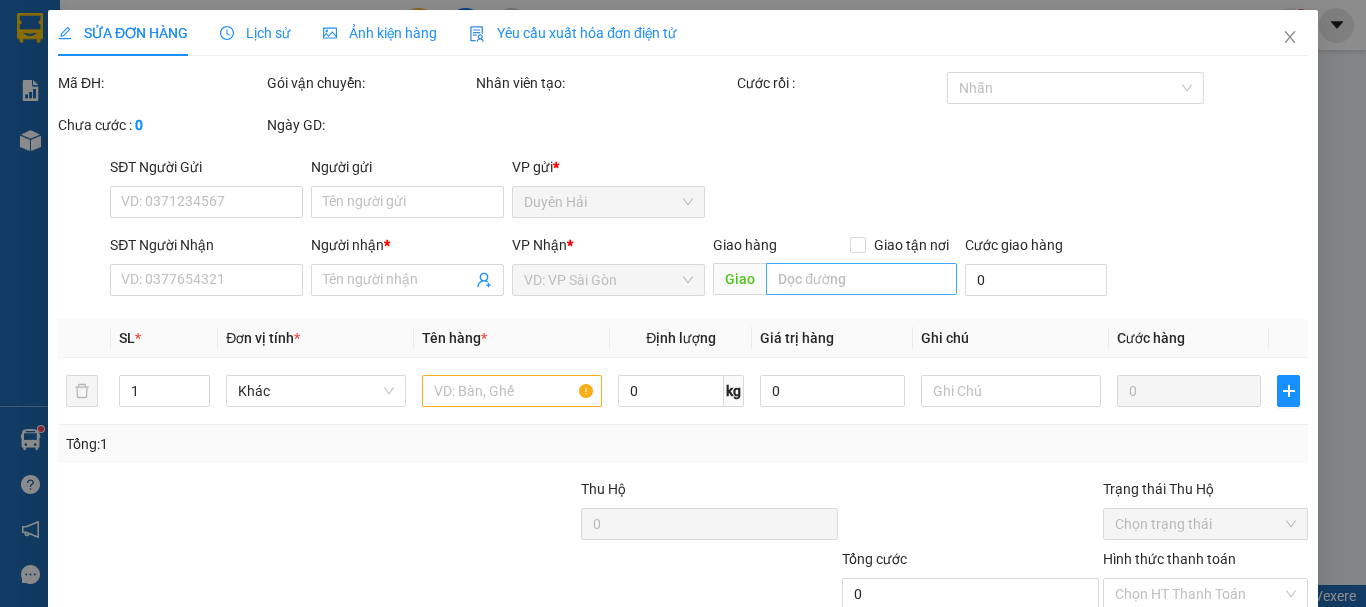 type on "0942017727" 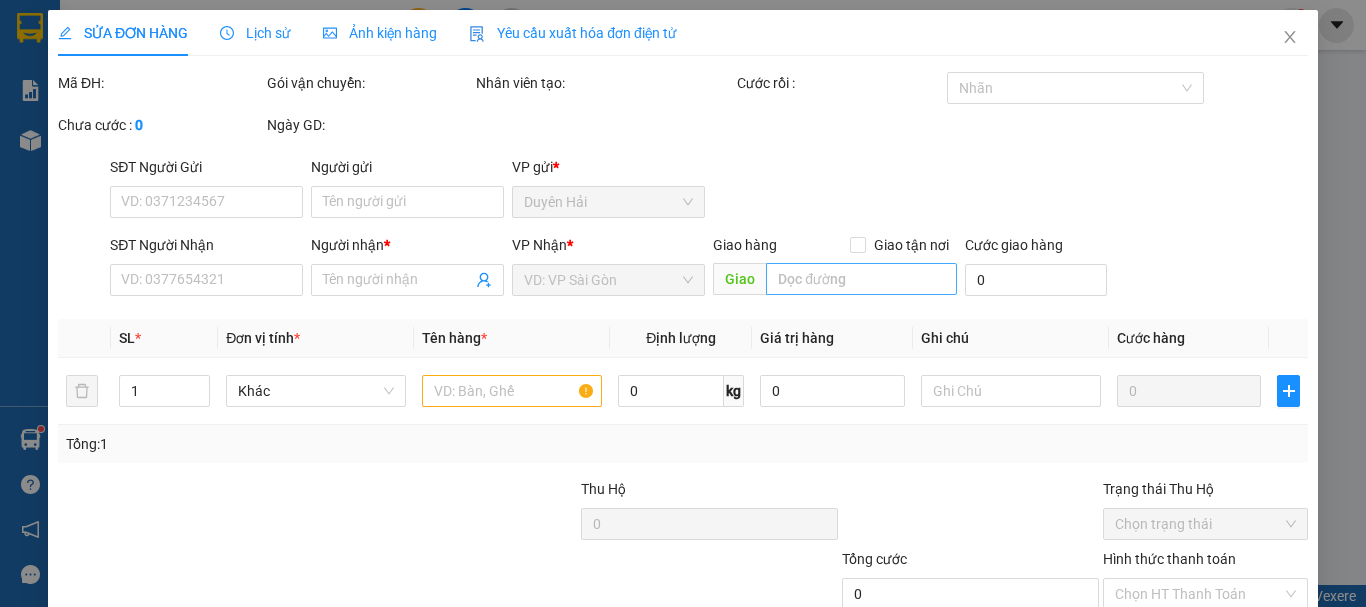 type on "MISS NHI" 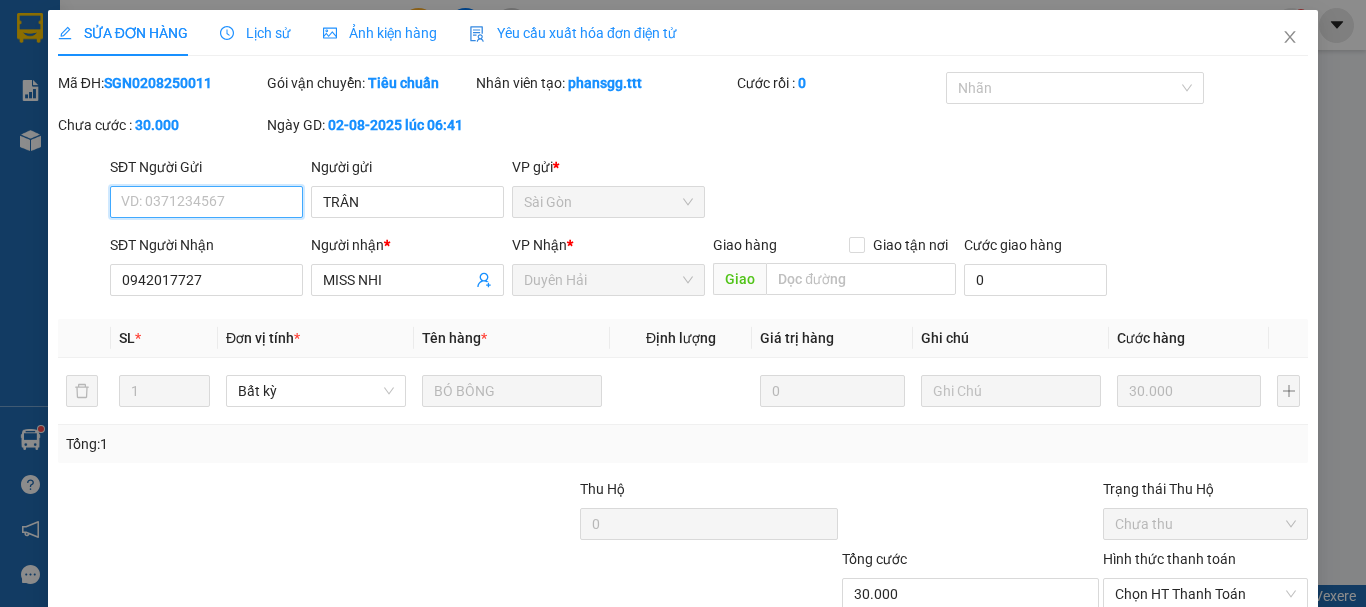 scroll, scrollTop: 137, scrollLeft: 0, axis: vertical 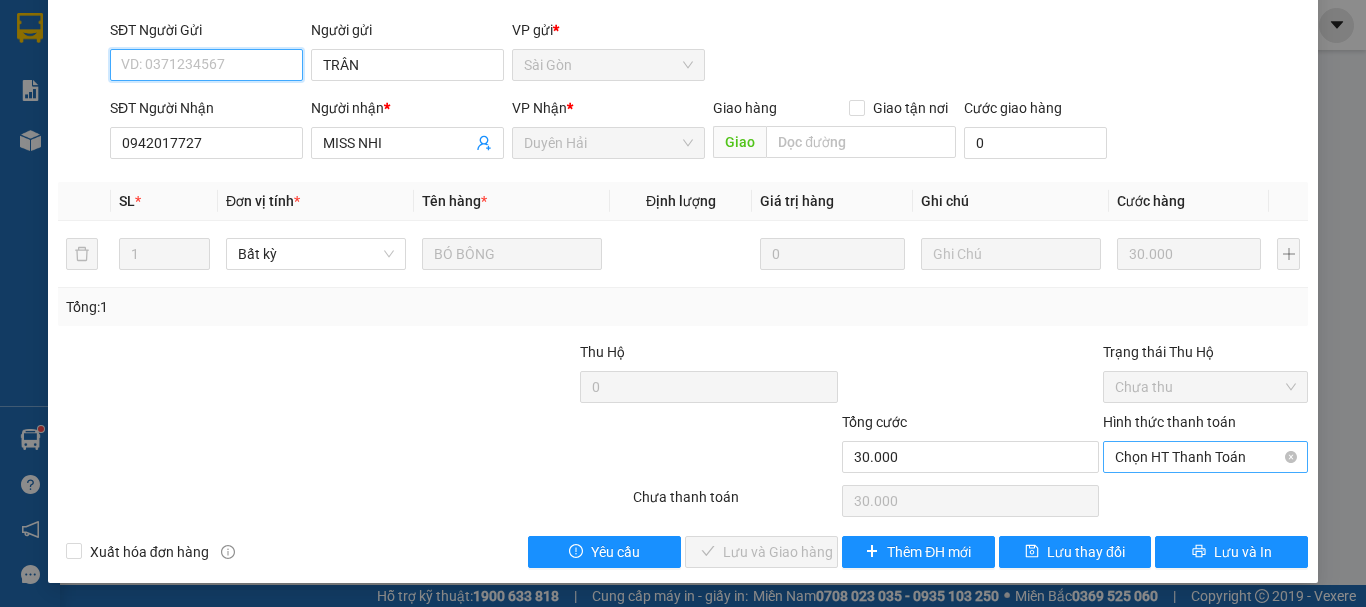 click on "Chọn HT Thanh Toán" at bounding box center (1205, 457) 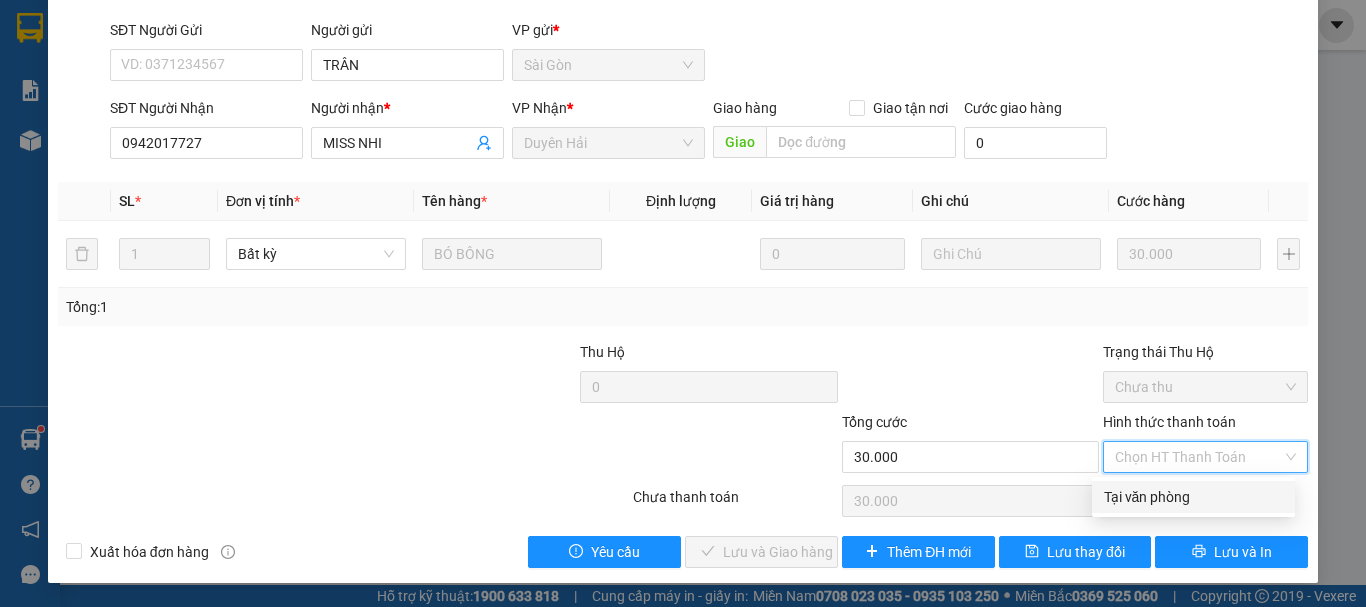 click on "Tại văn phòng" at bounding box center [1193, 497] 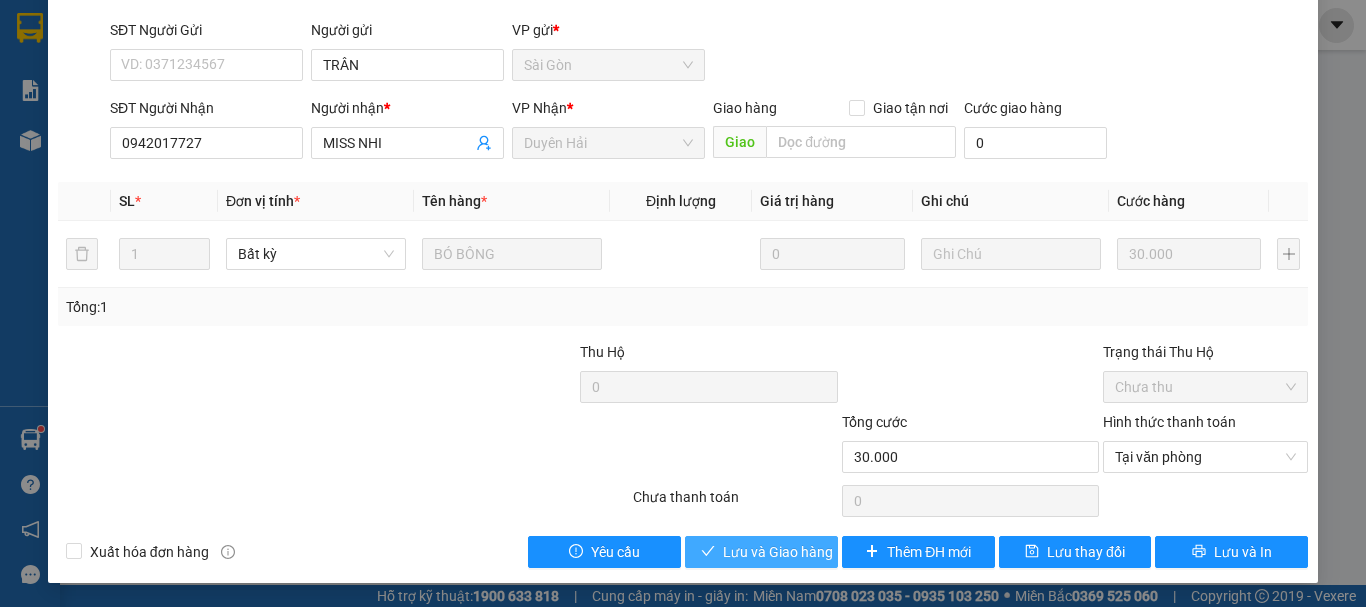 click on "Lưu và Giao hàng" at bounding box center (778, 552) 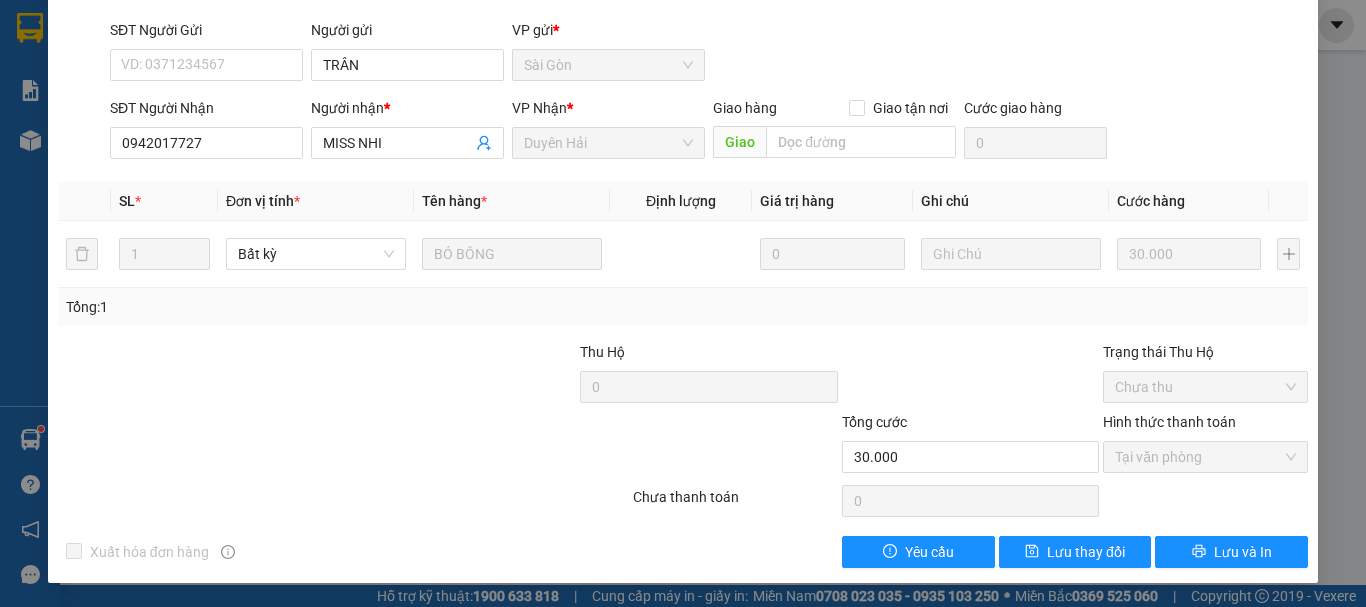 scroll, scrollTop: 37, scrollLeft: 0, axis: vertical 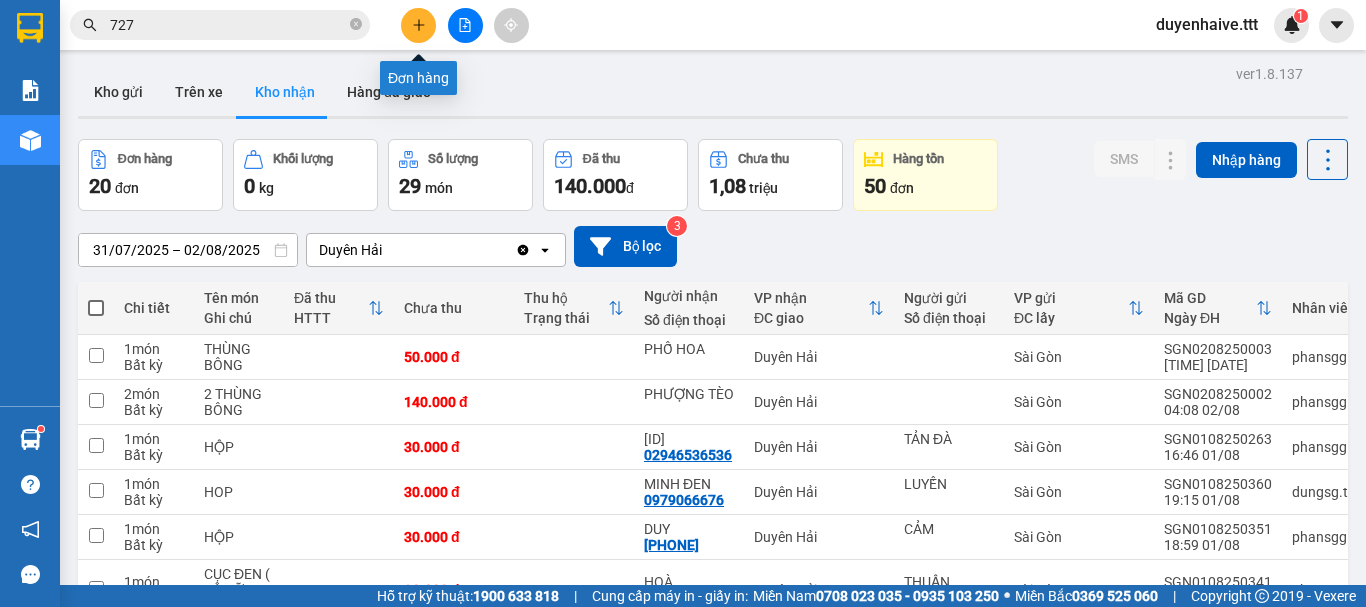 click 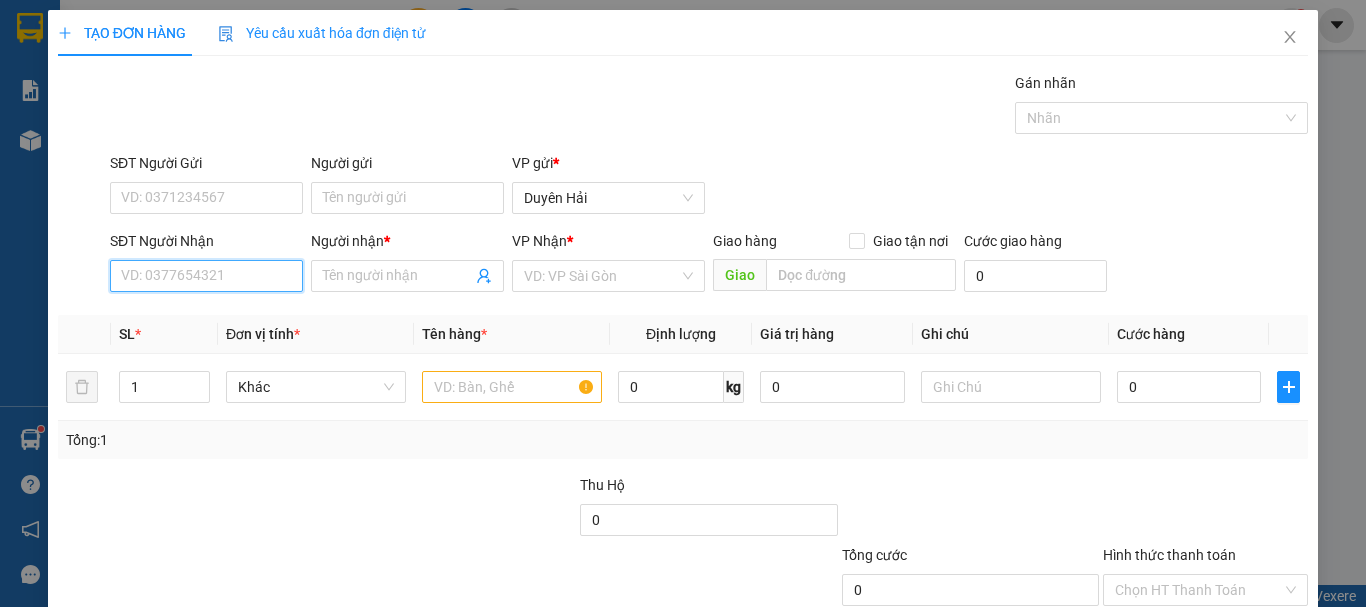 click on "SĐT Người Nhận" at bounding box center (206, 276) 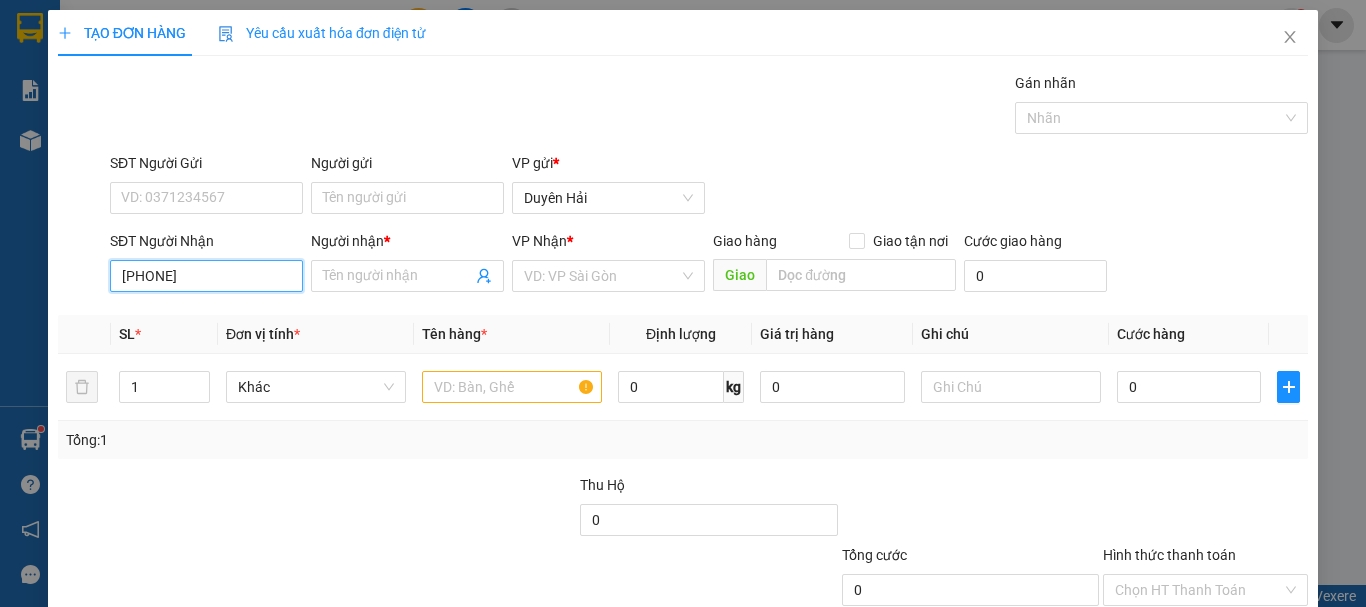 type on "0938757294" 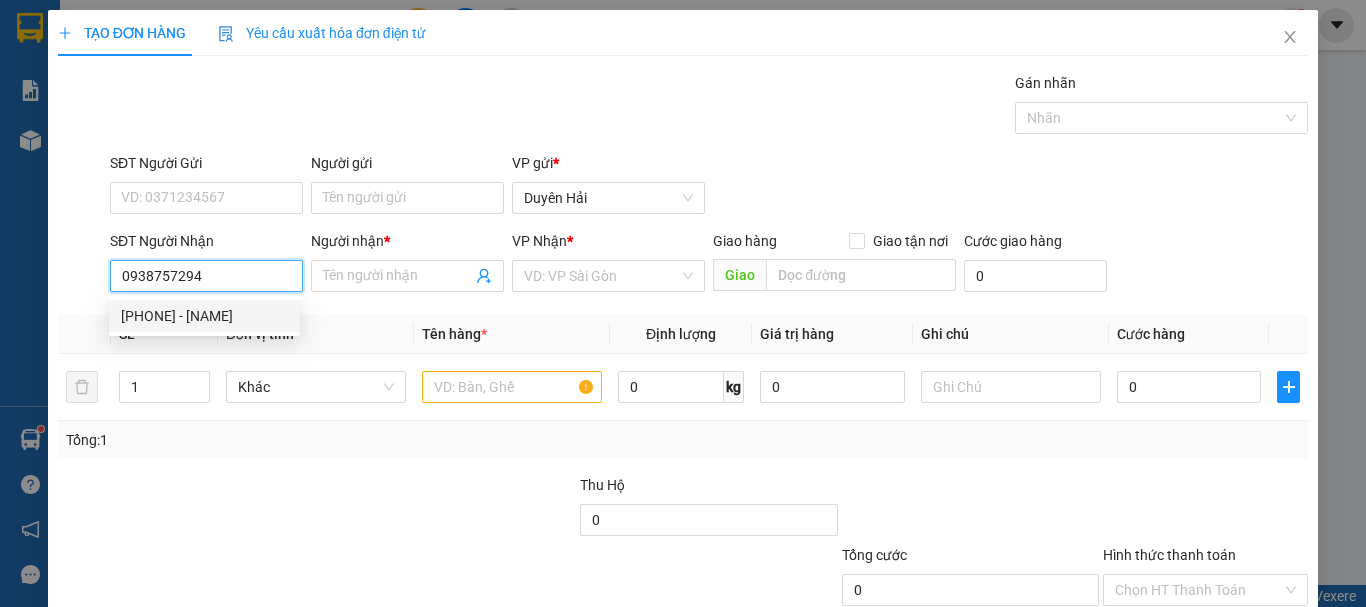 click on "0938757294 - THOAI" at bounding box center (204, 316) 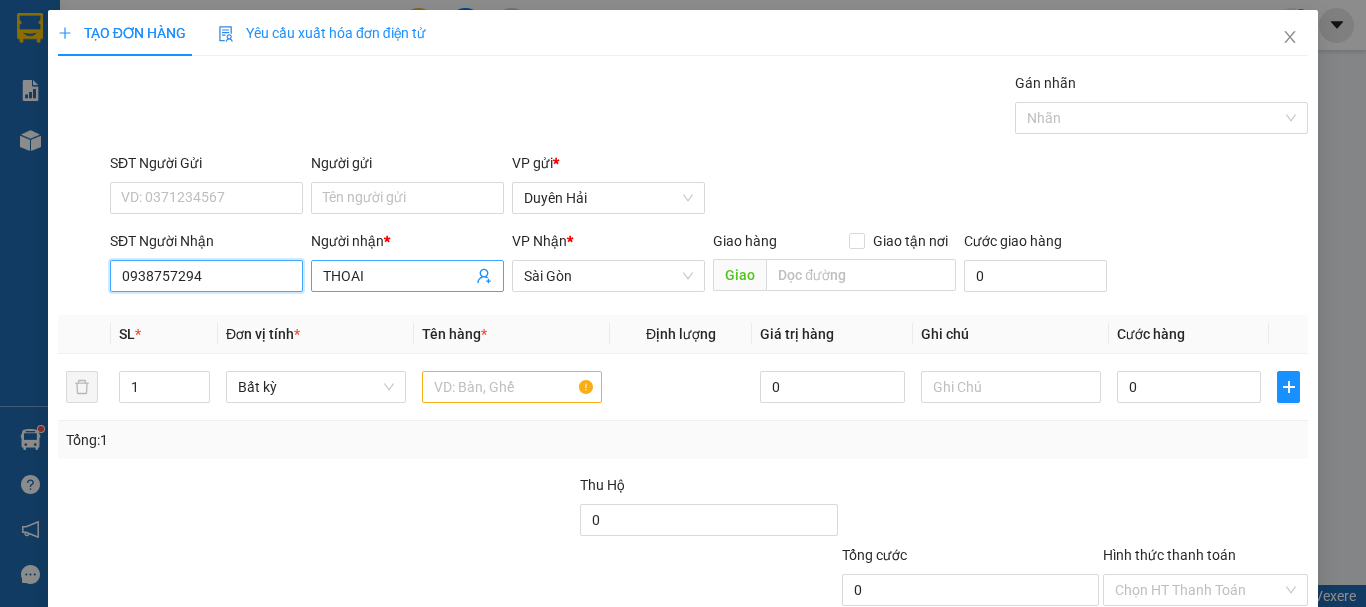 type on "0938757294" 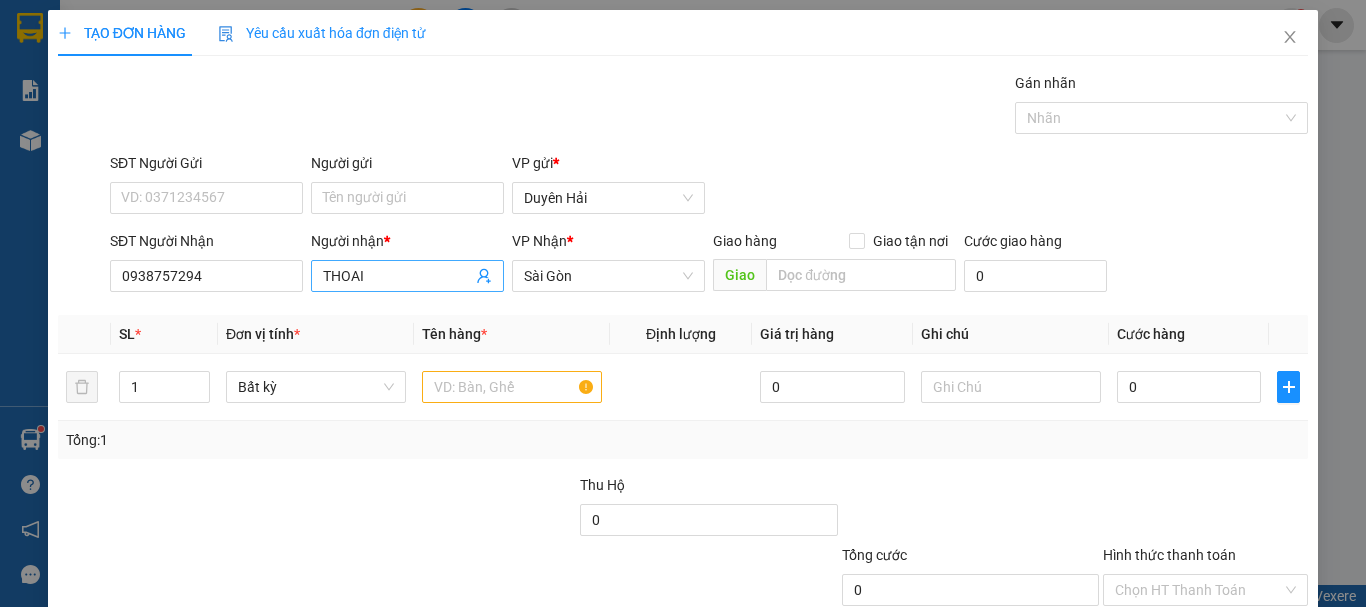 click on "THOAI" at bounding box center (397, 276) 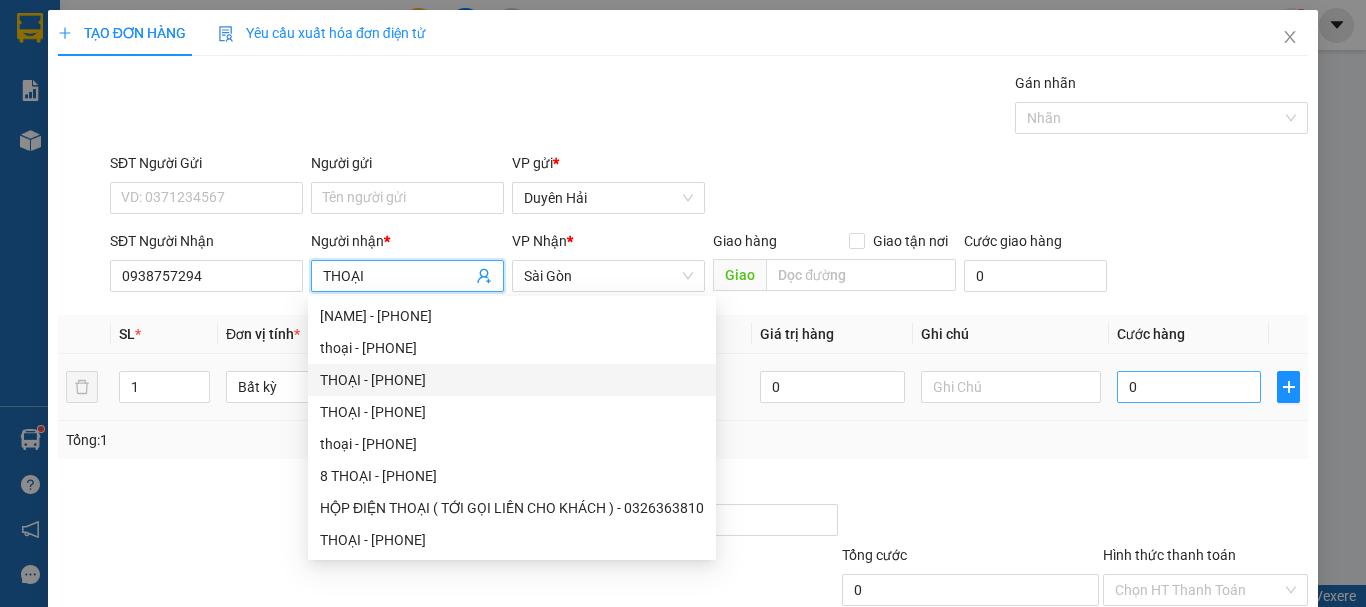 type on "THOẠI" 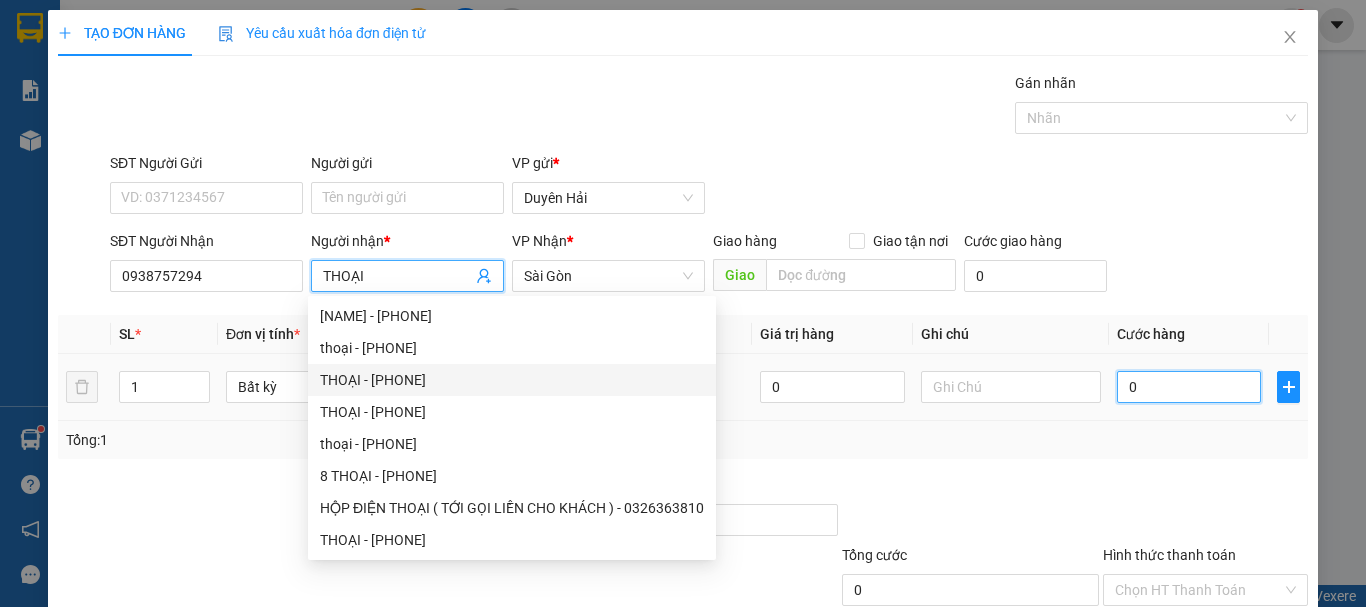 click on "0" at bounding box center [1189, 387] 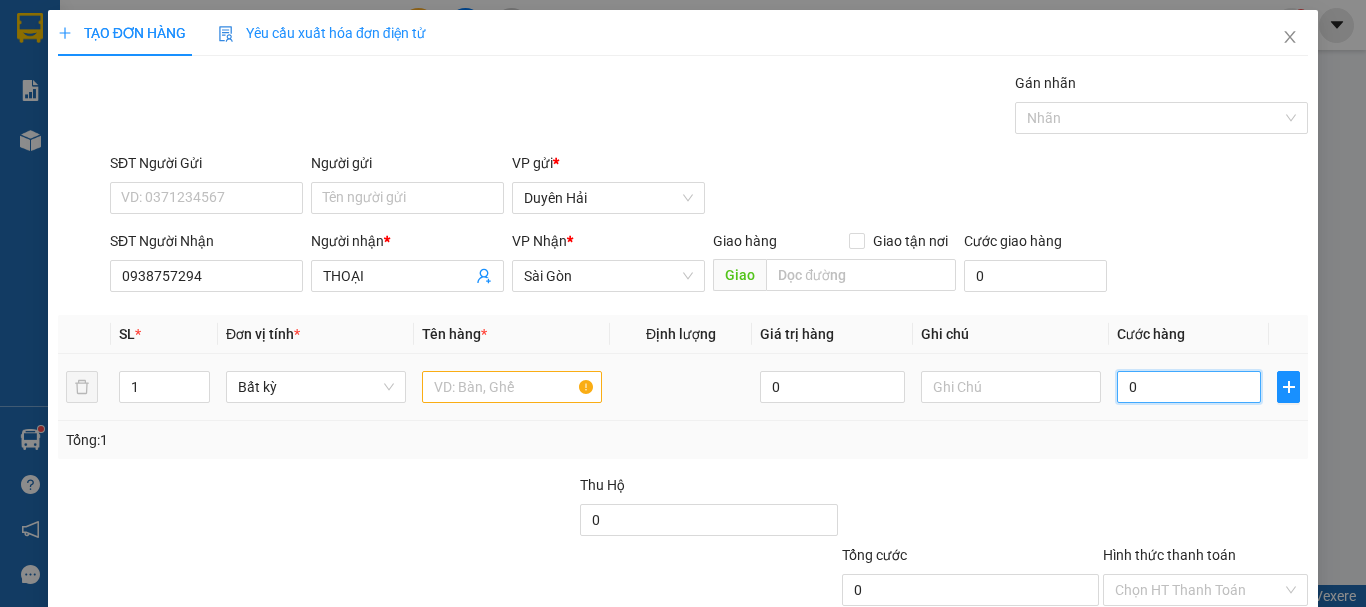 type on "4" 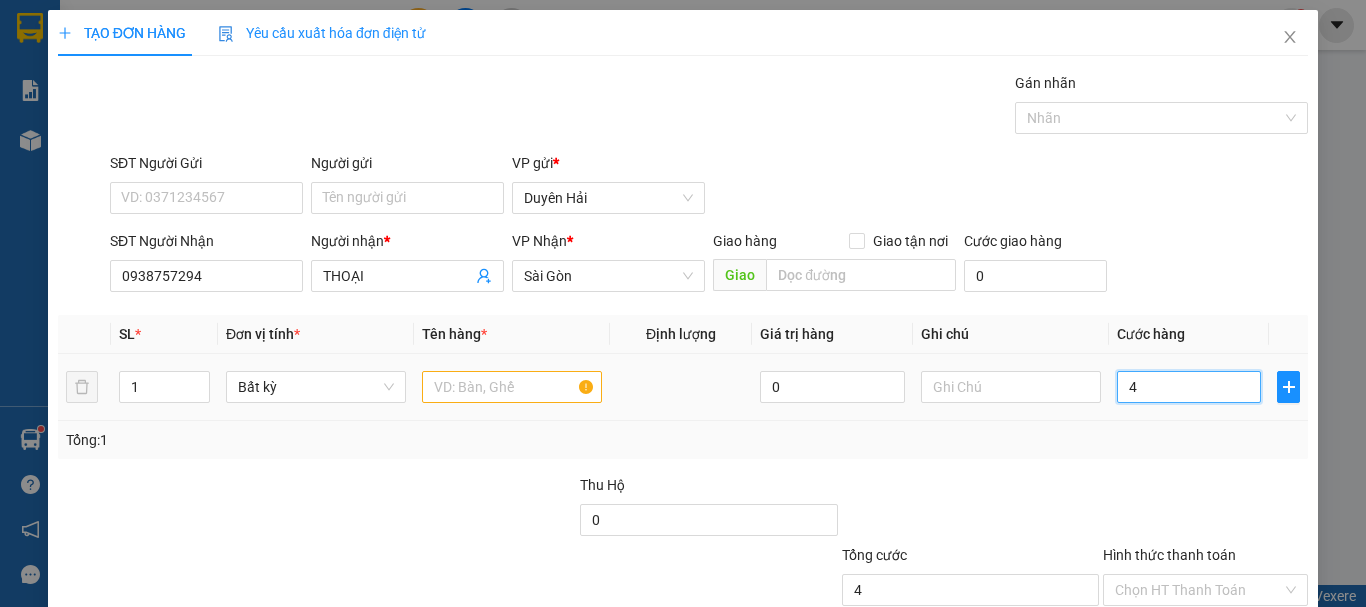 type on "40" 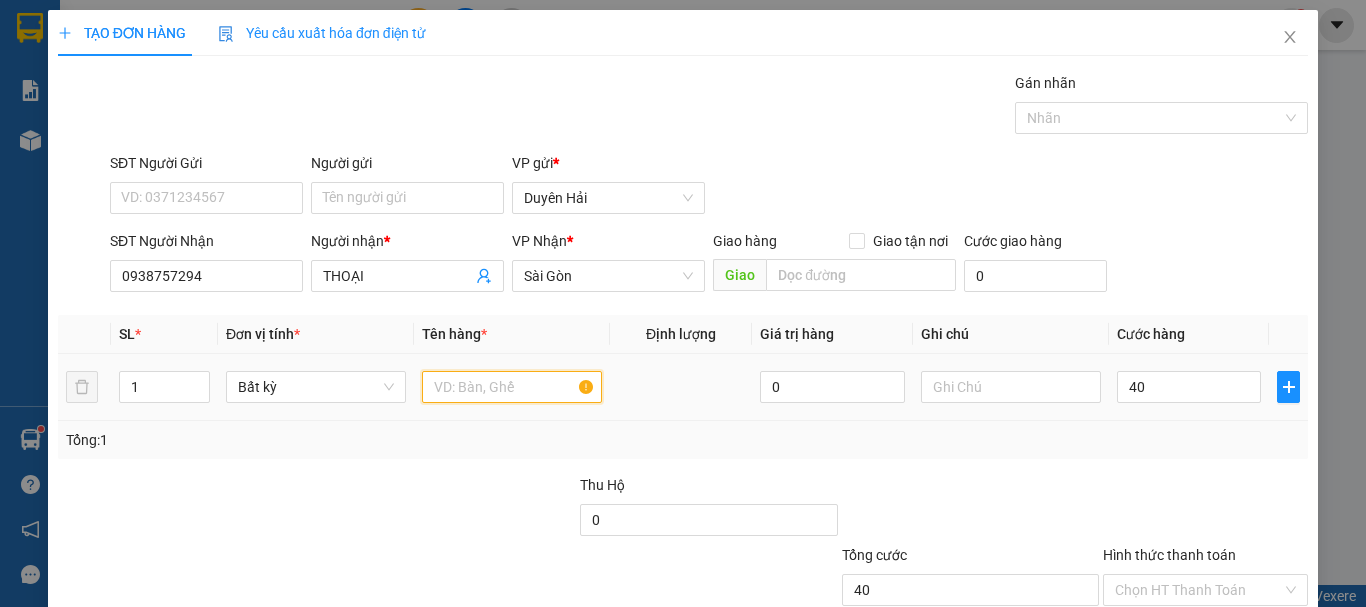 type on "40.000" 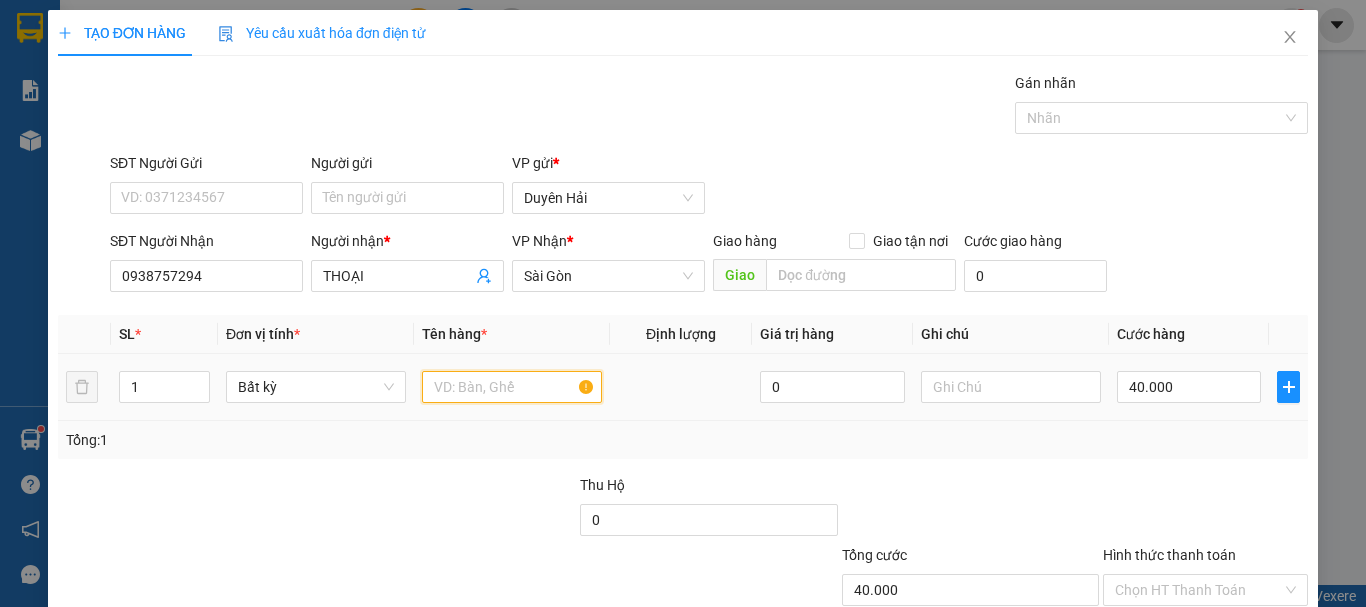 click at bounding box center [512, 387] 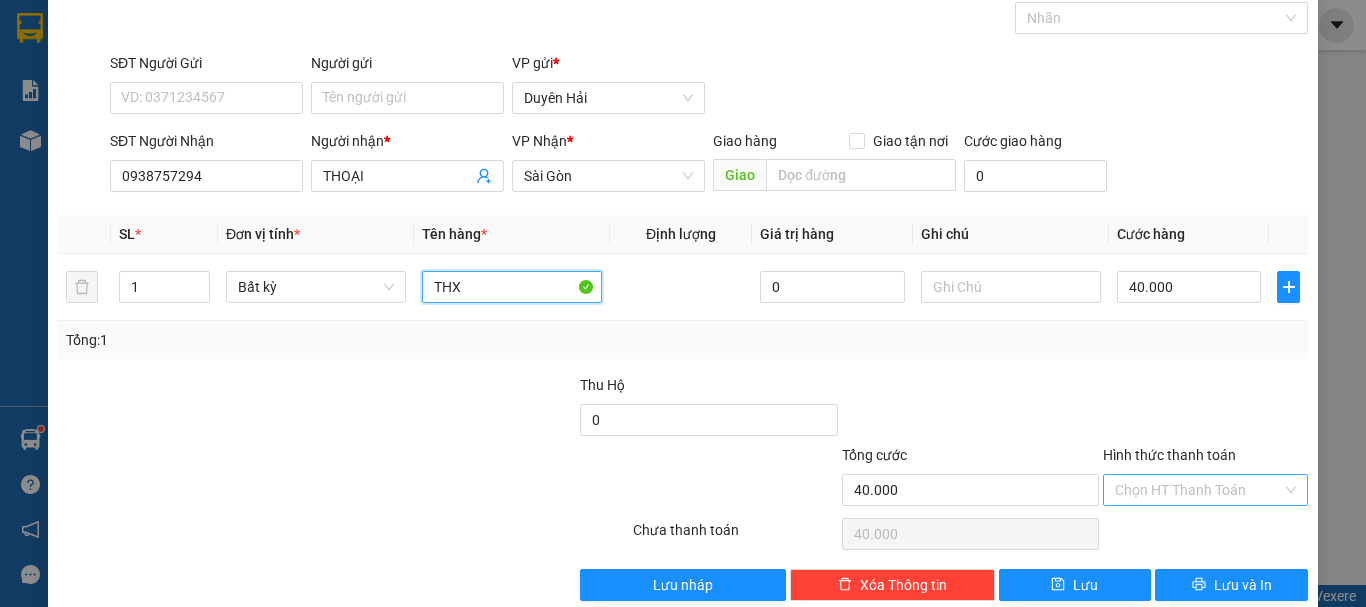 scroll, scrollTop: 133, scrollLeft: 0, axis: vertical 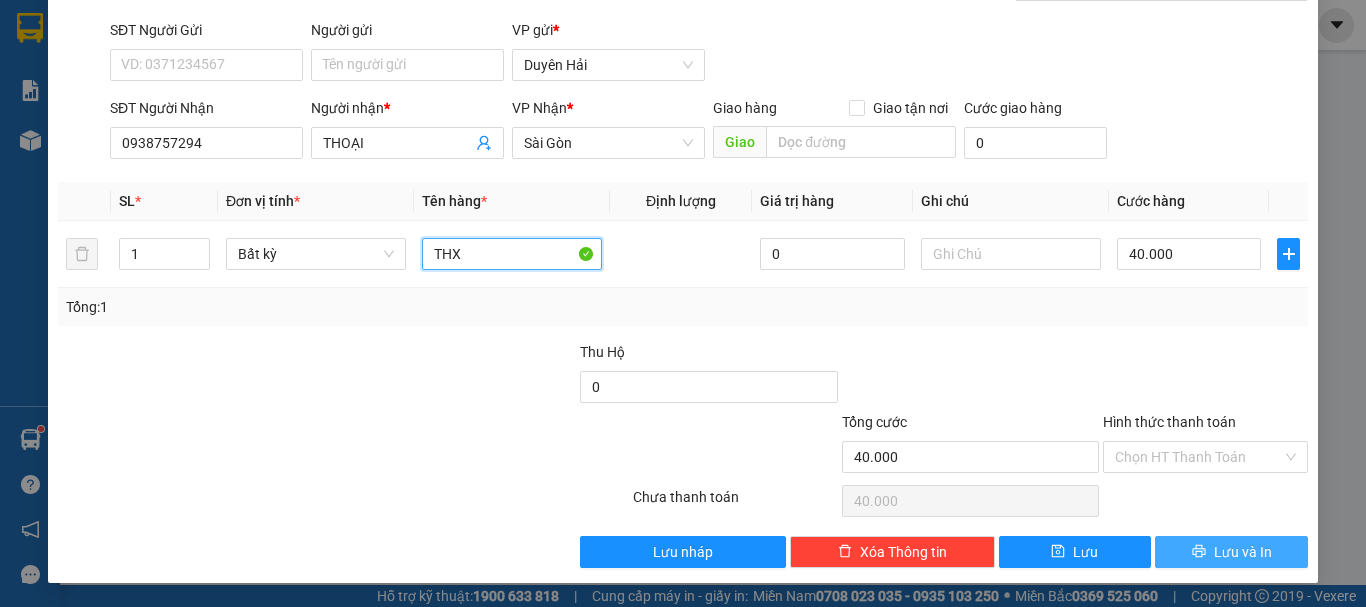 type on "THX" 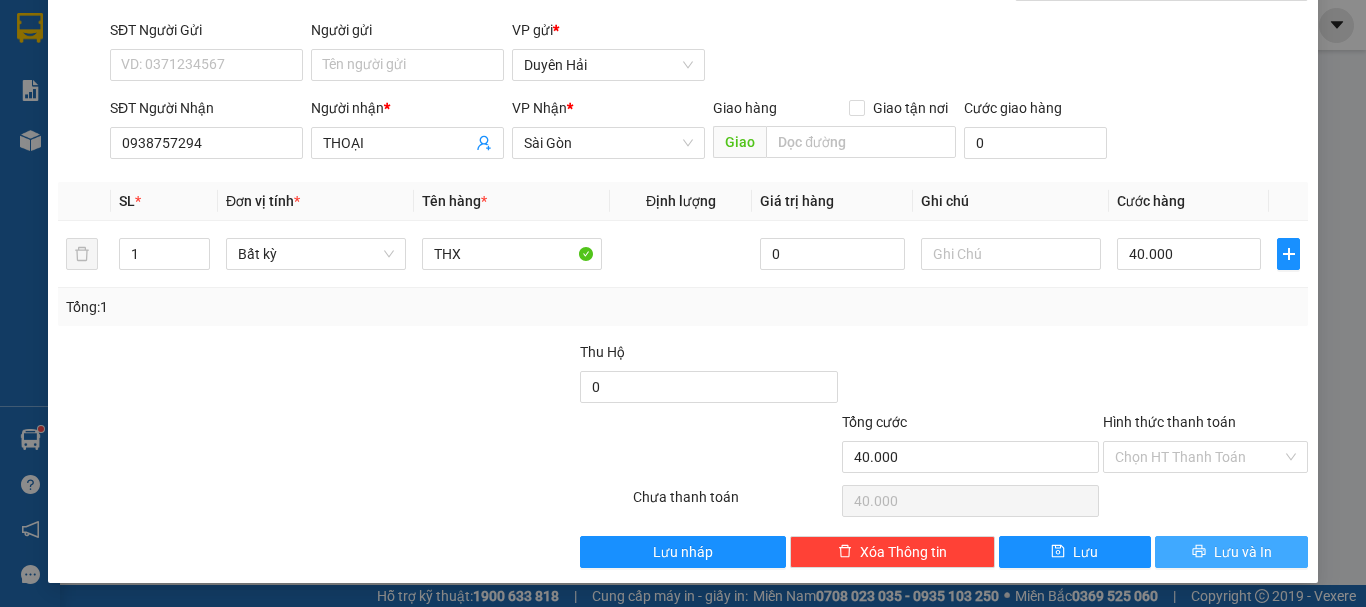 click on "Lưu và In" at bounding box center (1243, 552) 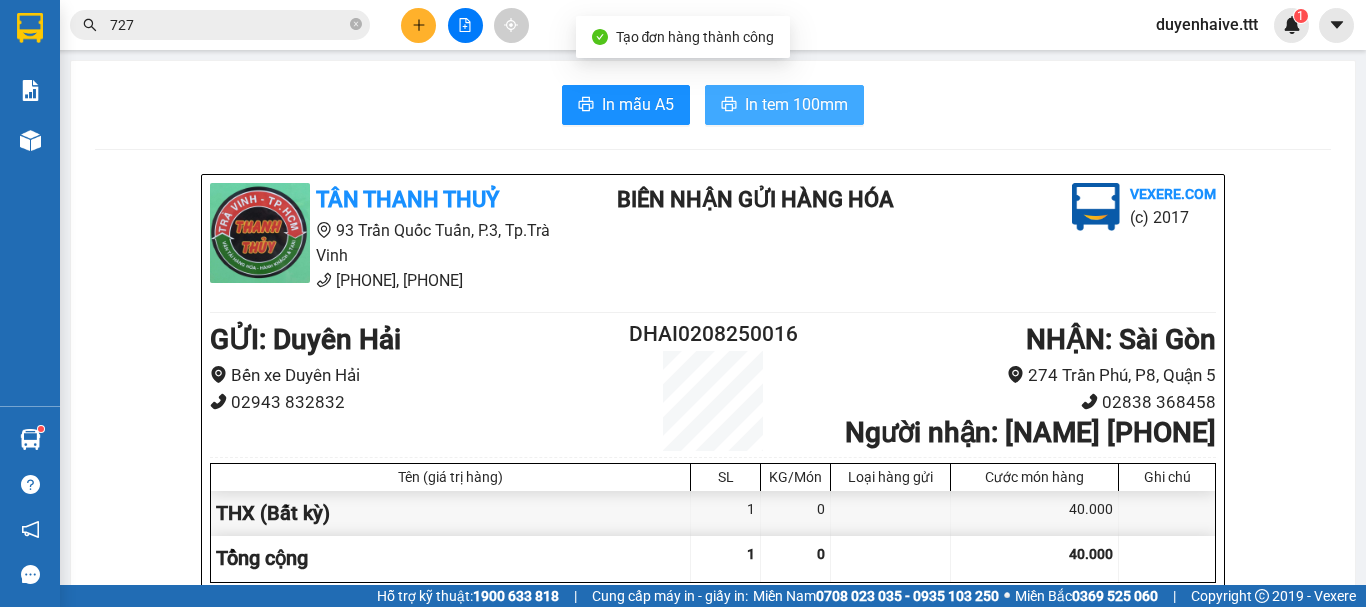 click on "In tem 100mm" at bounding box center (784, 105) 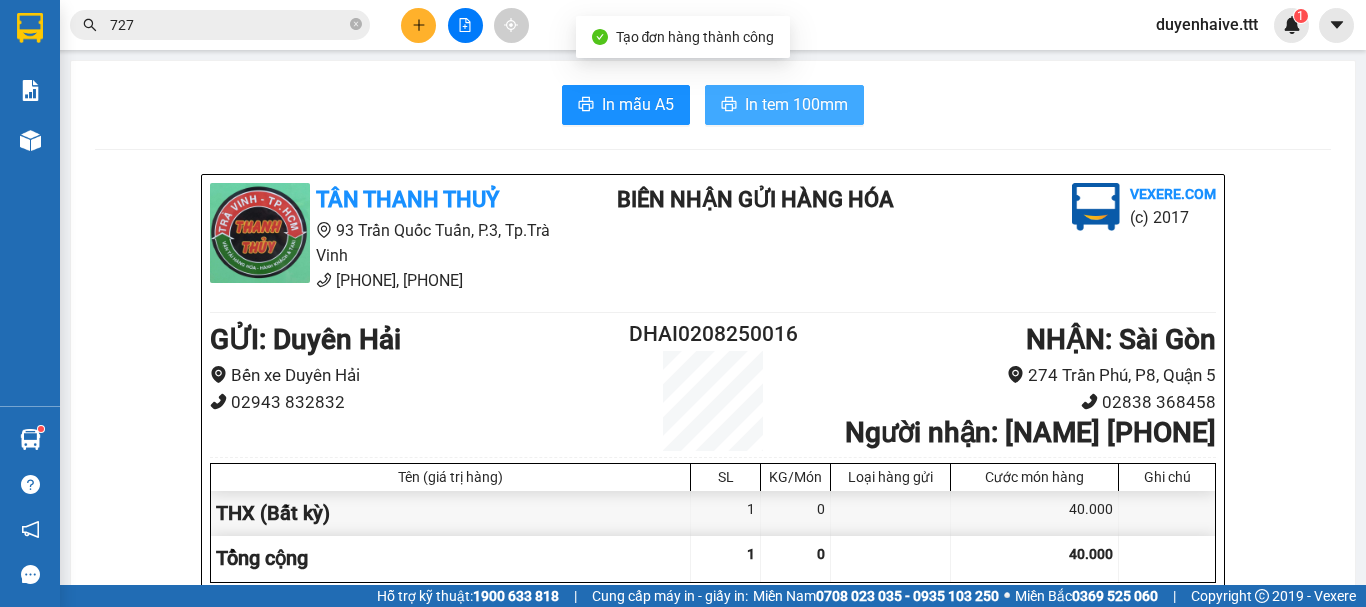 scroll, scrollTop: 0, scrollLeft: 0, axis: both 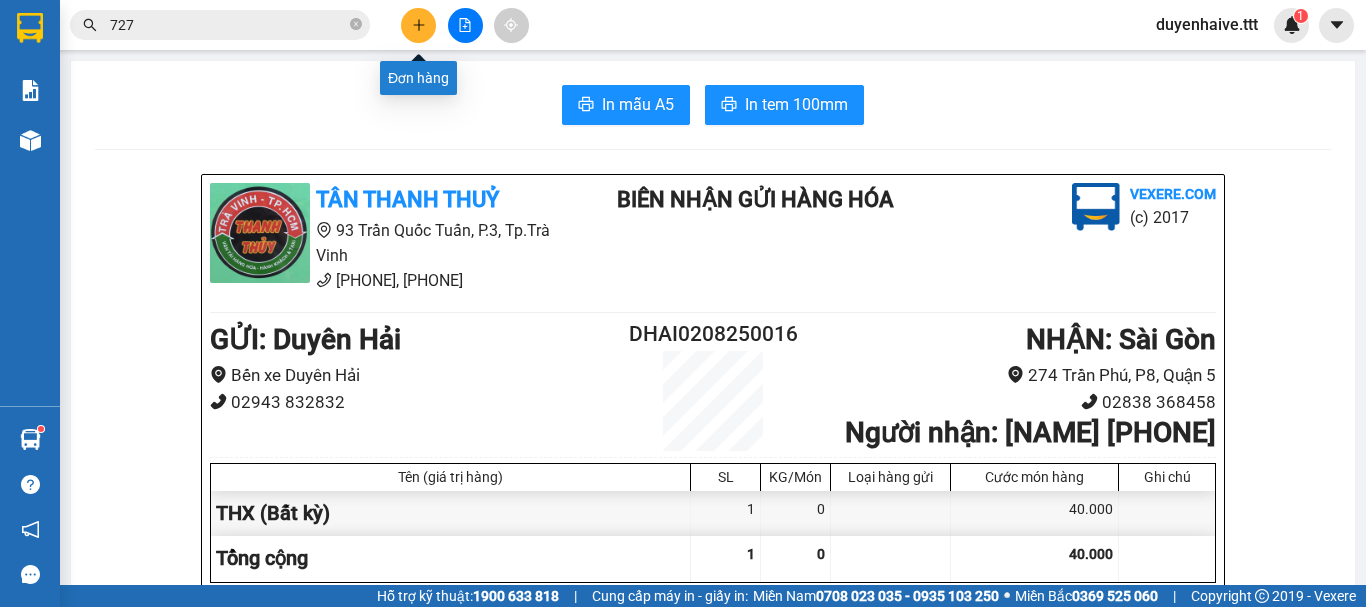 click 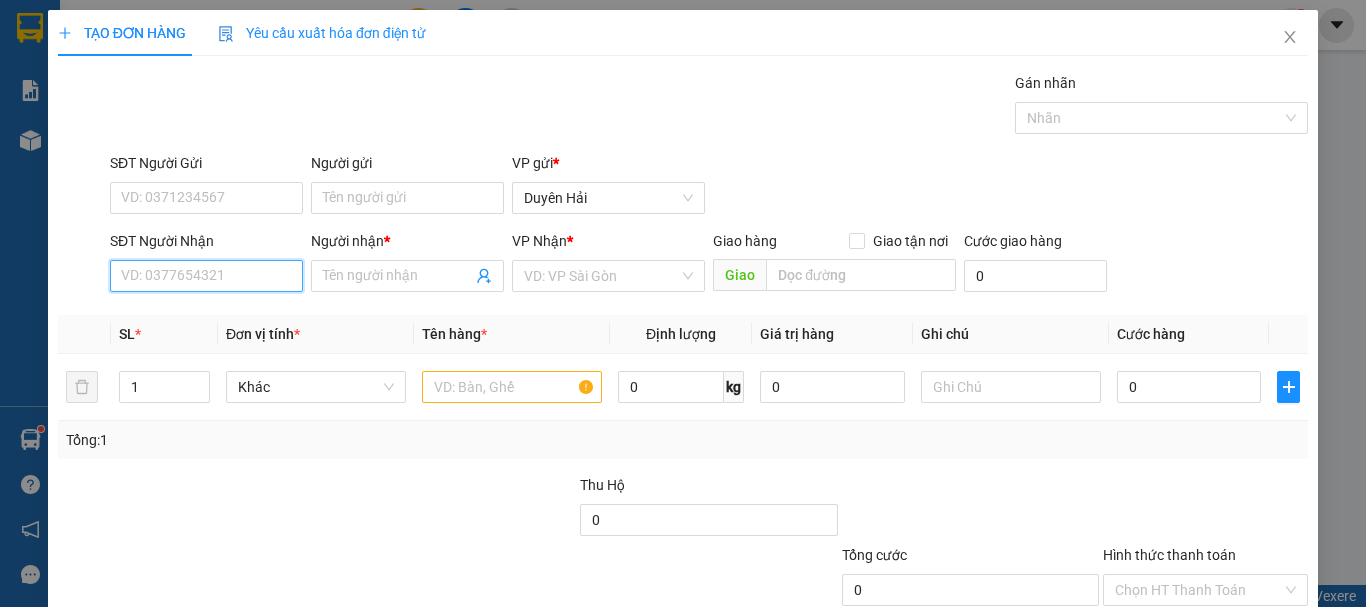 click on "SĐT Người Nhận" at bounding box center [206, 276] 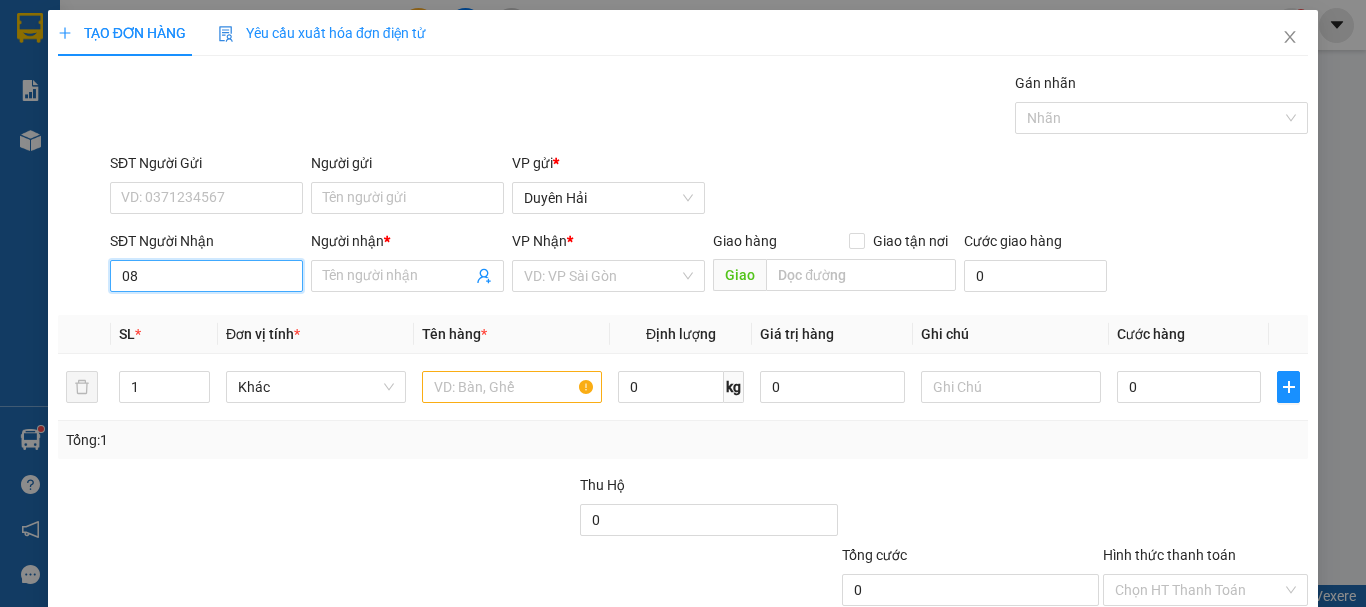 type on "0" 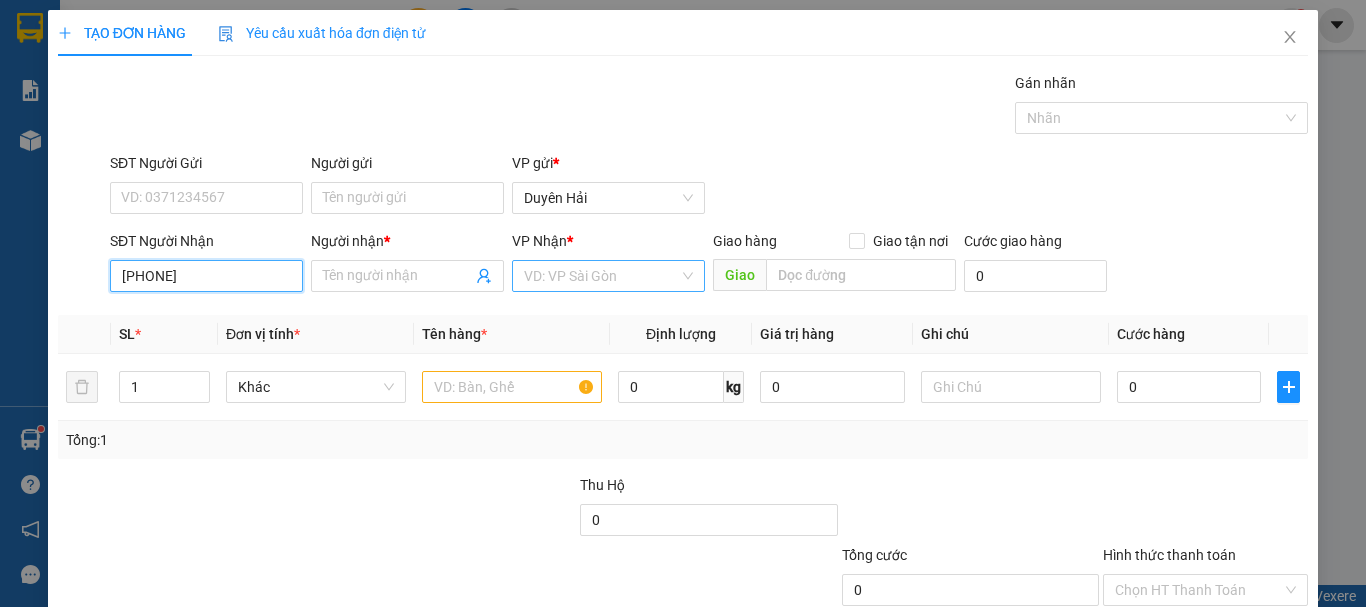 type on "[PHONE]" 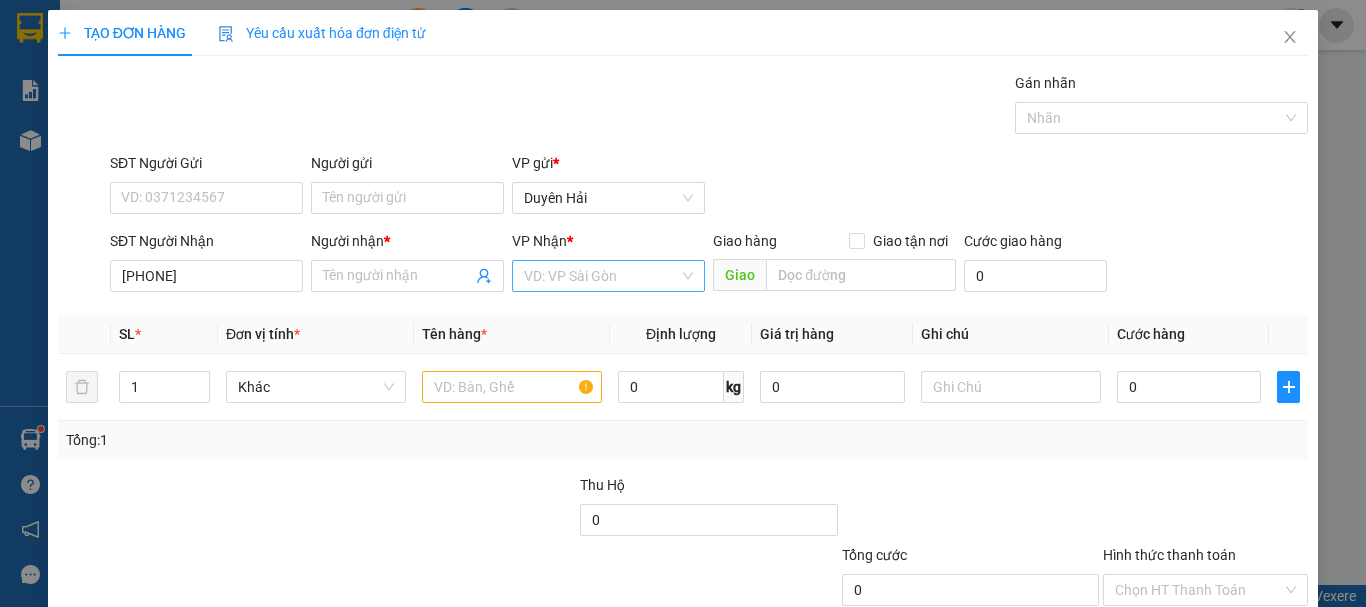 click at bounding box center [601, 276] 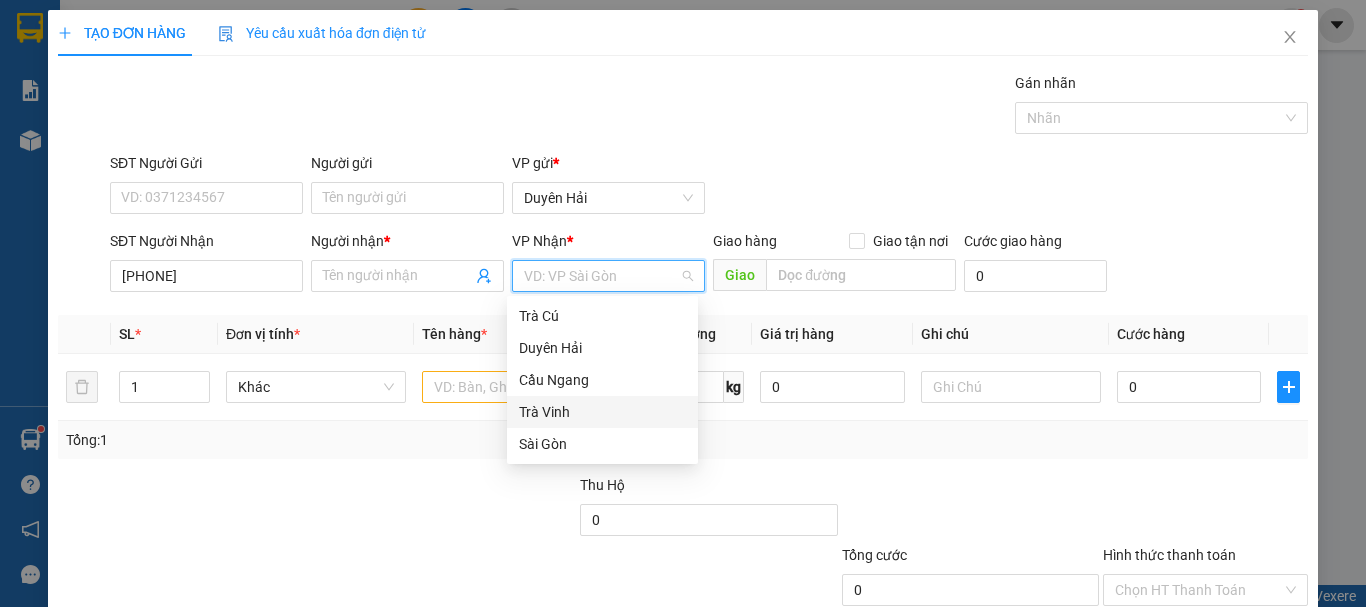 click on "Trà Vinh" at bounding box center [602, 412] 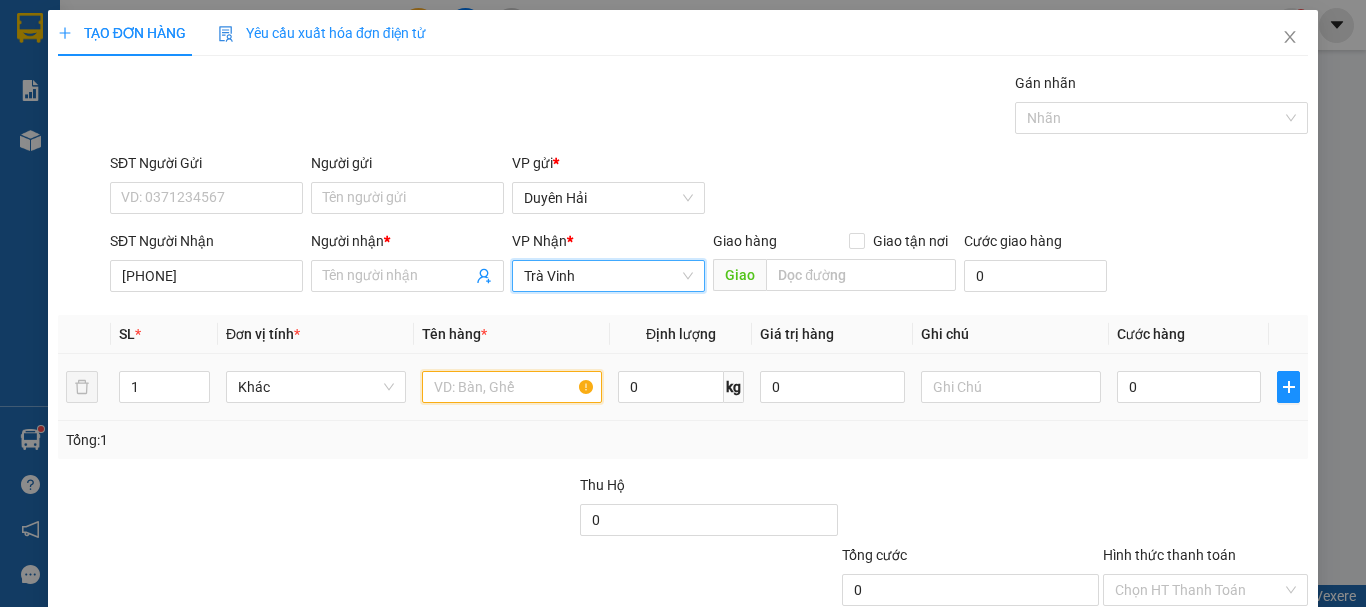click at bounding box center (512, 387) 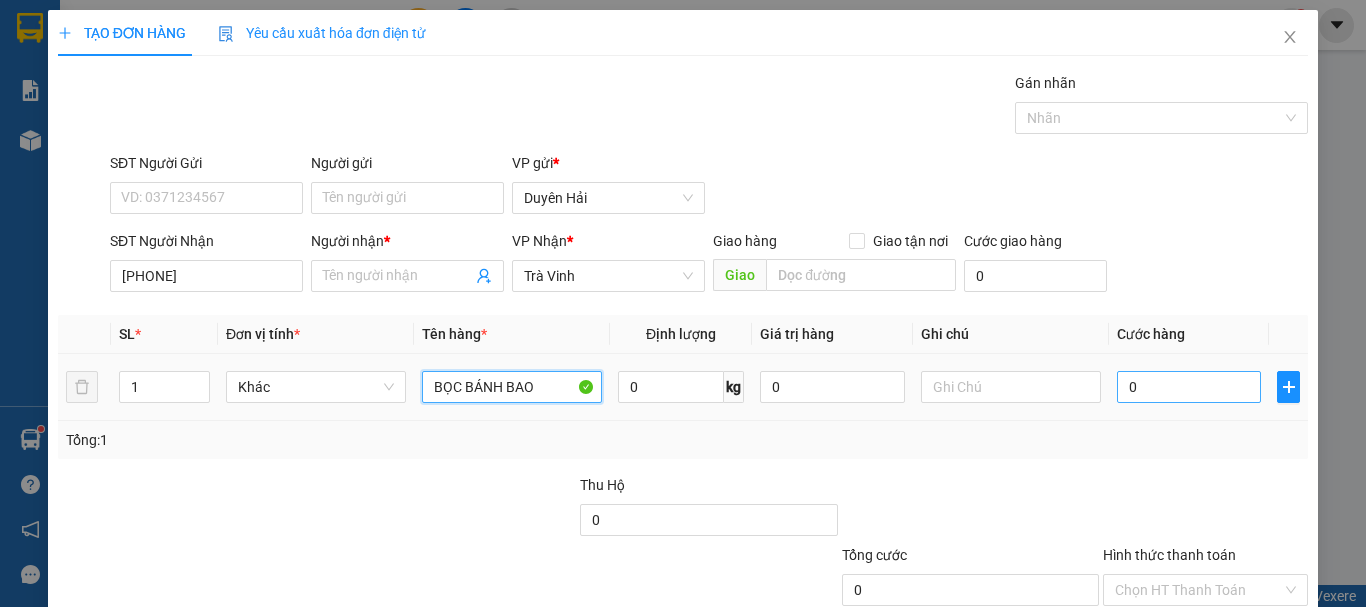 type on "BỌC BÁNH BAO" 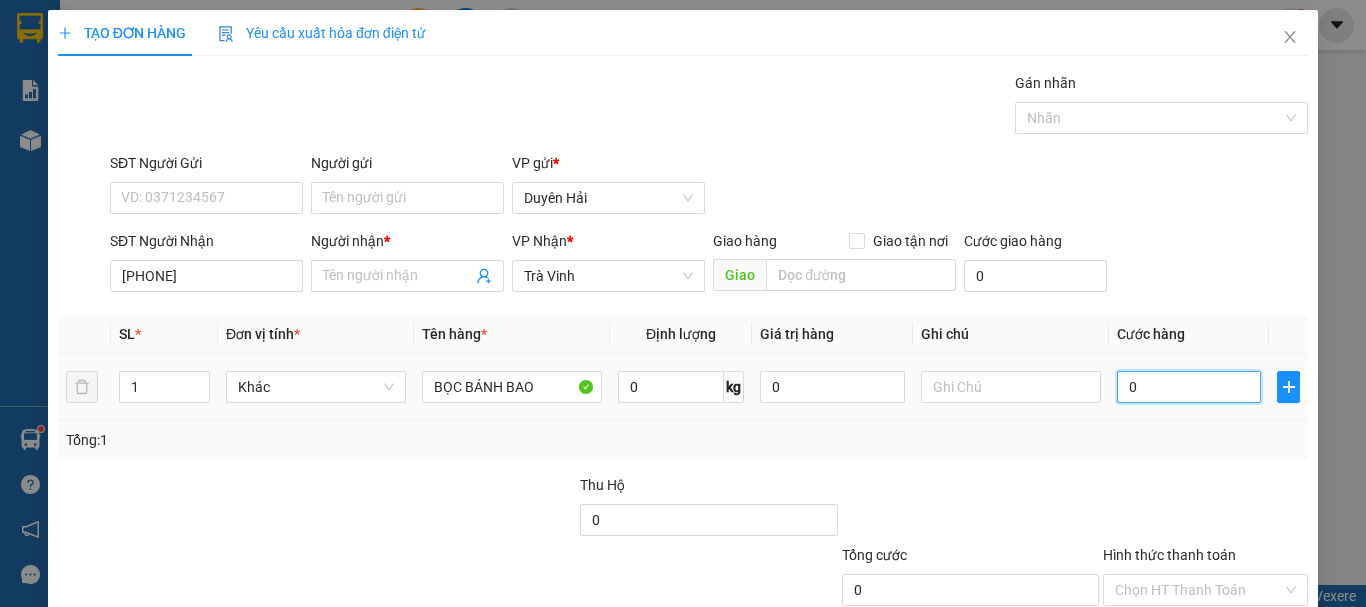 click on "0" at bounding box center [1189, 387] 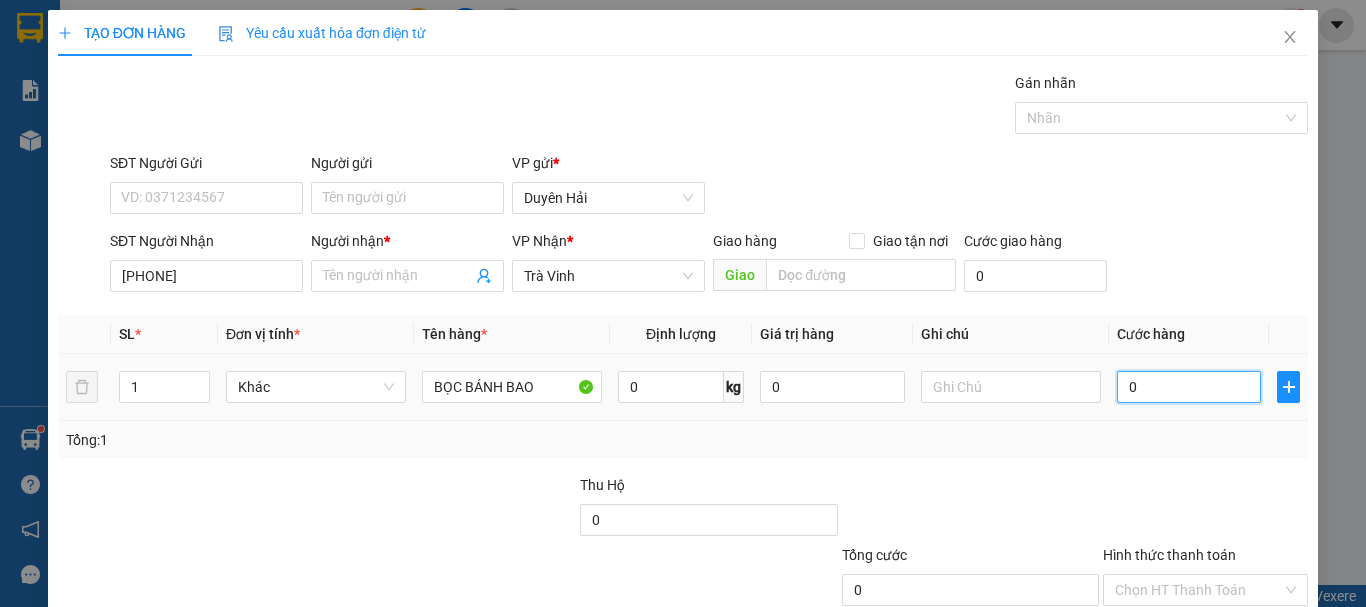 type on "2" 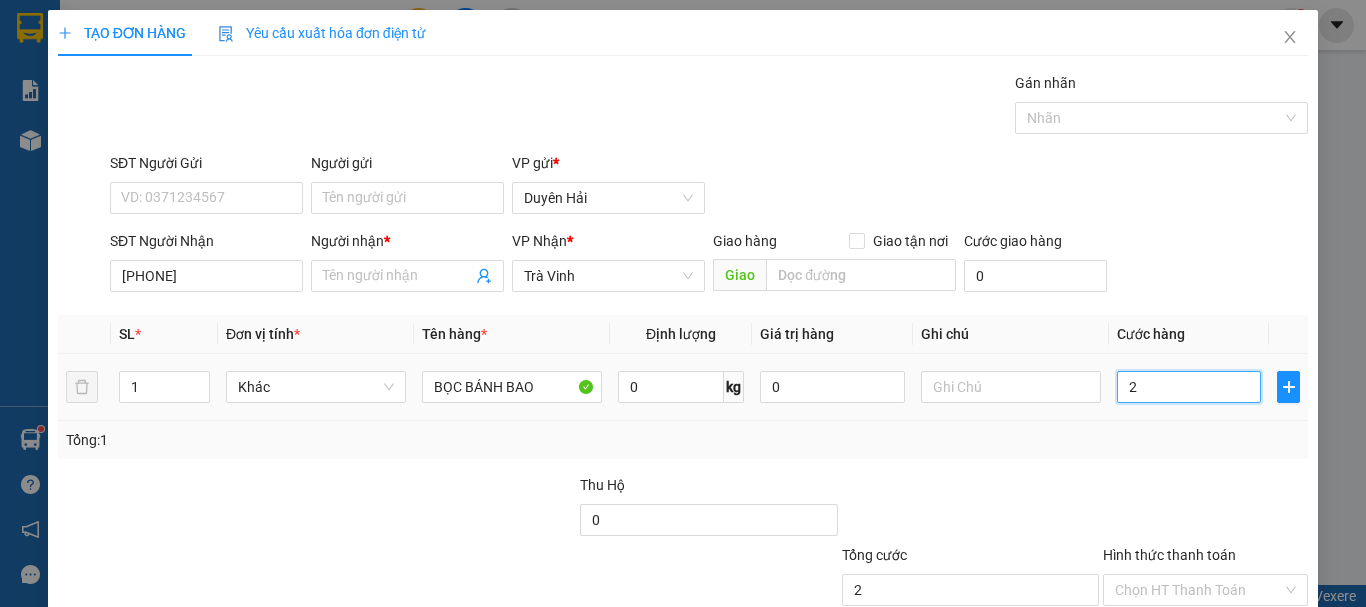 type on "20" 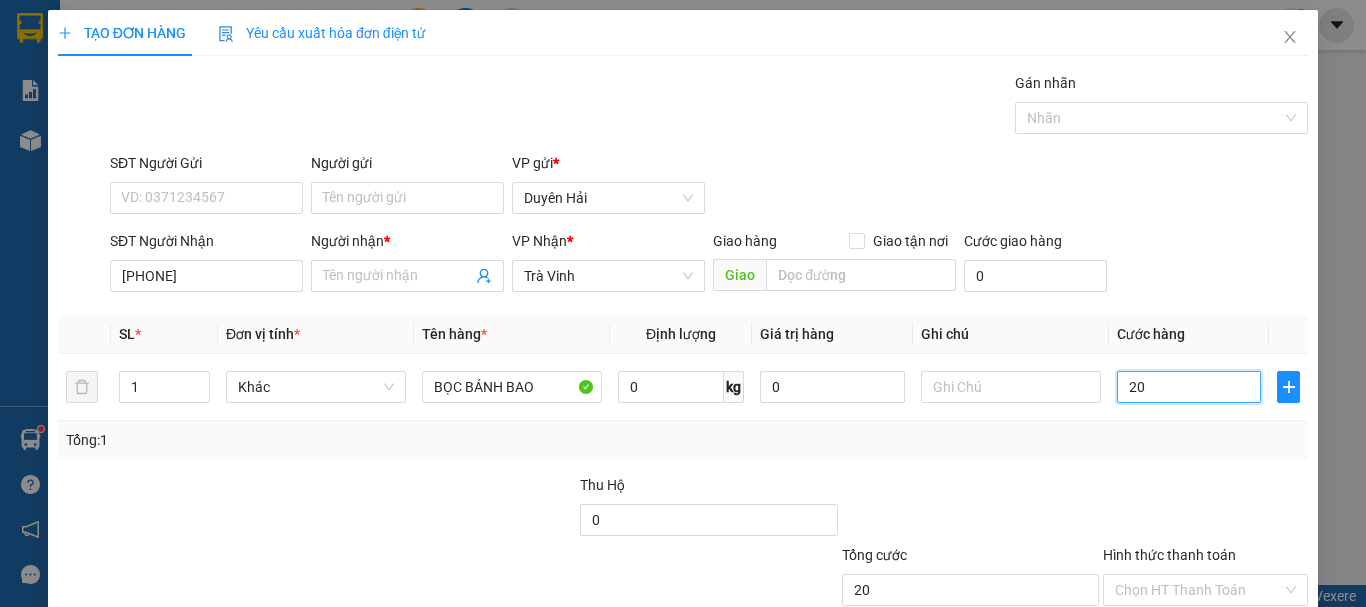 scroll, scrollTop: 133, scrollLeft: 0, axis: vertical 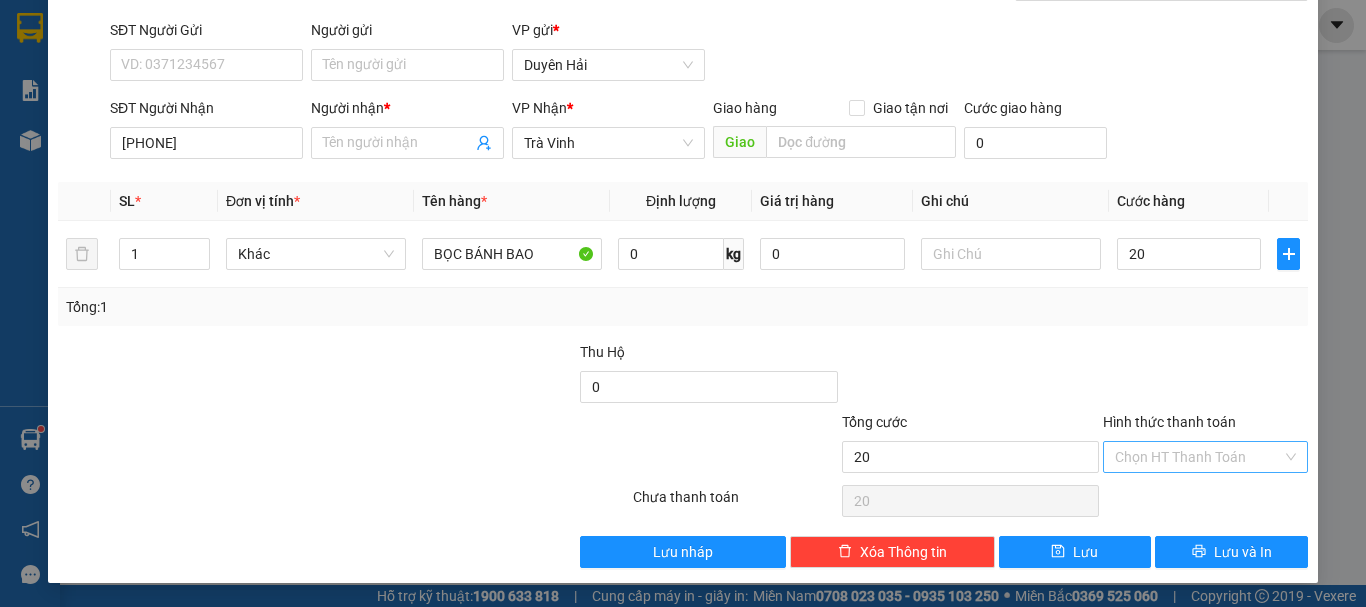 type on "20.000" 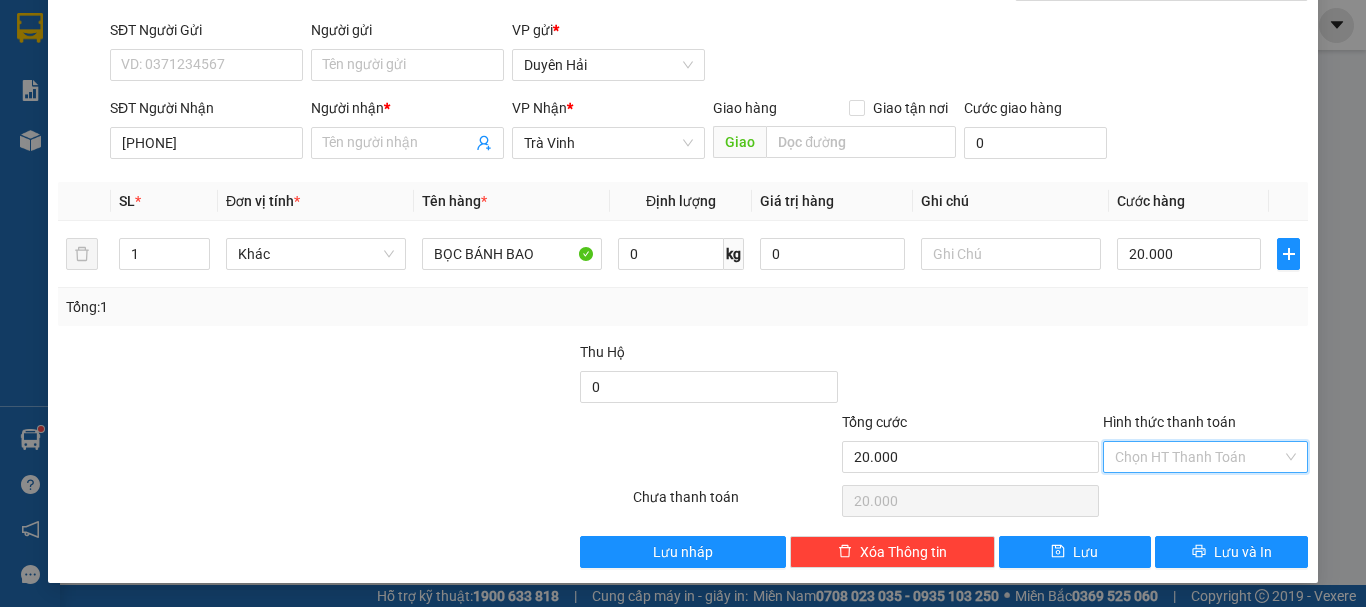 click on "Hình thức thanh toán" at bounding box center [1198, 457] 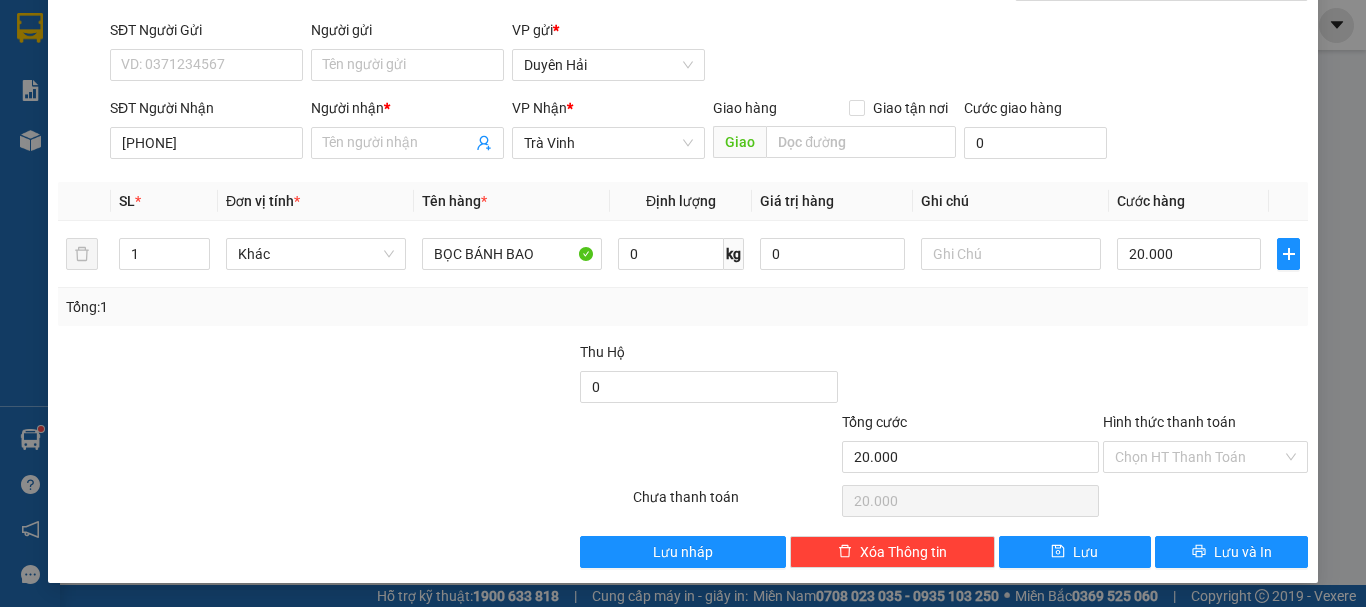 click at bounding box center (1205, 376) 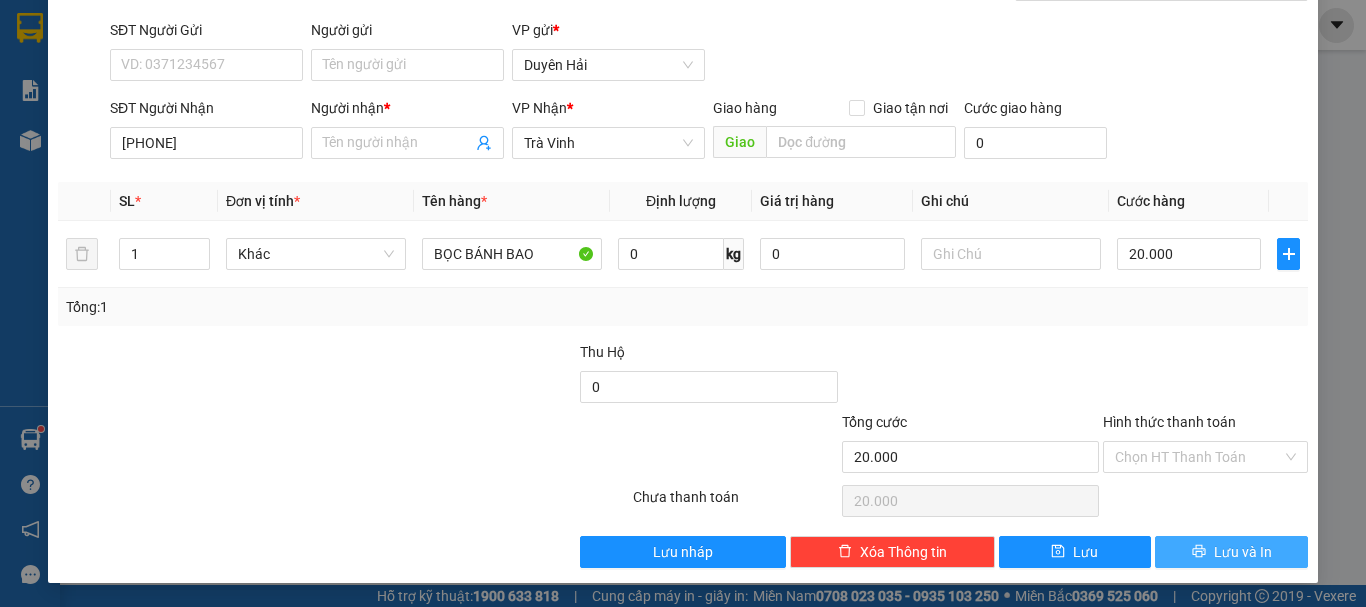 click on "Lưu và In" at bounding box center [1243, 552] 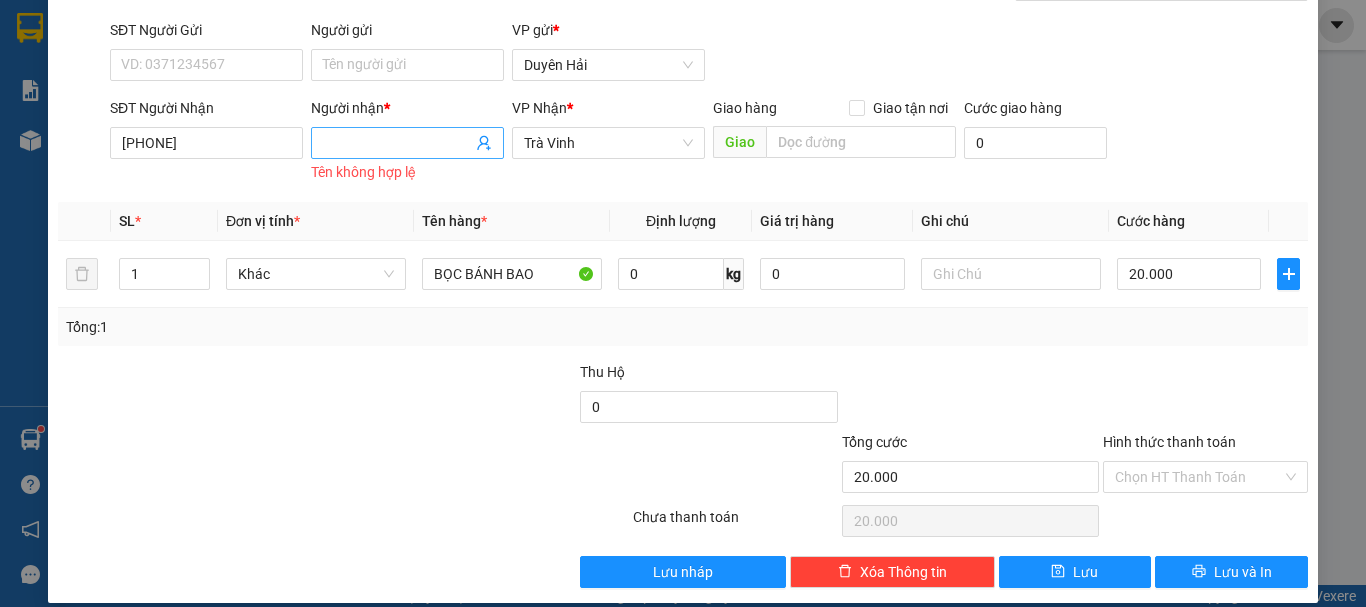 click on "Người nhận  *" at bounding box center (397, 143) 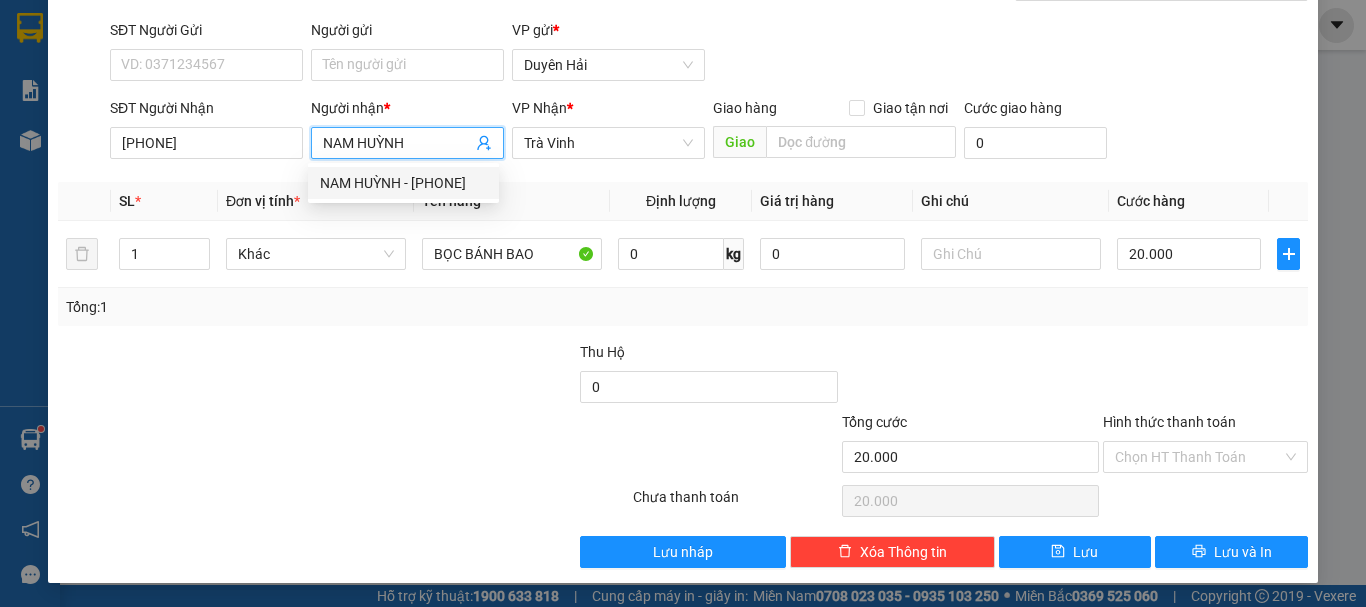 type on "NAM HUỲNH" 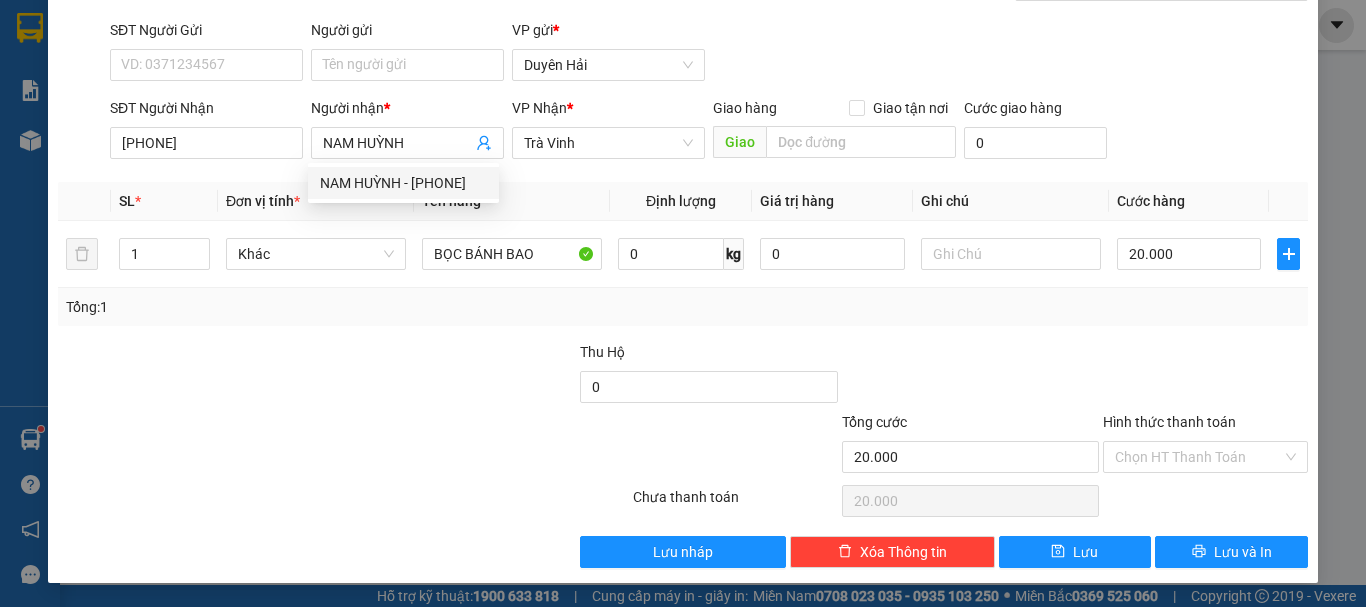 click on "Transit Pickup Surcharge Ids Transit Deliver Surcharge Ids Transit Deliver Surcharge Transit Deliver Surcharge Gói vận chuyển  * Tiêu chuẩn Gán nhãn   Nhãn SĐT Người Gửi VD: 0371234567 Người gửi Tên người gửi VP gửi  * Duyên Hải SĐT Người Nhận 0779837246 Người nhận  * NAM HUỲNH VP Nhận  * Trà Vinh Giao hàng Giao tận nơi Giao Cước giao hàng 0 SL  * Đơn vị tính  * Tên hàng  * Định lượng Giá trị hàng Ghi chú Cước hàng                   1 Khác BỌC BÁNH BAO 0 kg 0 20.000 Tổng:  1 Thu Hộ 0 Tổng cước 20.000 Hình thức thanh toán Chọn HT Thanh Toán Số tiền thu trước 0 Chưa thanh toán 20.000 Chọn HT Thanh Toán Lưu nháp Xóa Thông tin Lưu Lưu và In Tại văn phòng Miễn phí Tại văn phòng Miễn phí" at bounding box center (683, 253) 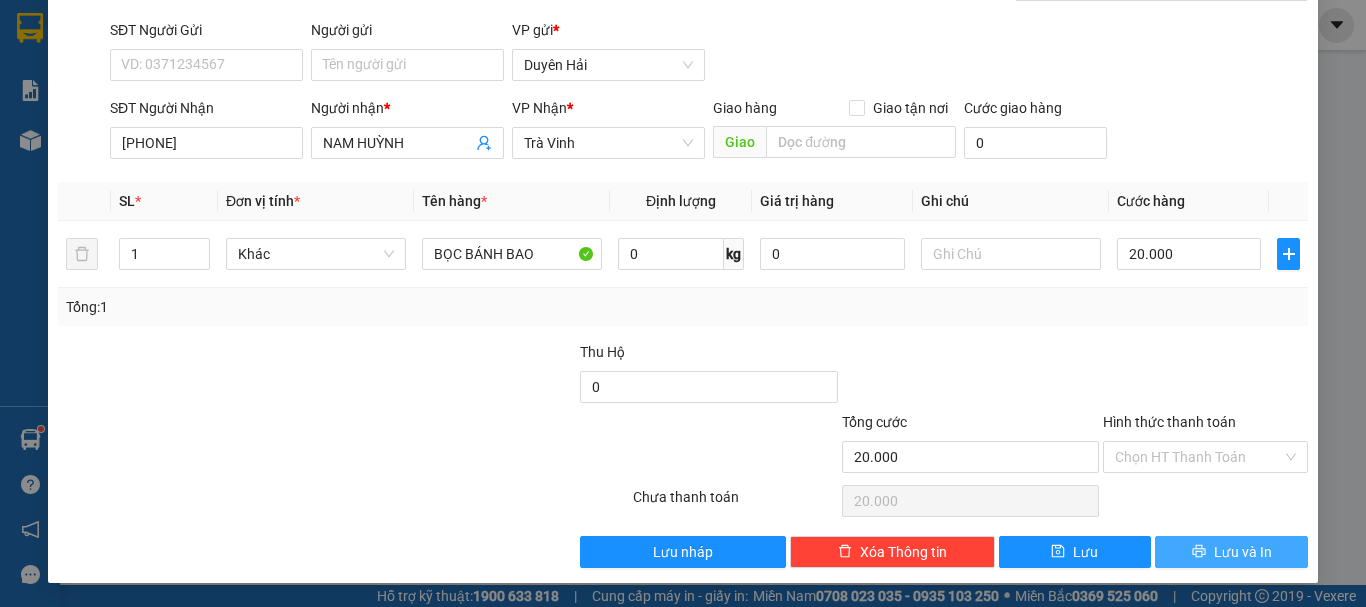 click on "Lưu và In" at bounding box center [1243, 552] 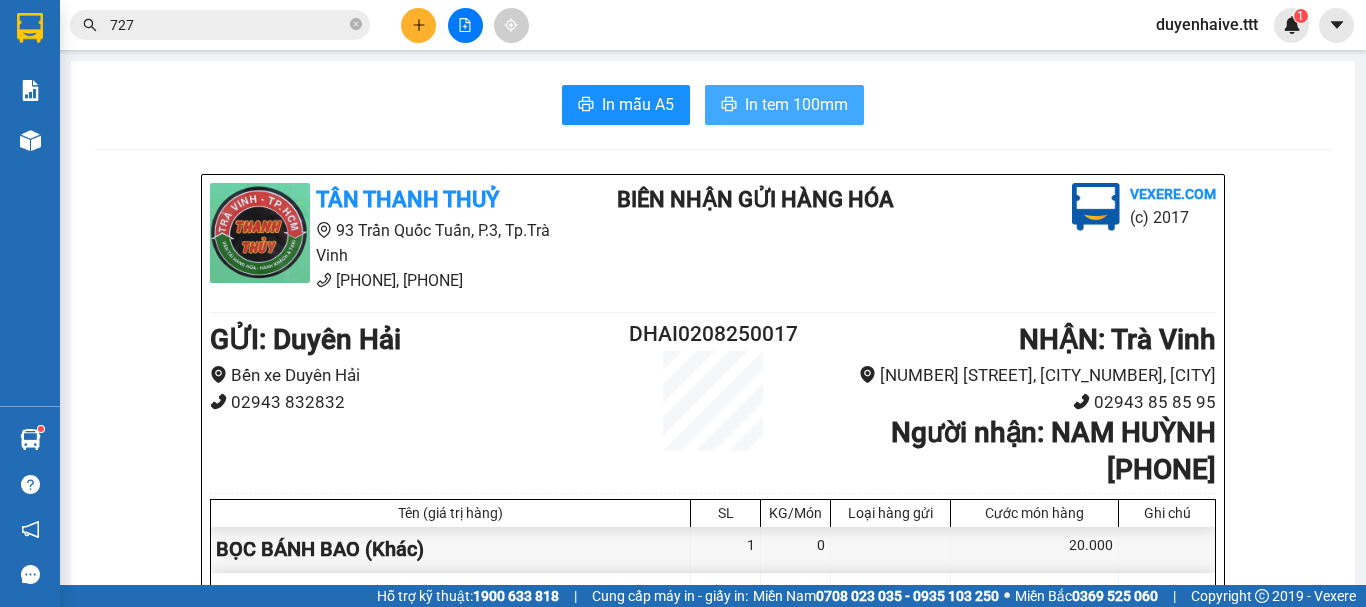 click on "In tem 100mm" at bounding box center (796, 104) 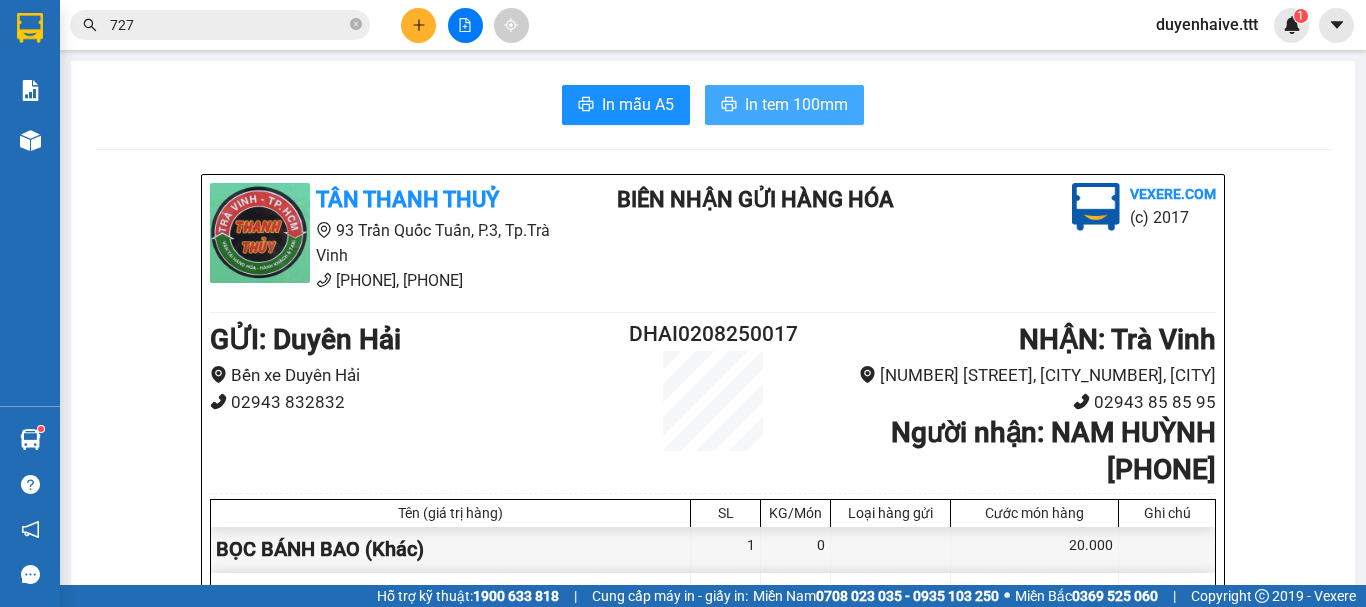 scroll, scrollTop: 0, scrollLeft: 0, axis: both 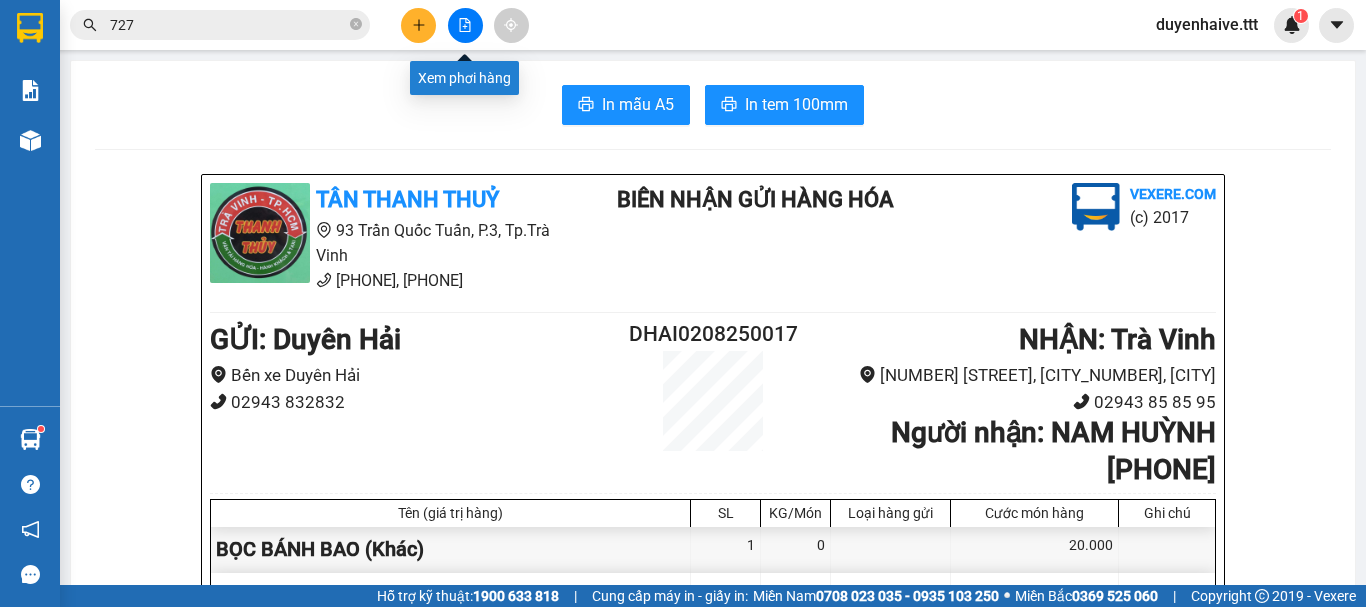 click 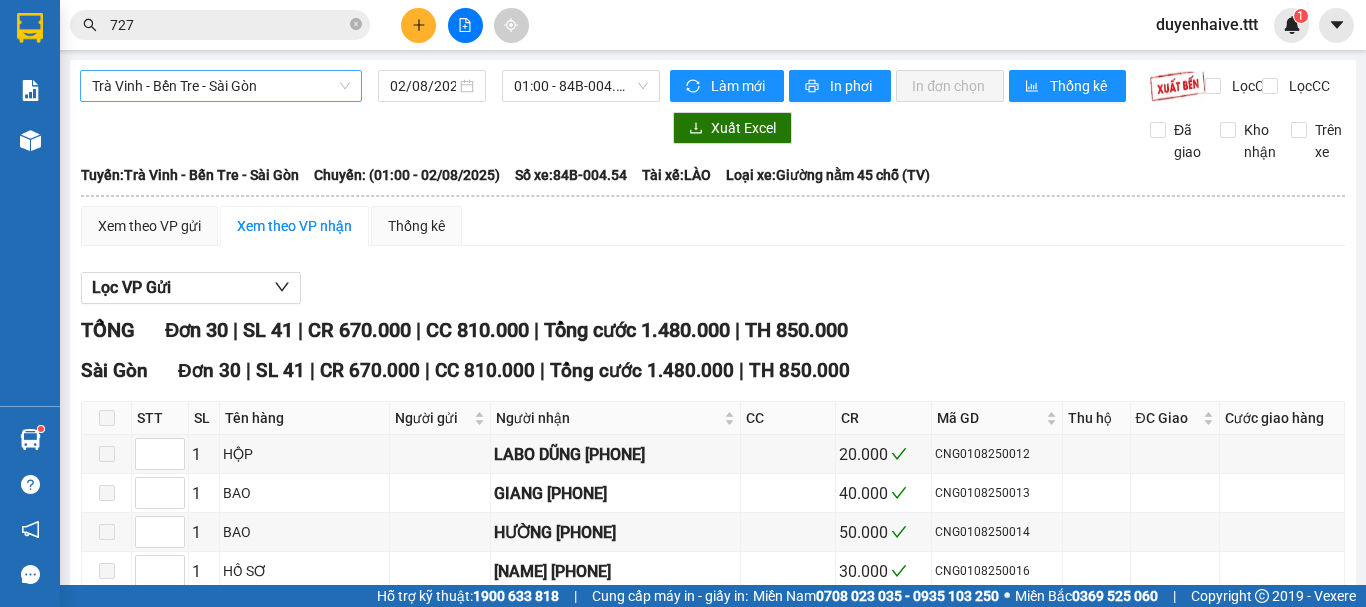 click on "Trà Vinh - Bến Tre - Sài Gòn" at bounding box center (221, 86) 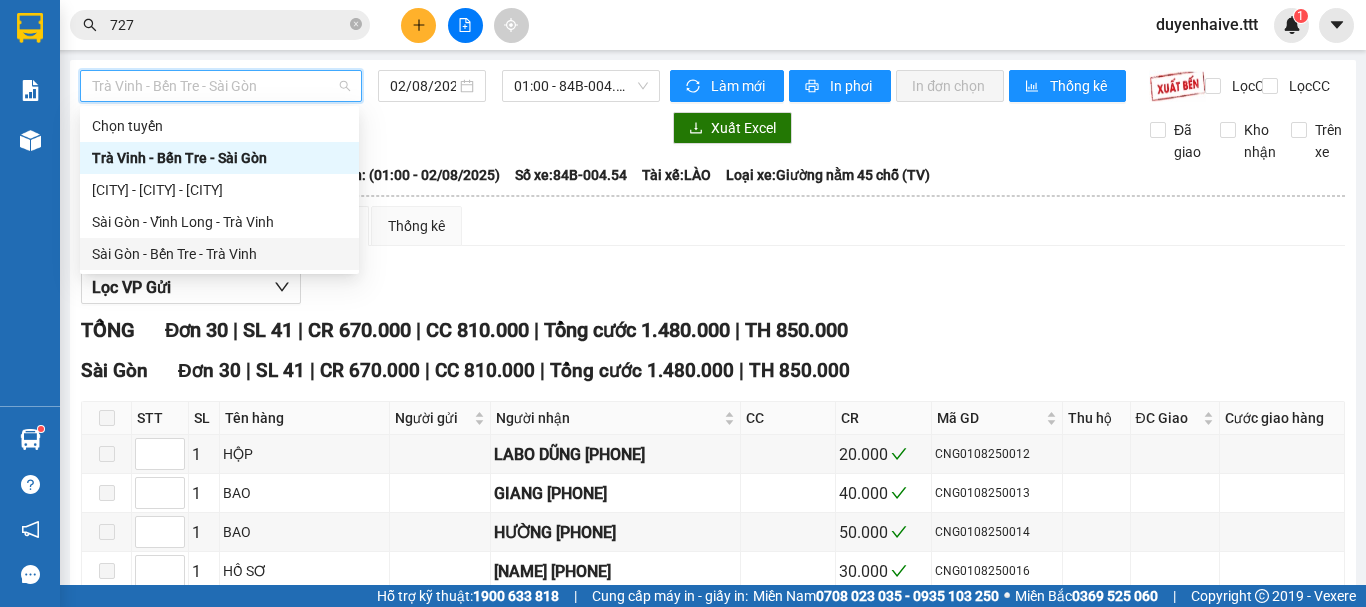 click on "Sài Gòn - Bến Tre - Trà Vinh" at bounding box center (219, 254) 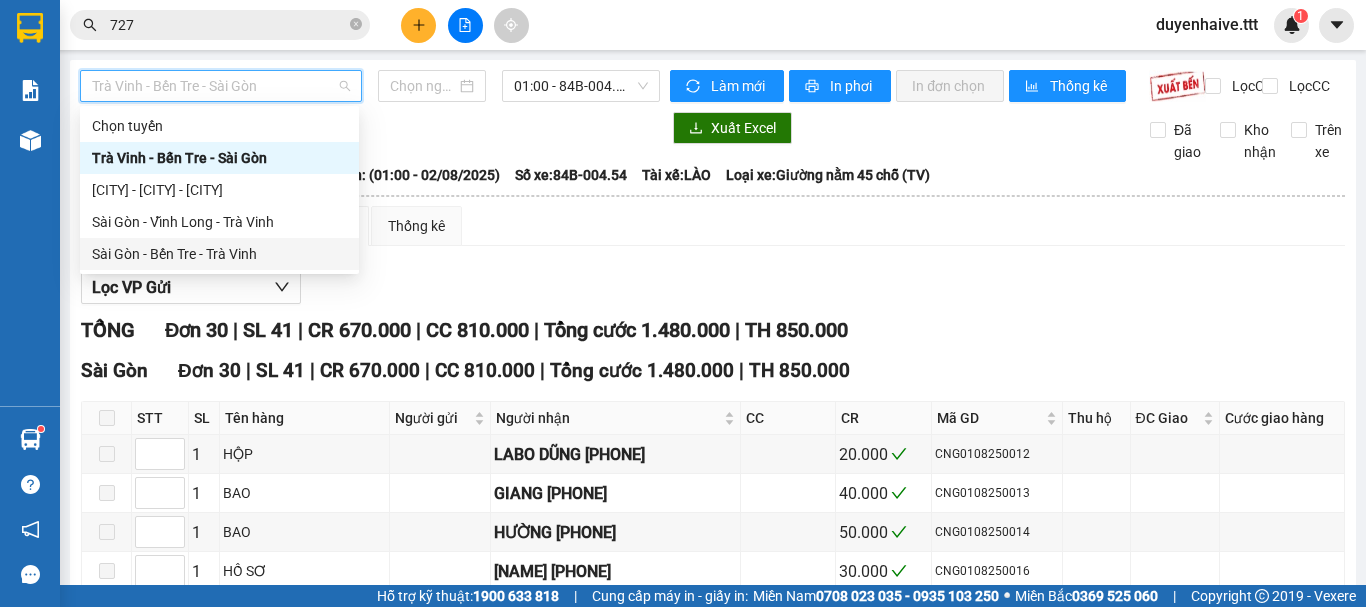 type on "02/08/2025" 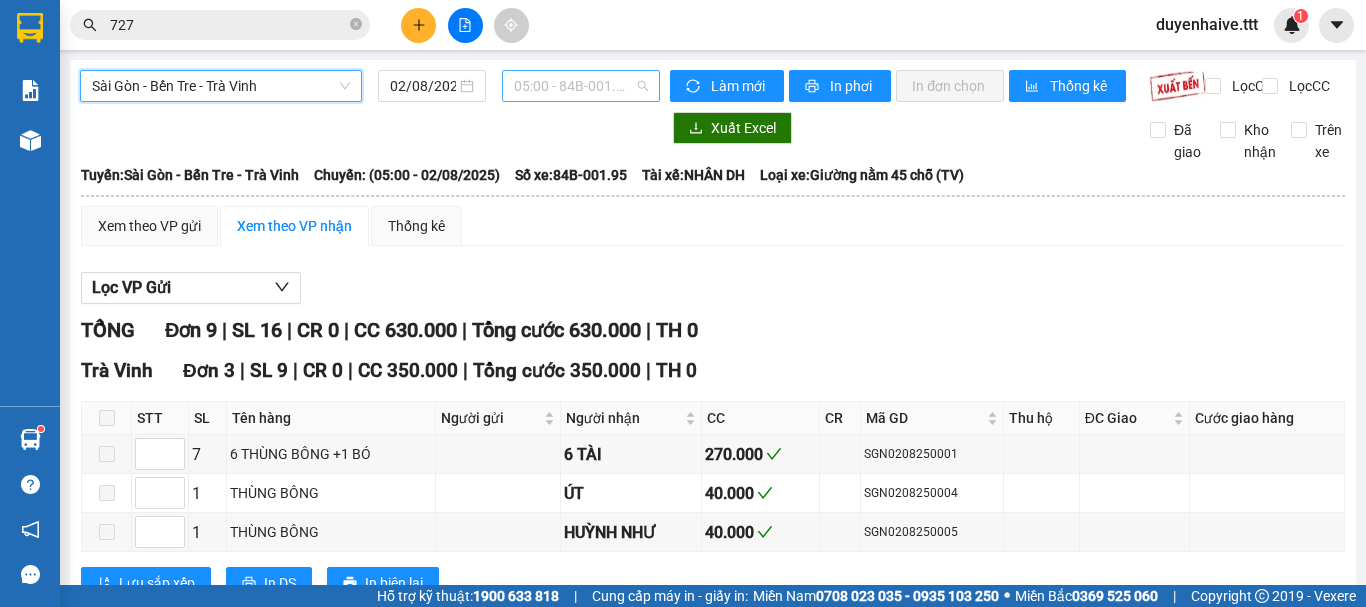 click on "[TIME]     - [ID]" at bounding box center (581, 86) 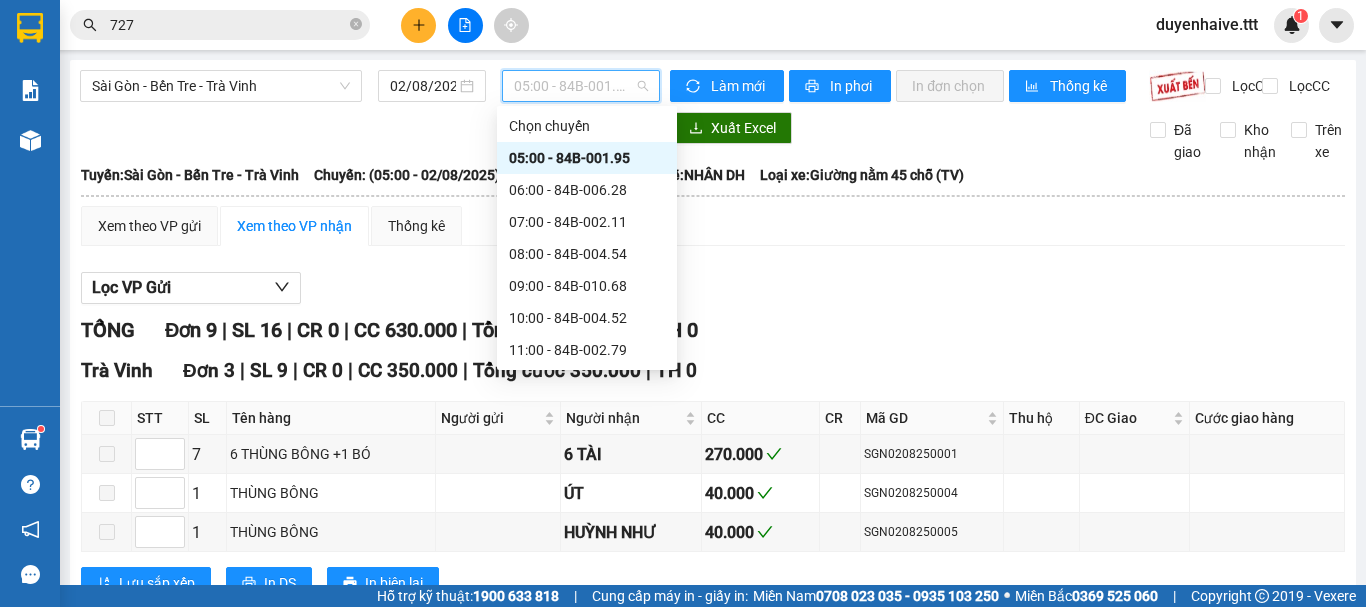 click on "[TIME]     - [ID]" at bounding box center (587, 158) 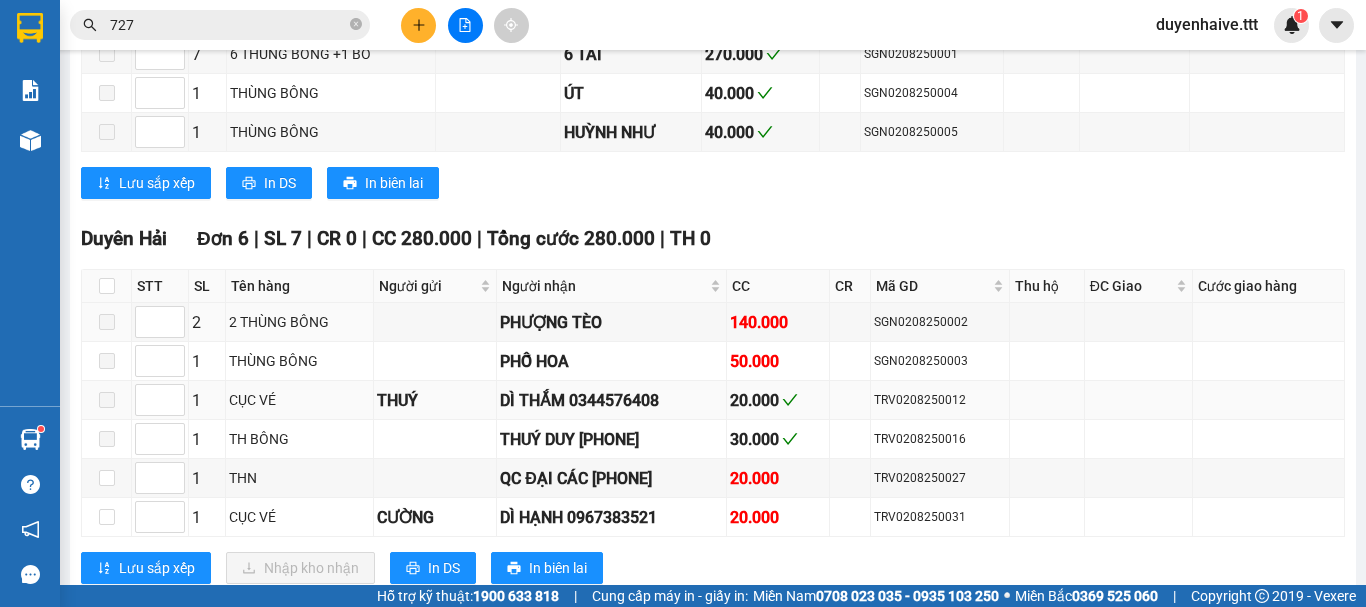 scroll, scrollTop: 472, scrollLeft: 0, axis: vertical 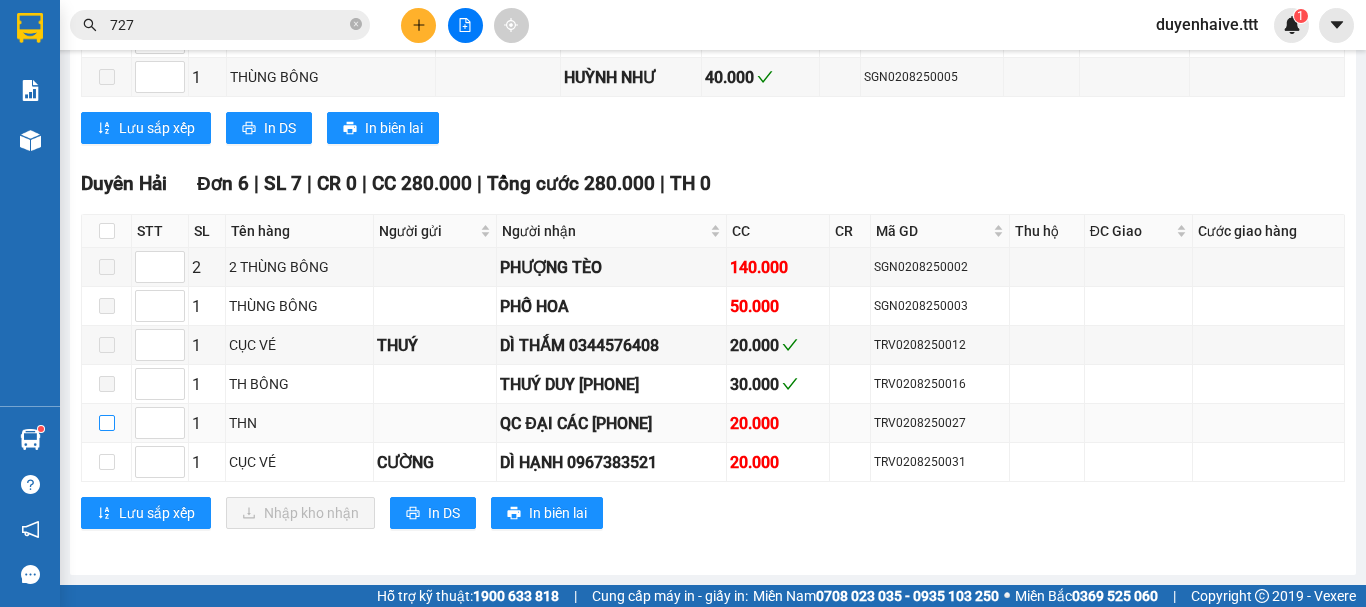 drag, startPoint x: 98, startPoint y: 418, endPoint x: 116, endPoint y: 446, distance: 33.286633 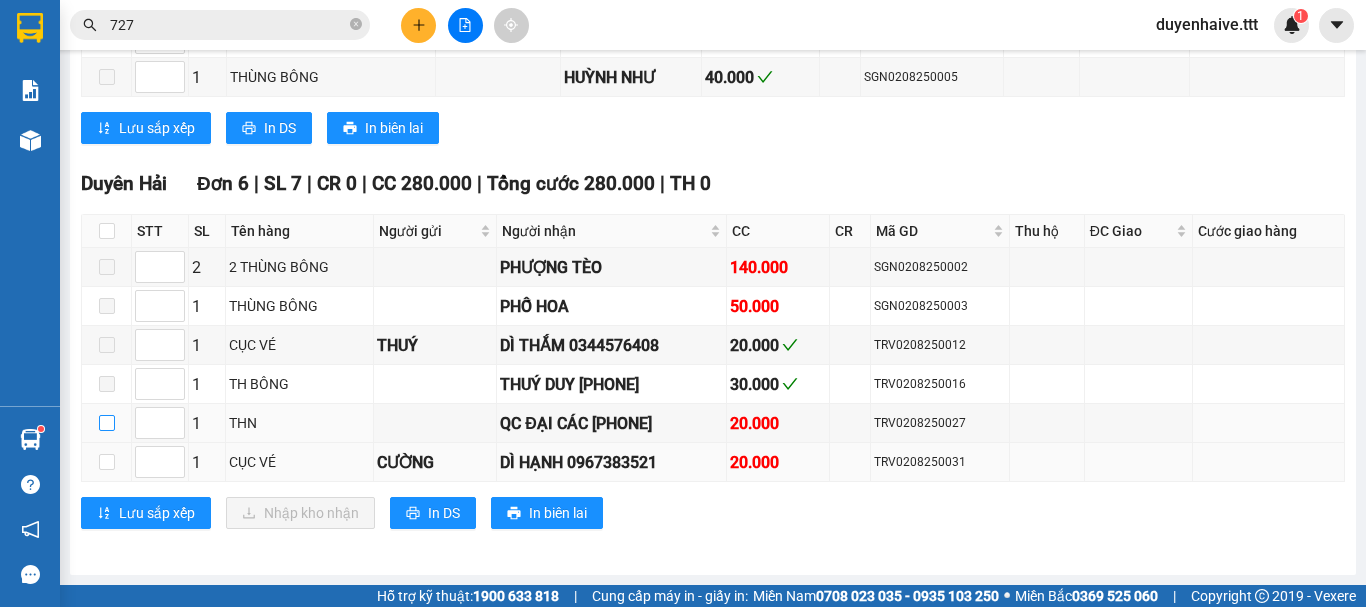 click at bounding box center [107, 423] 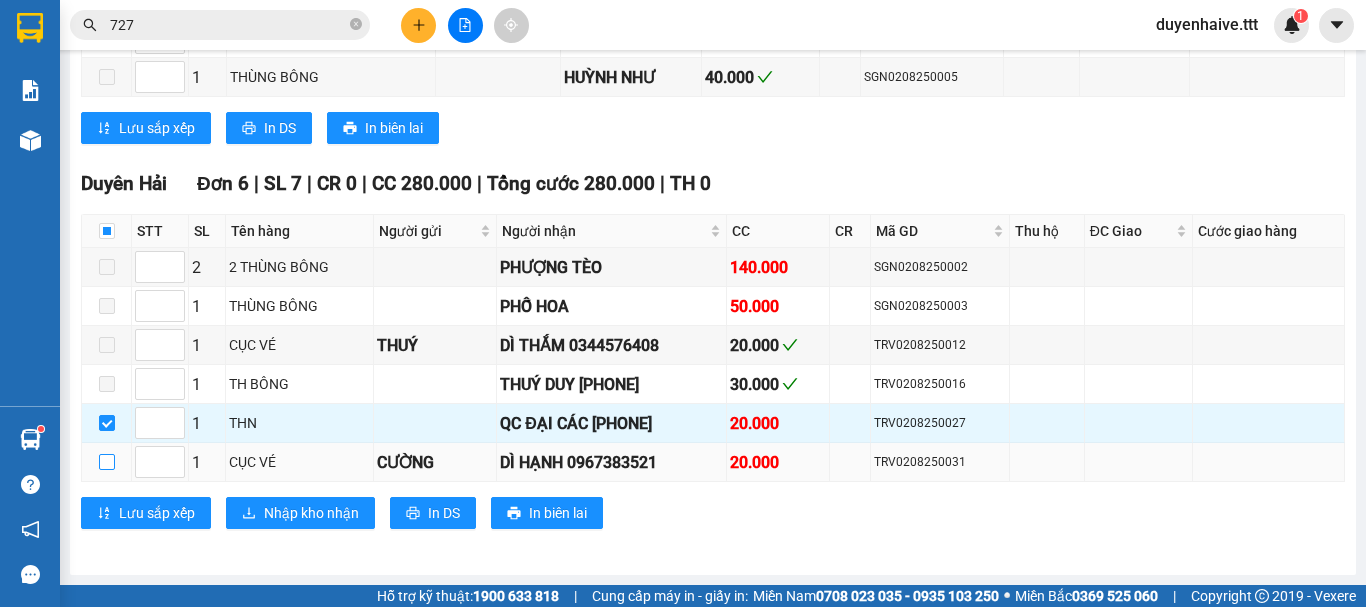click at bounding box center (107, 462) 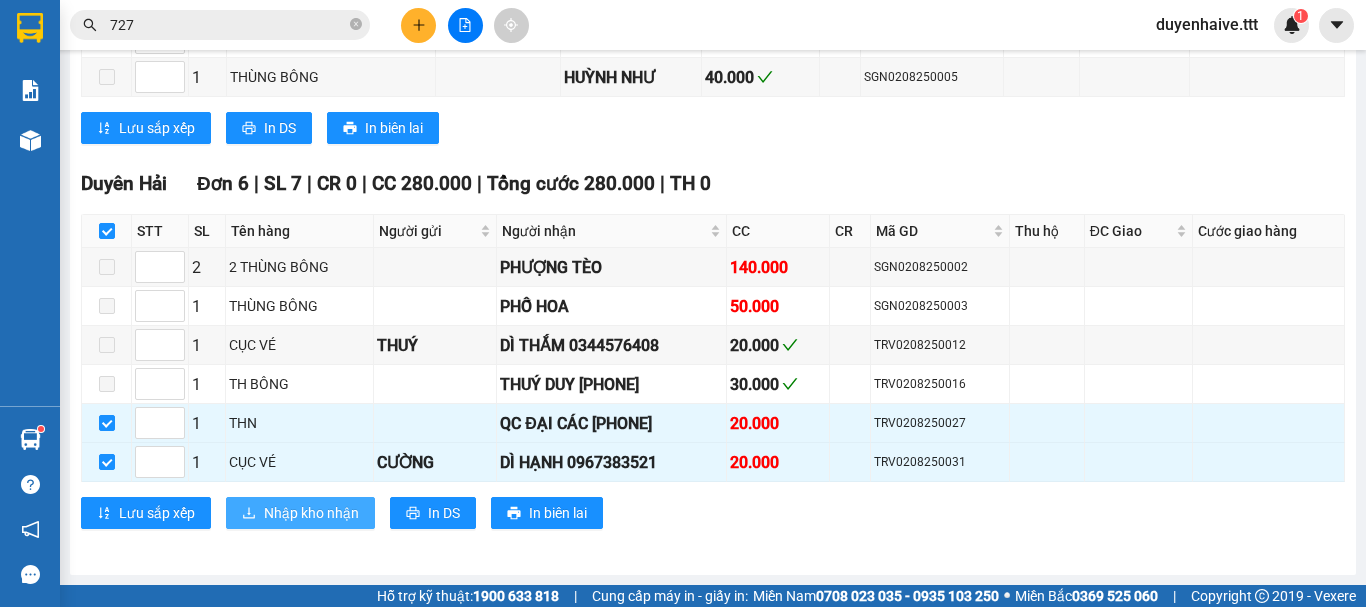 click on "Nhập kho nhận" at bounding box center (311, 513) 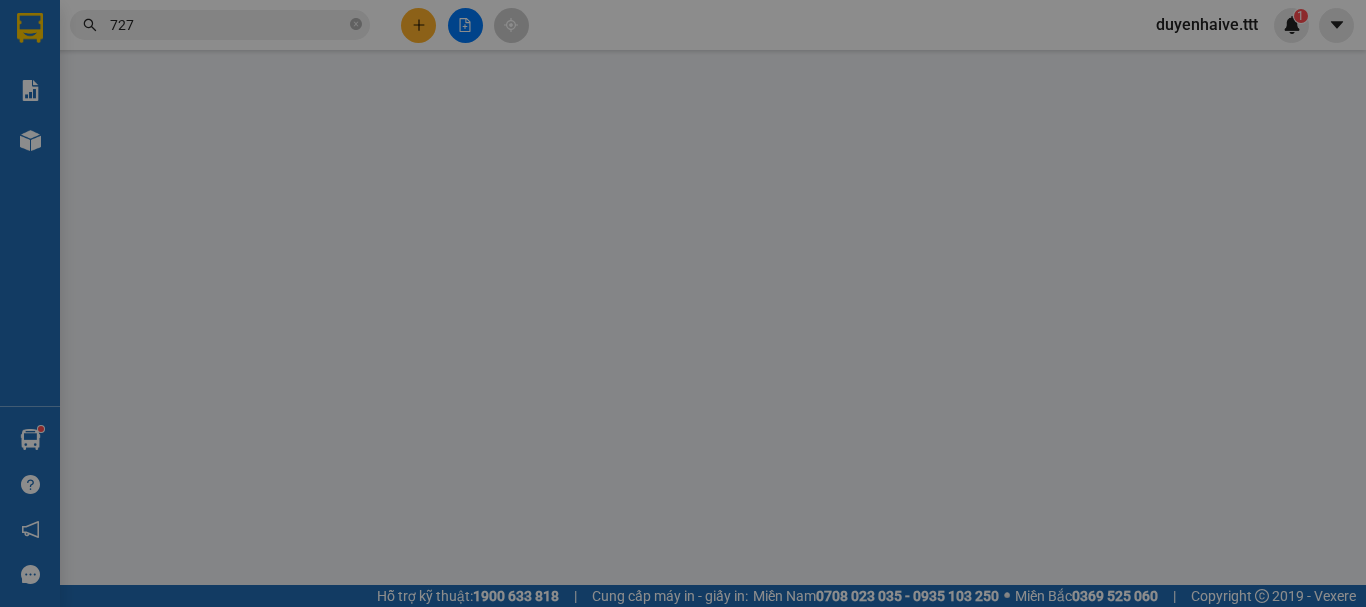 scroll, scrollTop: 0, scrollLeft: 0, axis: both 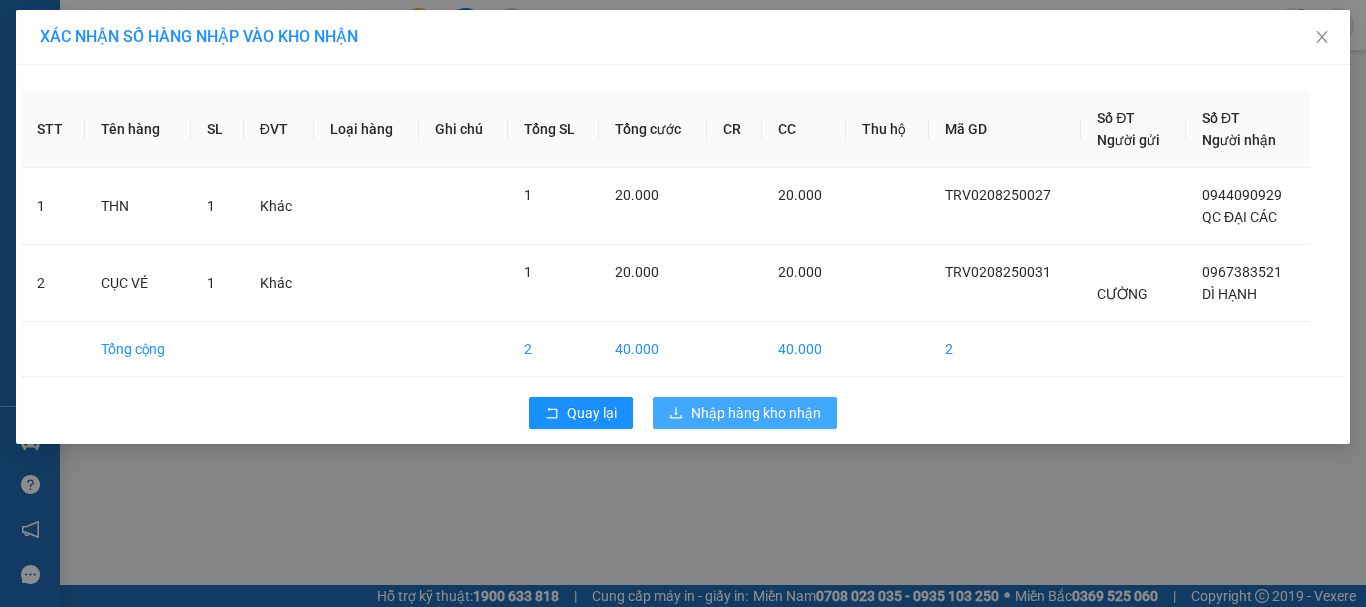 click on "Nhập hàng kho nhận" at bounding box center [756, 413] 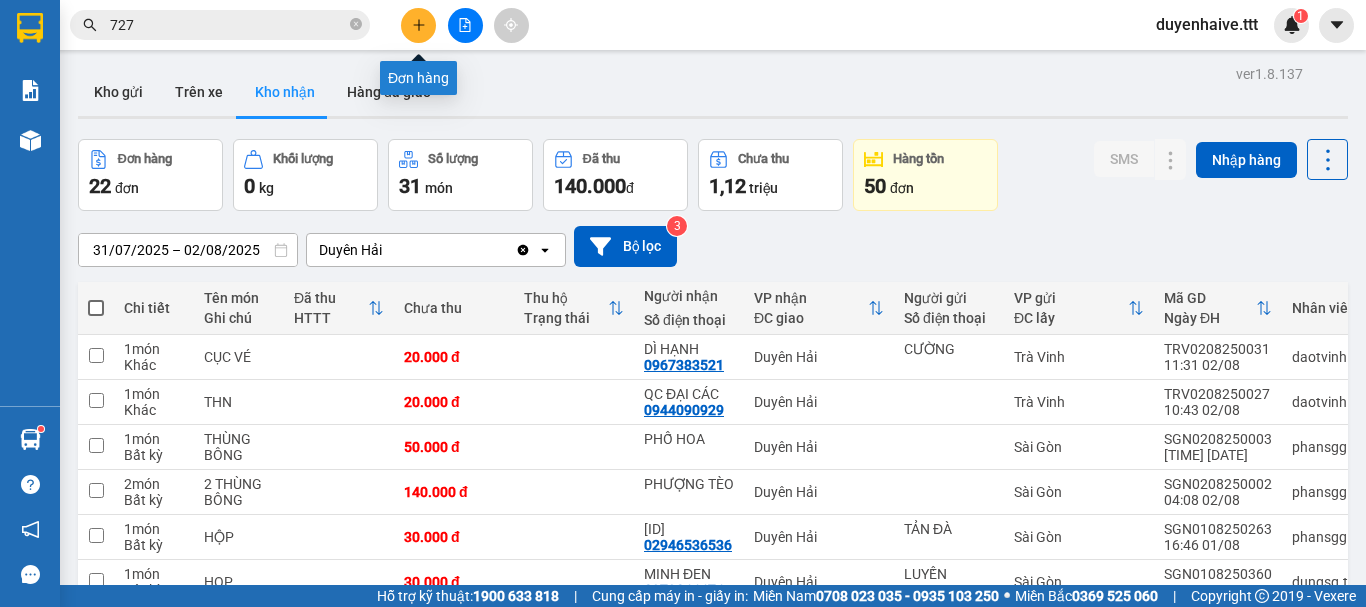 click 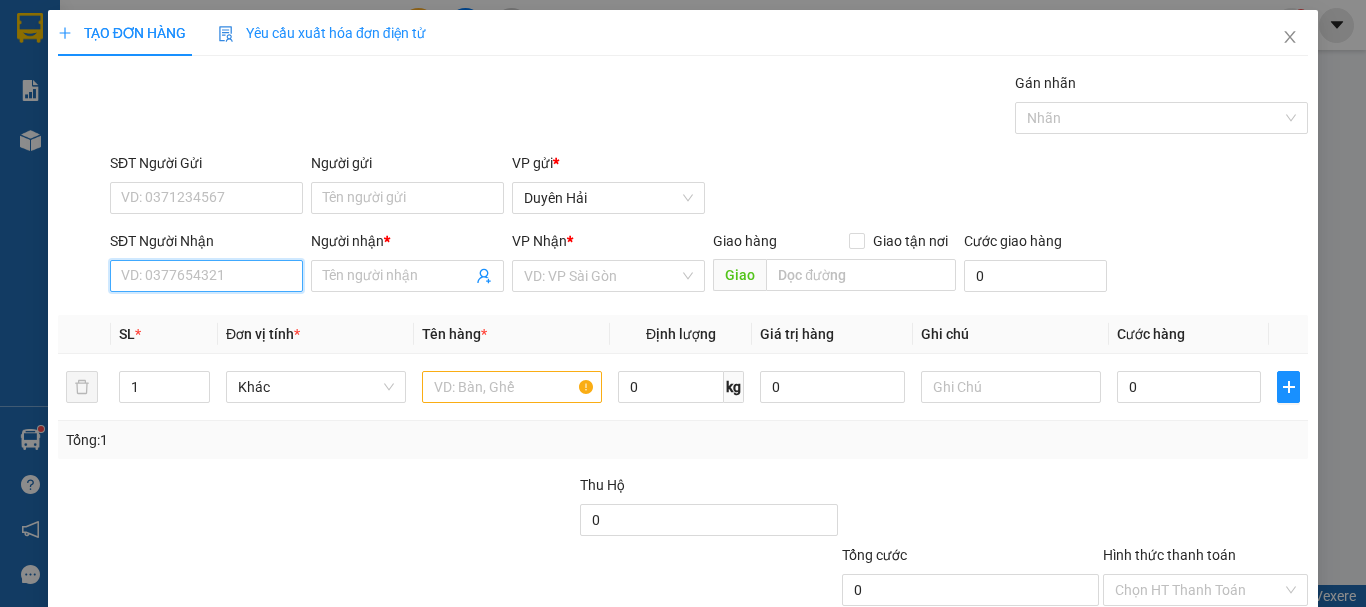 click on "SĐT Người Nhận" at bounding box center [206, 276] 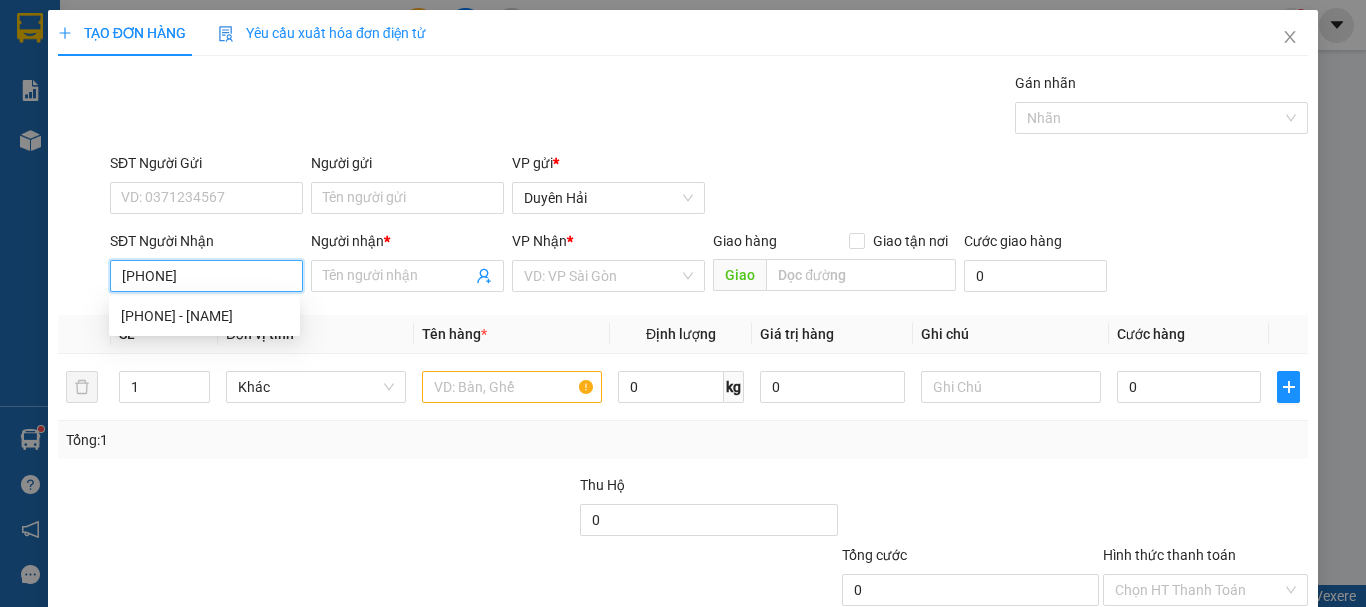 type on "0388205982" 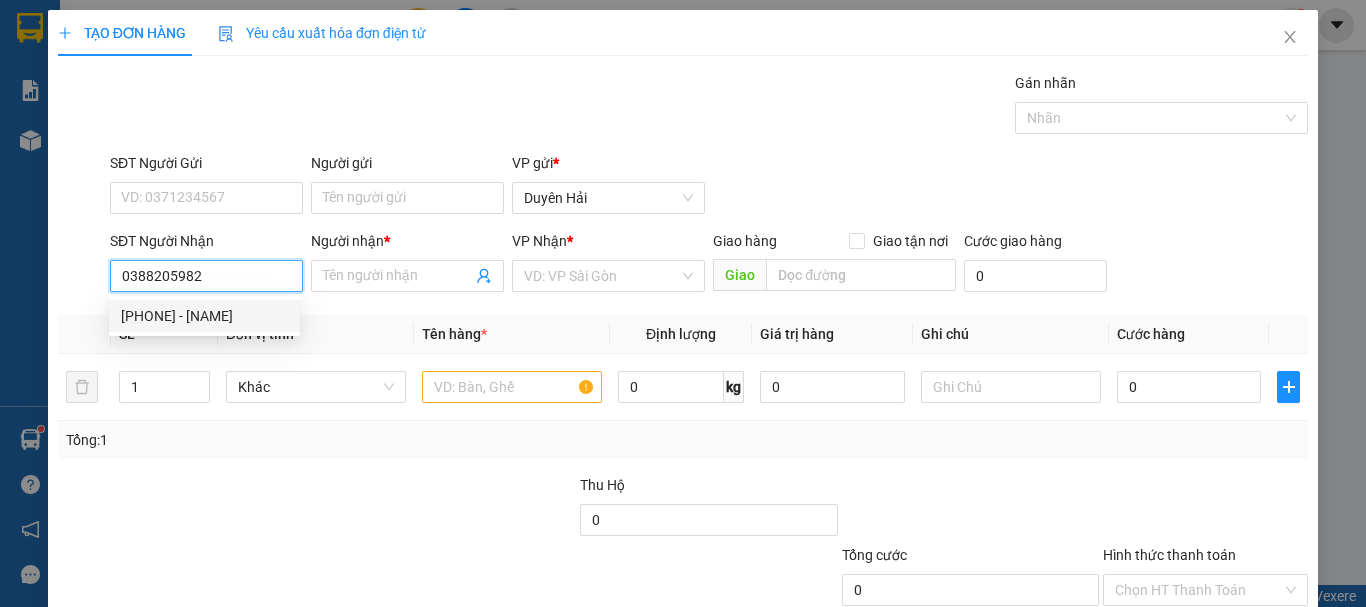 click on "0388205982 - PHUONG" at bounding box center (204, 316) 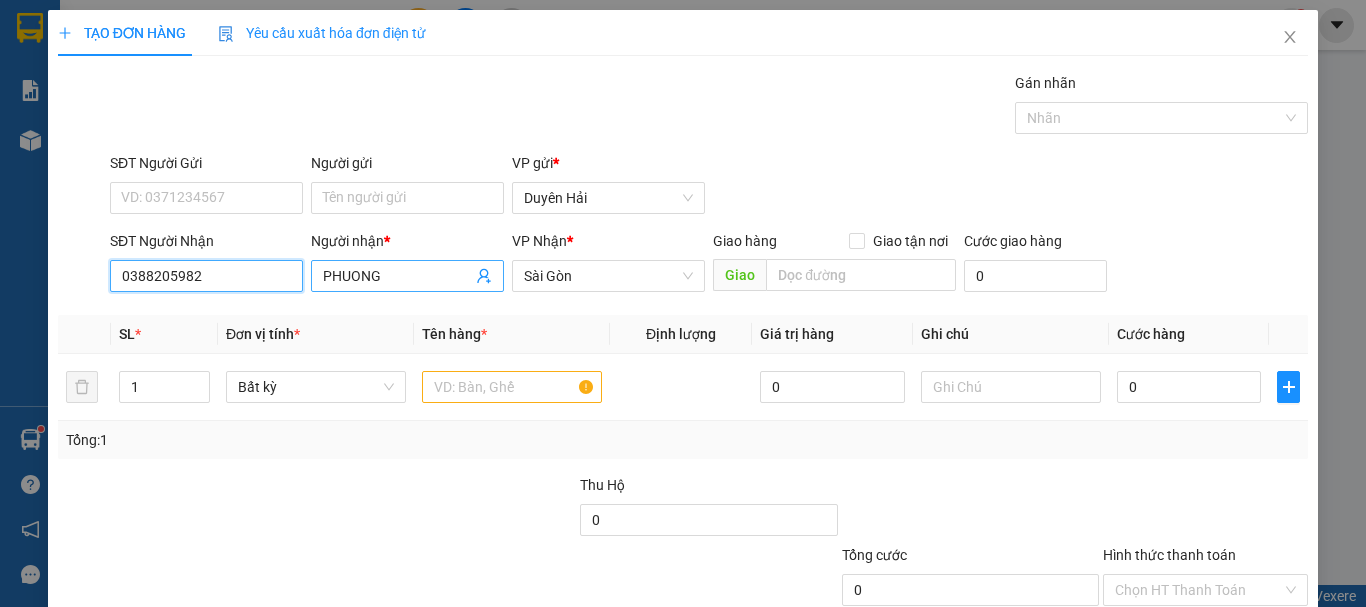 type on "0388205982" 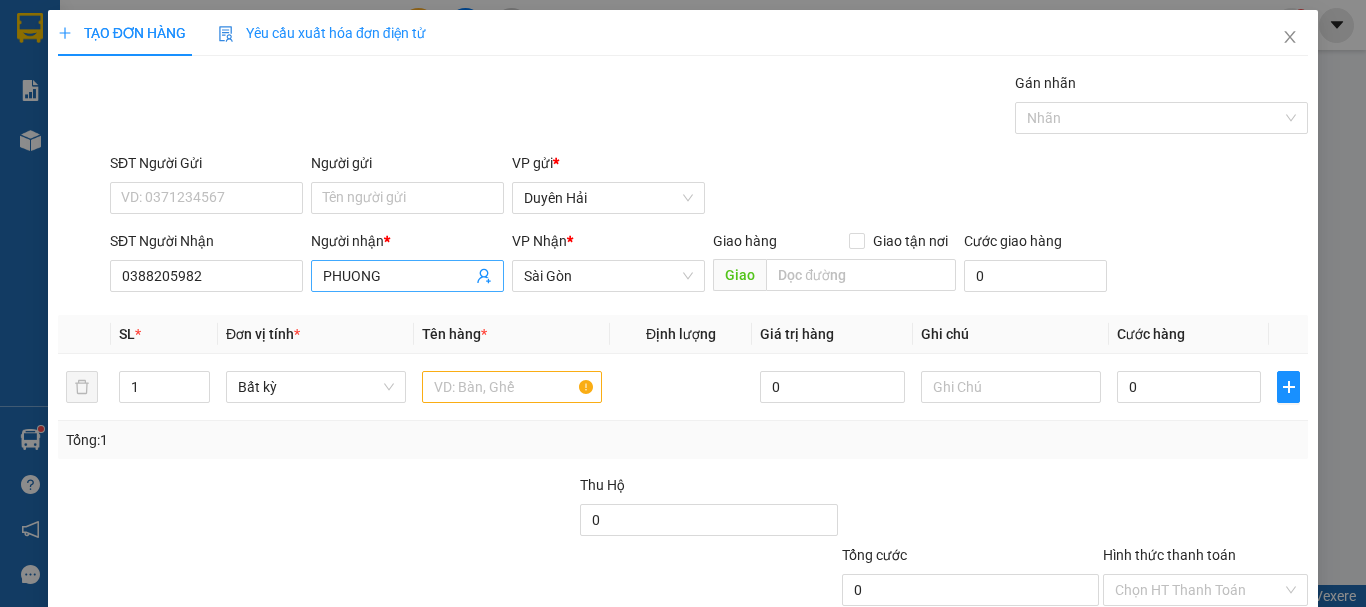 click on "PHUONG" at bounding box center (397, 276) 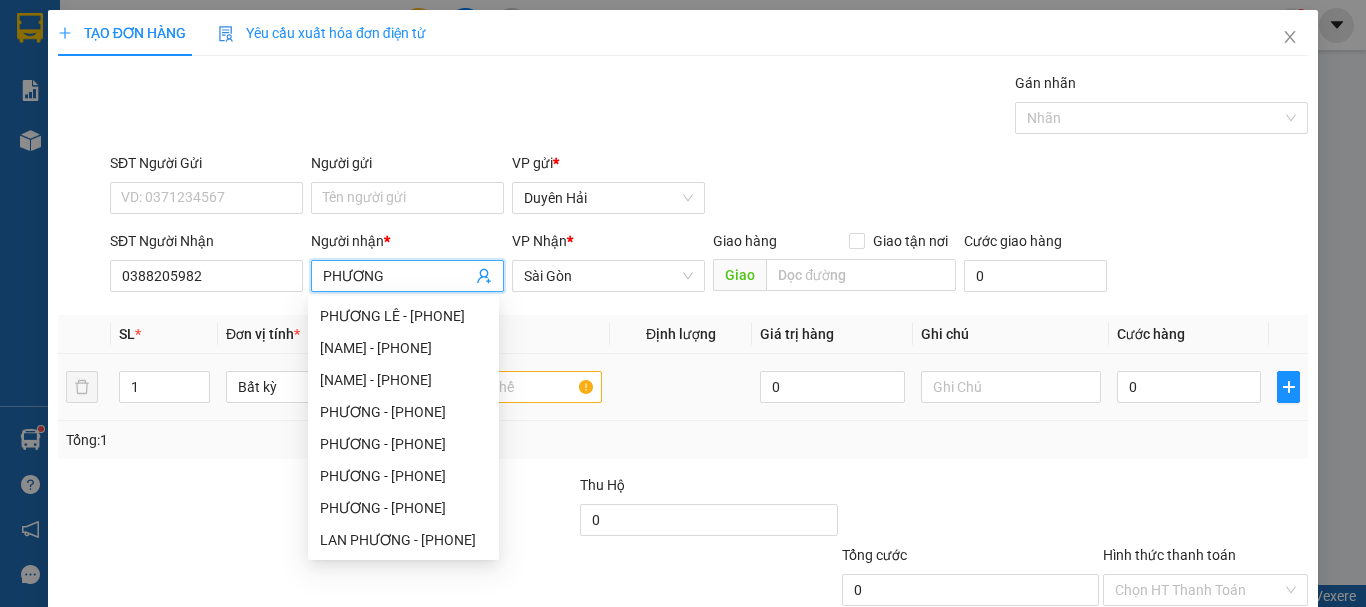 type on "PHƯƠNG" 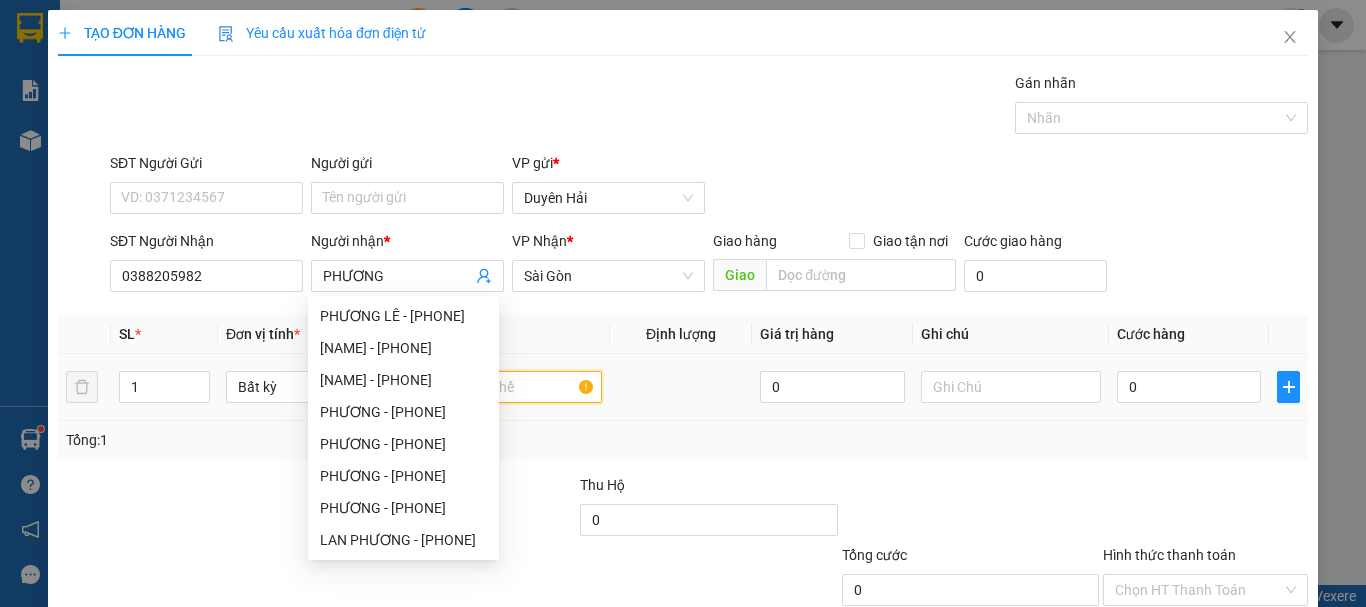 click at bounding box center [512, 387] 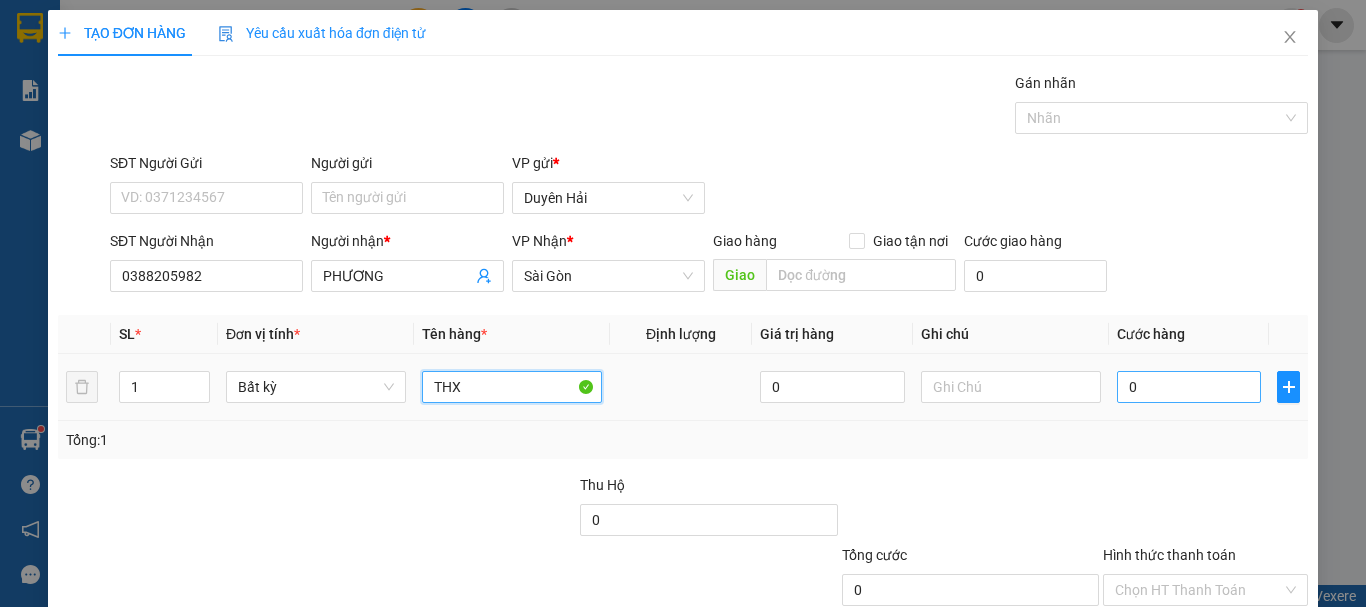 type on "THX" 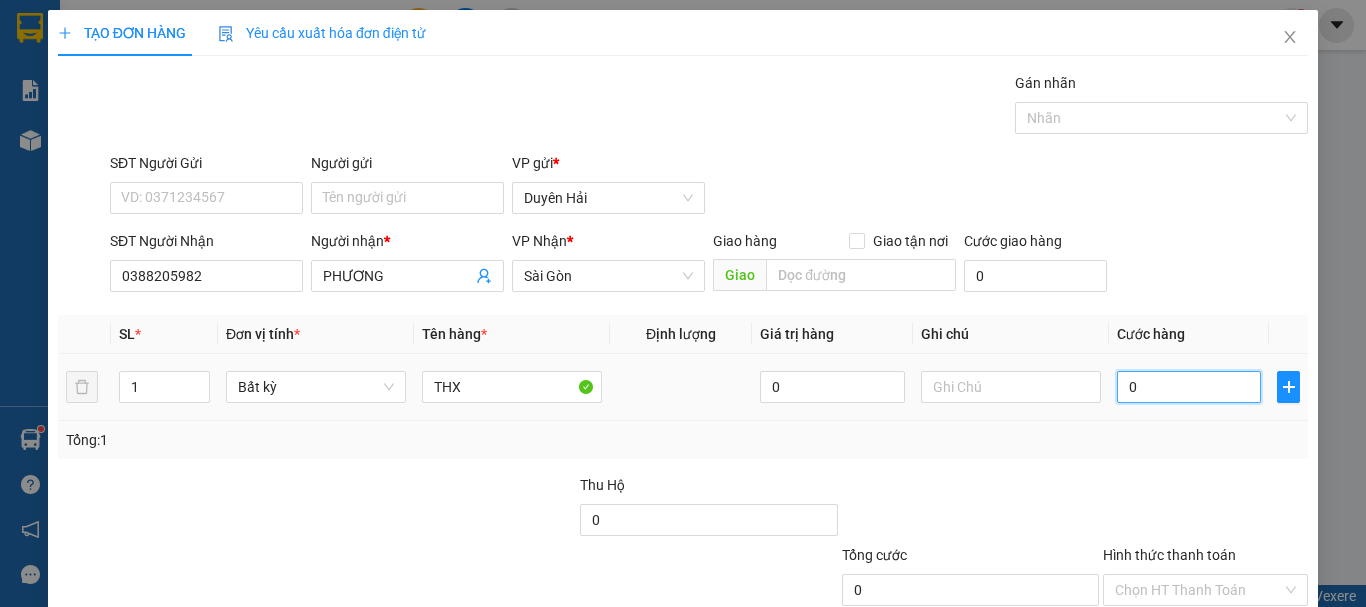 click on "0" at bounding box center [1189, 387] 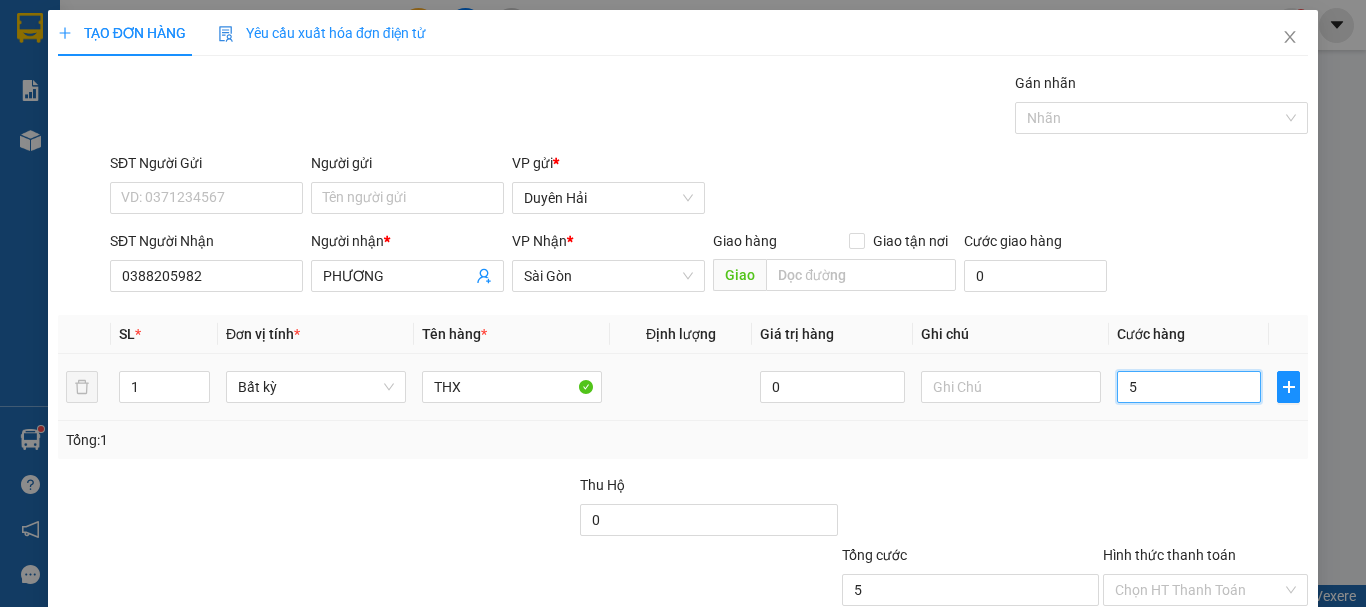 type on "50" 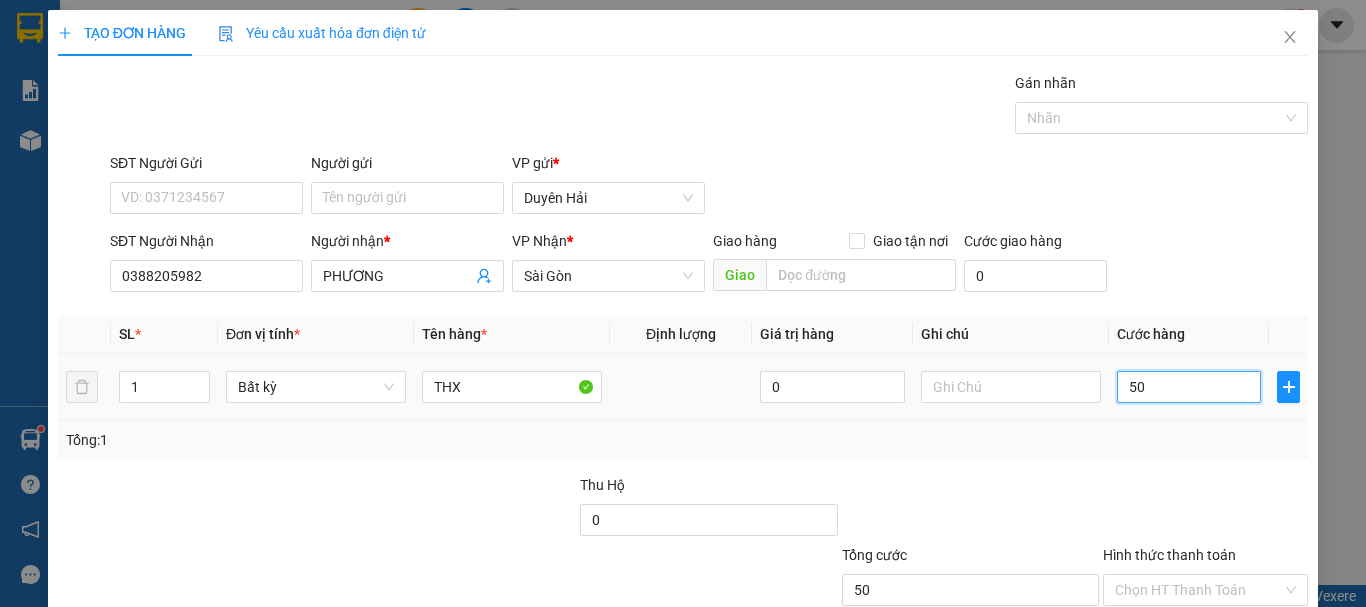 scroll, scrollTop: 133, scrollLeft: 0, axis: vertical 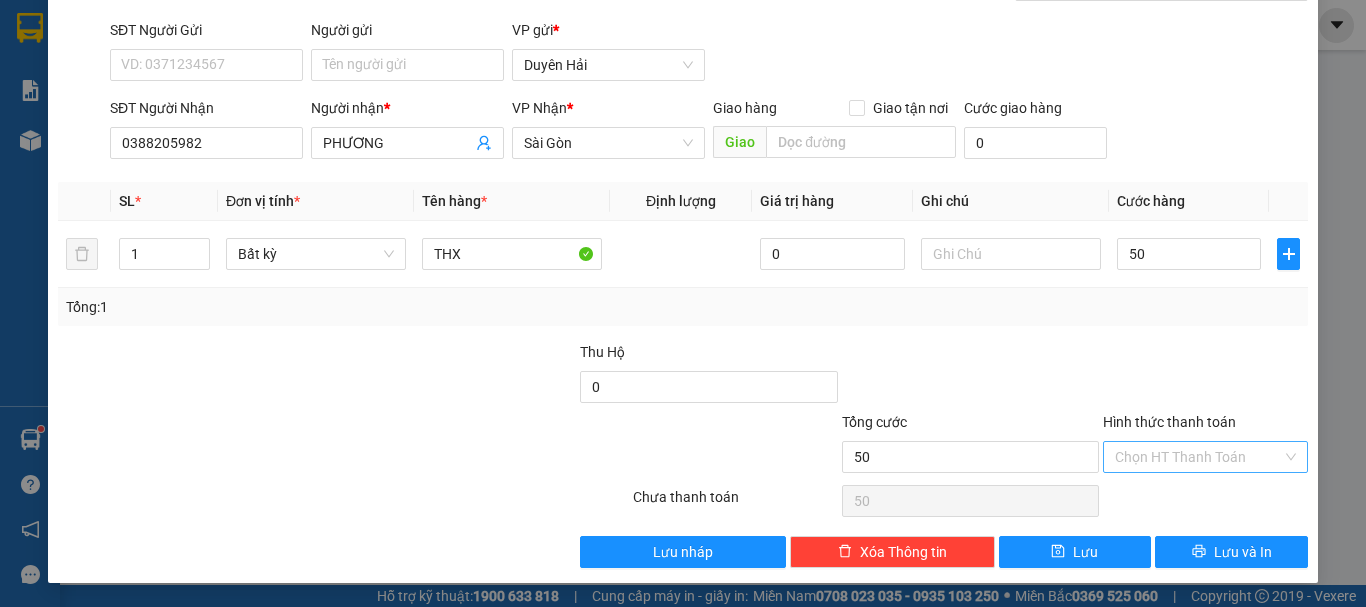 type on "50.000" 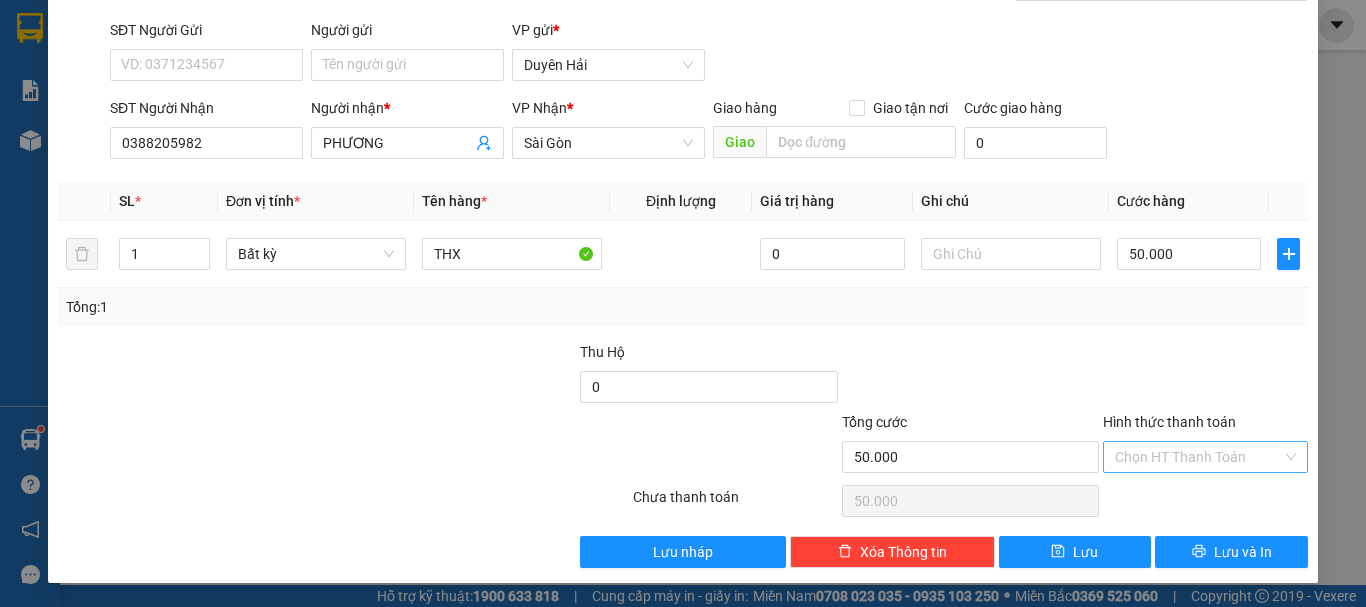 click on "Hình thức thanh toán" at bounding box center [1198, 457] 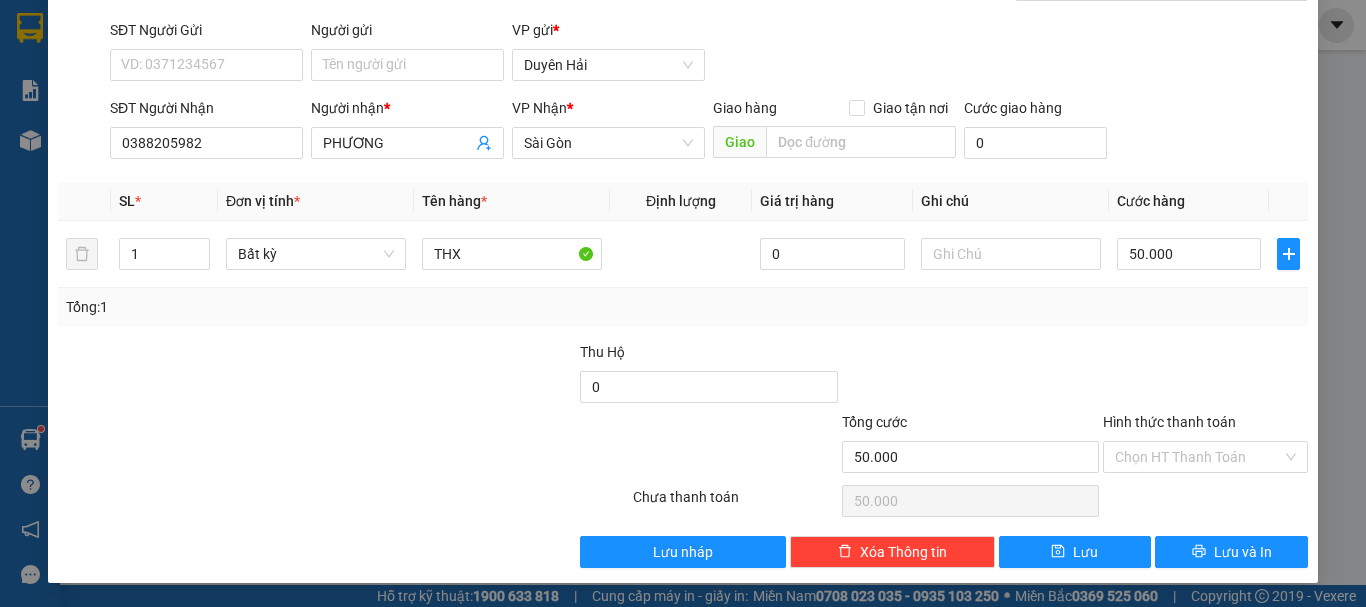 click on "Tổng:  1" at bounding box center [683, 307] 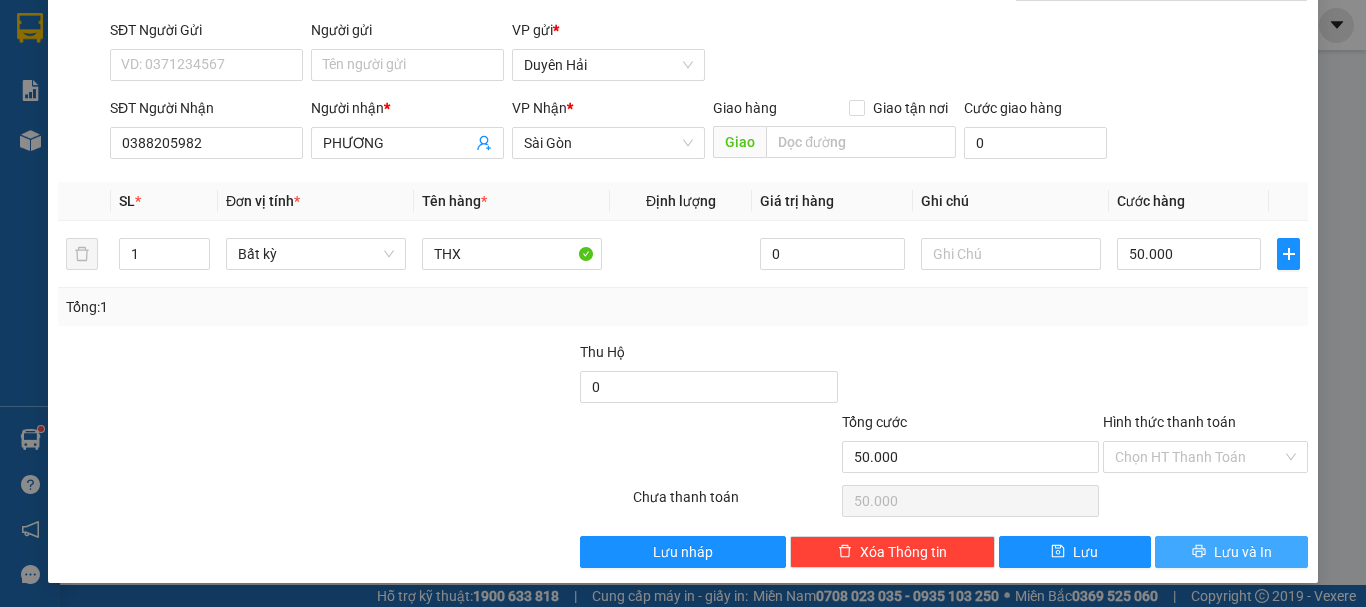 click on "Lưu và In" at bounding box center [1243, 552] 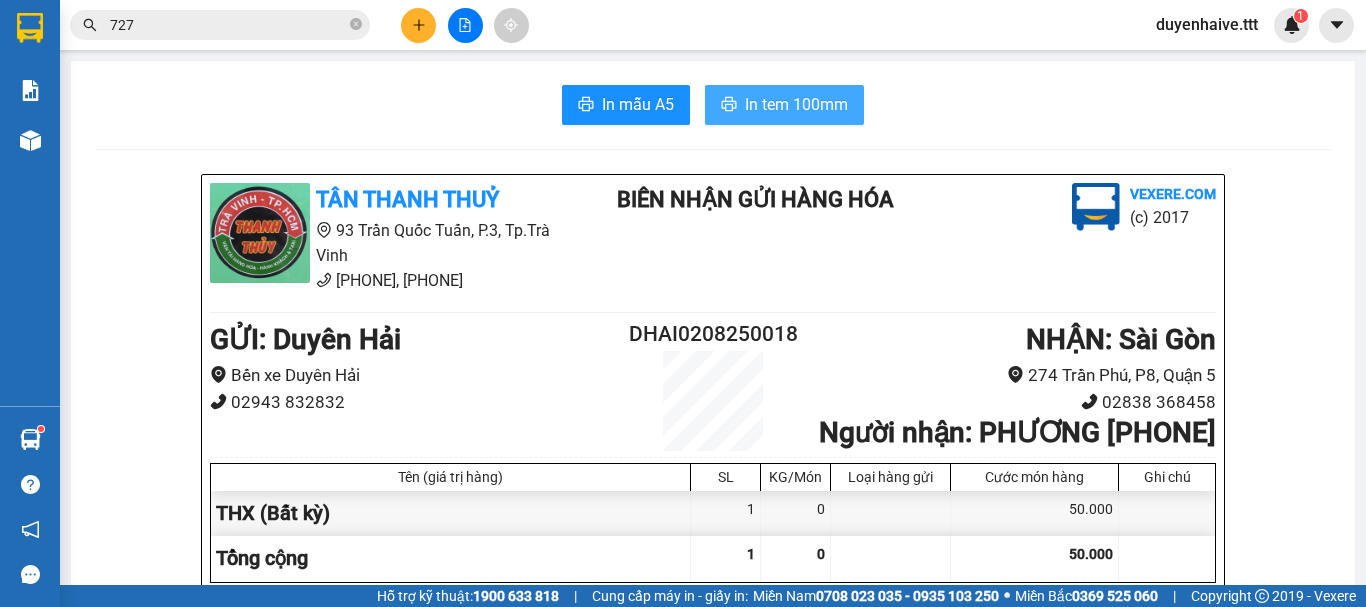 click on "In tem 100mm" at bounding box center (796, 104) 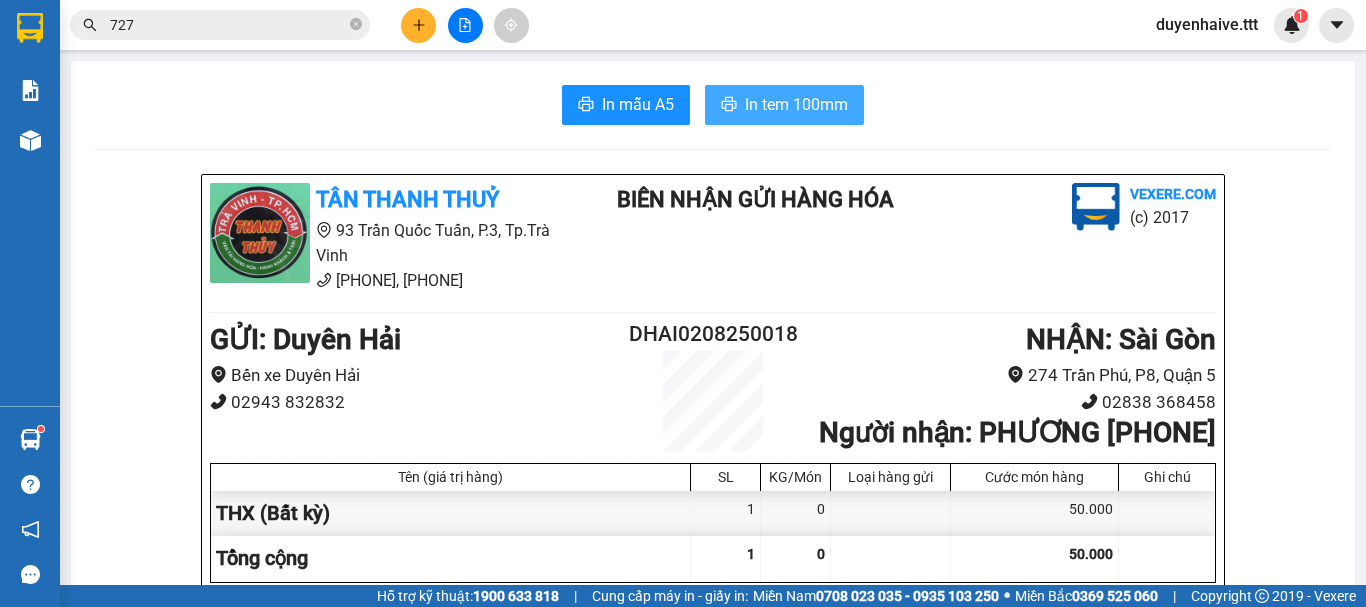 scroll, scrollTop: 0, scrollLeft: 0, axis: both 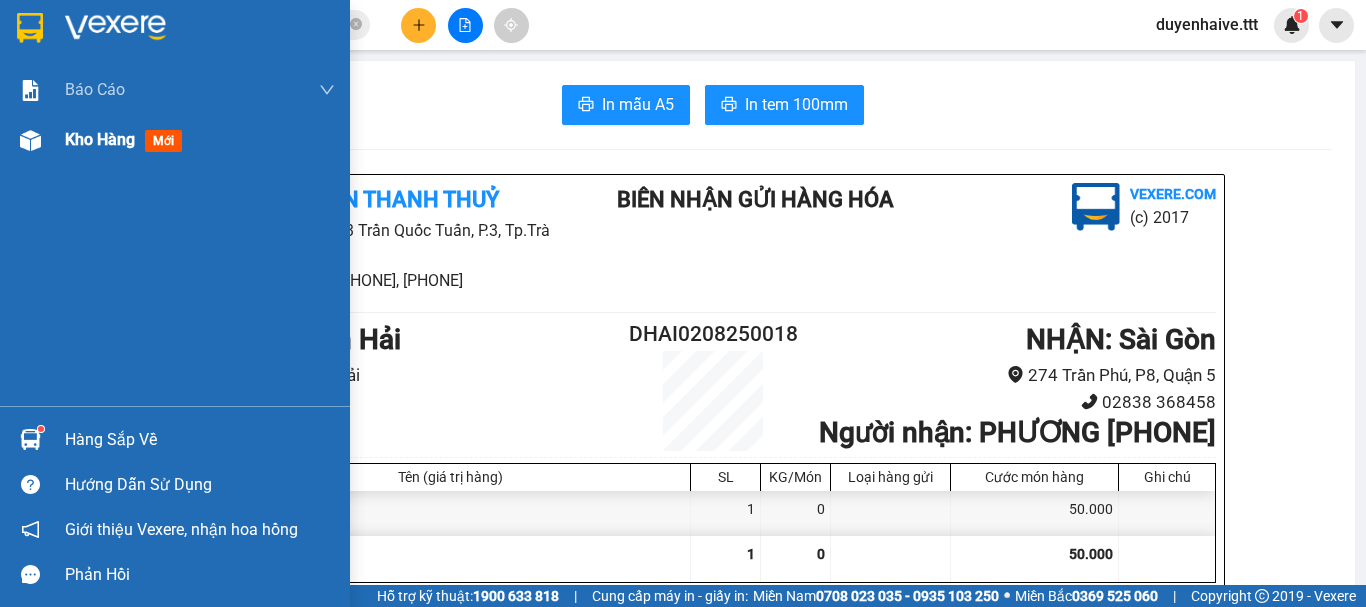 click on "Kho hàng" at bounding box center [100, 139] 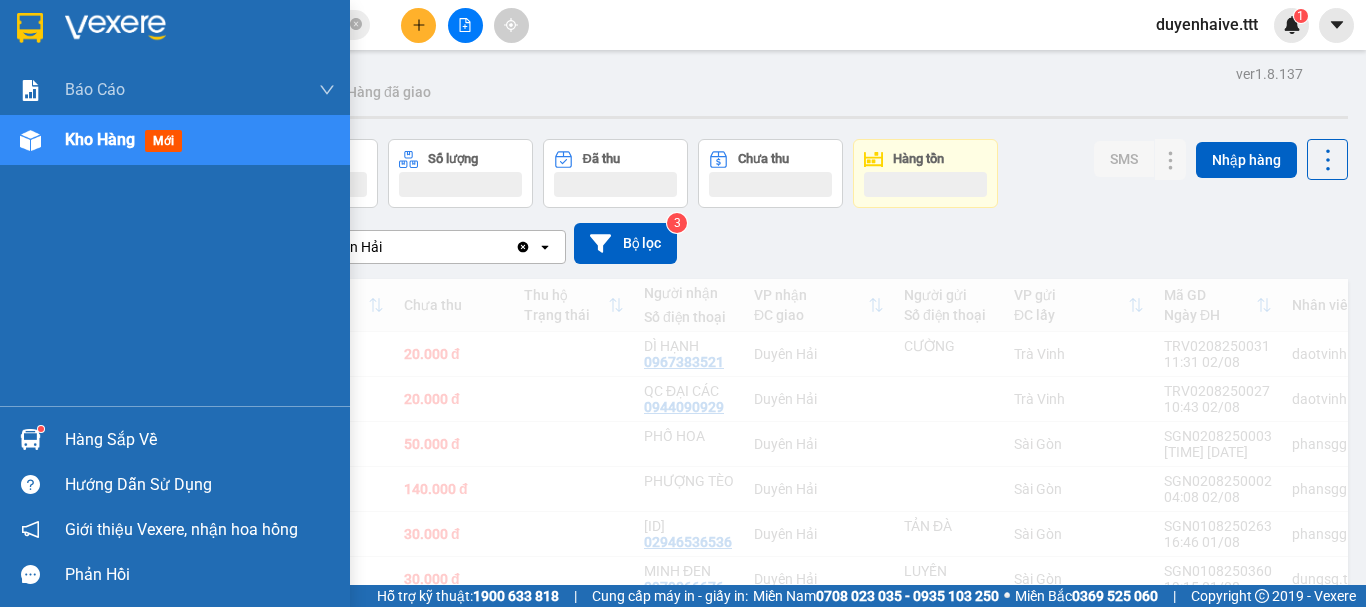 click on "mới" at bounding box center [163, 141] 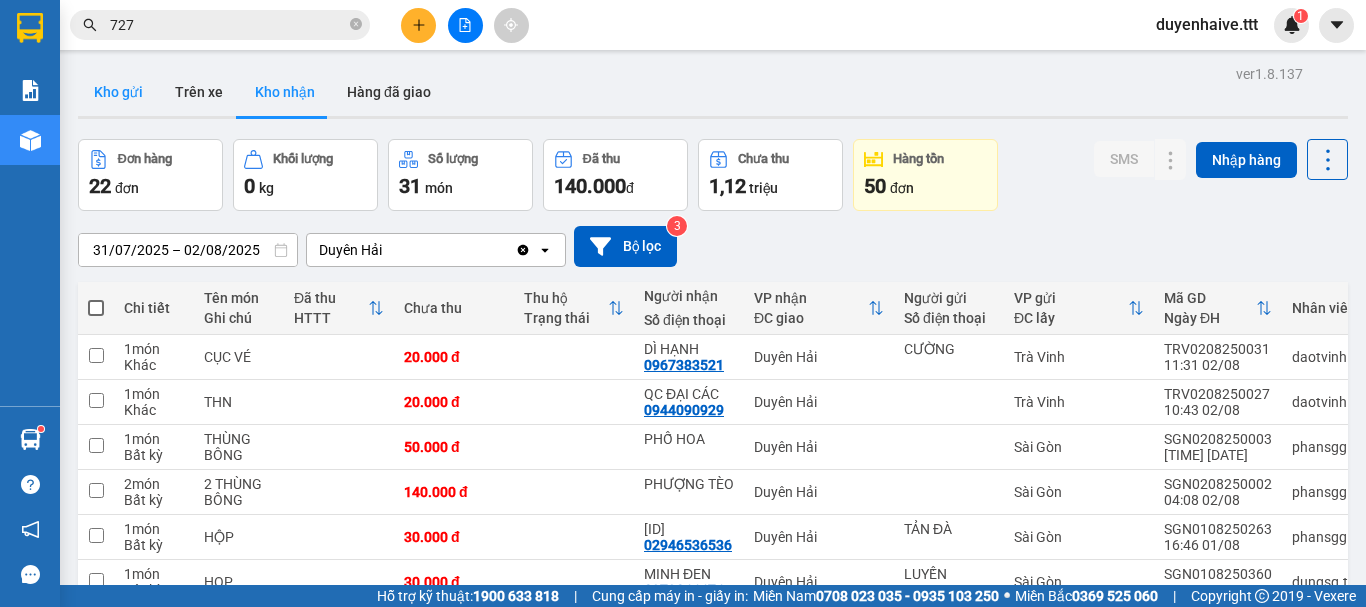 click on "Kho gửi" at bounding box center [118, 92] 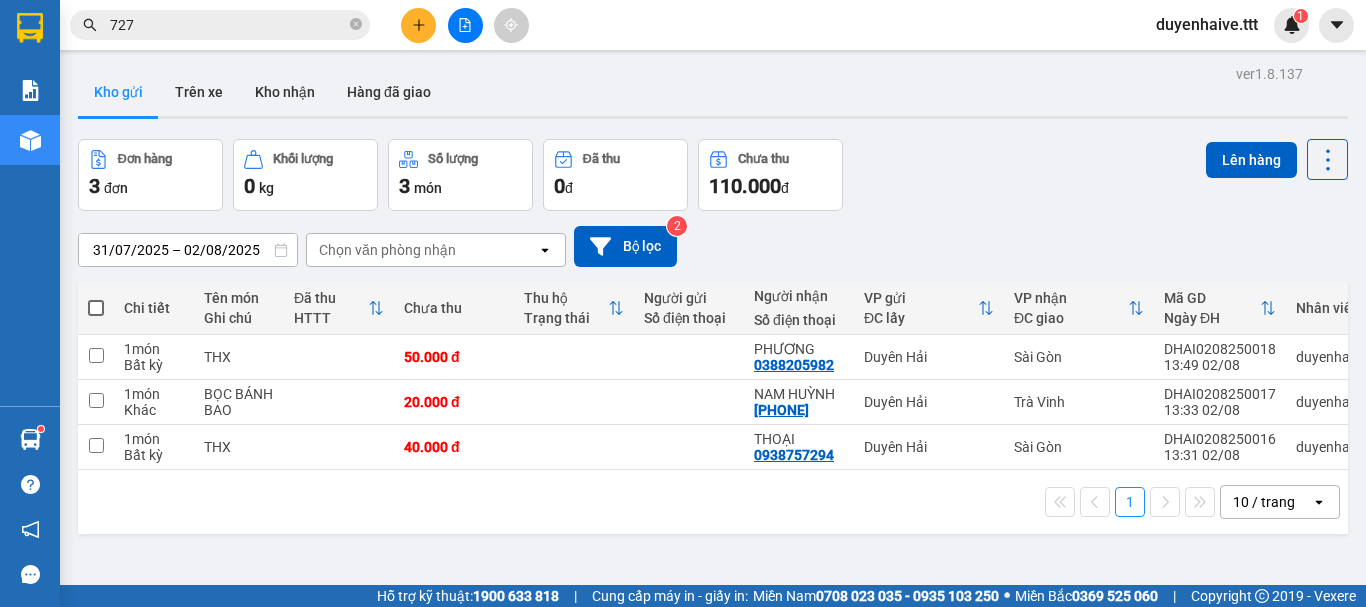 scroll, scrollTop: 92, scrollLeft: 0, axis: vertical 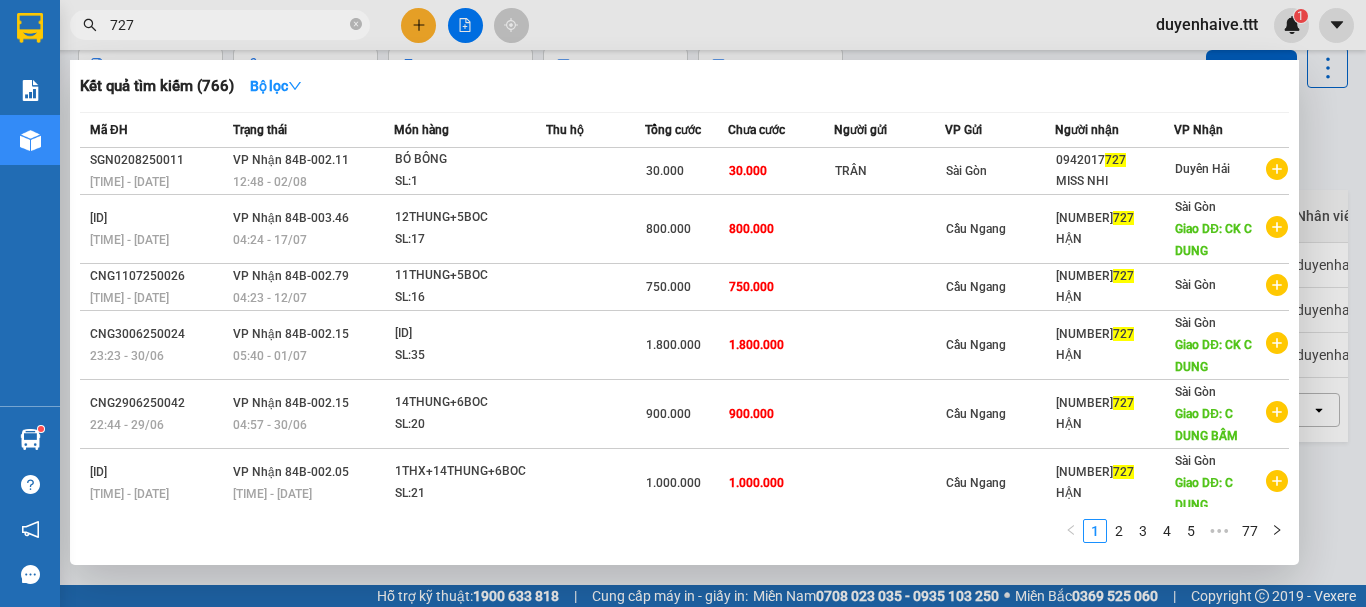 click on "727" at bounding box center (220, 25) 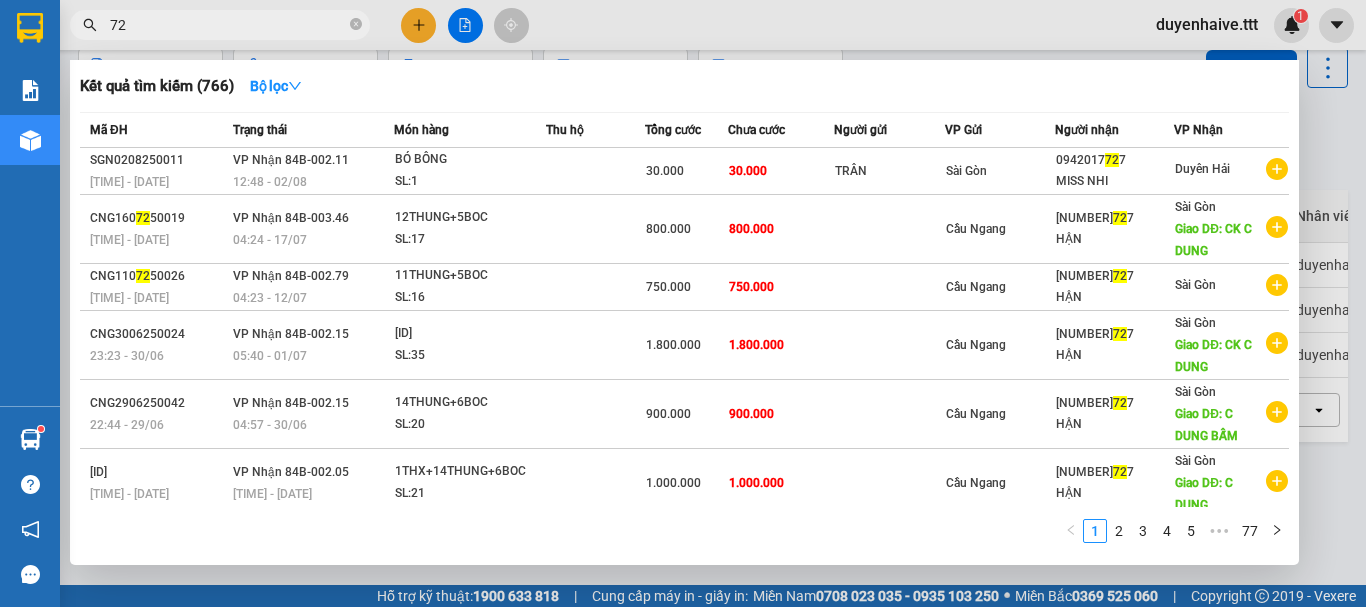 type on "7" 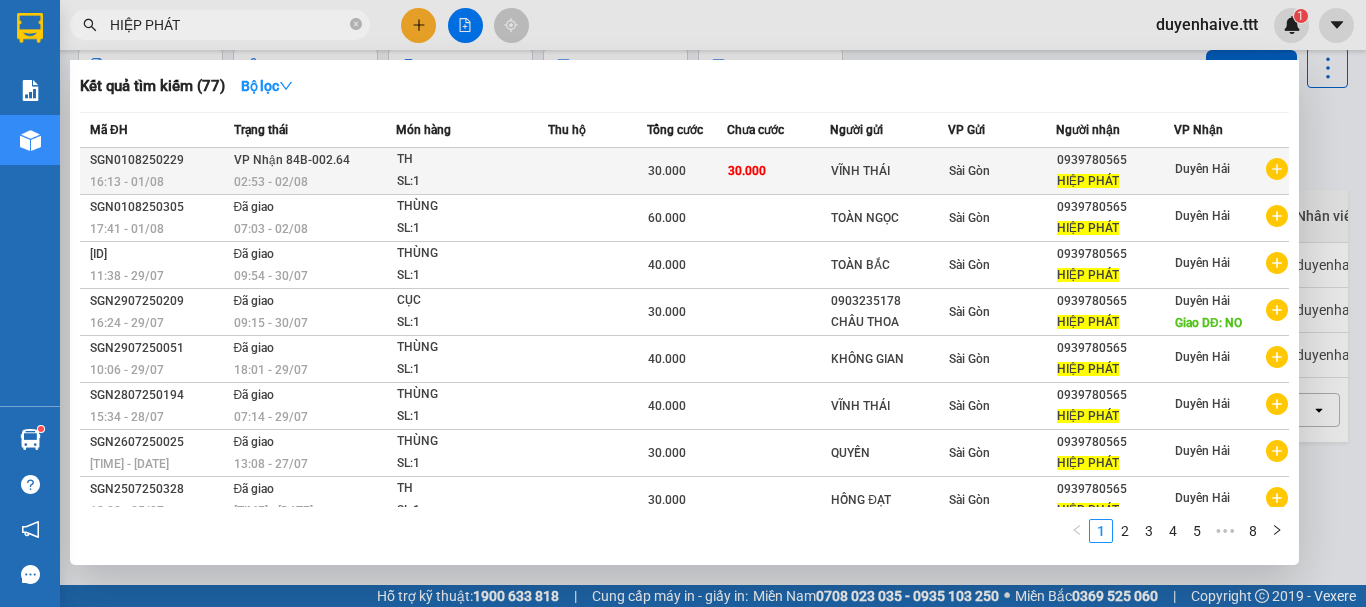 type on "HIỆP PHÁT" 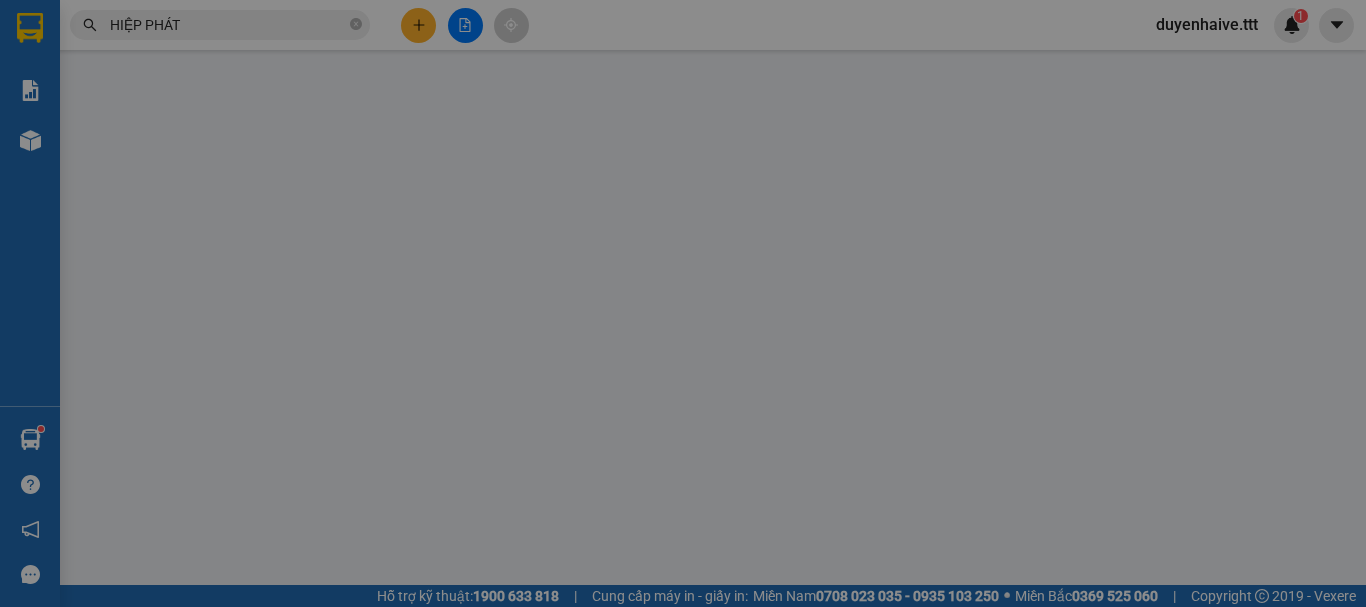 scroll, scrollTop: 0, scrollLeft: 0, axis: both 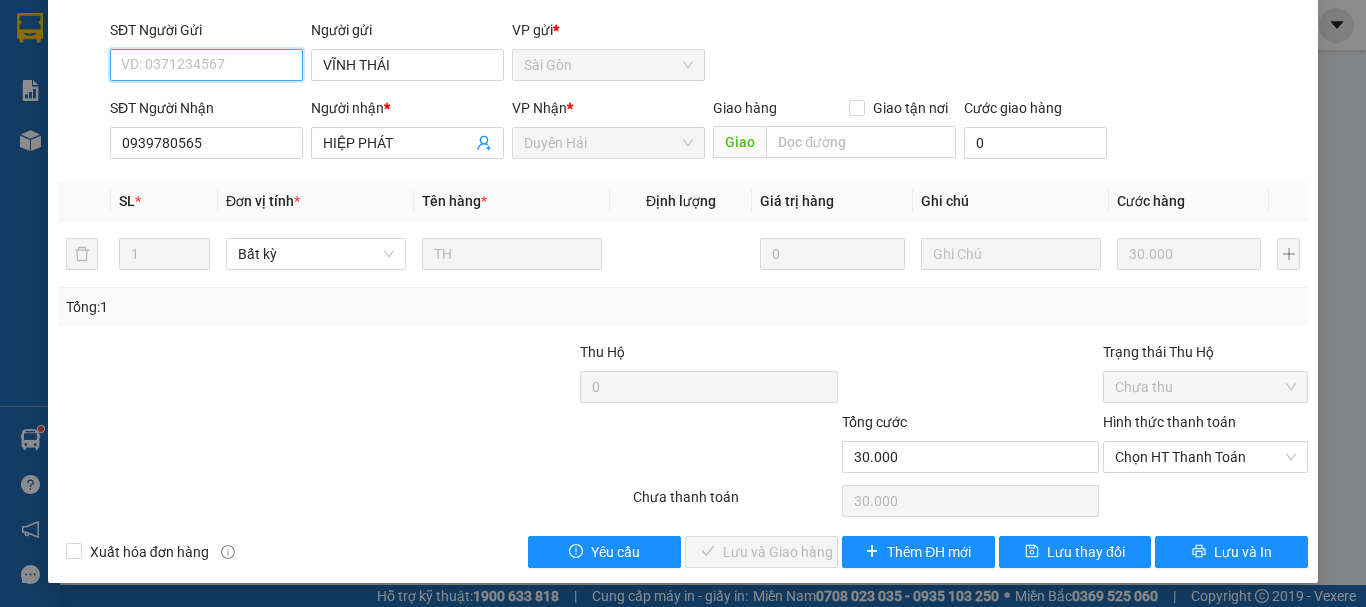 type on "VĨNH THÁI" 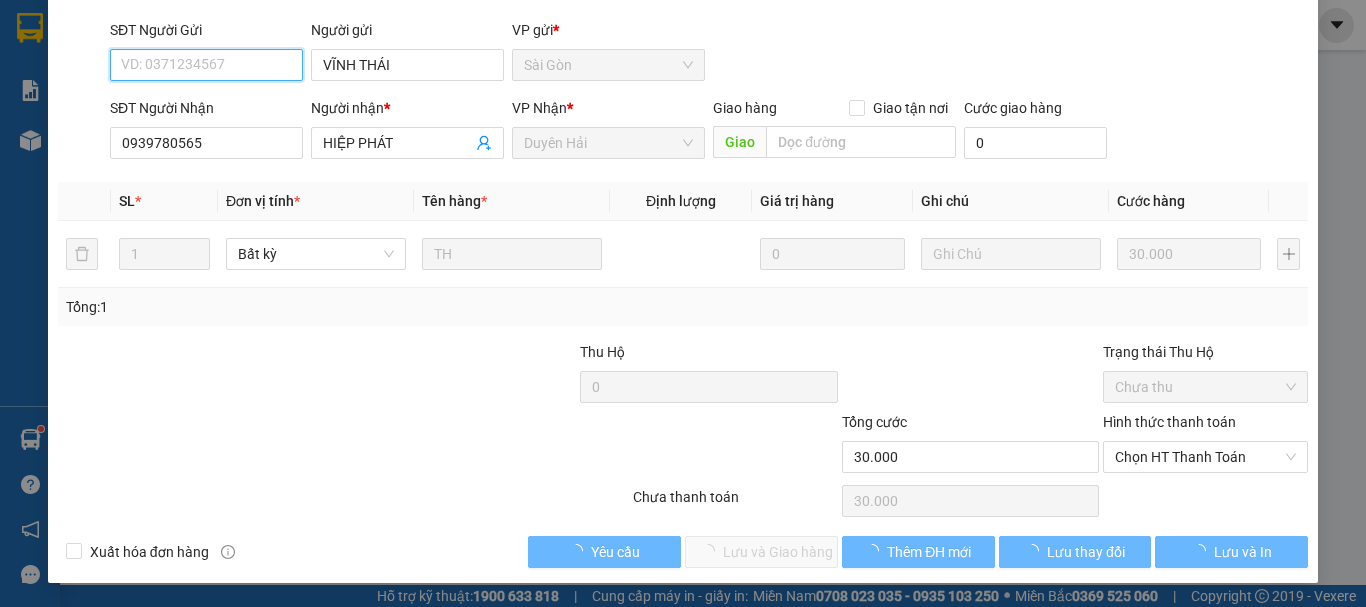 click on "Chọn HT Thanh Toán" at bounding box center [1205, 457] 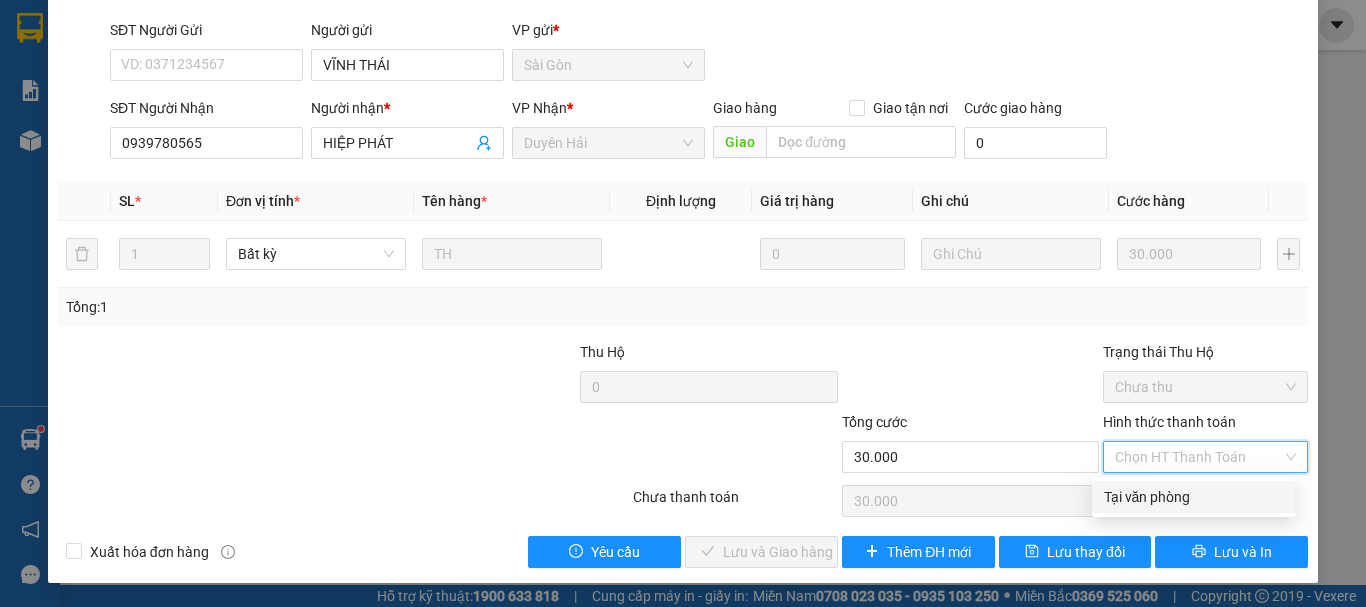 click on "Tại văn phòng" at bounding box center (1193, 497) 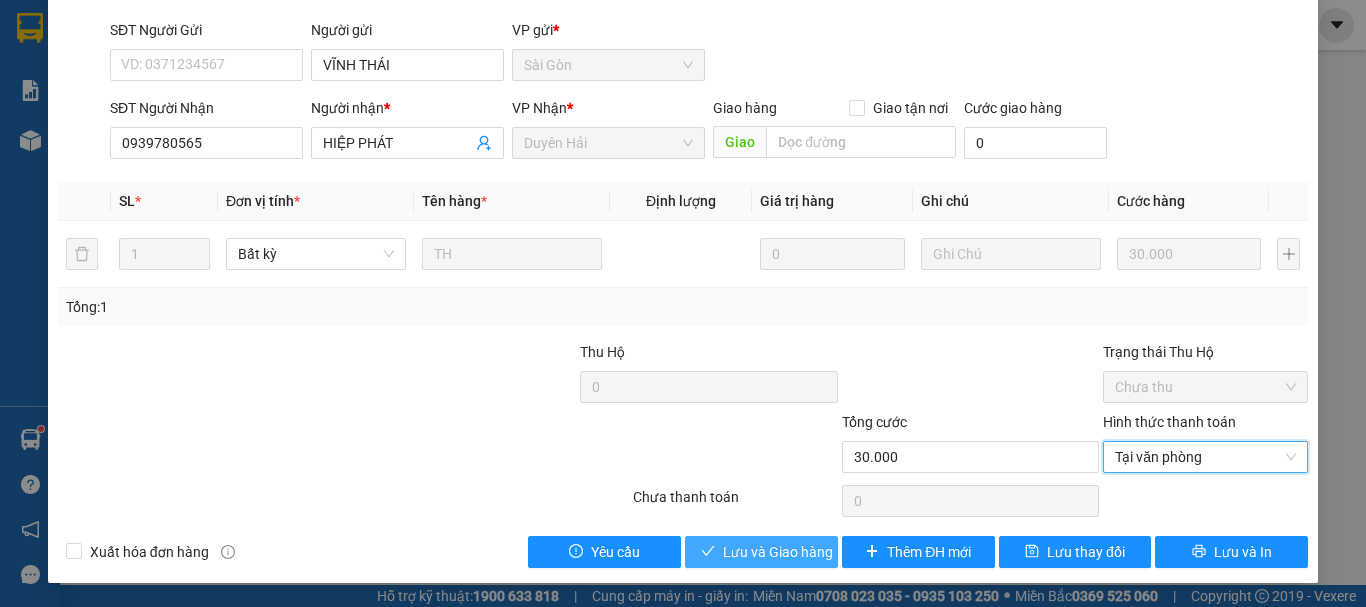 click on "Lưu và Giao hàng" at bounding box center [778, 552] 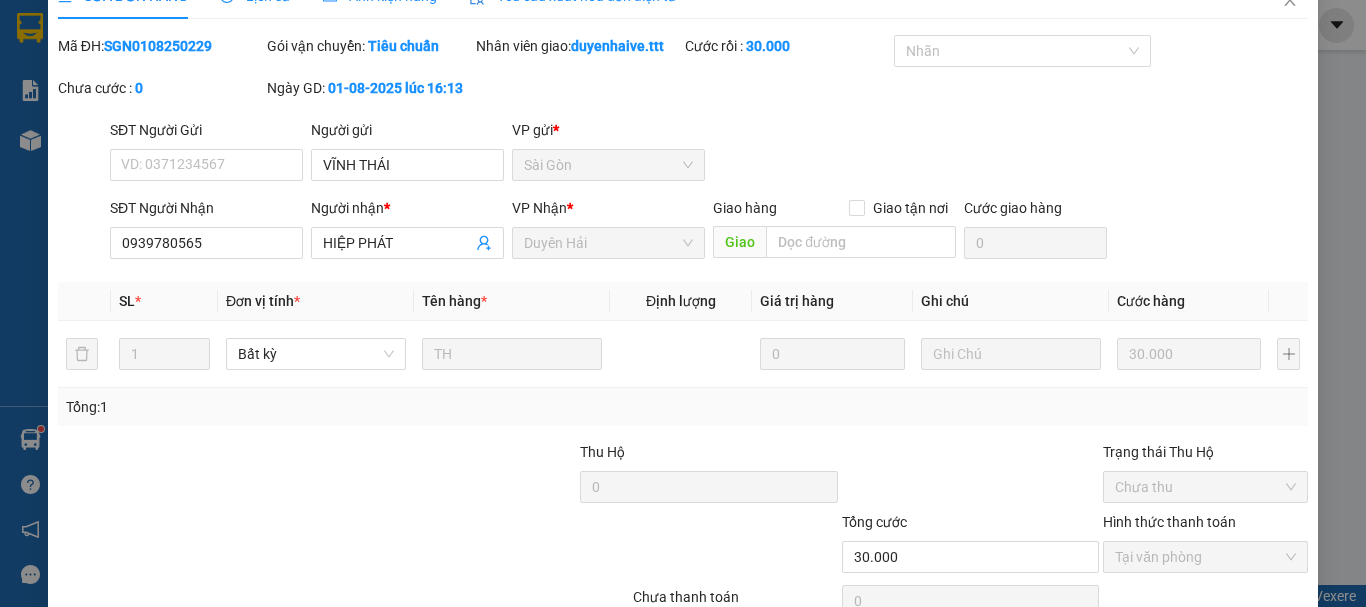scroll, scrollTop: 0, scrollLeft: 0, axis: both 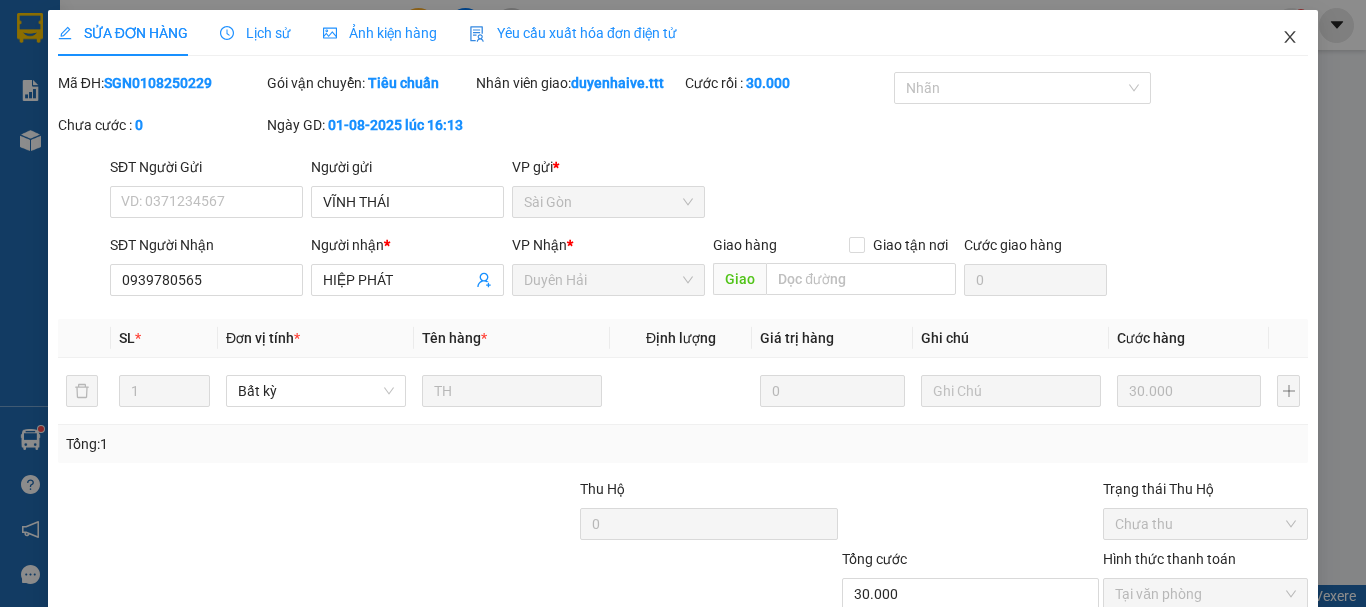 click 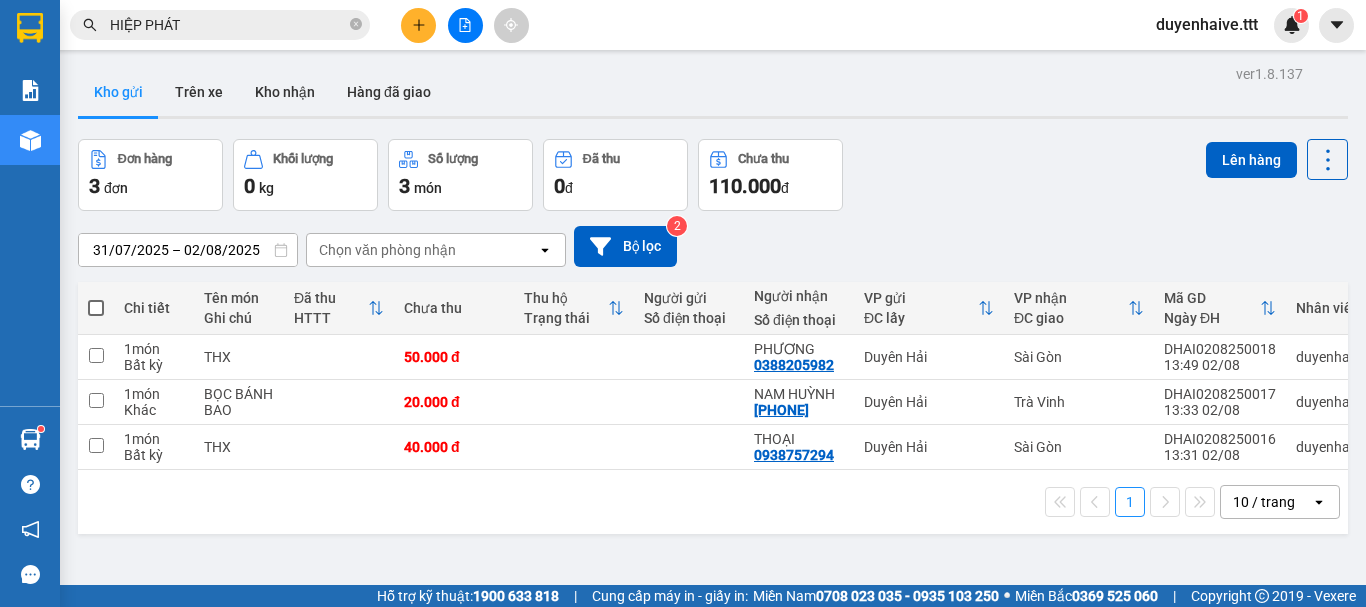 click on "HIỆP PHÁT" at bounding box center (228, 25) 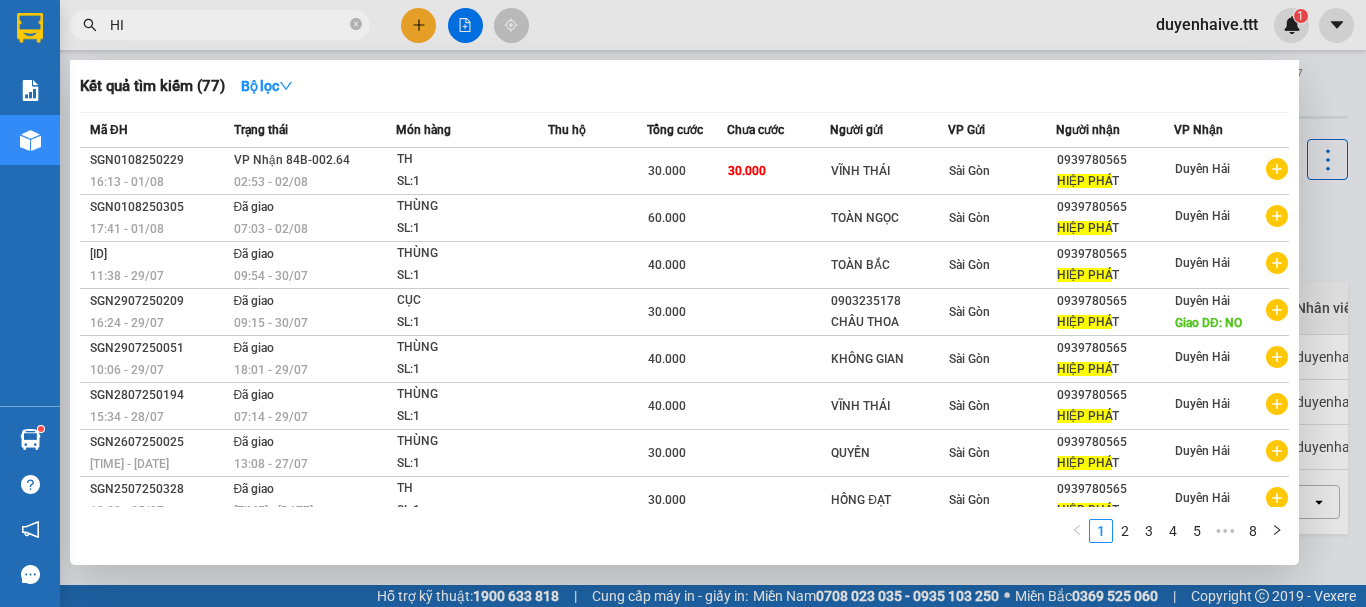 type on "H" 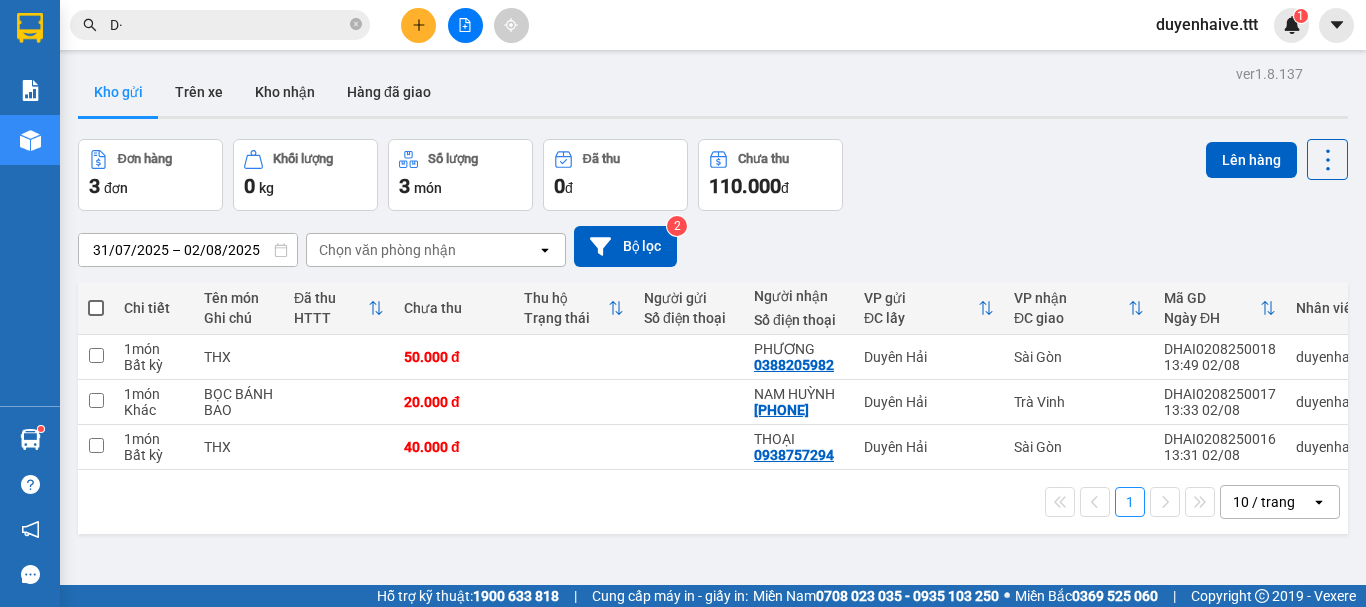 type on "D" 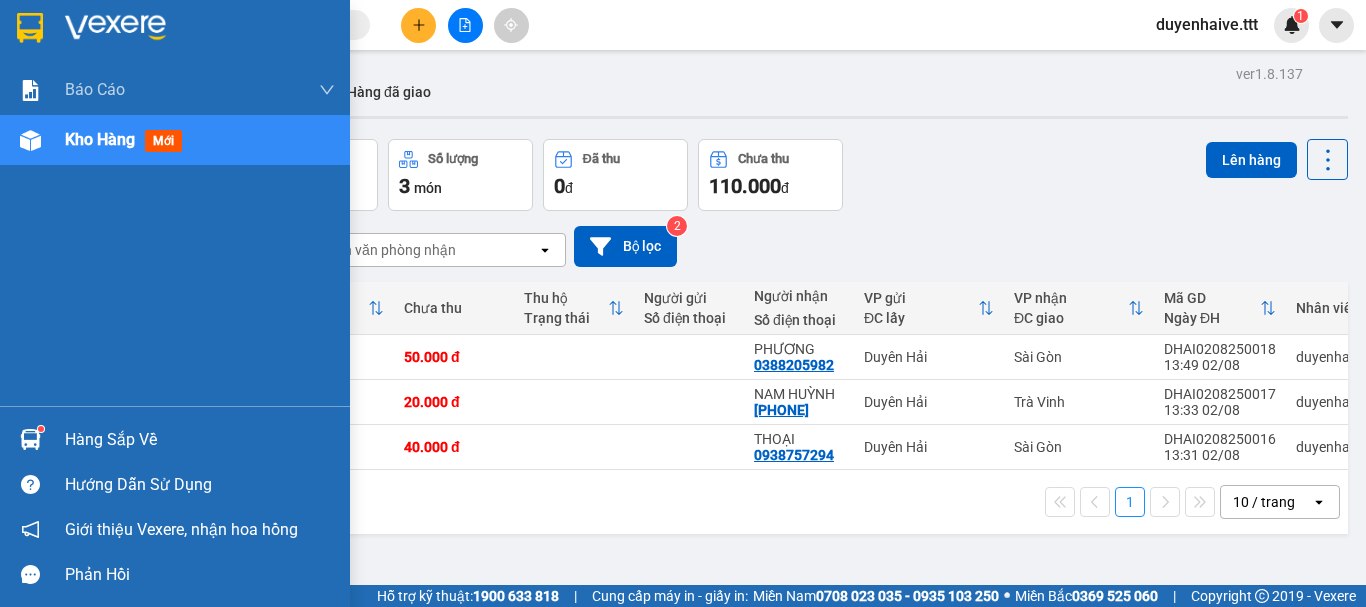 drag, startPoint x: 107, startPoint y: 151, endPoint x: 117, endPoint y: 143, distance: 12.806249 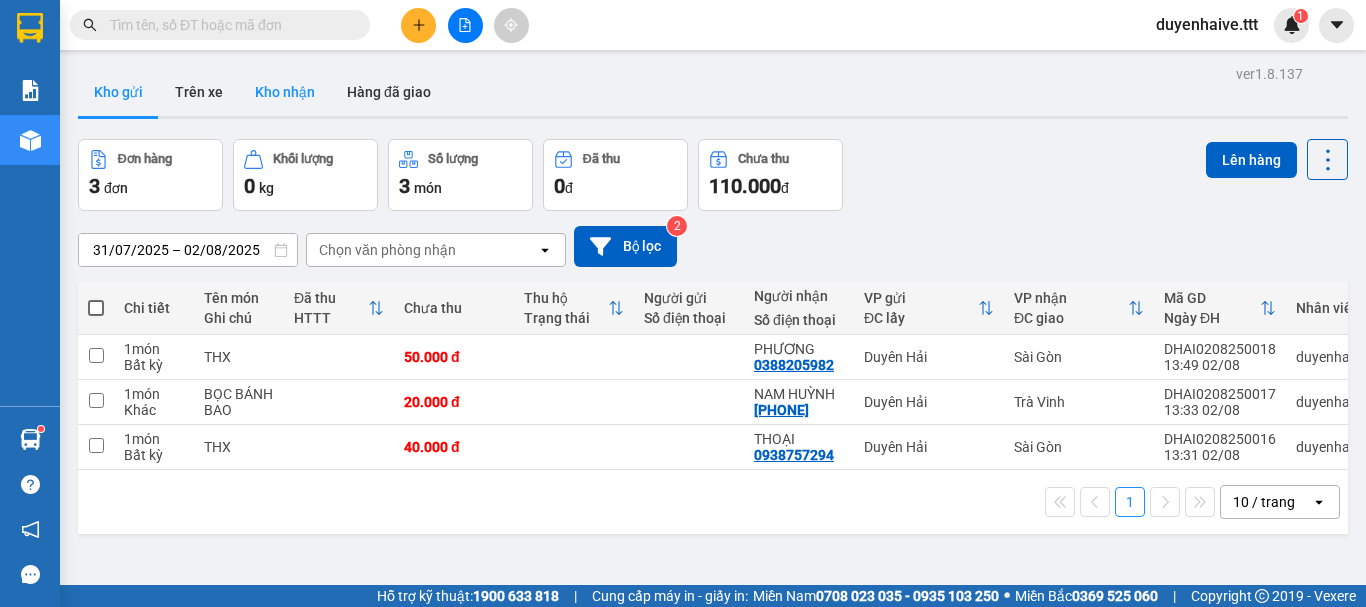 click on "Kho nhận" at bounding box center (285, 92) 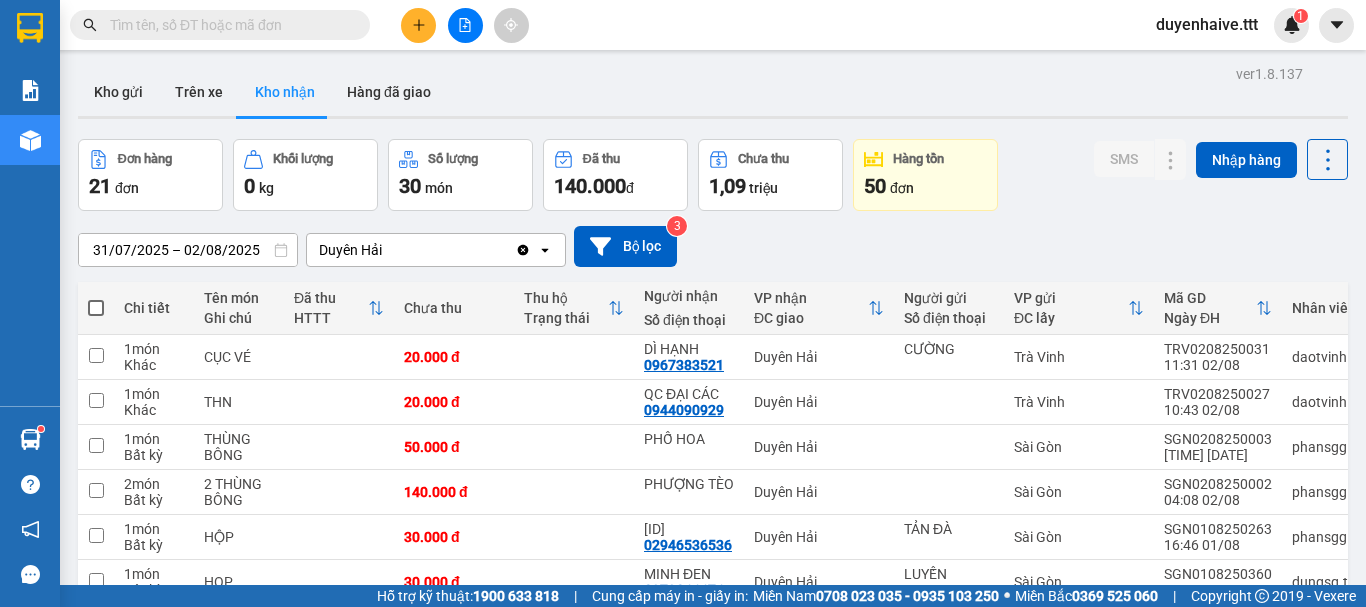 click at bounding box center (228, 25) 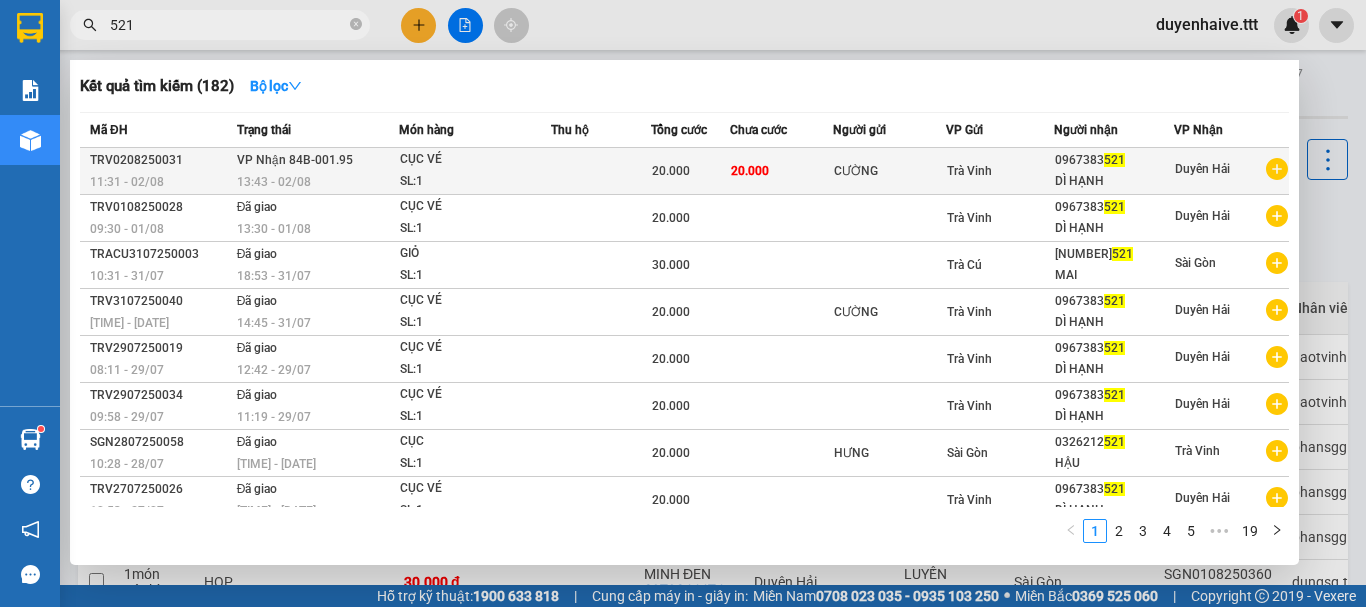 type on "521" 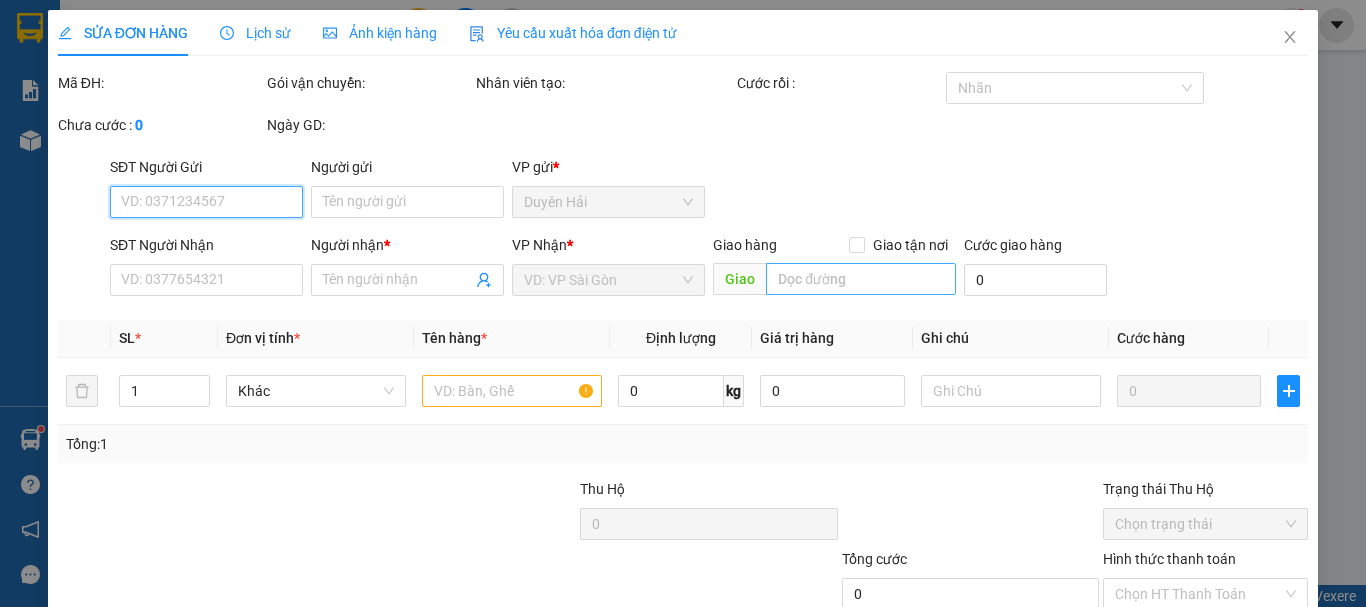 type on "CƯỜNG" 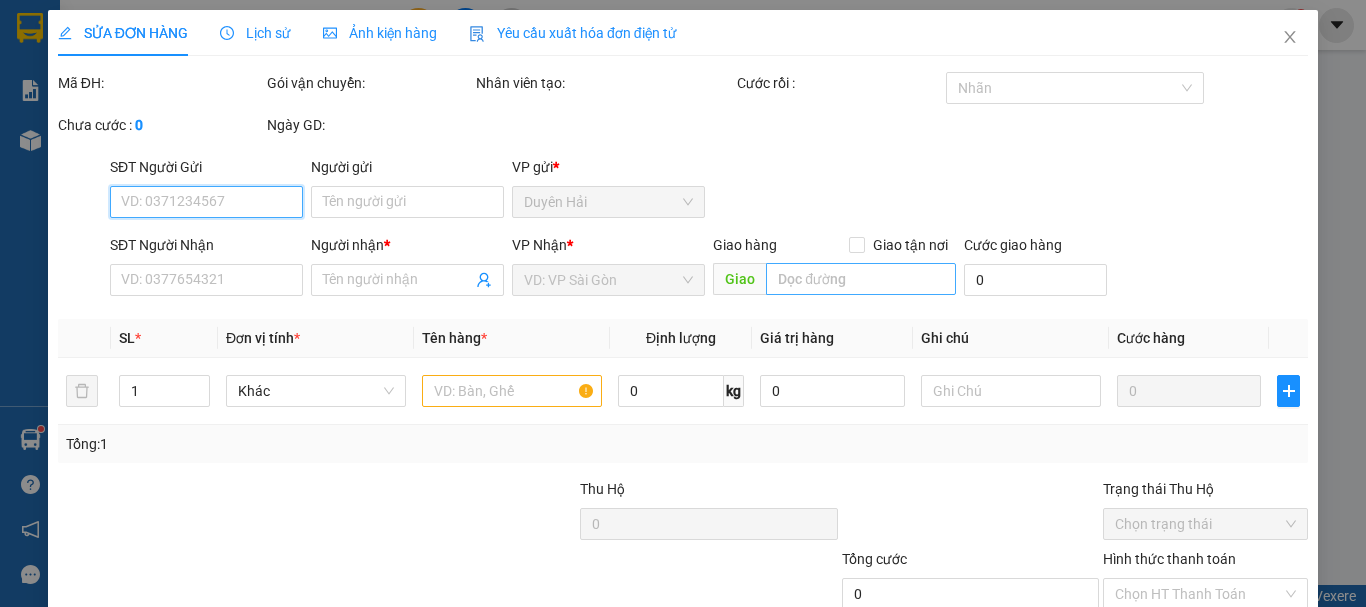 type on "0967383521" 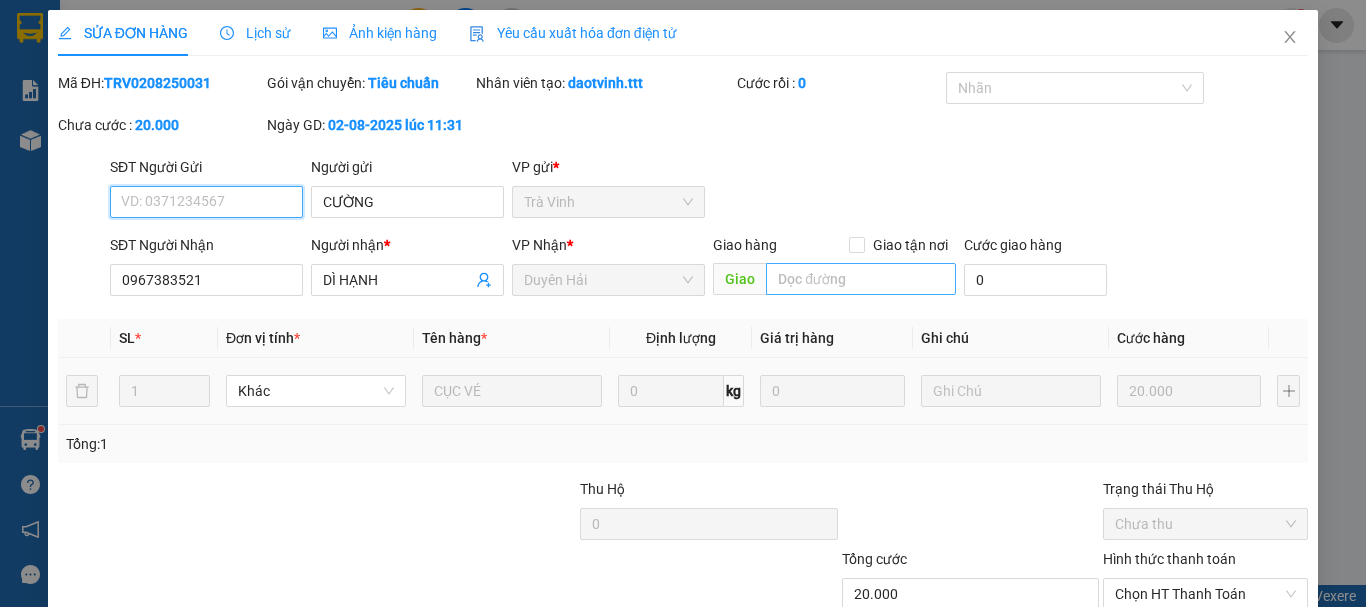 scroll, scrollTop: 137, scrollLeft: 0, axis: vertical 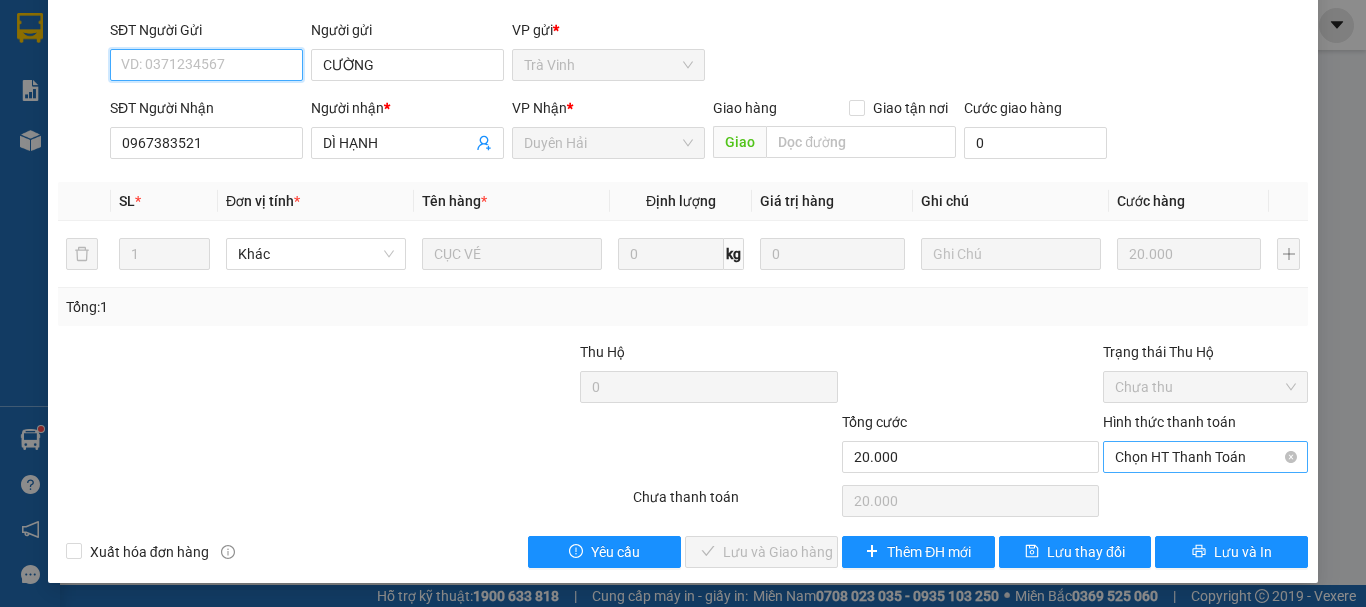 click on "Chọn HT Thanh Toán" at bounding box center (1205, 457) 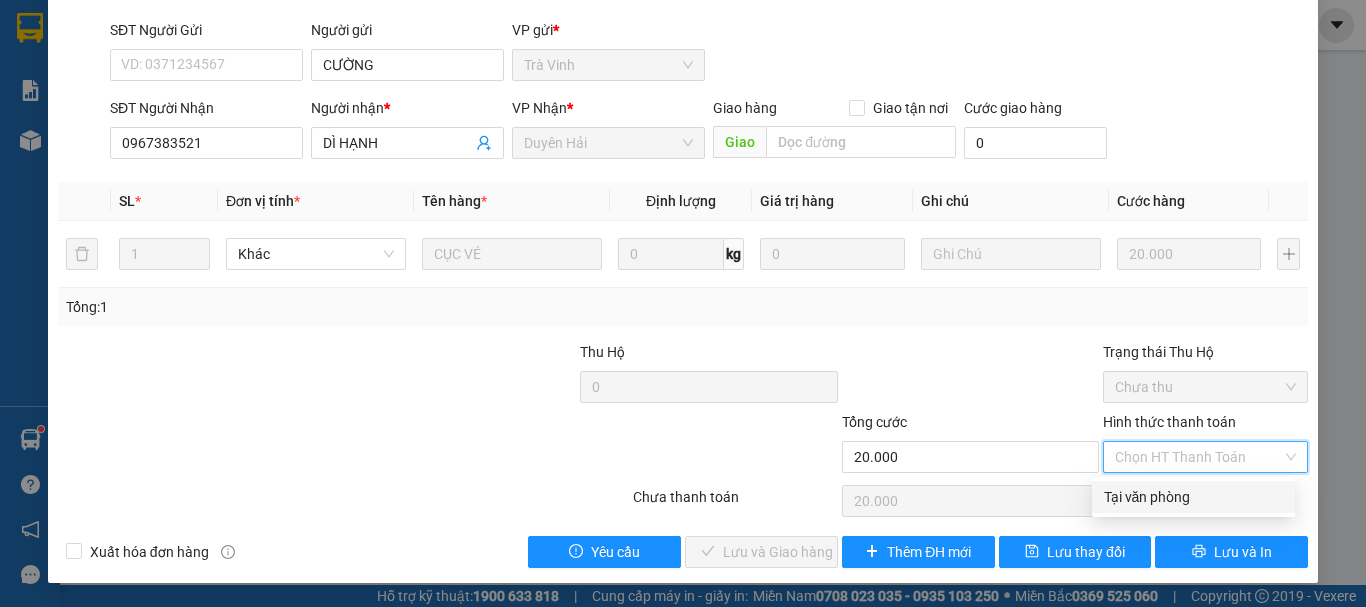 click on "Tại văn phòng" at bounding box center [1193, 497] 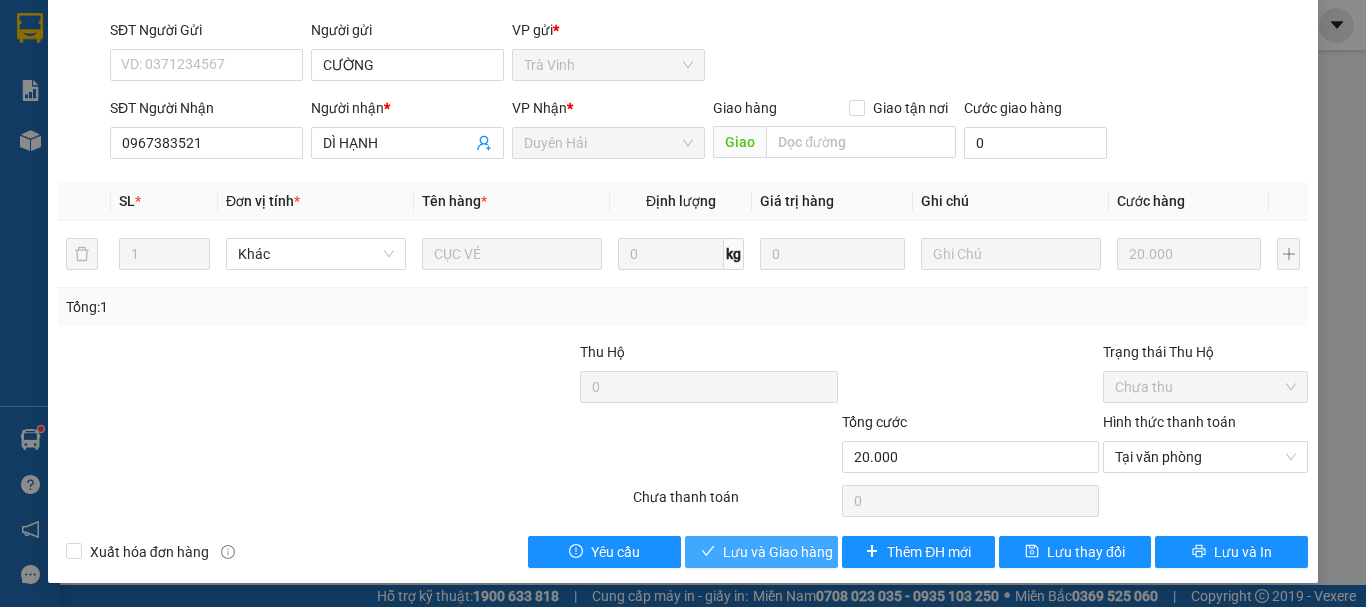 click on "Lưu và Giao hàng" at bounding box center [778, 552] 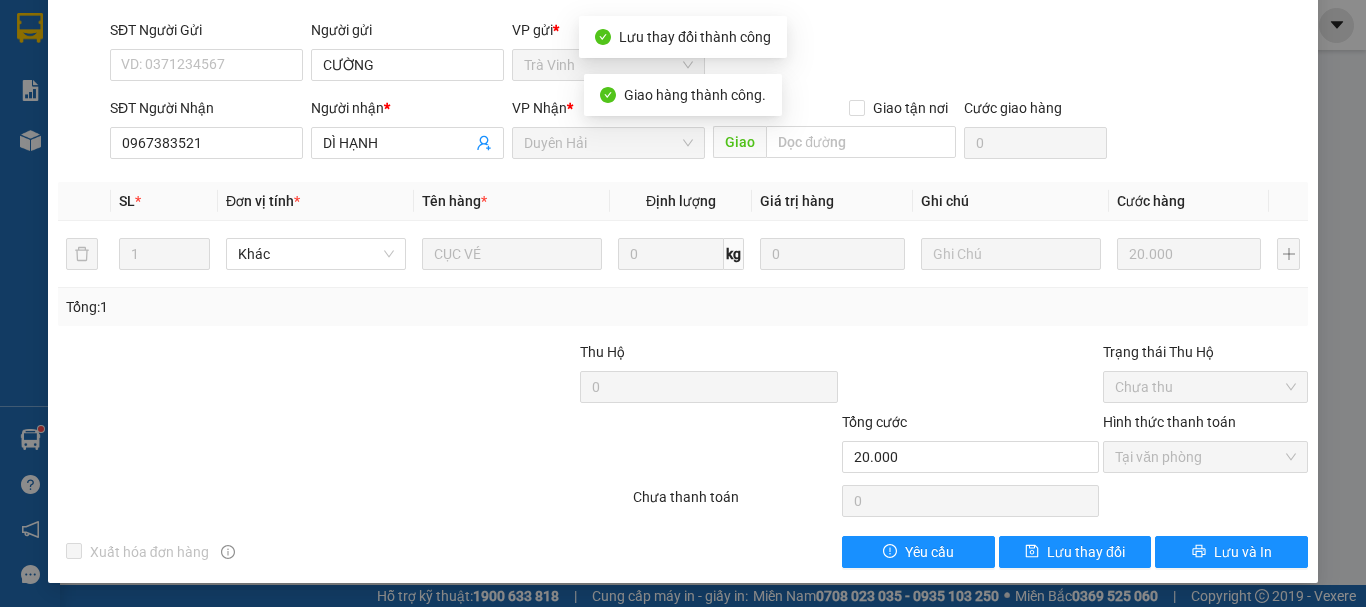 scroll, scrollTop: 0, scrollLeft: 0, axis: both 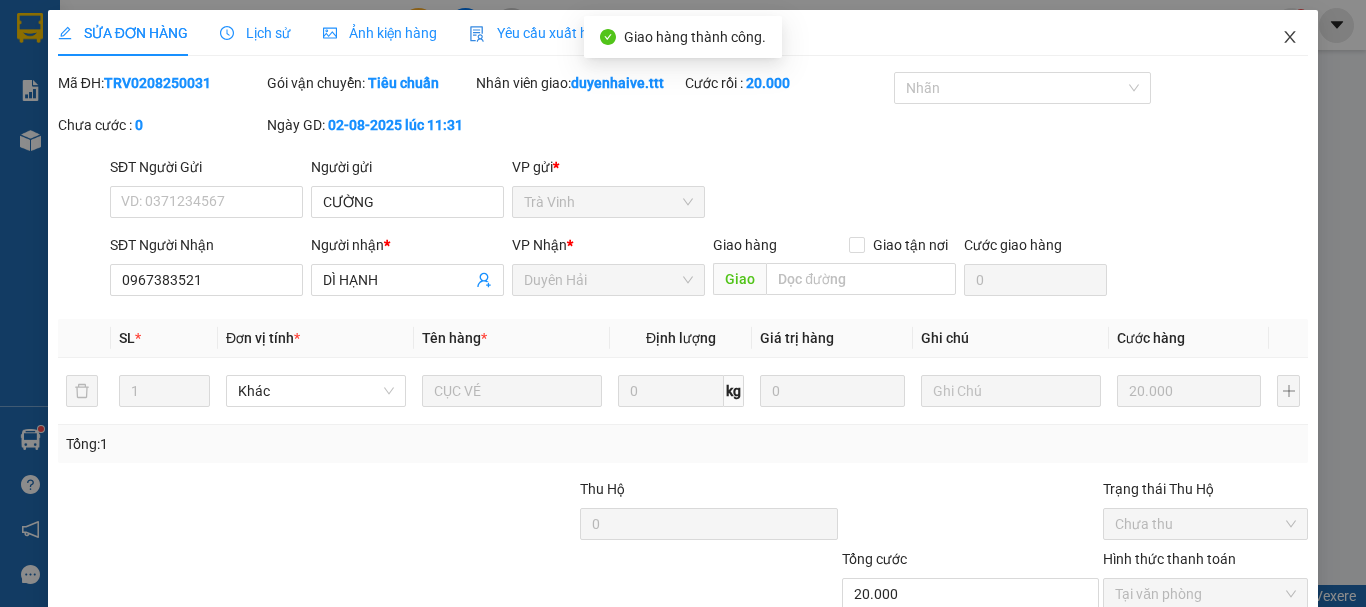 click 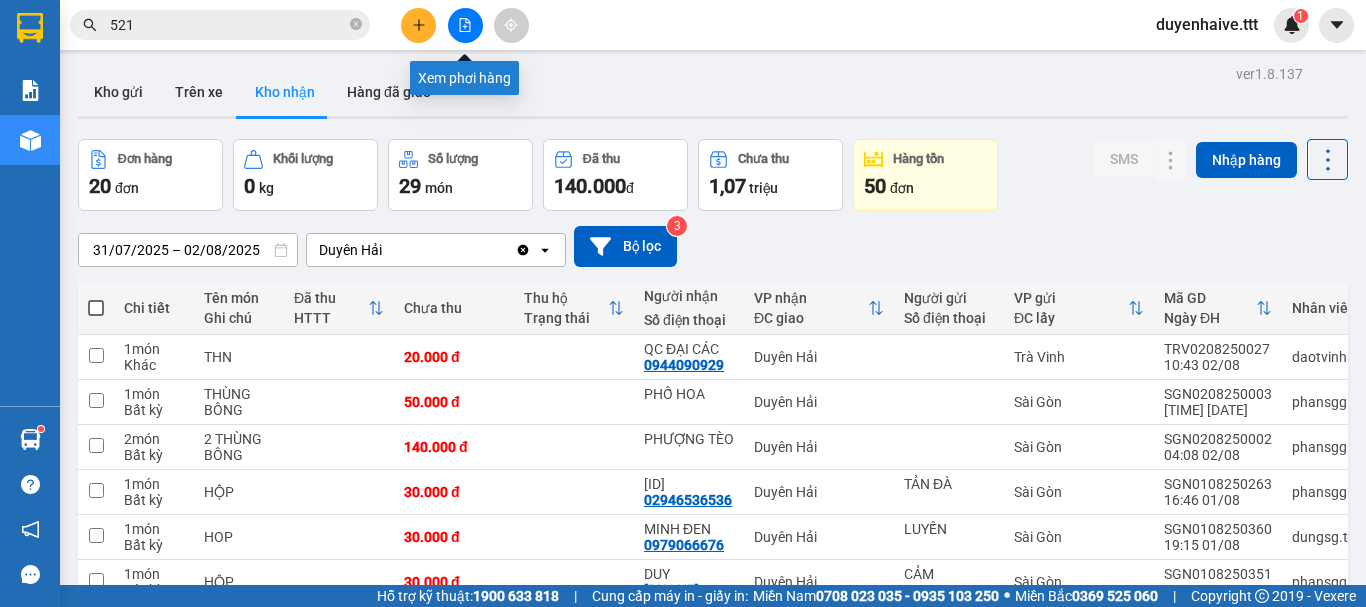 click at bounding box center (465, 25) 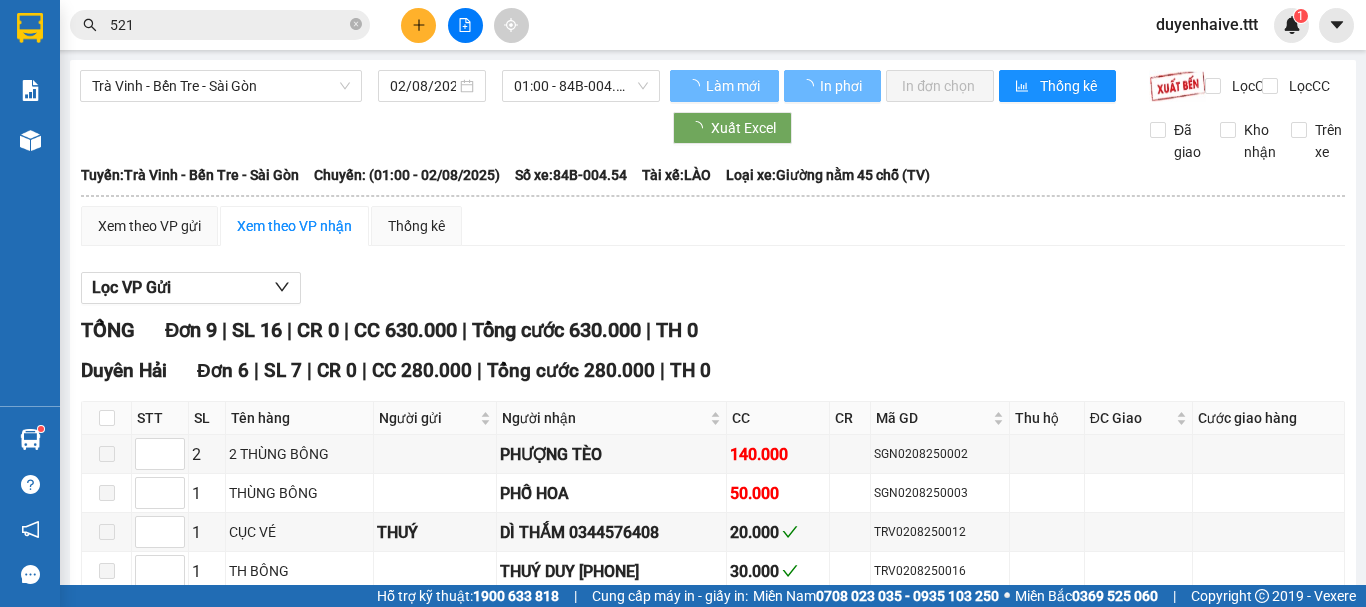 click on "Trà Vinh - Bến Tre - Sài Gòn" at bounding box center [221, 86] 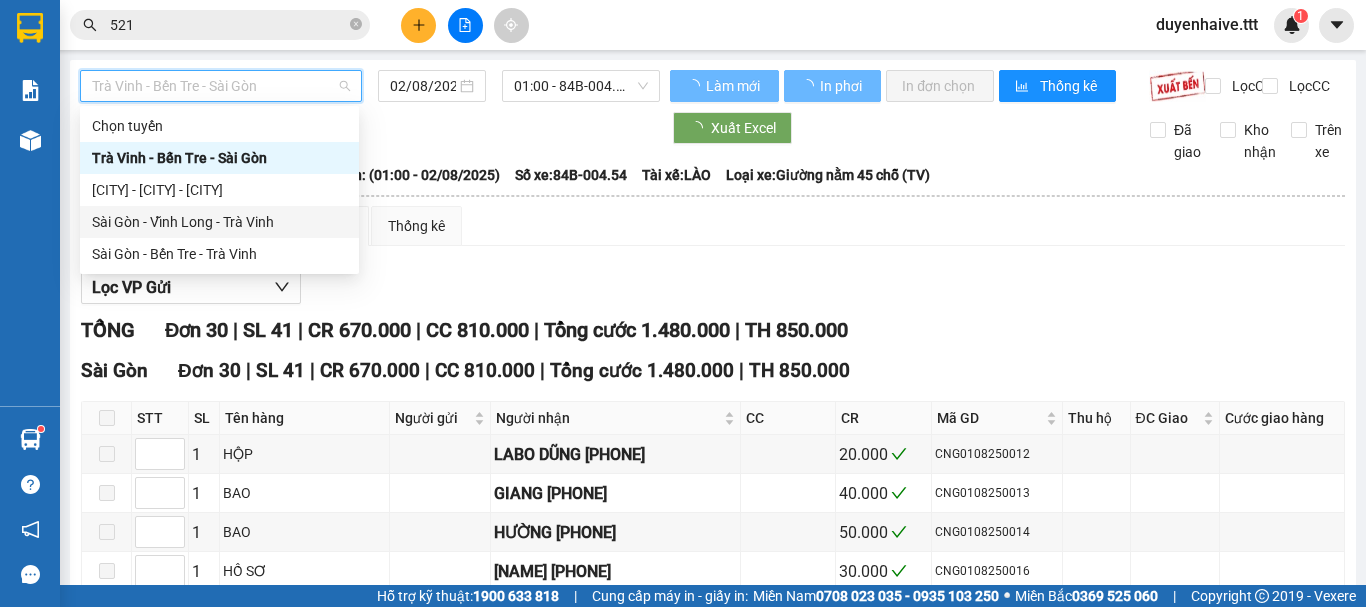 click on "Sài Gòn - Bến Tre - Trà Vinh" at bounding box center (219, 254) 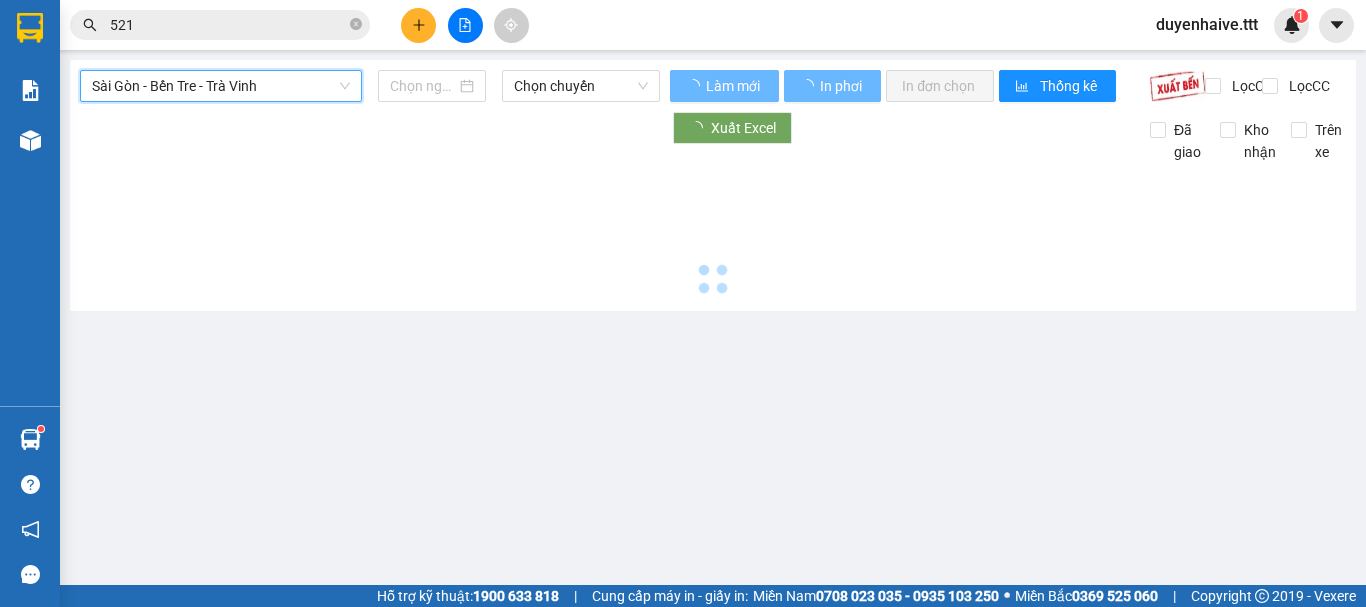 type on "02/08/2025" 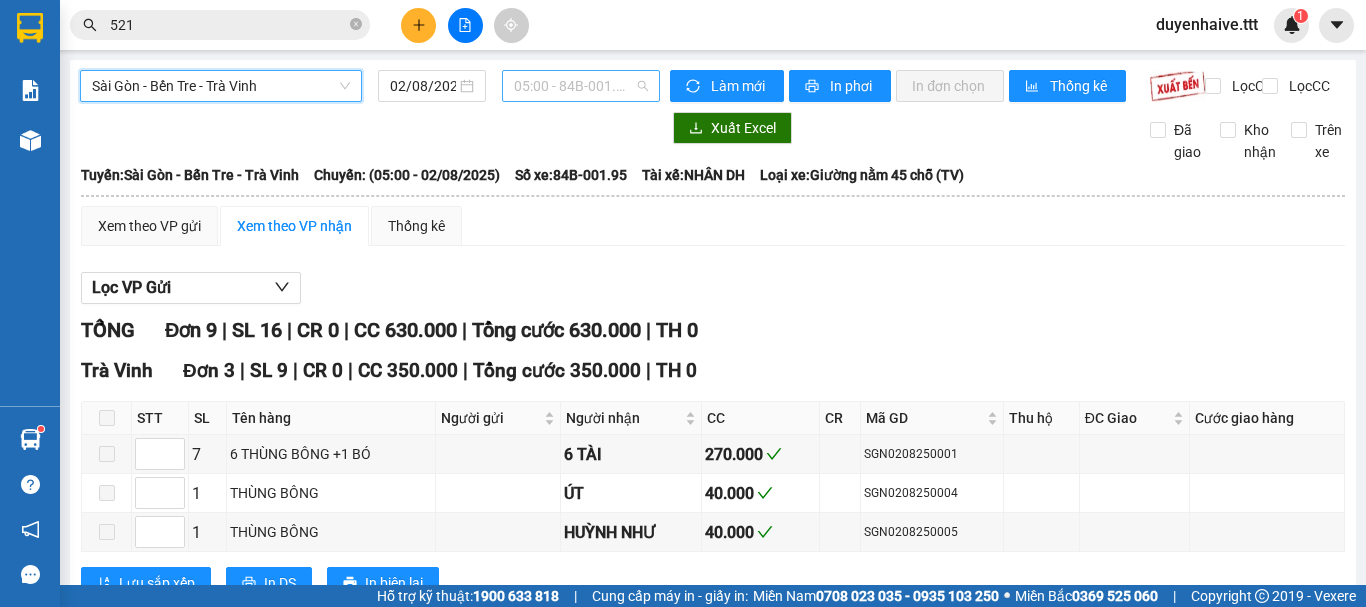 click on "[TIME]     - [ID]" at bounding box center [581, 86] 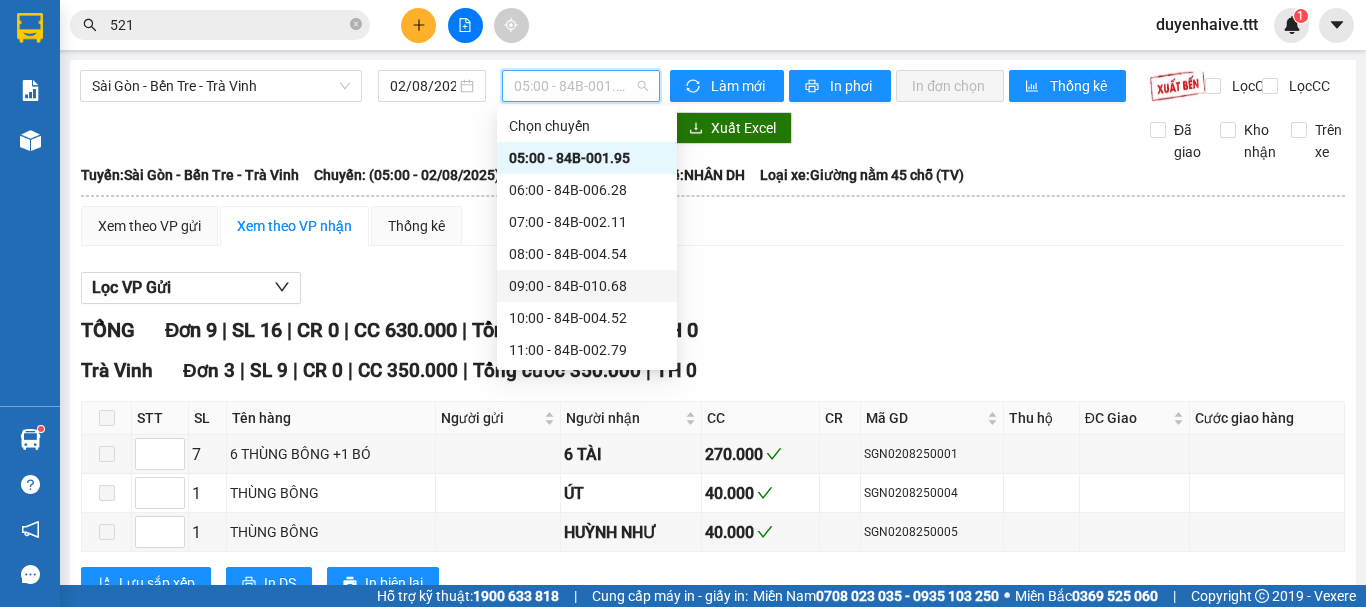 click on "09:00     - 84B-010.68" at bounding box center (587, 286) 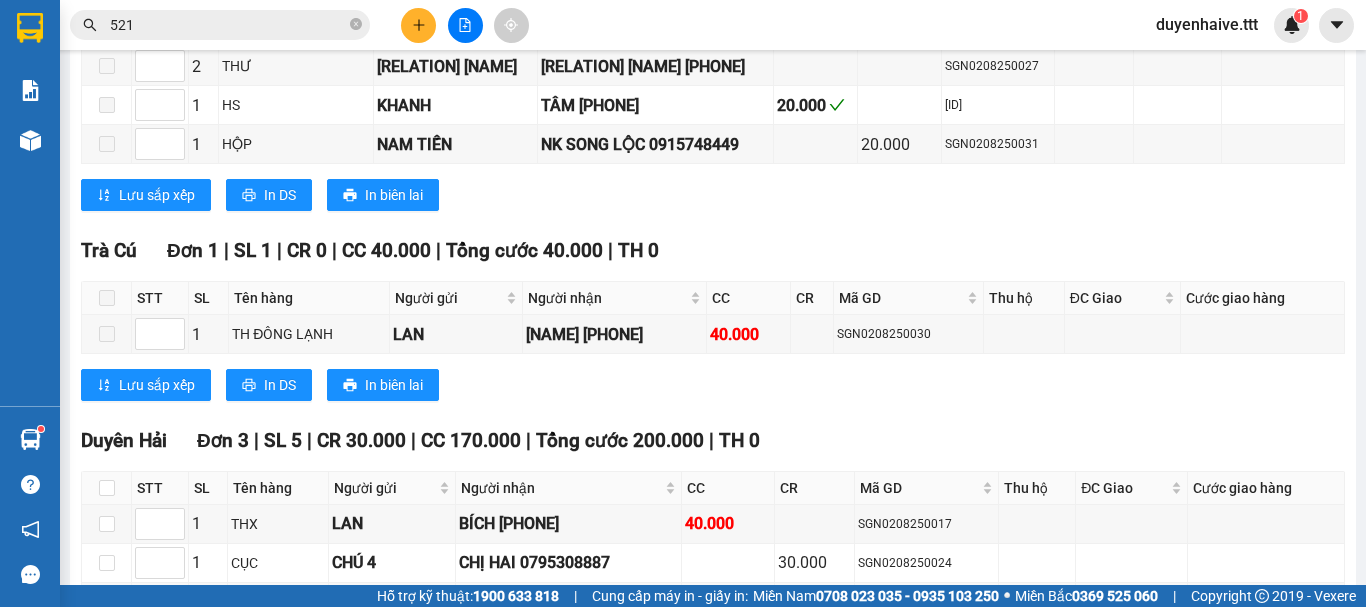 scroll, scrollTop: 857, scrollLeft: 0, axis: vertical 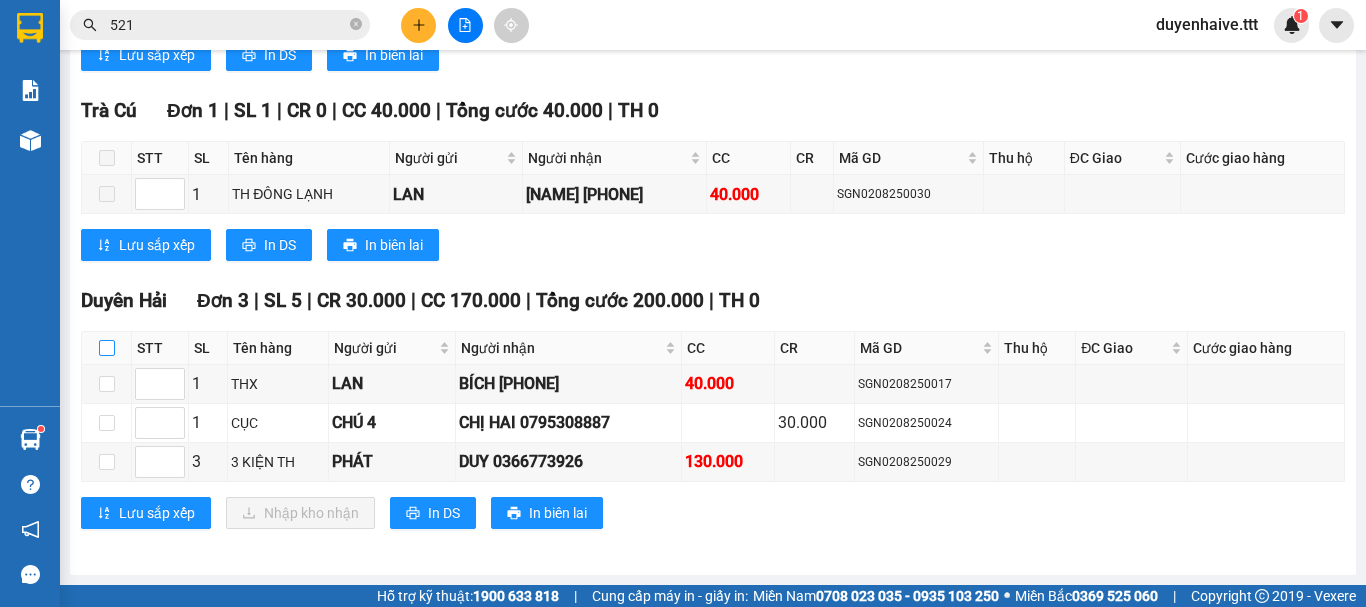 click at bounding box center (107, 348) 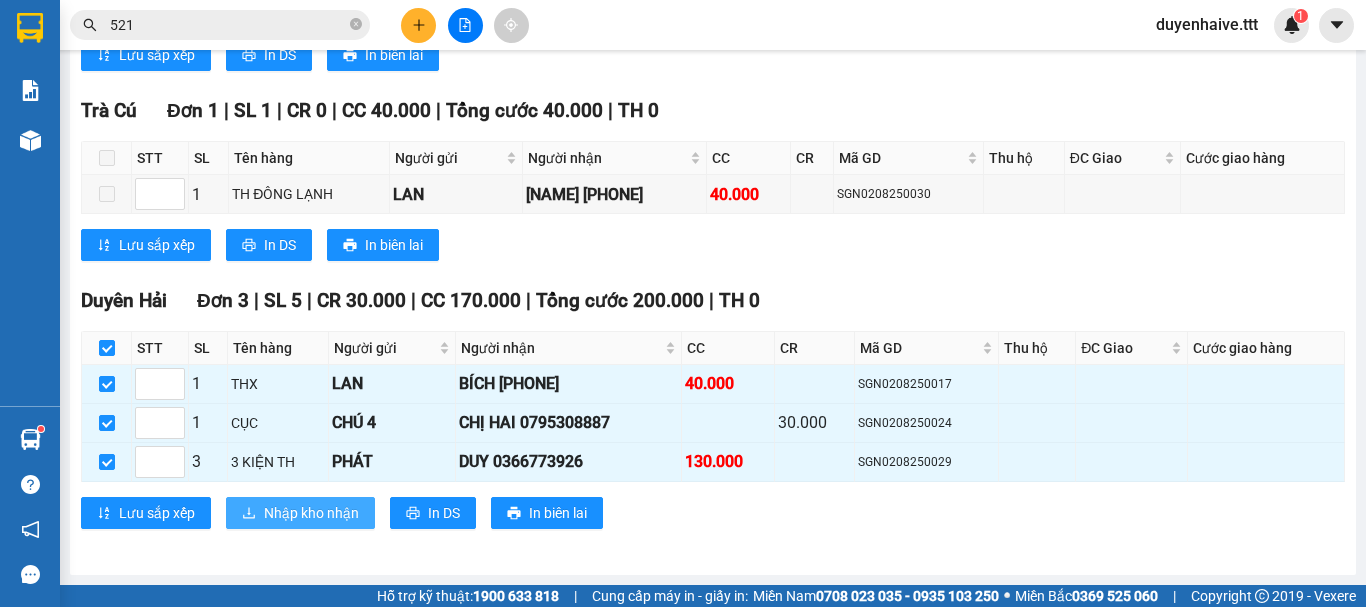 click on "Nhập kho nhận" at bounding box center [311, 513] 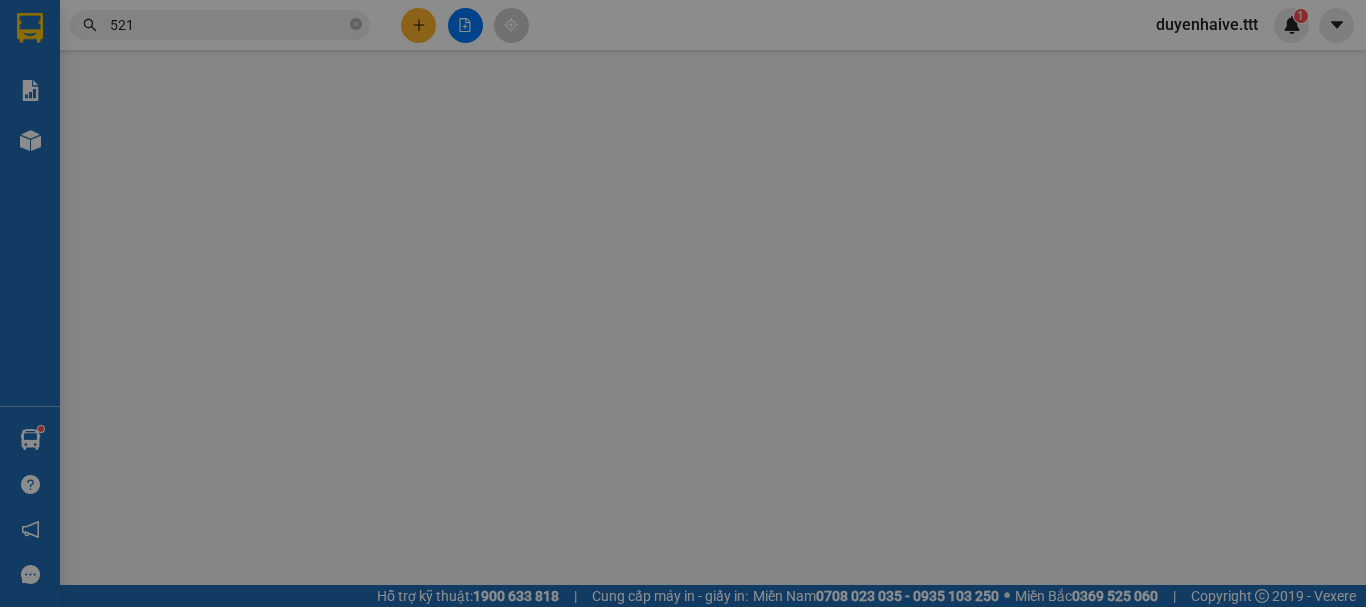 scroll, scrollTop: 0, scrollLeft: 0, axis: both 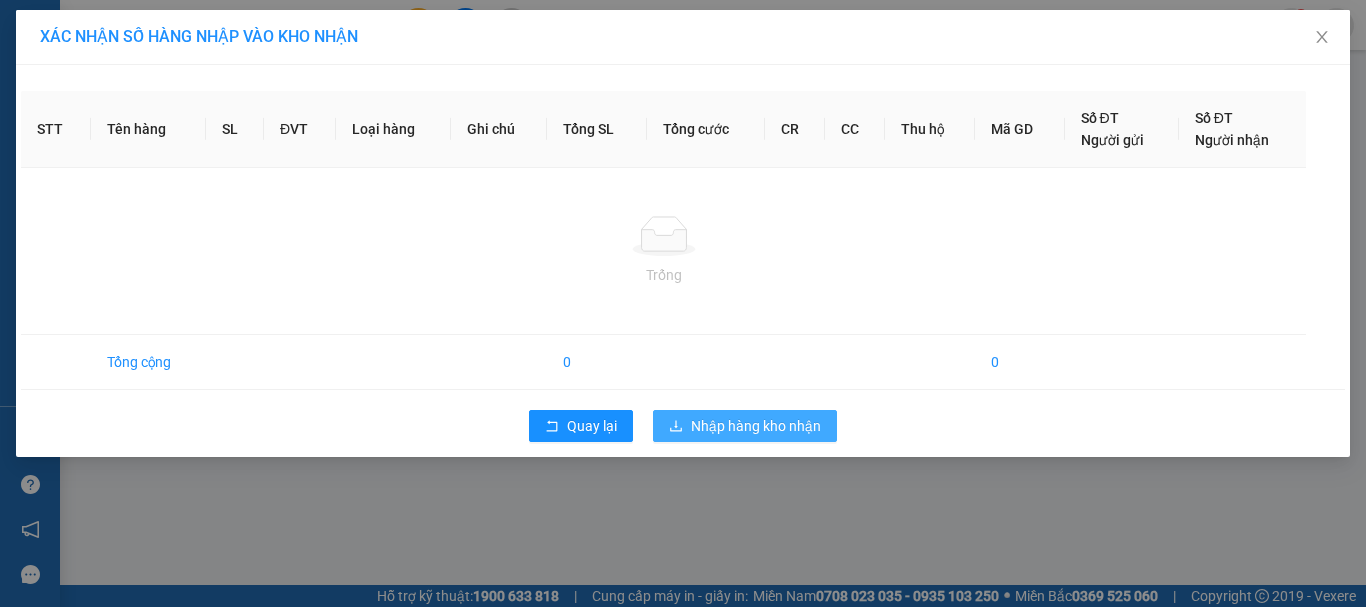 click on "Nhập hàng kho nhận" at bounding box center [756, 426] 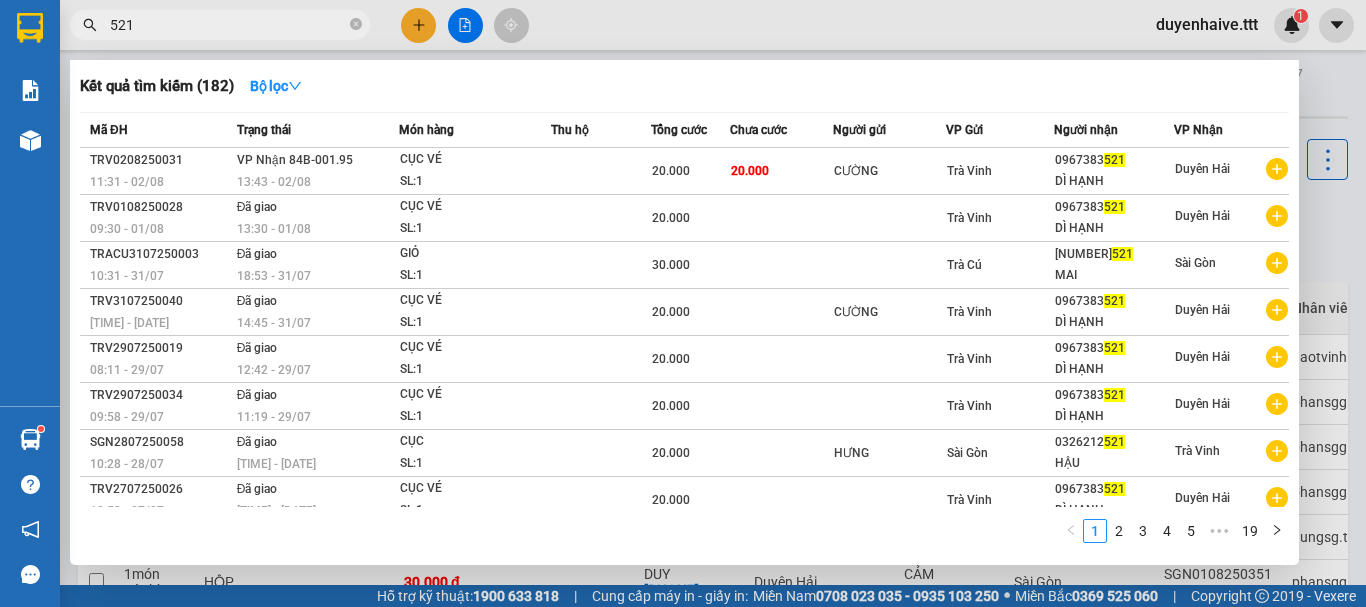 click on "521" at bounding box center [228, 25] 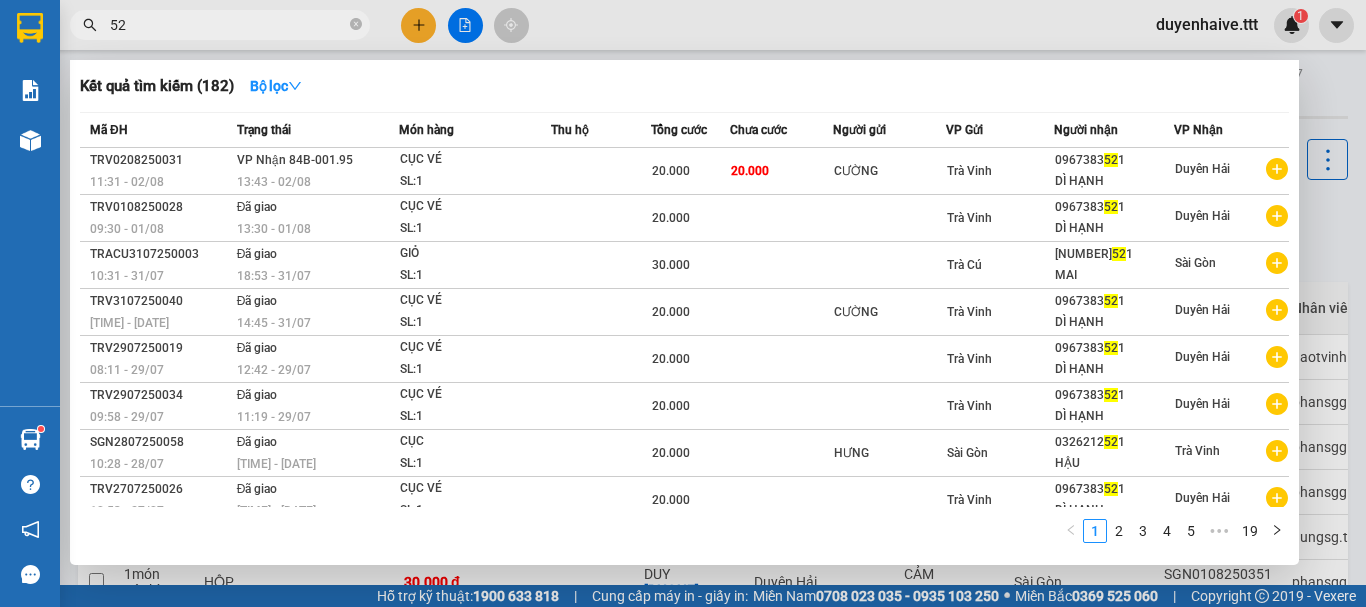 type on "5" 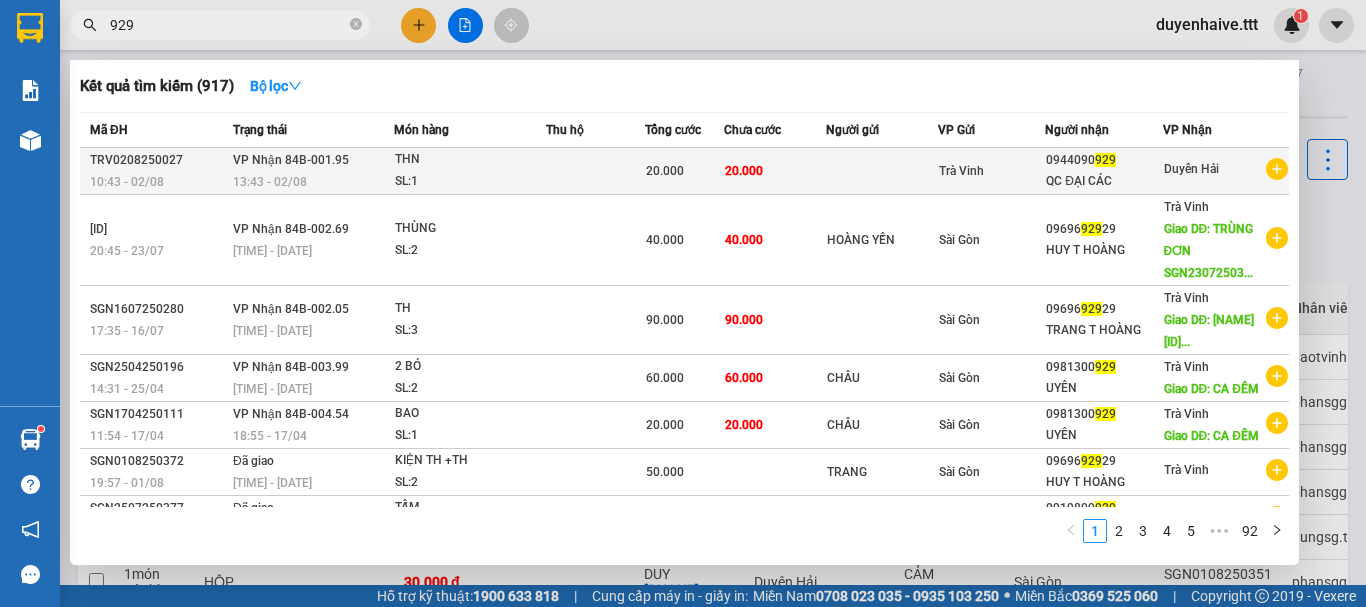 type on "929" 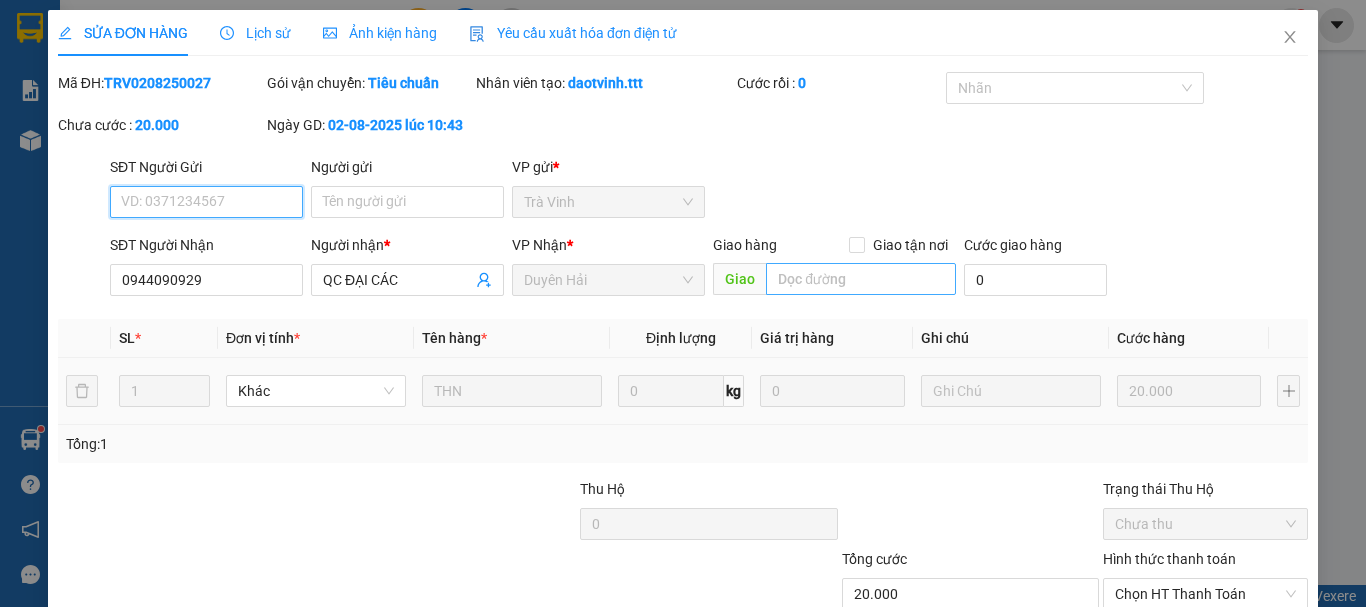 type on "0944090929" 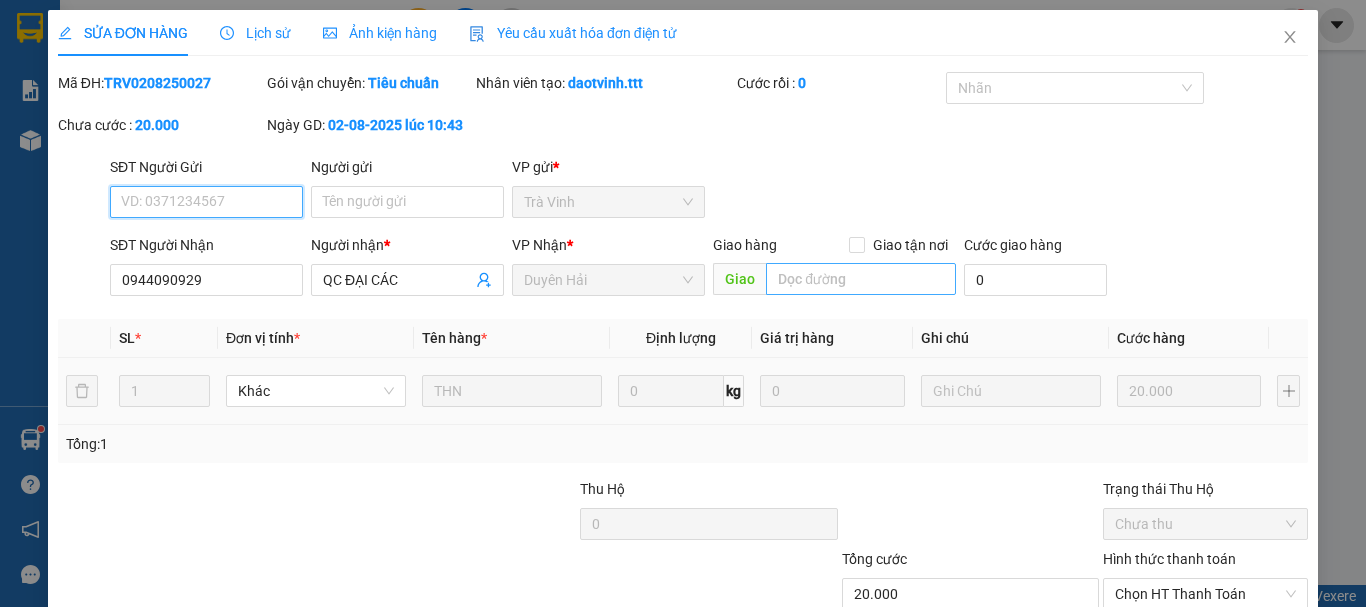 type on "QC ĐẠI CÁC" 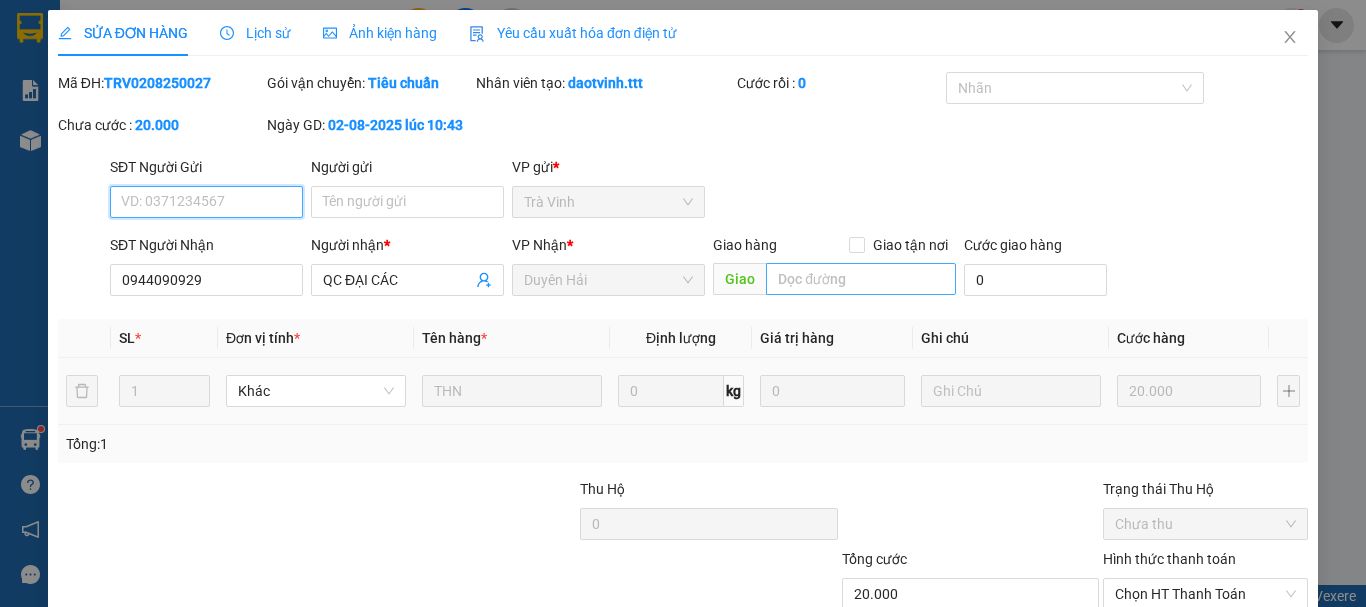 type on "20.000" 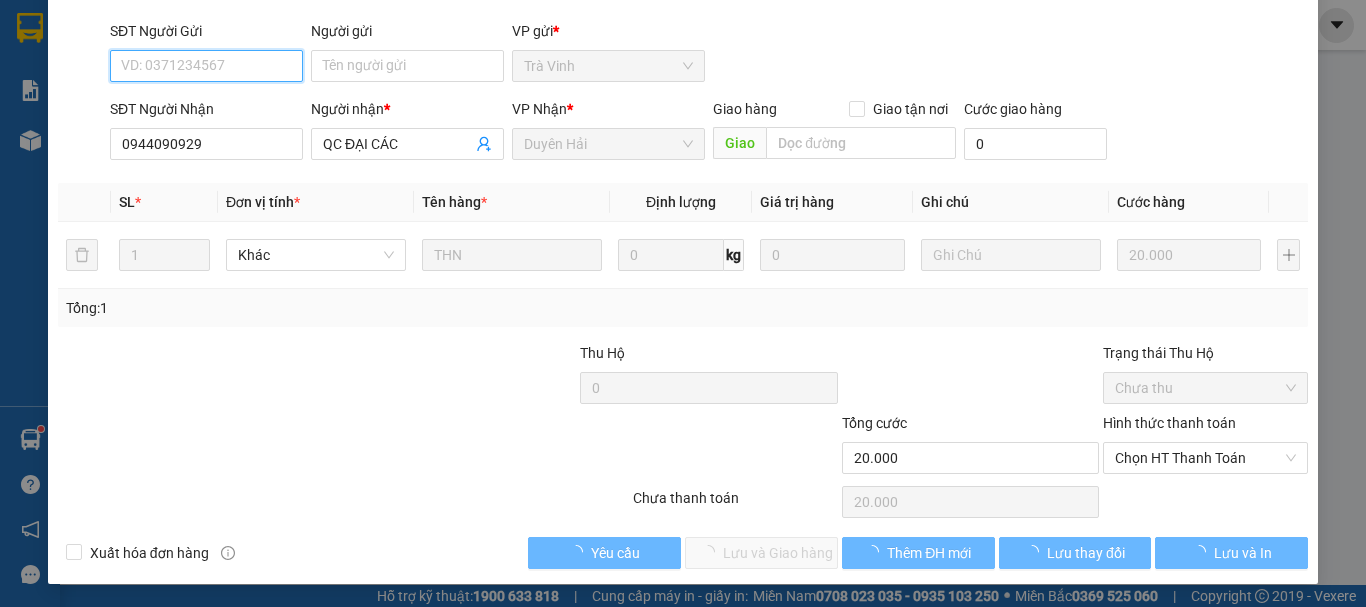 scroll, scrollTop: 137, scrollLeft: 0, axis: vertical 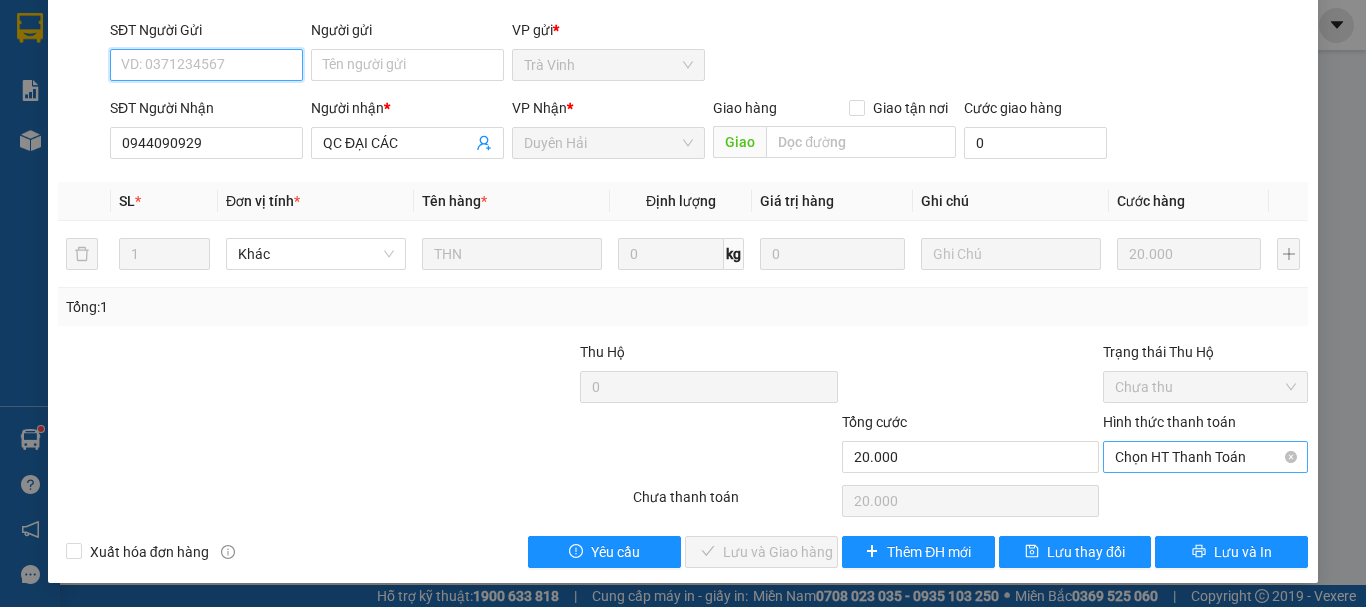 click on "Chọn HT Thanh Toán" at bounding box center (1205, 457) 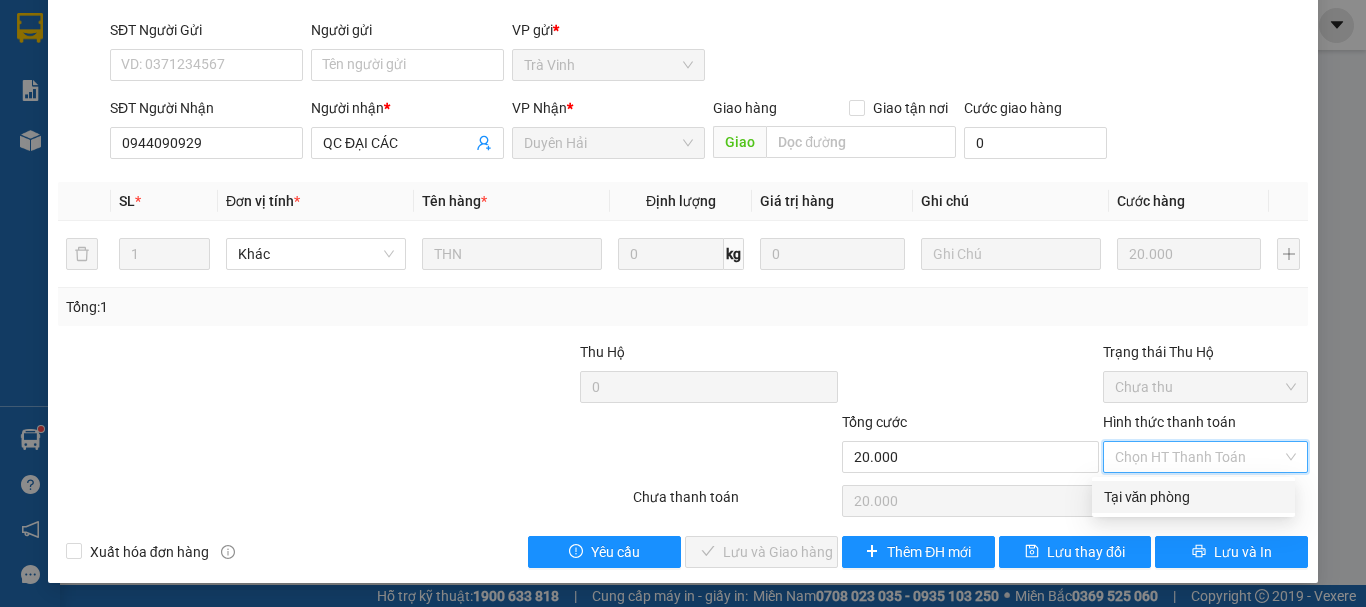 click on "Tại văn phòng" at bounding box center (1193, 497) 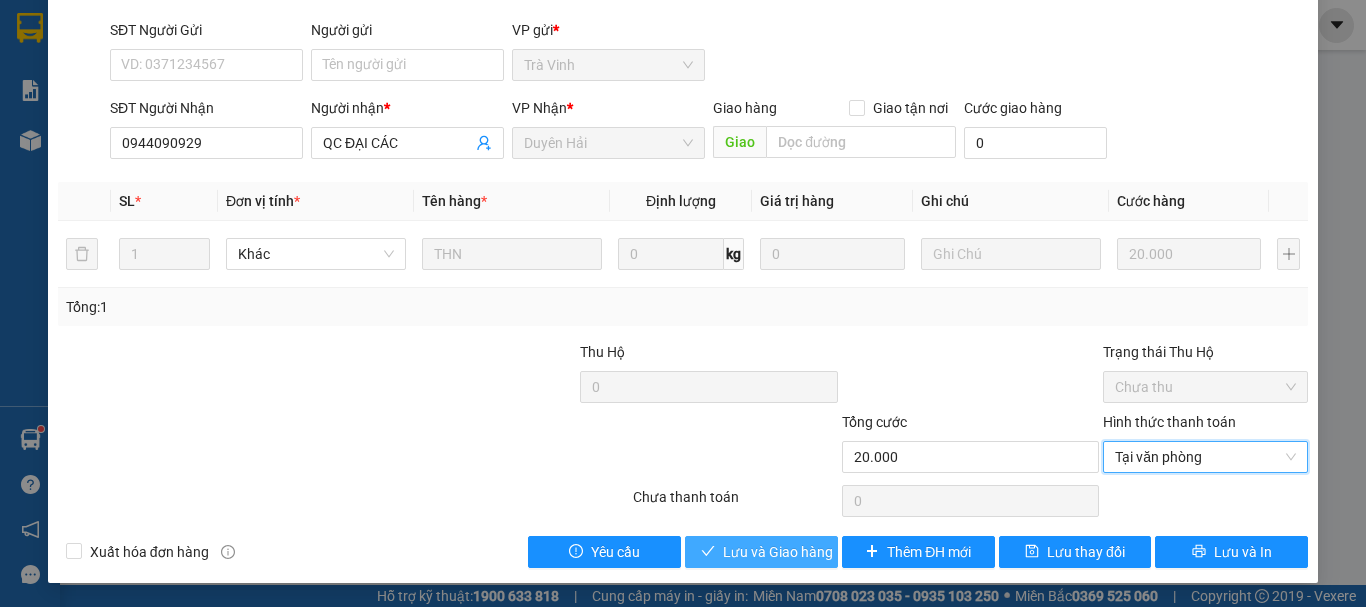 click on "Lưu và Giao hàng" at bounding box center [778, 552] 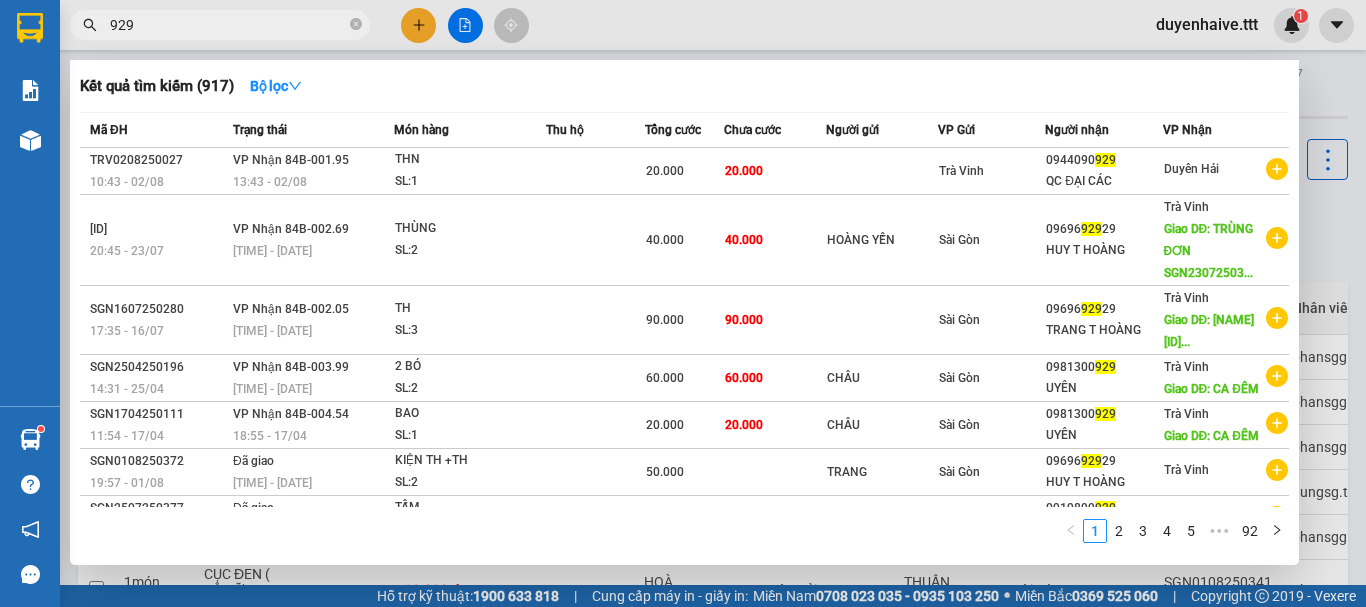 click on "929" at bounding box center (228, 25) 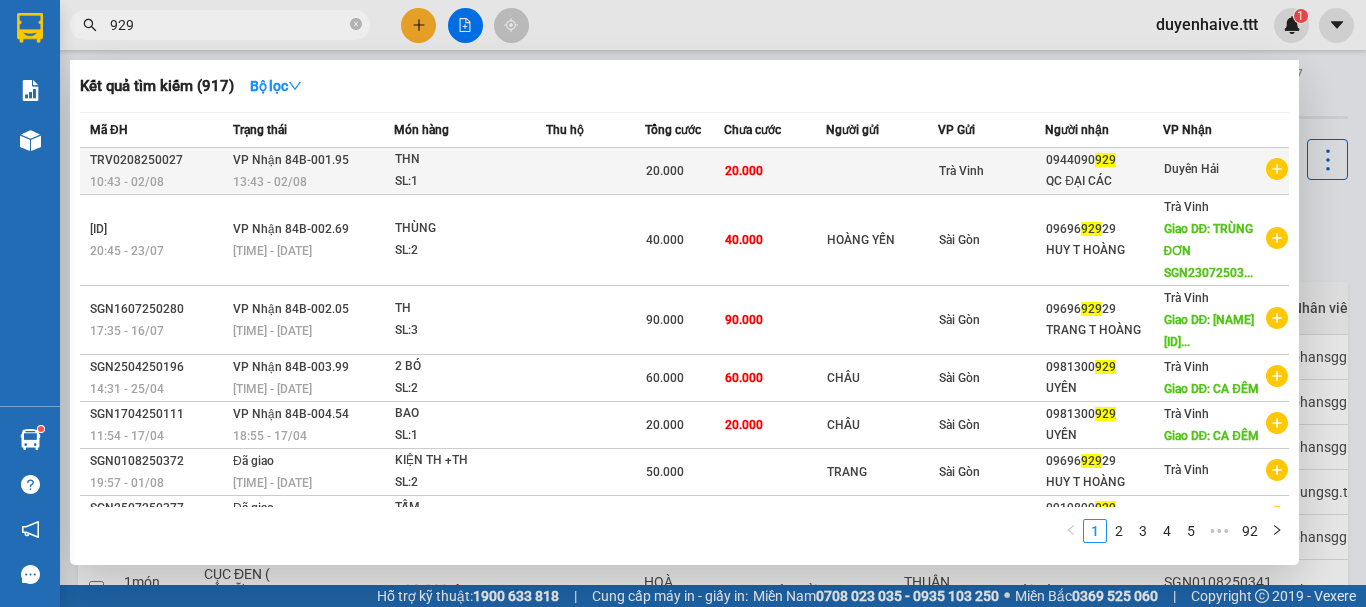 click on "10:43 - 02/08" at bounding box center [158, 182] 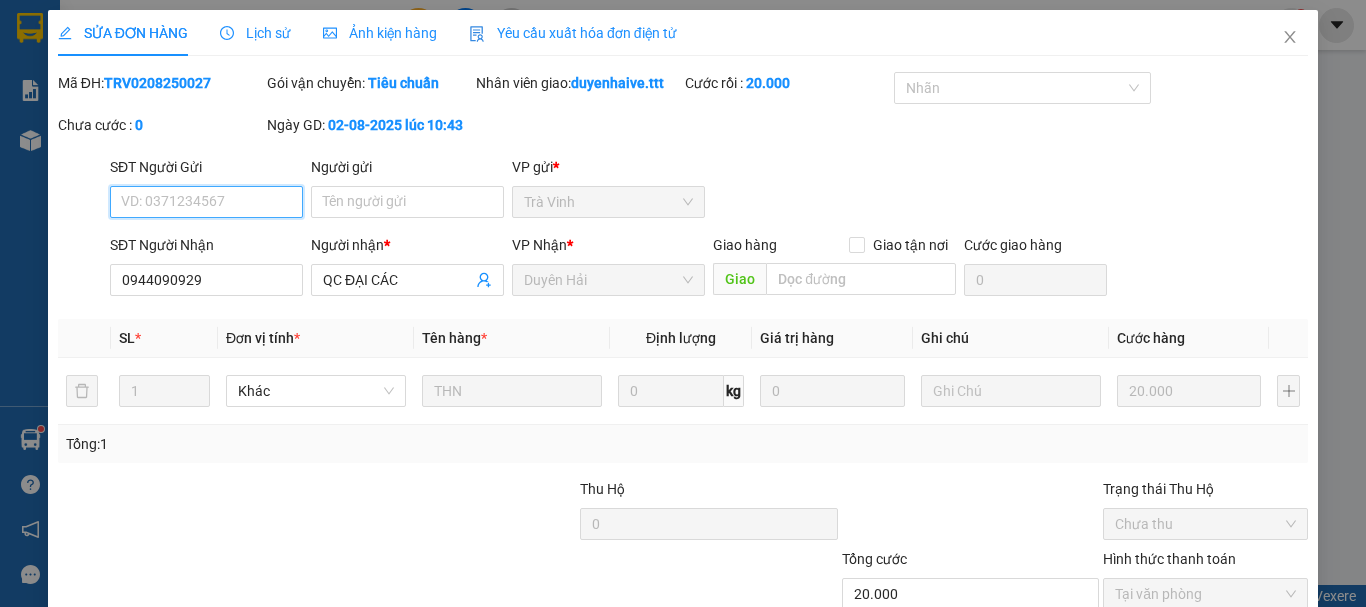 type on "0944090929" 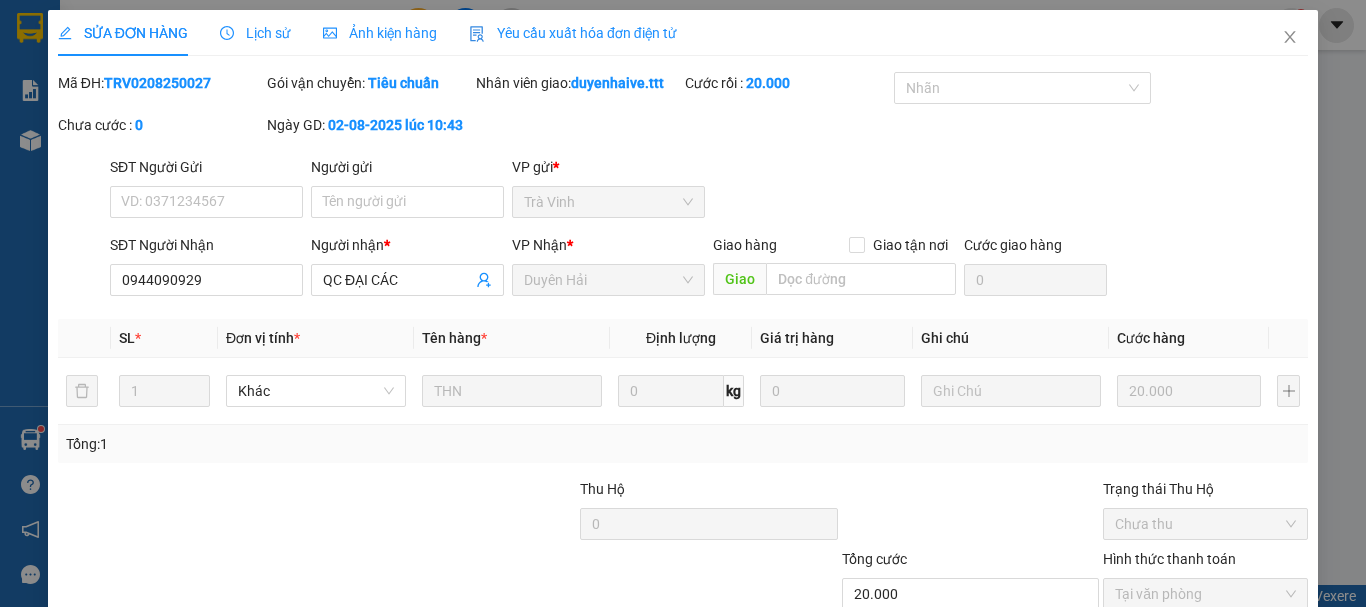 click on "Lịch sử" at bounding box center [255, 33] 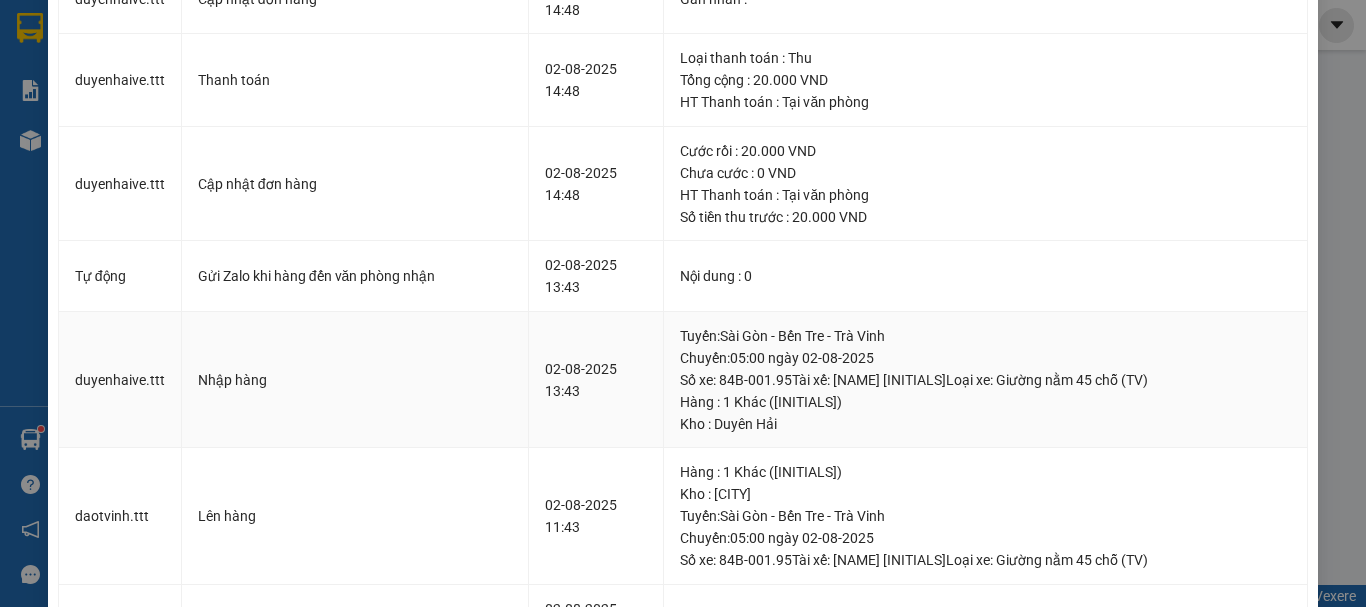 scroll, scrollTop: 0, scrollLeft: 0, axis: both 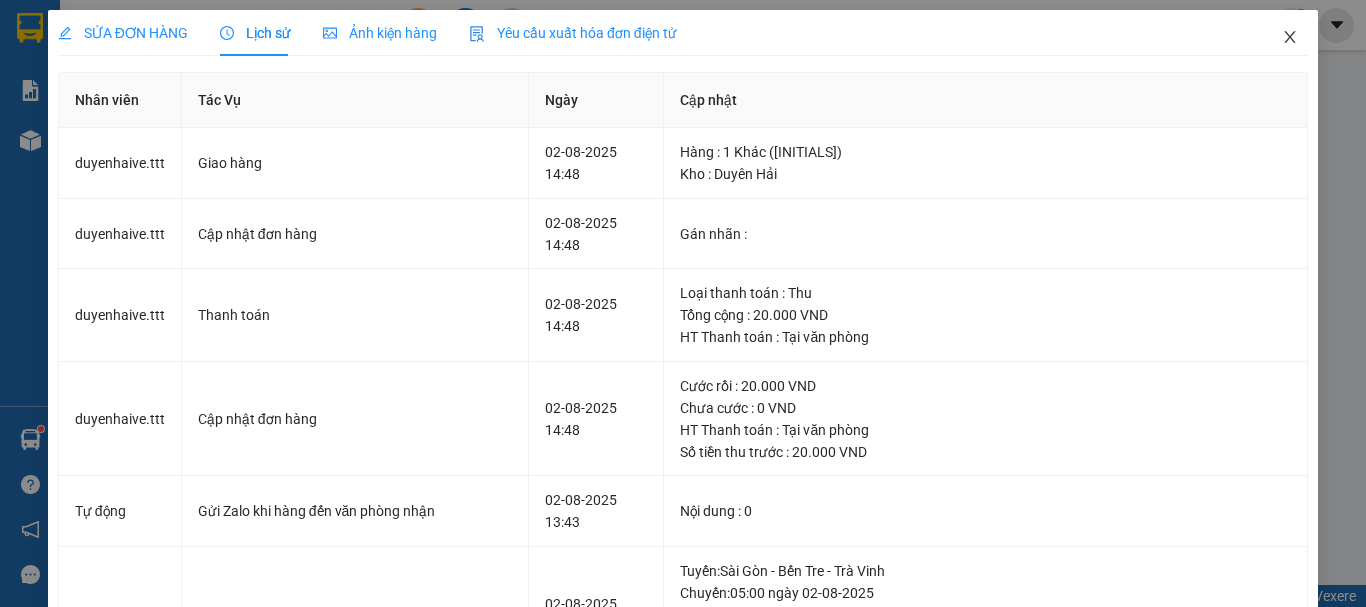 click 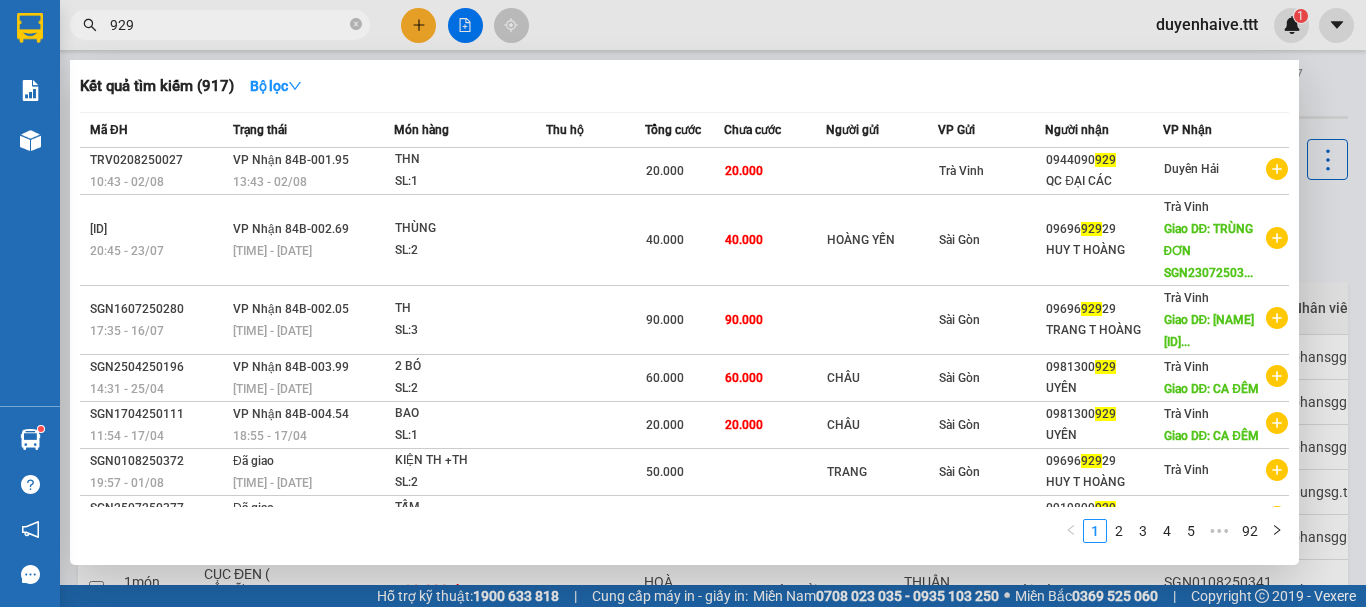 click on "929" at bounding box center (228, 25) 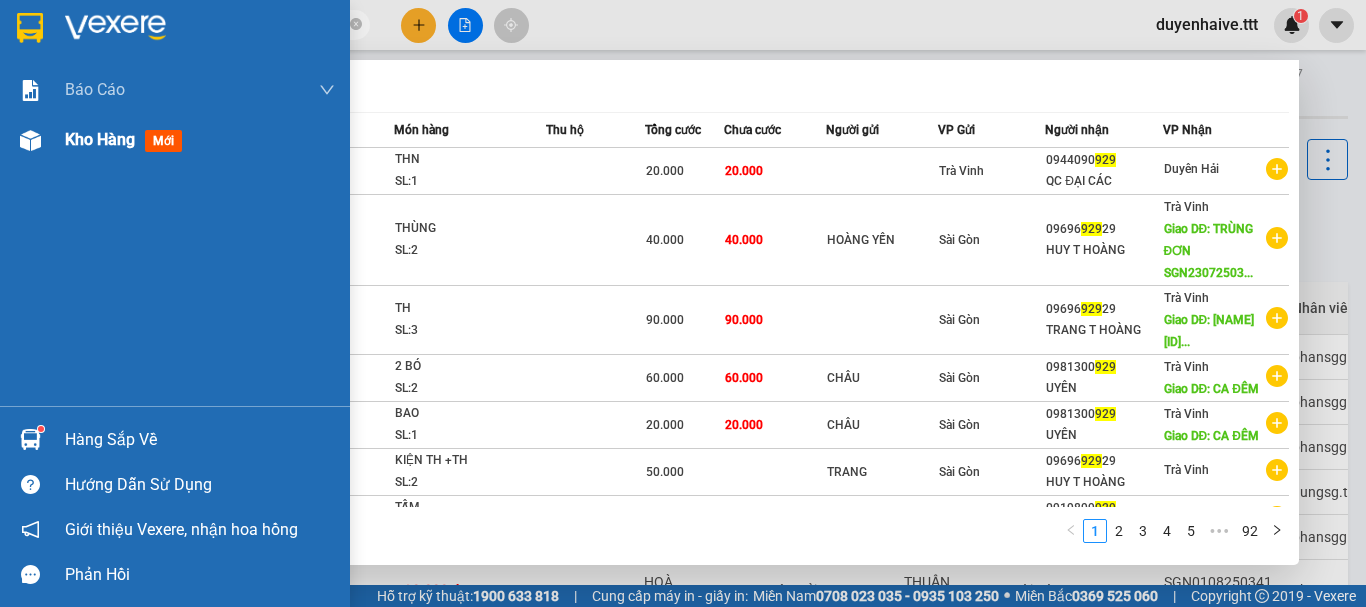 click on "Kho hàng" at bounding box center (100, 139) 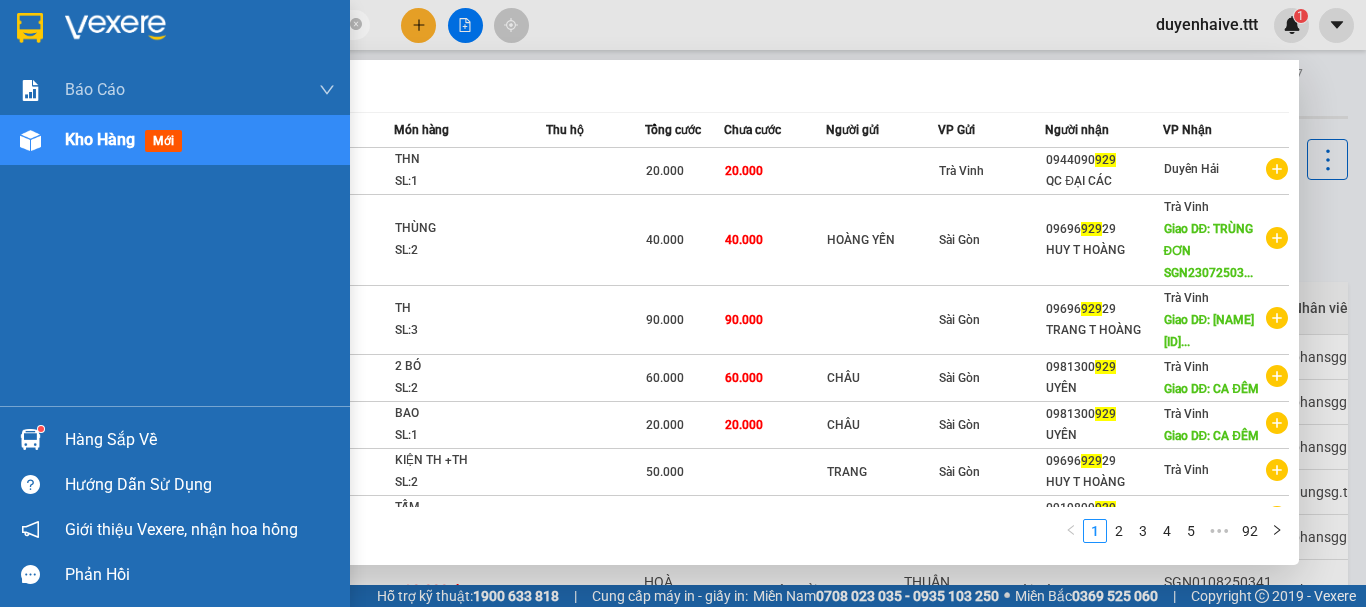 click on "Kho hàng" at bounding box center (100, 139) 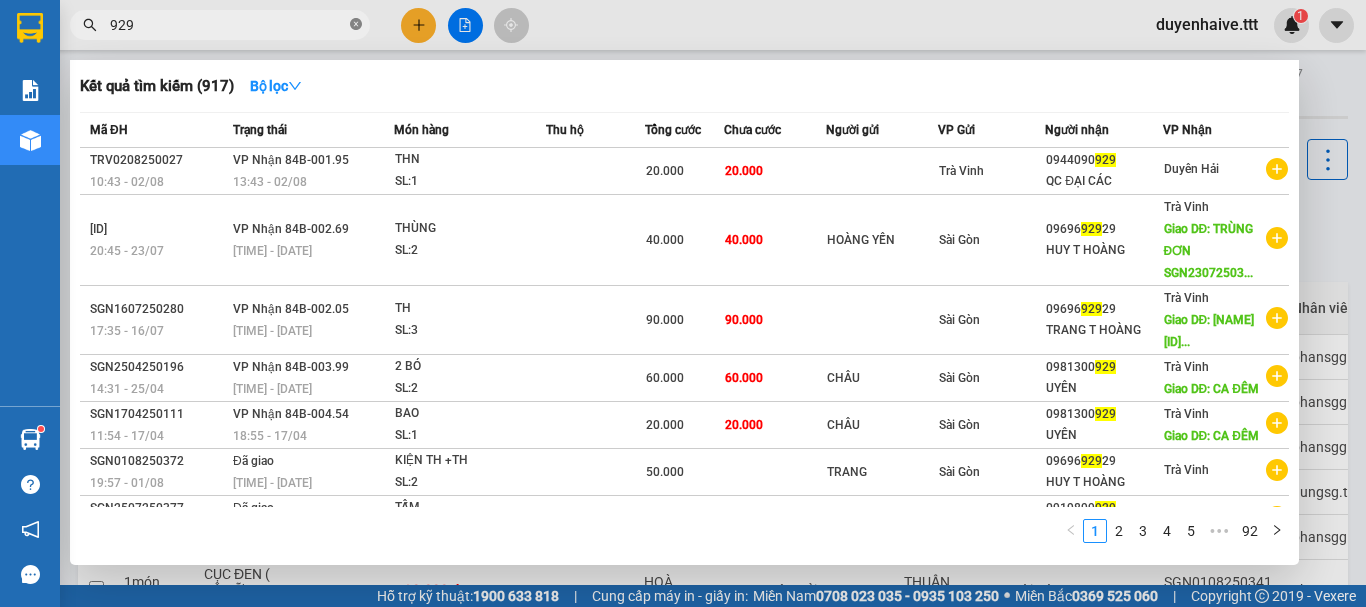 click 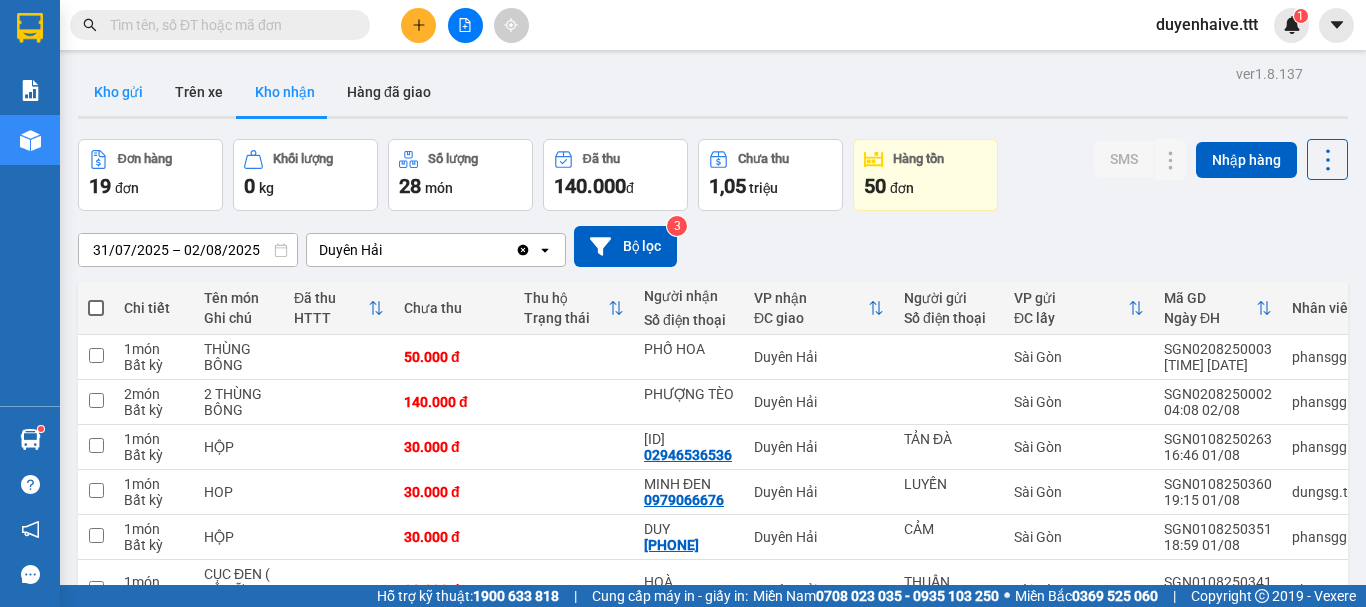click on "Kho gửi" at bounding box center [118, 92] 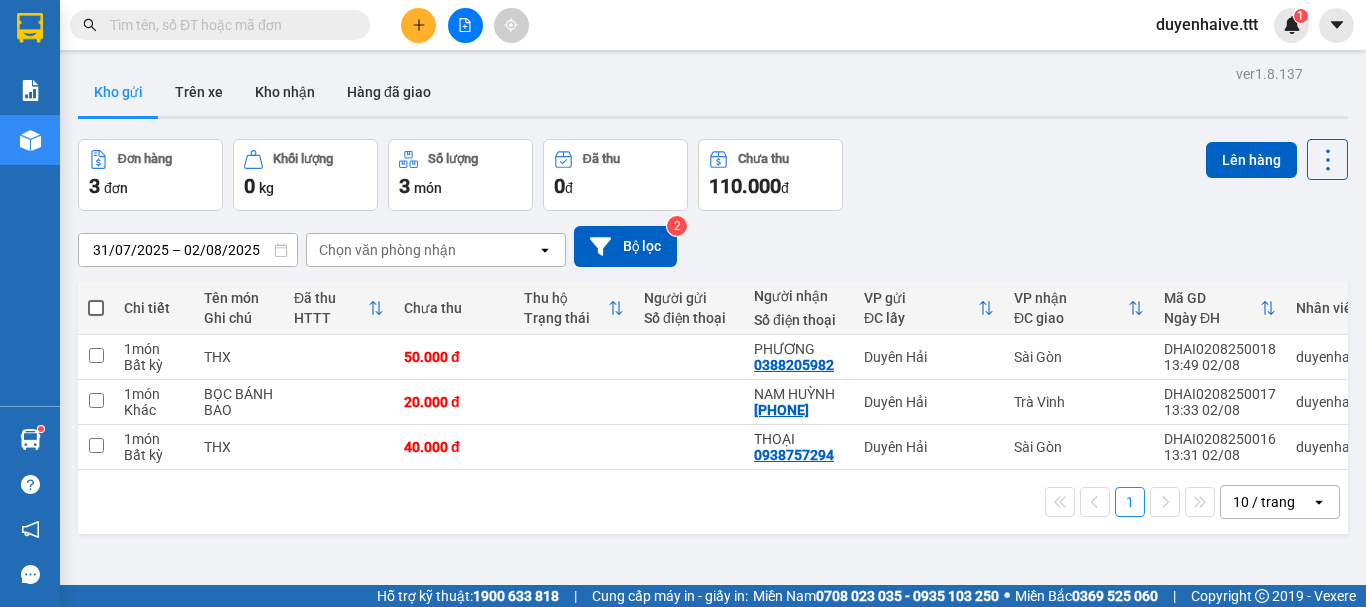 click at bounding box center (96, 308) 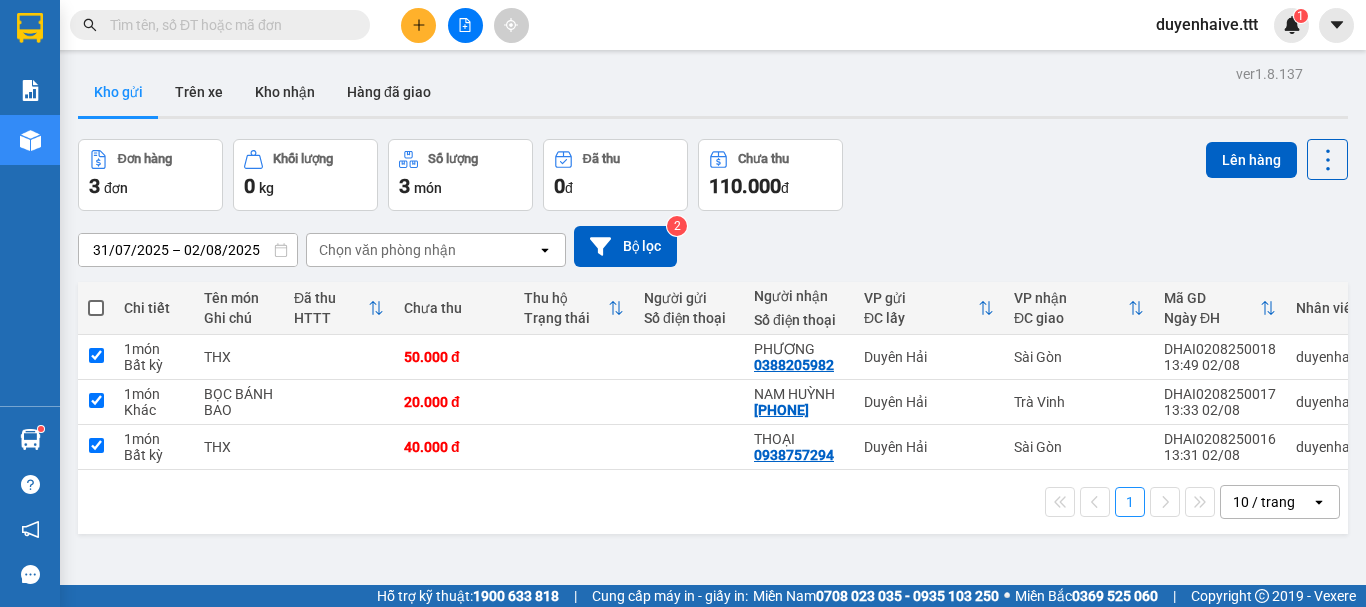 checkbox on "true" 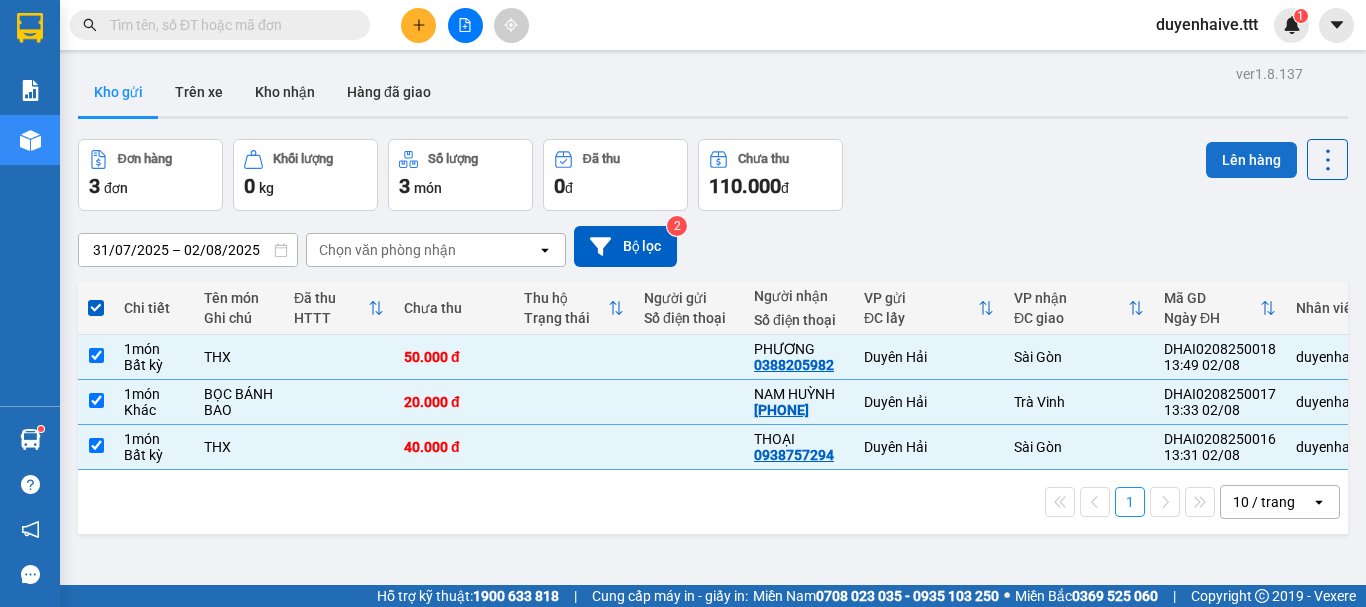 click on "Lên hàng" at bounding box center (1251, 160) 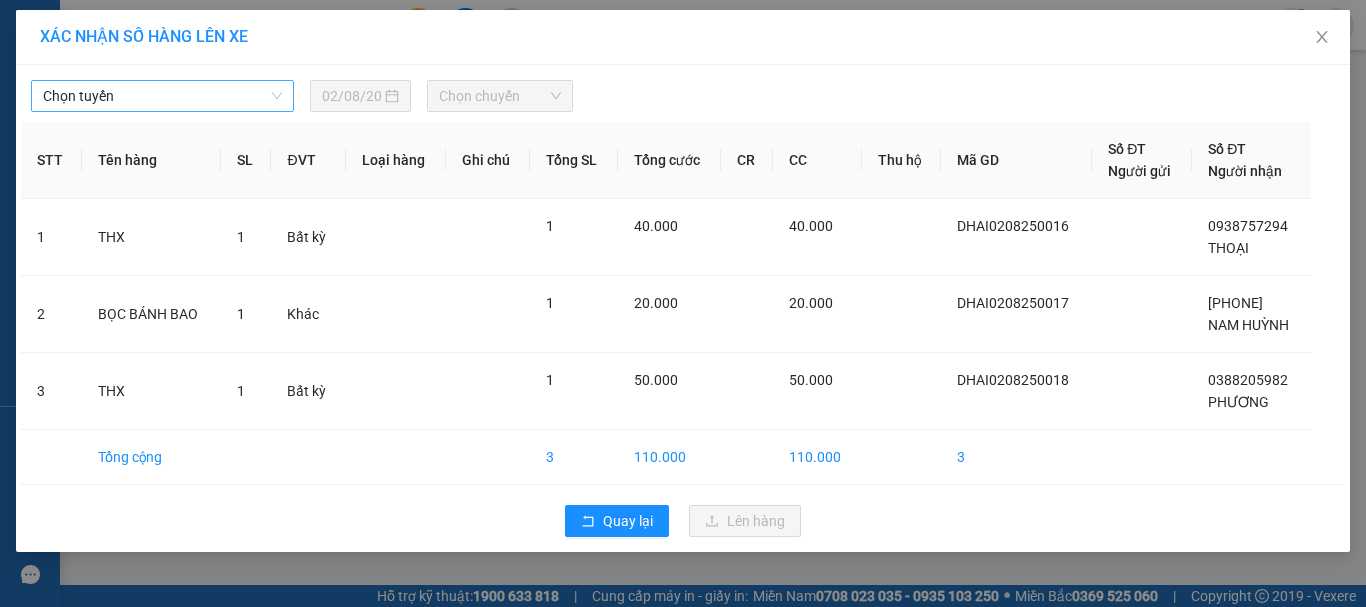 click on "Chọn tuyến" at bounding box center [162, 96] 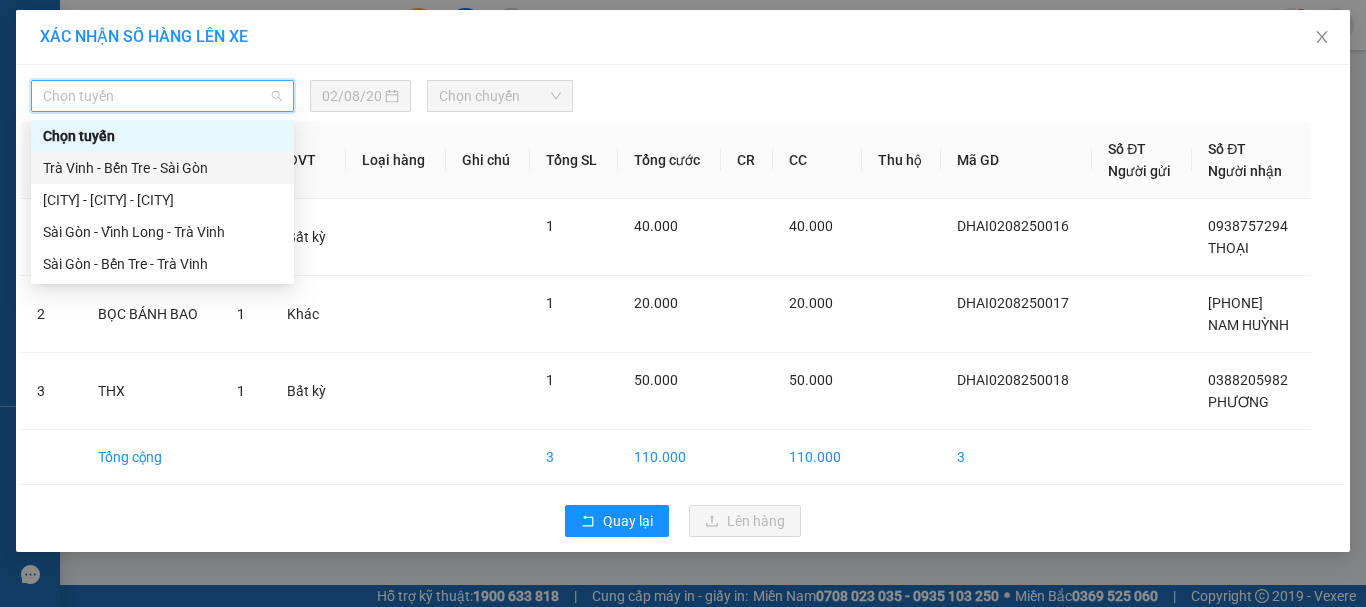 click on "Trà Vinh - Bến Tre - Sài Gòn" at bounding box center [162, 168] 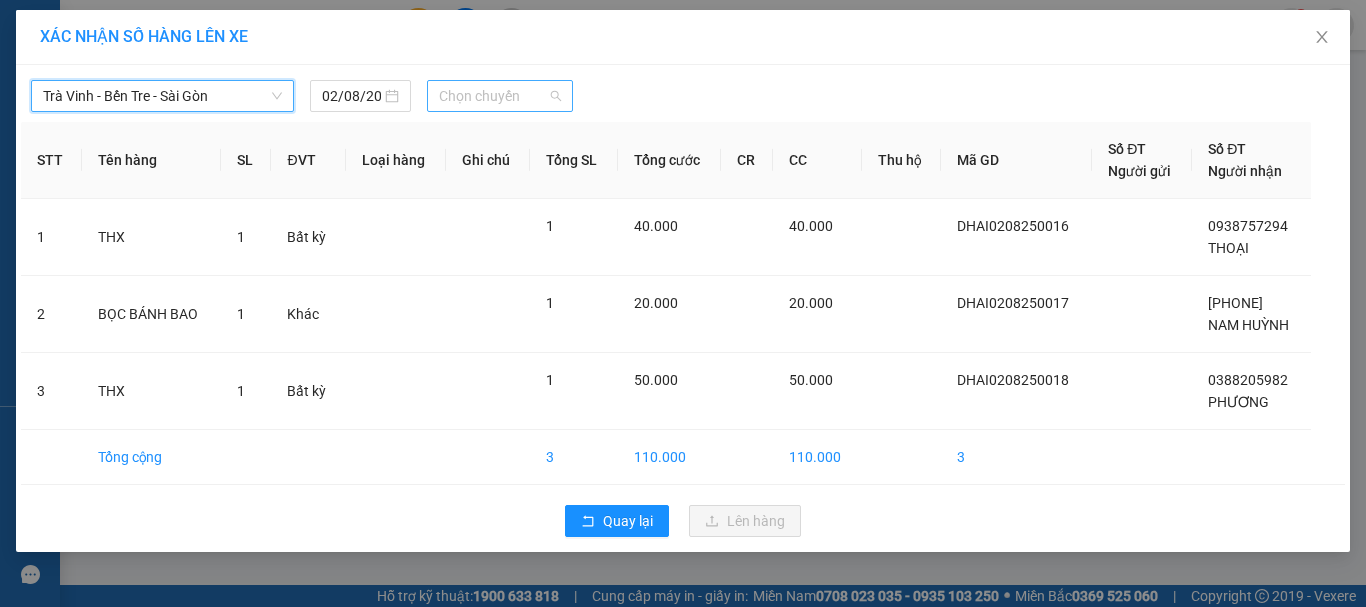 click on "Chọn chuyến" at bounding box center [500, 96] 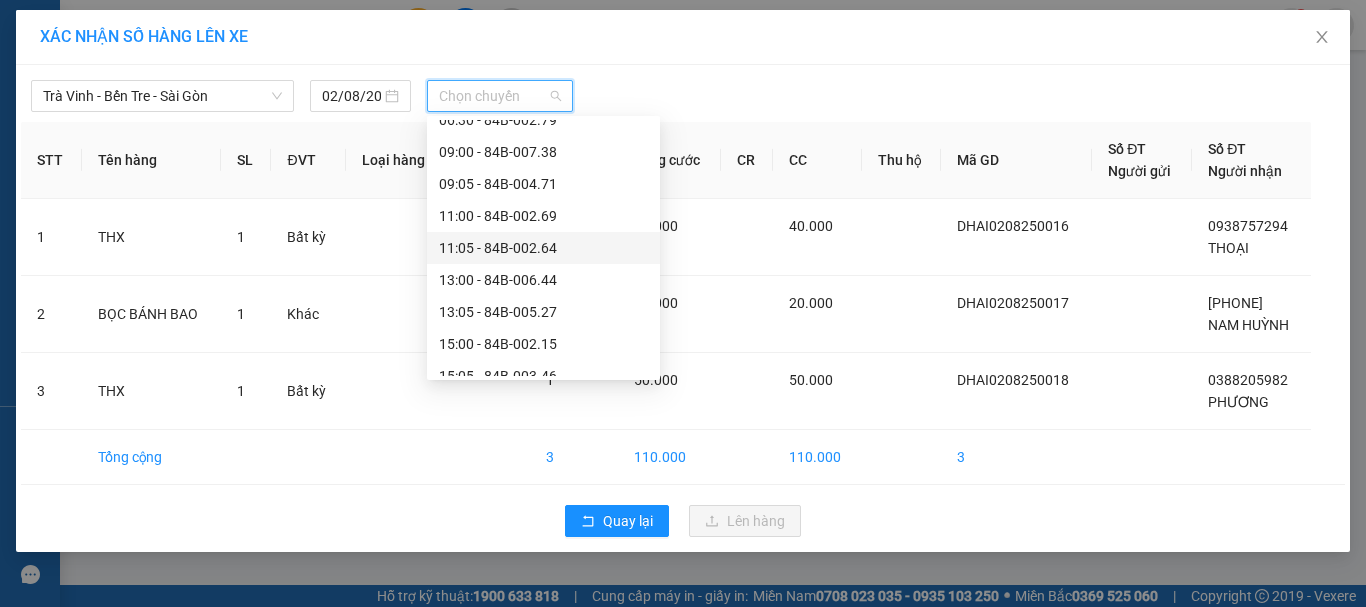 scroll, scrollTop: 500, scrollLeft: 0, axis: vertical 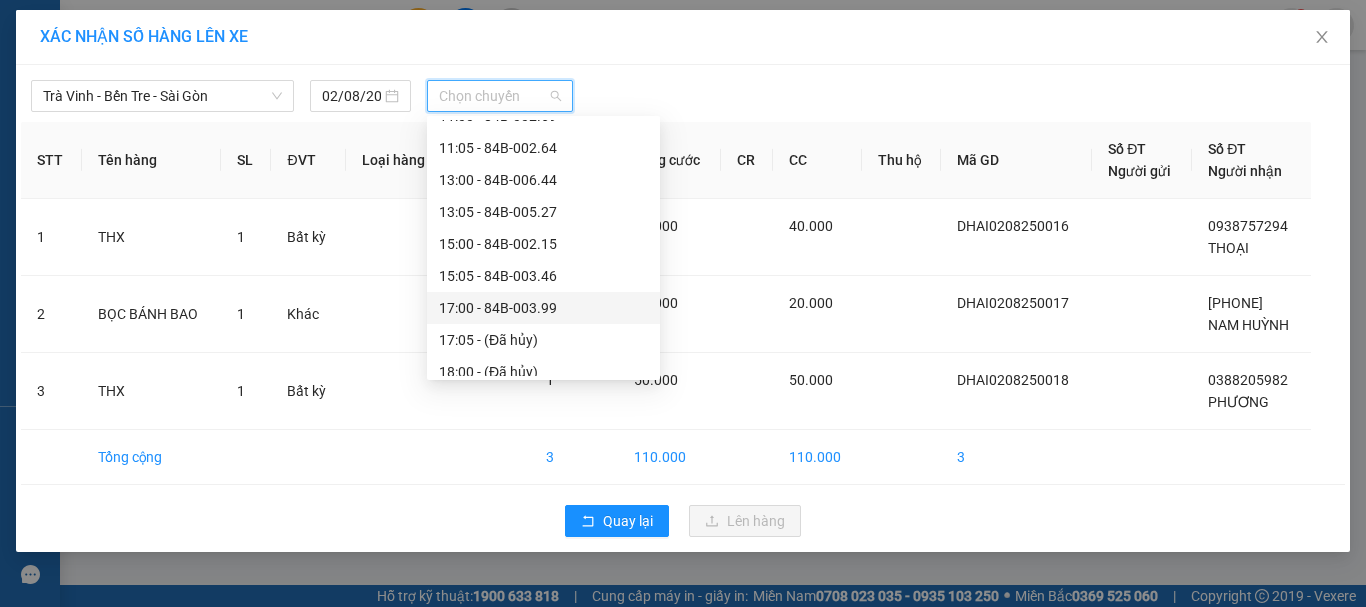 click on "17:00     - 84B-003.99" at bounding box center [543, 308] 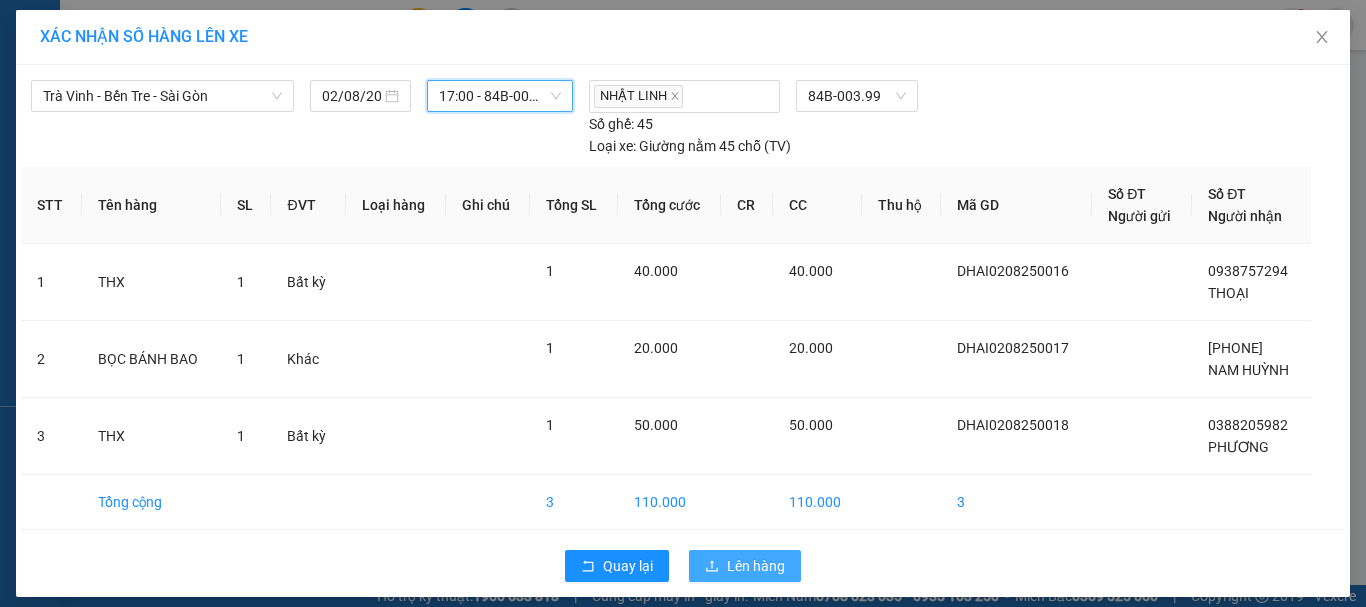 click on "Lên hàng" at bounding box center (756, 566) 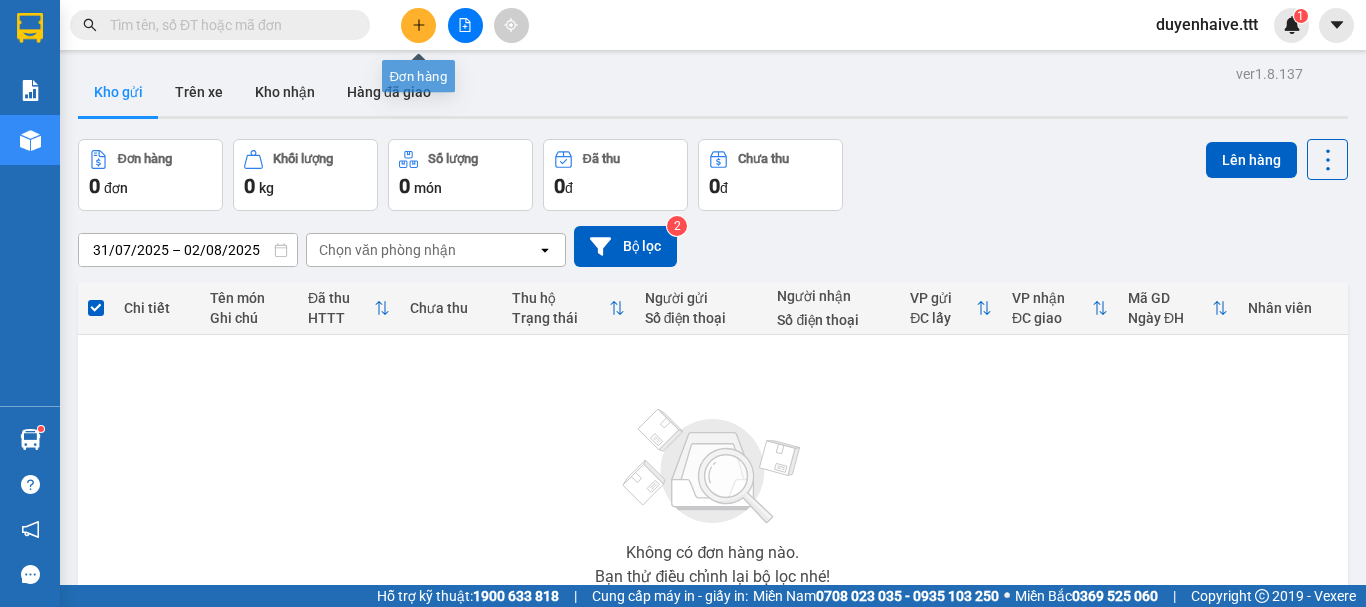 click 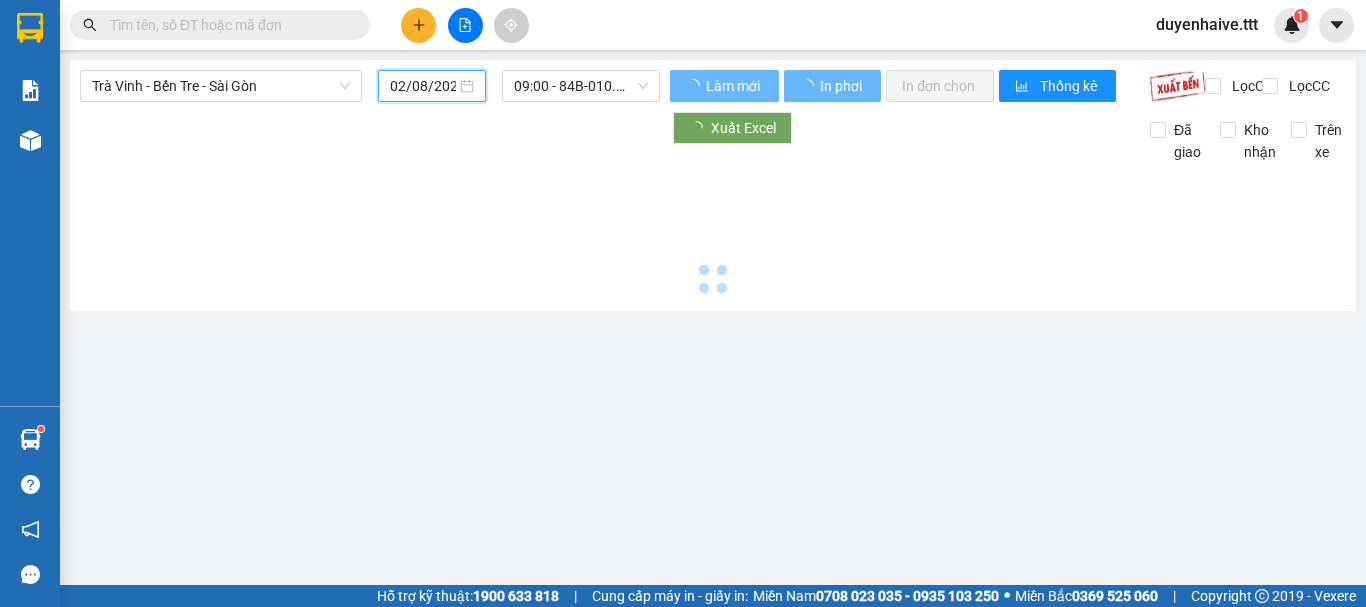 scroll, scrollTop: 0, scrollLeft: 5, axis: horizontal 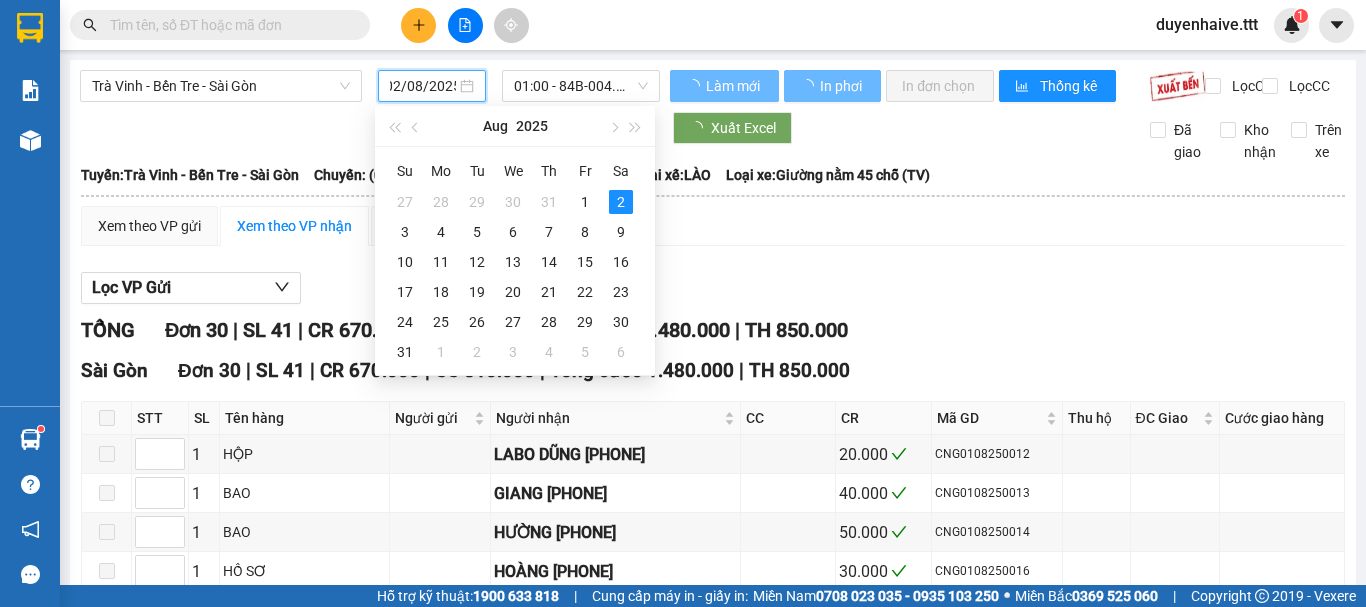 click on "01:00     - 84B-004.54" at bounding box center [581, 86] 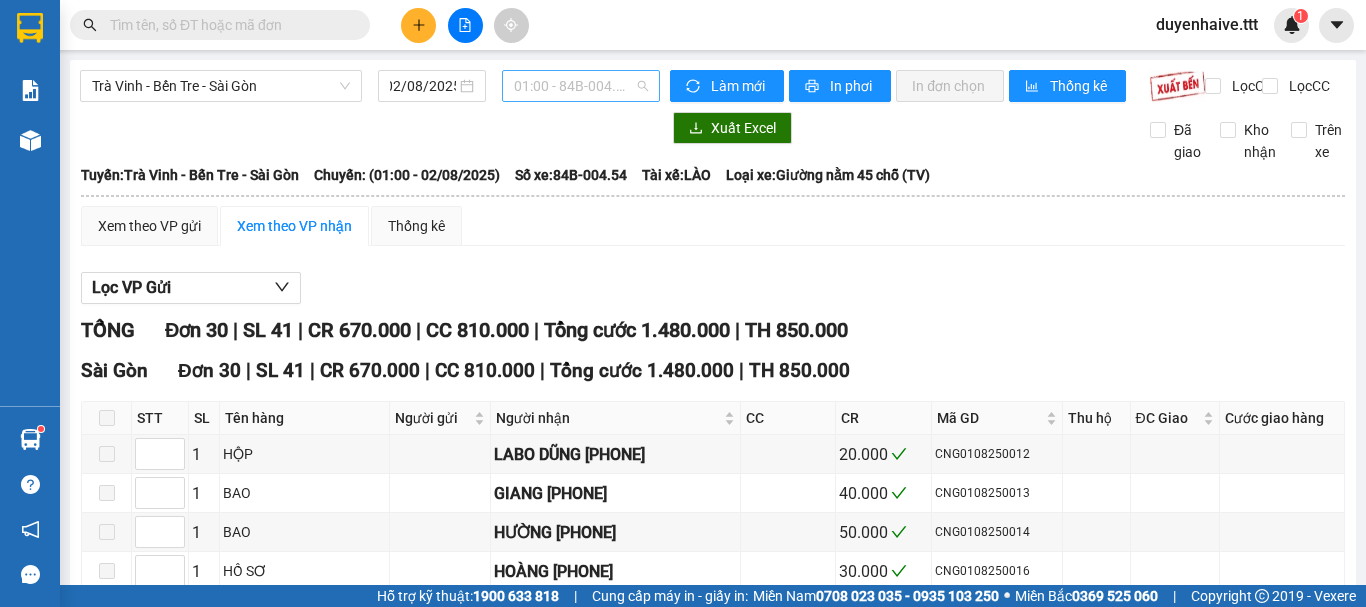 scroll, scrollTop: 0, scrollLeft: 0, axis: both 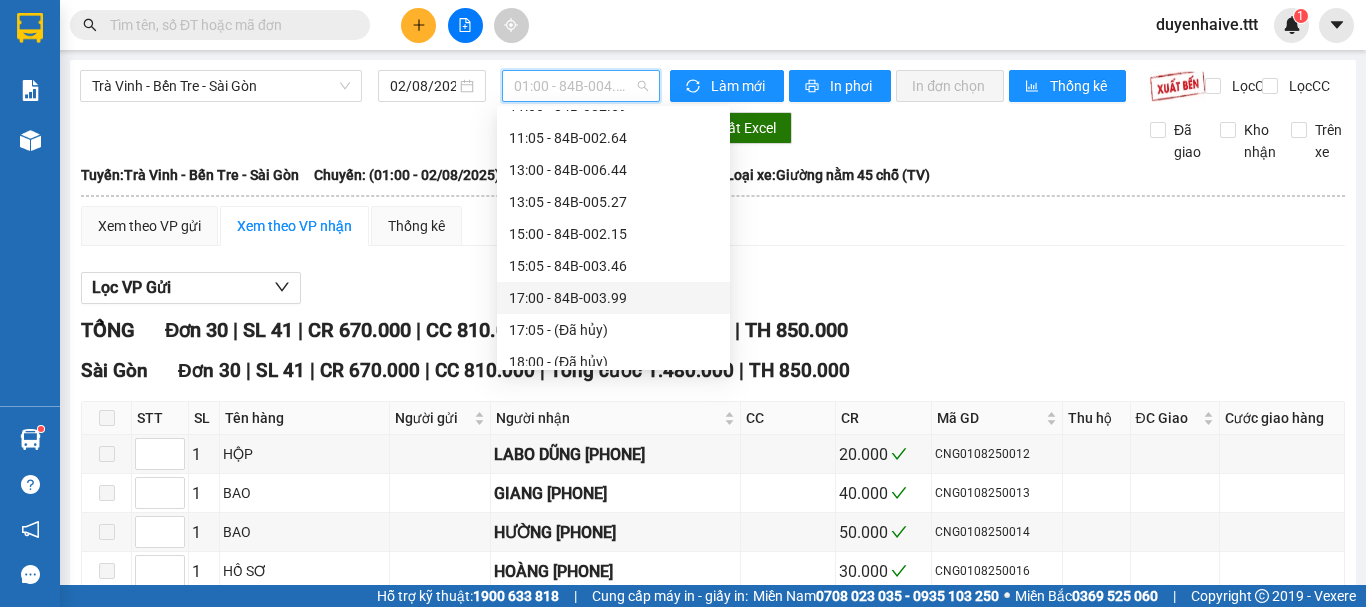 click on "17:00     - 84B-003.99" at bounding box center [613, 298] 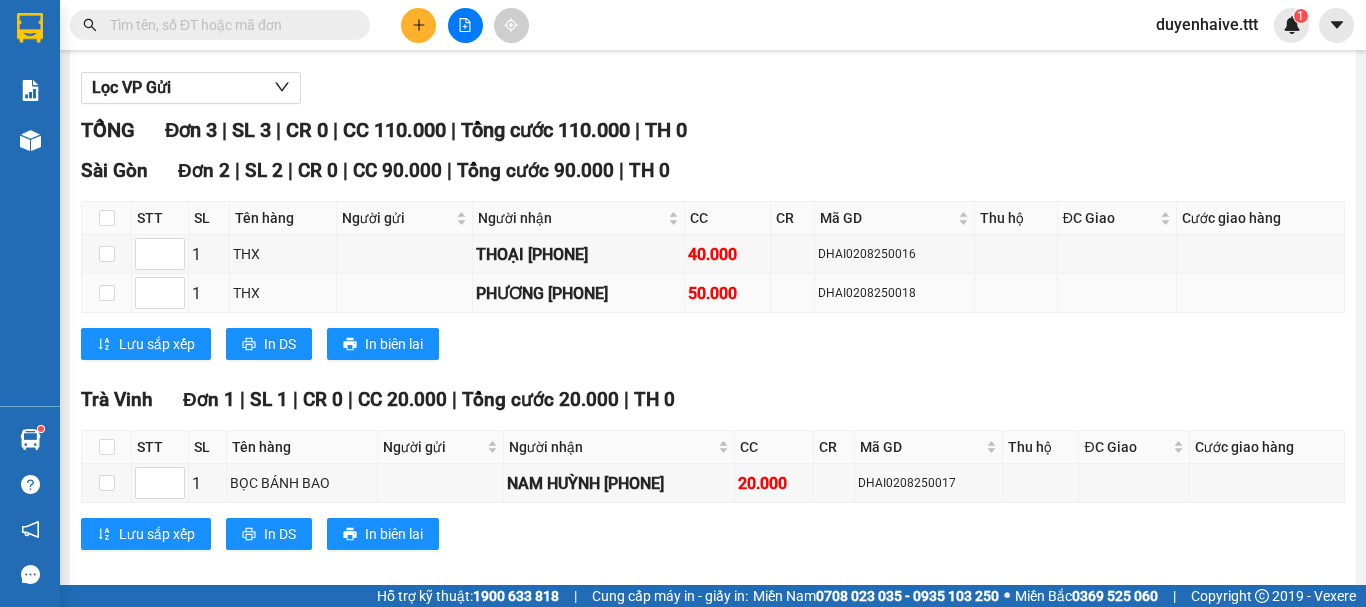 scroll, scrollTop: 238, scrollLeft: 0, axis: vertical 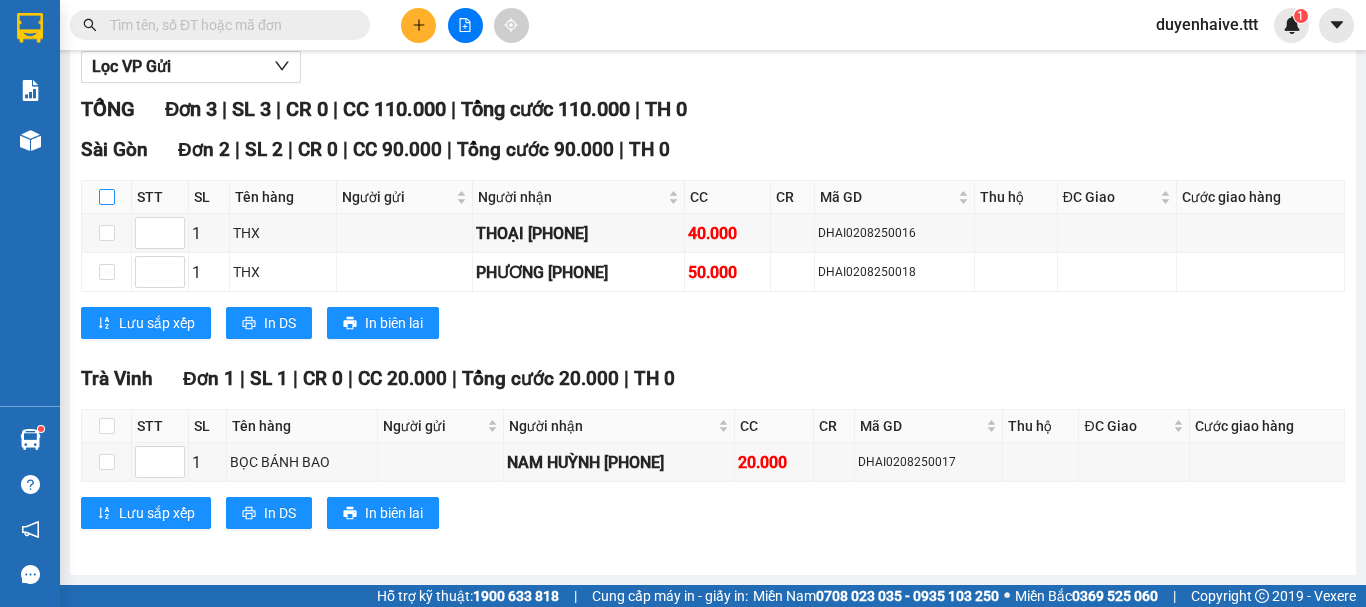 click at bounding box center (107, 197) 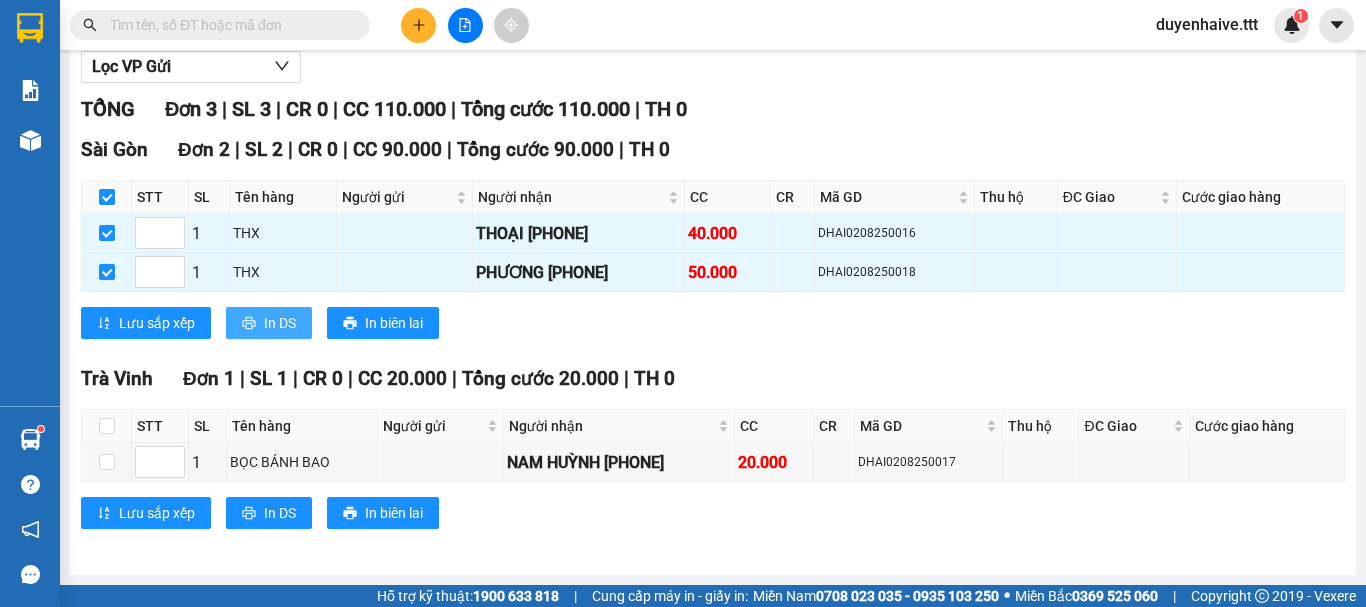 click on "In DS" at bounding box center (269, 323) 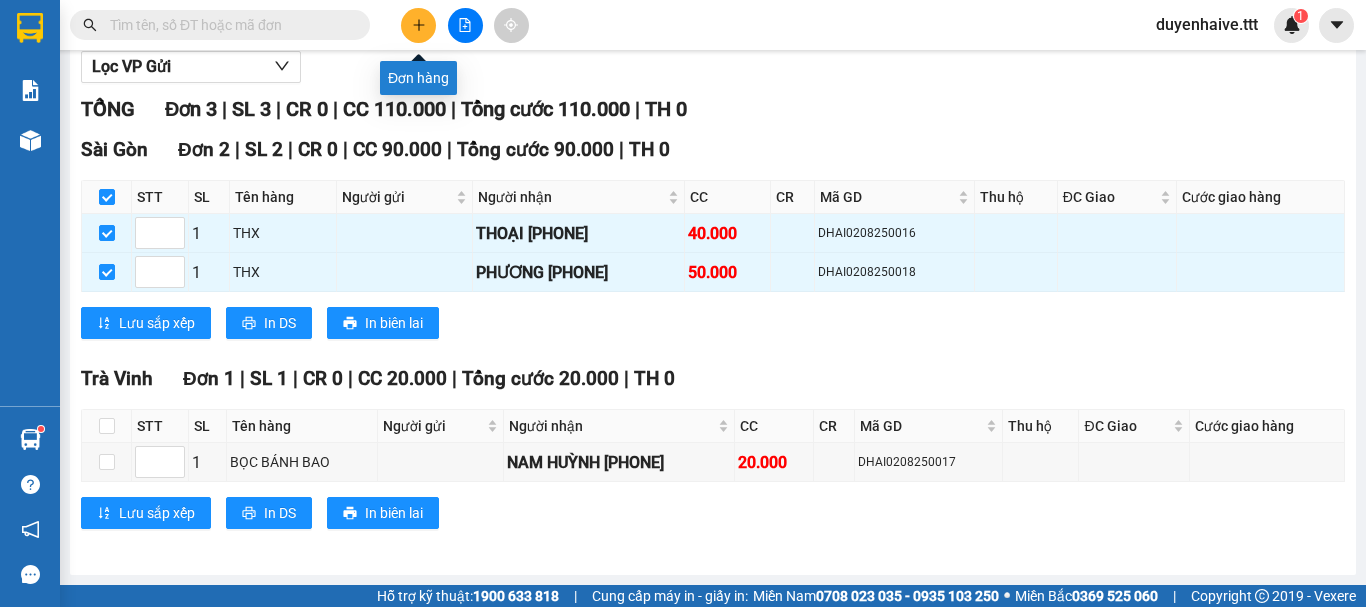 click 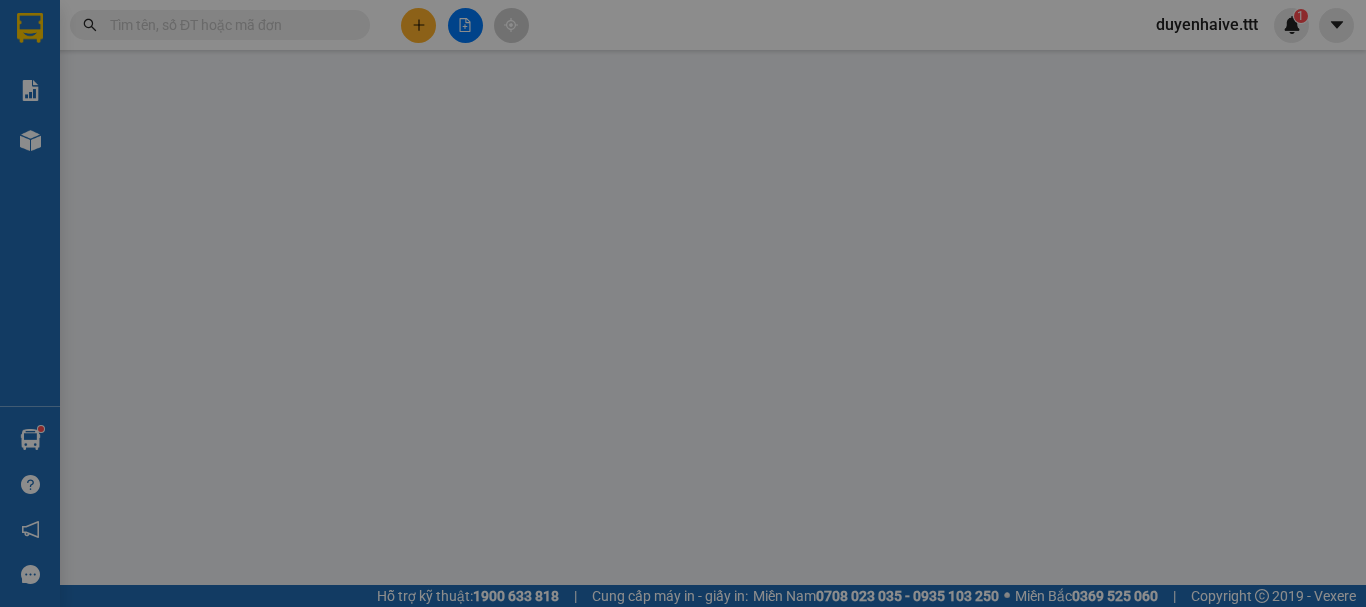 scroll, scrollTop: 0, scrollLeft: 0, axis: both 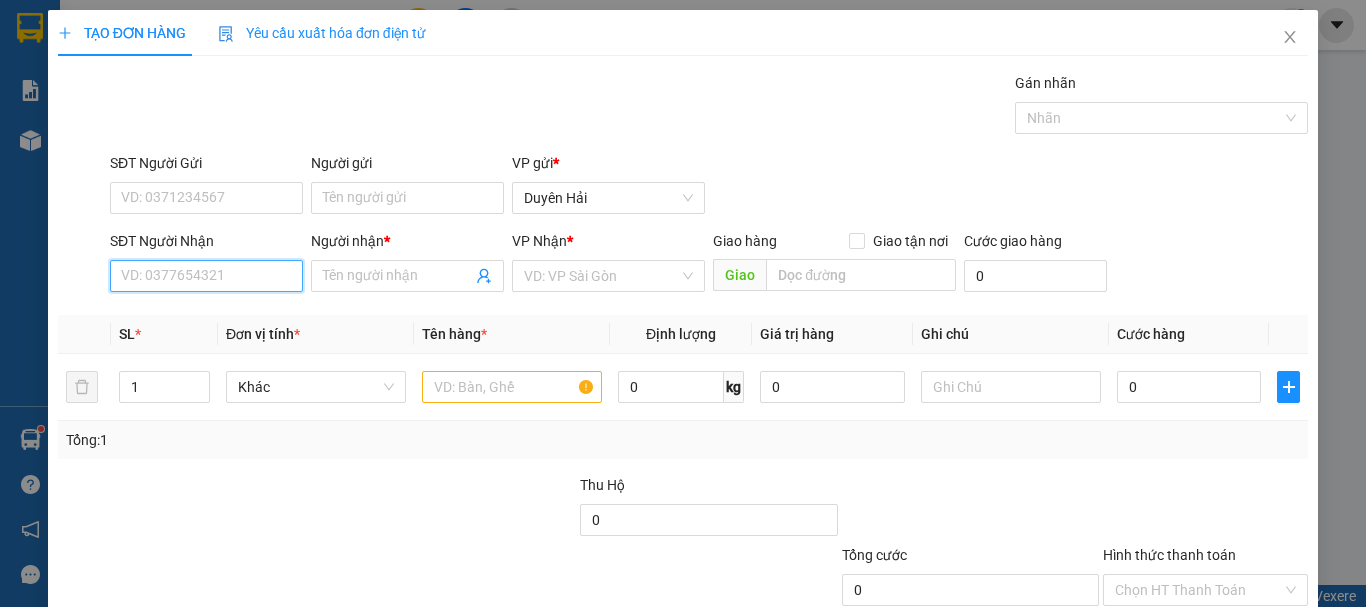 drag, startPoint x: 214, startPoint y: 275, endPoint x: 228, endPoint y: 280, distance: 14.866069 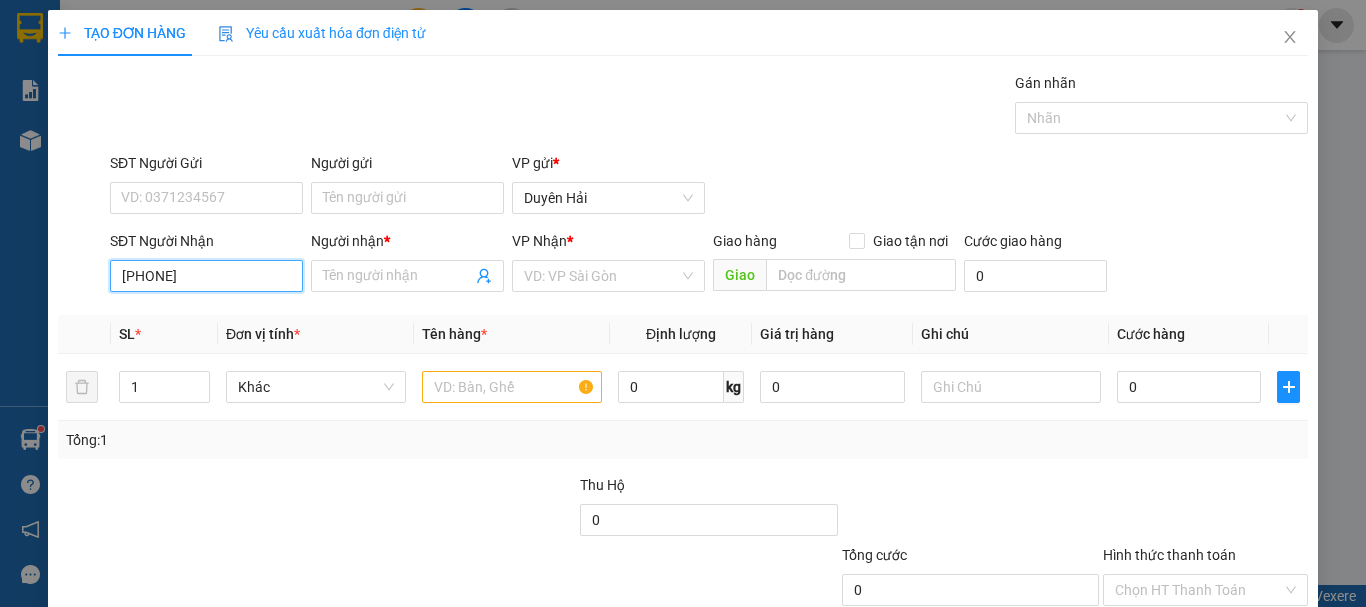 type on "0356154116" 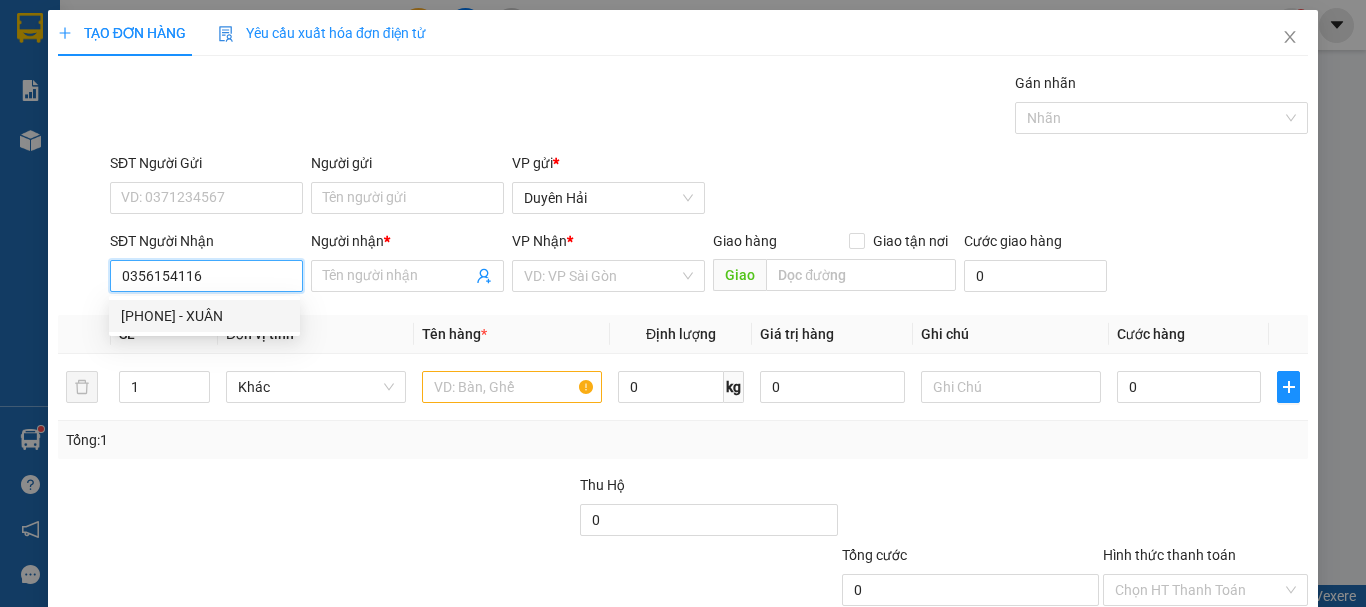 click on "[PHONE] - XUÂN" at bounding box center (204, 316) 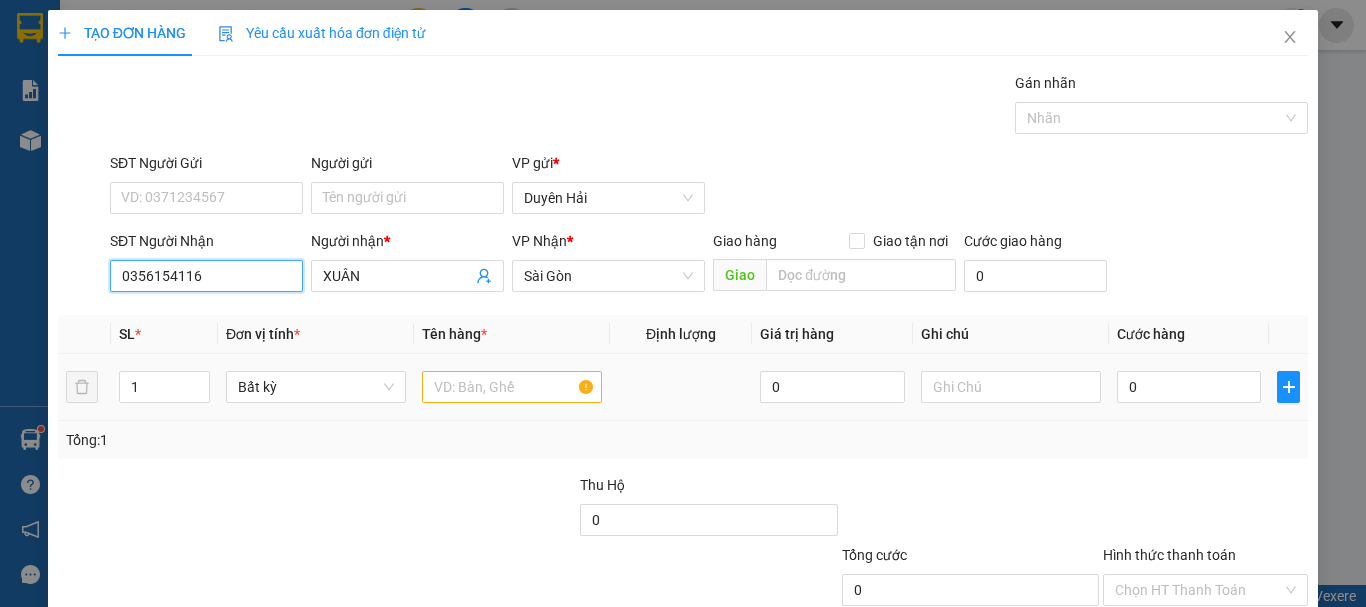 type on "0356154116" 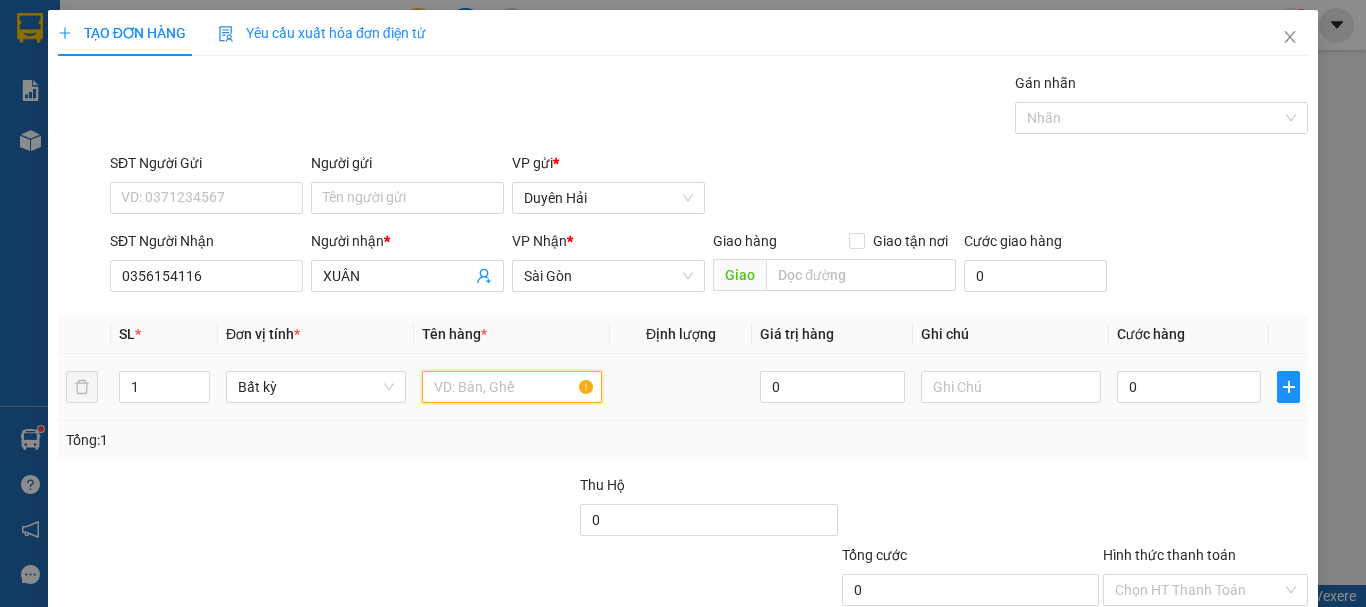 click at bounding box center [512, 387] 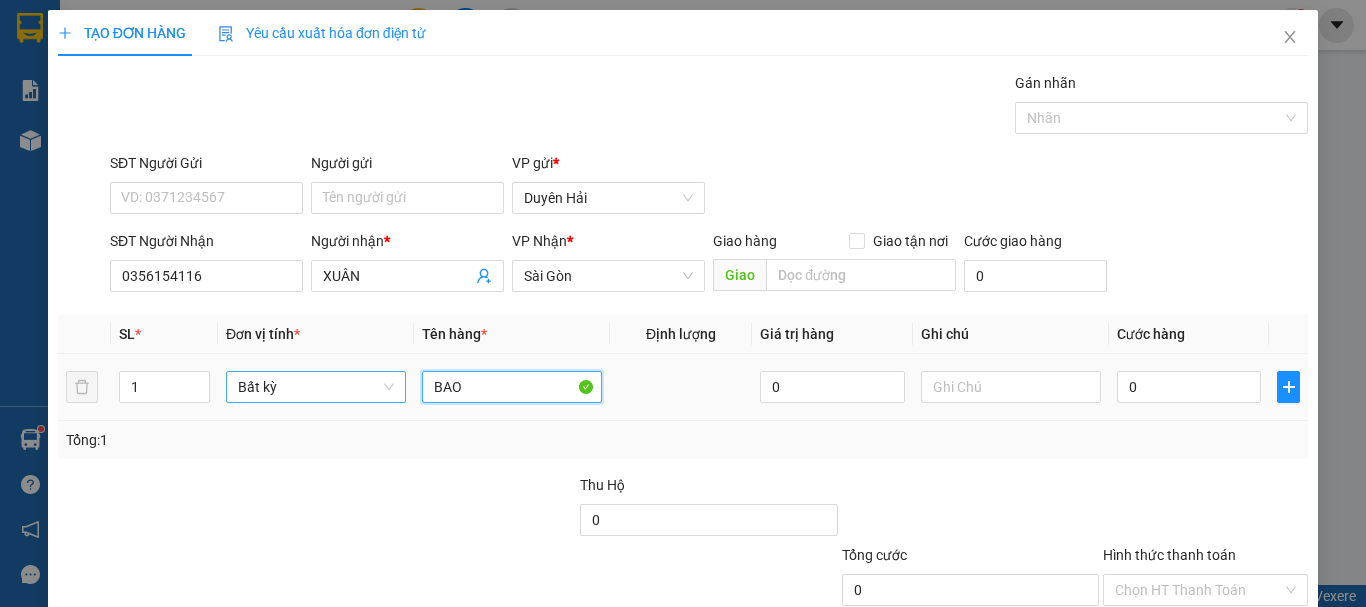 click on "Bất kỳ" at bounding box center (316, 387) 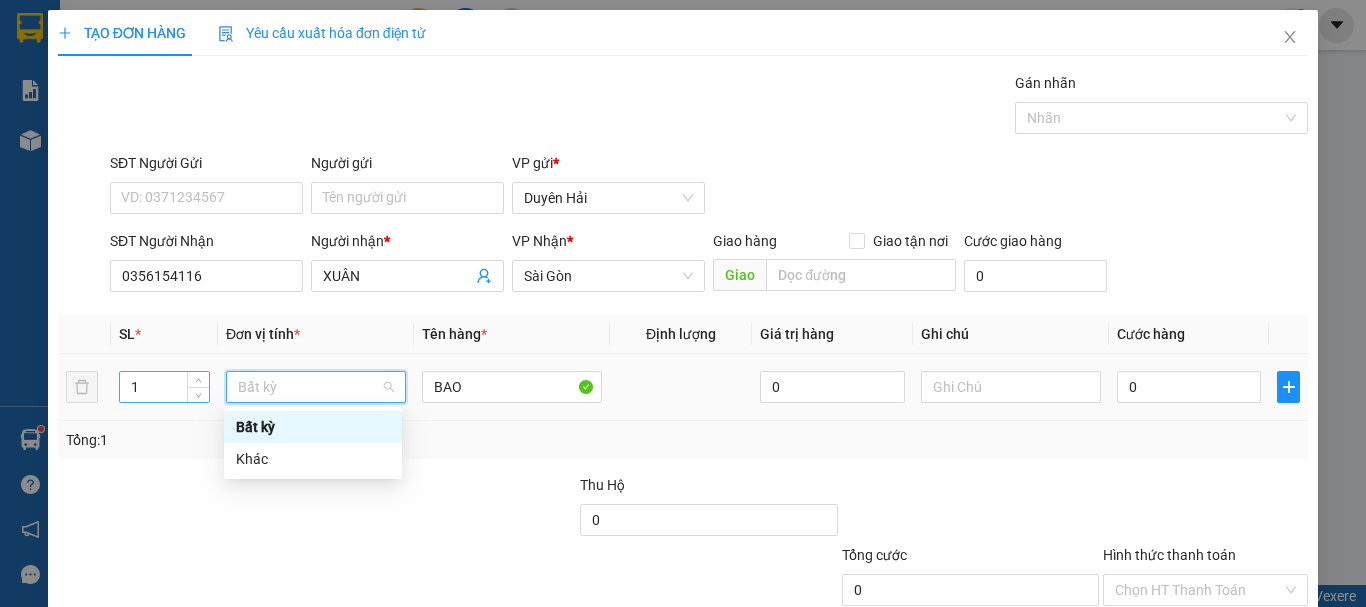 click on "1" at bounding box center [164, 387] 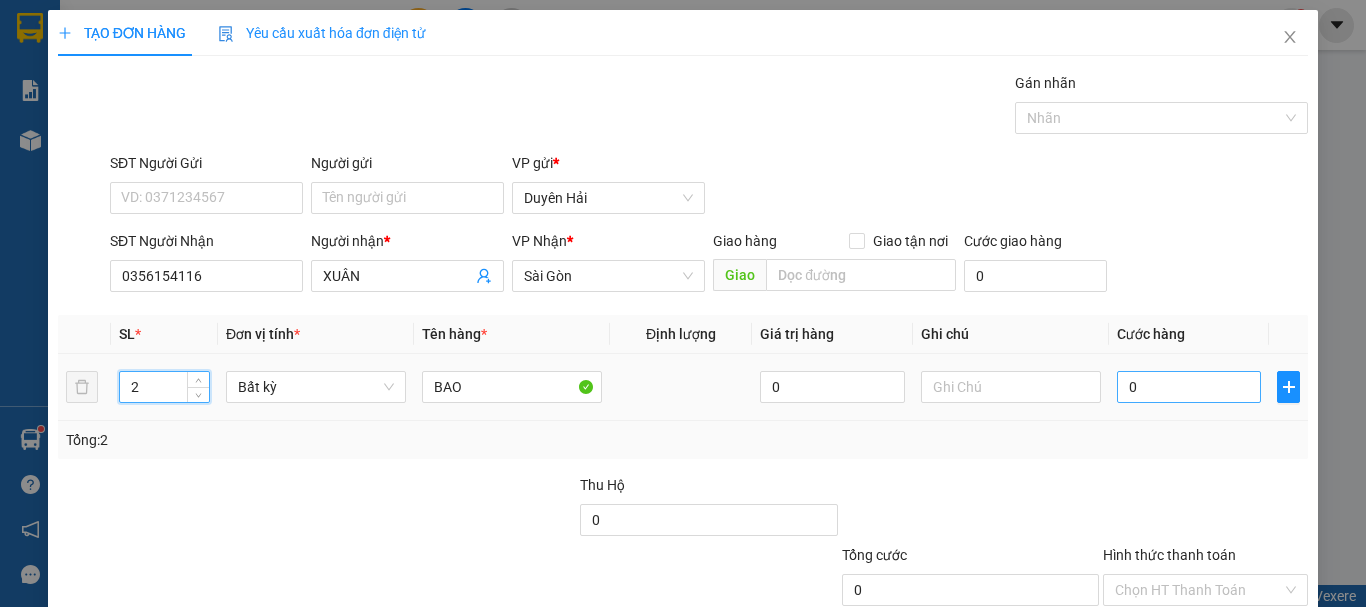 type on "2" 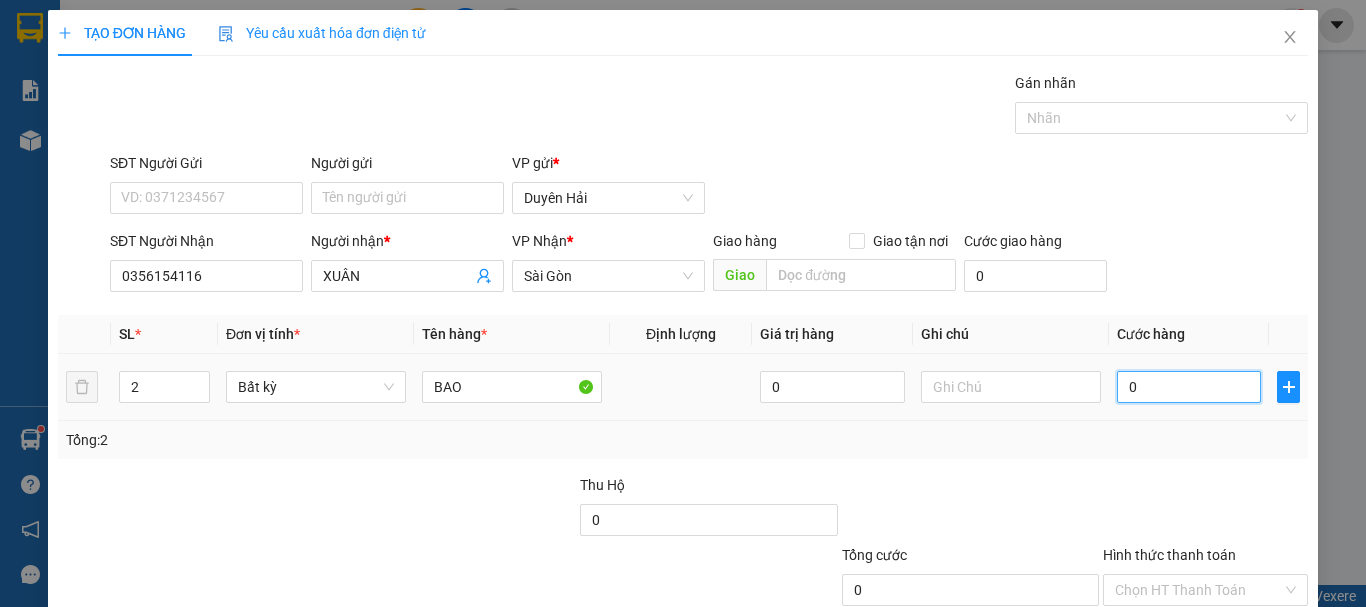click on "0" at bounding box center (1189, 387) 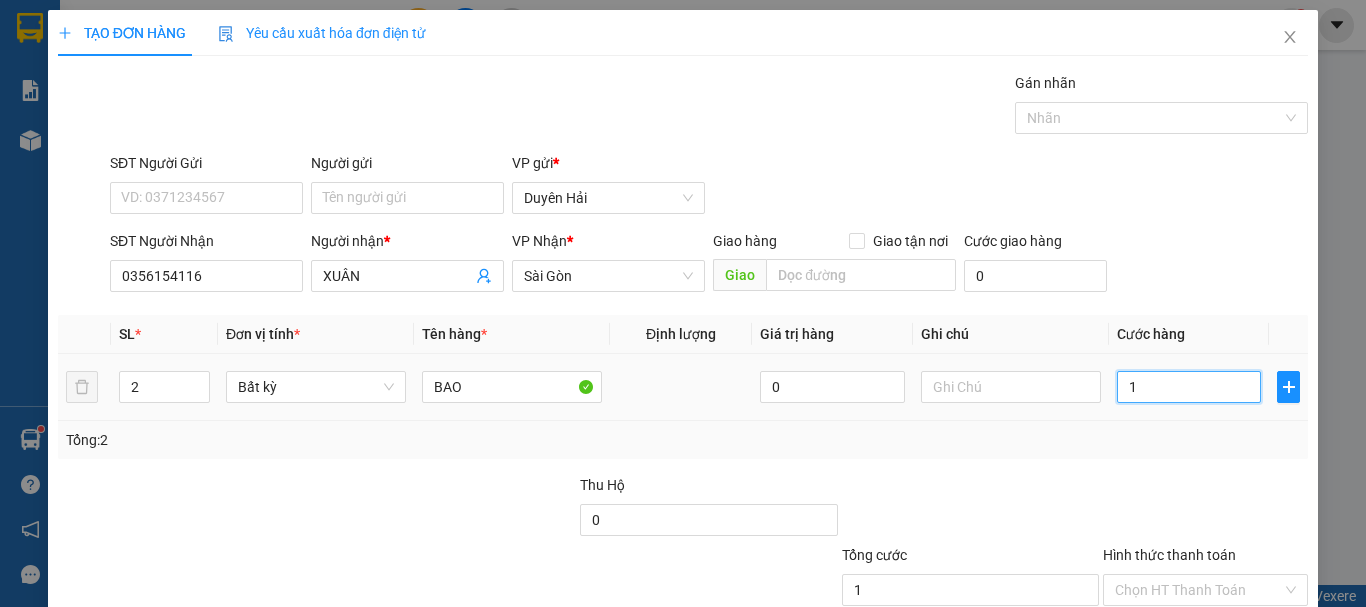 type on "1" 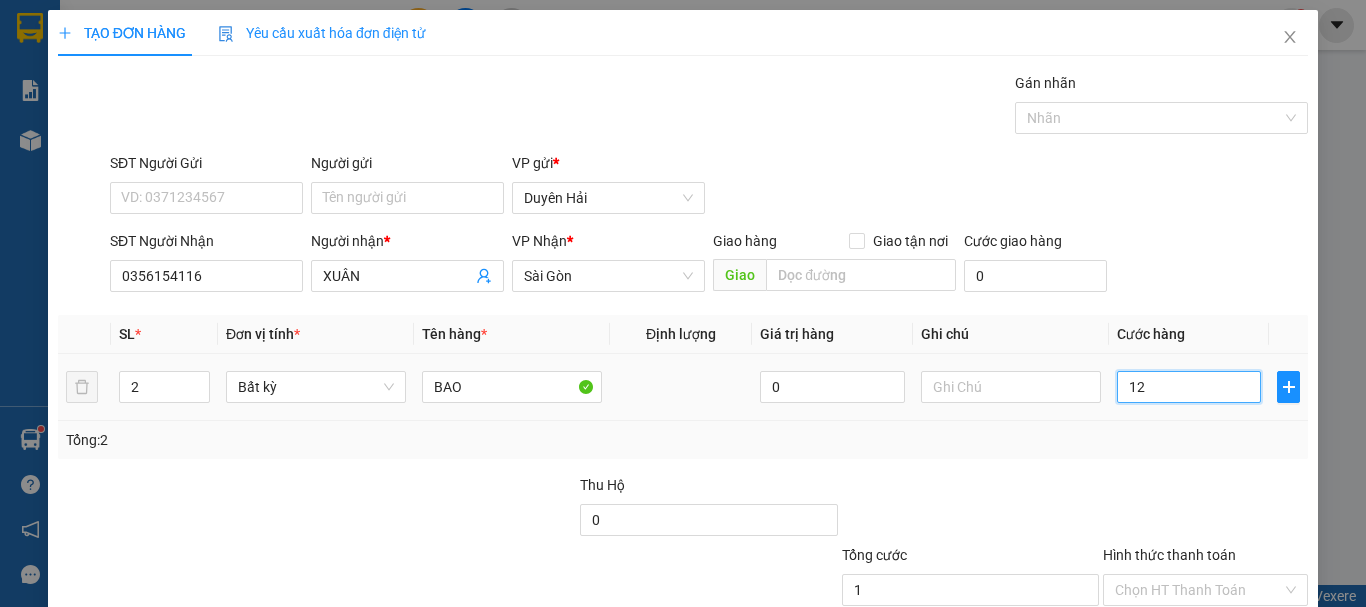 type on "12" 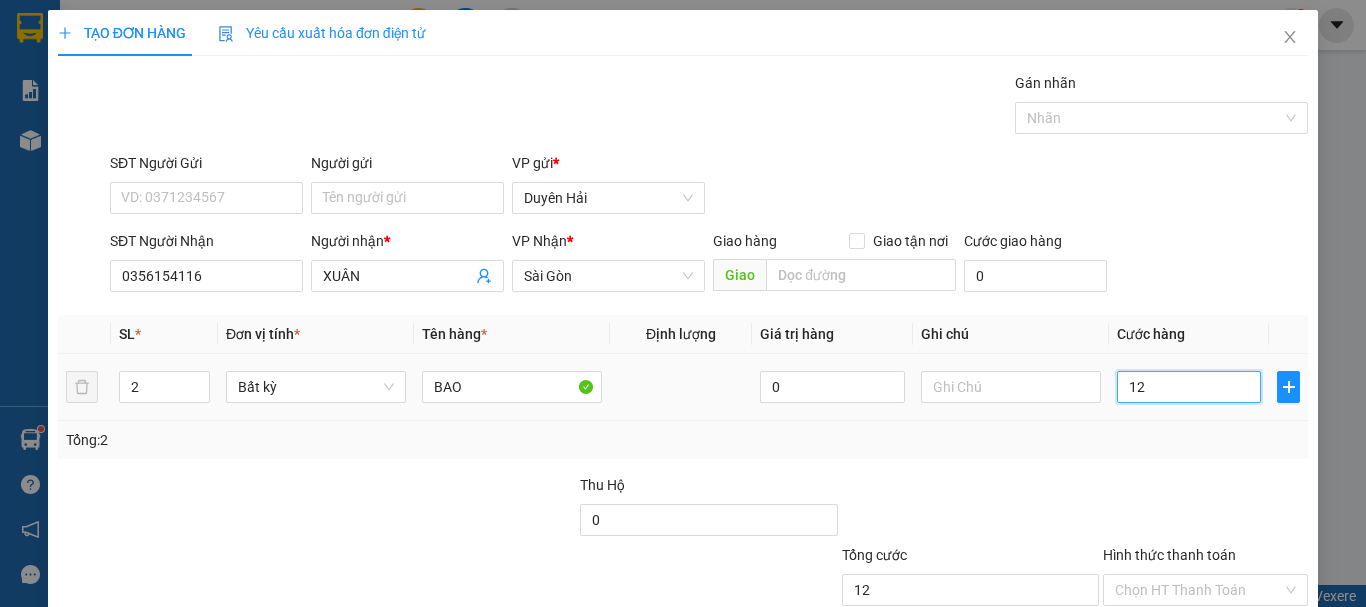 type on "120" 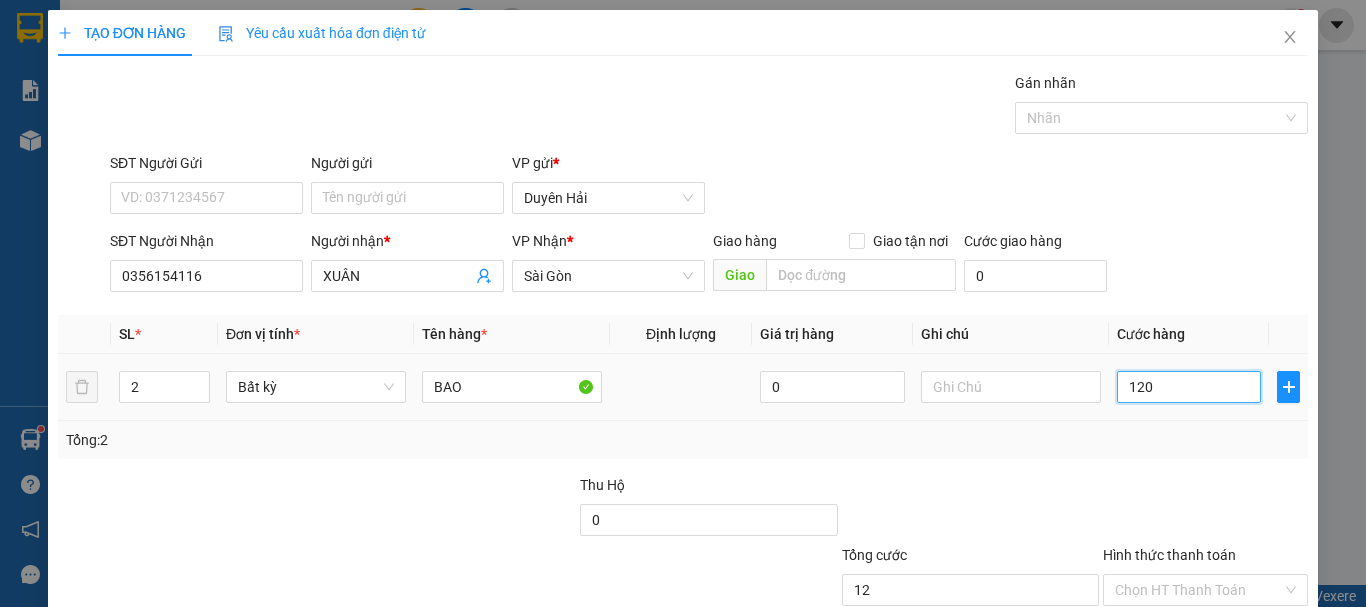 type on "120" 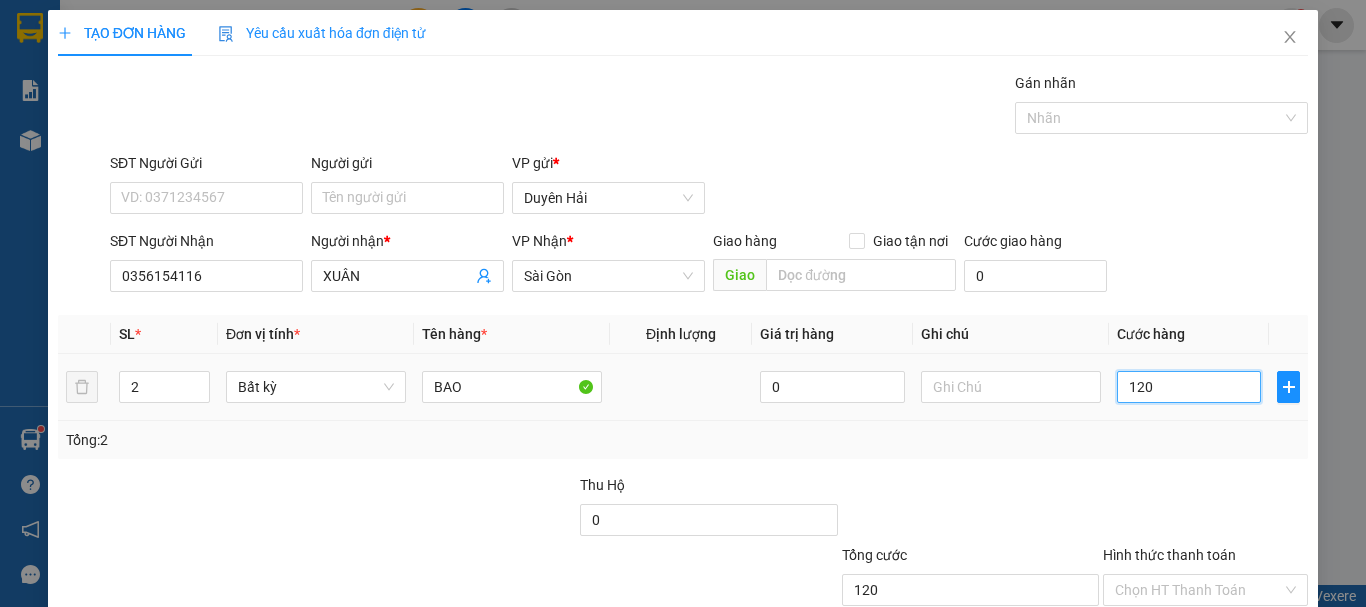 scroll, scrollTop: 100, scrollLeft: 0, axis: vertical 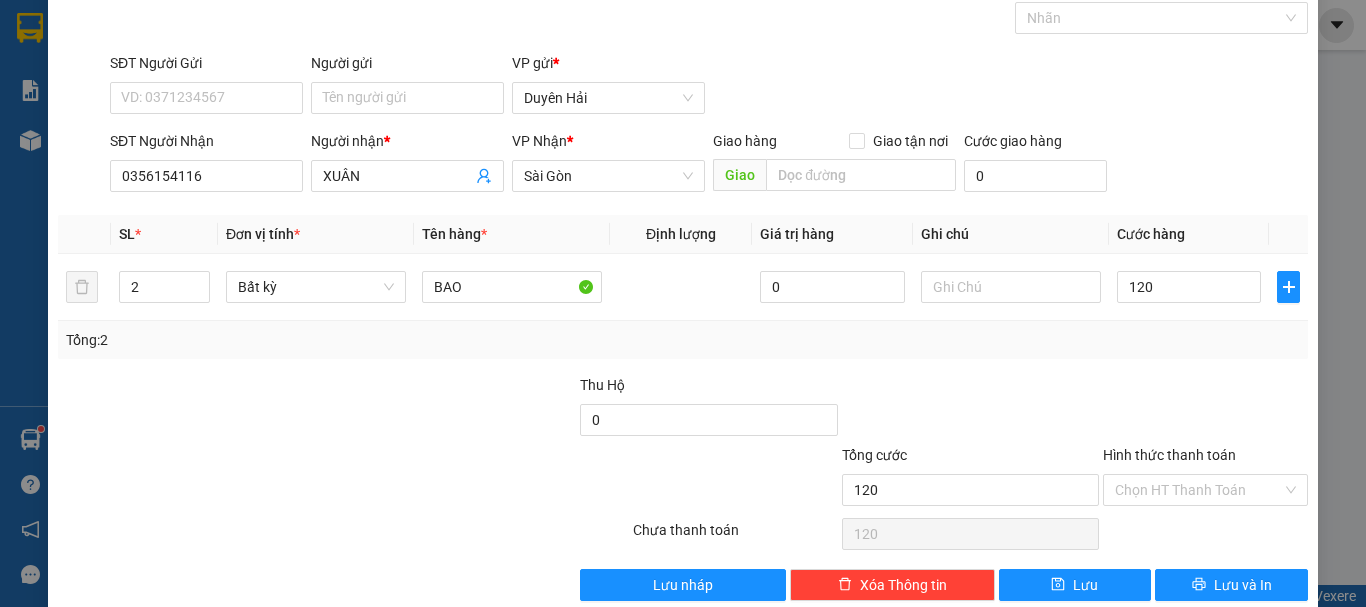 type on "120.000" 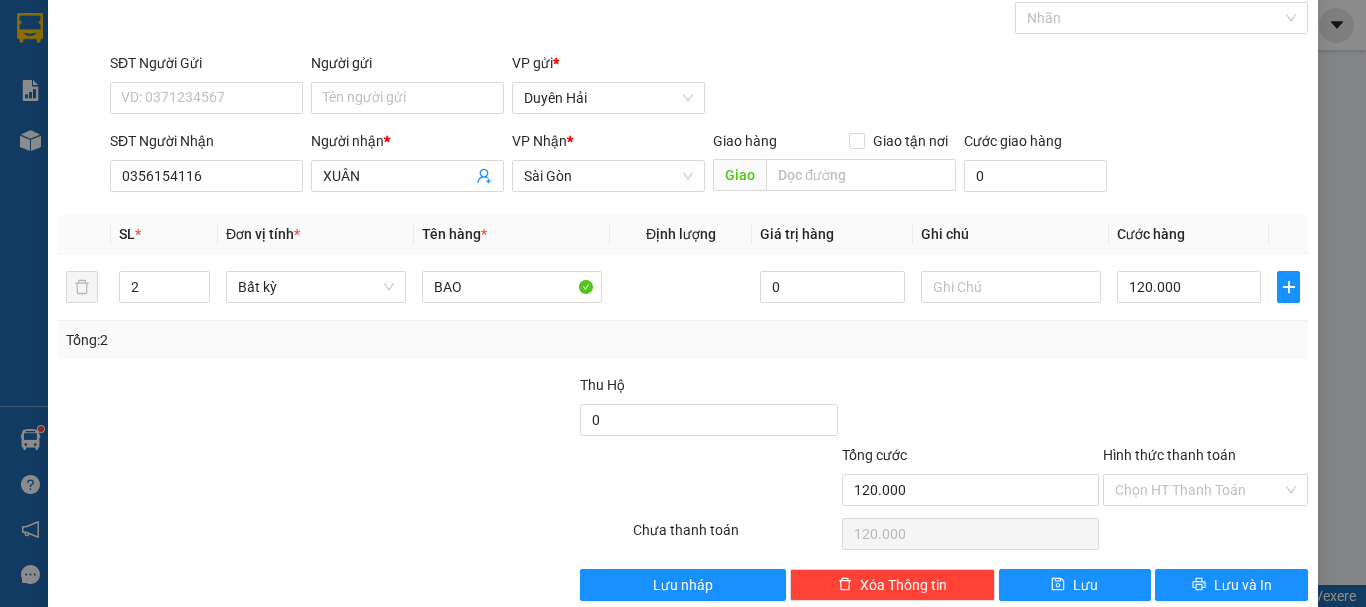 click at bounding box center [1205, 409] 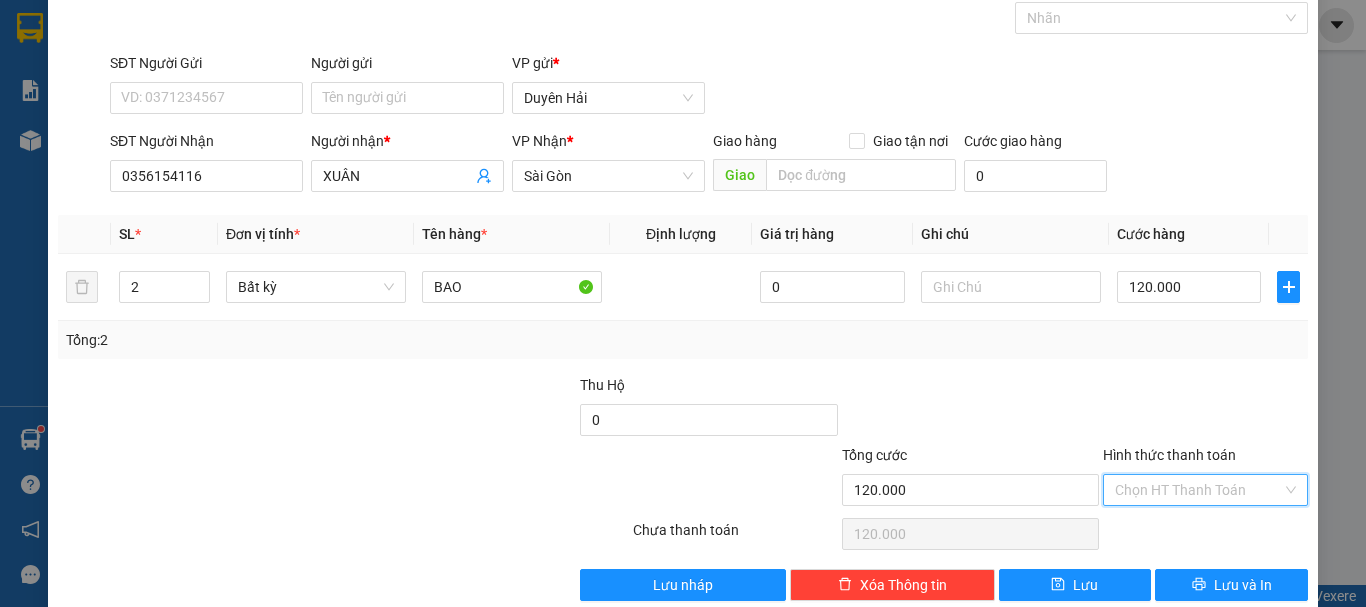 click on "Hình thức thanh toán" at bounding box center [1198, 490] 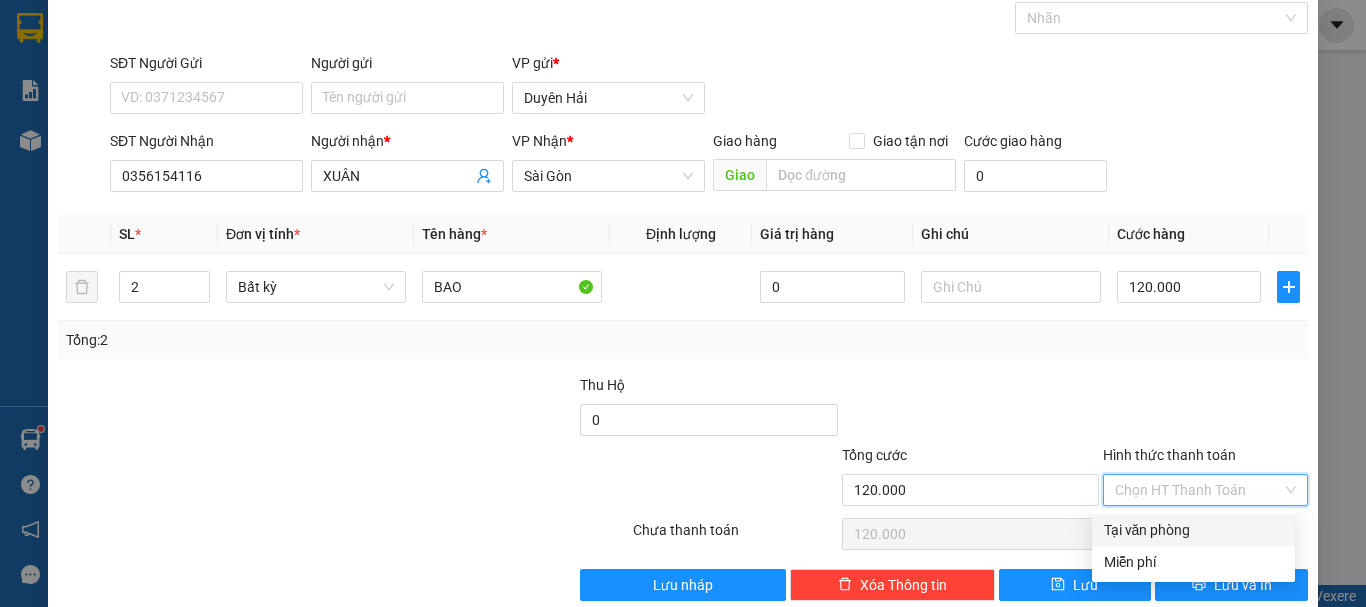 click on "Tại văn phòng" at bounding box center (1193, 530) 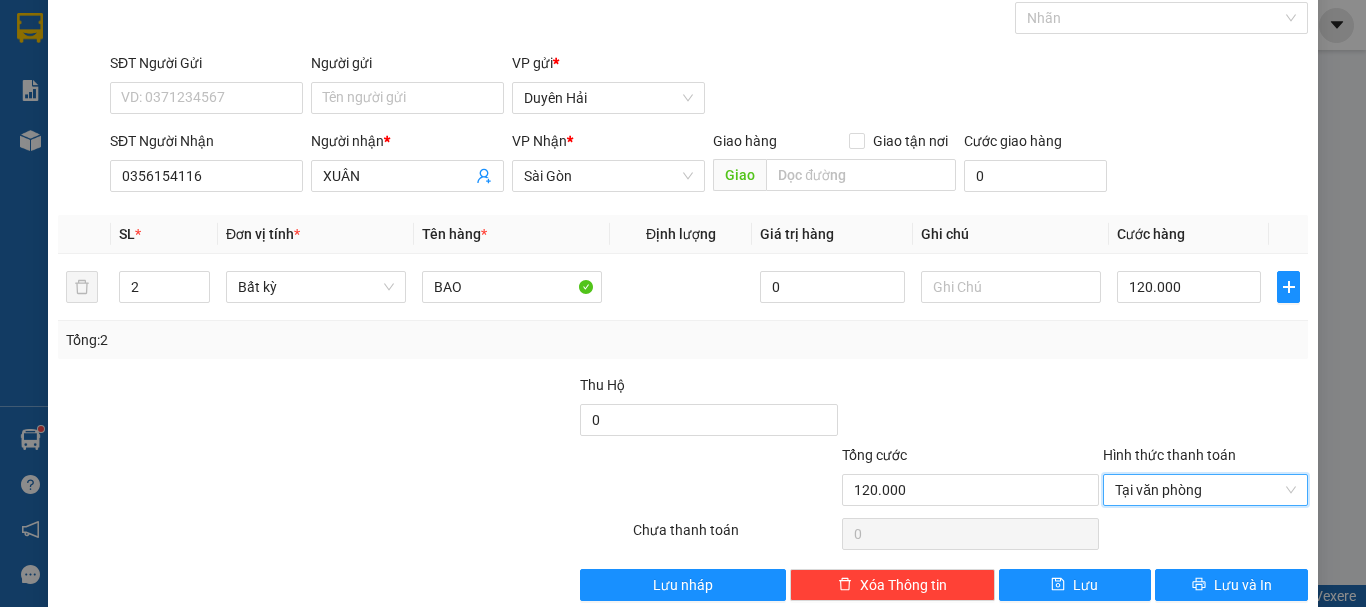 scroll, scrollTop: 133, scrollLeft: 0, axis: vertical 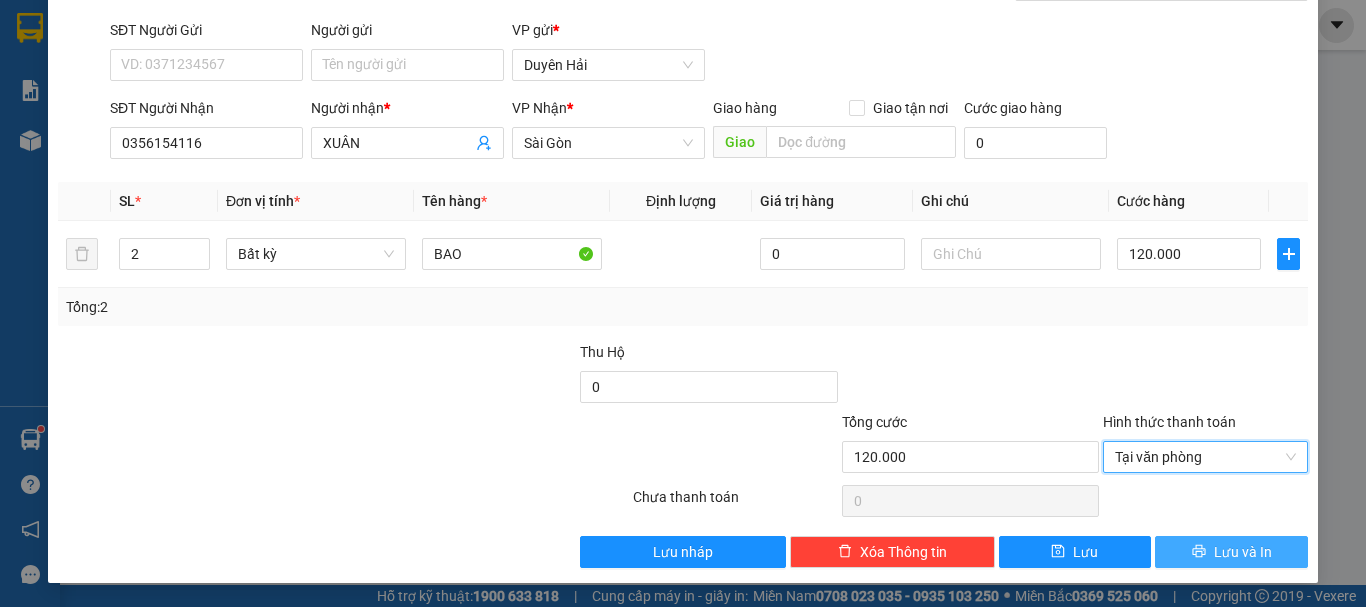 click on "Lưu và In" at bounding box center [1243, 552] 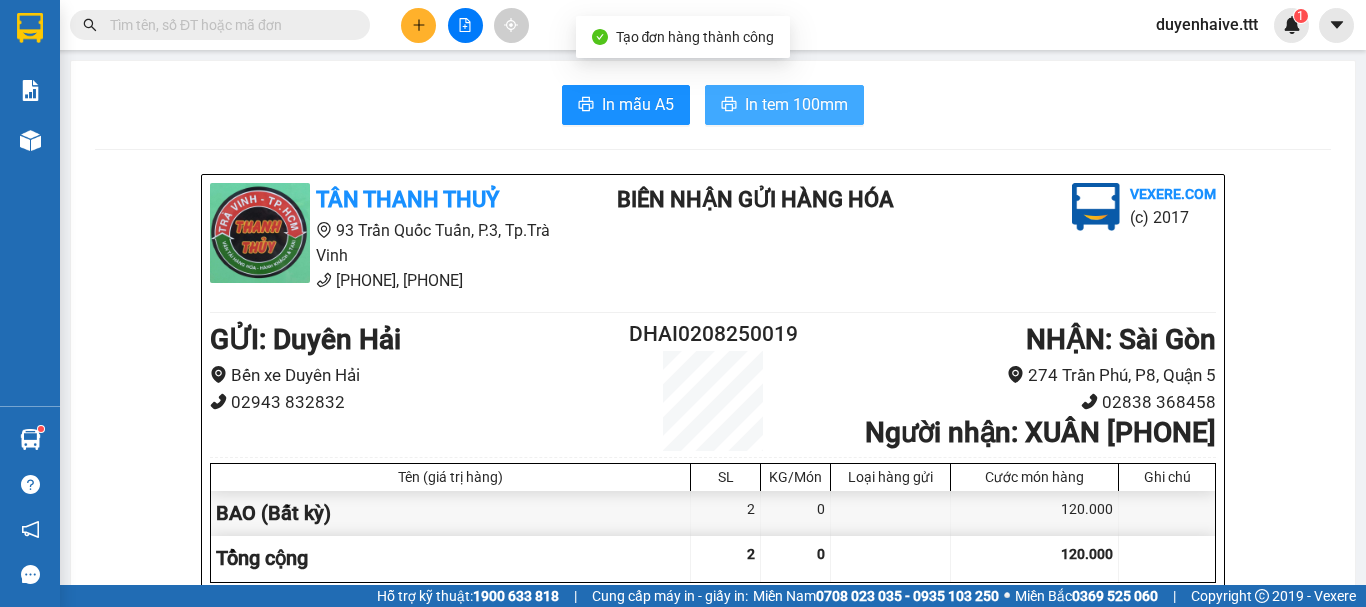 click on "In tem 100mm" at bounding box center (796, 104) 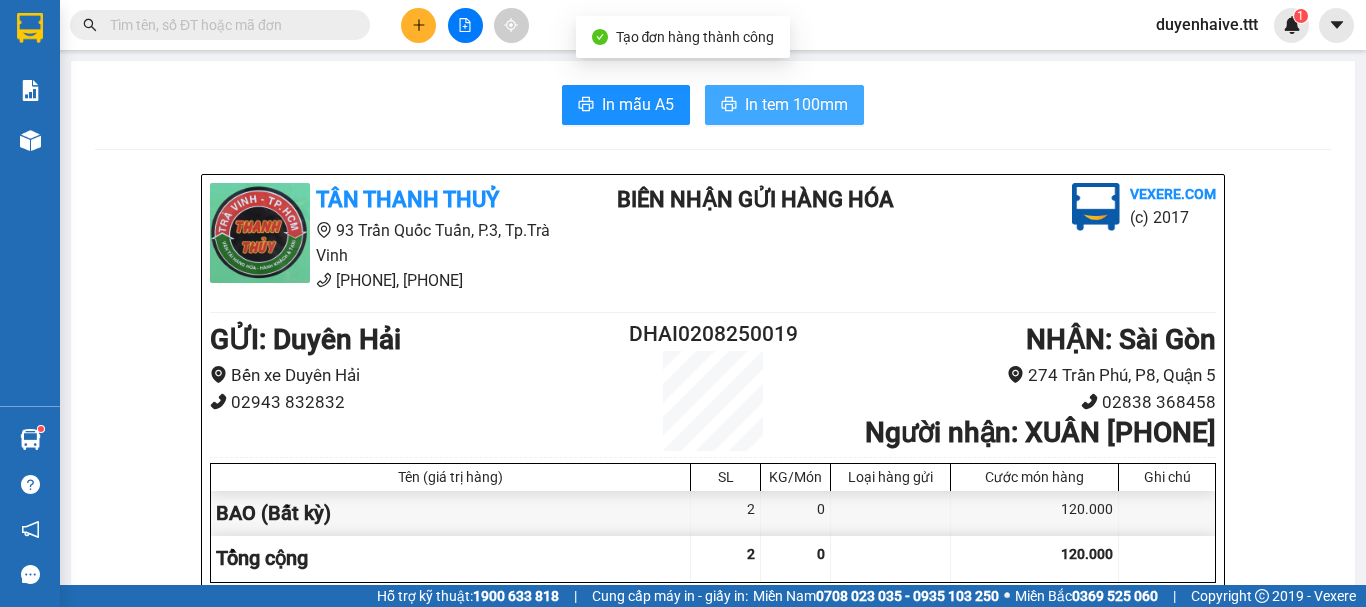 scroll, scrollTop: 0, scrollLeft: 0, axis: both 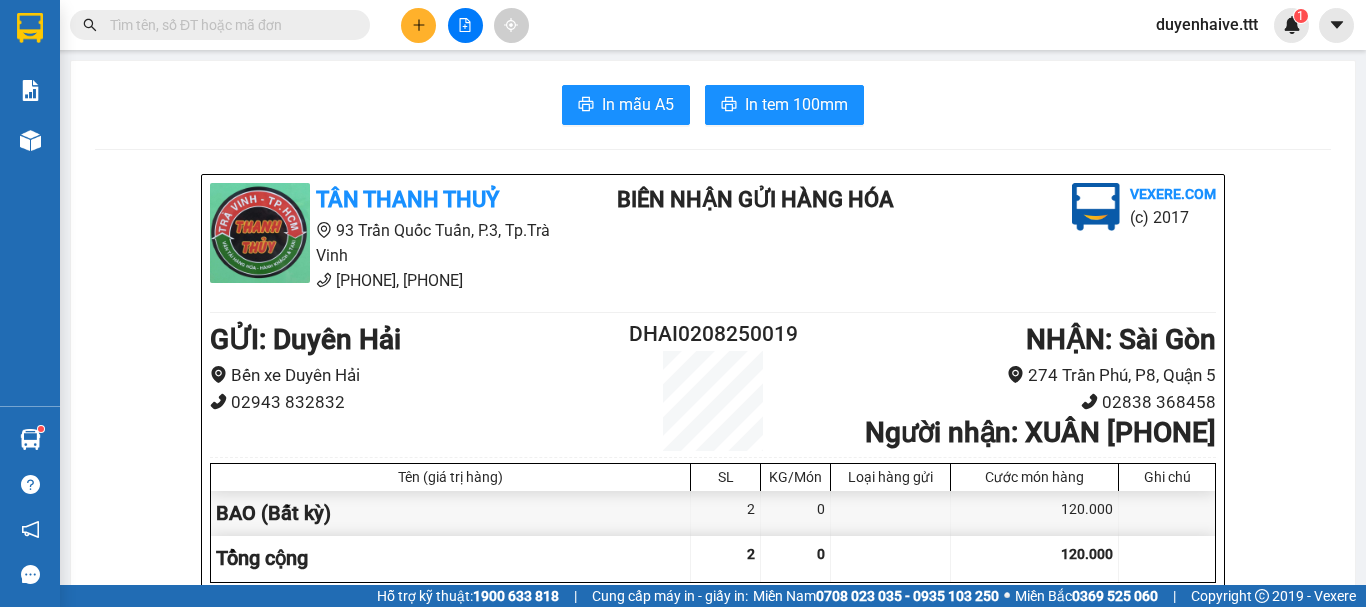 click at bounding box center [228, 25] 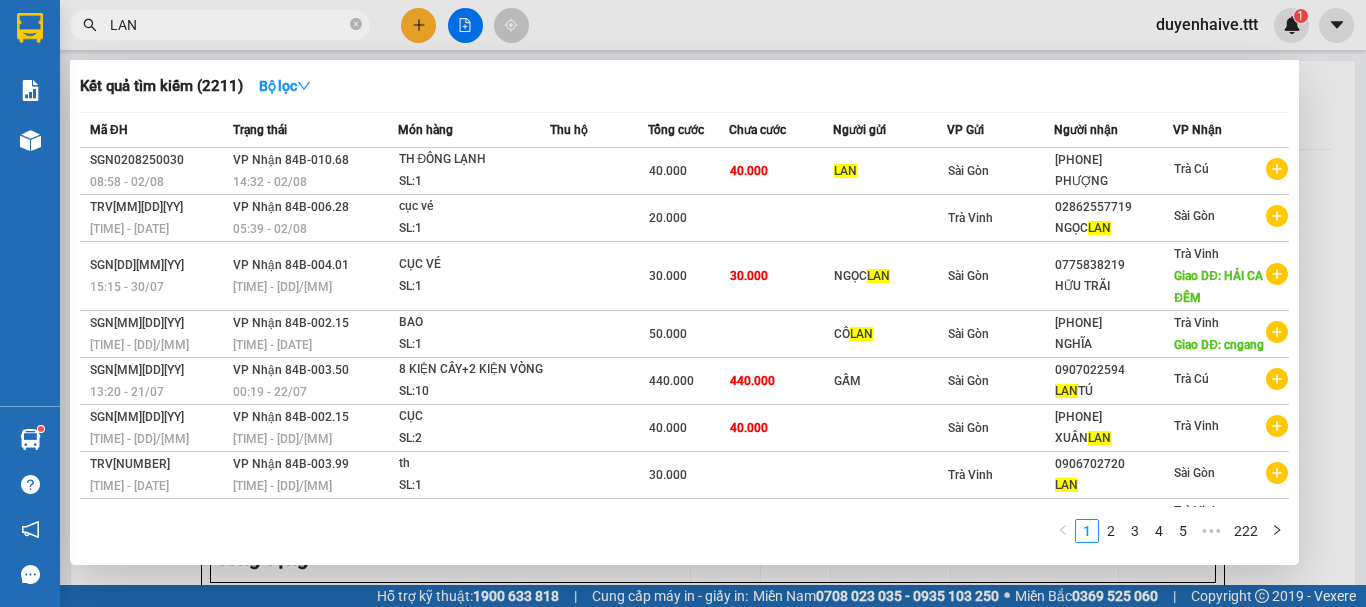 drag, startPoint x: 259, startPoint y: 23, endPoint x: 91, endPoint y: 19, distance: 168.0476 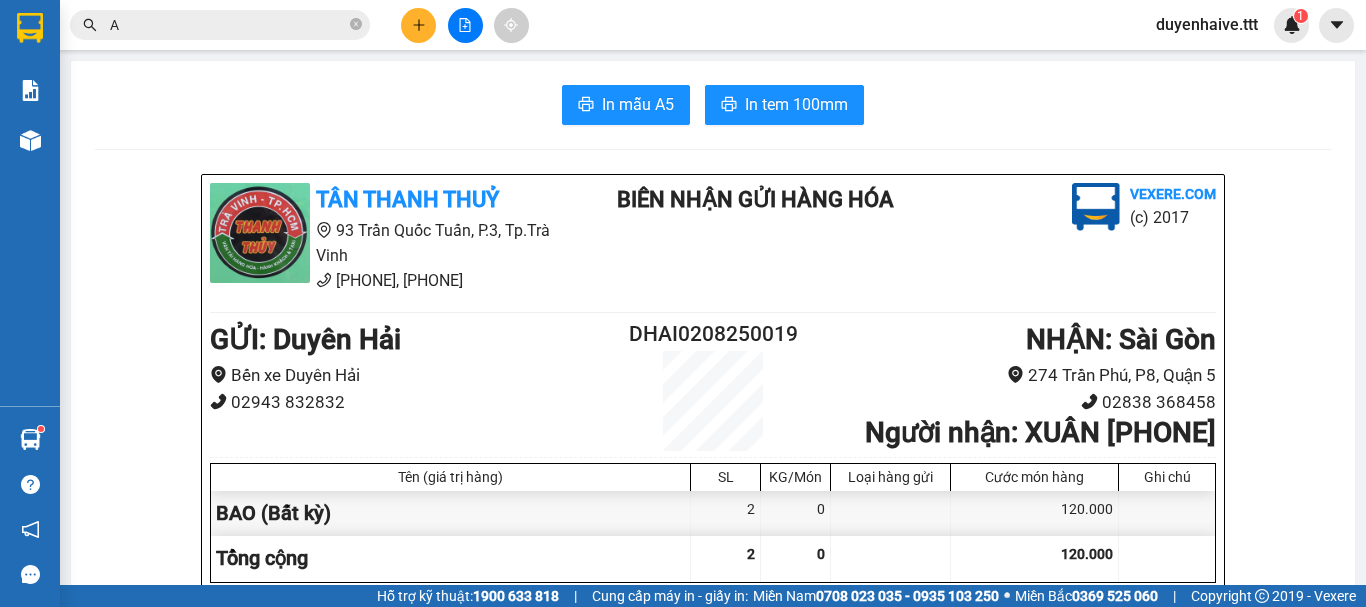 type on "AN" 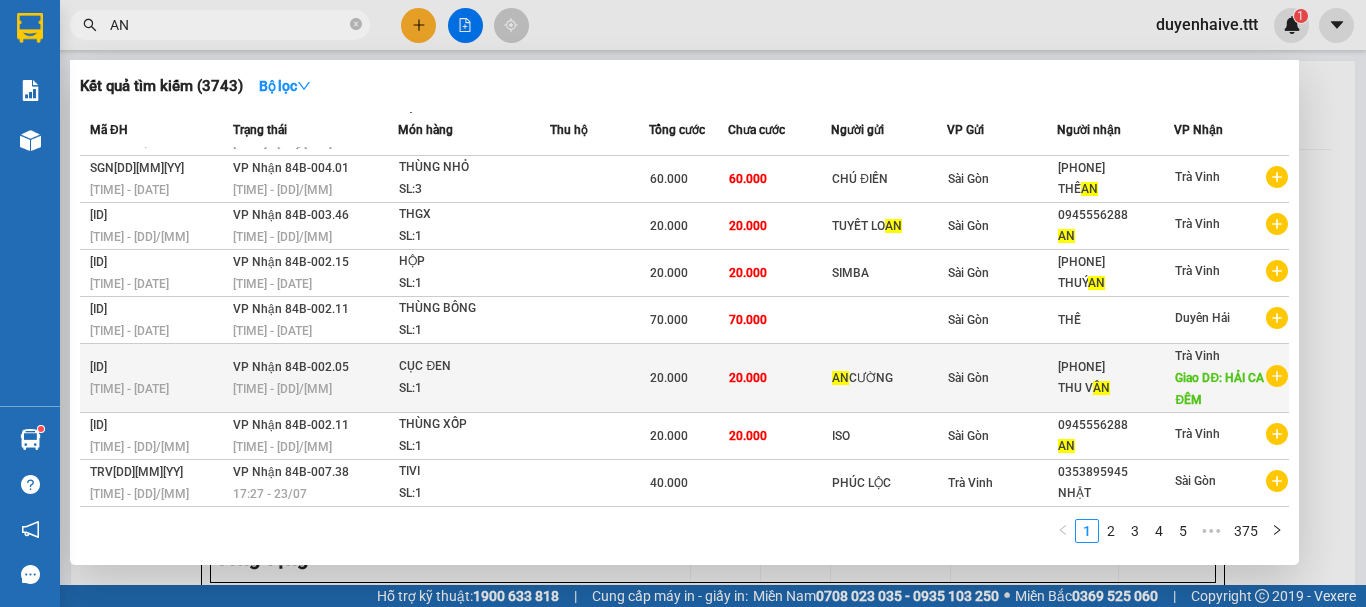 scroll, scrollTop: 0, scrollLeft: 0, axis: both 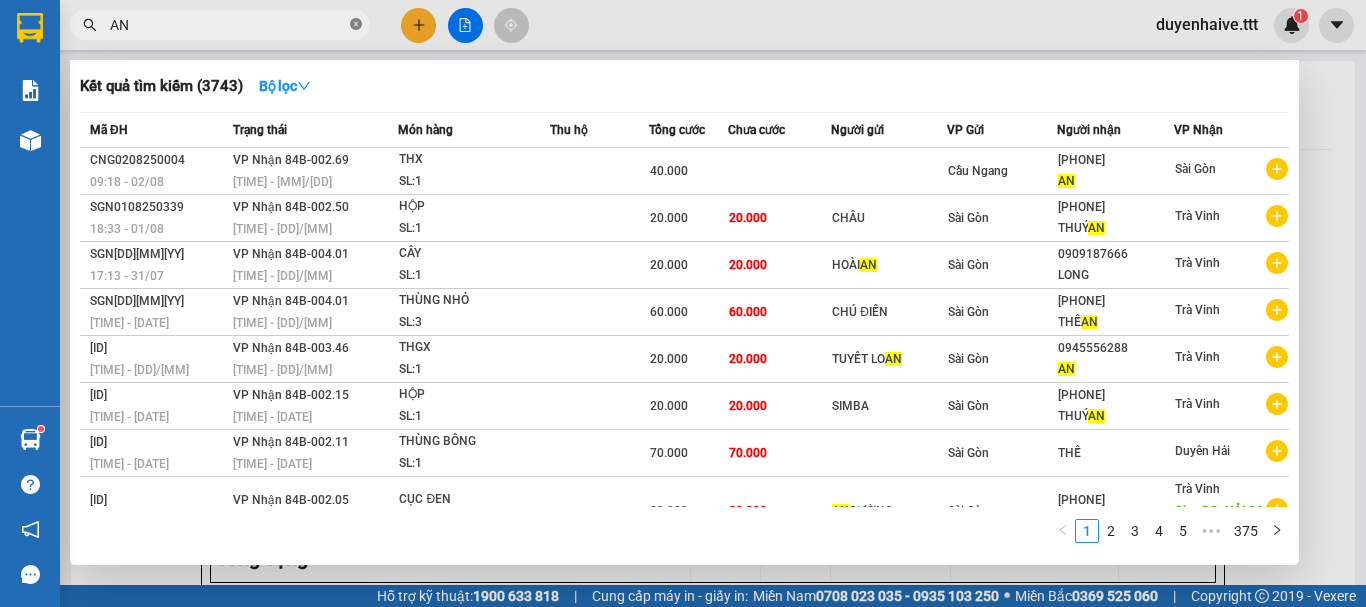 click 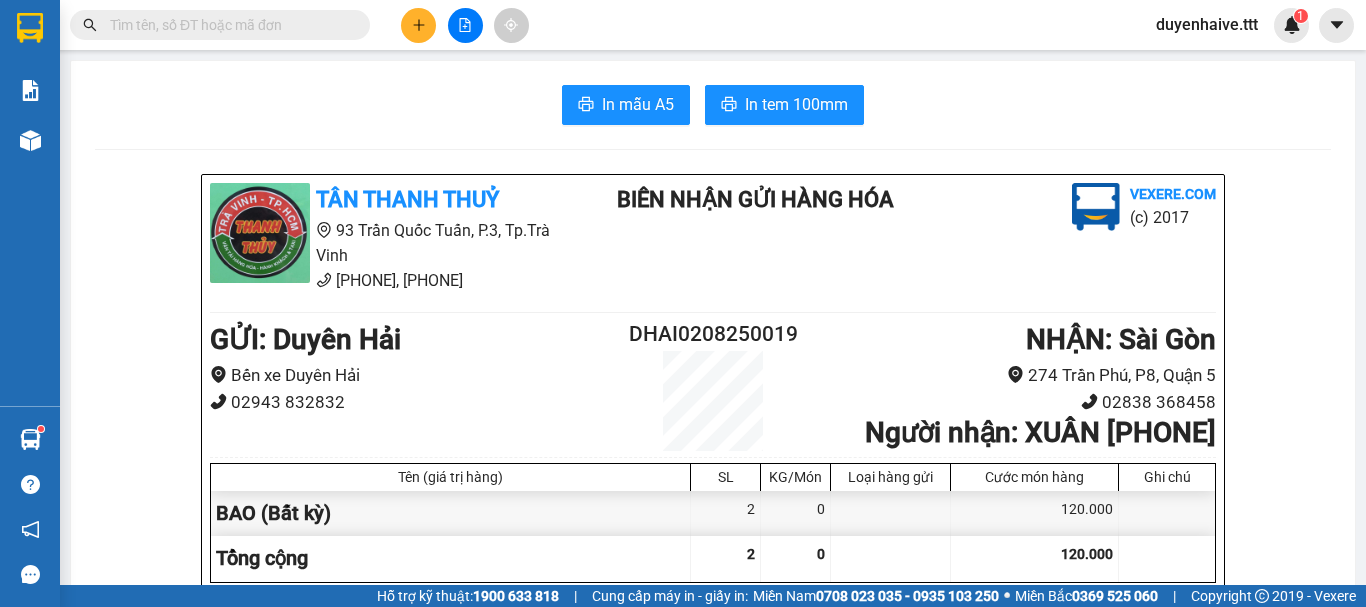 click at bounding box center [228, 25] 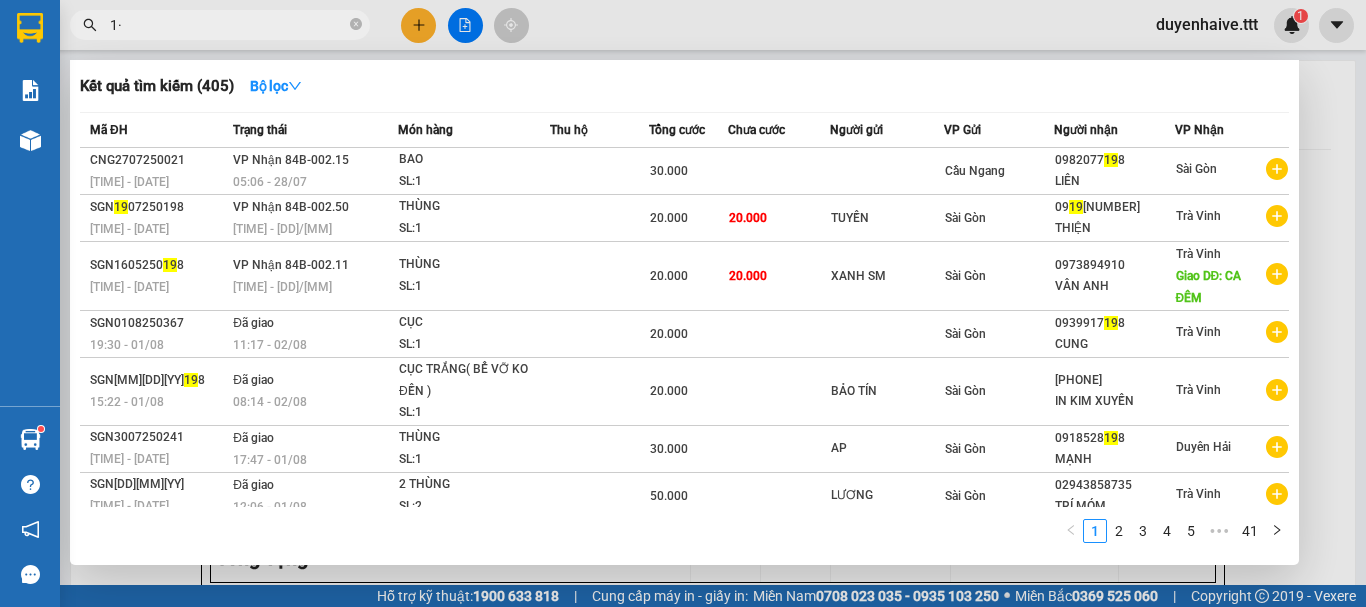 type on "1" 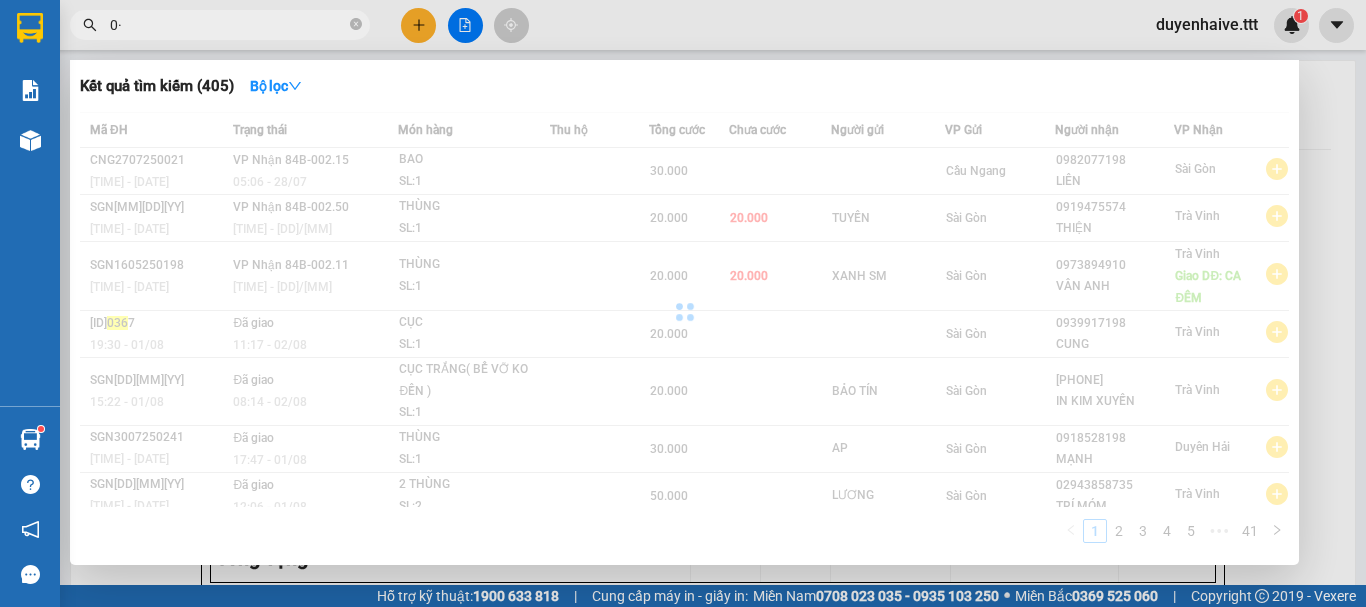 type on "0" 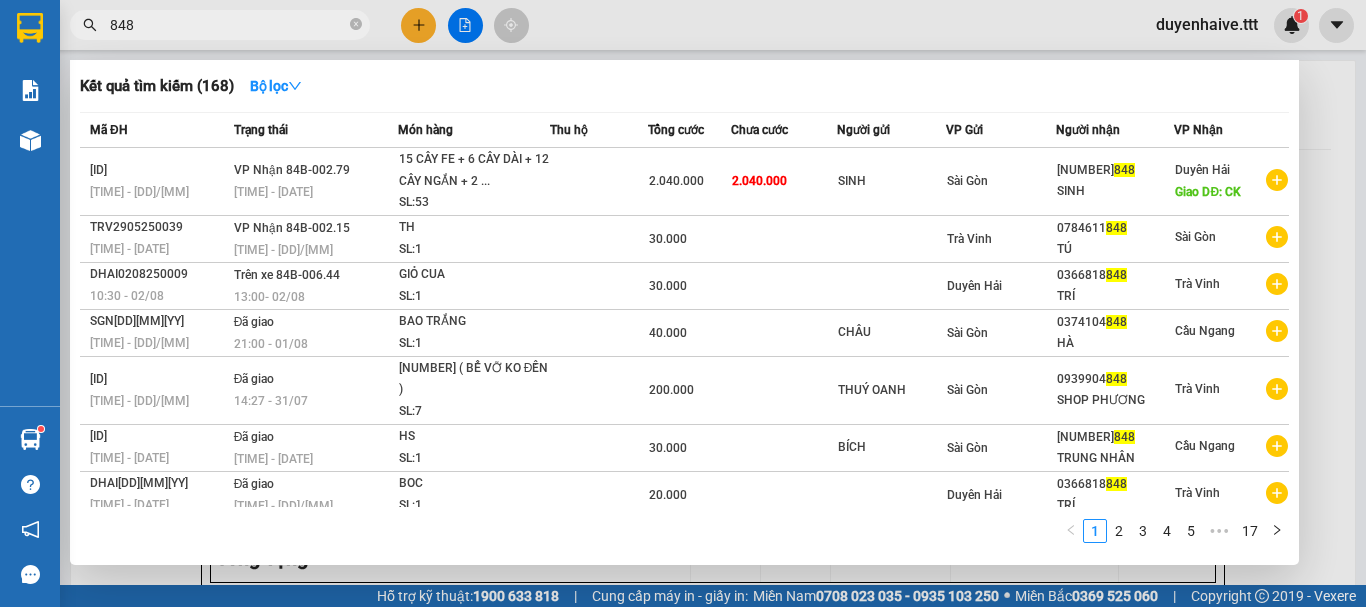 type on "848" 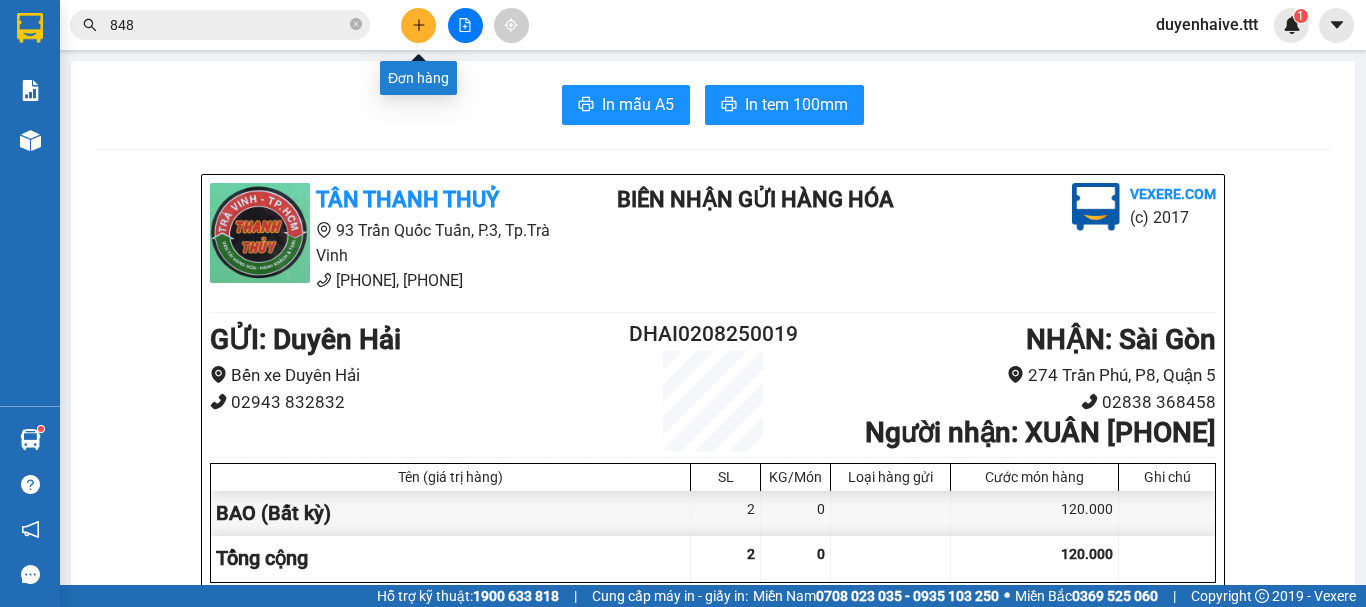 click 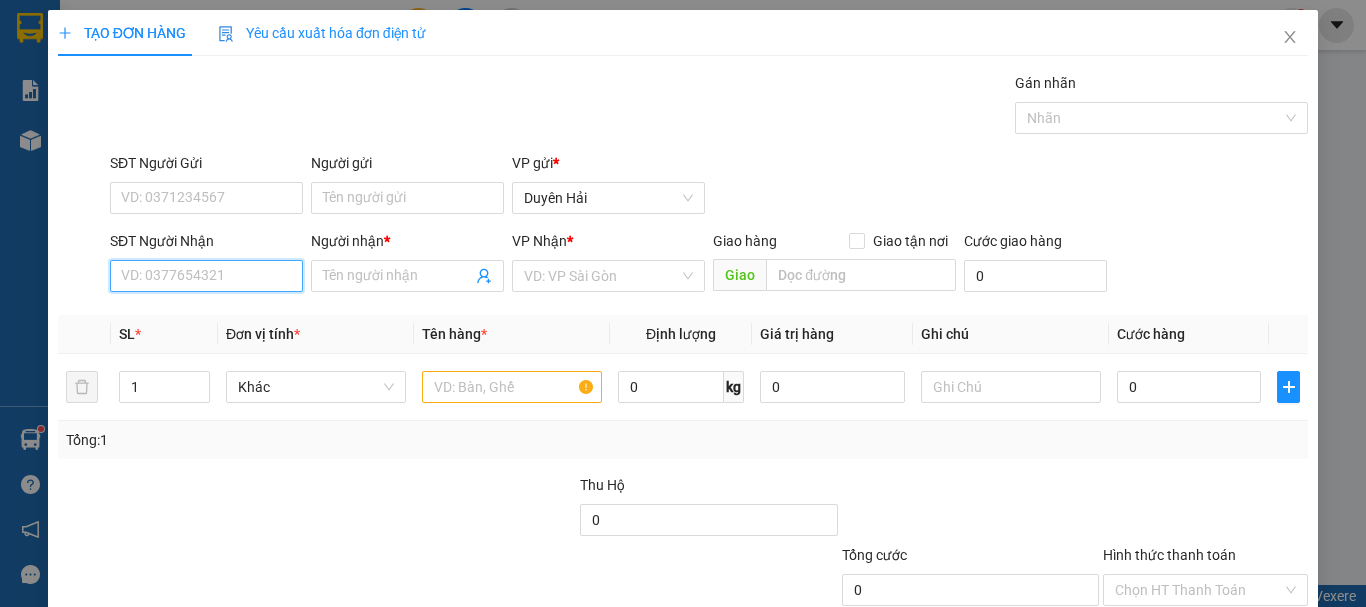 click on "SĐT Người Nhận" at bounding box center (206, 276) 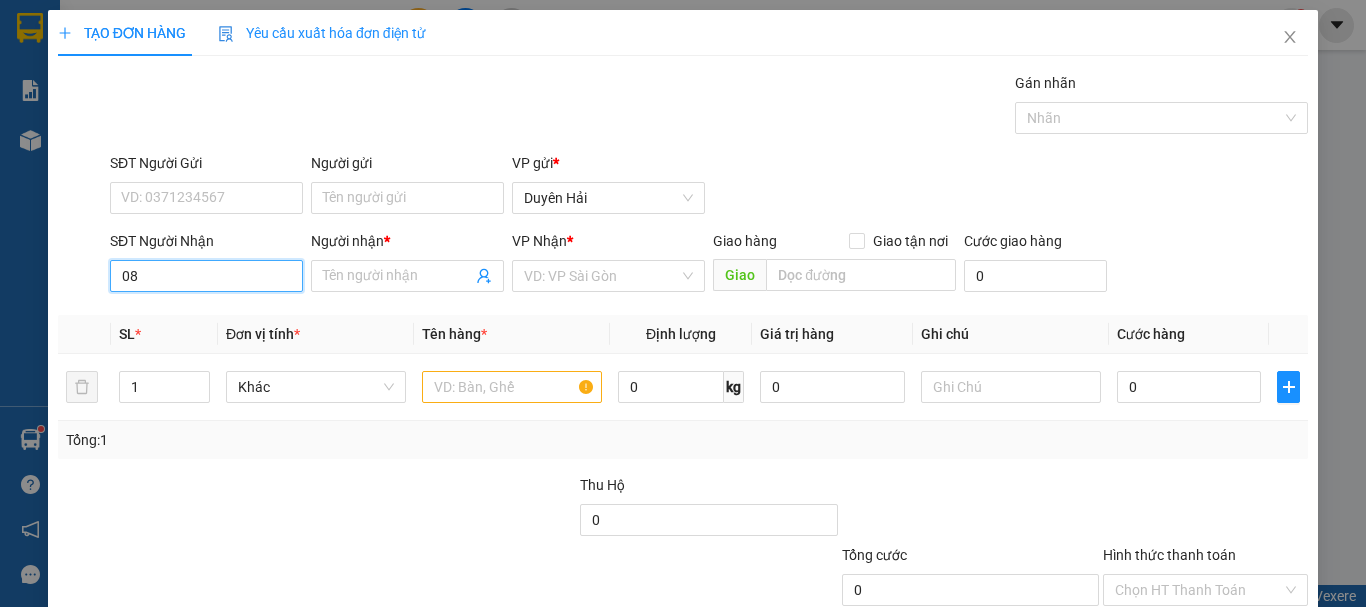 type on "0" 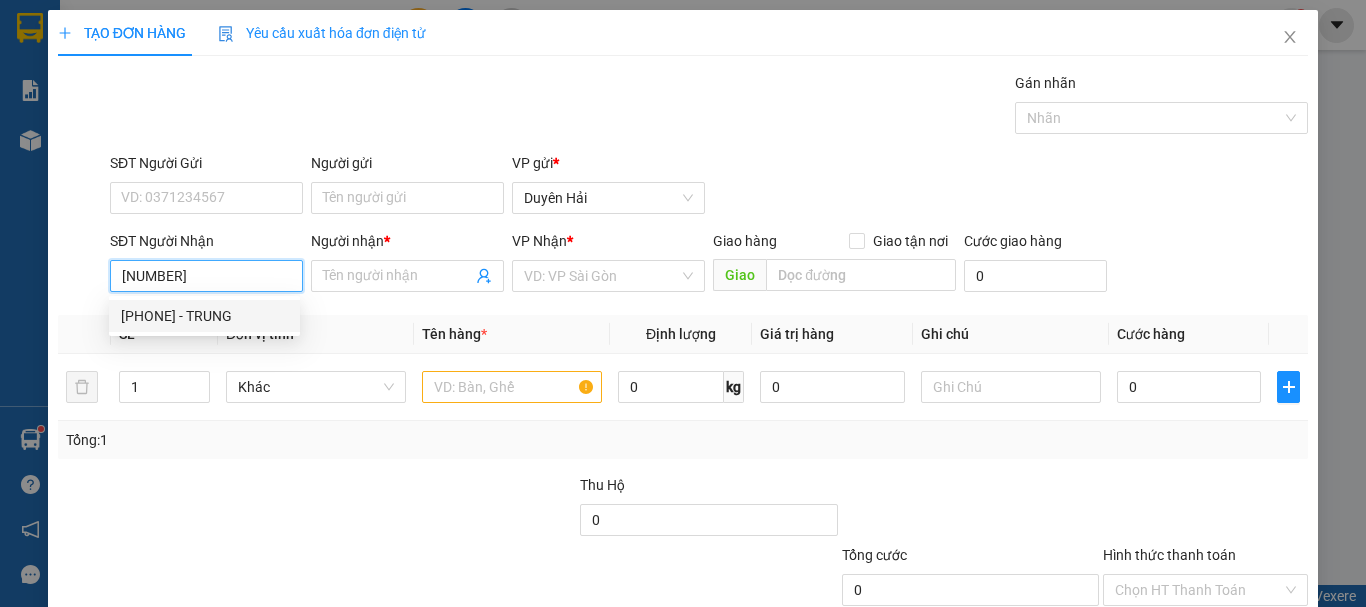 click on "[PHONE] - TRUNG" at bounding box center (204, 316) 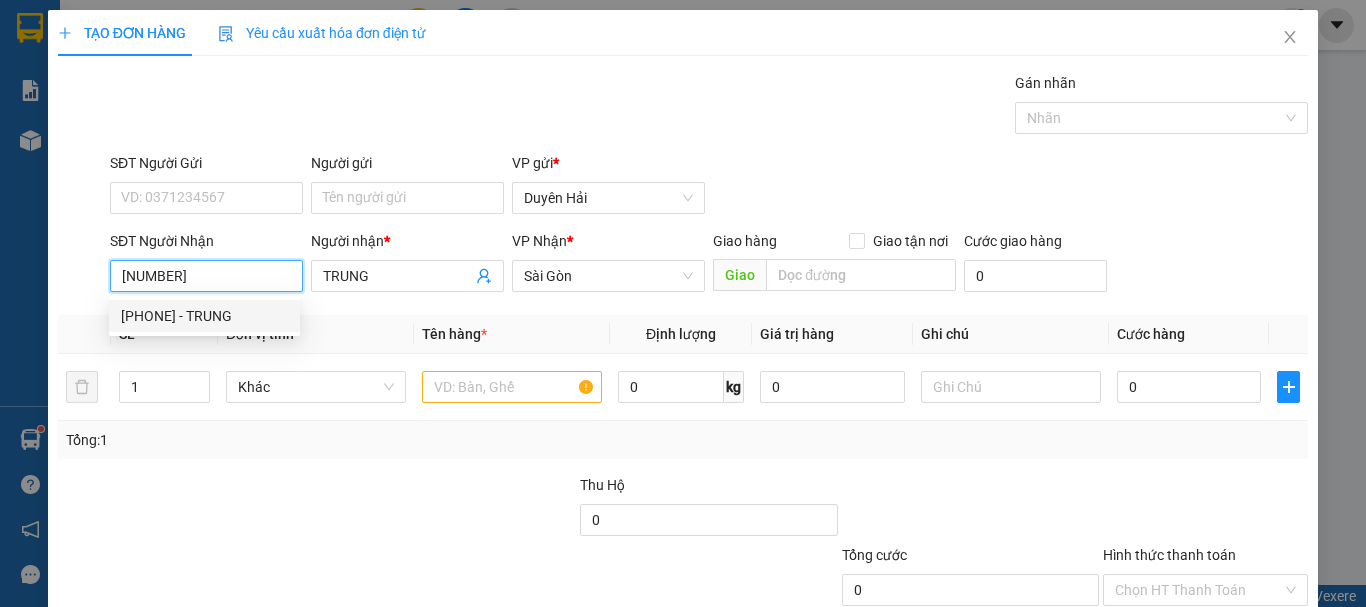 type on "[PHONE]" 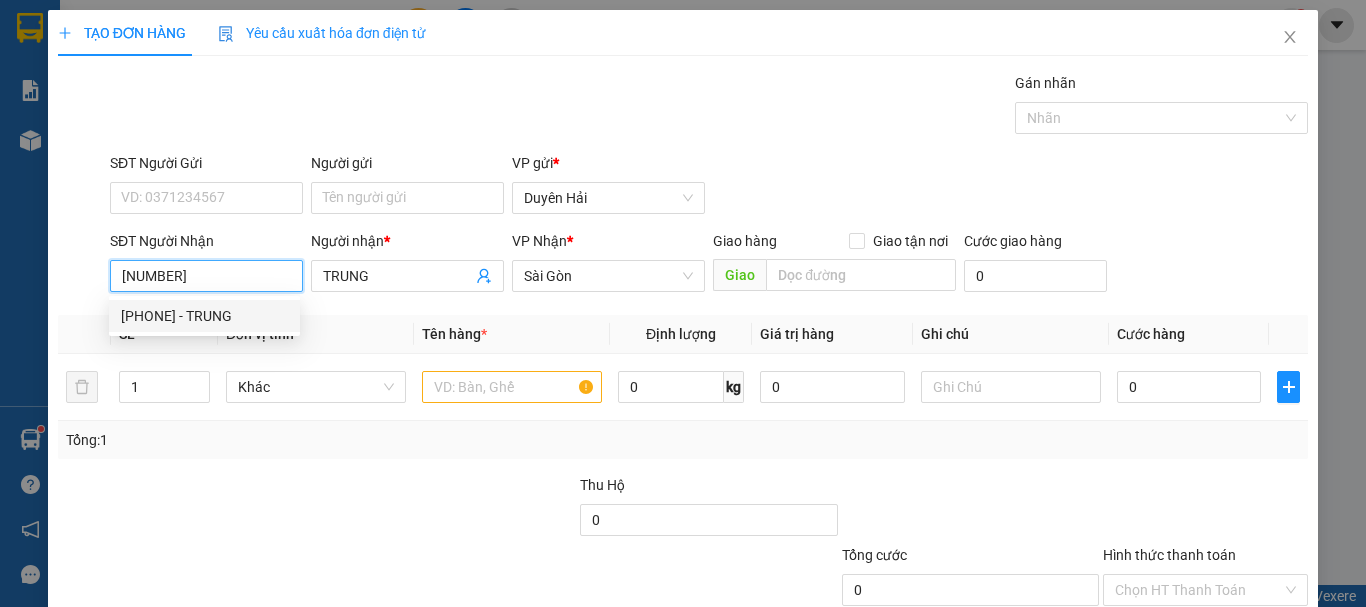 type on "TRUNG" 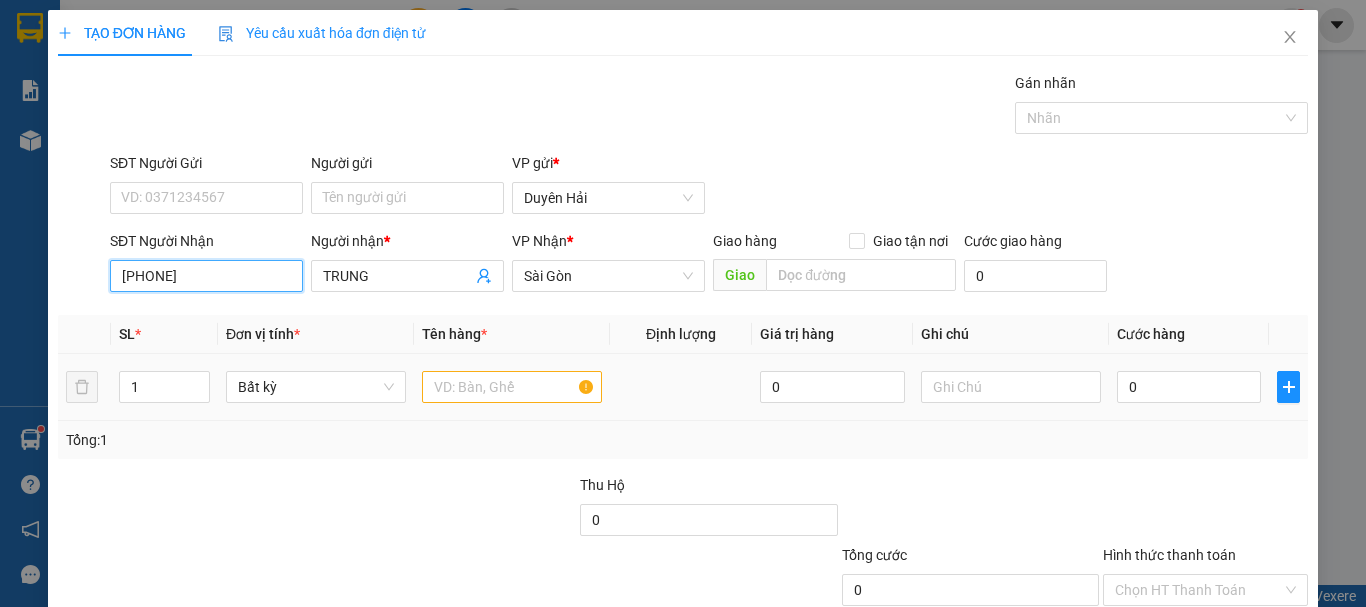 type on "[PHONE]" 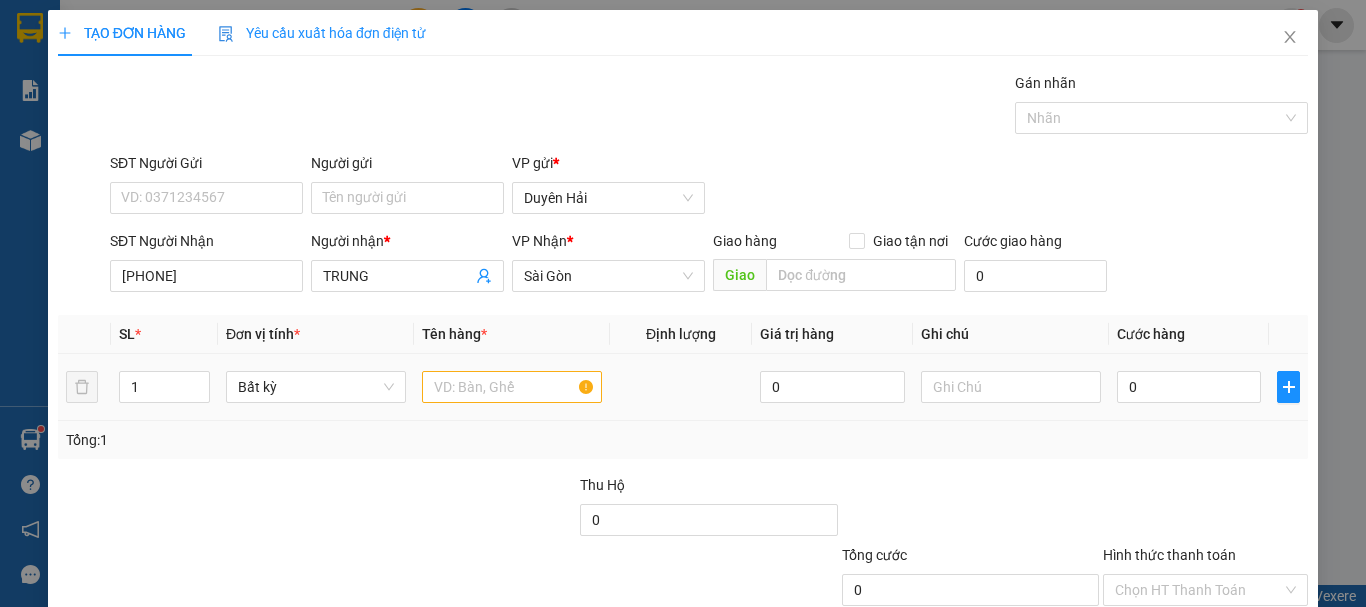click at bounding box center (512, 387) 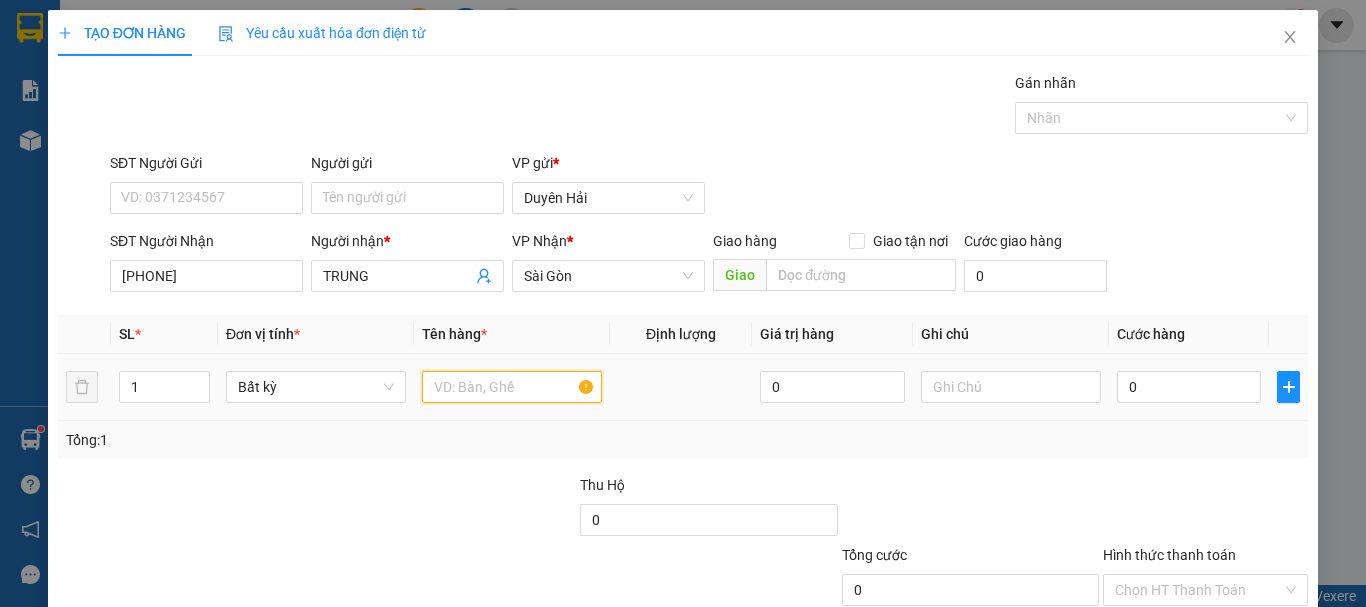 click at bounding box center (512, 387) 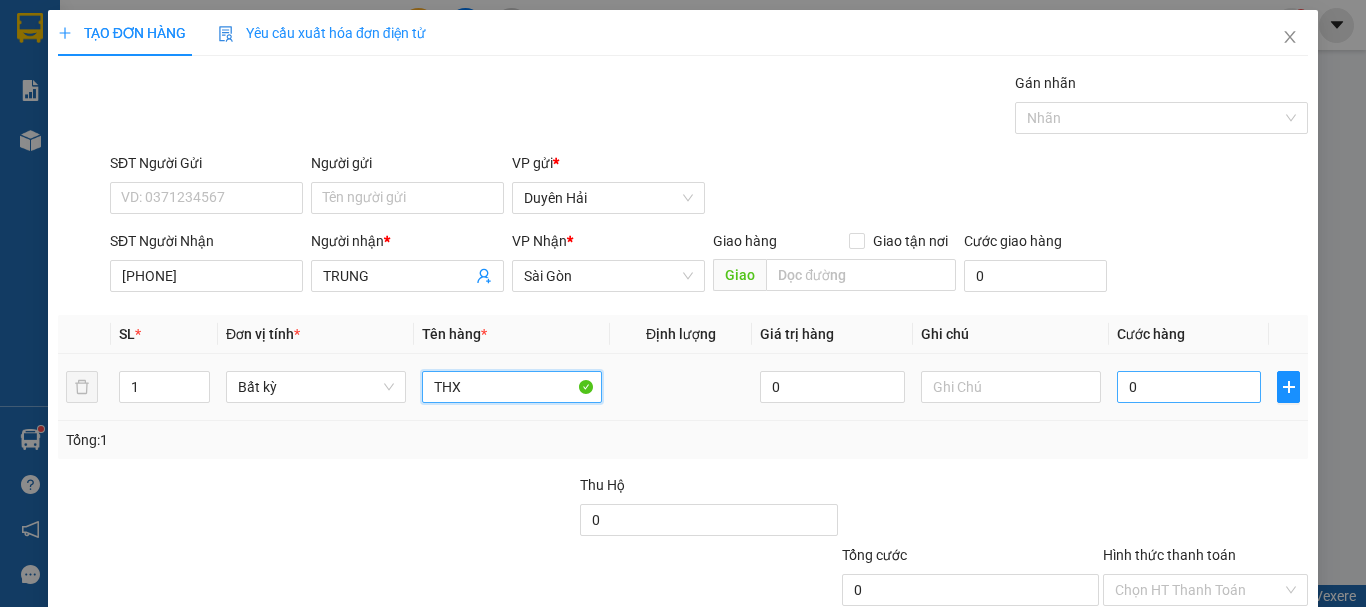 type on "THX" 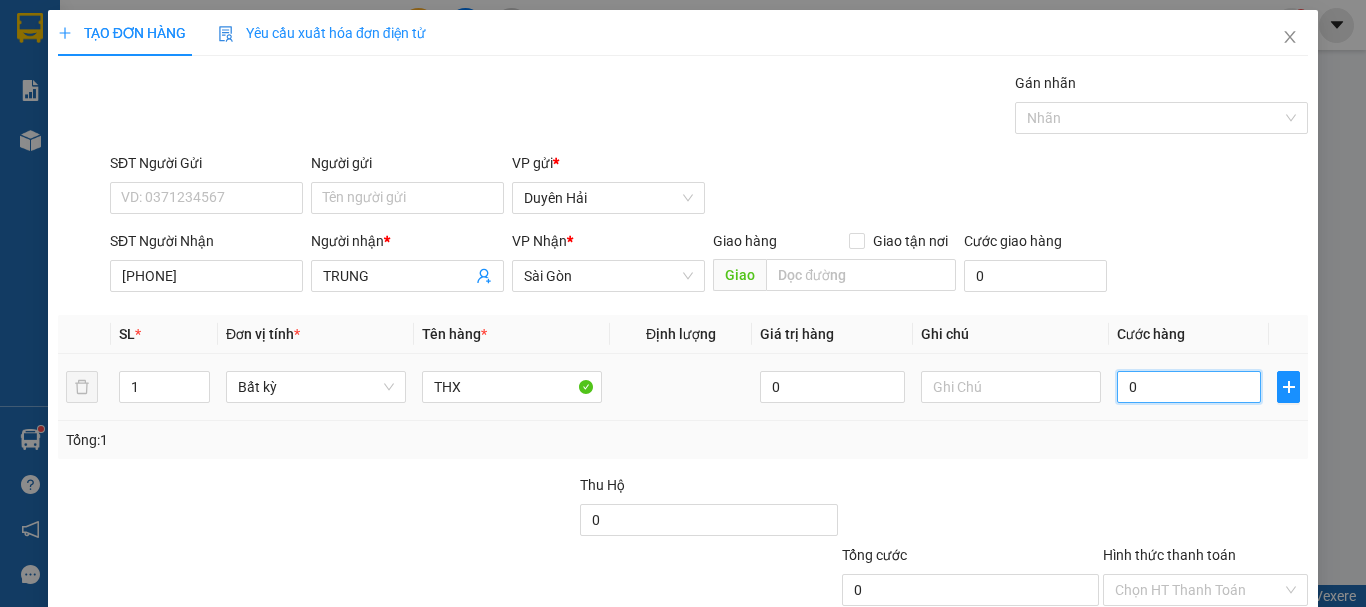 click on "0" at bounding box center [1189, 387] 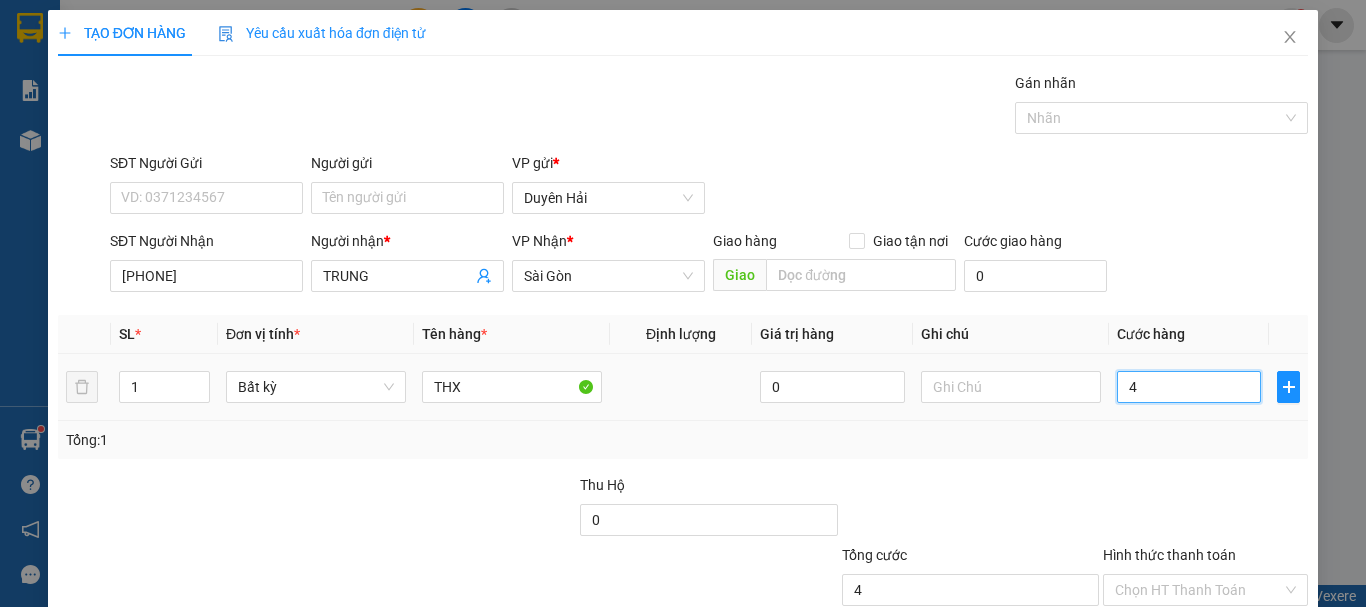 type on "40" 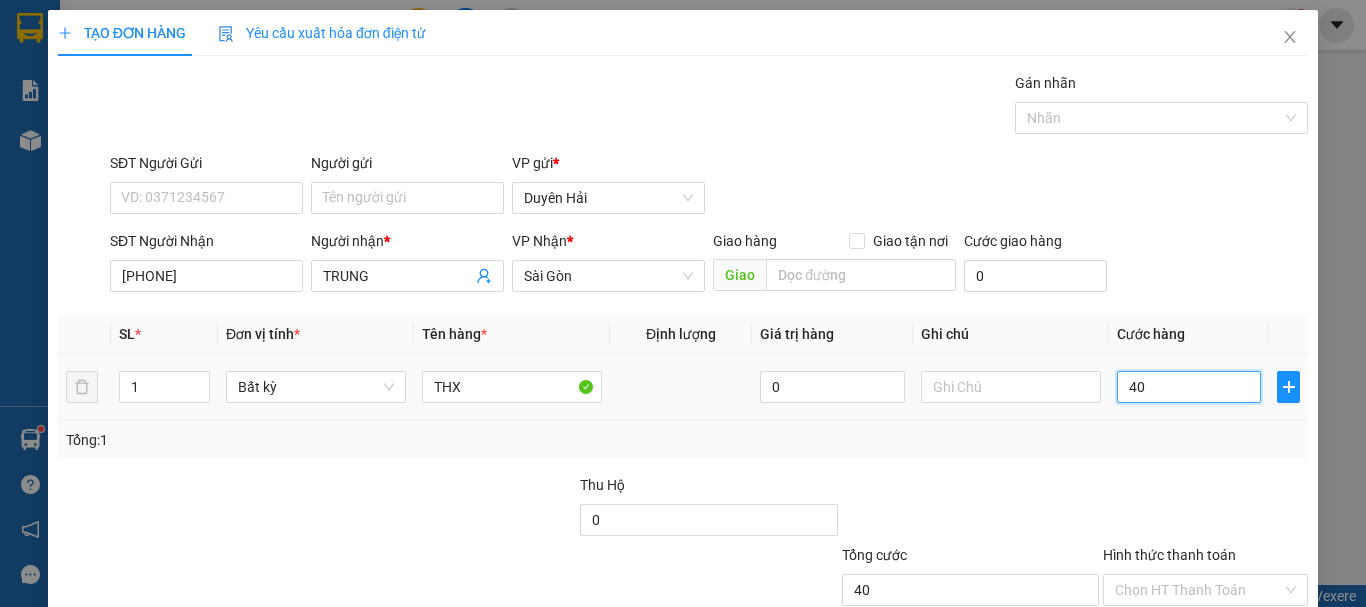 scroll, scrollTop: 133, scrollLeft: 0, axis: vertical 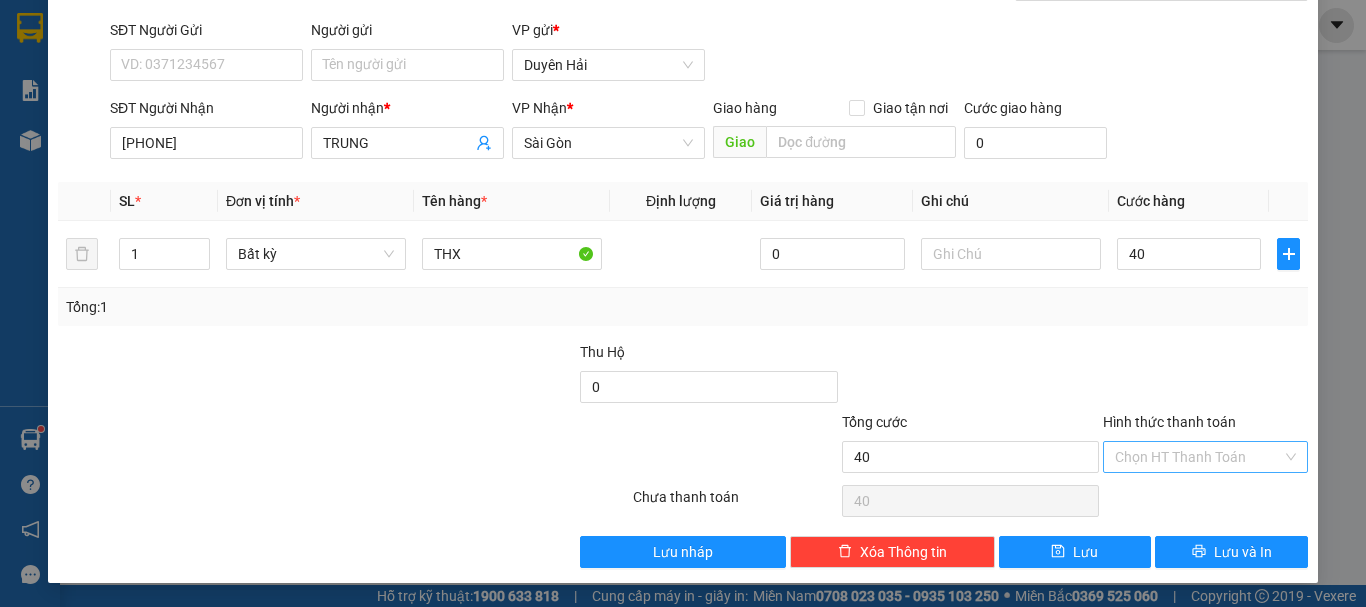 type on "40.000" 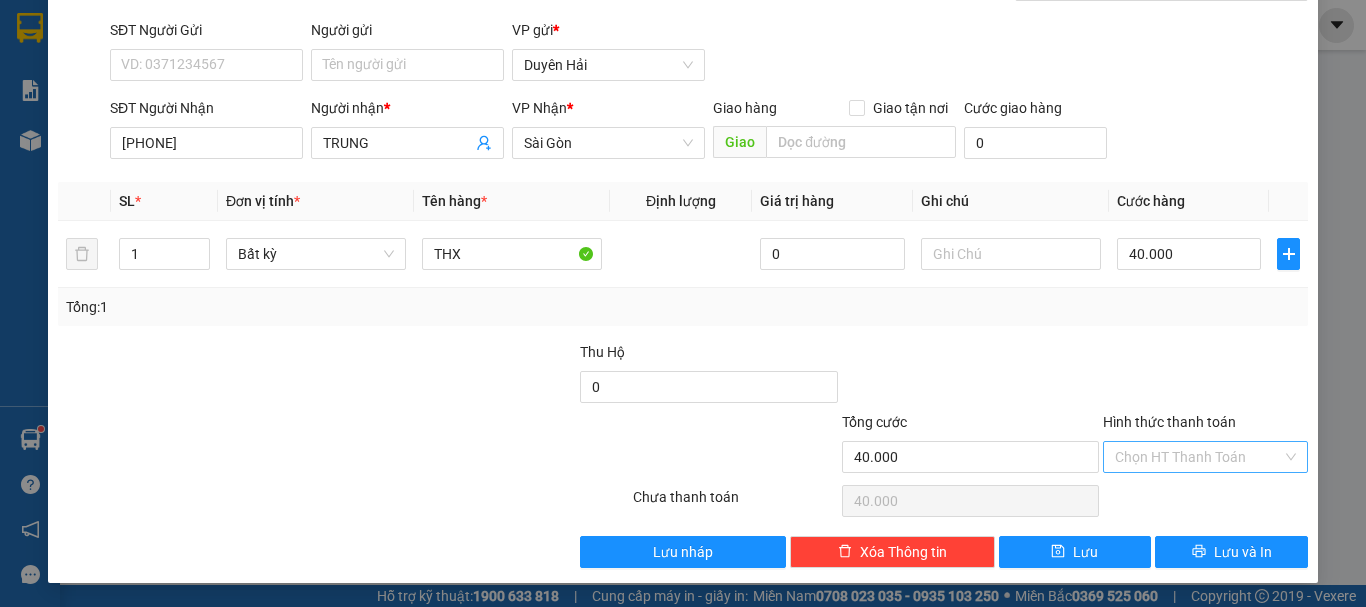 click on "Hình thức thanh toán" at bounding box center (1198, 457) 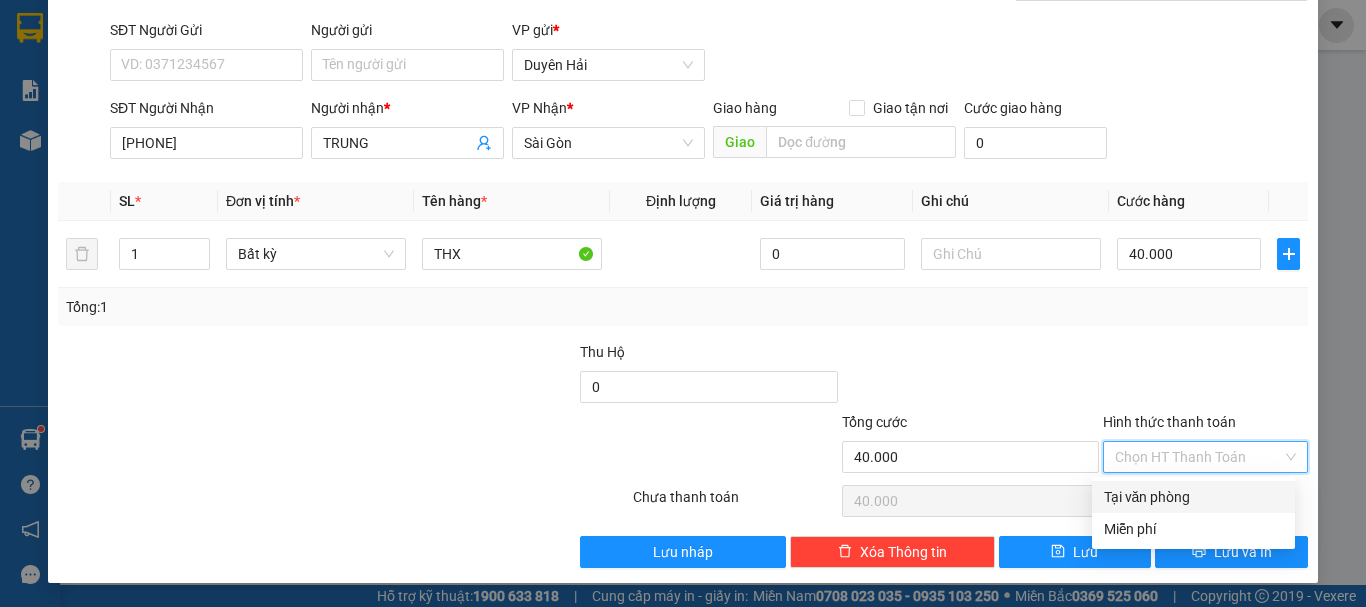 click on "Tại văn phòng" at bounding box center (1193, 497) 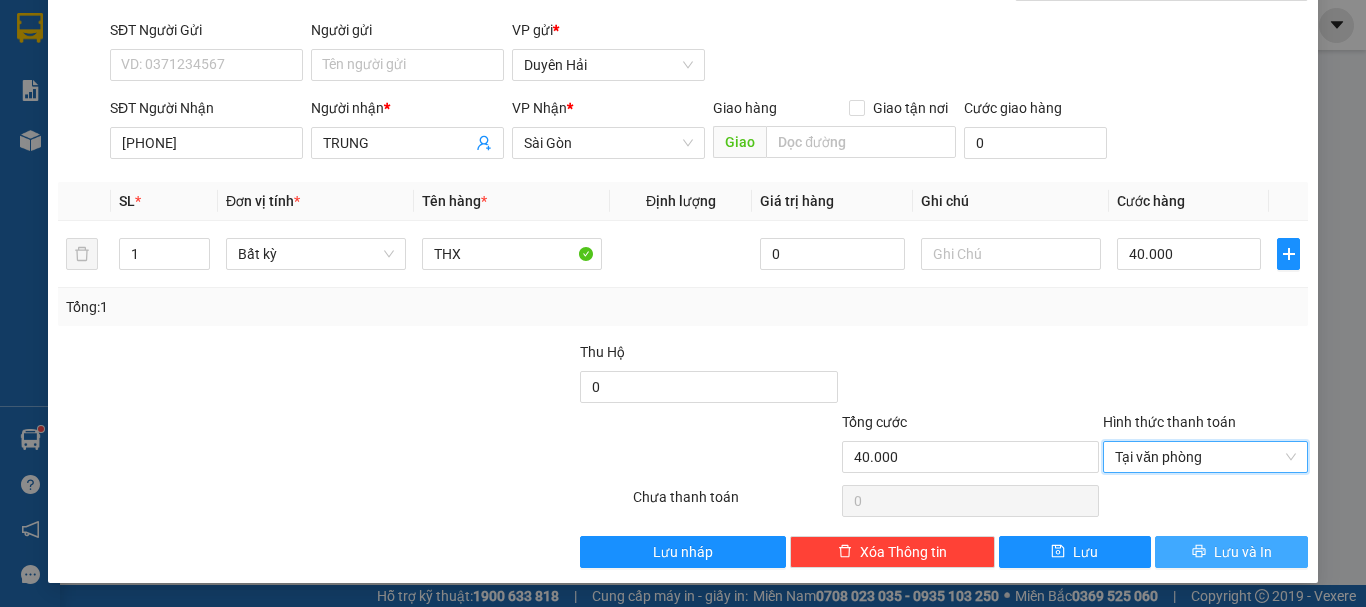 click on "Lưu và In" at bounding box center (1243, 552) 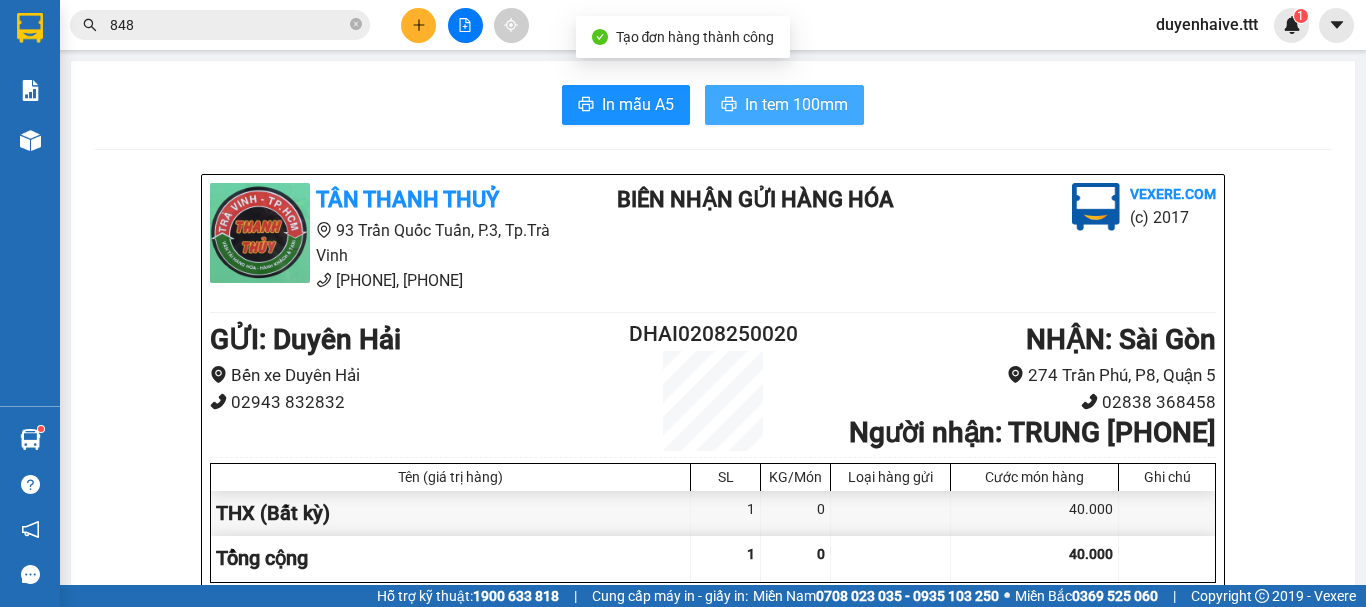 click on "In tem 100mm" at bounding box center (796, 104) 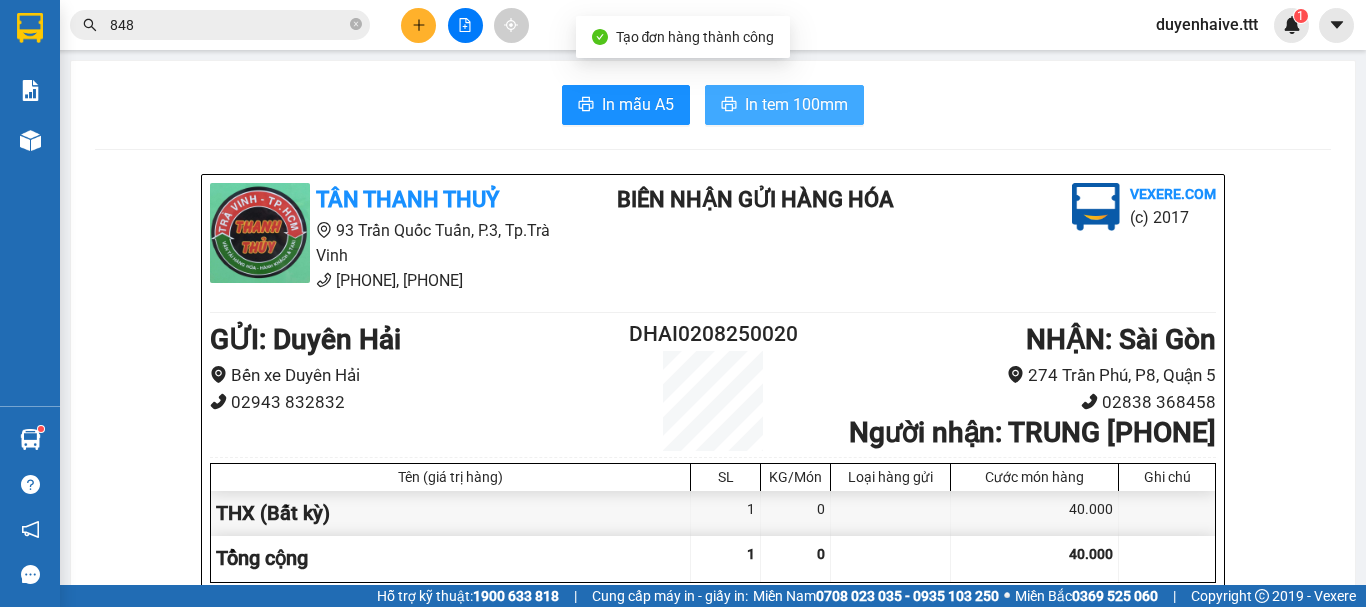 scroll, scrollTop: 0, scrollLeft: 0, axis: both 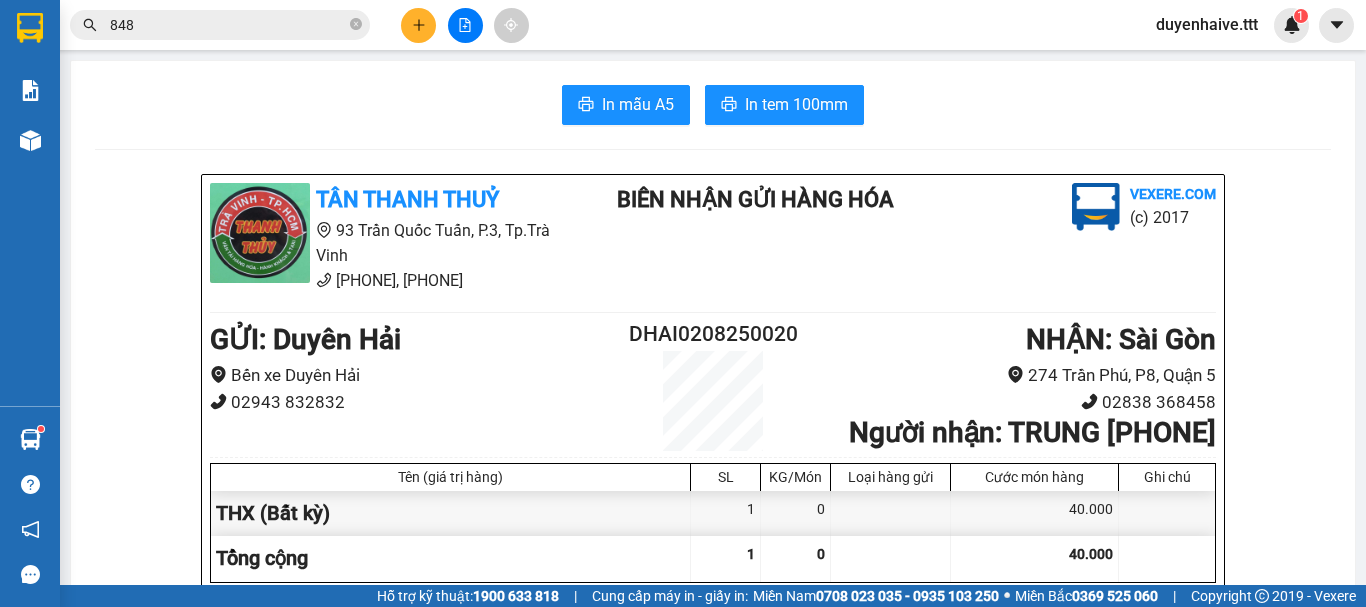 click on "848" at bounding box center (228, 25) 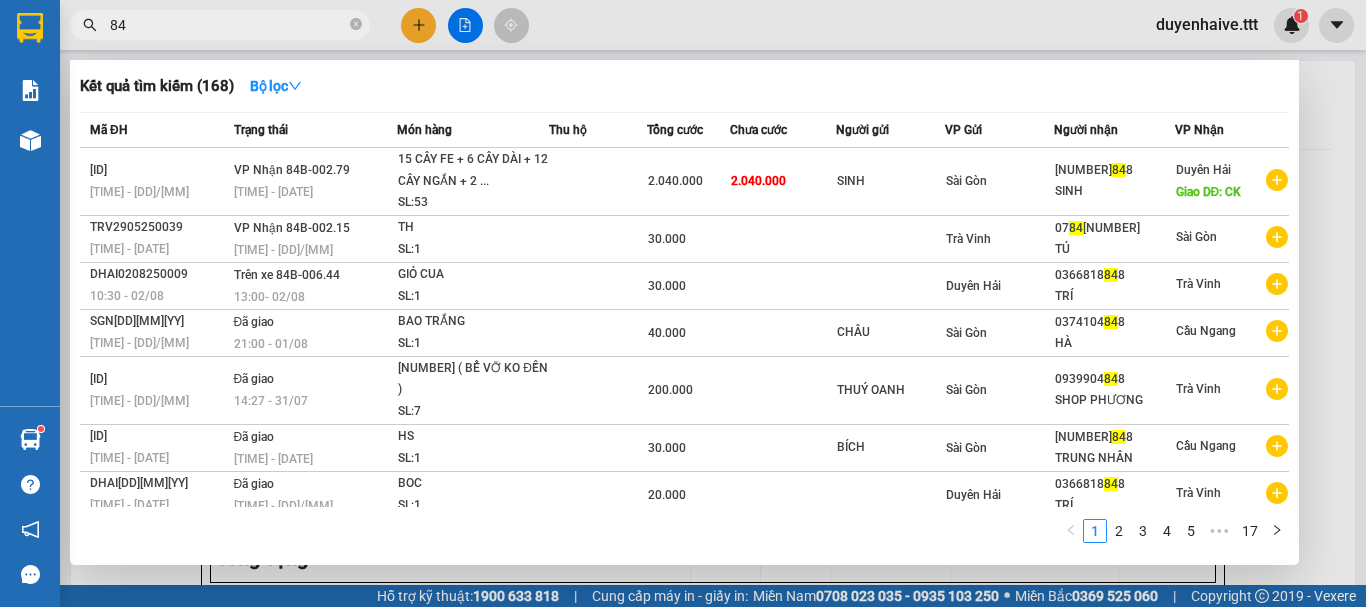 type on "8" 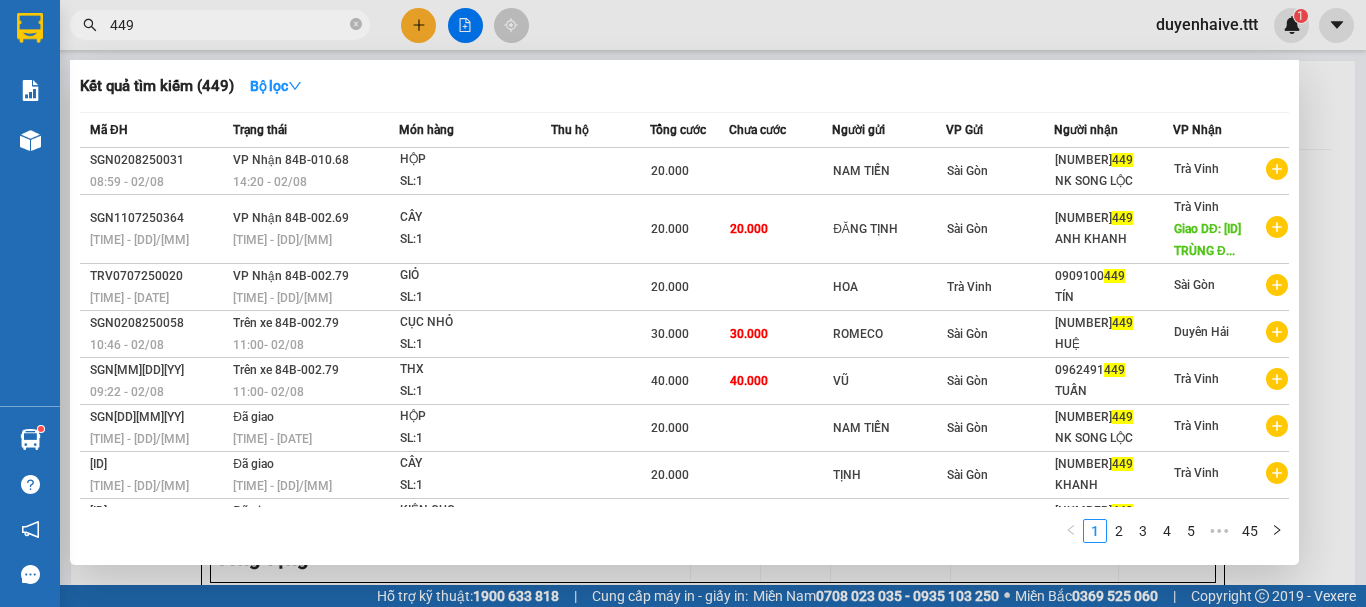 type on "449" 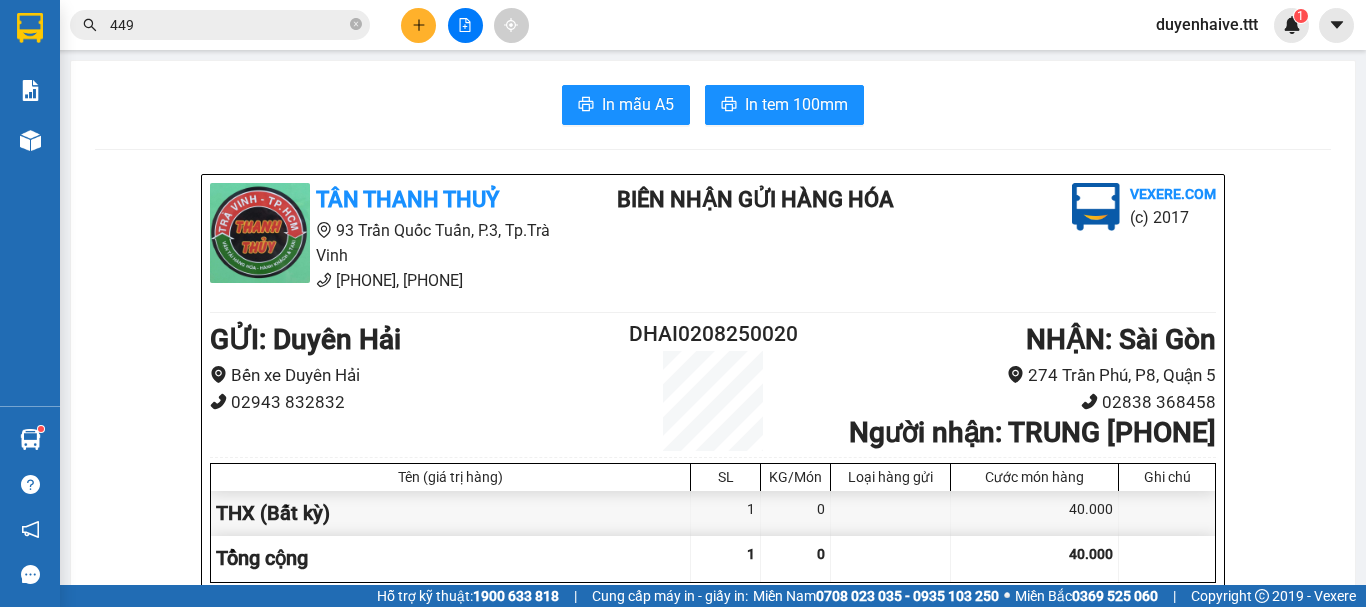 click 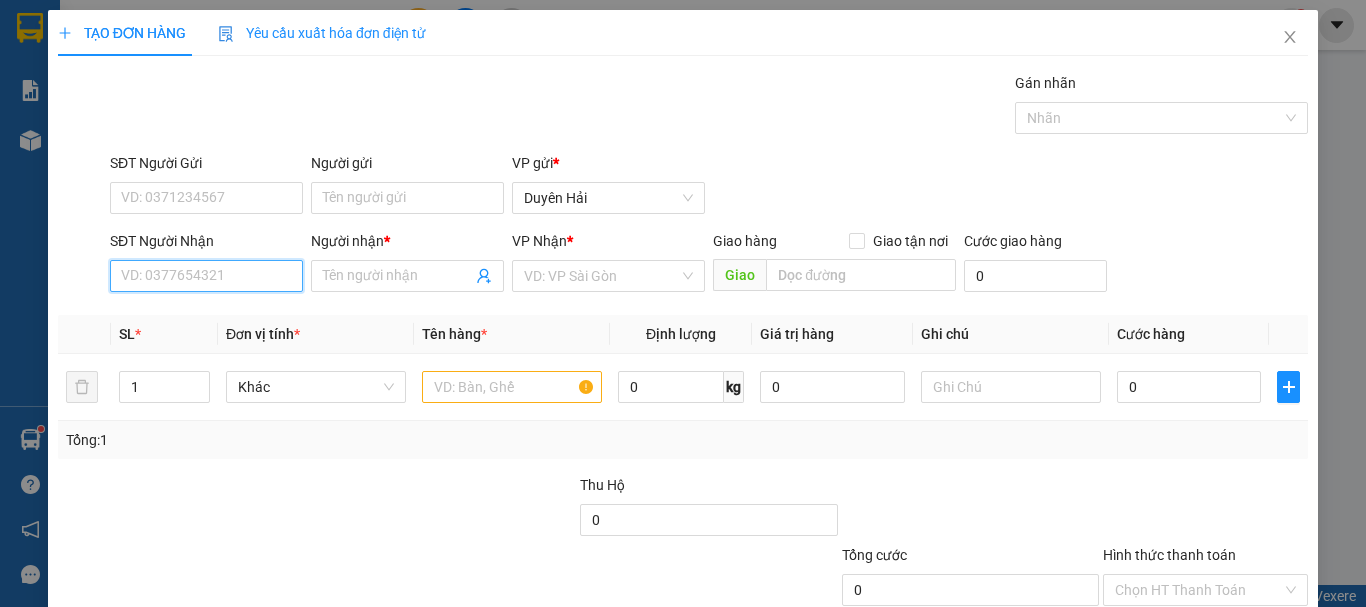 click on "SĐT Người Nhận" at bounding box center (206, 276) 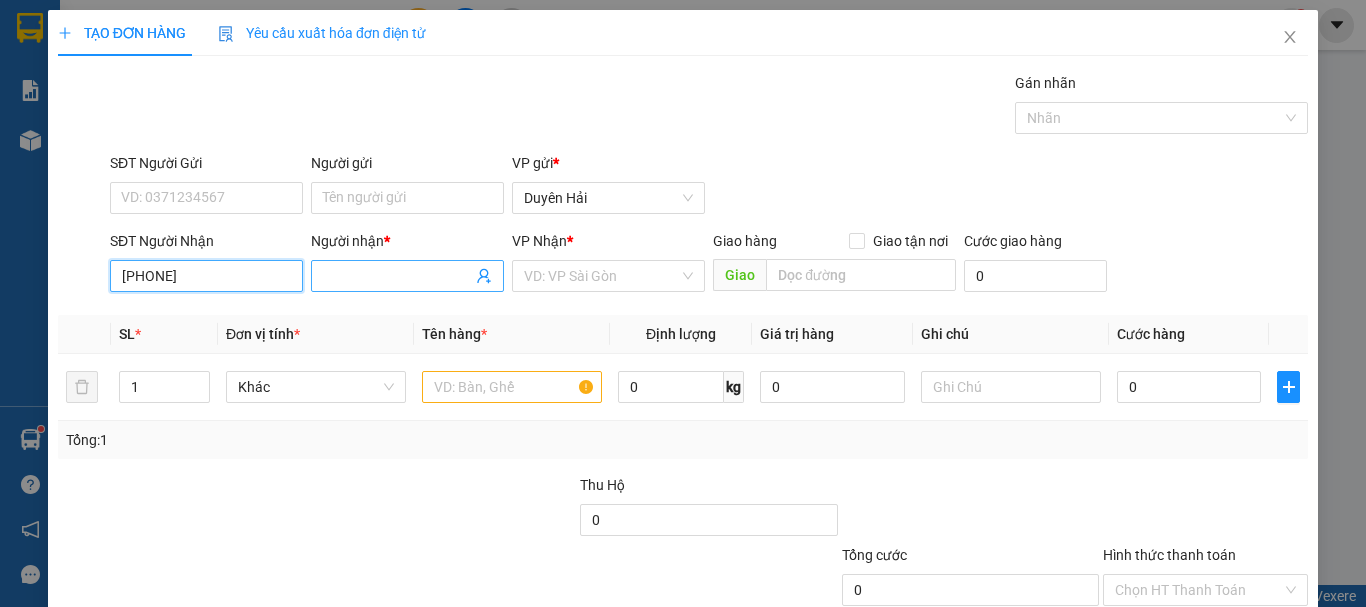 type on "[PHONE]" 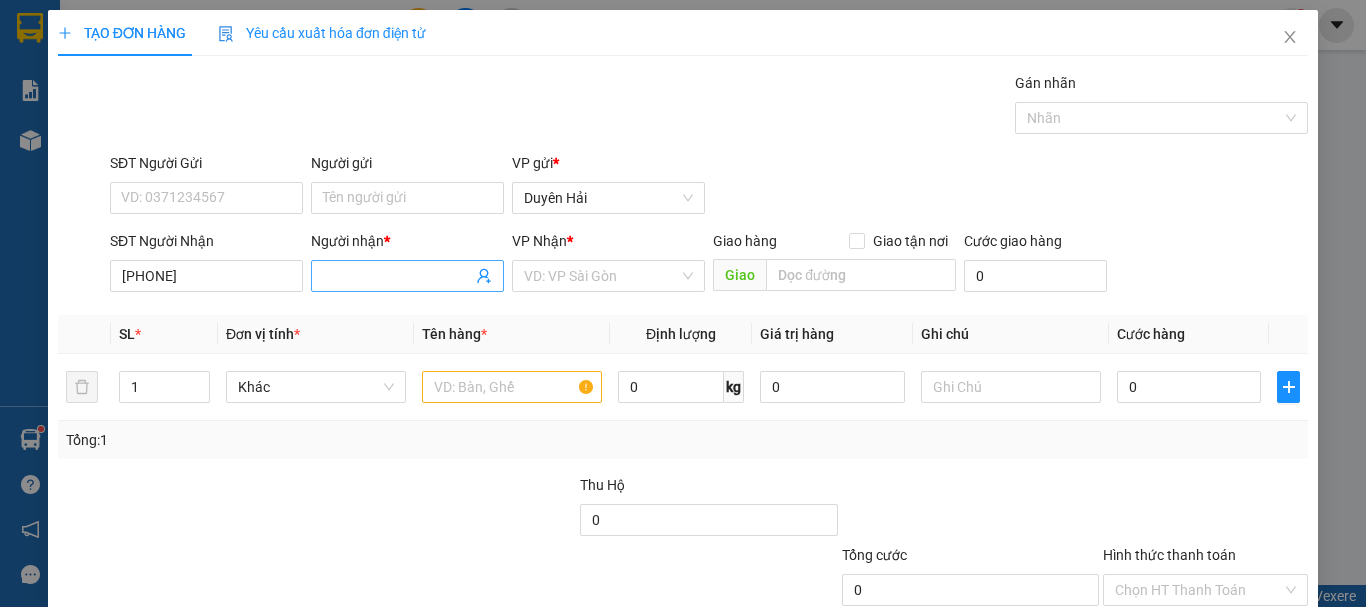 click on "Người nhận  *" at bounding box center [397, 276] 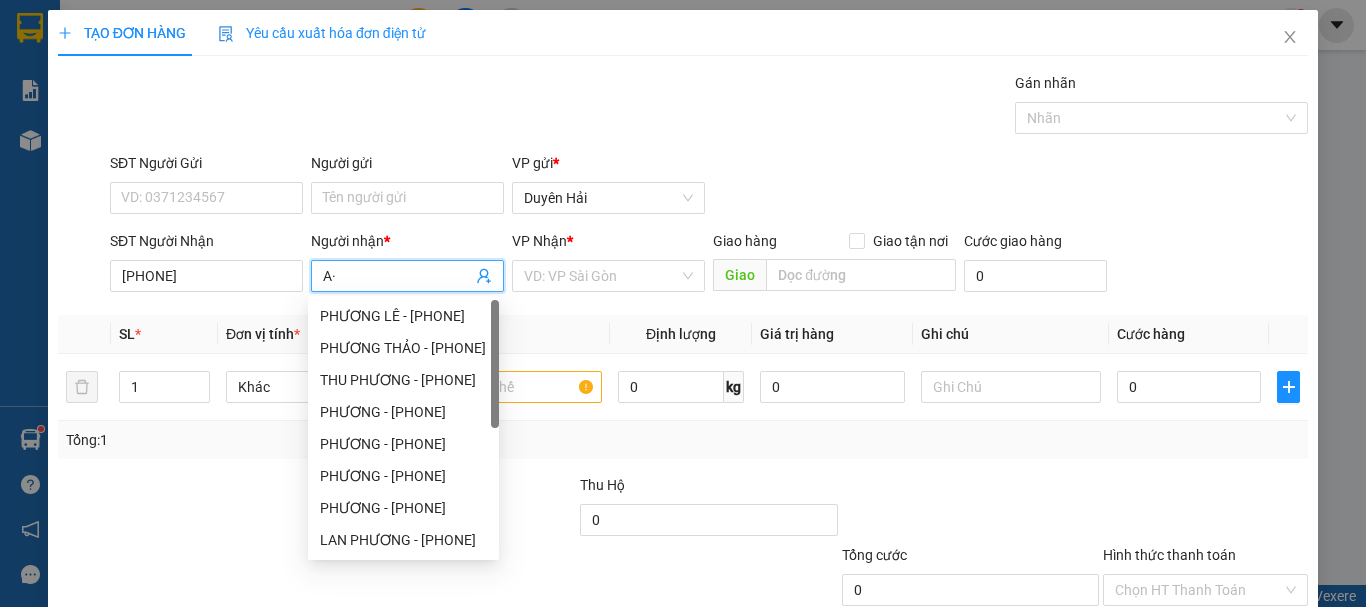 type on "A" 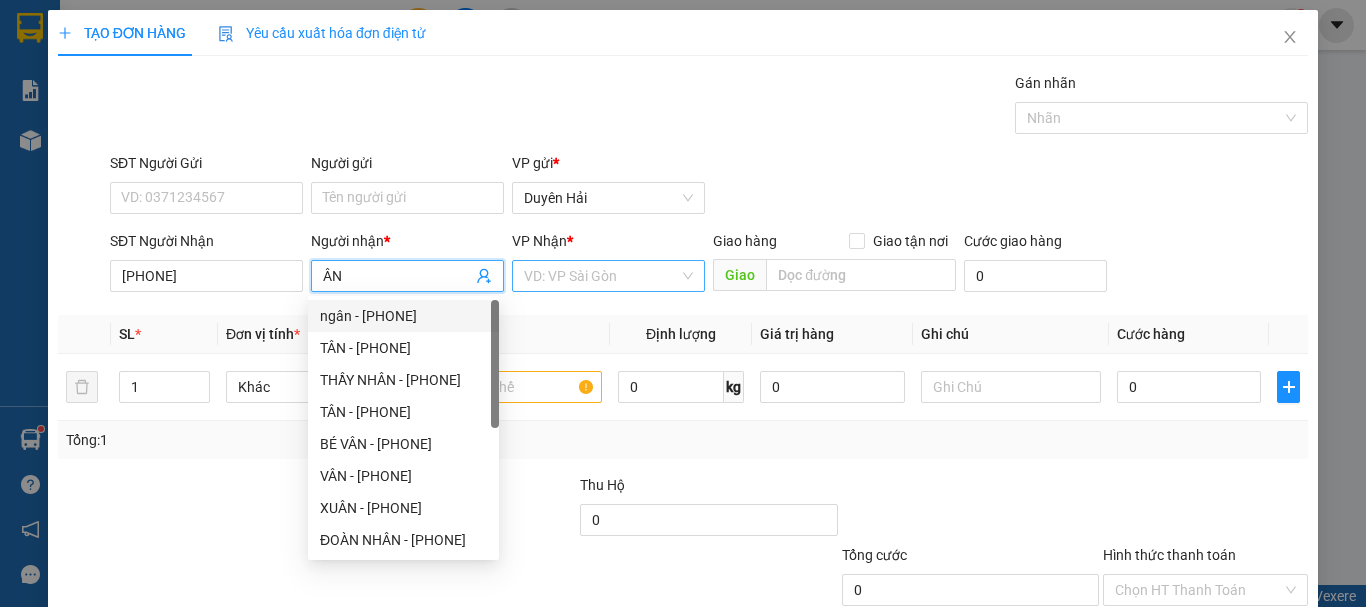 type on "ÂN" 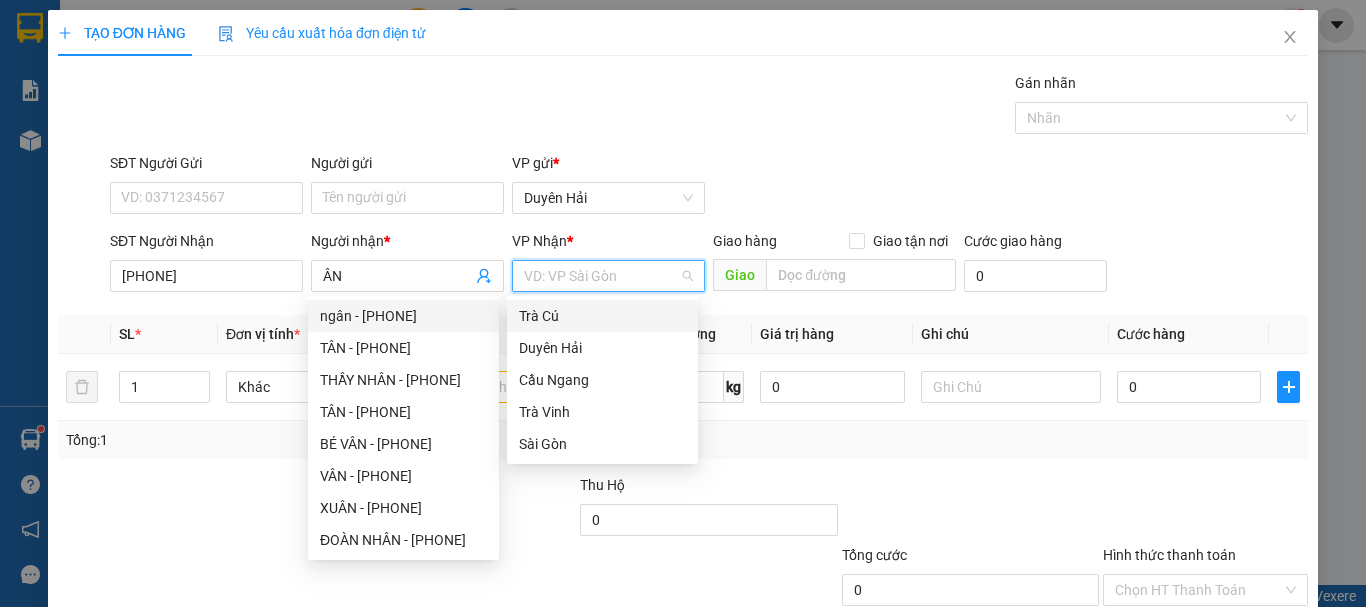 click at bounding box center (601, 276) 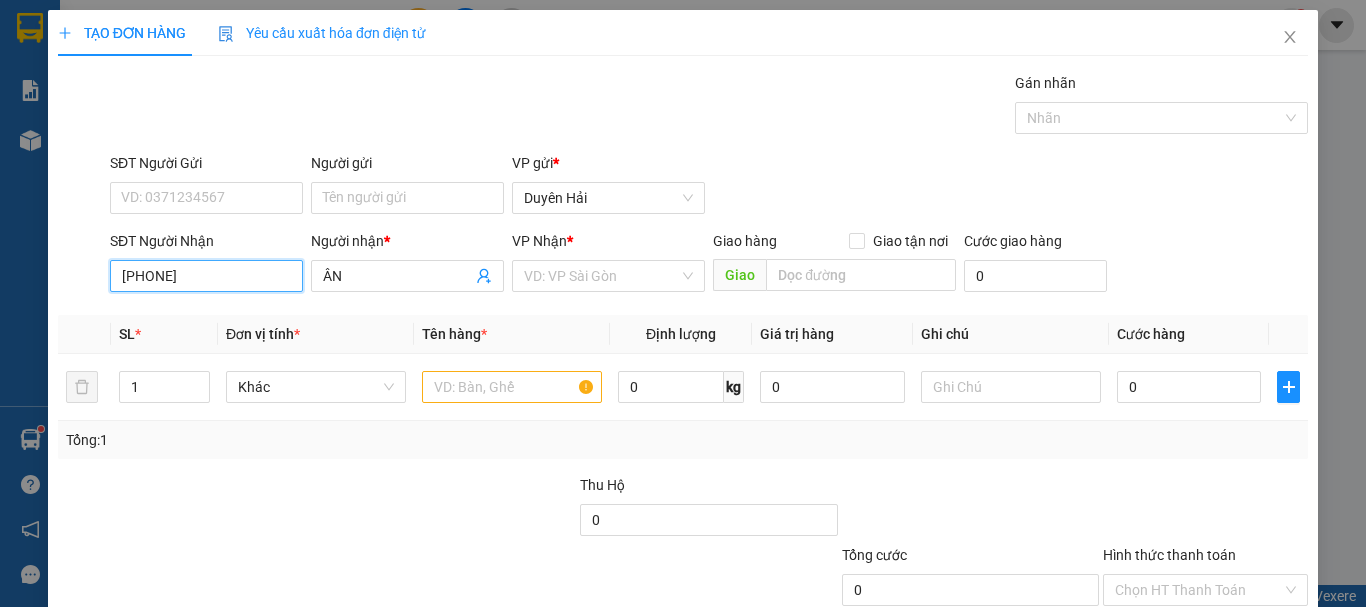 click on "[PHONE]" at bounding box center [206, 276] 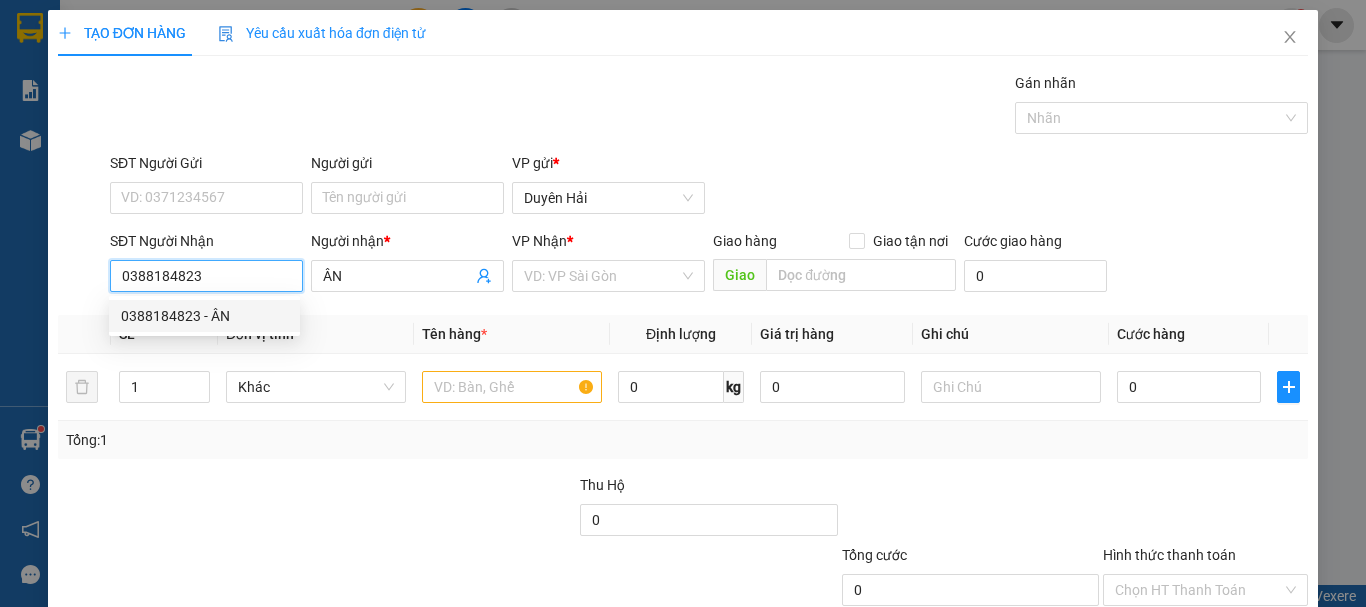 click on "0388184823 - ÂN" at bounding box center (204, 316) 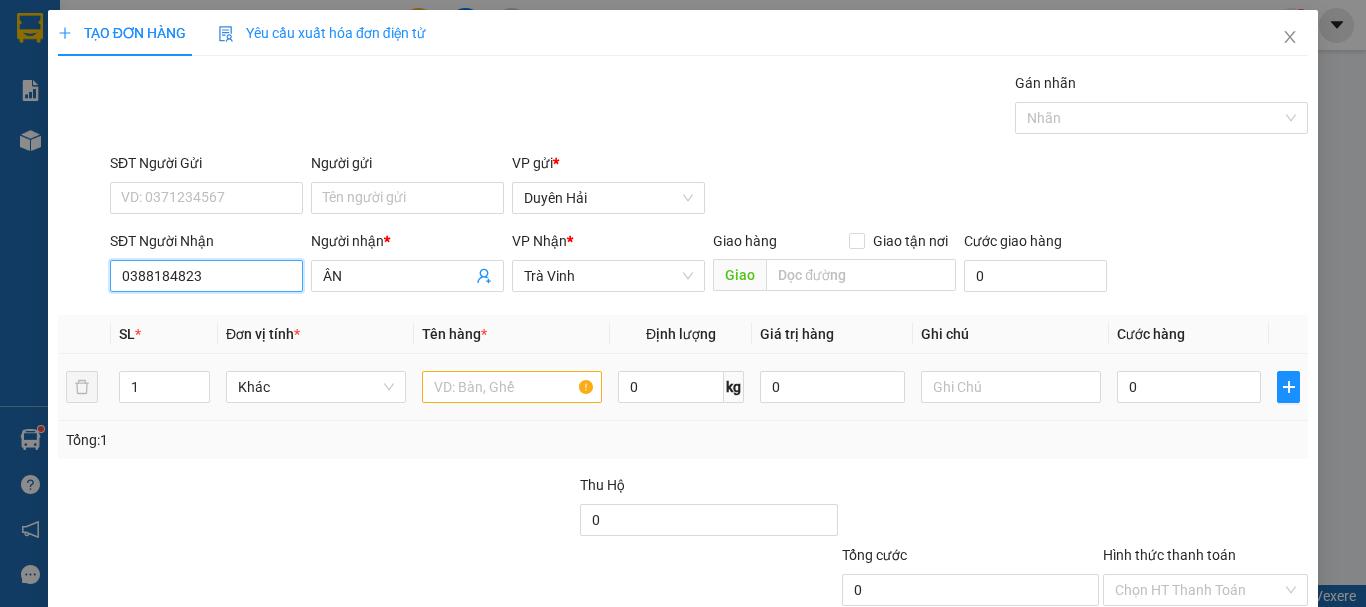 type on "0388184823" 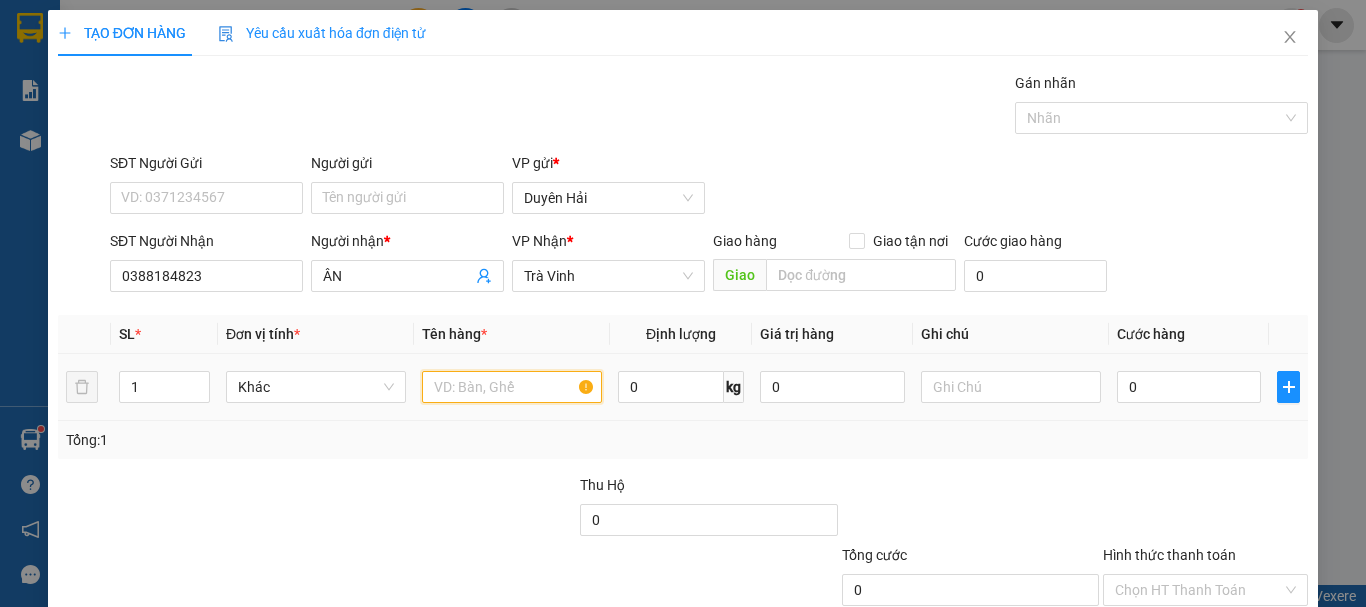 click at bounding box center (512, 387) 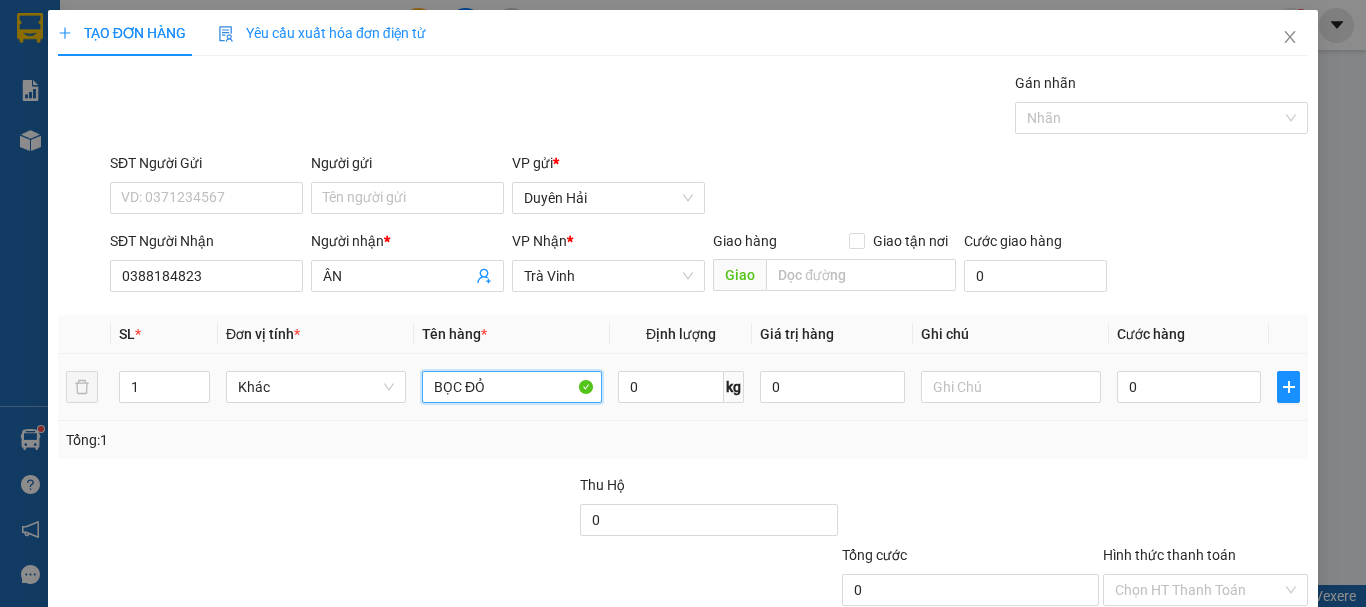 scroll, scrollTop: 133, scrollLeft: 0, axis: vertical 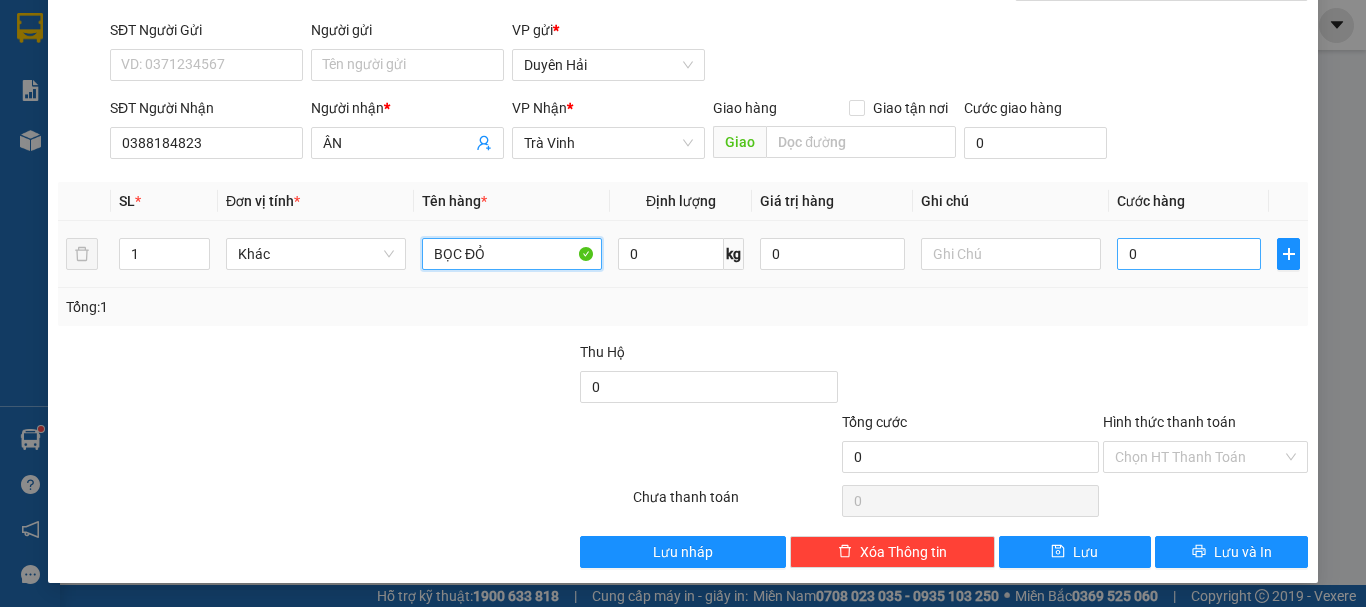 type on "BỌC ĐỎ" 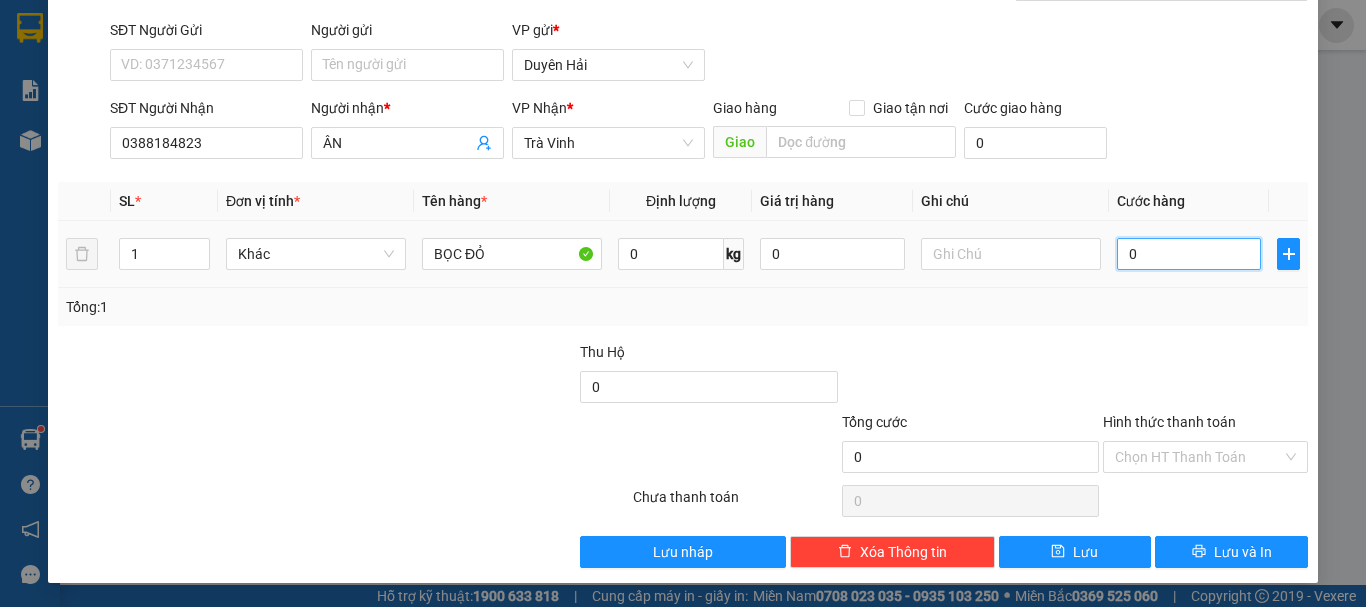 click on "0" at bounding box center (1189, 254) 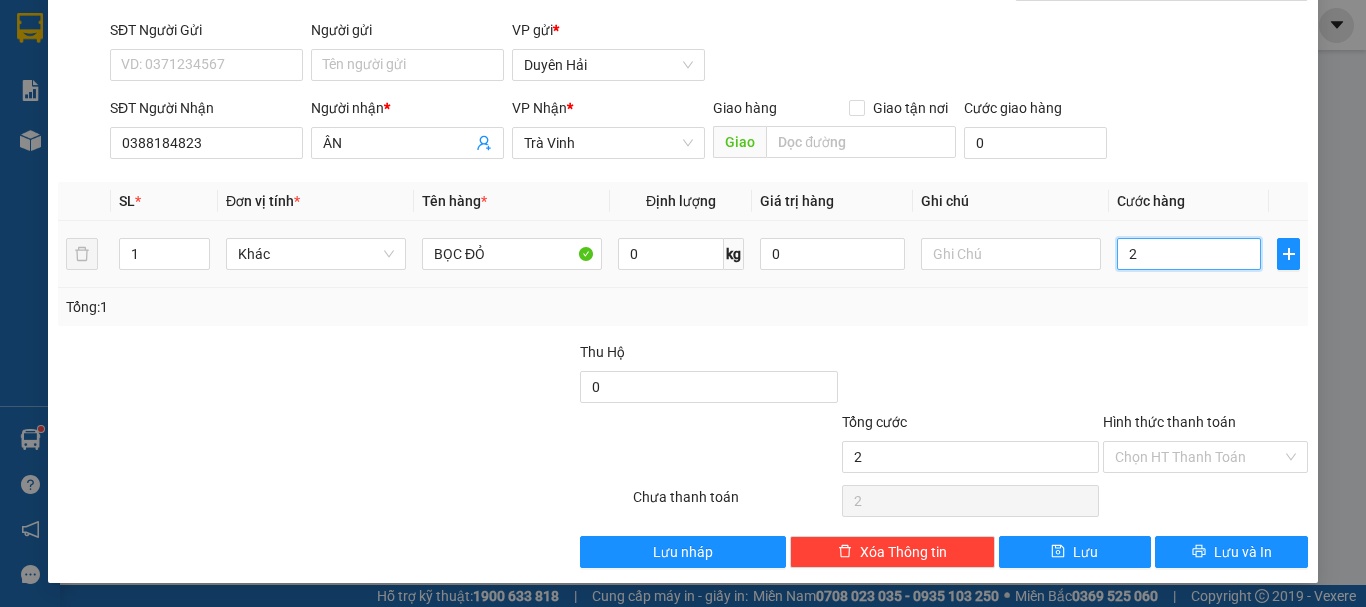 type on "20" 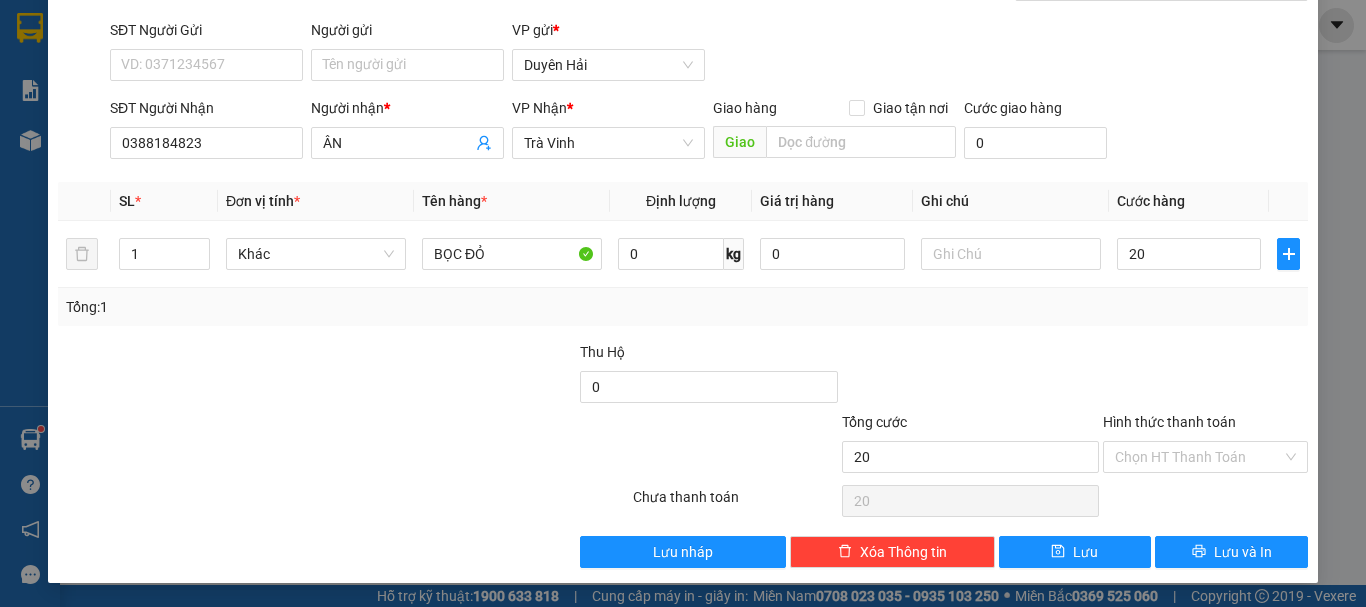 type on "20.000" 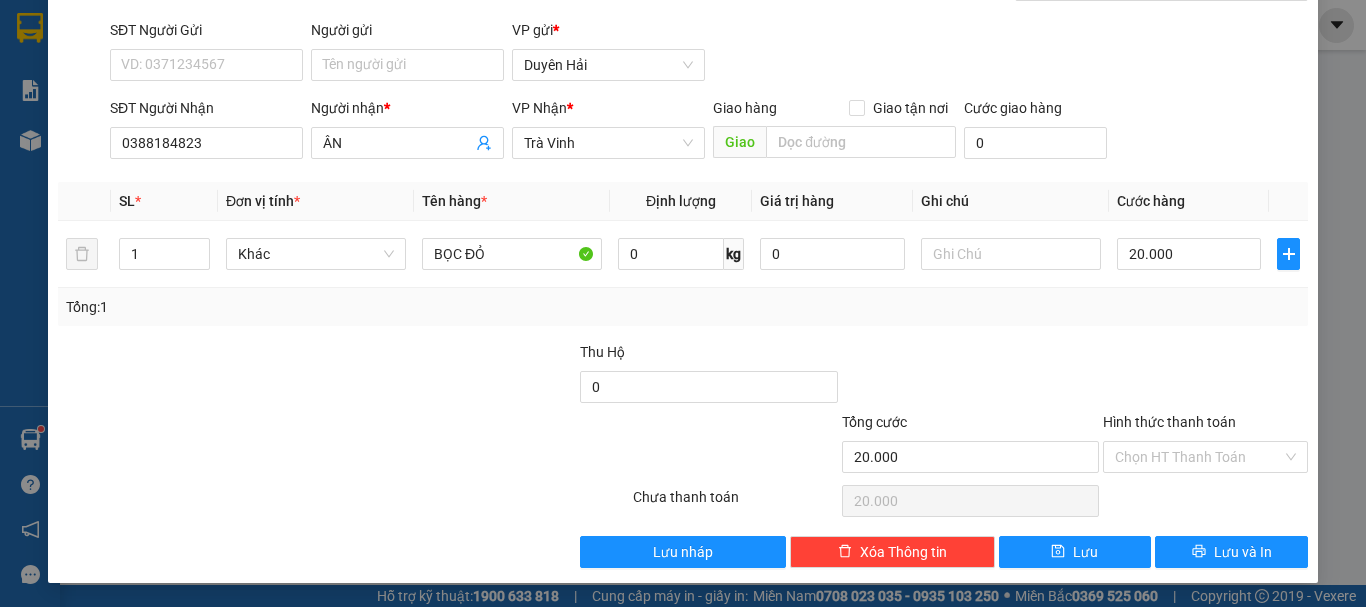 click at bounding box center (1205, 376) 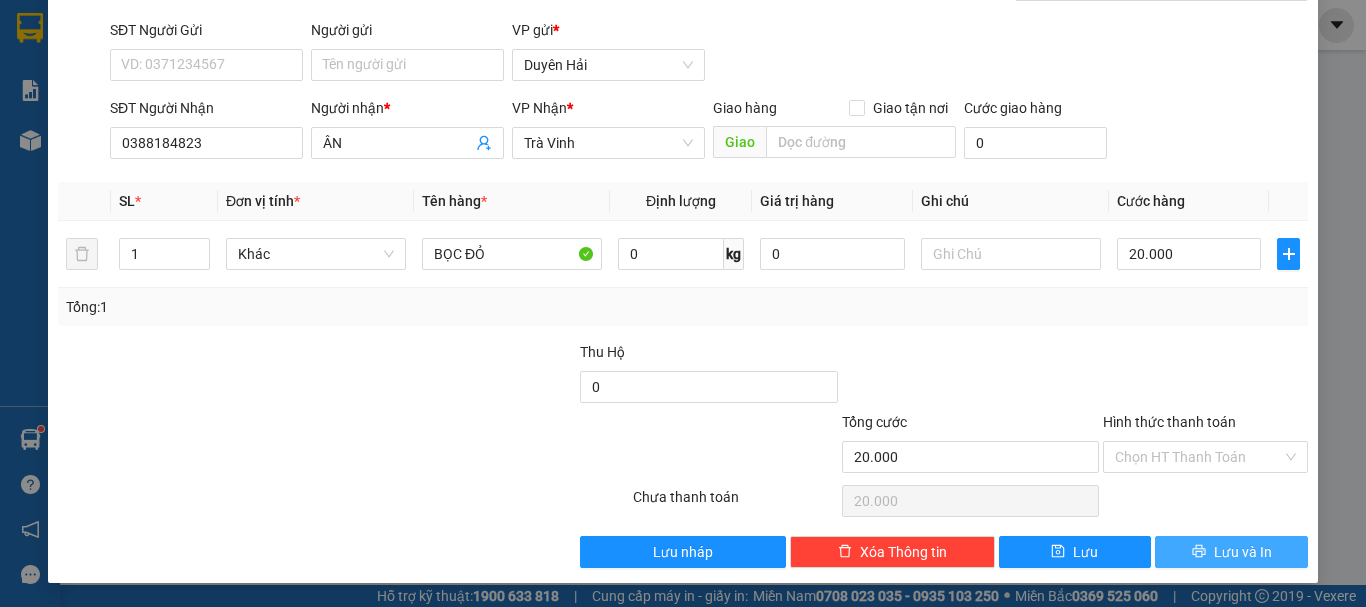 click on "Lưu và In" at bounding box center (1243, 552) 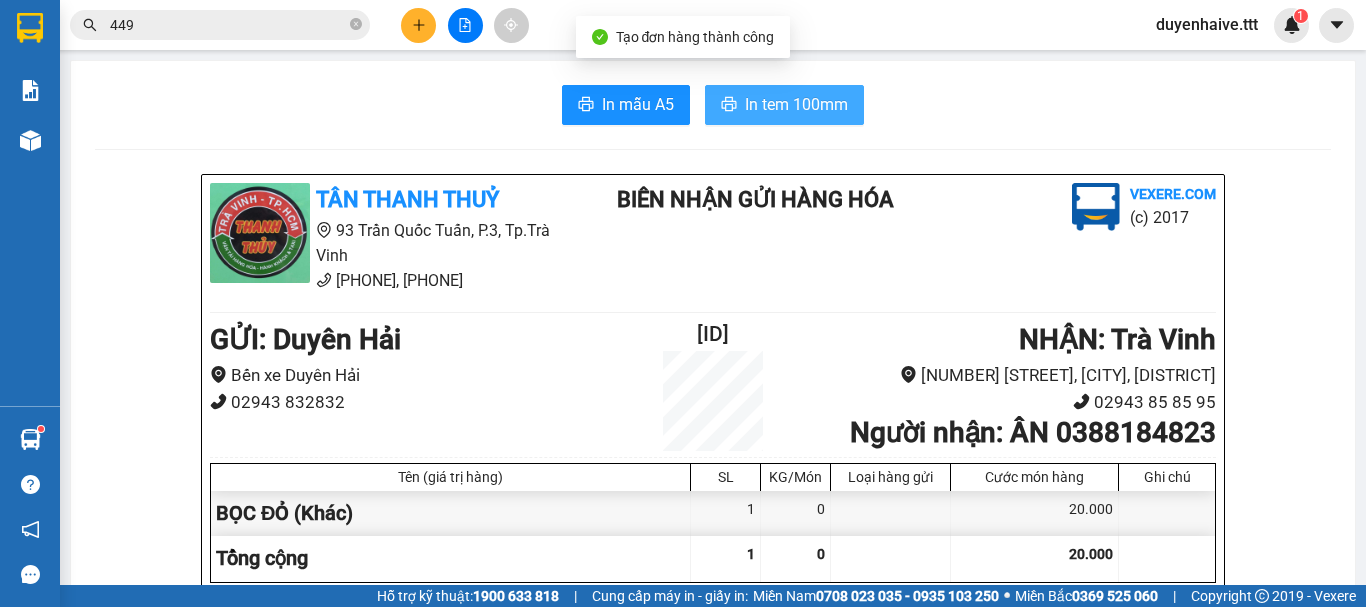 click on "In tem 100mm" at bounding box center [796, 104] 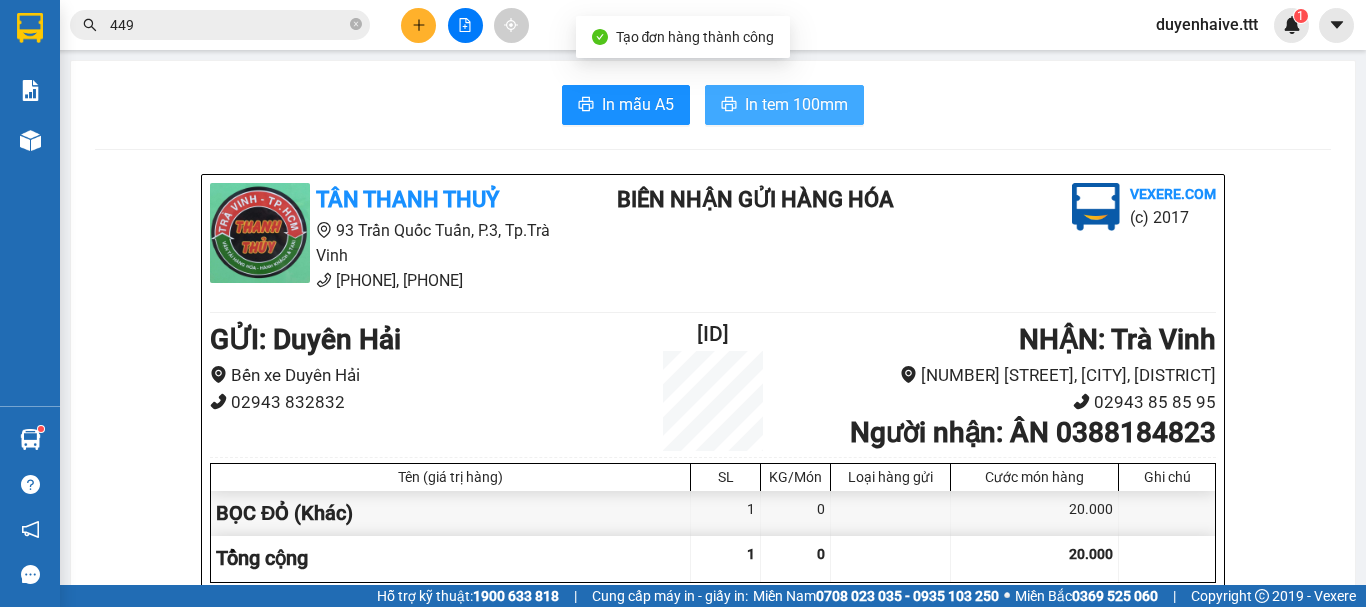 scroll, scrollTop: 0, scrollLeft: 0, axis: both 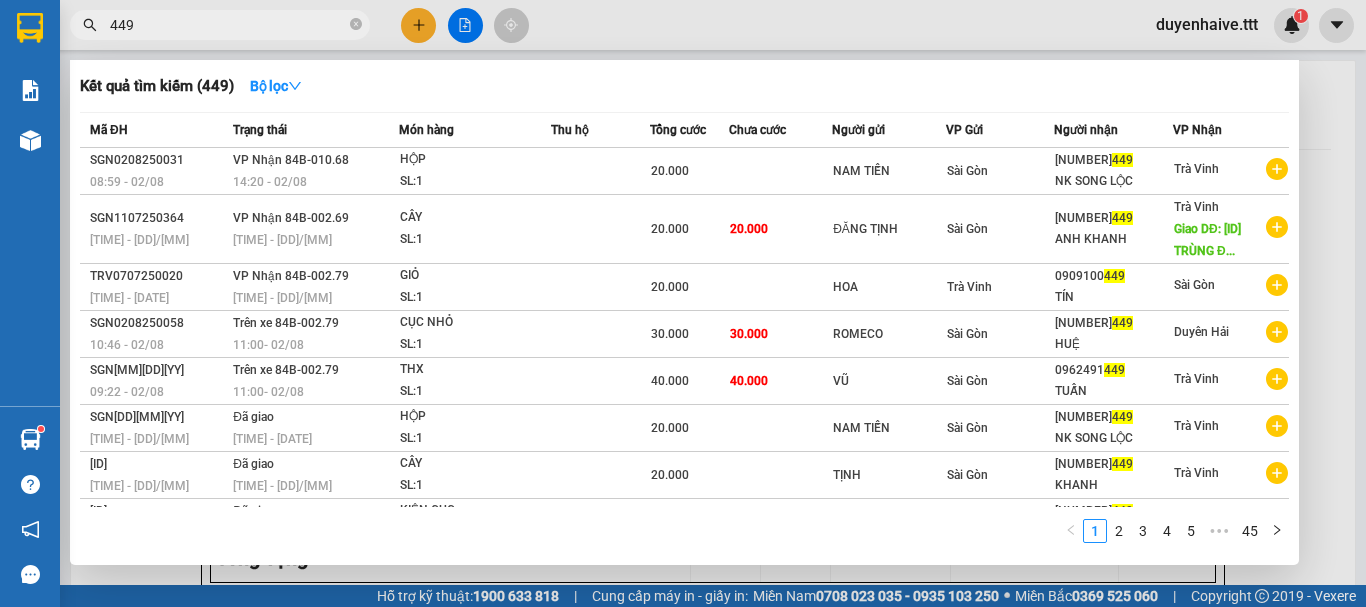 click on "449" at bounding box center (228, 25) 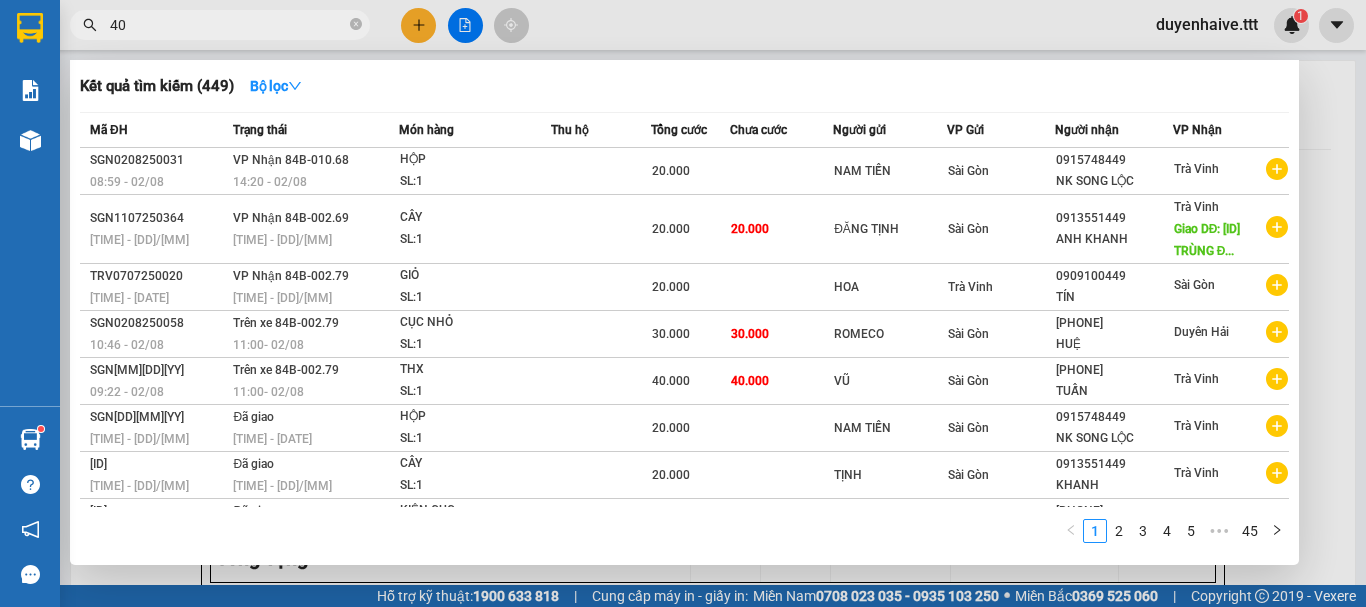 type on "405" 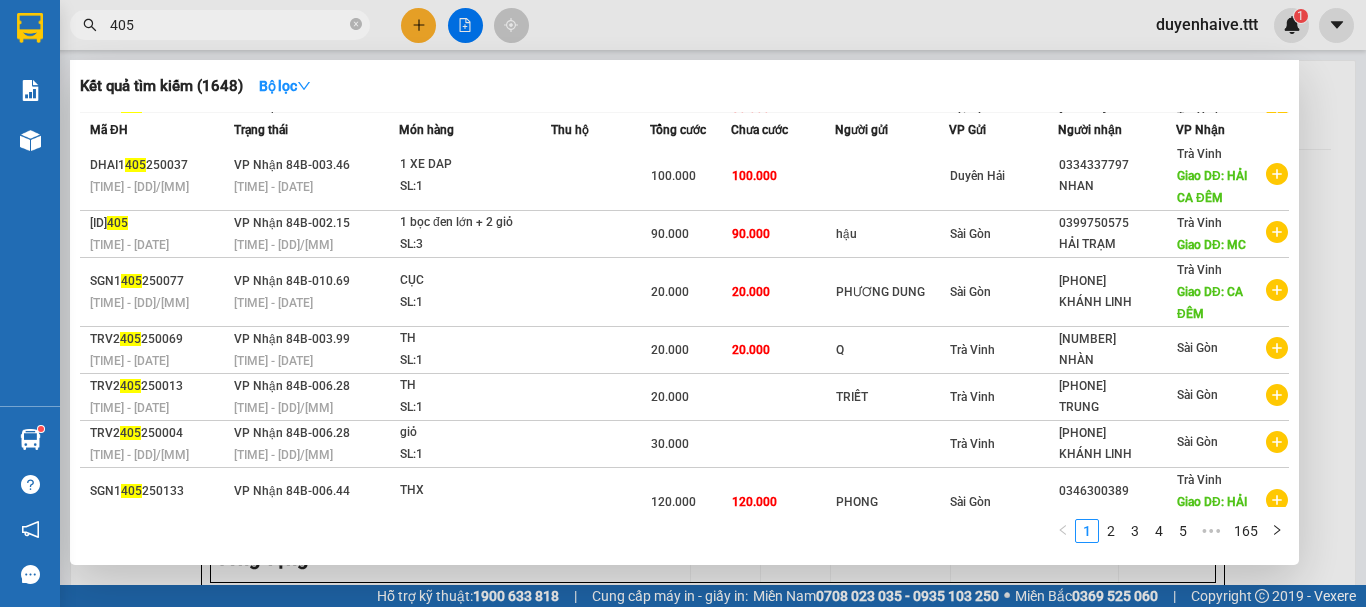 scroll, scrollTop: 0, scrollLeft: 0, axis: both 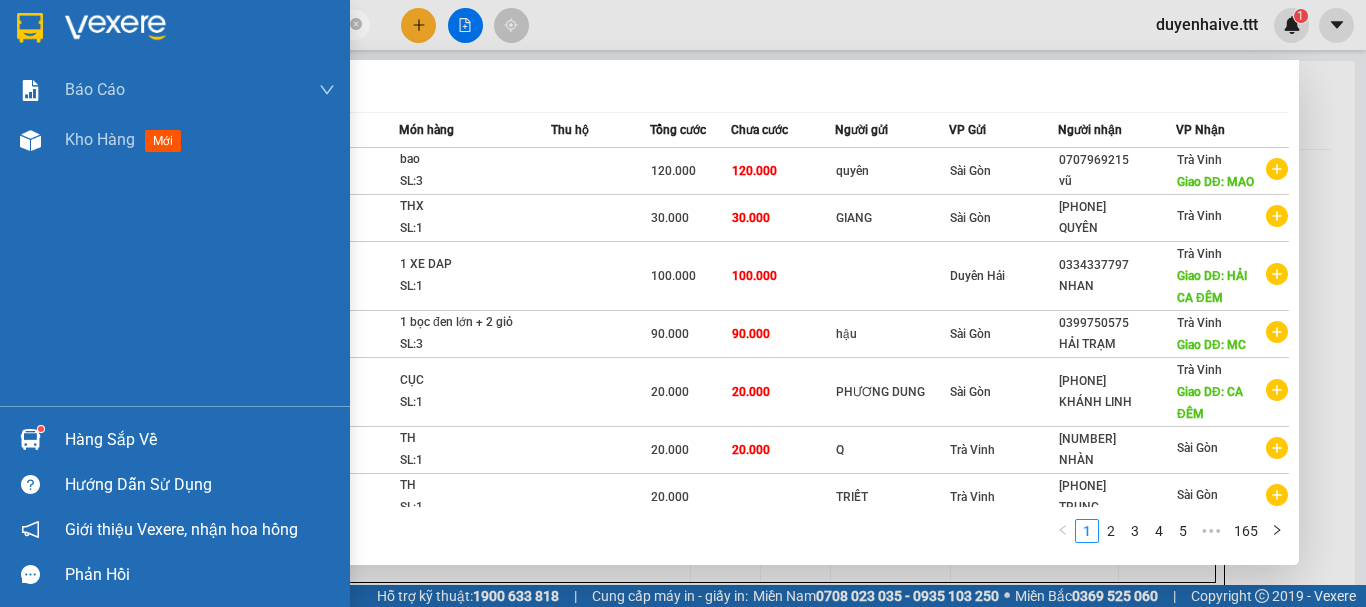drag, startPoint x: 193, startPoint y: 27, endPoint x: 78, endPoint y: 18, distance: 115.35164 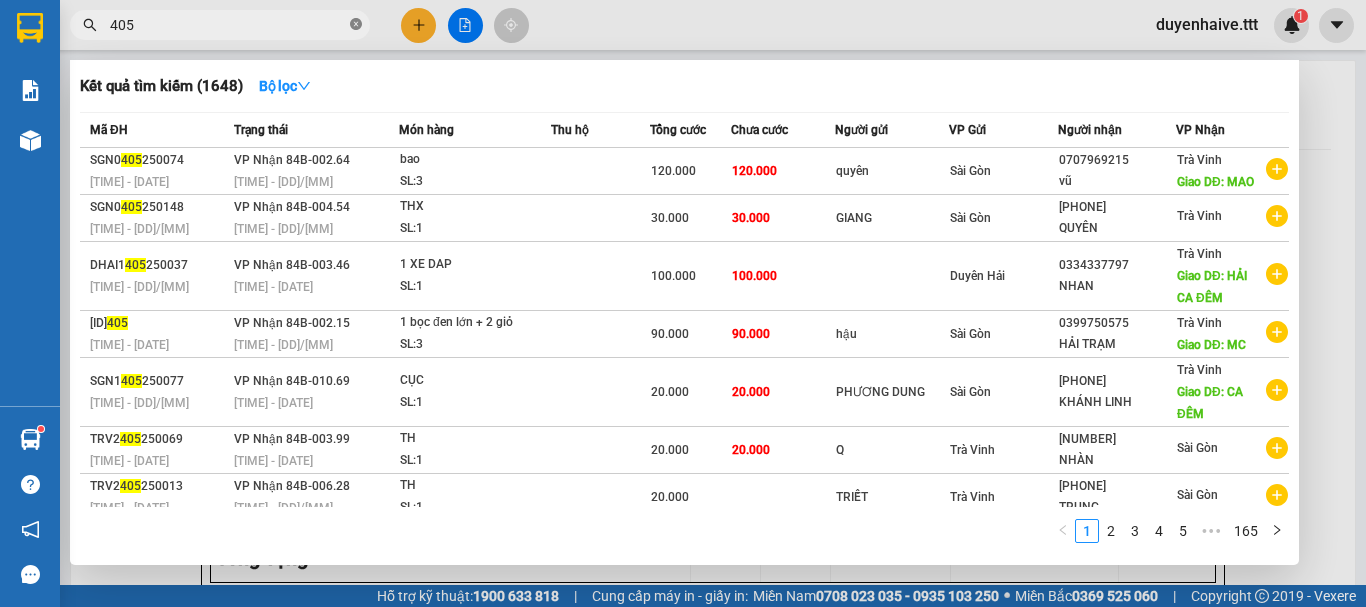 click 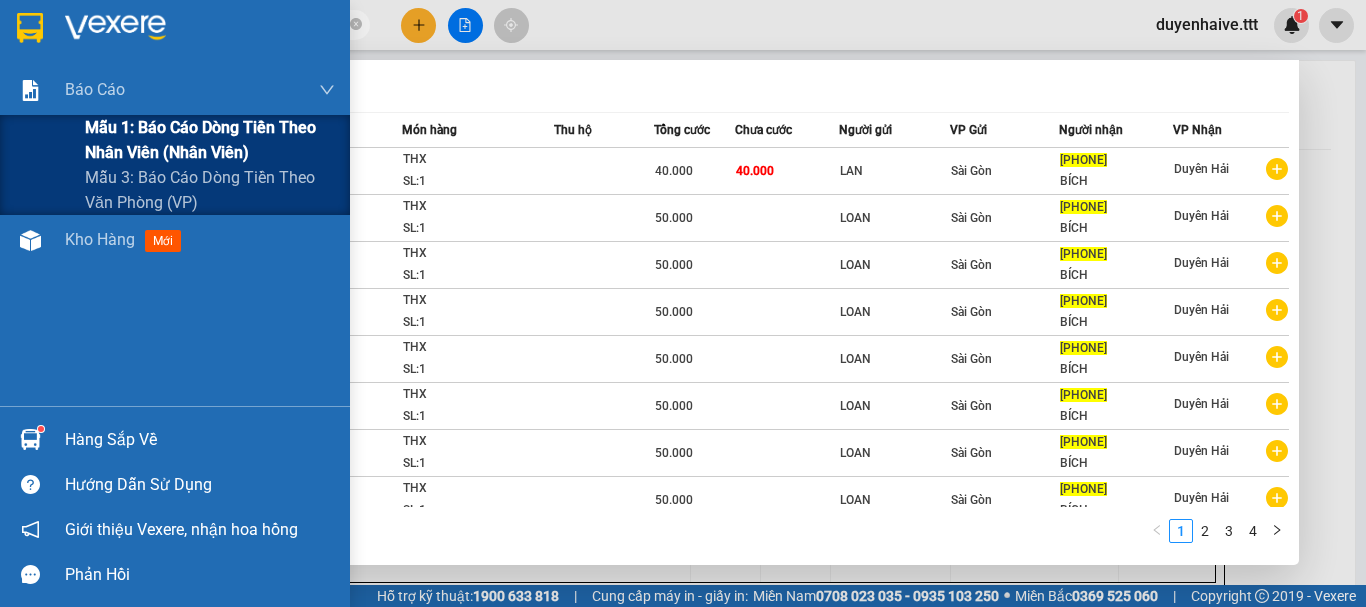 type on "[PHONE]" 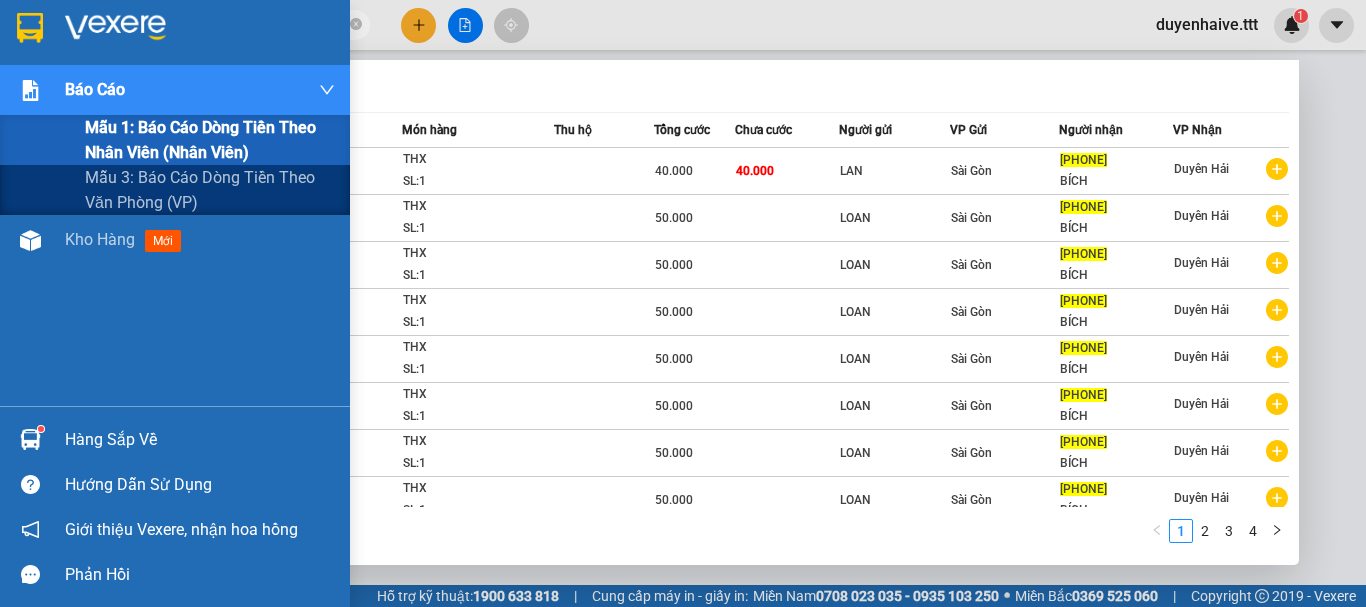 click on "Mẫu 1: Báo cáo dòng tiền theo nhân viên (nhân viên)" at bounding box center (210, 140) 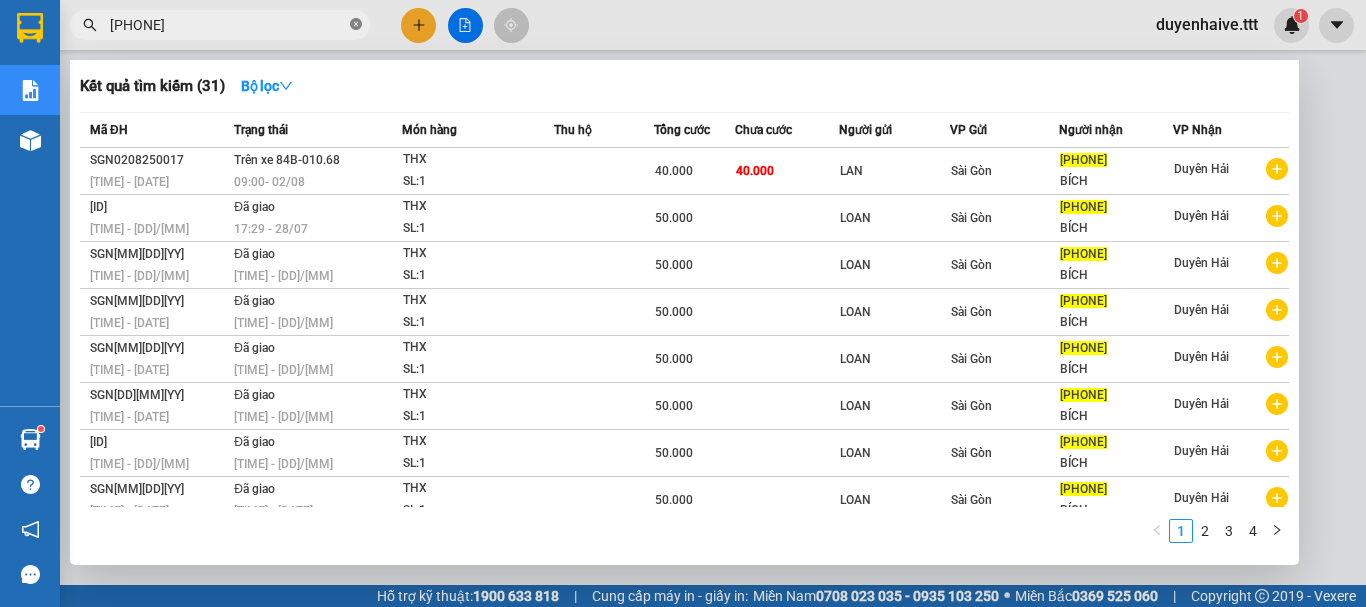 click 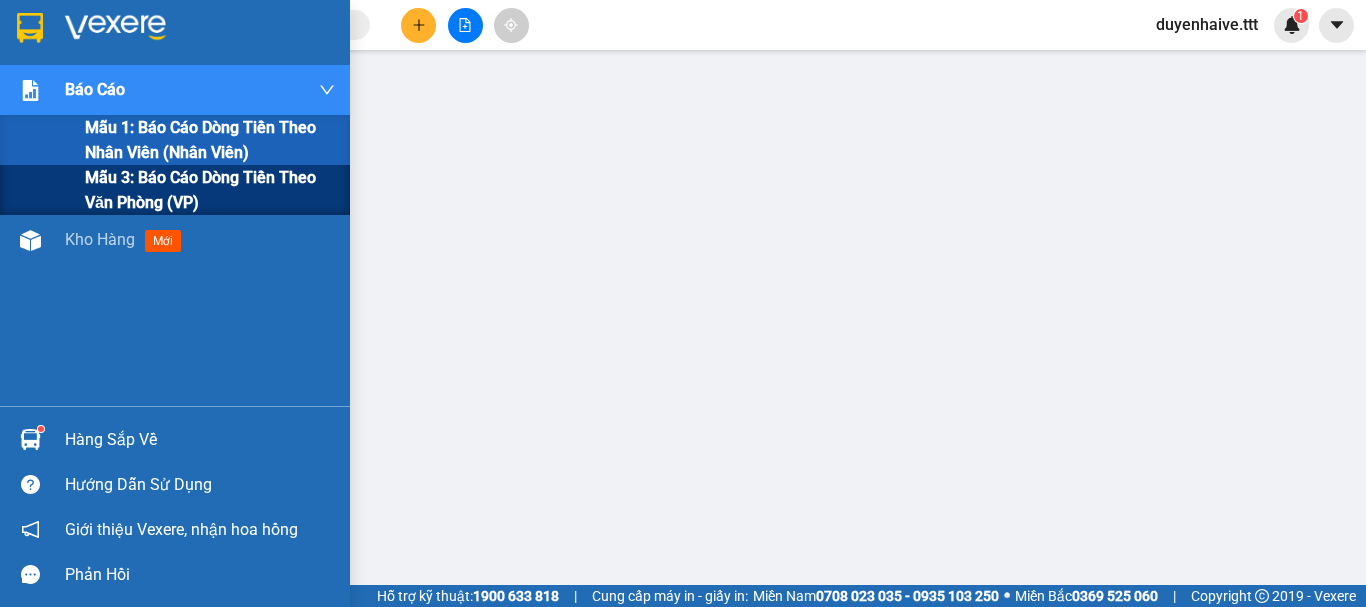 click on "Mẫu 3: Báo cáo dòng tiền theo văn phòng (VP)" at bounding box center (210, 190) 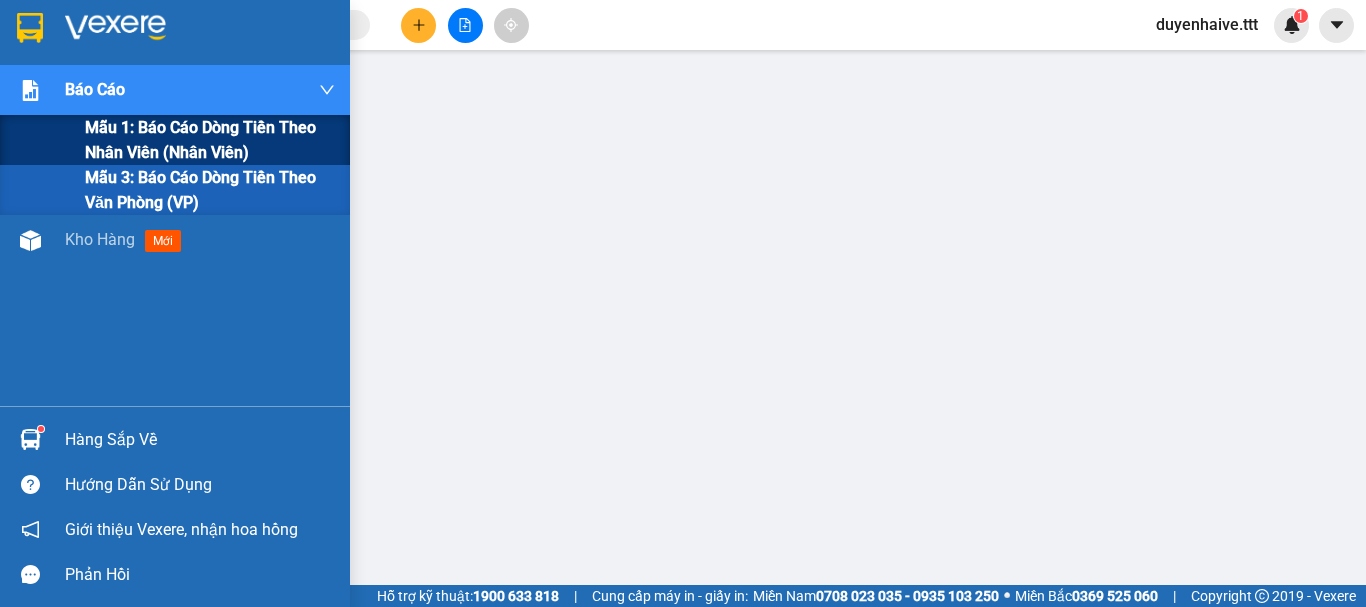 click on "Mẫu 1: Báo cáo dòng tiền theo nhân viên (nhân viên)" at bounding box center (210, 140) 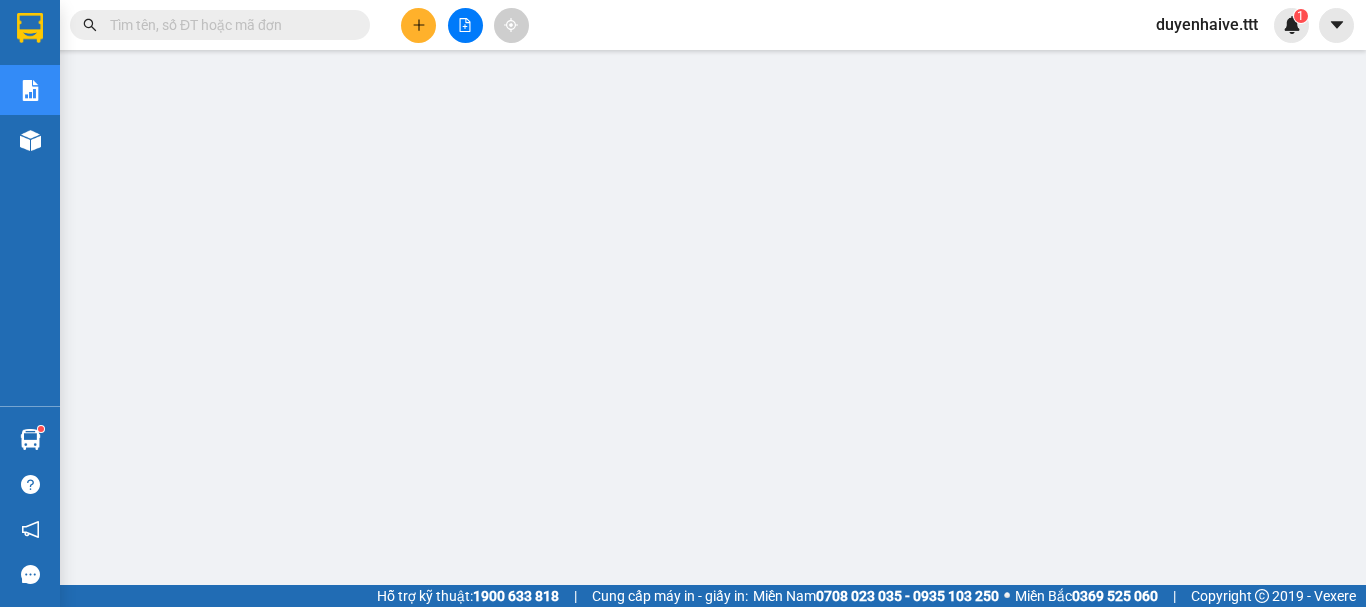 click at bounding box center (228, 25) 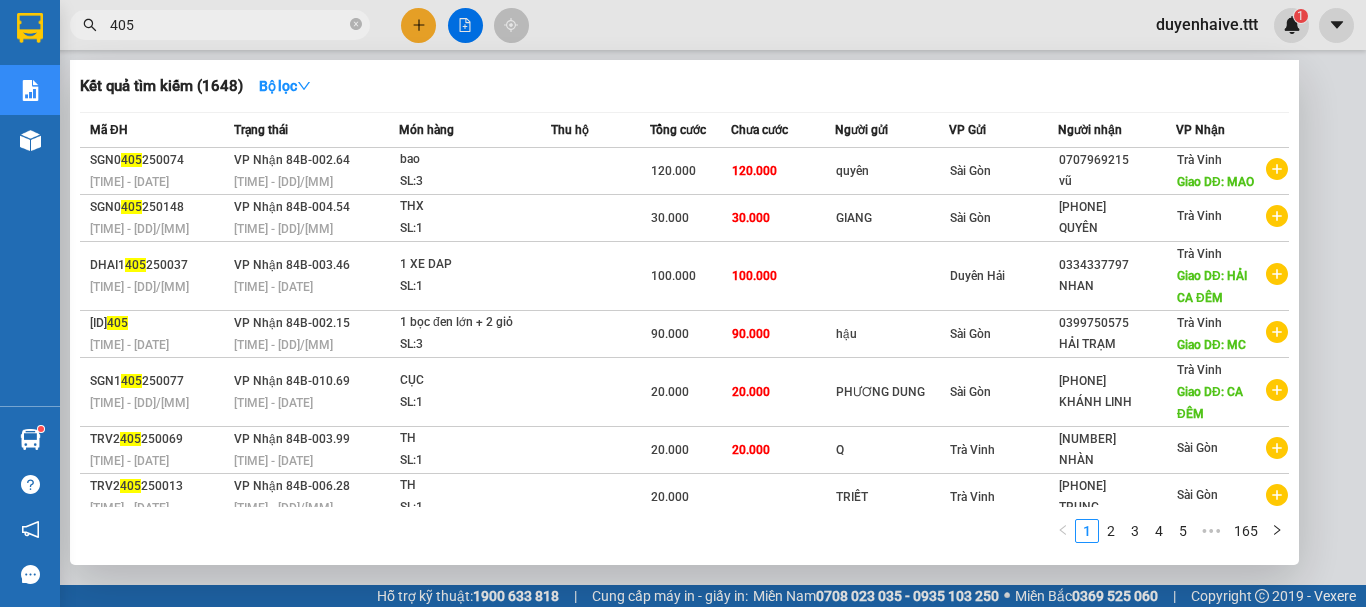 click on "405" at bounding box center (228, 25) 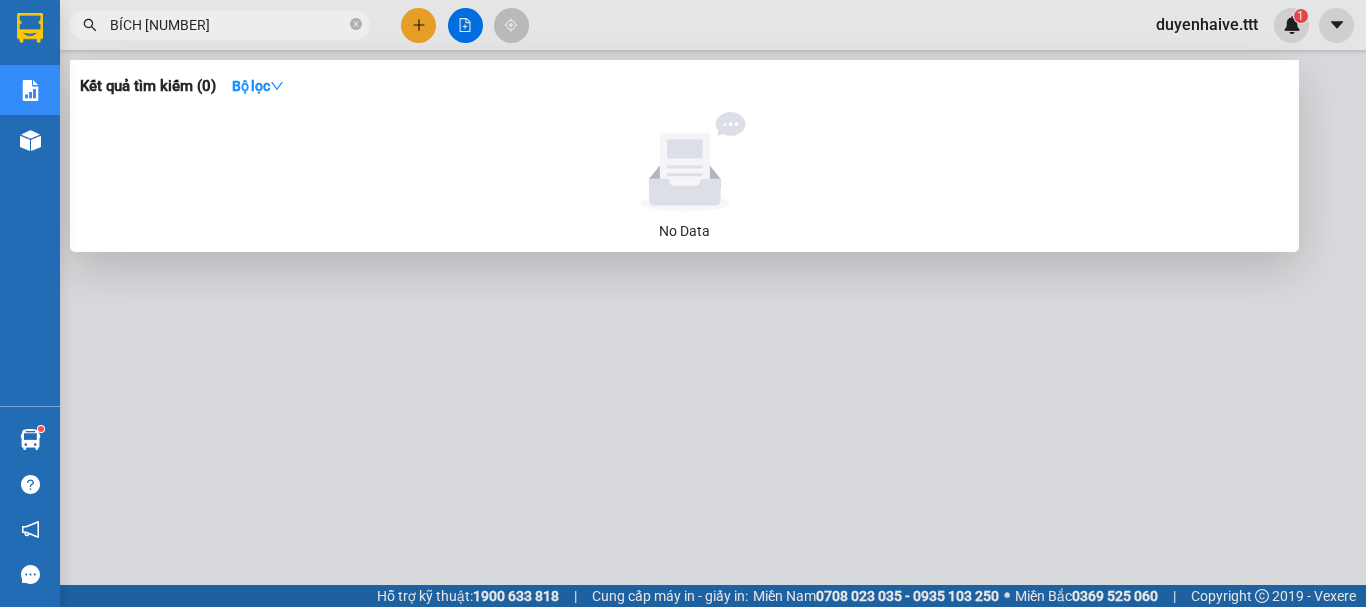 click on "BÍCH [NUMBER]" at bounding box center (228, 25) 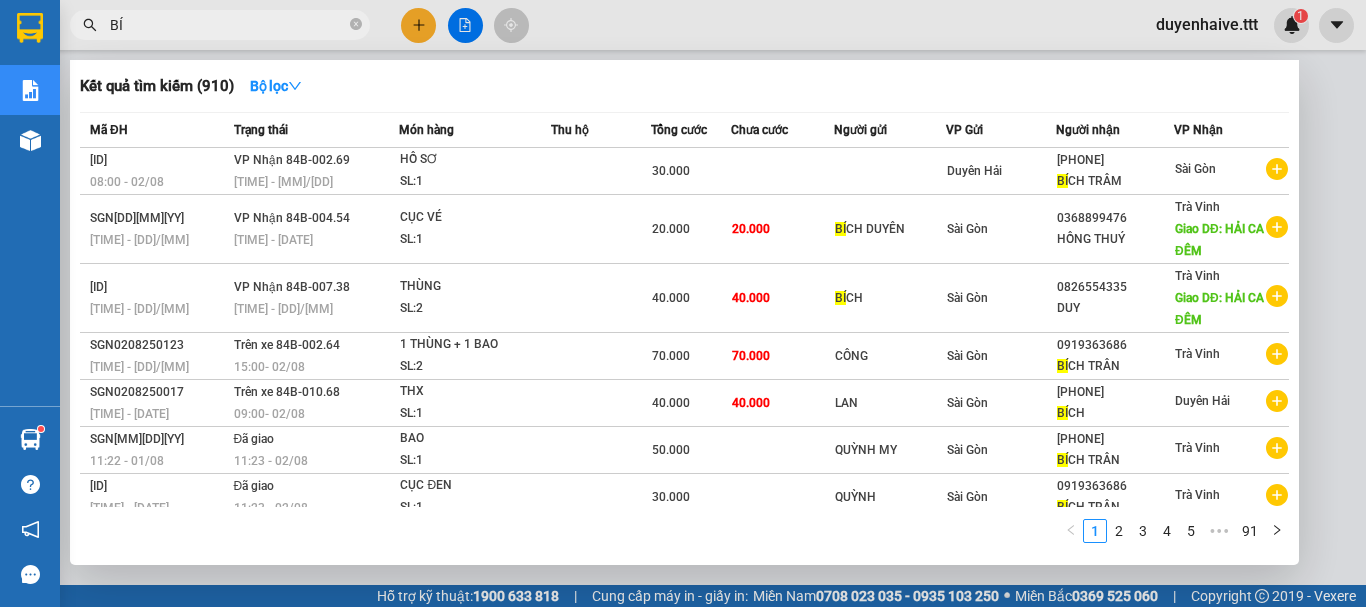 type on "B" 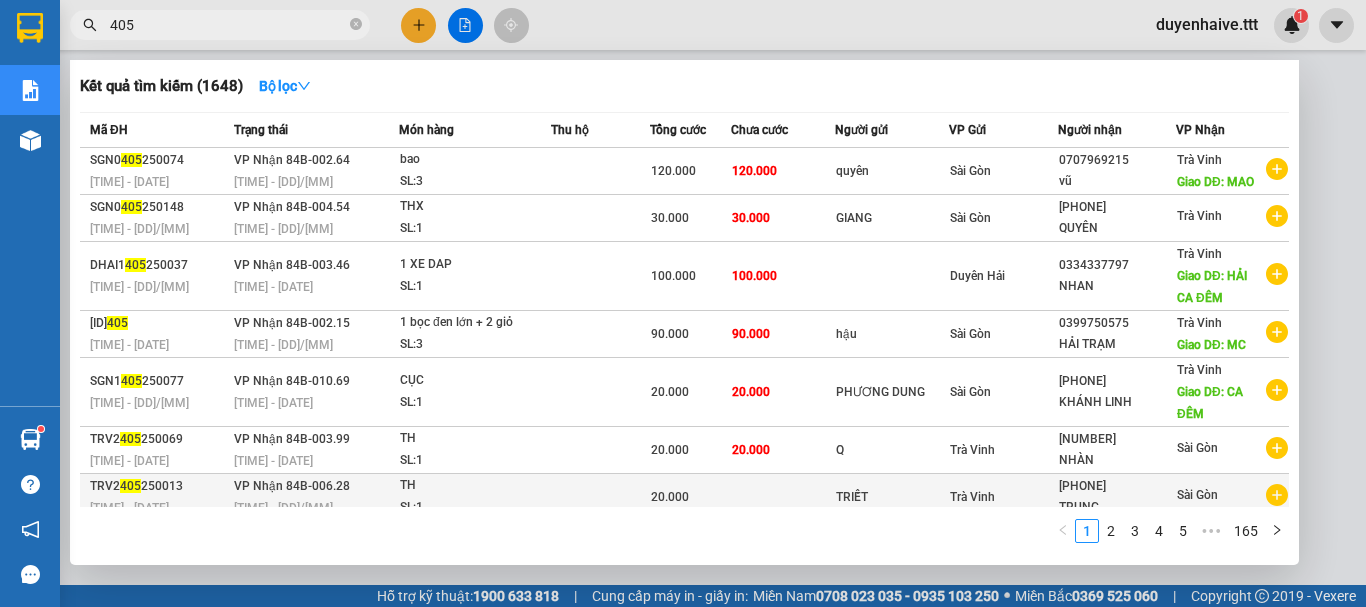 scroll, scrollTop: 177, scrollLeft: 0, axis: vertical 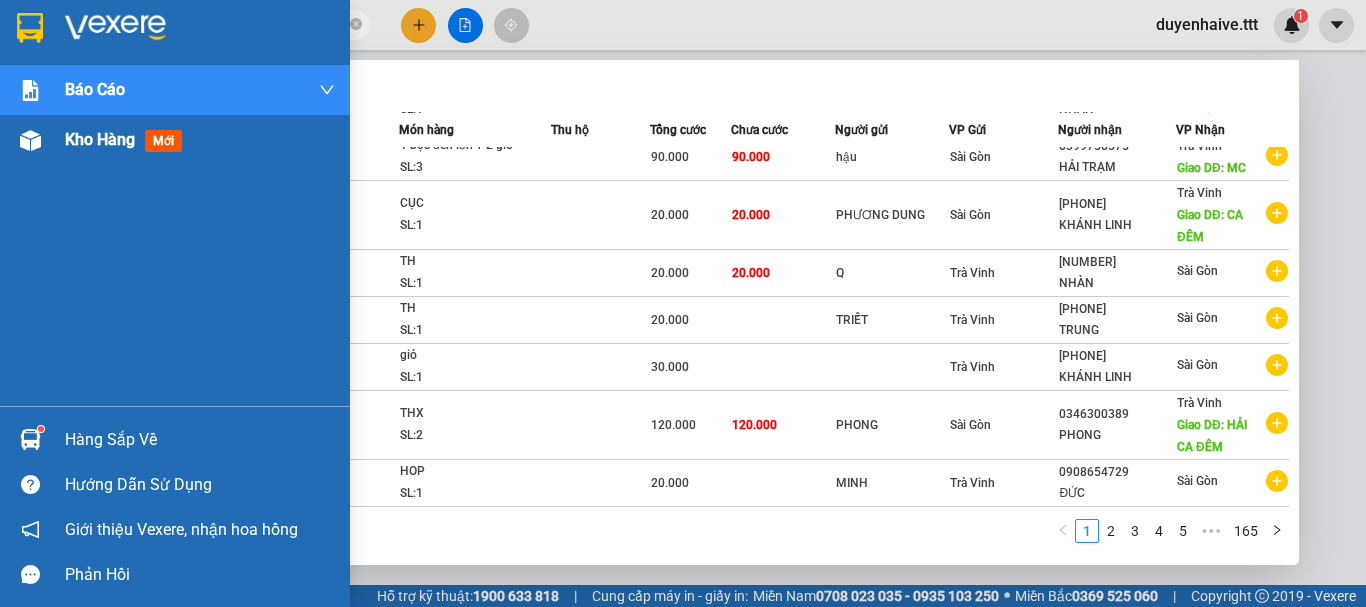 type on "405" 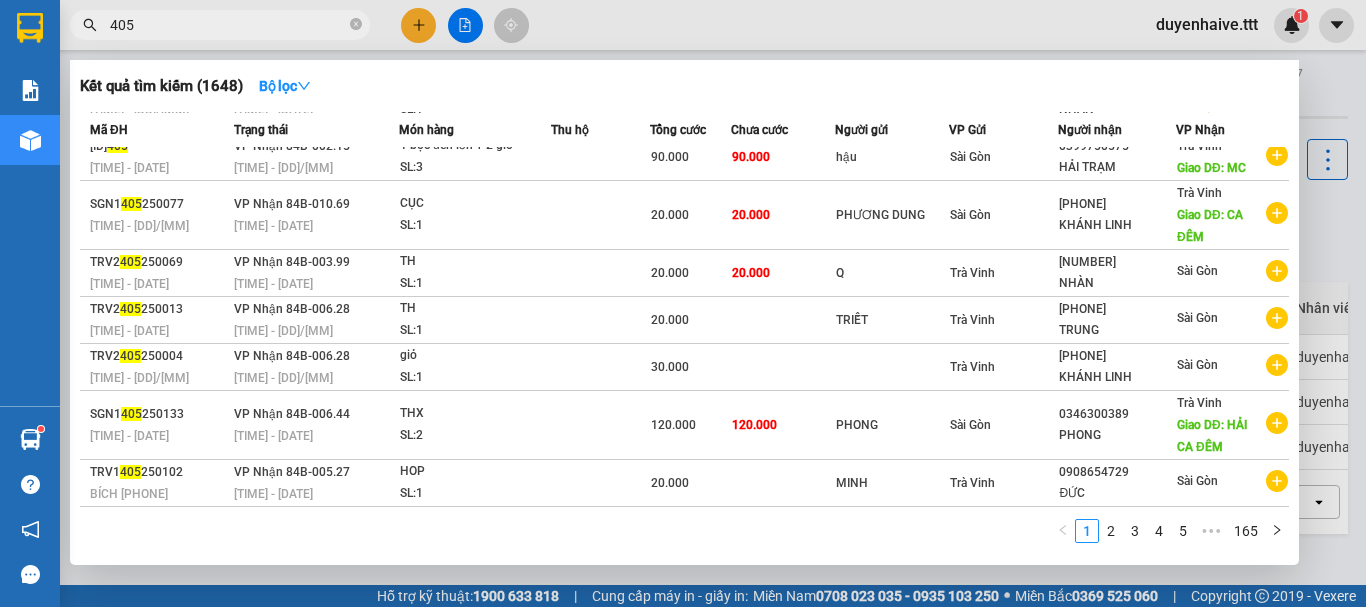 drag, startPoint x: 185, startPoint y: 28, endPoint x: 103, endPoint y: 25, distance: 82.05486 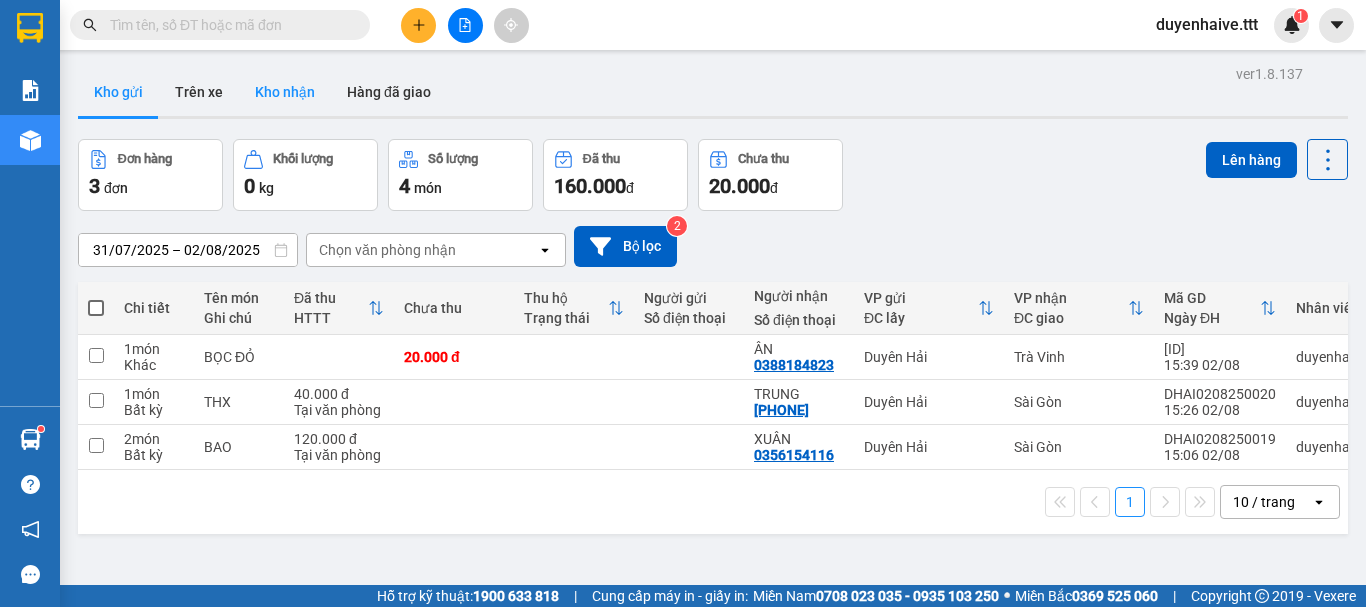 type 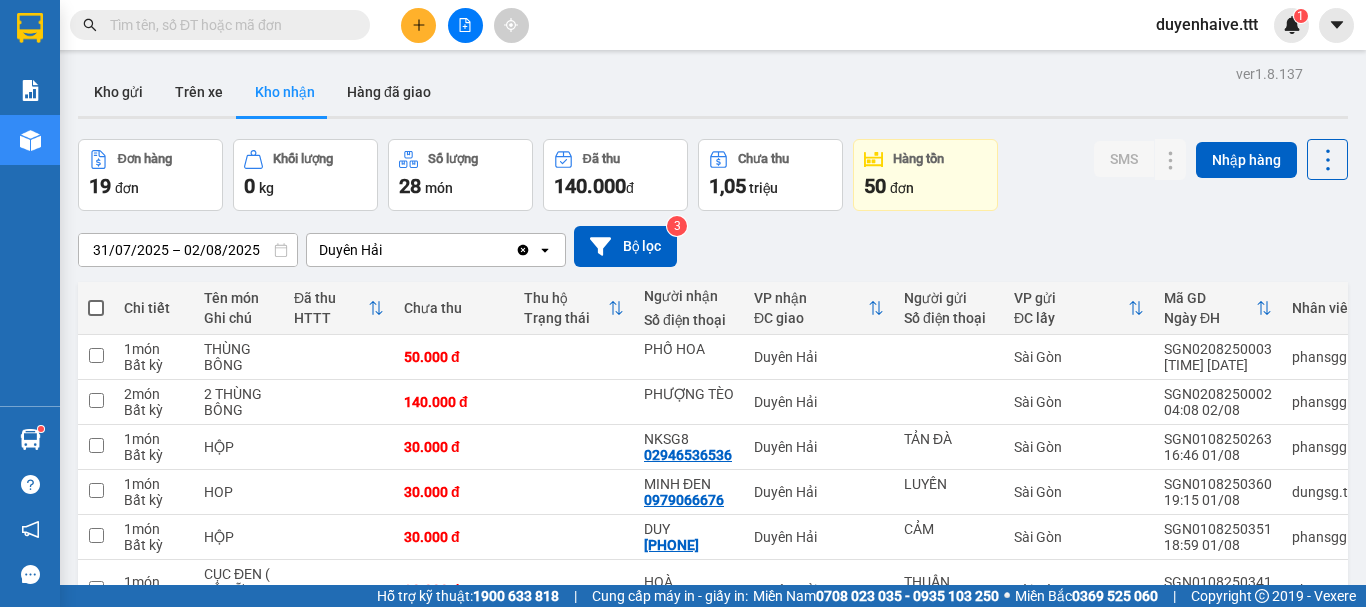 scroll, scrollTop: 0, scrollLeft: 0, axis: both 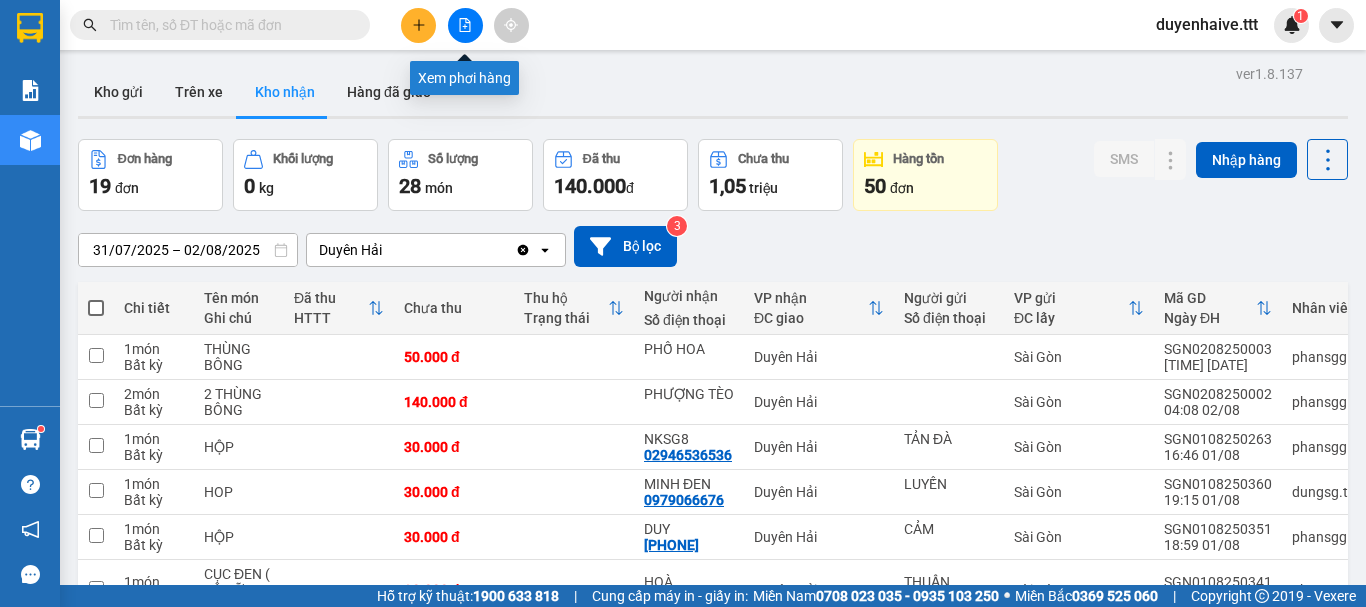 click 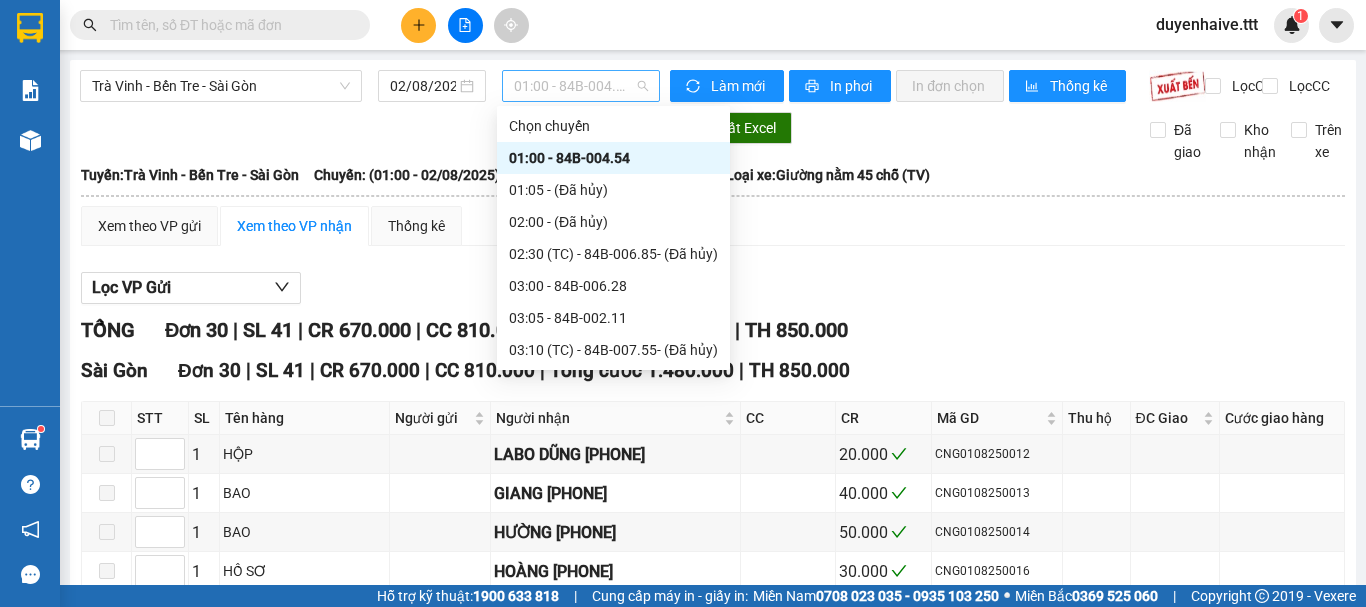 click on "01:00     - 84B-004.54" at bounding box center [581, 86] 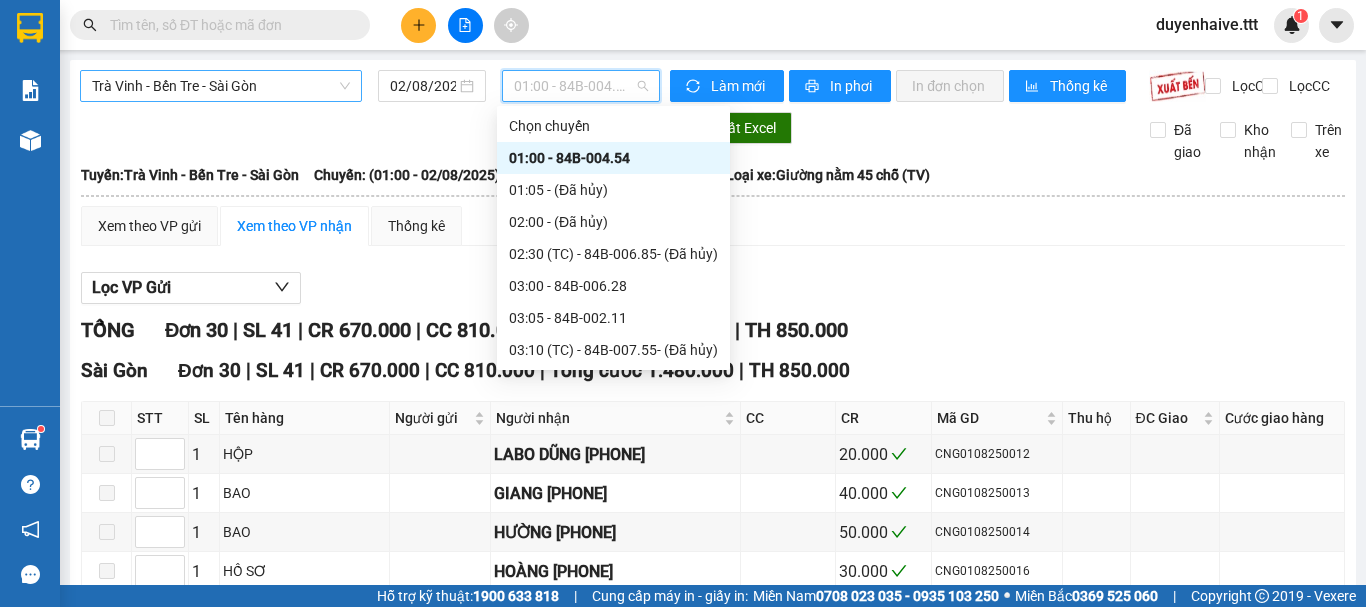 click on "Trà Vinh - Bến Tre - Sài Gòn" at bounding box center [221, 86] 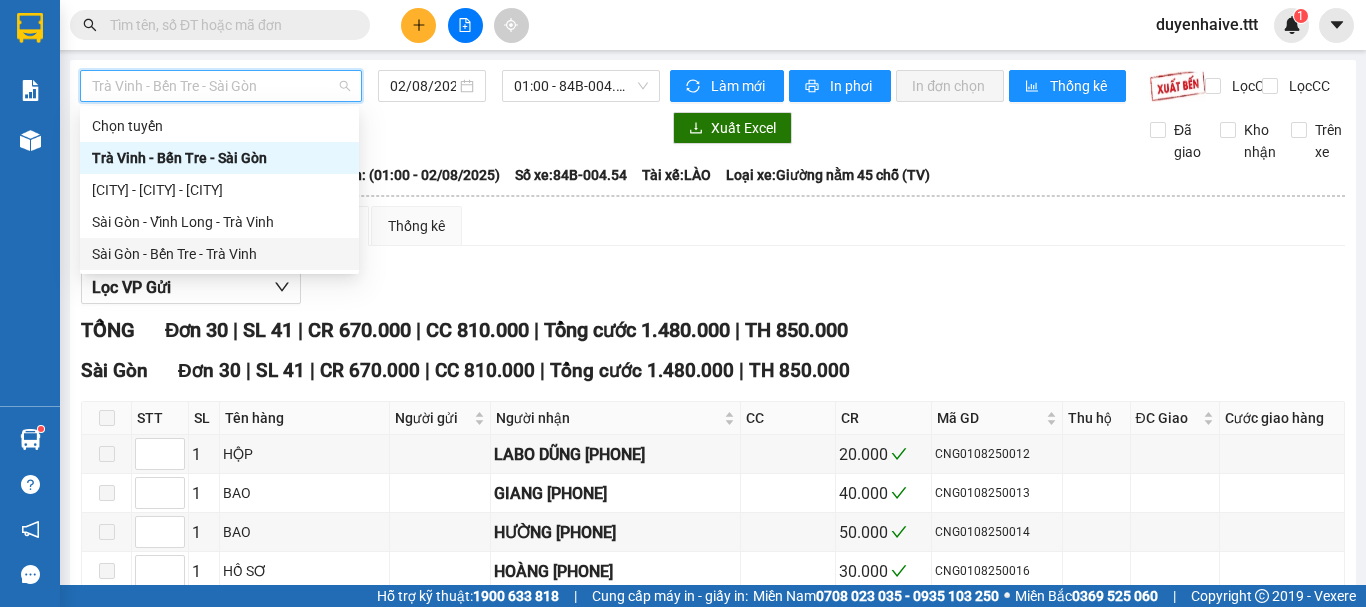 click on "Sài Gòn - Bến Tre - Trà Vinh" at bounding box center (219, 254) 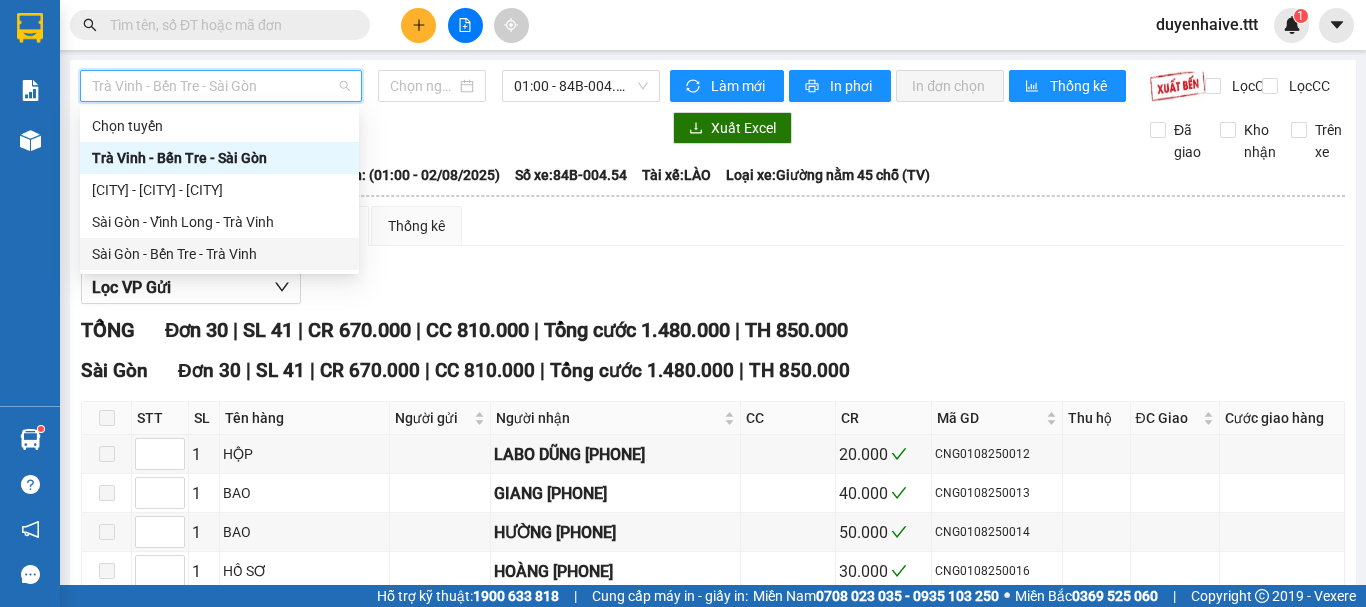 type on "02/08/2025" 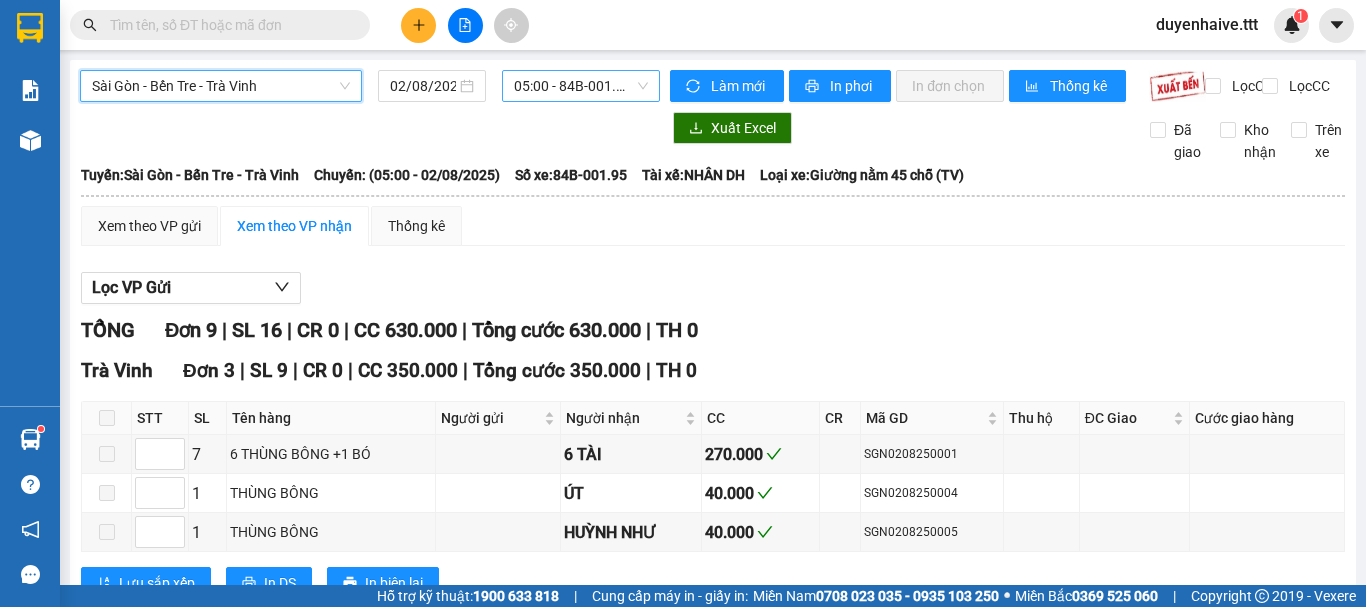 click on "[TIME]     - [ID]" at bounding box center (581, 86) 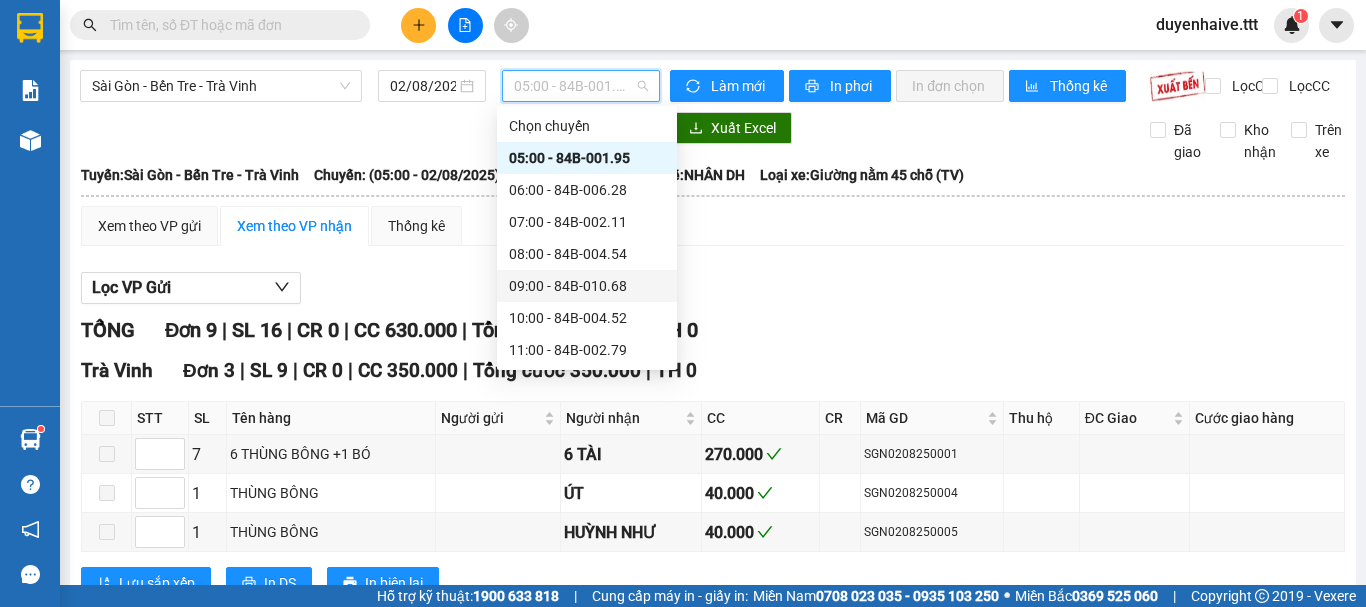click on "09:00     - 84B-010.68" at bounding box center [587, 286] 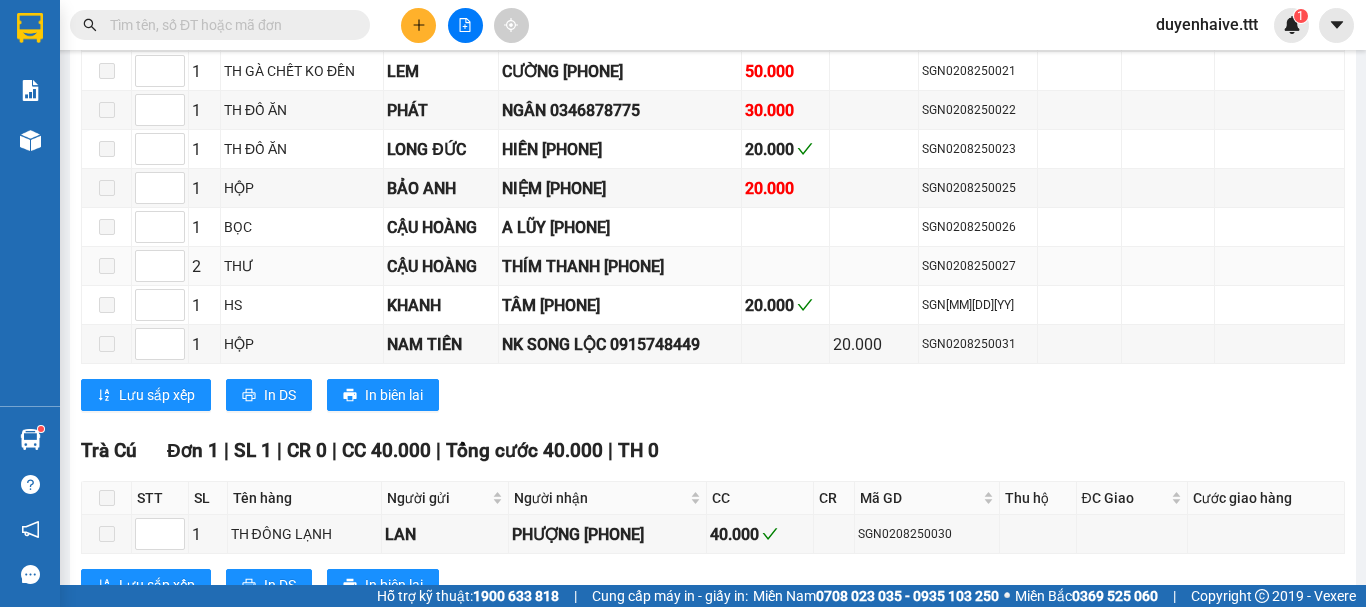 scroll, scrollTop: 857, scrollLeft: 0, axis: vertical 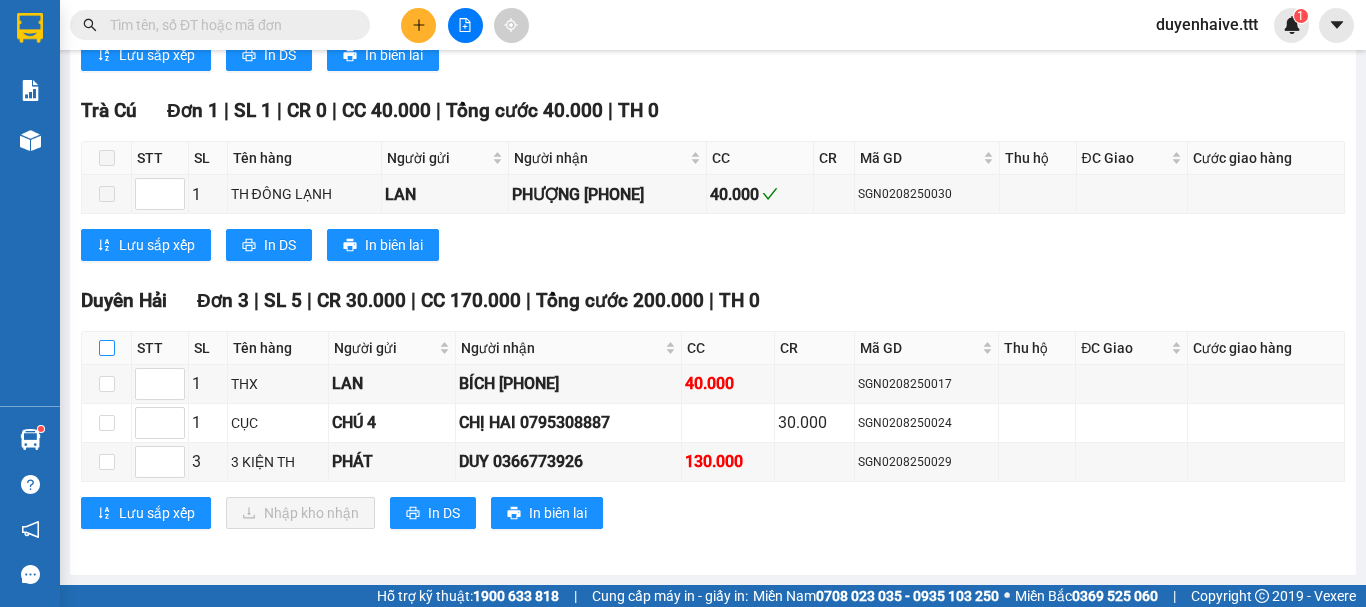 click at bounding box center [107, 348] 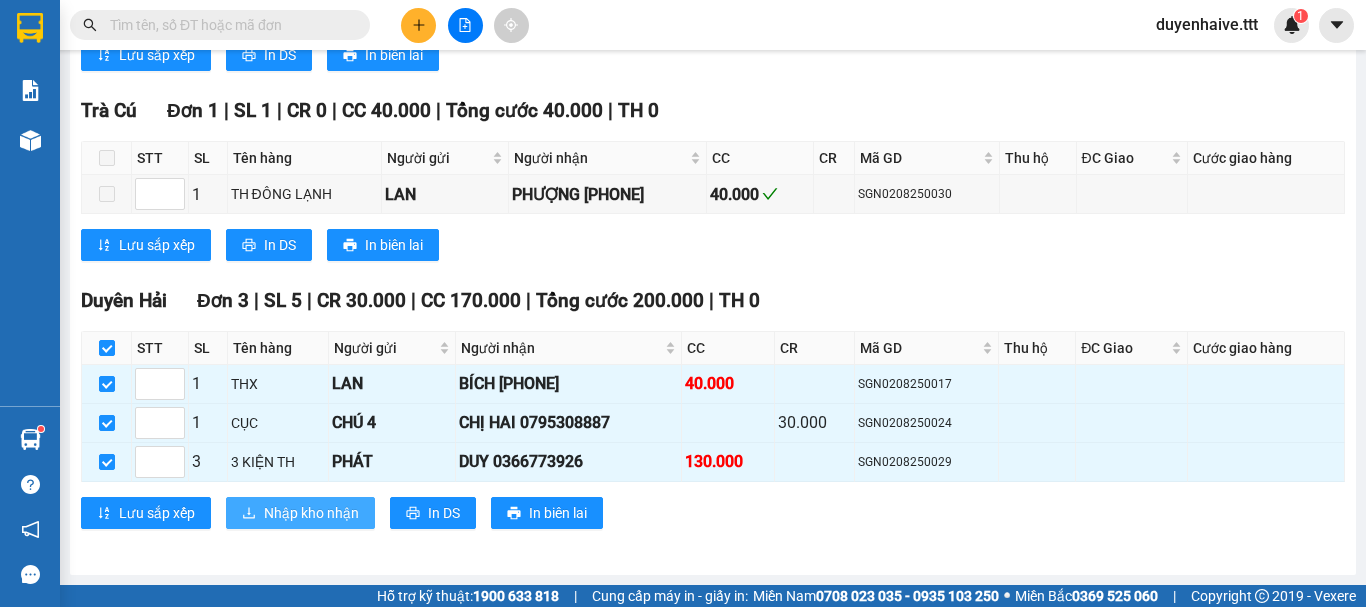 click on "Nhập kho nhận" at bounding box center (311, 513) 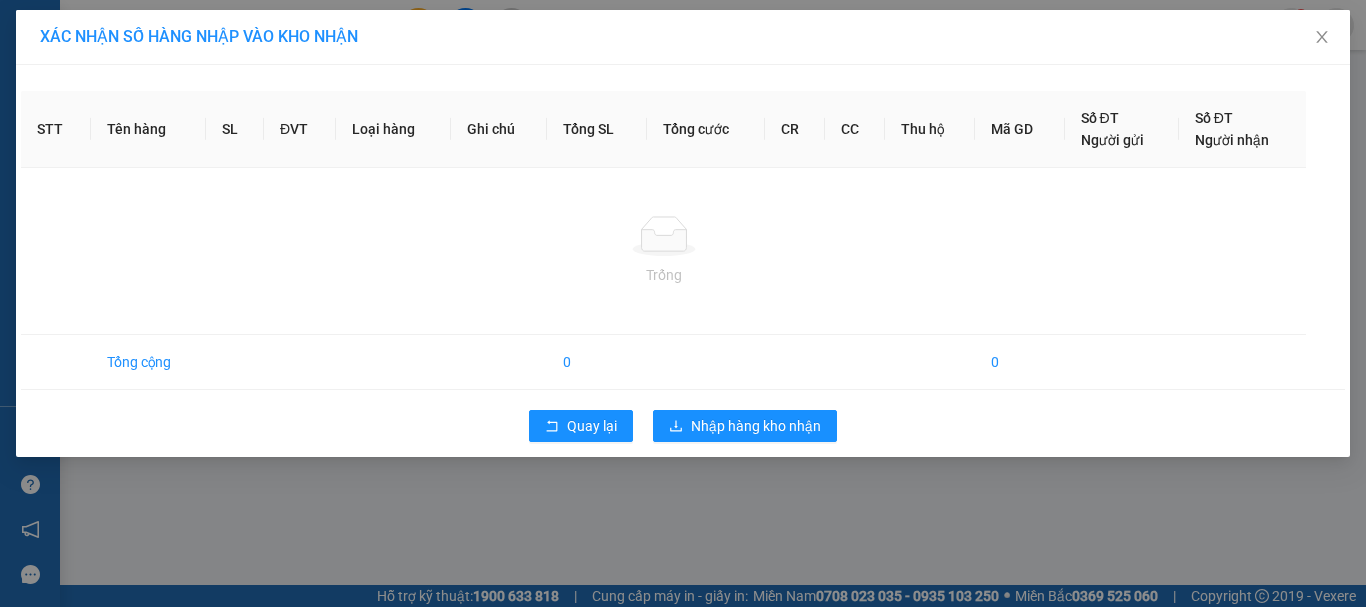 scroll, scrollTop: 0, scrollLeft: 0, axis: both 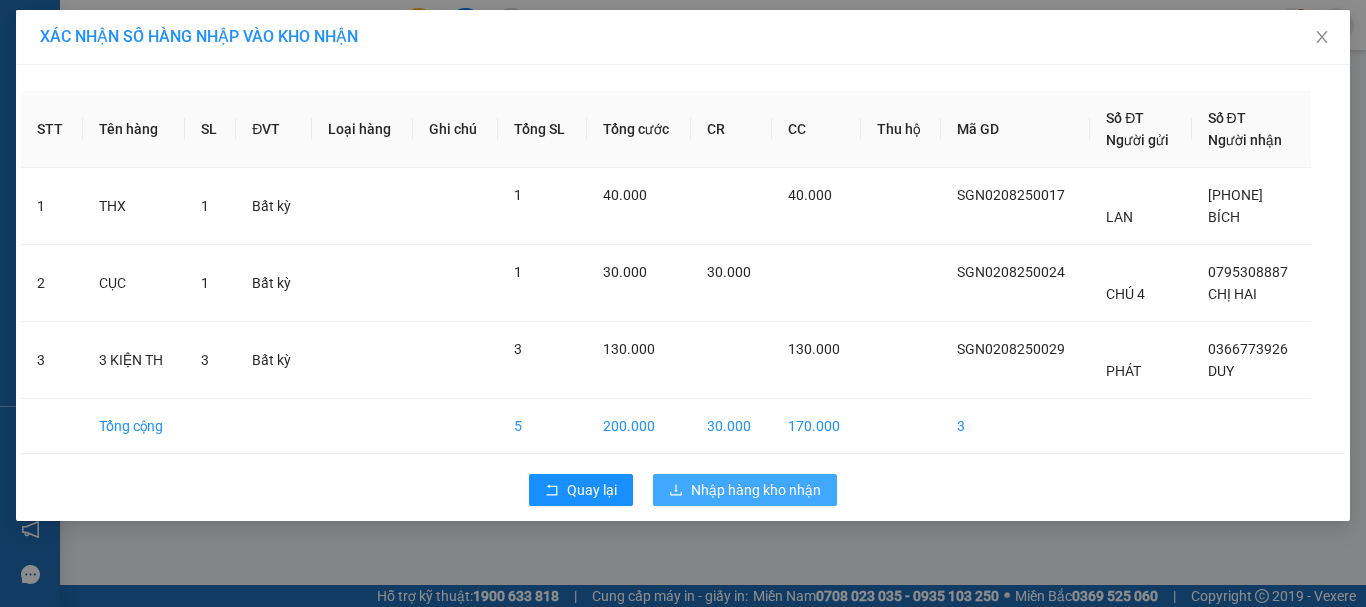 click on "Nhập hàng kho nhận" at bounding box center [756, 490] 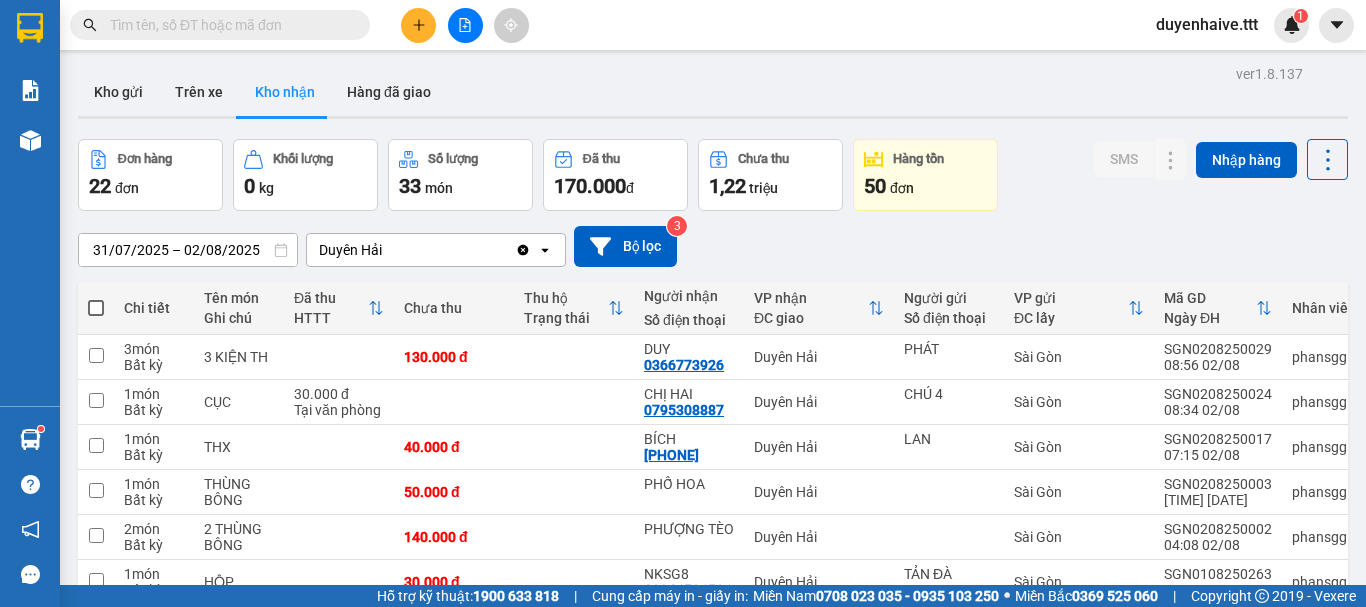 click at bounding box center (228, 25) 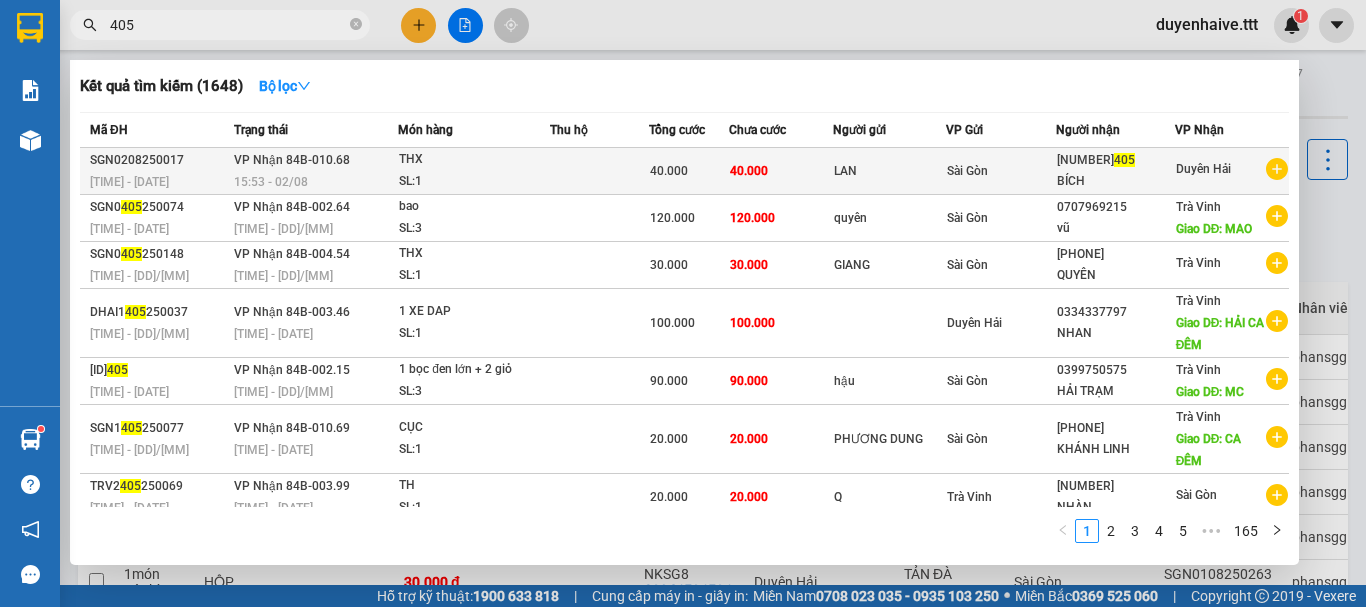 type on "405" 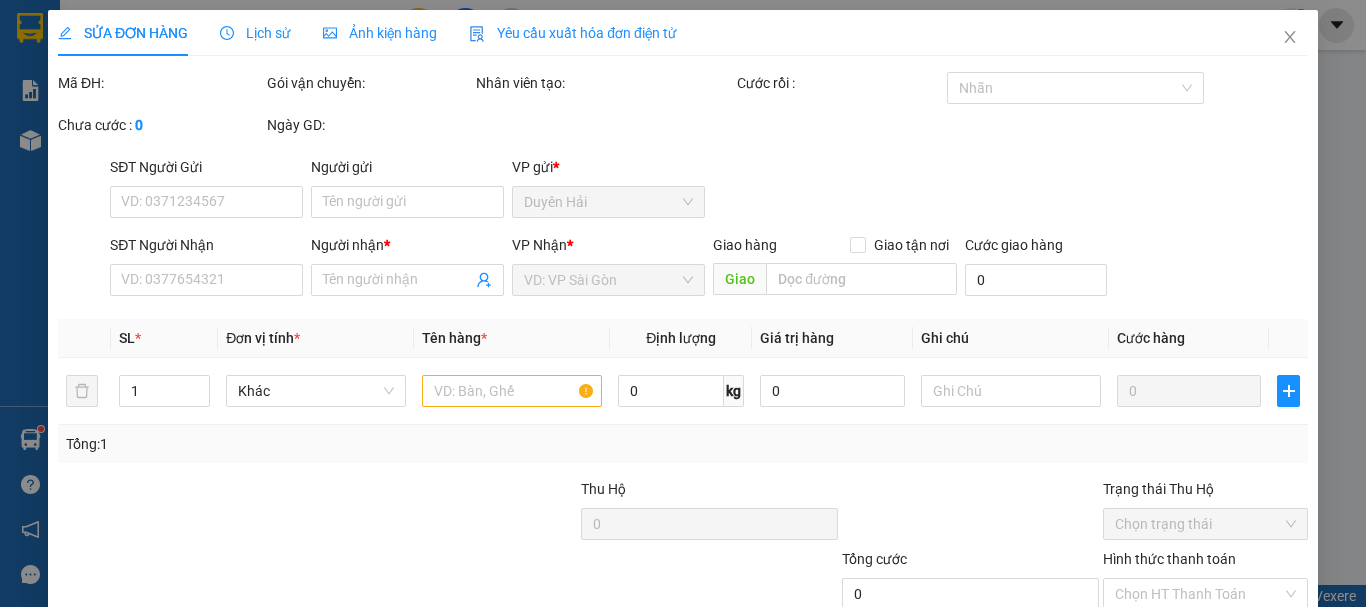 type on "LAN" 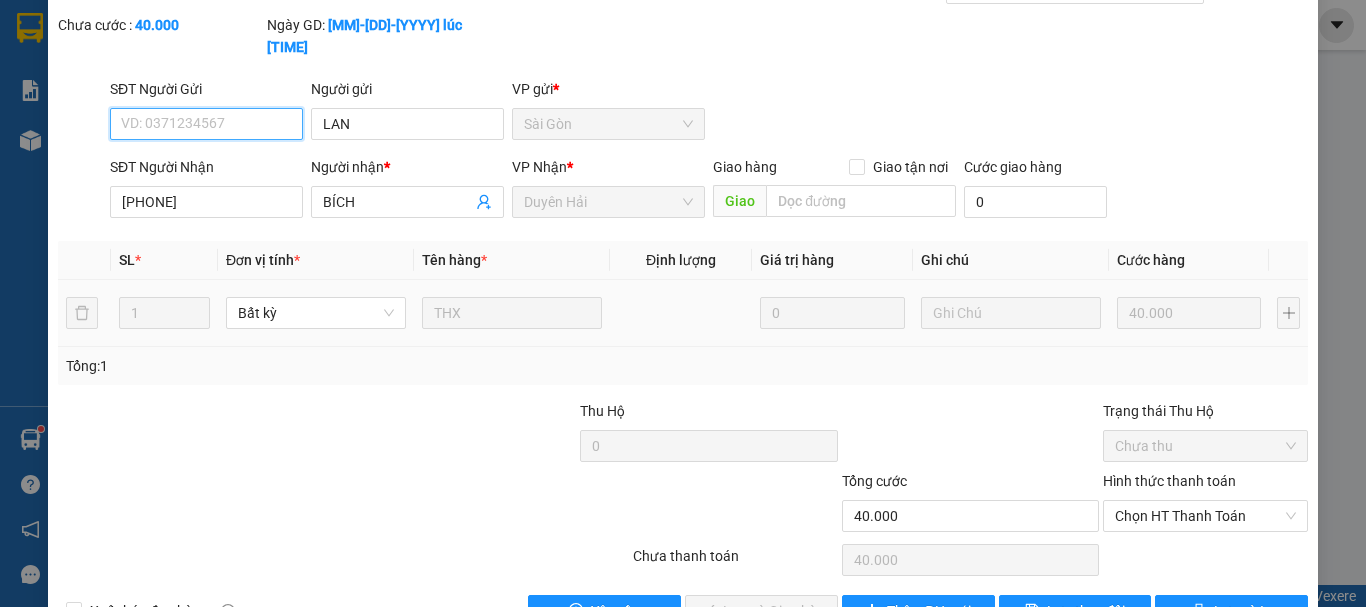 scroll, scrollTop: 137, scrollLeft: 0, axis: vertical 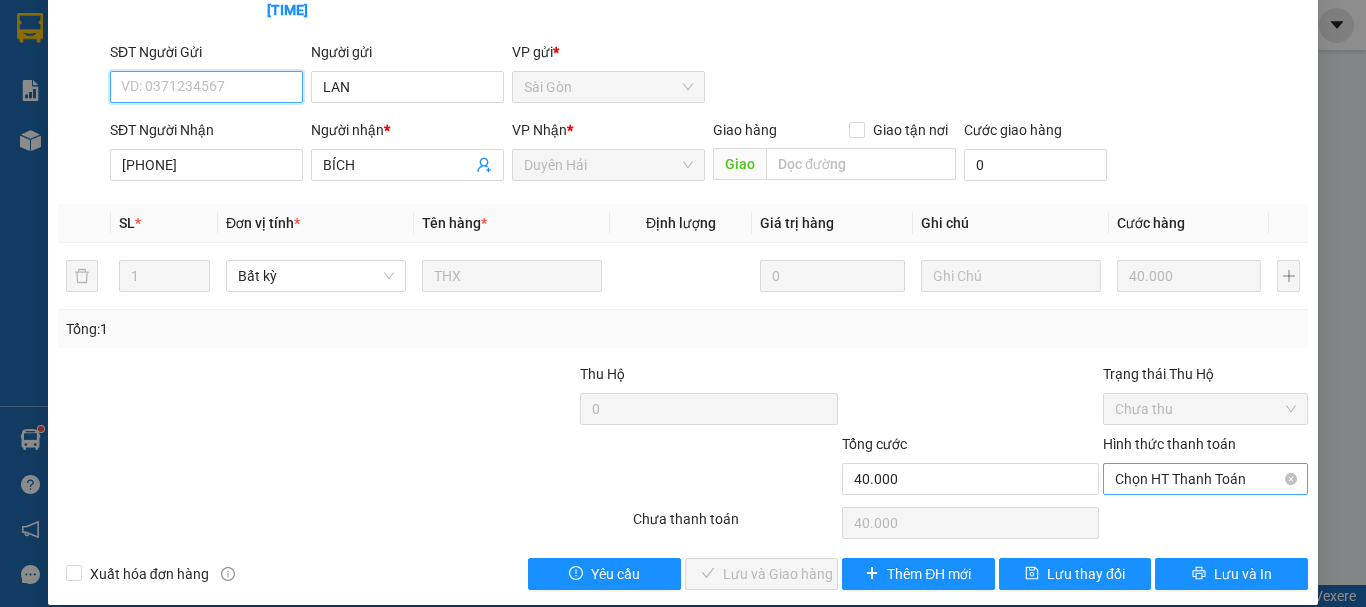 click on "Chọn HT Thanh Toán" at bounding box center (1205, 479) 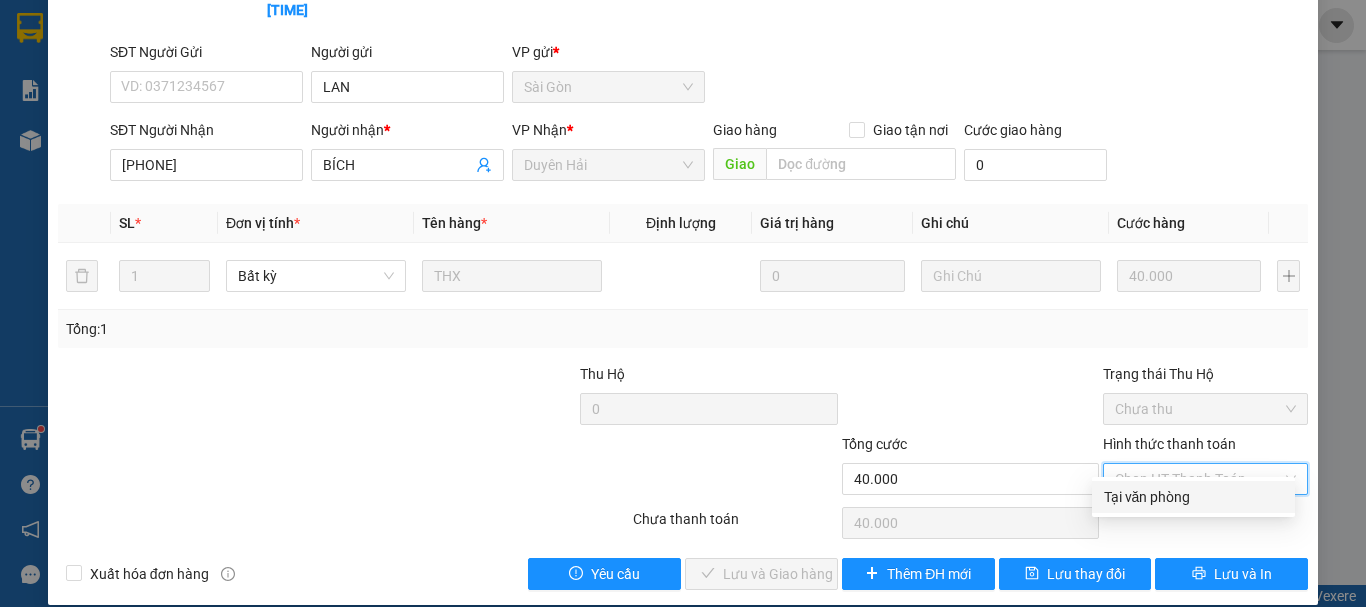 click on "Tại văn phòng" at bounding box center (1193, 497) 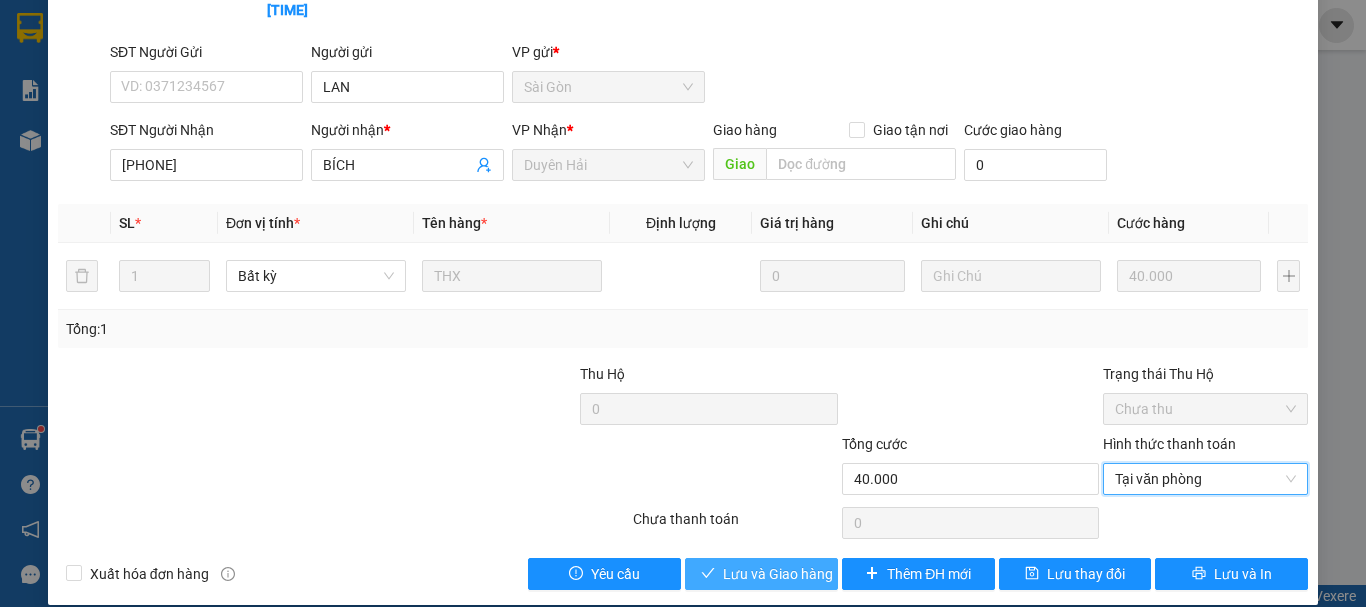 click on "Lưu và Giao hàng" at bounding box center [778, 574] 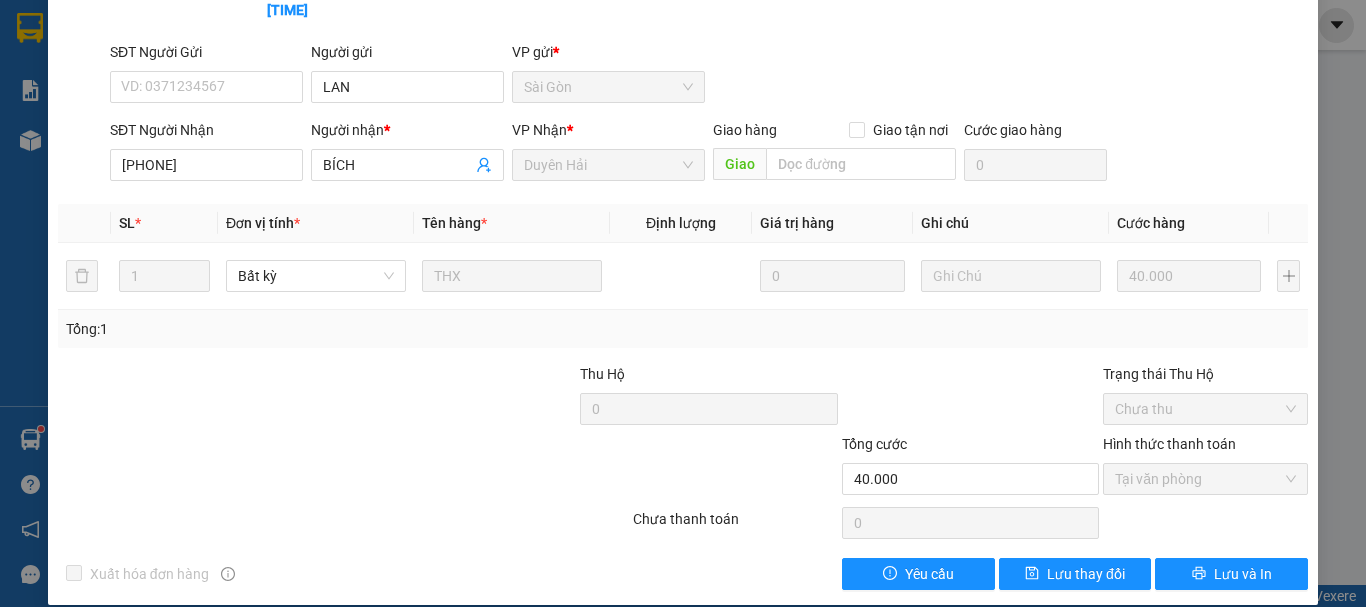 click on "SỬA ĐƠN HÀNG Lịch sử Ảnh kiện hàng Yêu cầu xuất hóa đơn điện tử Total Paid Fee 40.000 Total UnPaid Fee 0 Cash Collection Total Fee Mã ĐH:  SGN[MM][DD][YY] Gói vận chuyển:   Tiêu chuẩn Nhân viên giao: duyenhaive.ttt Cước rồi :   40.000   Nhãn Chưa cước :   0 Ngày GD:   02-08-2025 lúc 07:15 SĐT Người Gửi VD: [PHONE] Người gửi LAN VP gửi  * Sài Gòn SĐT Người Nhận [PHONE] Người nhận  * BÍCH VP Nhận  * Duyên Hải Giao hàng Giao tận nơi Giao Cước giao hàng 0 SL  * Đơn vị tính  * Tên hàng  * Định lượng Giá trị hàng Ghi chú Cước hàng                   1 Bất kỳ THX 0 40.000 Tổng:  1 Thu Hộ 0 Trạng thái Thu Hộ   Chưa thu Tổng cước 40.000 Hình thức thanh toán Tại văn phòng Số tiền thu trước 40.000 Chọn HT Thanh Toán Chưa thanh toán 0 Chọn HT Thanh Toán Xuất hóa đơn hàng Yêu cầu Lưu thay đổi Lưu và In Tại văn phòng Tại văn phòng" at bounding box center (683, 303) 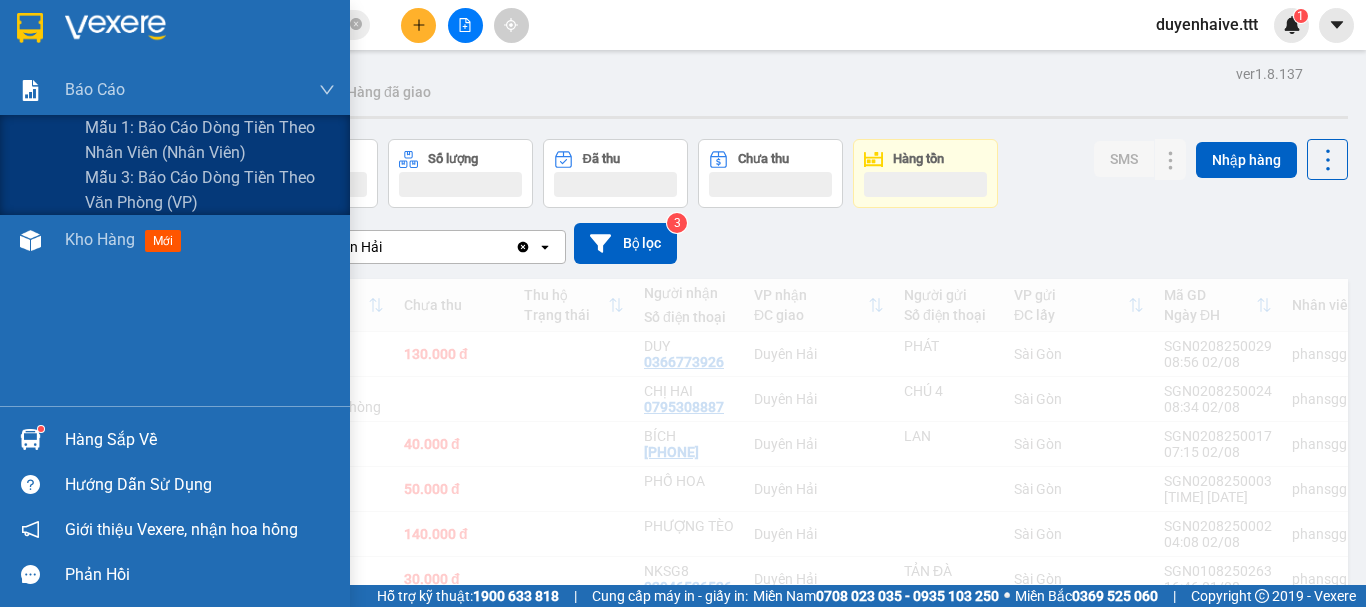 click on "Đơn hàng" at bounding box center [145, 159] 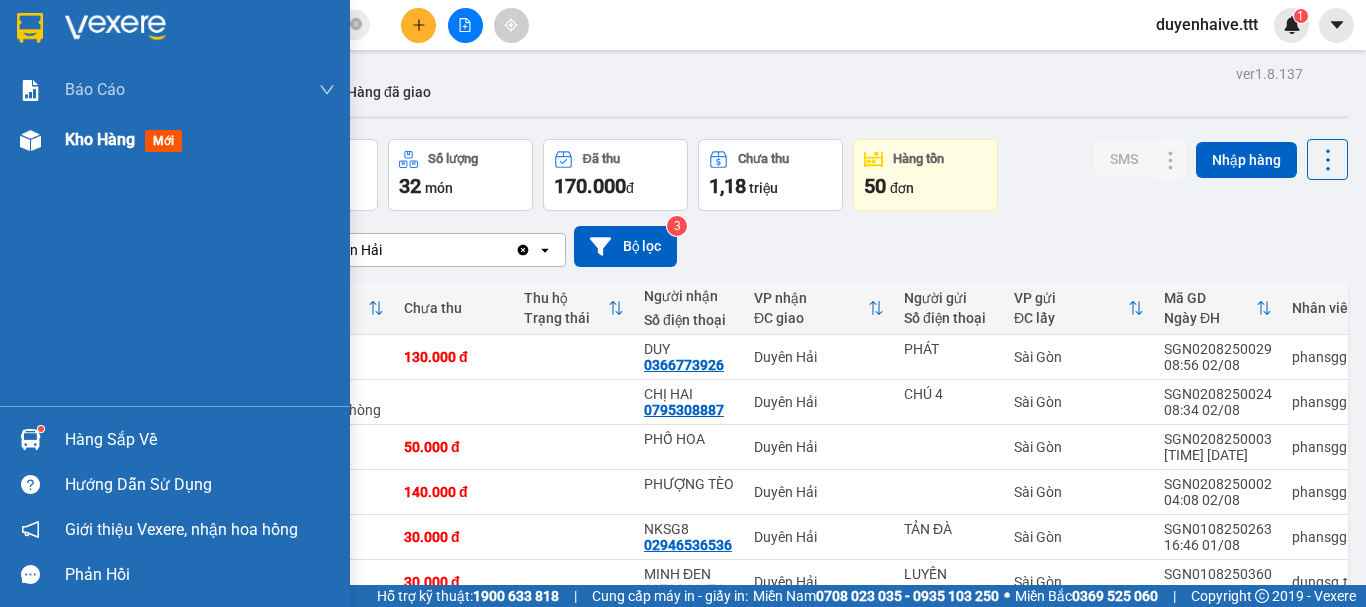 click on "Kho hàng" at bounding box center [100, 139] 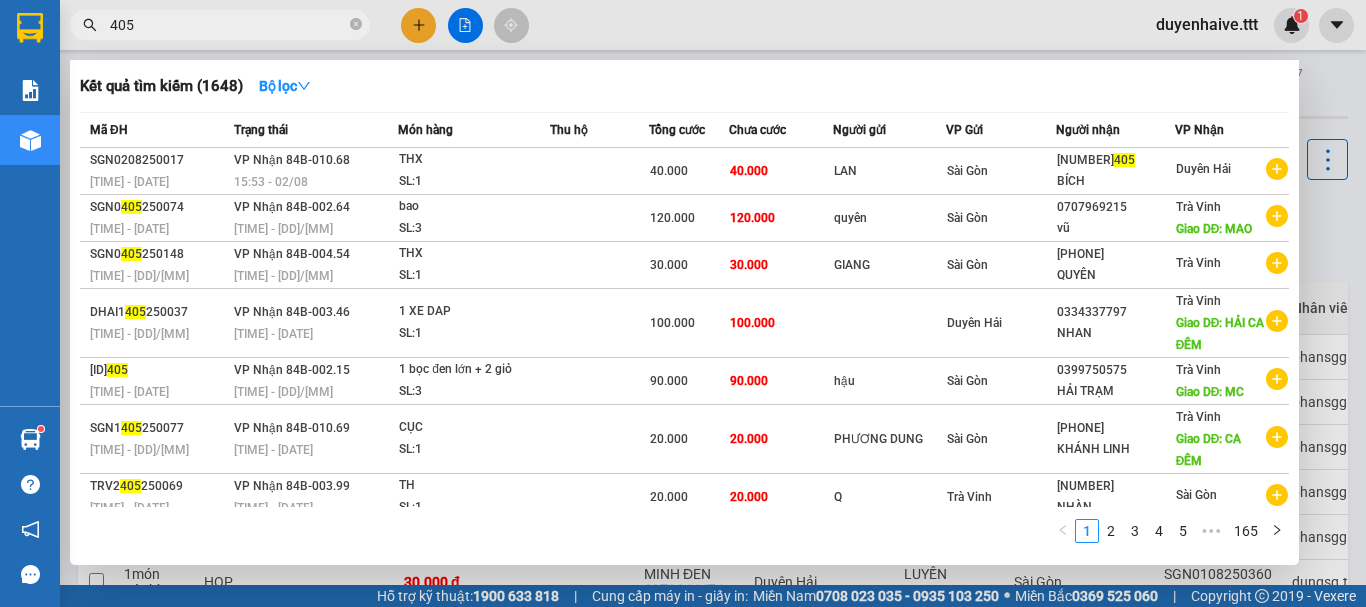 drag, startPoint x: 304, startPoint y: 23, endPoint x: 90, endPoint y: 34, distance: 214.28252 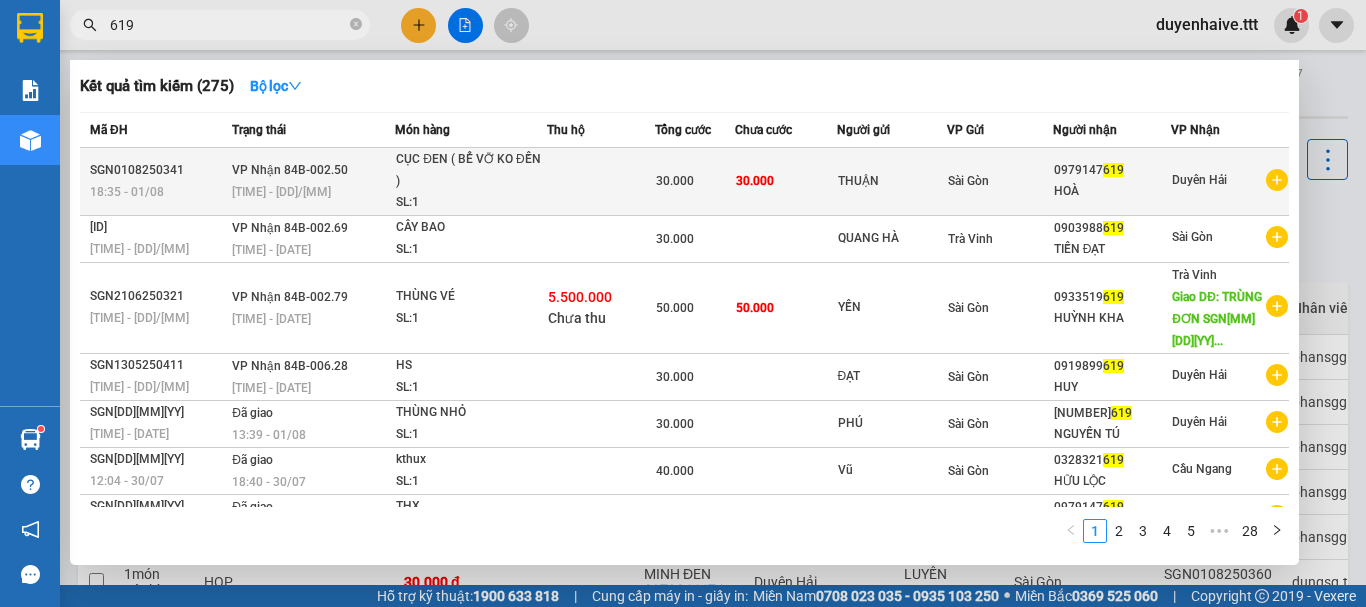 type on "619" 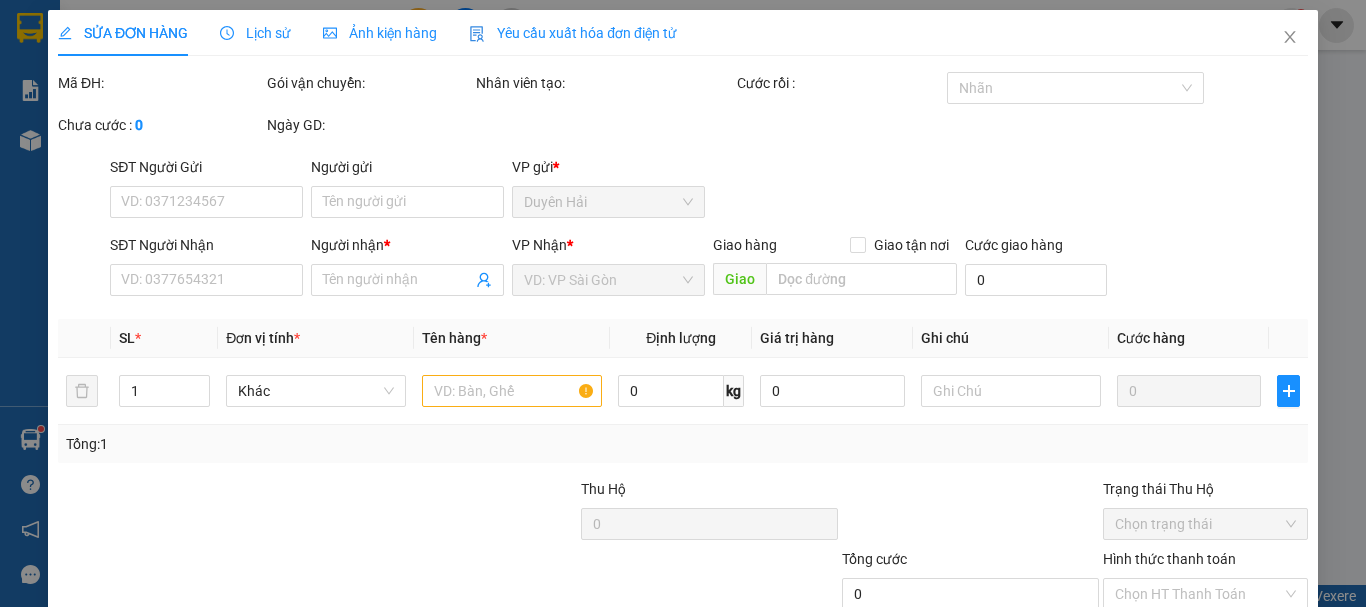 type on "THUẬN" 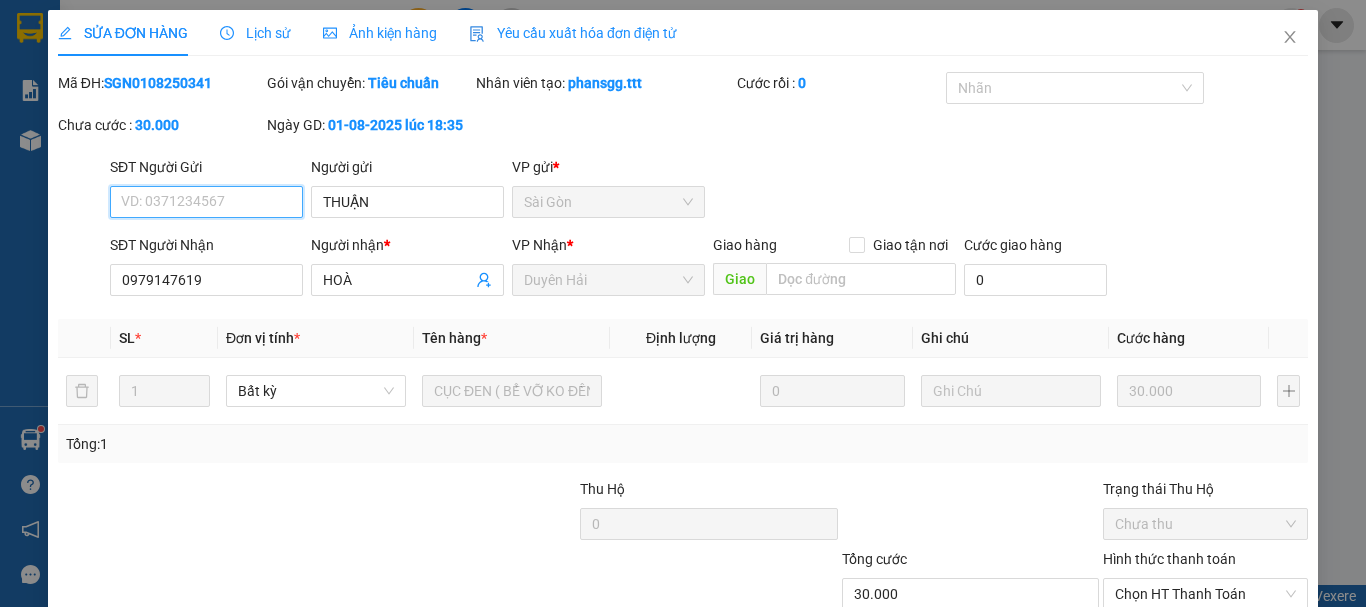 scroll, scrollTop: 137, scrollLeft: 0, axis: vertical 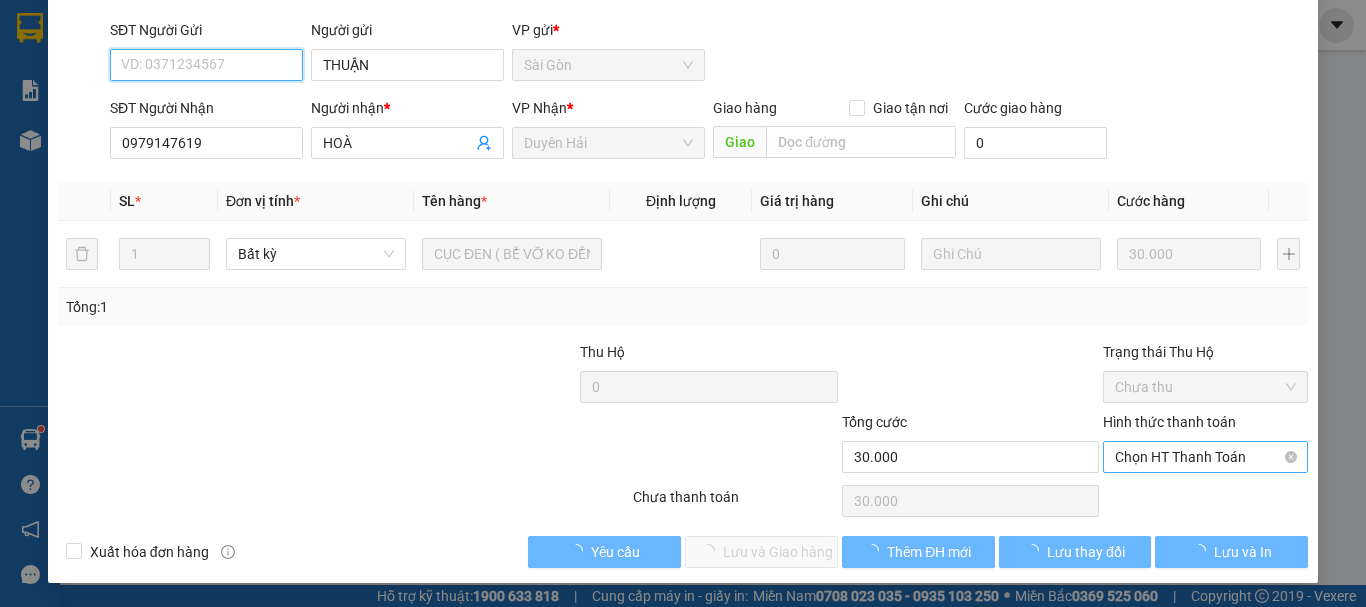 click on "Chọn HT Thanh Toán" at bounding box center [1205, 457] 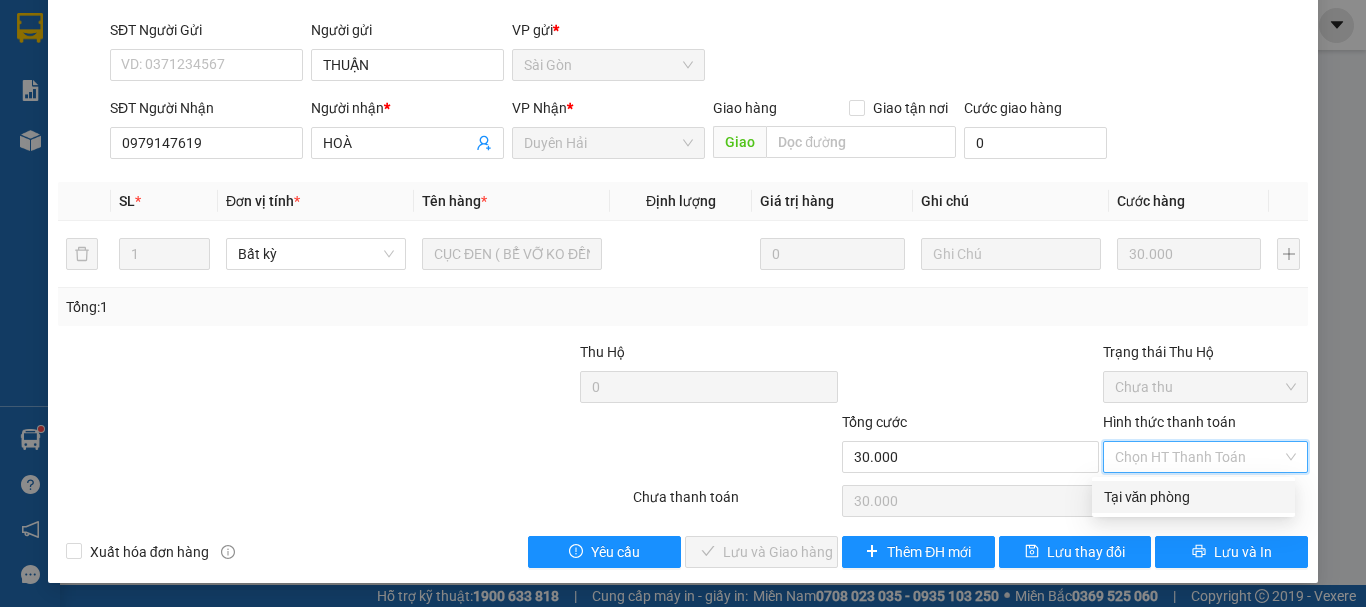 click on "Tại văn phòng" at bounding box center [1193, 497] 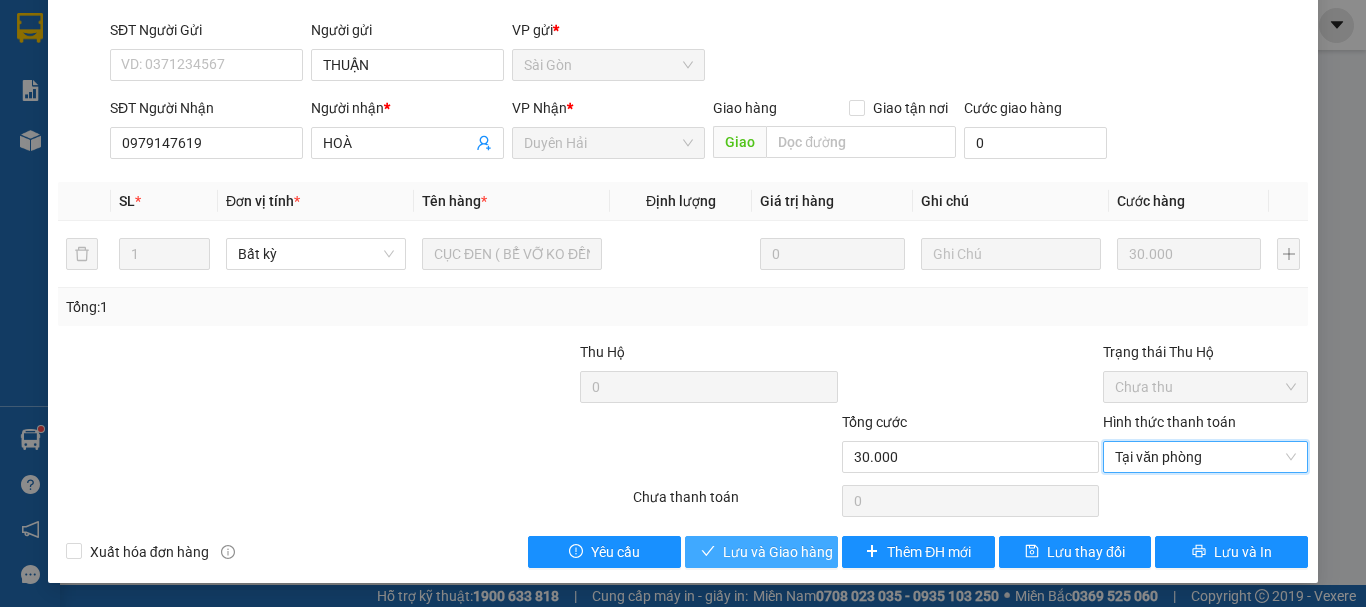 click on "Lưu và Giao hàng" at bounding box center (778, 552) 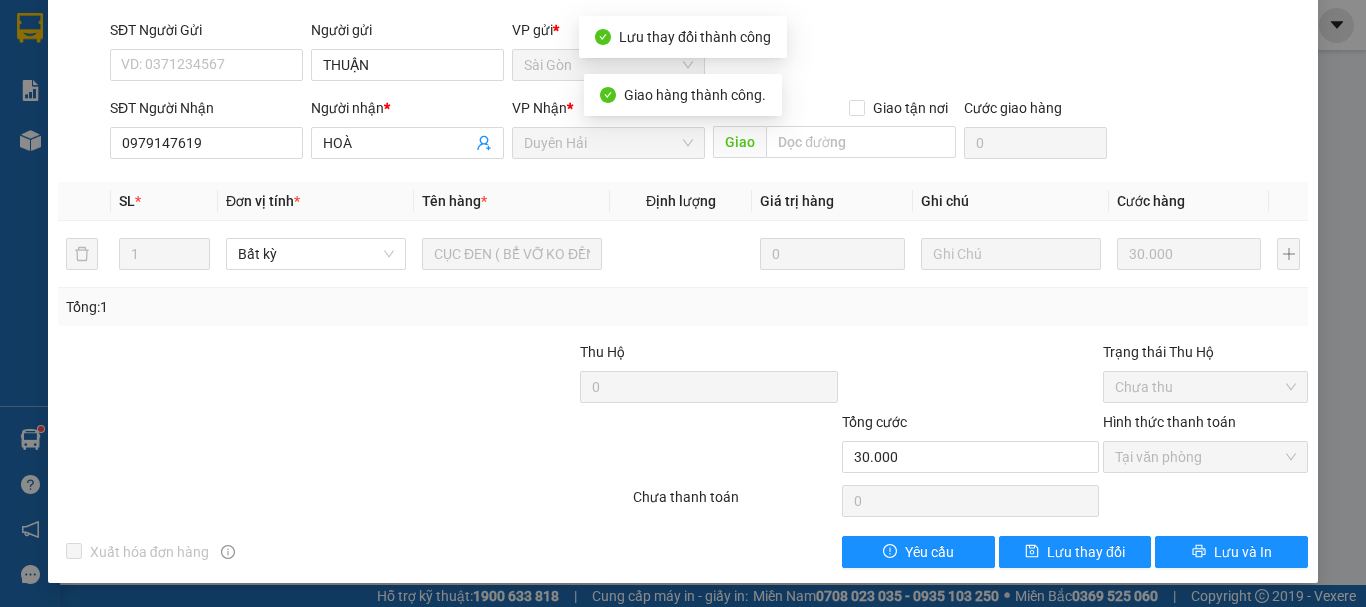 click on "SỬA ĐƠN HÀNG Lịch sử Ảnh kiện hàng Yêu cầu xuất hóa đơn điện tử Total Paid Fee 30.000 Total UnPaid Fee 0 Cash Collection Total Fee Mã ĐH:  SGN[MM][DD][YY] Gói vận chuyển:   Tiêu chuẩn Nhân viên giao: duyenhaive.ttt Cước rồi :   30.000   Nhãn Chưa cước :   0 Ngày GD:   01-08-2025 lúc 18:35 SĐT Người Gửi VD: [PHONE] Người gửi THUẬN VP gửi  * Sài Gòn SĐT Người Nhận [PHONE] Người nhận  * HOÀ VP Nhận  * Duyên Hải Giao hàng Giao tận nơi Giao Cước giao hàng 0 SL  * Đơn vị tính  * Tên hàng  * Định lượng Giá trị hàng Ghi chú Cước hàng                   1 Bất kỳ CỤC ĐEN ( BỂ VỠ KO ĐỀN ) 0 30.000 Tổng:  1 Thu Hộ 0 Trạng thái Thu Hộ   Chưa thu Tổng cước 30.000 Hình thức thanh toán Tại văn phòng Số tiền thu trước 30.000 Chọn HT Thanh Toán Chưa thanh toán 0 Chọn HT Thanh Toán Xuất hóa đơn hàng Yêu cầu Lưu thay đổi Lưu và In" at bounding box center [683, 303] 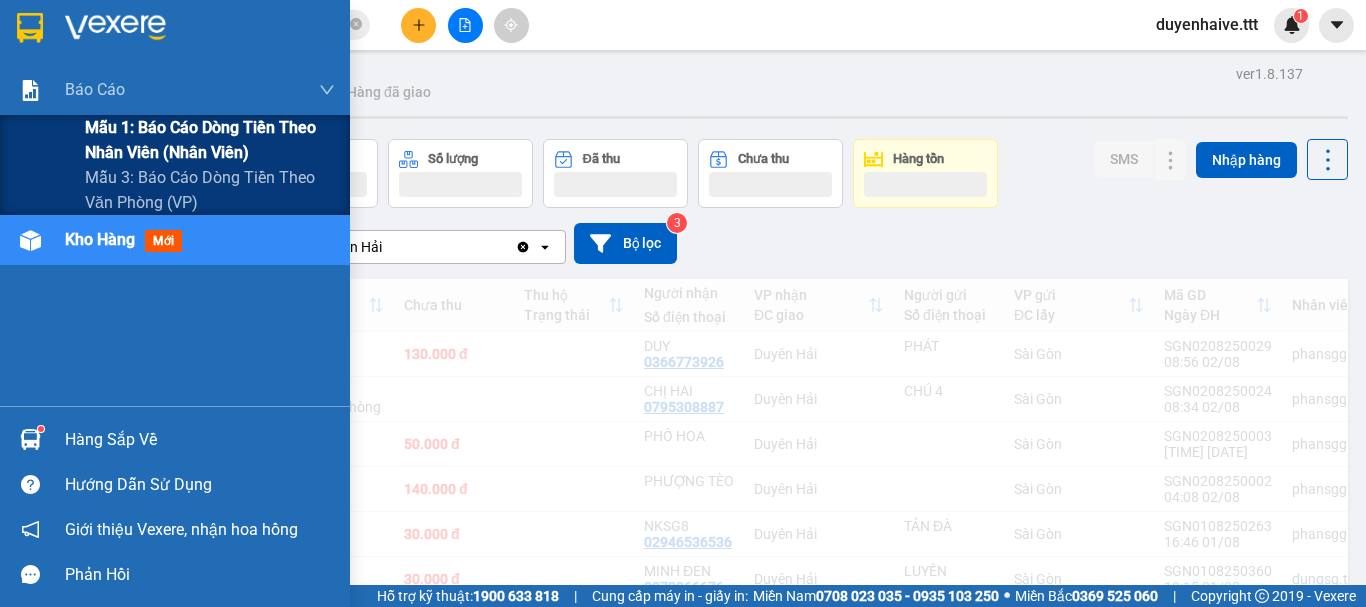 click on "Mẫu 1: Báo cáo dòng tiền theo nhân viên (nhân viên)" at bounding box center [210, 140] 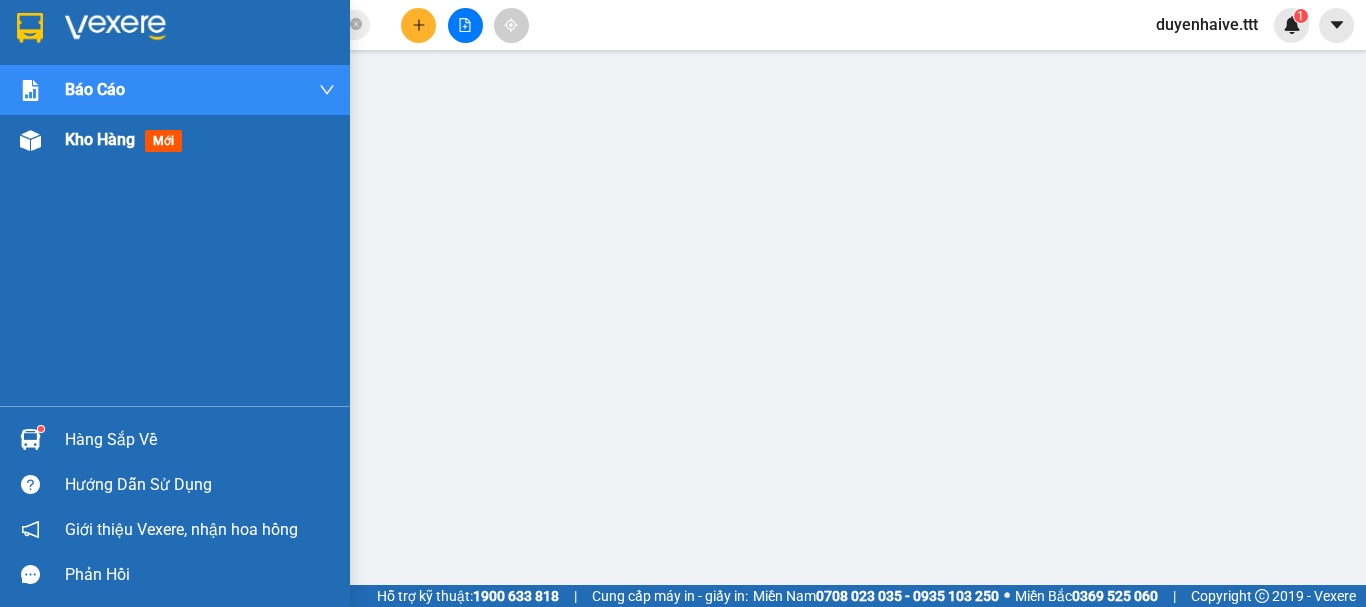 click on "Kho hàng" at bounding box center [100, 139] 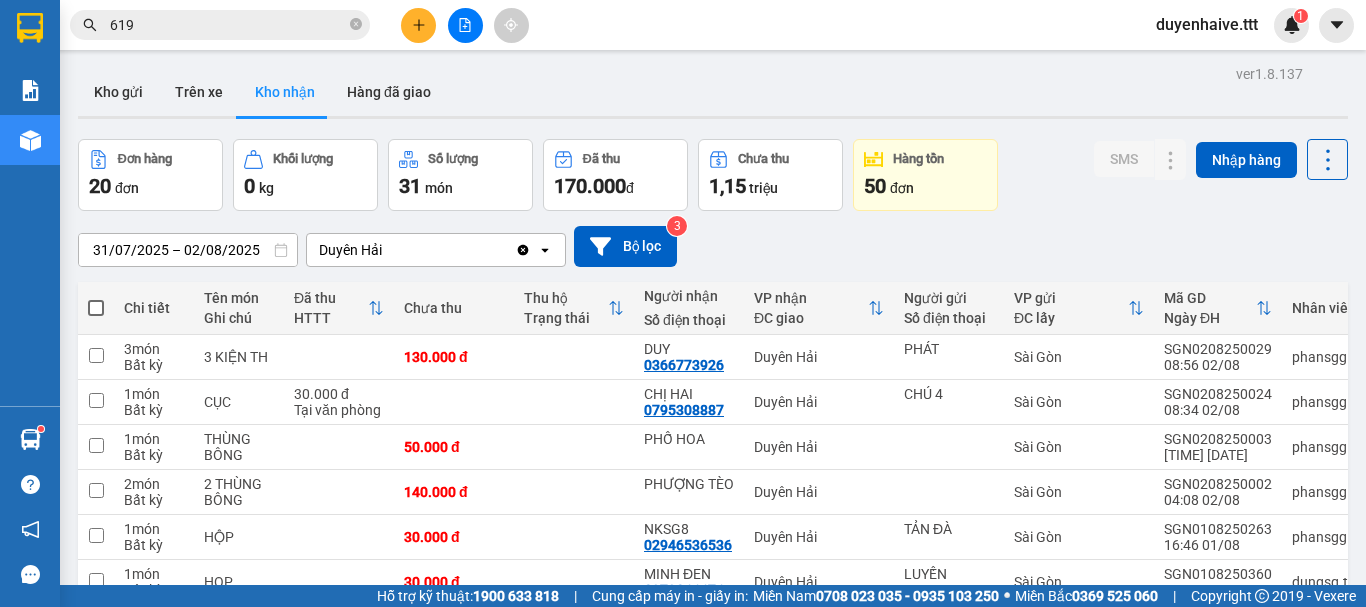 click on "Kho nhận" at bounding box center [285, 92] 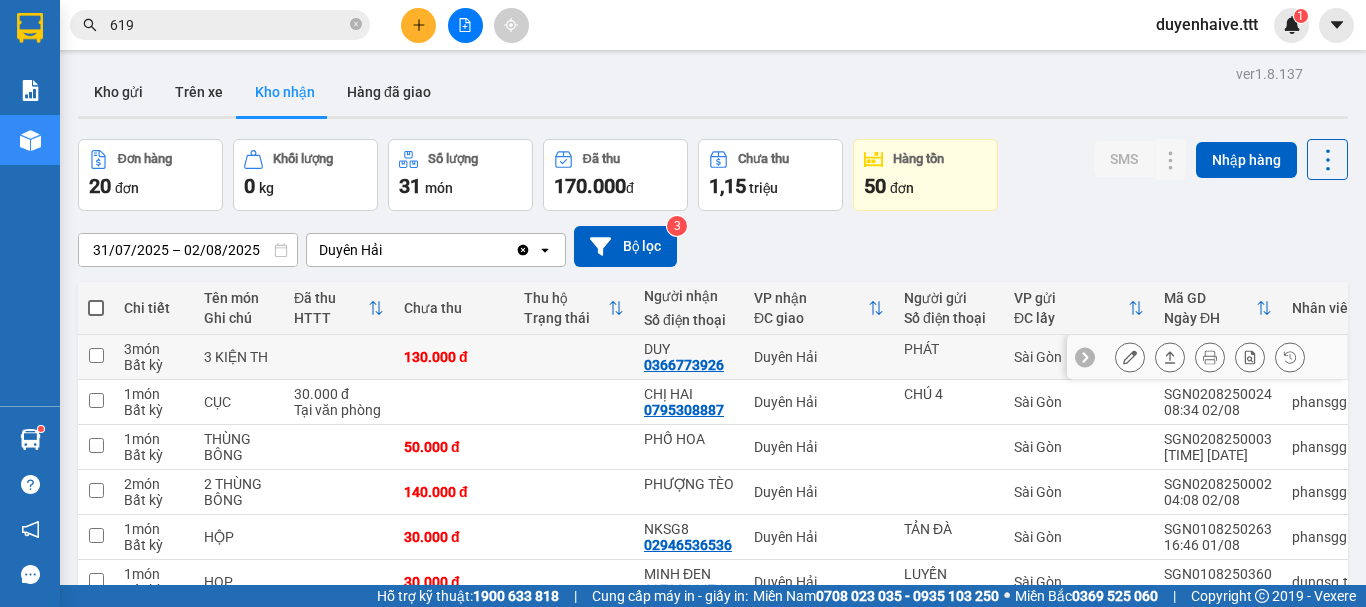 scroll, scrollTop: 100, scrollLeft: 0, axis: vertical 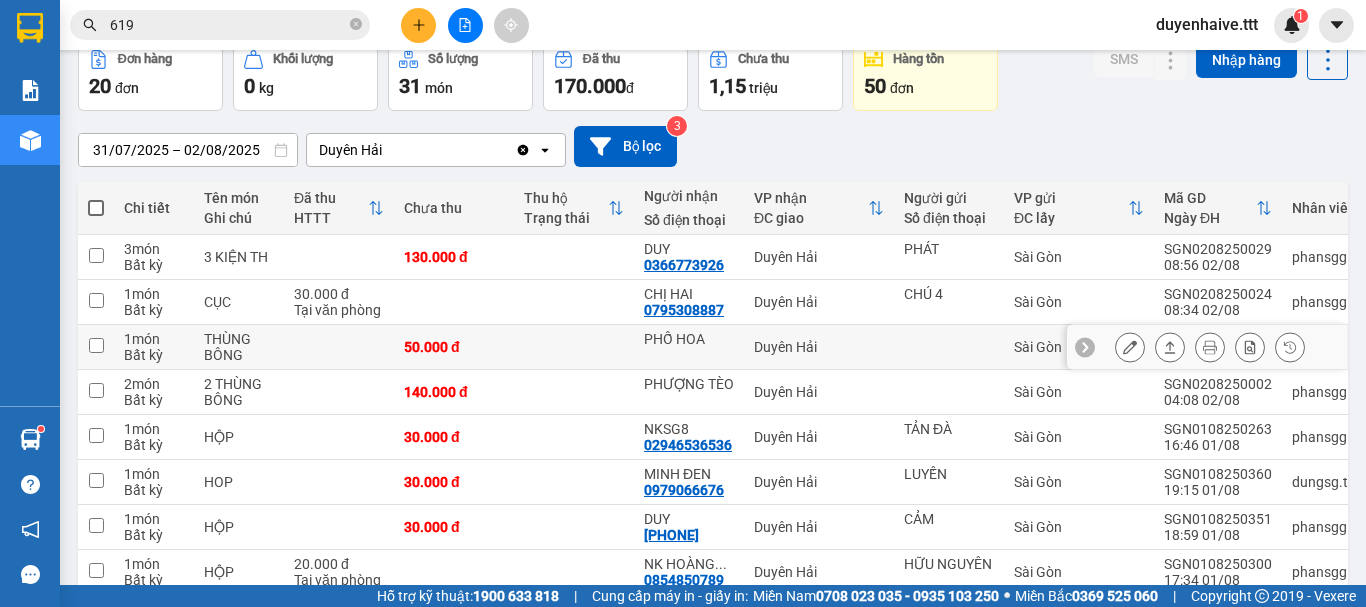 click at bounding box center [574, 347] 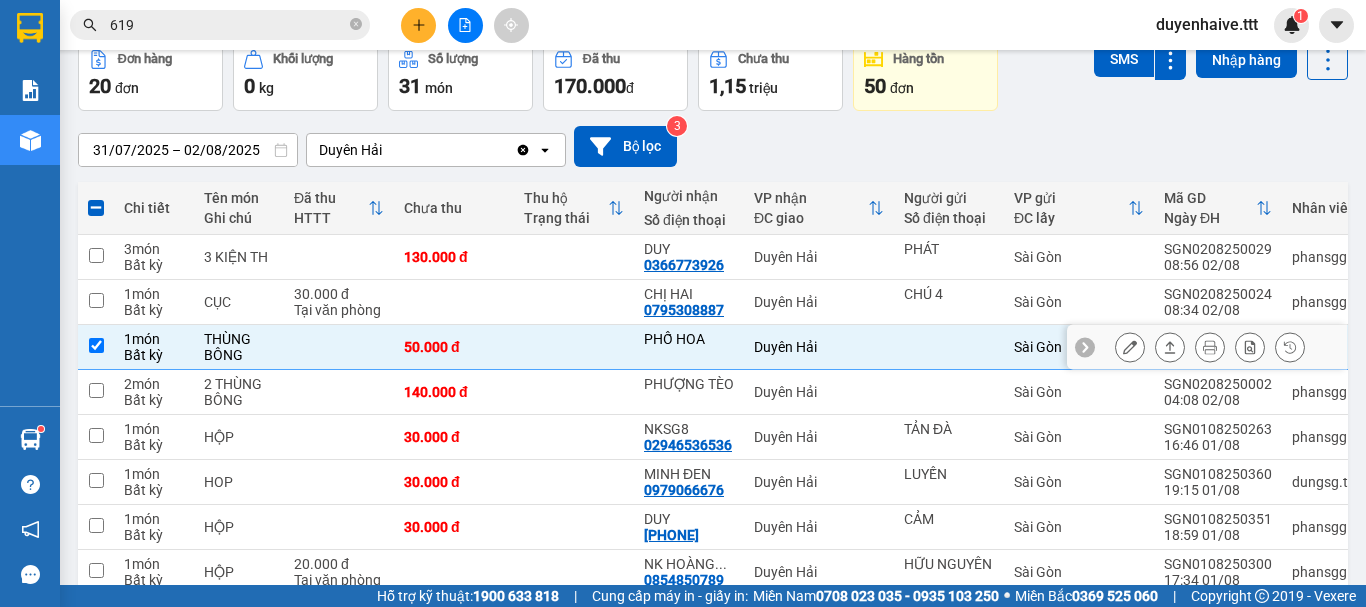 click at bounding box center [574, 347] 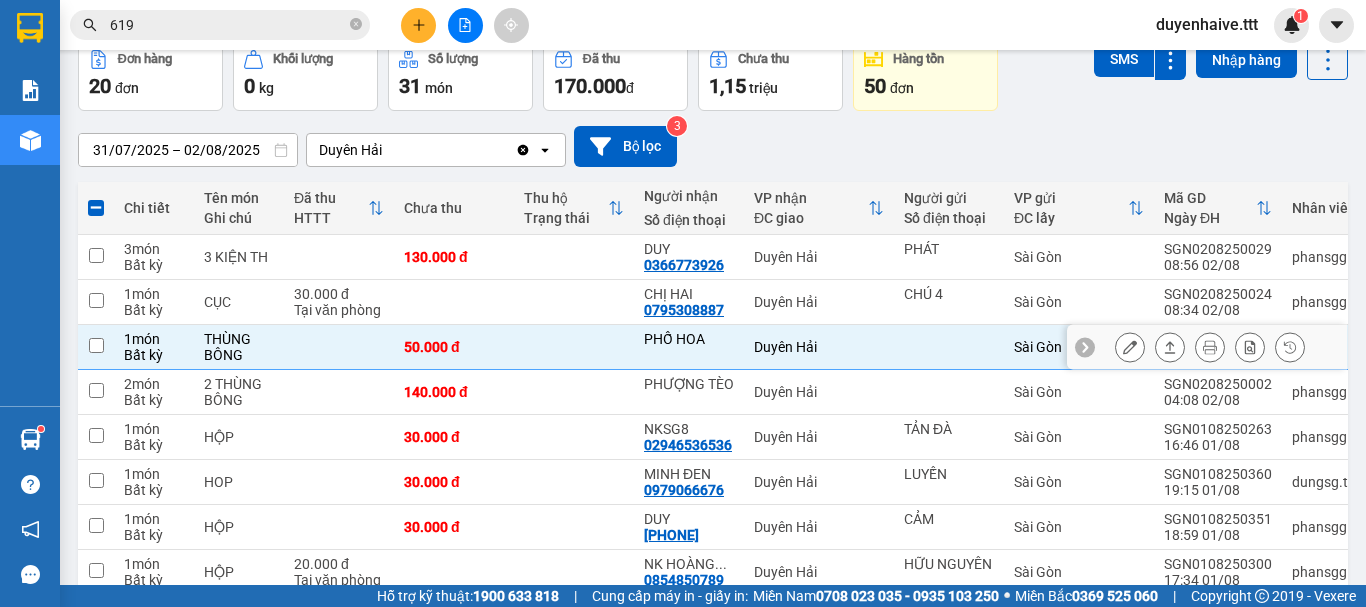 checkbox on "false" 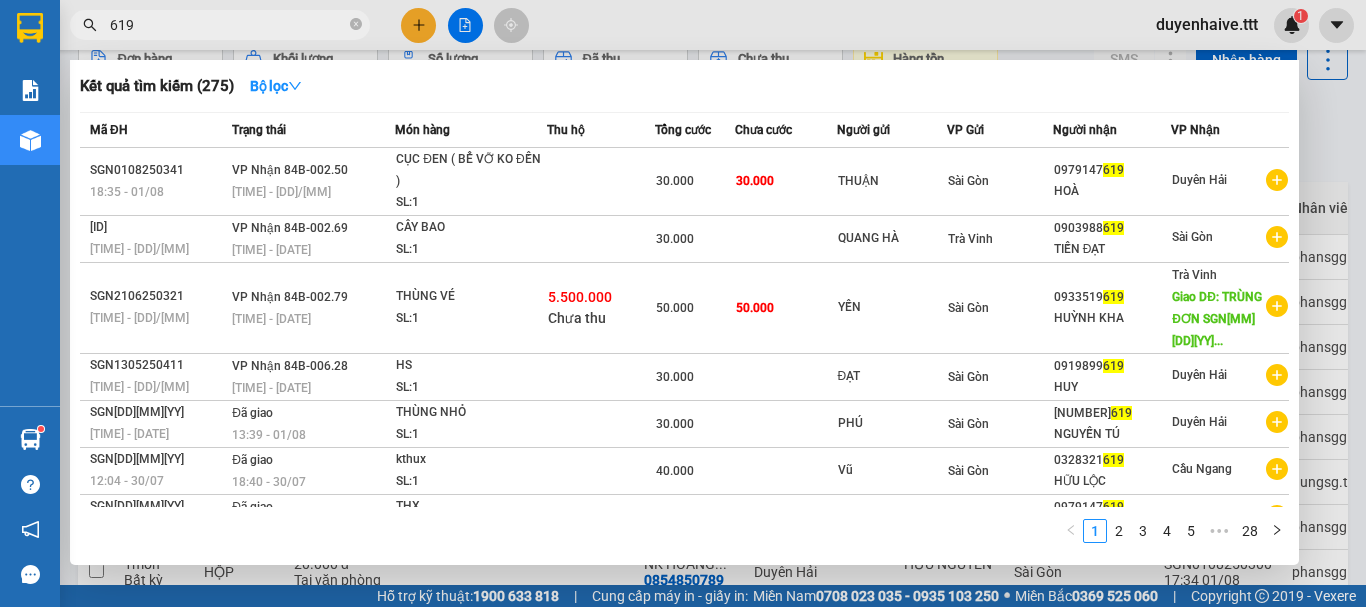 click on "619" at bounding box center (228, 25) 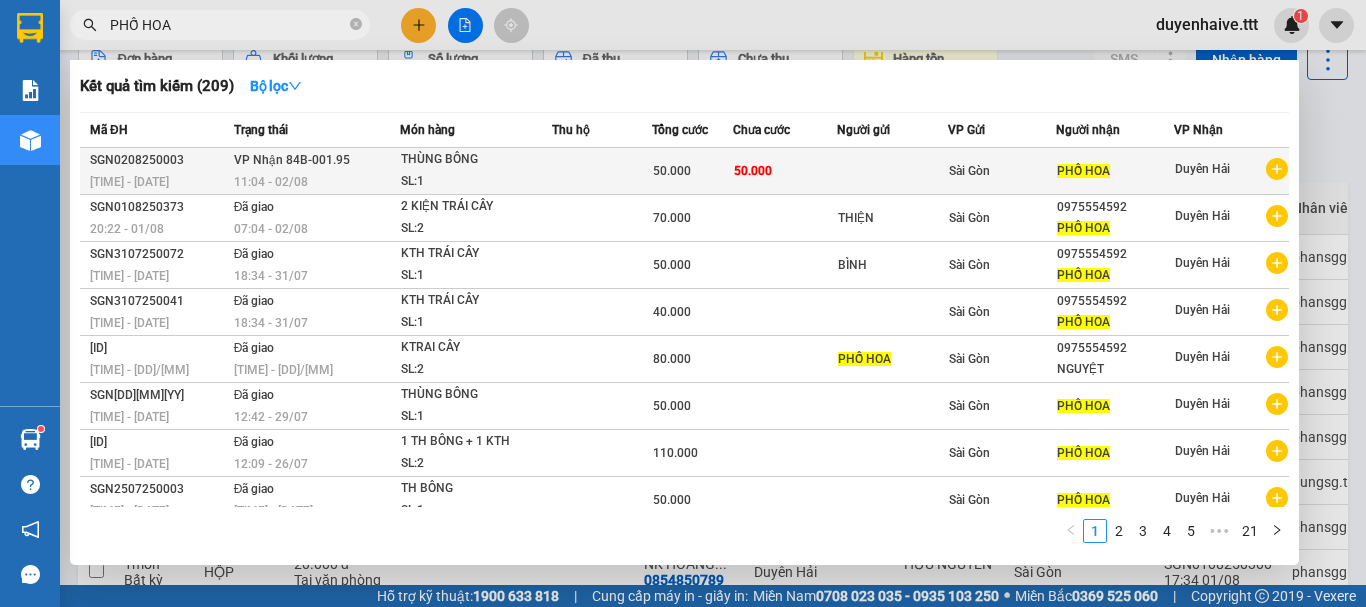type on "PHỐ HOA" 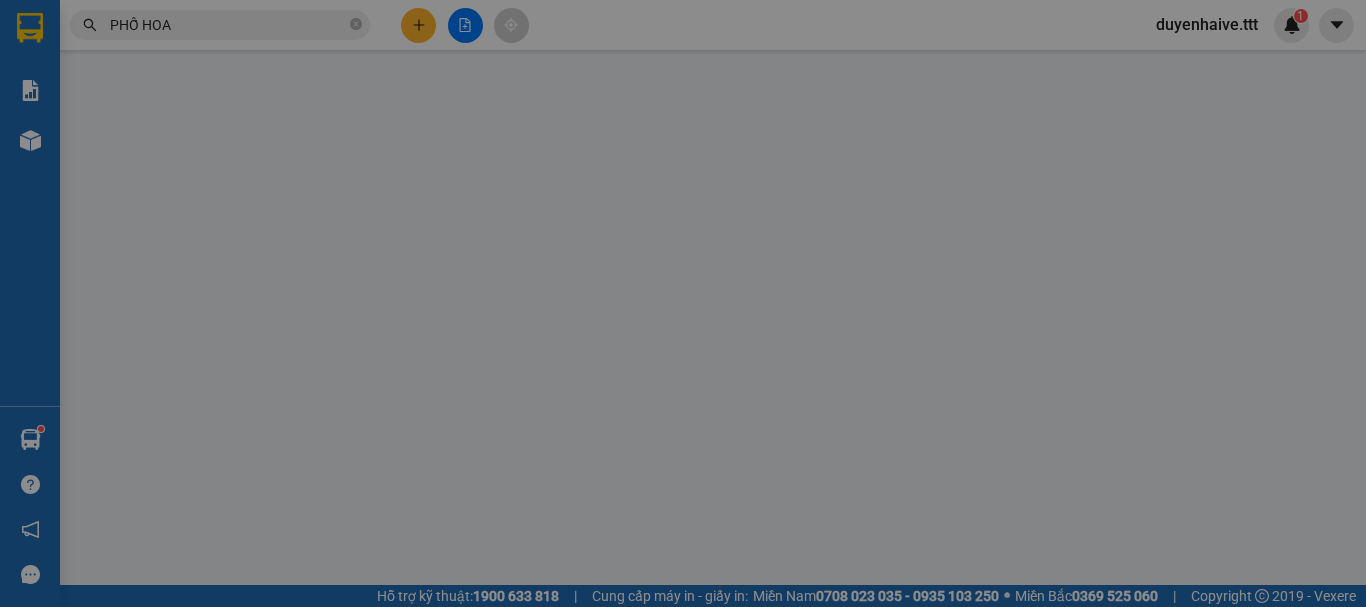 scroll, scrollTop: 0, scrollLeft: 0, axis: both 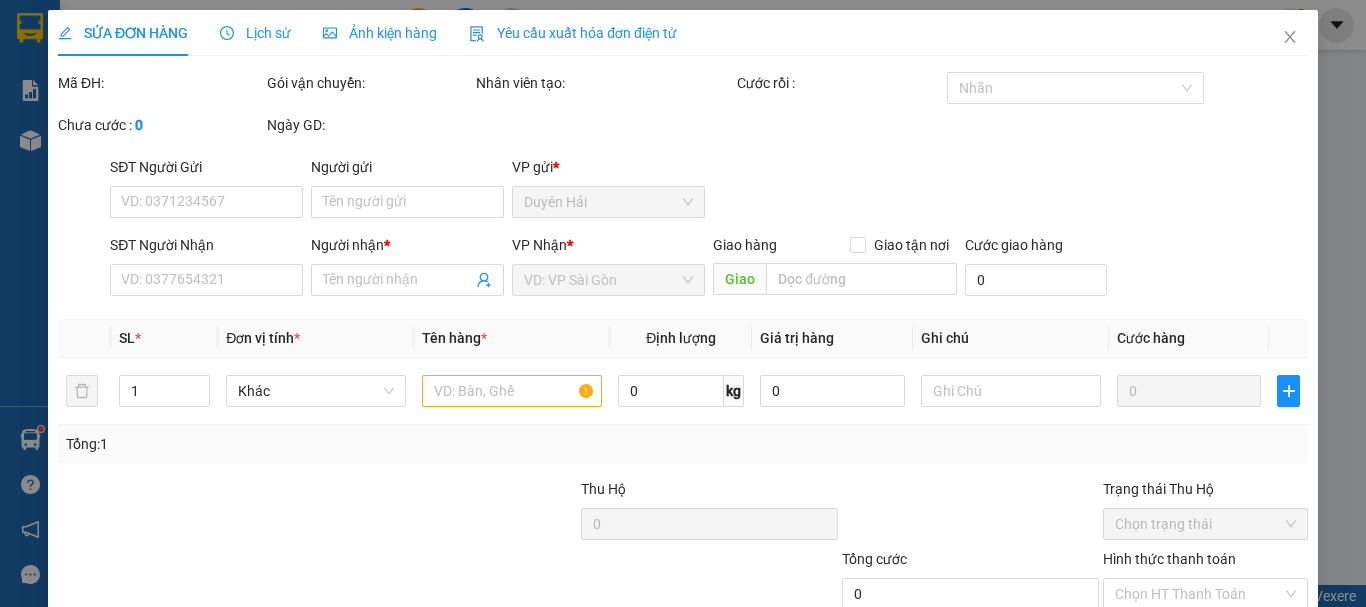 type on "PHỐ HOA" 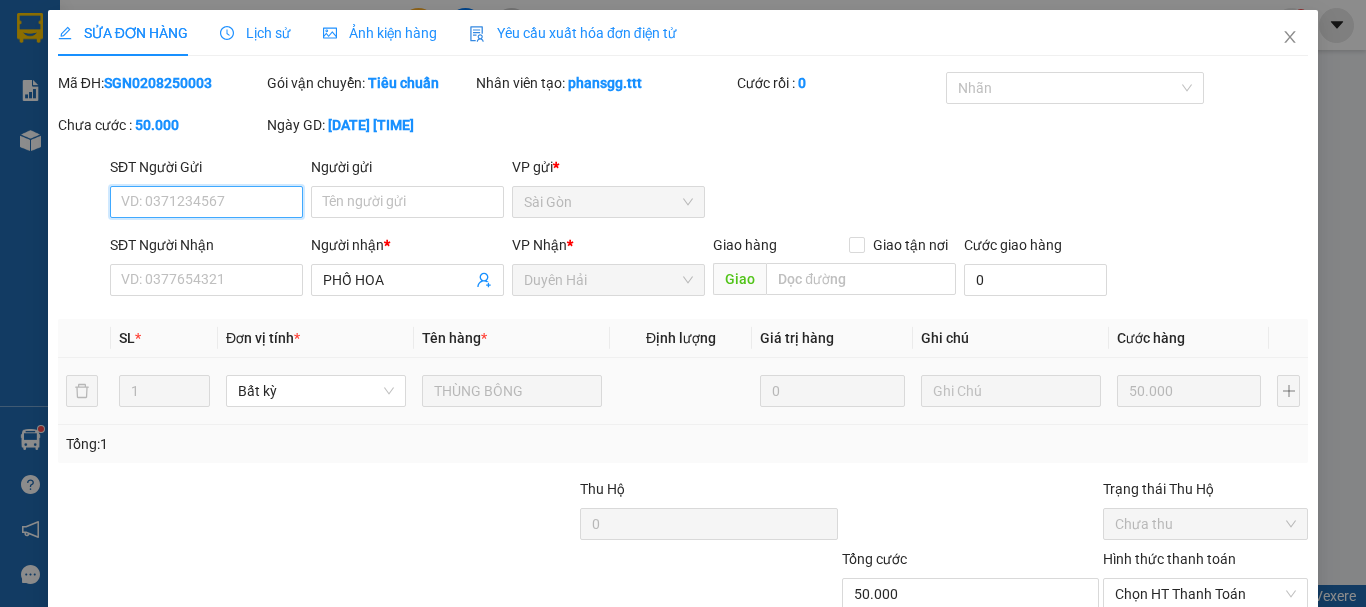 scroll, scrollTop: 137, scrollLeft: 0, axis: vertical 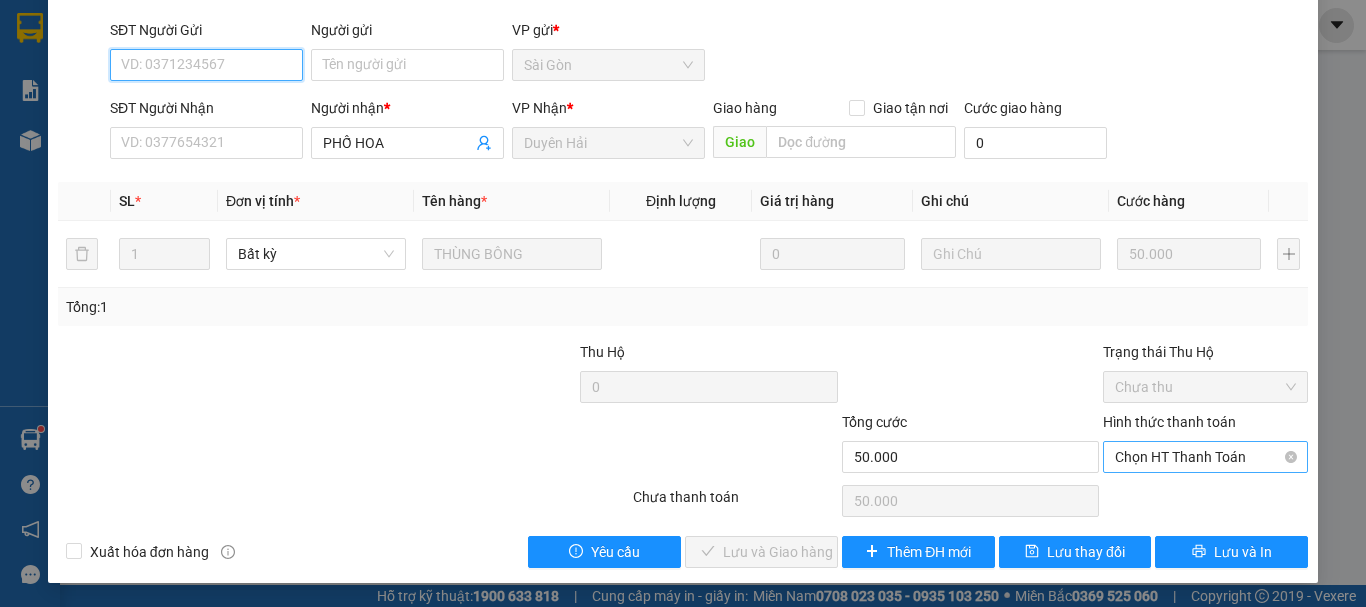 click on "Chọn HT Thanh Toán" at bounding box center (1205, 457) 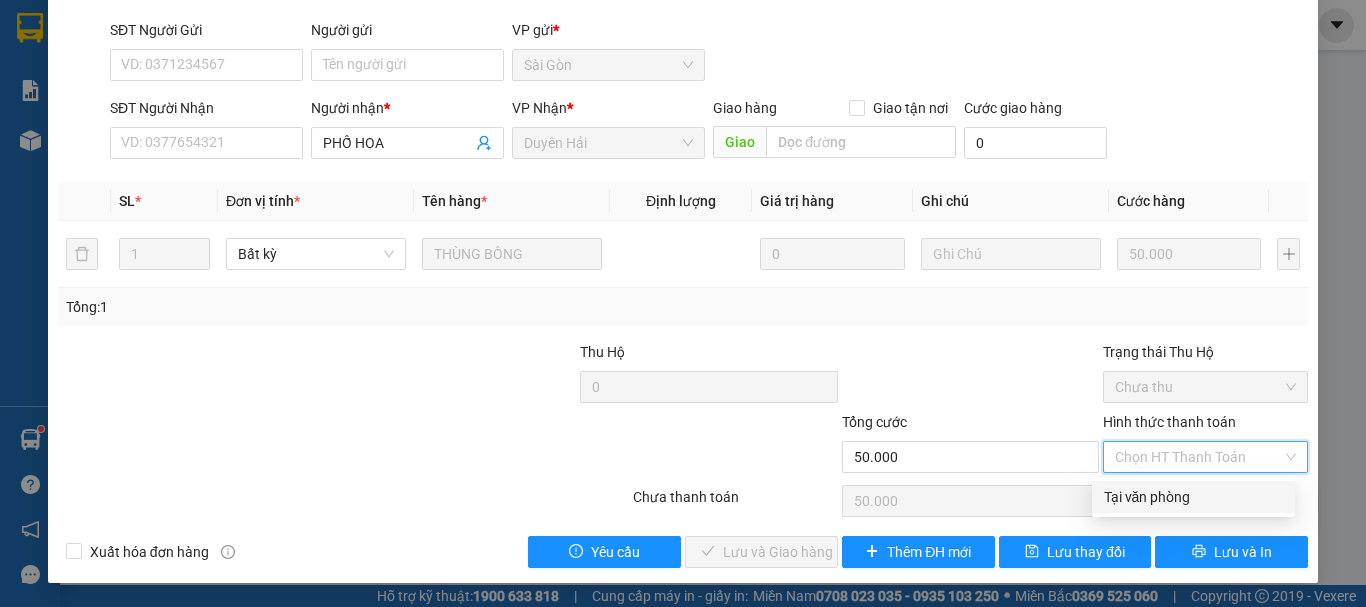 click on "Tại văn phòng" at bounding box center [1193, 497] 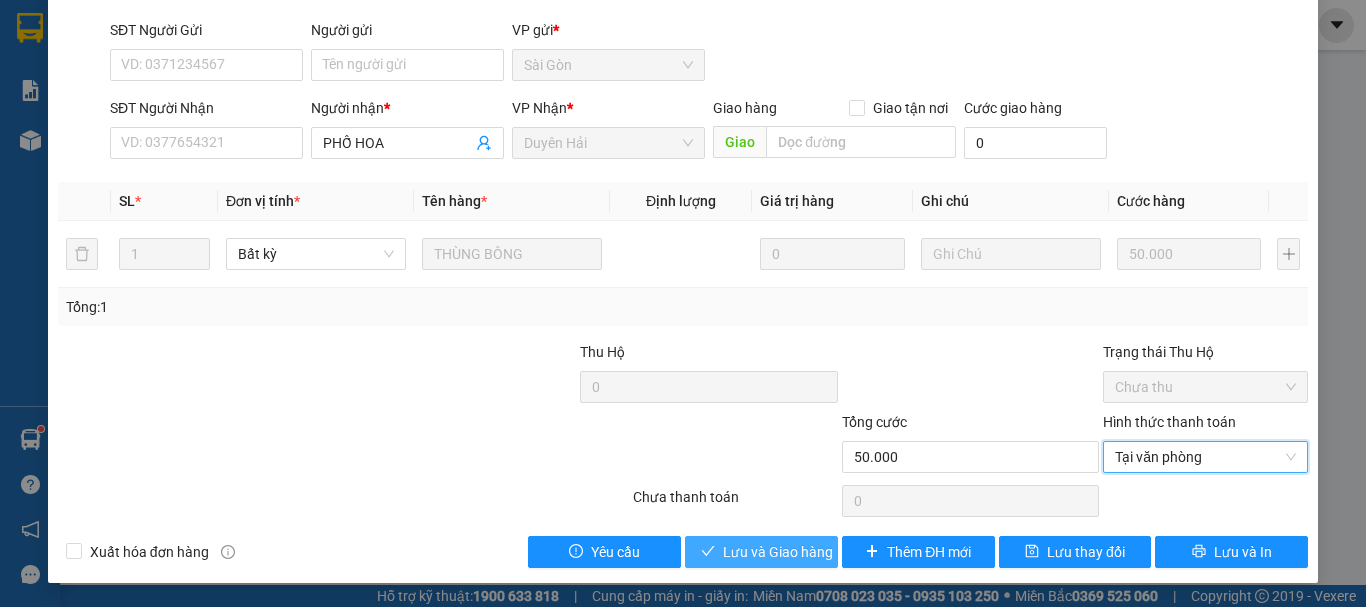 click on "Lưu và Giao hàng" at bounding box center (761, 552) 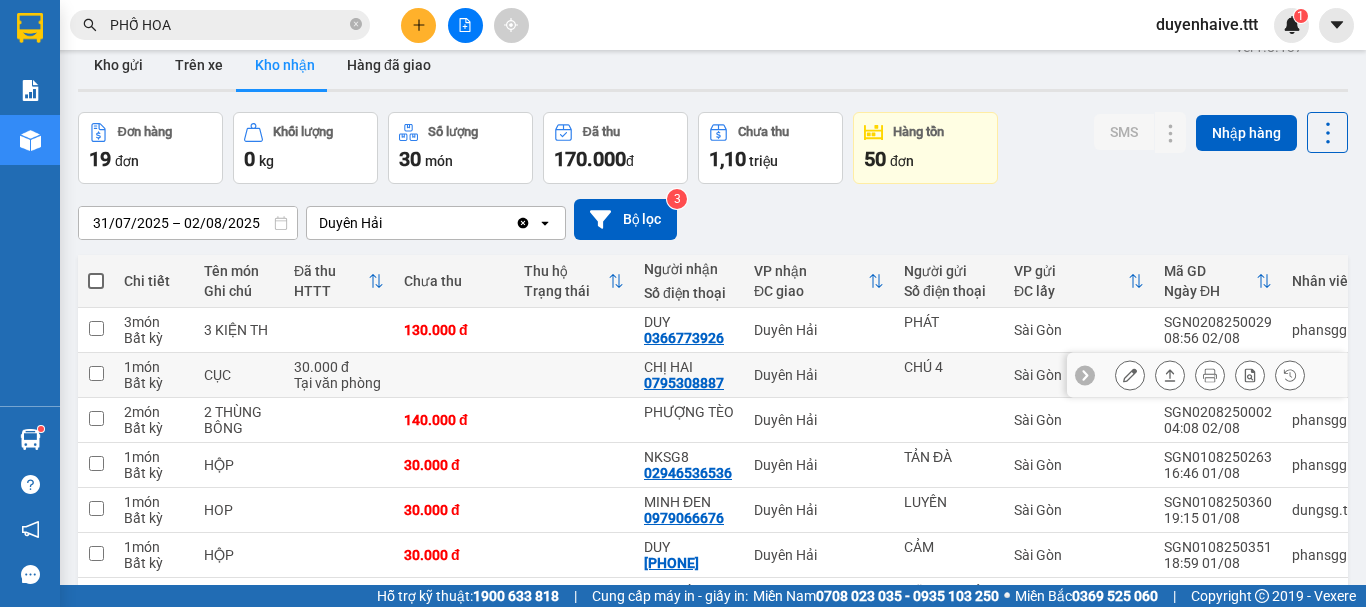 scroll, scrollTop: 0, scrollLeft: 0, axis: both 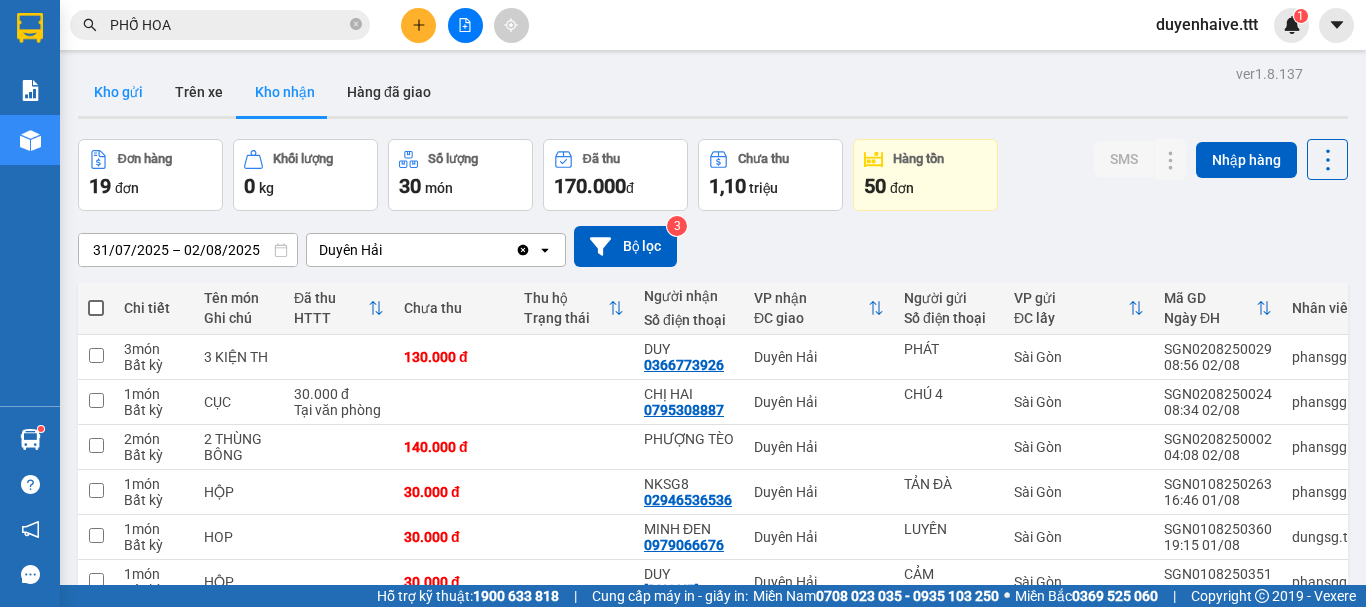 click on "Kho gửi" at bounding box center [118, 92] 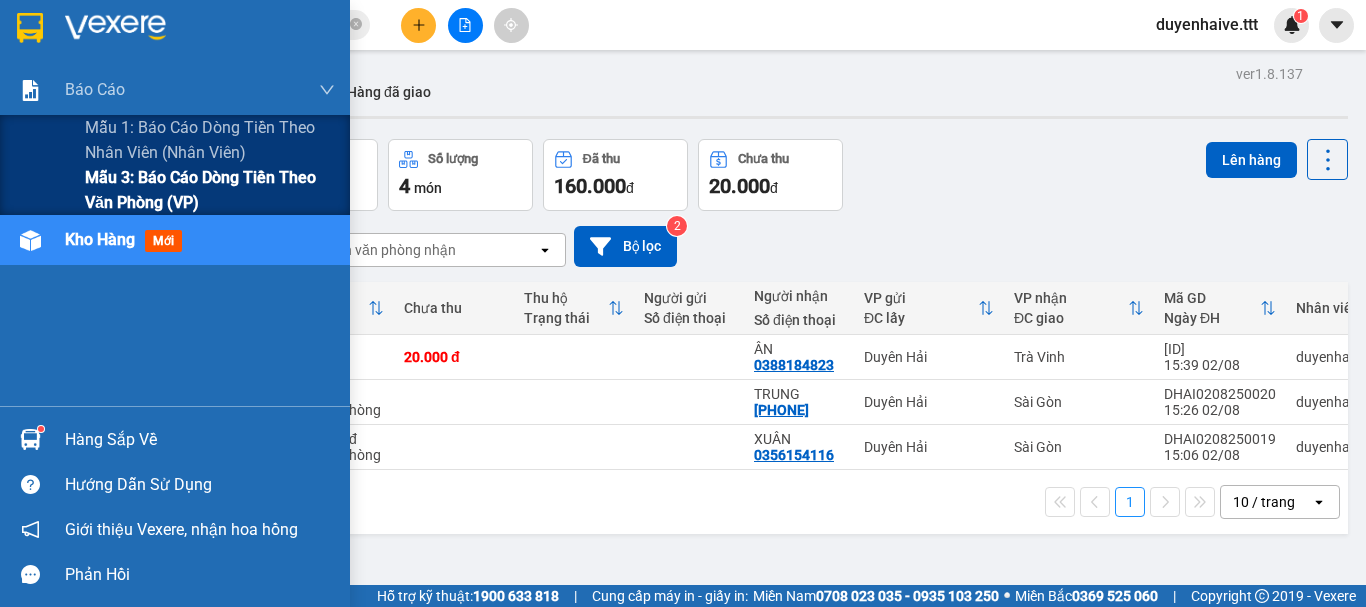 click on "Mẫu 3: Báo cáo dòng tiền theo văn phòng (VP)" at bounding box center [210, 190] 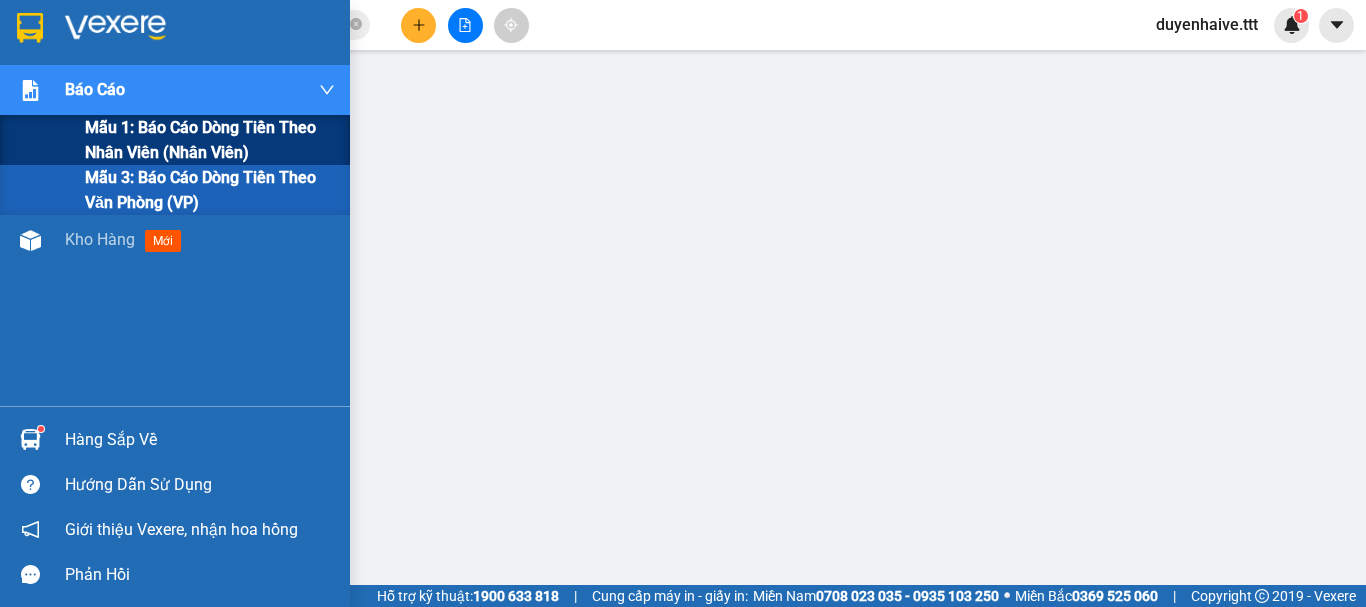 click on "Mẫu 1: Báo cáo dòng tiền theo nhân viên (nhân viên)" at bounding box center (210, 140) 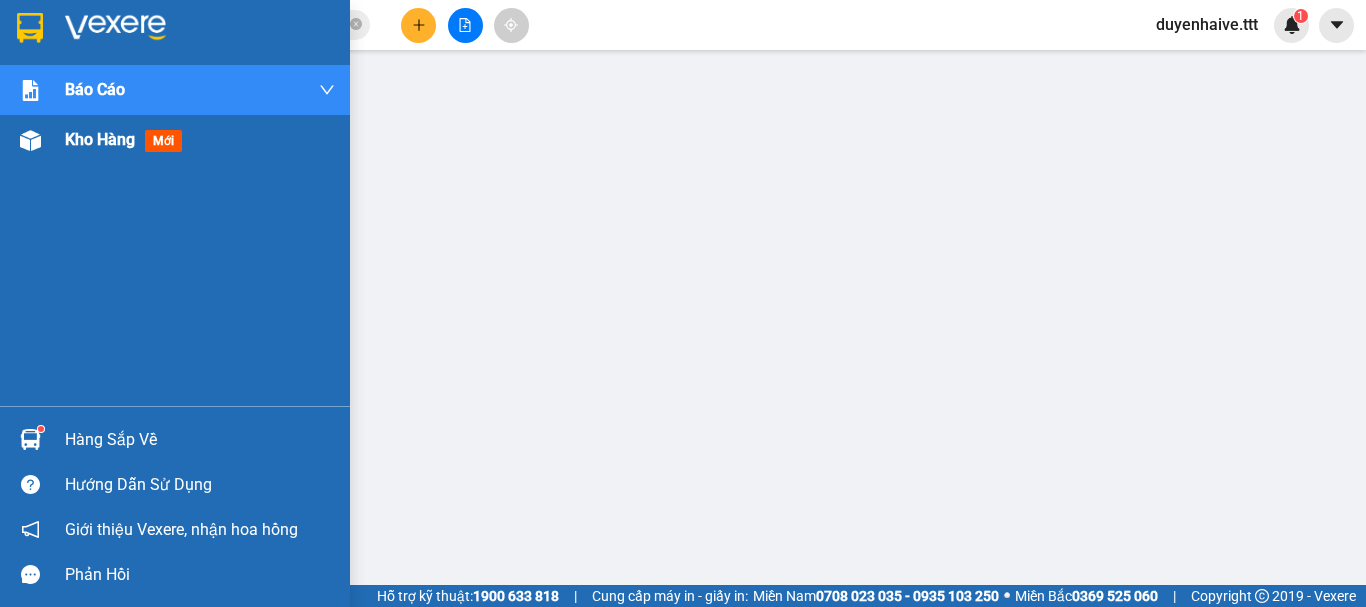 click on "Kho hàng" at bounding box center (100, 139) 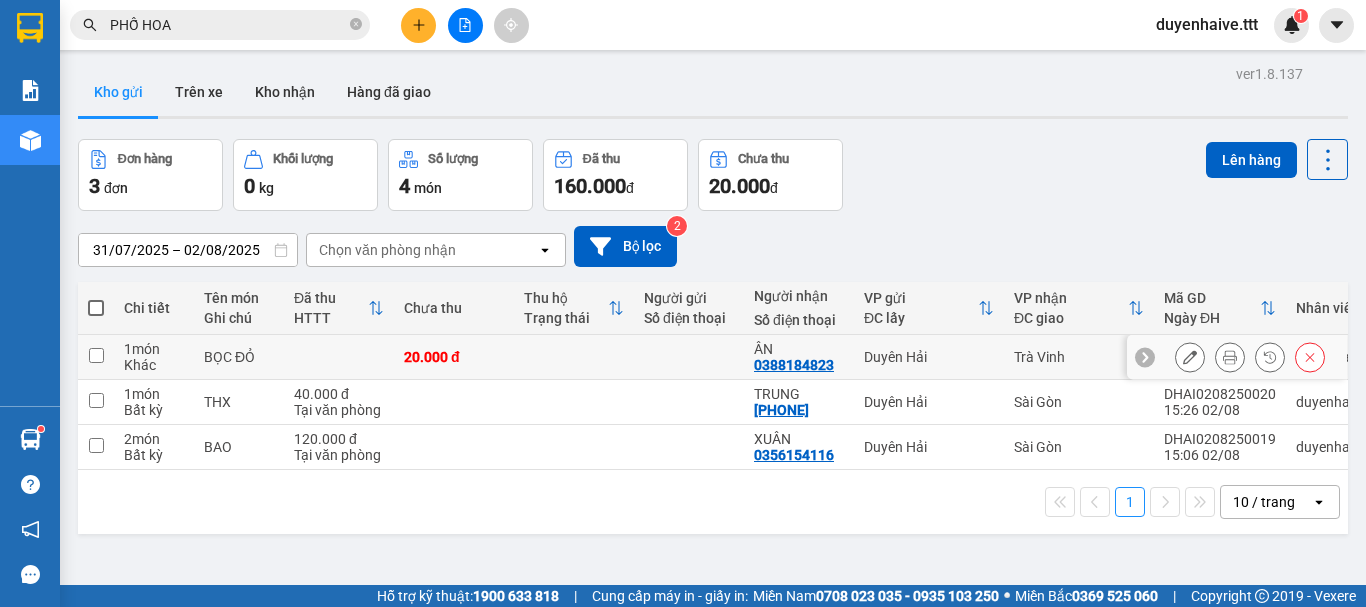 click on "20.000 đ" at bounding box center [454, 357] 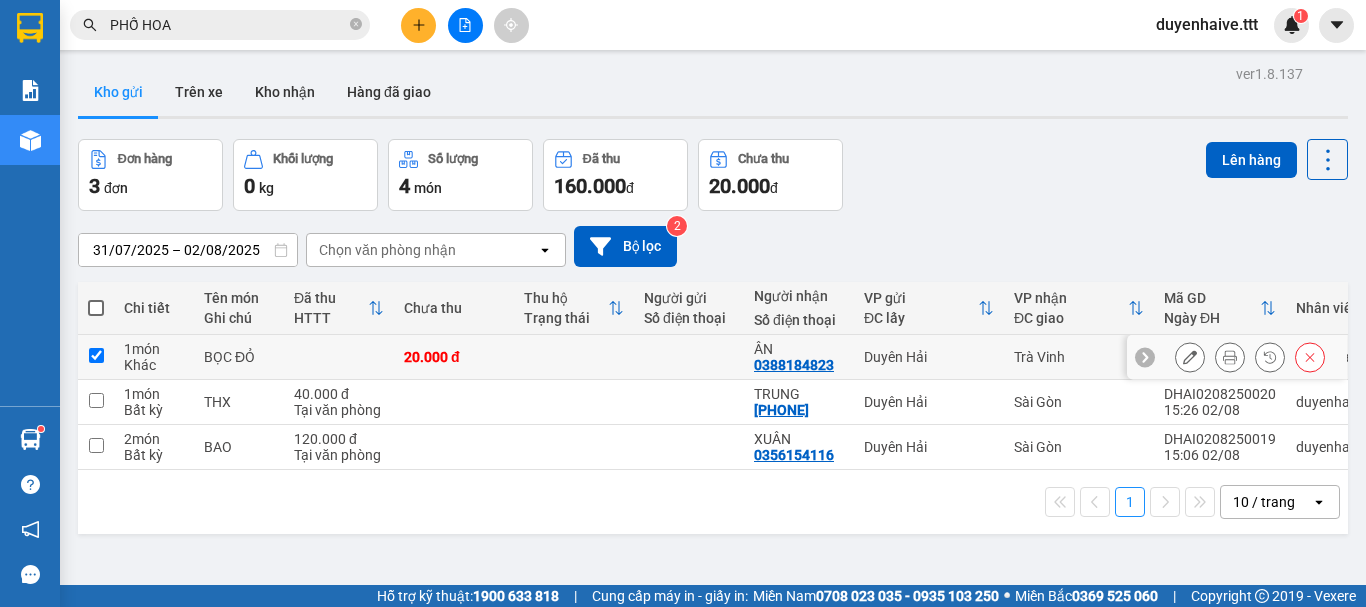 checkbox on "true" 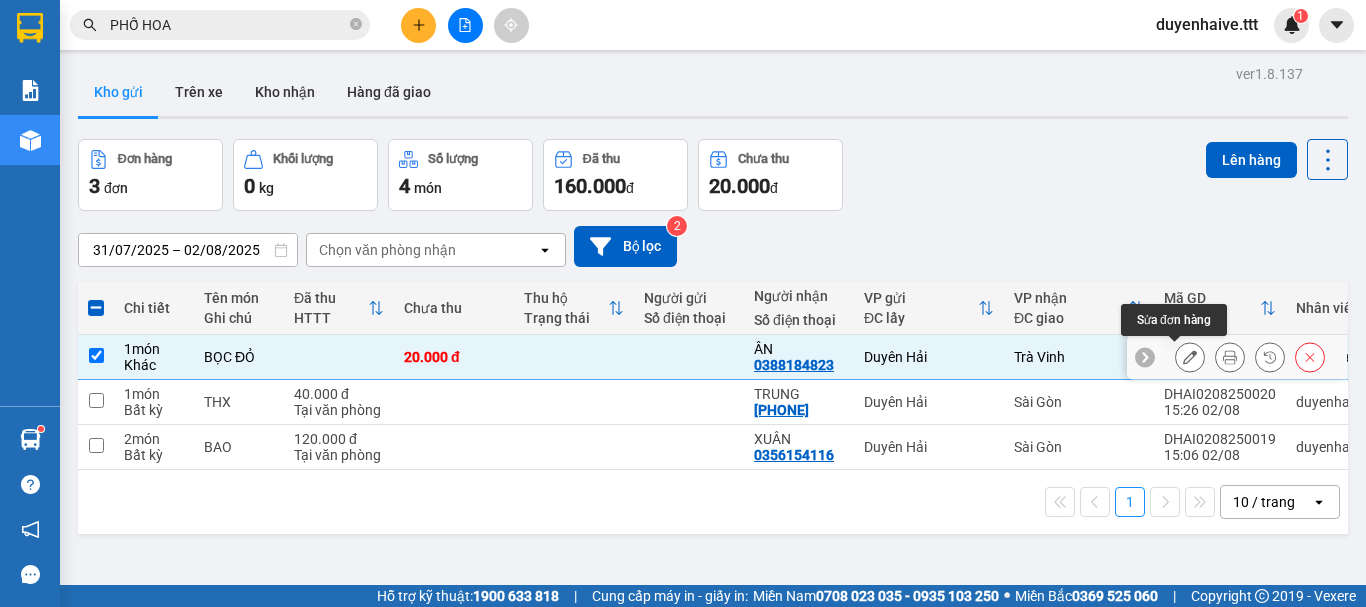 click at bounding box center (1190, 357) 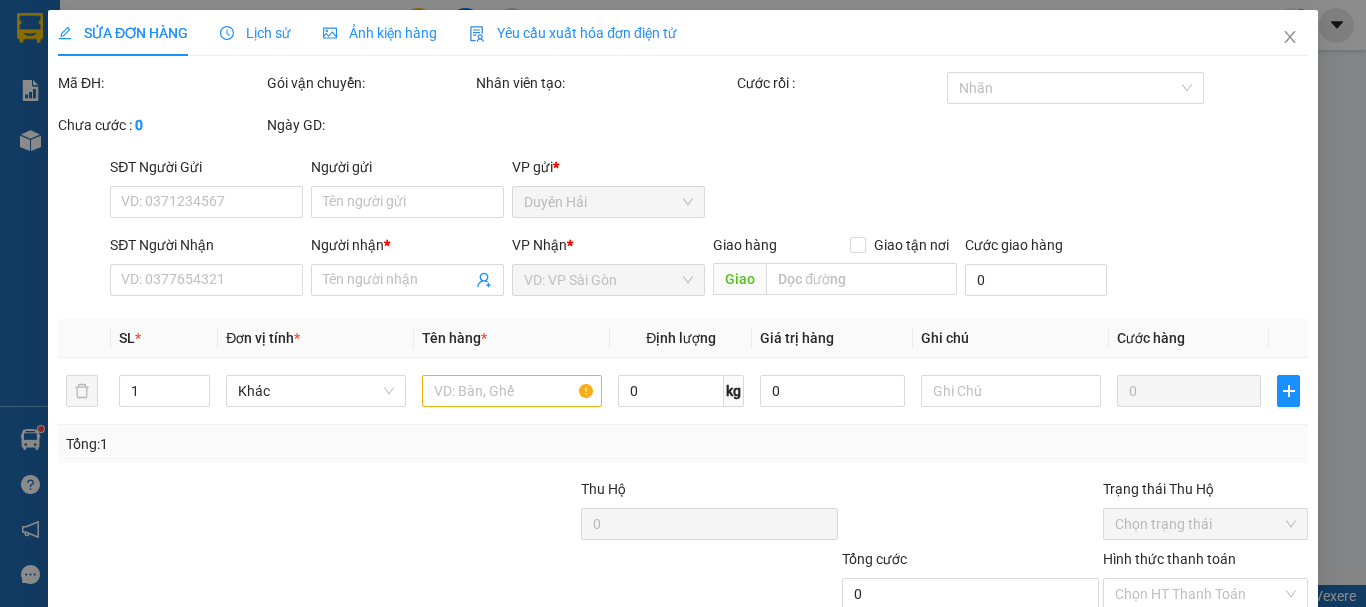 type on "0388184823" 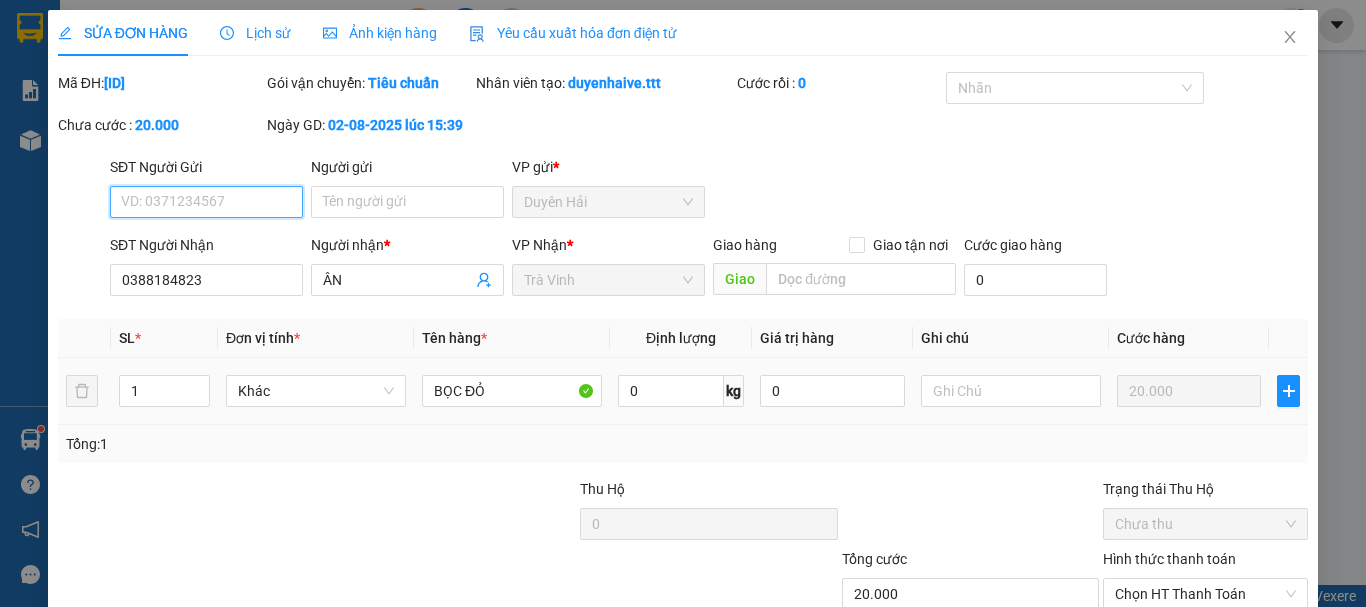 scroll, scrollTop: 137, scrollLeft: 0, axis: vertical 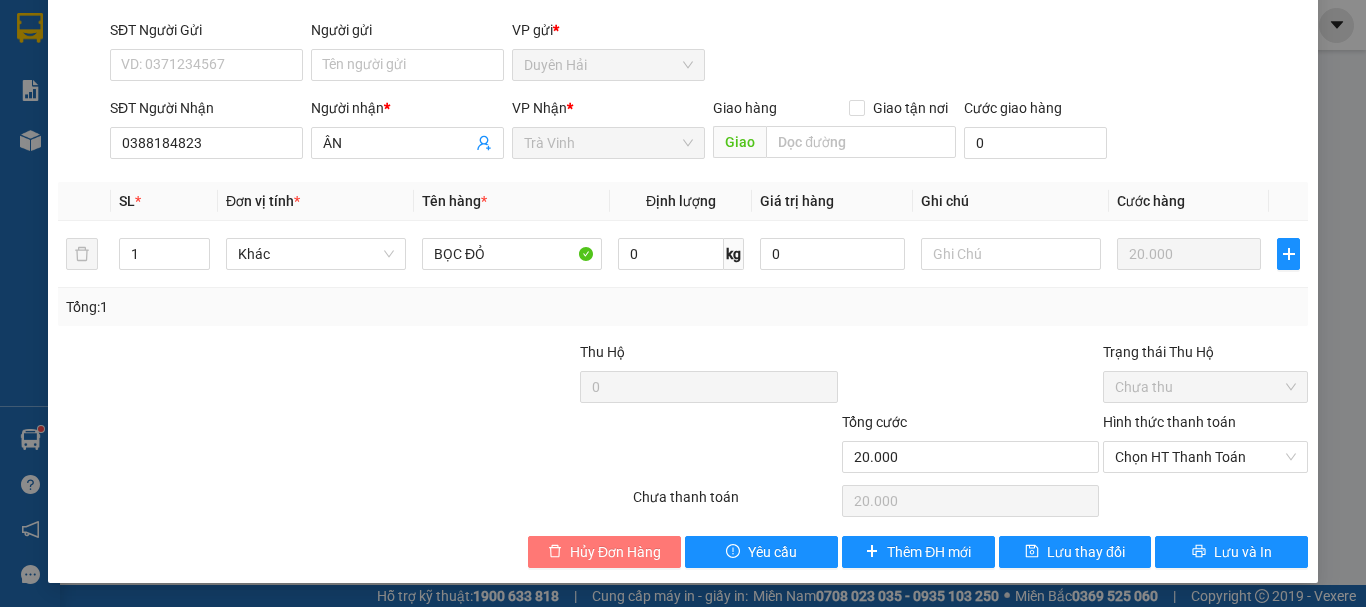 click on "Hủy Đơn Hàng" at bounding box center (615, 552) 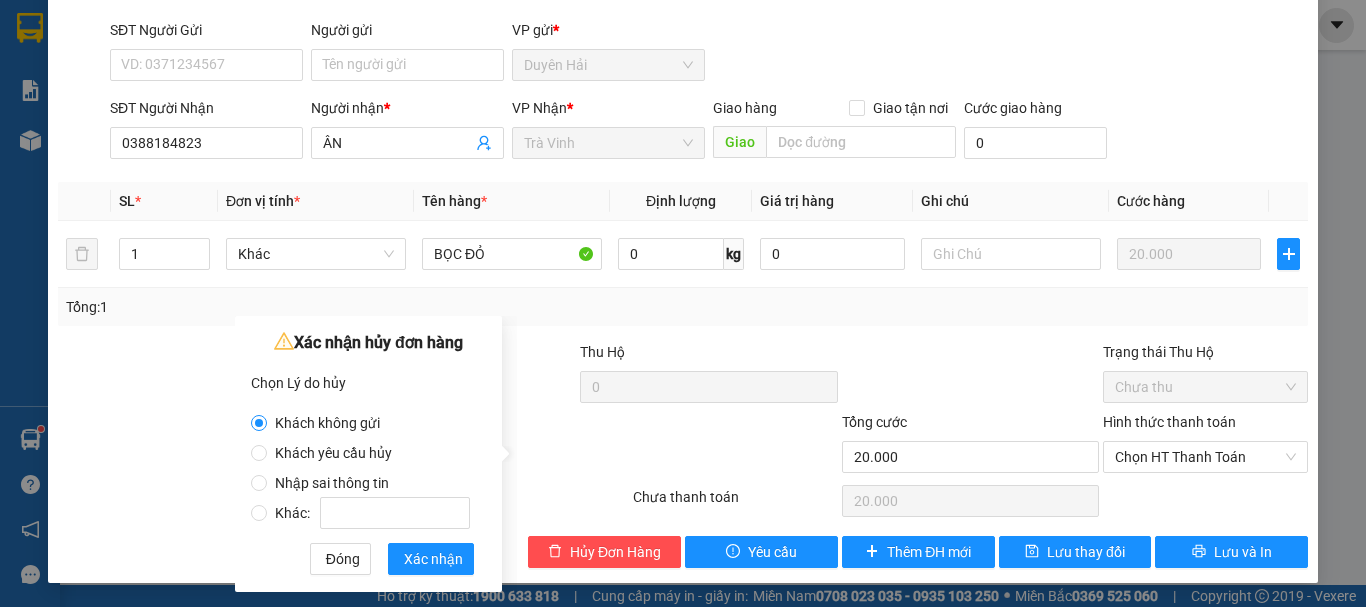 click at bounding box center (526, 446) 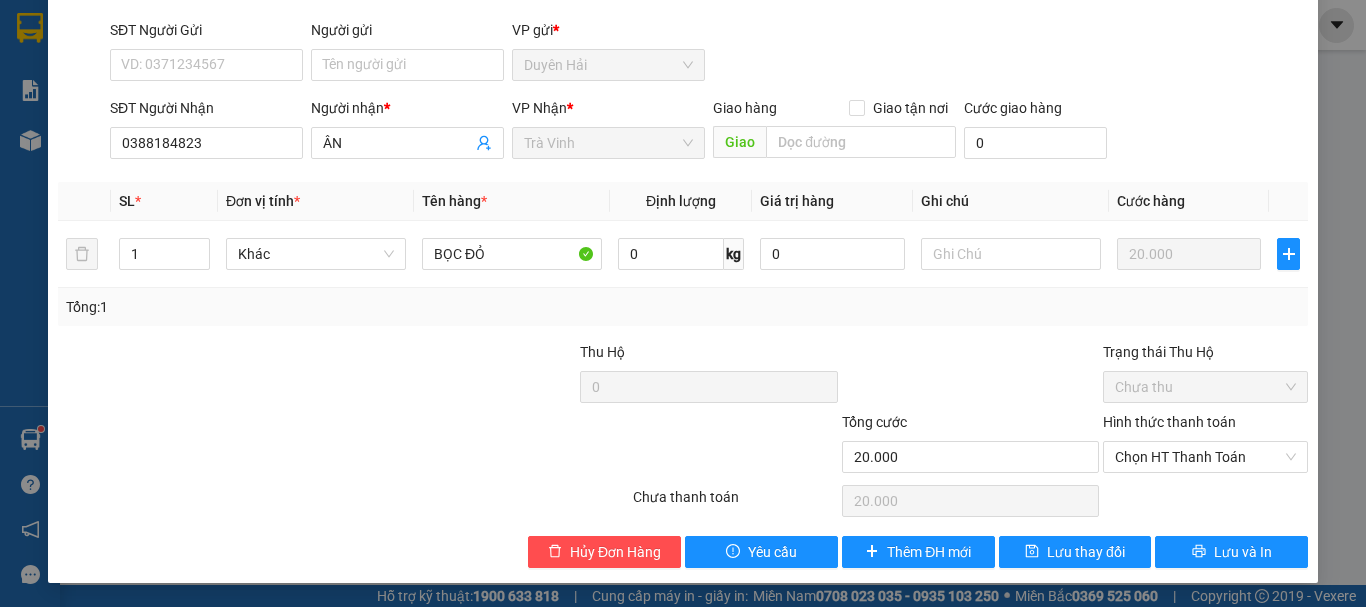 scroll, scrollTop: 0, scrollLeft: 0, axis: both 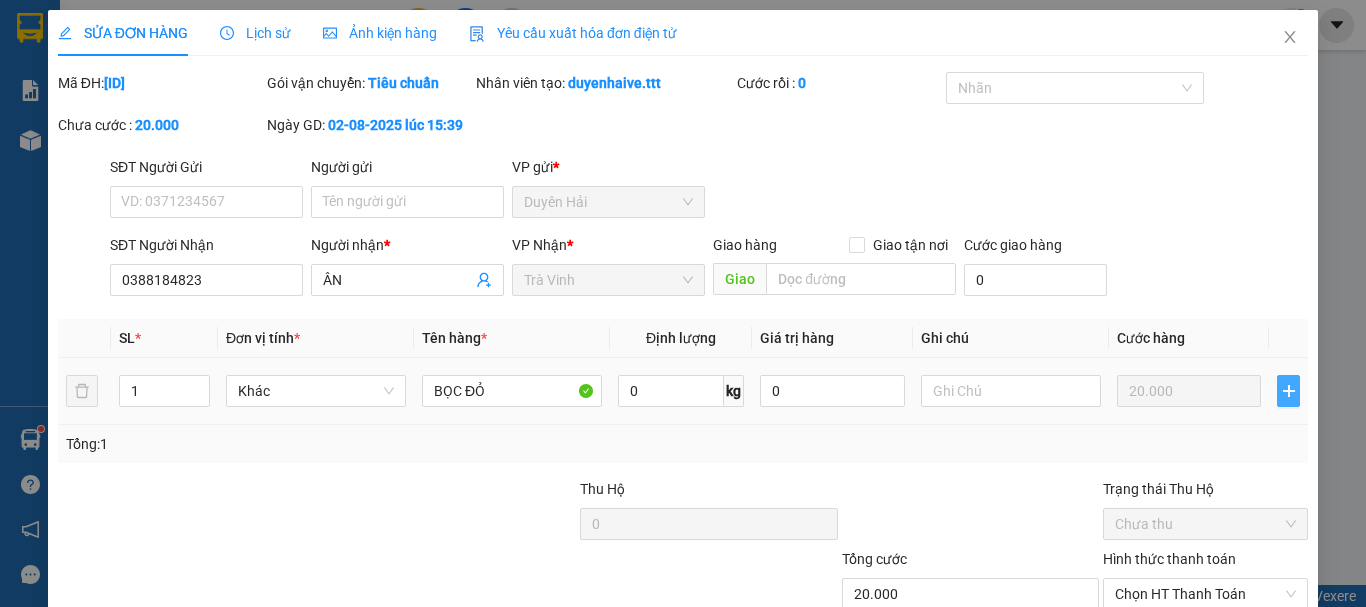 click 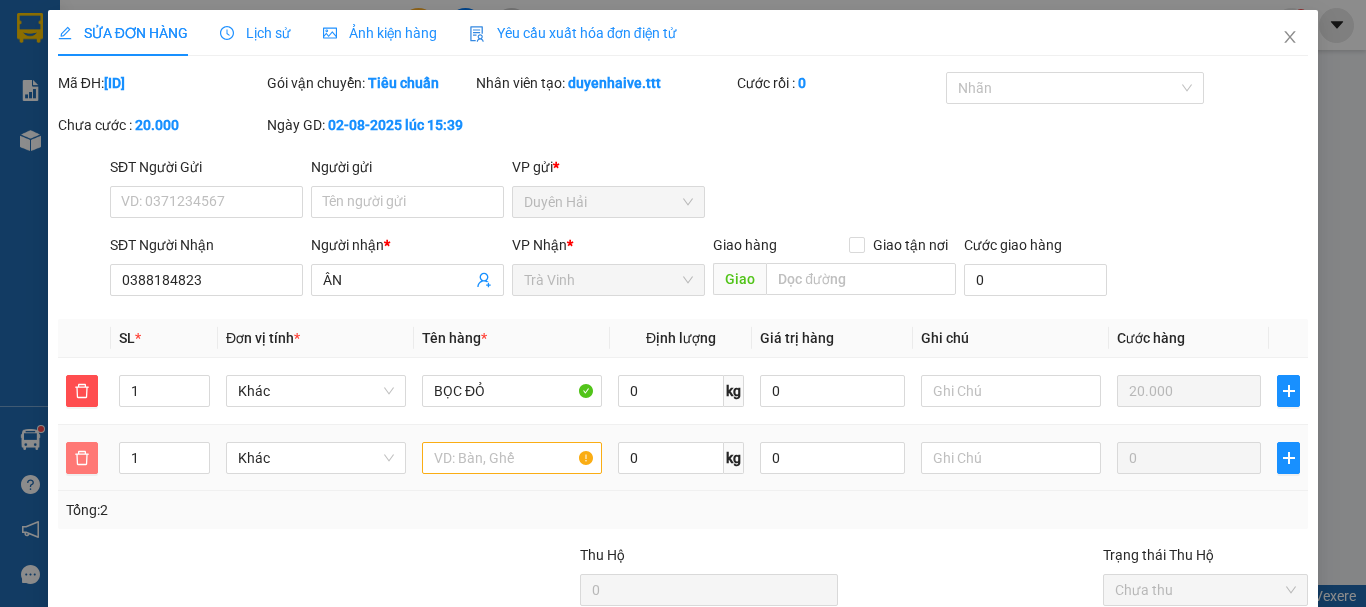 click 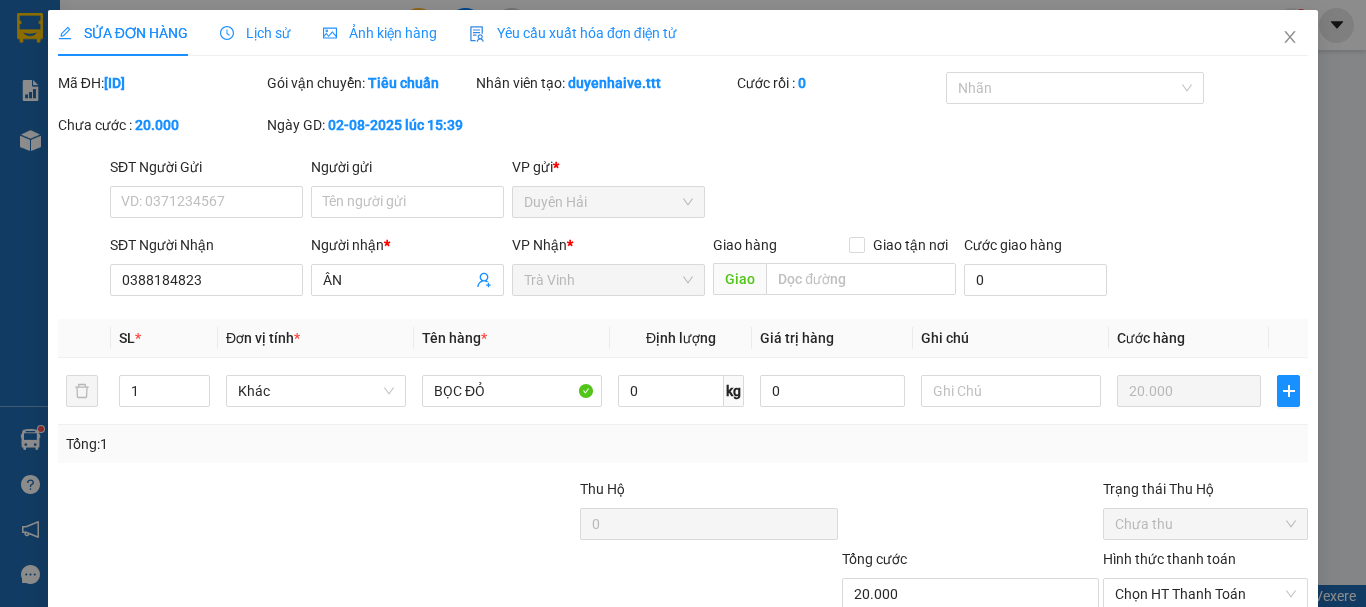 click on "SỬA ĐƠN HÀNG" at bounding box center (123, 33) 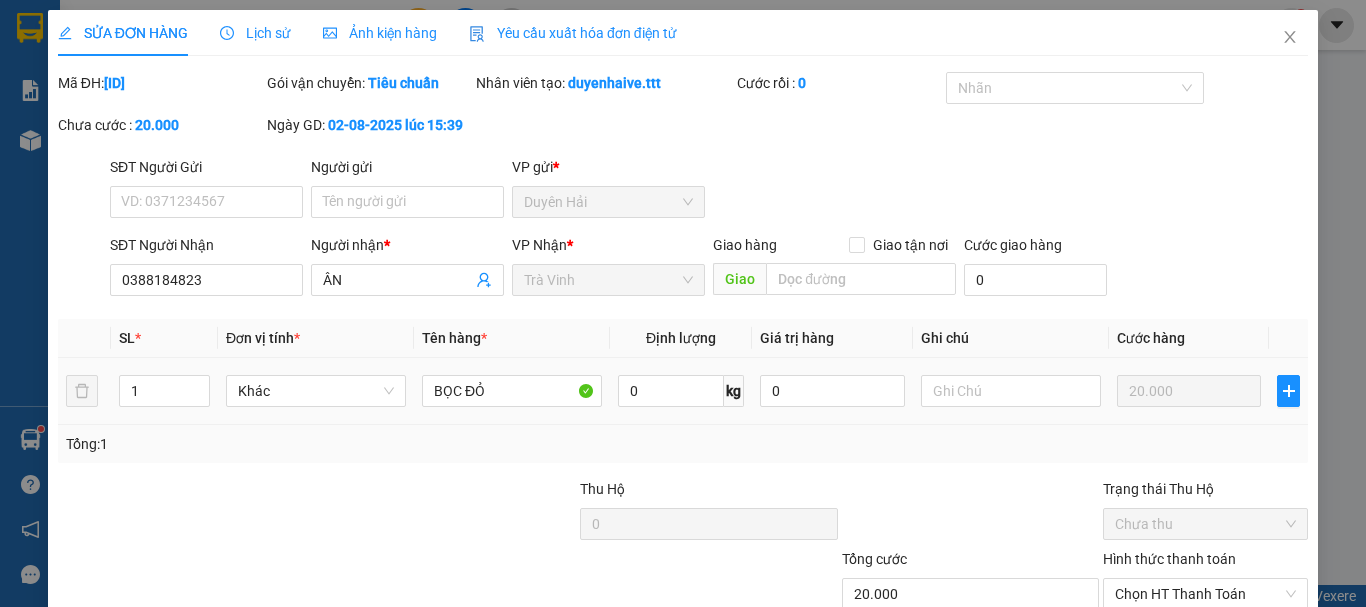 scroll, scrollTop: 137, scrollLeft: 0, axis: vertical 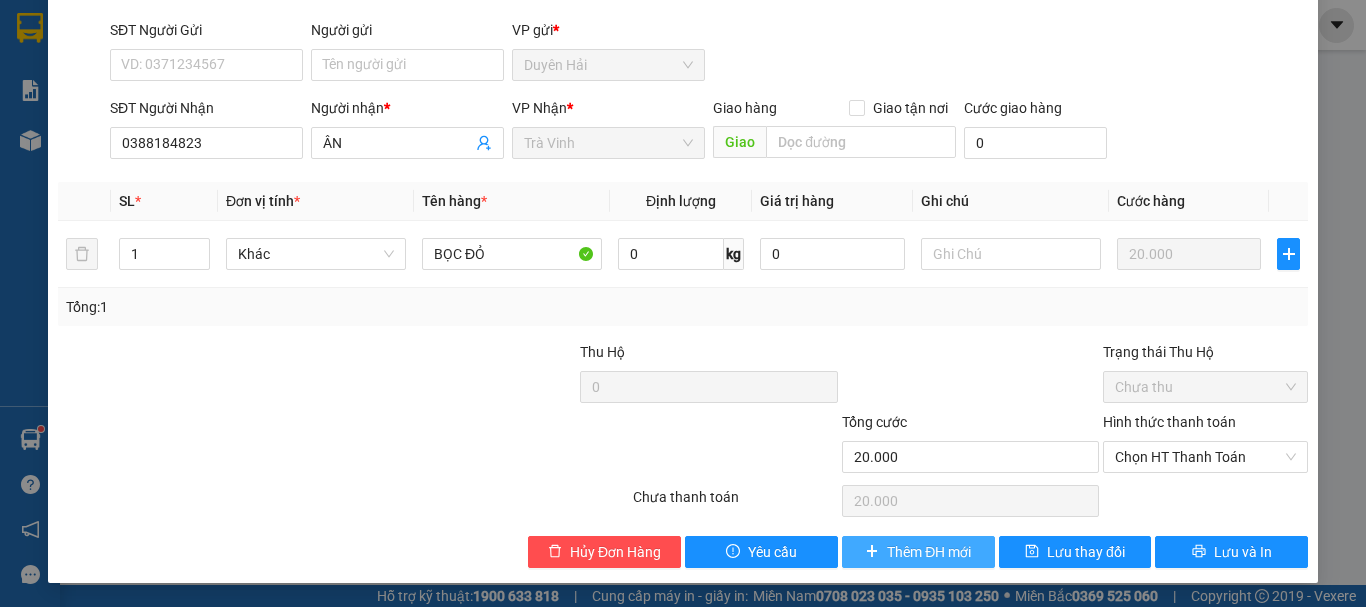 click 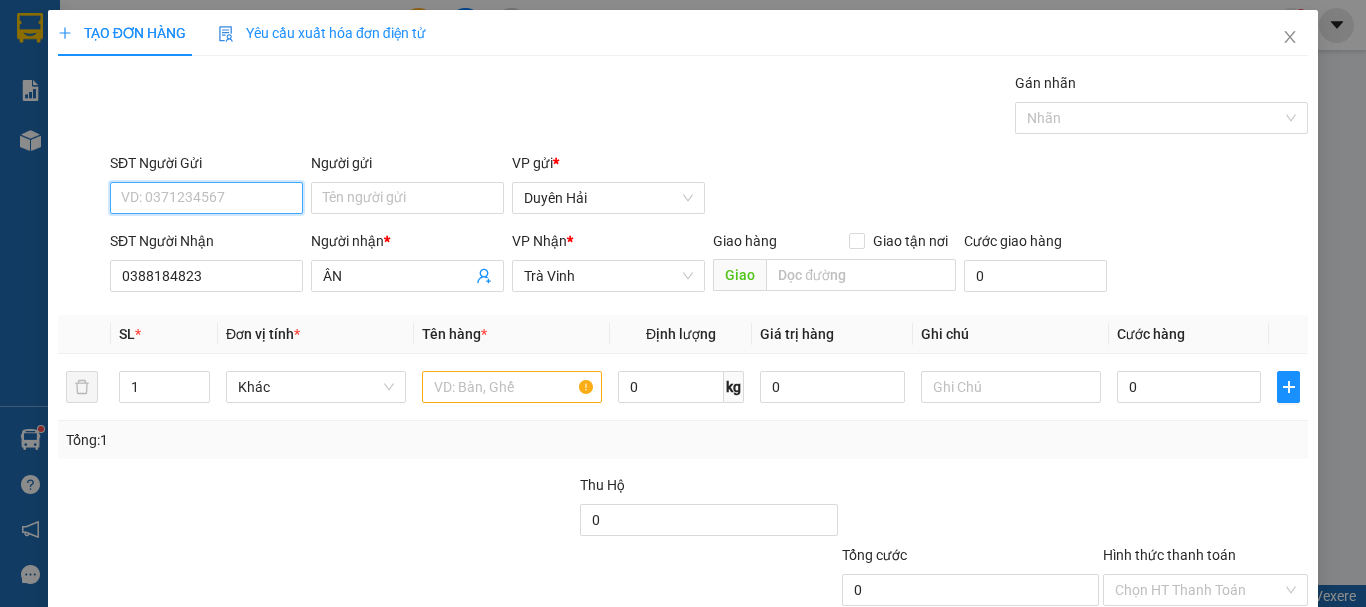 scroll, scrollTop: 100, scrollLeft: 0, axis: vertical 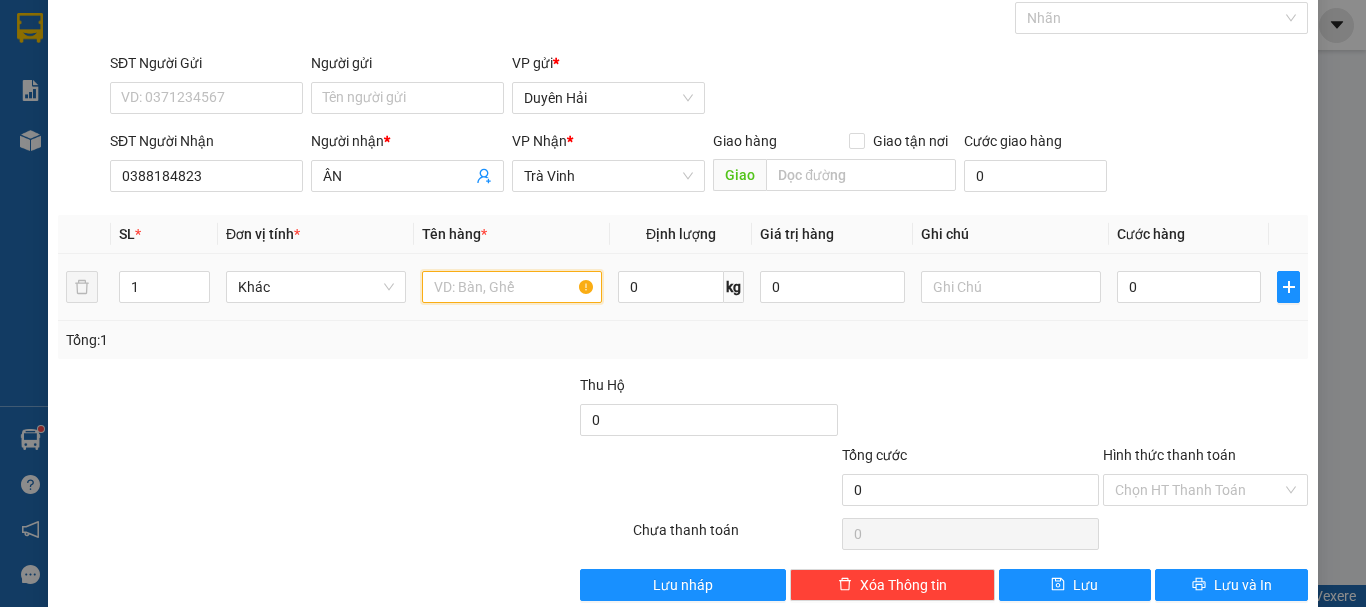 click at bounding box center [512, 287] 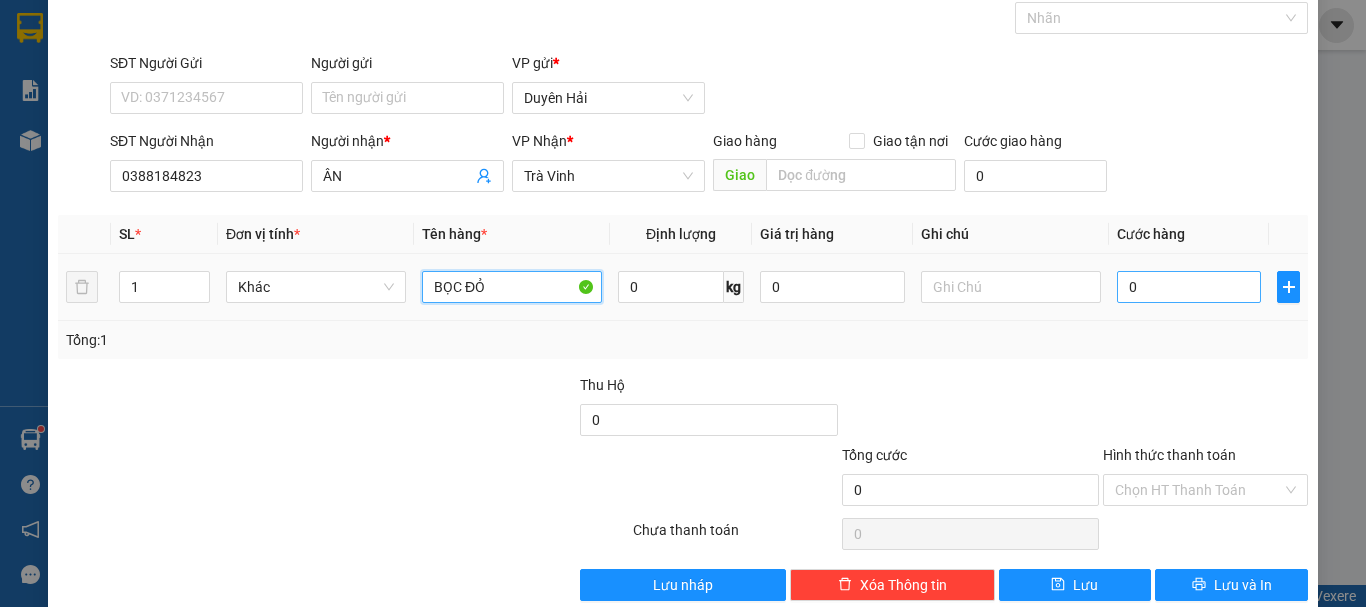 type on "BỌC ĐỎ" 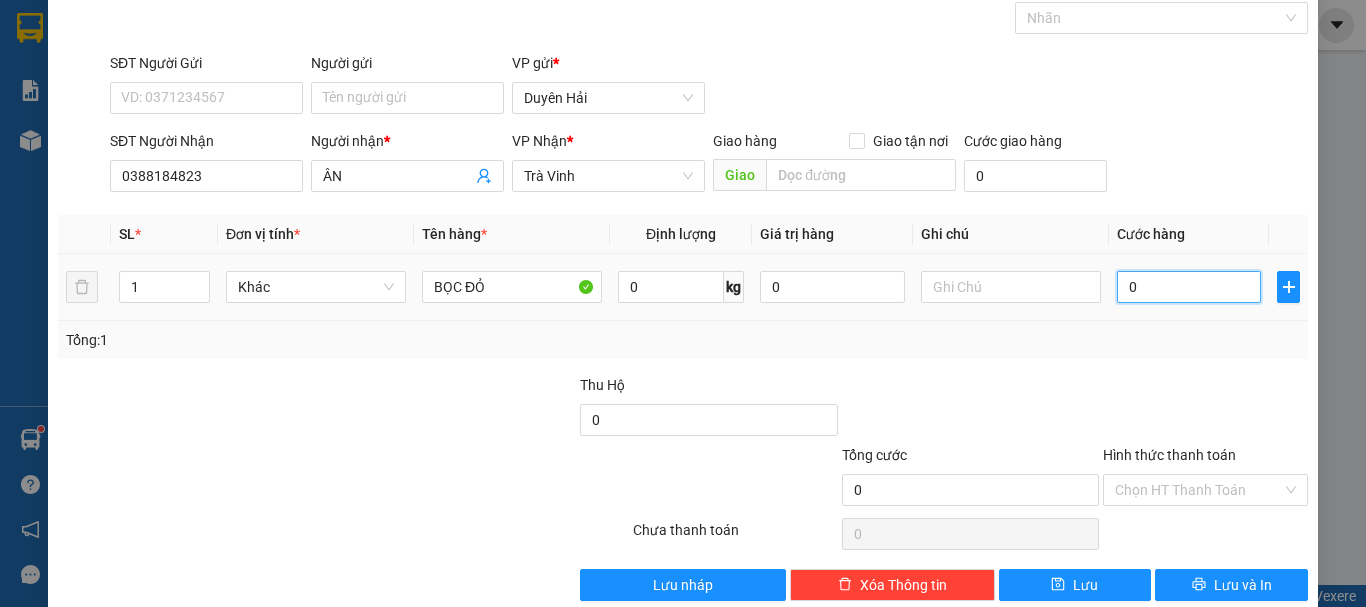 click on "0" at bounding box center [1189, 287] 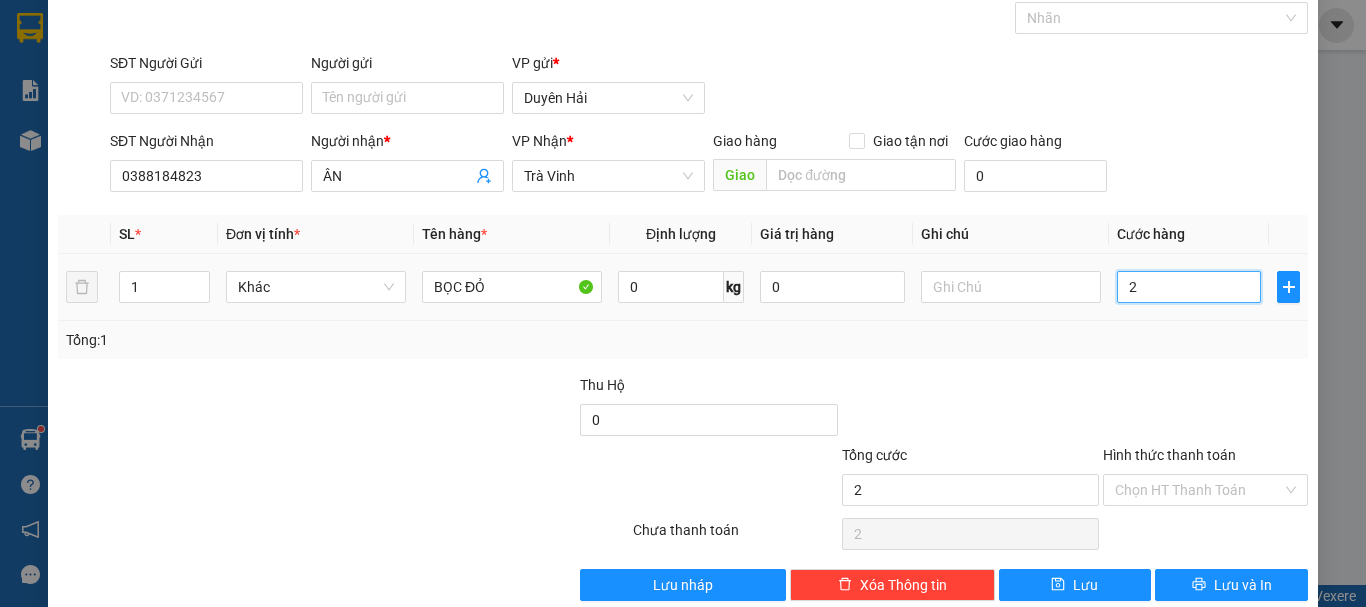 type on "20" 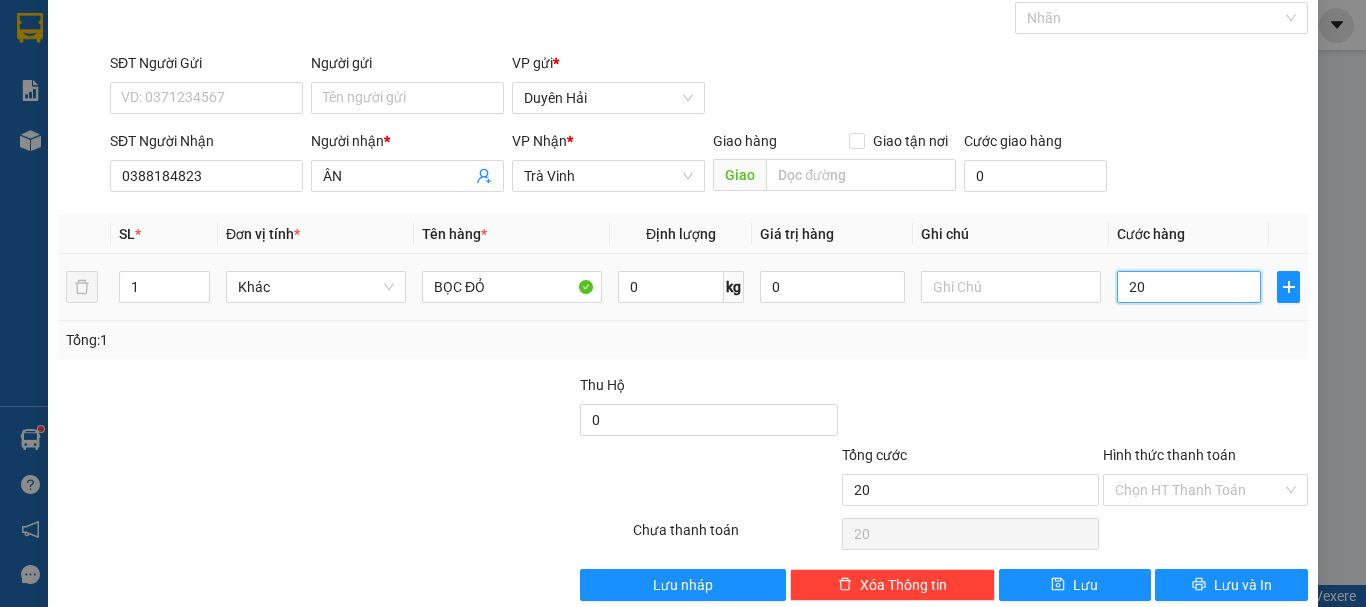 type on "200" 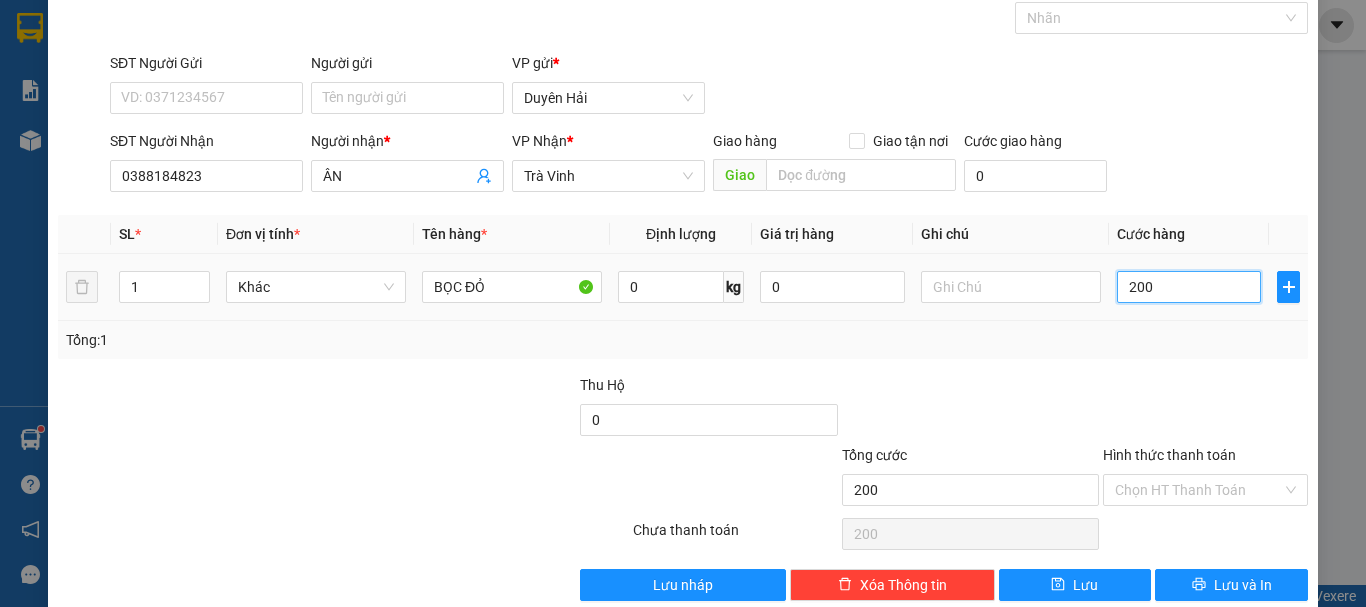 type on "2.000" 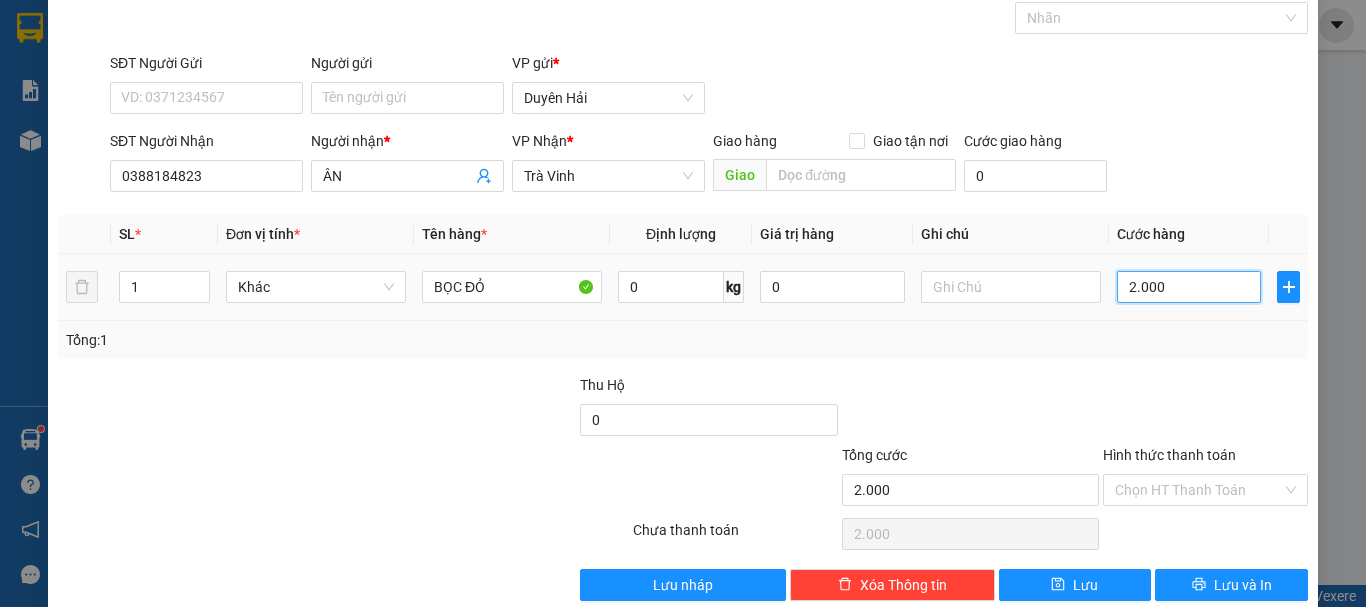 type on "20.000" 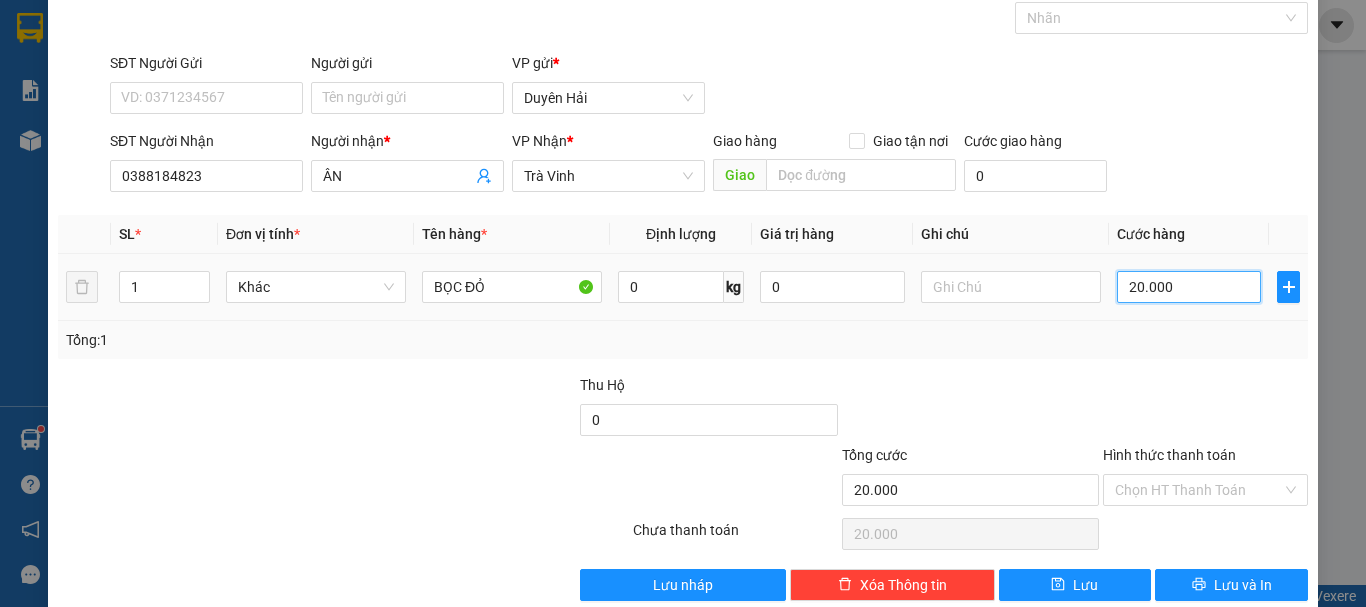 scroll, scrollTop: 133, scrollLeft: 0, axis: vertical 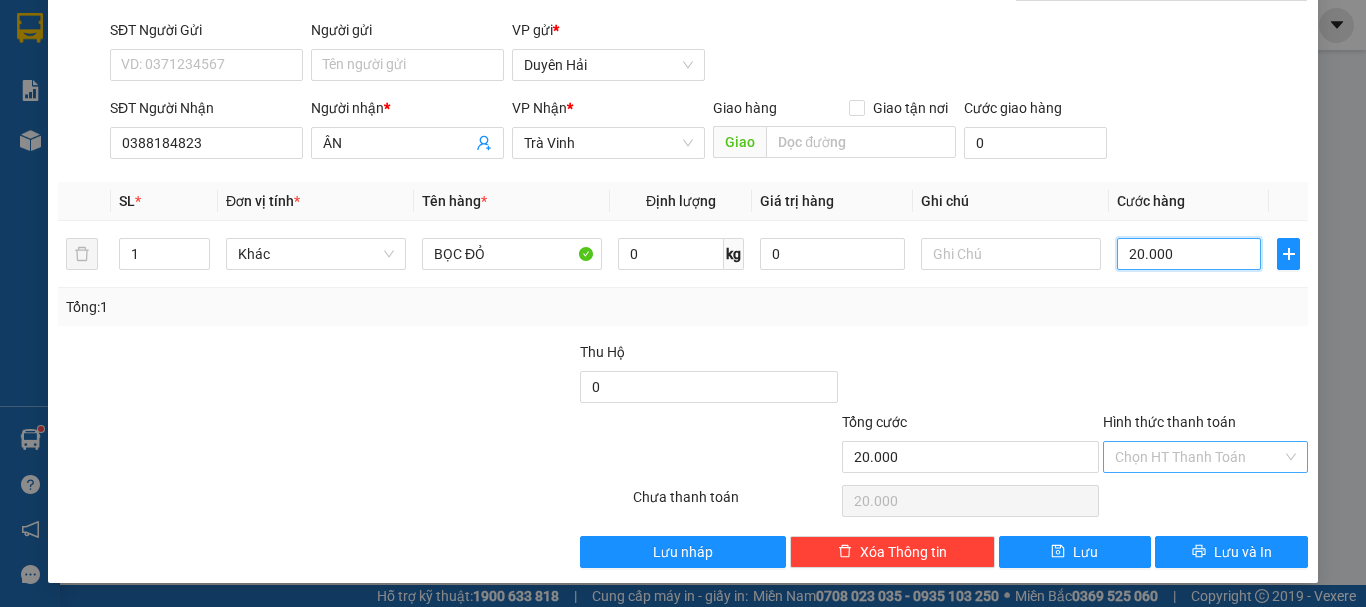 type on "20.000" 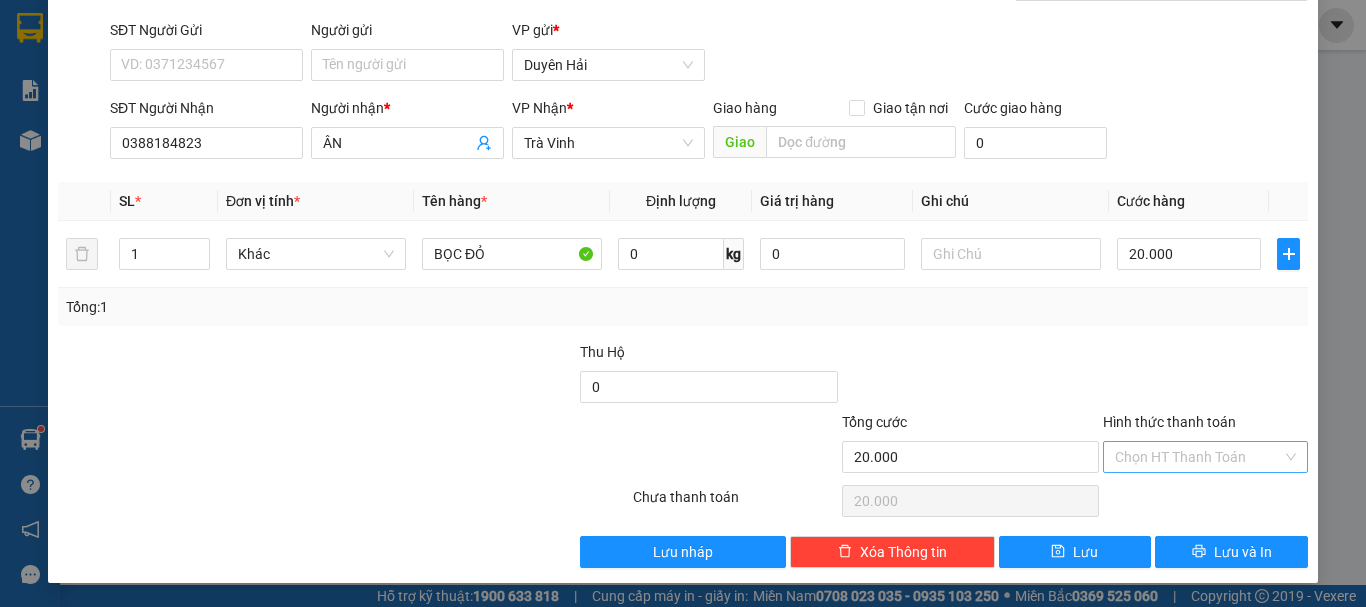 click on "Hình thức thanh toán" at bounding box center [1198, 457] 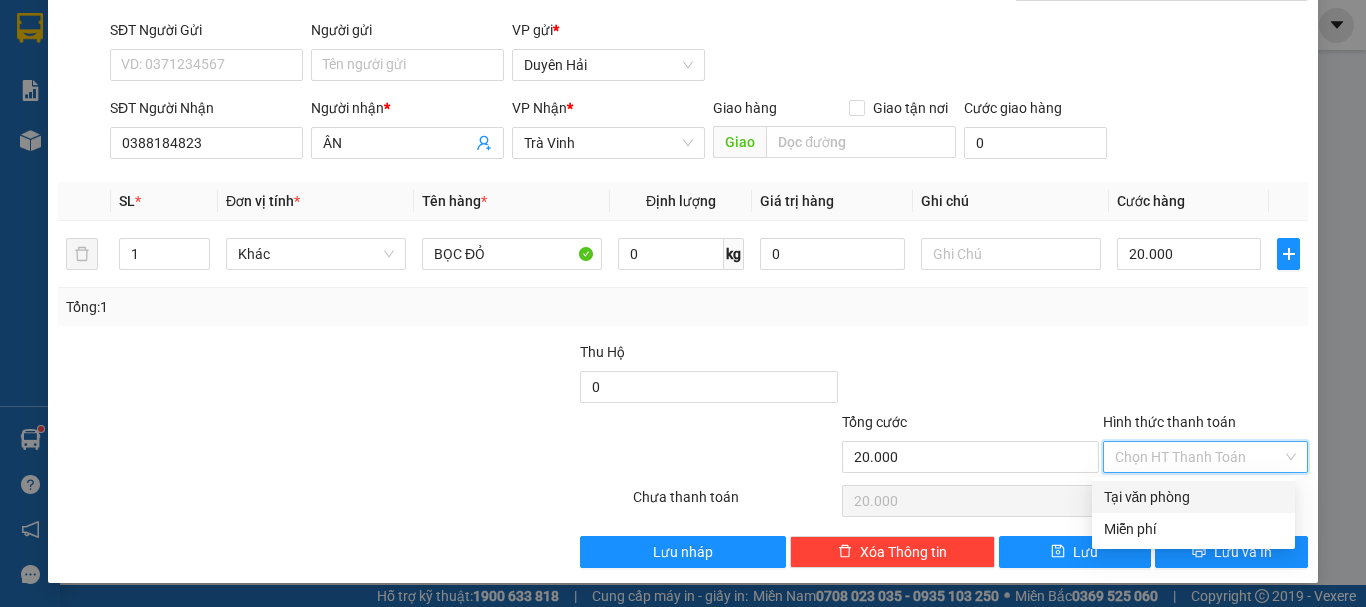 click on "Tại văn phòng" at bounding box center [1193, 497] 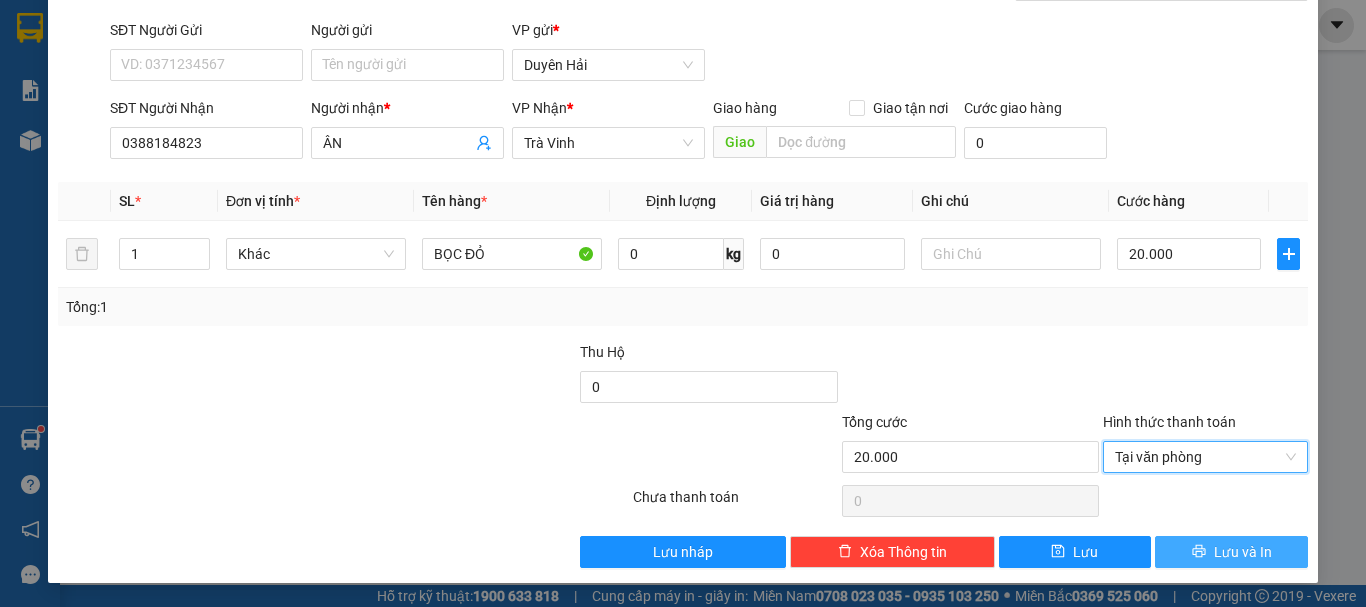 click on "Lưu và In" at bounding box center [1243, 552] 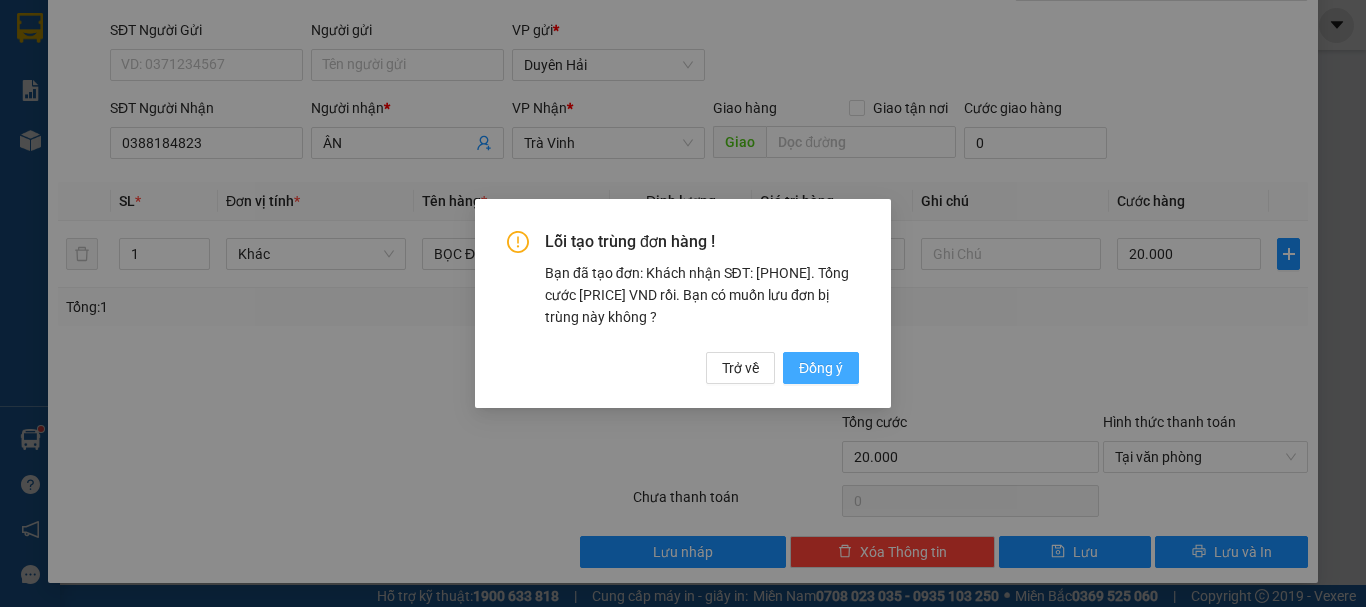 click on "Đồng ý" at bounding box center (821, 368) 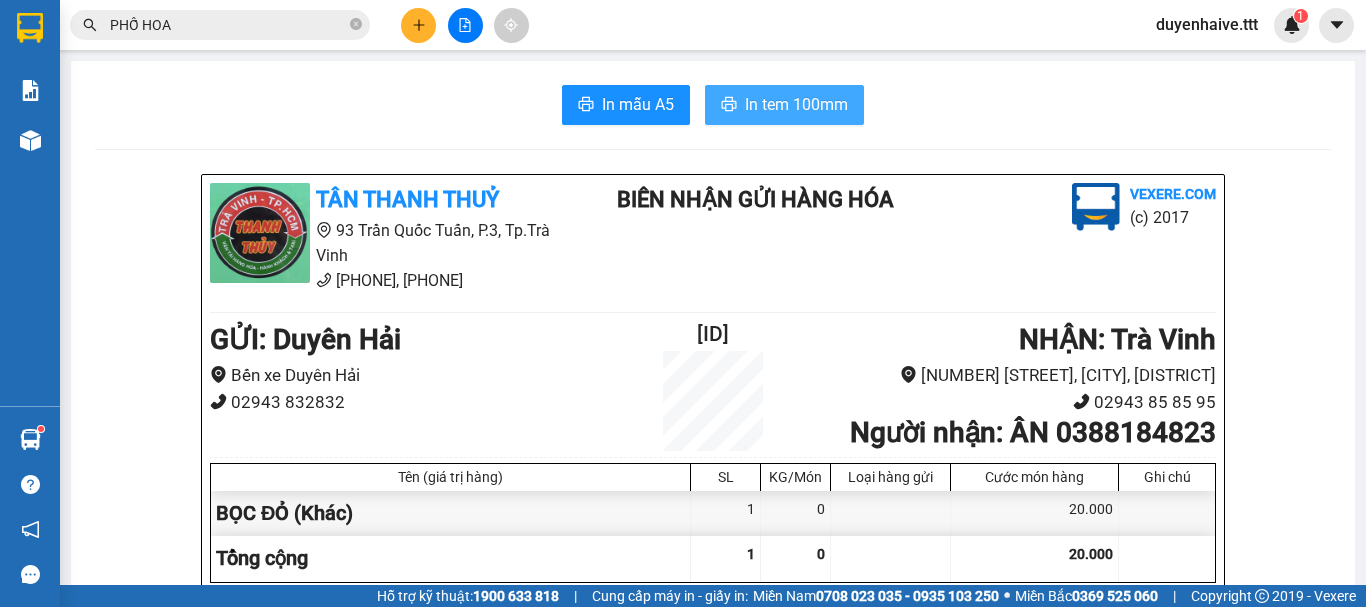 click on "In tem 100mm" at bounding box center (796, 104) 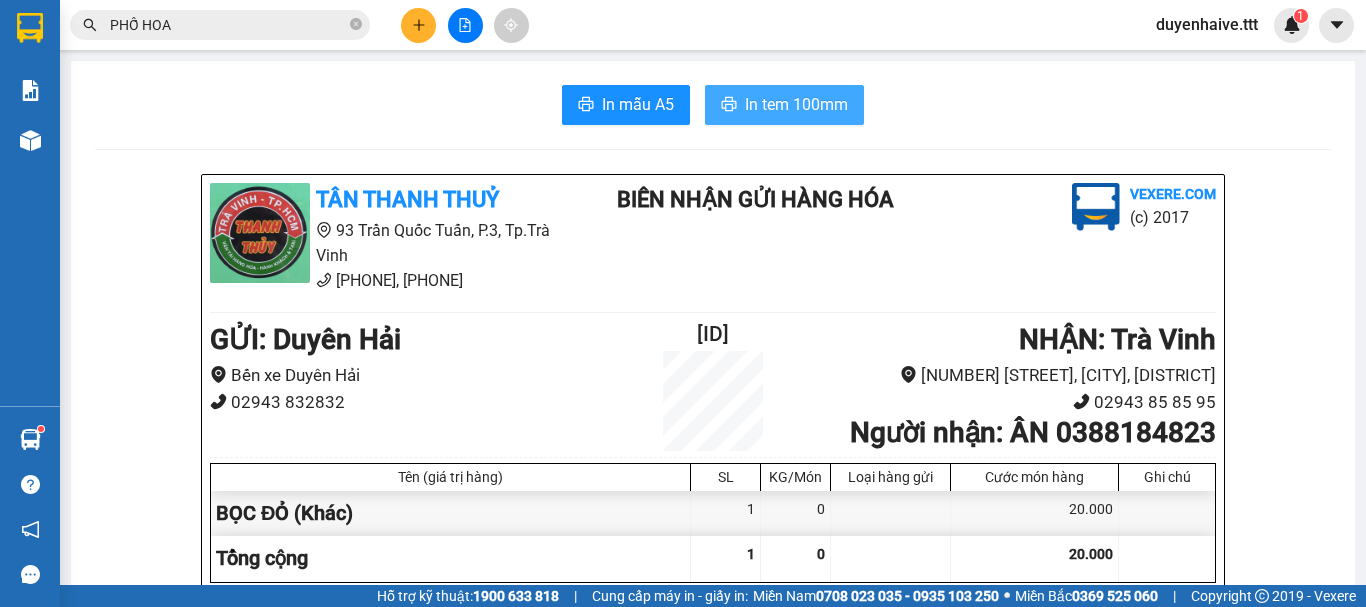 scroll, scrollTop: 0, scrollLeft: 0, axis: both 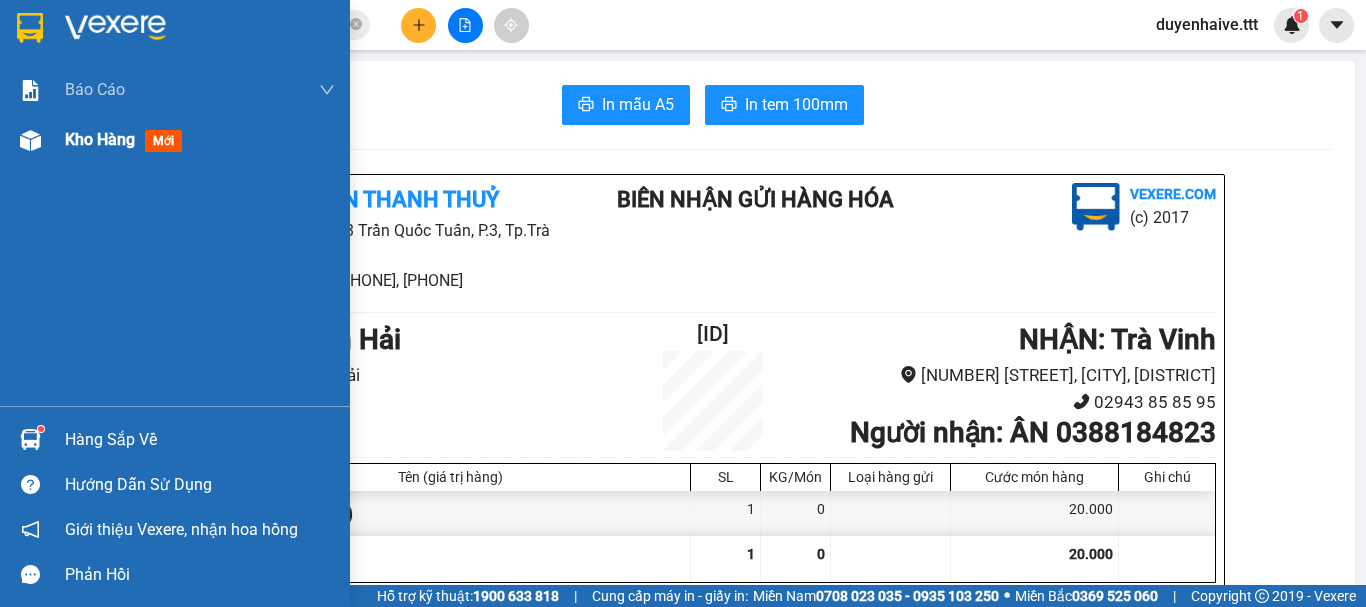 click on "Kho hàng" at bounding box center (100, 139) 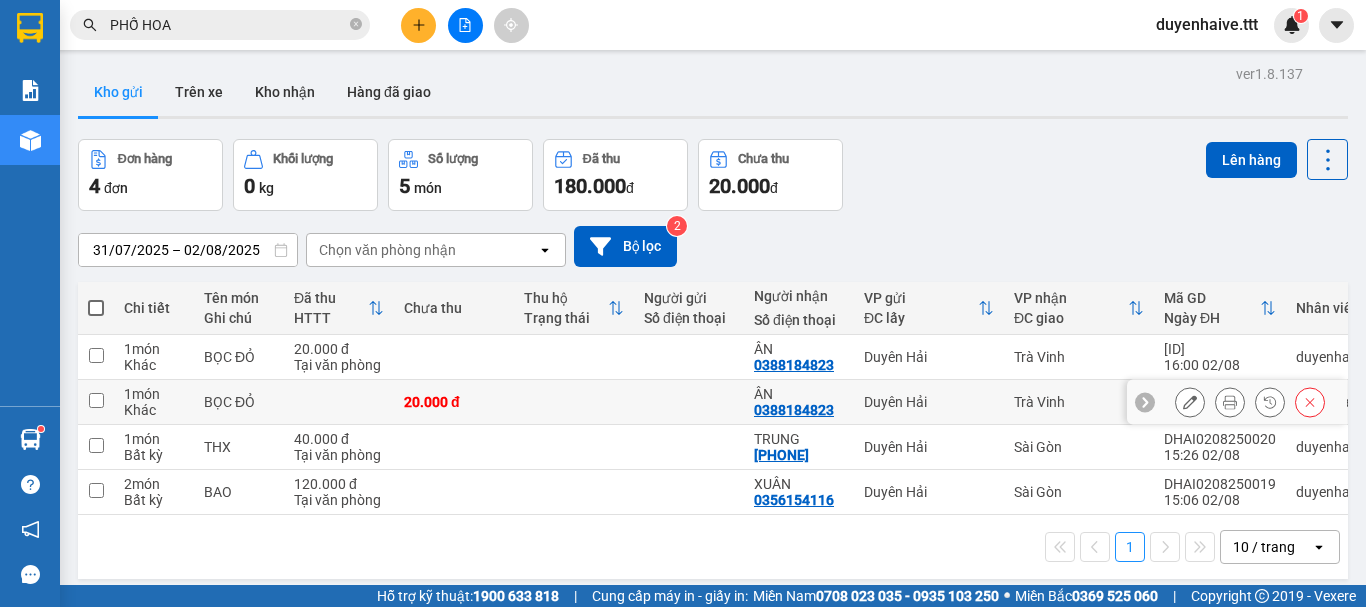 click on "20.000 đ" at bounding box center (454, 402) 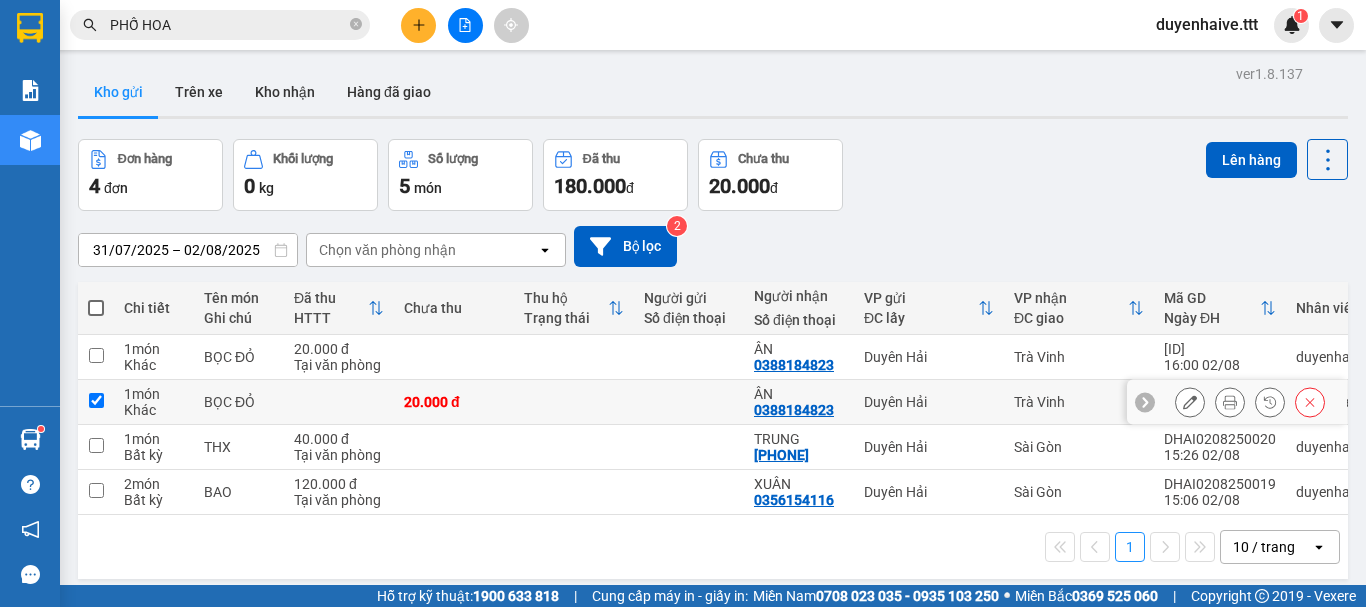 checkbox on "true" 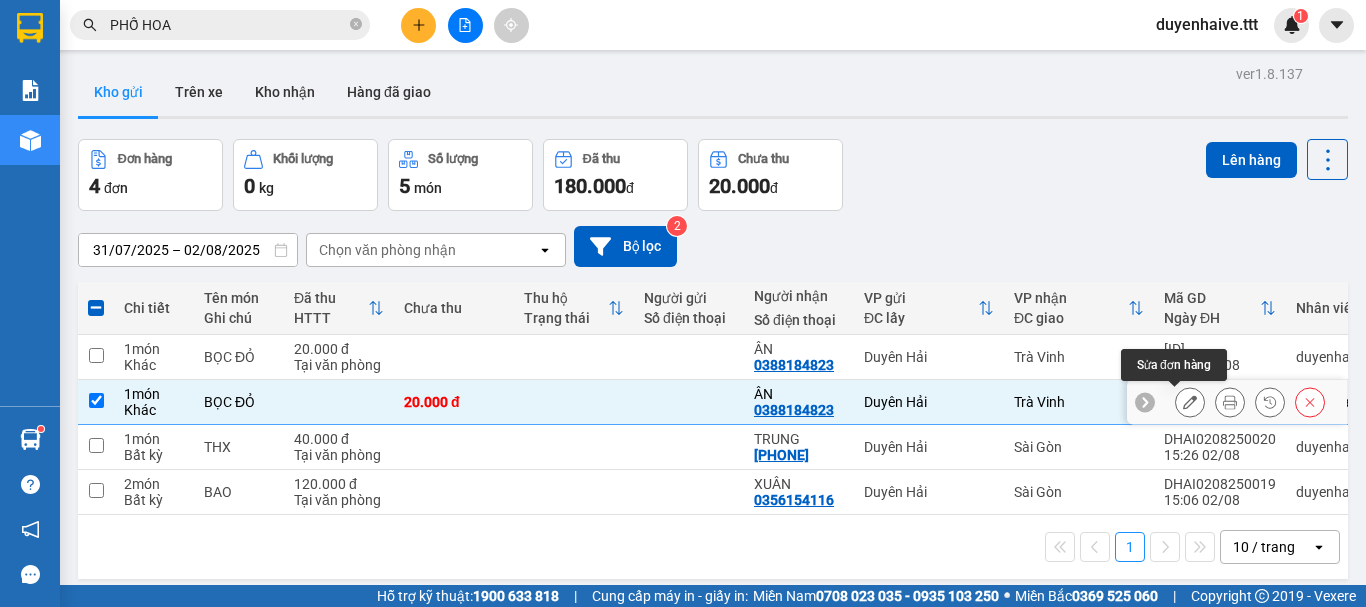 click 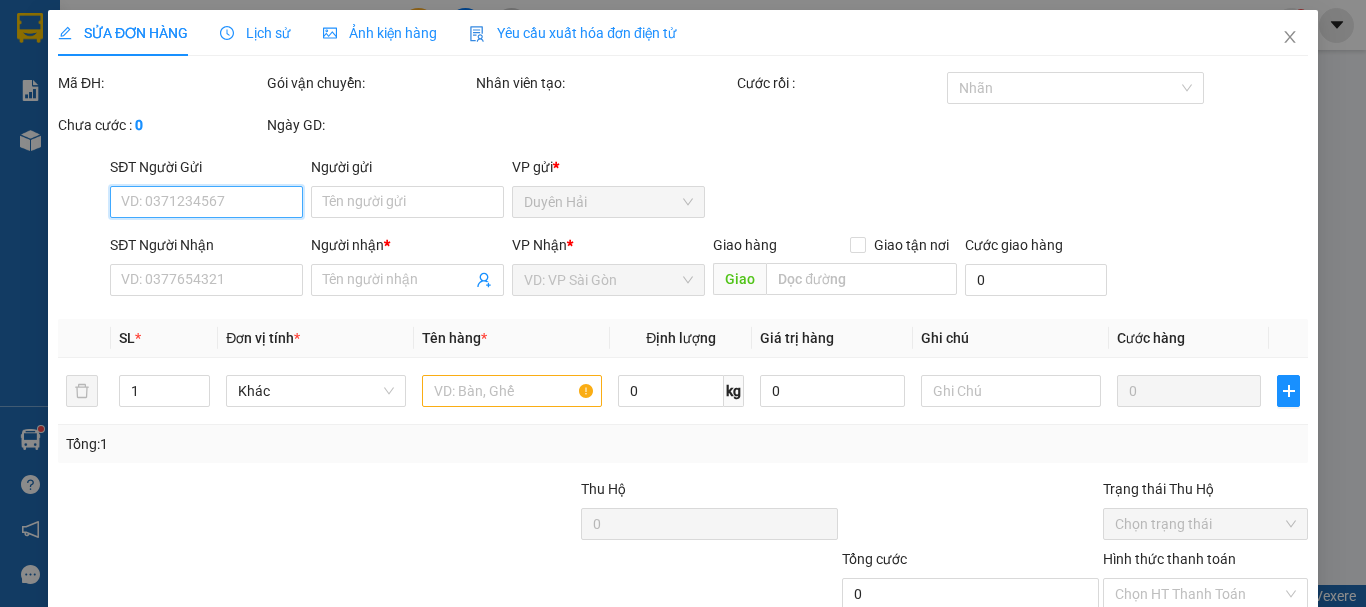 type on "0388184823" 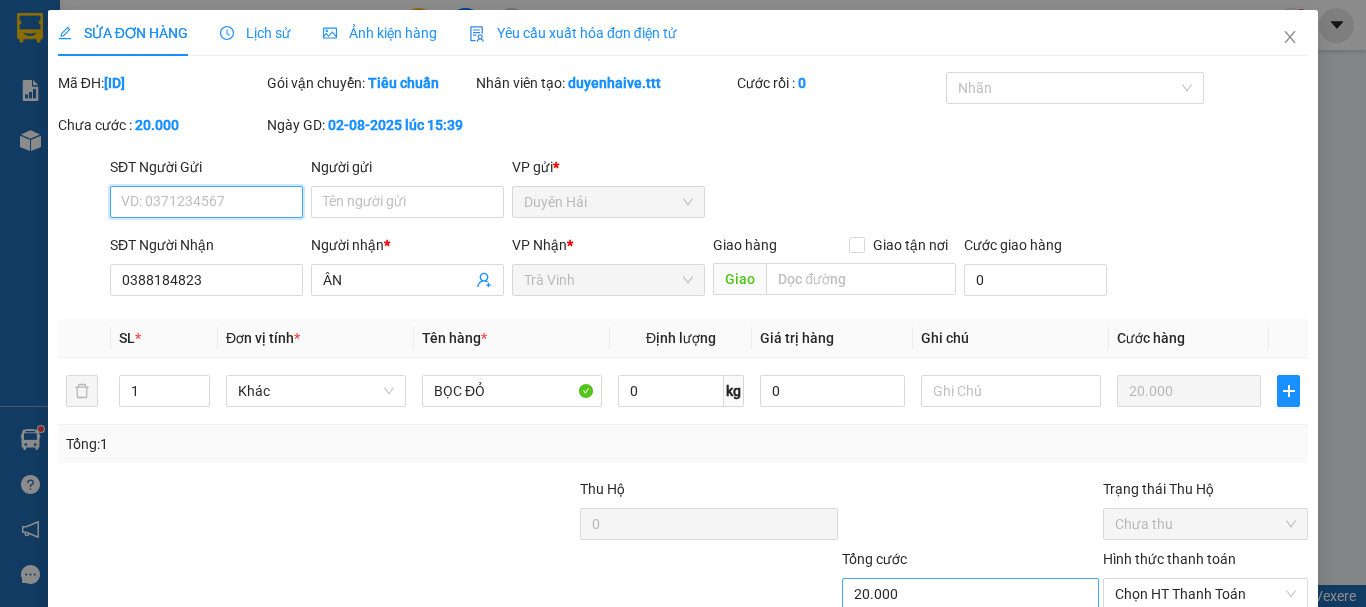 scroll, scrollTop: 137, scrollLeft: 0, axis: vertical 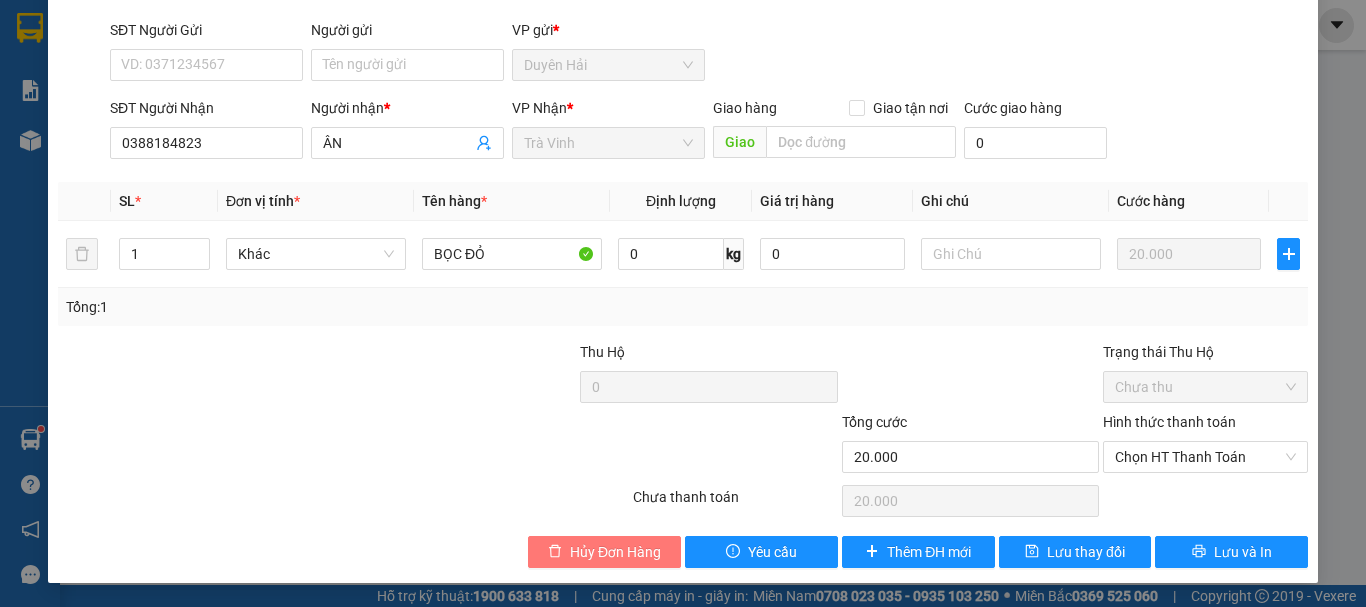click on "Hủy Đơn Hàng" at bounding box center (615, 552) 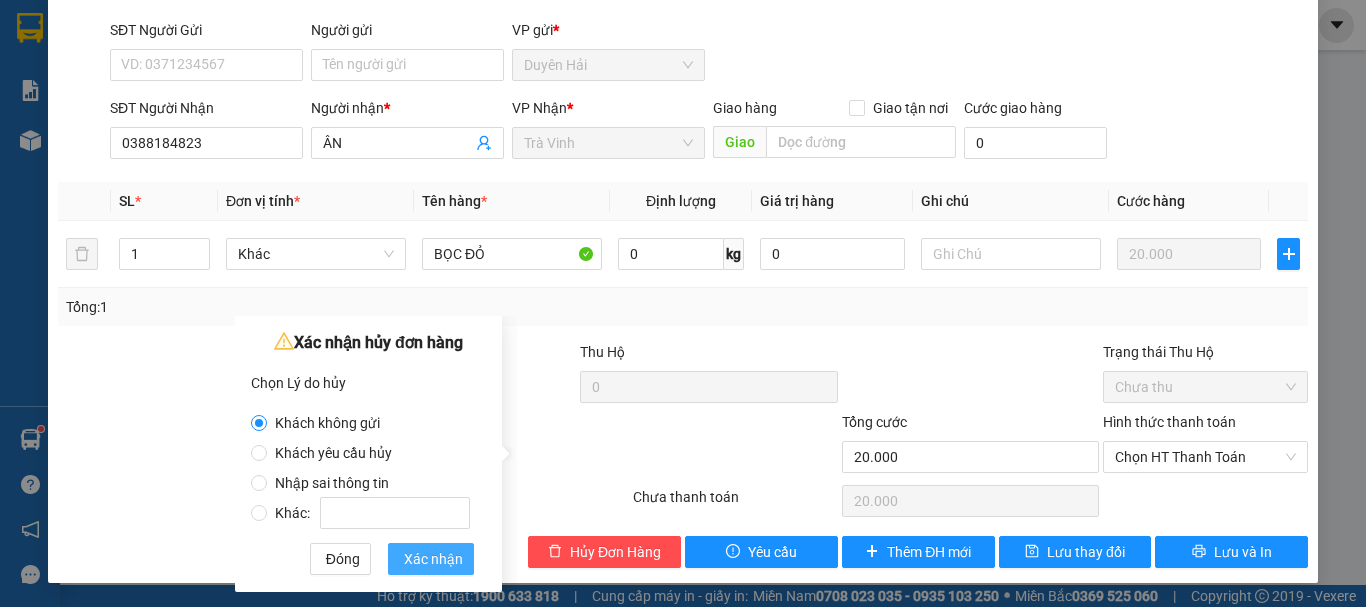 click on "Xác nhận" at bounding box center [433, 559] 